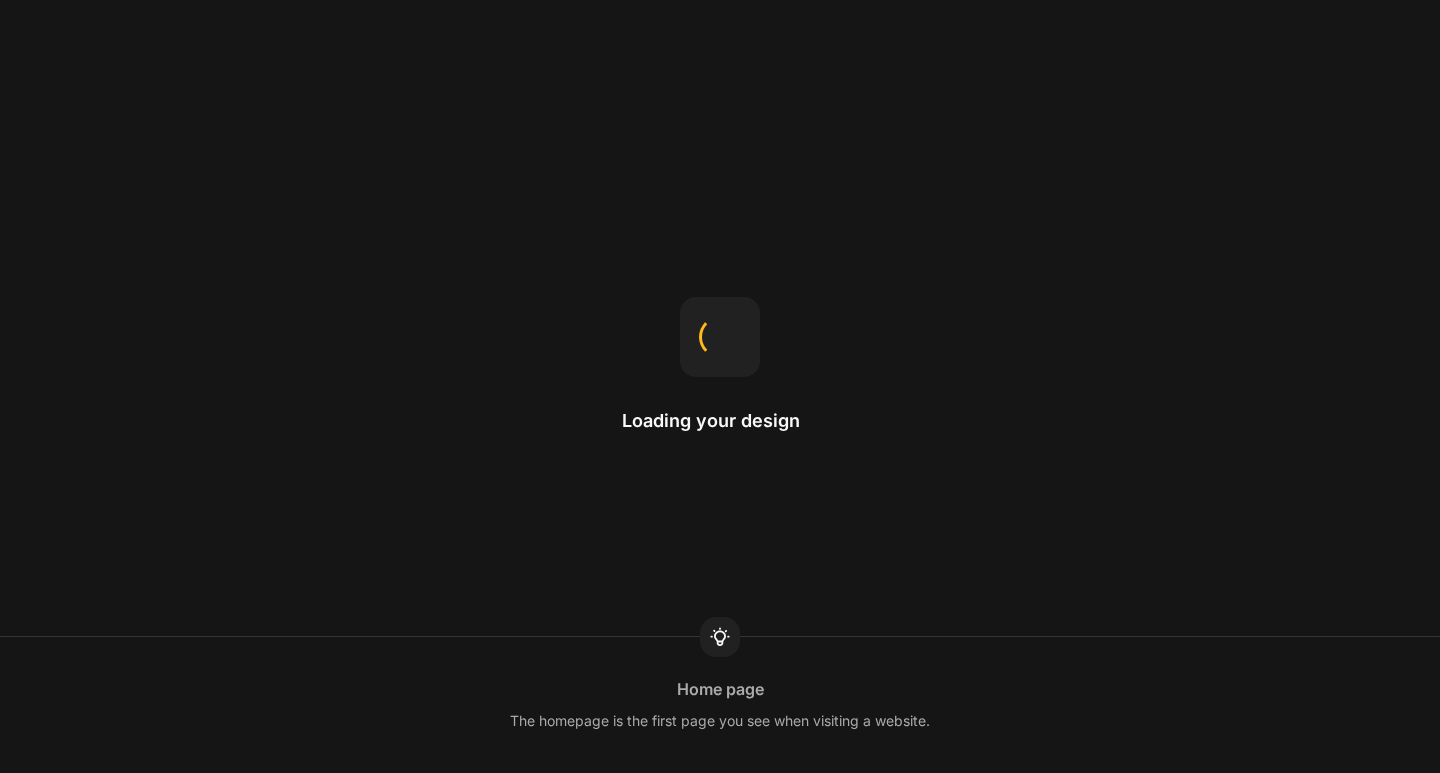 scroll, scrollTop: 0, scrollLeft: 0, axis: both 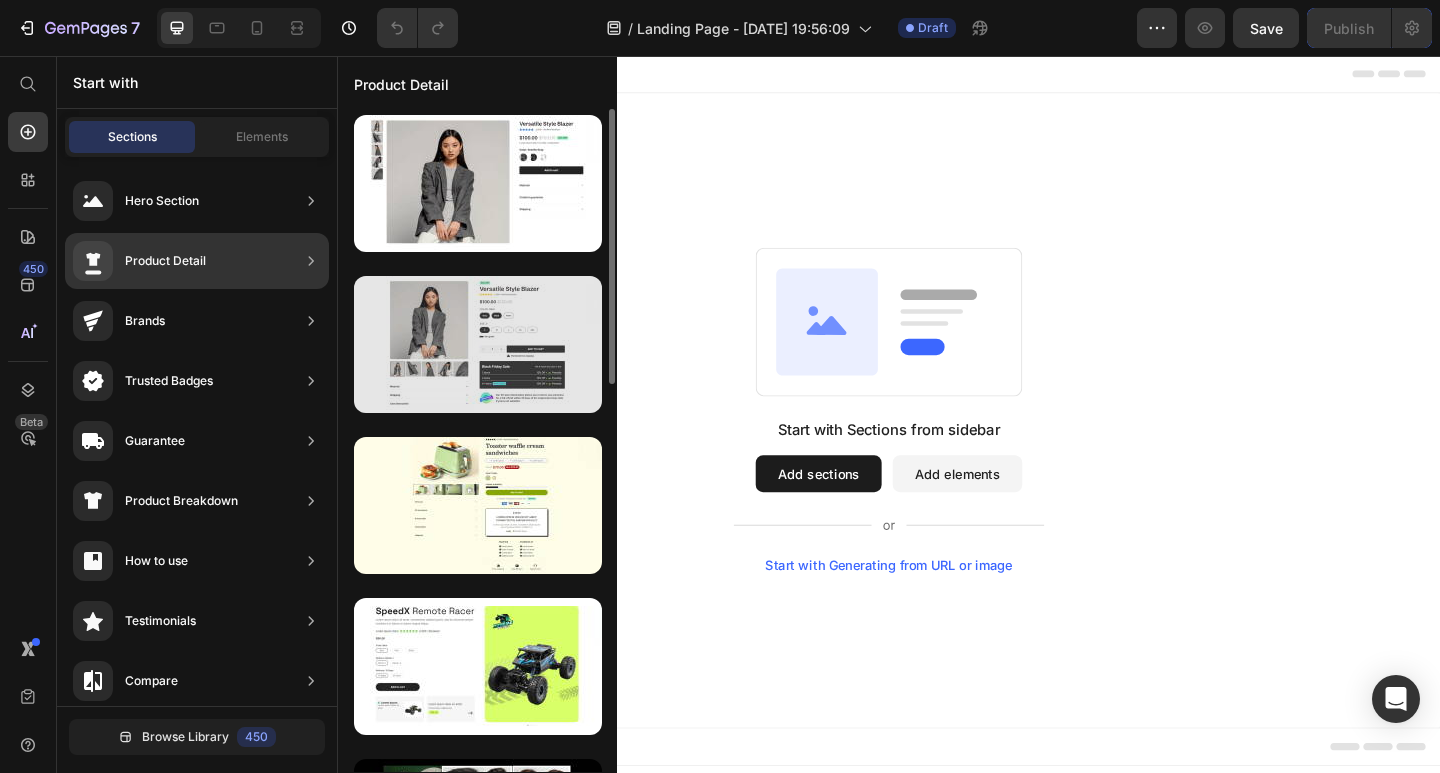 click at bounding box center [478, 344] 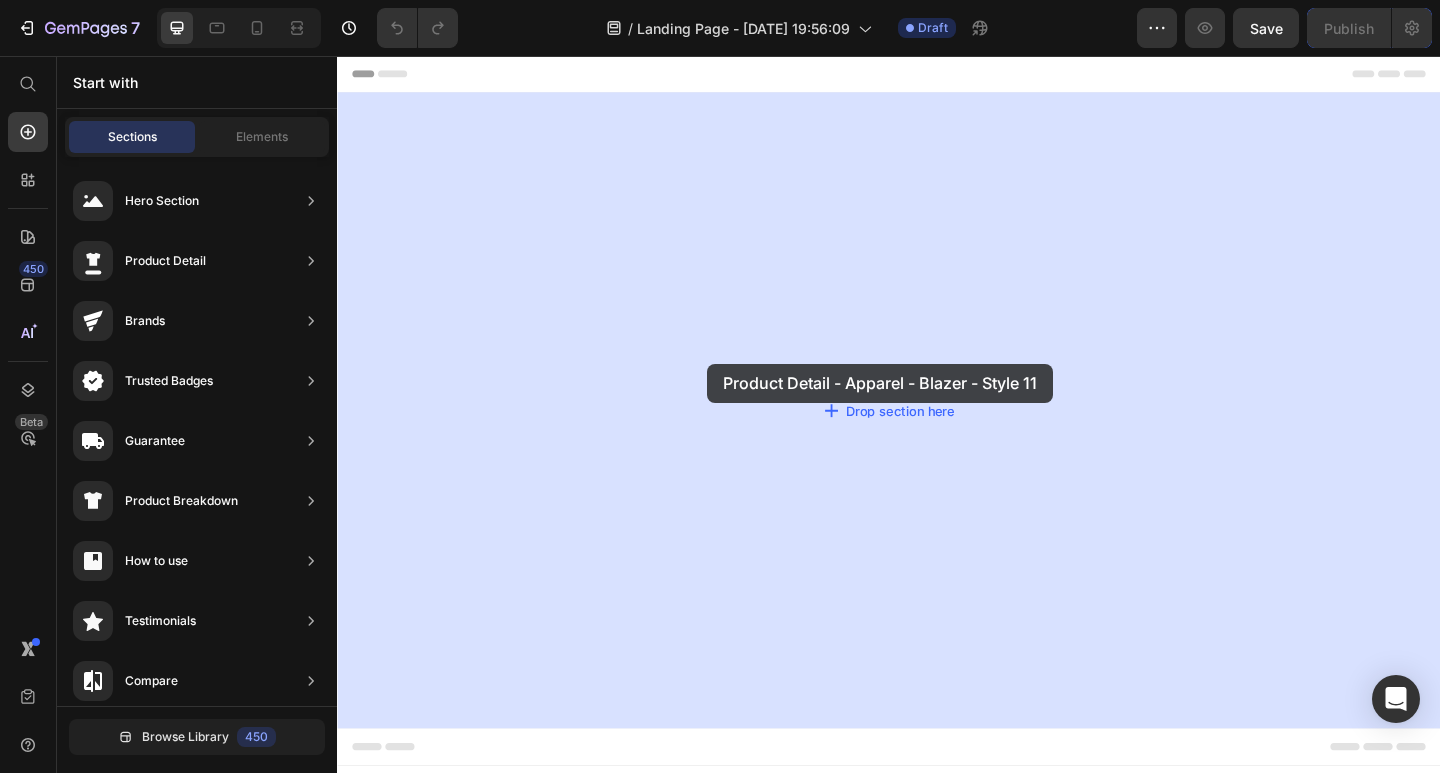 drag, startPoint x: 776, startPoint y: 392, endPoint x: 740, endPoint y: 391, distance: 36.013885 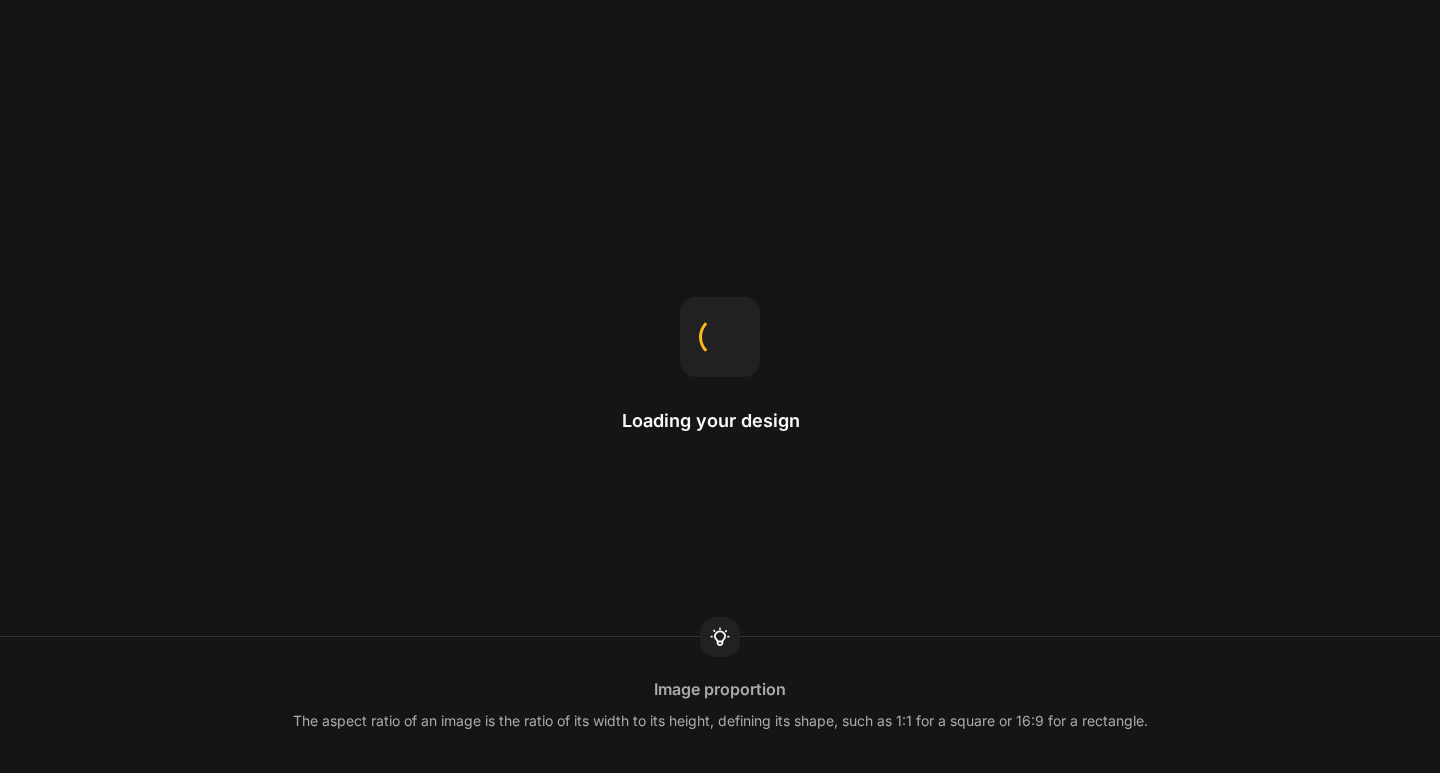 scroll, scrollTop: 0, scrollLeft: 0, axis: both 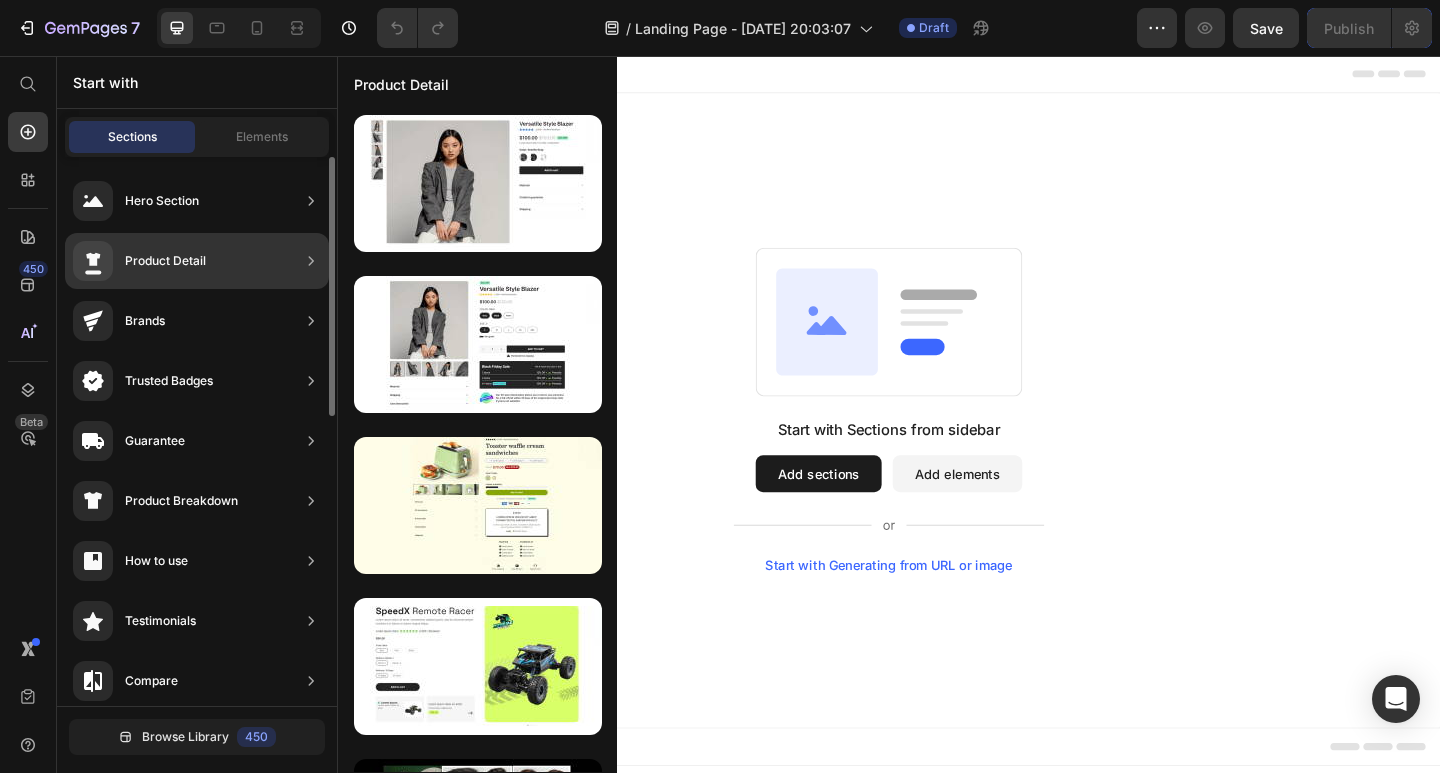click on "Product Detail" 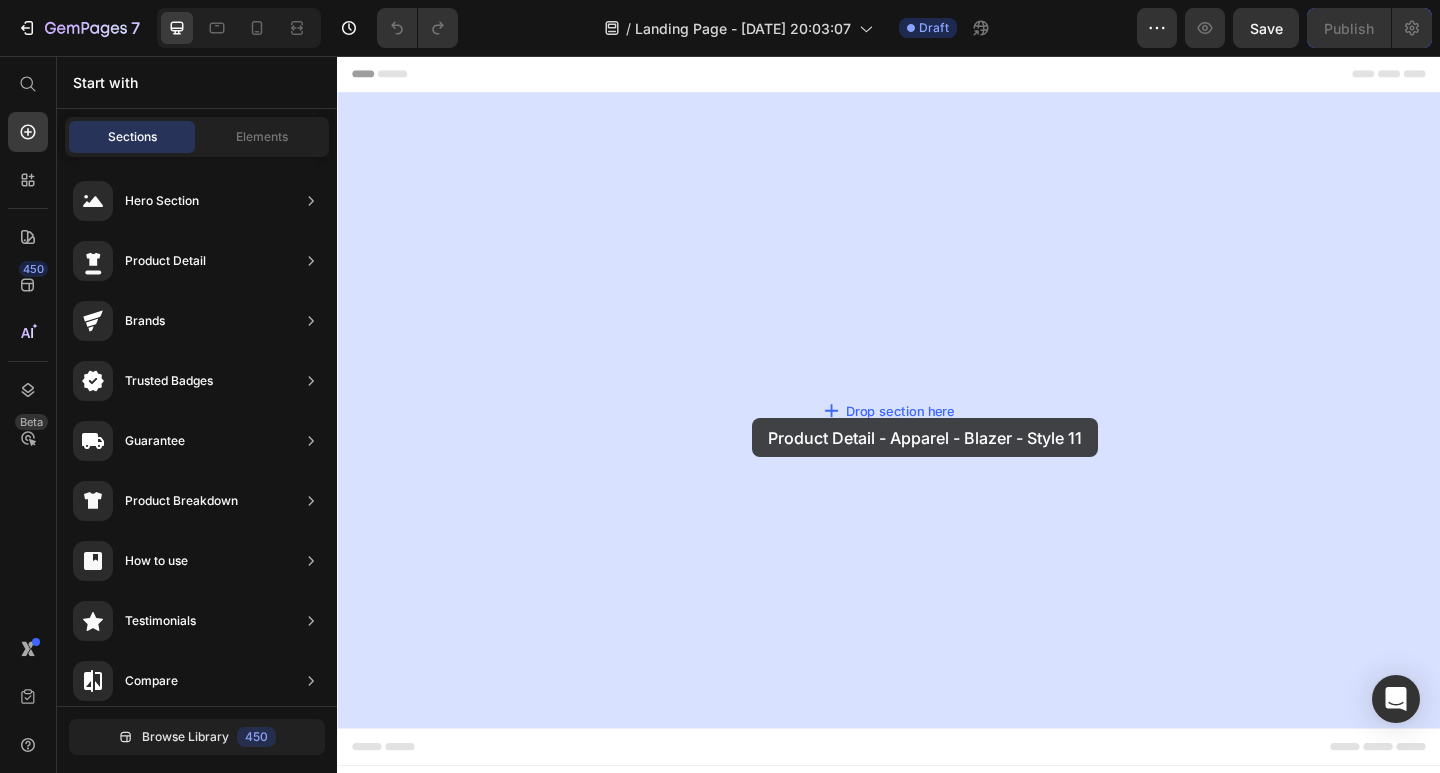 drag, startPoint x: 823, startPoint y: 417, endPoint x: 789, endPoint y: 450, distance: 47.38143 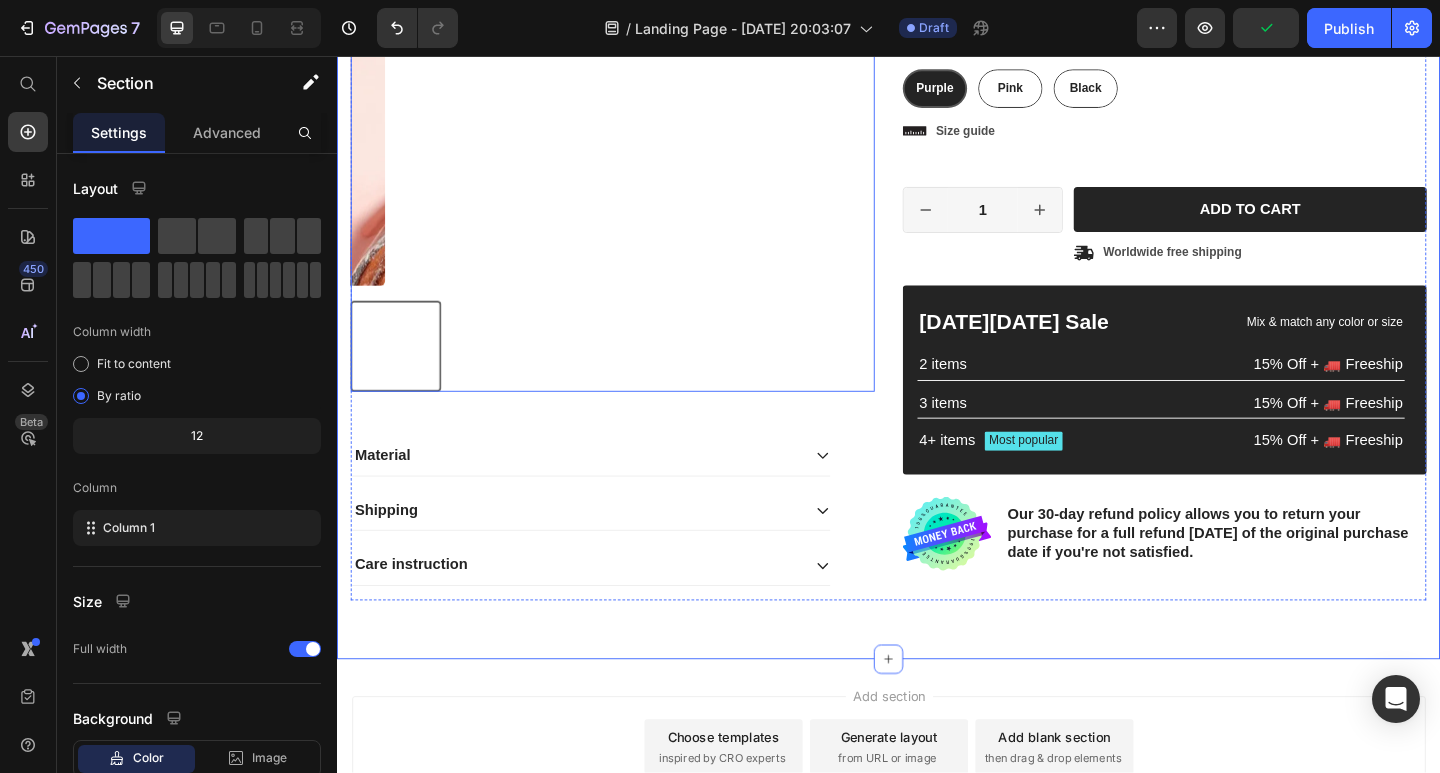 scroll, scrollTop: 150, scrollLeft: 0, axis: vertical 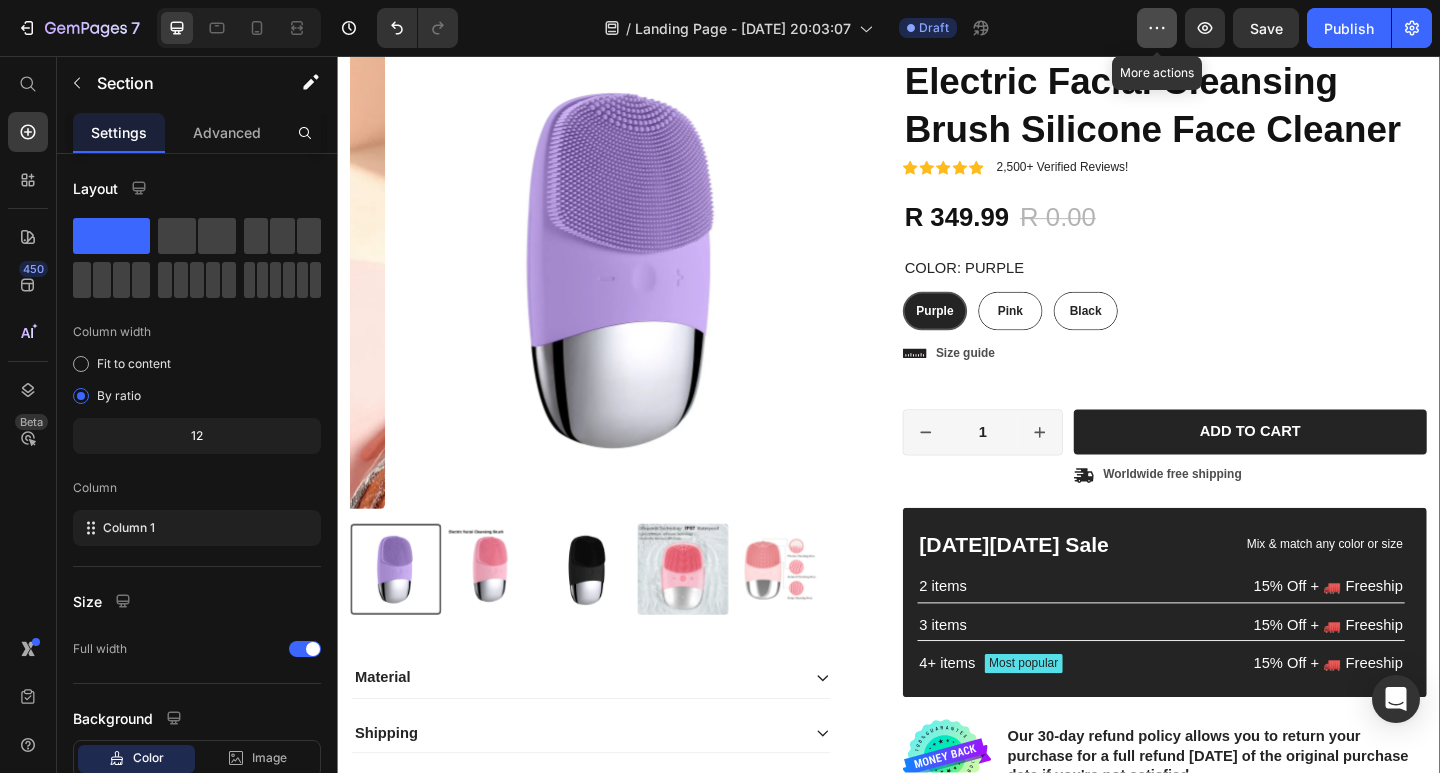 click 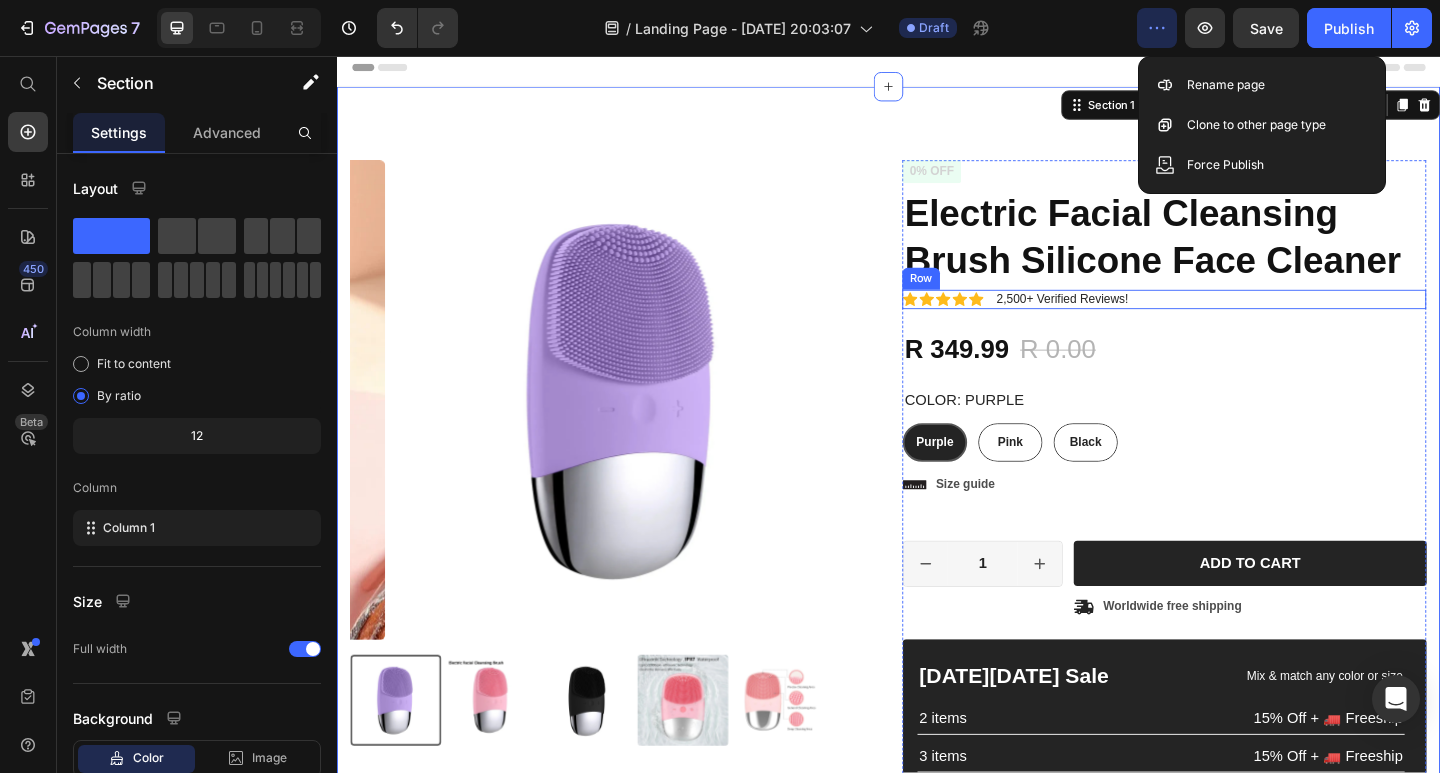 scroll, scrollTop: 0, scrollLeft: 0, axis: both 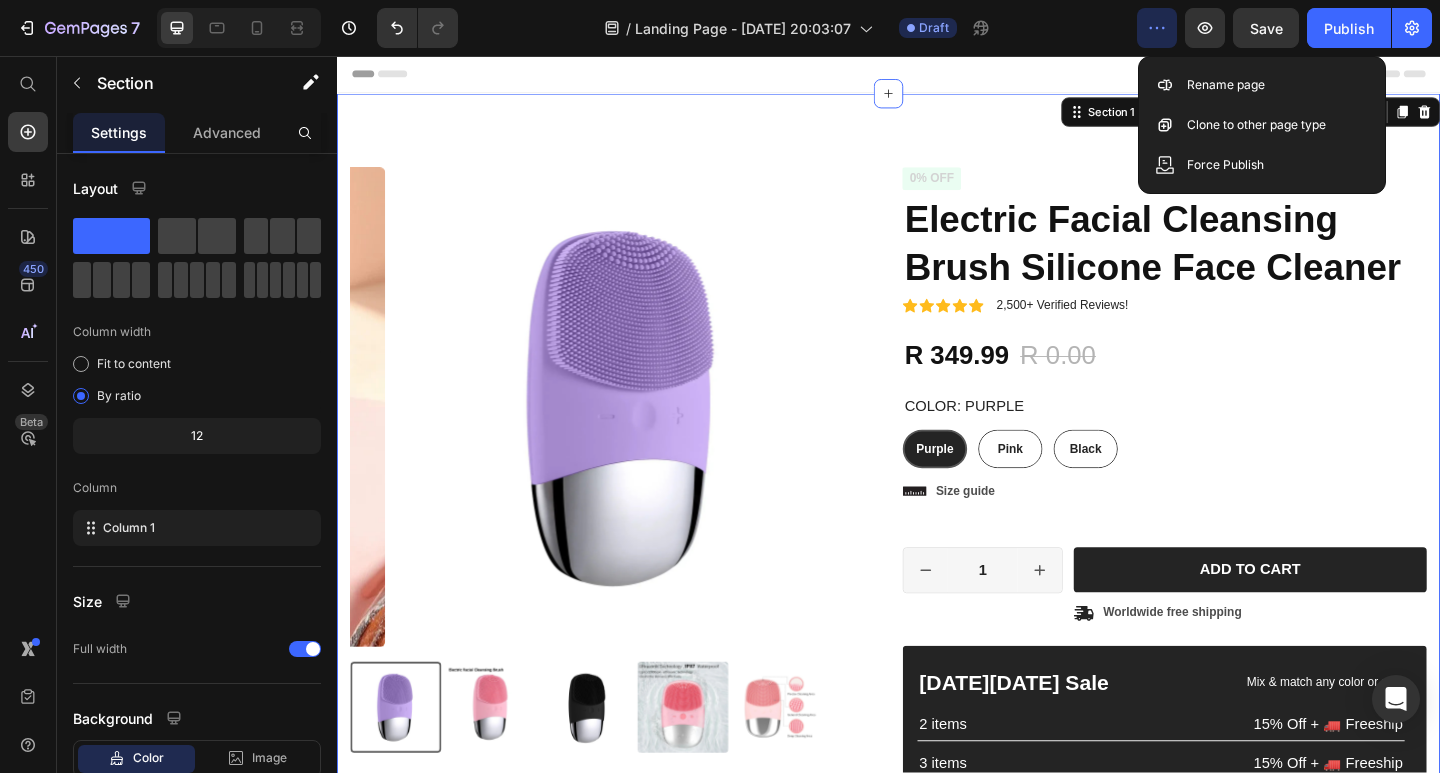 click on "/  Landing Page - [DATE] 20:03:07 Draft" 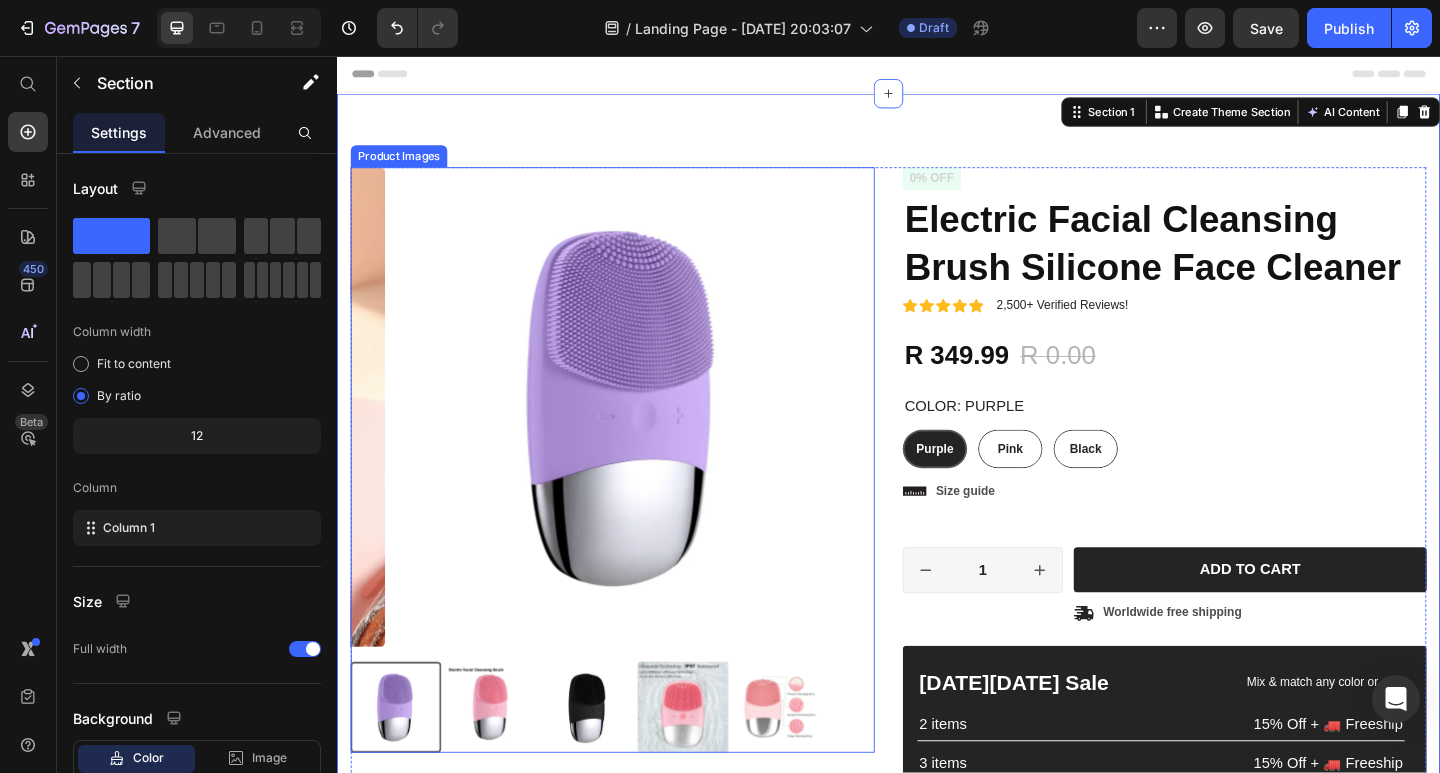click at bounding box center (505, 764) 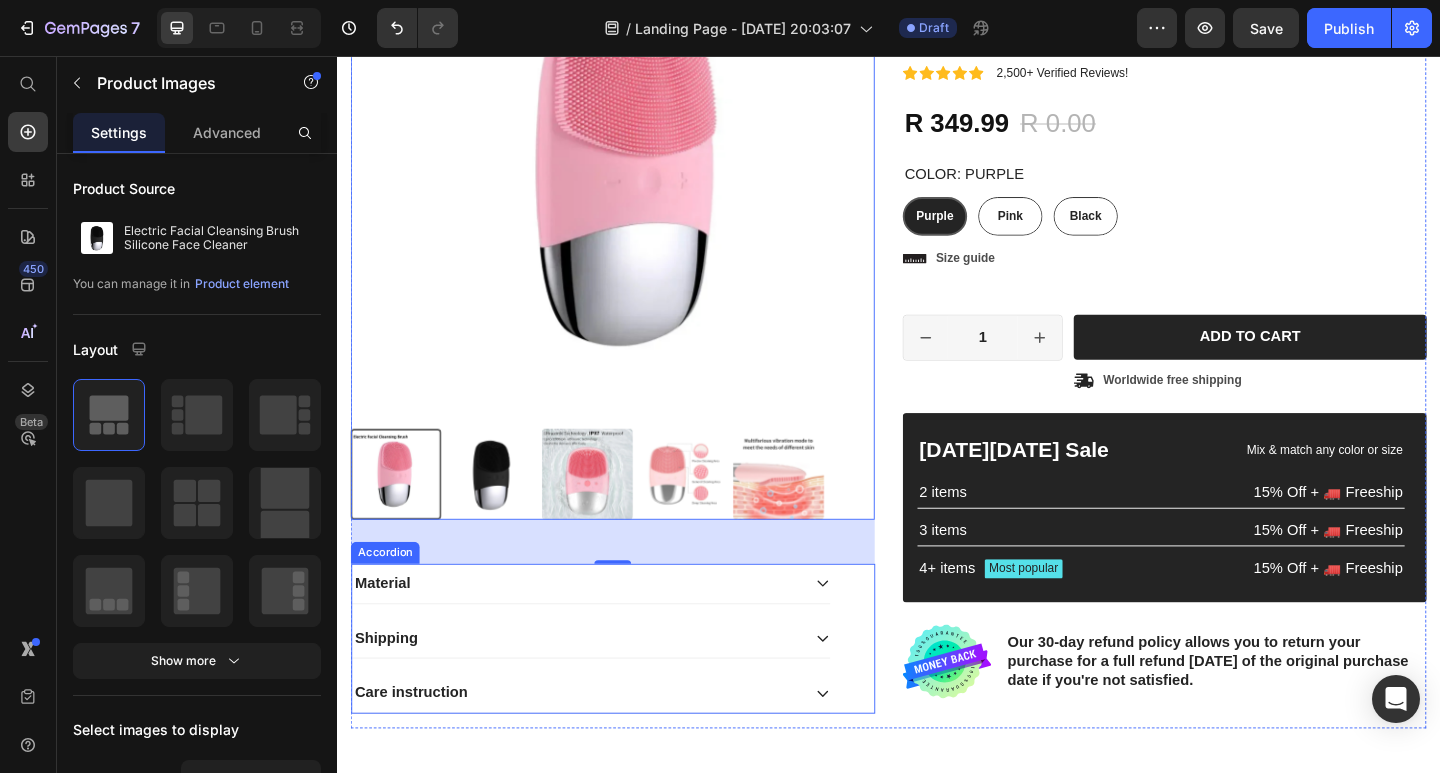 scroll, scrollTop: 300, scrollLeft: 0, axis: vertical 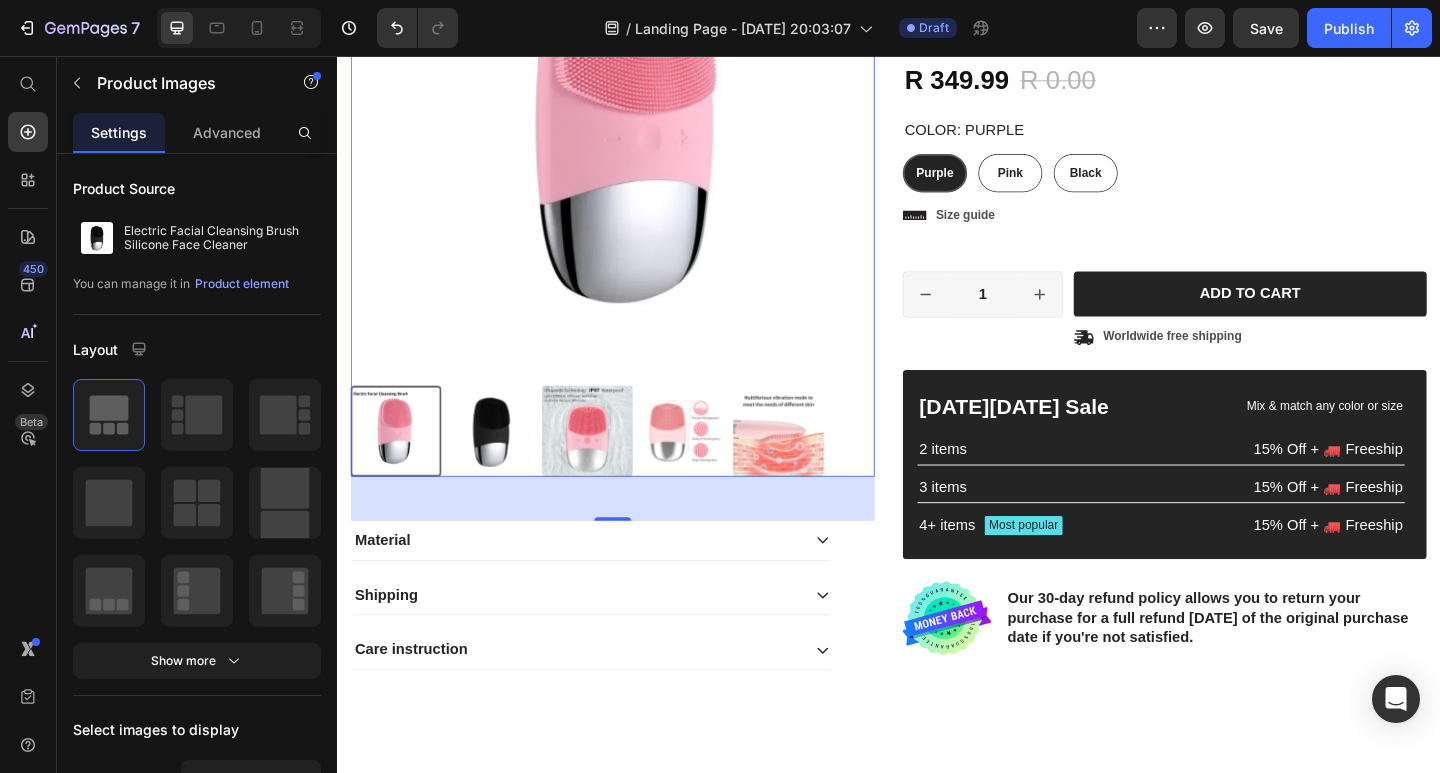 click at bounding box center (505, 464) 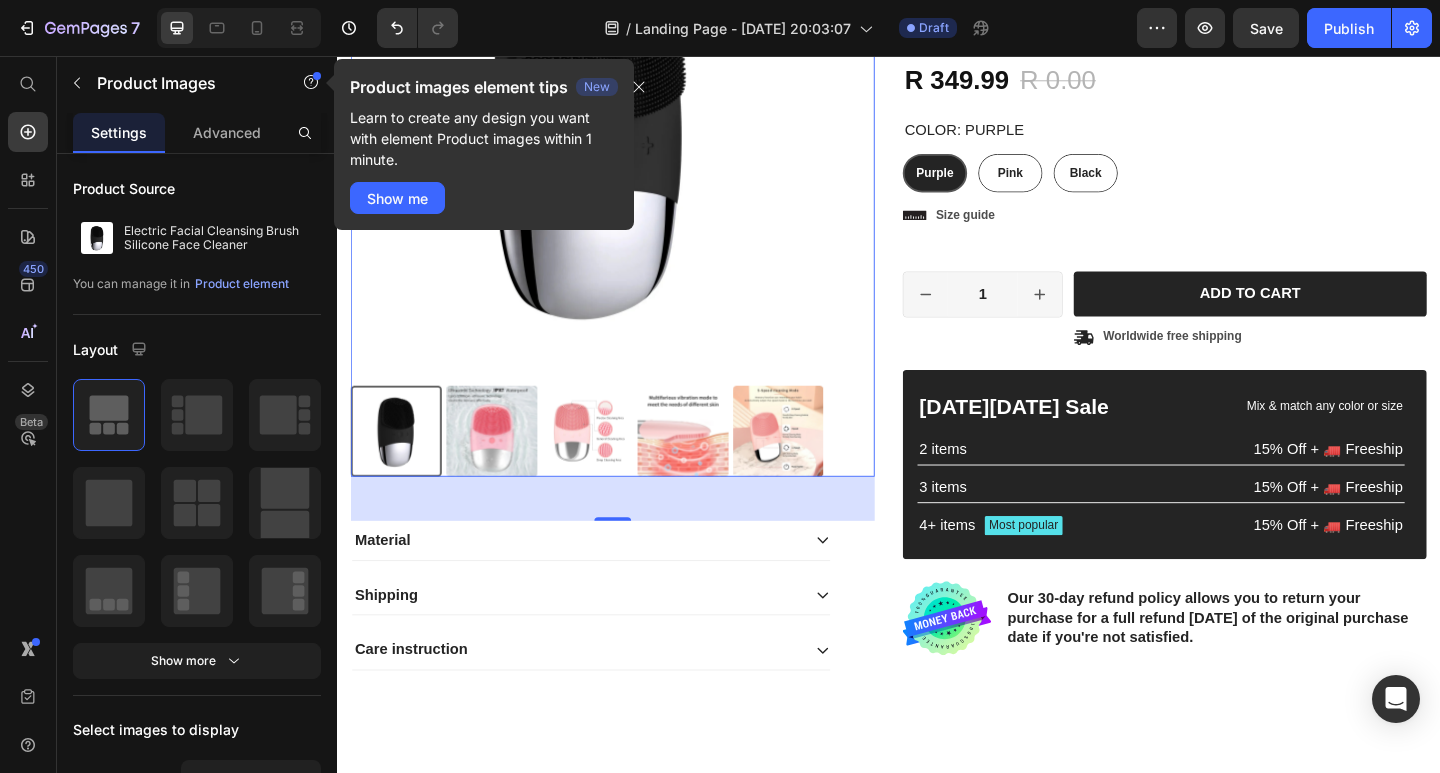 click at bounding box center [505, 464] 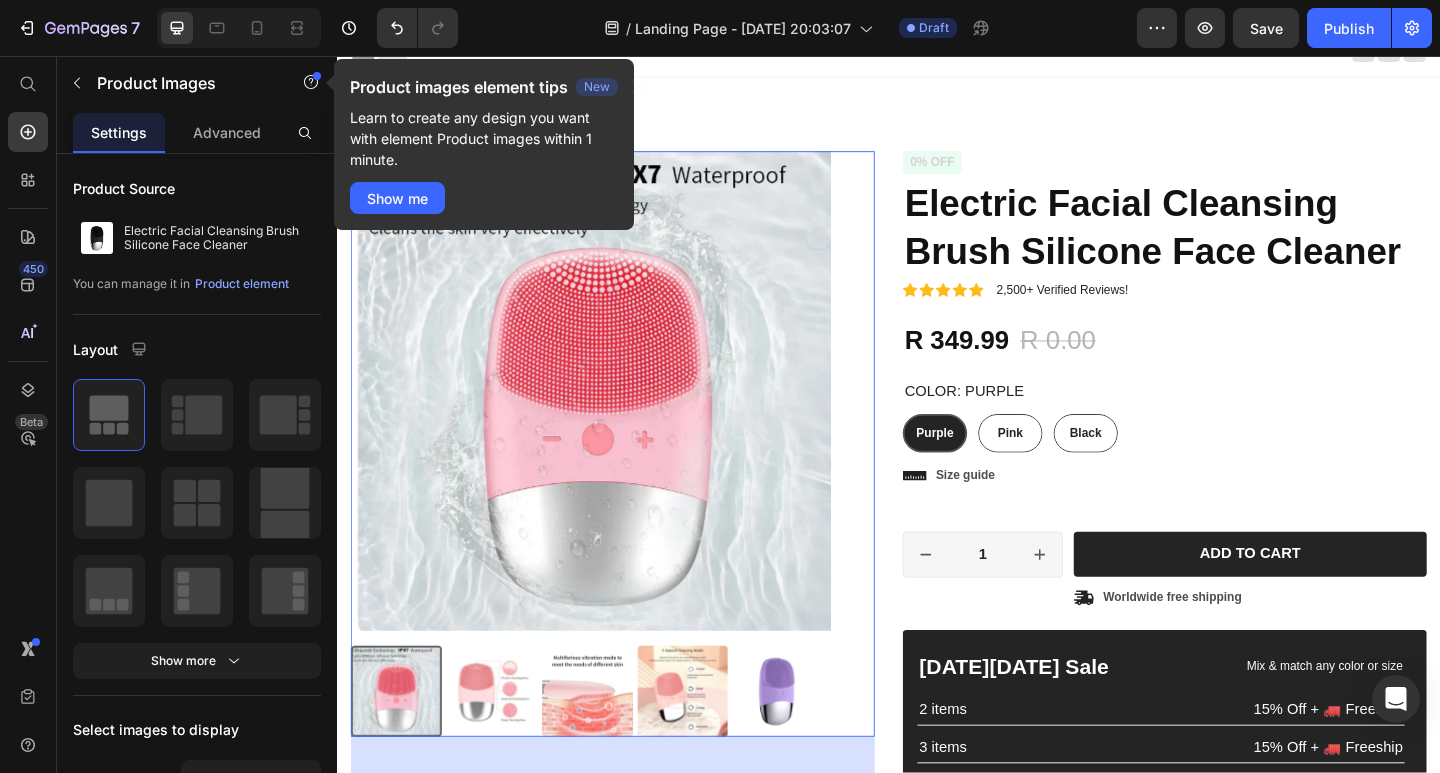 scroll, scrollTop: 0, scrollLeft: 0, axis: both 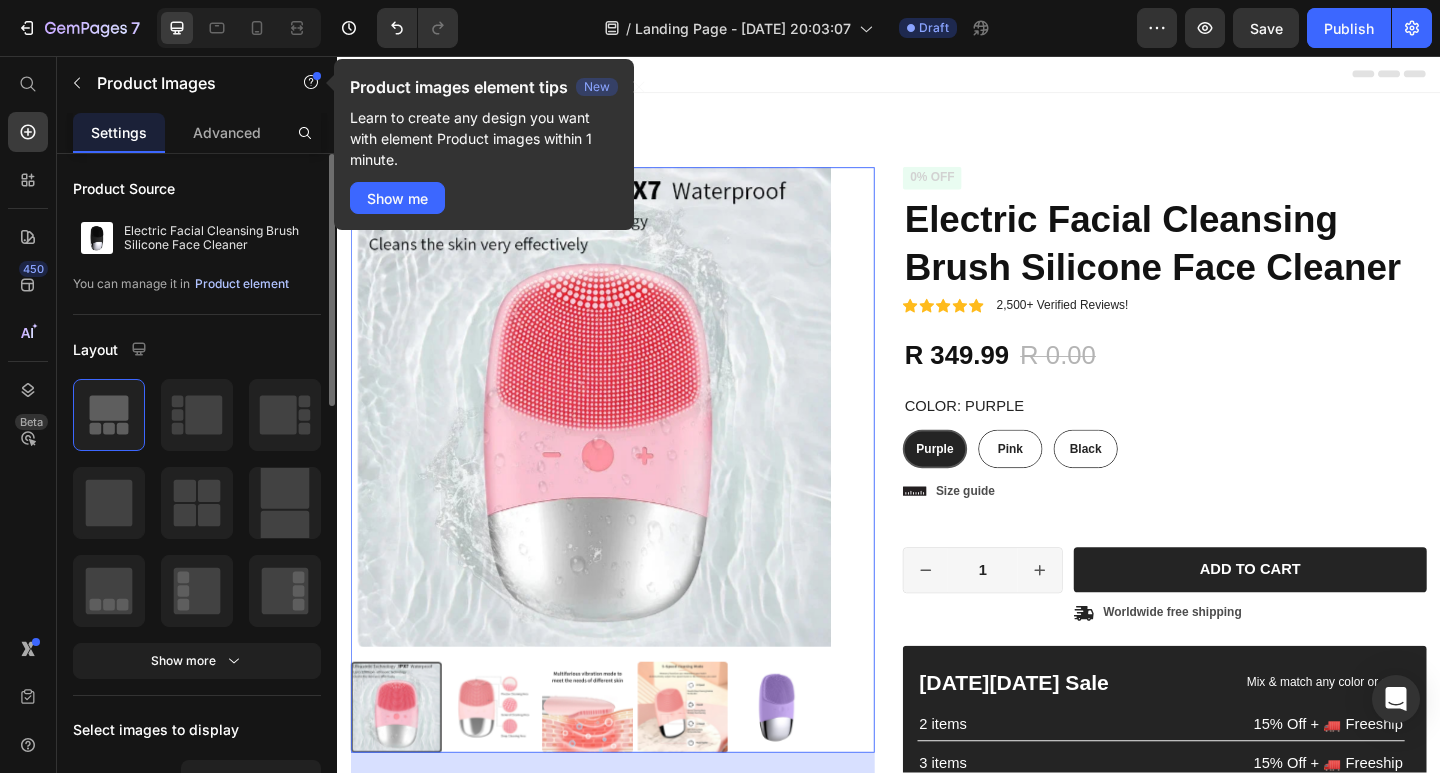 click on "Product element" at bounding box center (242, 284) 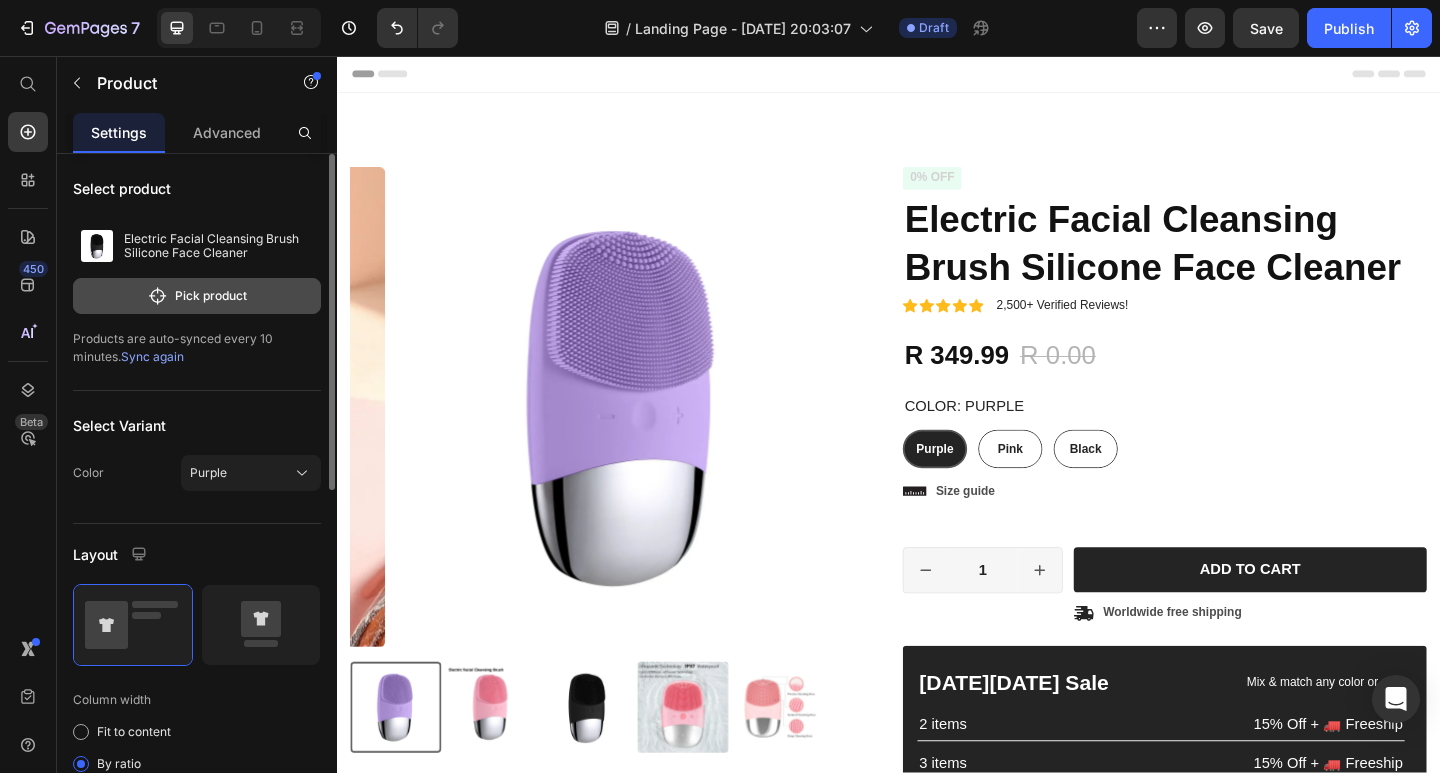 click on "Pick product" at bounding box center (197, 296) 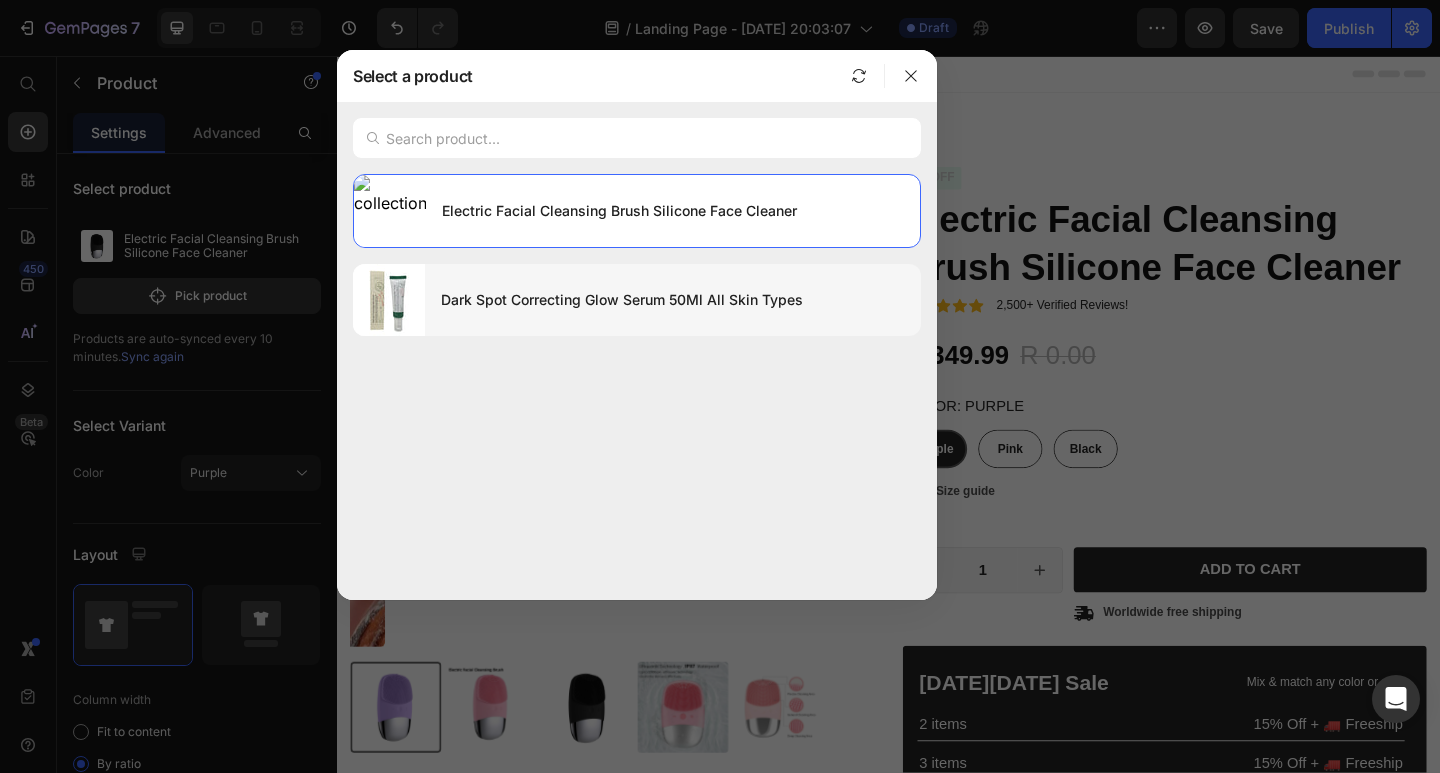 click on "Dark Spot Correcting Glow Serum 50Ml All Skin Types" at bounding box center (673, 300) 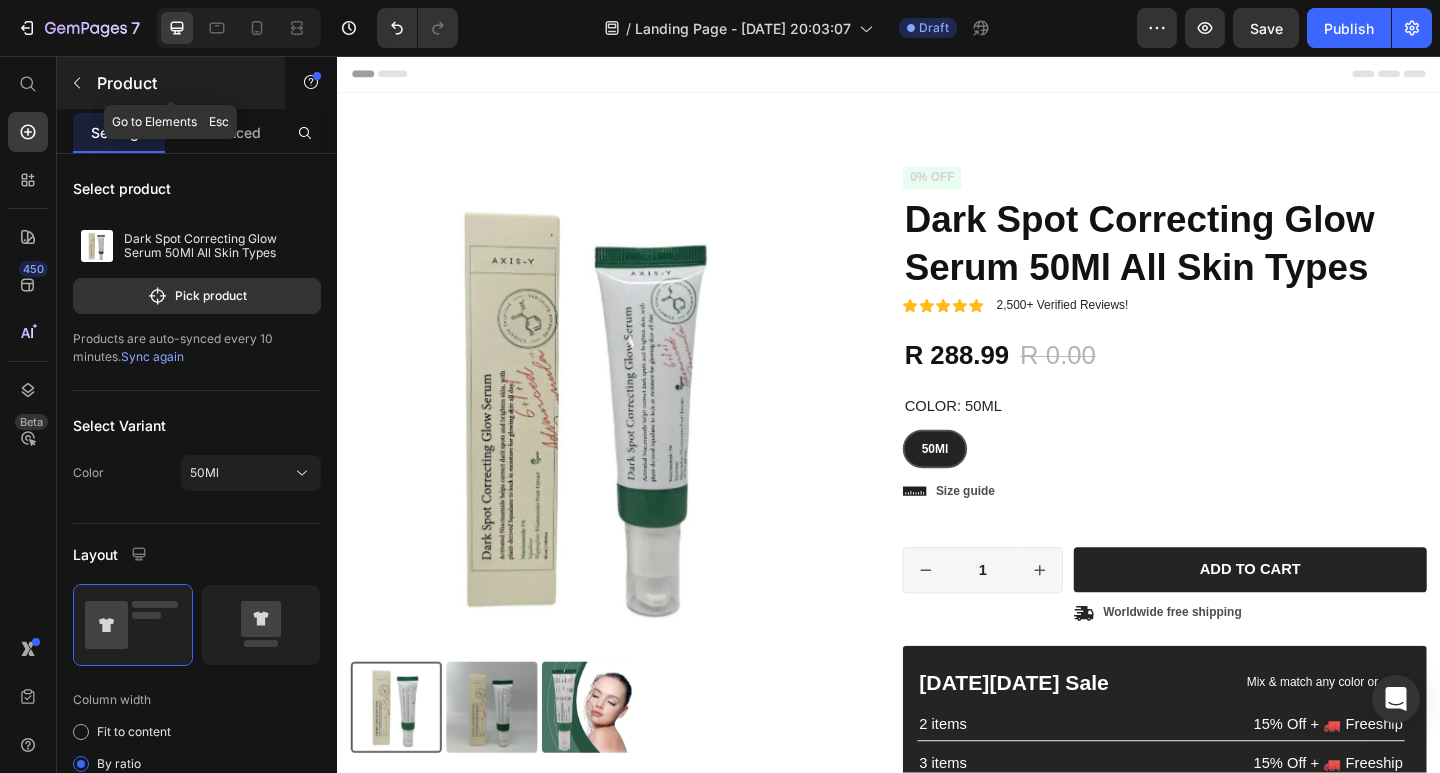click at bounding box center (77, 83) 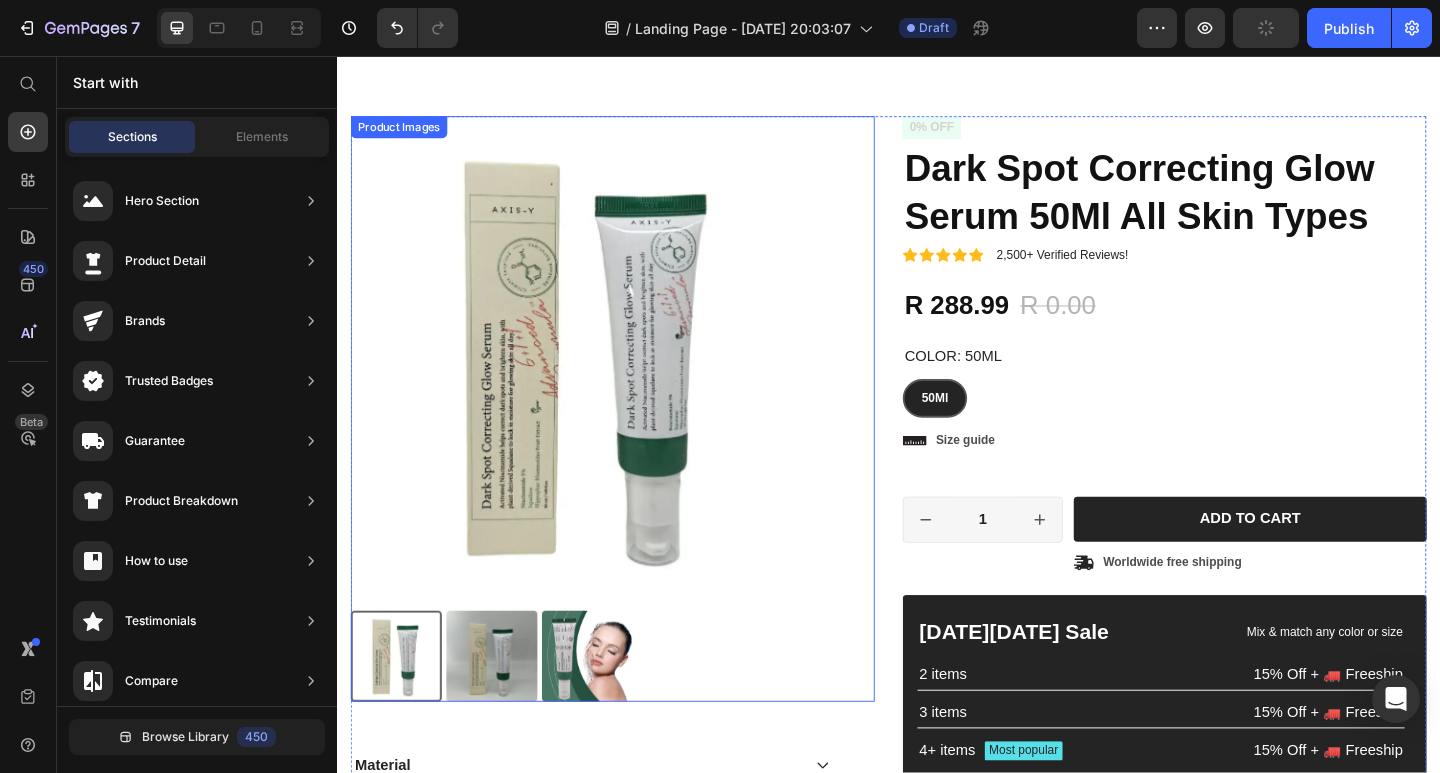 scroll, scrollTop: 50, scrollLeft: 0, axis: vertical 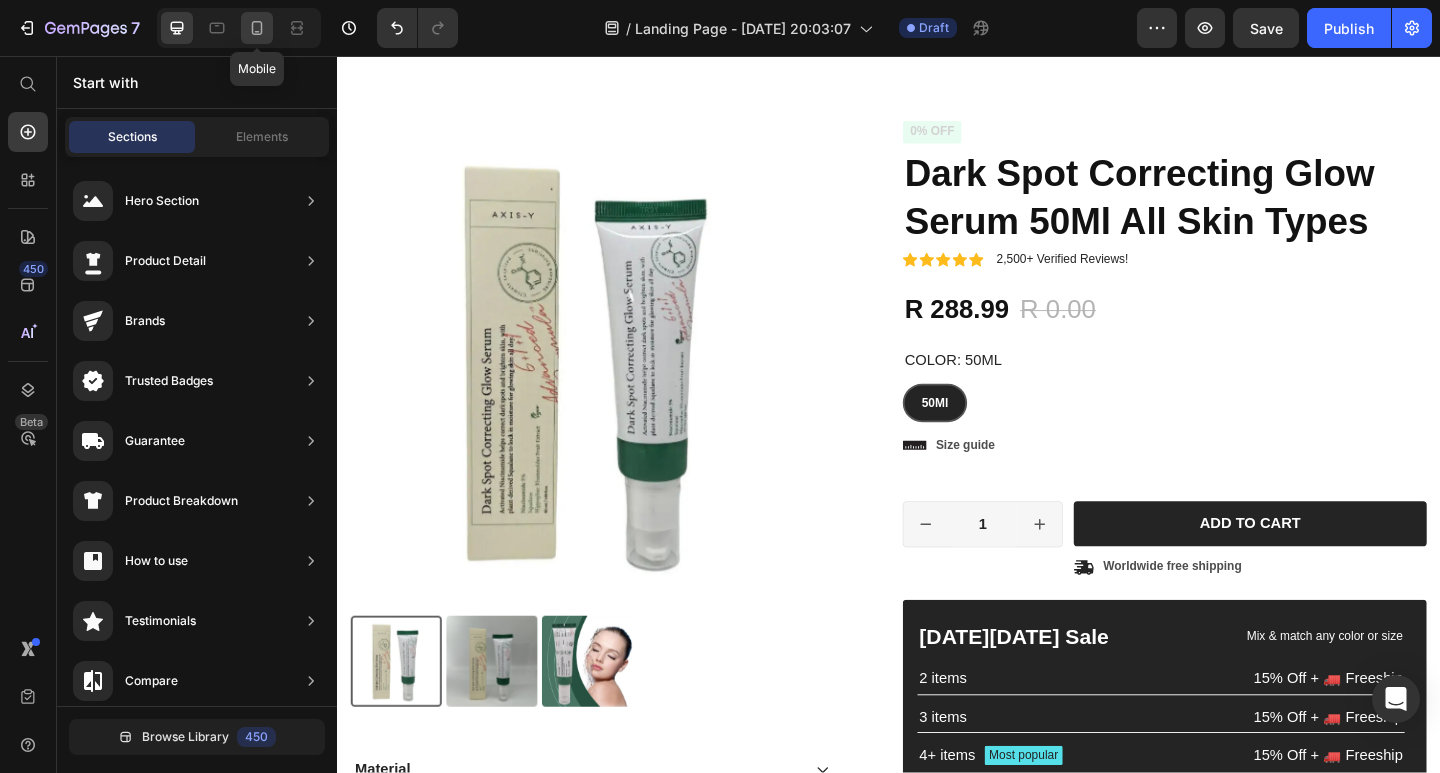 click 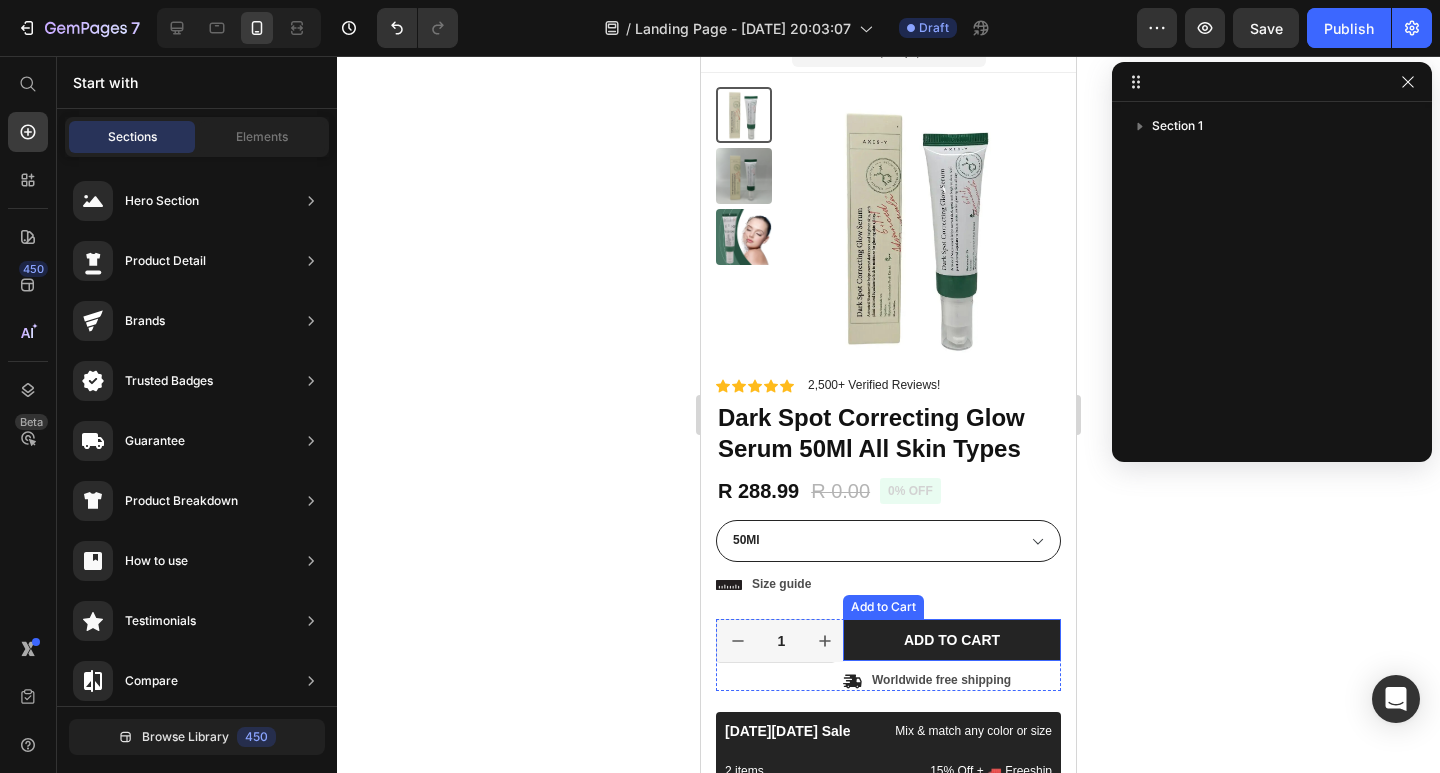 scroll, scrollTop: 0, scrollLeft: 0, axis: both 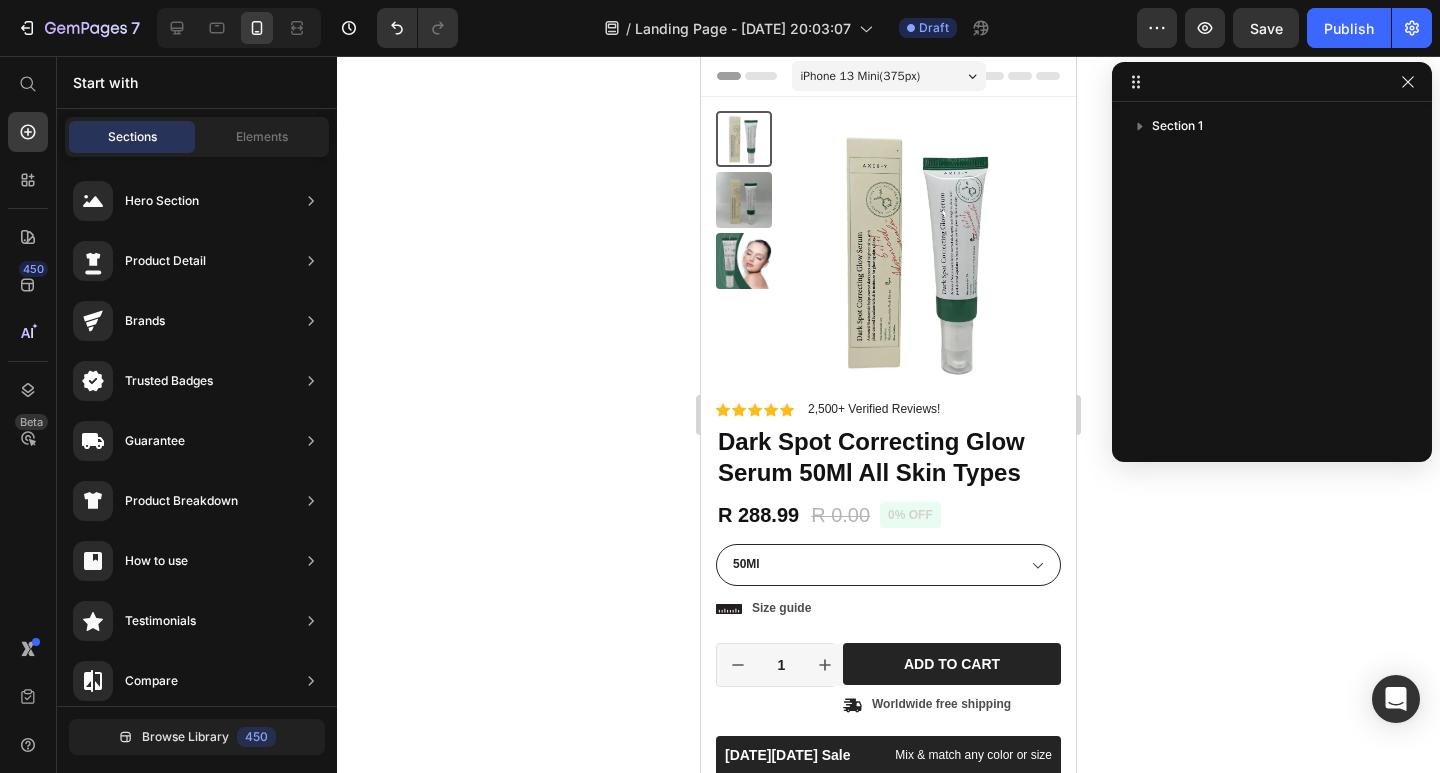 click on "iPhone 13 Mini  ( 375 px)" at bounding box center (889, 76) 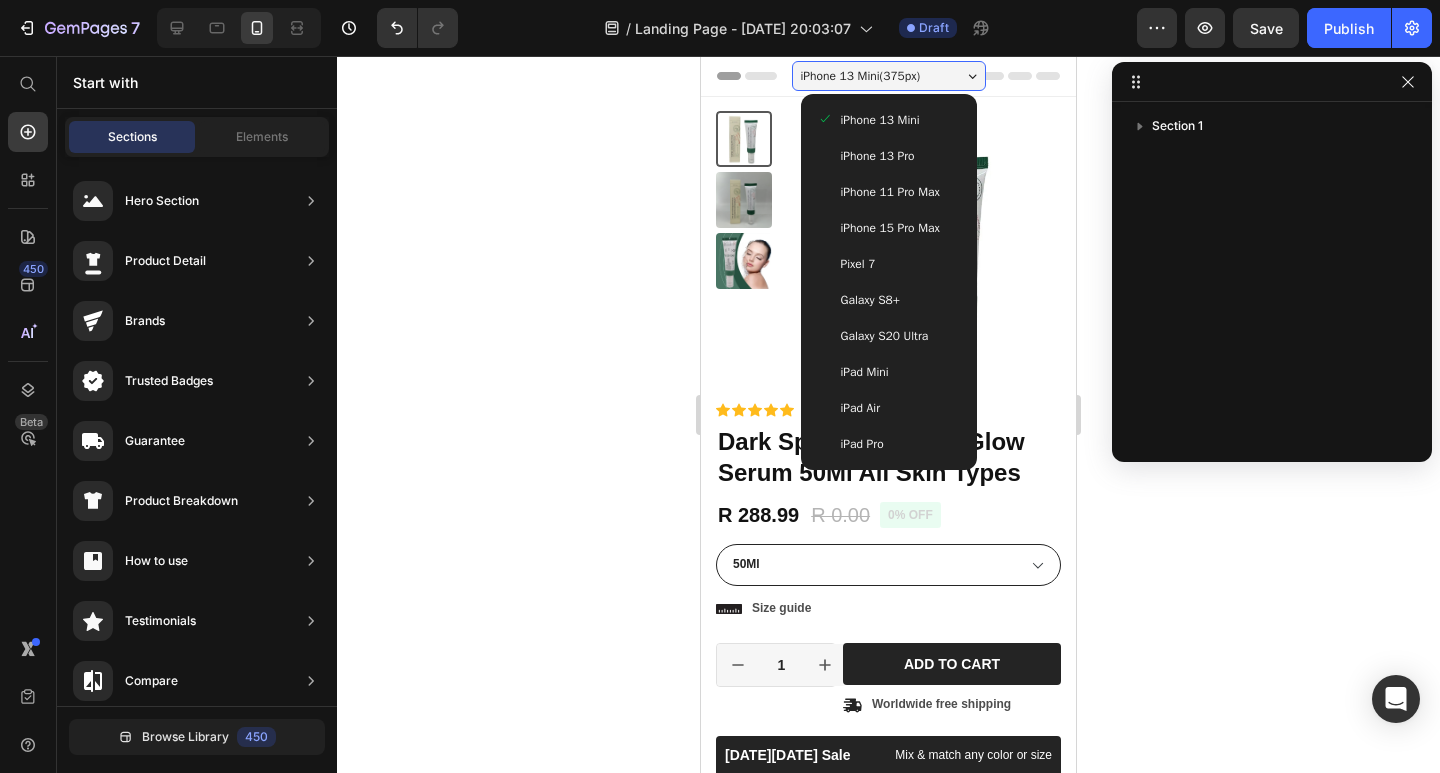click on "iPhone 11 Pro Max" at bounding box center (889, 192) 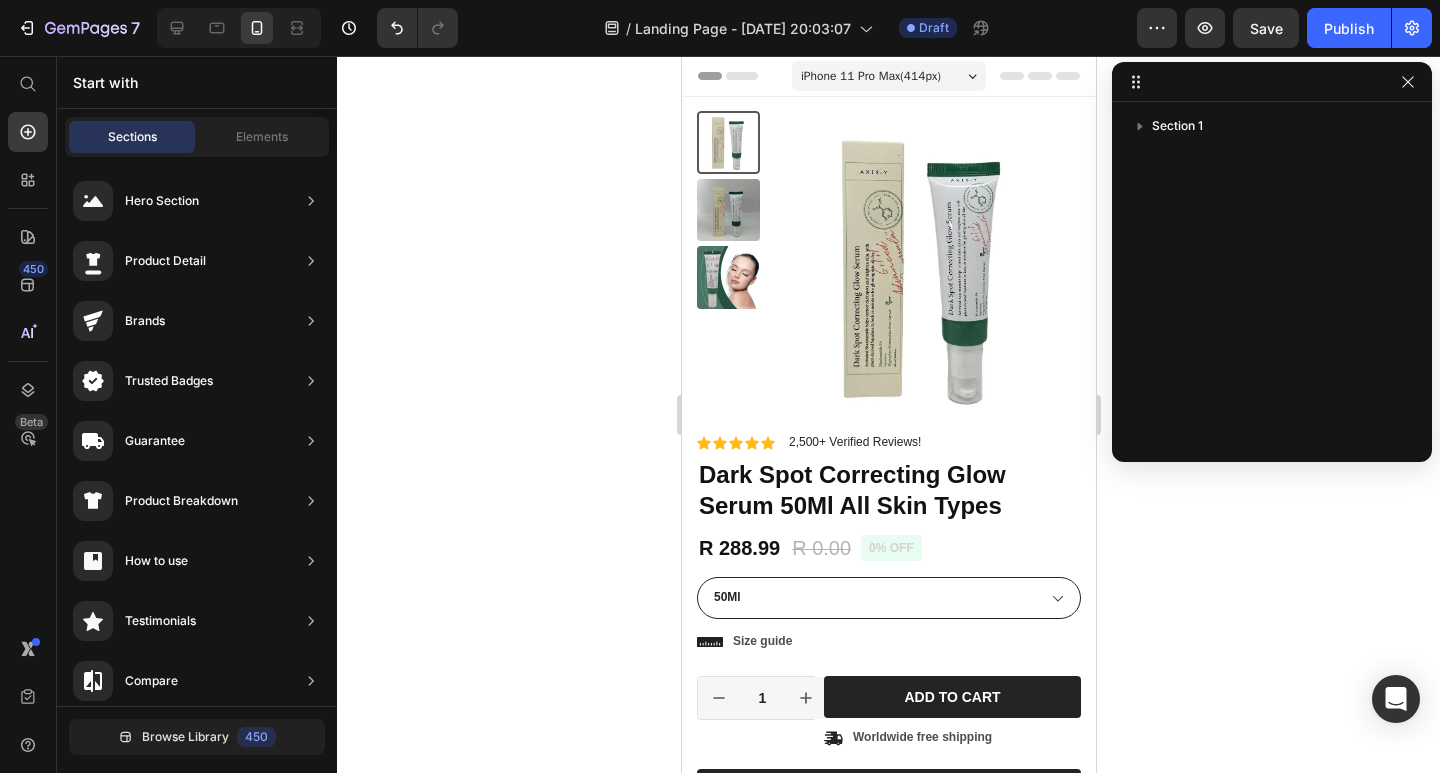 click on "iPhone 11 Pro Max  ( 414 px)" at bounding box center [888, 76] 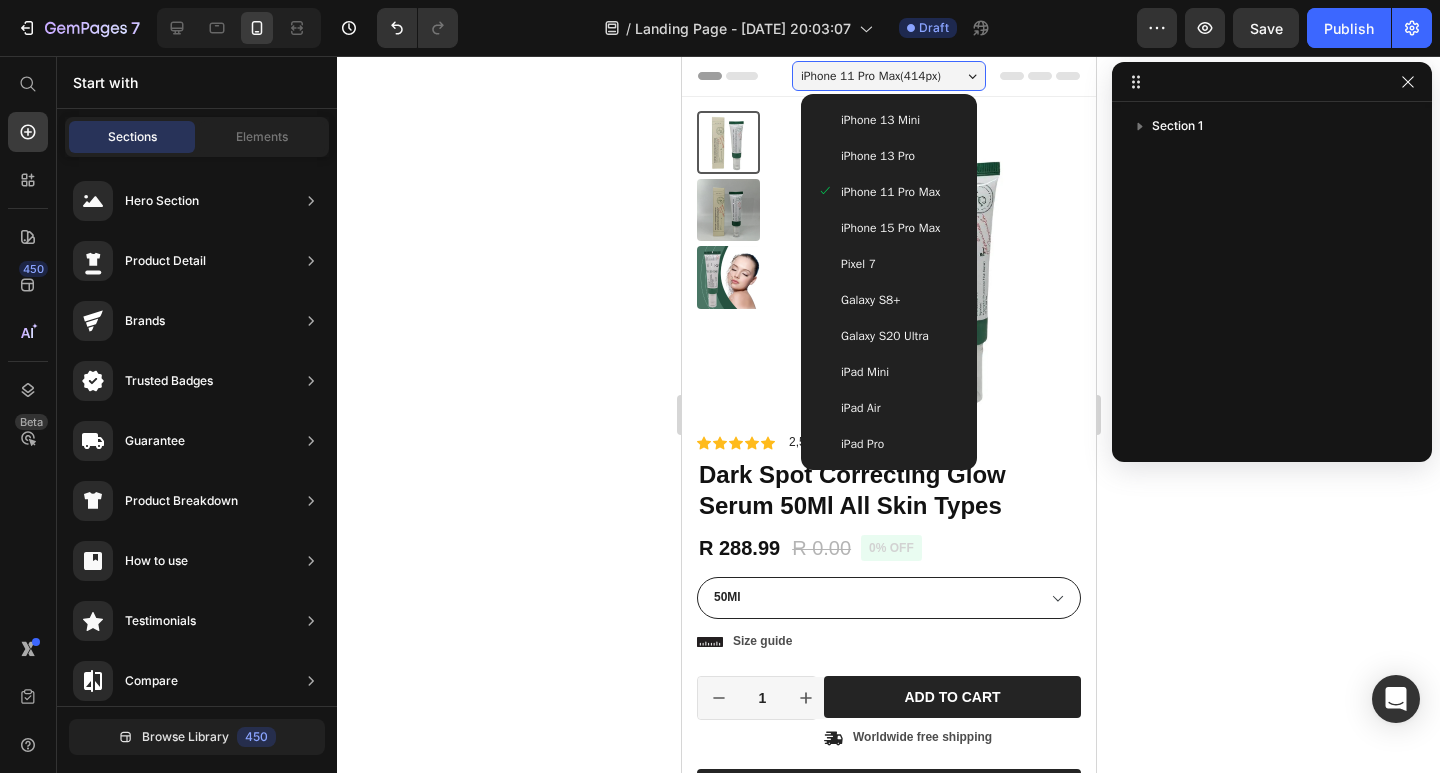 click on "iPhone 15 Pro Max" at bounding box center (889, 228) 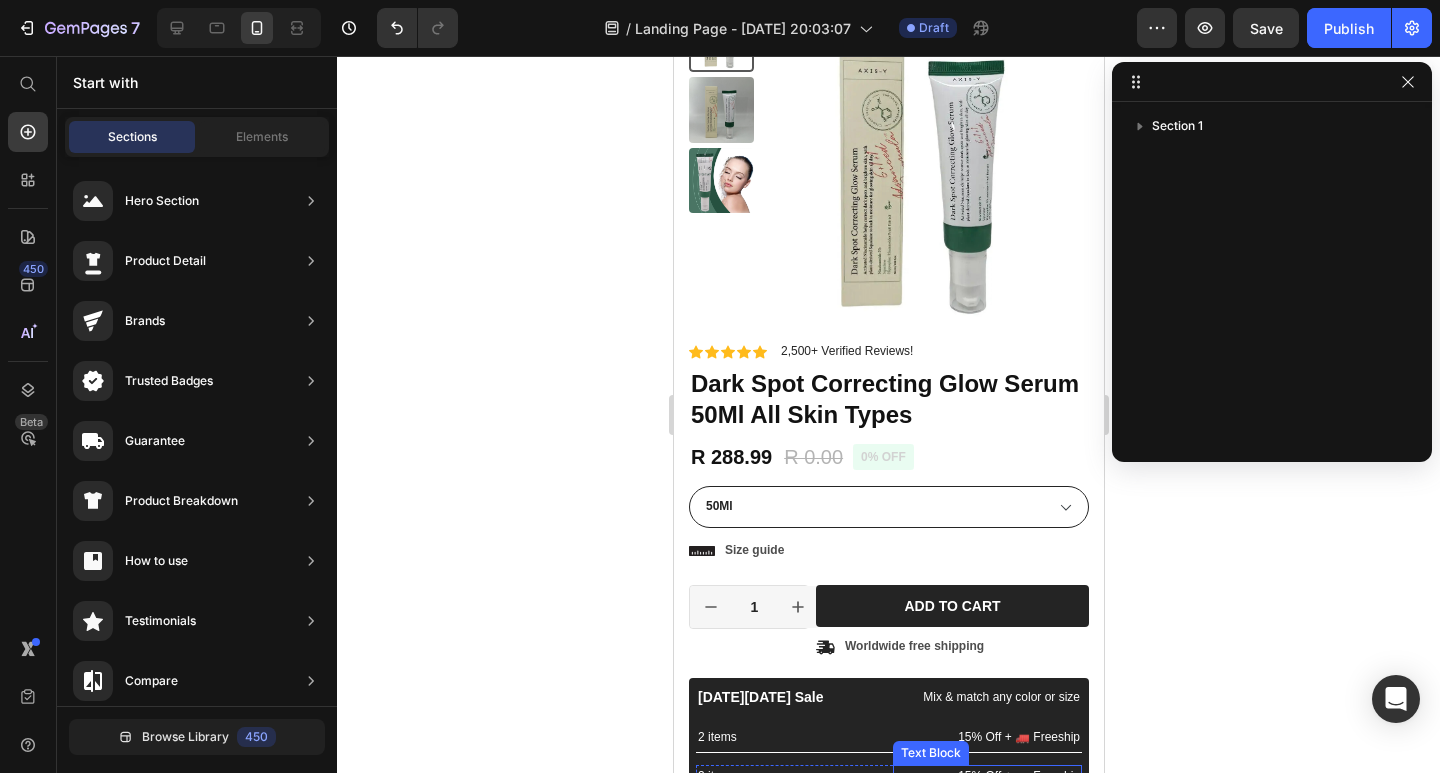 scroll, scrollTop: 0, scrollLeft: 0, axis: both 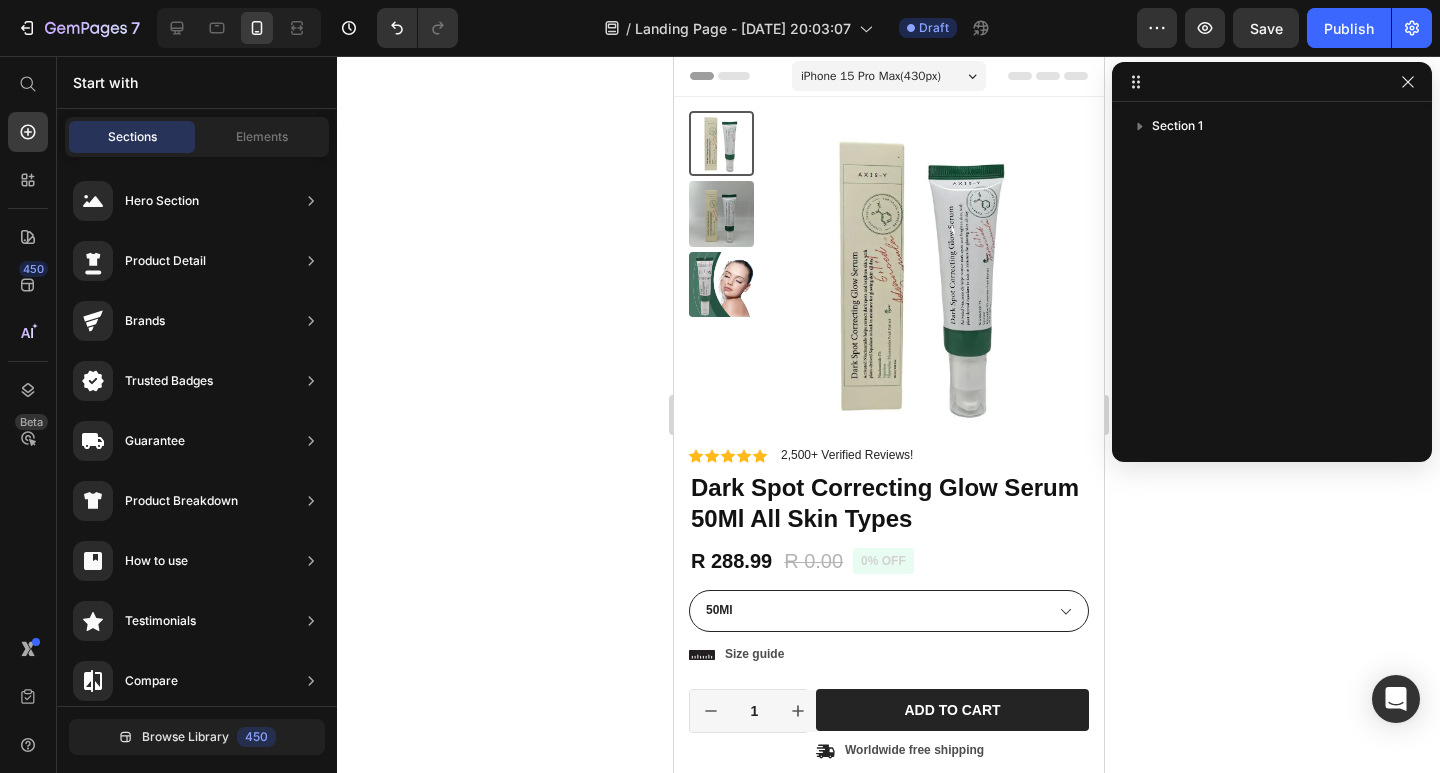 click on "iPhone 15 Pro Max  ( 430 px)" at bounding box center [888, 76] 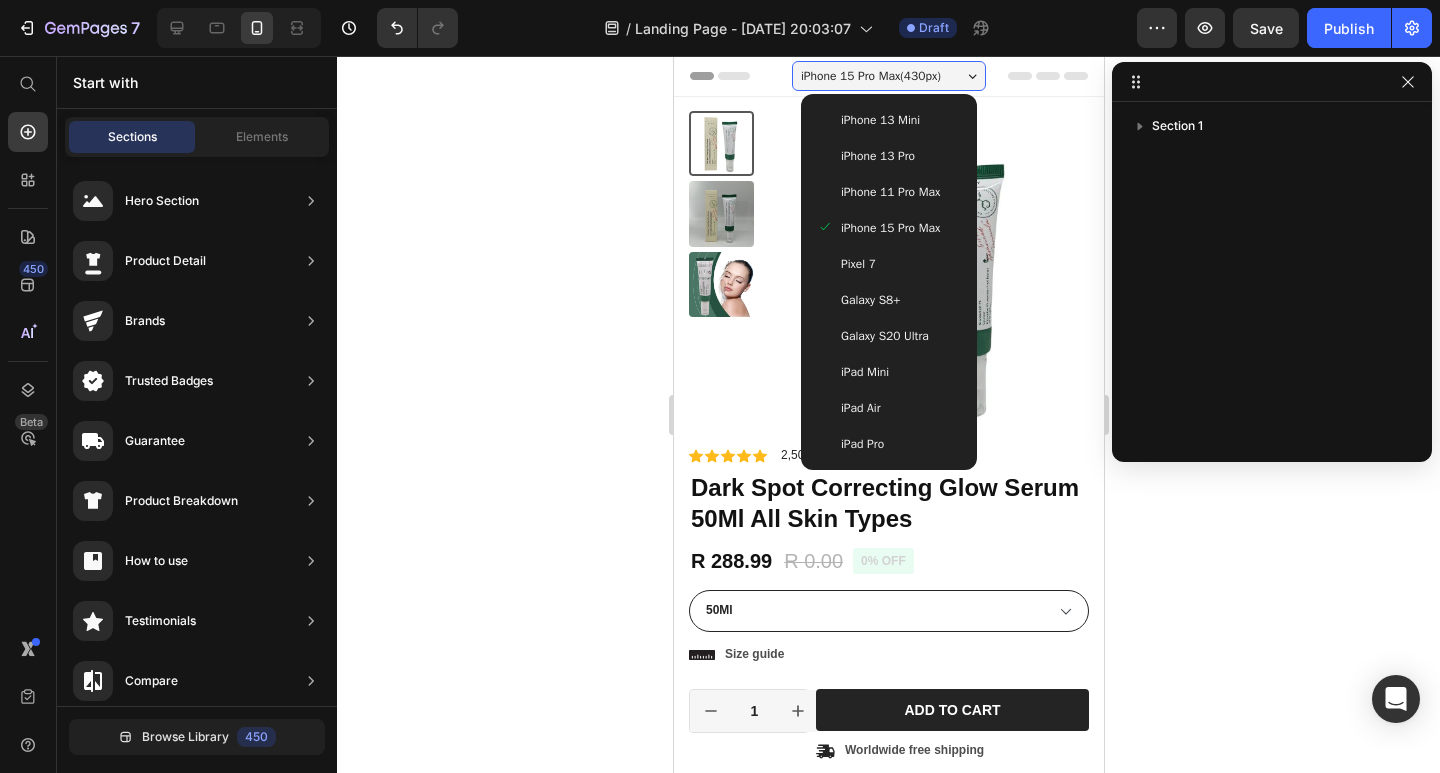 click on "iPhone 13 Mini" at bounding box center (879, 120) 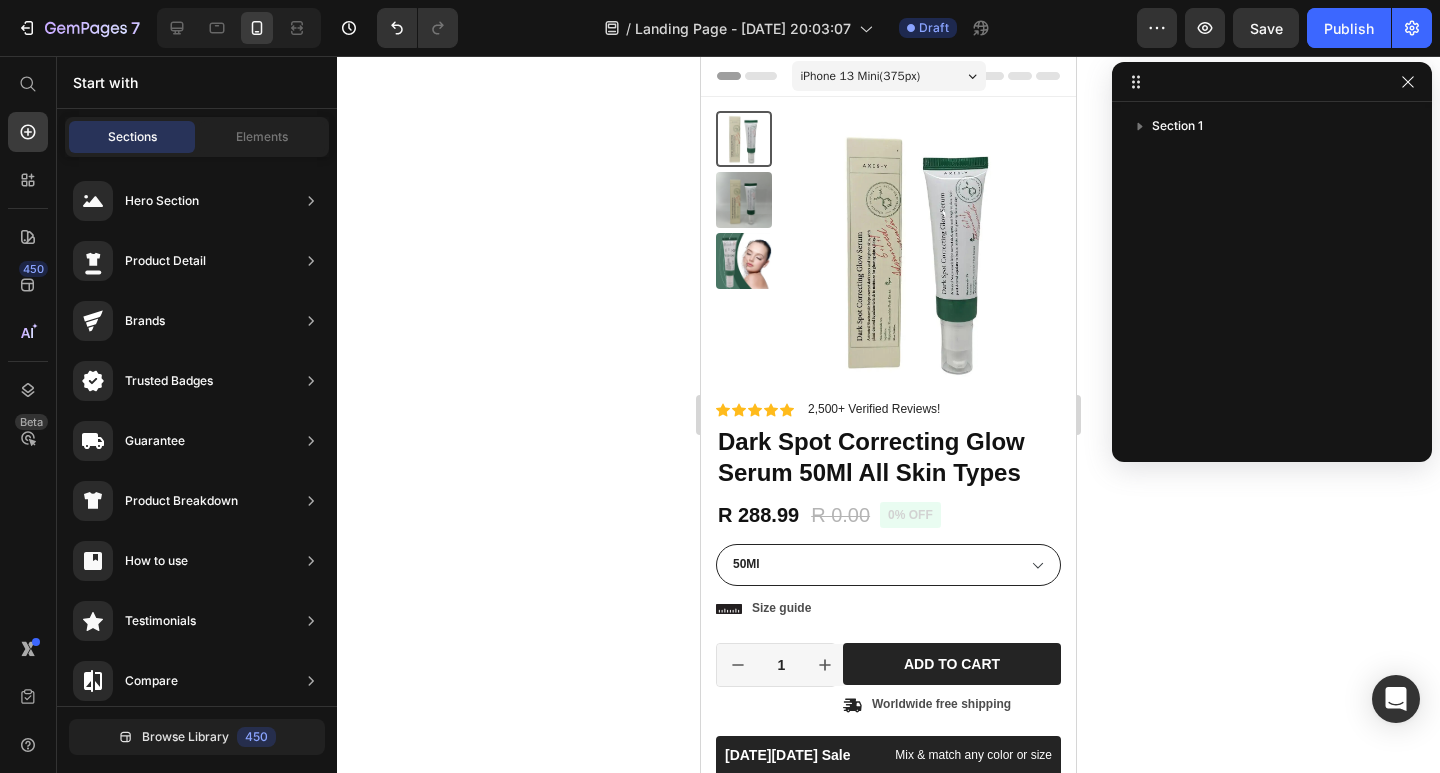 click on "iPhone 13 Mini  ( 375 px)" at bounding box center [861, 76] 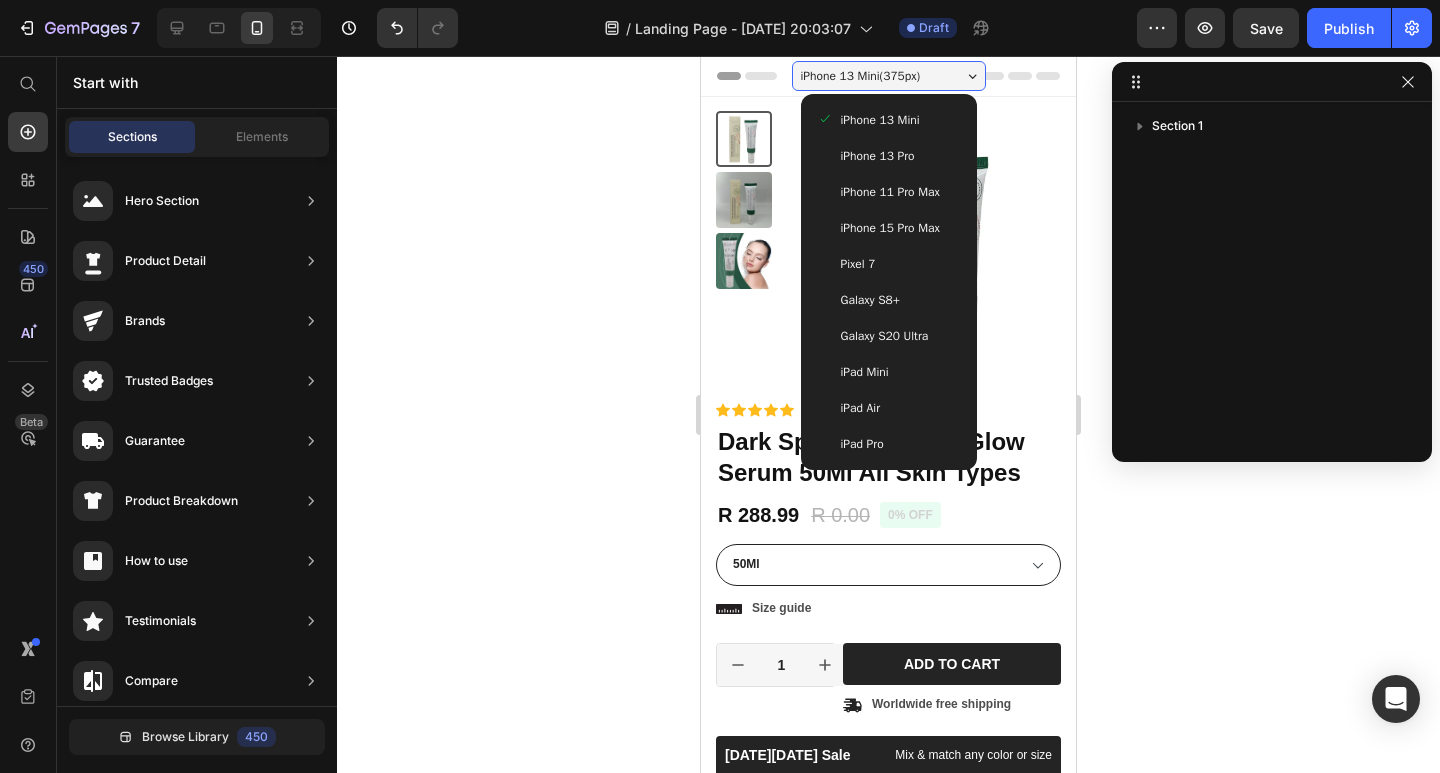 click on "iPhone 13 Pro" at bounding box center (878, 156) 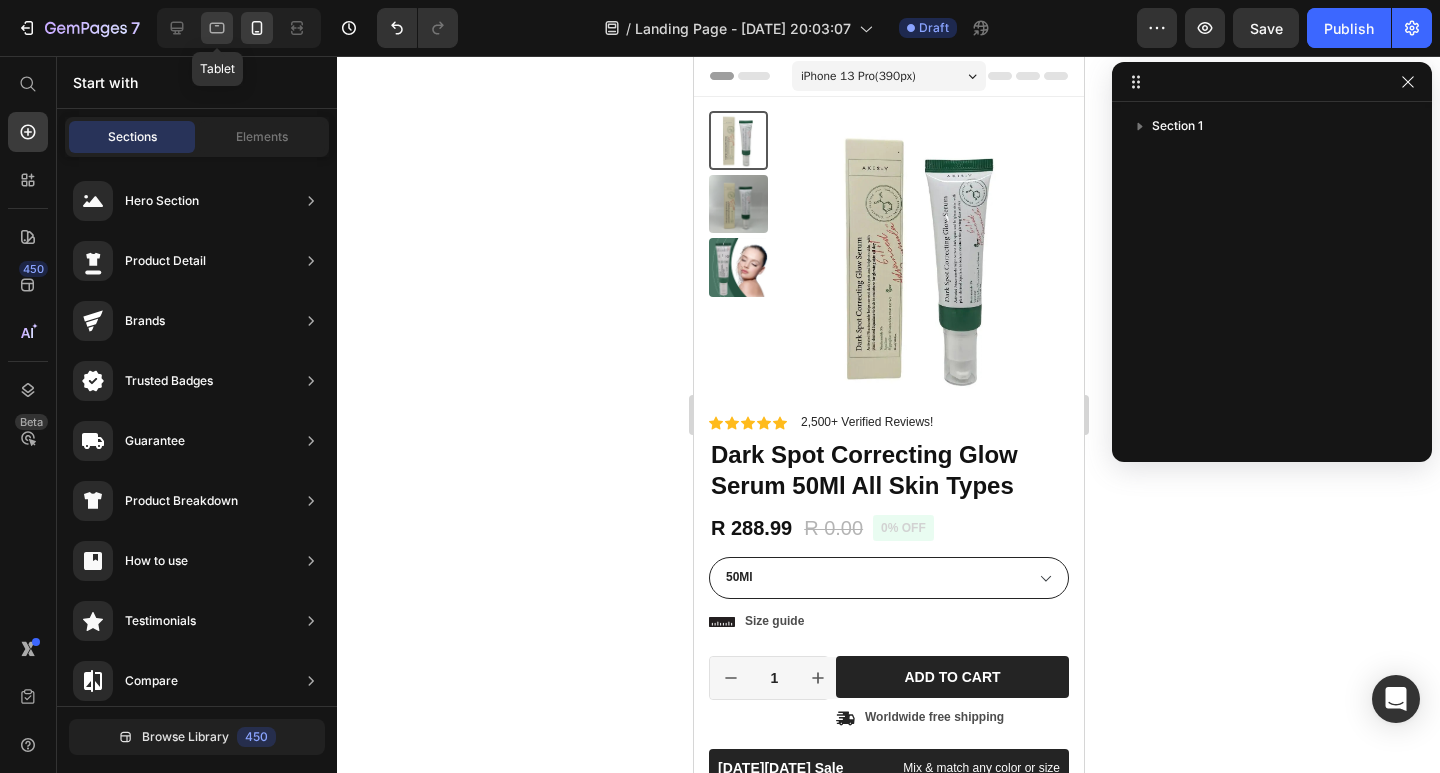 click 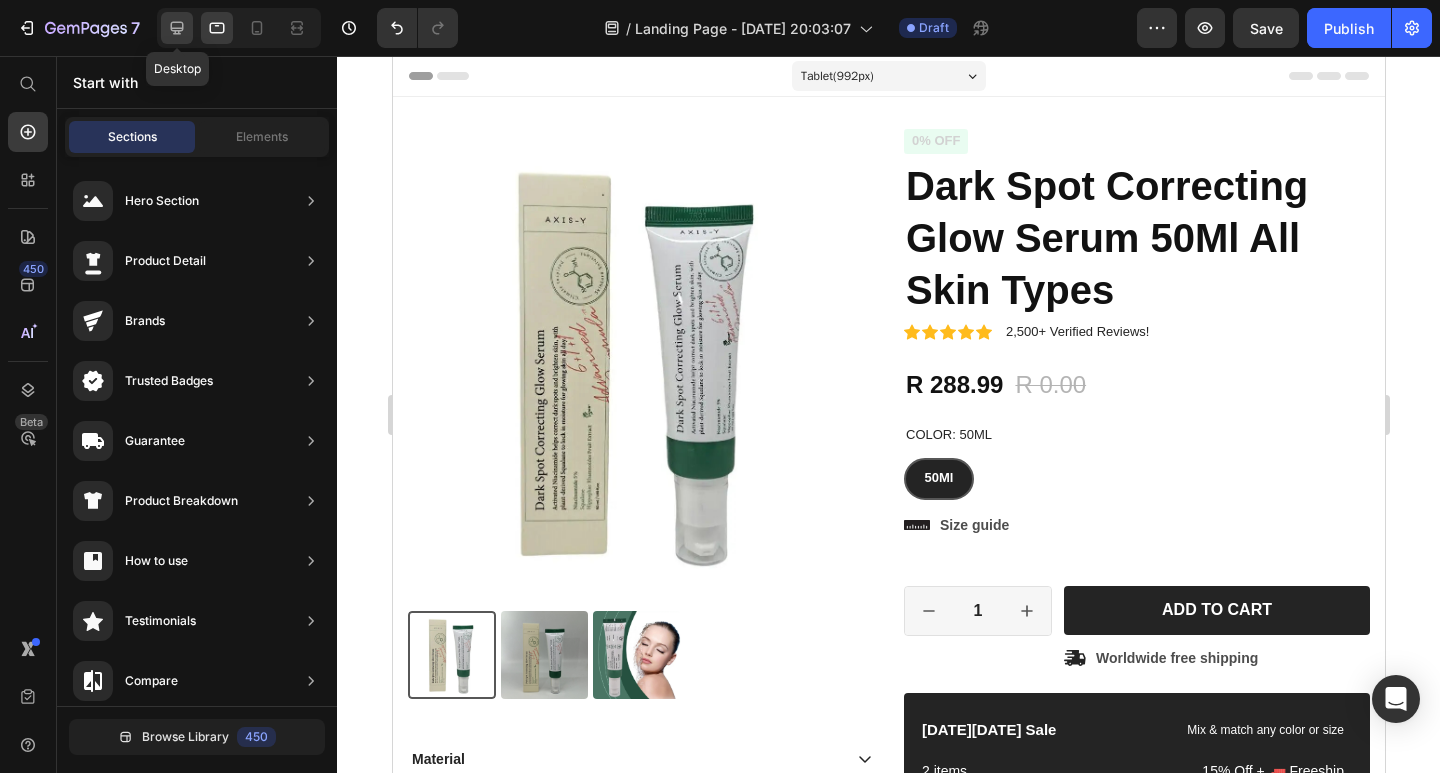 click 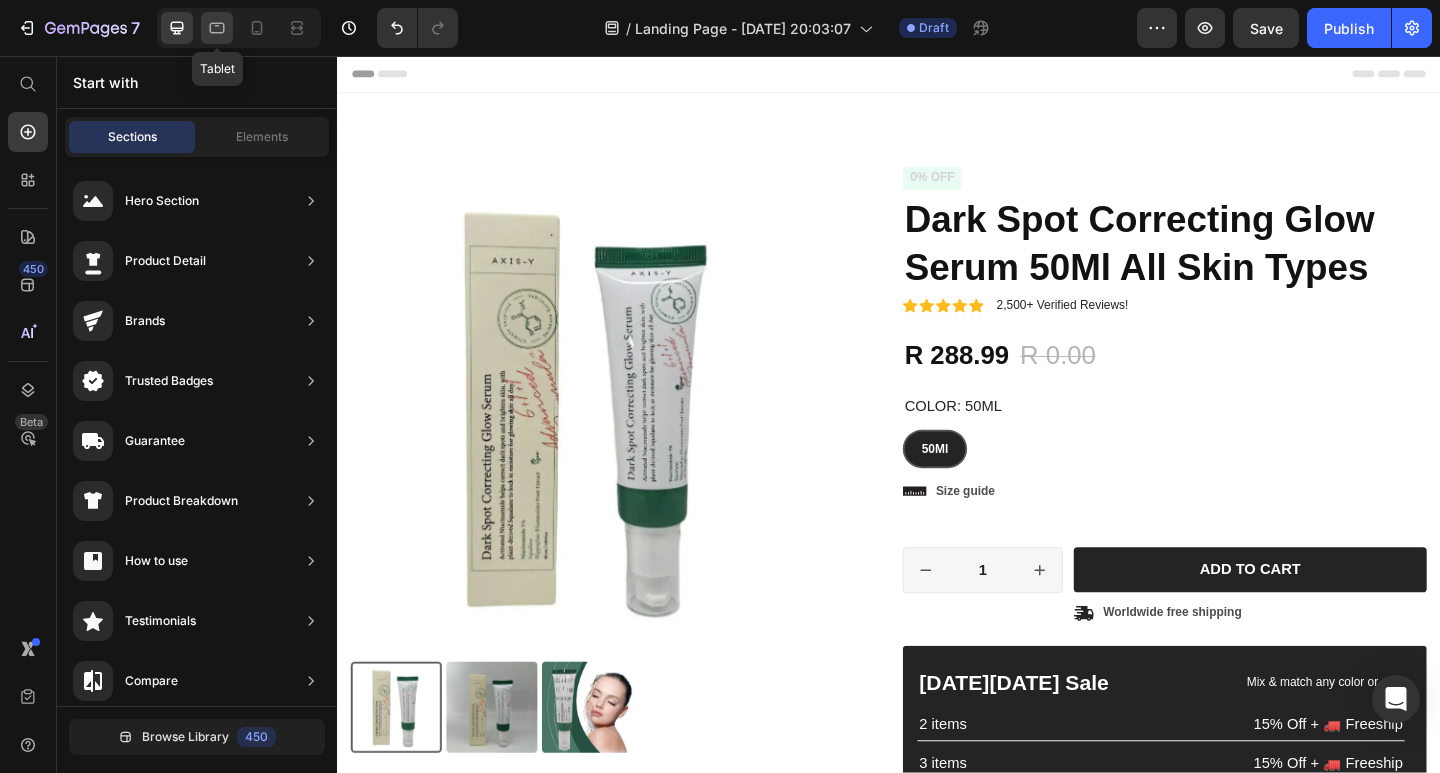 click 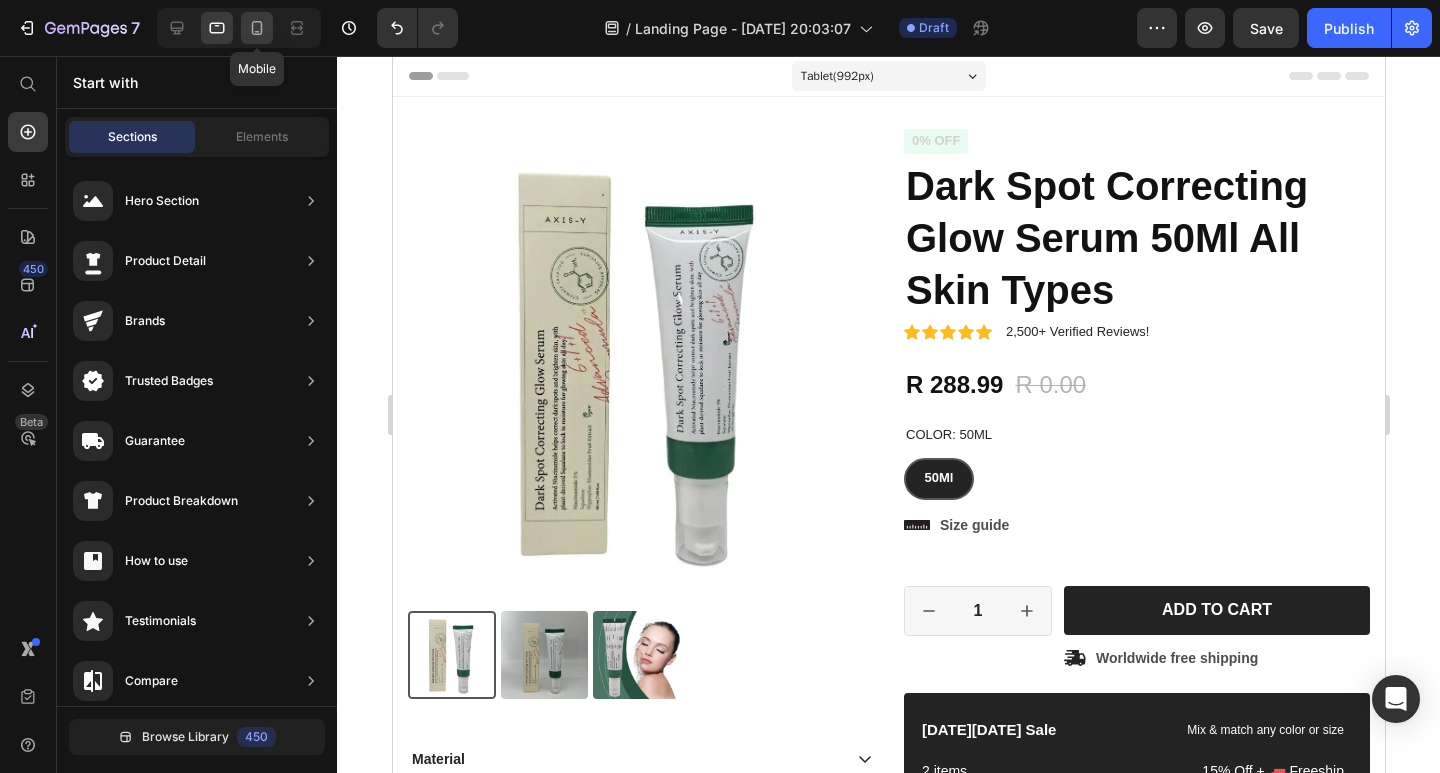 click 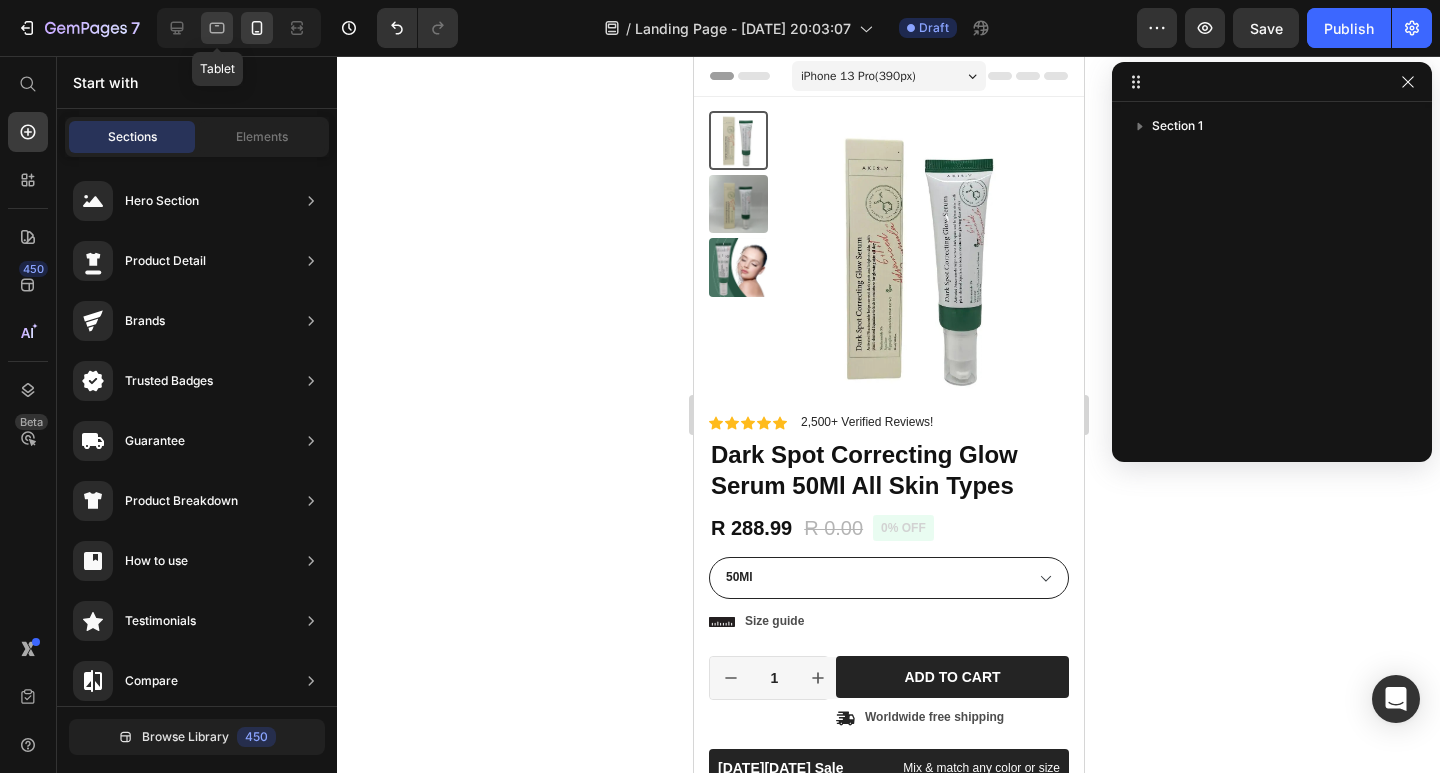 click 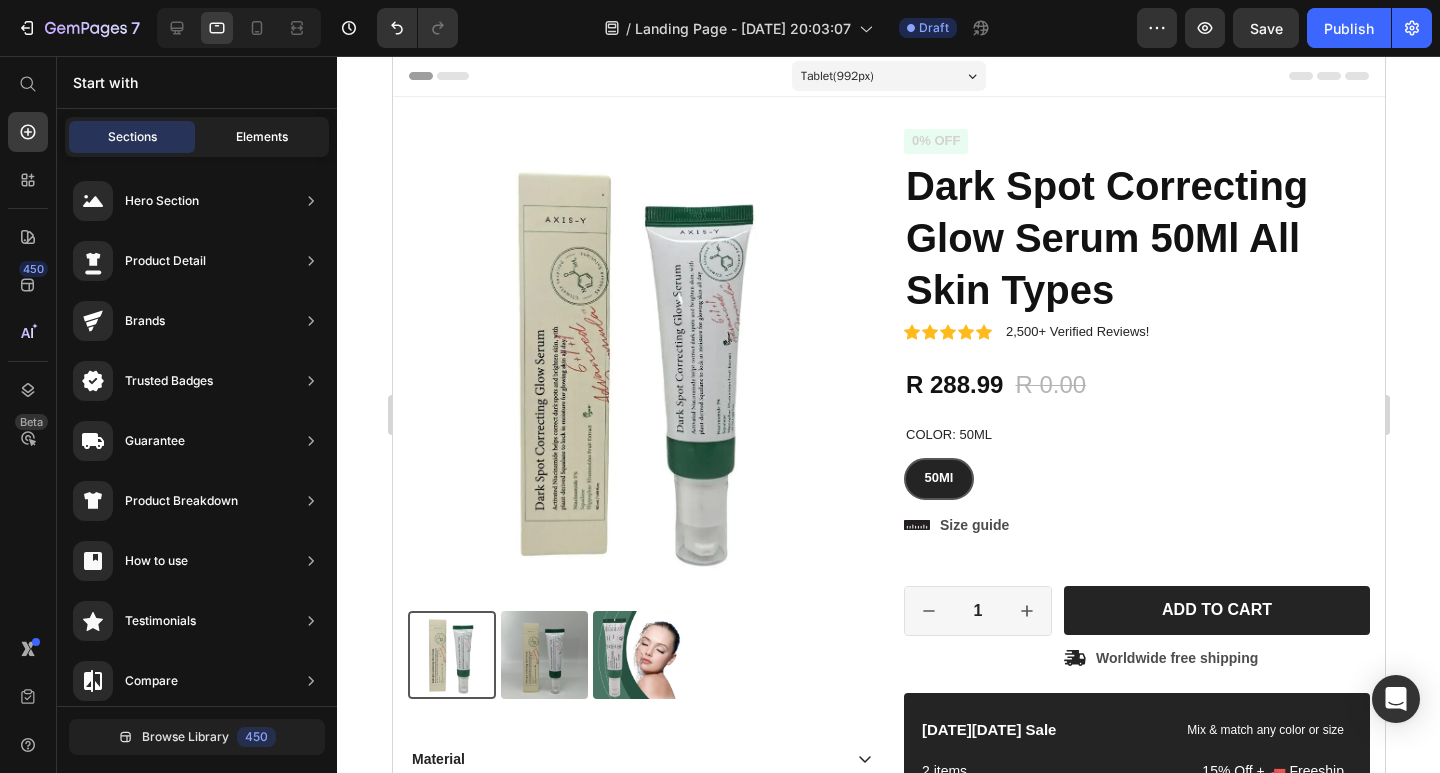 click on "Elements" at bounding box center (262, 137) 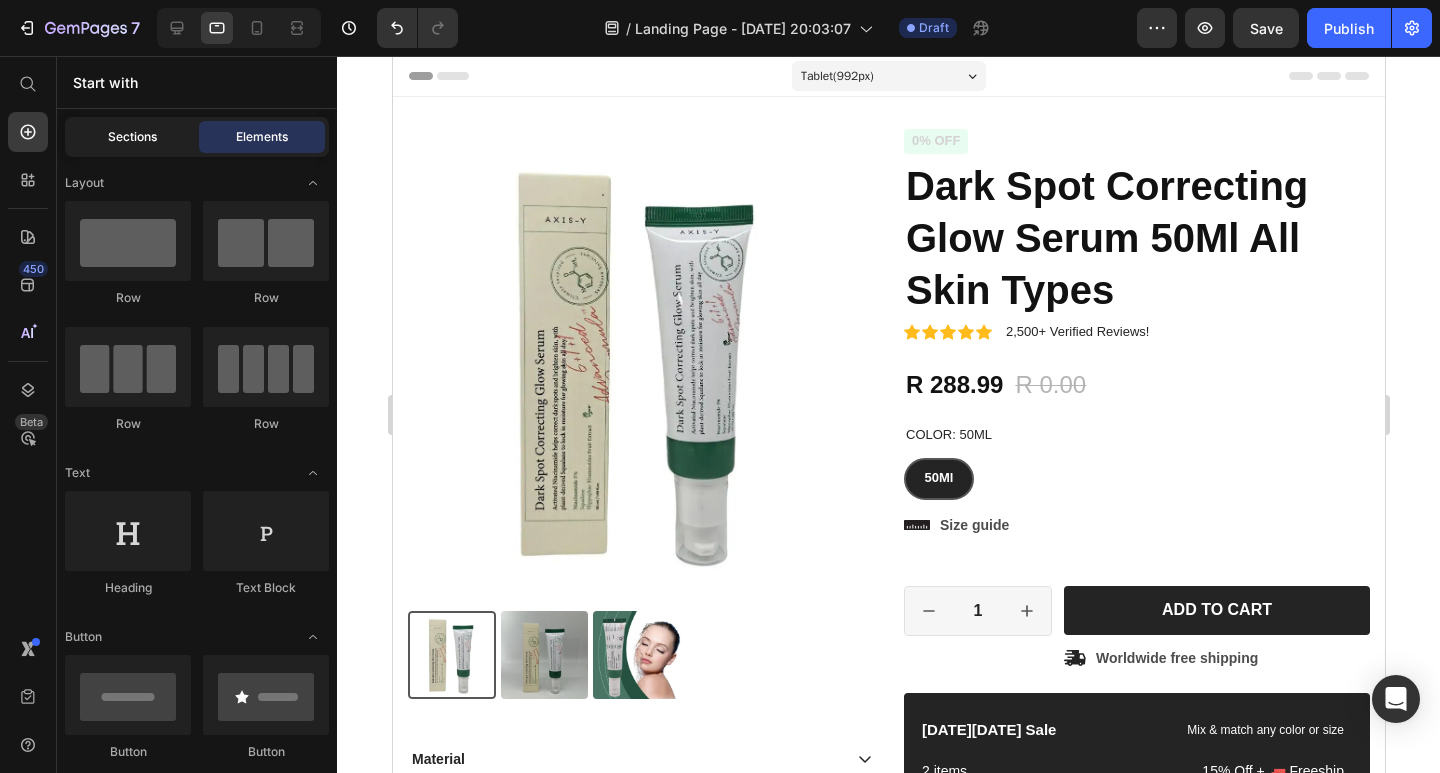 click on "Sections" 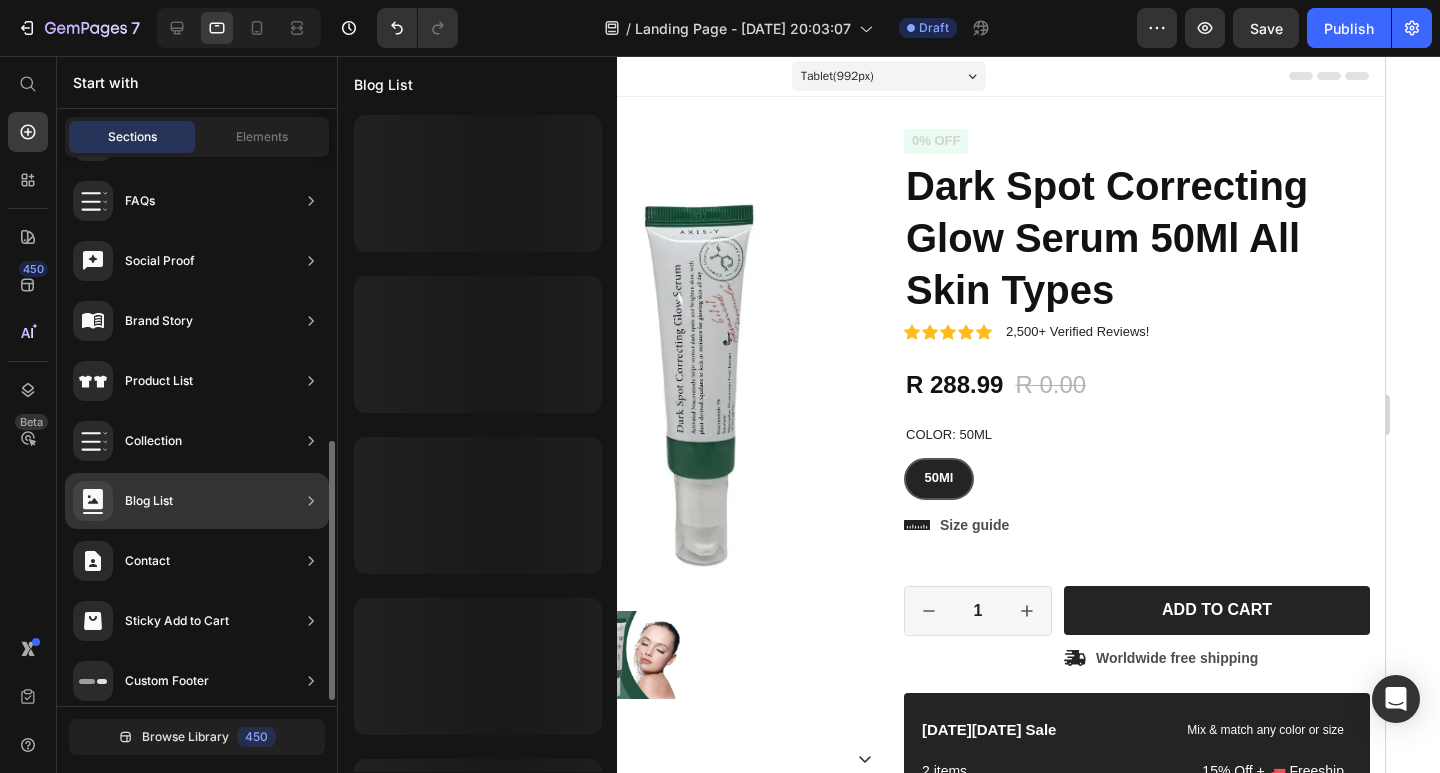 scroll, scrollTop: 611, scrollLeft: 0, axis: vertical 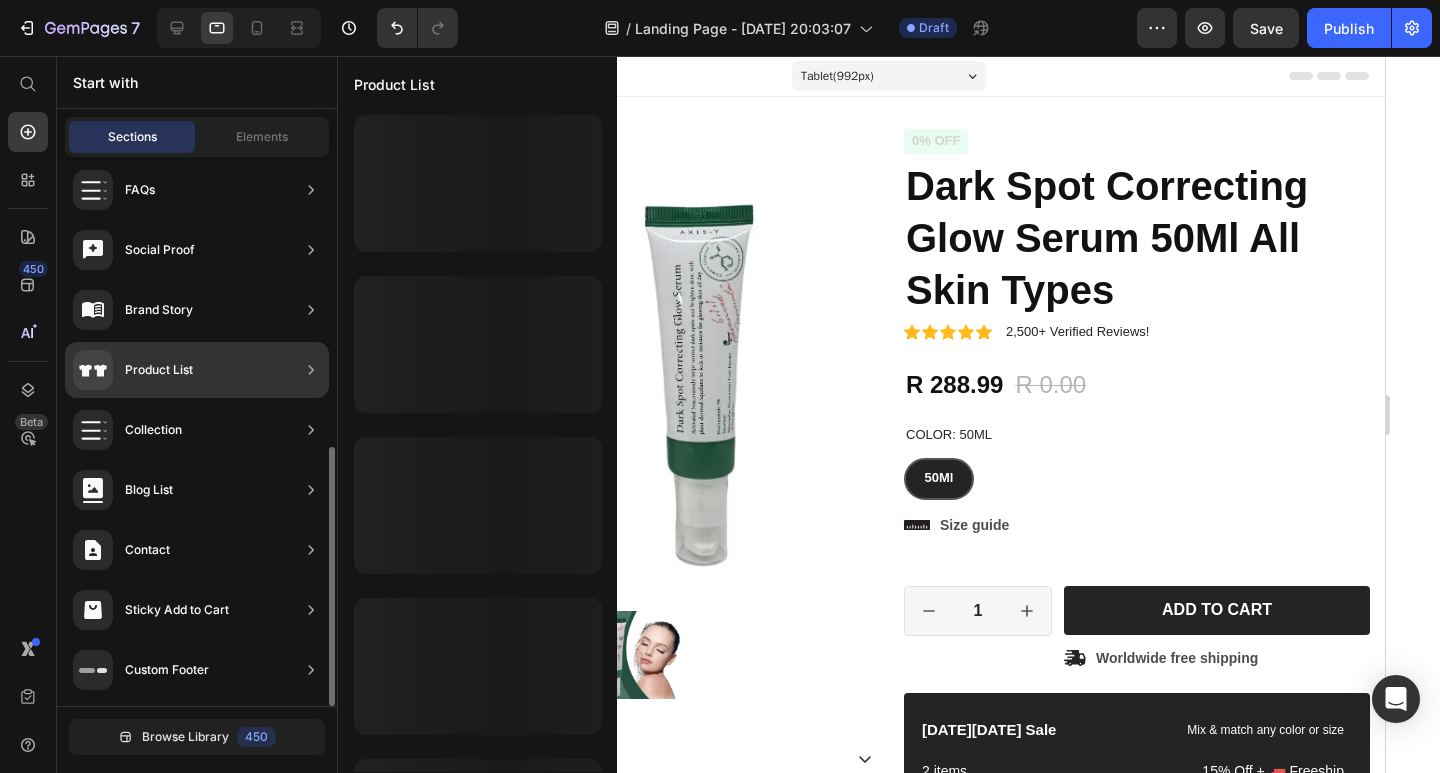 click on "Product List" at bounding box center [159, 370] 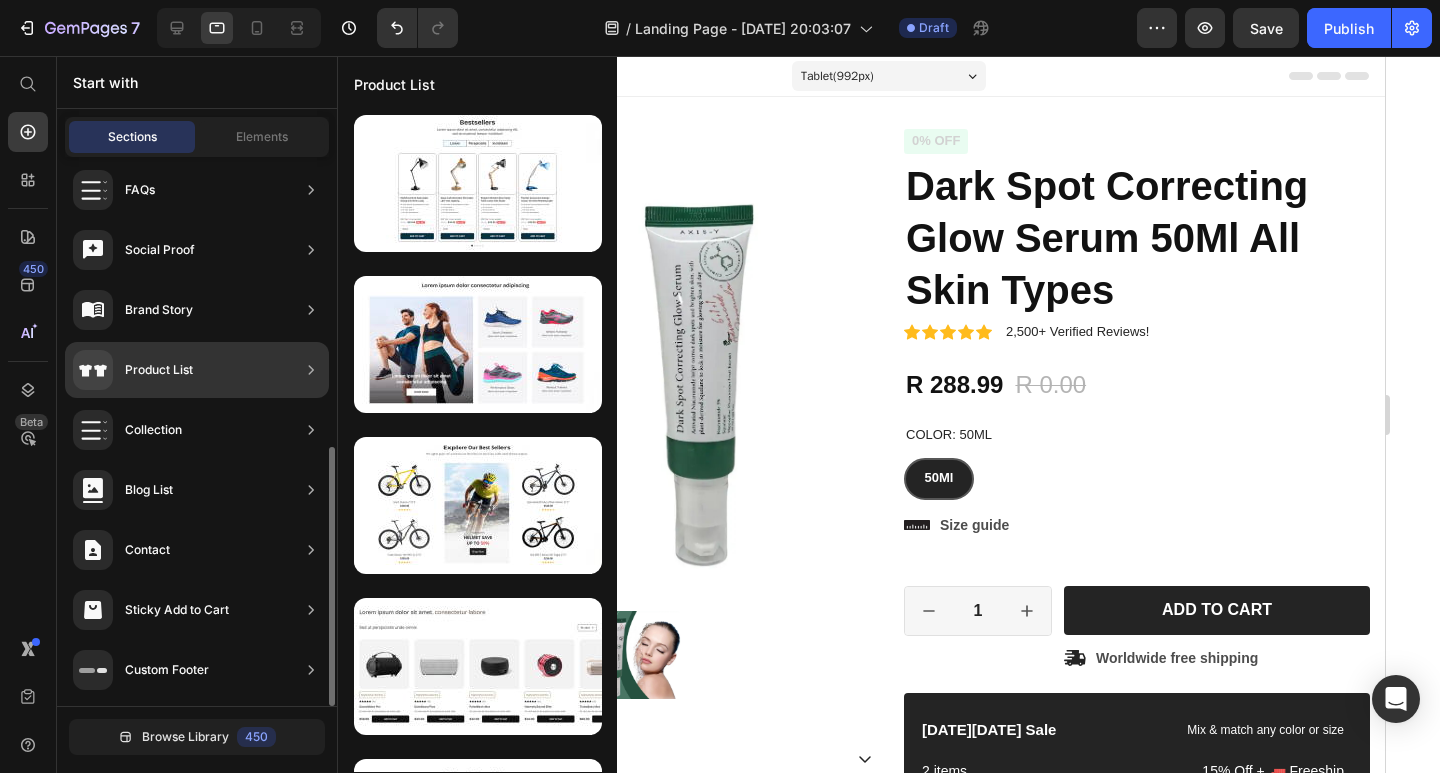 click 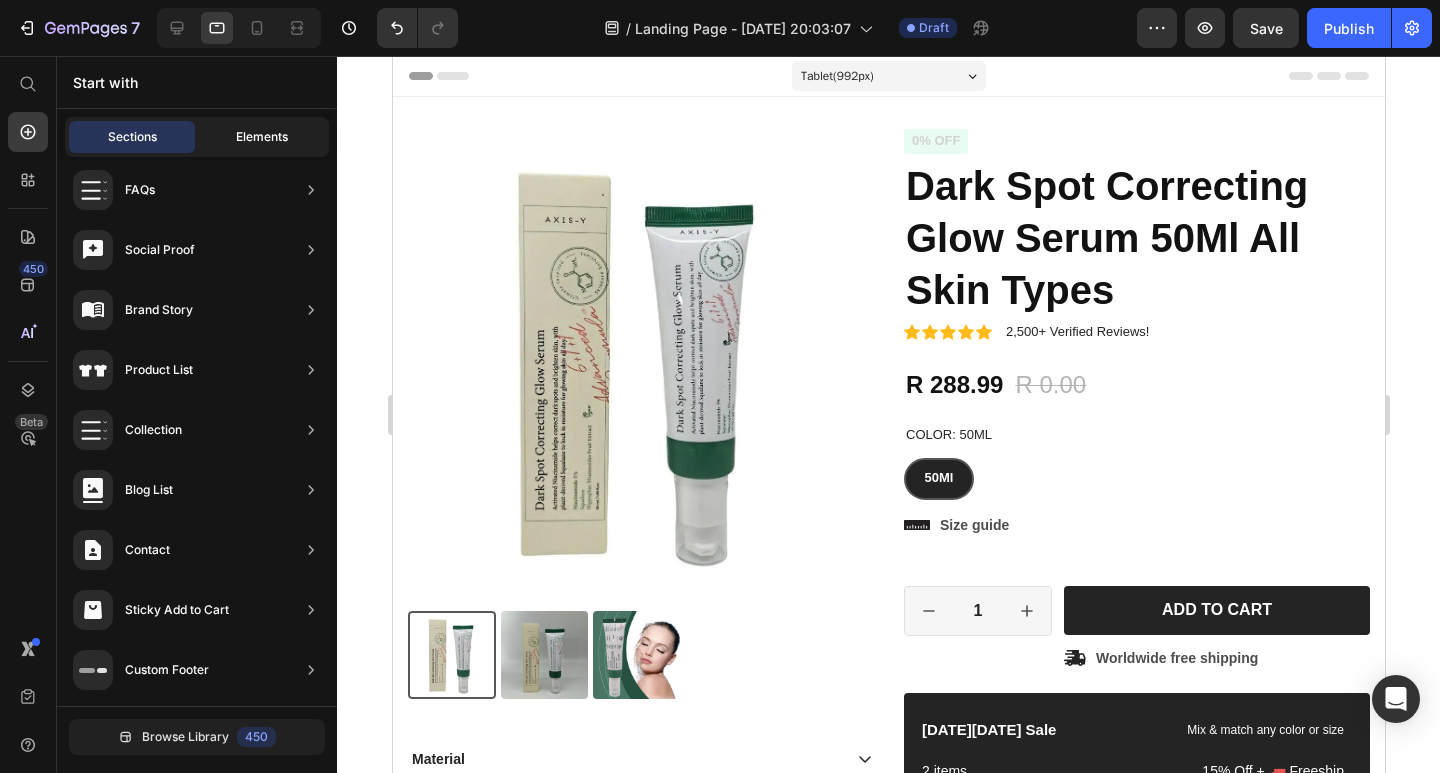 click on "Elements" at bounding box center [262, 137] 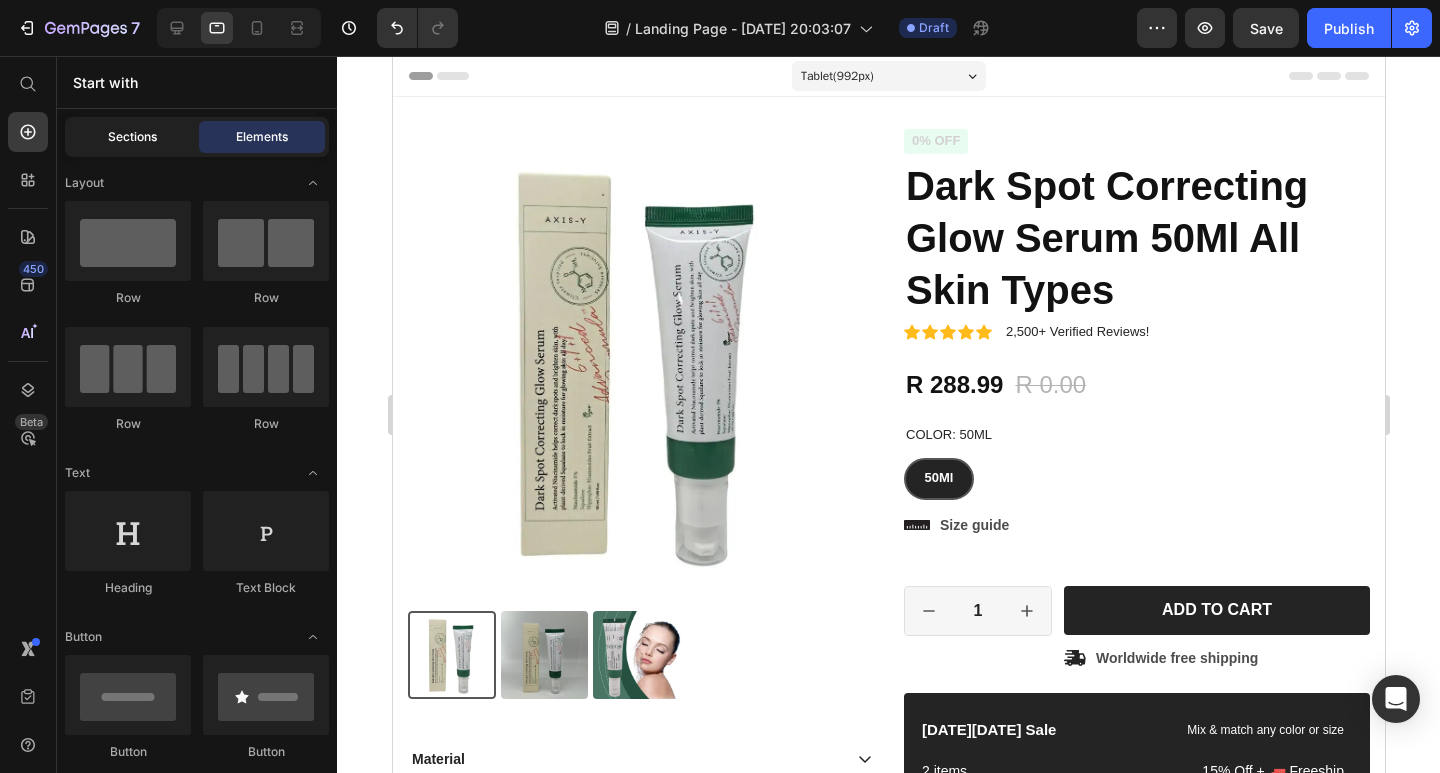 click on "Sections" at bounding box center [132, 137] 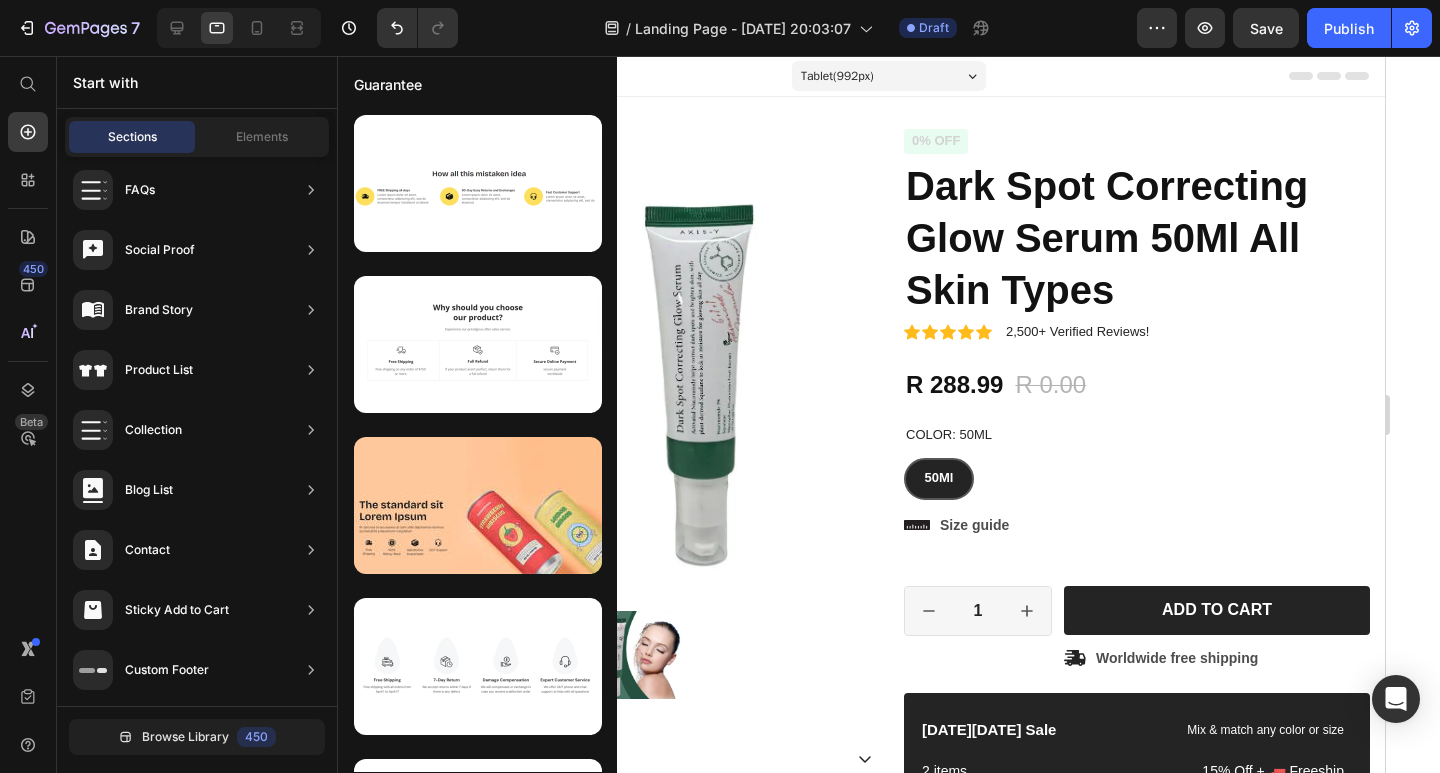 scroll, scrollTop: 0, scrollLeft: 0, axis: both 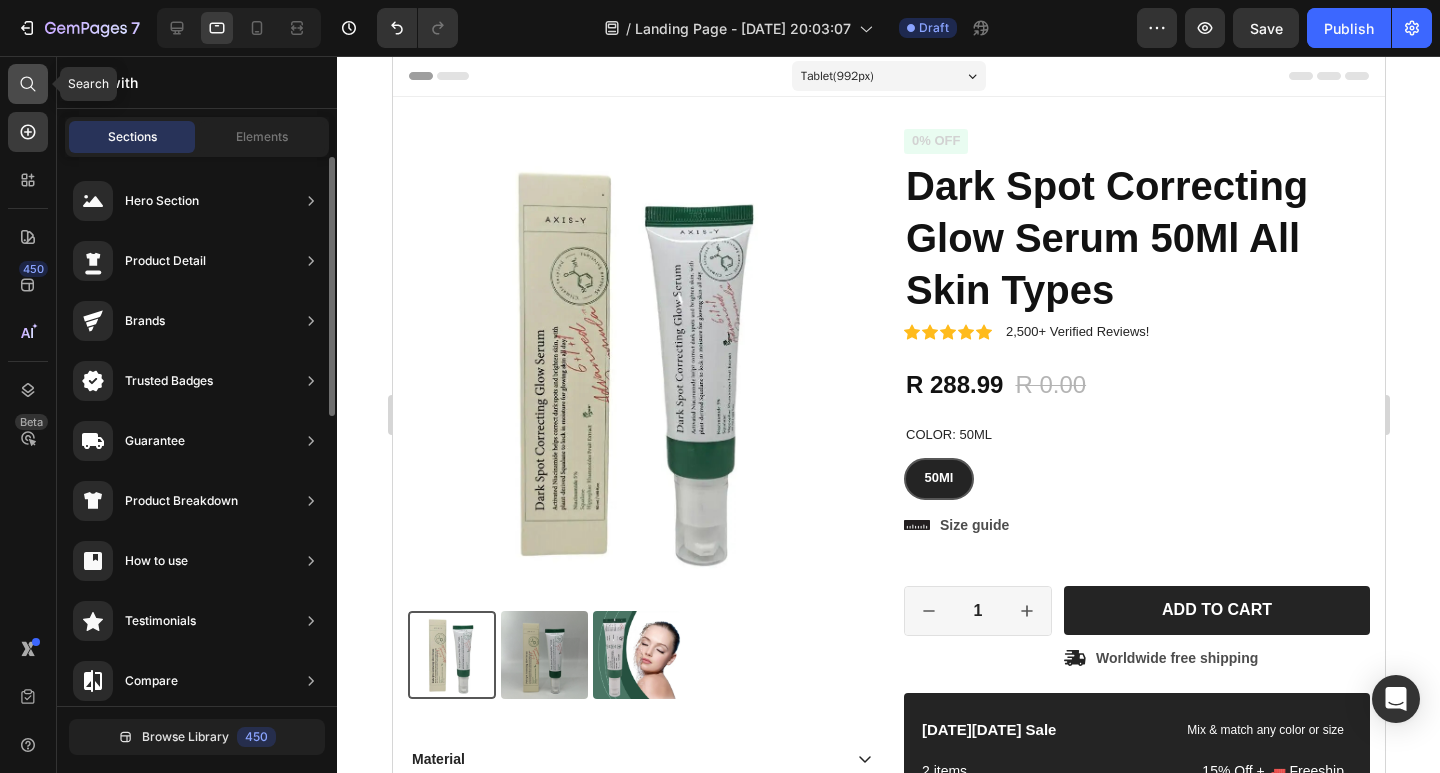 click 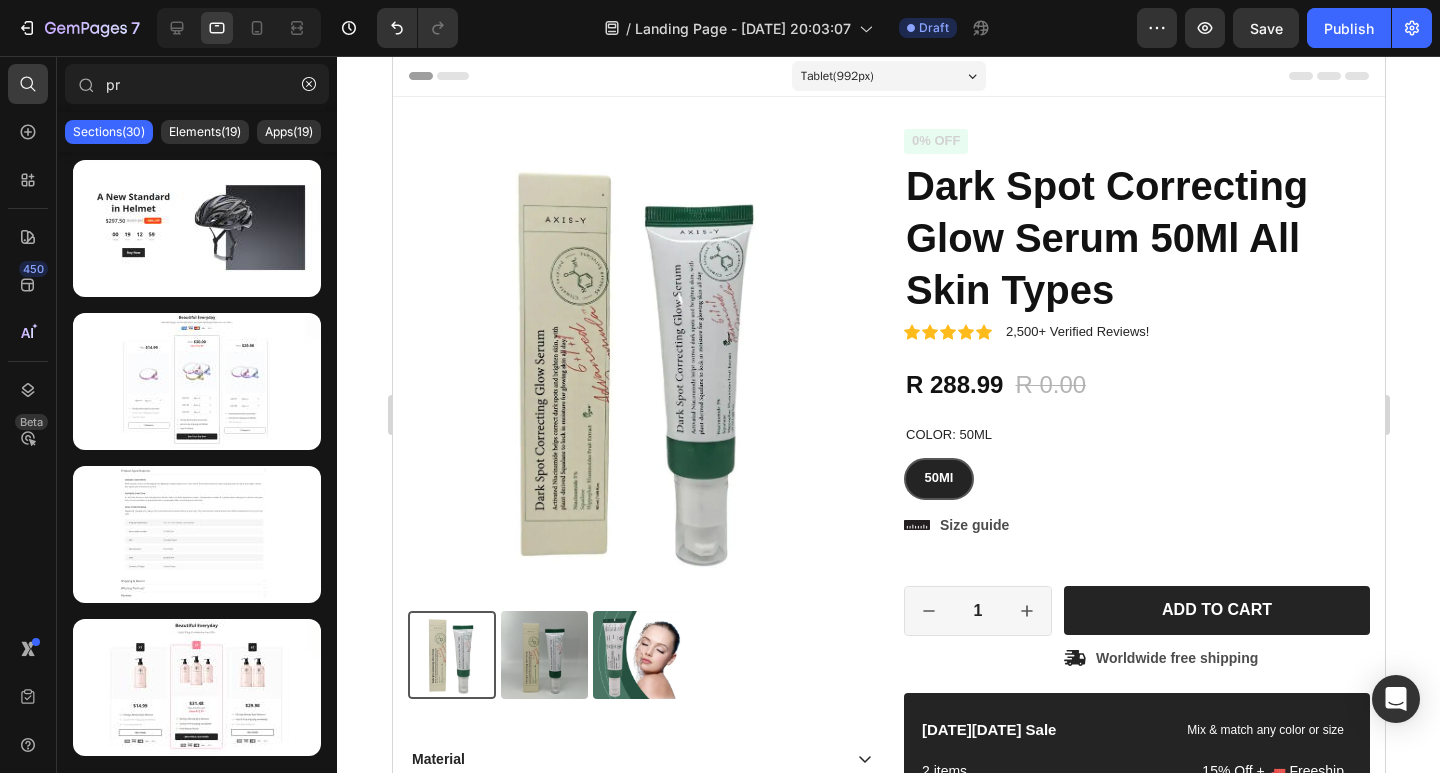 type on "p" 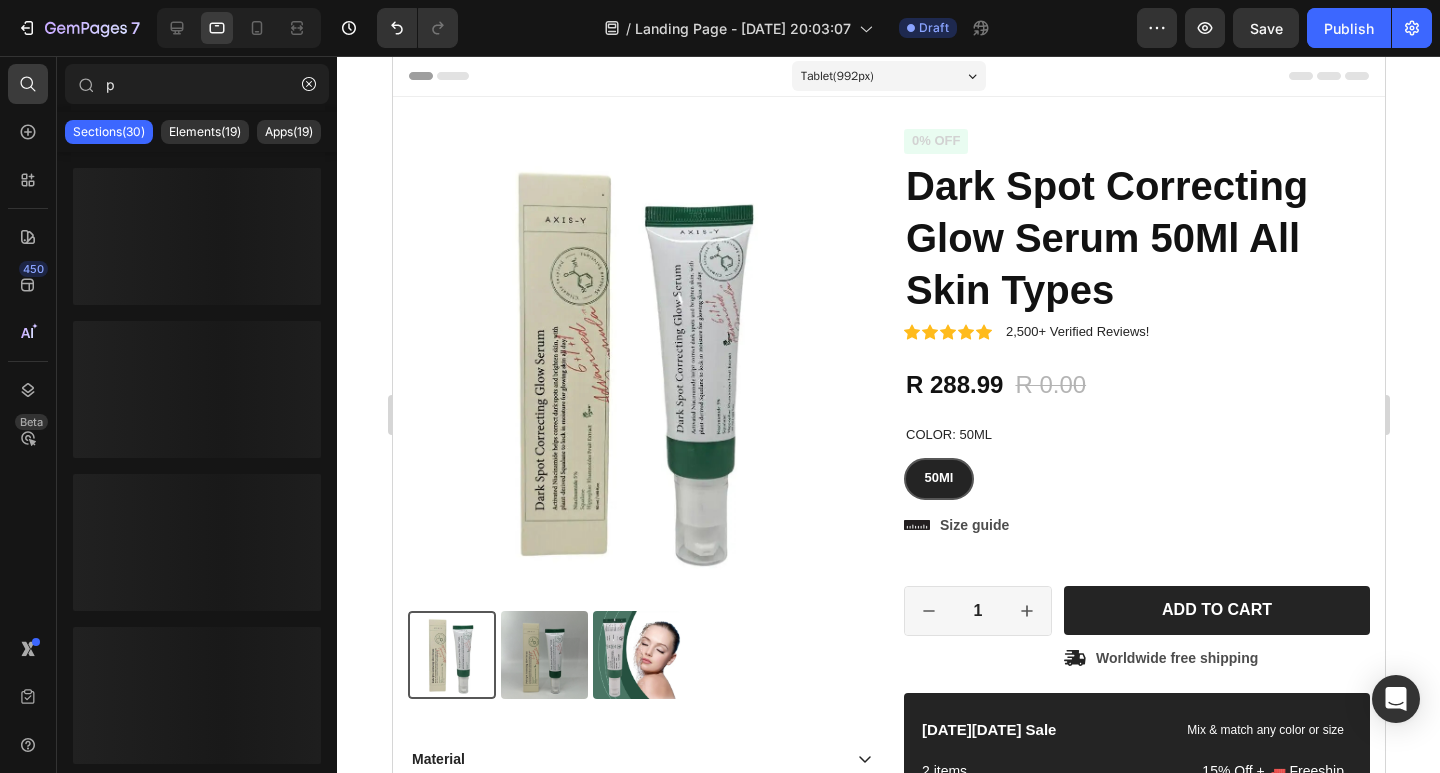 type 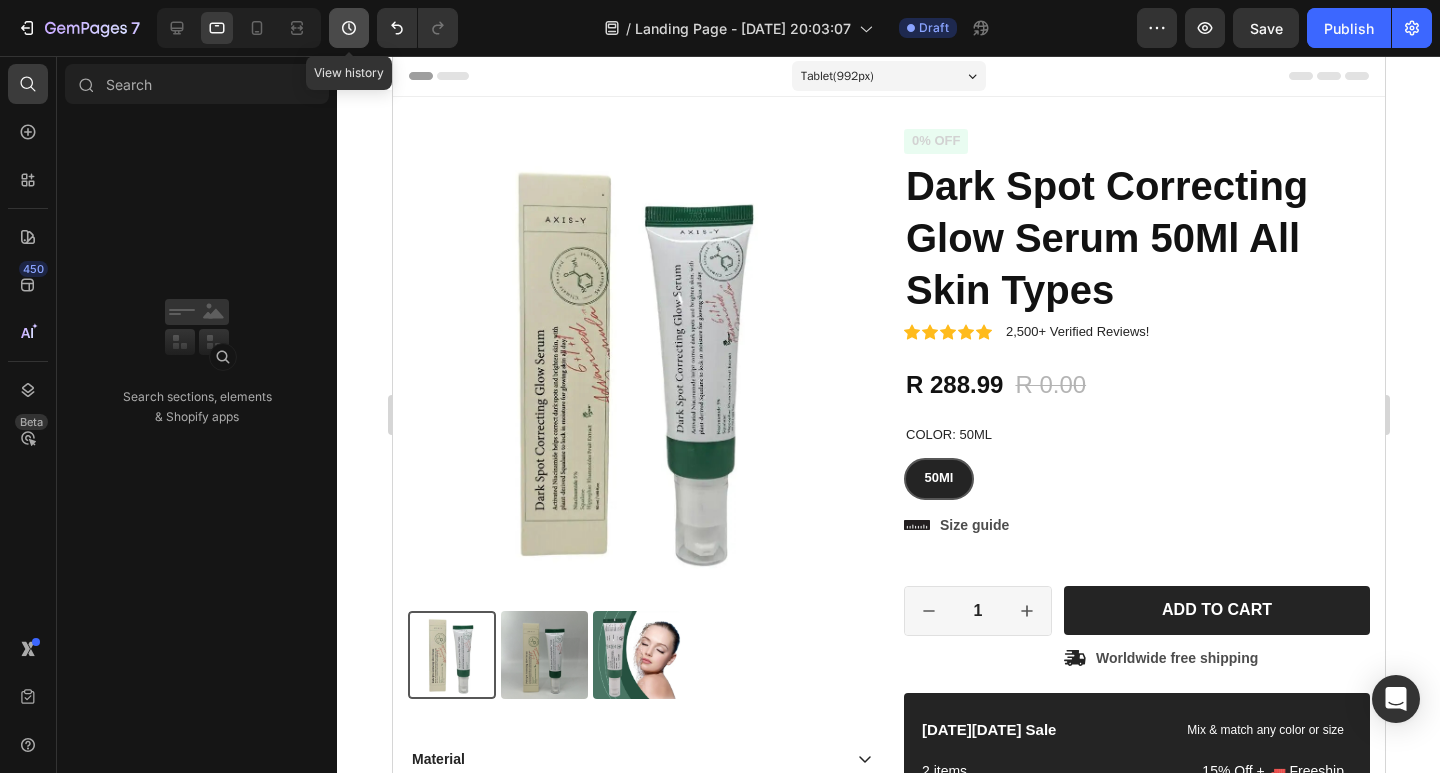 click 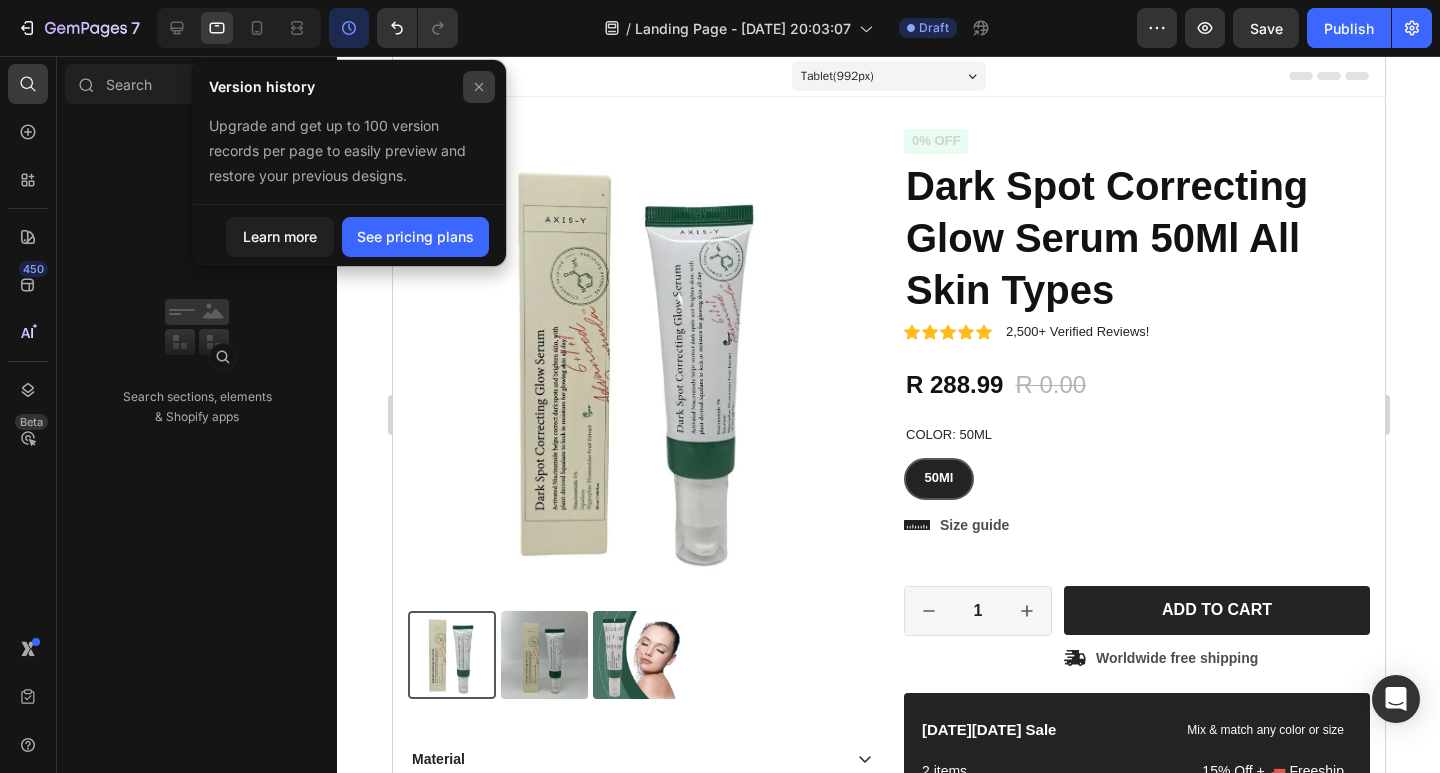 click 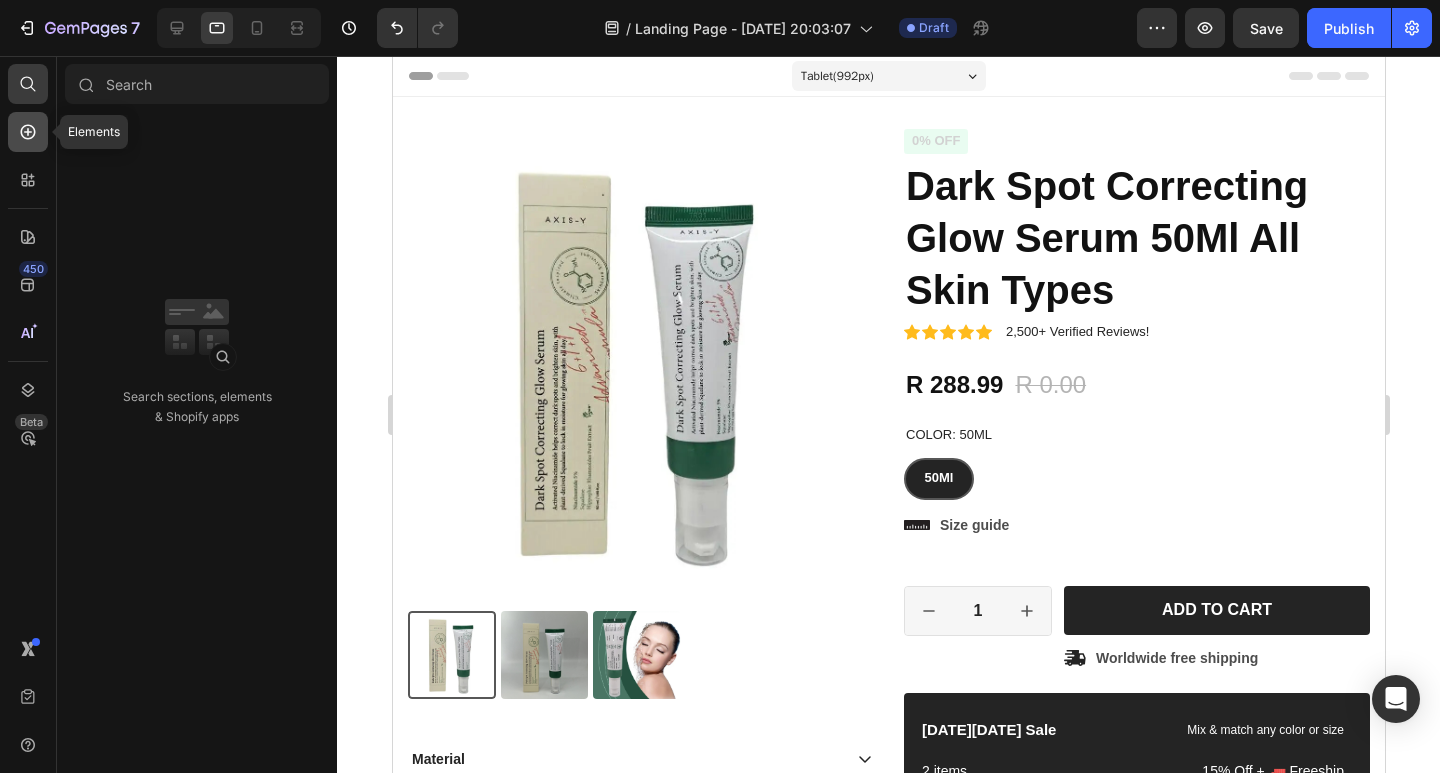 click 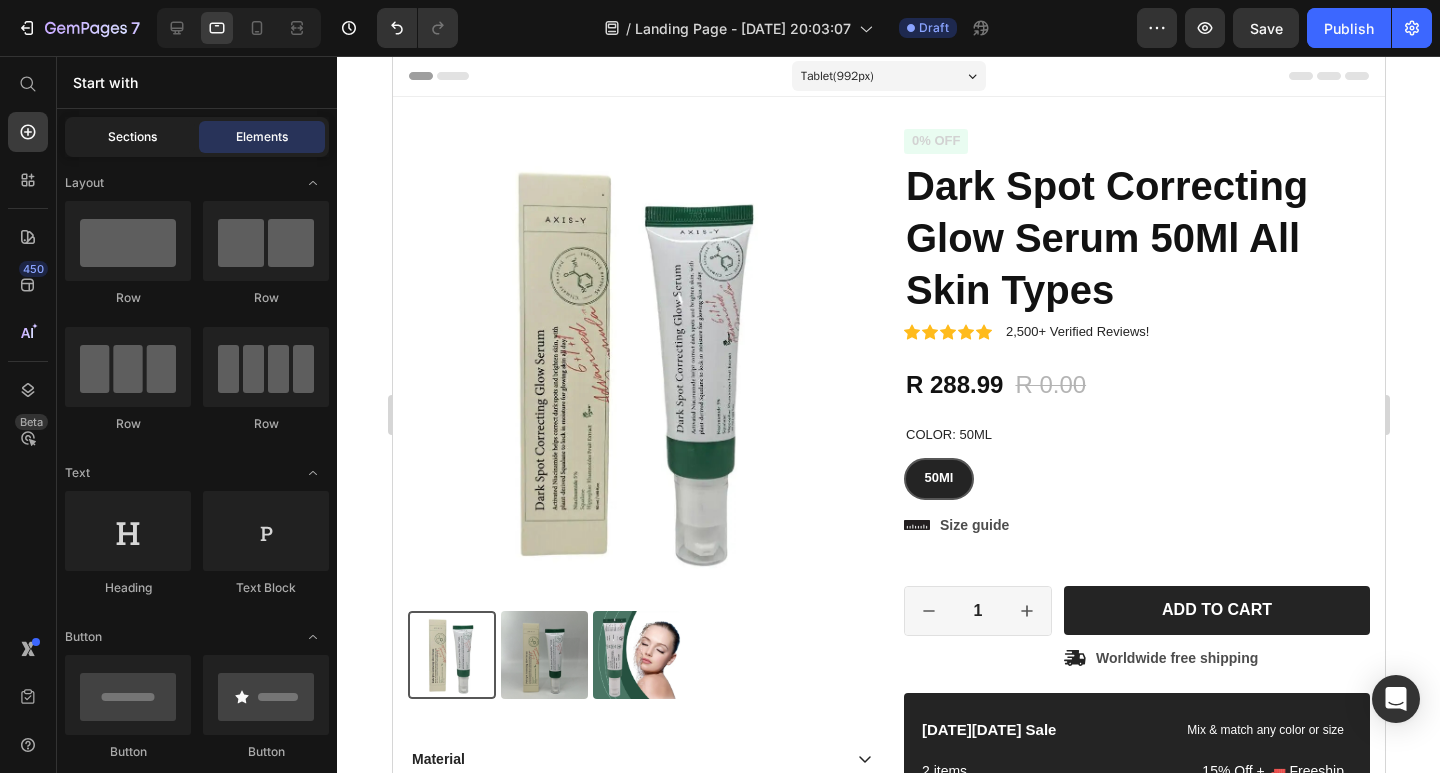 click on "Sections" 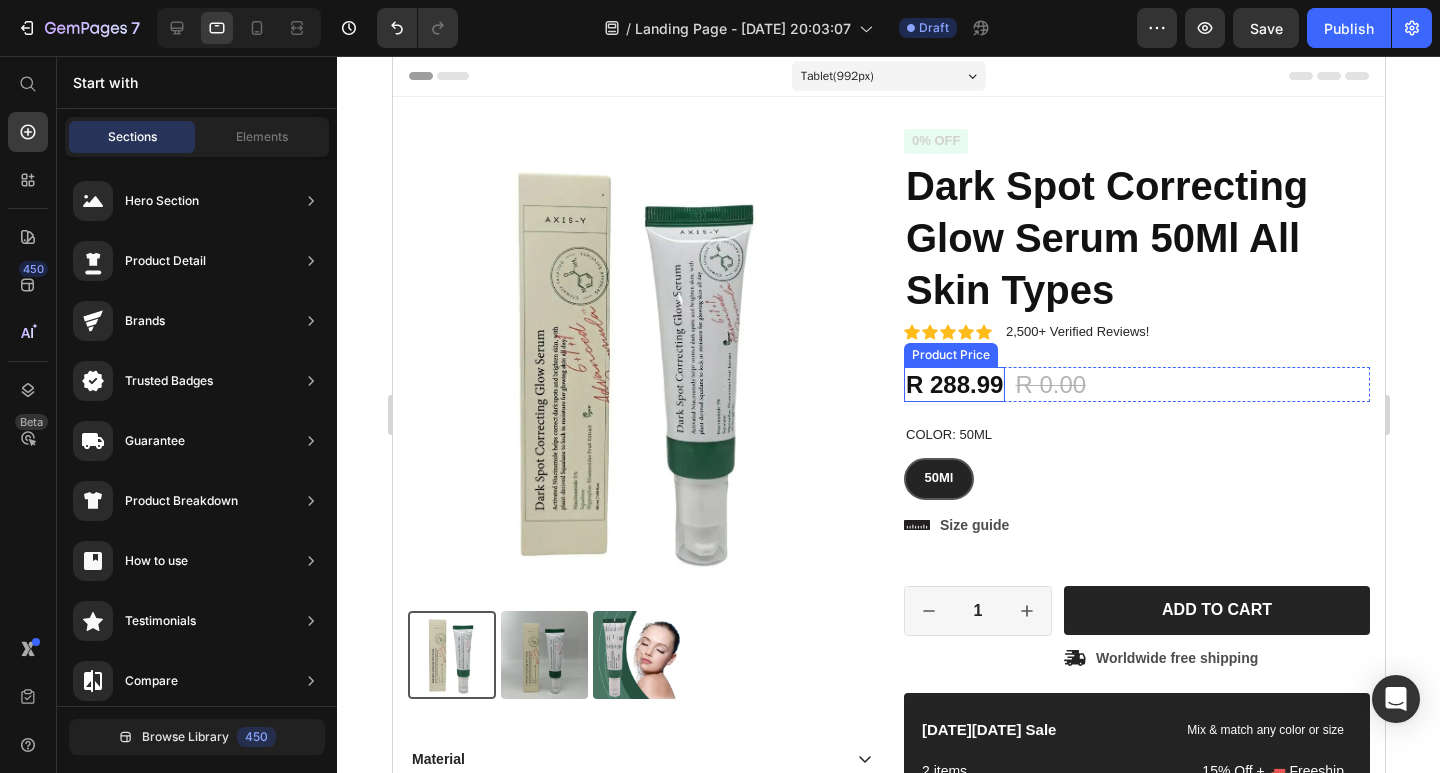 click on "R 288.99" at bounding box center [953, 384] 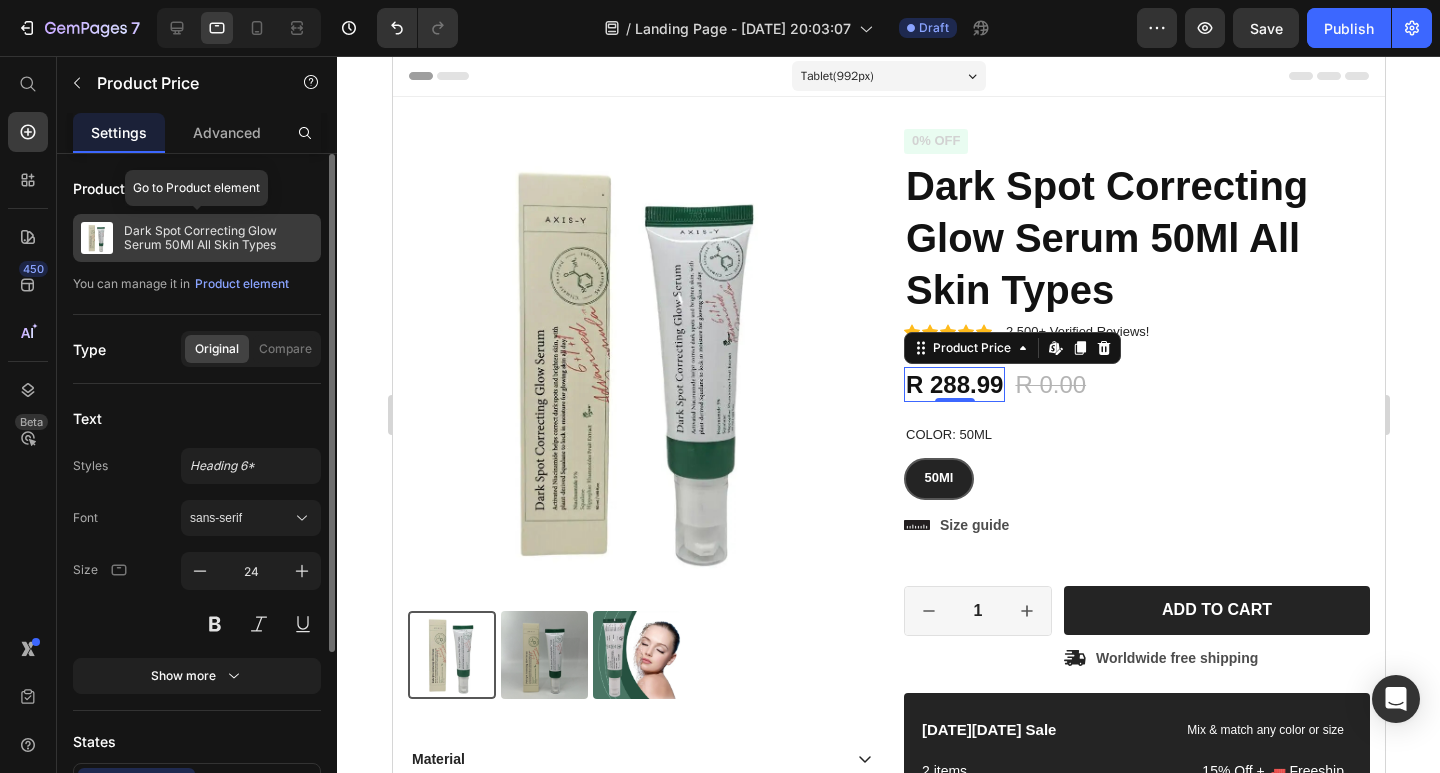 click on "Dark Spot Correcting Glow Serum 50Ml All Skin Types" at bounding box center (218, 238) 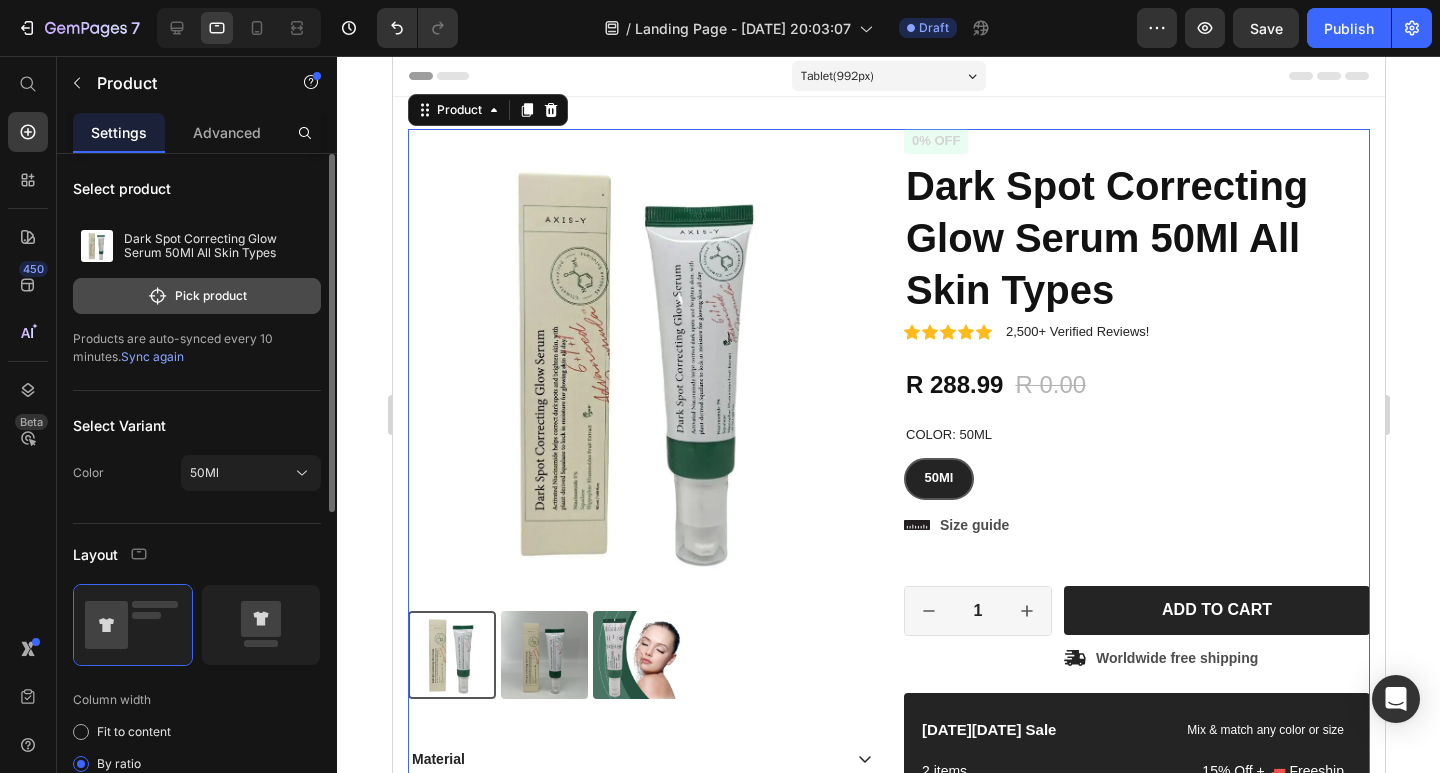 click on "Pick product" at bounding box center [197, 296] 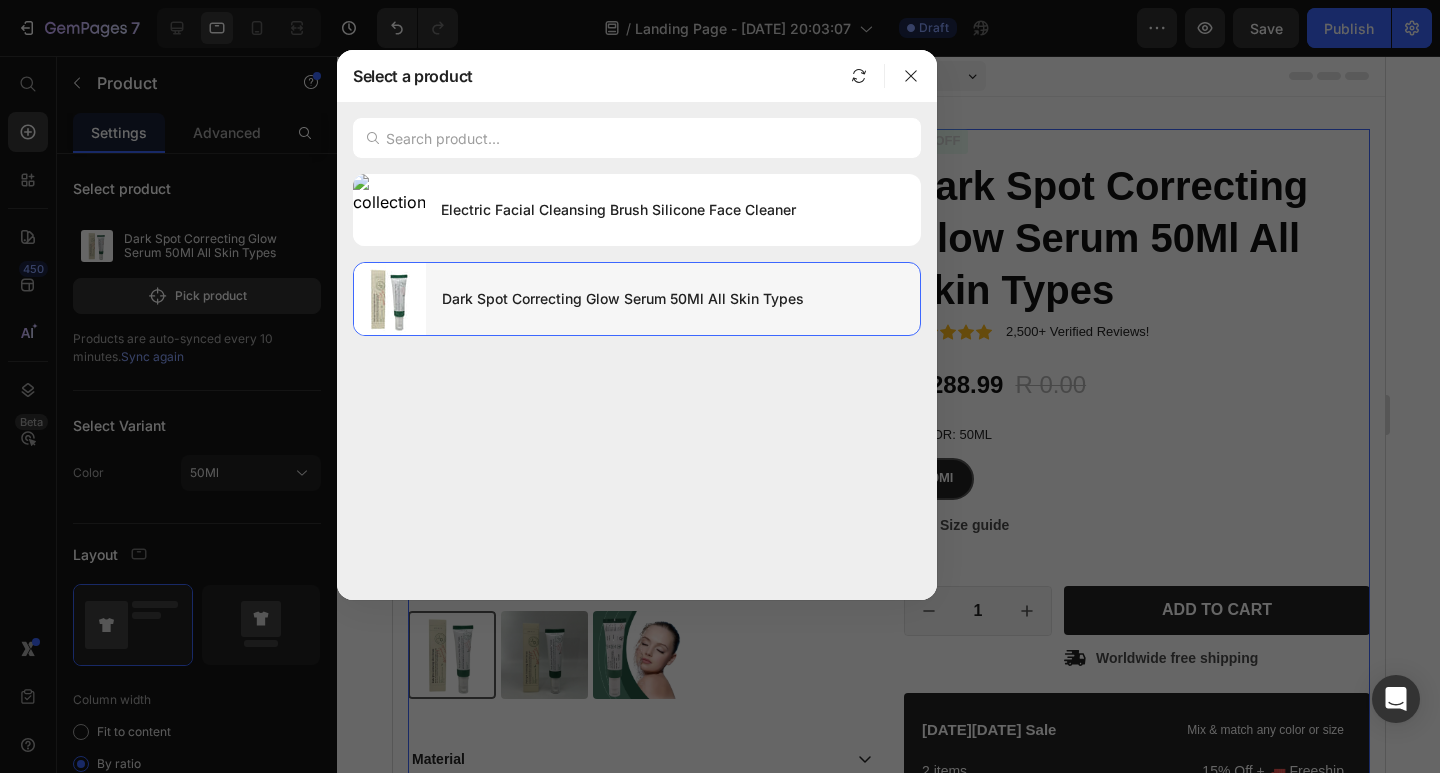 click on "Dark Spot Correcting Glow Serum 50Ml All Skin Types" at bounding box center (673, 299) 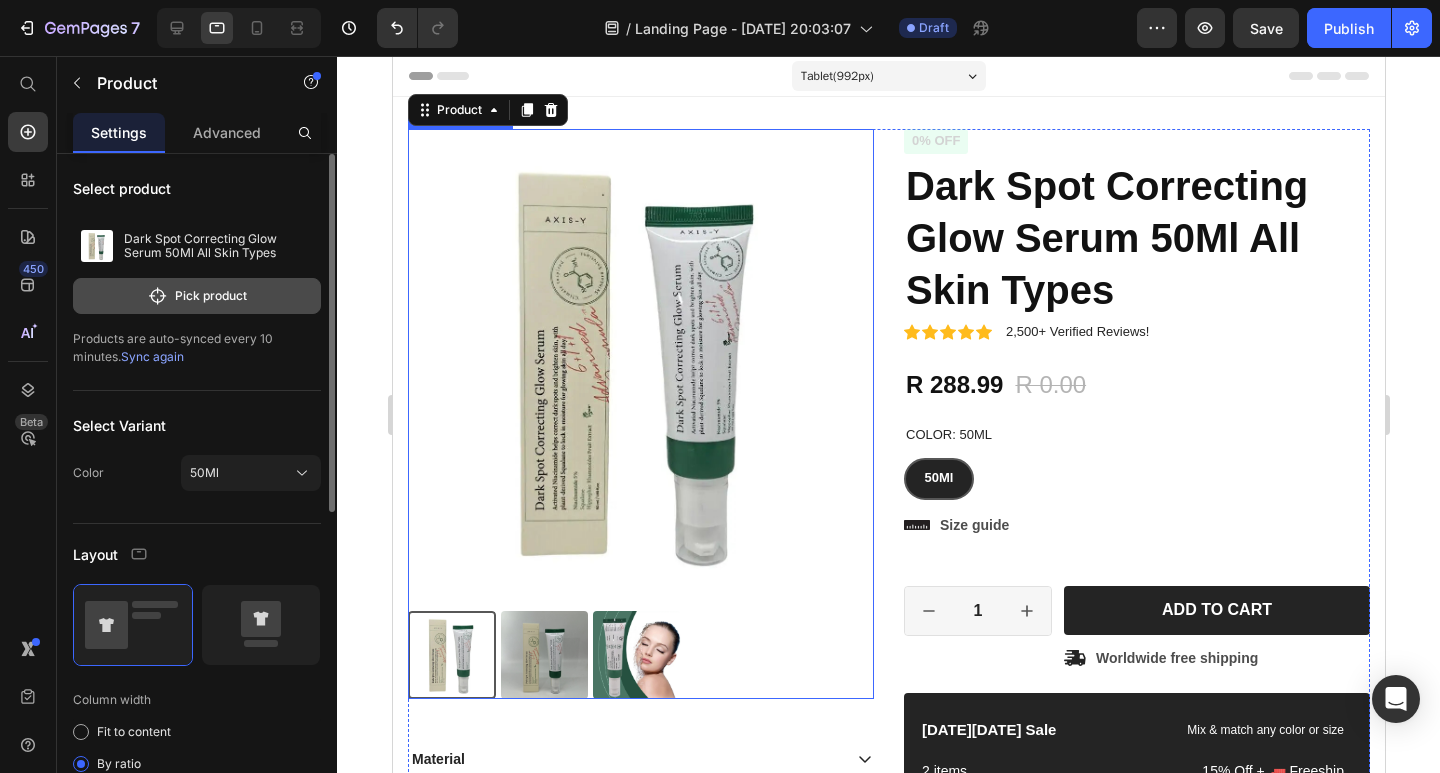click on "Pick product" at bounding box center (197, 296) 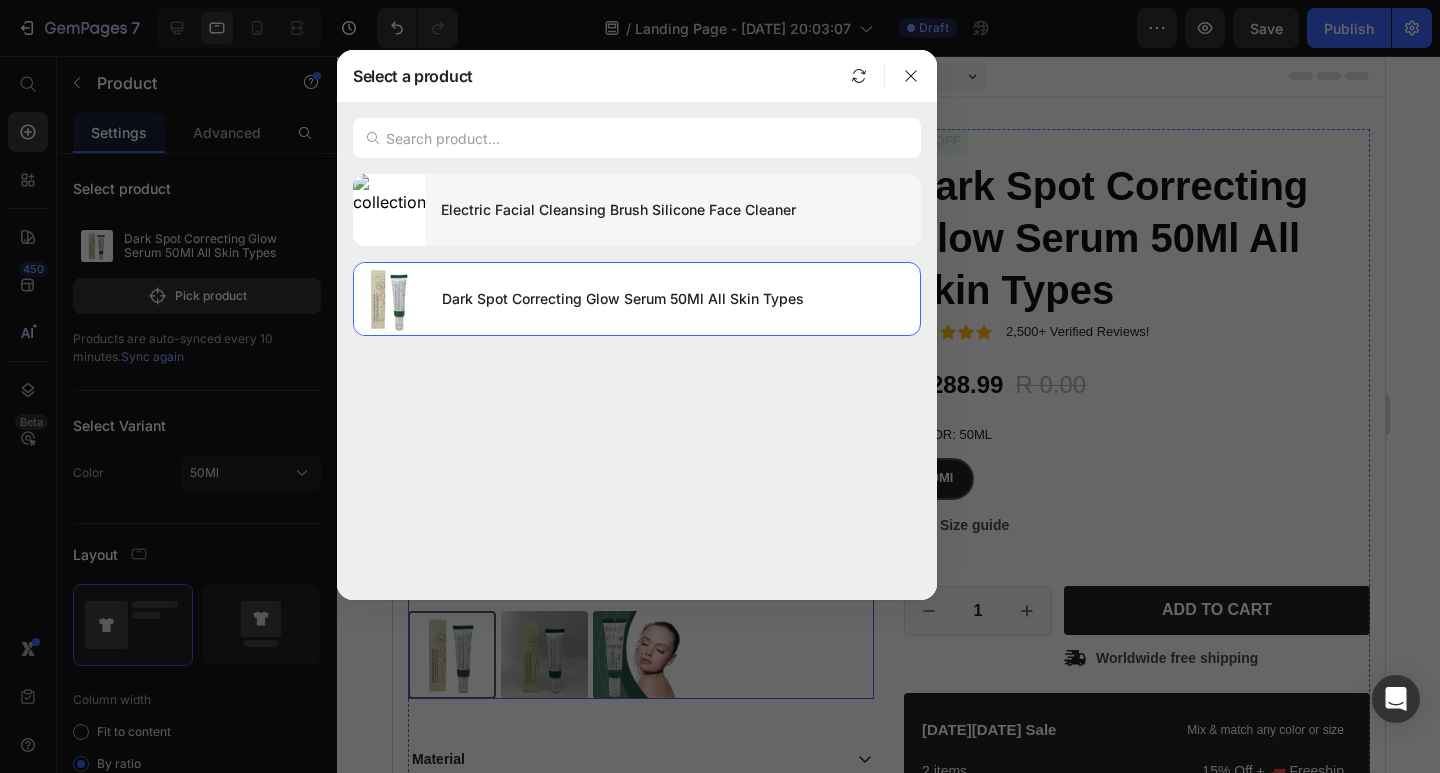 click on "Electric Facial Cleansing Brush Silicone Face Cleaner" at bounding box center (673, 210) 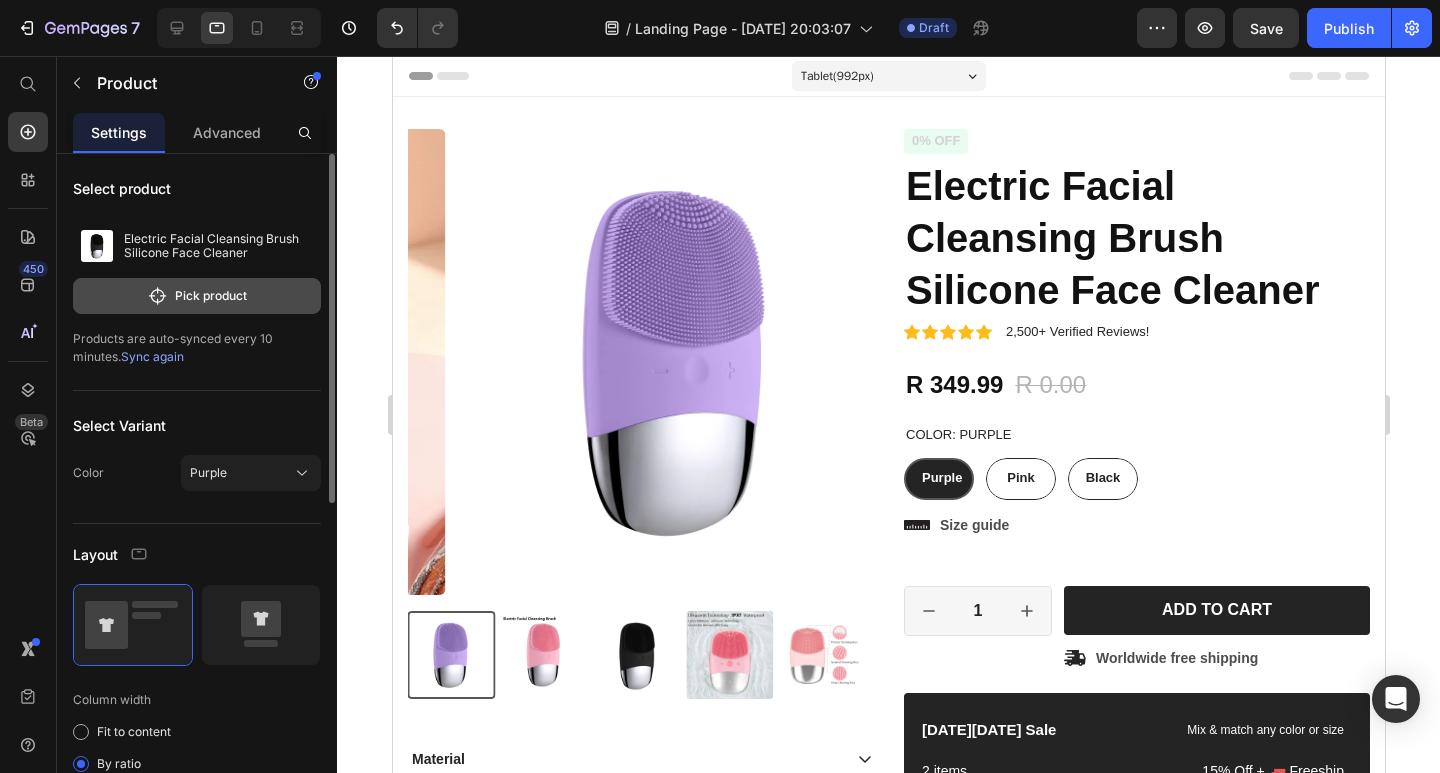 click on "Pick product" at bounding box center [197, 296] 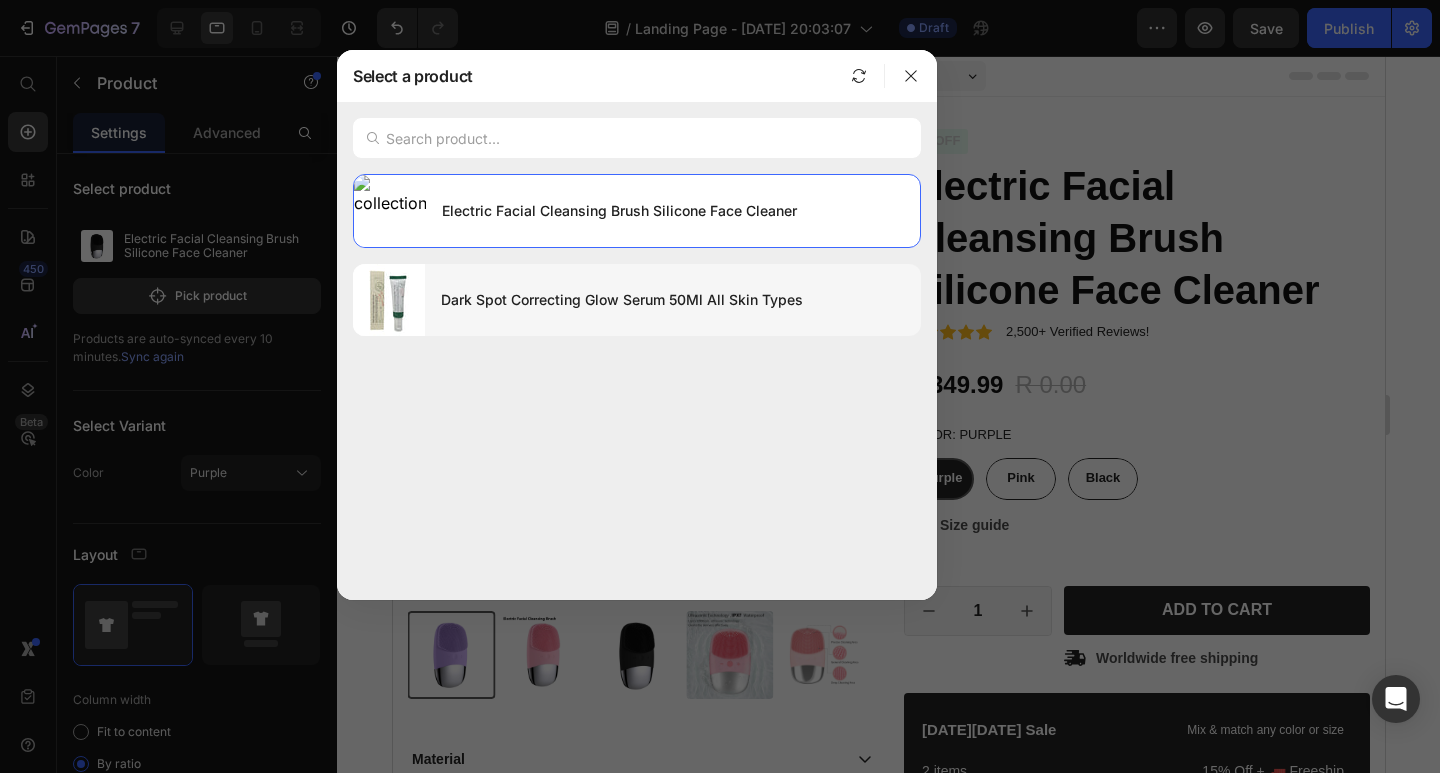 click on "Dark Spot Correcting Glow Serum 50Ml All Skin Types" at bounding box center (673, 300) 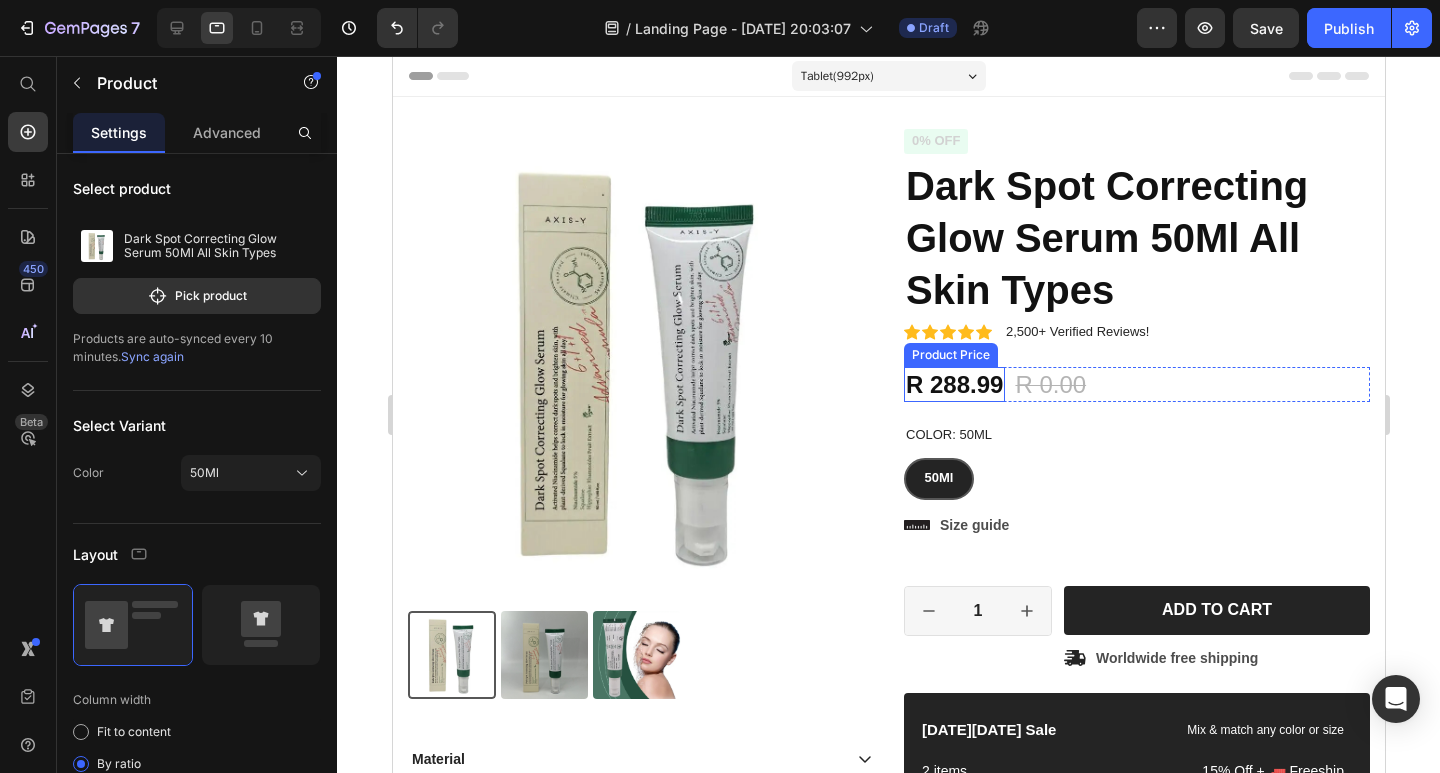 click on "R 288.99" at bounding box center (953, 384) 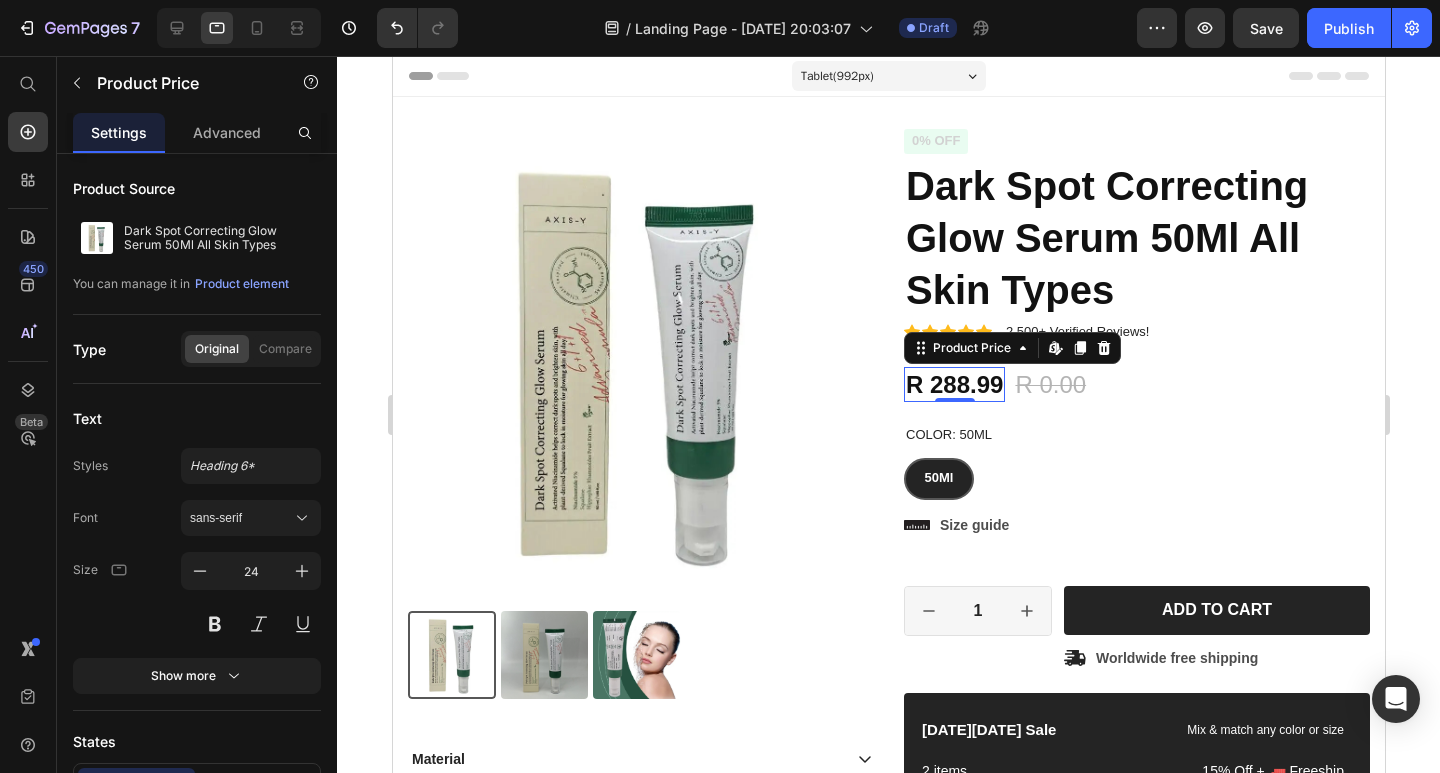 click on "R 288.99" at bounding box center [953, 384] 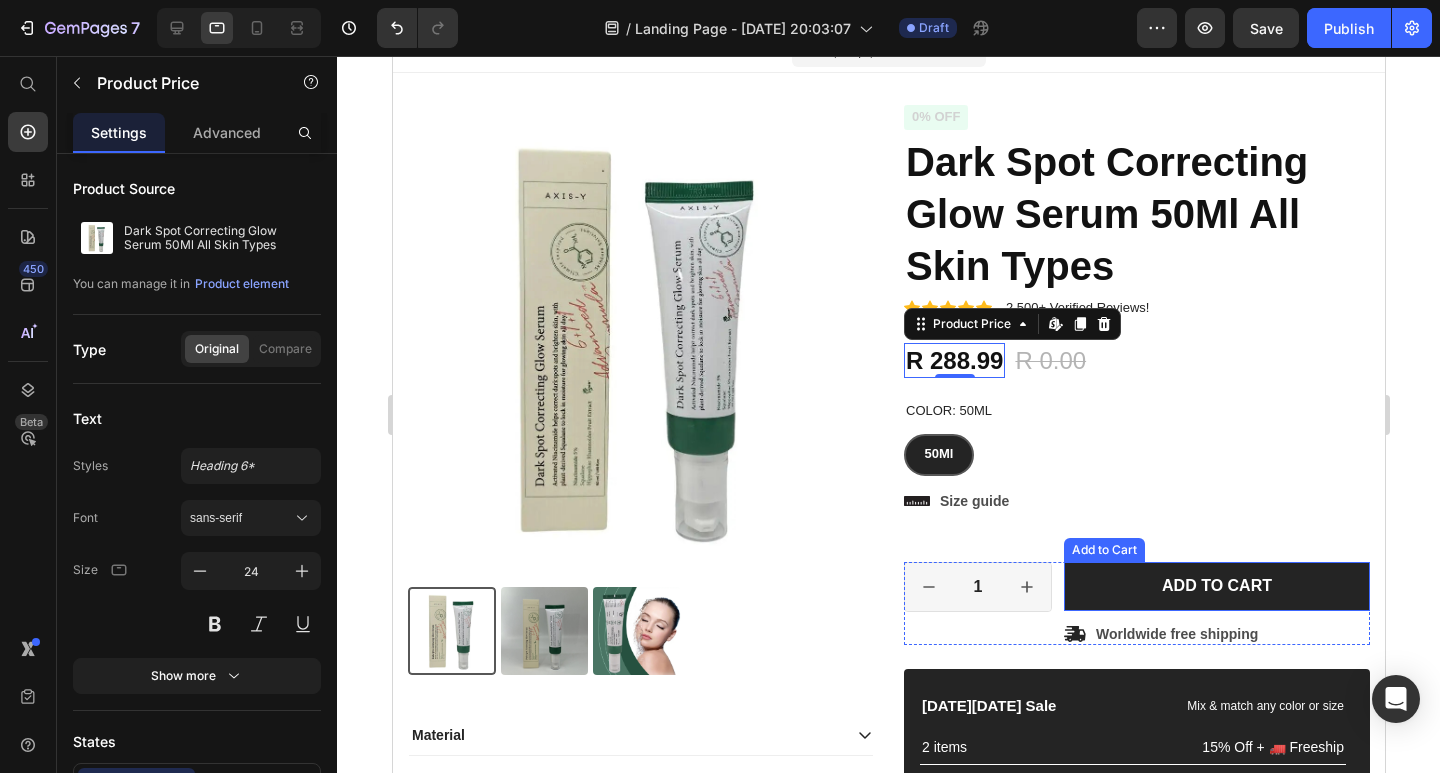 scroll, scrollTop: 0, scrollLeft: 0, axis: both 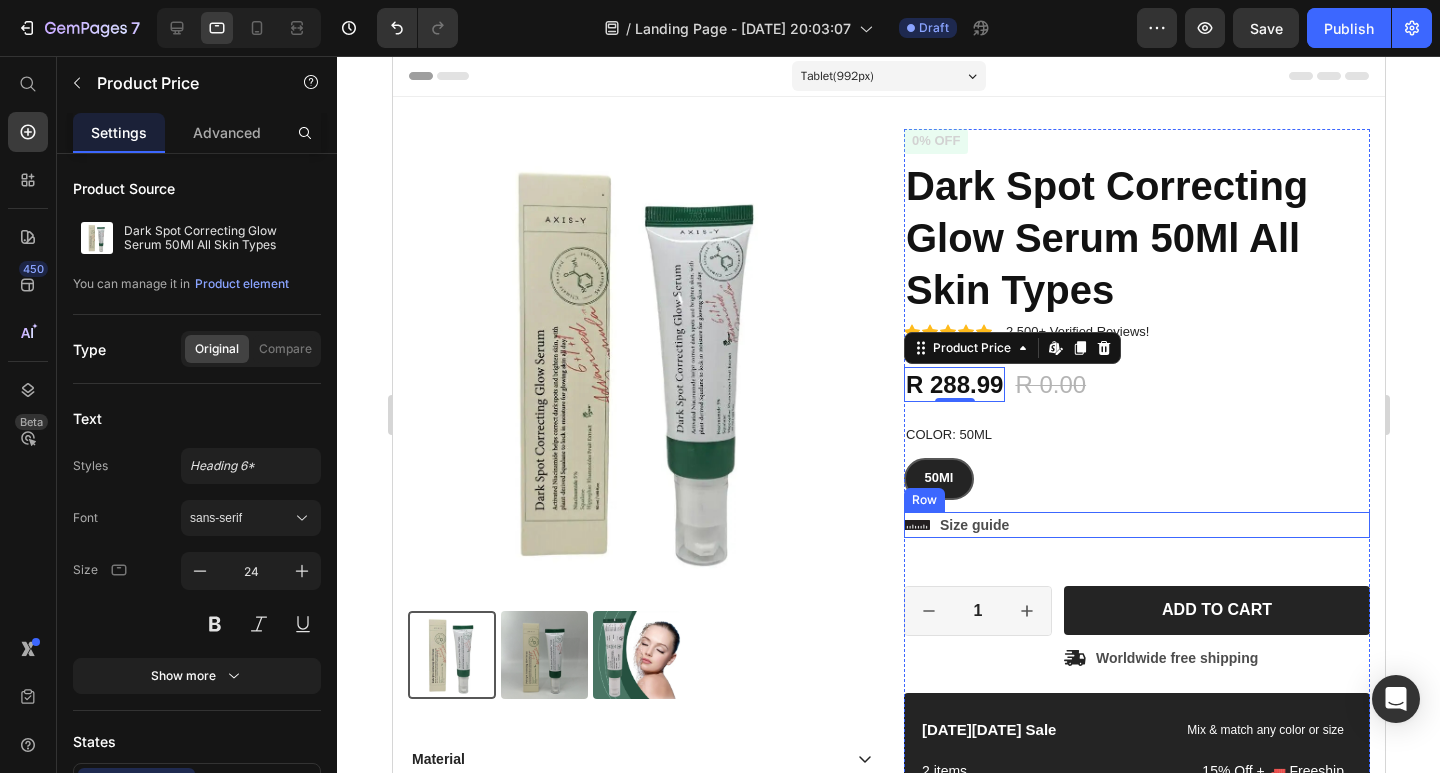 click on "Icon Size guide Text Block Row" at bounding box center (1136, 525) 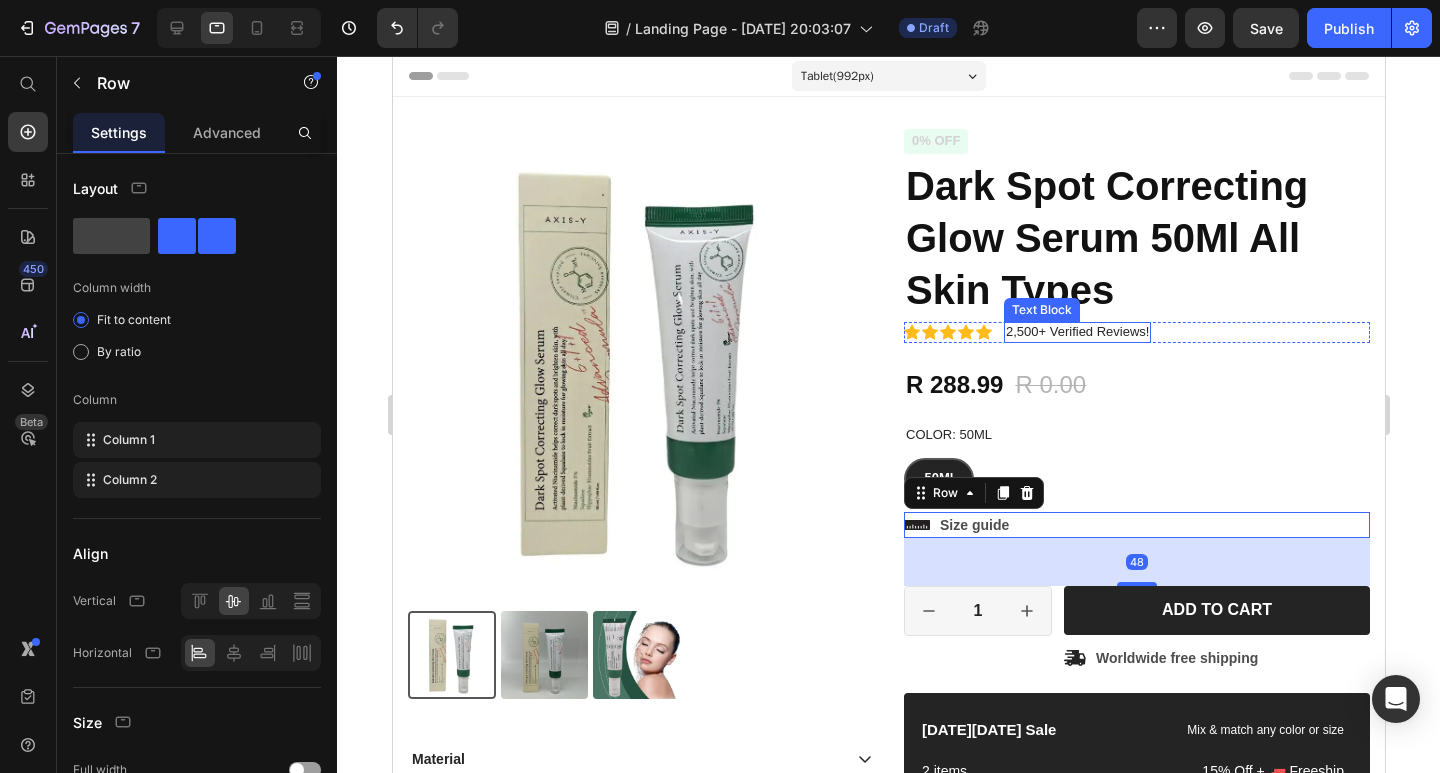 click on "2,500+ Verified Reviews!" at bounding box center (1076, 332) 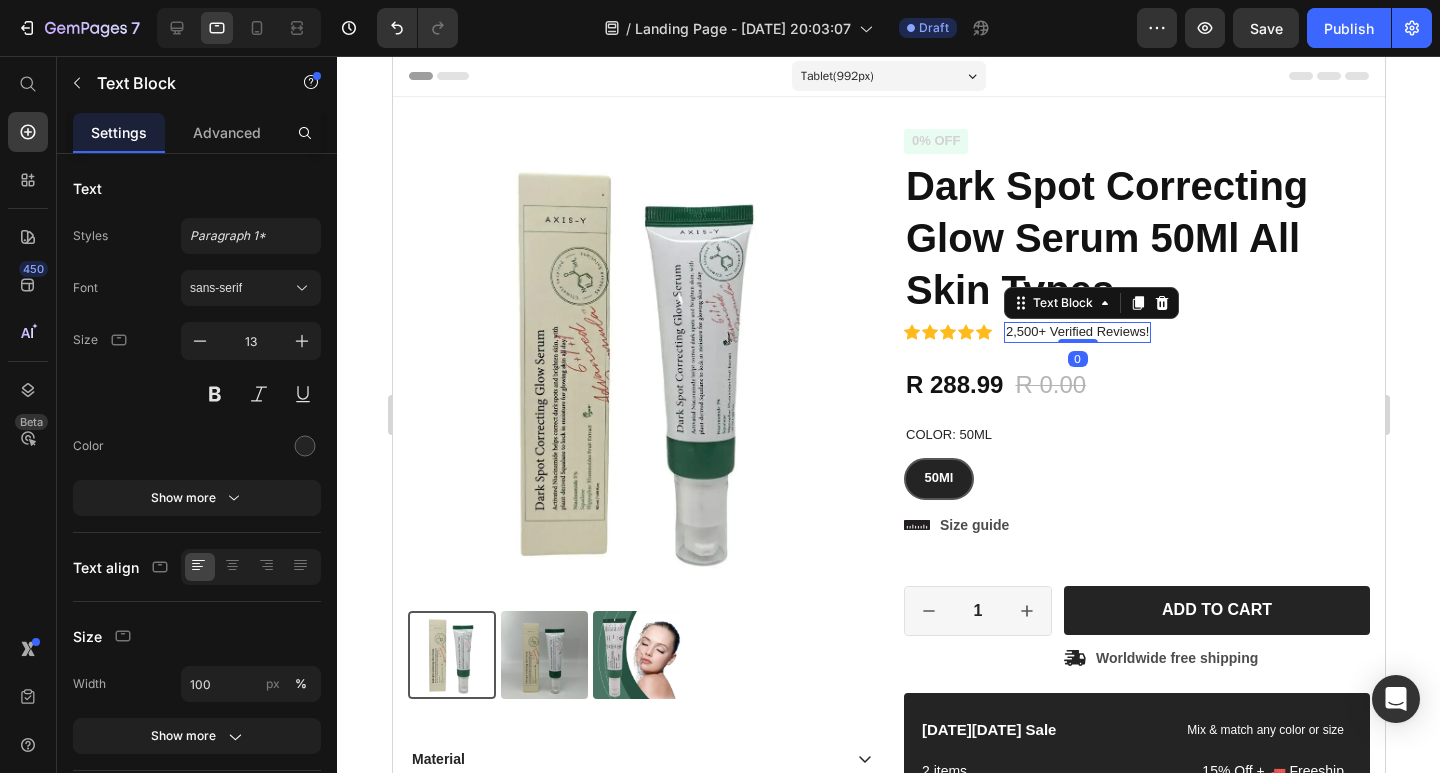 drag, startPoint x: 1067, startPoint y: 340, endPoint x: 1033, endPoint y: 137, distance: 205.82759 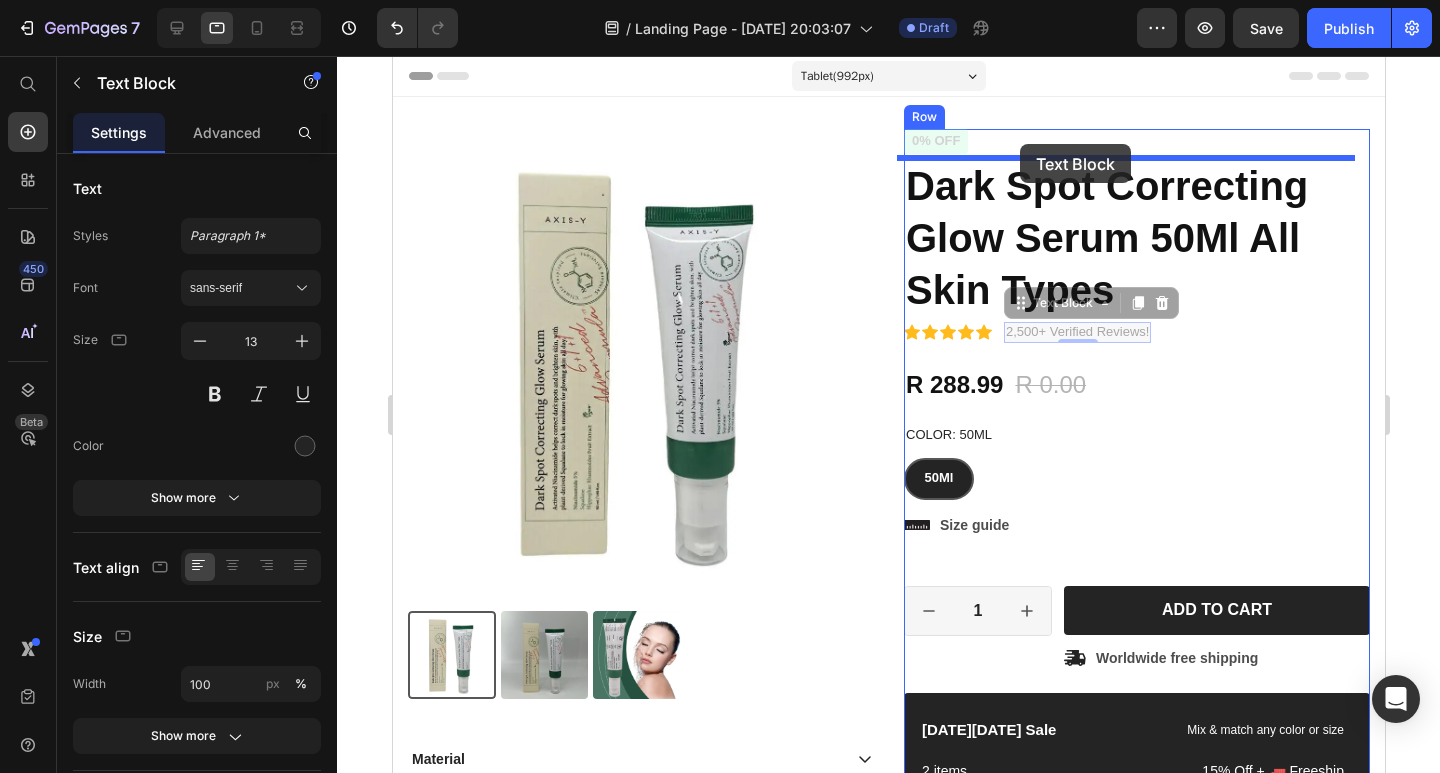 drag, startPoint x: 1070, startPoint y: 302, endPoint x: 1019, endPoint y: 144, distance: 166.0271 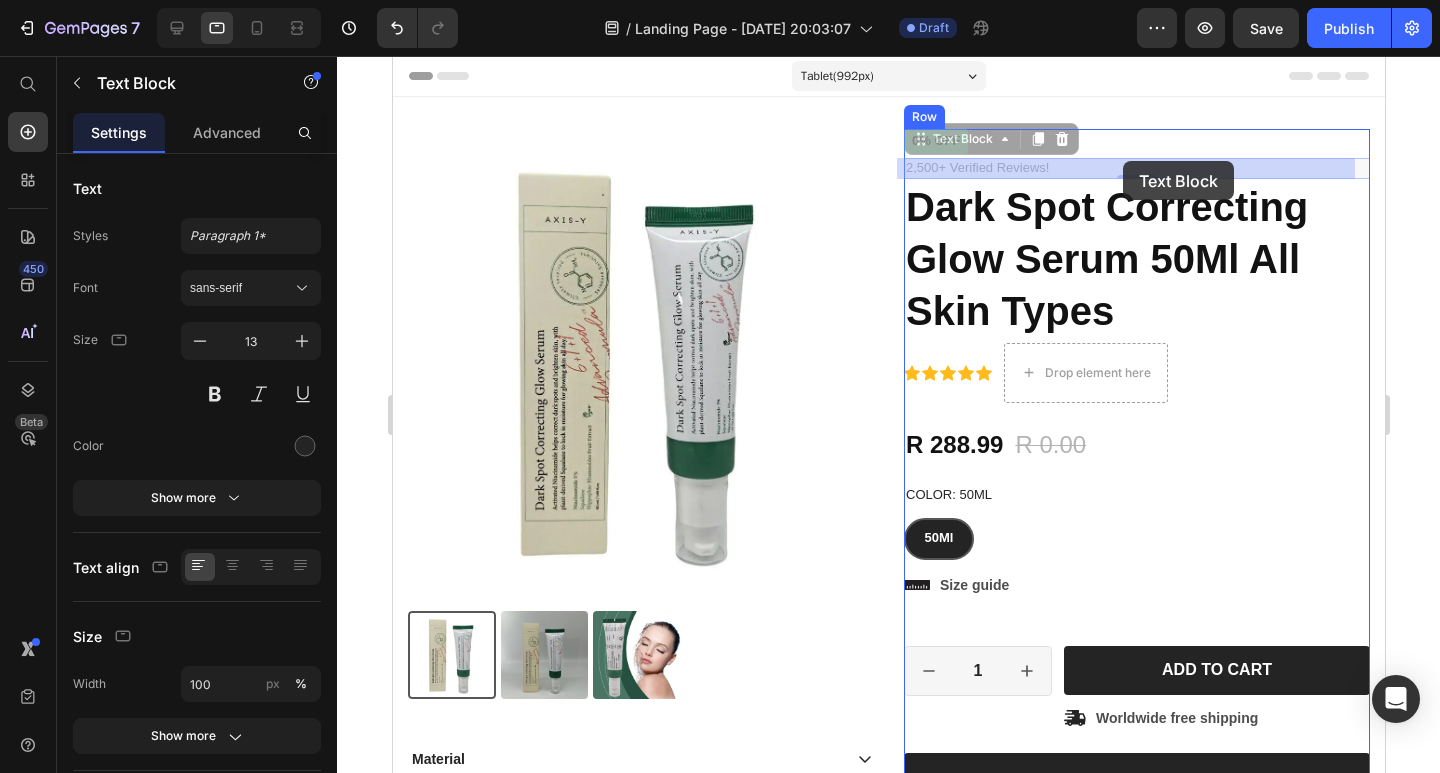 drag, startPoint x: 999, startPoint y: 140, endPoint x: 1122, endPoint y: 161, distance: 124.77981 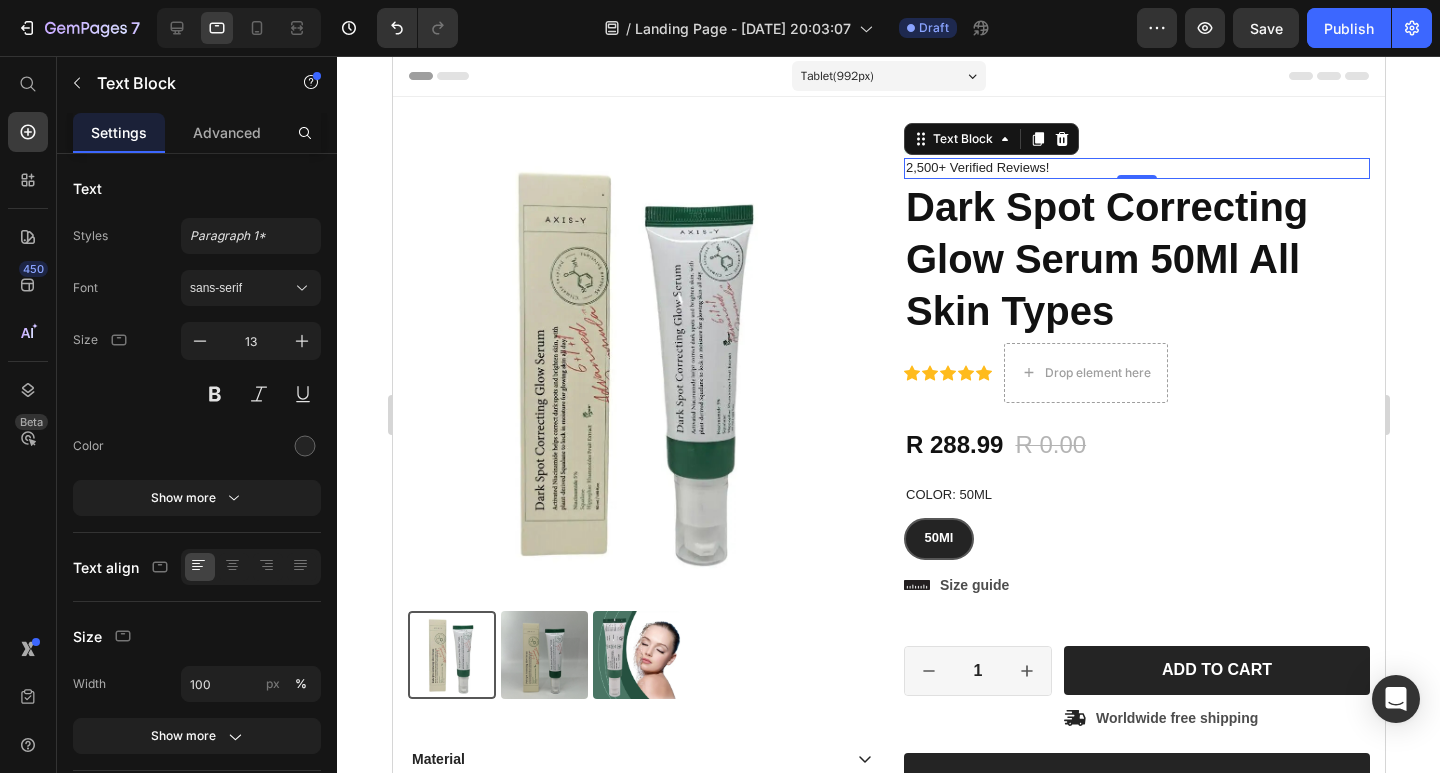 click on "2,500+ Verified Reviews!" at bounding box center (1136, 168) 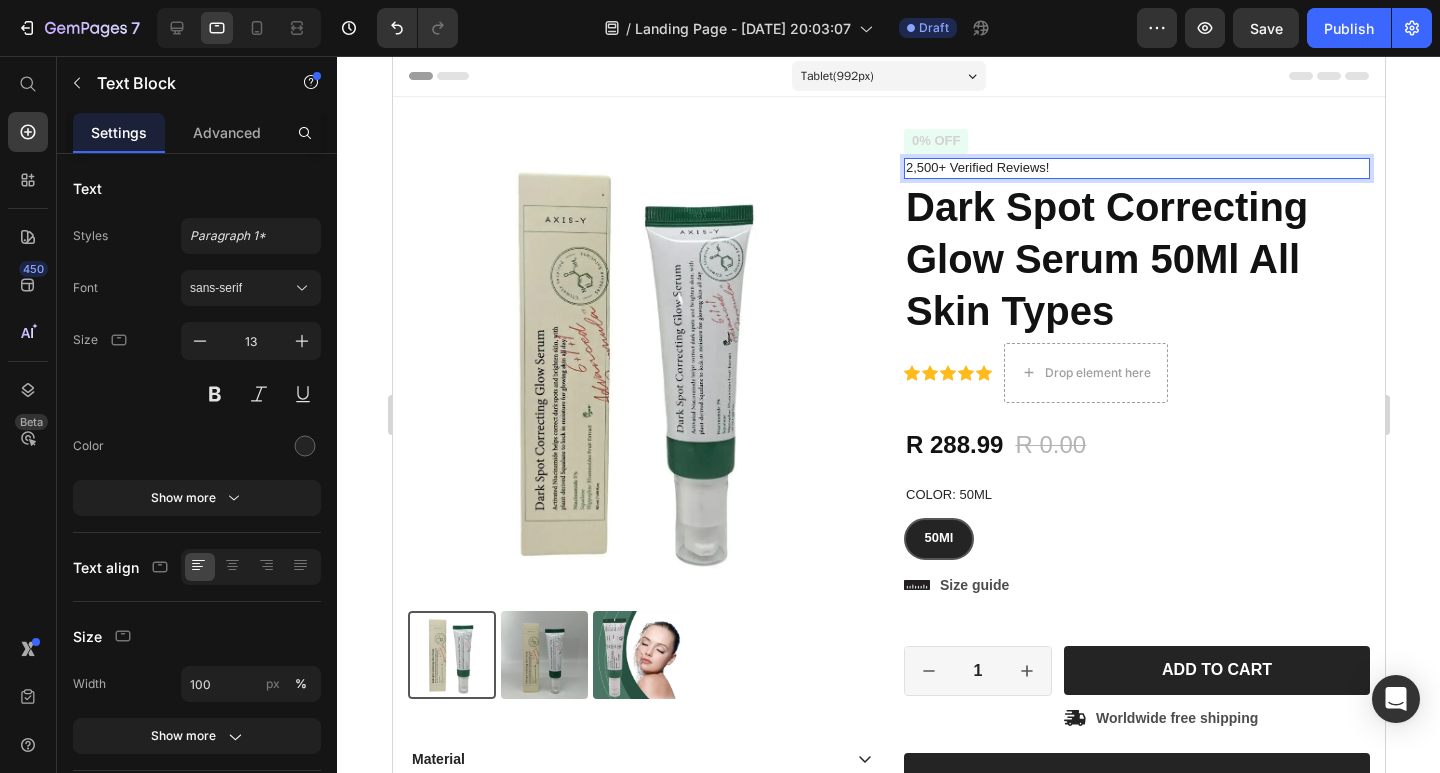 click on "2,500+ Verified Reviews!" at bounding box center (1136, 168) 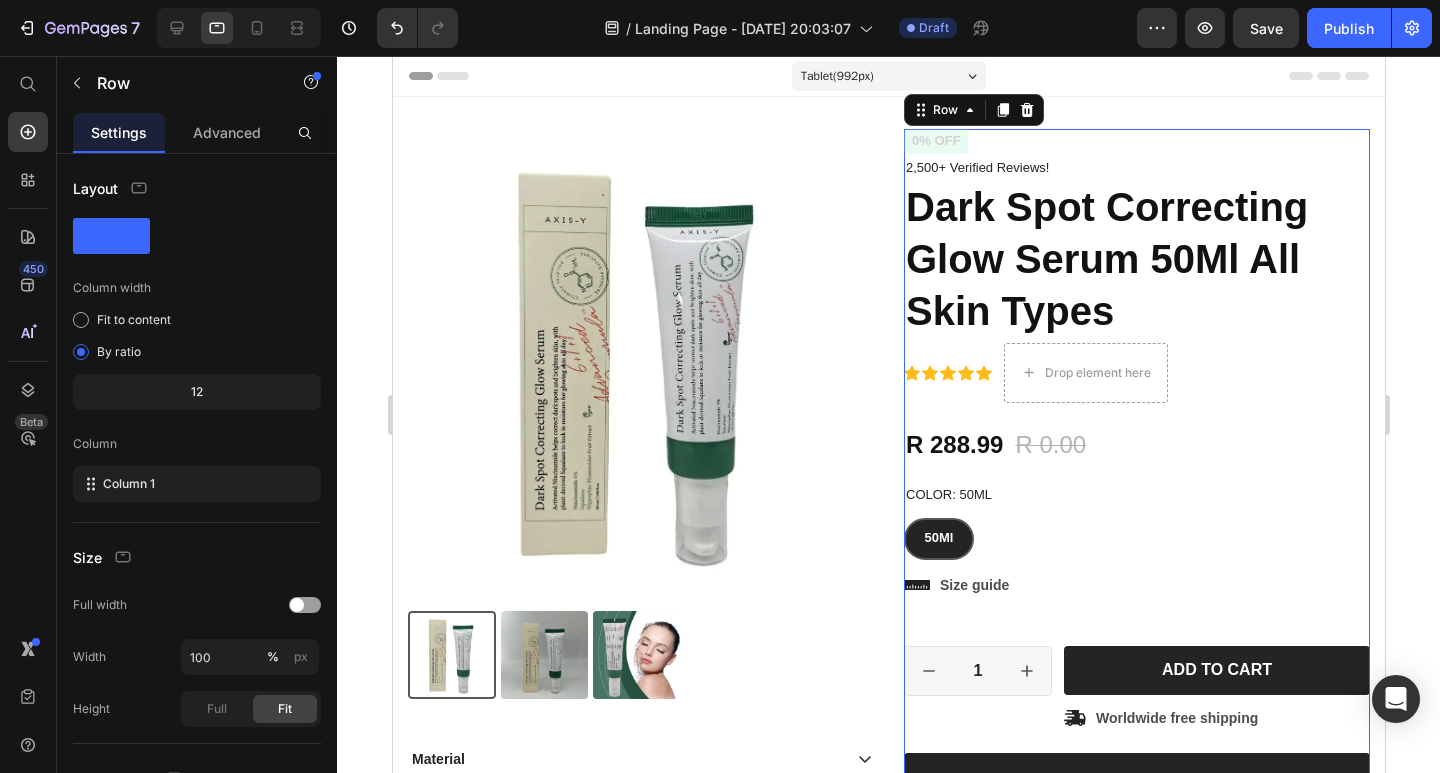click on "2,500+ Verified Reviews!" at bounding box center (1136, 168) 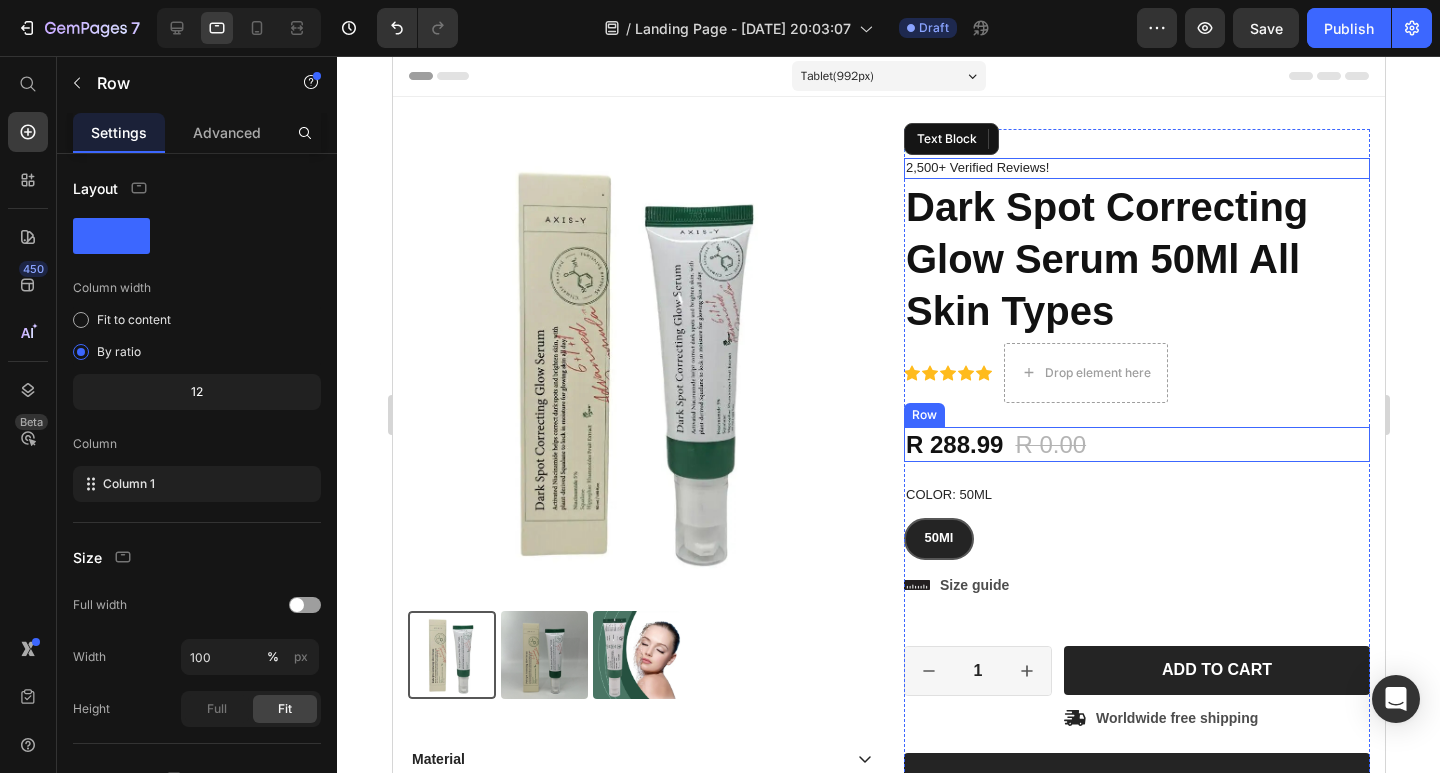 click on "R 288.99 Product Price R 0.00 Product Price 0% off Product Badge Row" at bounding box center (1136, 444) 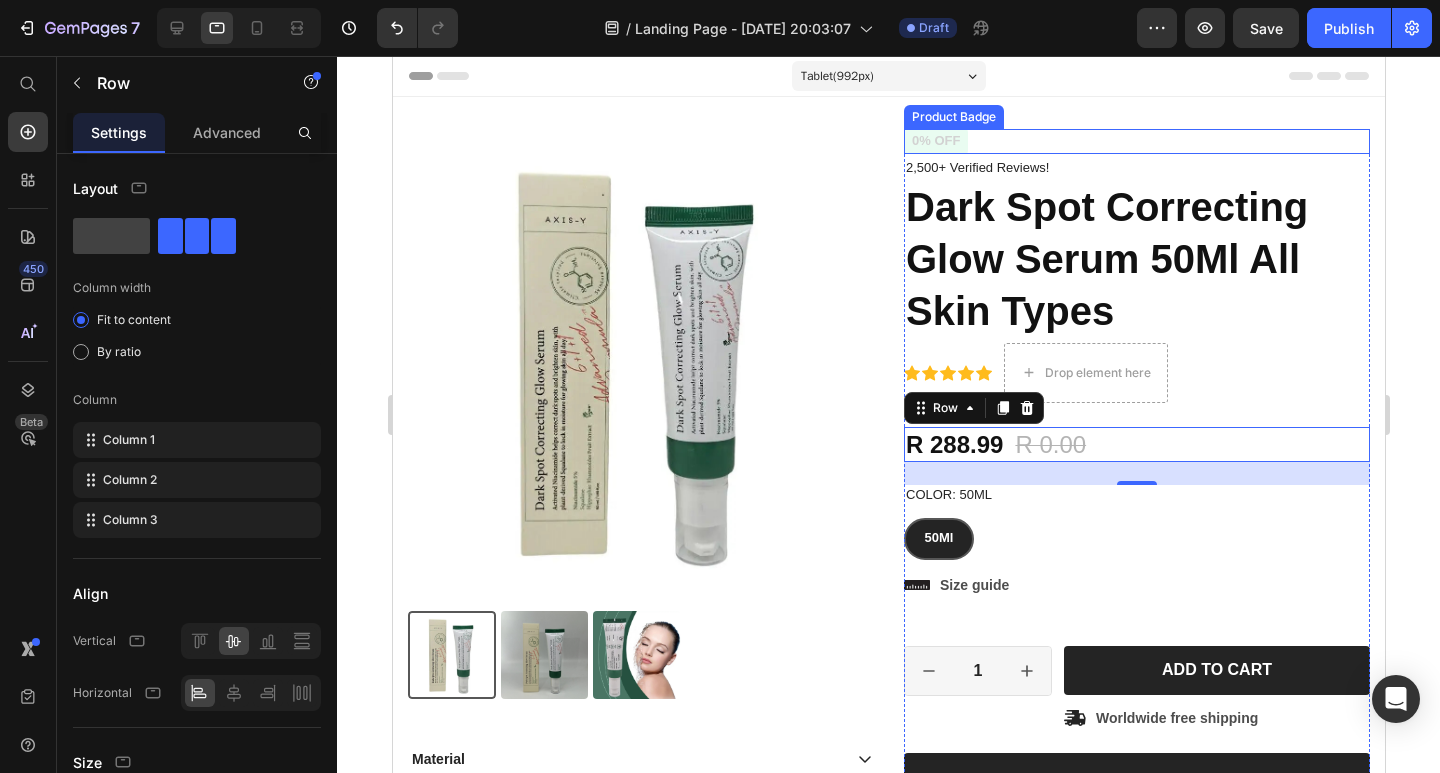 click on "0% off" at bounding box center (1136, 141) 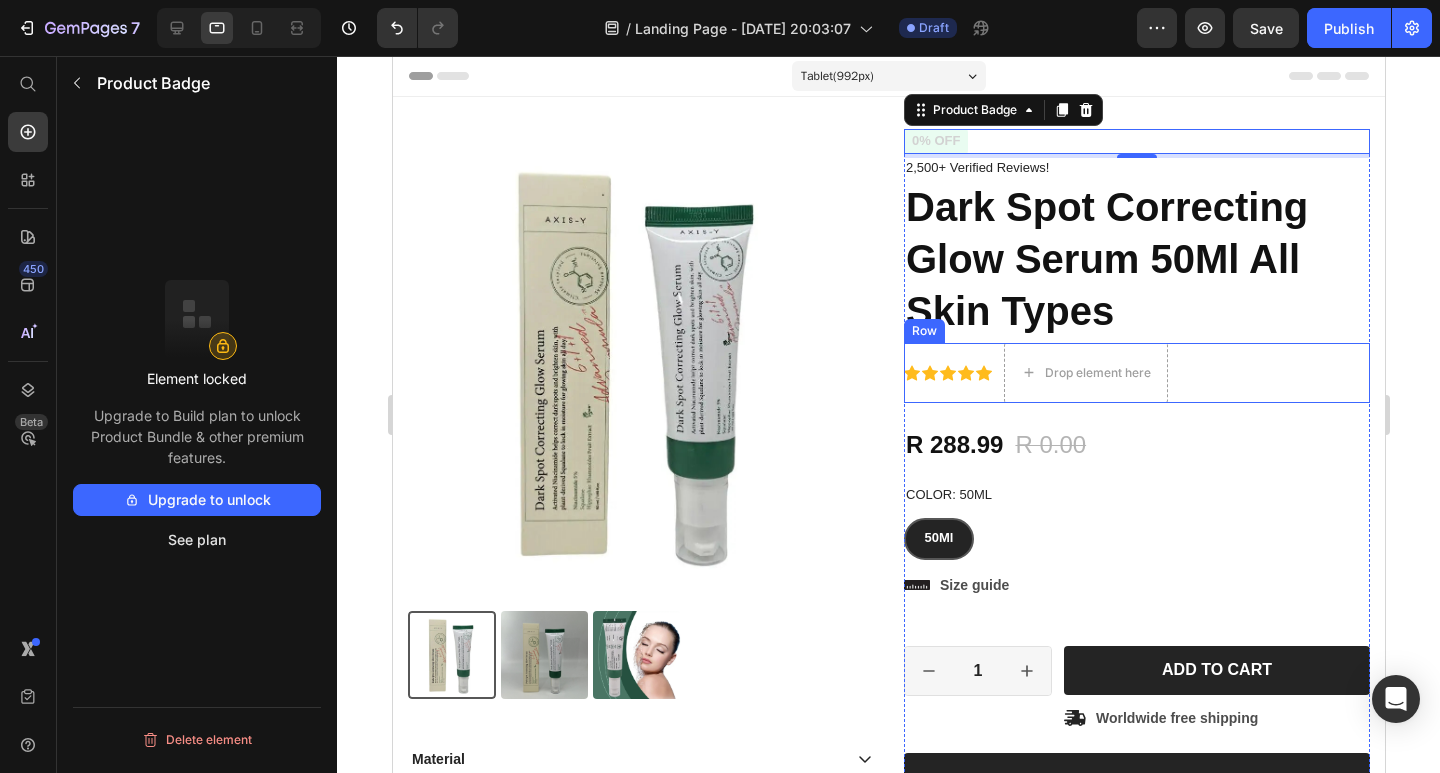 click on "Icon Icon Icon Icon Icon Icon List" at bounding box center (947, 373) 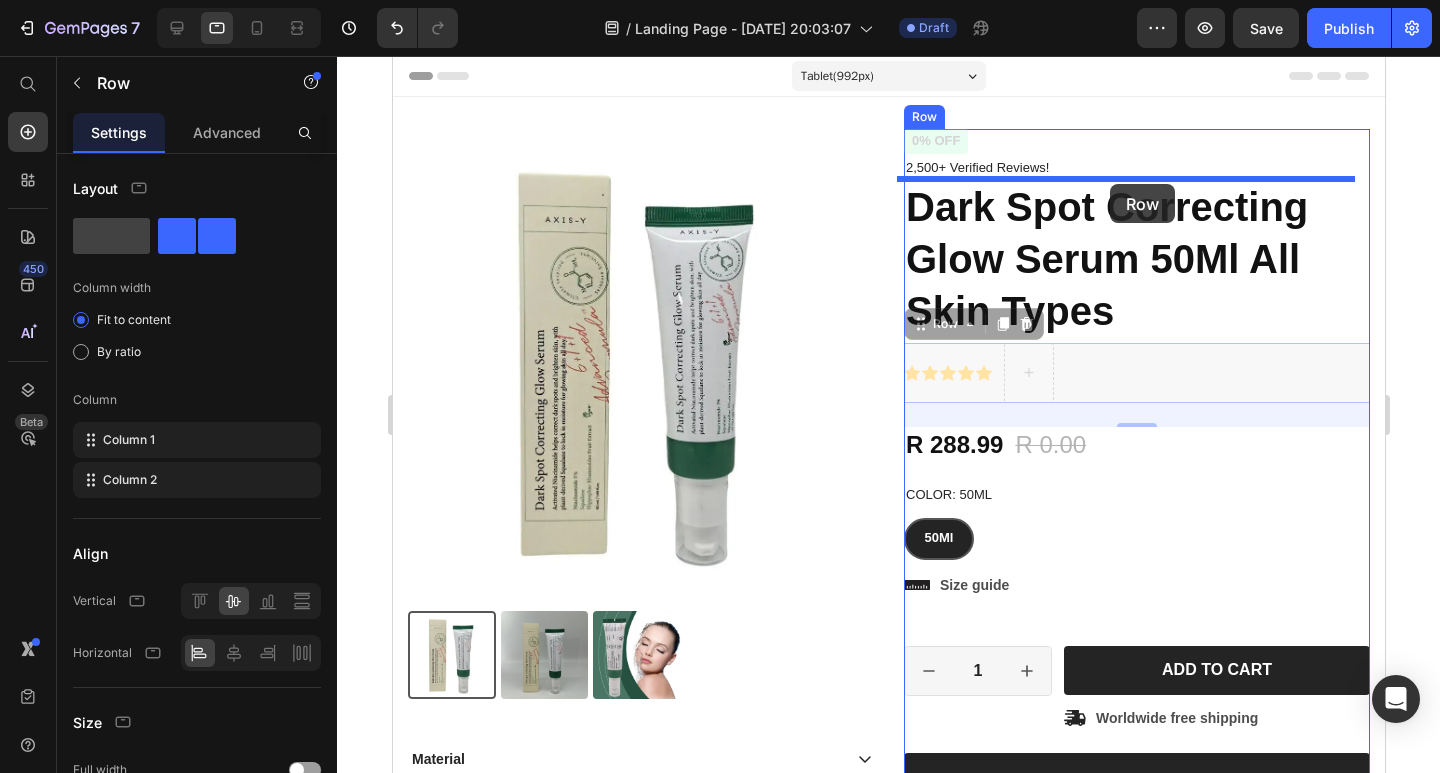drag, startPoint x: 1177, startPoint y: 399, endPoint x: 1109, endPoint y: 184, distance: 225.49722 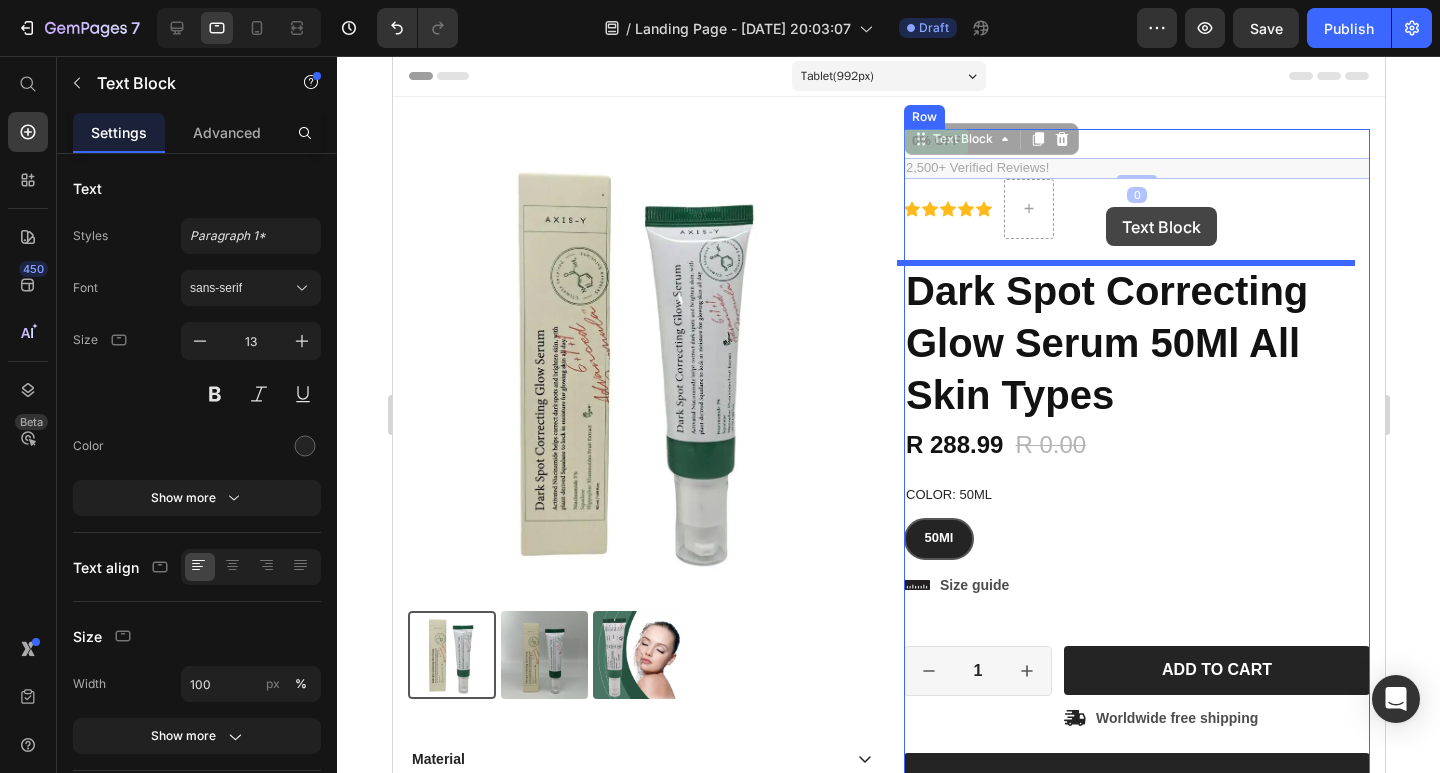 drag, startPoint x: 1041, startPoint y: 168, endPoint x: 1105, endPoint y: 207, distance: 74.94665 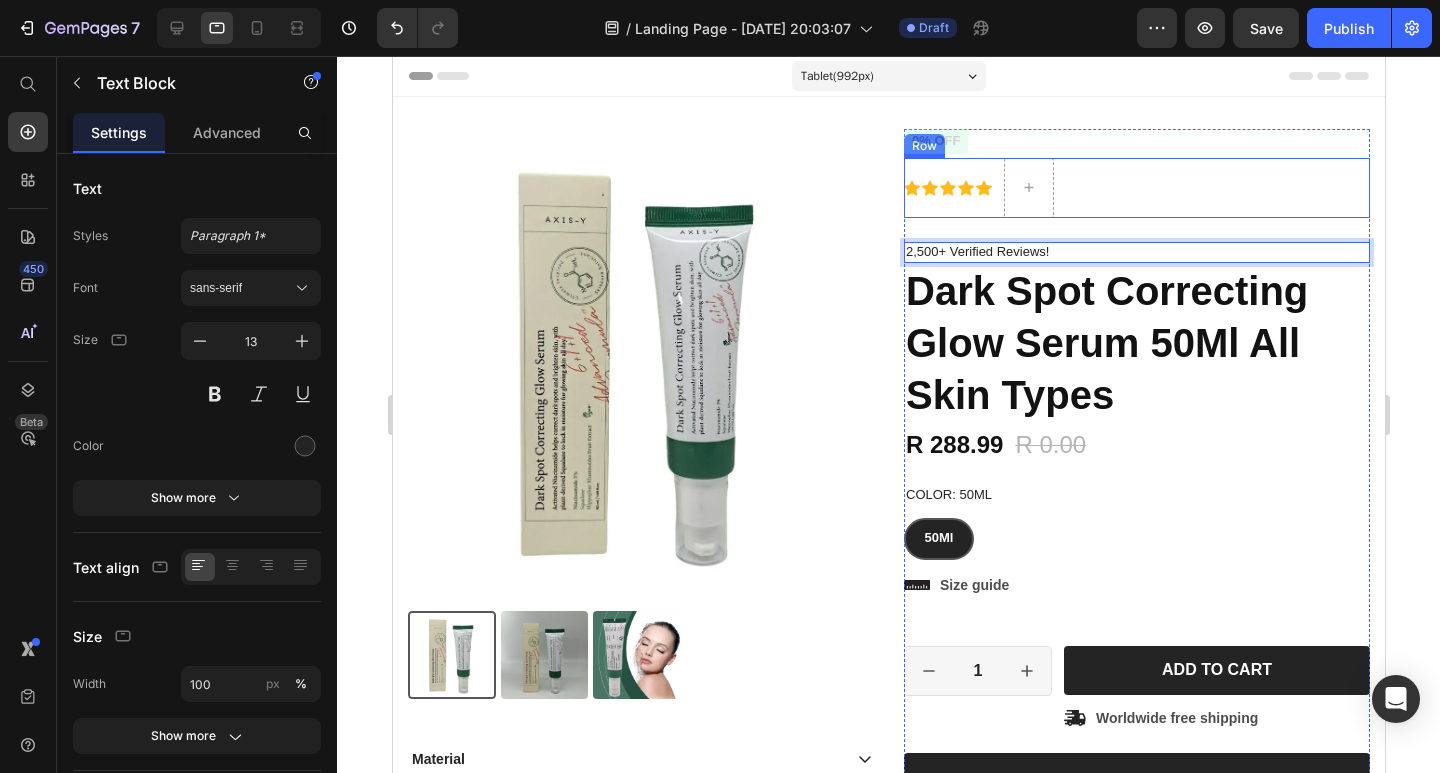 drag, startPoint x: 1095, startPoint y: 252, endPoint x: 1100, endPoint y: 204, distance: 48.259712 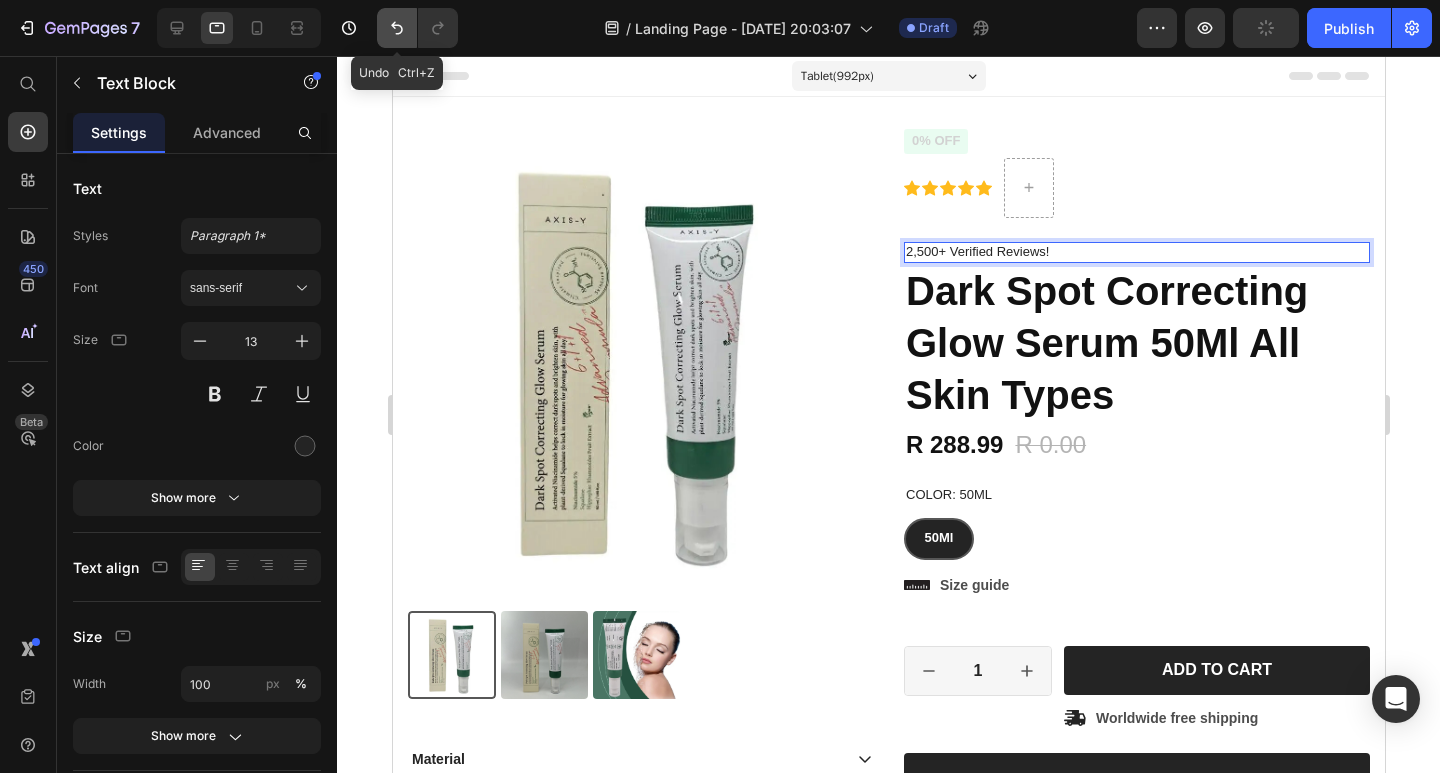 click 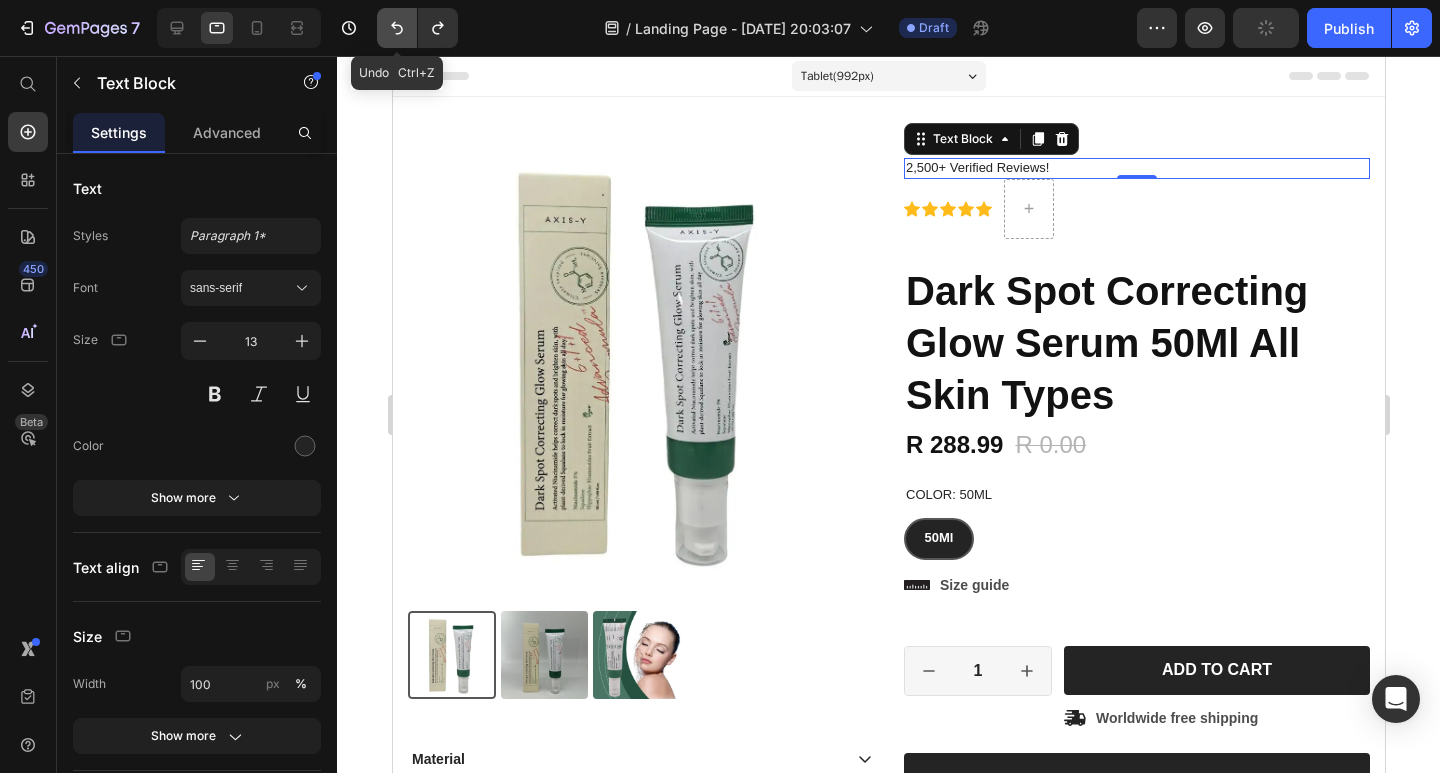 type 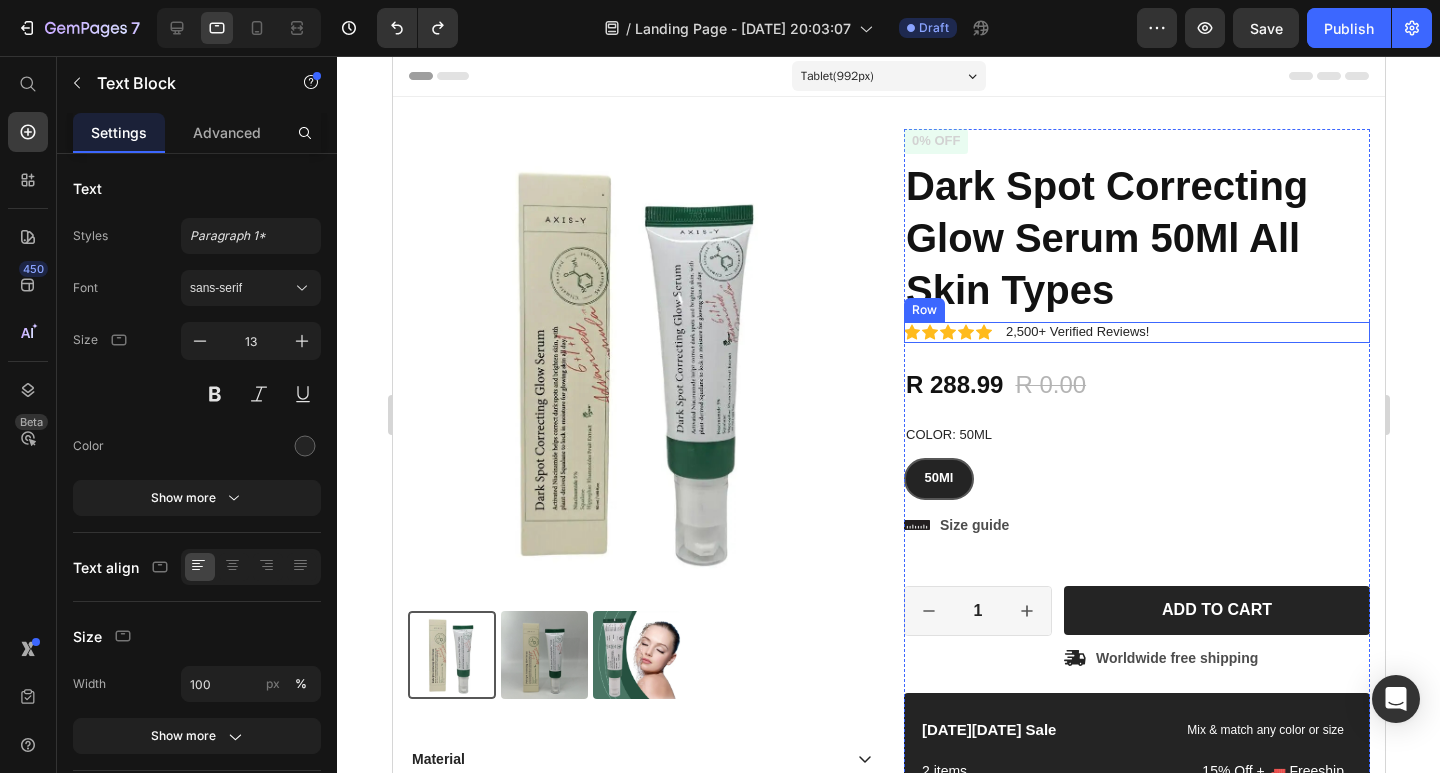 click on "Icon Icon Icon Icon Icon Icon List 2,500+ Verified Reviews! Text Block Row" at bounding box center (1136, 332) 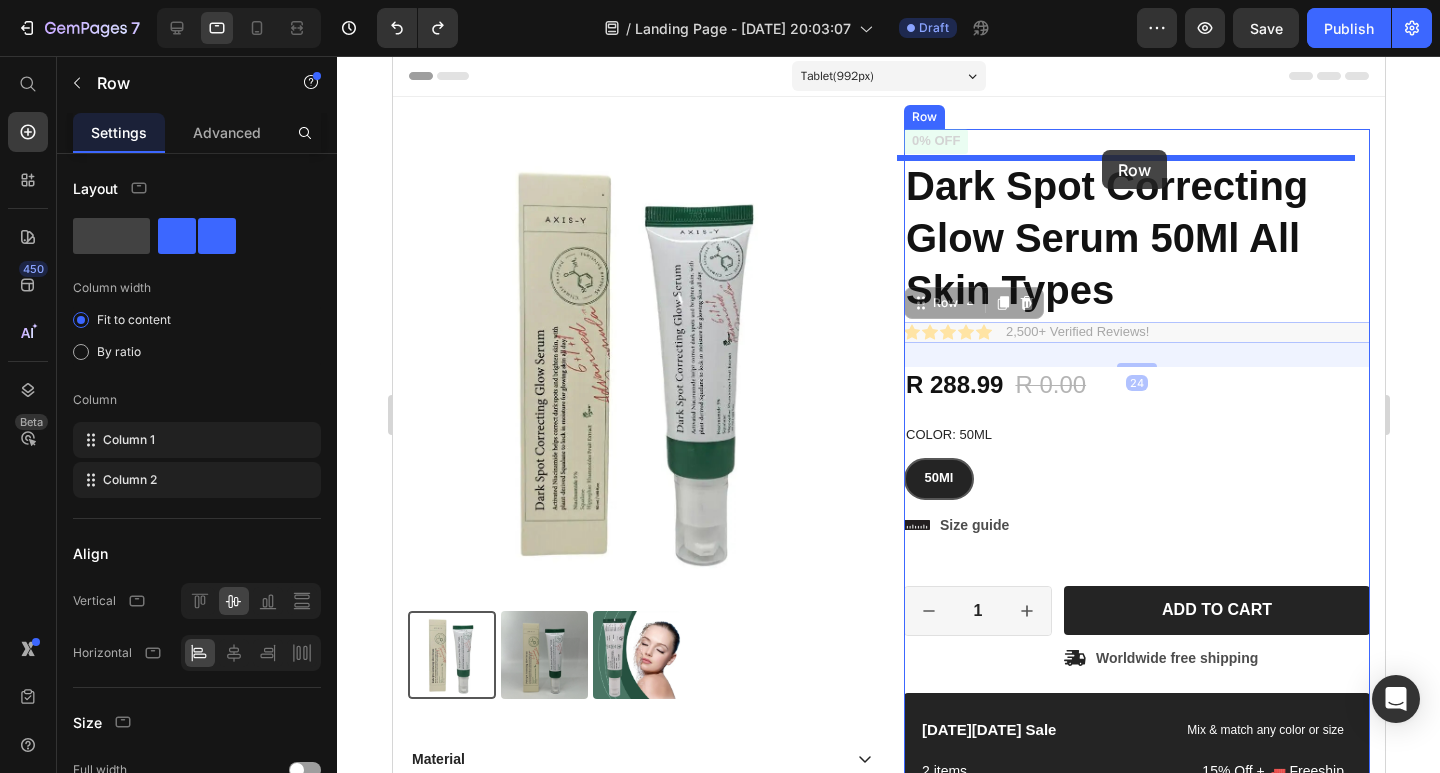 drag, startPoint x: 1160, startPoint y: 339, endPoint x: 1101, endPoint y: 150, distance: 197.99495 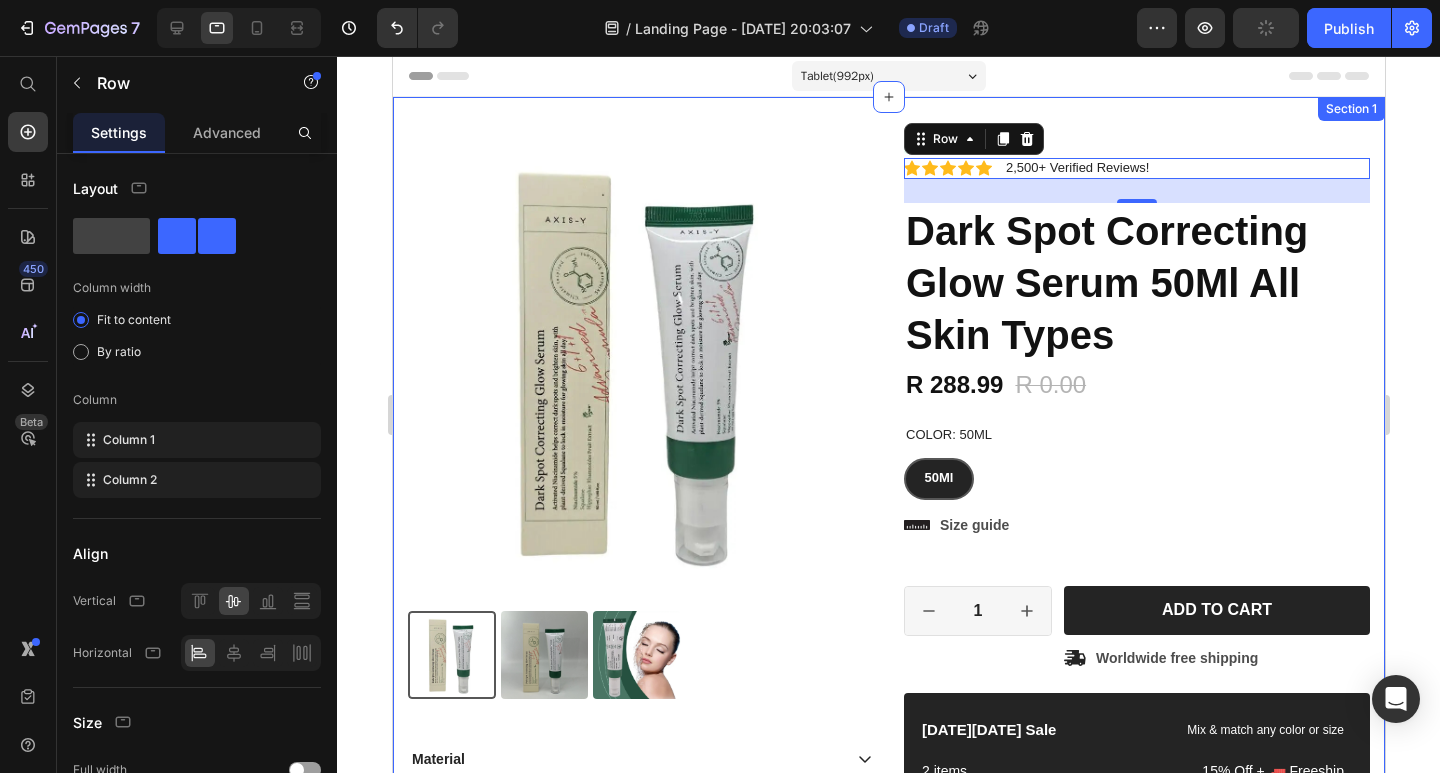 click on "Product Images
Material
Shipping
Care instruction Accordion Icon Icon Icon Icon Icon Icon List 2,500+ Verified Reviews! Text Block Row 0% off Product Badge Icon Icon Icon Icon Icon Icon List 2,500+ Verified Reviews! Text Block Row   24 Dark Spot Correcting Glow Serum 50Ml All Skin Types Product Title R 288.99 Product Price R 0.00 Product Price 0% off Product Badge Row Color: 50Ml 50Ml 50Ml 50Ml Product Variants & Swatches 50Ml Product Variants & Swatches
Icon Size guide Text Block Row 1 Product Quantity Row Add to cart Add to Cart
Icon Worldwide free shipping Text Block Row Row [DATE][DATE] Sale Text Block Mix & match any color or size Text Block Row 2 items Text Block 15% Off + 🚛 Freeship Text Block Row 3 items Text Block 15% Off + 🚛 Freeship Text Block Row 4+ items Text Block Most popular Text Block Row 15% Off + 🚛 Freeship Text Block Row Row Image Text Block Row Row Product Section 1" at bounding box center [888, 571] 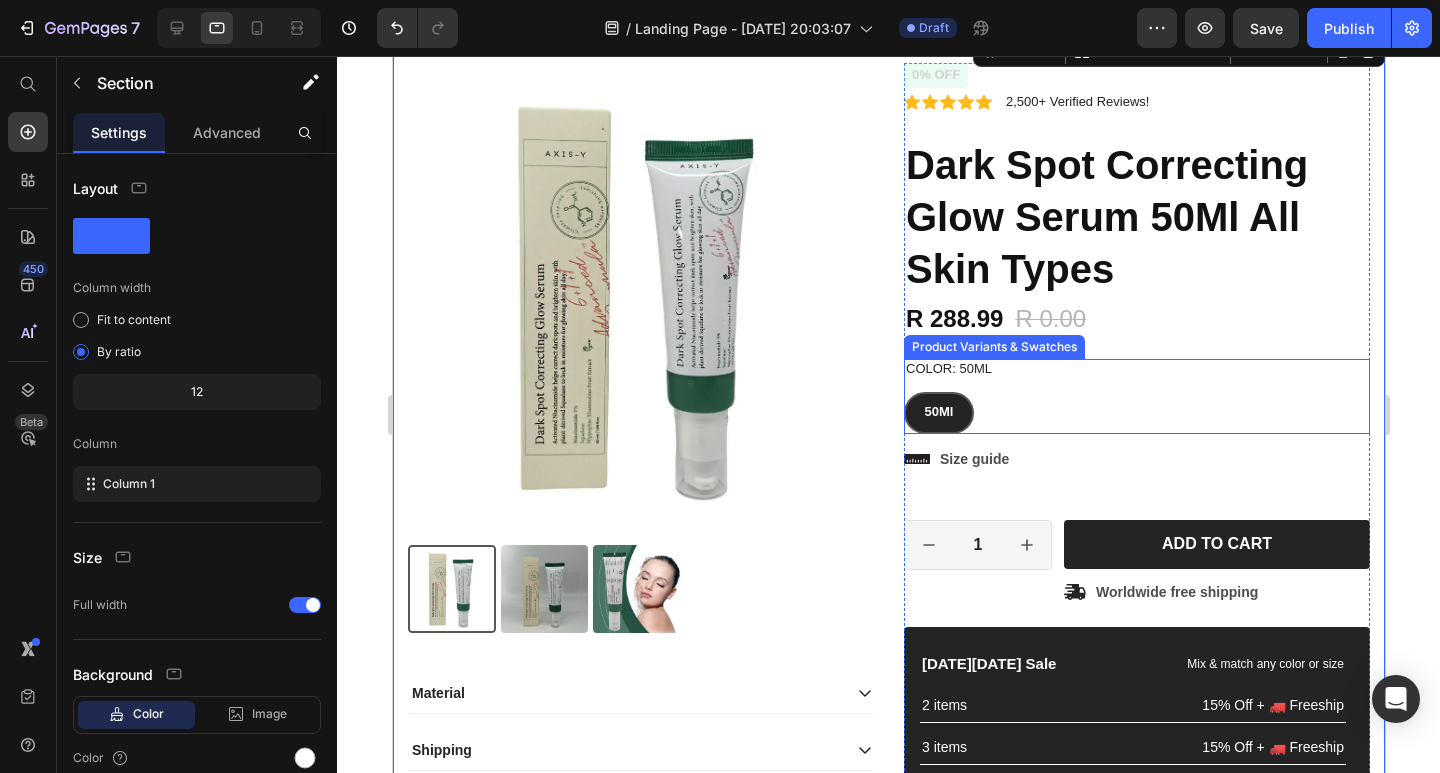 scroll, scrollTop: 0, scrollLeft: 0, axis: both 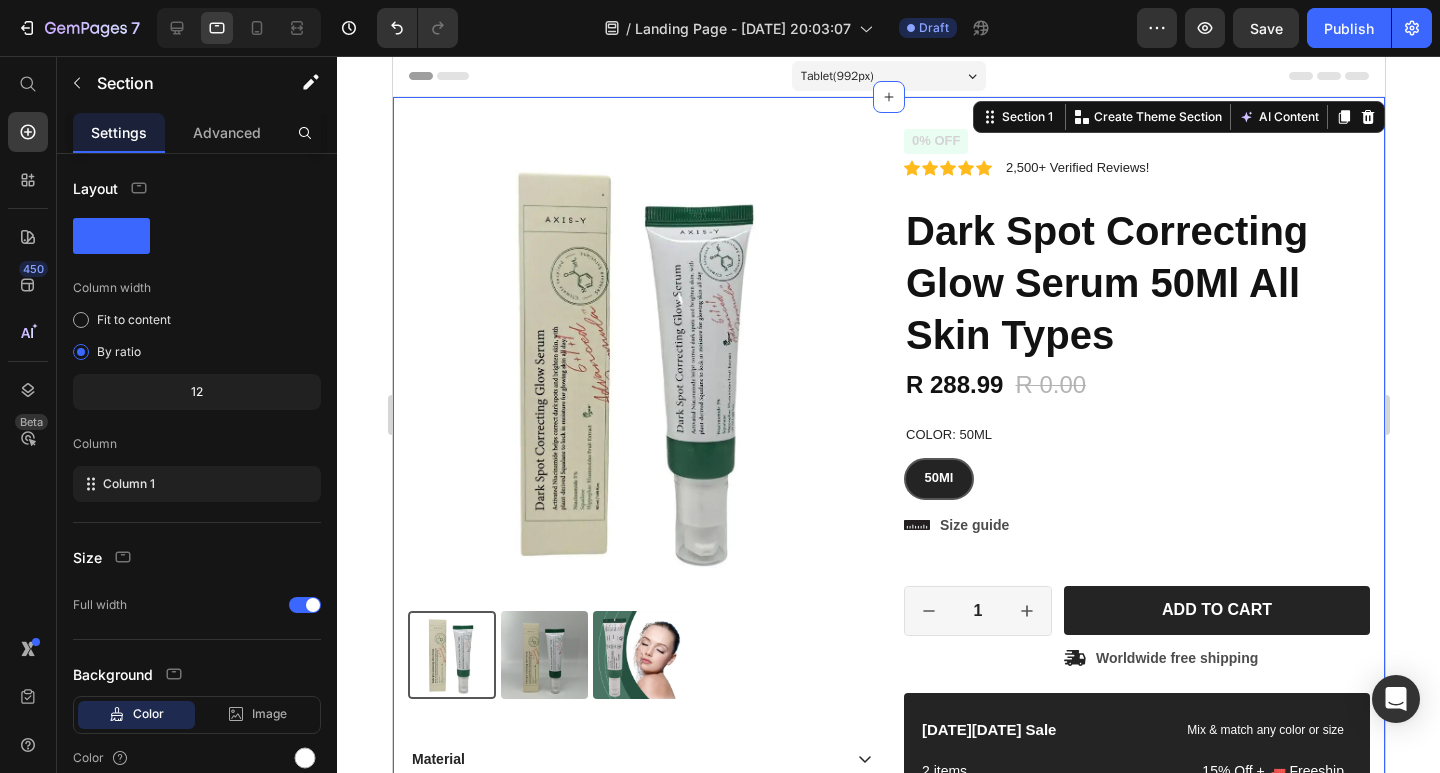 click 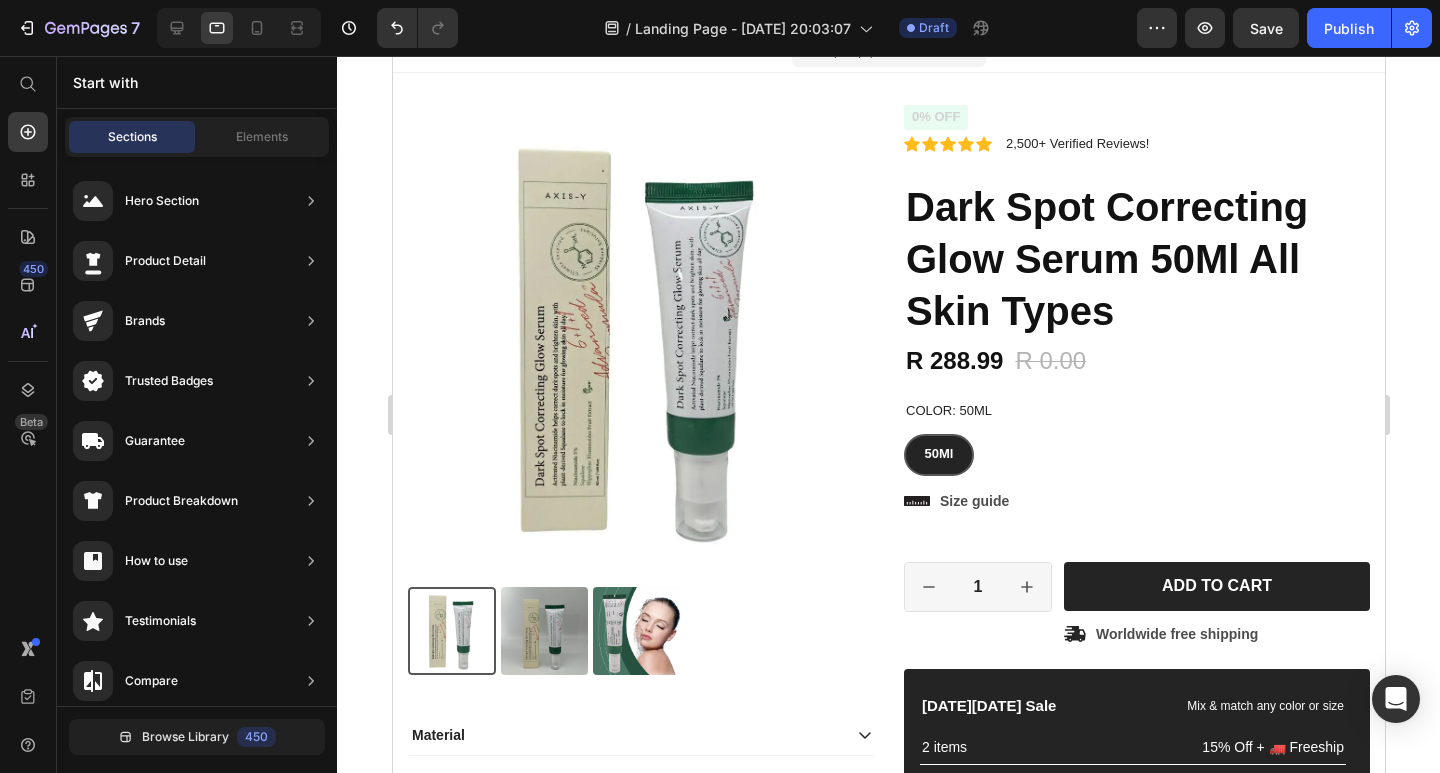 scroll, scrollTop: 0, scrollLeft: 0, axis: both 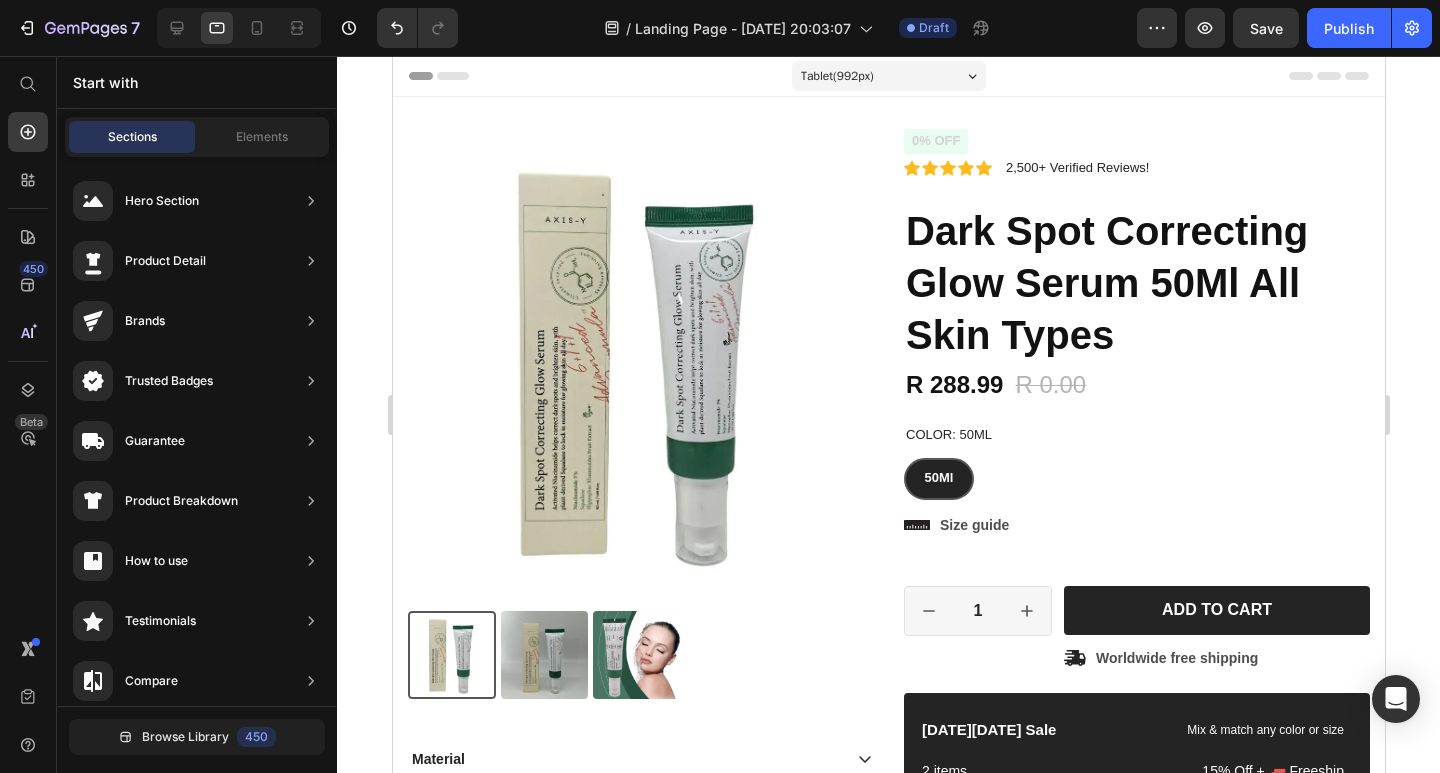 drag, startPoint x: 1376, startPoint y: 354, endPoint x: 1787, endPoint y: 408, distance: 414.53226 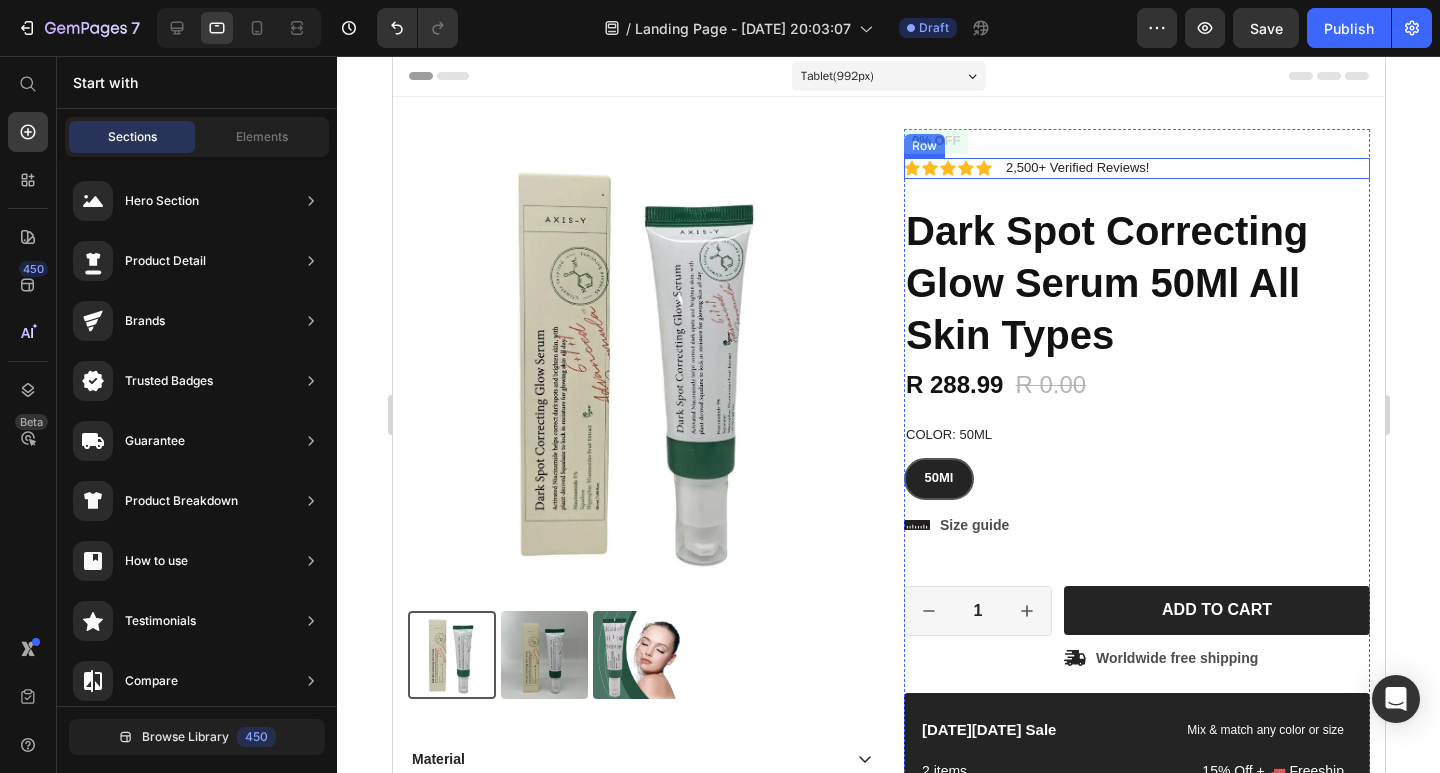 click on "Icon Icon Icon Icon Icon Icon List 2,500+ Verified Reviews! Text Block Row" at bounding box center [1136, 168] 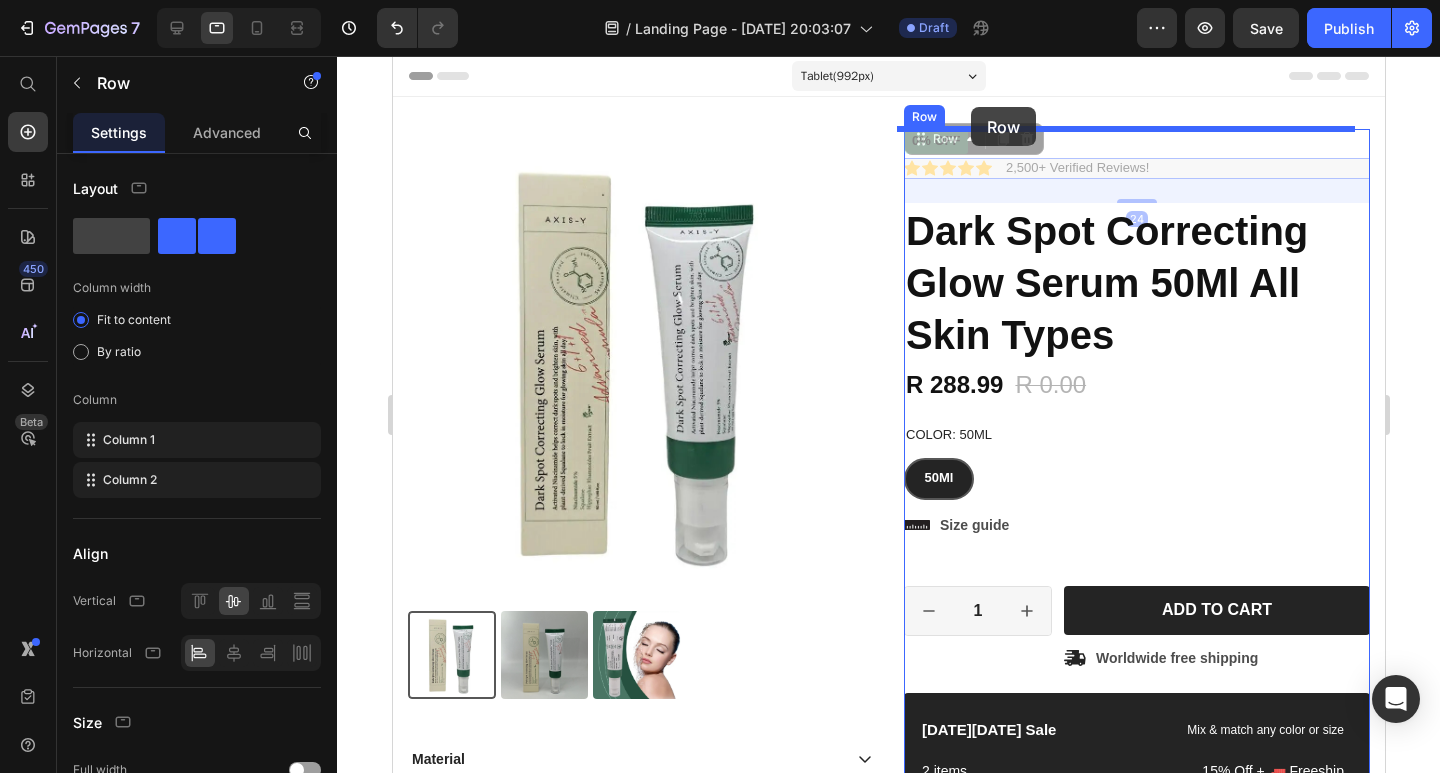 drag, startPoint x: 969, startPoint y: 143, endPoint x: 970, endPoint y: 107, distance: 36.013885 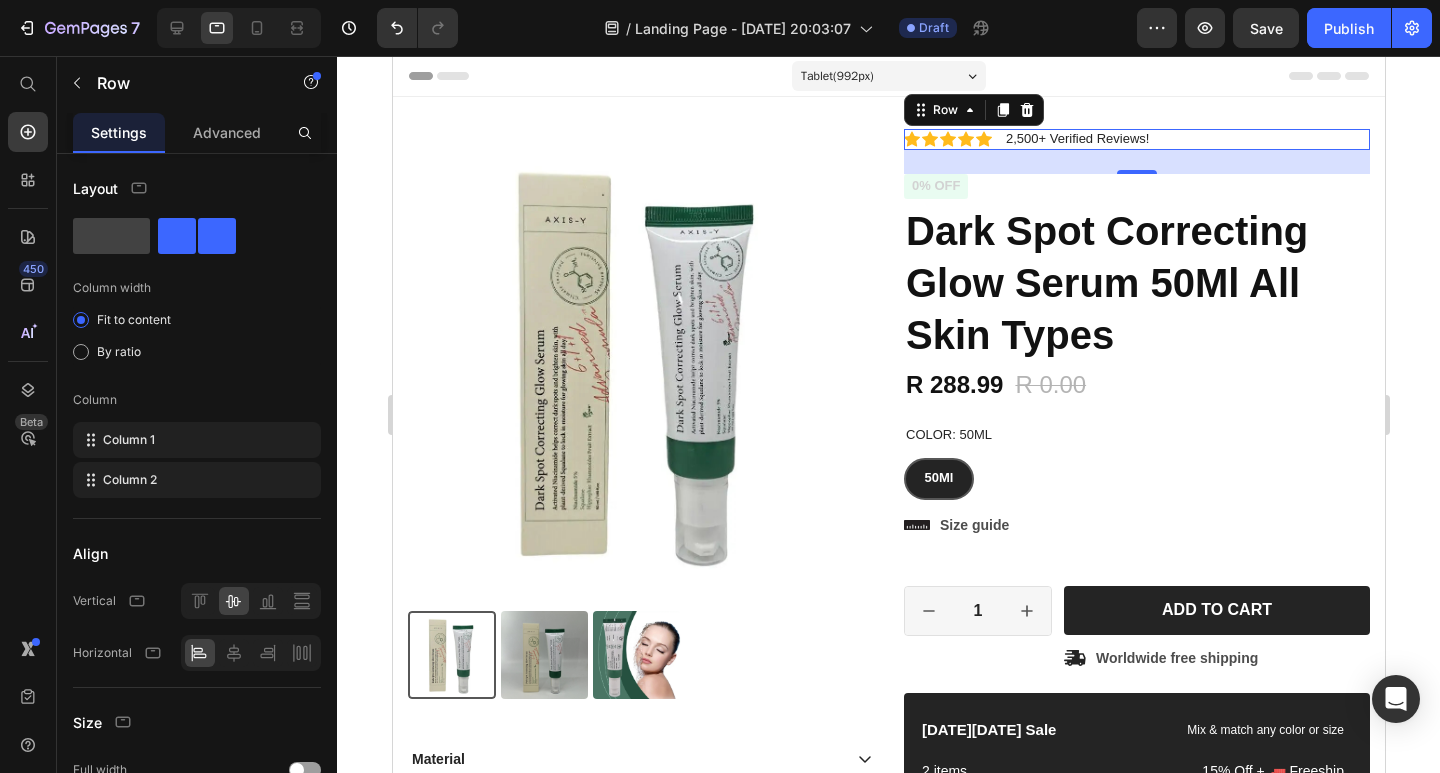click 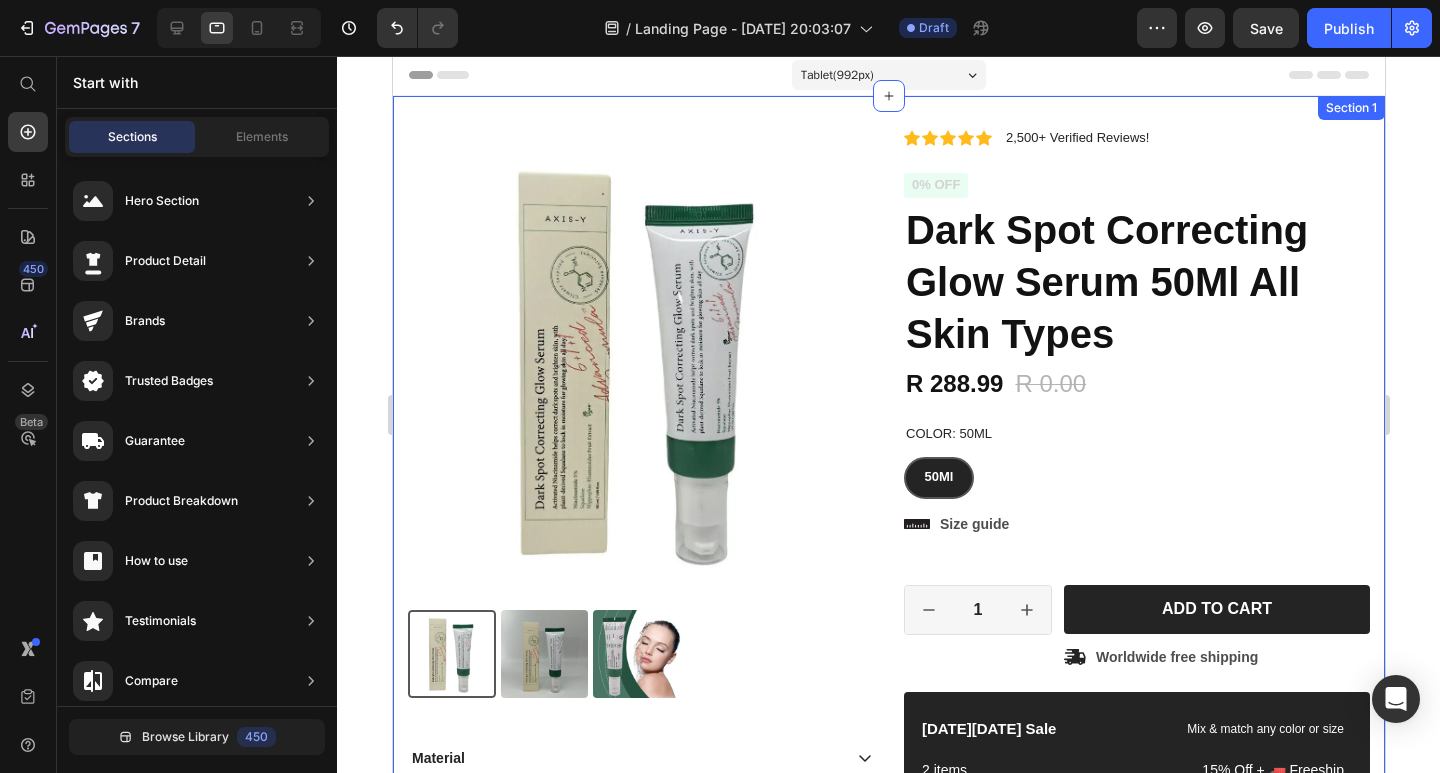 scroll, scrollTop: 0, scrollLeft: 0, axis: both 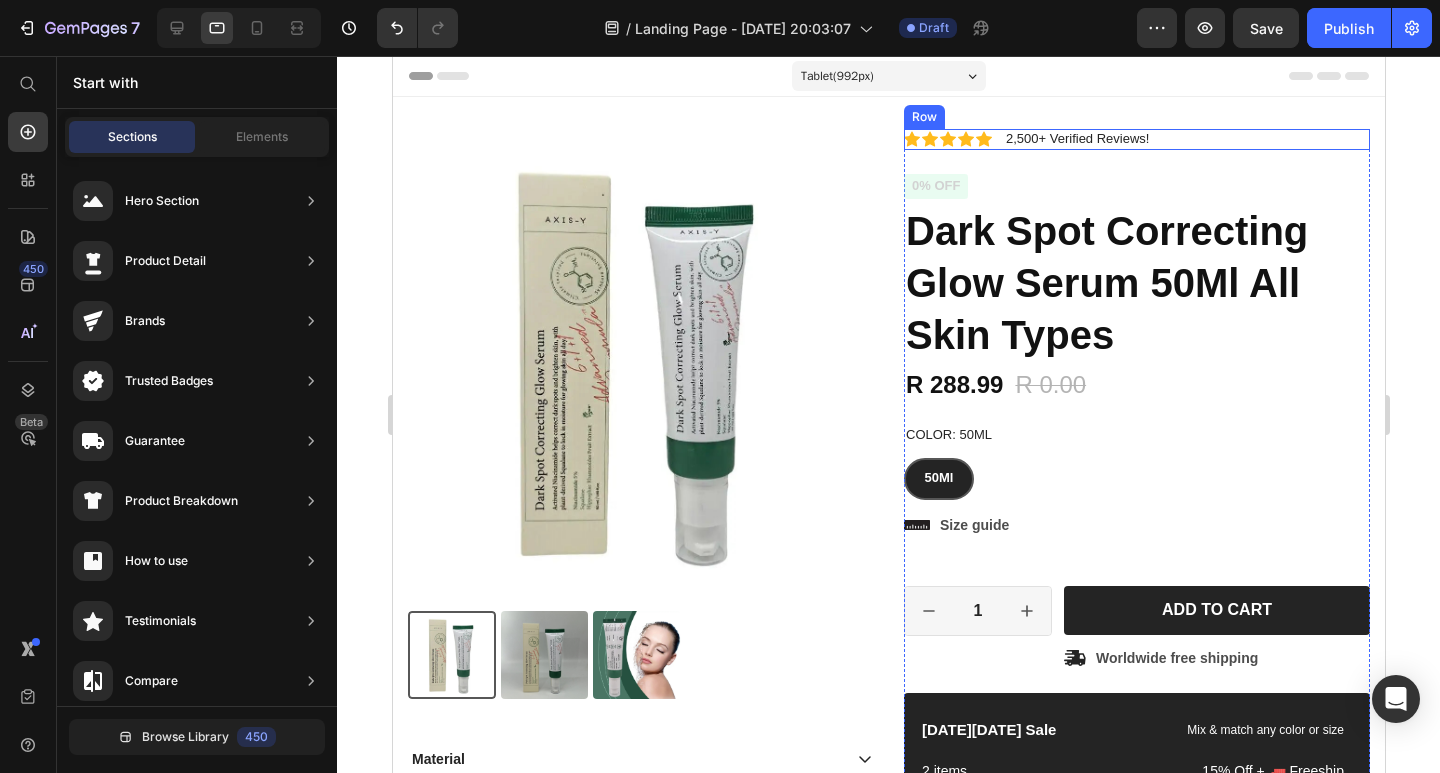 click on "Icon Icon Icon Icon Icon Icon List 2,500+ Verified Reviews! Text Block Row" at bounding box center (1136, 139) 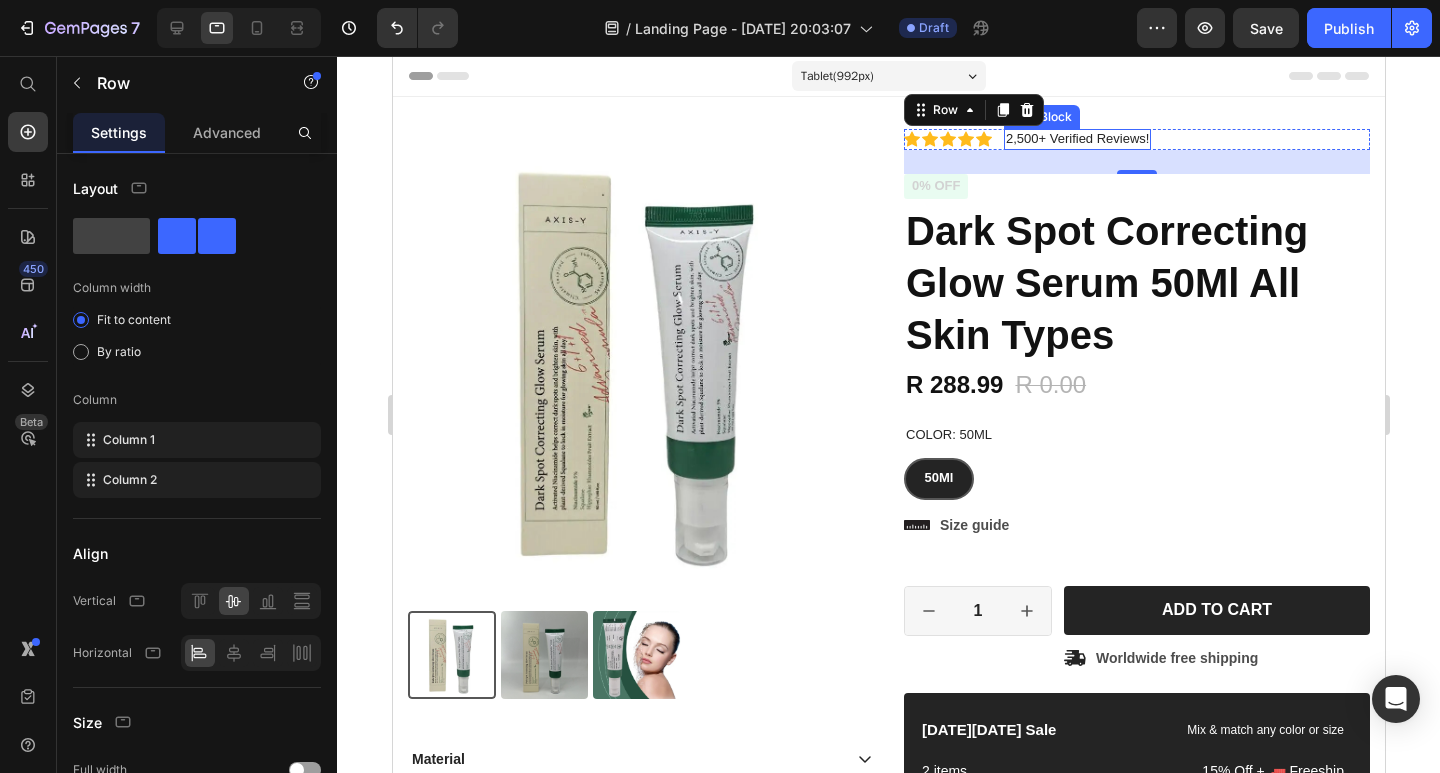 click on "2,500+ Verified Reviews!" at bounding box center [1076, 139] 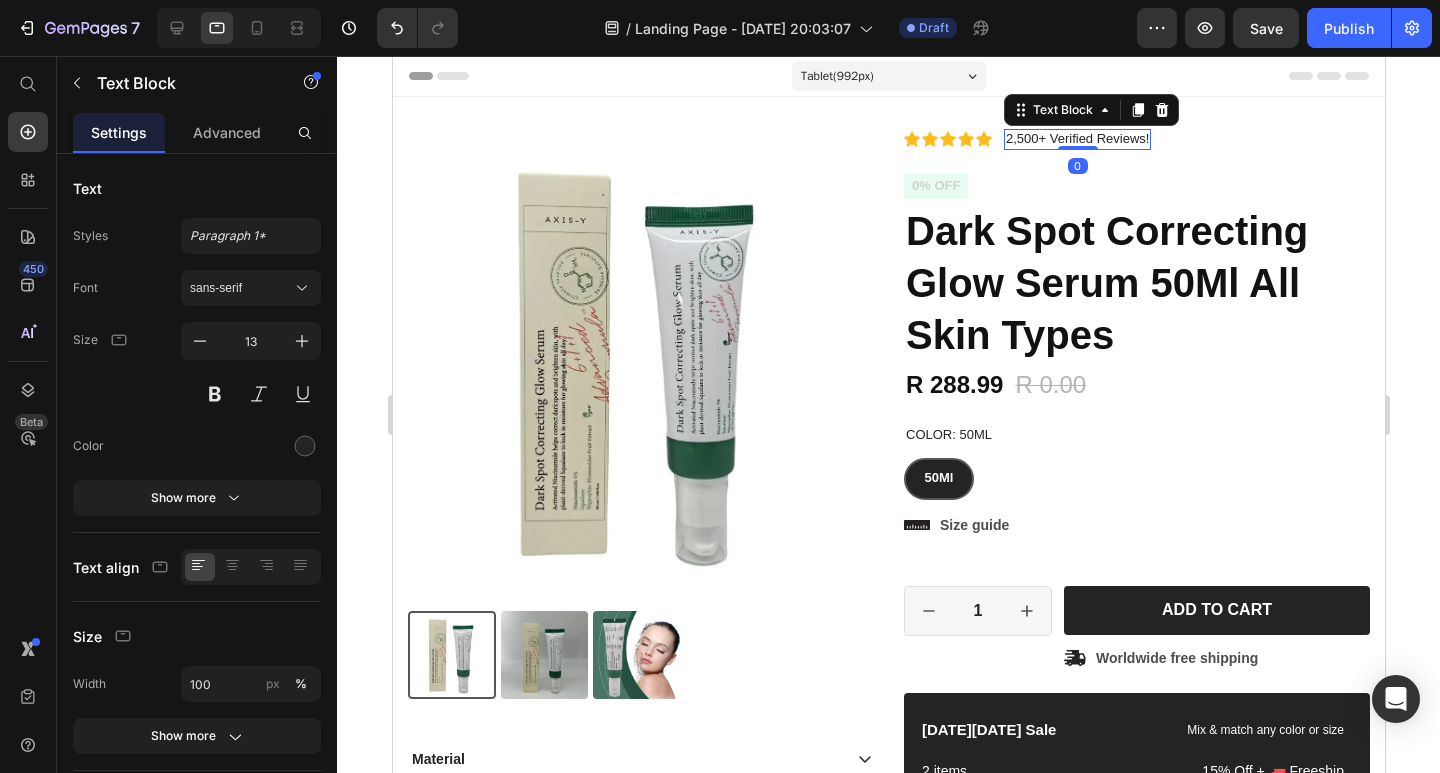 click on "2,500+ Verified Reviews!" at bounding box center [1076, 139] 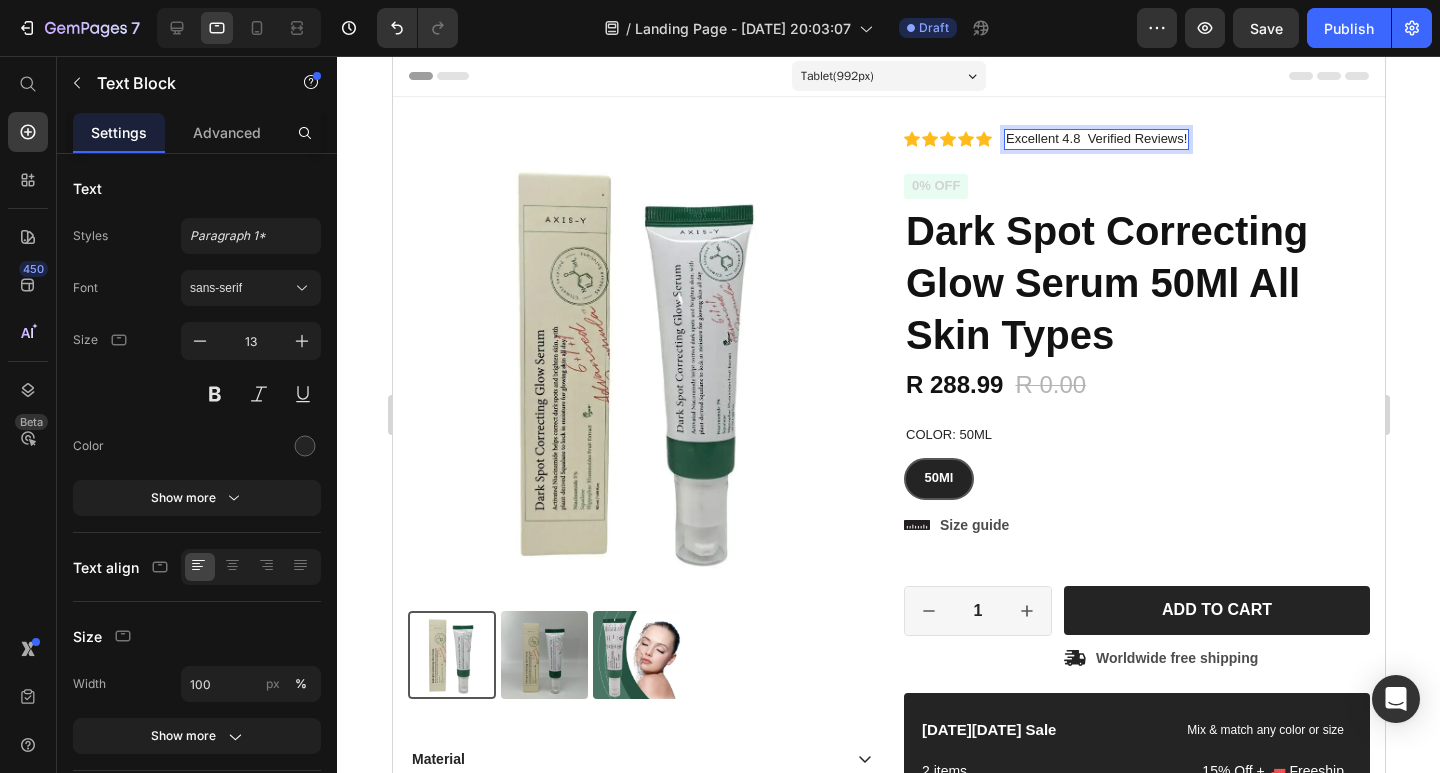 click on "Excellent 4.8  Verified Reviews!" at bounding box center [1095, 139] 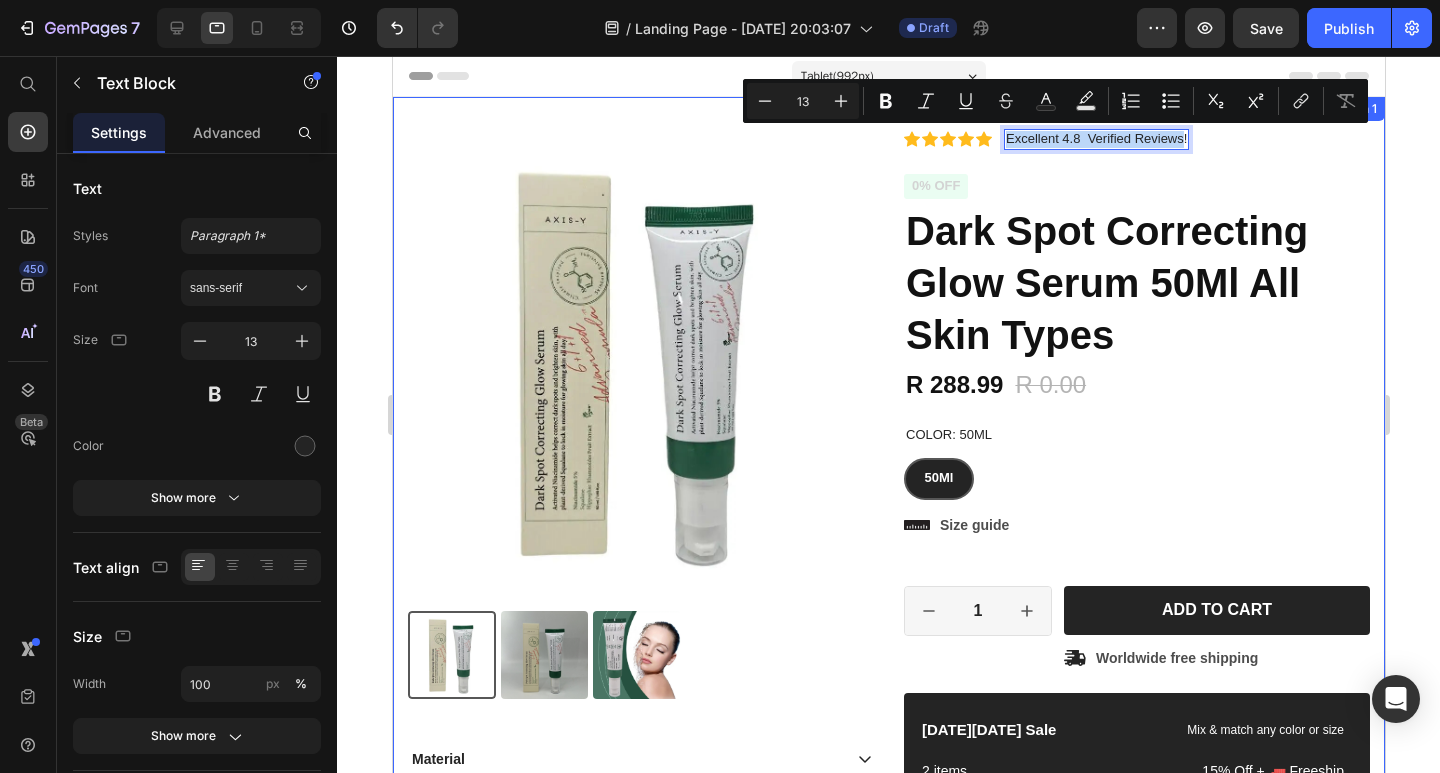 drag, startPoint x: 1176, startPoint y: 137, endPoint x: 996, endPoint y: 125, distance: 180.39955 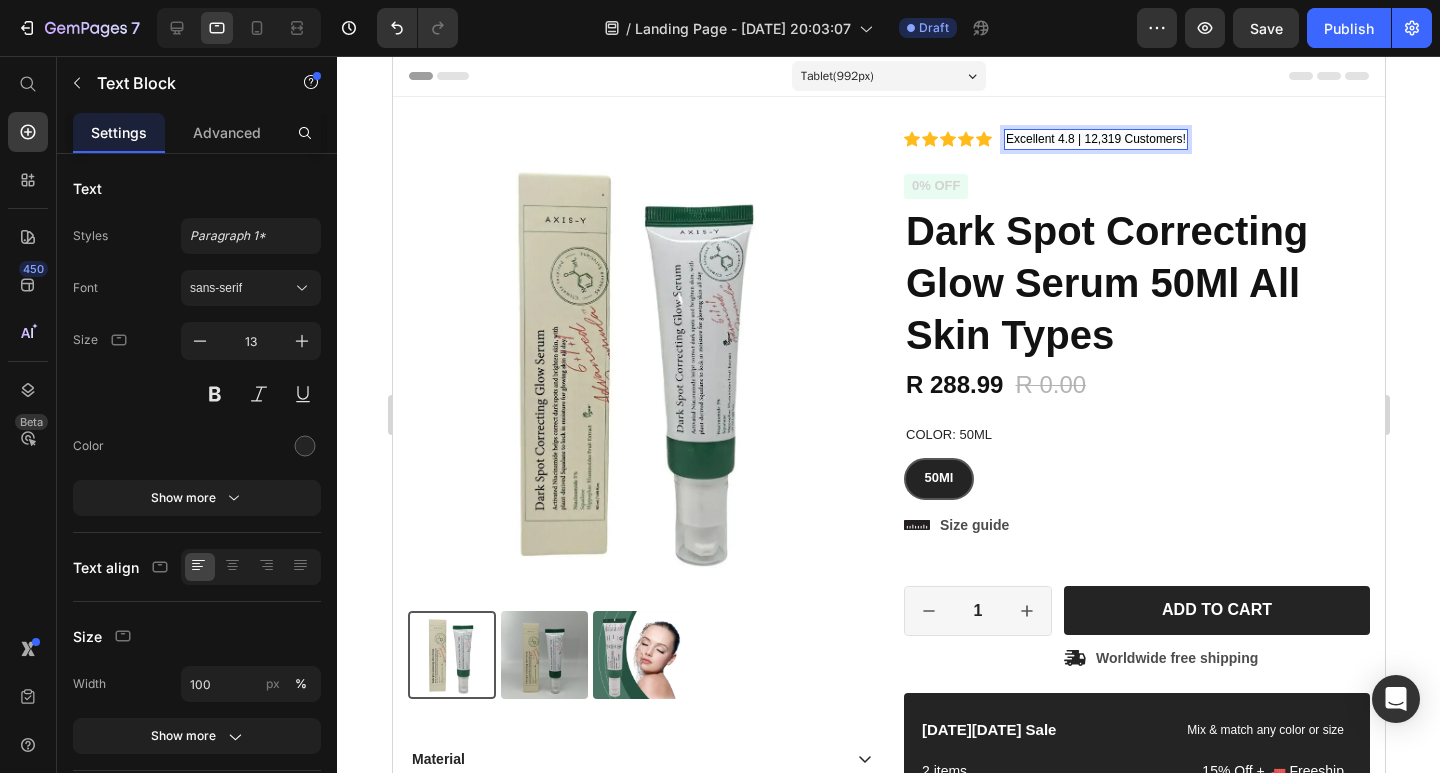 click on "Excellent 4.8 | 12,319 Customers !" at bounding box center [1095, 139] 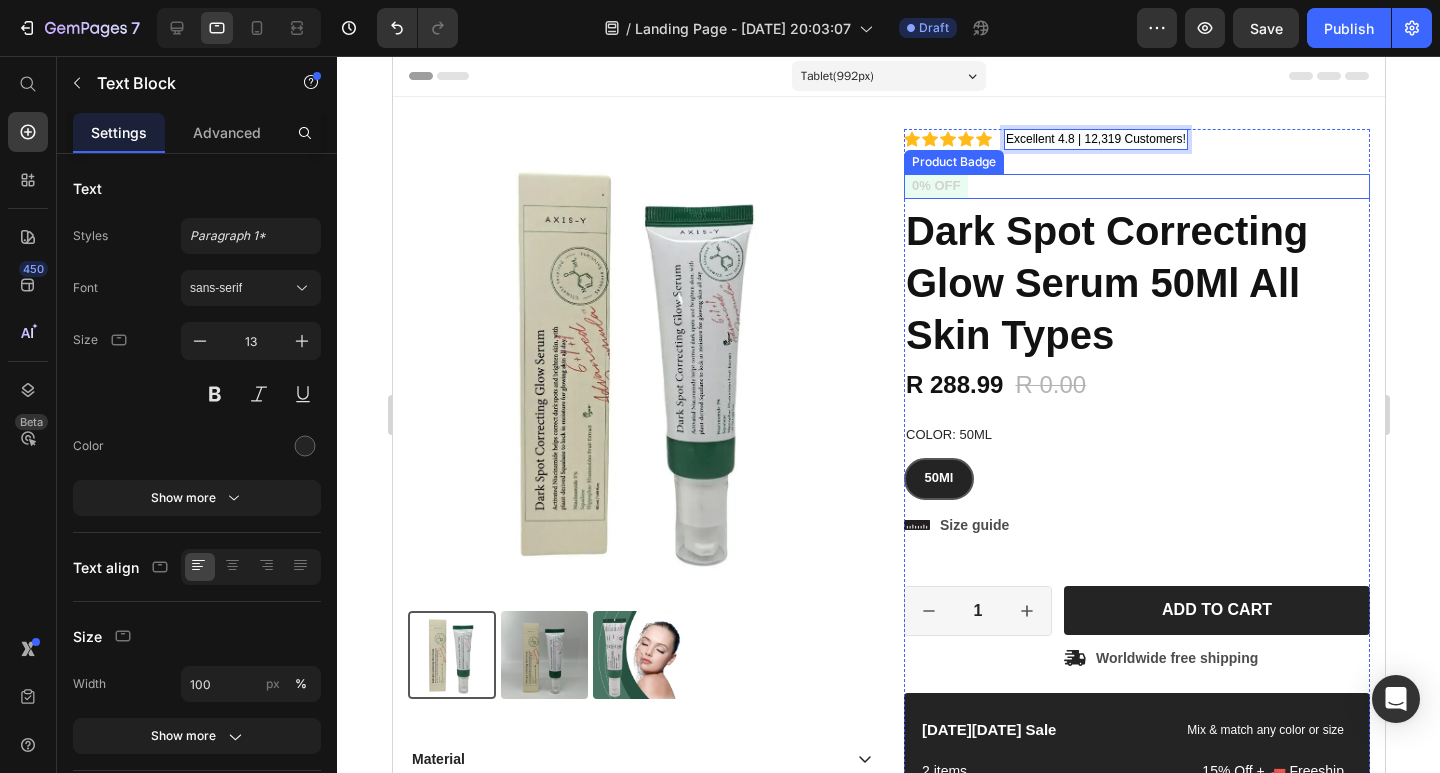 click on "0% off" at bounding box center (1136, 186) 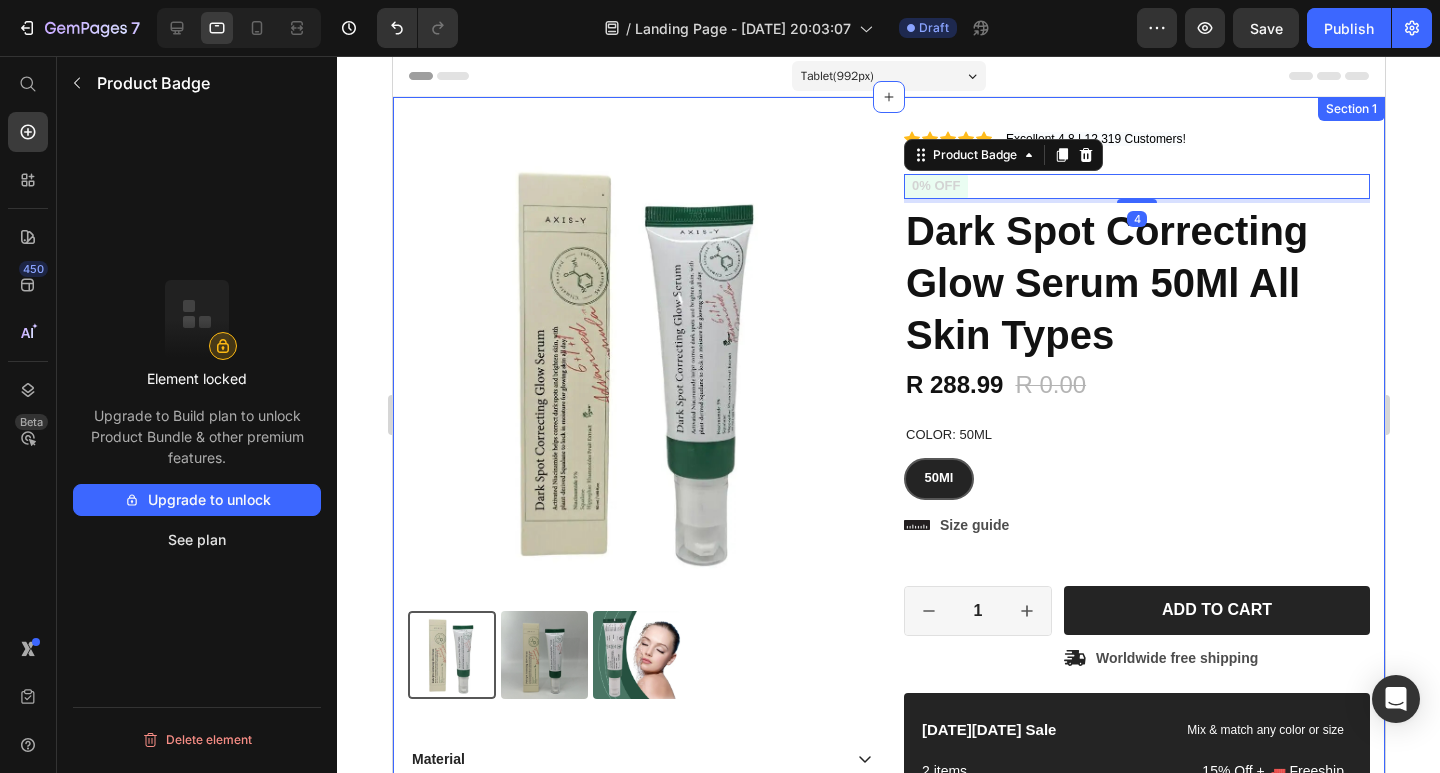 click on "Product Images
Material
Shipping
Care instruction Accordion Icon Icon Icon Icon Icon Icon List 2,500+ Verified Reviews! Text Block Row Icon Icon Icon Icon Icon Icon List Excellent 4.8 | 12,319 Customers ! Text Block Row 0% off Product Badge   4 Dark Spot Correcting Glow Serum 50Ml All Skin Types Product Title R 288.99 Product Price R 0.00 Product Price 0% off Product Badge Row Color: 50Ml 50Ml 50Ml 50Ml Product Variants & Swatches 50Ml Product Variants & Swatches
Icon Size guide Text Block Row 1 Product Quantity Row Add to cart Add to Cart
Icon Worldwide free shipping Text Block Row Row [DATE][DATE] Sale Text Block Mix & match any color or size Text Block Row 2 items Text Block 15% Off + 🚛 Freeship Text Block Row 3 items Text Block 15% Off + 🚛 Freeship Text Block Row 4+ items Text Block Most popular Text Block Row 15% Off + 🚛 Freeship Text Block Row Row Image Text Block Row Row Product Section 1" at bounding box center [888, 571] 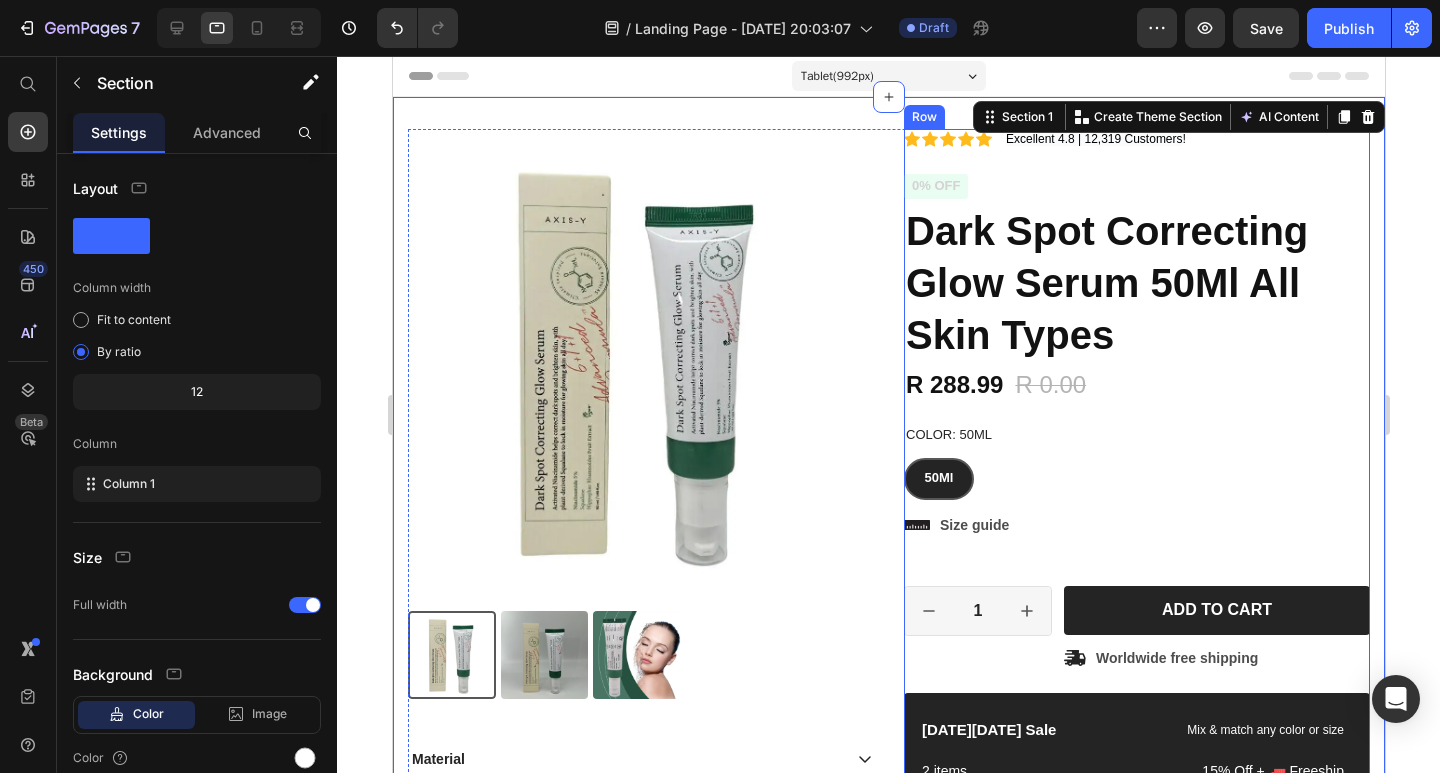 click on "Icon Icon Icon Icon Icon Icon List 2,500+ Verified Reviews! Text Block Row Icon Icon Icon Icon Icon Icon List Excellent 4.8 | 12,319 Customers ! Text Block Row 0% off Product Badge Dark Spot Correcting Glow Serum 50Ml All Skin Types Product Title R 288.99 Product Price R 0.00 Product Price 0% off Product Badge Row Color: 50Ml 50Ml 50Ml 50Ml Product Variants & Swatches 50Ml Product Variants & Swatches
Icon Size guide Text Block Row 1 Product Quantity Row Add to cart Add to Cart
Icon Worldwide free shipping Text Block Row Row [DATE][DATE] Sale Text Block Mix & match any color or size Text Block Row 2 items Text Block 15% Off + 🚛 Freeship Text Block Row 3 items Text Block 15% Off + 🚛 Freeship Text Block Row 4+ items Text Block Most popular Text Block Row 15% Off + 🚛 Freeship Text Block Row Row Image Our 30-day refund policy allows you to return your purchase for a full refund [DATE] of the original purchase date if you're not satisfied. Text Block Row" at bounding box center (1136, 563) 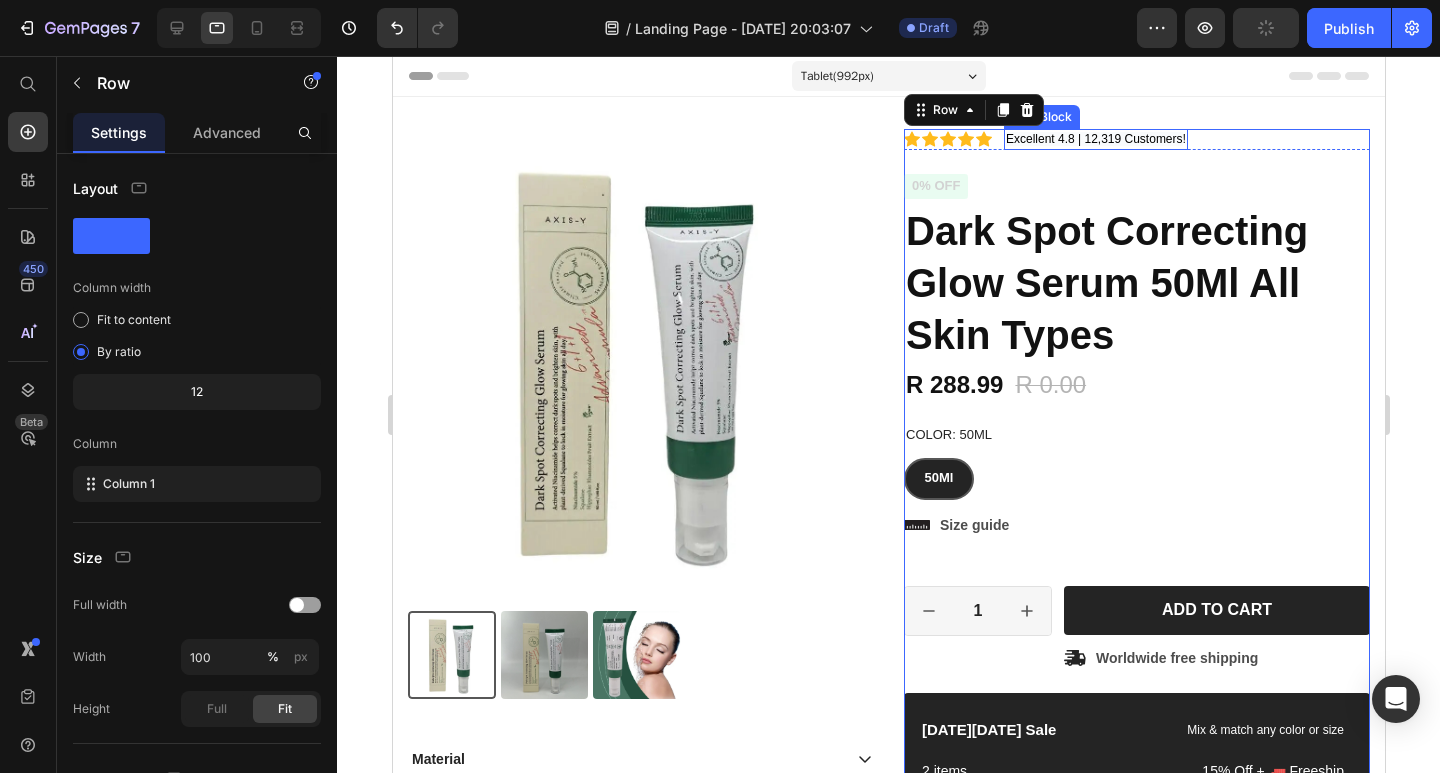 click on "Excellent 4.8 | 12,319 Customers" at bounding box center (1093, 139) 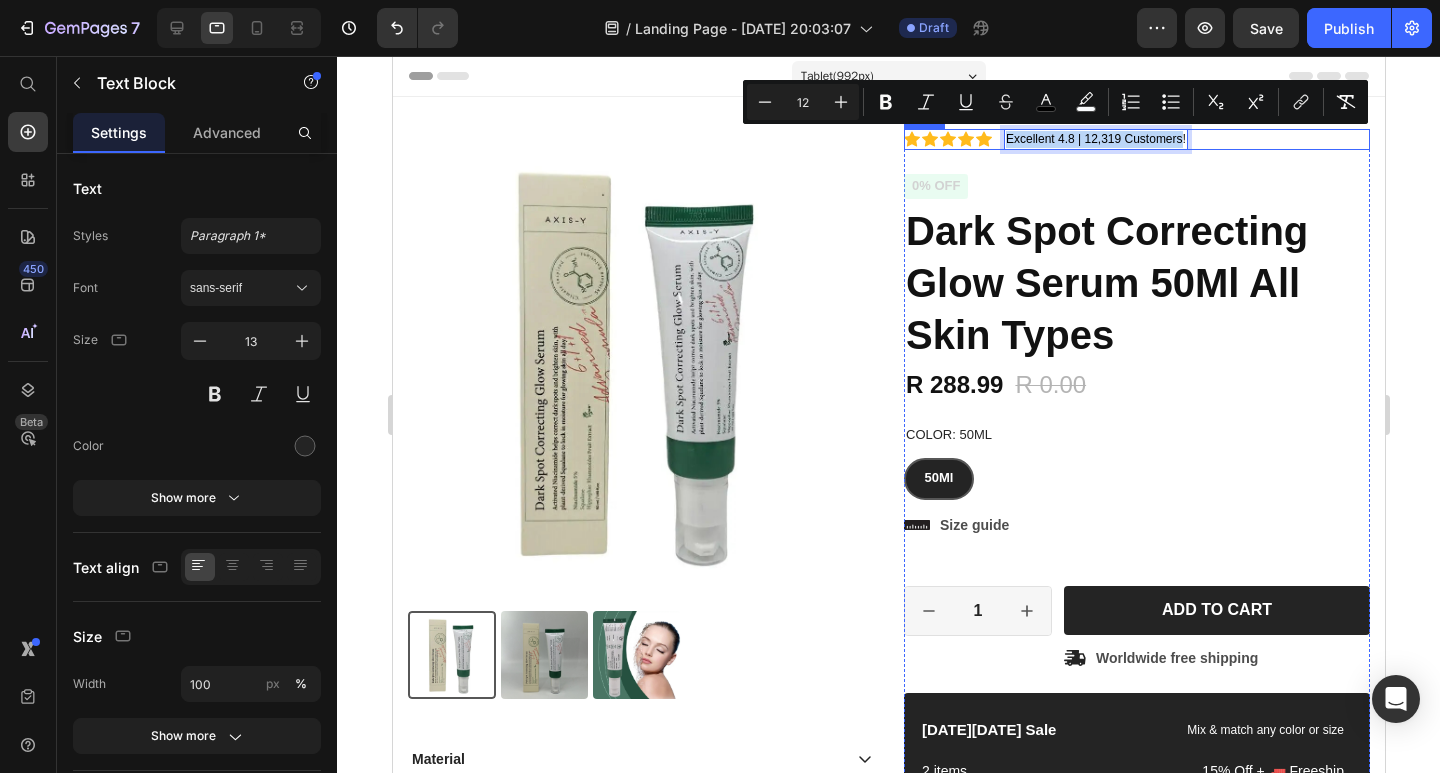 drag, startPoint x: 1174, startPoint y: 140, endPoint x: 992, endPoint y: 147, distance: 182.13457 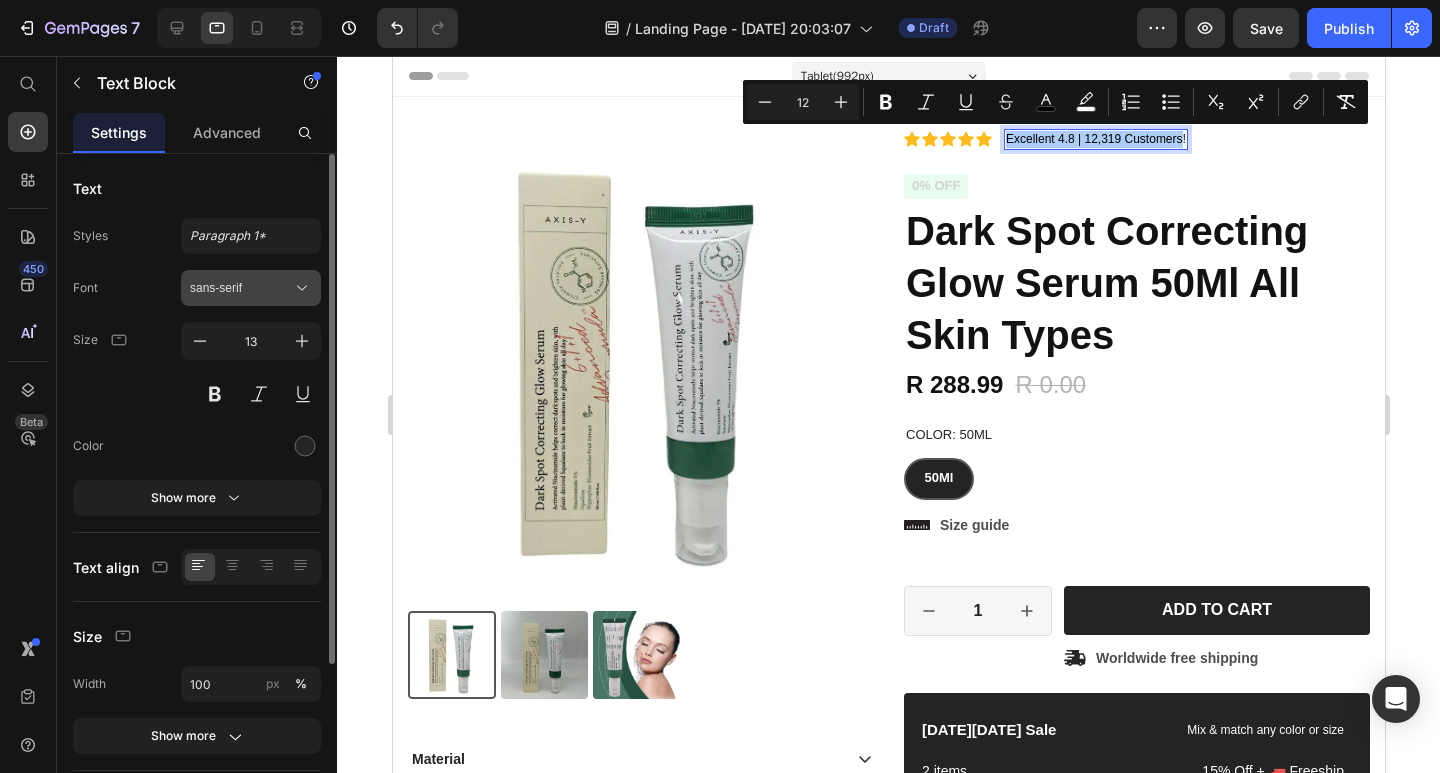 click on "sans-serif" at bounding box center [241, 288] 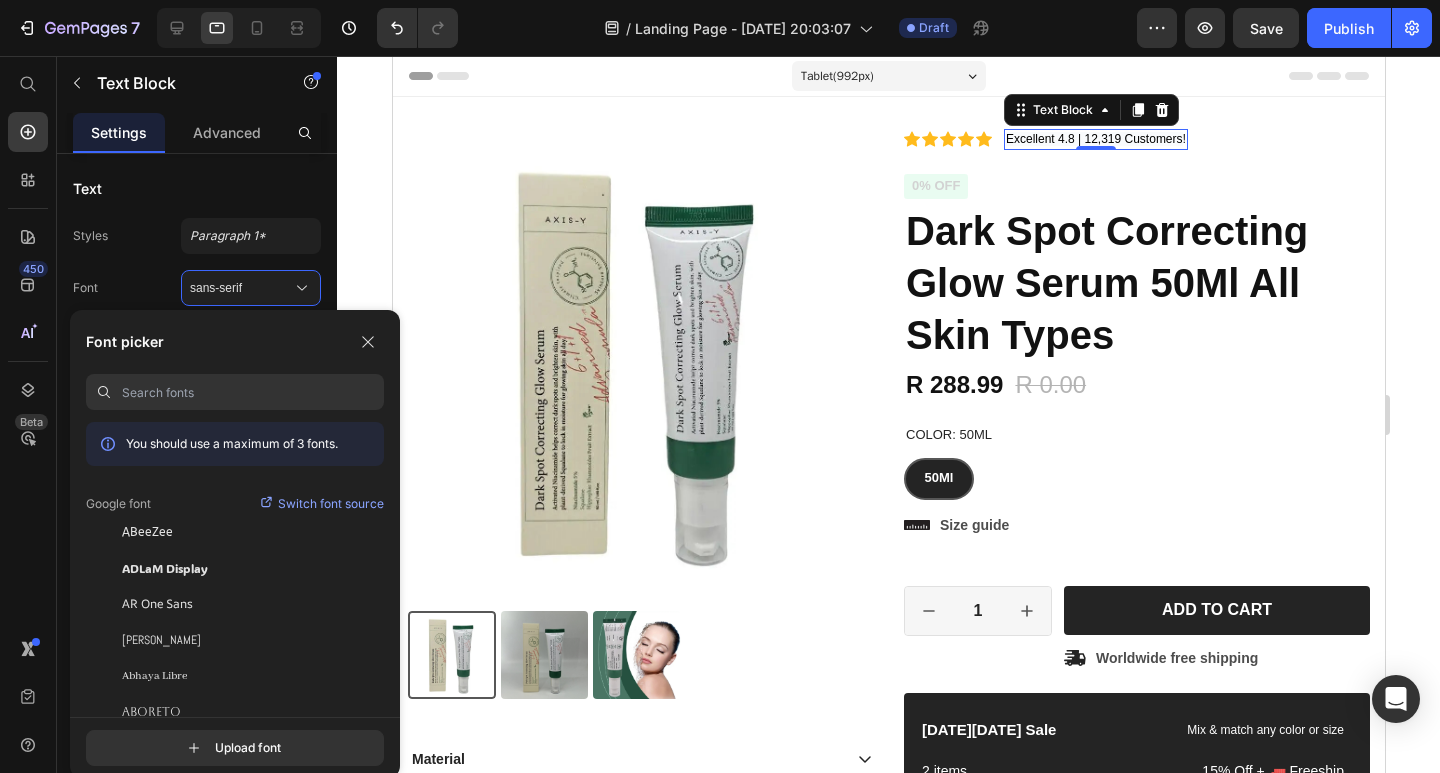 click at bounding box center [253, 392] 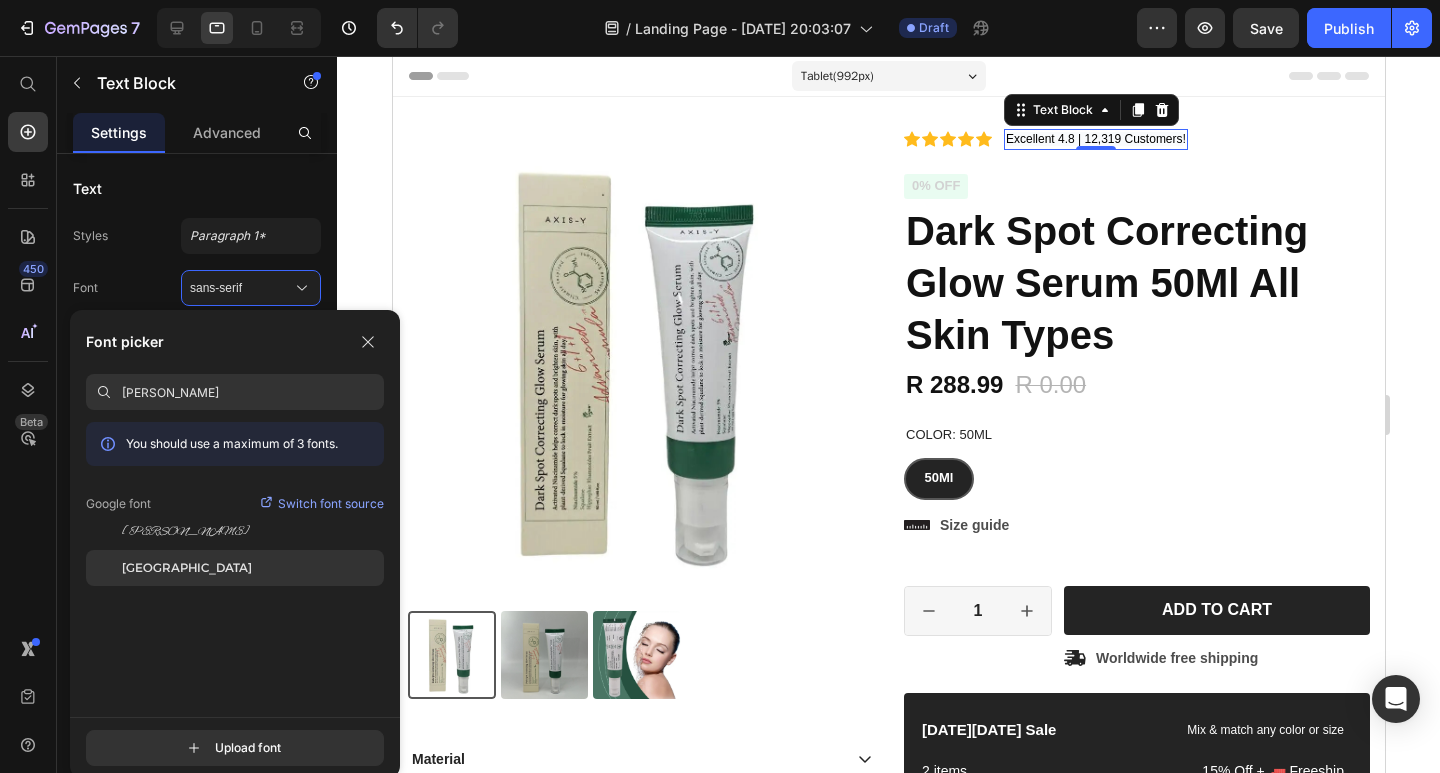 type on "[PERSON_NAME]" 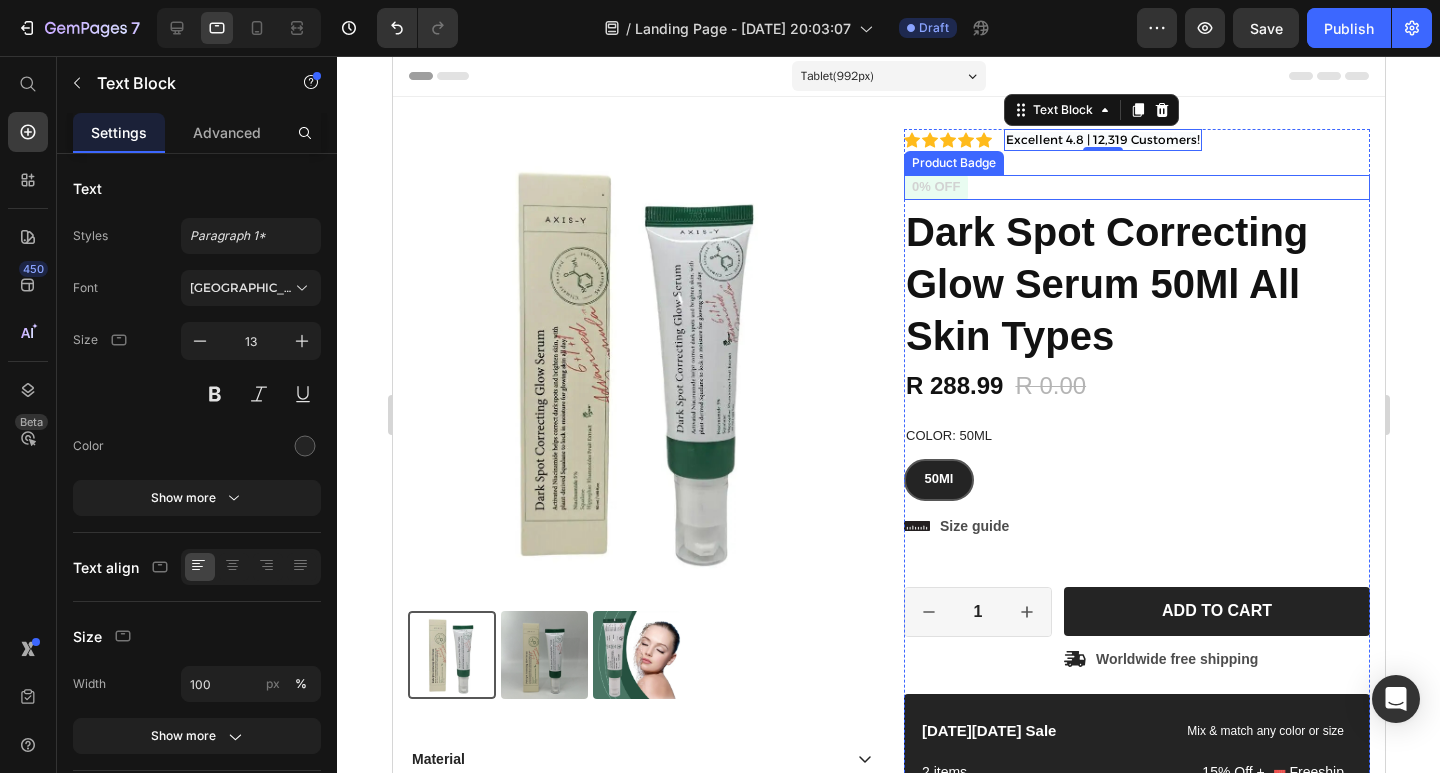 click on "0% off" at bounding box center [1136, 187] 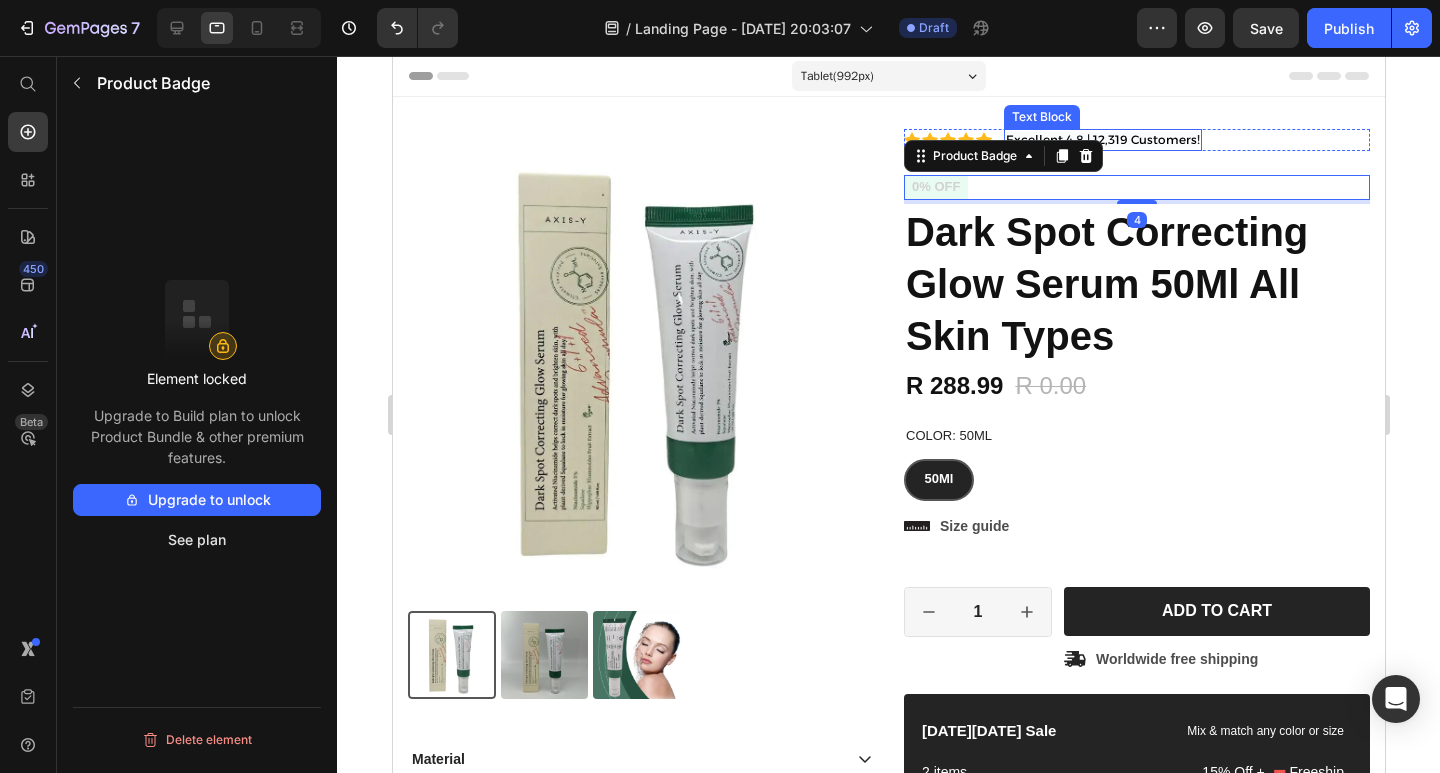 click on "Excellent 4.8 | 12,319 Customers !" at bounding box center (1102, 140) 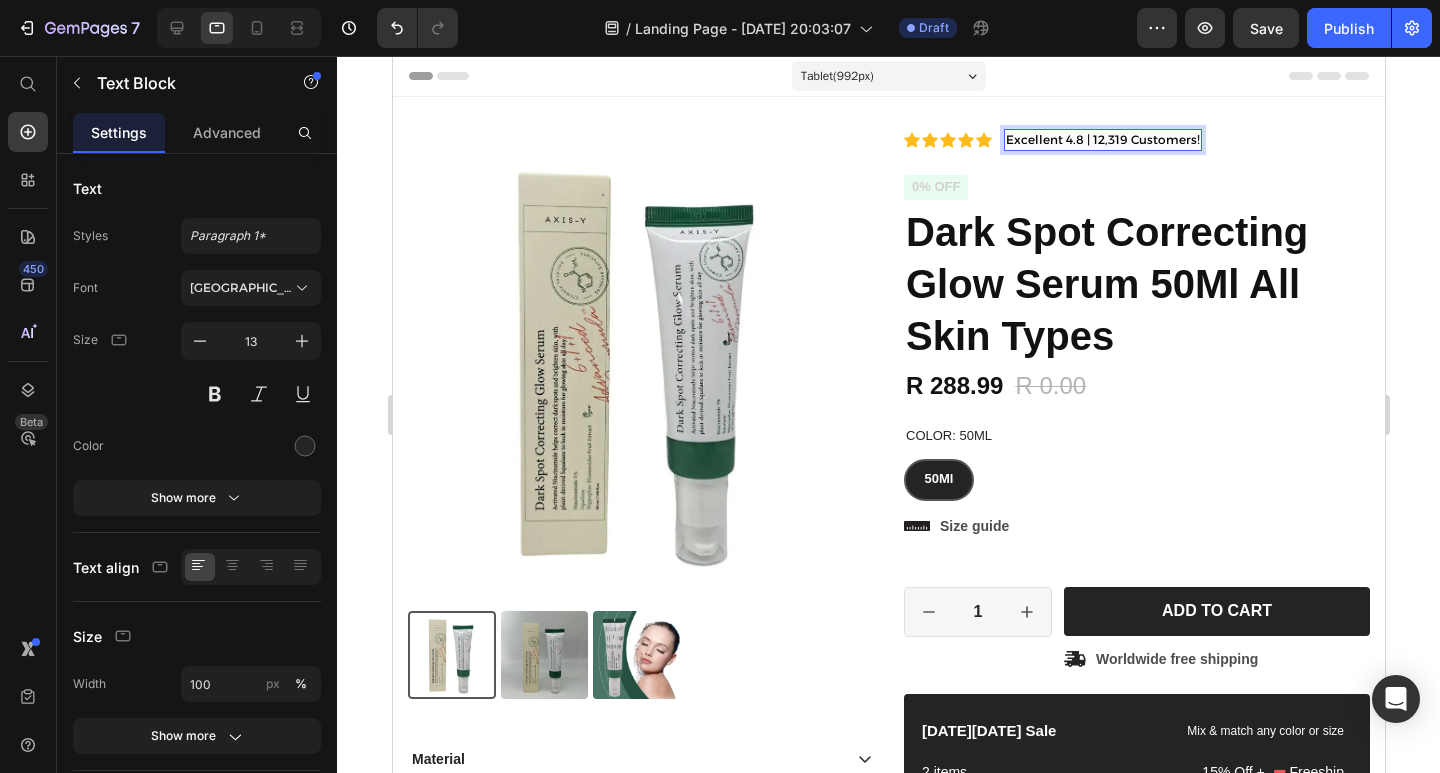 click on "Excellent 4.8 | 12,319 Customers !" at bounding box center [1102, 140] 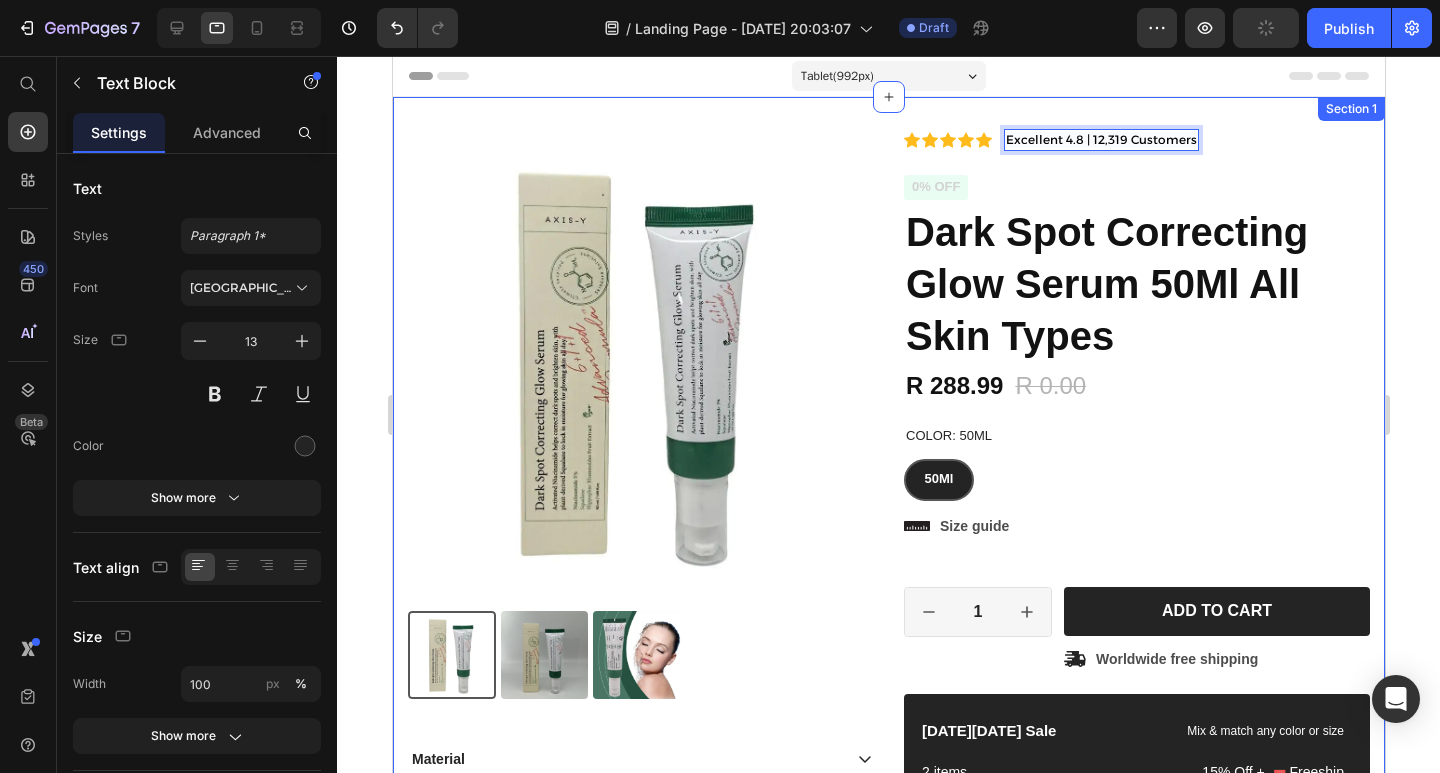 click on "Product Images
Material
Shipping
Care instruction Accordion Icon Icon Icon Icon Icon Icon List 2,500+ Verified Reviews! Text Block Row Icon Icon Icon Icon Icon Icon List Excellent 4.8 | 12,319 Customers Text Block   0 Row 0% off Product Badge Dark Spot Correcting Glow Serum 50Ml All Skin Types Product Title R 288.99 Product Price R 0.00 Product Price 0% off Product Badge Row Color: 50Ml 50Ml 50Ml 50Ml Product Variants & Swatches 50Ml Product Variants & Swatches
Icon Size guide Text Block Row 1 Product Quantity Row Add to cart Add to Cart
Icon Worldwide free shipping Text Block Row Row [DATE][DATE] Sale Text Block Mix & match any color or size Text Block Row 2 items Text Block 15% Off + 🚛 Freeship Text Block Row 3 items Text Block 15% Off + 🚛 Freeship Text Block Row 4+ items Text Block Most popular Text Block Row 15% Off + 🚛 Freeship Text Block Row Row Image Text Block Row Row Product Section 1" at bounding box center (888, 571) 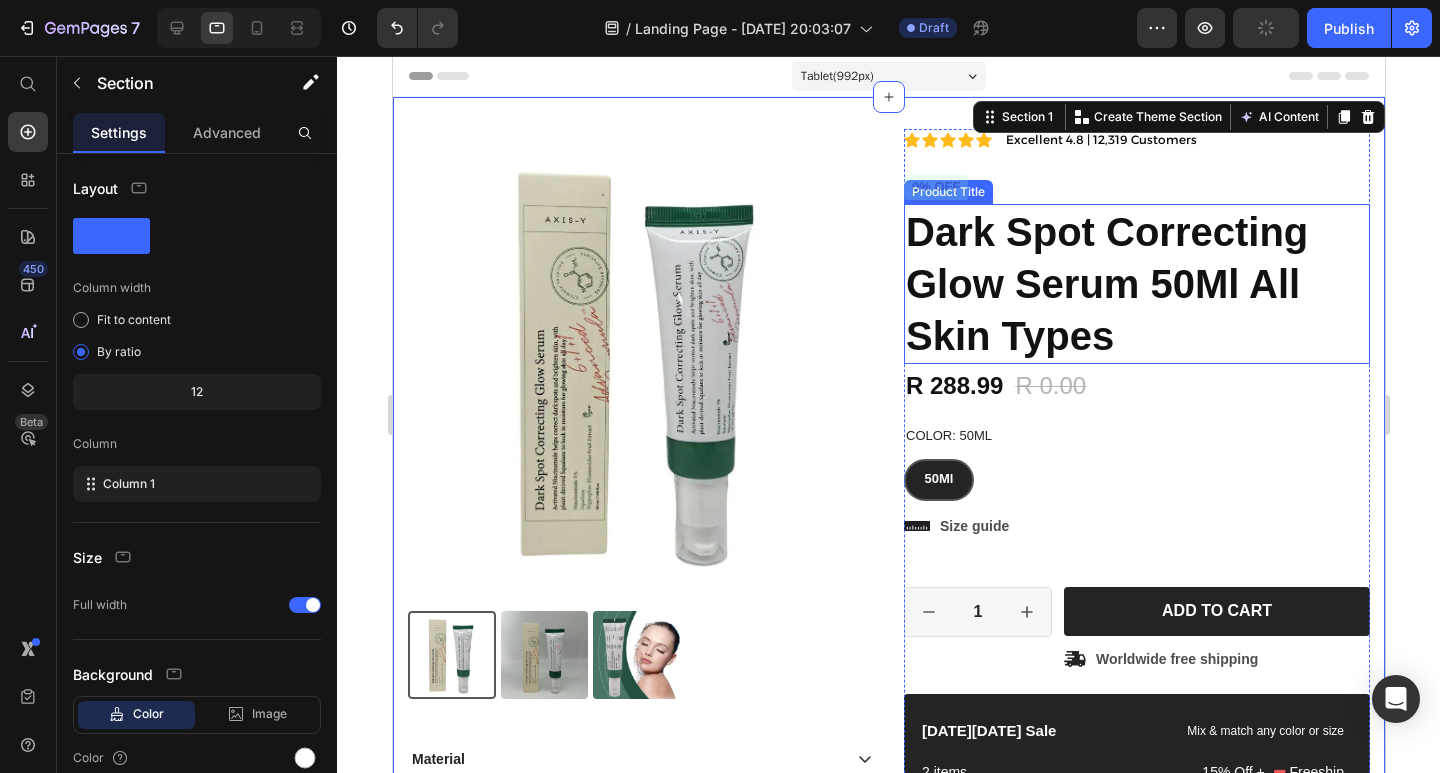 click on "Dark Spot Correcting Glow Serum 50Ml All Skin Types" at bounding box center [1136, 284] 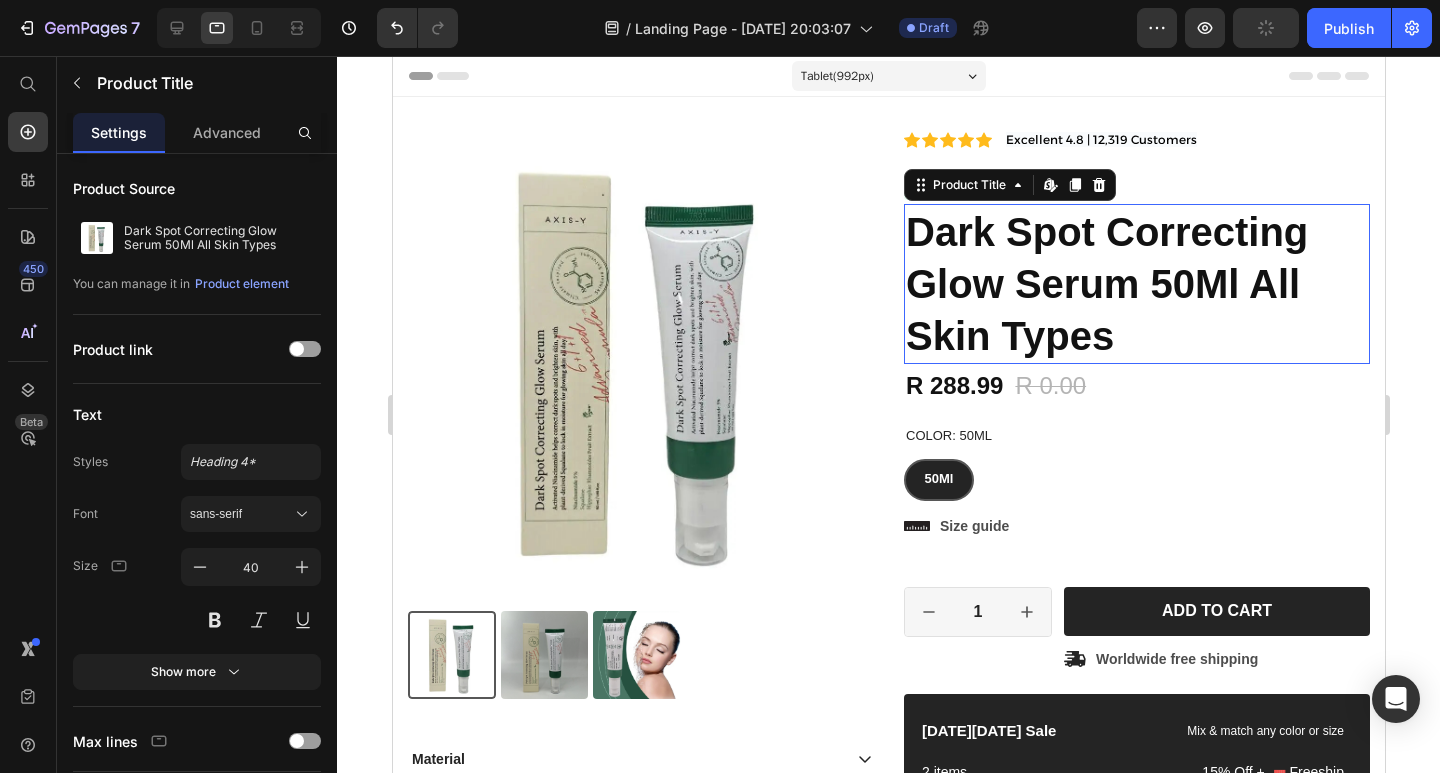 click 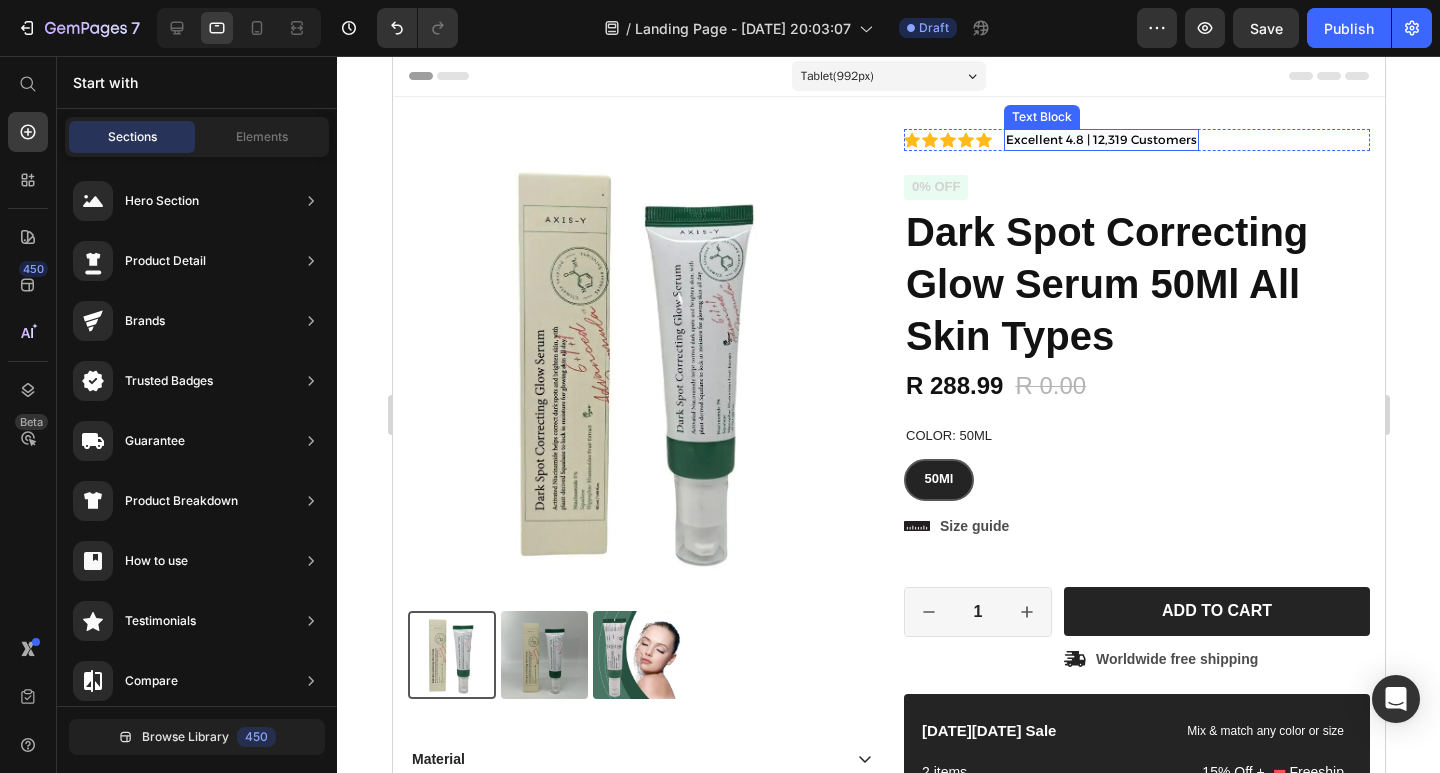 click on "Excellent 4.8 | 12,319 Customers" at bounding box center [1100, 139] 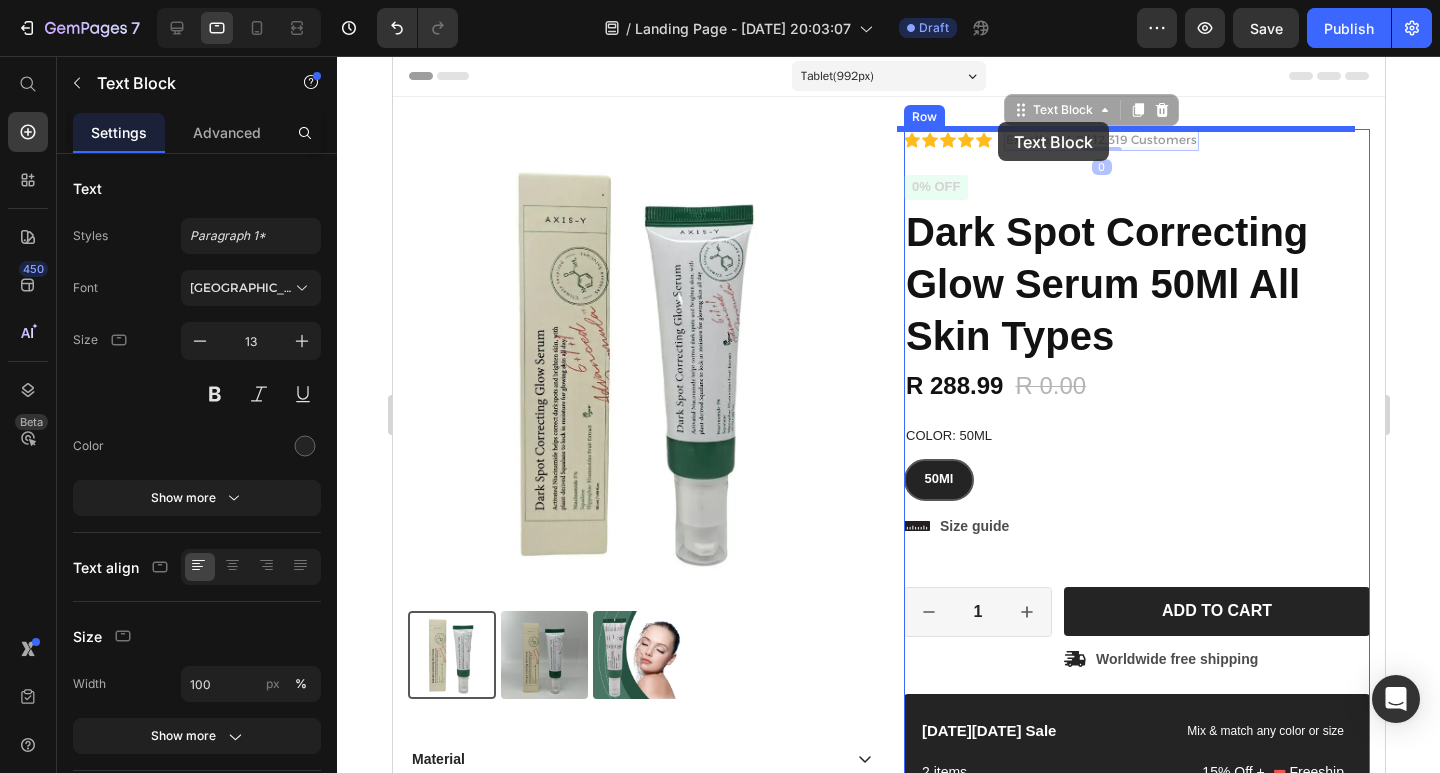 drag, startPoint x: 1052, startPoint y: 114, endPoint x: 997, endPoint y: 122, distance: 55.578773 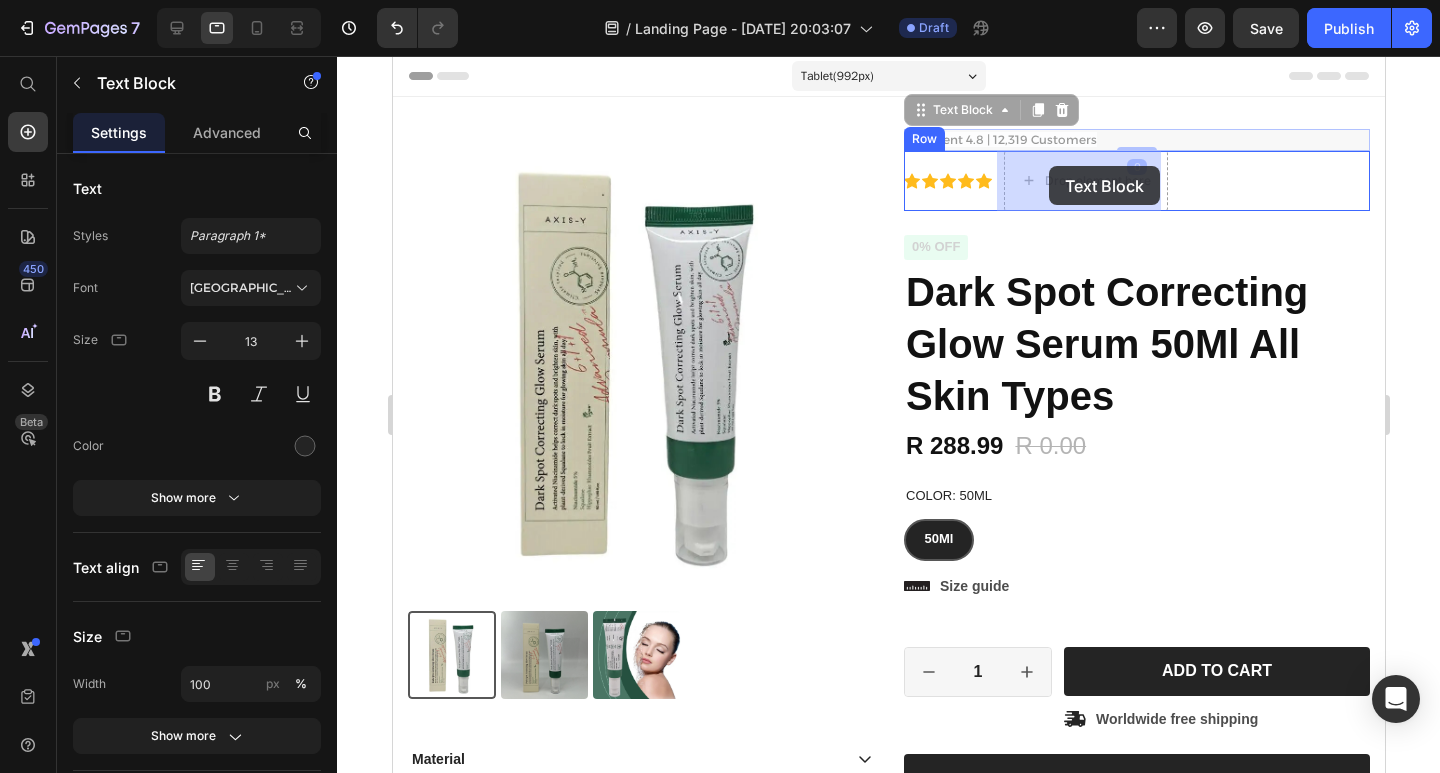 drag, startPoint x: 997, startPoint y: 115, endPoint x: 1048, endPoint y: 166, distance: 72.12489 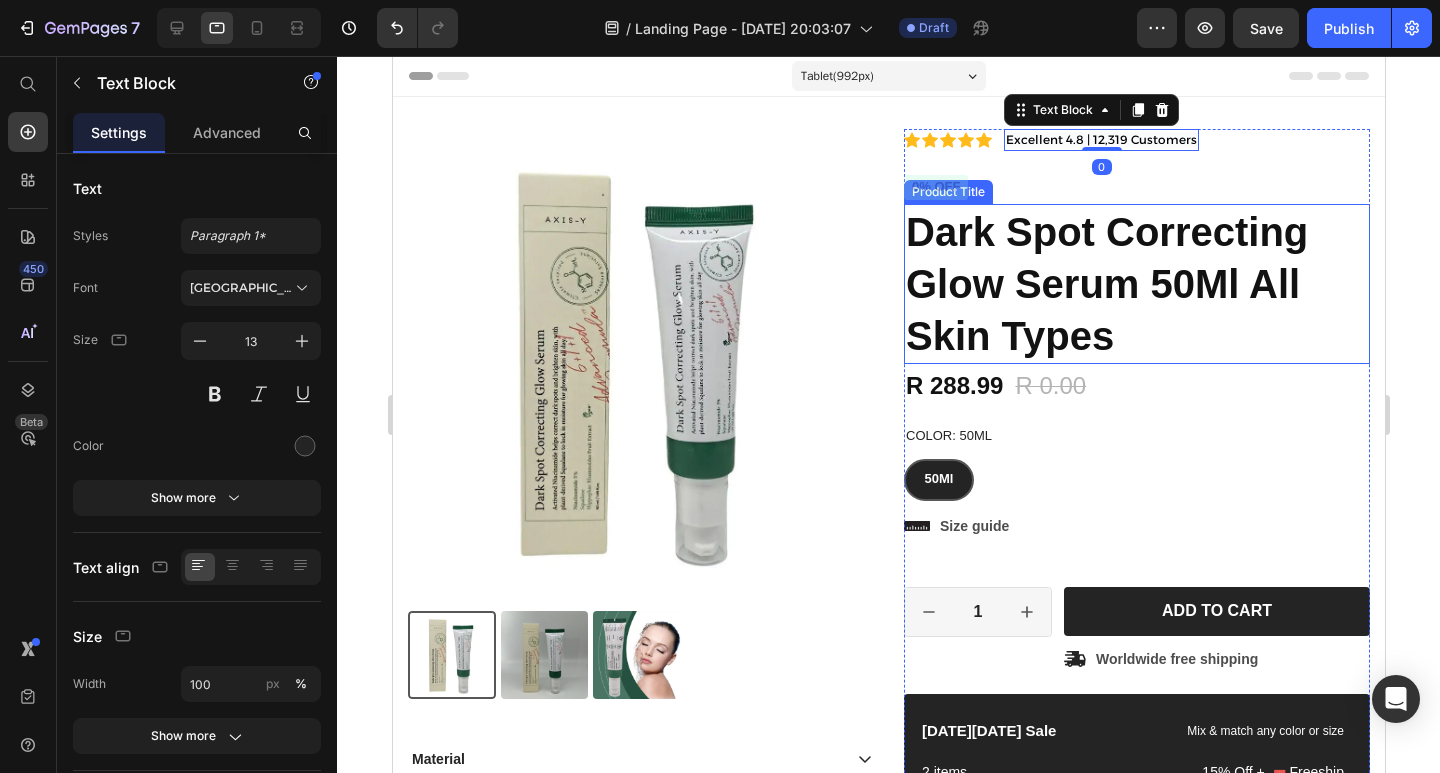 click 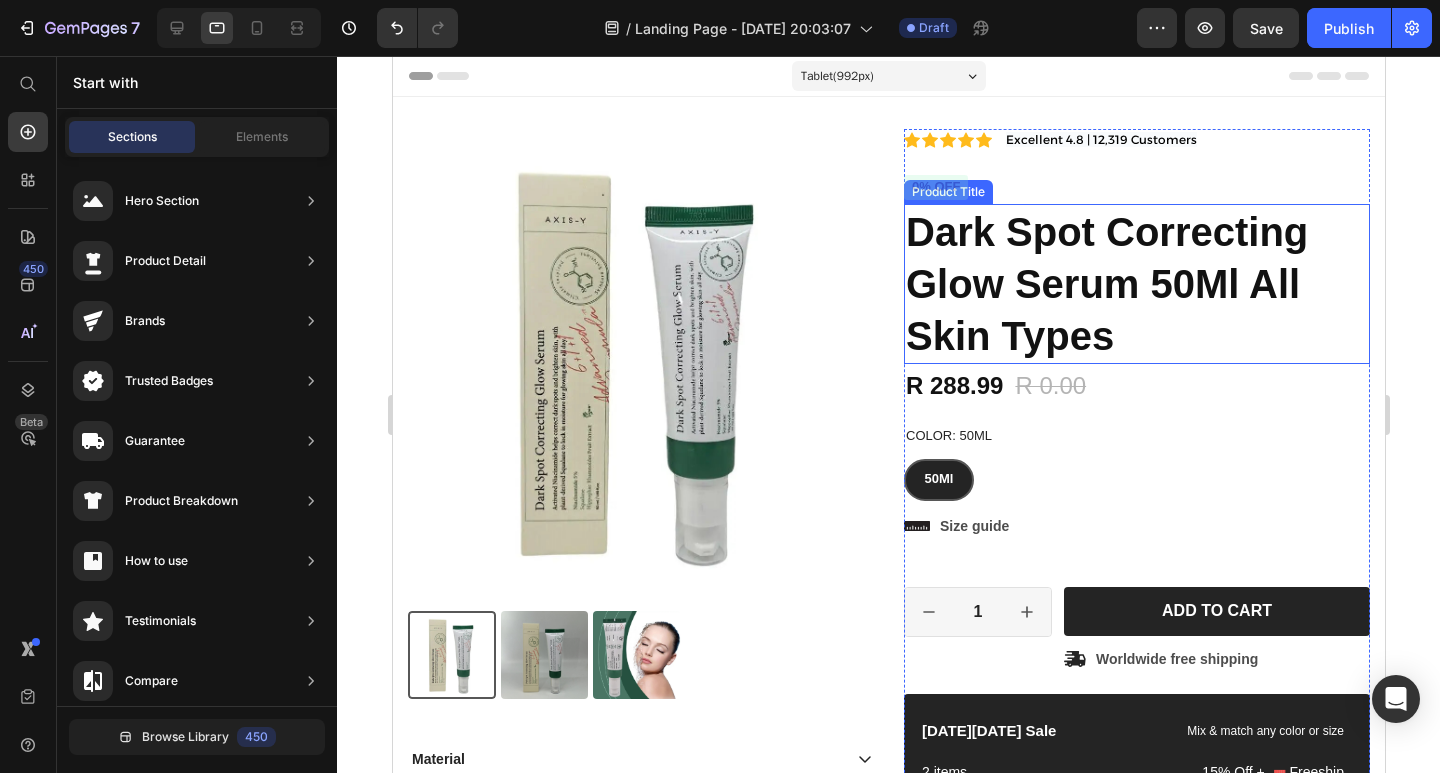 click on "Dark Spot Correcting Glow Serum 50Ml All Skin Types" at bounding box center [1136, 284] 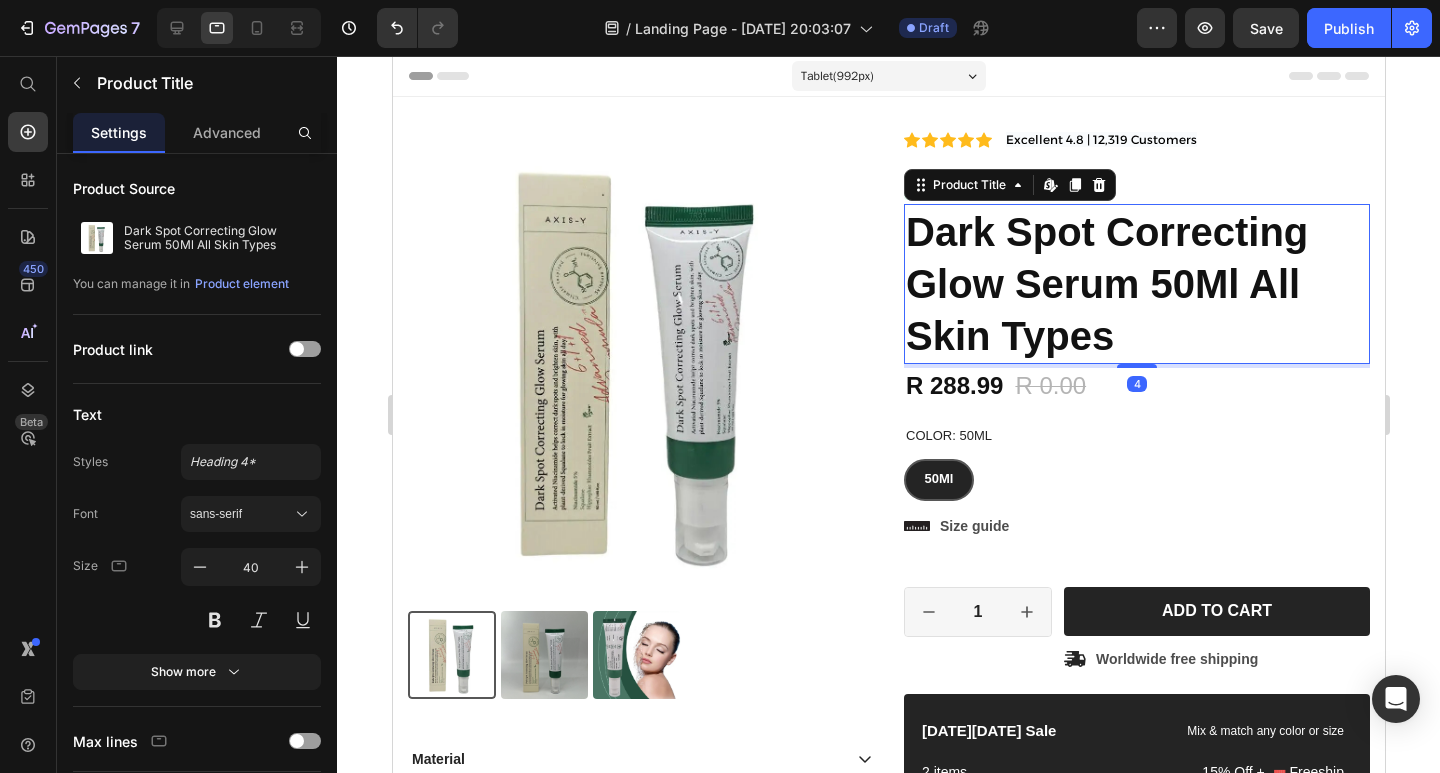 click on "Dark Spot Correcting Glow Serum 50Ml All Skin Types" at bounding box center [1136, 284] 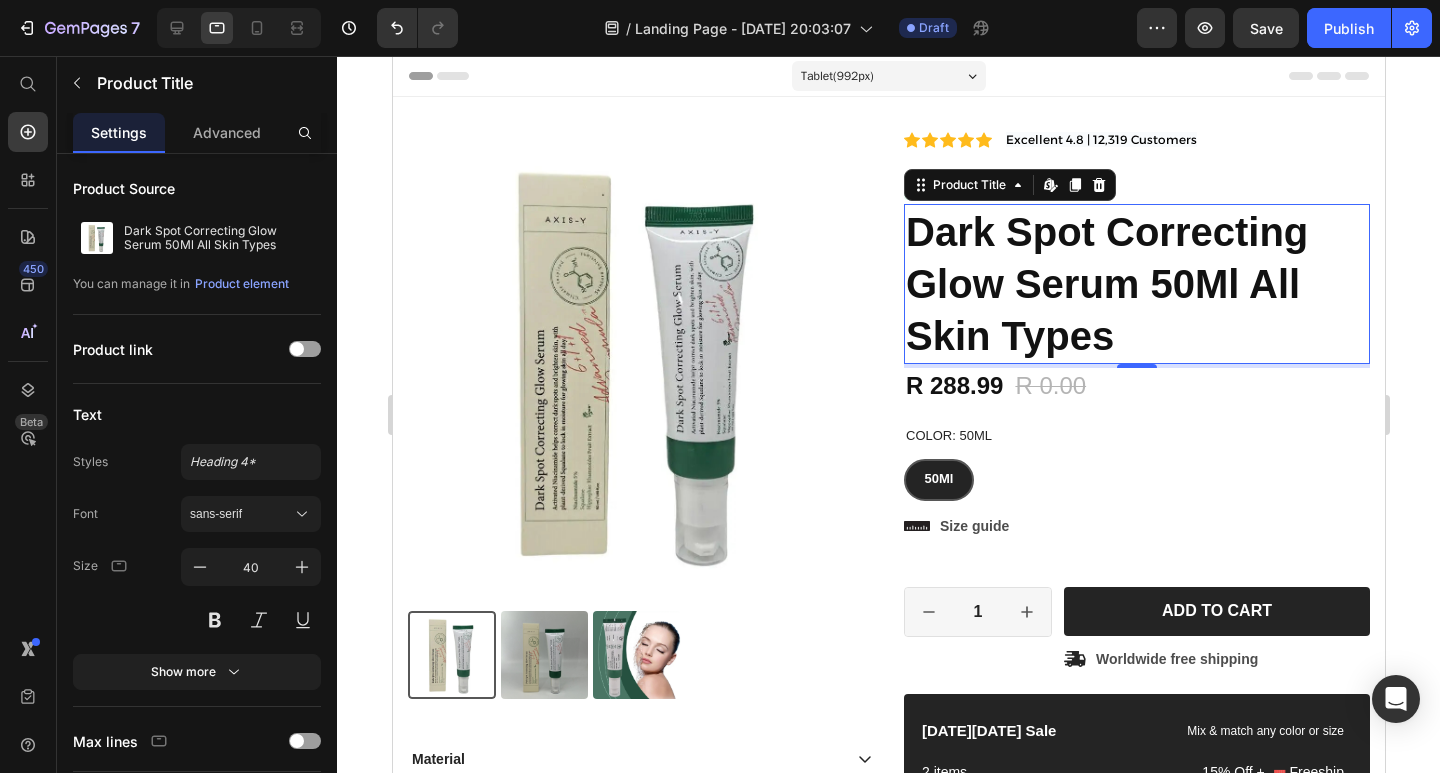 click on "Dark Spot Correcting Glow Serum 50Ml All Skin Types" at bounding box center [1136, 284] 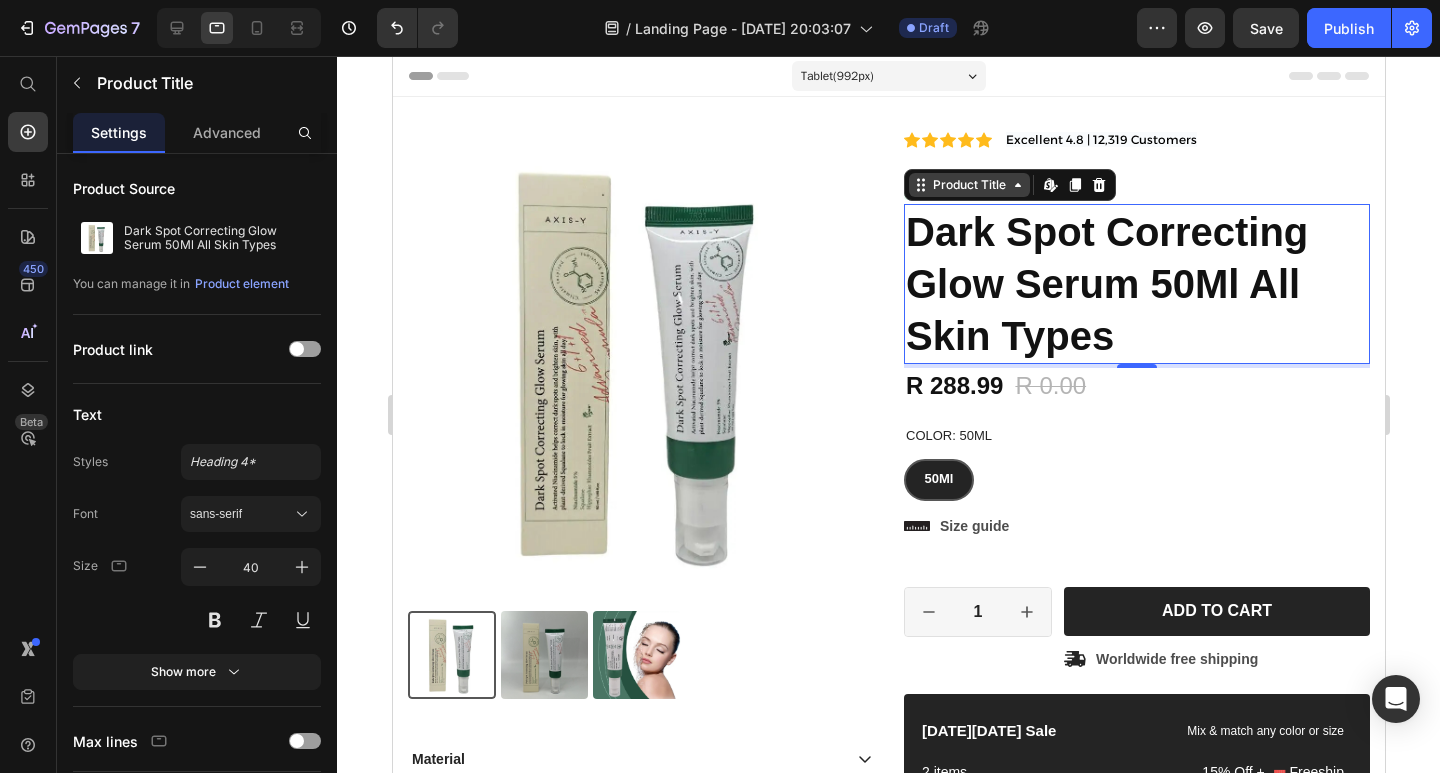 click on "Product Title" at bounding box center (968, 185) 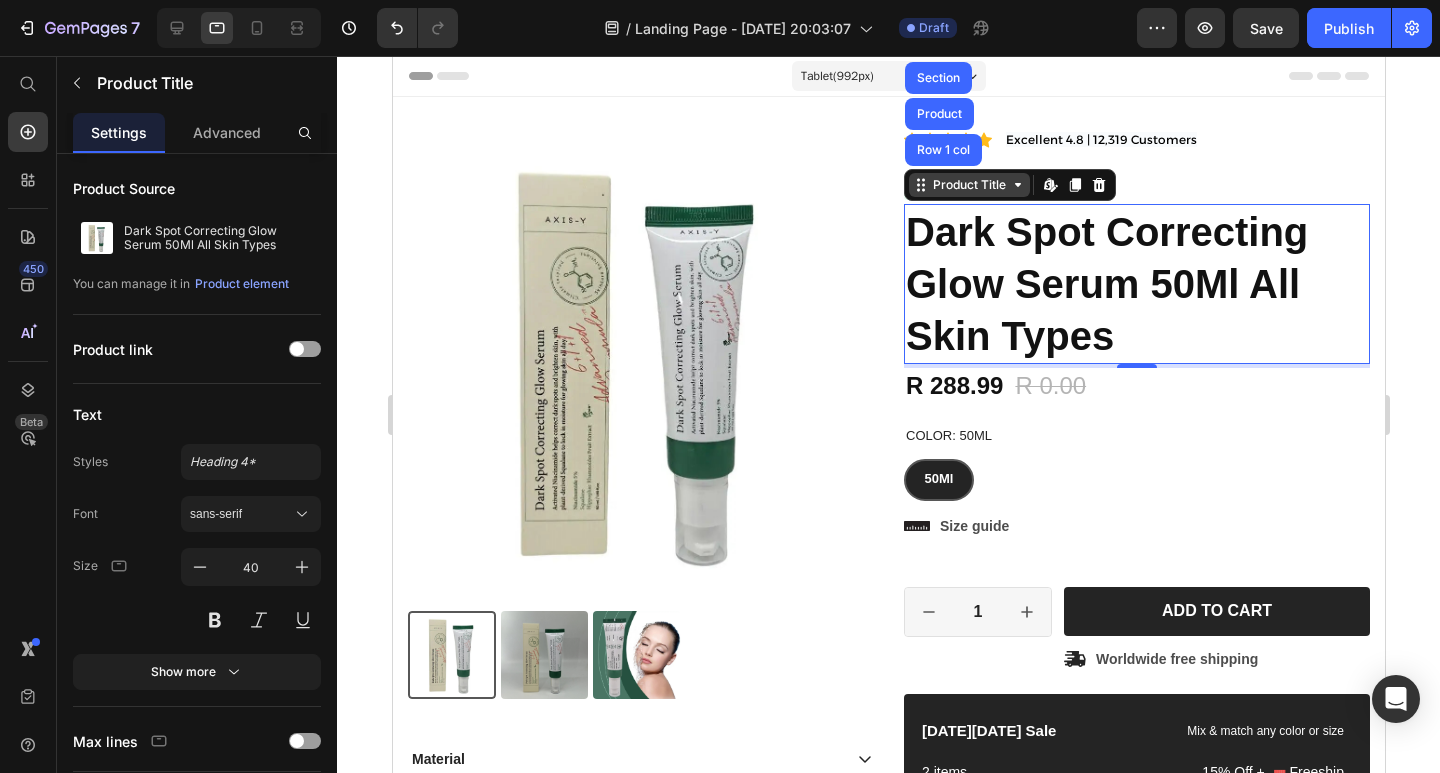 click on "Product Title" at bounding box center (968, 185) 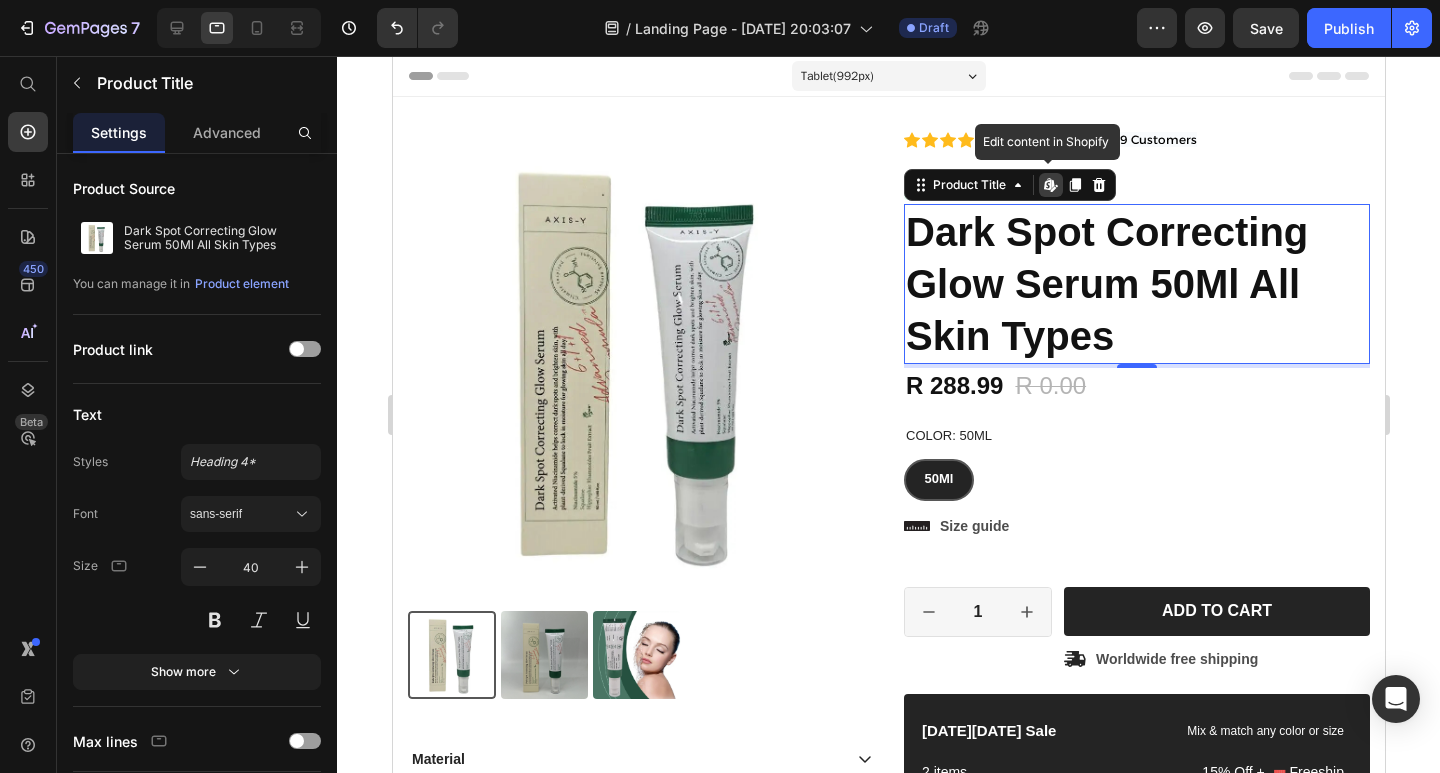 click 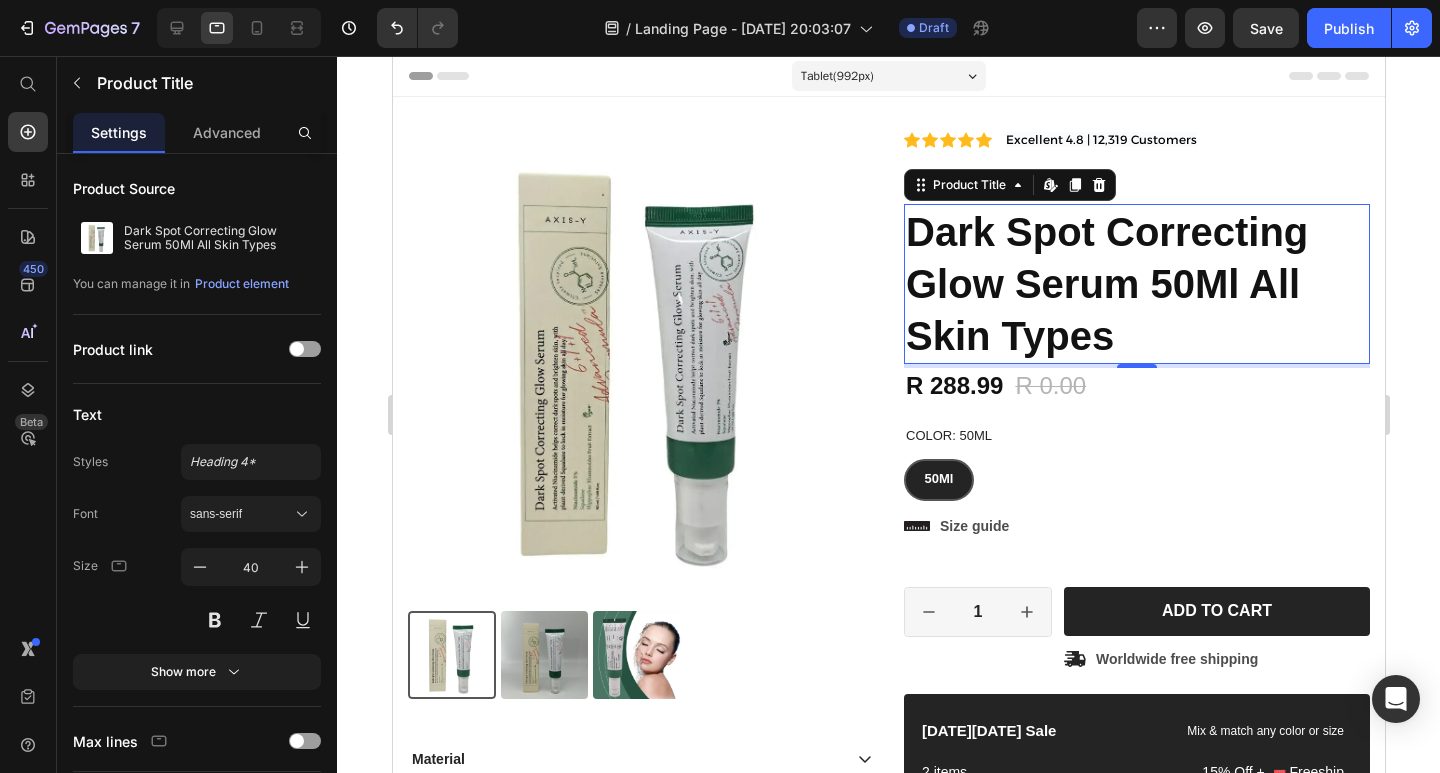 click on "Dark Spot Correcting Glow Serum 50Ml All Skin Types" at bounding box center [1136, 284] 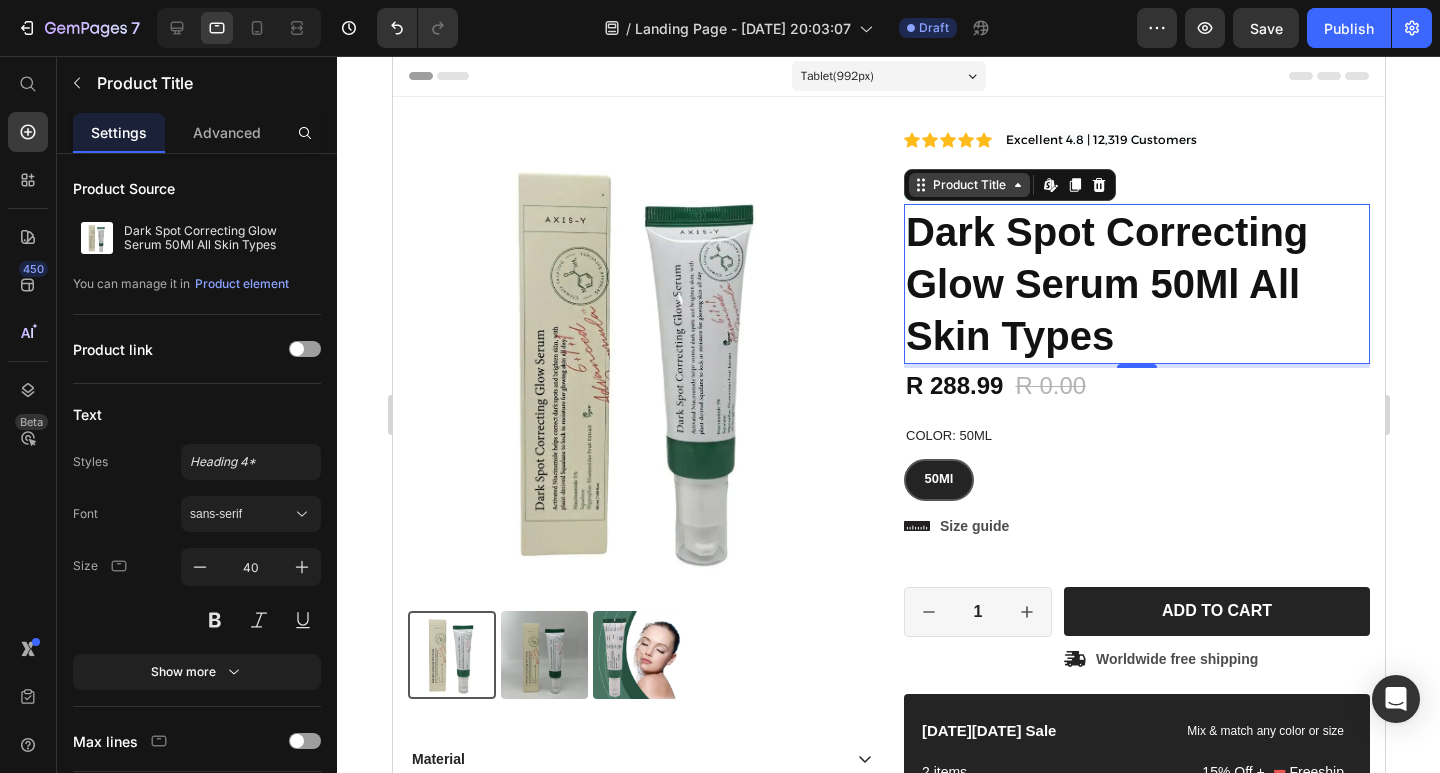 click 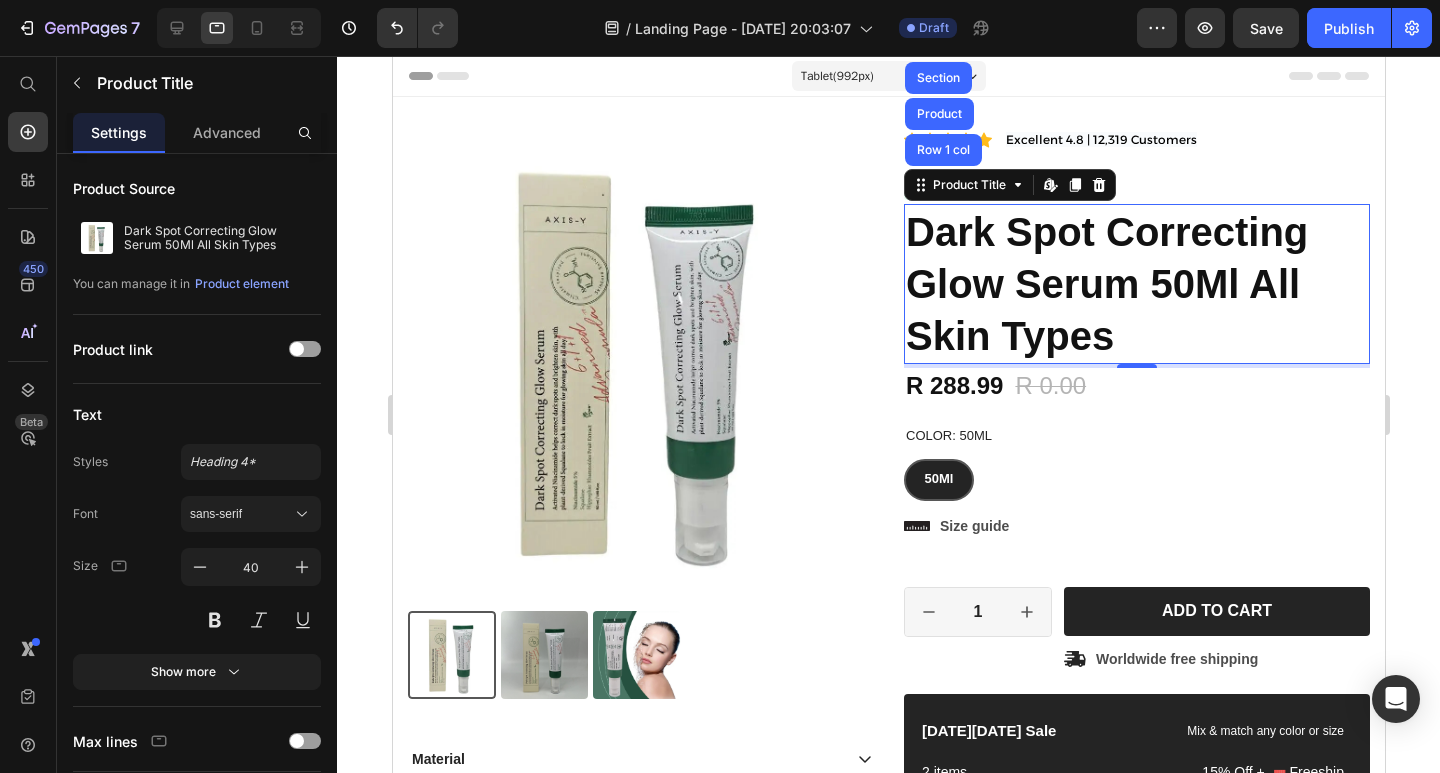 click on "Dark Spot Correcting Glow Serum 50Ml All Skin Types" at bounding box center (1136, 284) 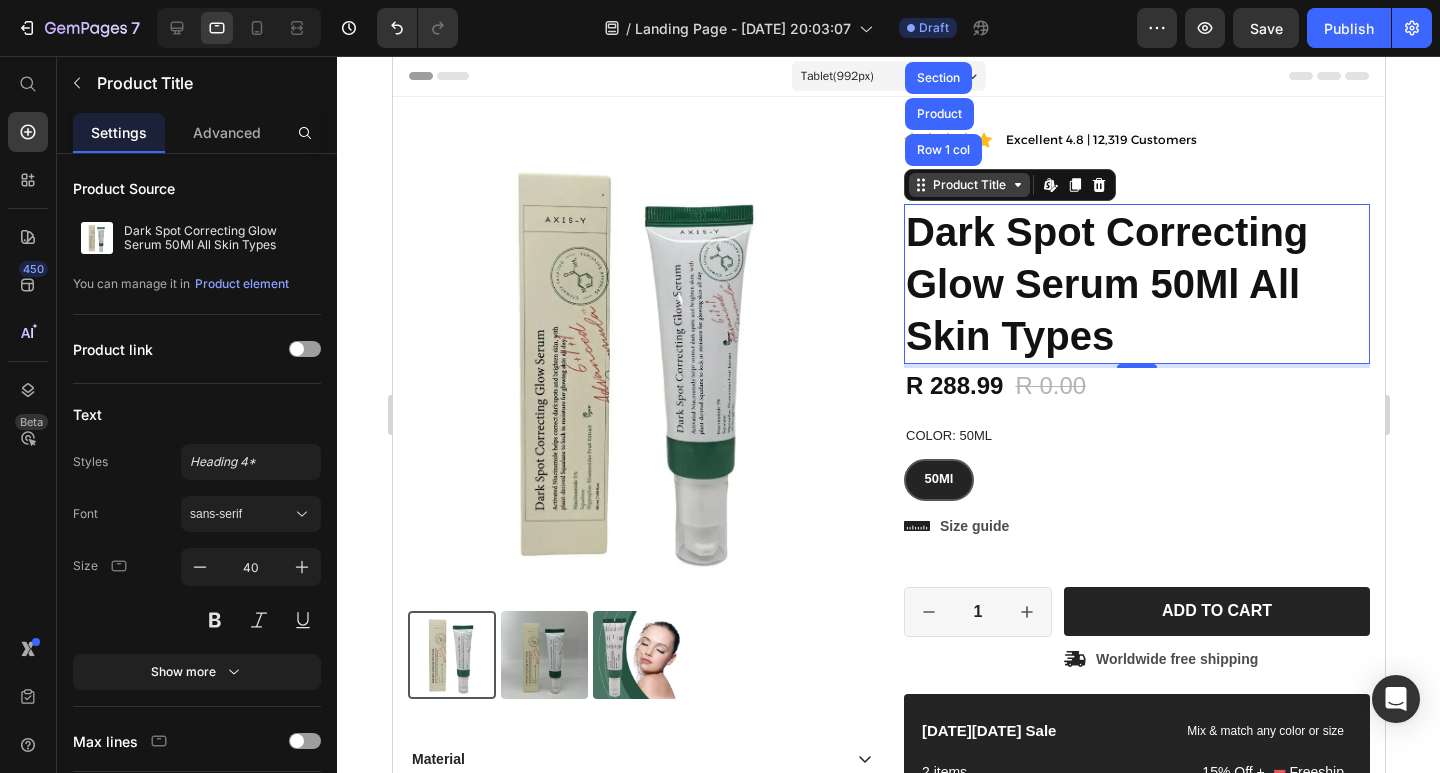 click 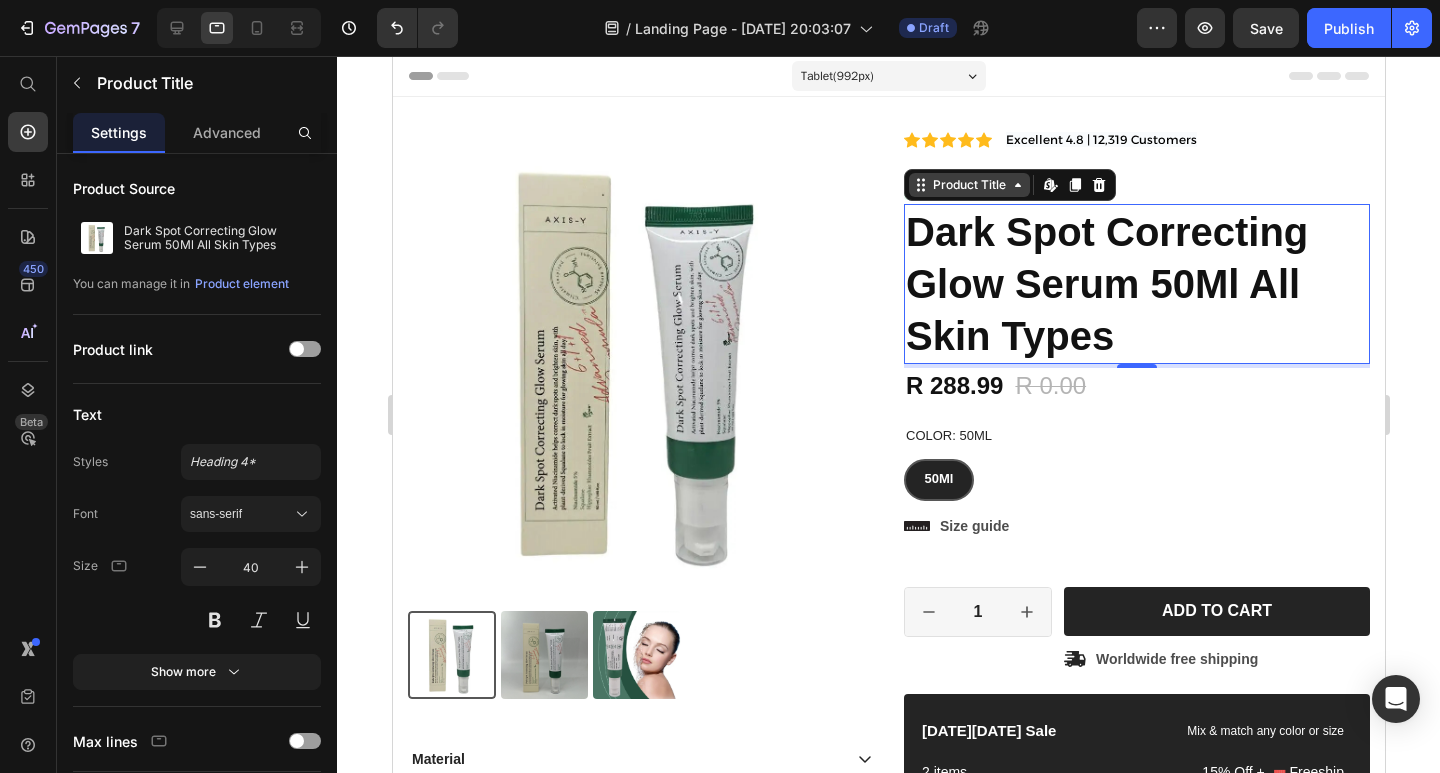 click on "Product Title" at bounding box center (968, 185) 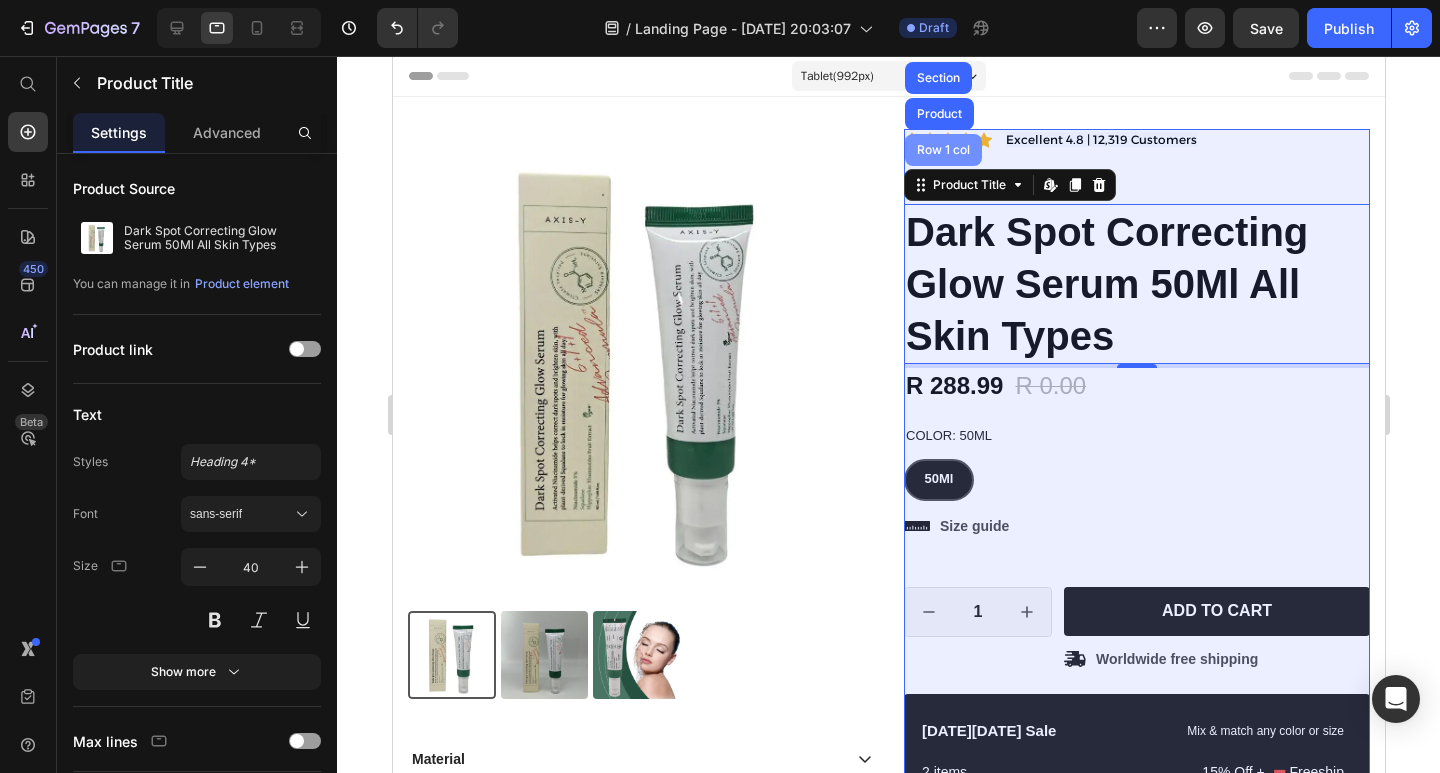click on "Row 1 col" at bounding box center (942, 150) 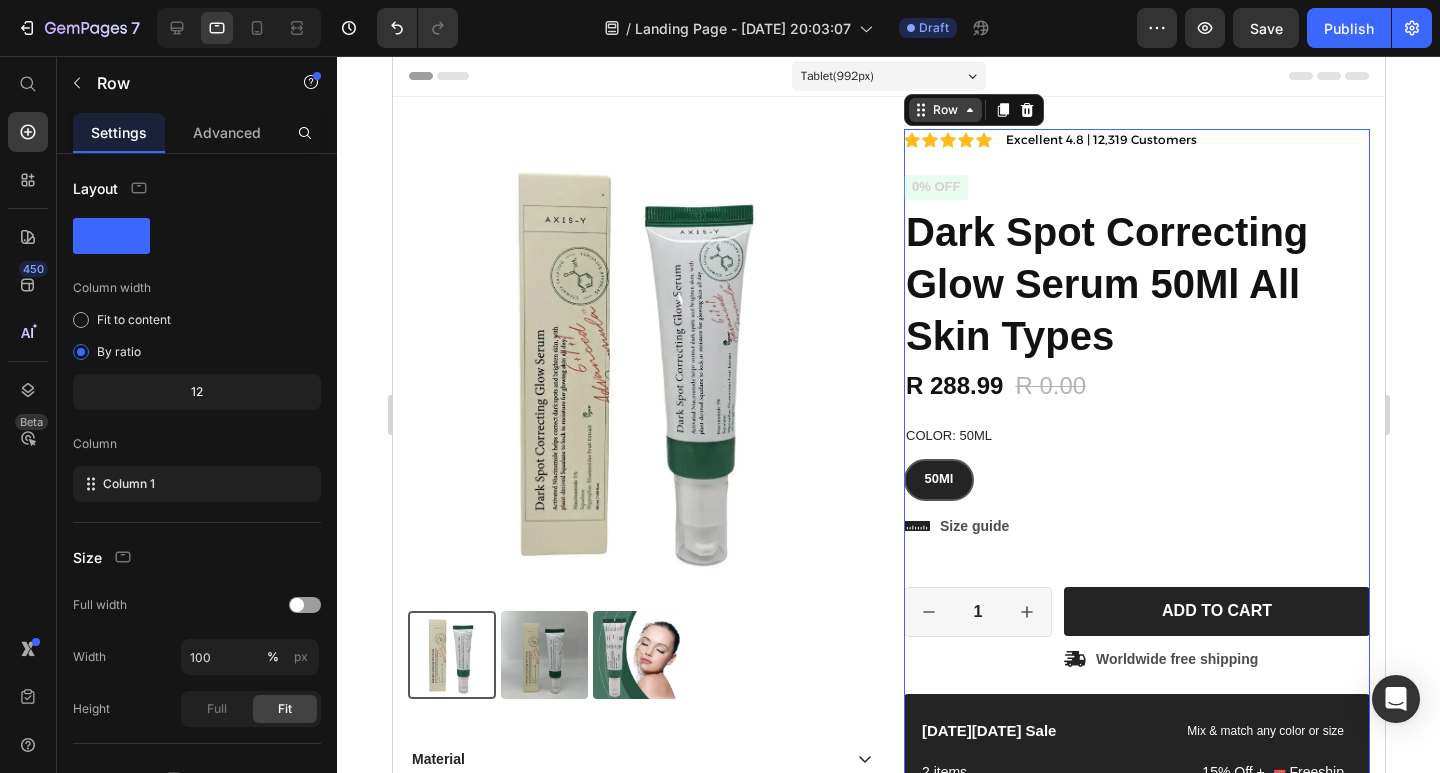 click 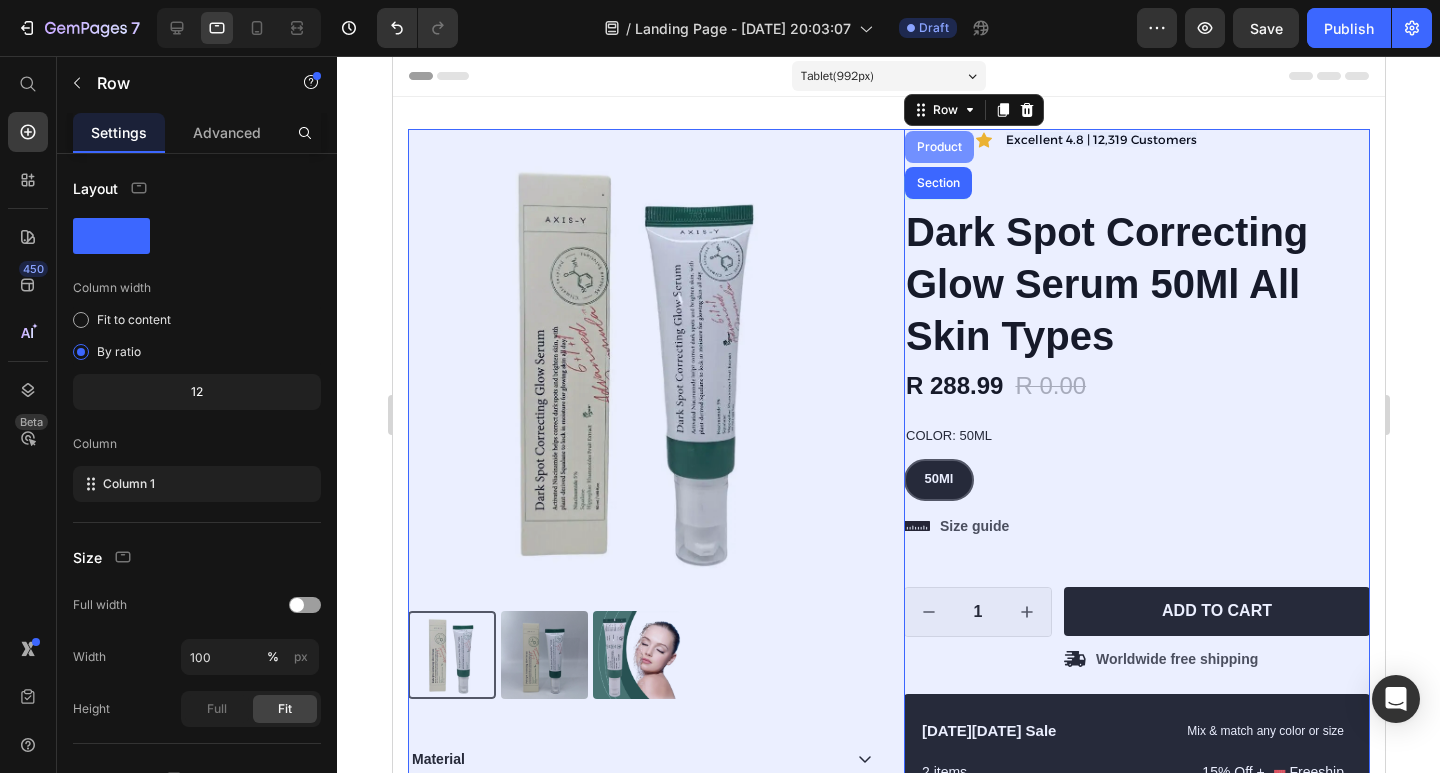 click on "Product" at bounding box center [938, 147] 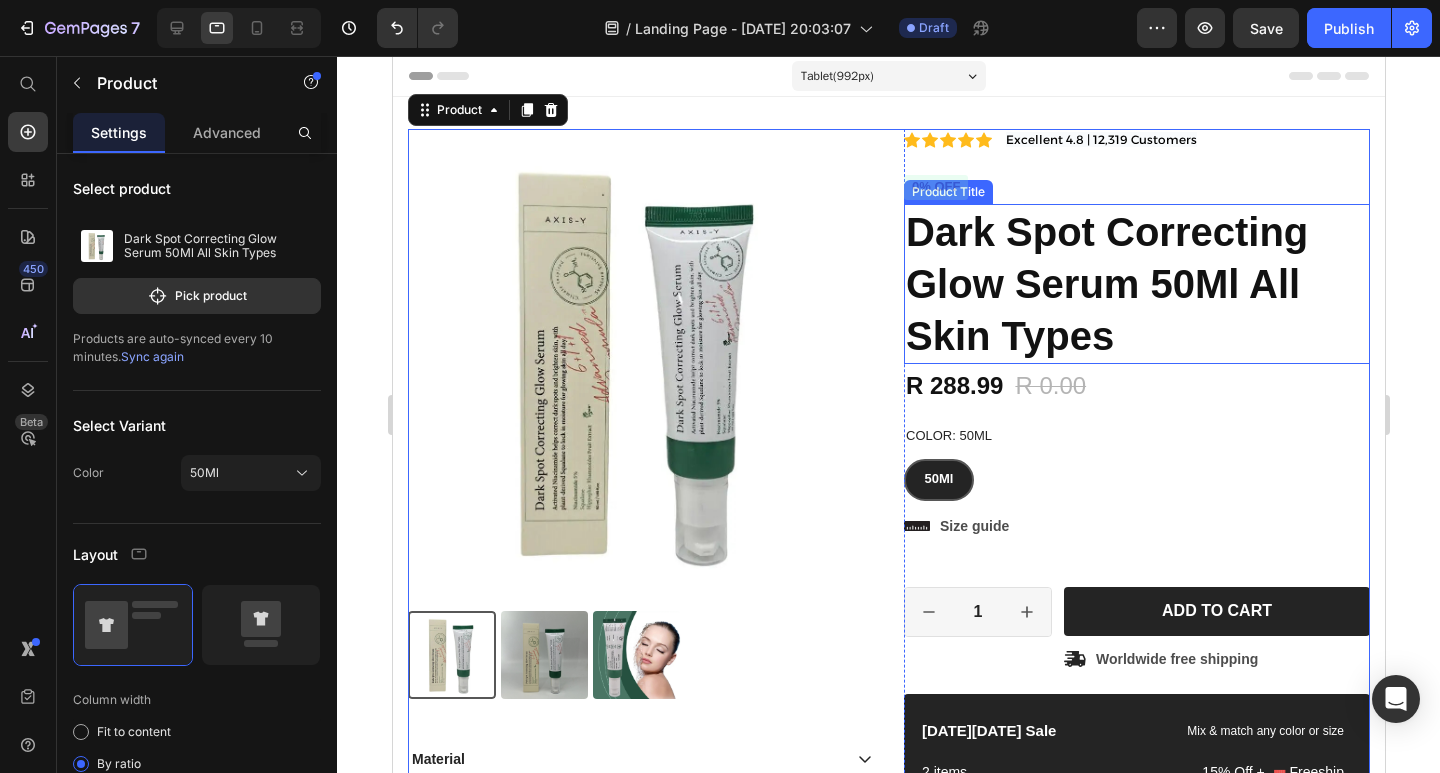 click on "Dark Spot Correcting Glow Serum 50Ml All Skin Types" at bounding box center (1136, 284) 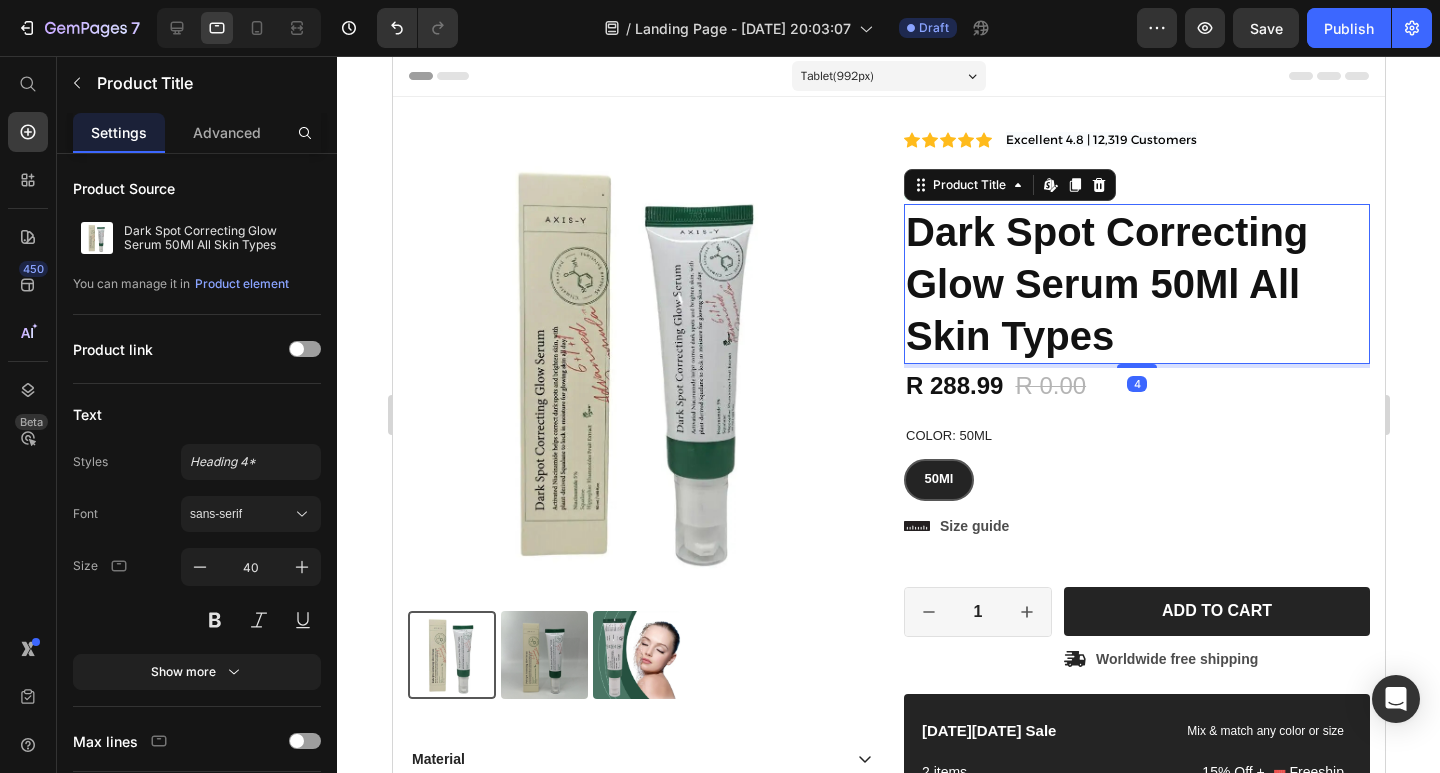 click on "Dark Spot Correcting Glow Serum 50Ml All Skin Types" at bounding box center [1136, 284] 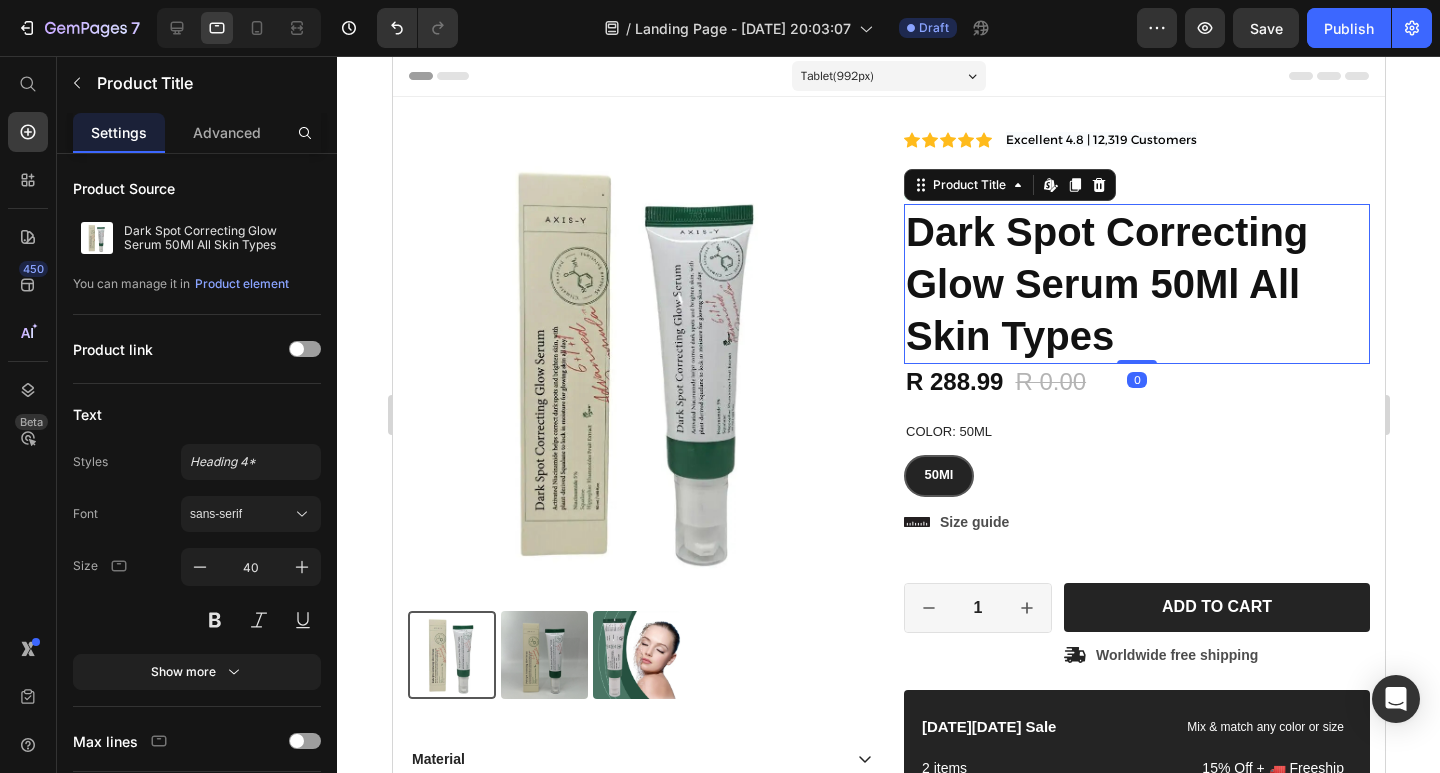 drag, startPoint x: 1123, startPoint y: 365, endPoint x: 1112, endPoint y: 300, distance: 65.9242 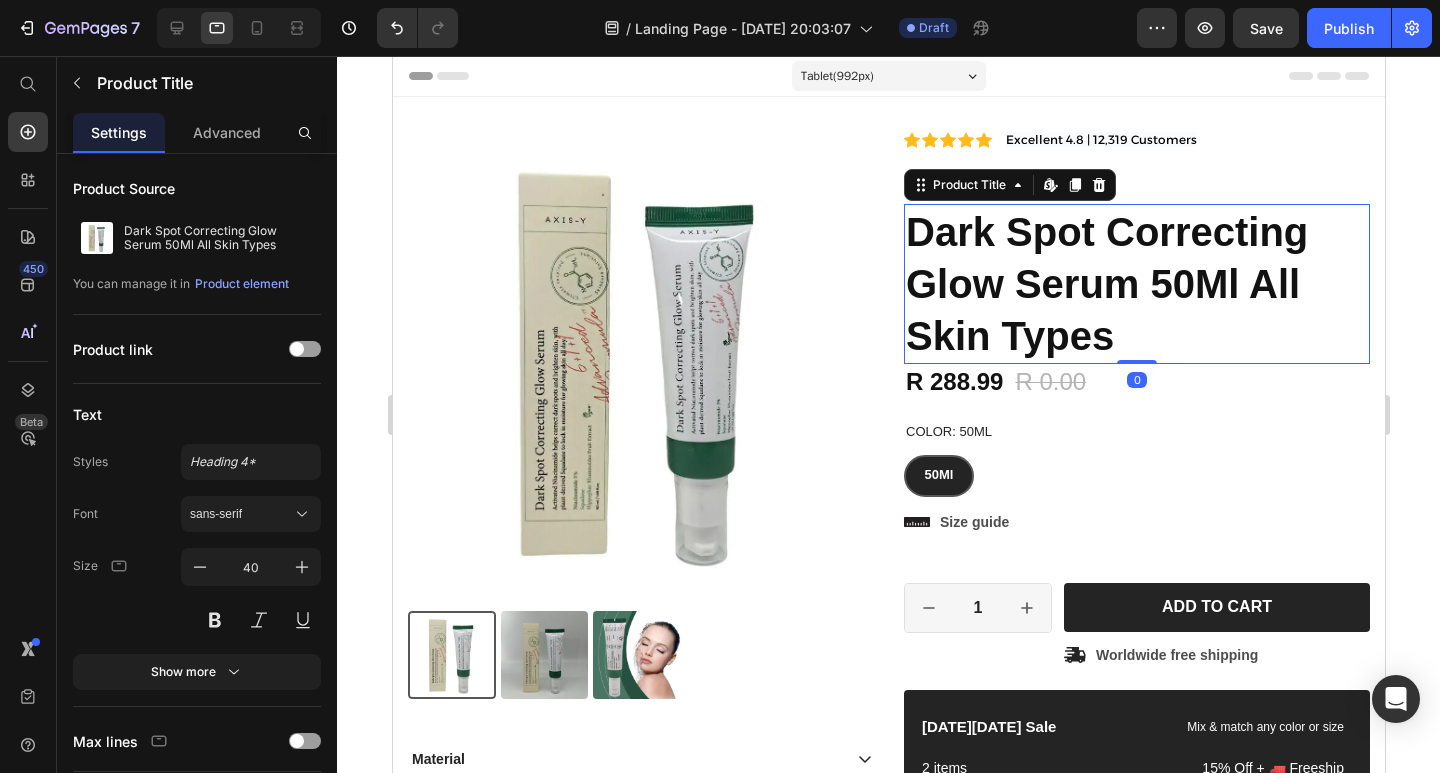 click 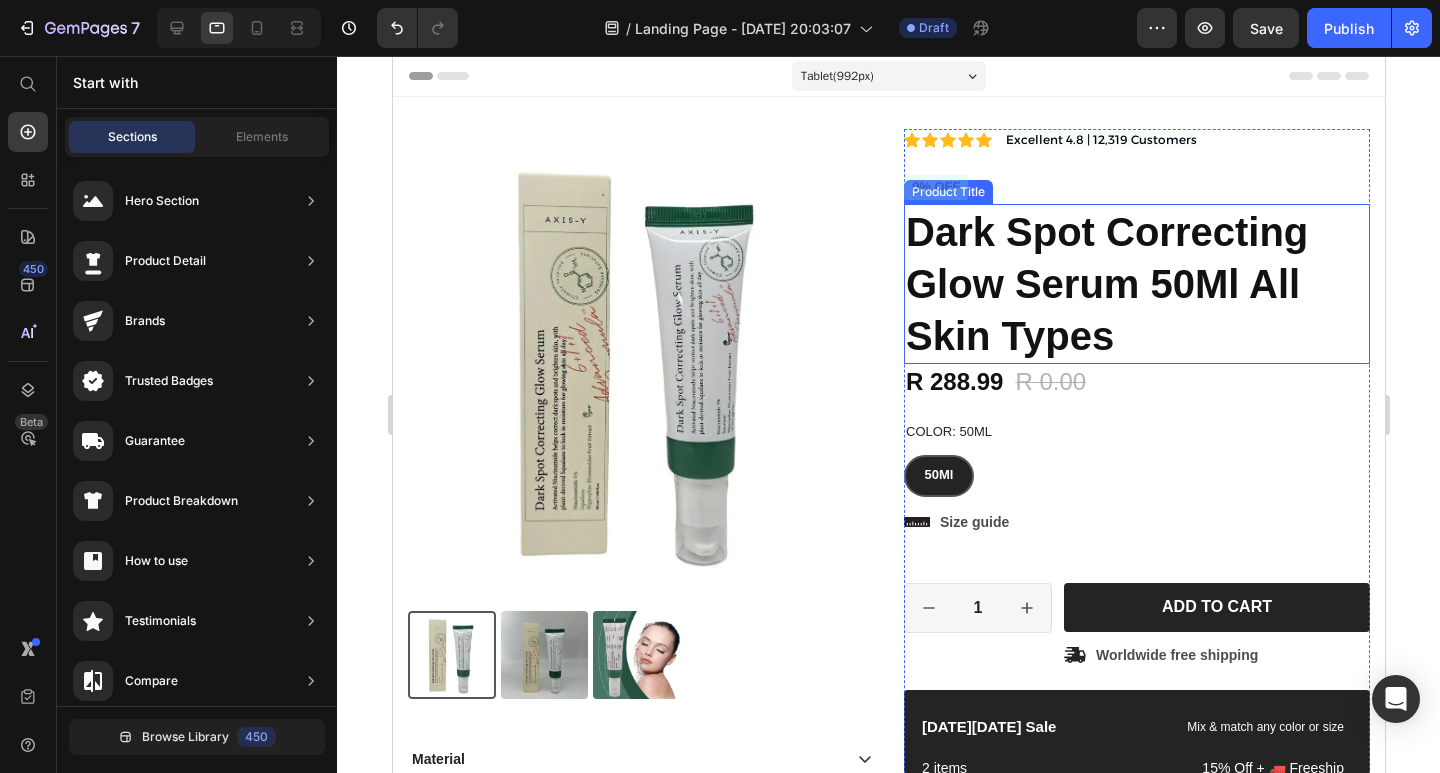 click on "Dark Spot Correcting Glow Serum 50Ml All Skin Types" at bounding box center (1136, 284) 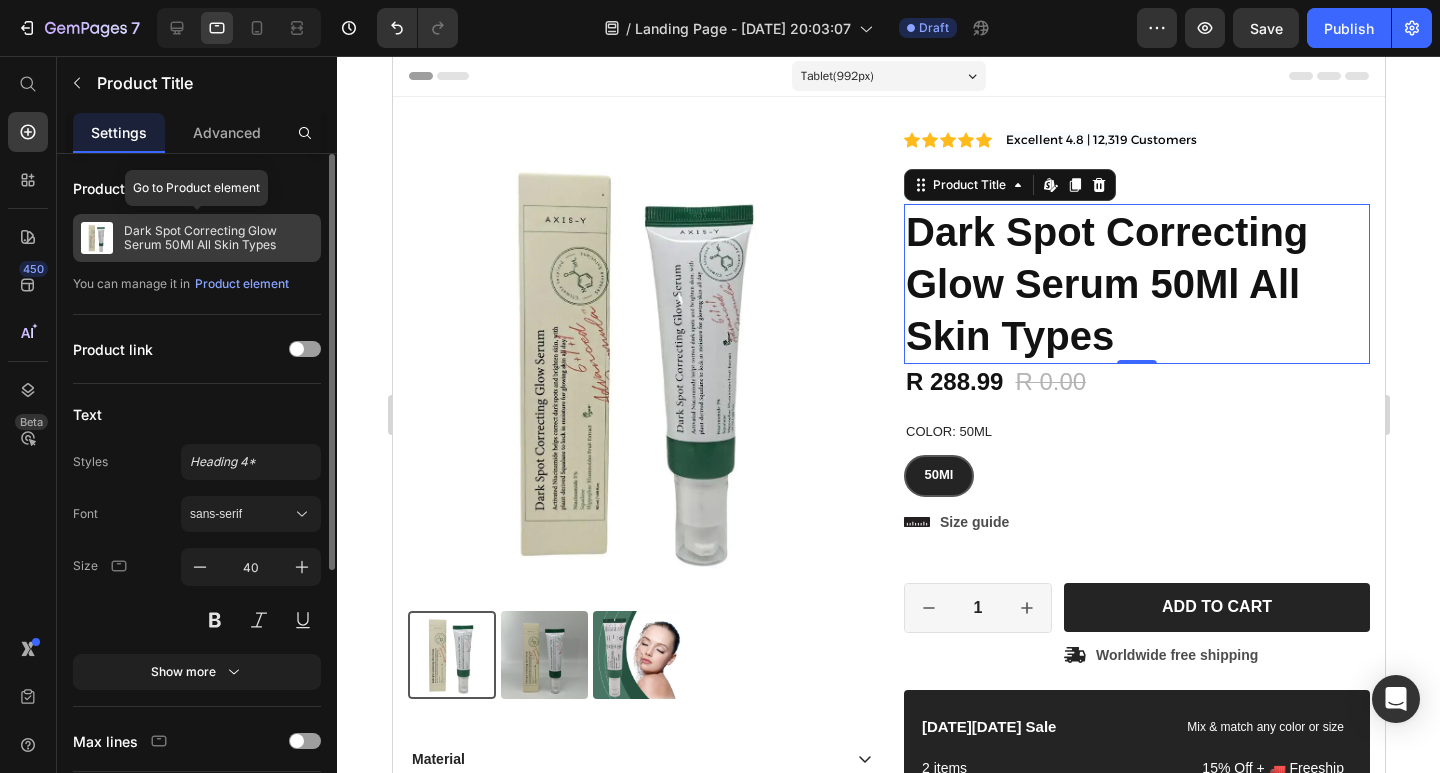click on "Dark Spot Correcting Glow Serum 50Ml All Skin Types" at bounding box center [218, 238] 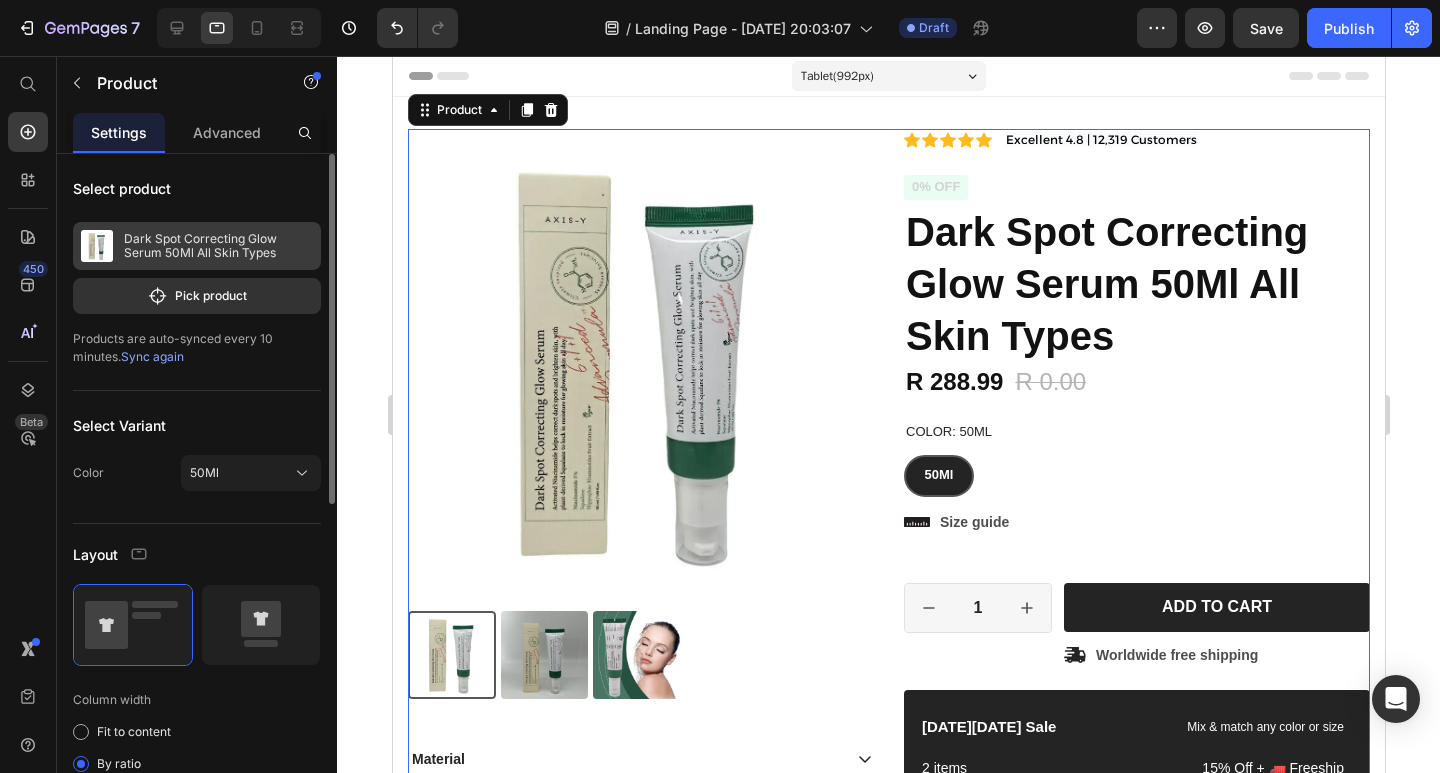 click on "Dark Spot Correcting Glow Serum 50Ml All Skin Types" at bounding box center (218, 246) 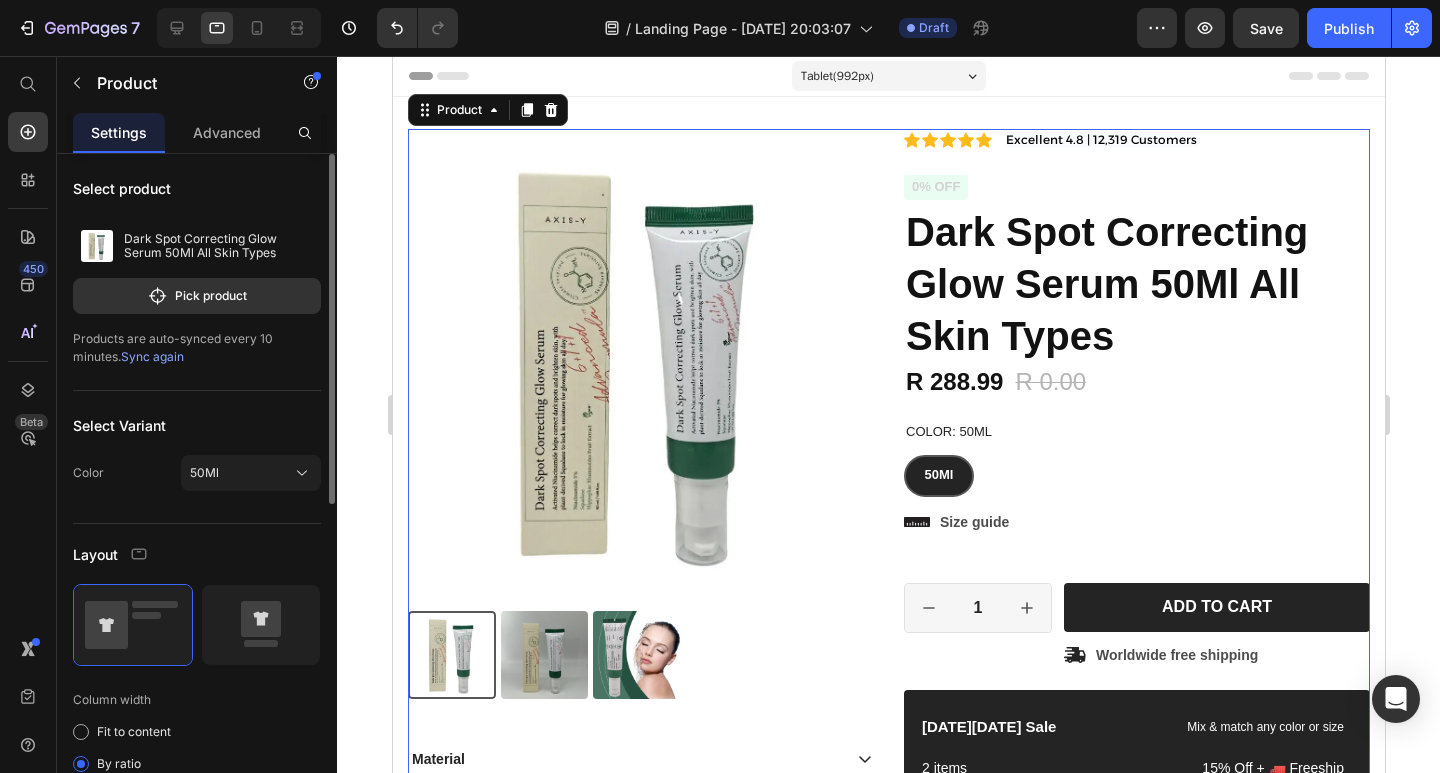click on "Sync again" at bounding box center [152, 356] 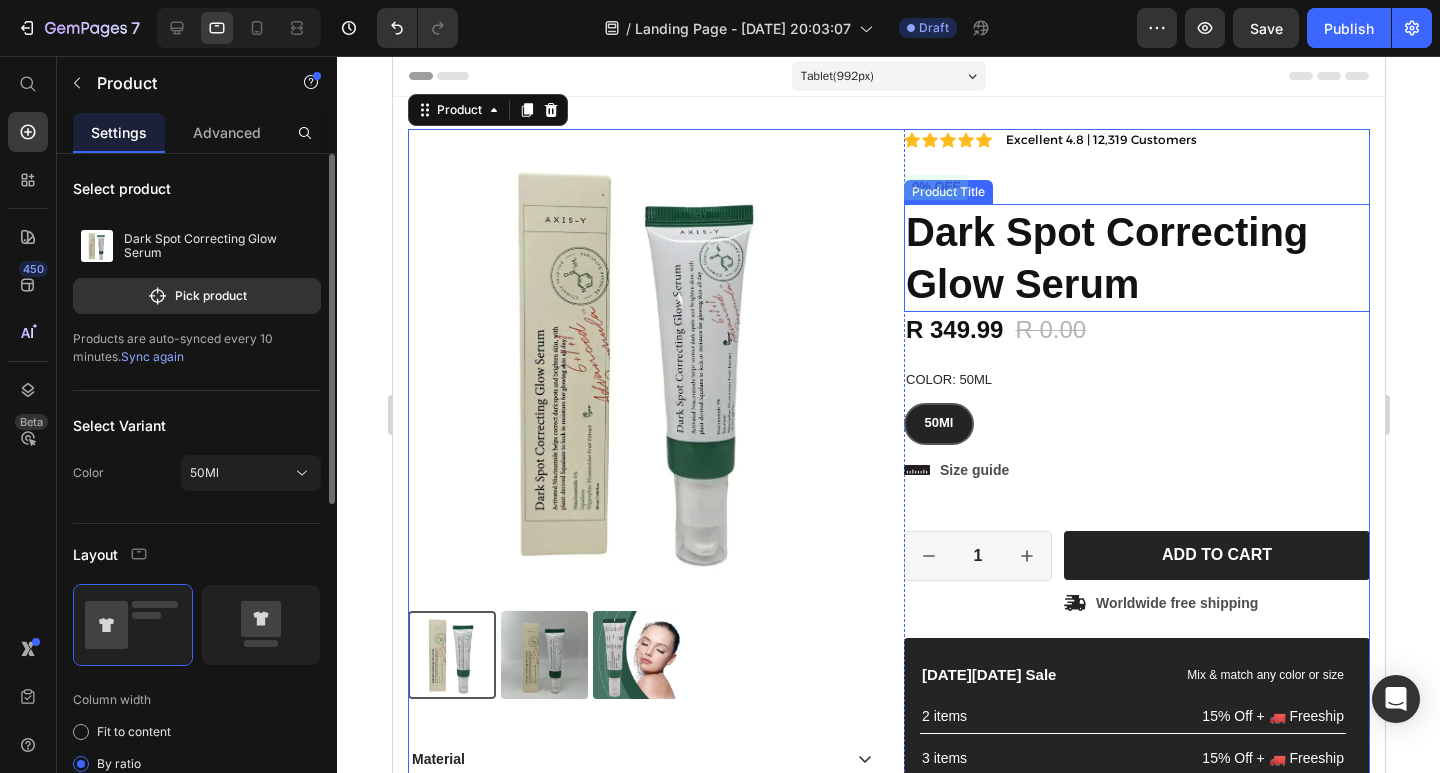 click on "Dark Spot Correcting Glow Serum" at bounding box center [1136, 258] 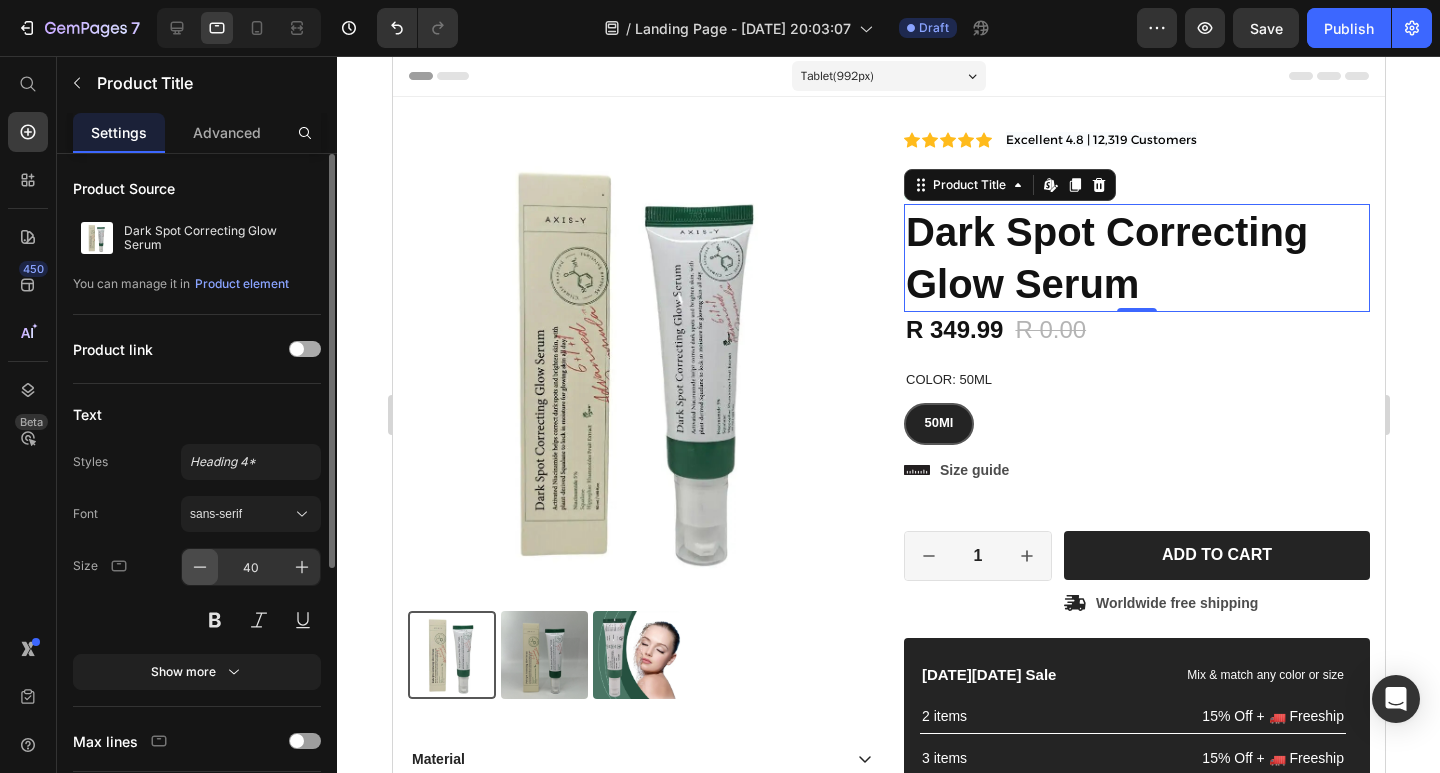 click 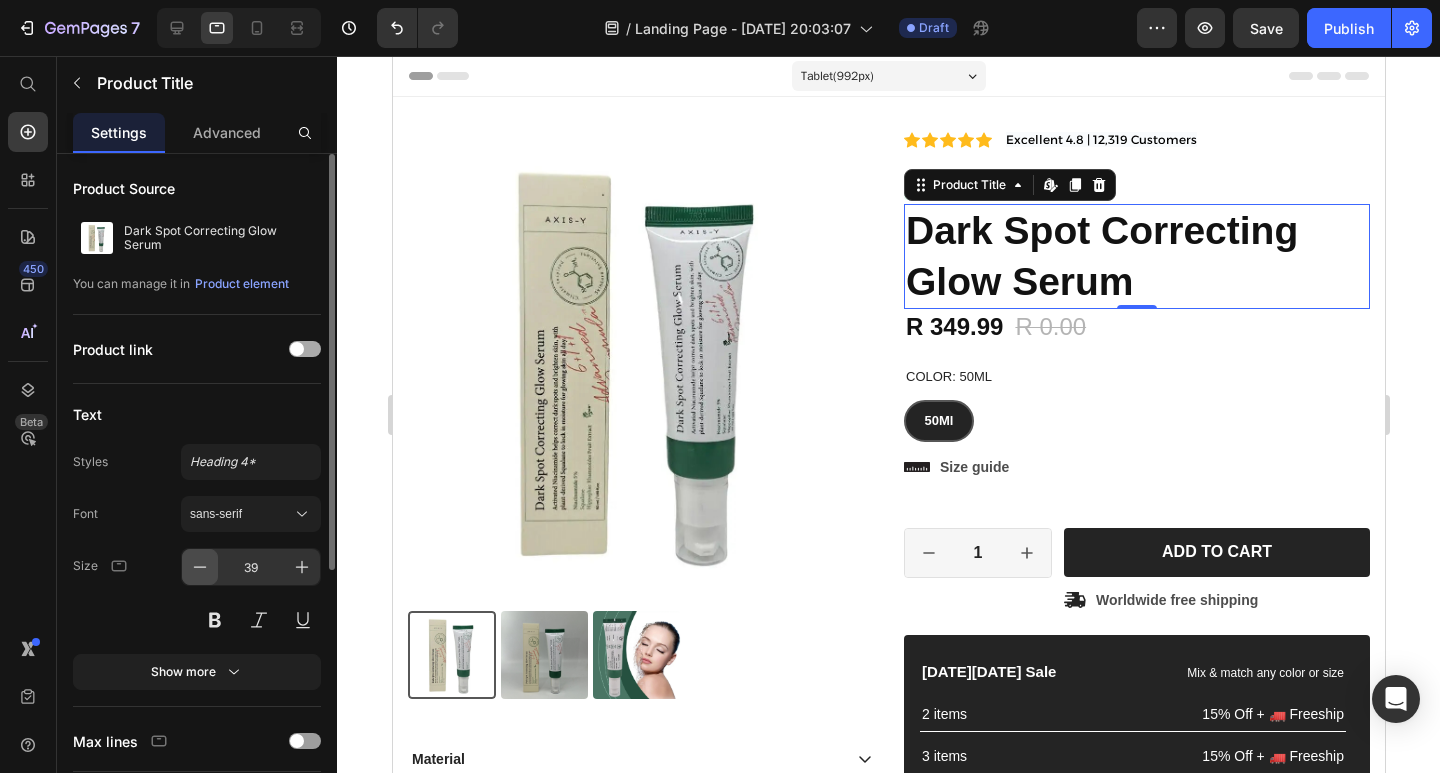 click 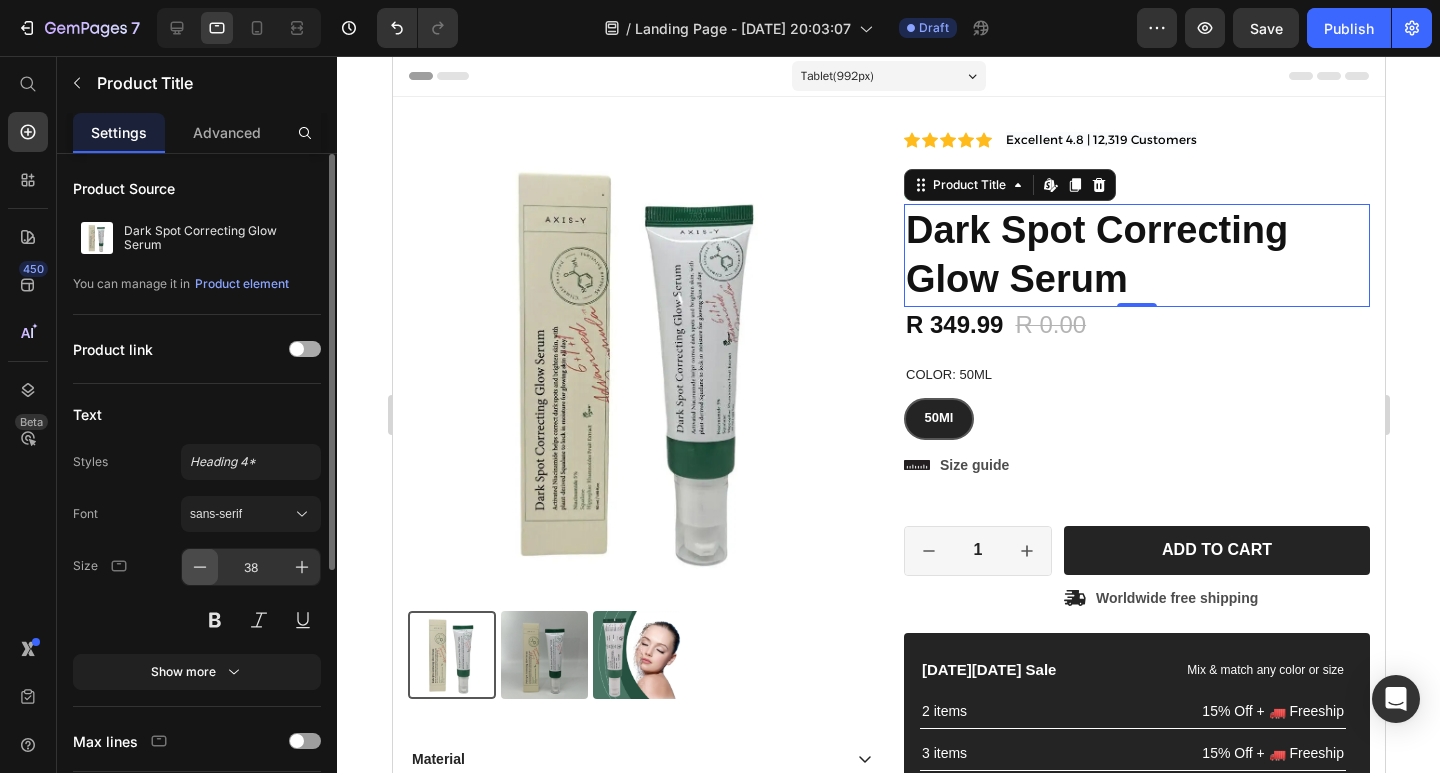click 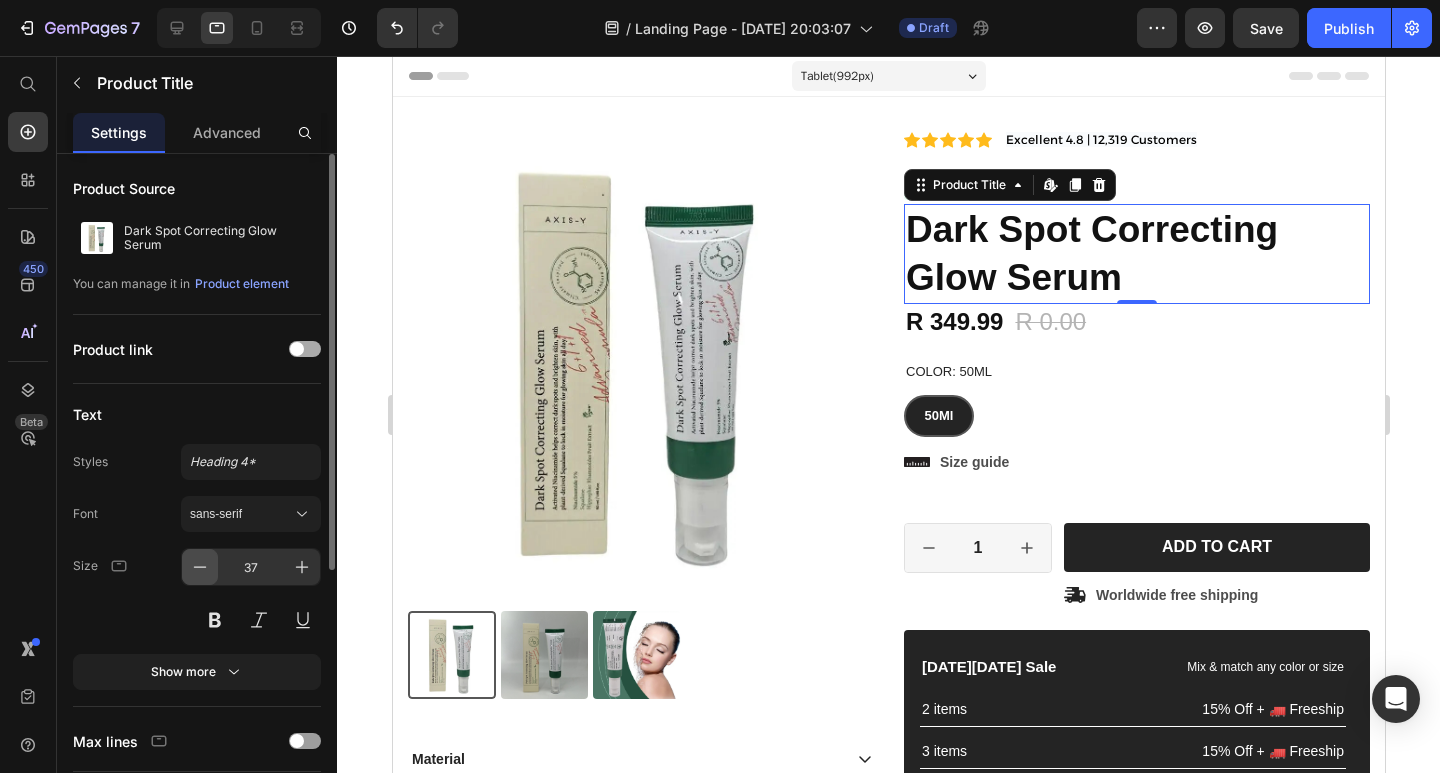 click 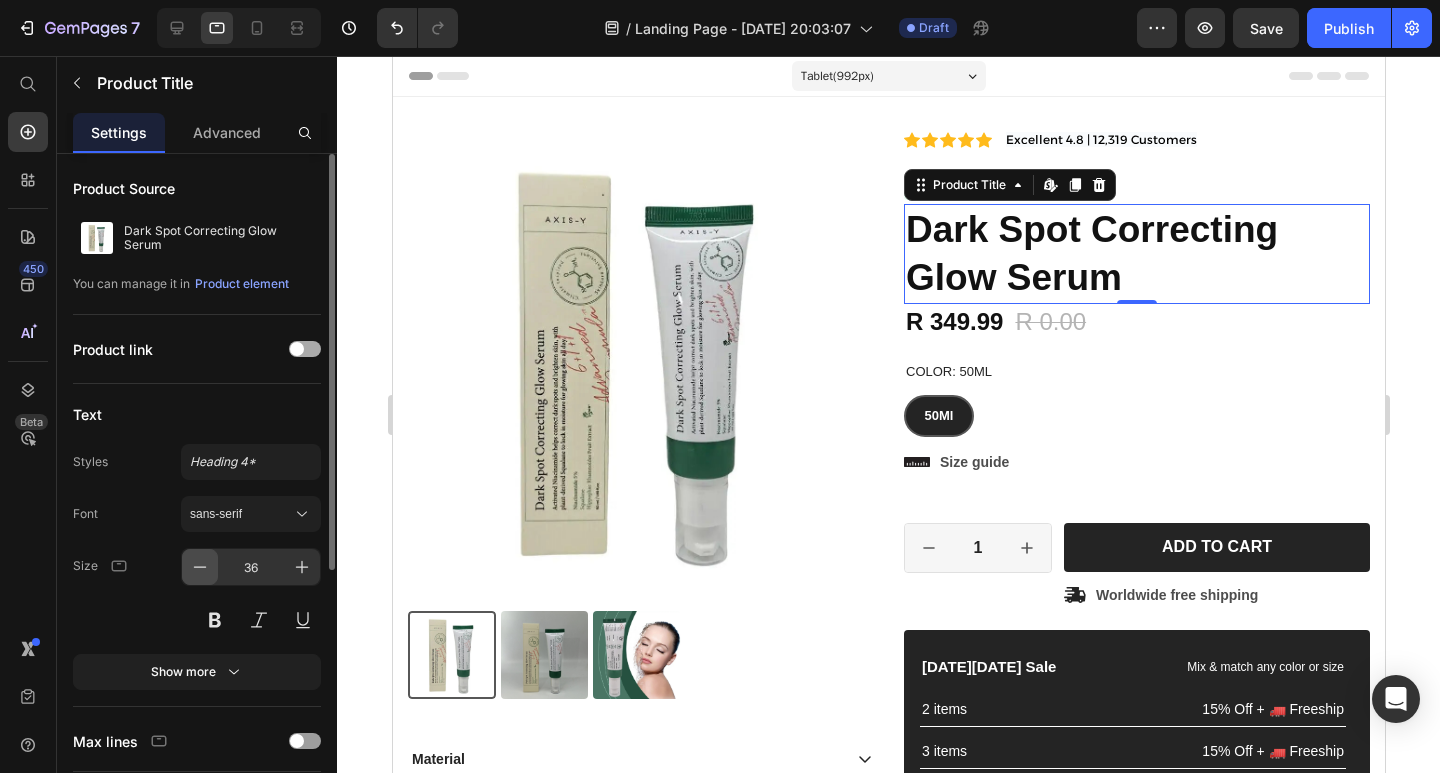 click 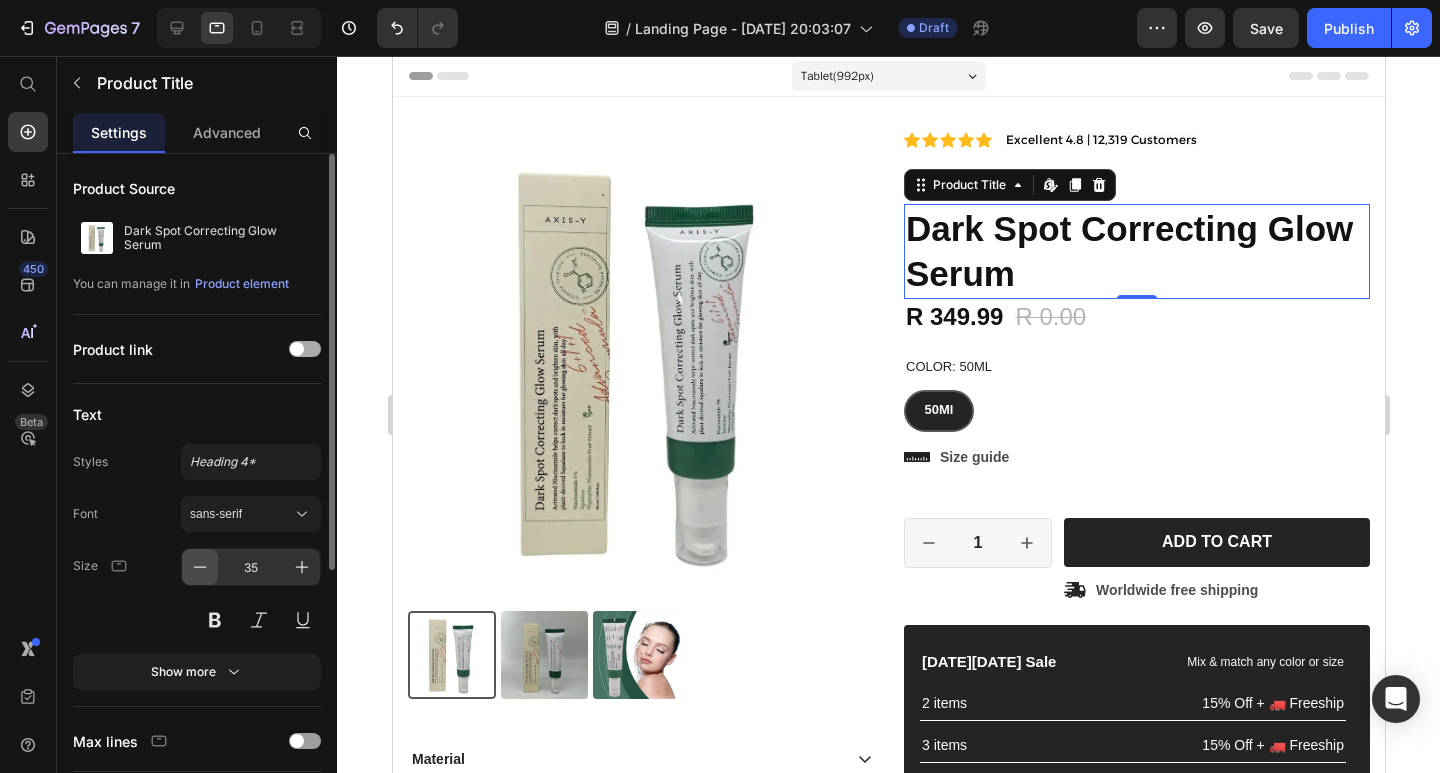 click 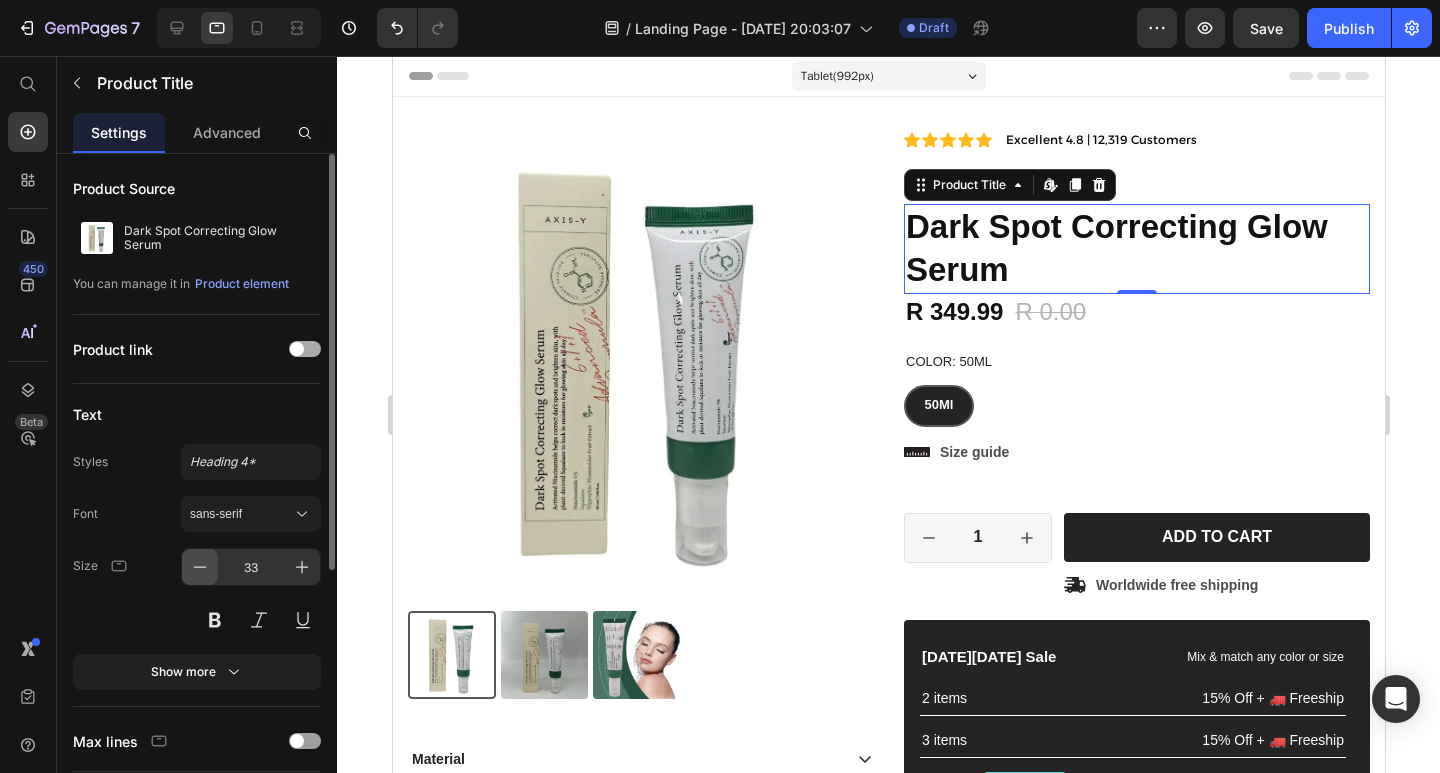 click 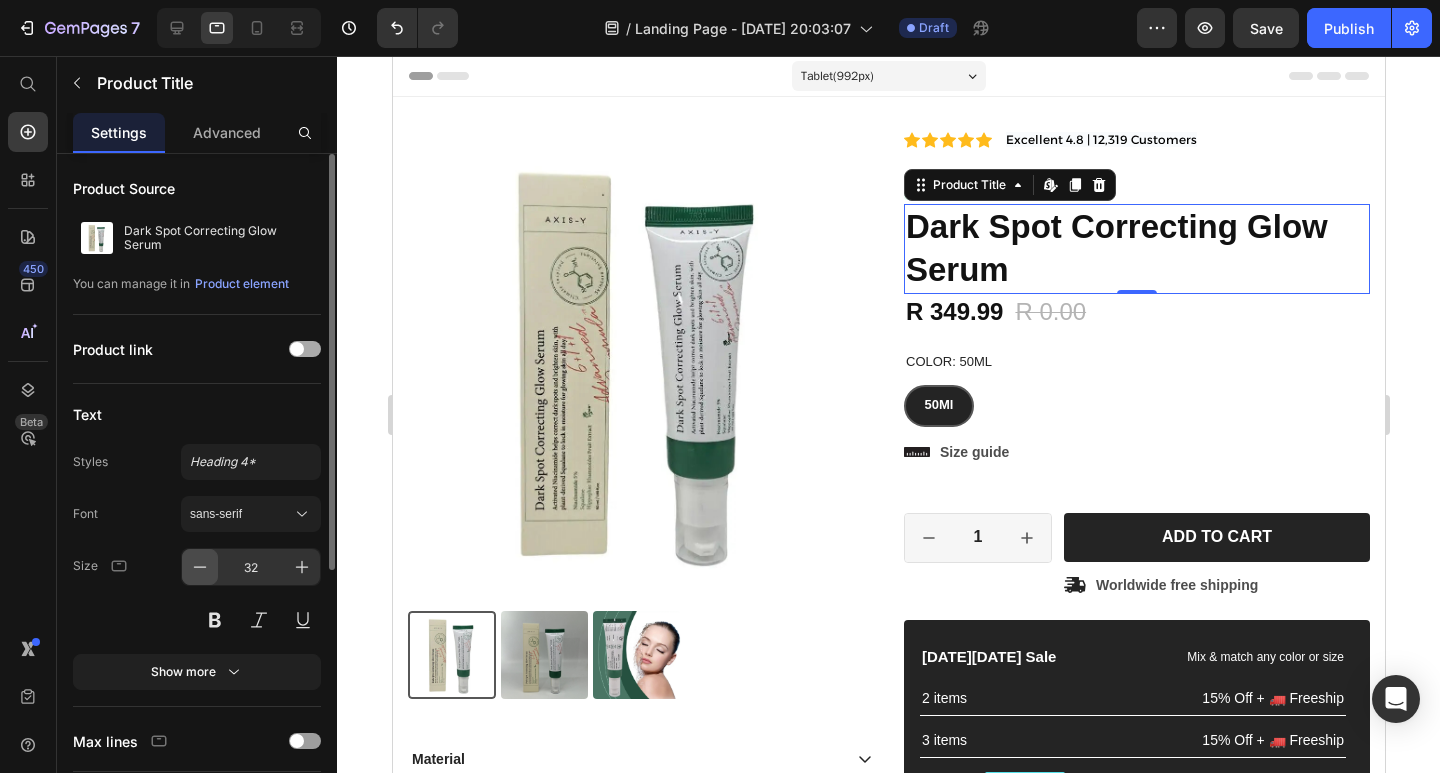 click 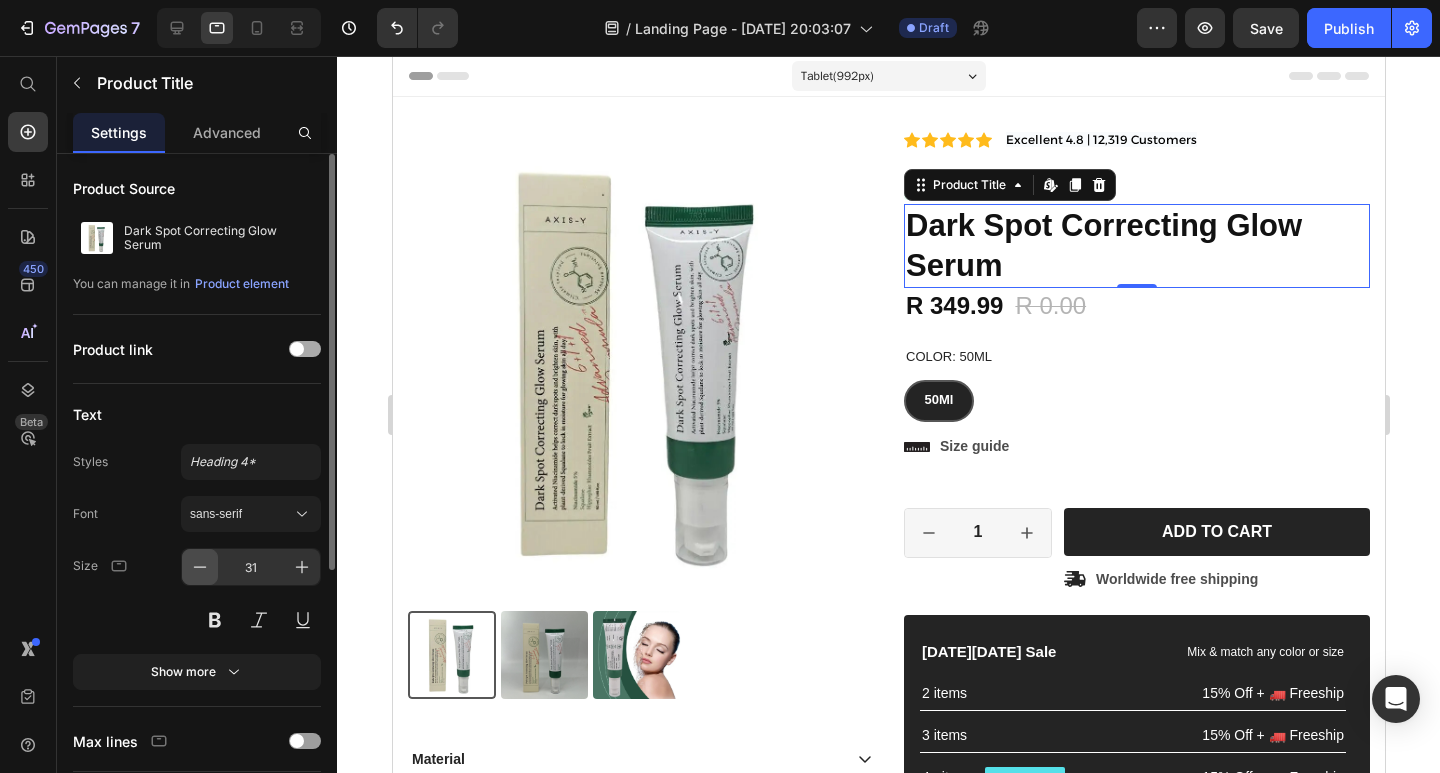click 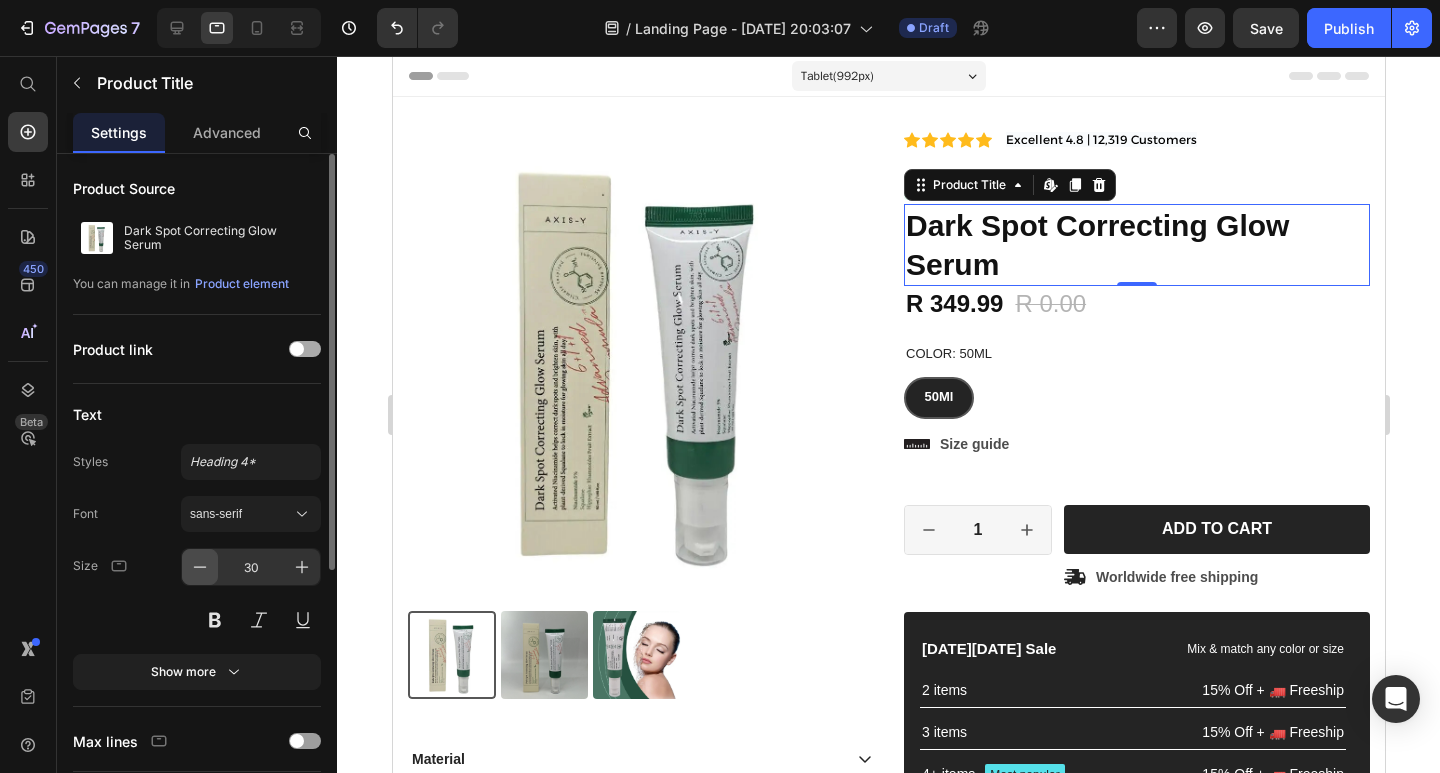 click 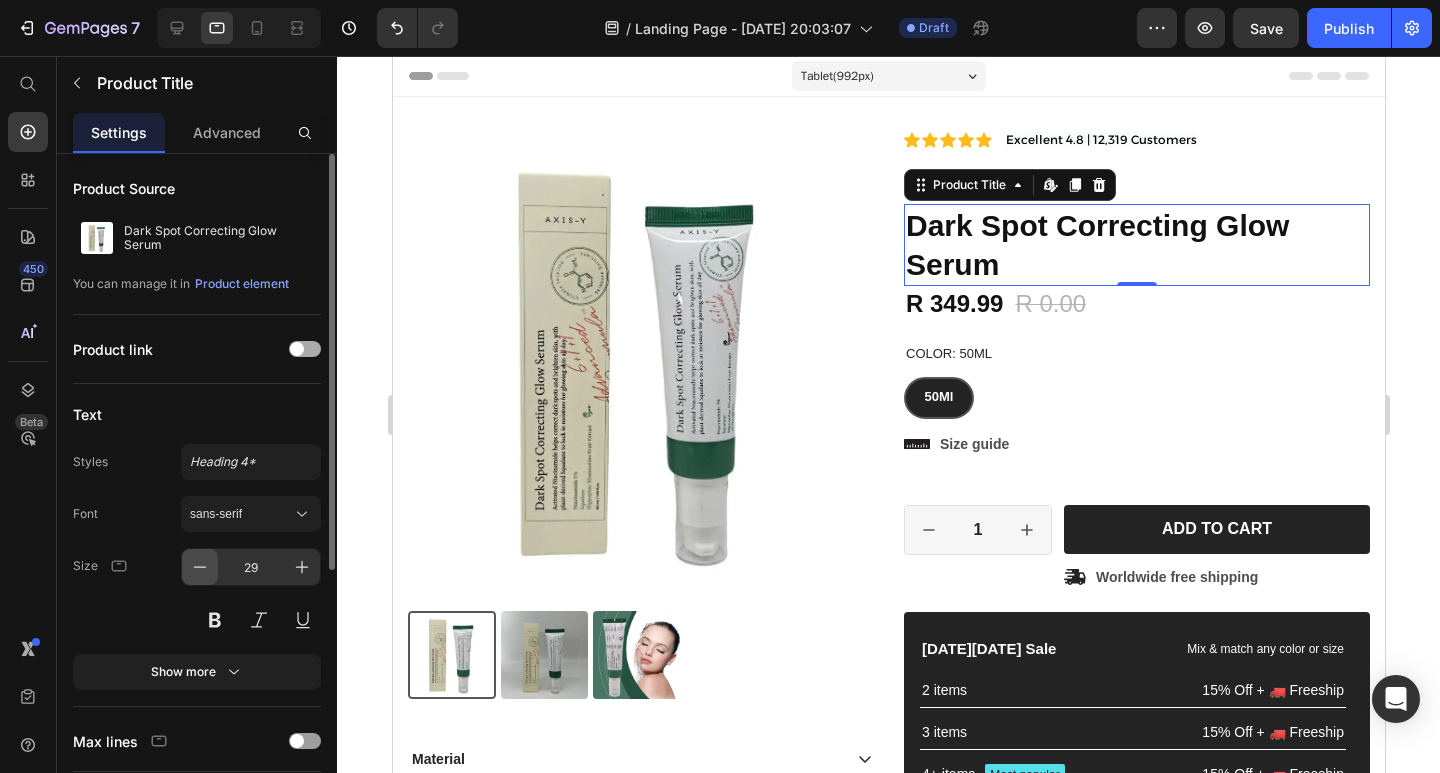 click 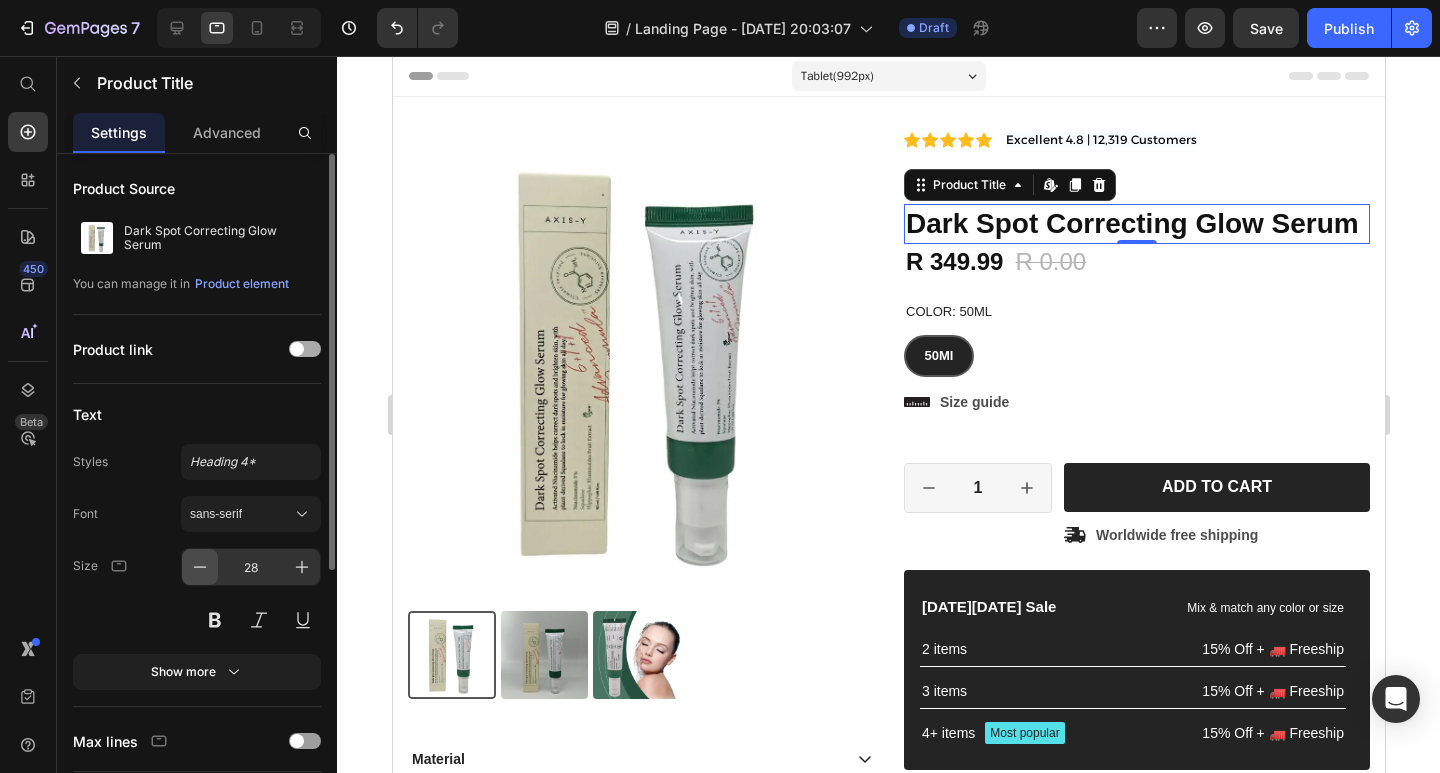click 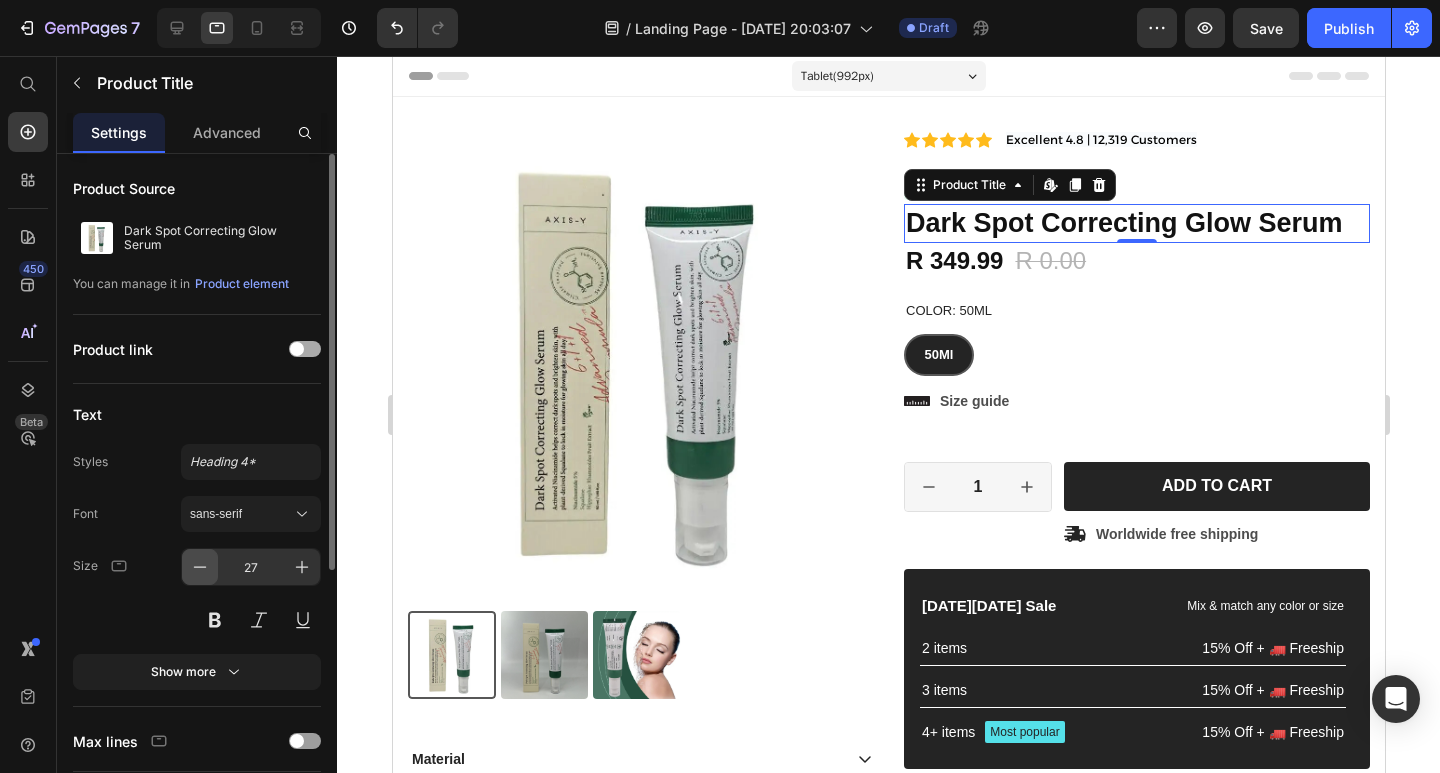 click 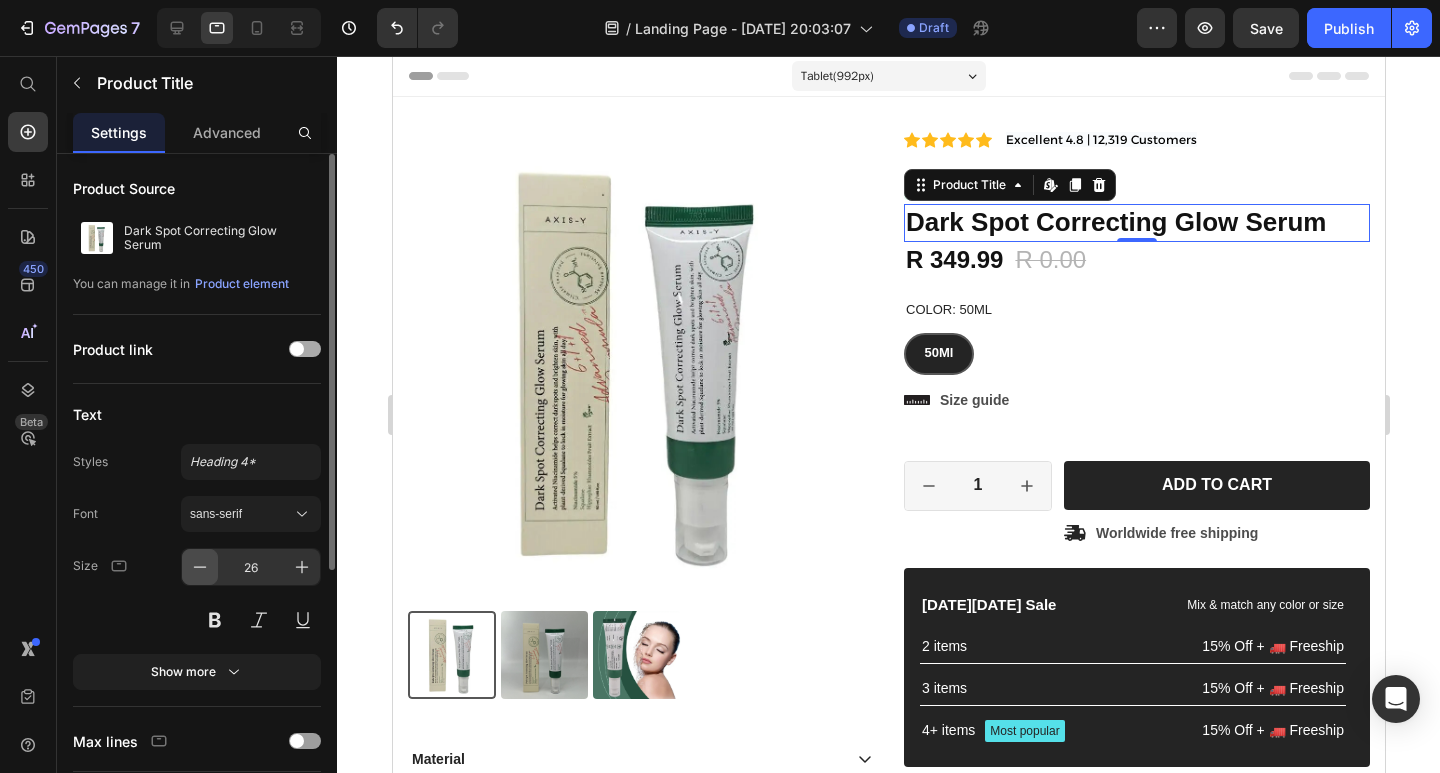 click 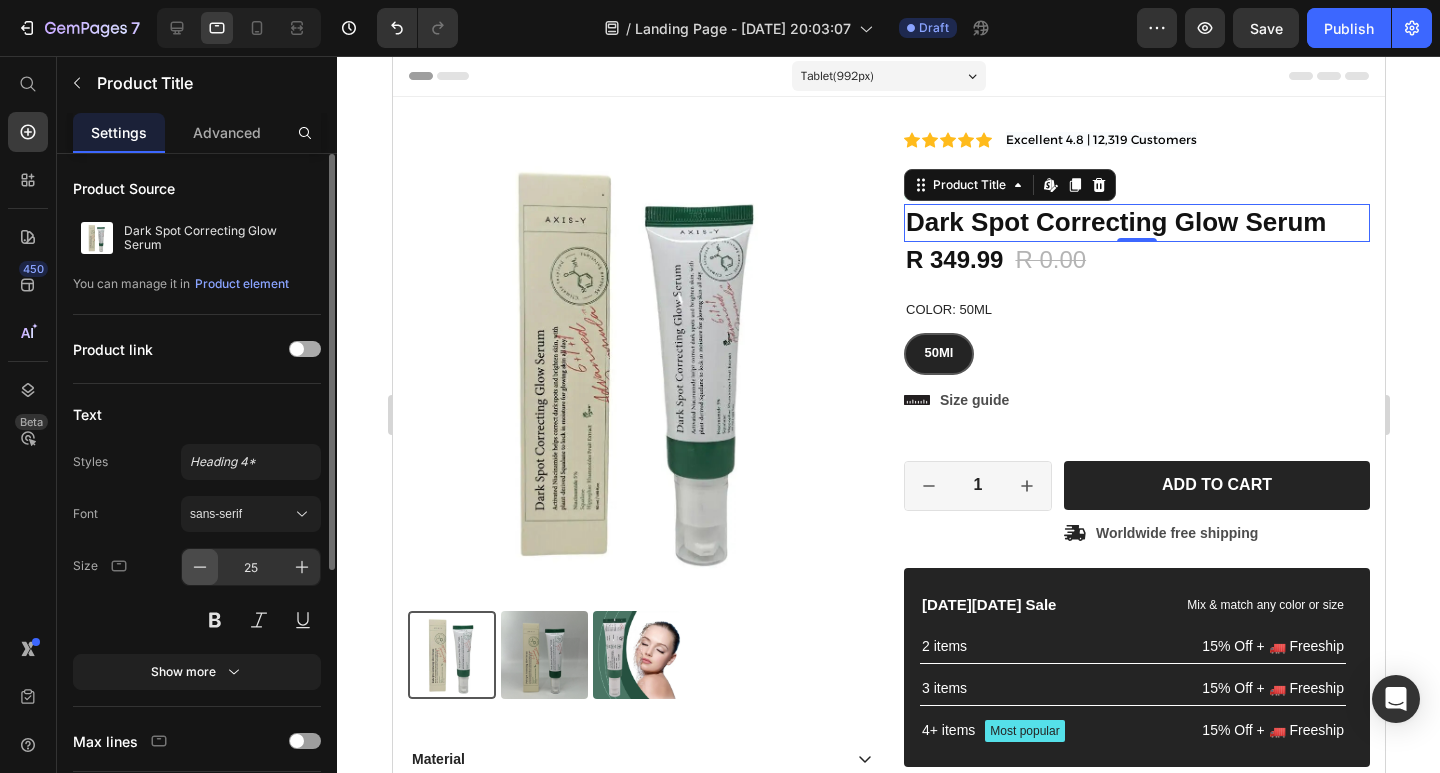 click 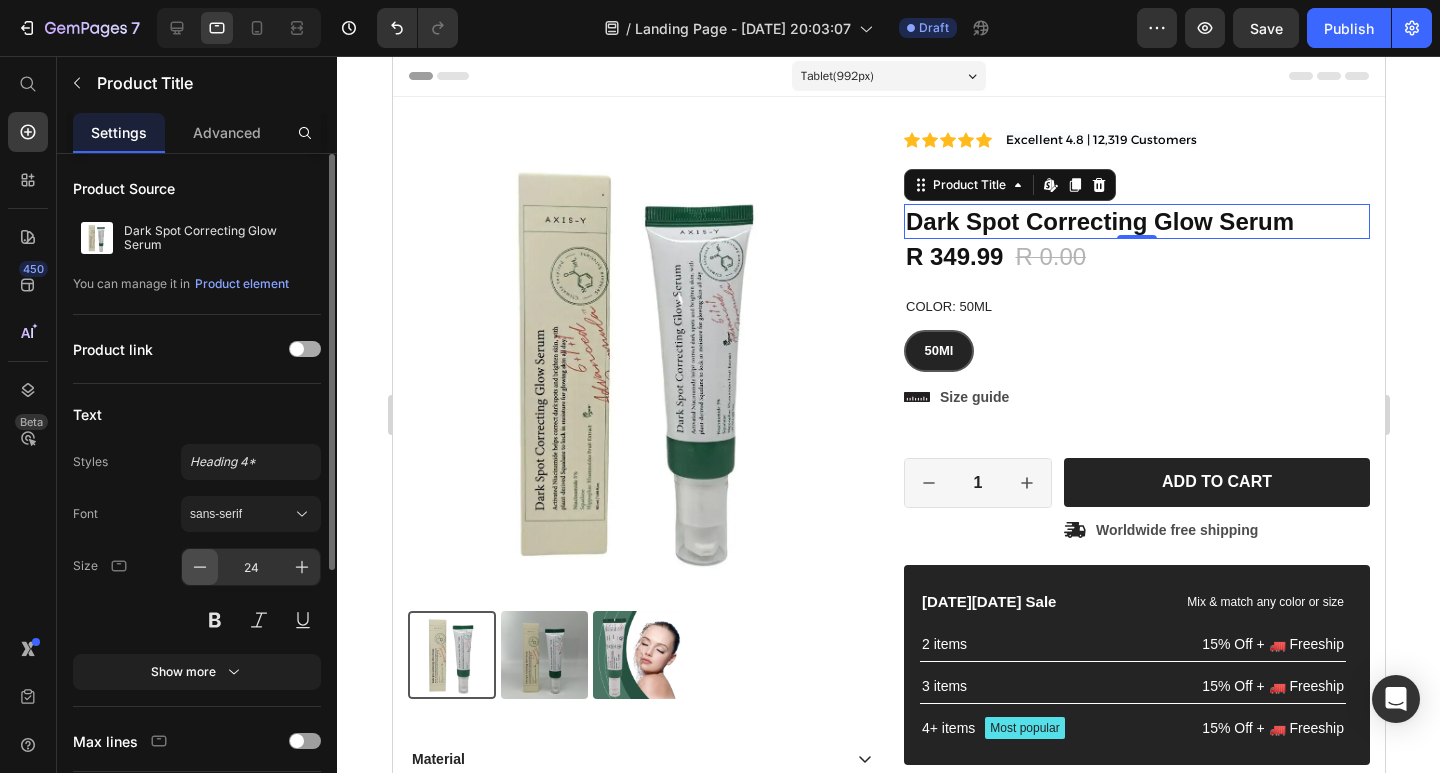 click 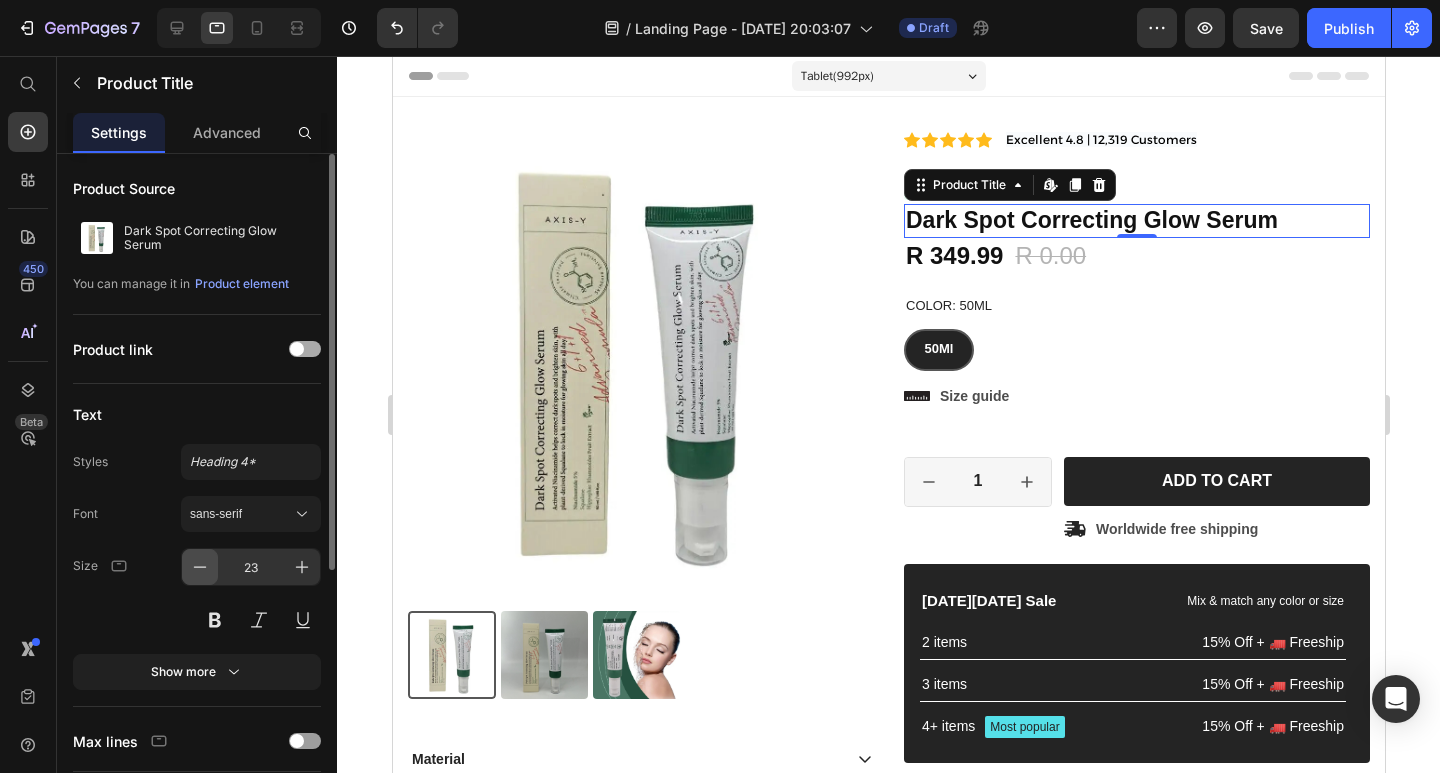 click 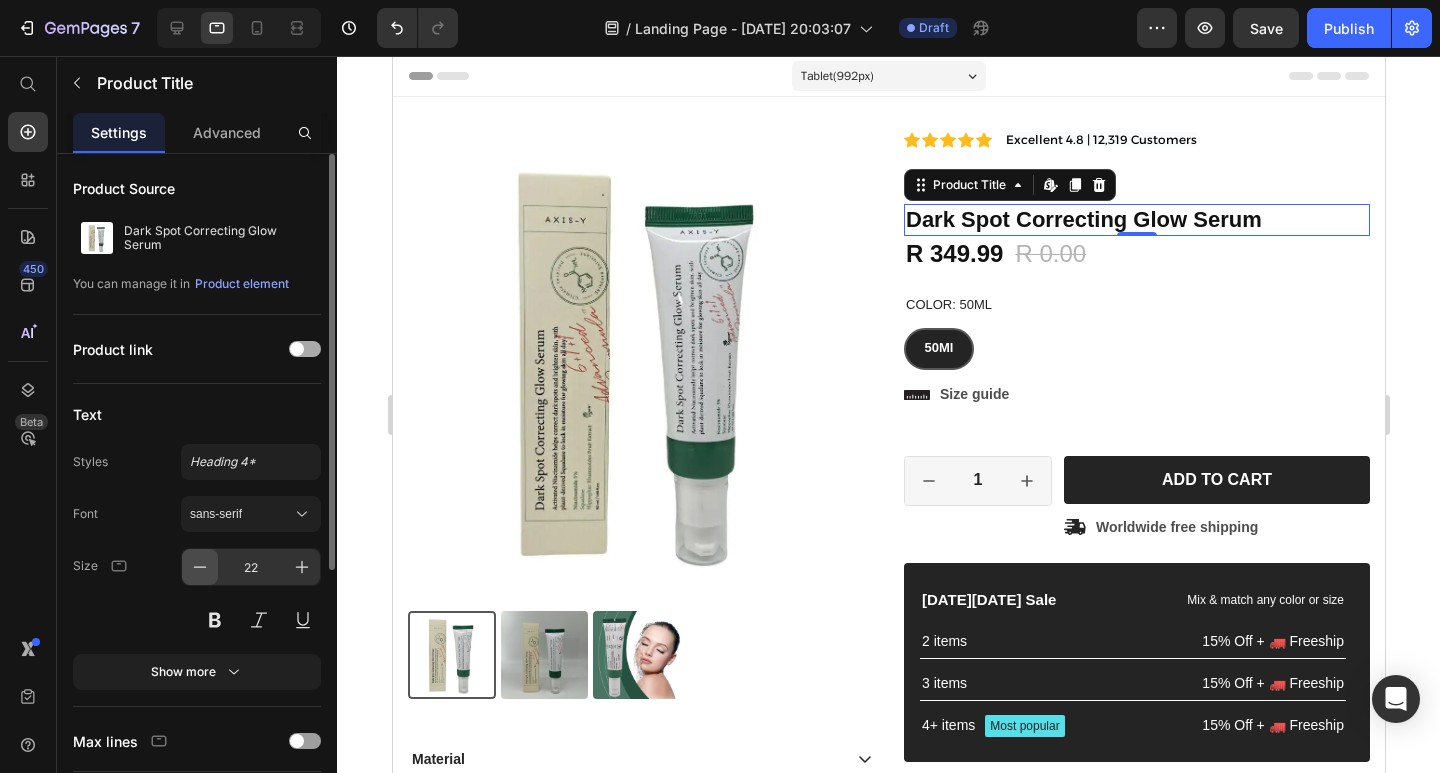 click 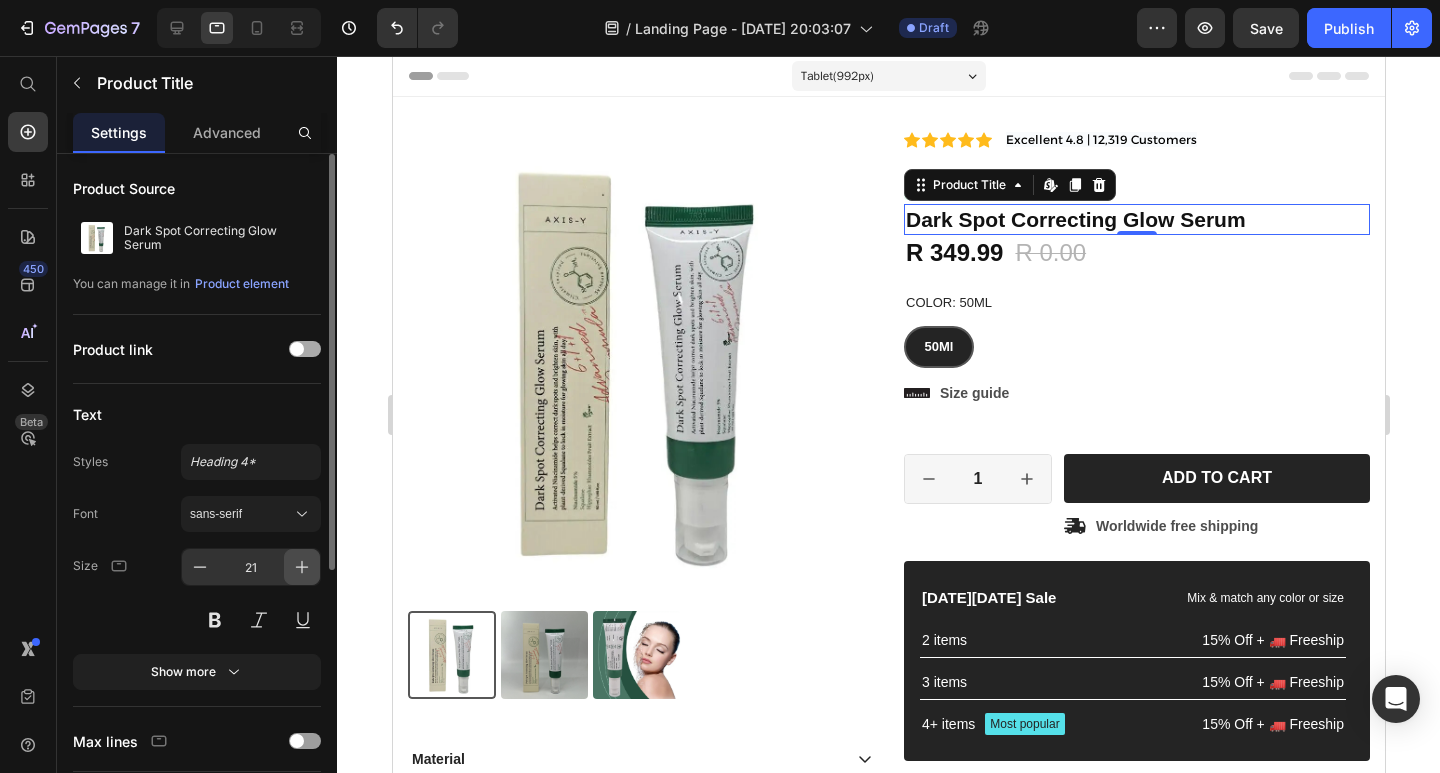 click 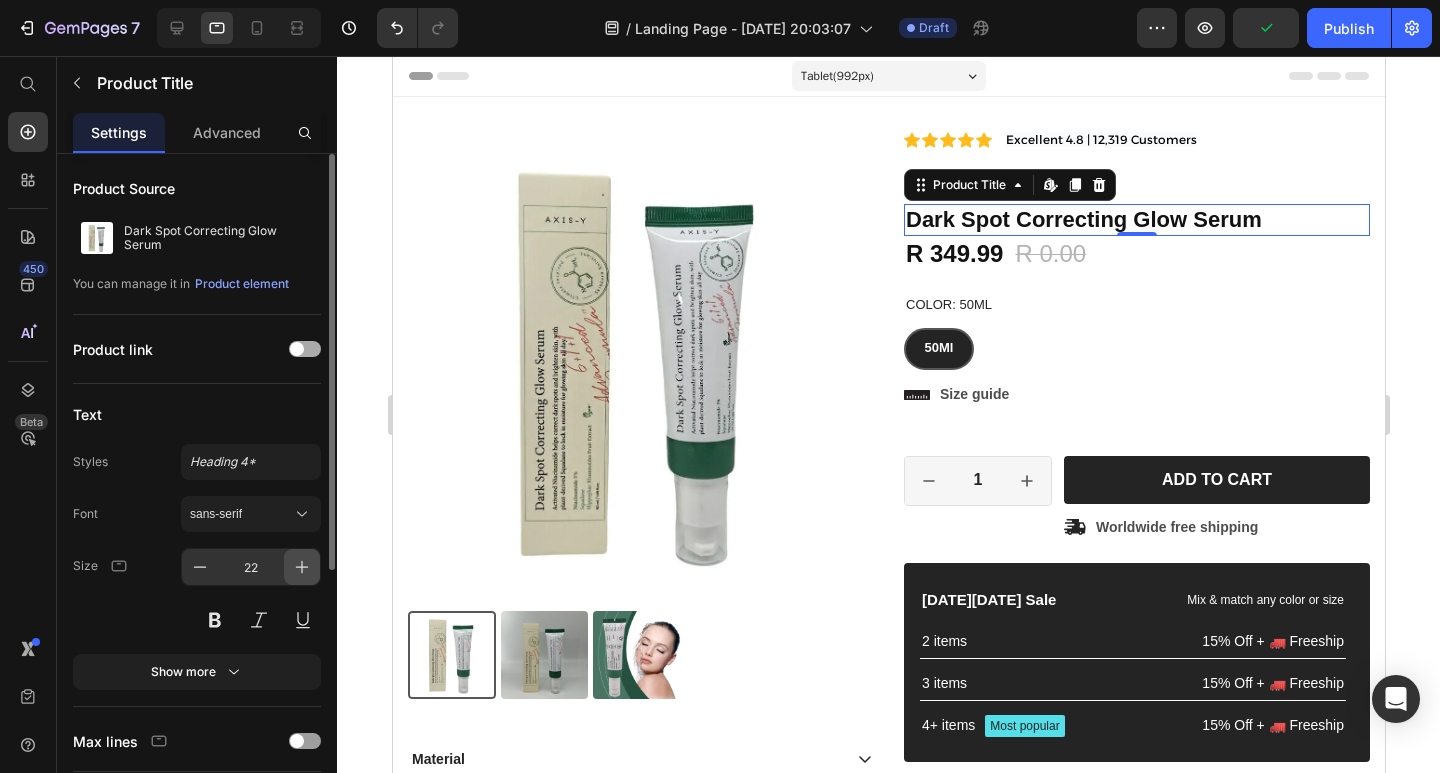 click at bounding box center (302, 567) 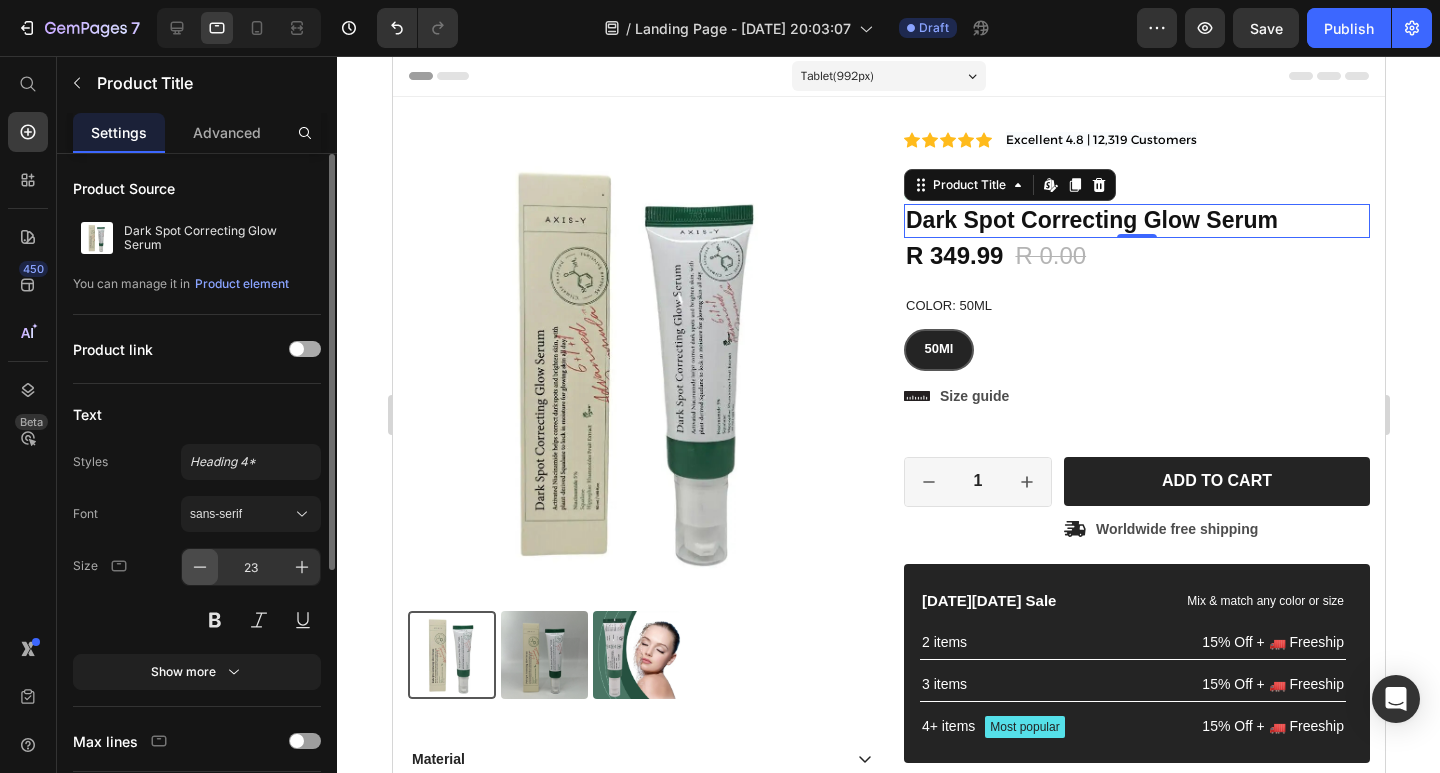 click 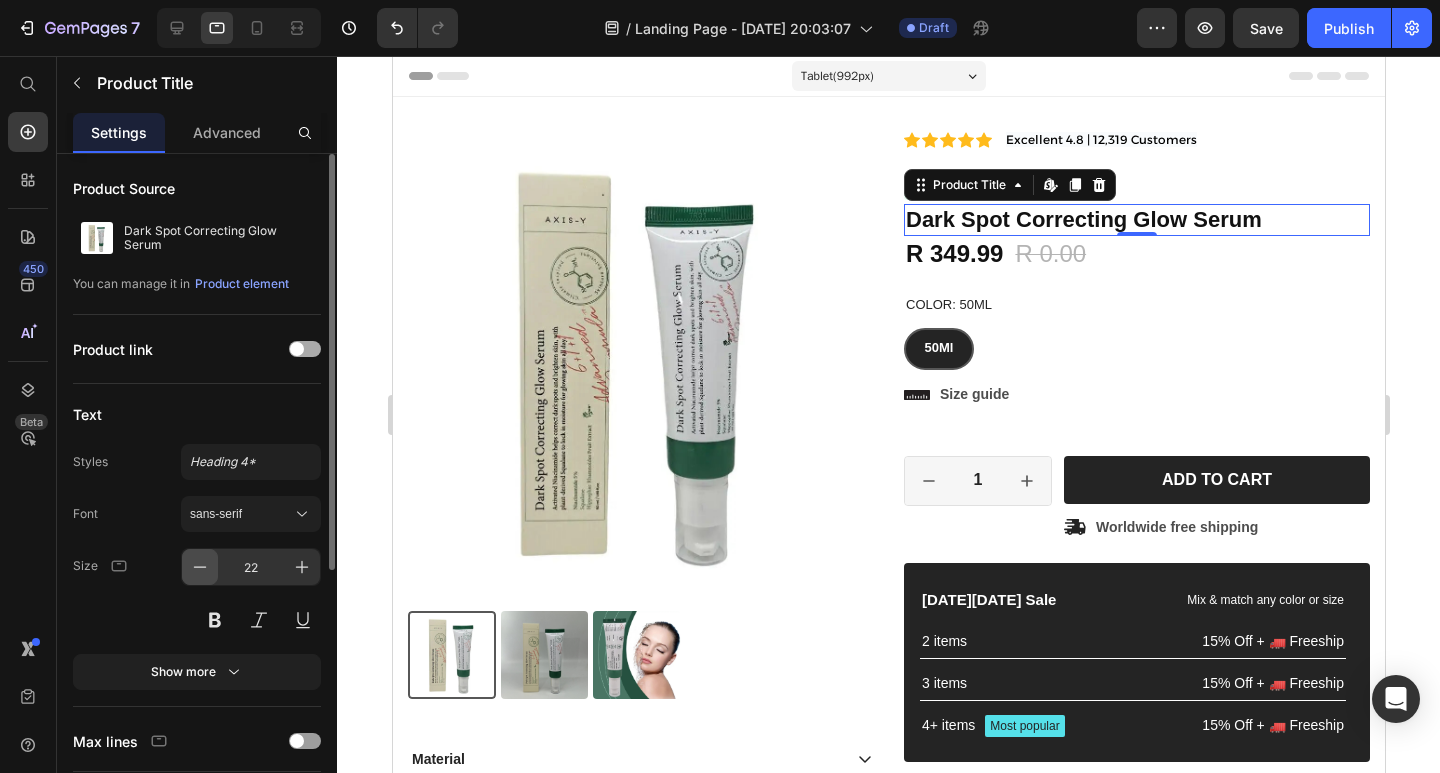 click 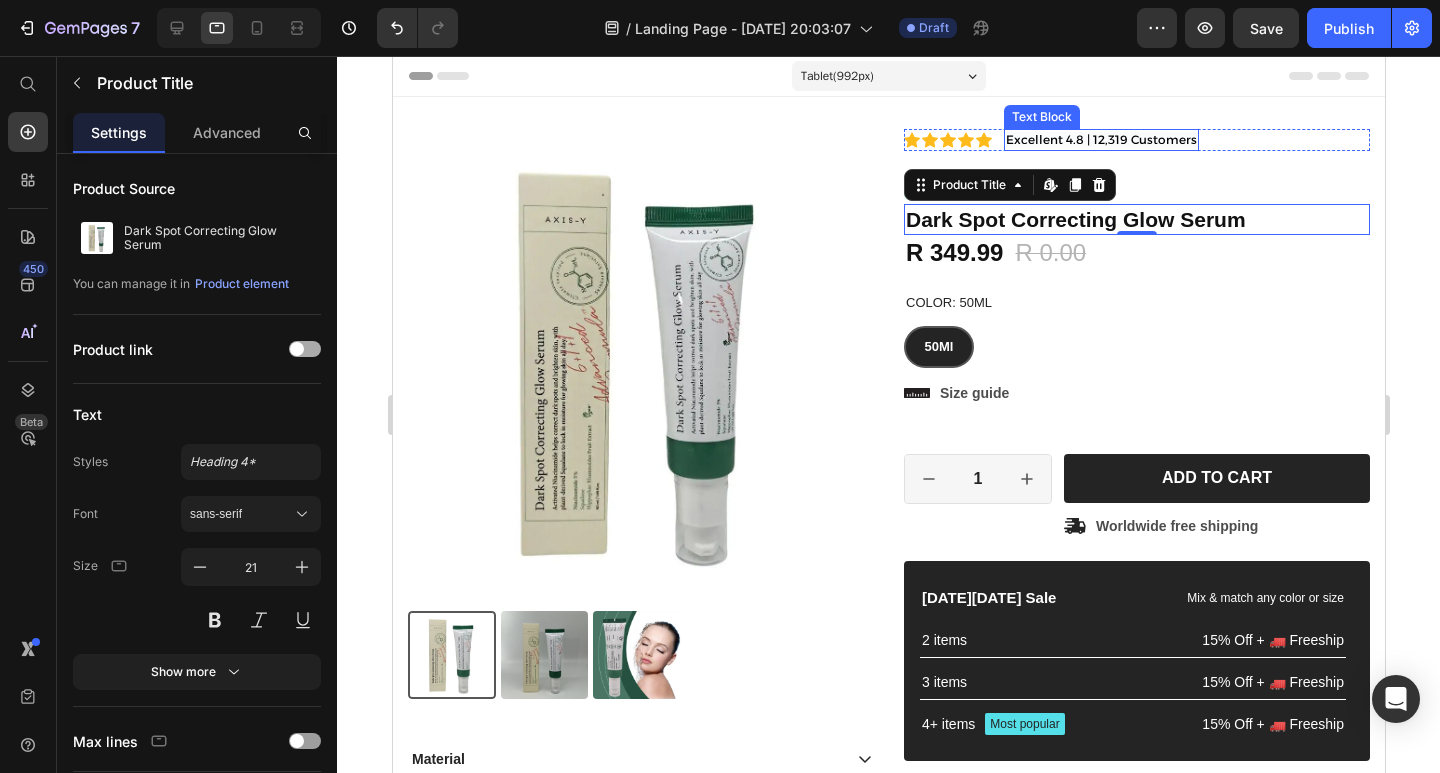click on "Excellent 4.8 | 12,319 Customers" at bounding box center (1100, 139) 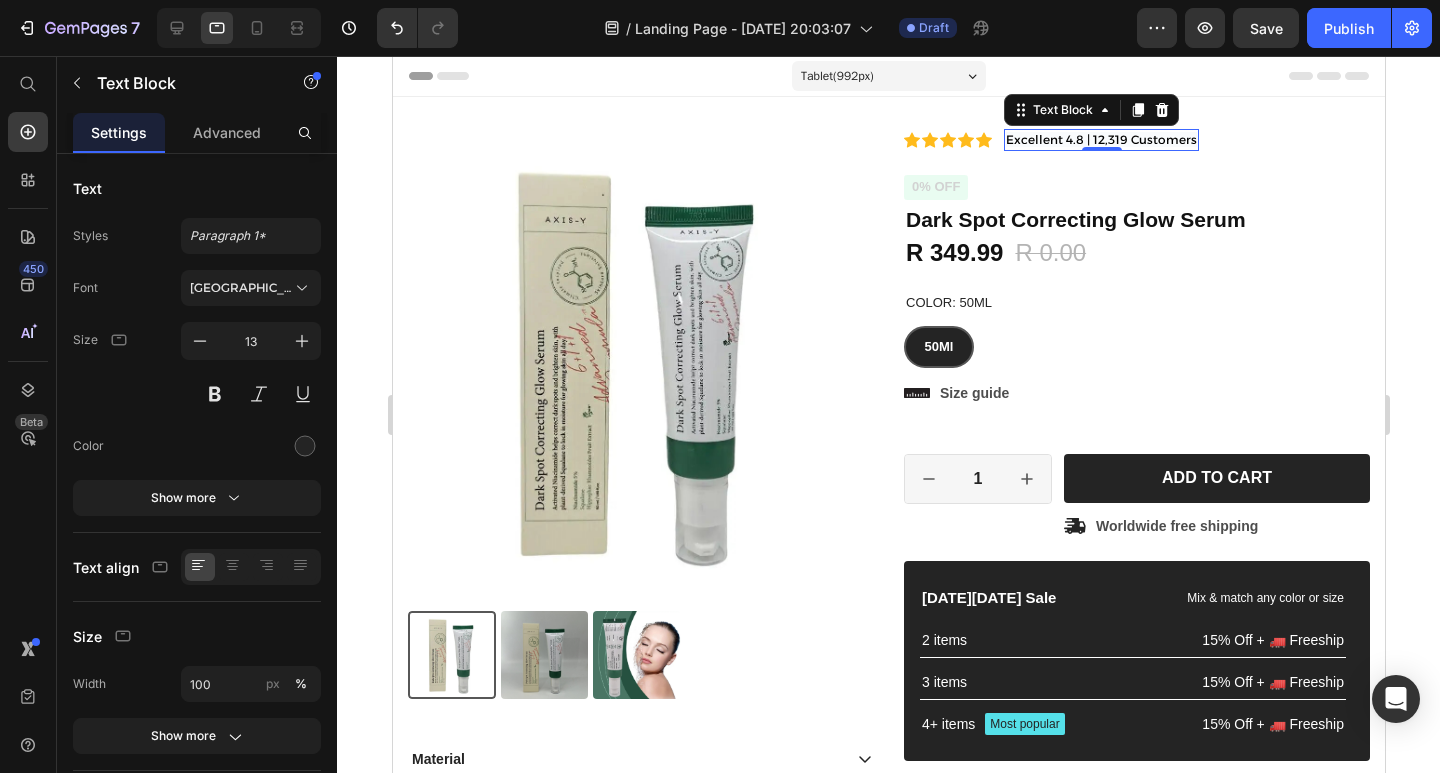 click on "Excellent 4.8 | 12,319 Customers" at bounding box center (1100, 139) 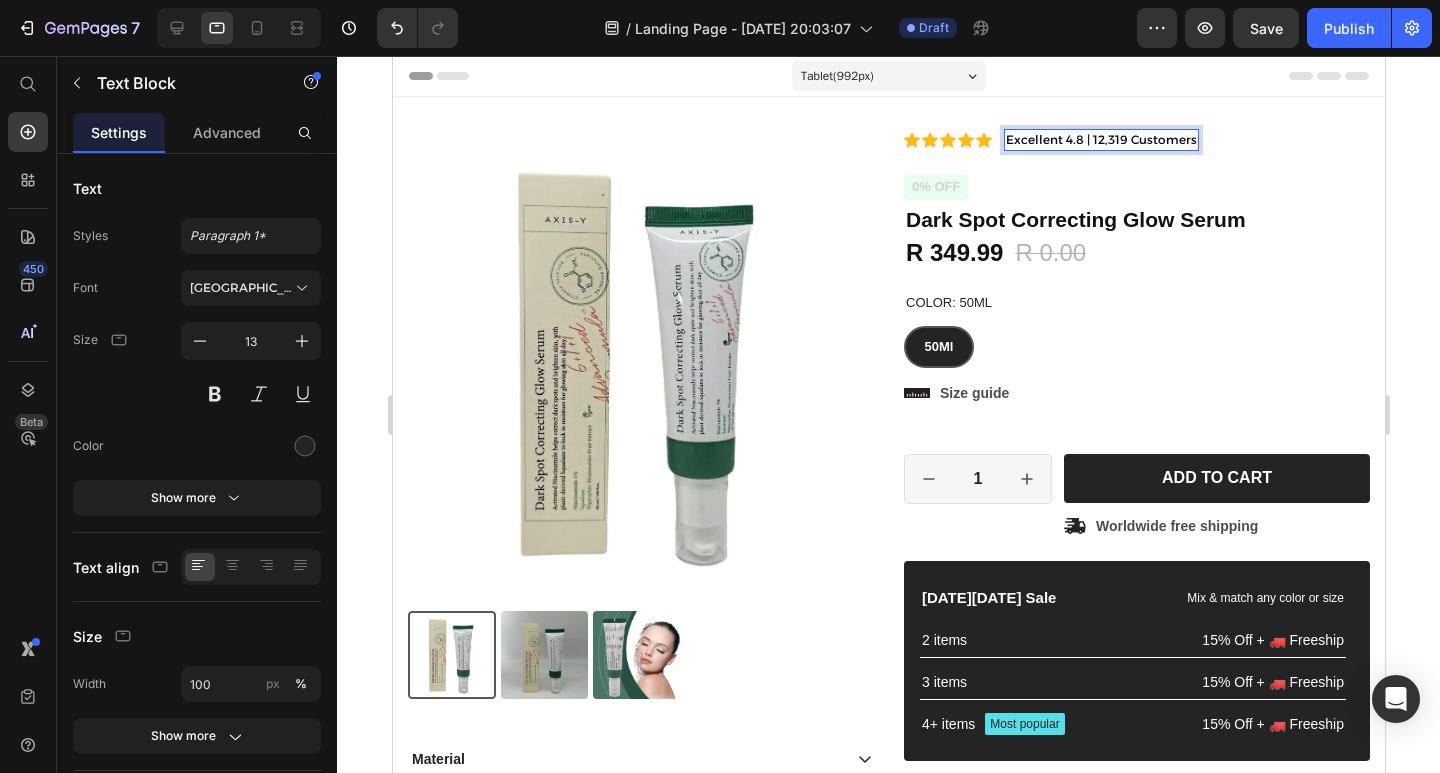 click on "Excellent 4.8 | 12,319 Customers" at bounding box center [1100, 139] 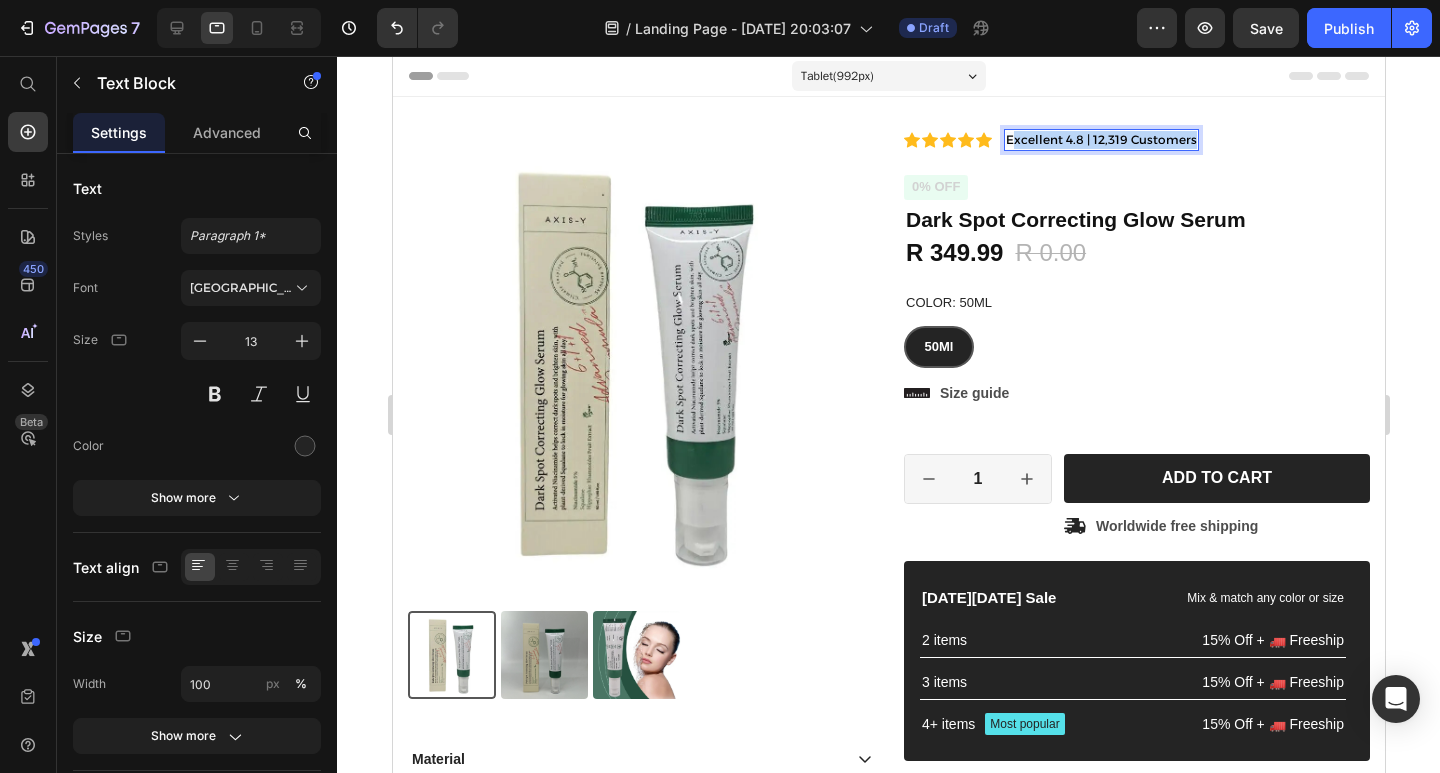 drag, startPoint x: 1182, startPoint y: 136, endPoint x: 1001, endPoint y: 138, distance: 181.01105 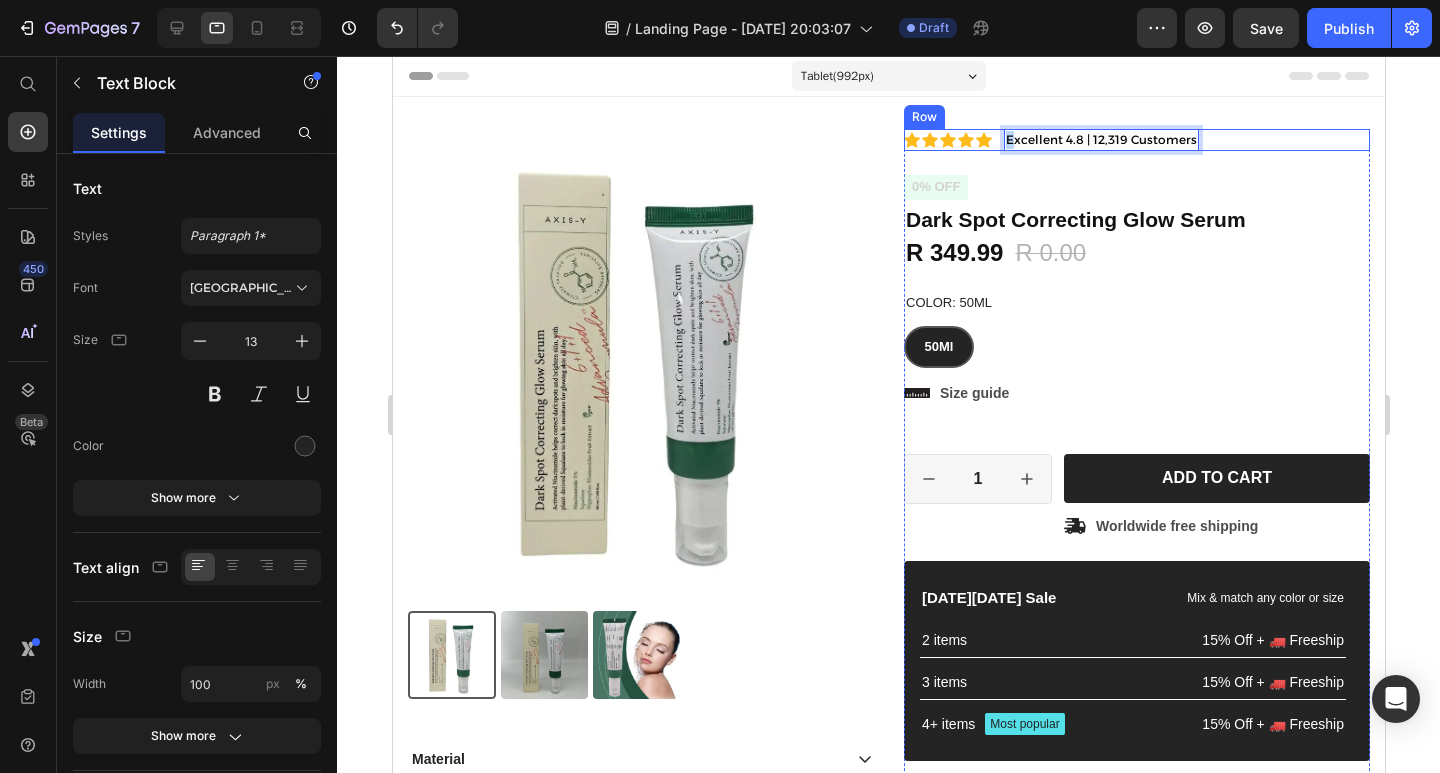drag, startPoint x: 1006, startPoint y: 140, endPoint x: 993, endPoint y: 140, distance: 13 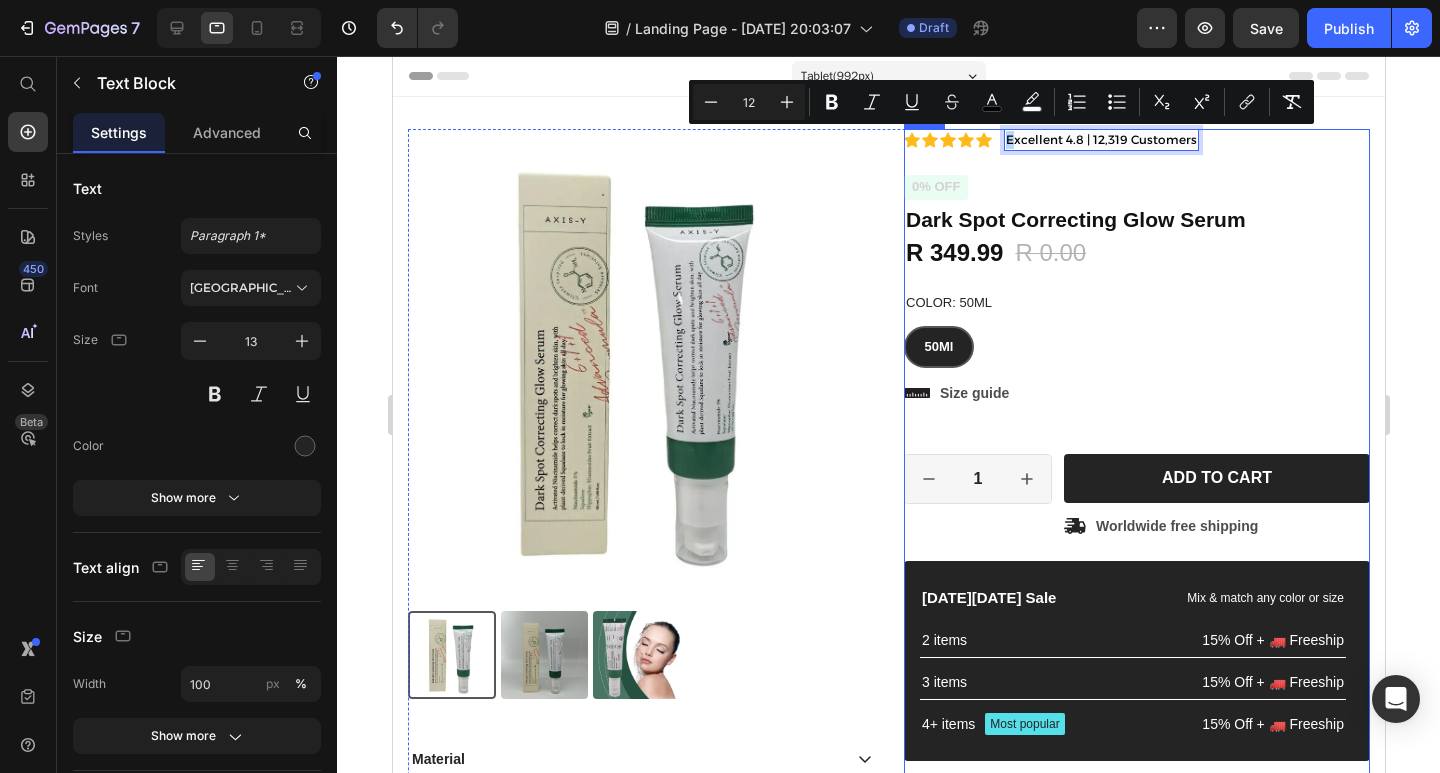 click on "Icon Icon Icon Icon Icon Icon List 2,500+ Verified Reviews! Text Block Row Icon Icon Icon Icon Icon Icon List Excellent 4.8 | 12,319 Customers Text Block   0 Row 0% off Product Badge Dark Spot Correcting Glow Serum Product Title R 349.99 Product Price R 0.00 Product Price 0% off Product Badge Row Color: 50Ml 50Ml 50Ml 50Ml Product Variants & Swatches 50Ml Product Variants & Swatches
Icon Size guide Text Block Row 1 Product Quantity Row Add to cart Add to Cart
Icon Worldwide free shipping Text Block Row Row [DATE][DATE] Sale Text Block Mix & match any color or size Text Block Row 2 items Text Block 15% Off + 🚛 Freeship Text Block Row 3 items Text Block 15% Off + 🚛 Freeship Text Block Row 4+ items Text Block Most popular Text Block Row 15% Off + 🚛 Freeship Text Block Row Row Image Our 30-day refund policy allows you to return your purchase for a full refund [DATE] of the original purchase date if you're not satisfied. Text Block Row" at bounding box center (1136, 497) 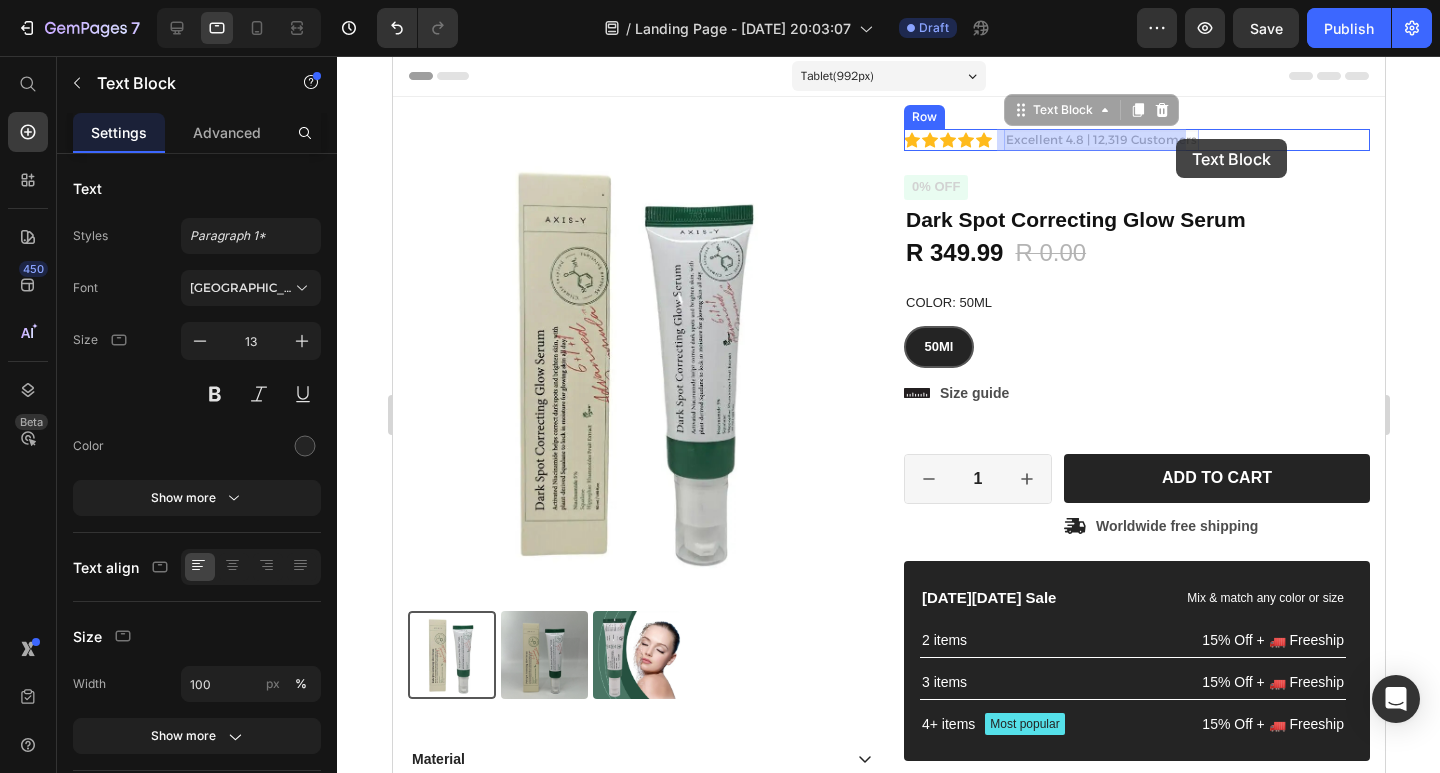 drag, startPoint x: 998, startPoint y: 141, endPoint x: 1099, endPoint y: 141, distance: 101 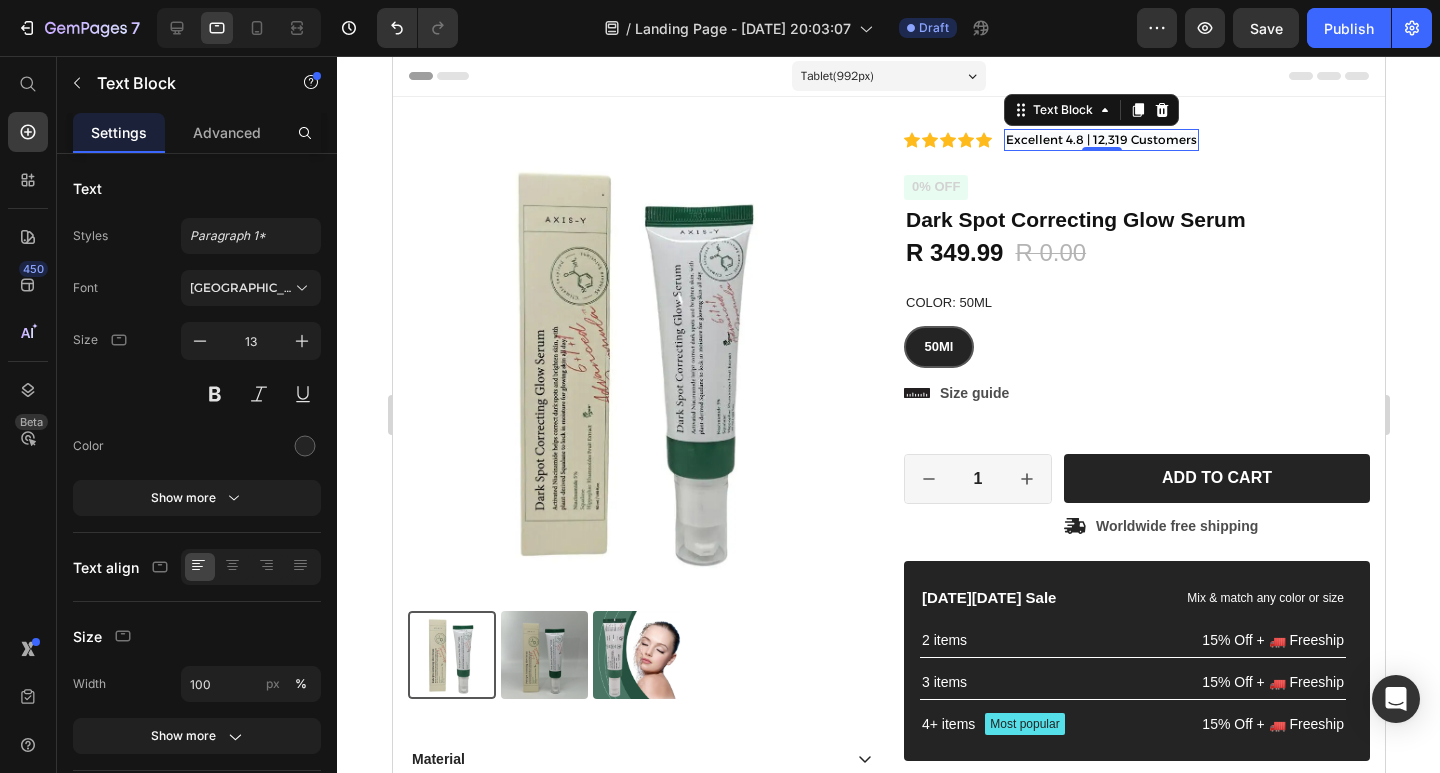 click 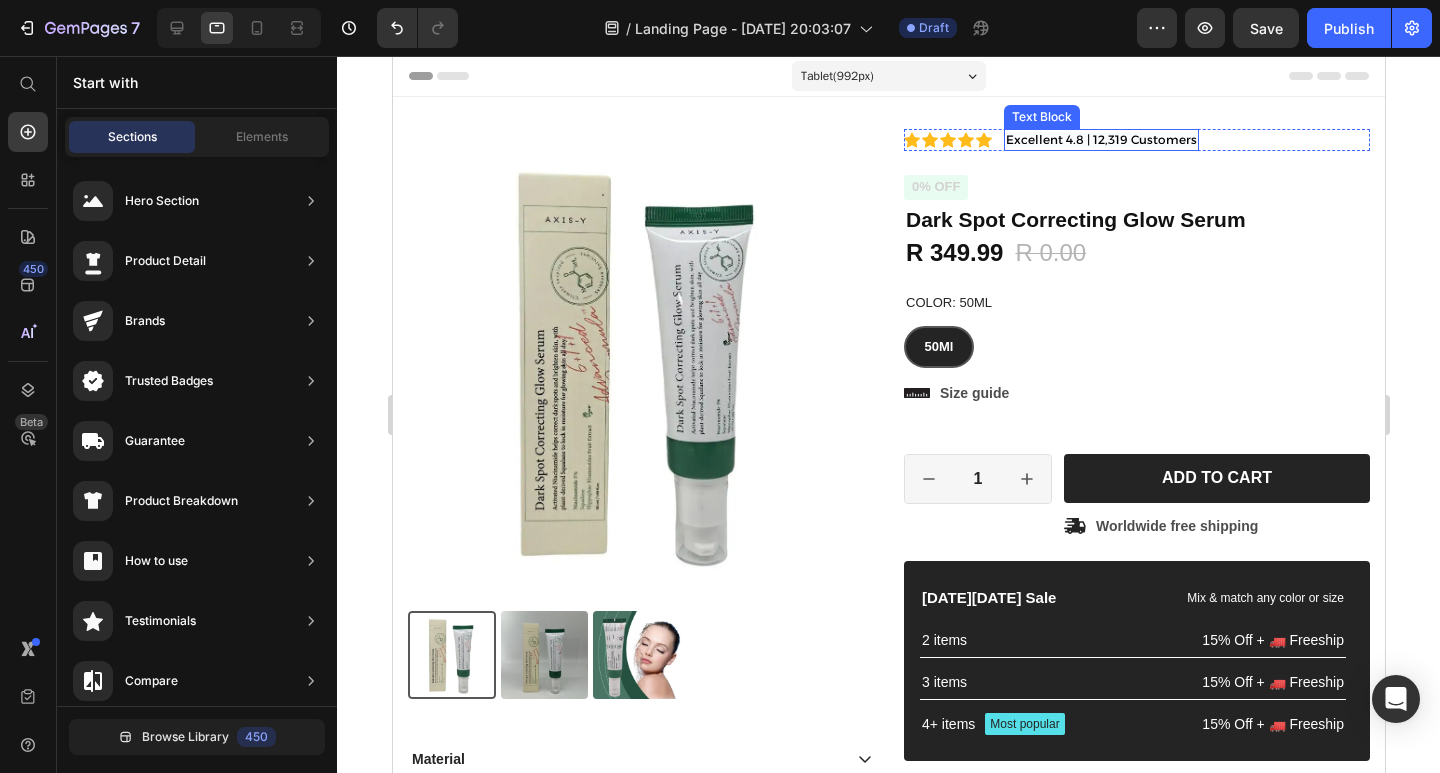 drag, startPoint x: 1140, startPoint y: 141, endPoint x: 1176, endPoint y: 142, distance: 36.013885 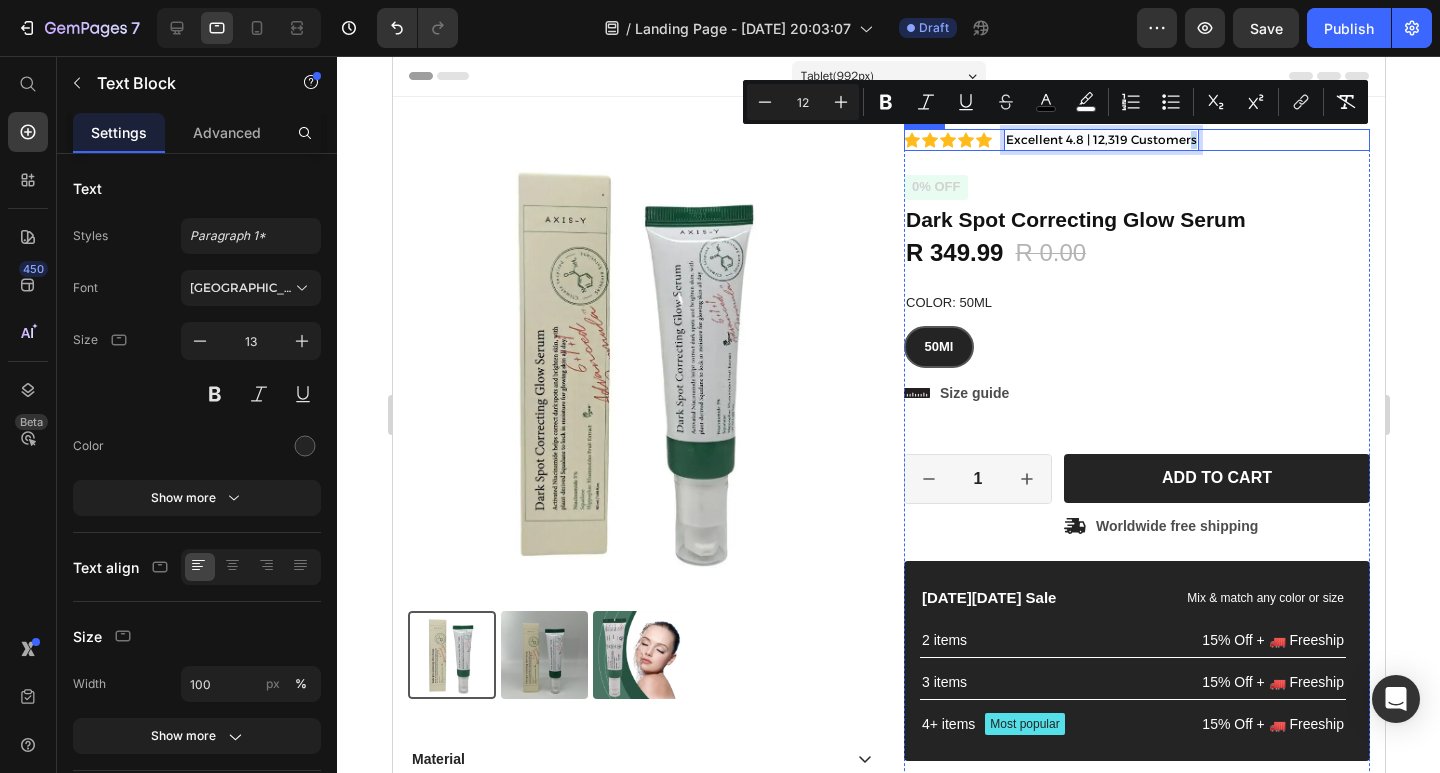 drag, startPoint x: 1178, startPoint y: 139, endPoint x: 1189, endPoint y: 138, distance: 11.045361 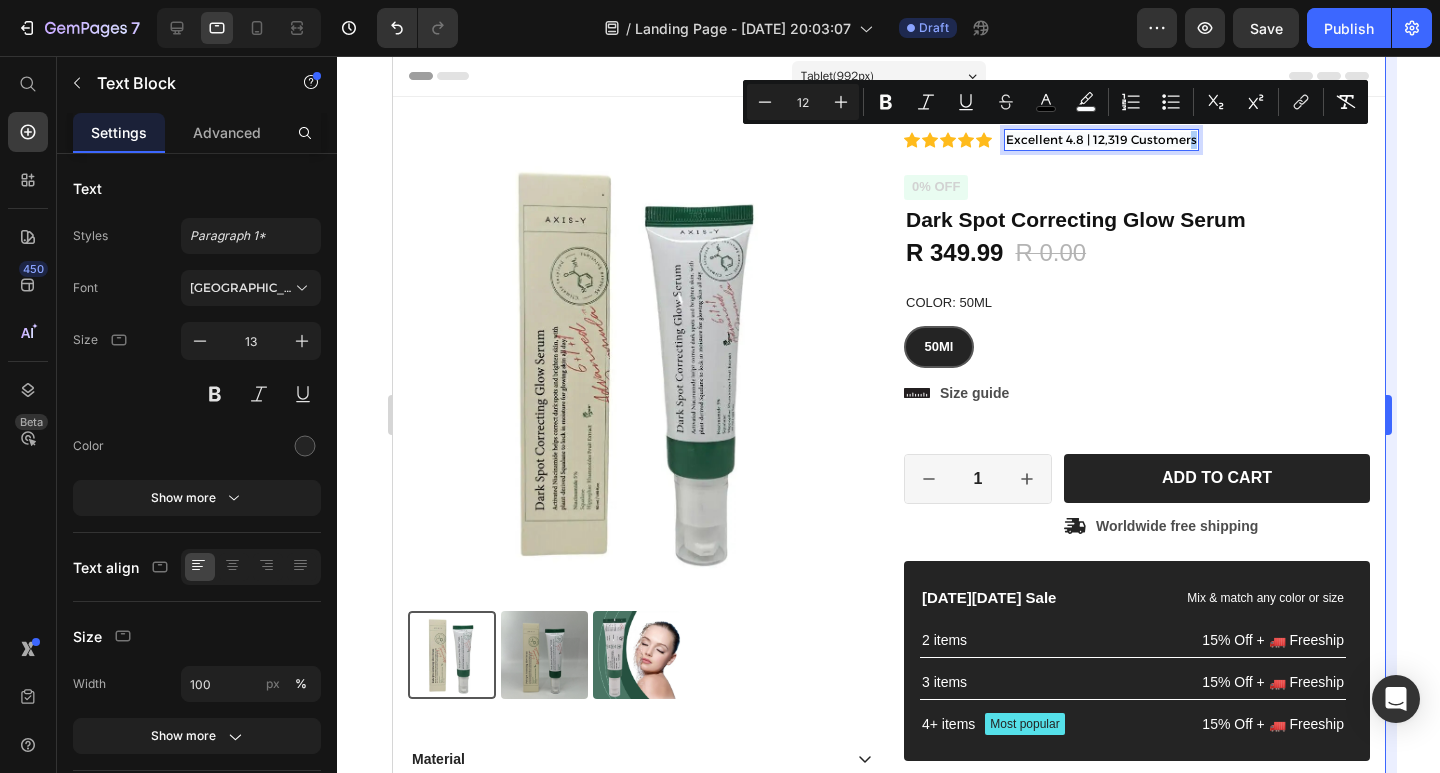 drag, startPoint x: 1425, startPoint y: 186, endPoint x: 1384, endPoint y: 183, distance: 41.109608 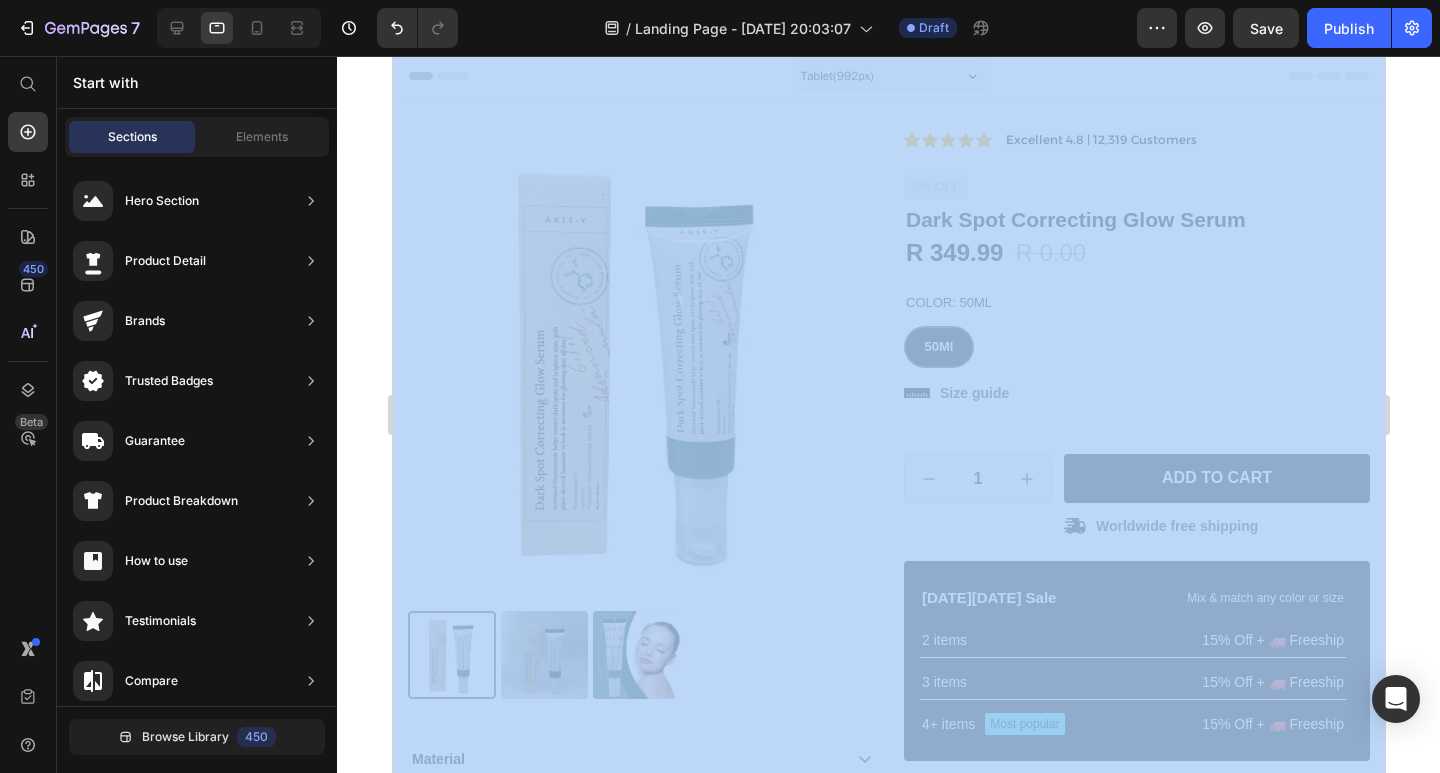 click 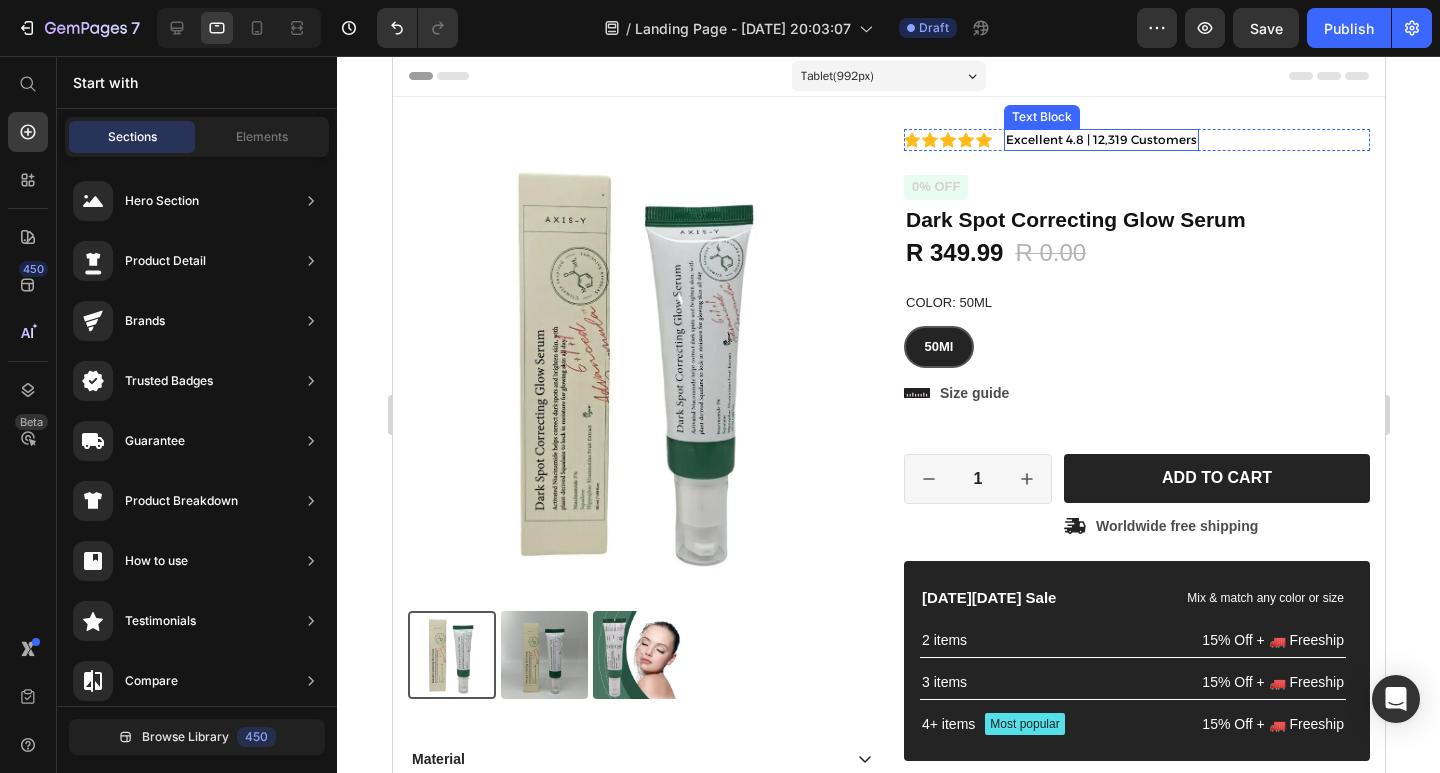 click on "Excellent 4.8 | 12,319 Customers" at bounding box center [1100, 139] 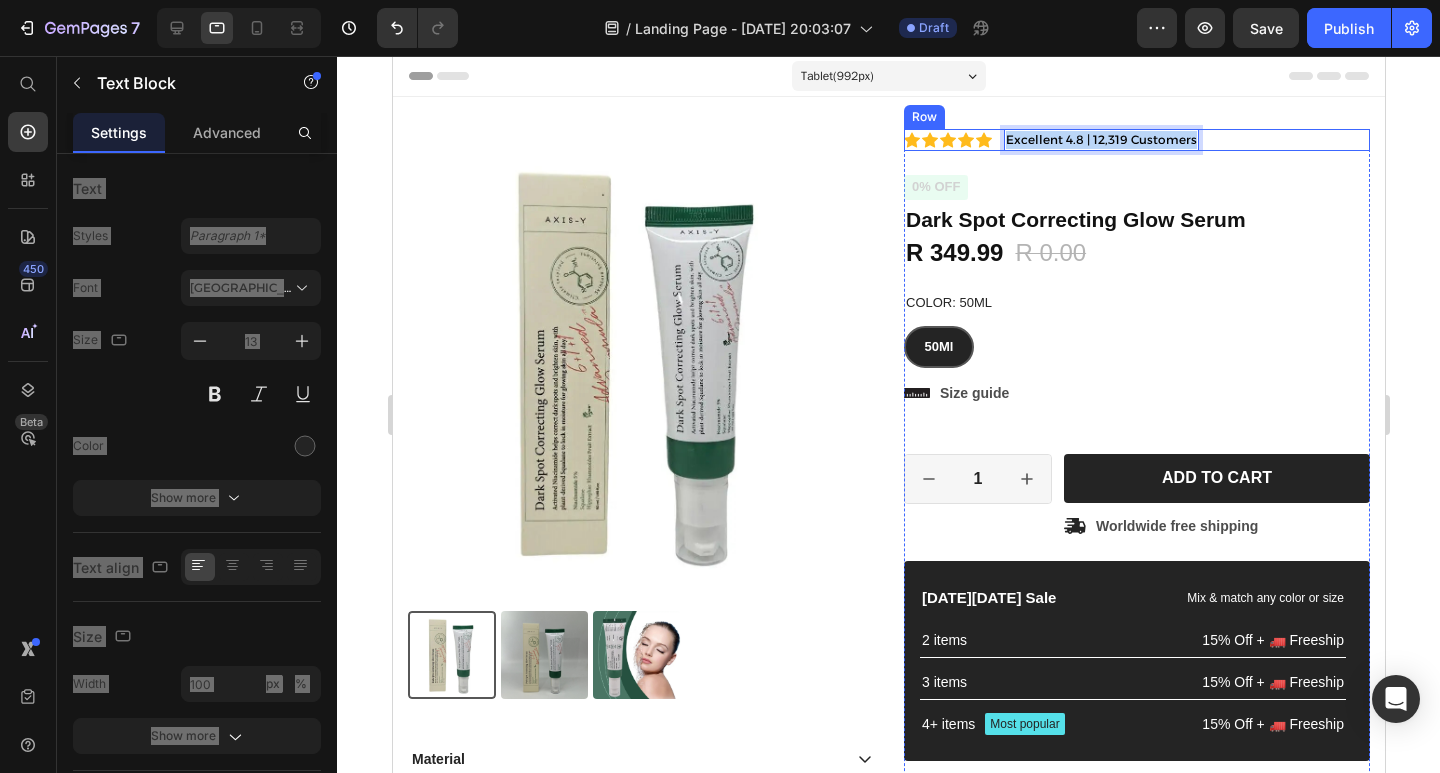 drag, startPoint x: 1183, startPoint y: 140, endPoint x: 993, endPoint y: 139, distance: 190.00262 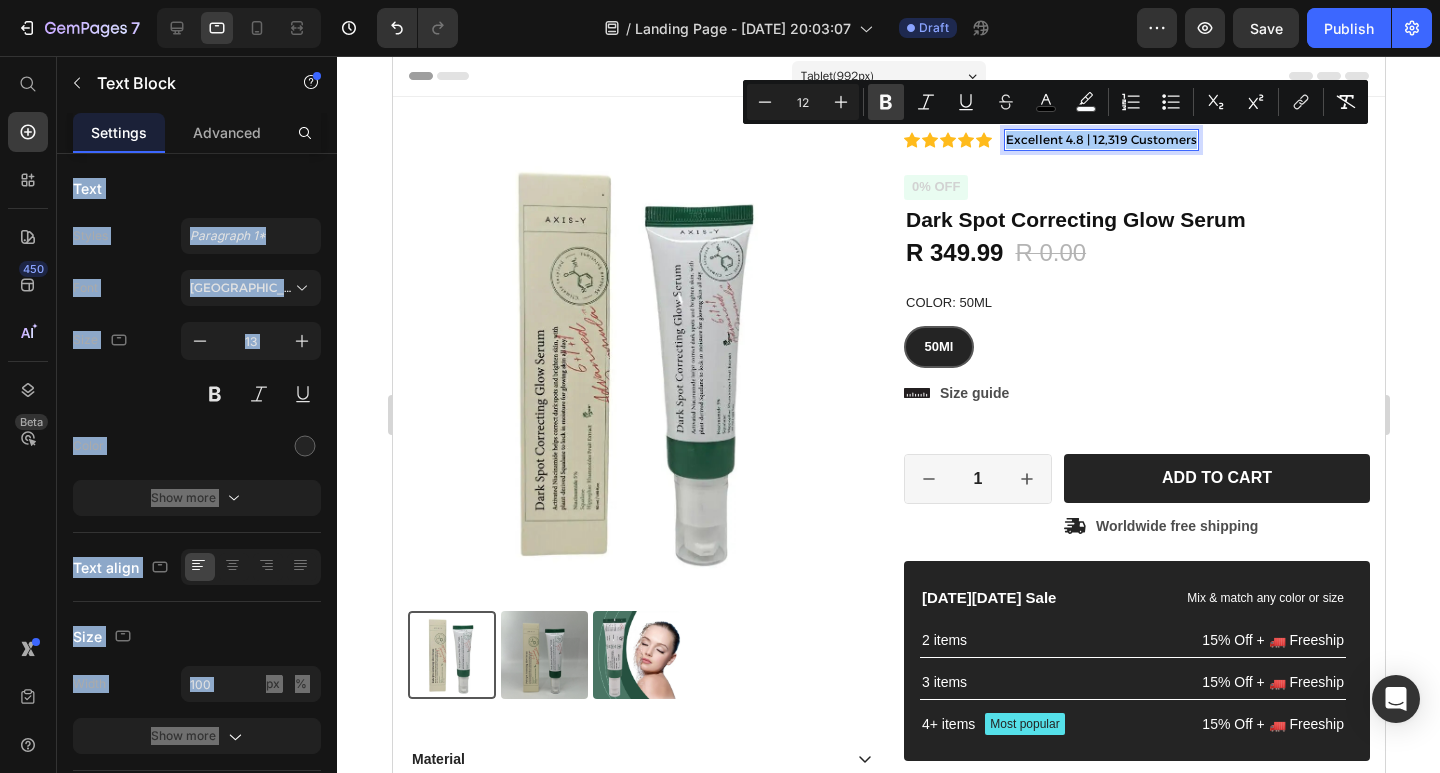click 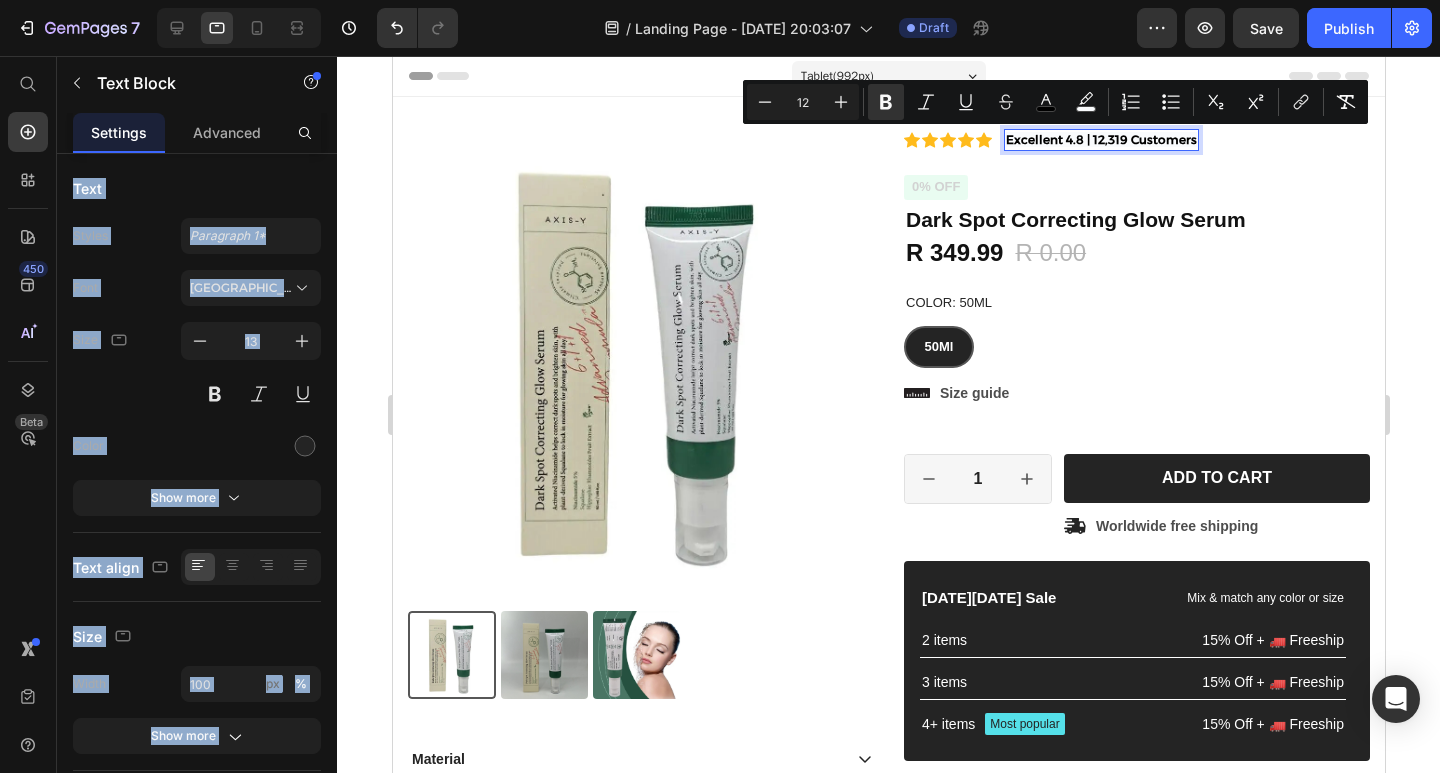click 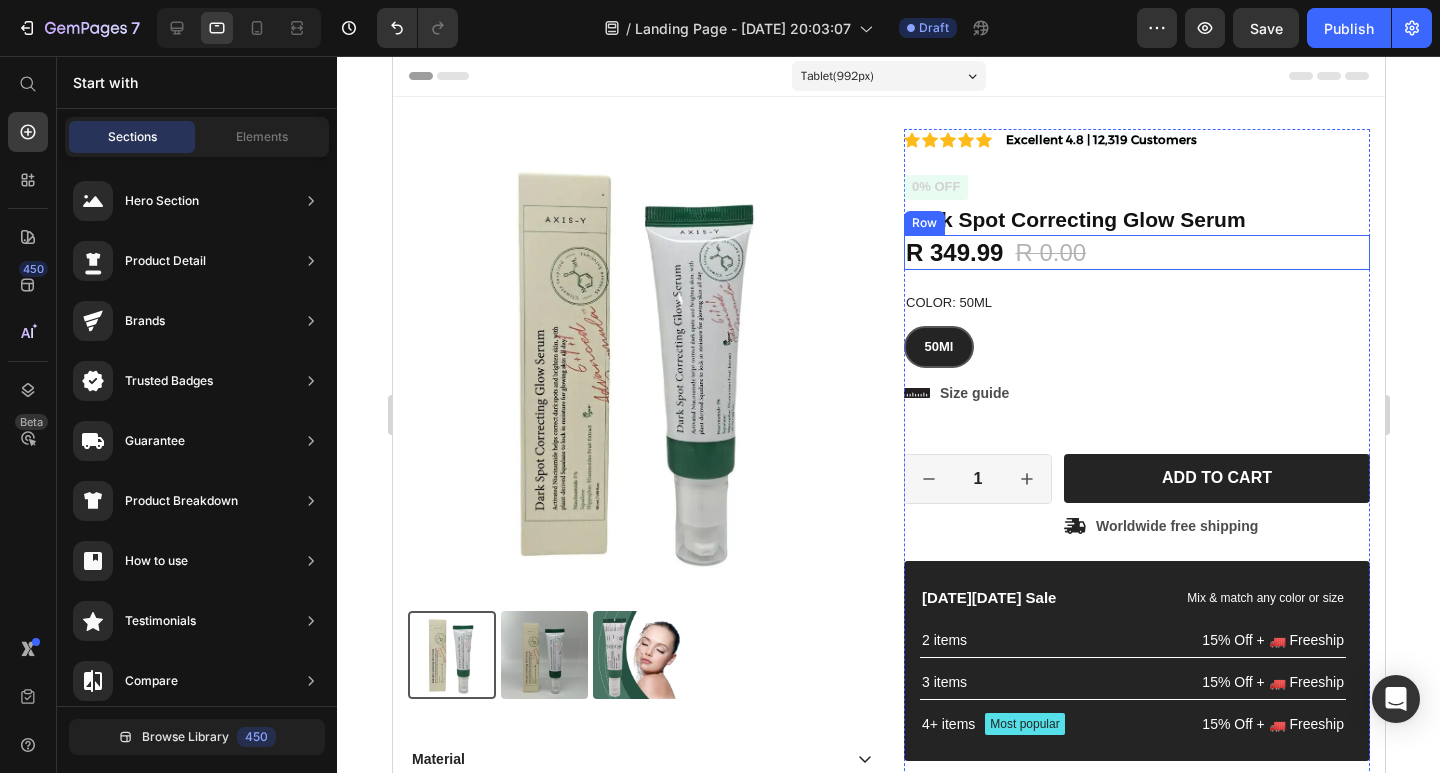 click on "R 349.99 Product Price R 0.00 Product Price 0% off Product Badge Row" at bounding box center [1136, 252] 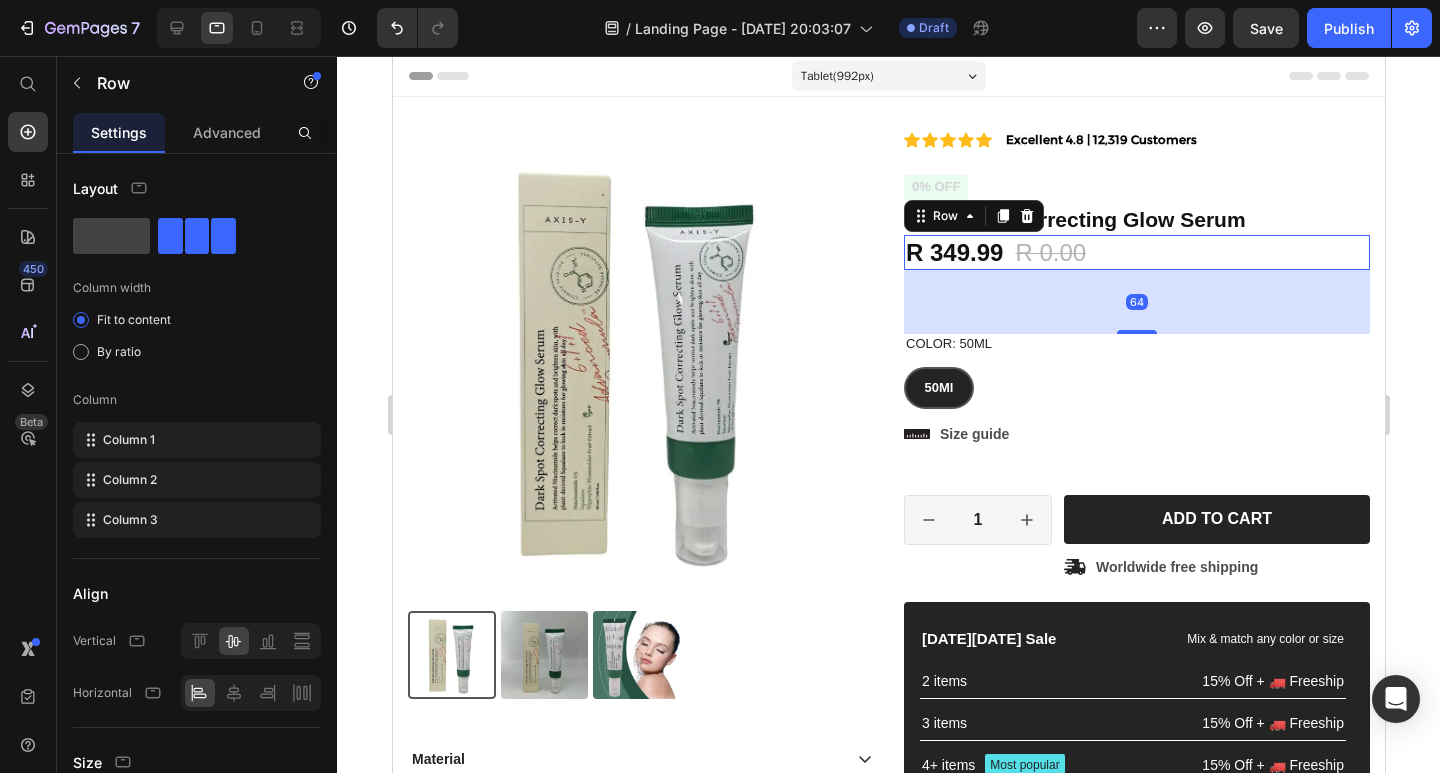 drag, startPoint x: 1122, startPoint y: 288, endPoint x: 1130, endPoint y: 334, distance: 46.69047 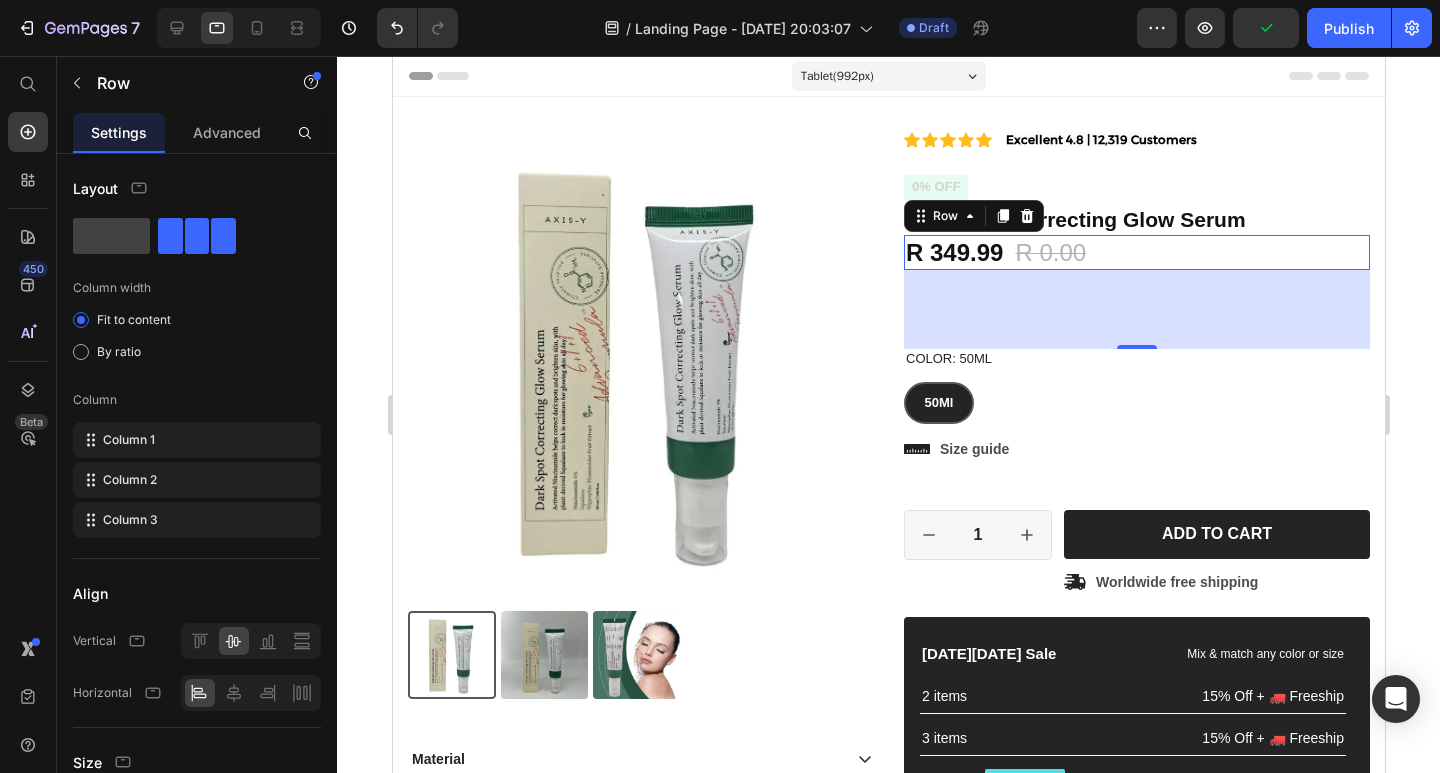 click on "R 349.99 Product Price R 0.00 Product Price 0% off Product Badge Row   79" at bounding box center (1136, 252) 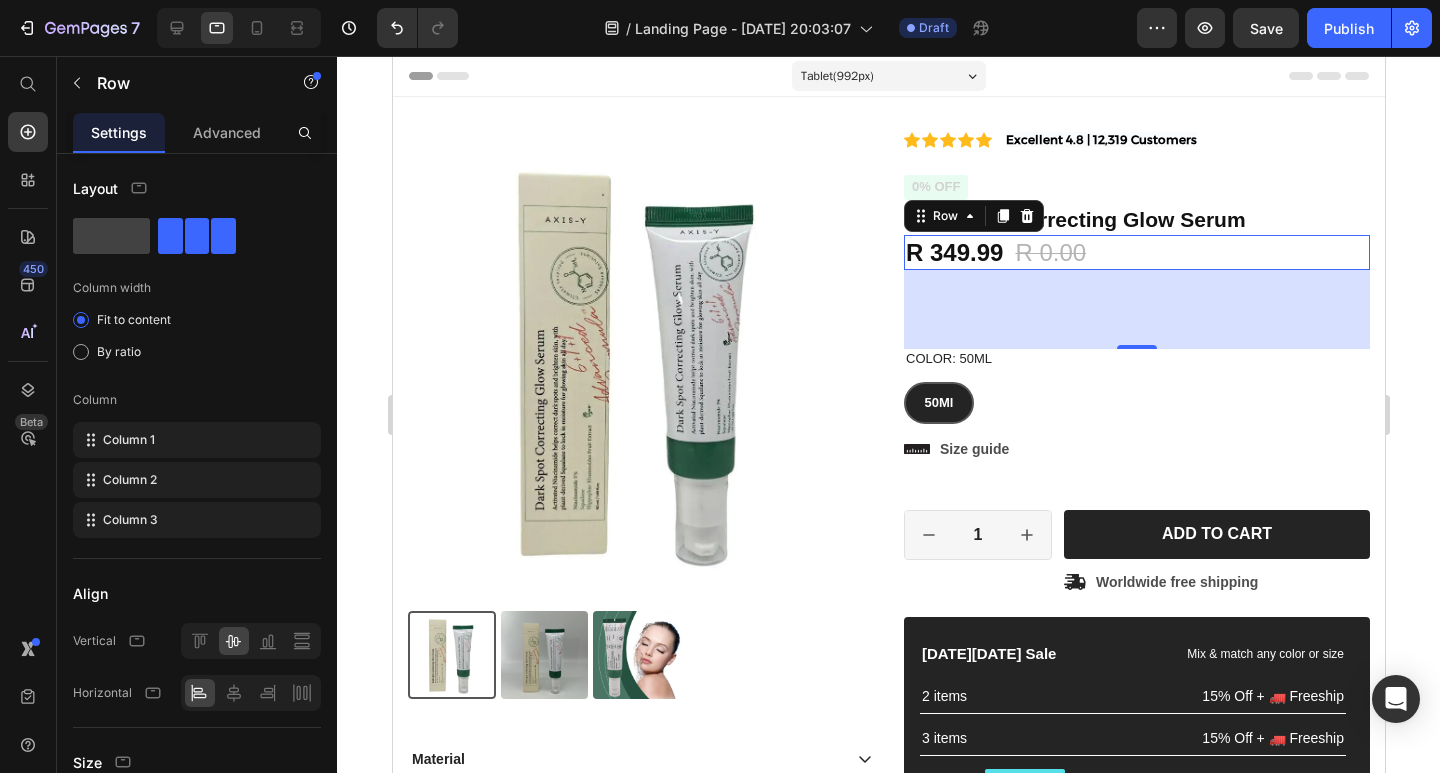 click on "R 349.99 Product Price R 0.00 Product Price 0% off Product Badge Row   79" at bounding box center [1136, 252] 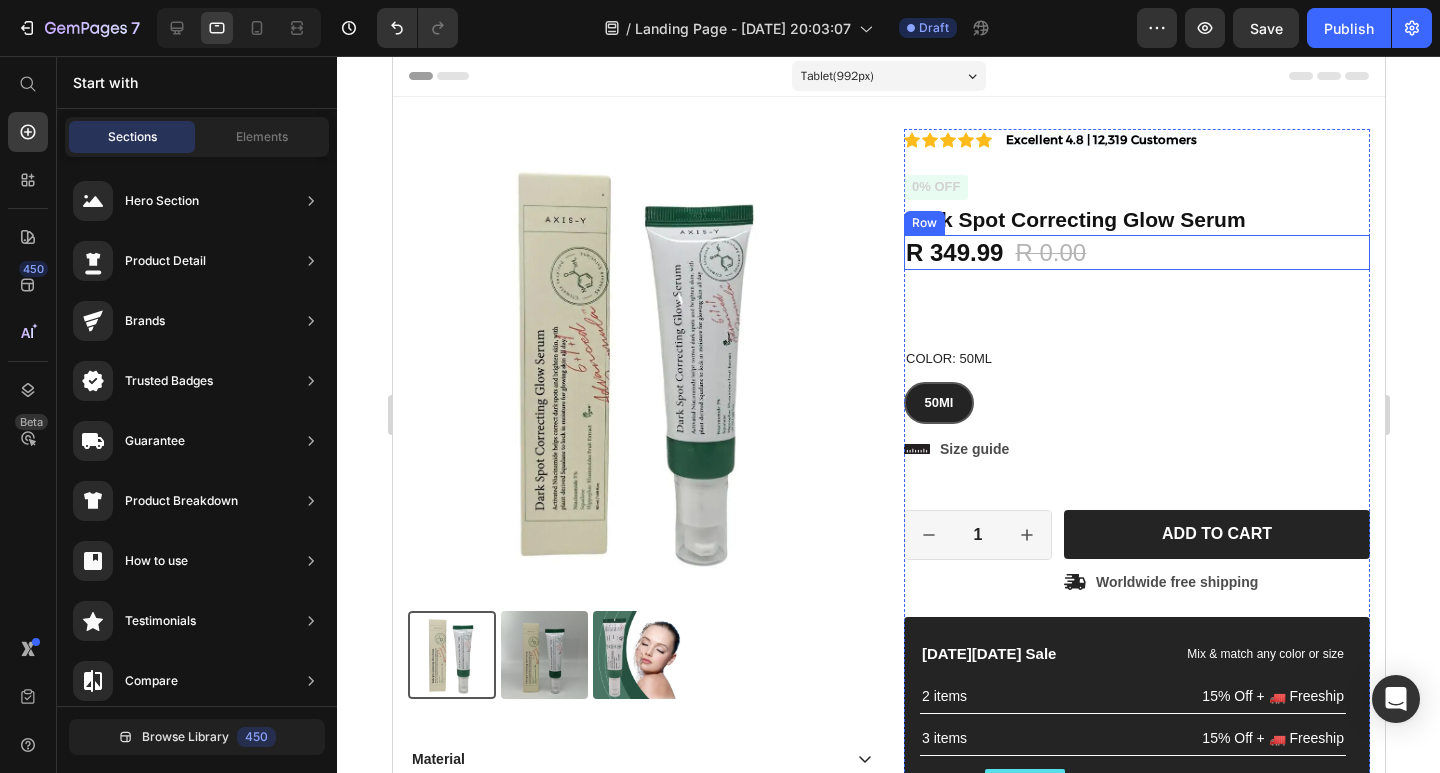 click on "R 349.99 Product Price R 0.00 Product Price 0% off Product Badge Row" at bounding box center (1136, 252) 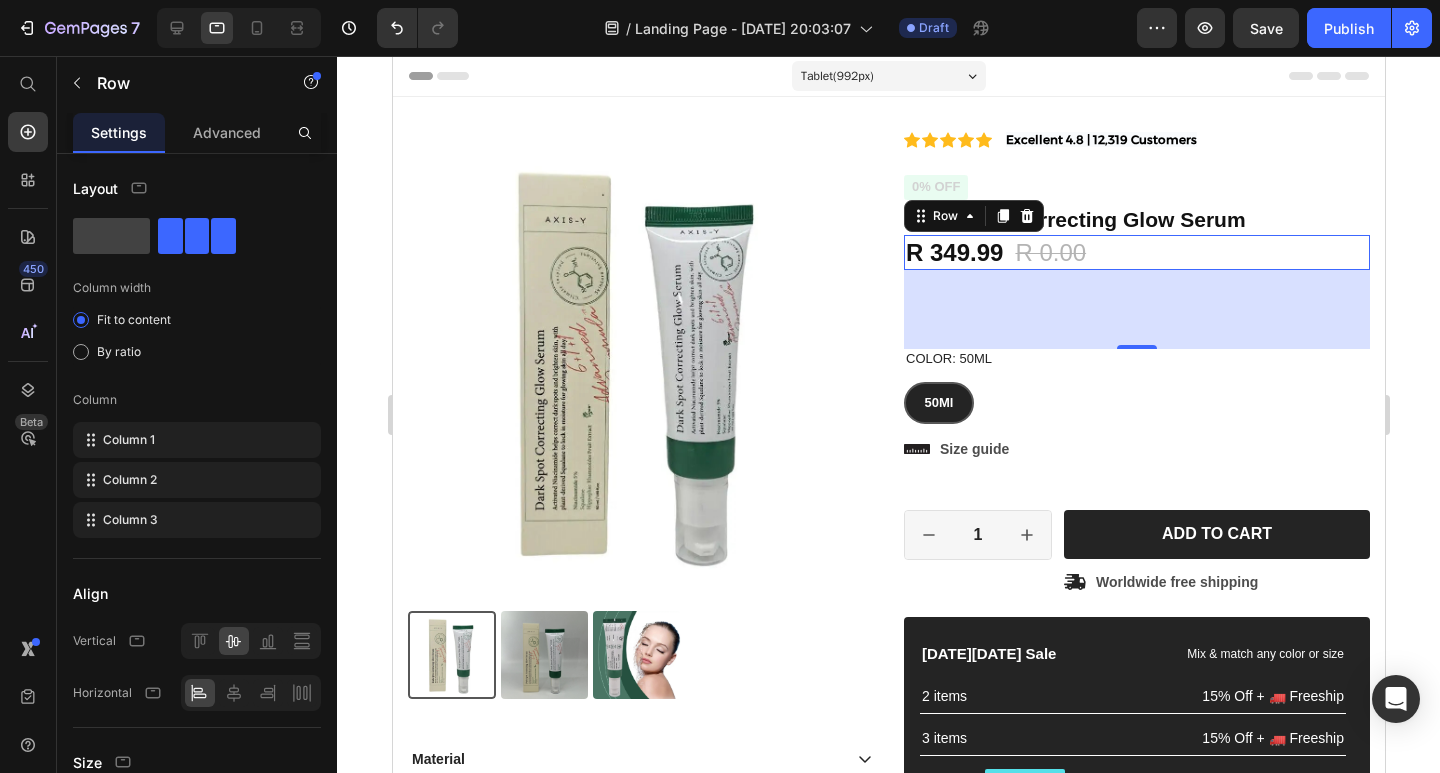 drag, startPoint x: 1121, startPoint y: 342, endPoint x: 1119, endPoint y: 300, distance: 42.047592 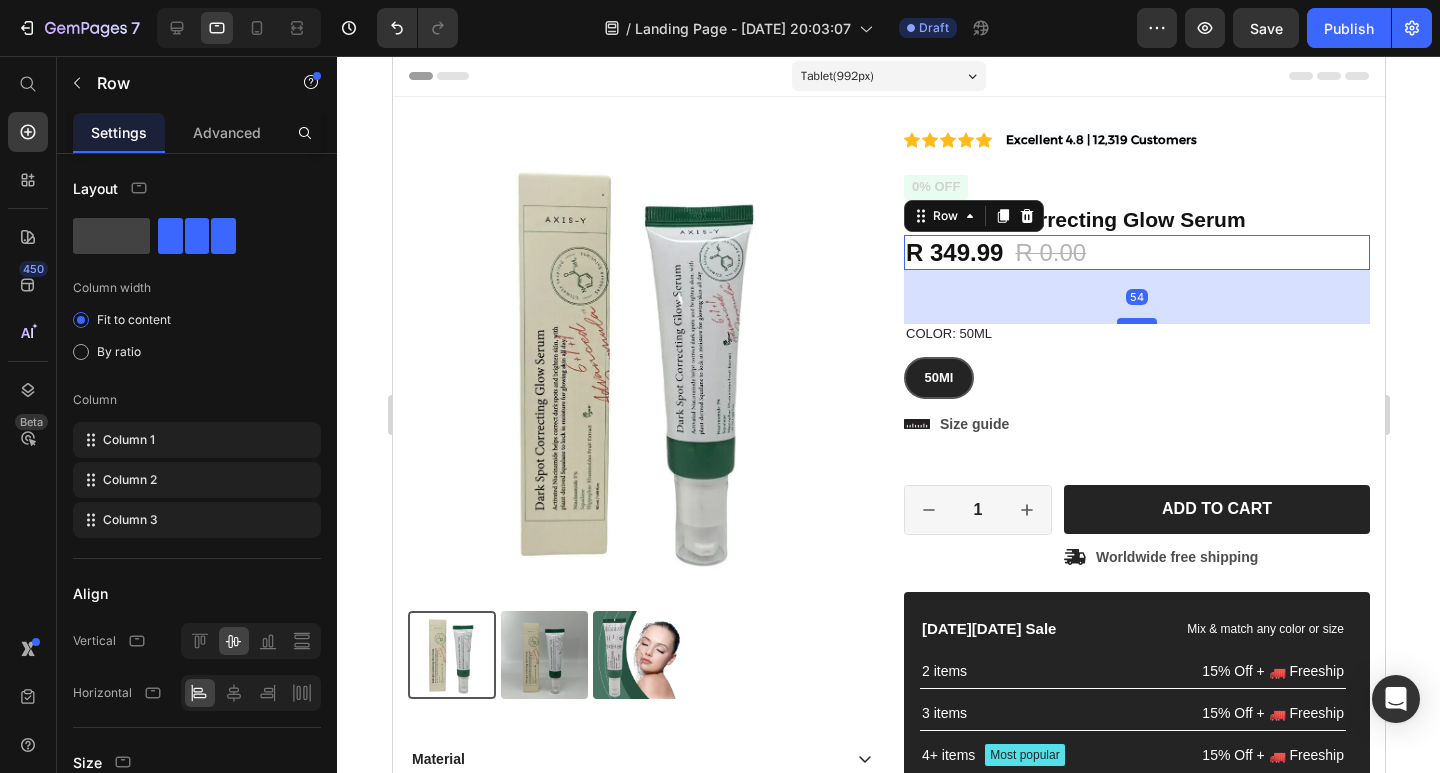 drag, startPoint x: 1122, startPoint y: 345, endPoint x: 1128, endPoint y: 320, distance: 25.70992 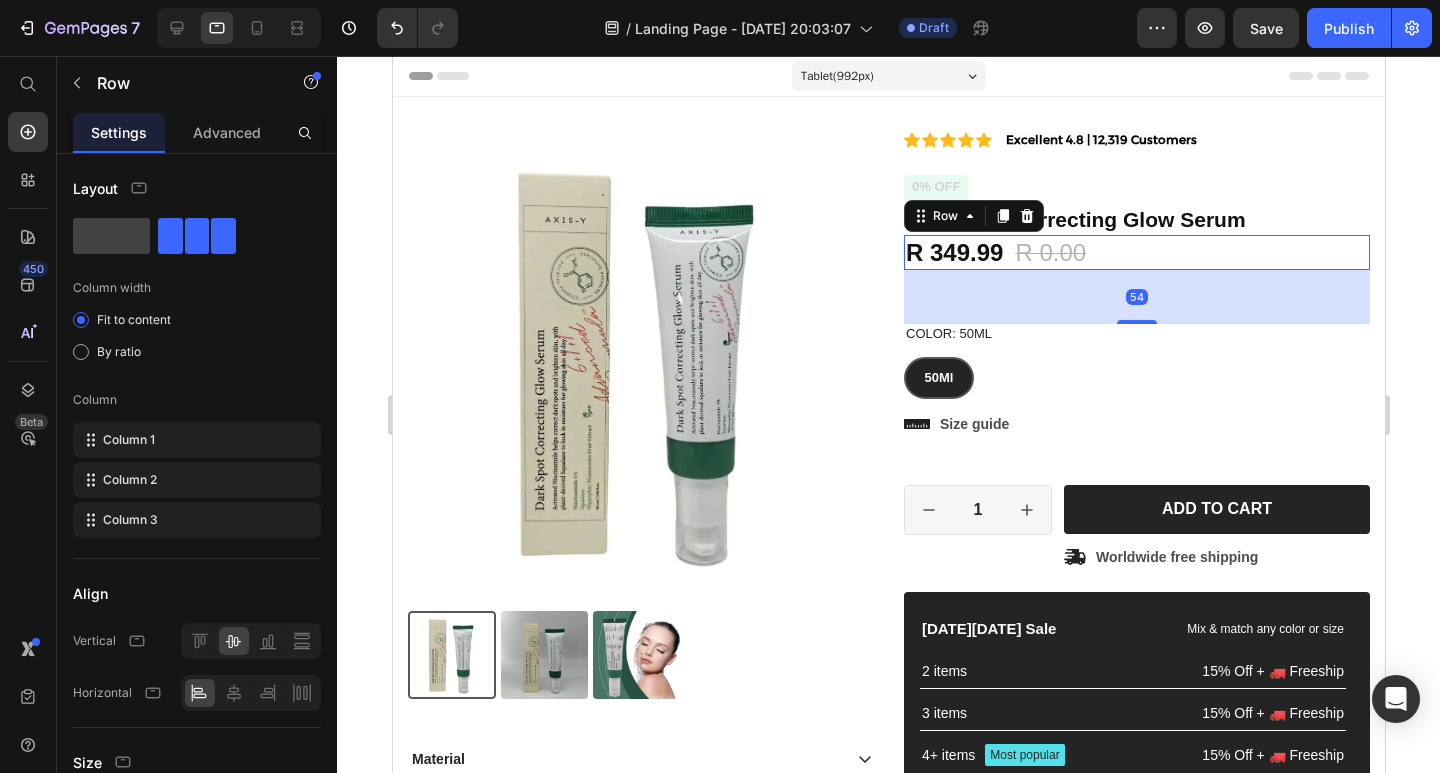 click on "R 349.99 Product Price R 0.00 Product Price 0% off Product Badge Row   54" at bounding box center (1136, 252) 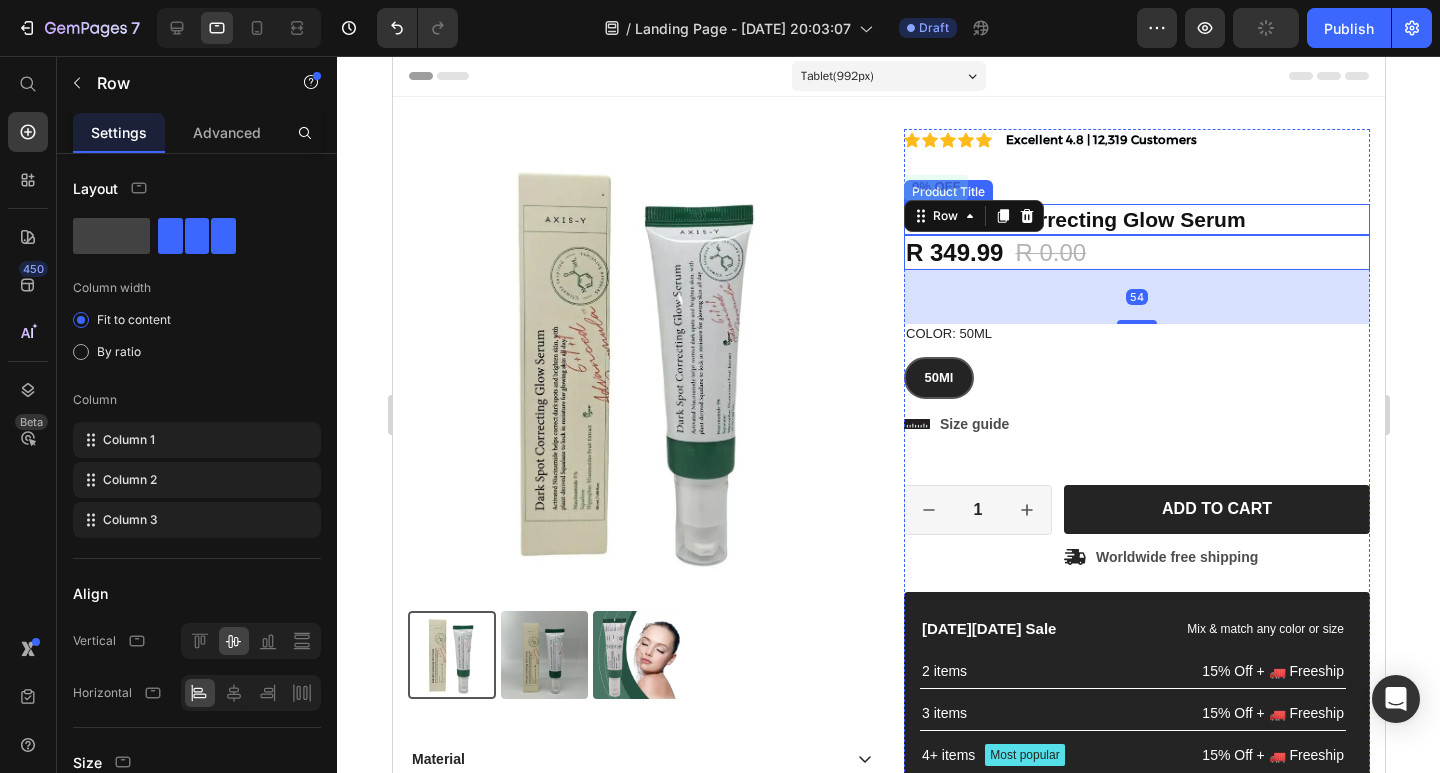 click on "Dark Spot Correcting Glow Serum" at bounding box center (1136, 219) 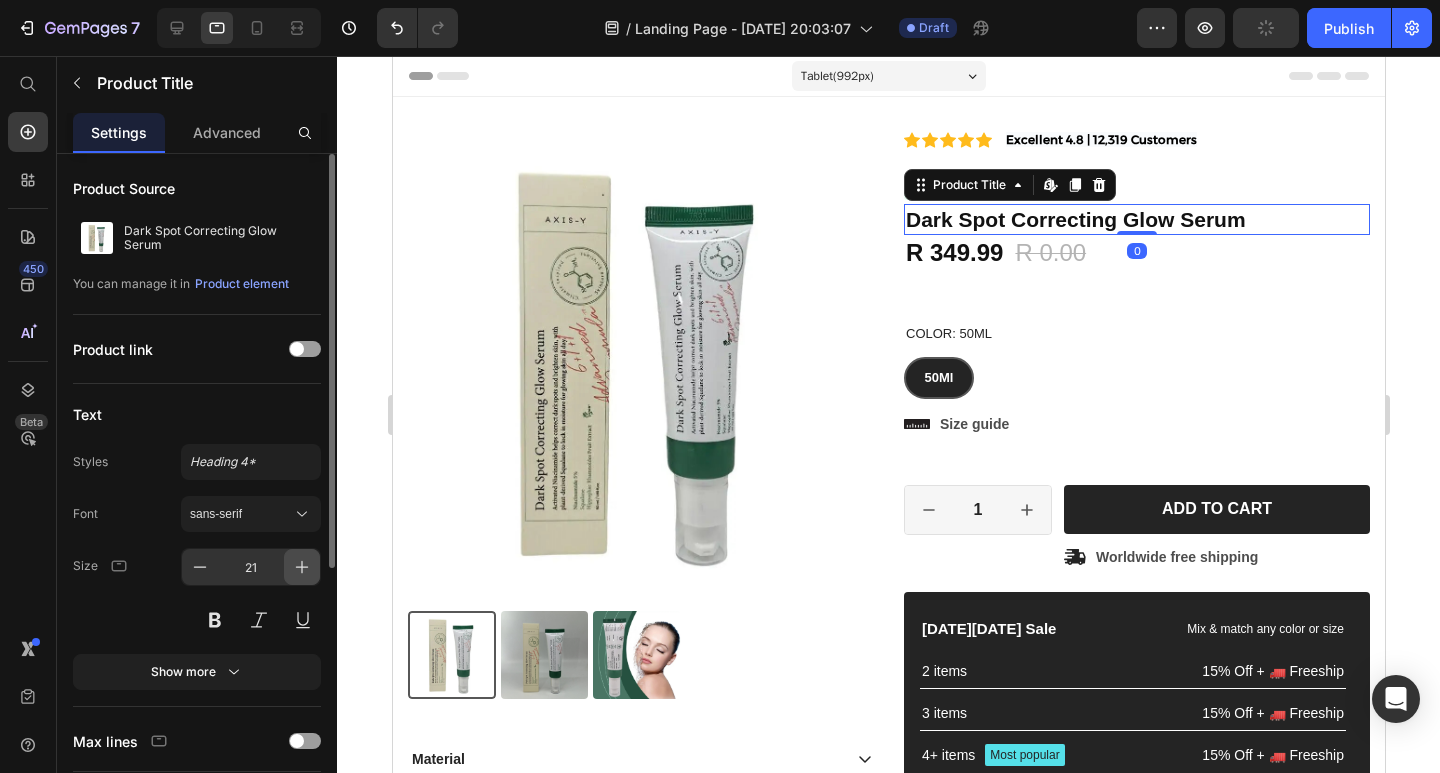 click at bounding box center (302, 567) 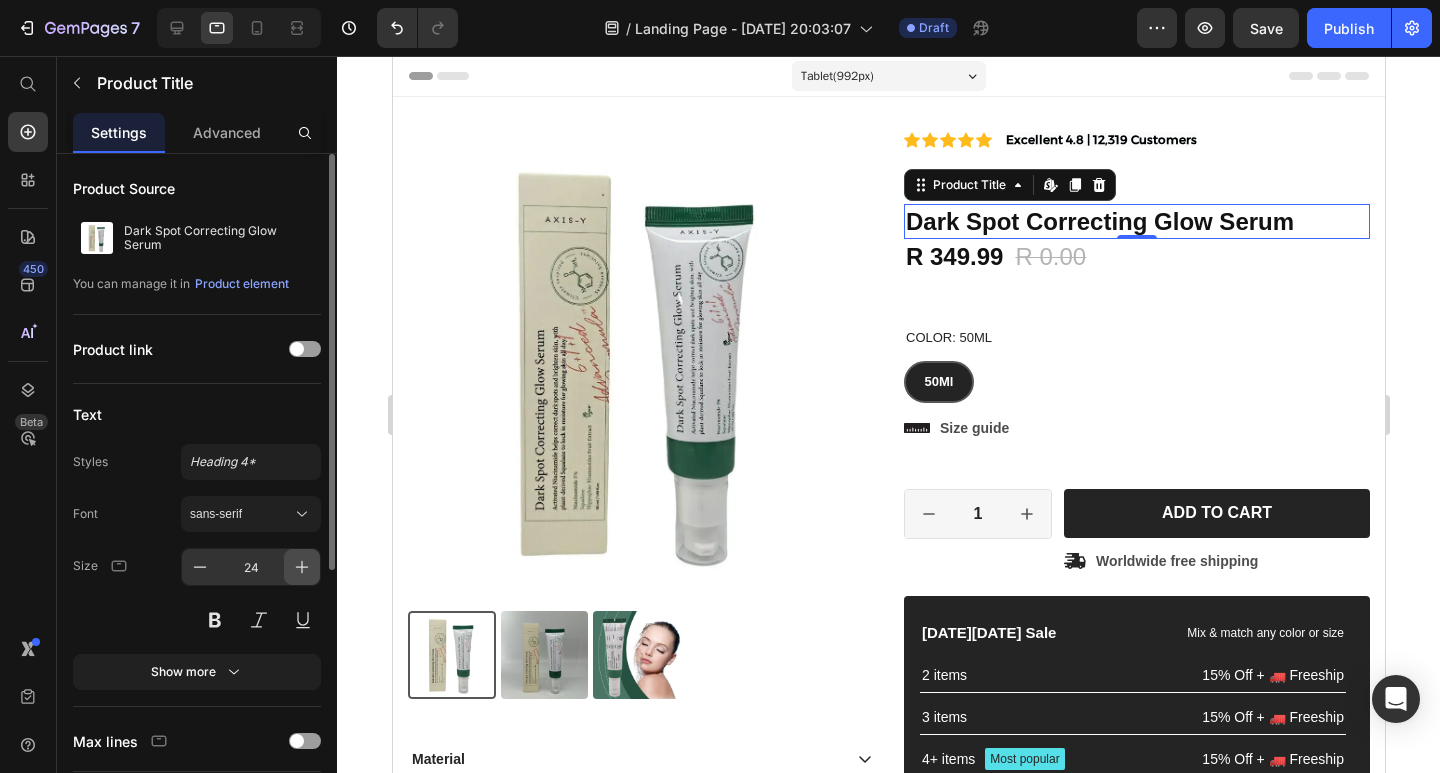 click 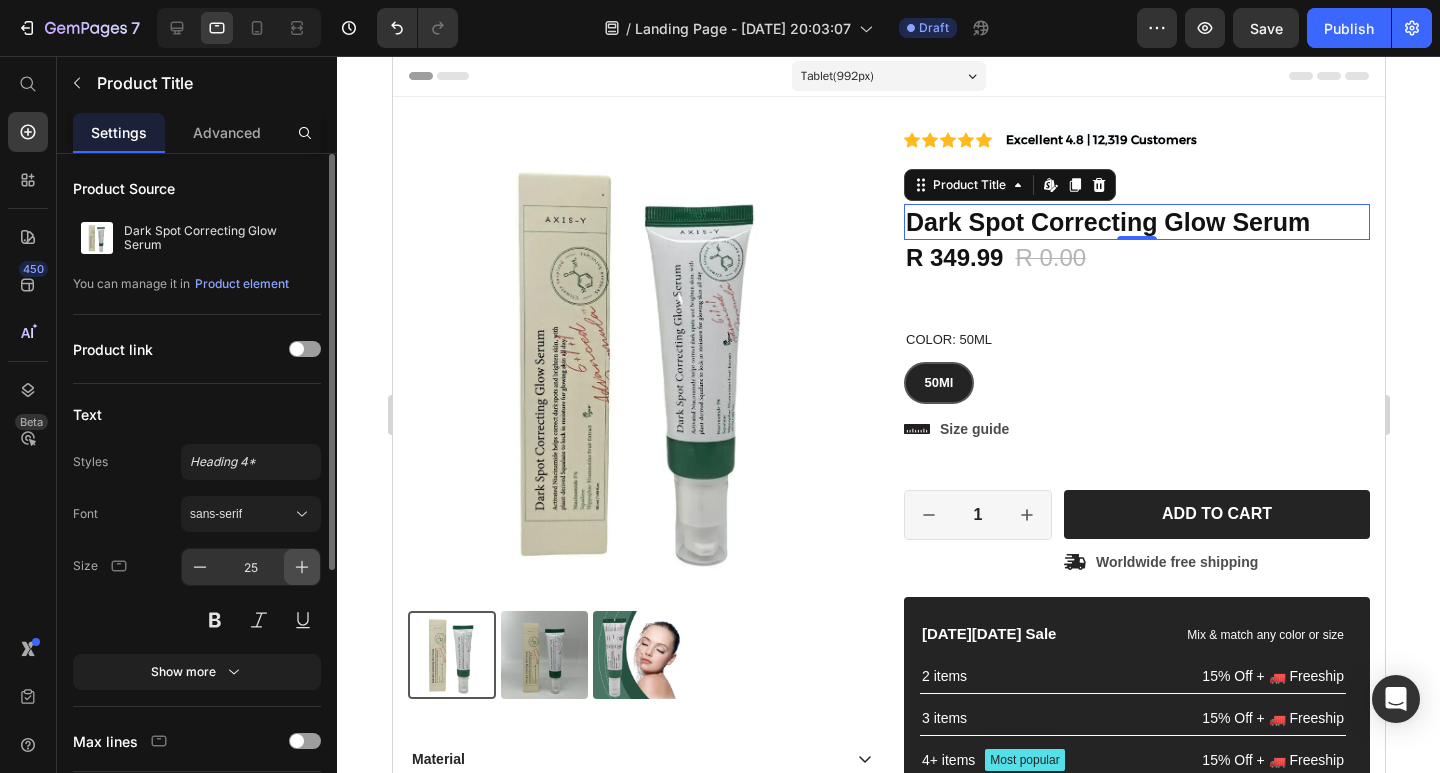 click 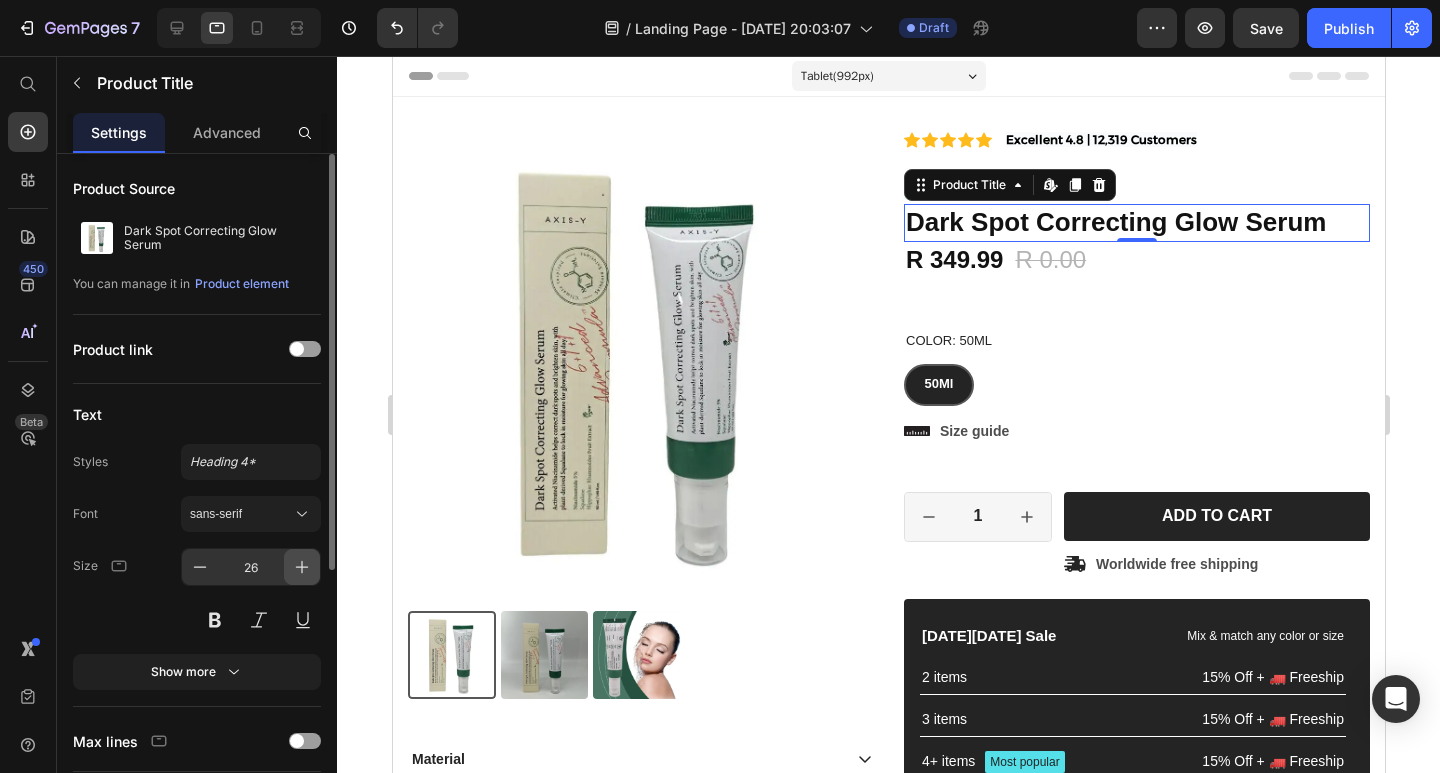click 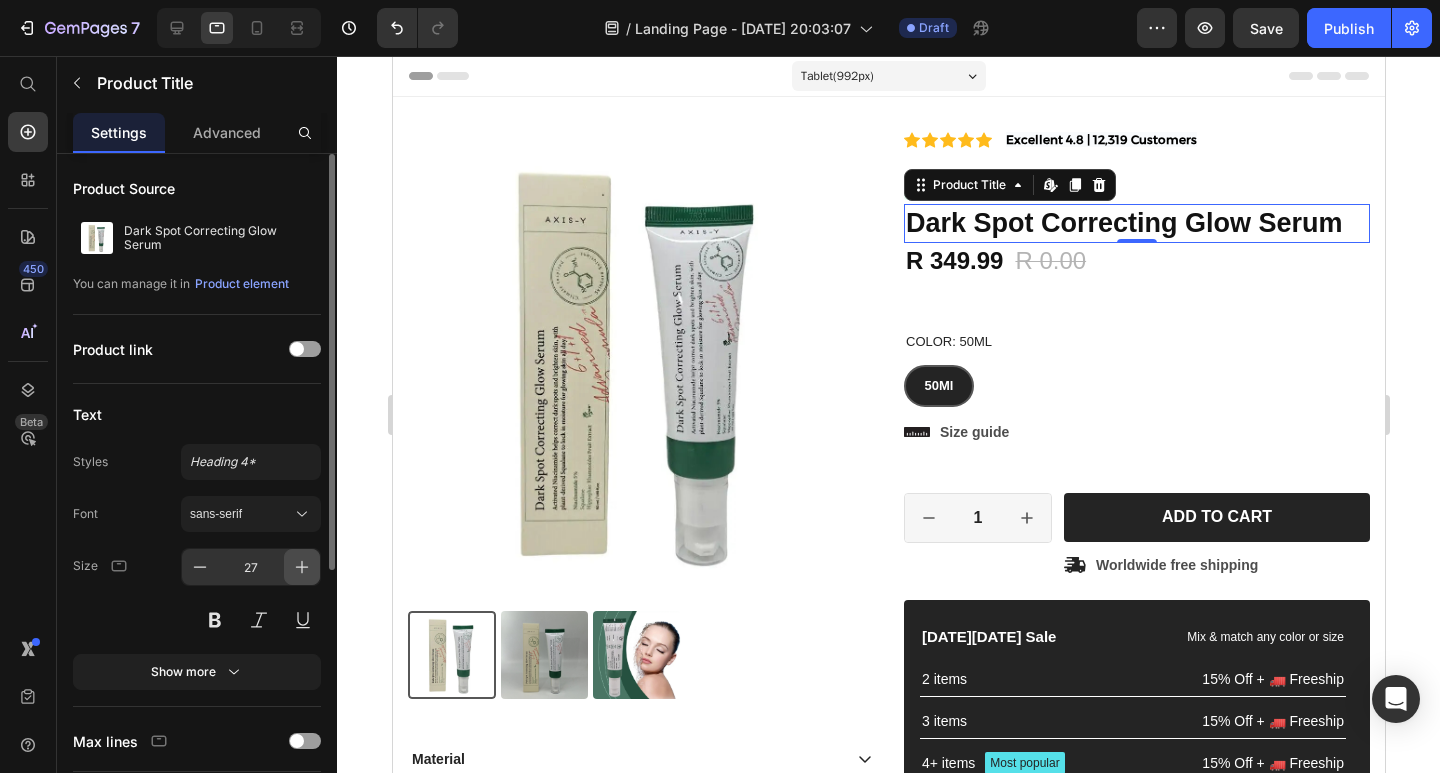 click 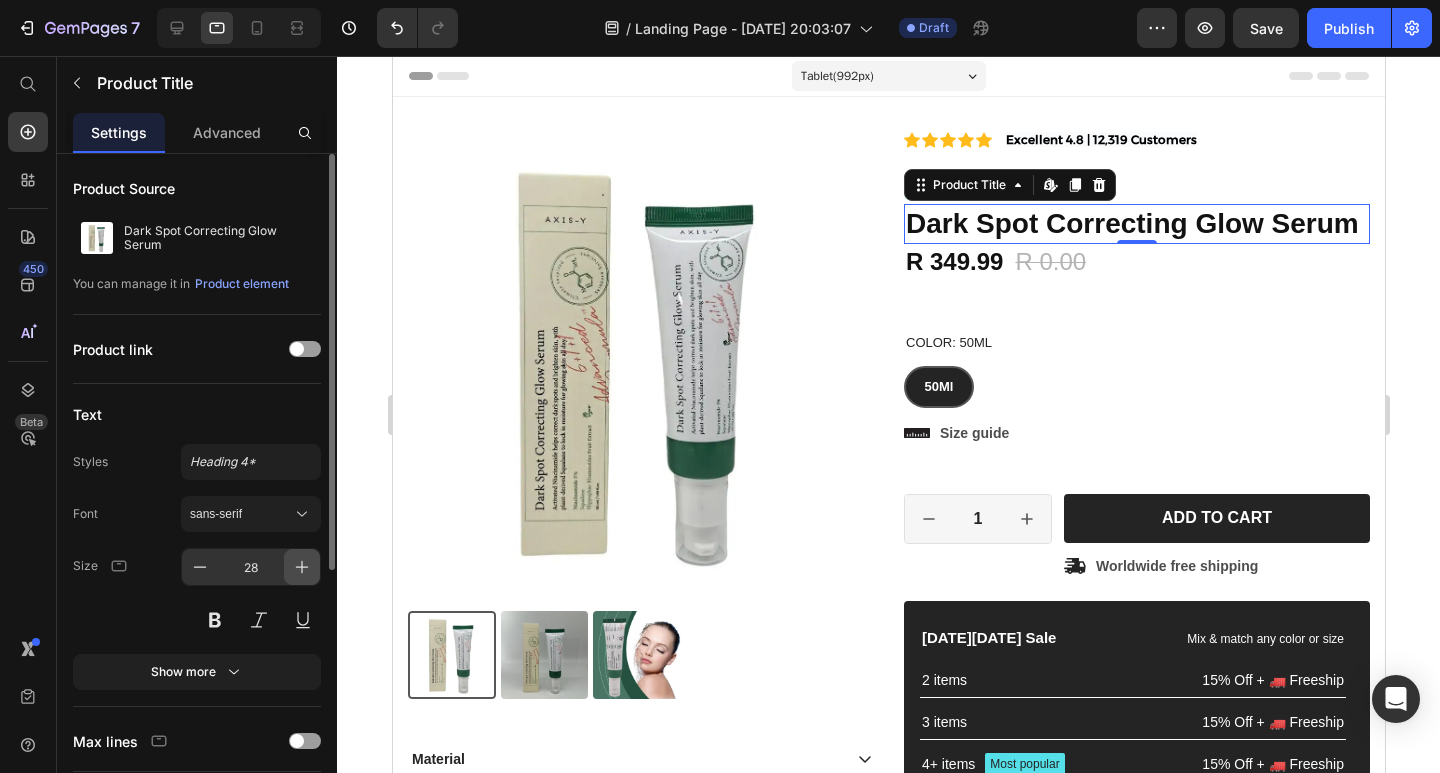 click 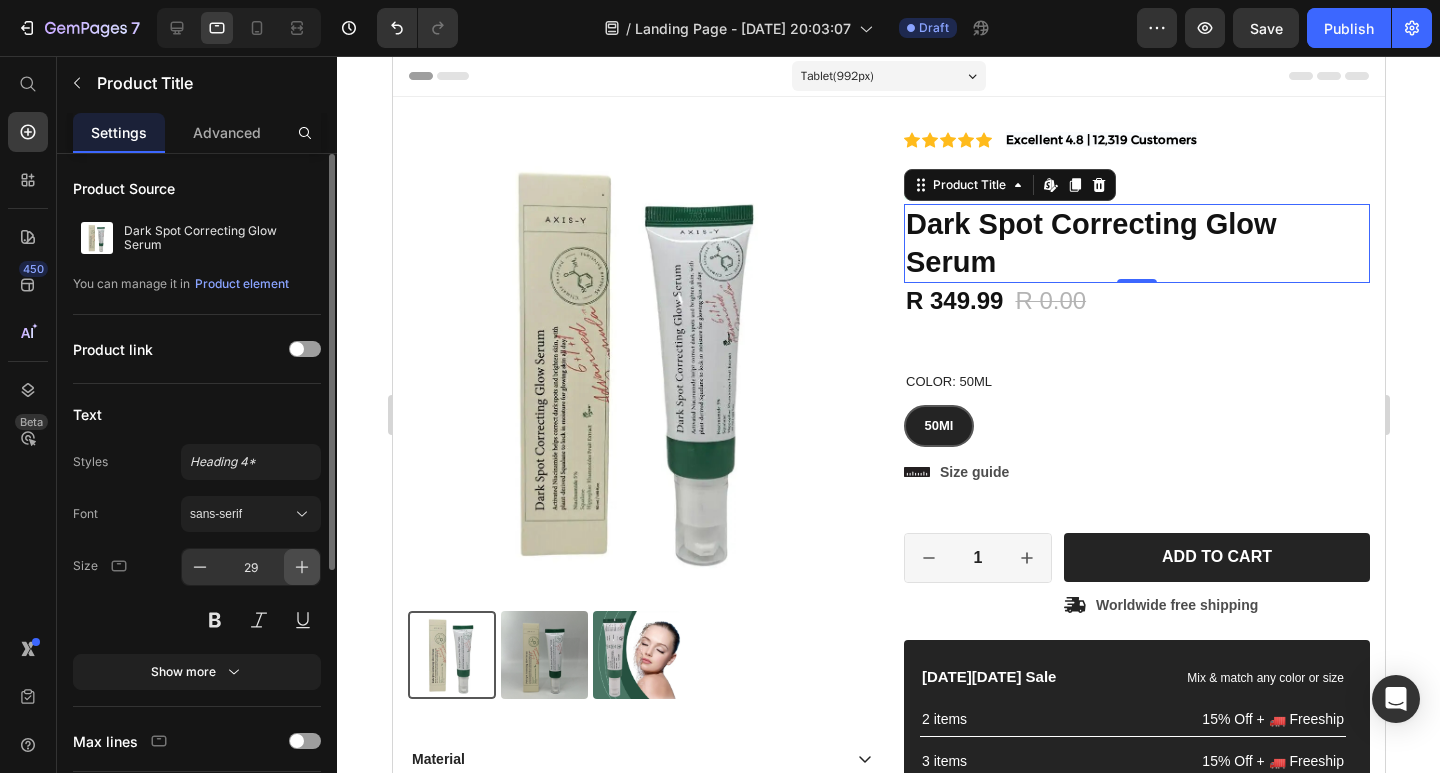 click 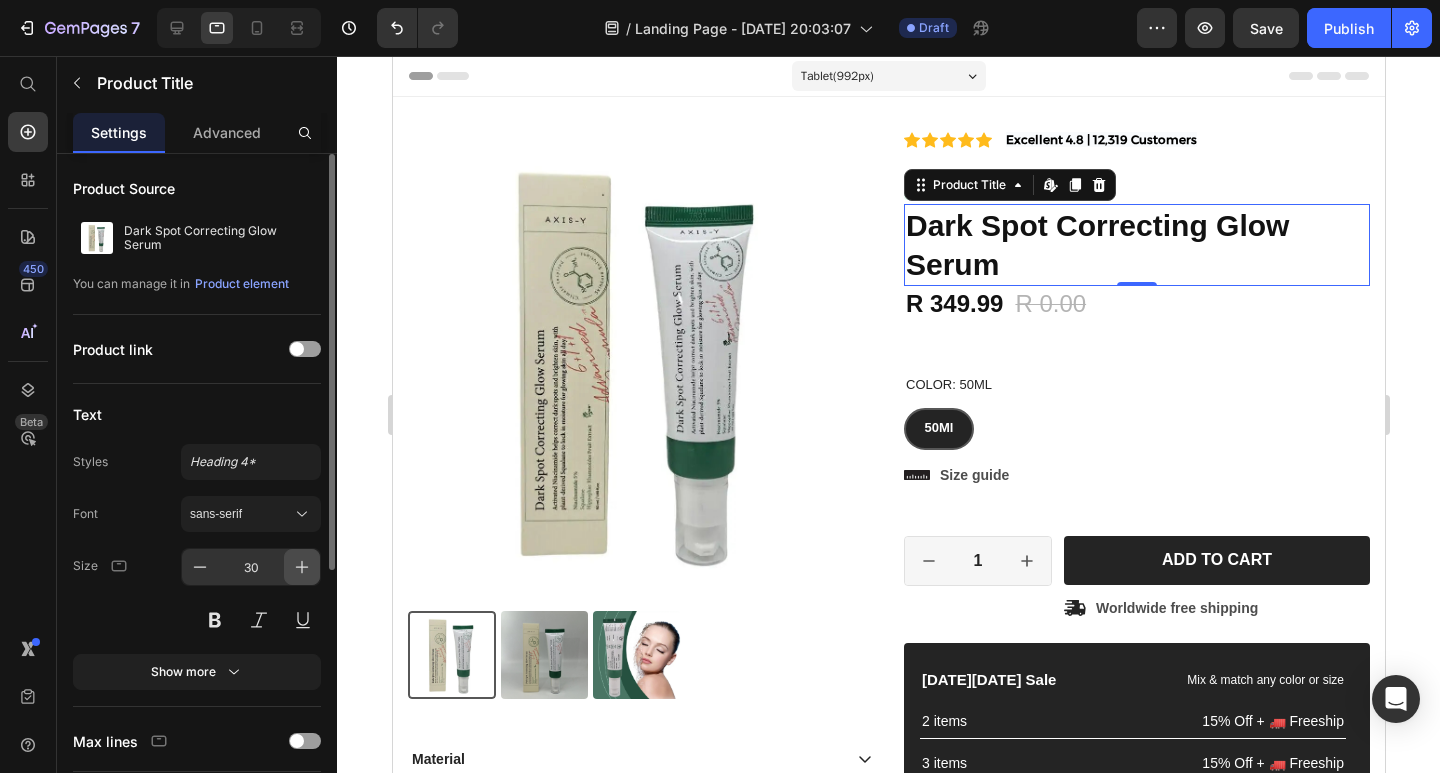click 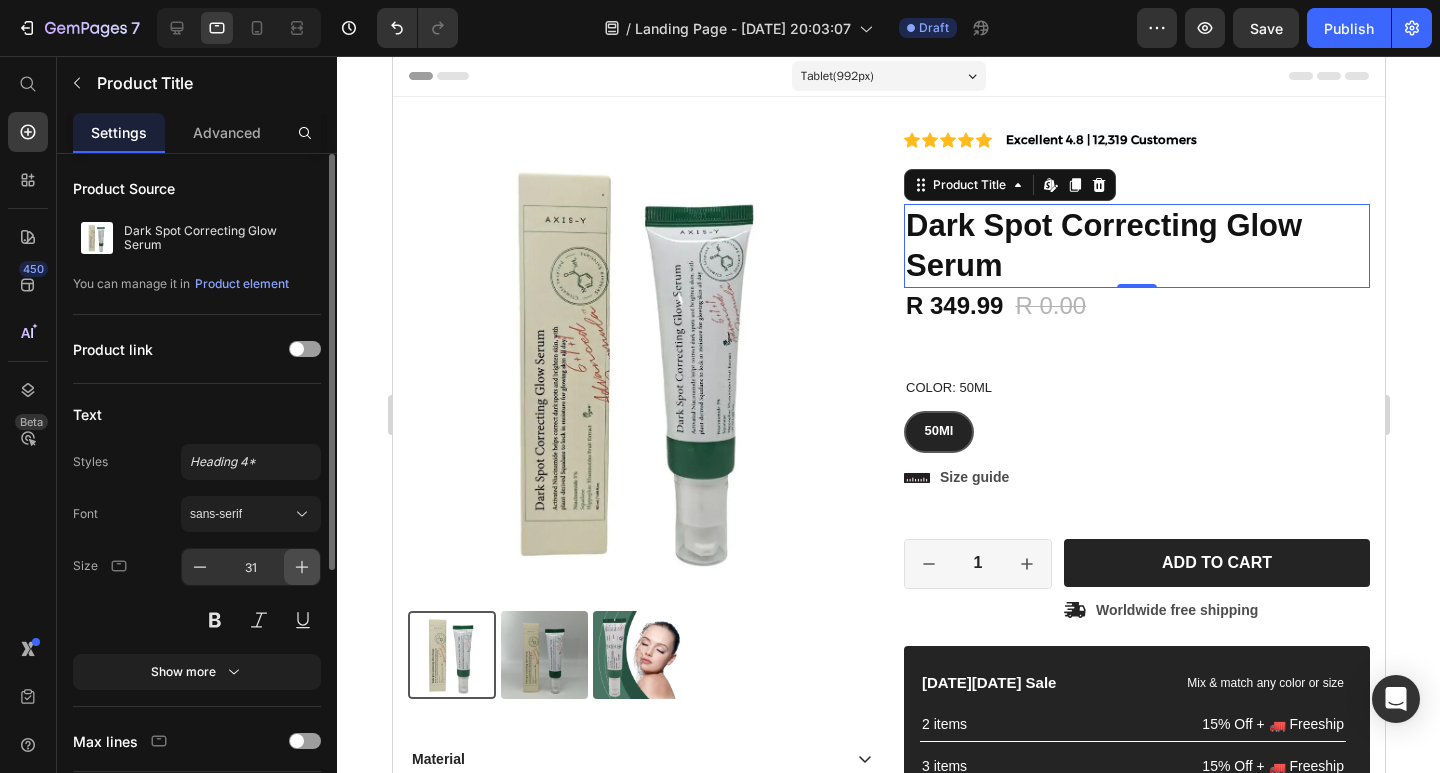 click 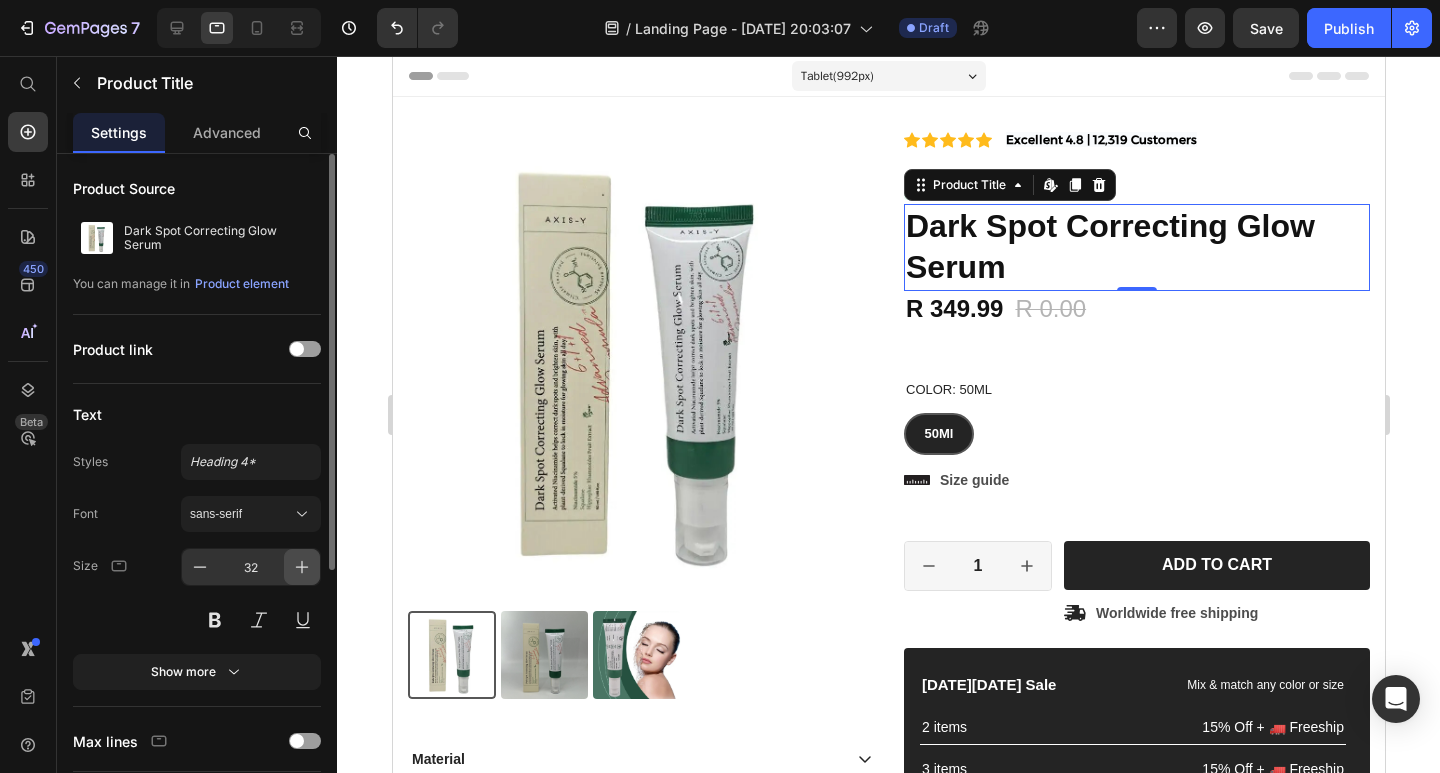 click 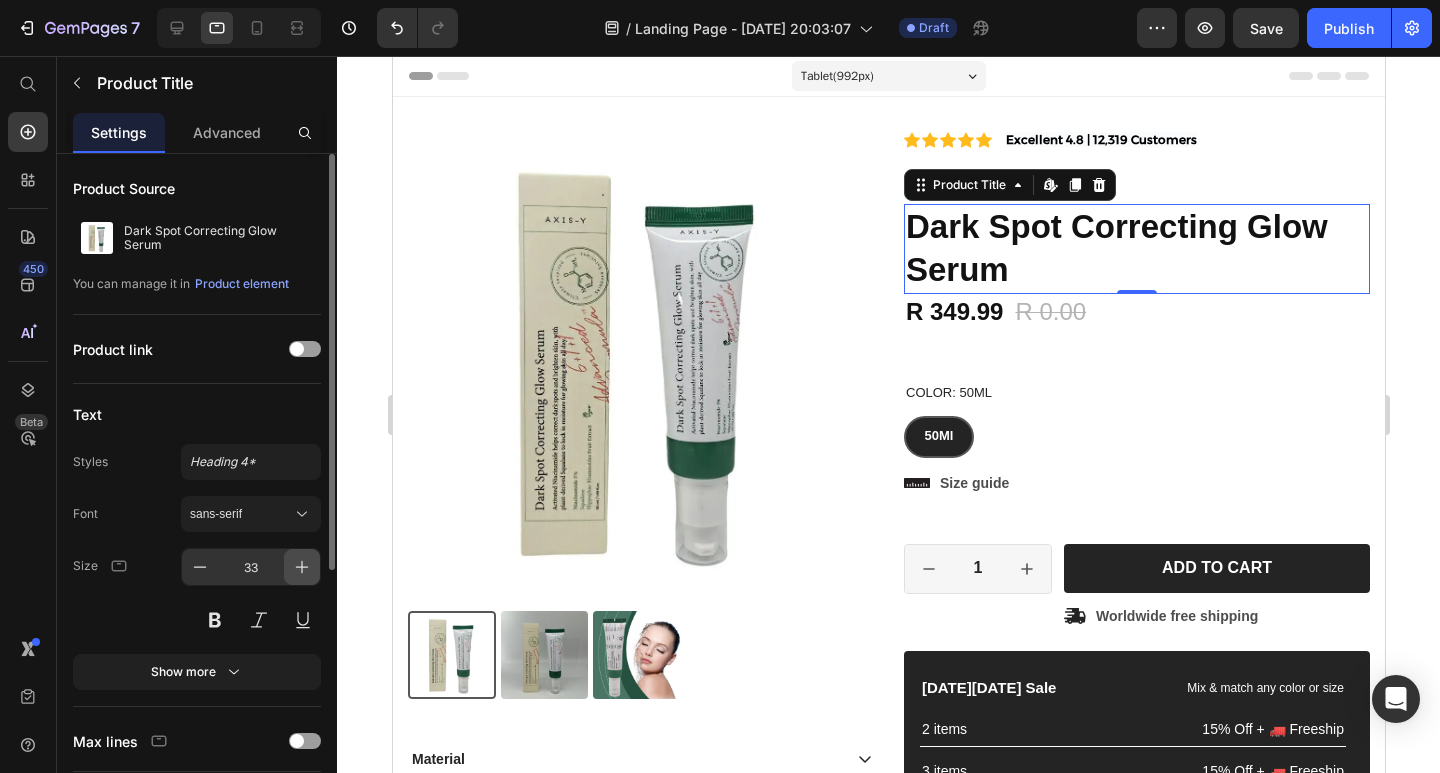 click 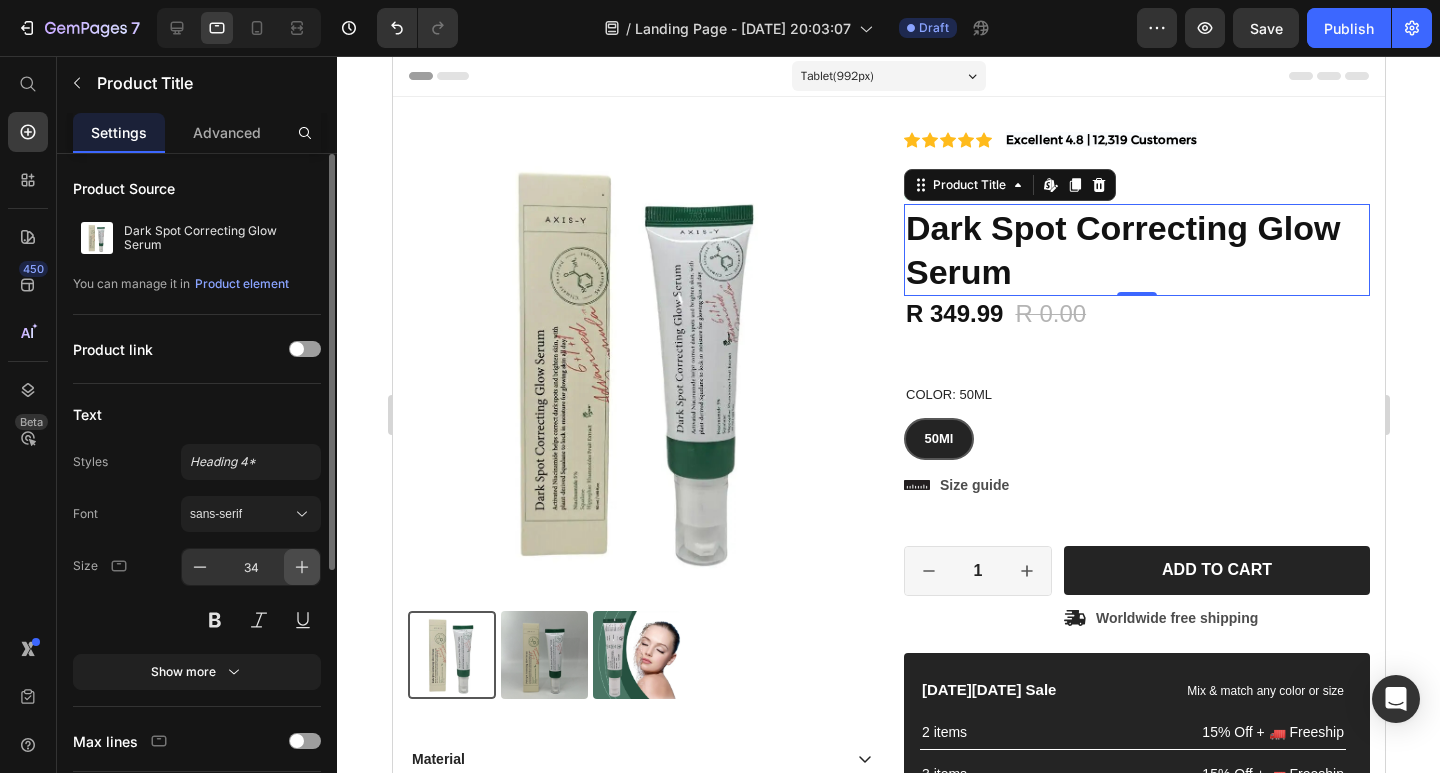 click 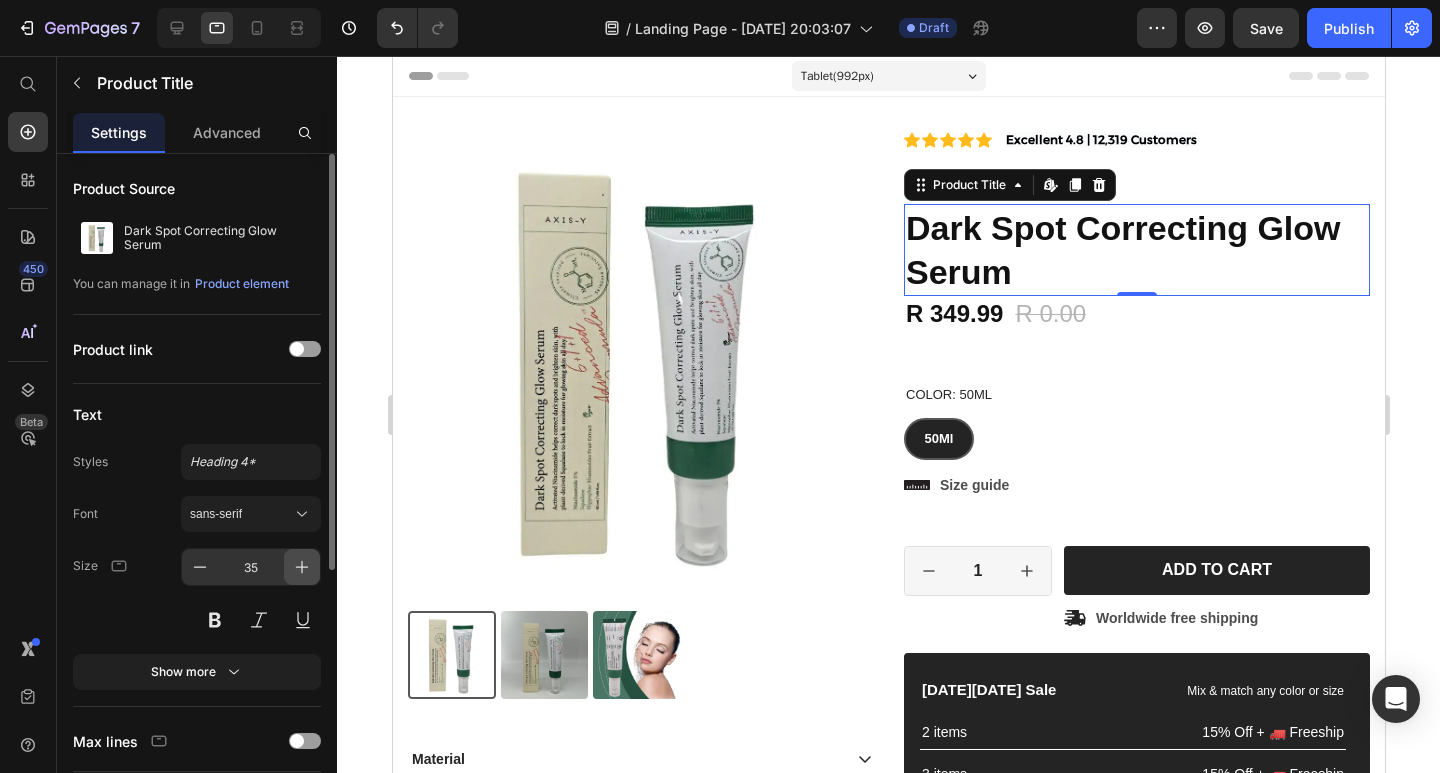click 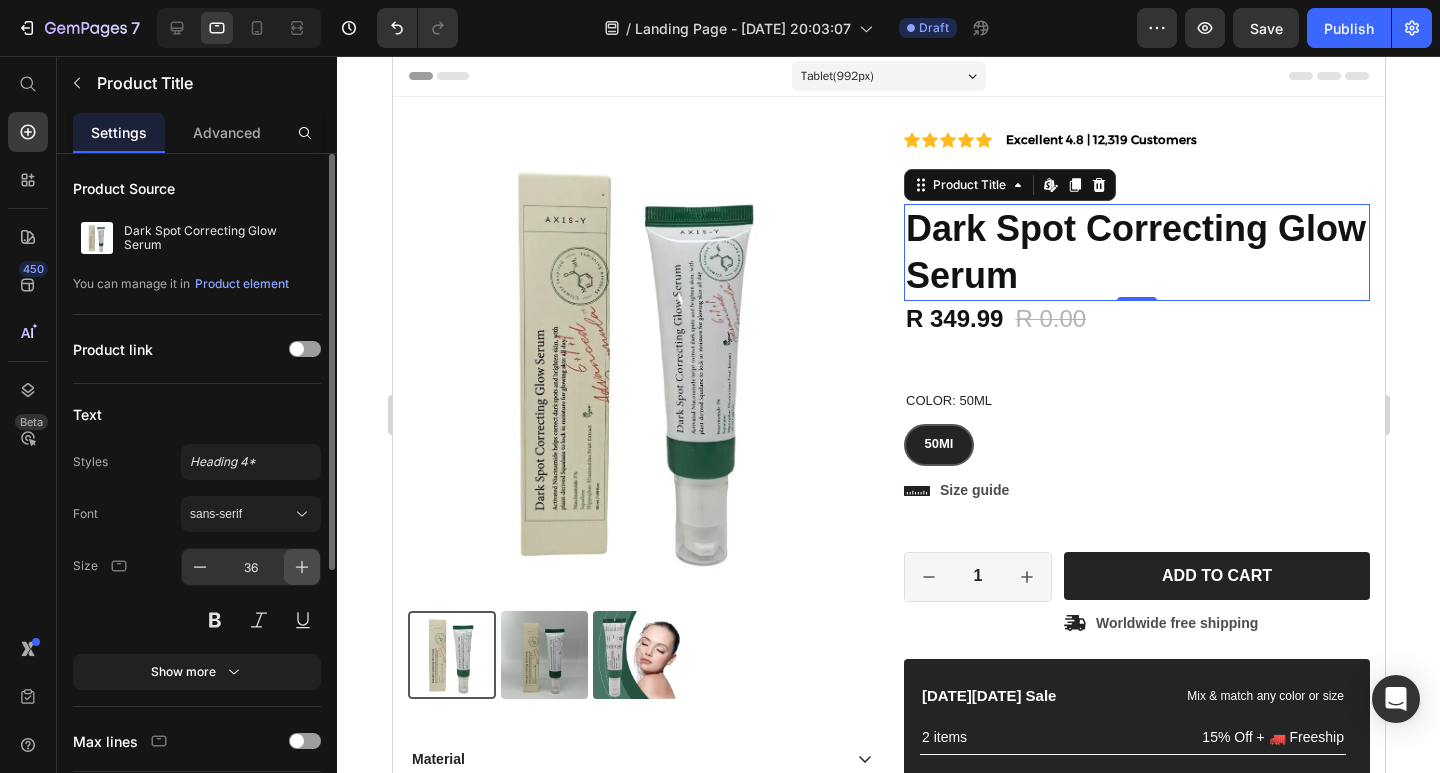 click 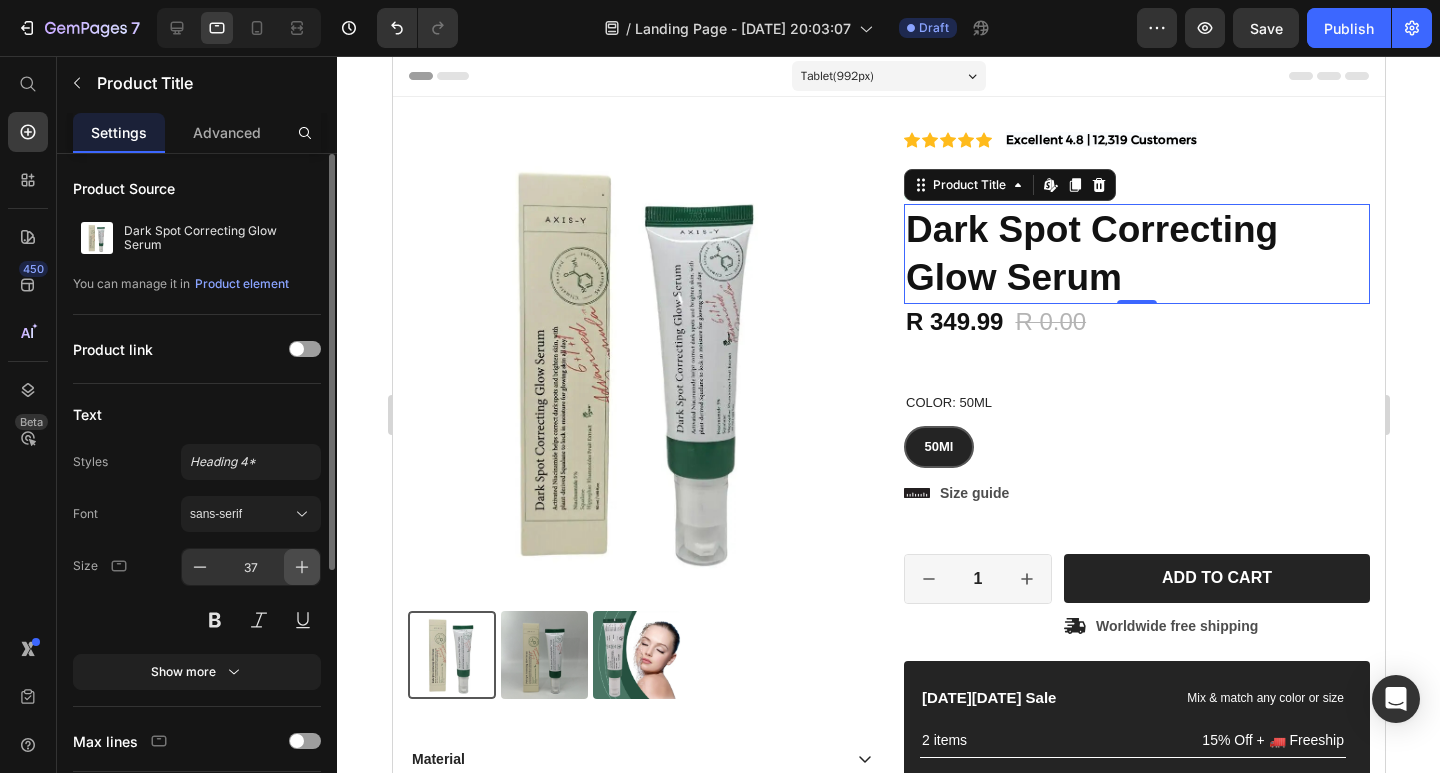 click 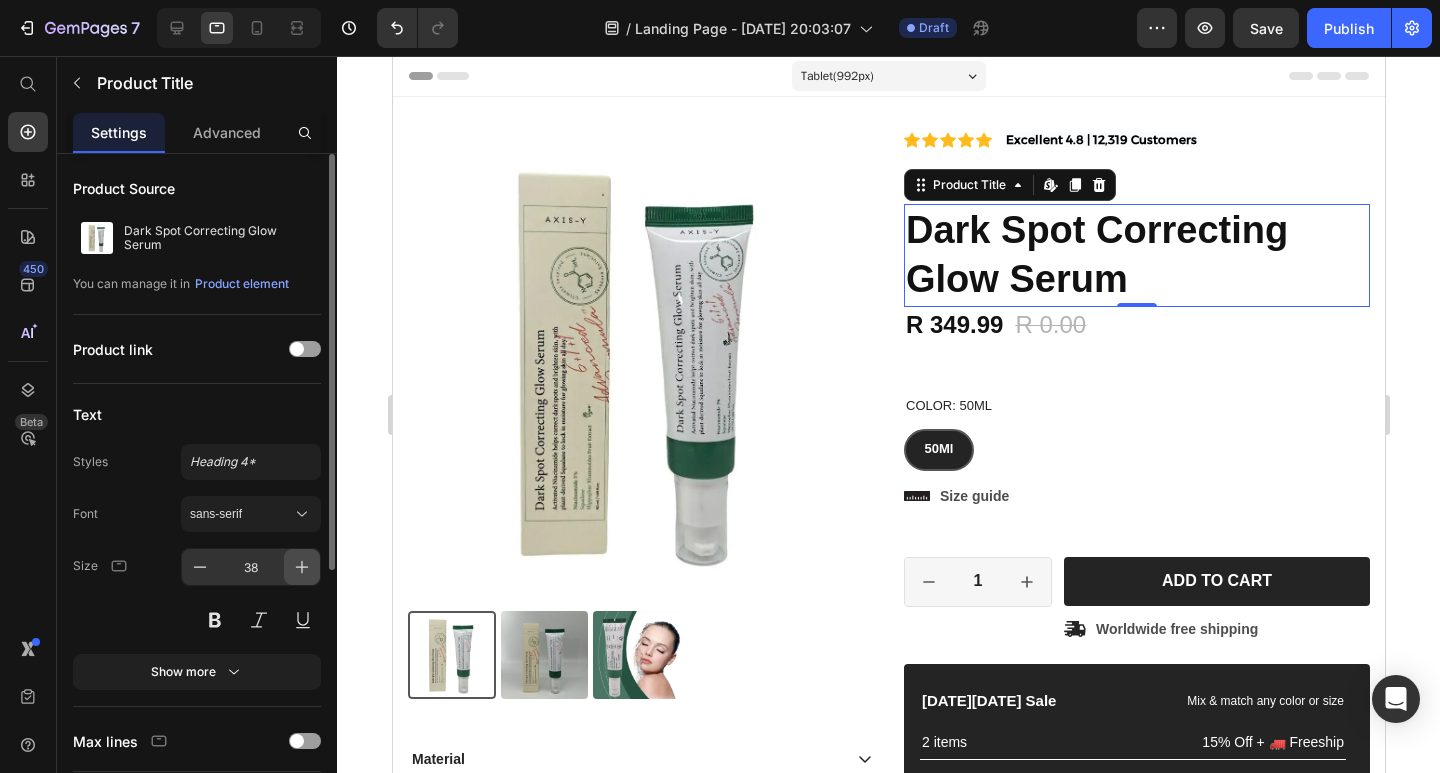 click 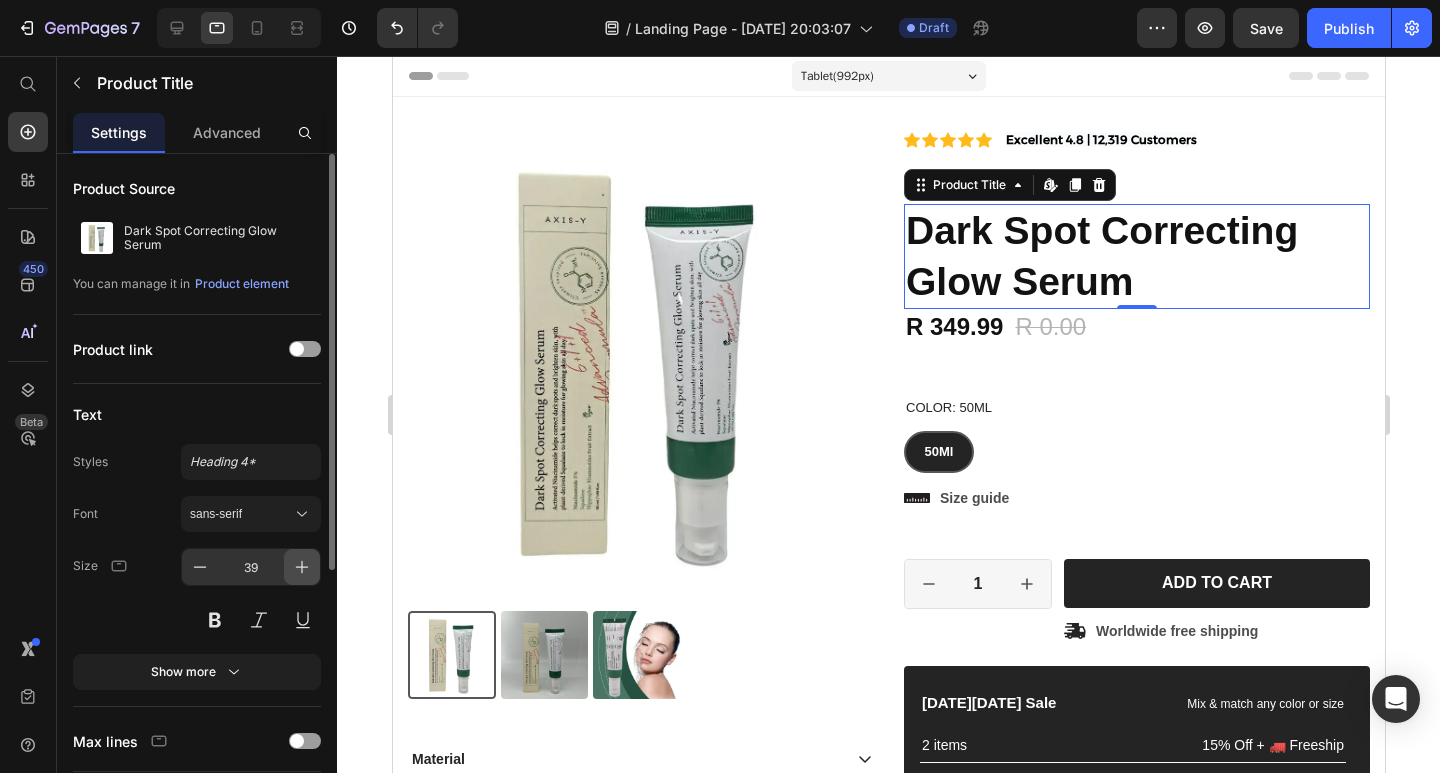 click 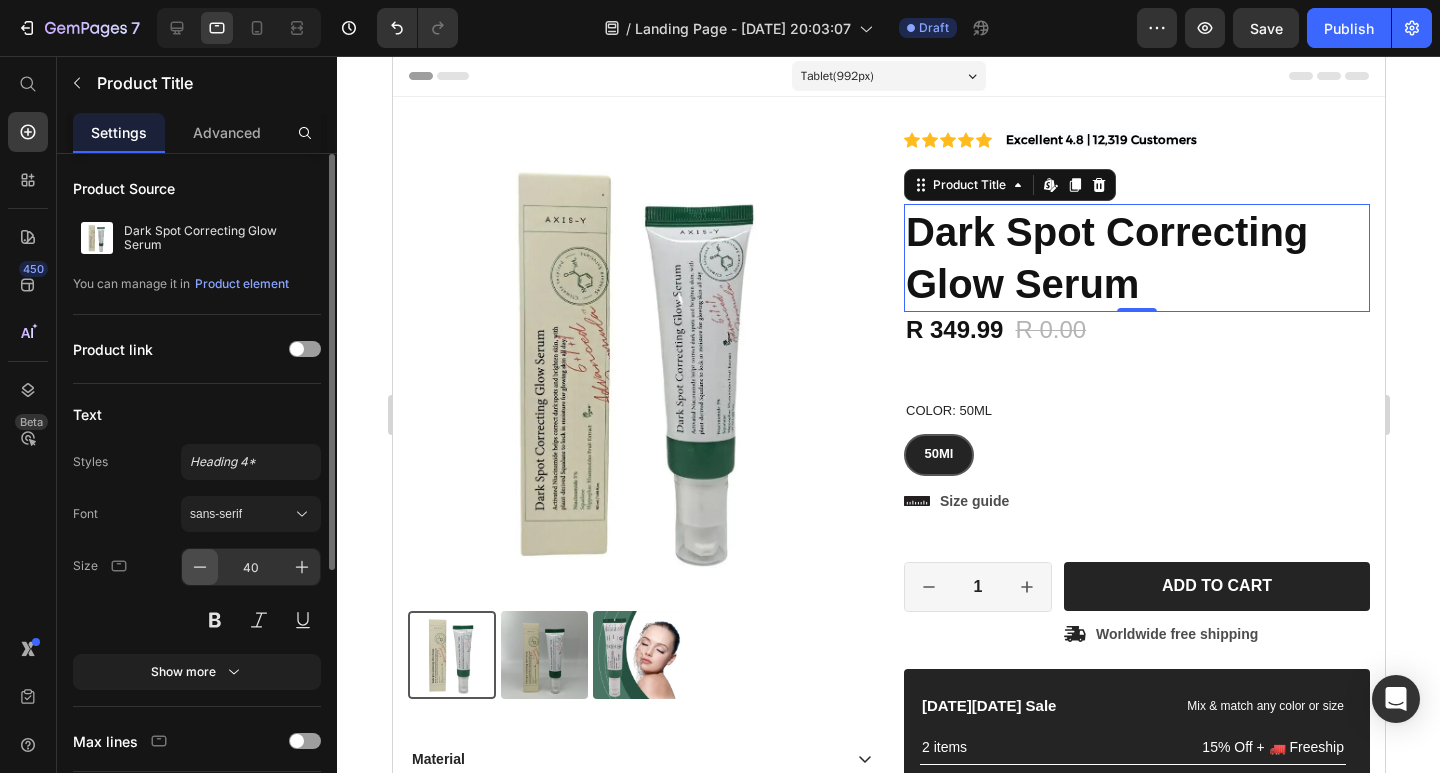 click 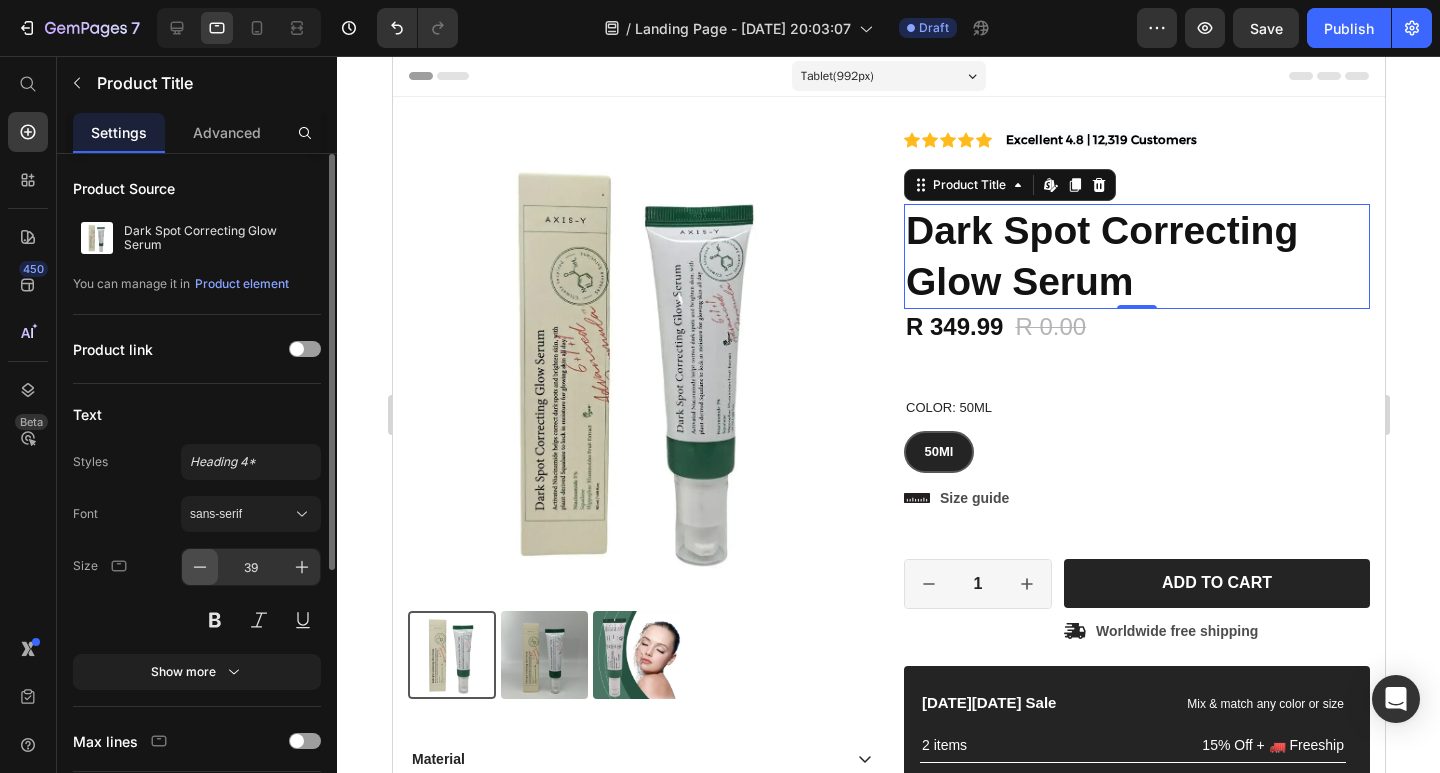 click 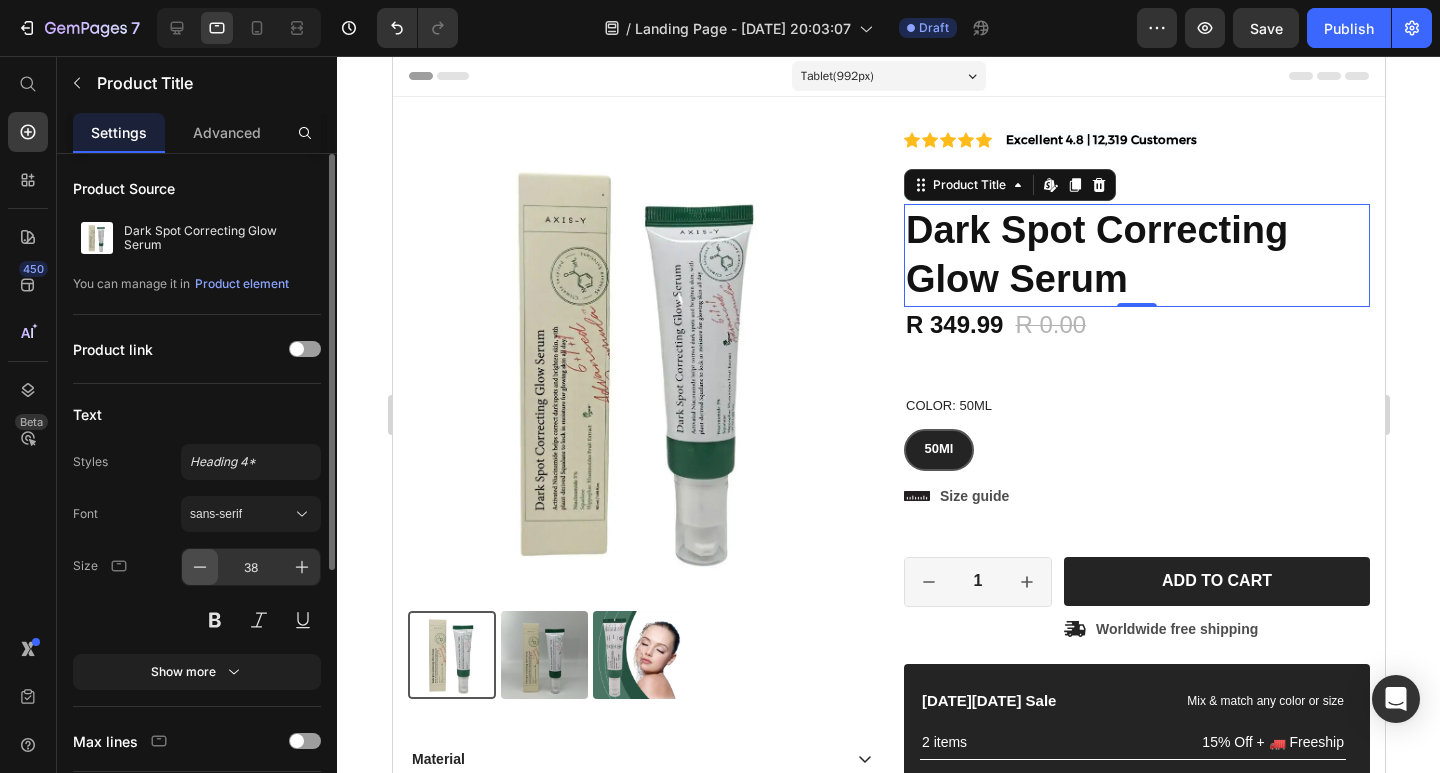 click 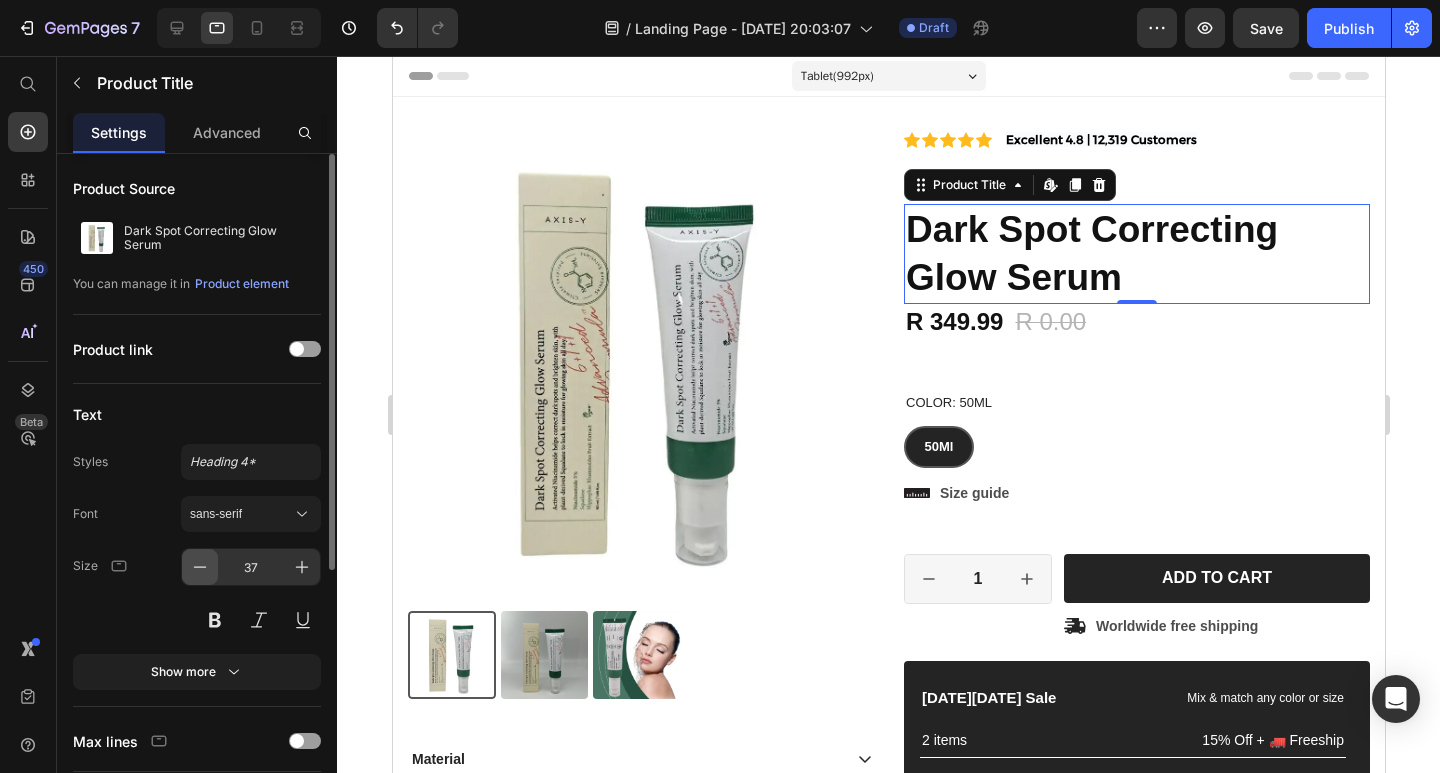 click 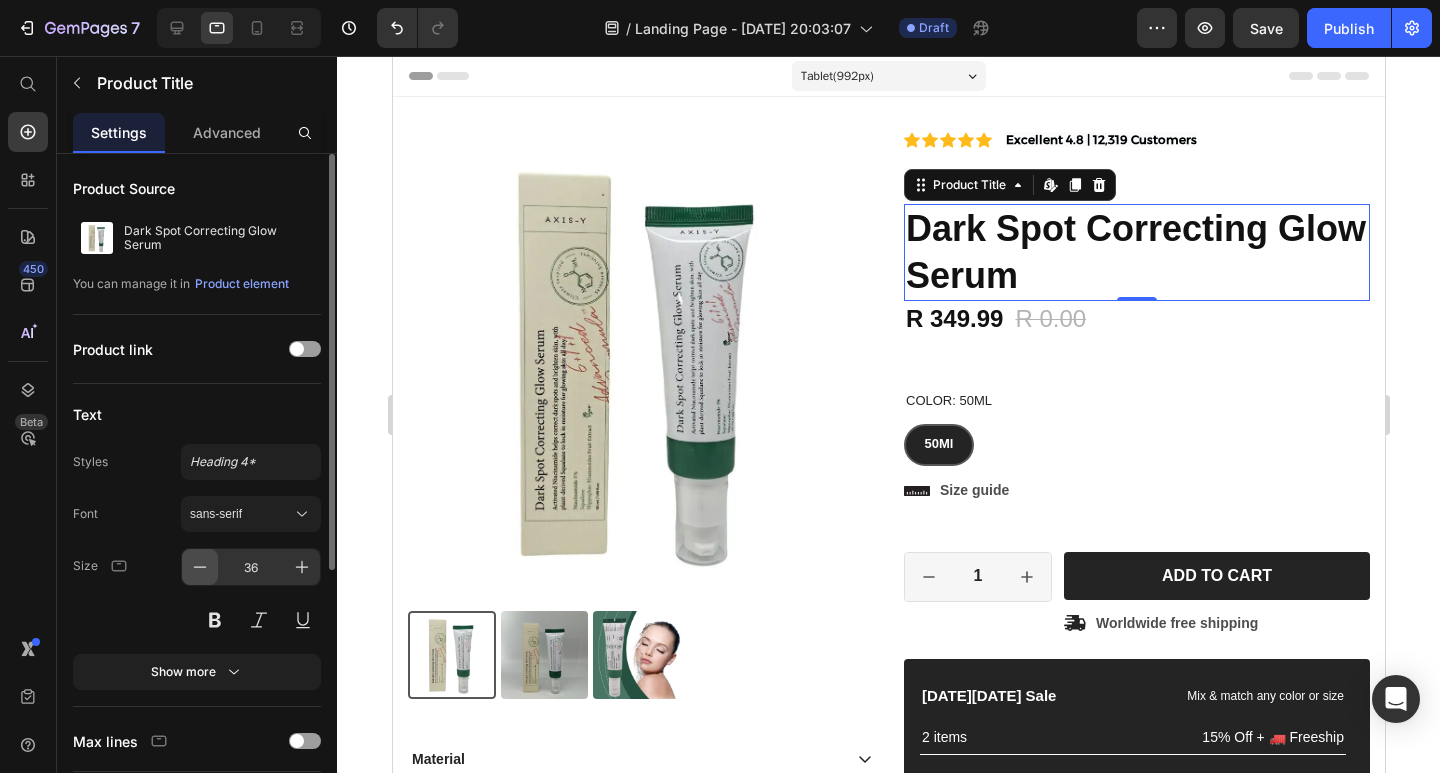 click 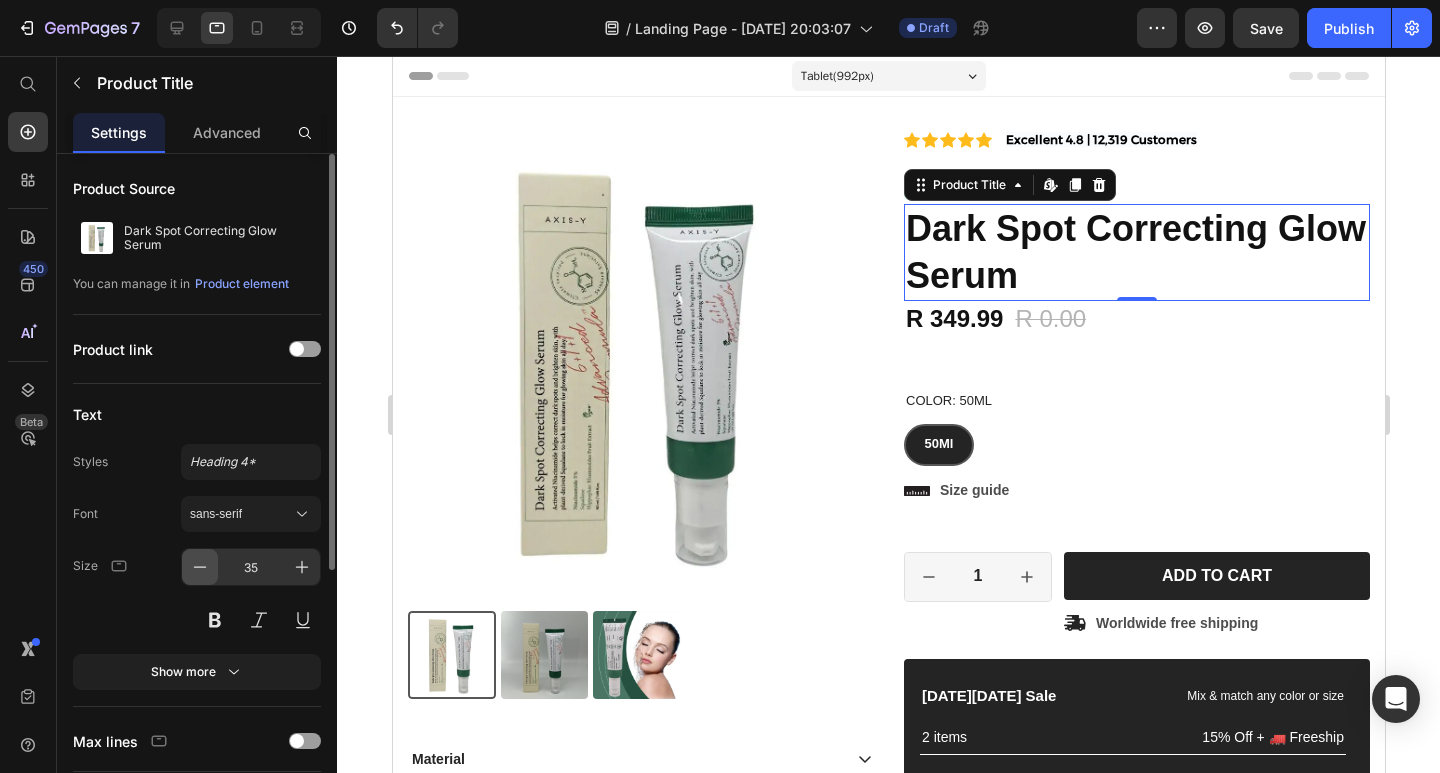 click 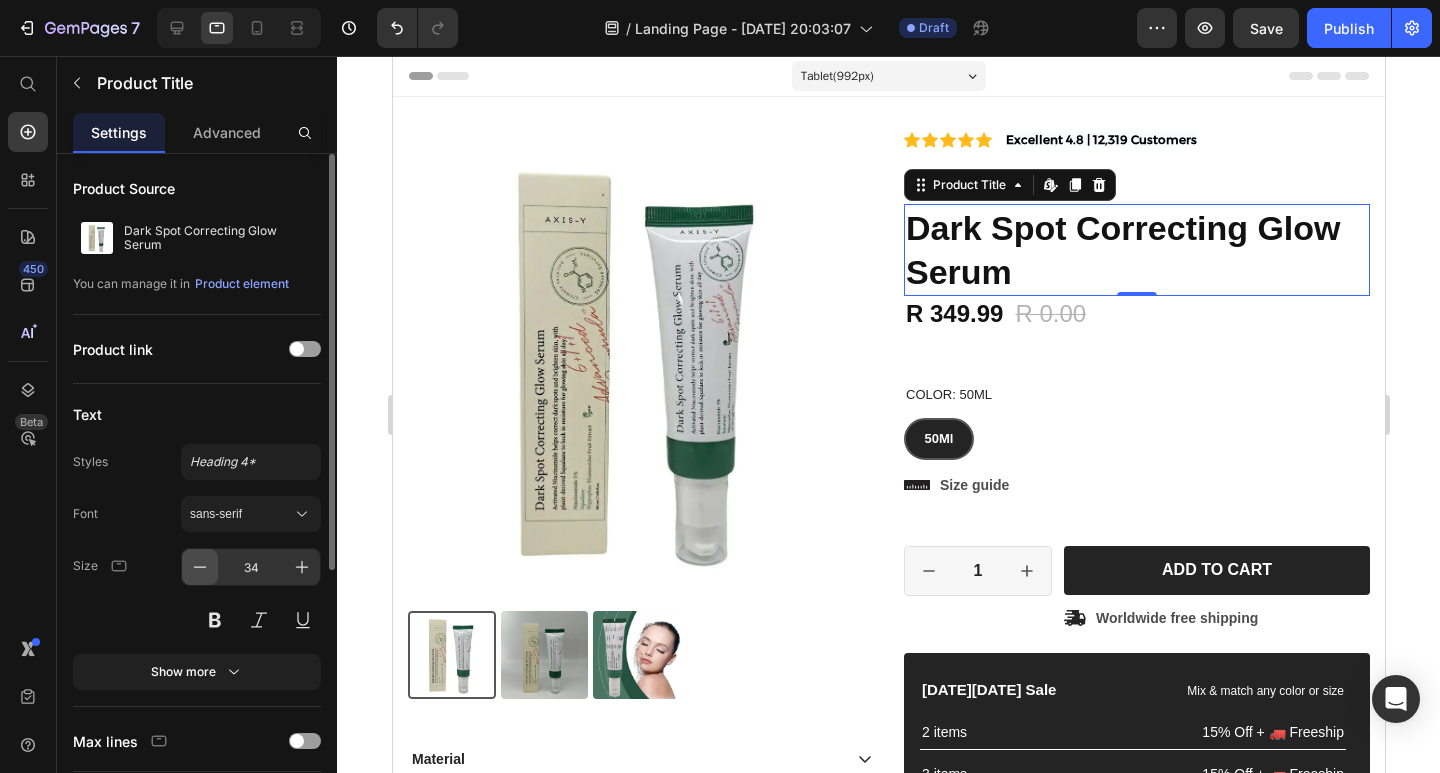 click 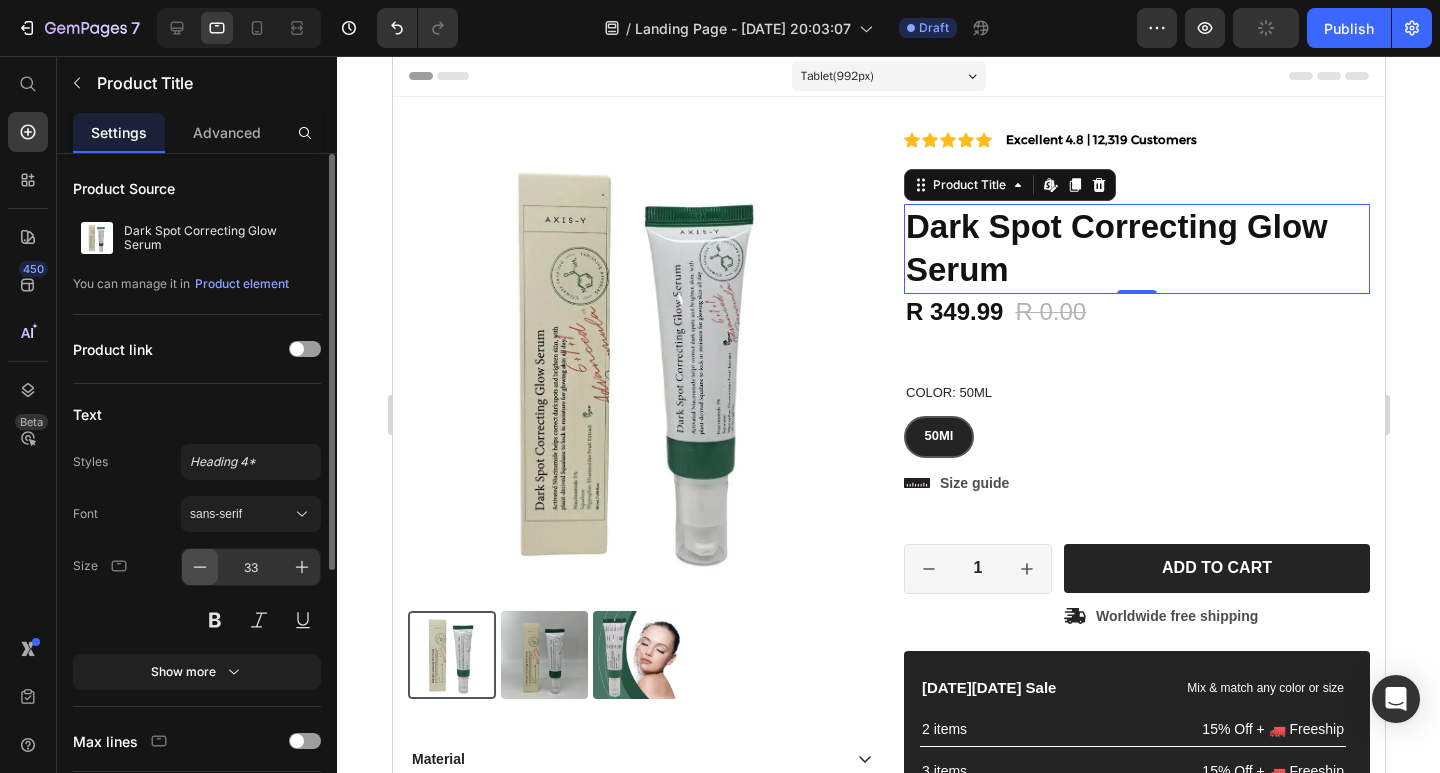 click 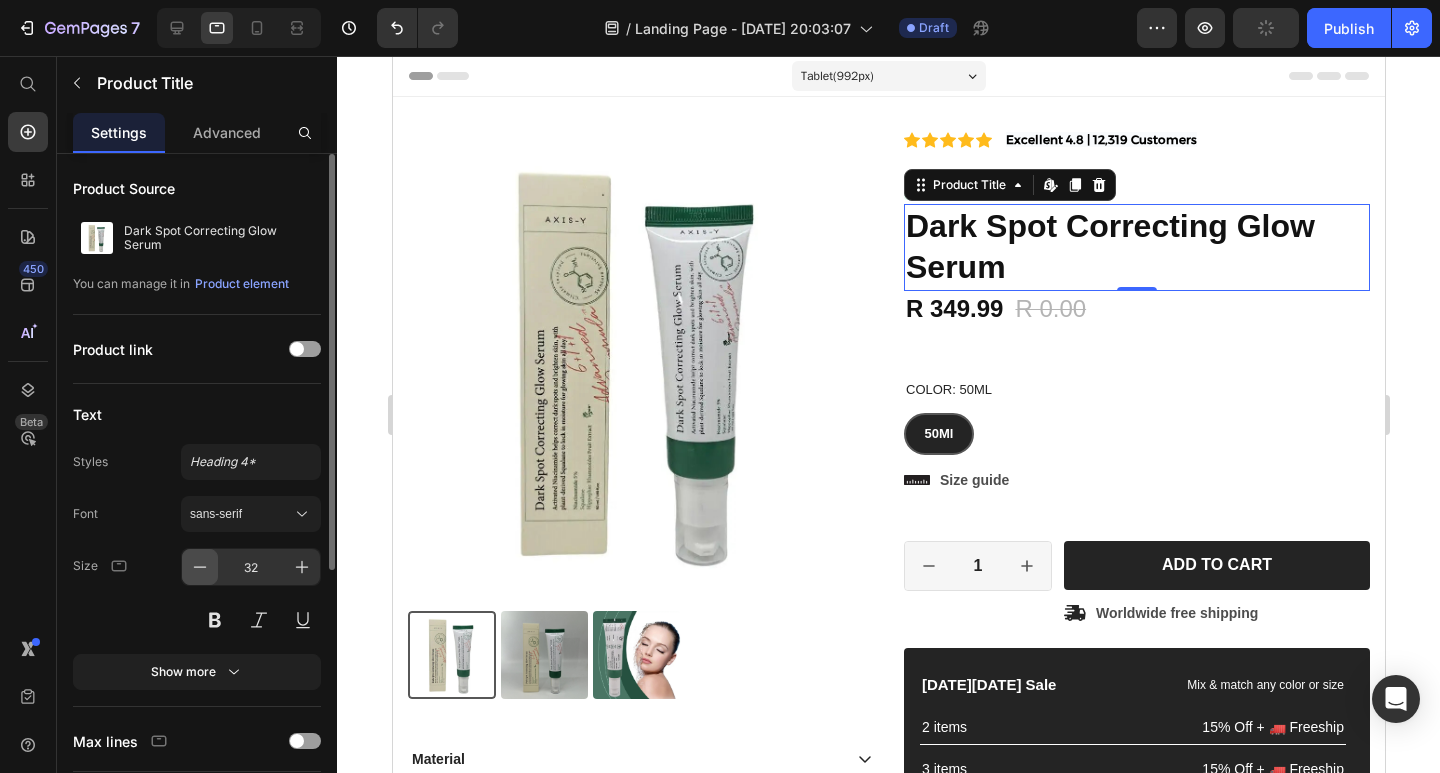 click 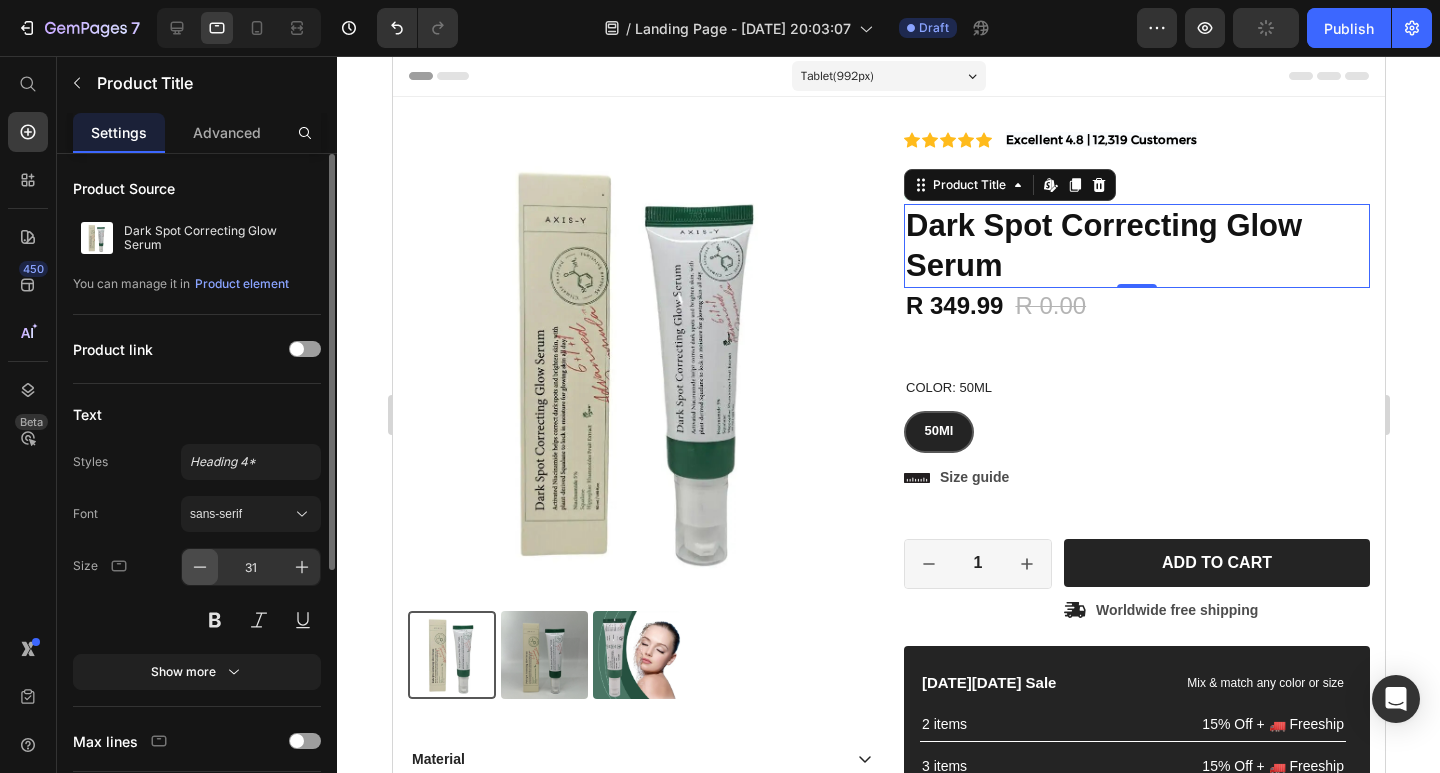 click 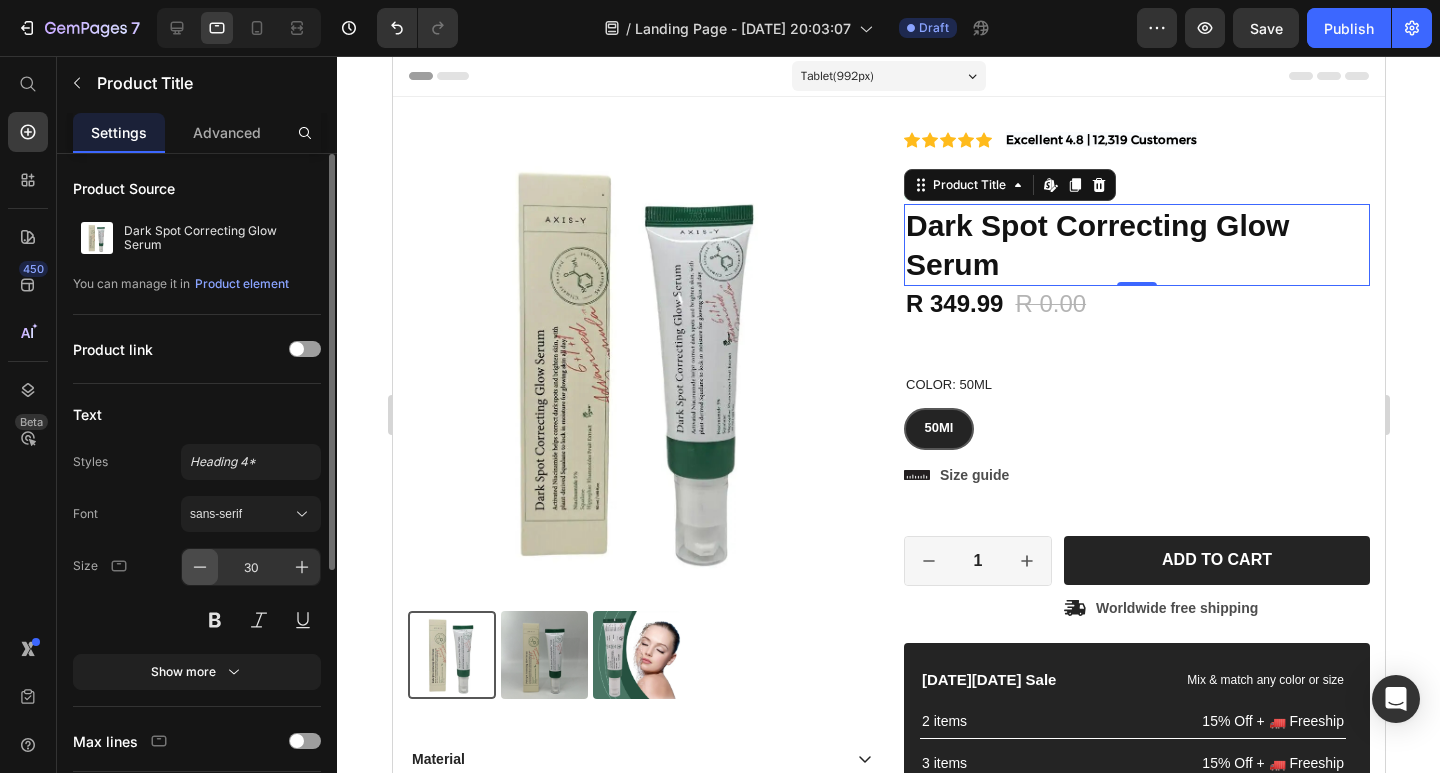 click 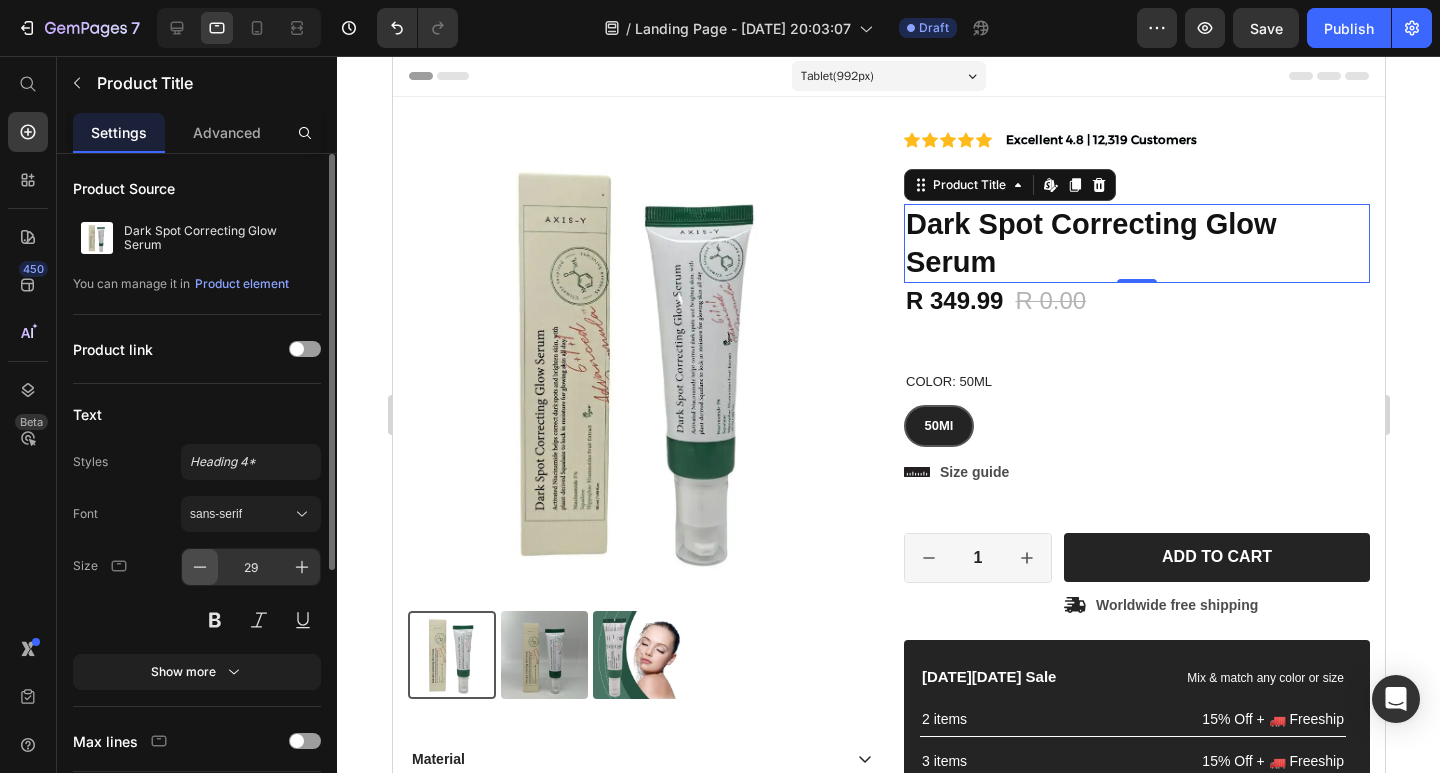 click 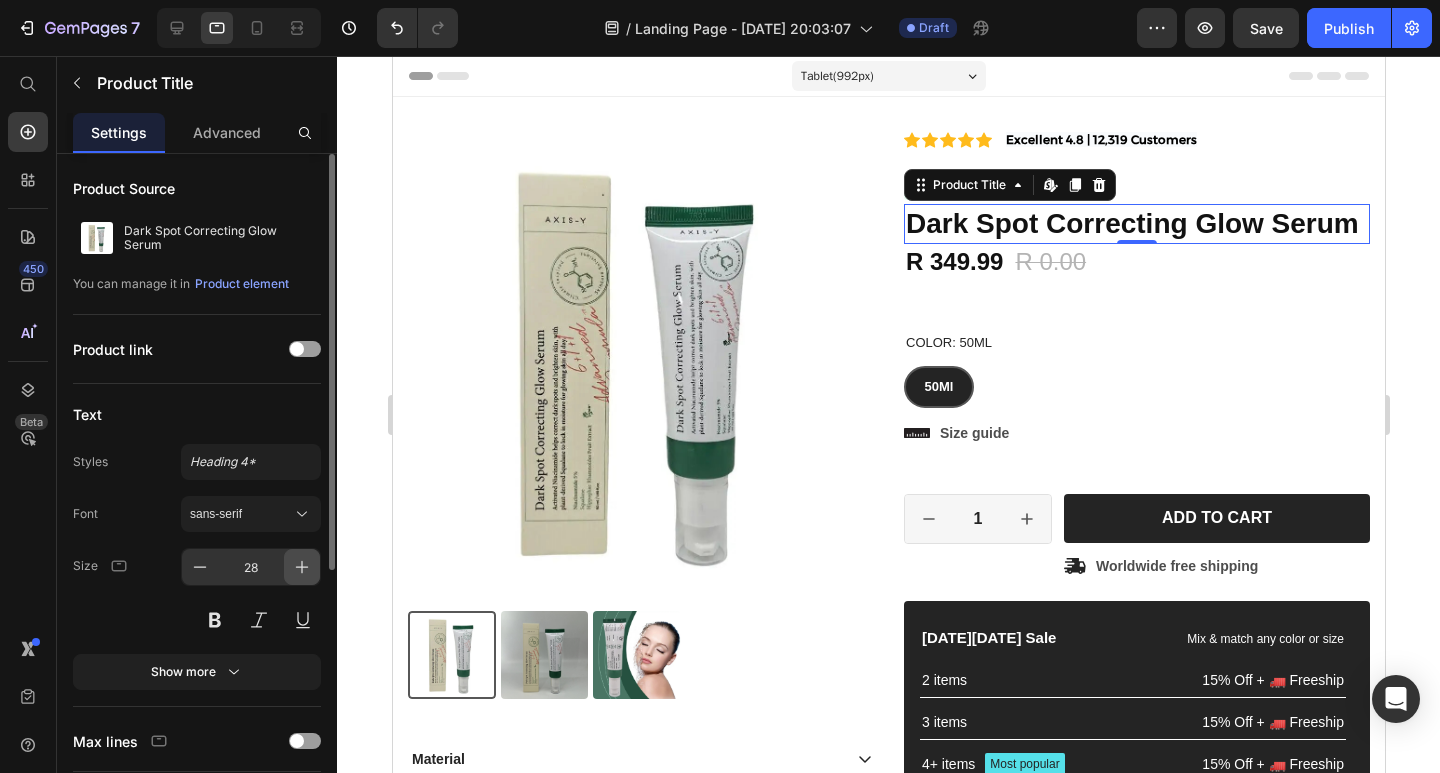 click 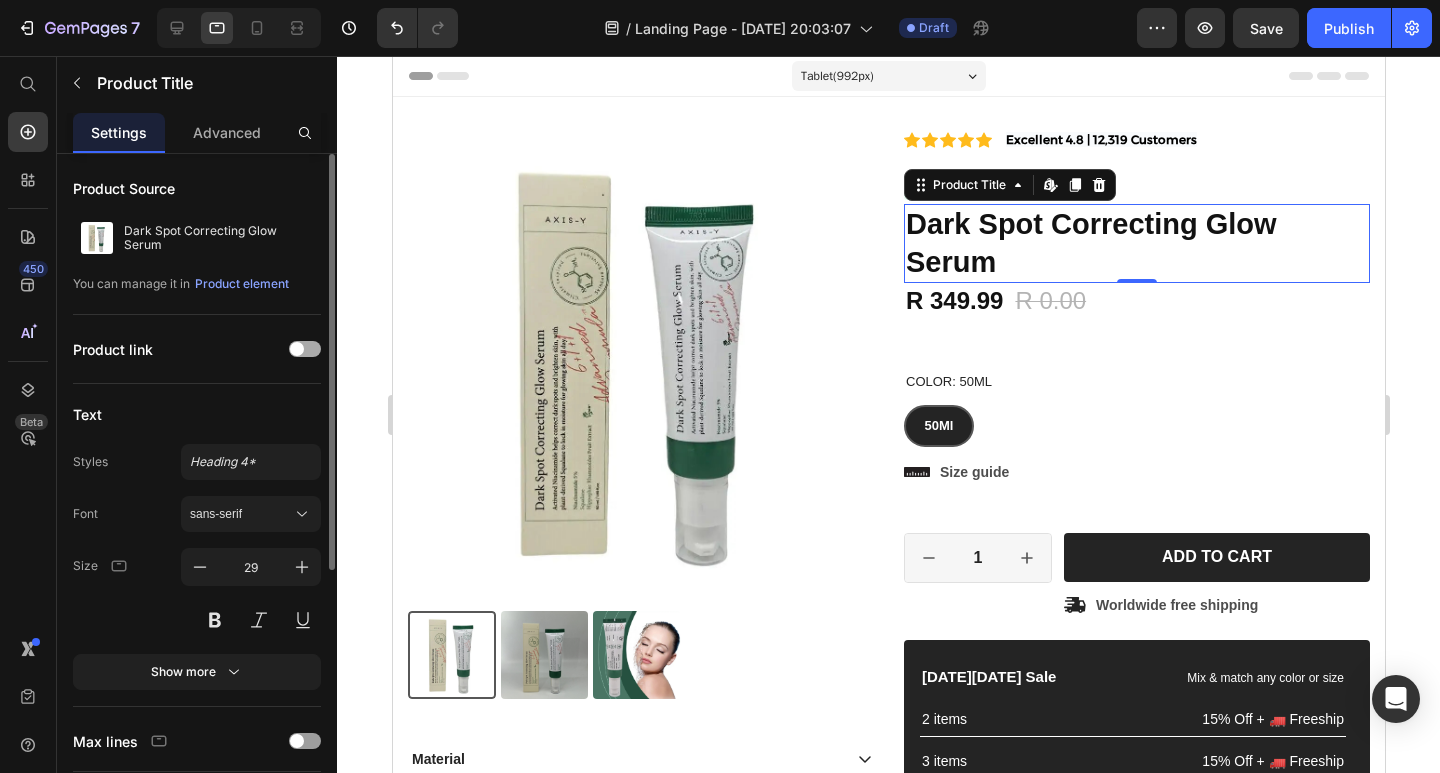 click at bounding box center [305, 349] 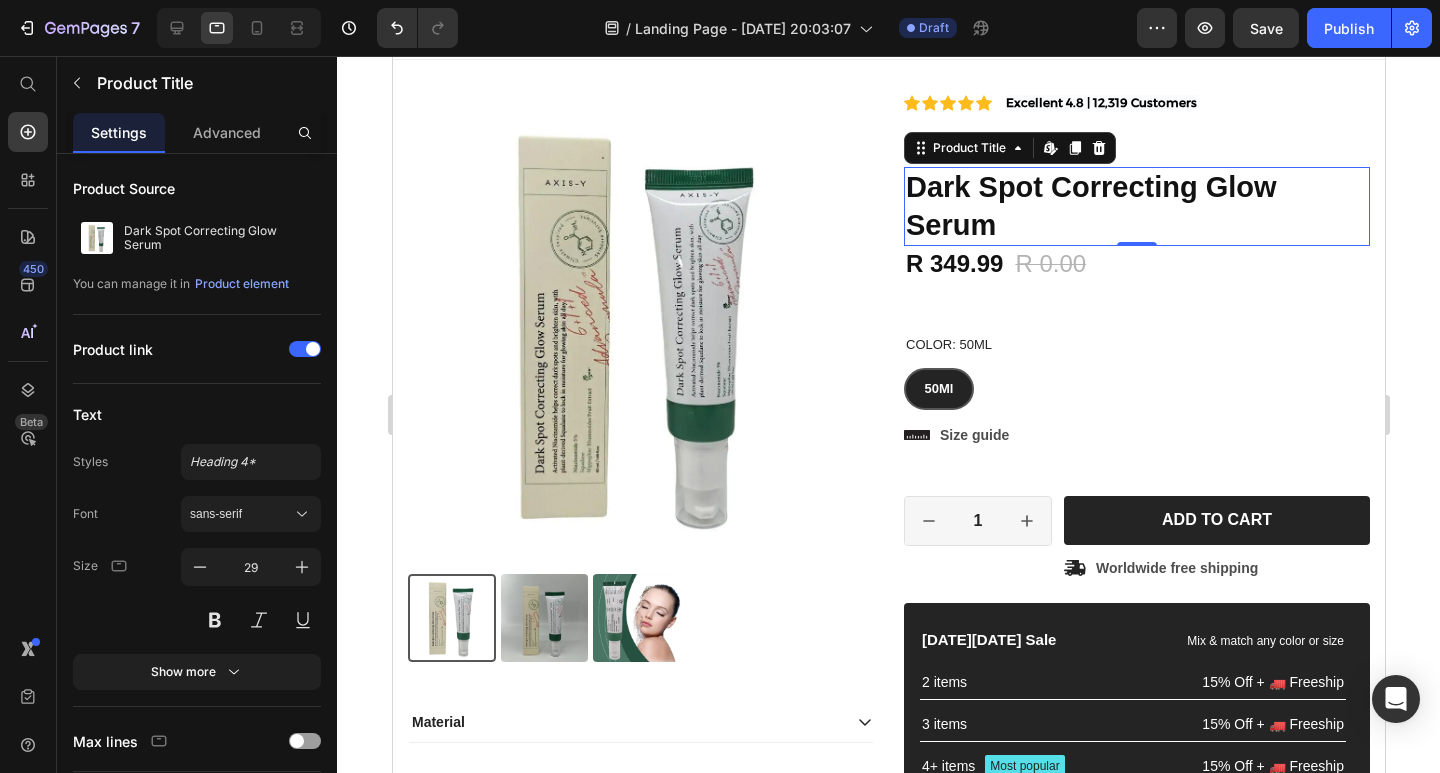 scroll, scrollTop: 0, scrollLeft: 0, axis: both 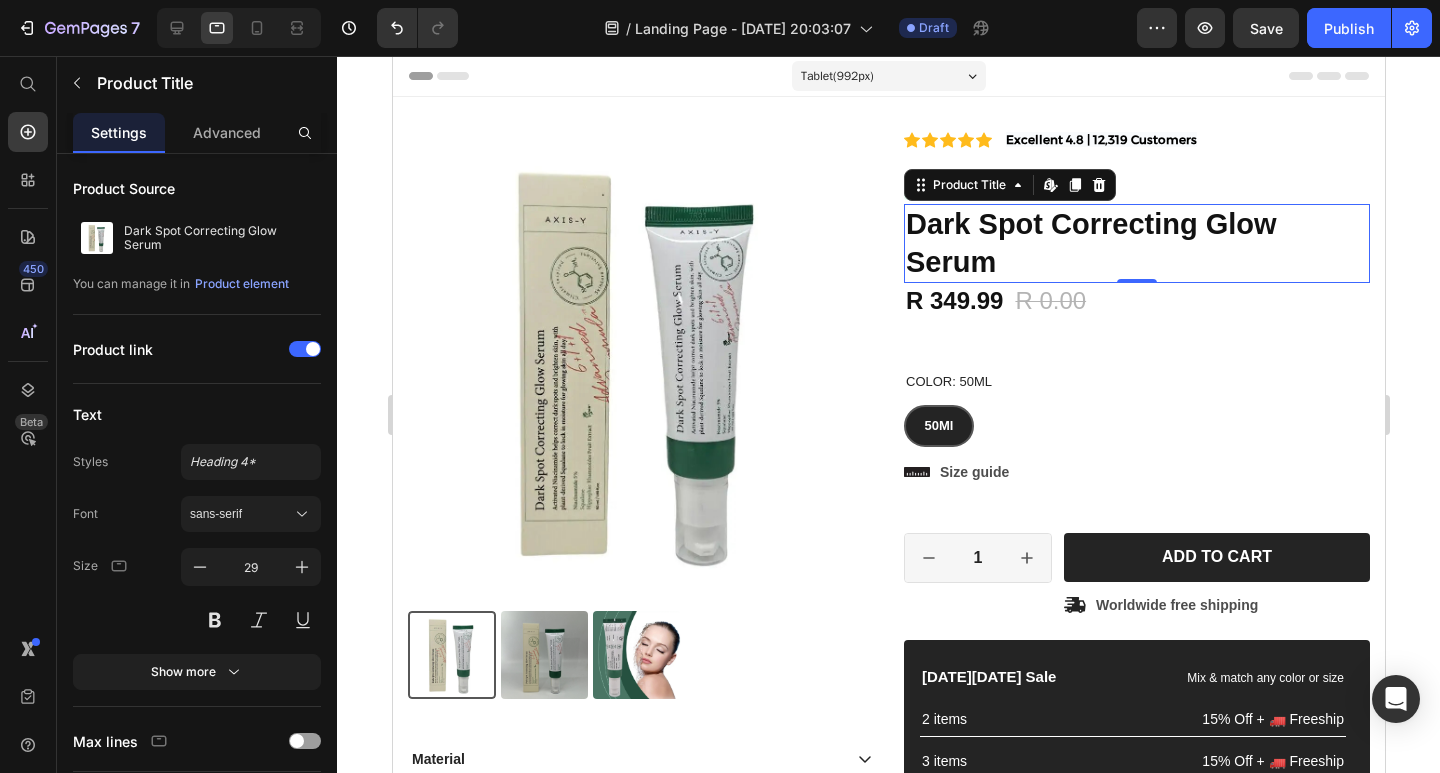 click 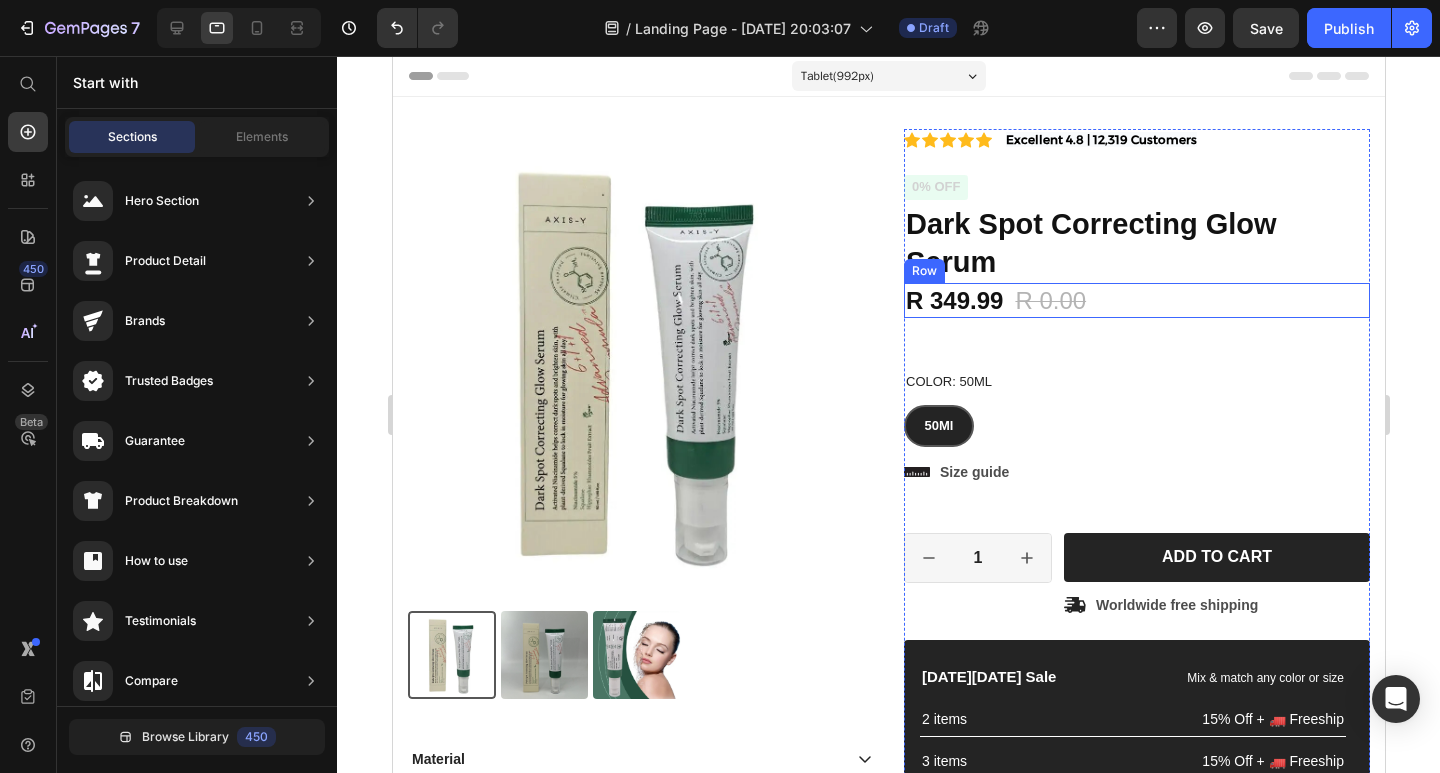click on "R 349.99 Product Price R 0.00 Product Price 0% off Product Badge Row" at bounding box center (1136, 300) 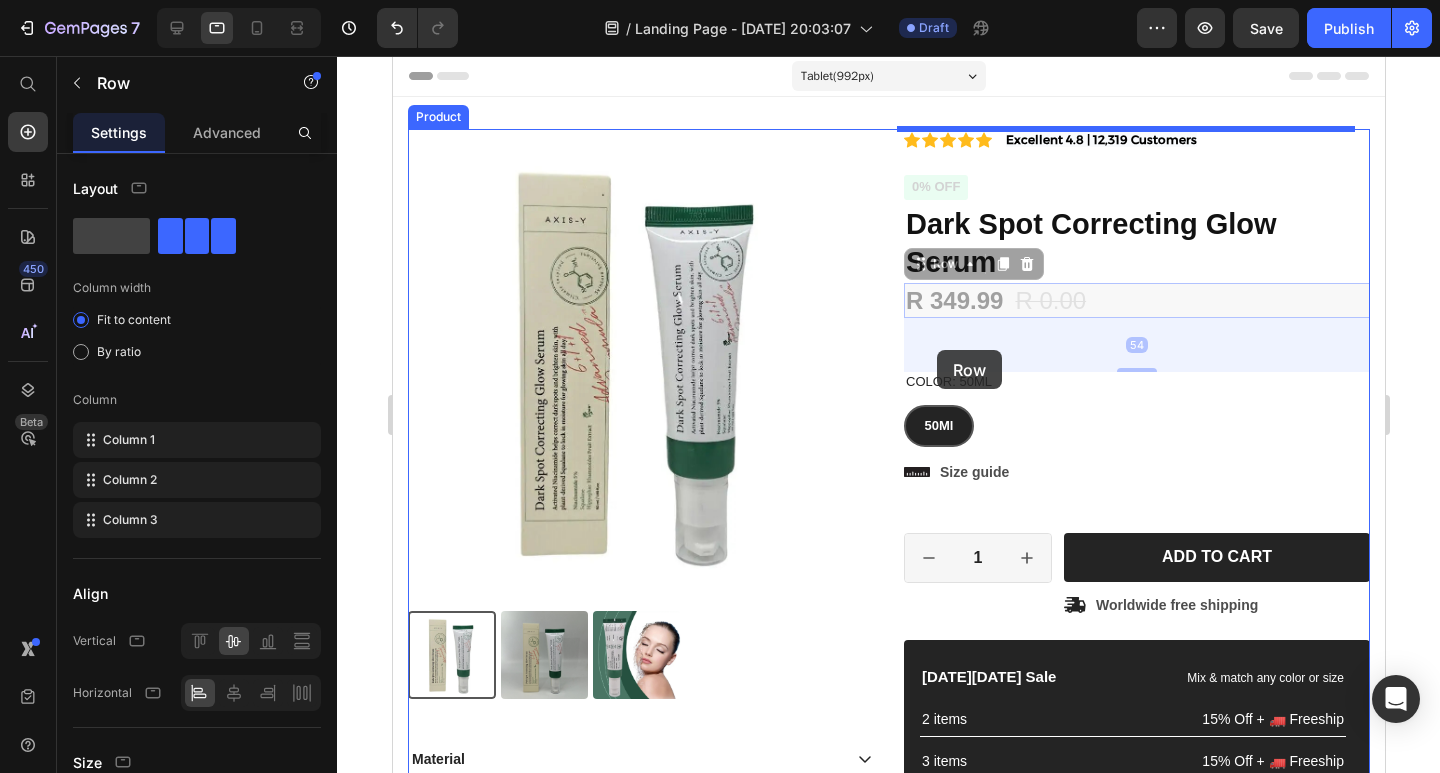 drag, startPoint x: 947, startPoint y: 270, endPoint x: 936, endPoint y: 350, distance: 80.75271 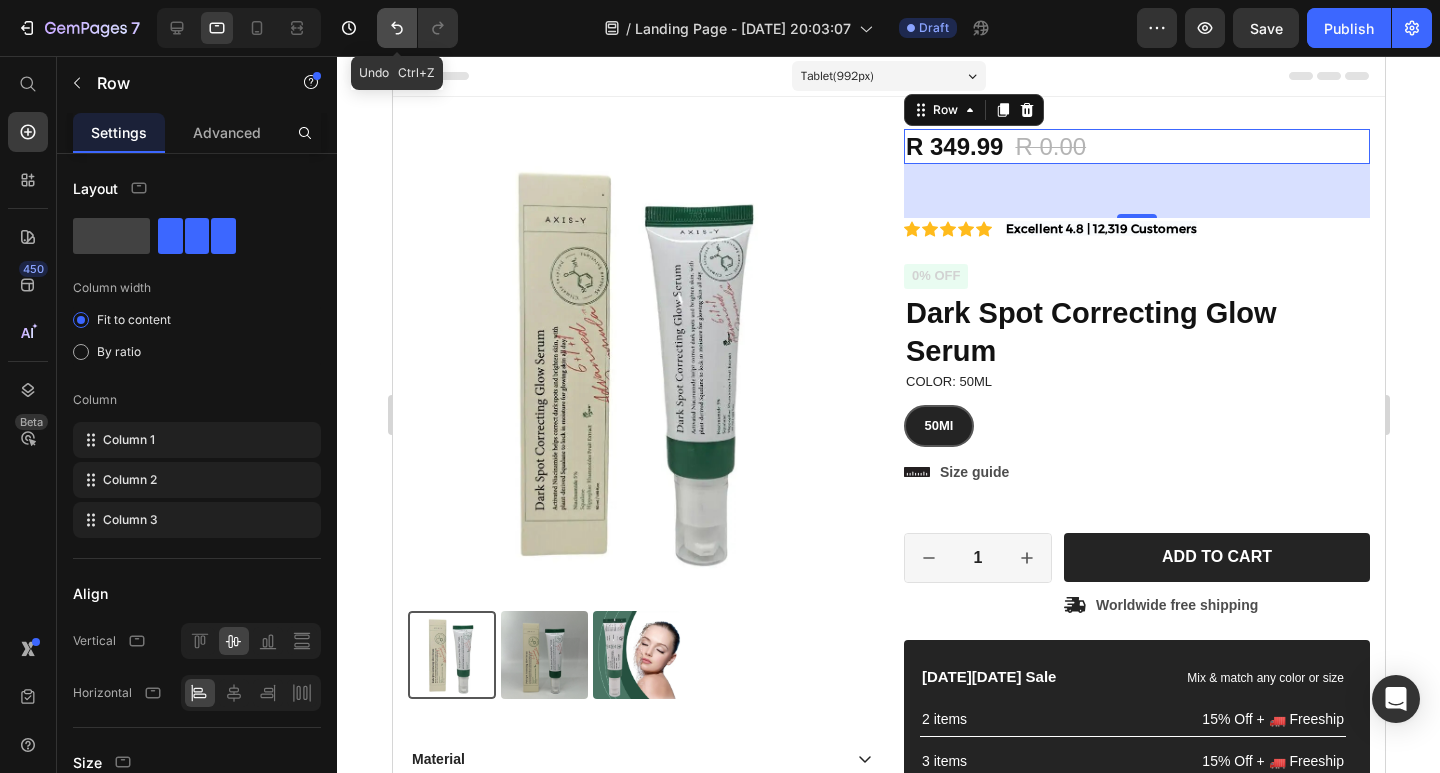 drag, startPoint x: 401, startPoint y: 28, endPoint x: 44, endPoint y: 27, distance: 357.0014 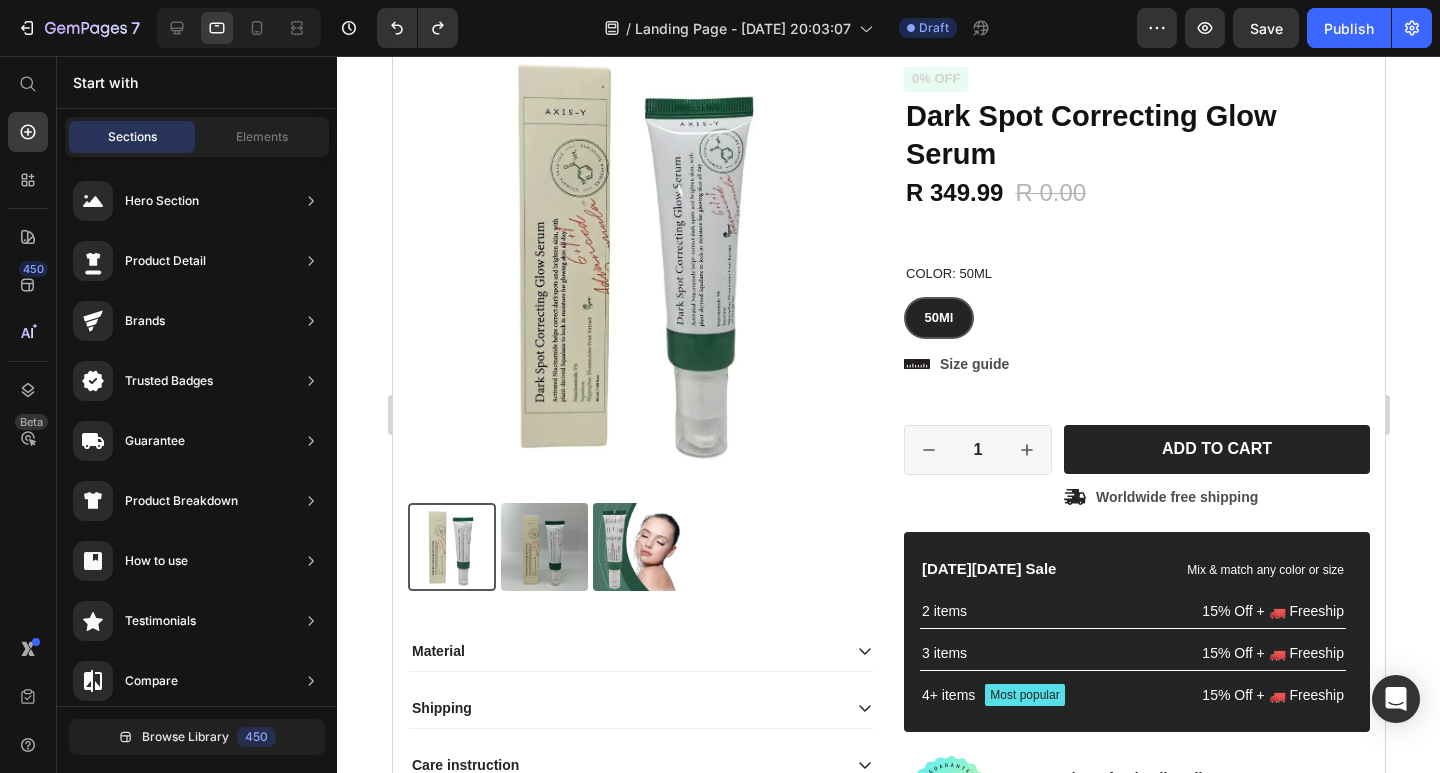 scroll, scrollTop: 0, scrollLeft: 0, axis: both 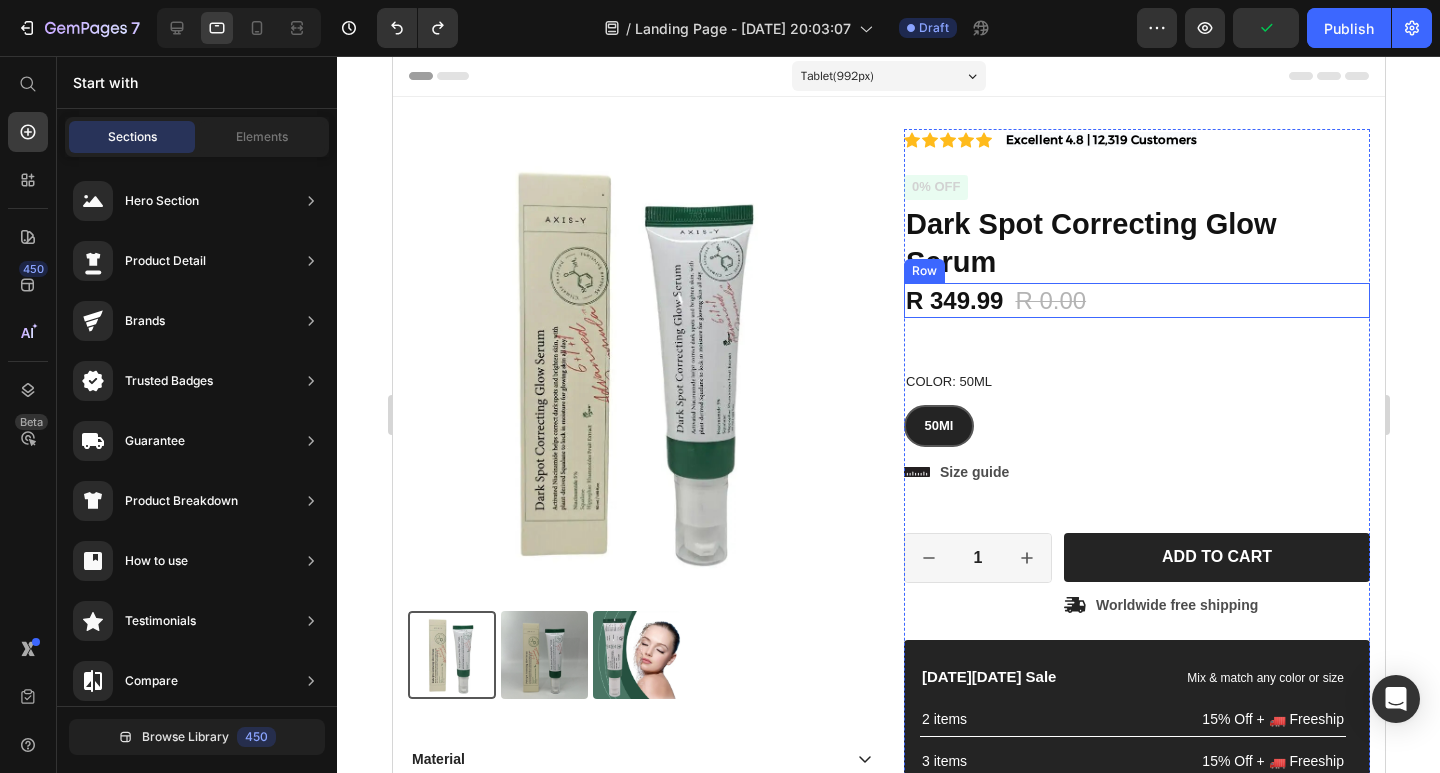 click on "R 349.99 Product Price R 0.00 Product Price 0% off Product Badge Row" at bounding box center (1136, 300) 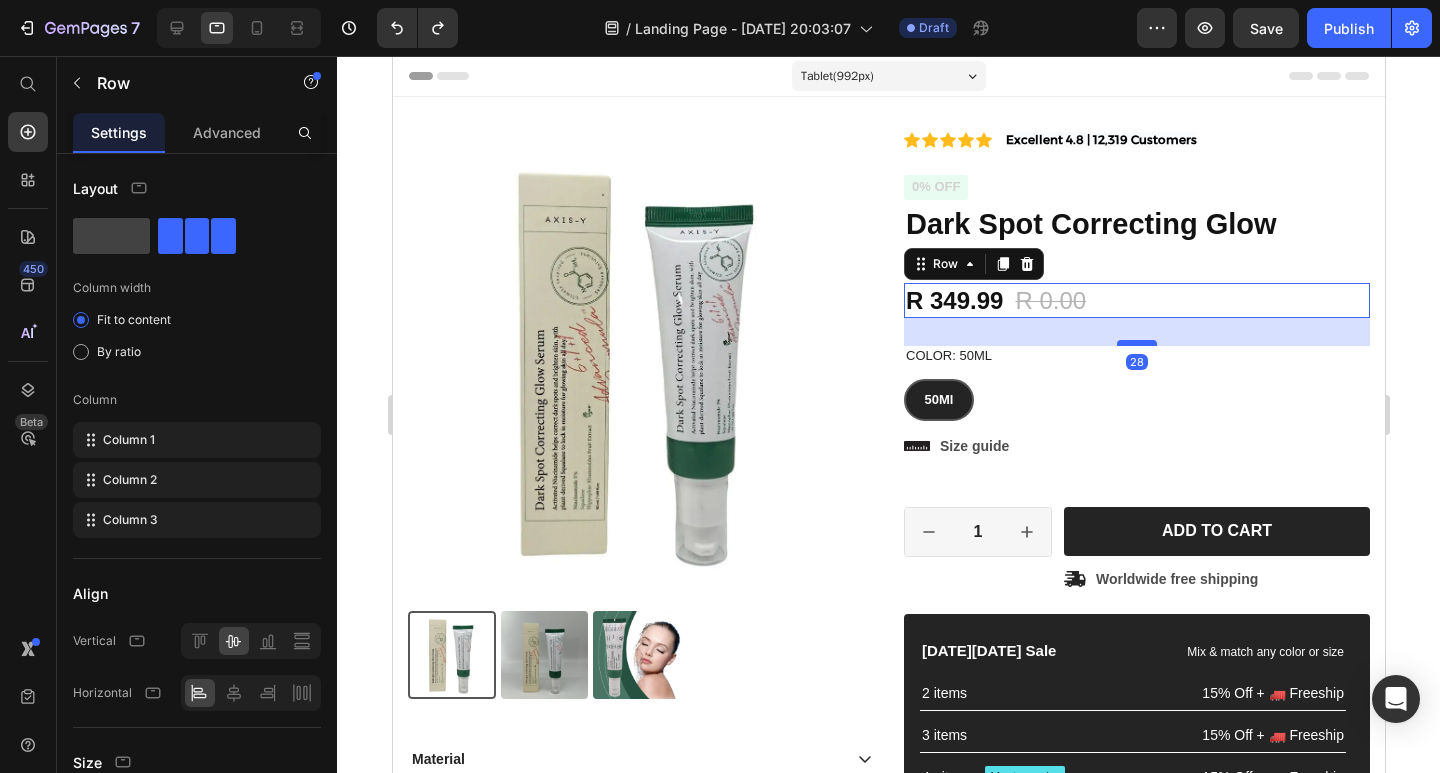 drag, startPoint x: 1130, startPoint y: 372, endPoint x: 1783, endPoint y: 442, distance: 656.7412 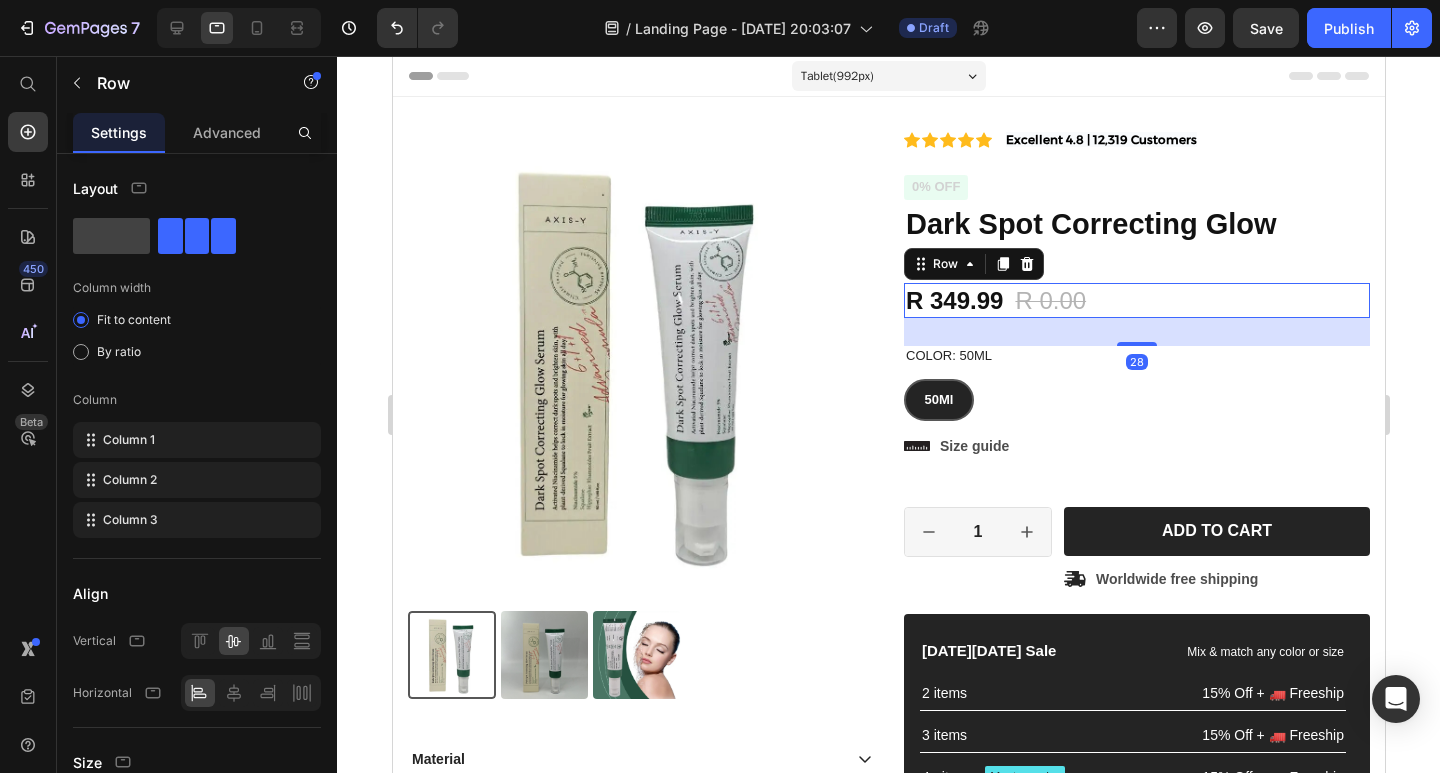 click 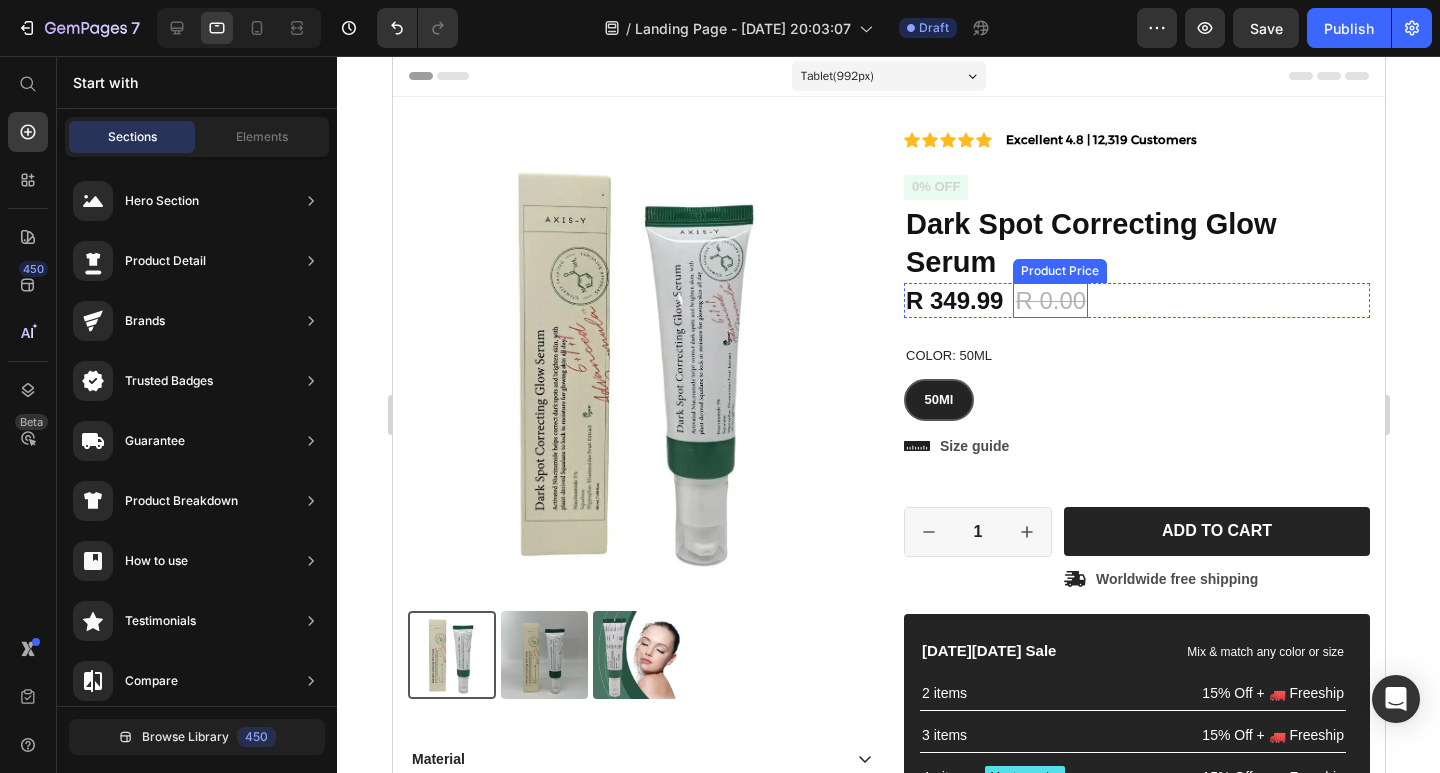 click on "R 0.00" at bounding box center (1049, 300) 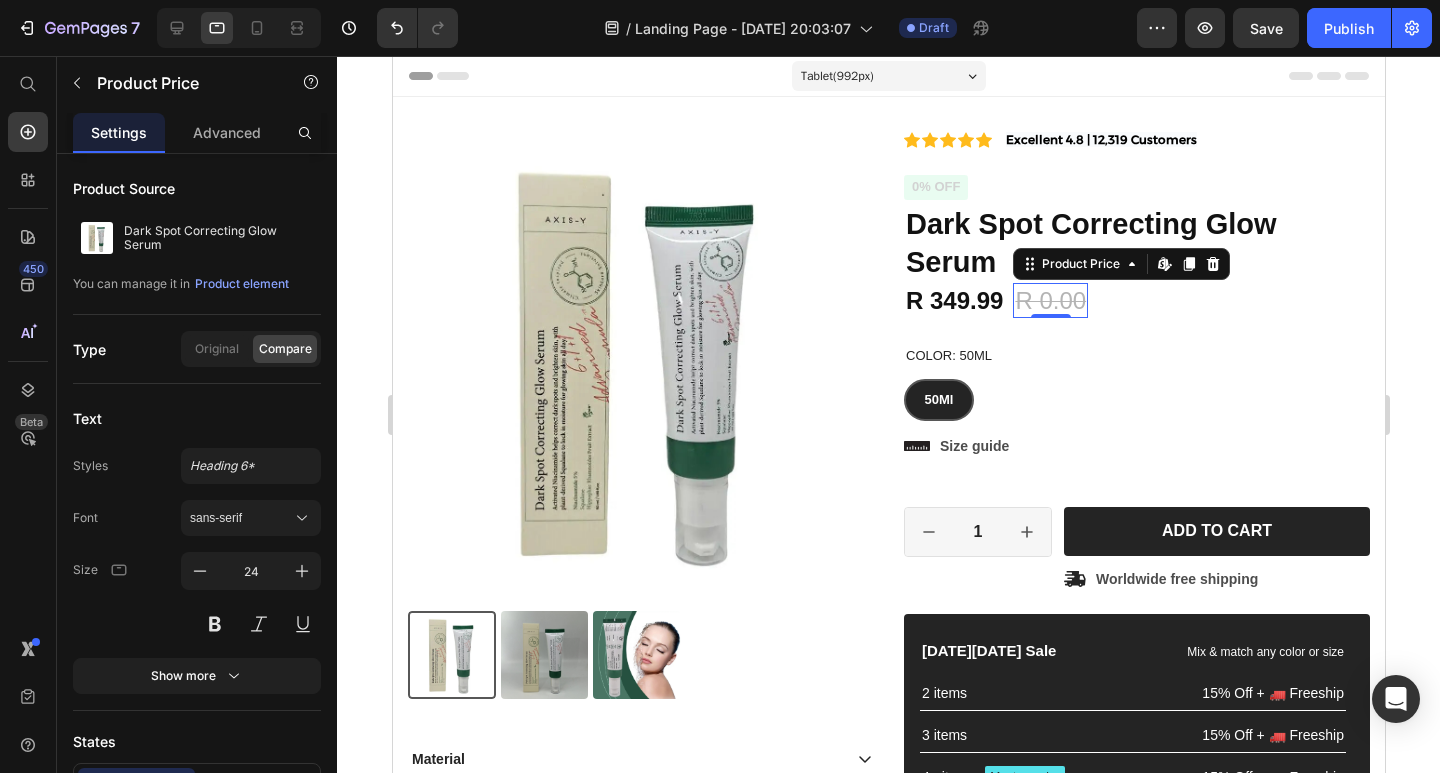 click on "R 0.00" at bounding box center [1049, 300] 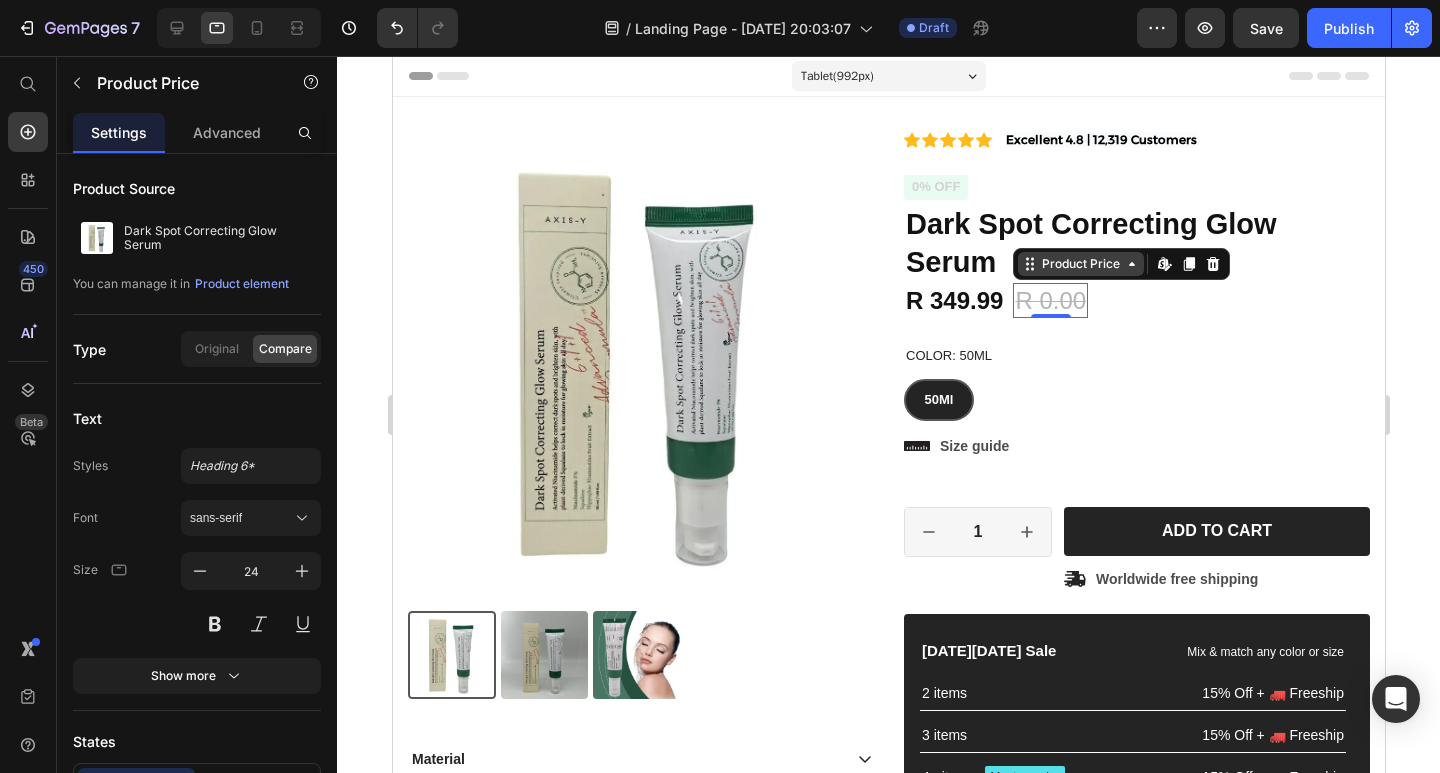 click on "Product Price" at bounding box center (1080, 264) 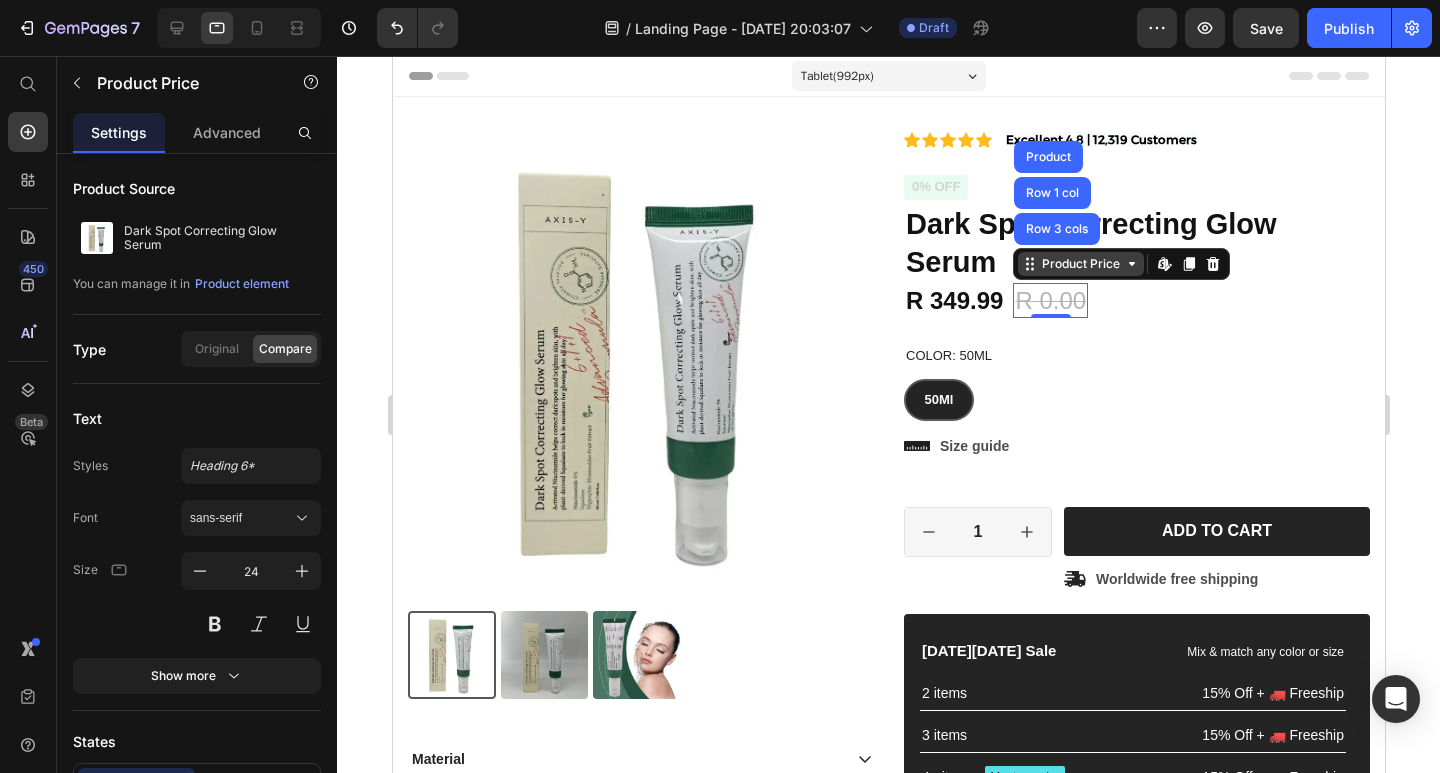 click on "Product Price" at bounding box center [1080, 264] 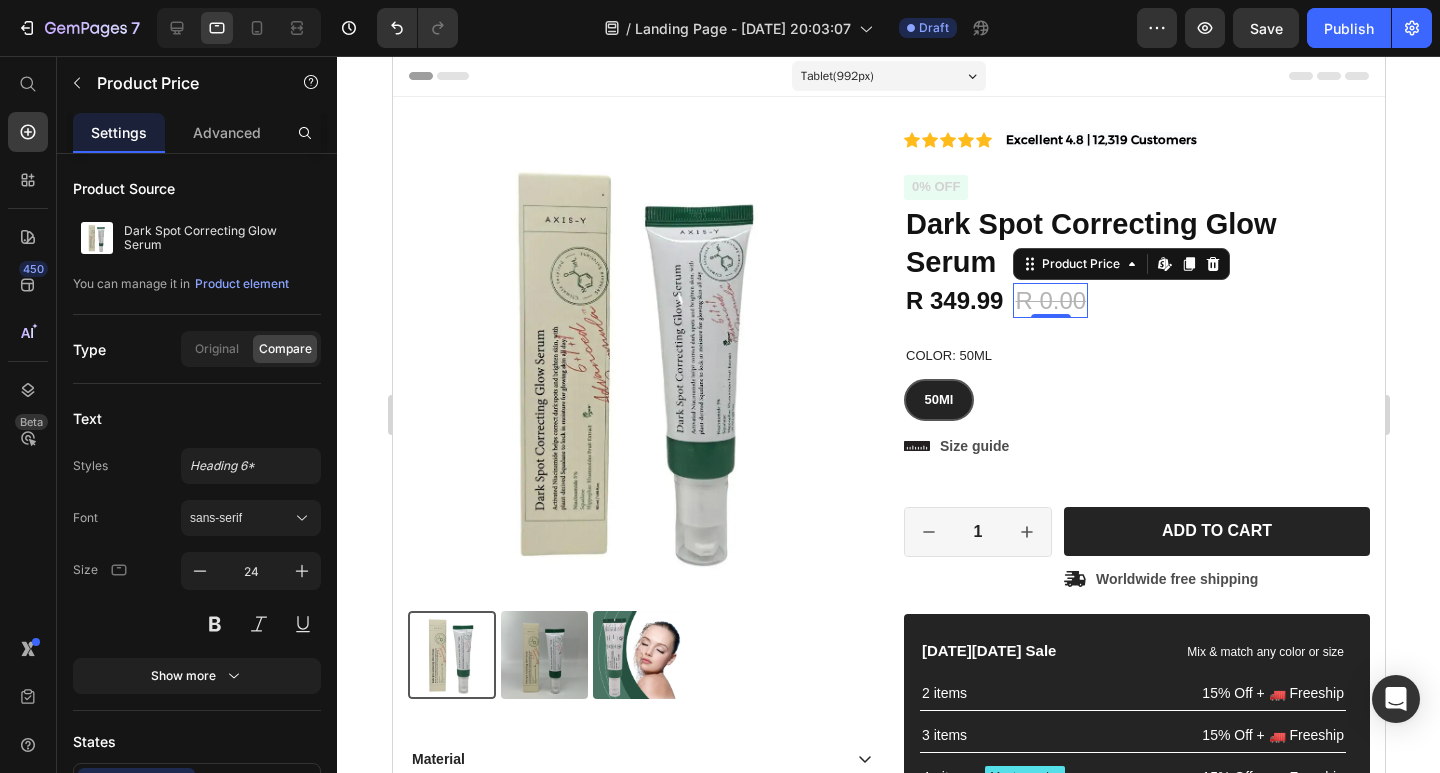 click on "R 0.00" at bounding box center [1049, 300] 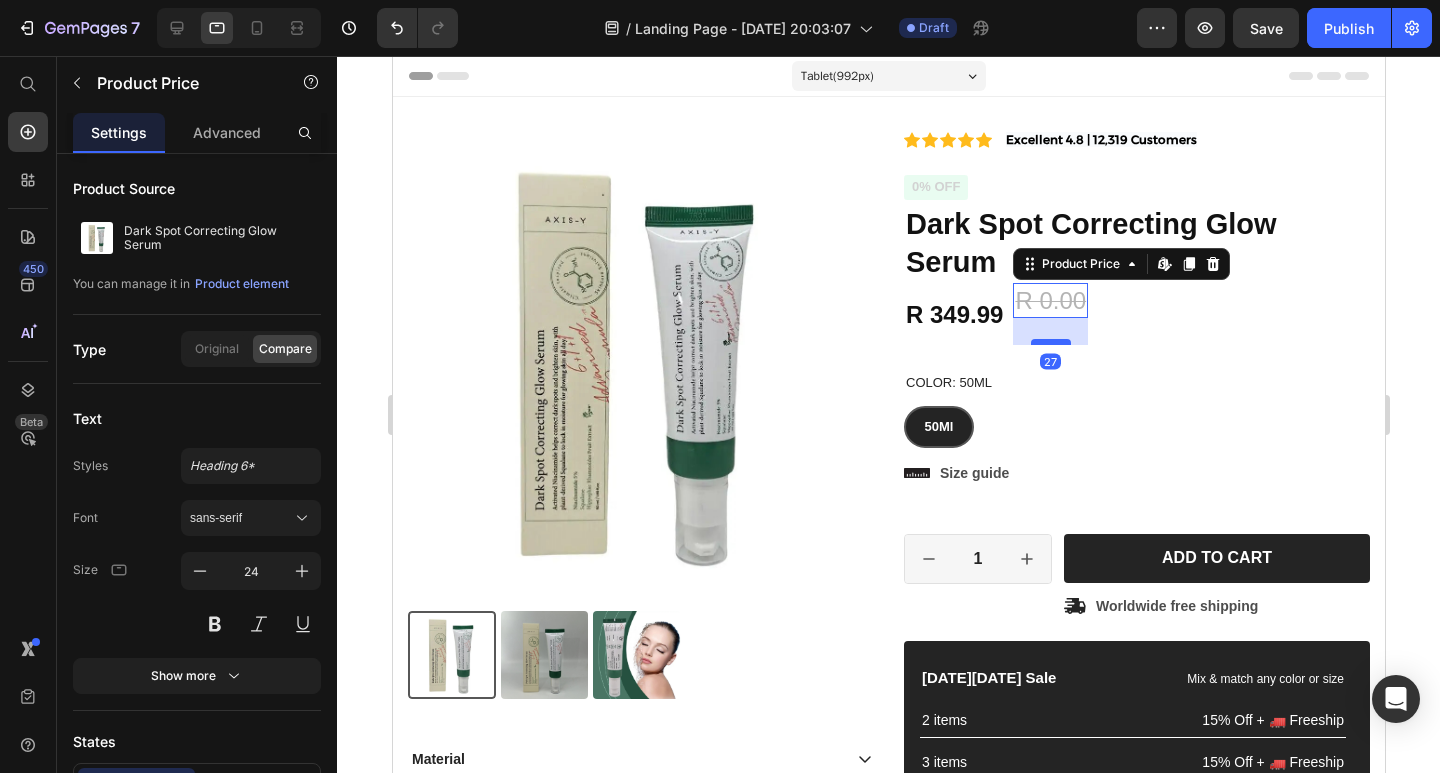 drag, startPoint x: 1043, startPoint y: 315, endPoint x: 1054, endPoint y: 342, distance: 29.15476 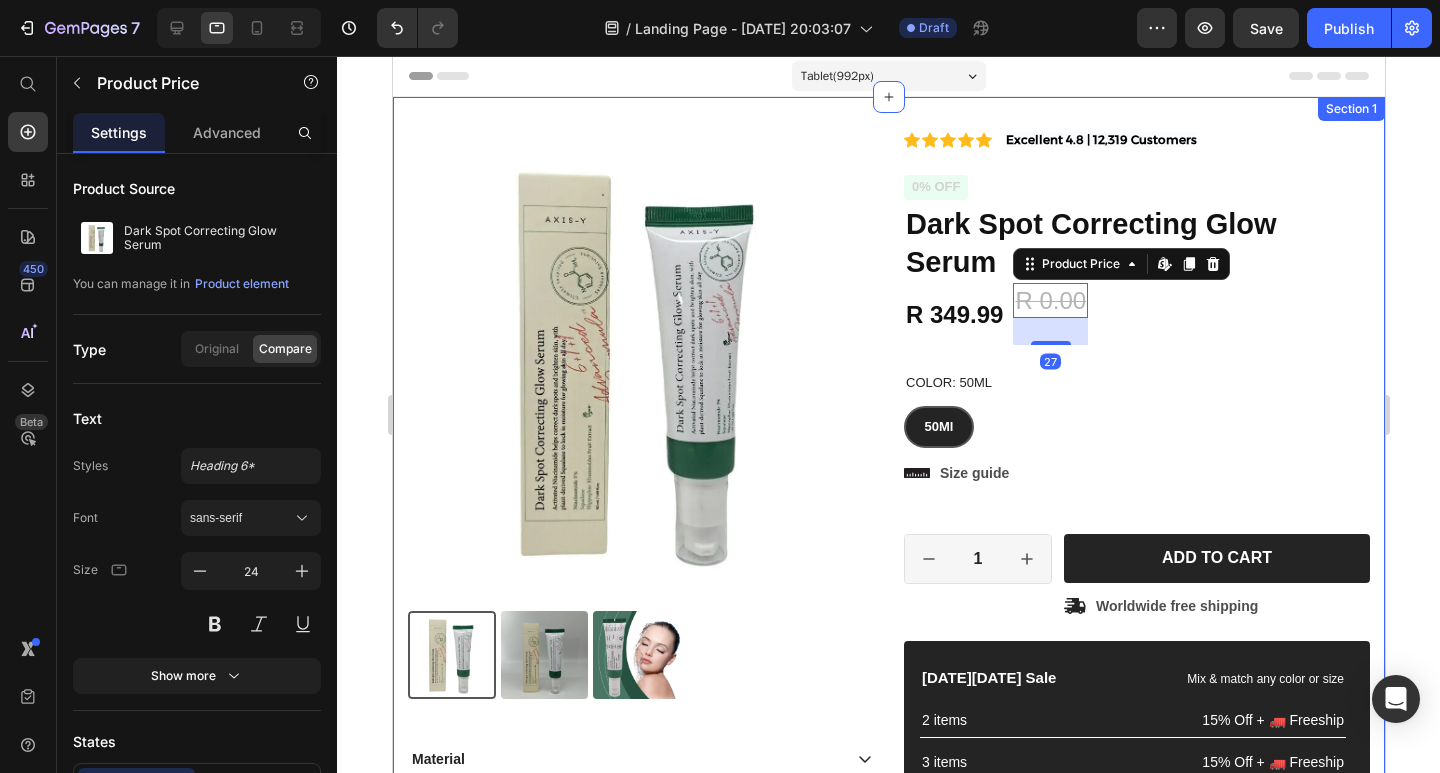 click 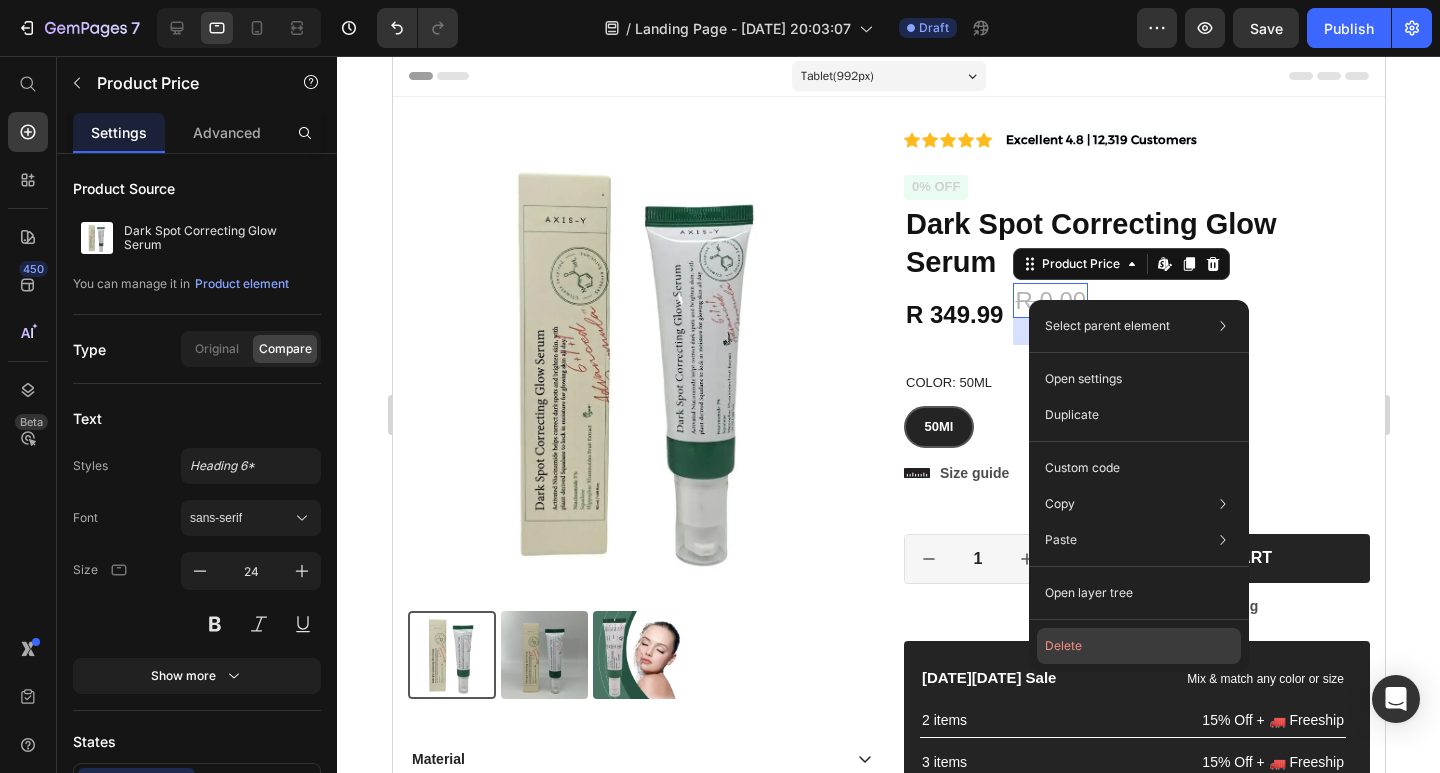 click on "Delete" 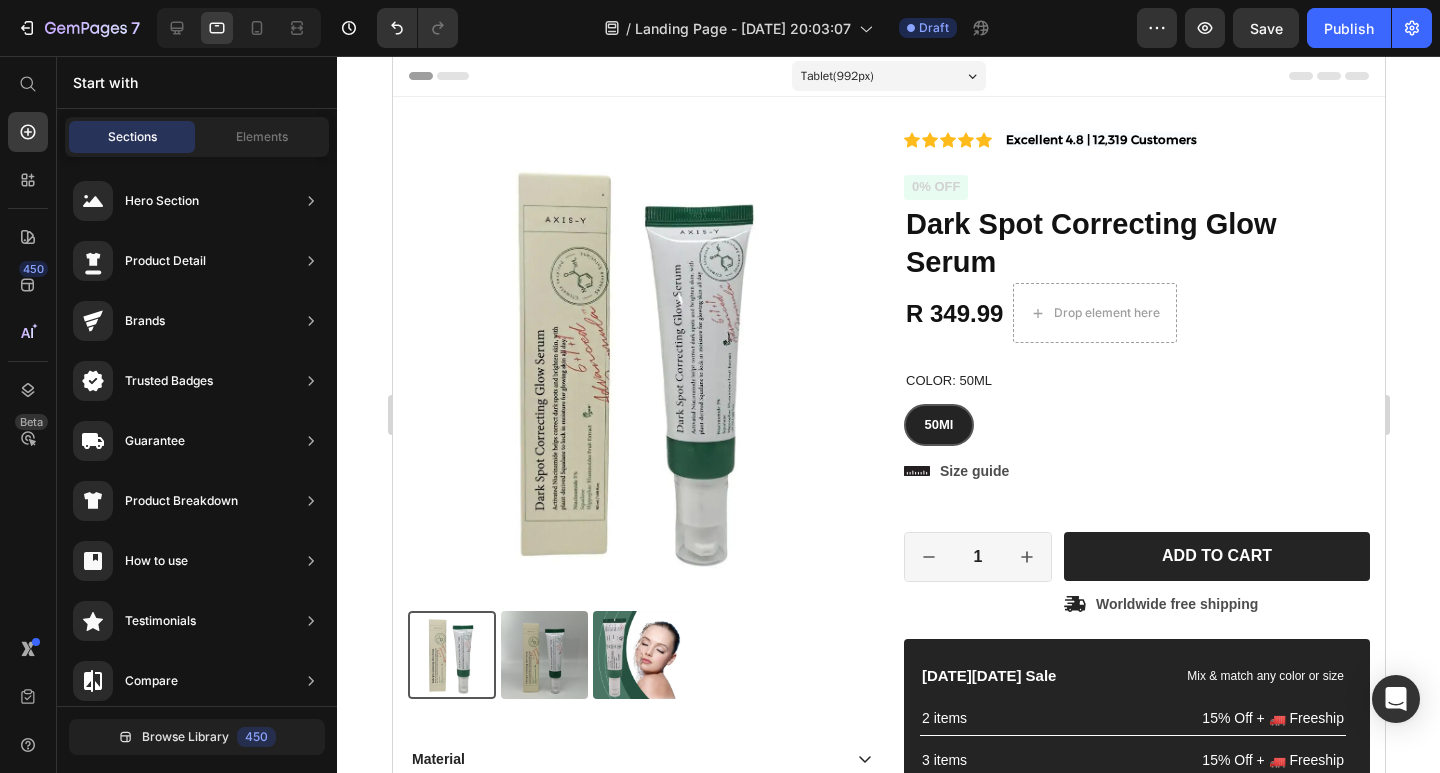 click 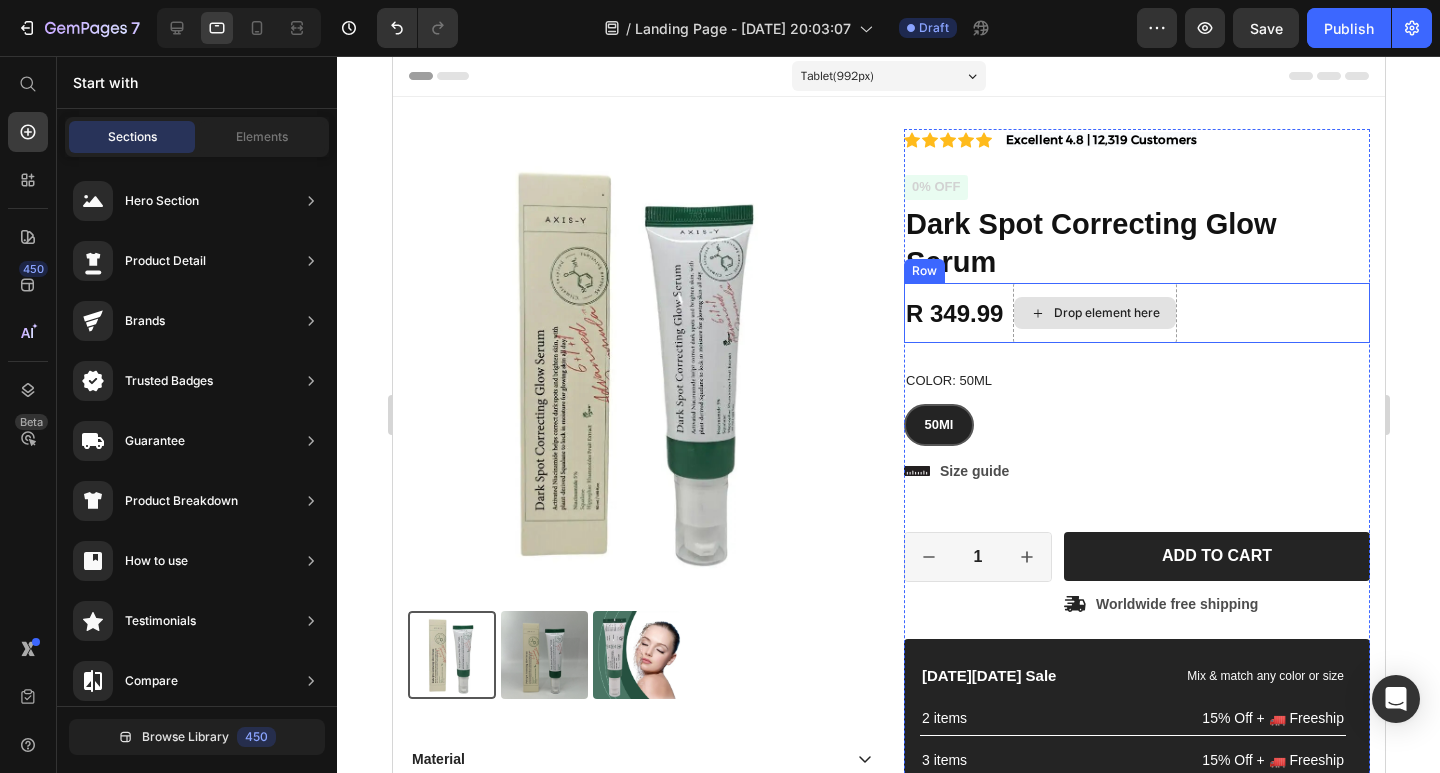 click on "Drop element here" at bounding box center [1106, 313] 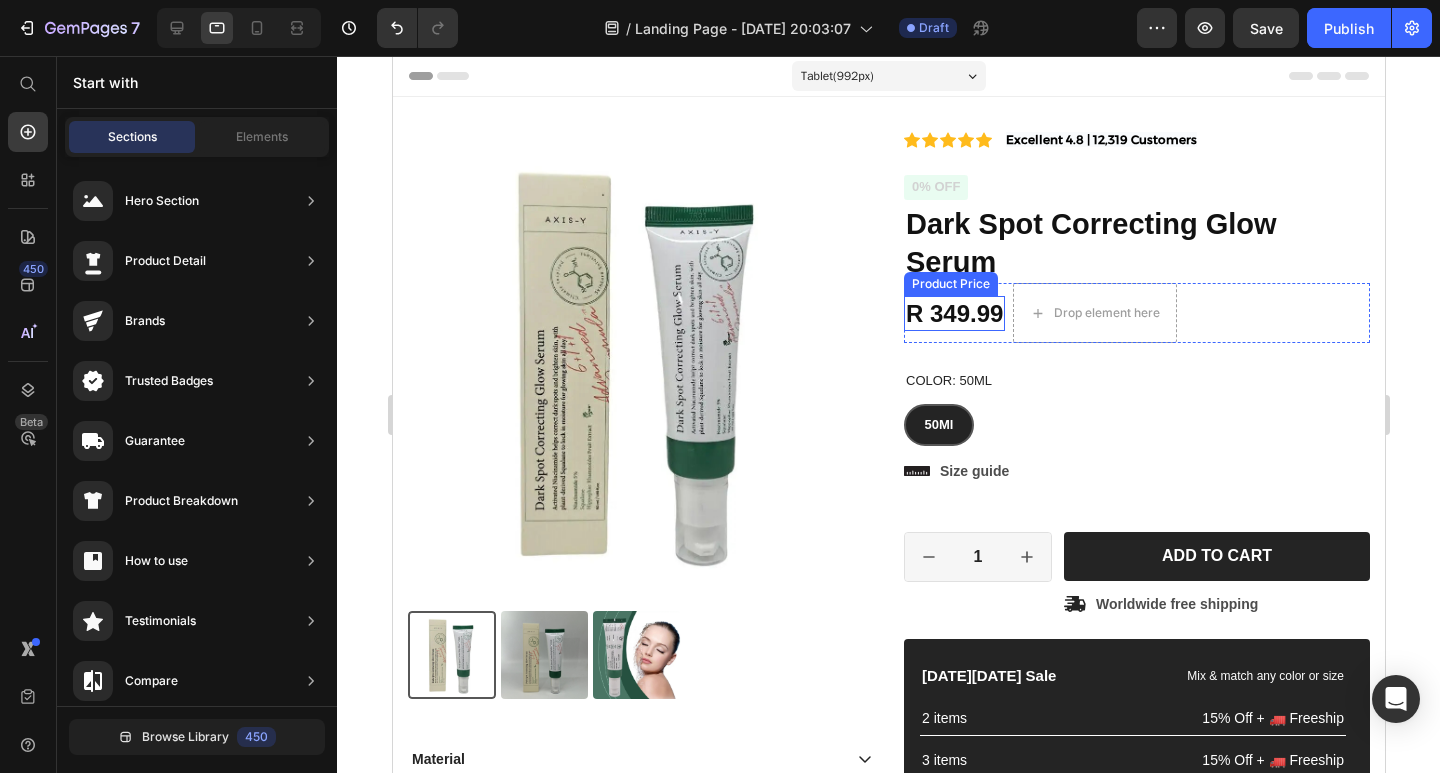 click on "R 349.99" at bounding box center [953, 313] 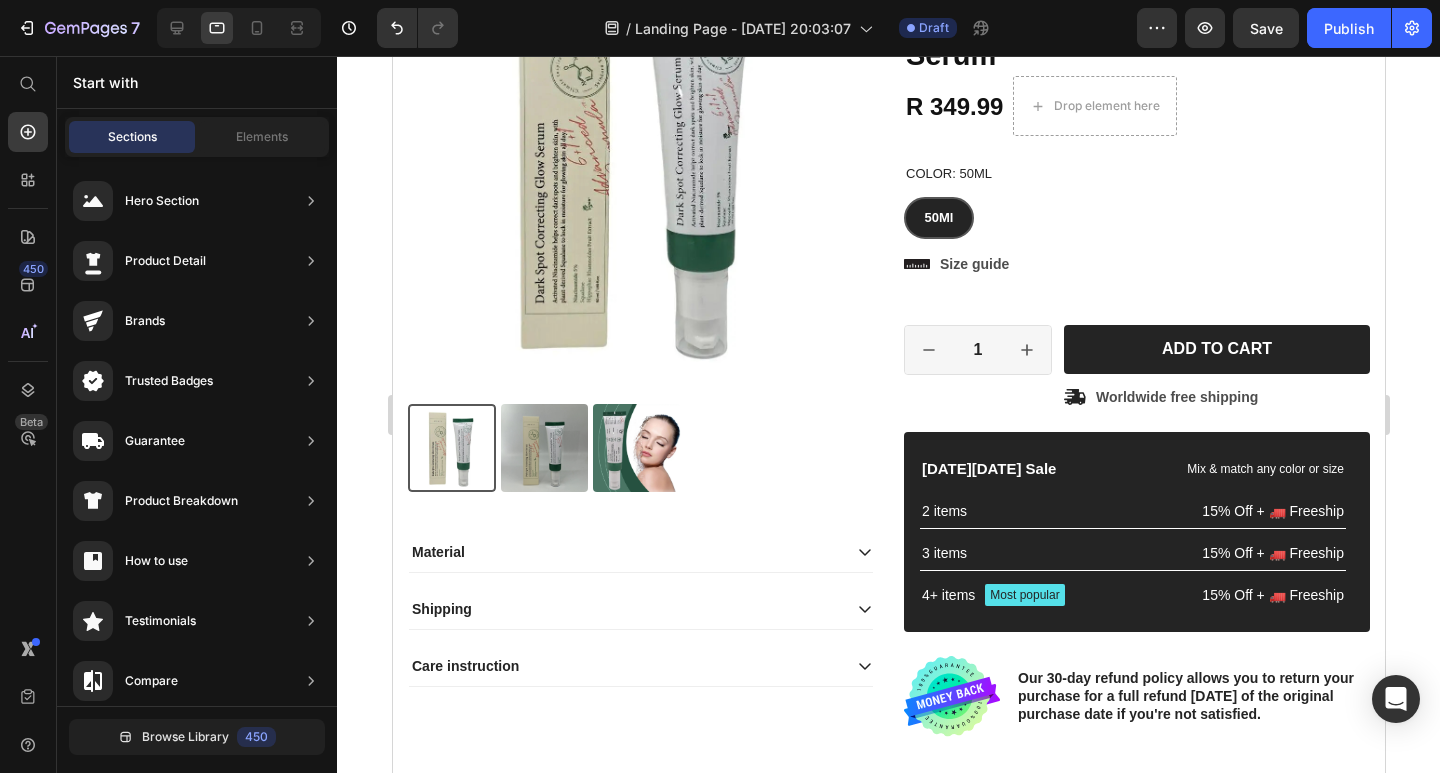 scroll, scrollTop: 234, scrollLeft: 0, axis: vertical 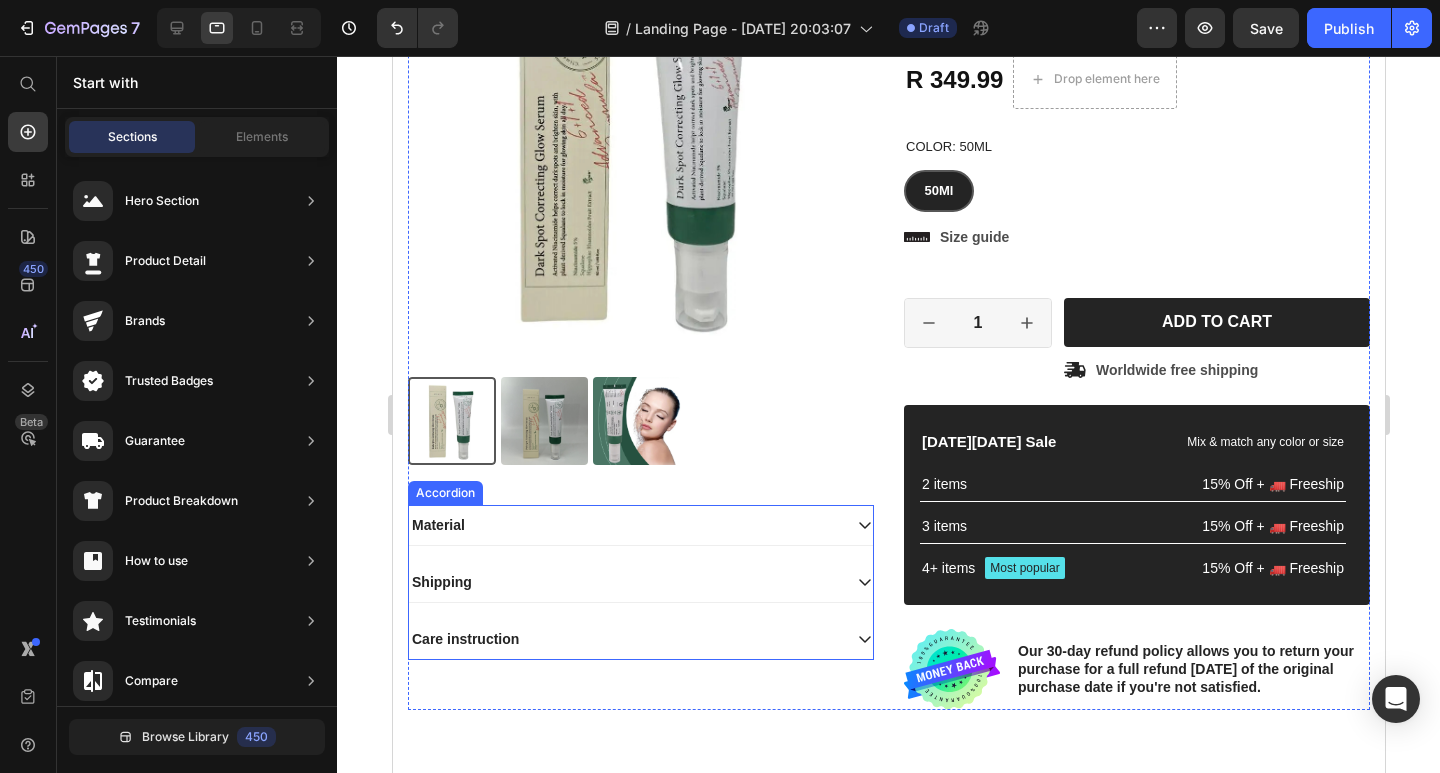 click 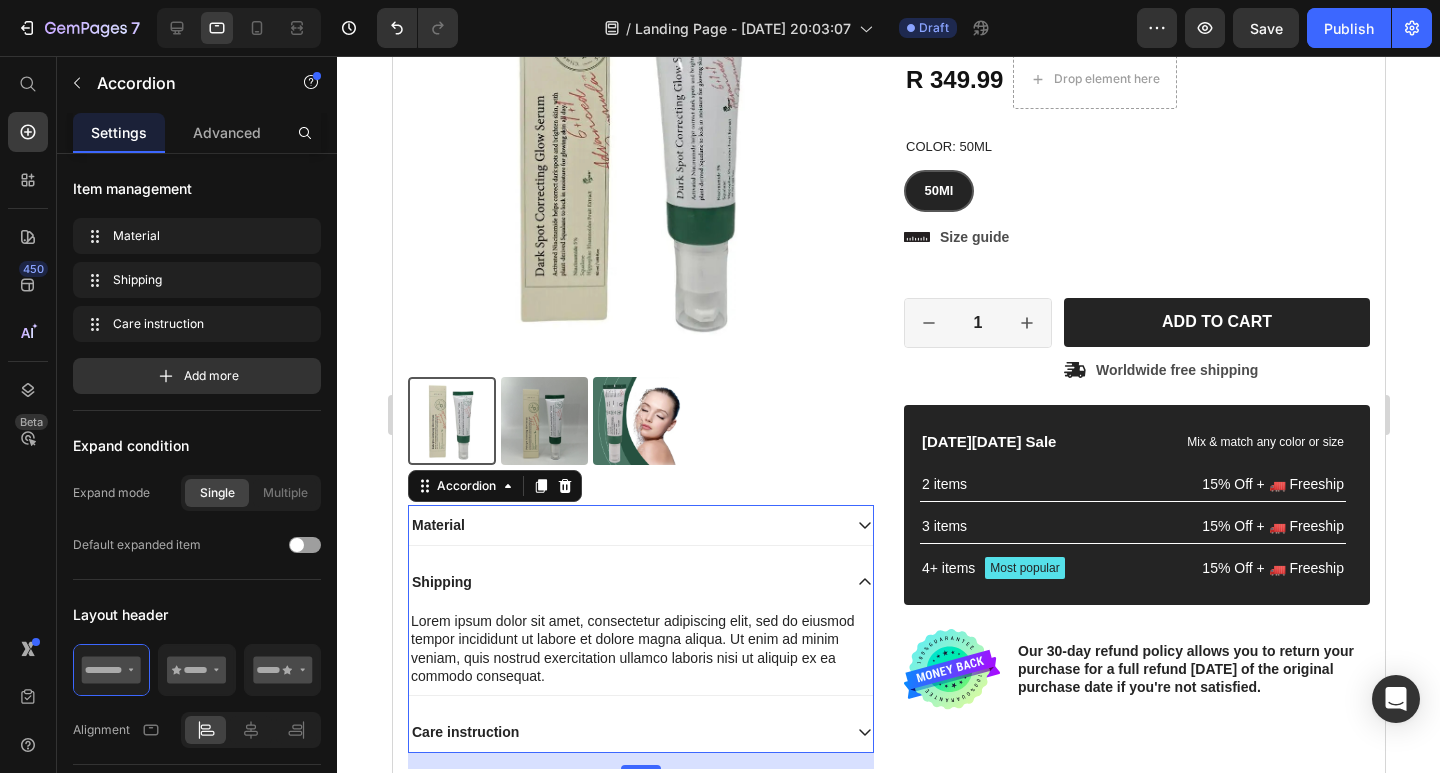 click 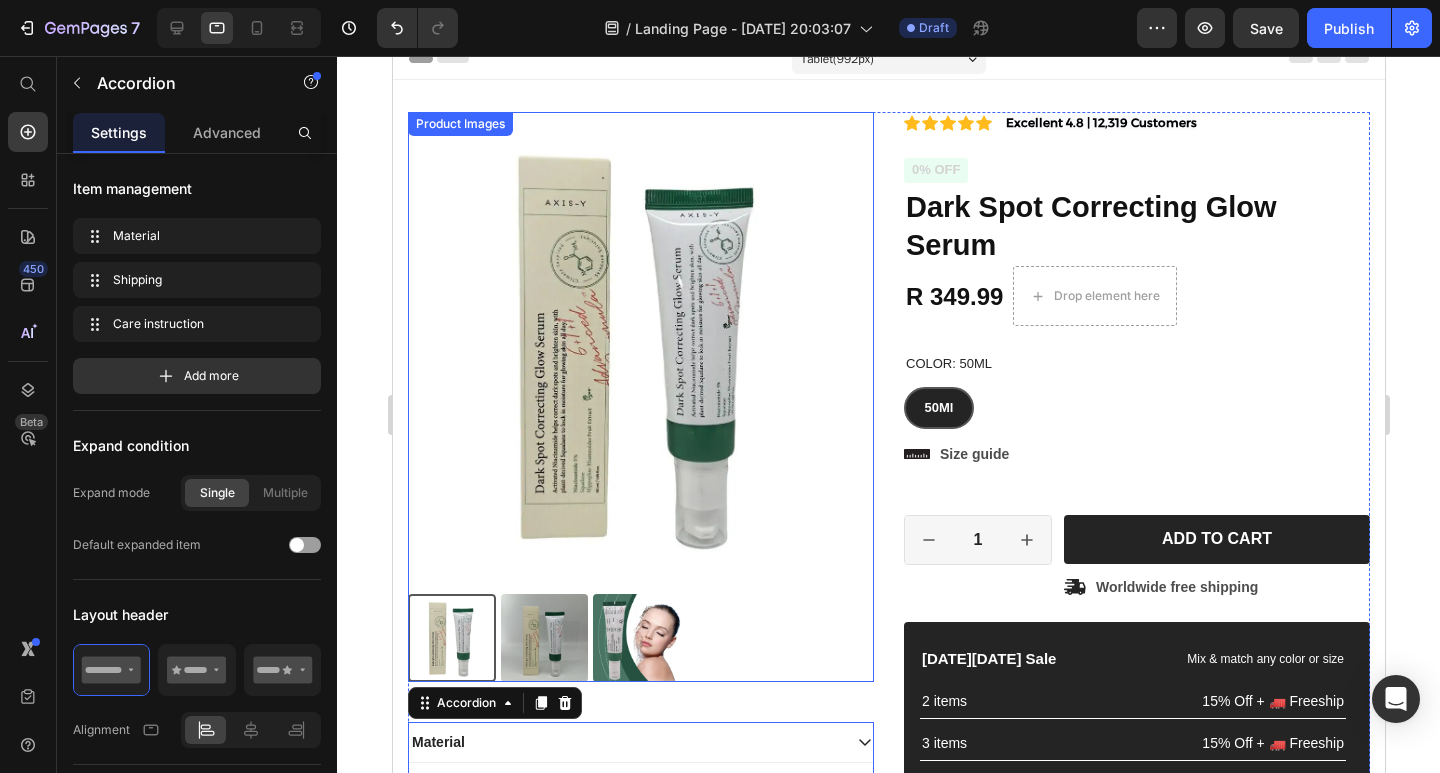 scroll, scrollTop: 0, scrollLeft: 0, axis: both 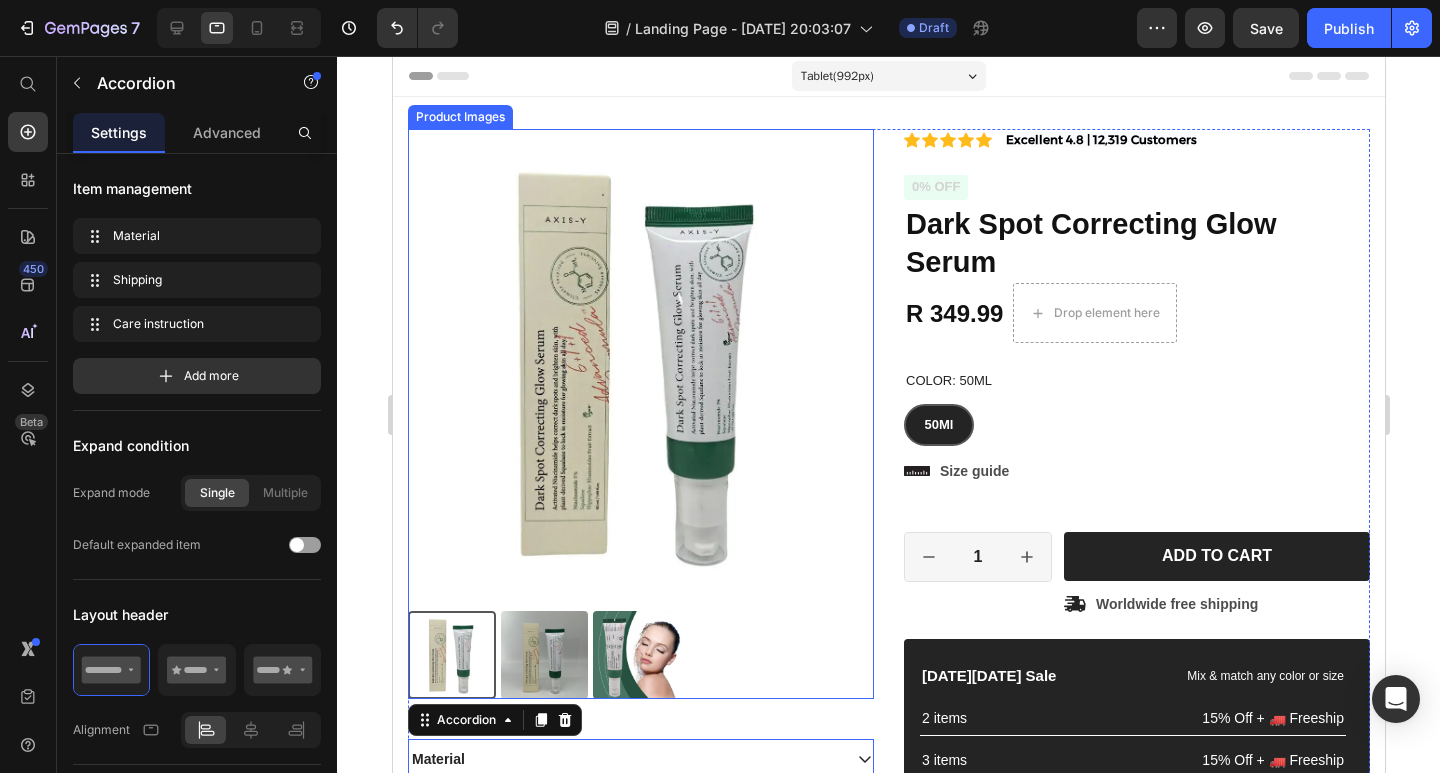 click at bounding box center (640, 362) 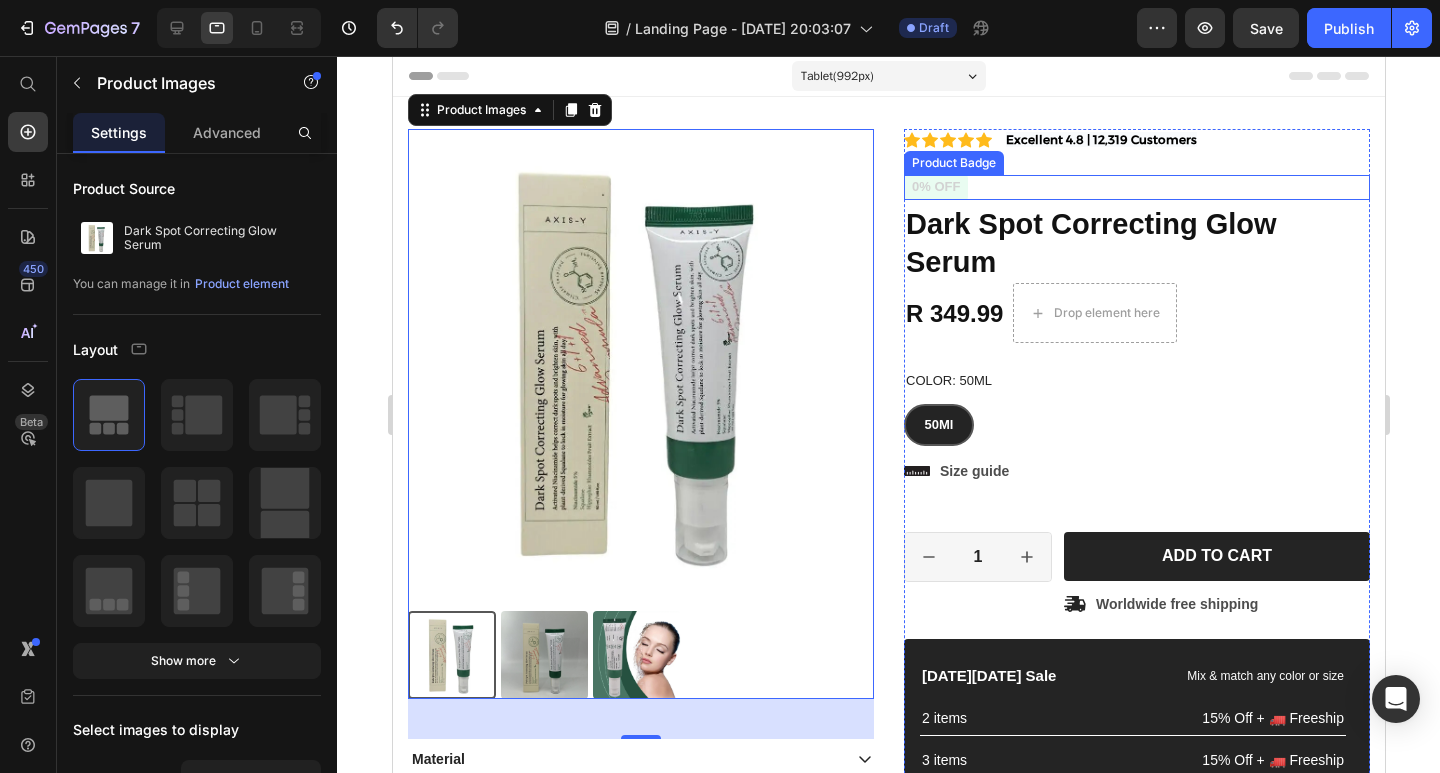 click on "0% off" at bounding box center (935, 187) 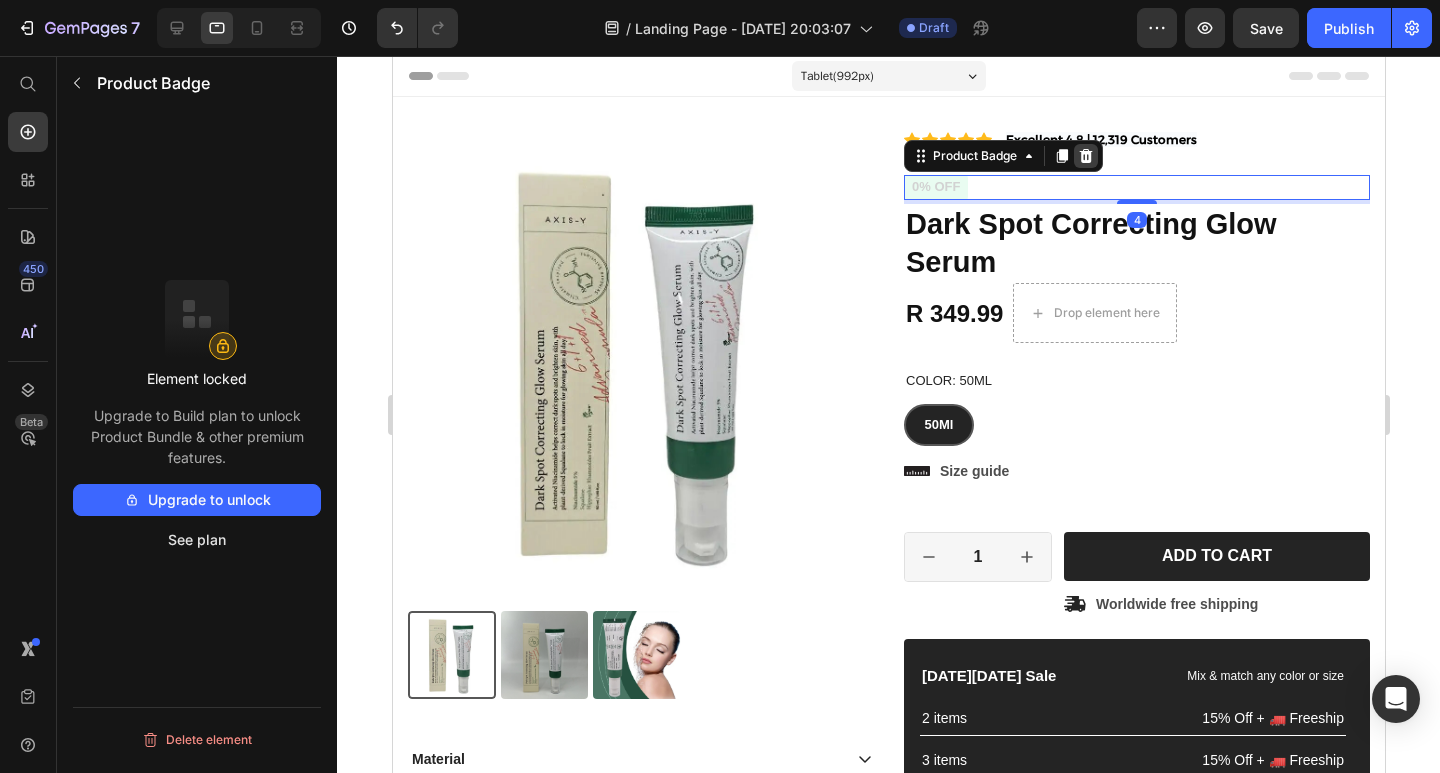 click 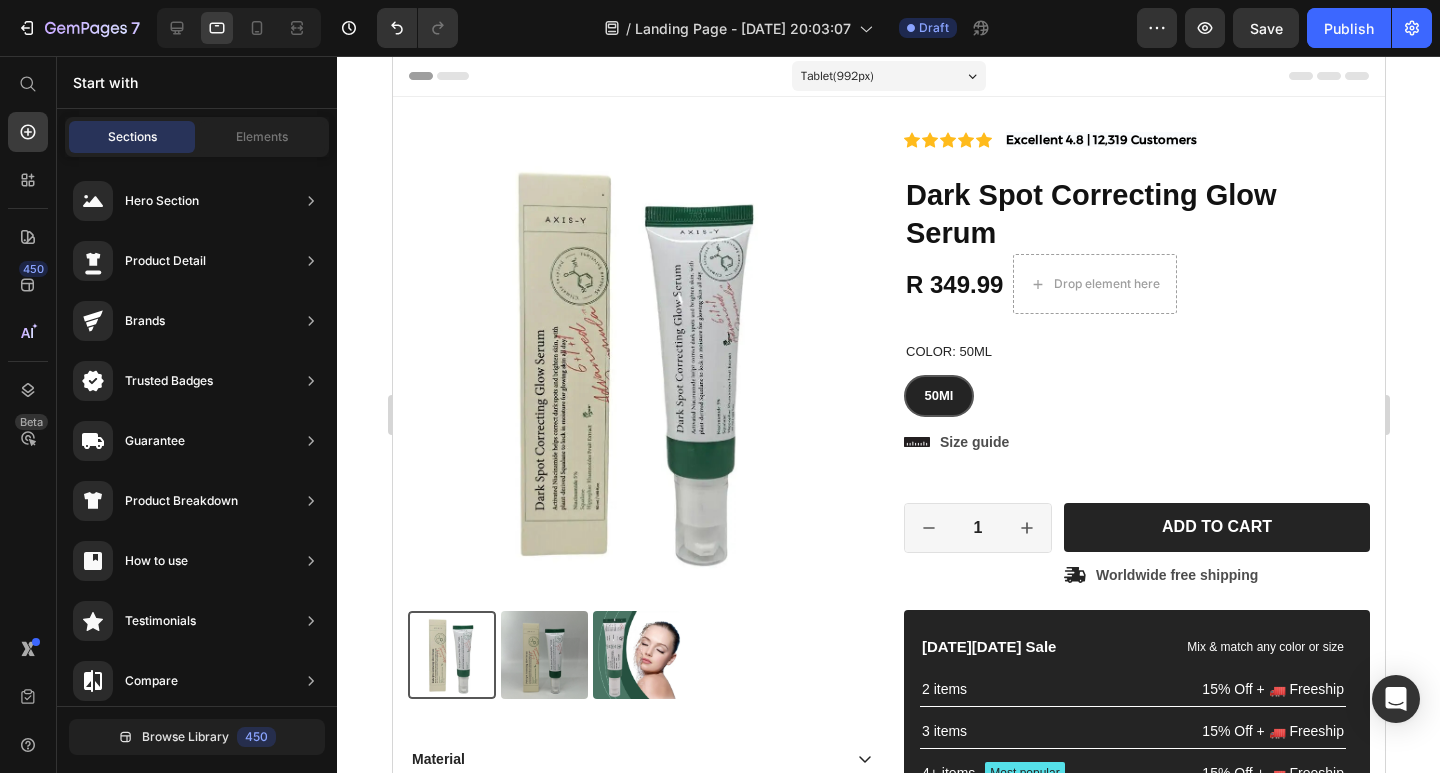 click 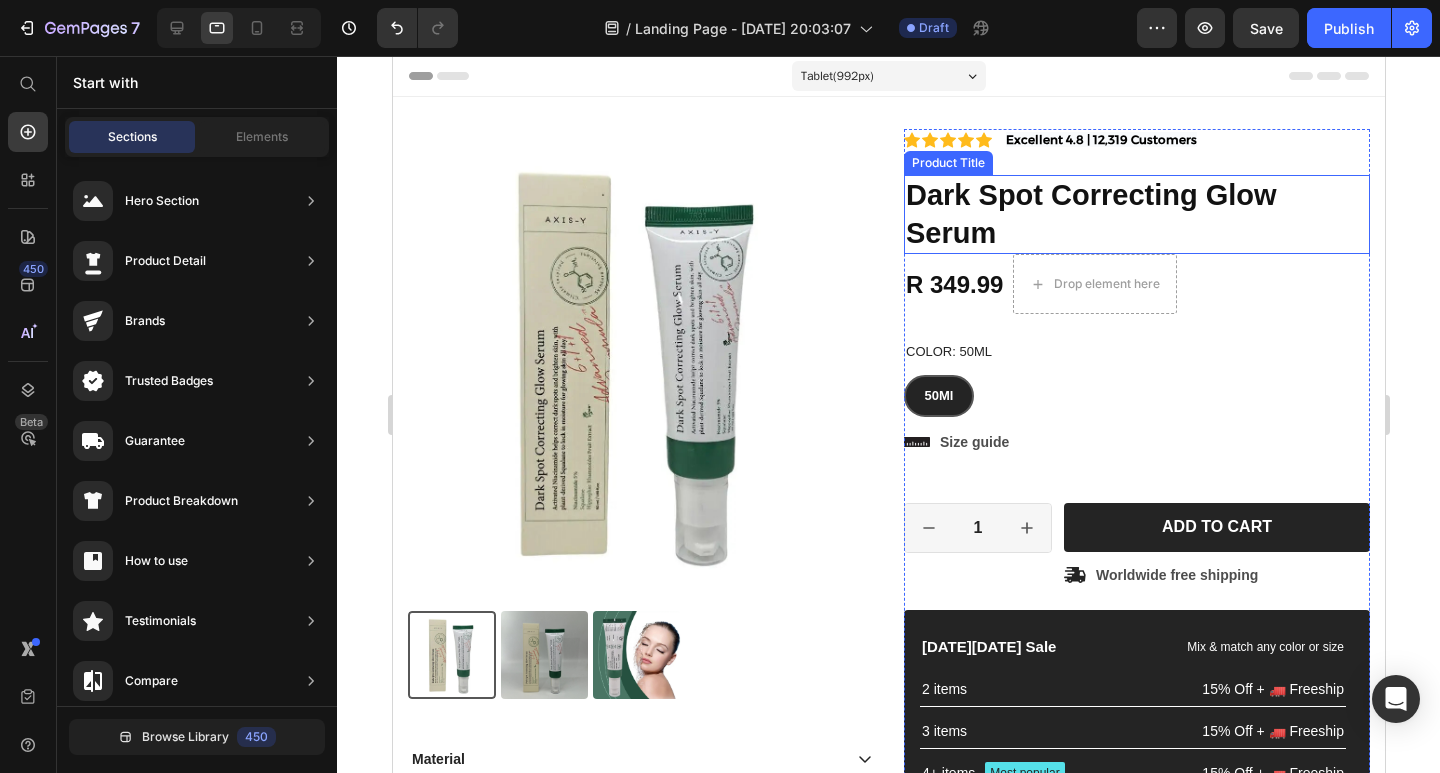 click on "Dark Spot Correcting Glow Serum" at bounding box center (1136, 214) 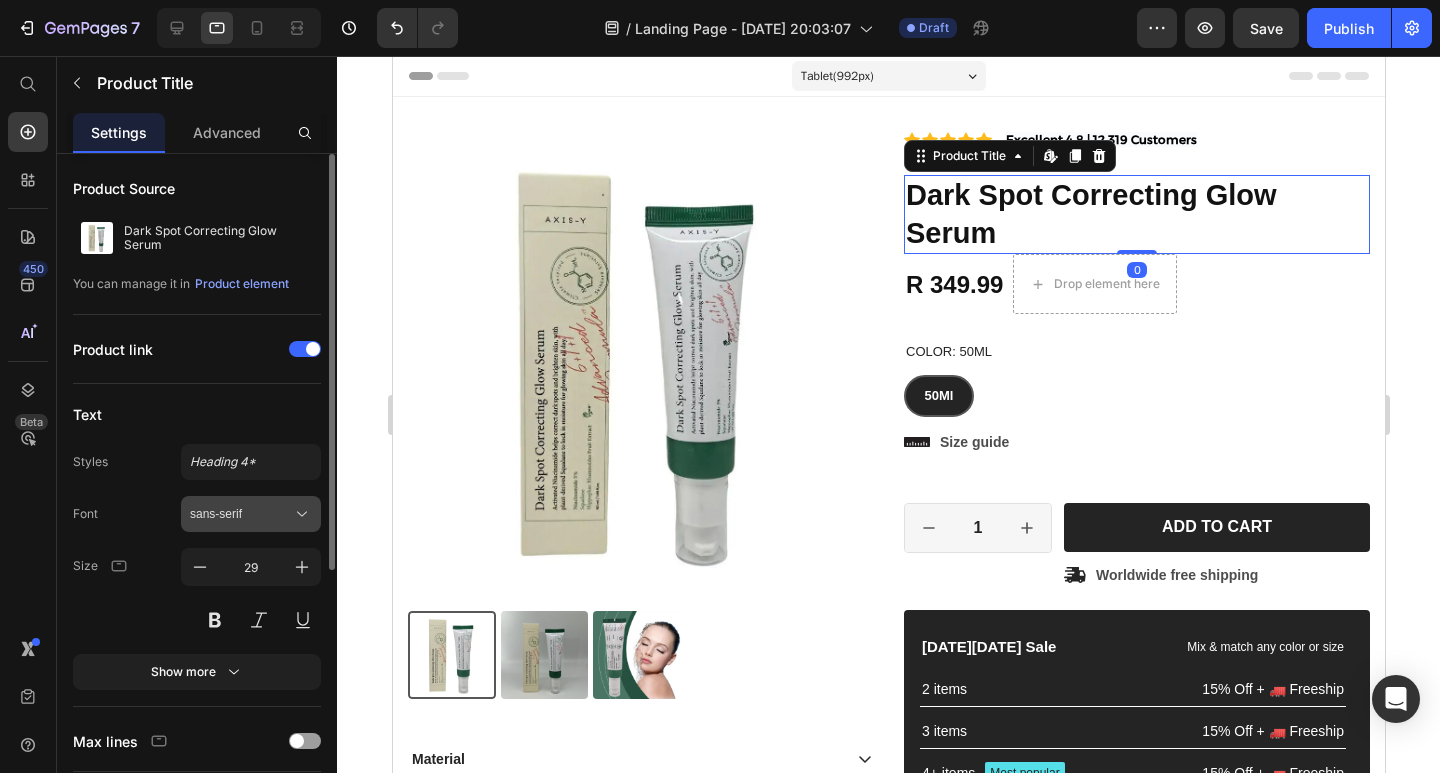 click on "sans-serif" at bounding box center [241, 514] 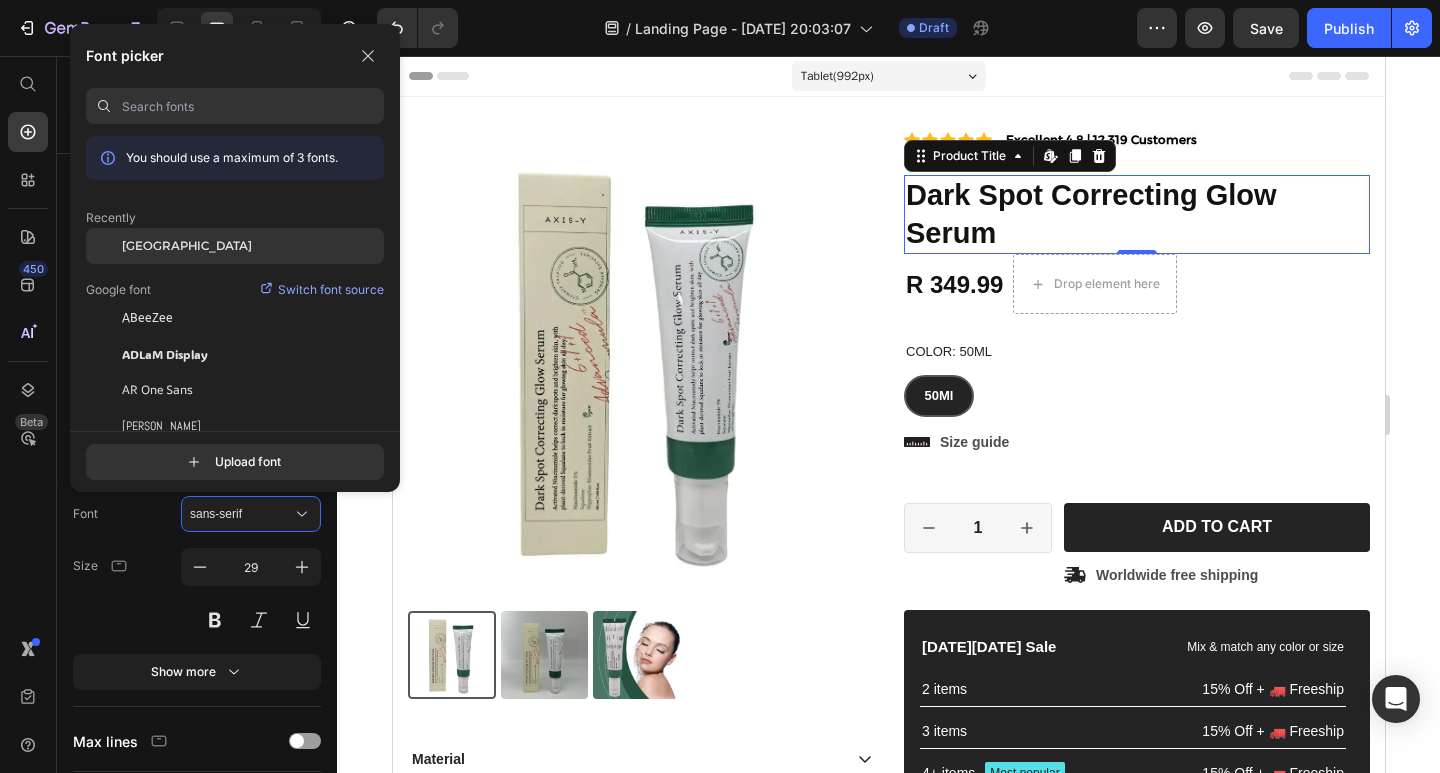 click on "[GEOGRAPHIC_DATA]" at bounding box center [187, 246] 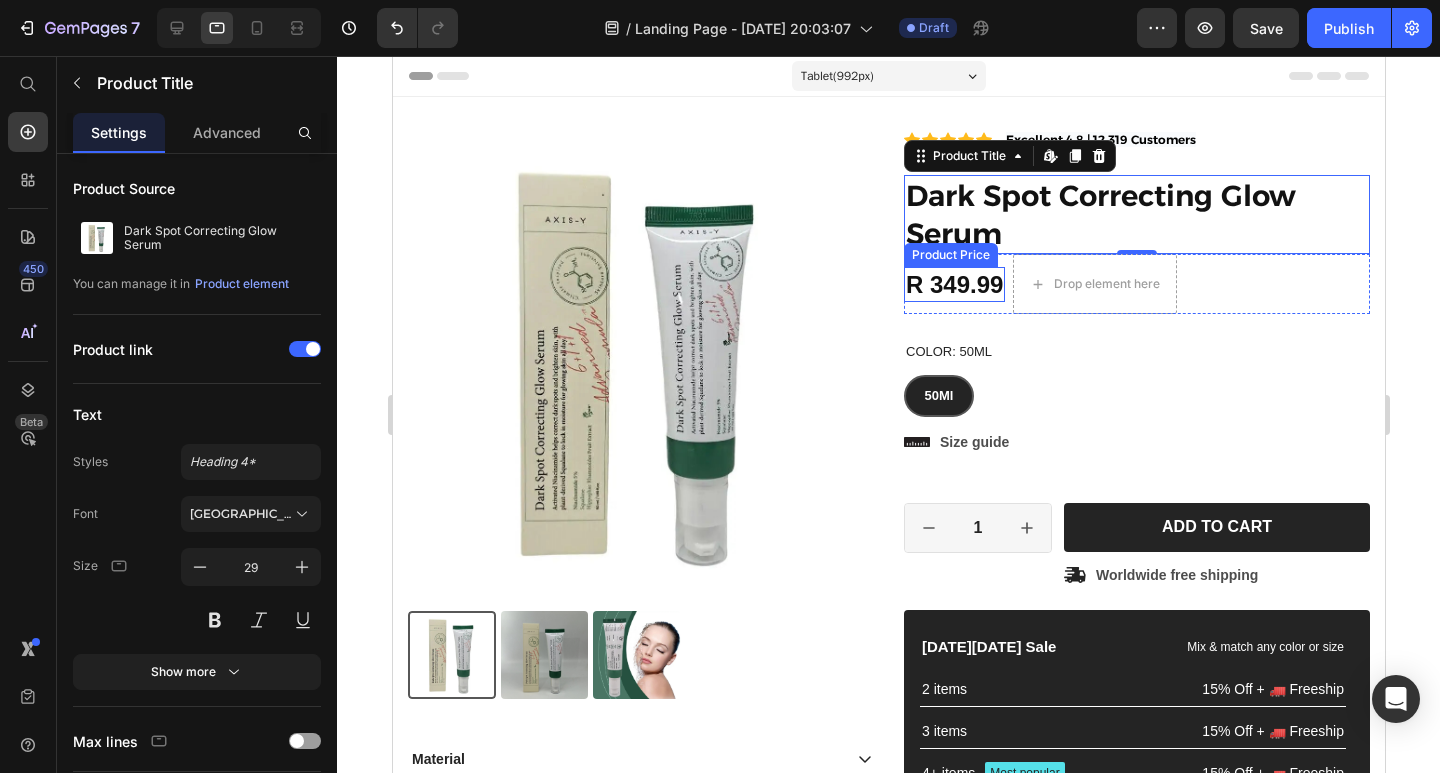 click on "R 349.99" at bounding box center [953, 284] 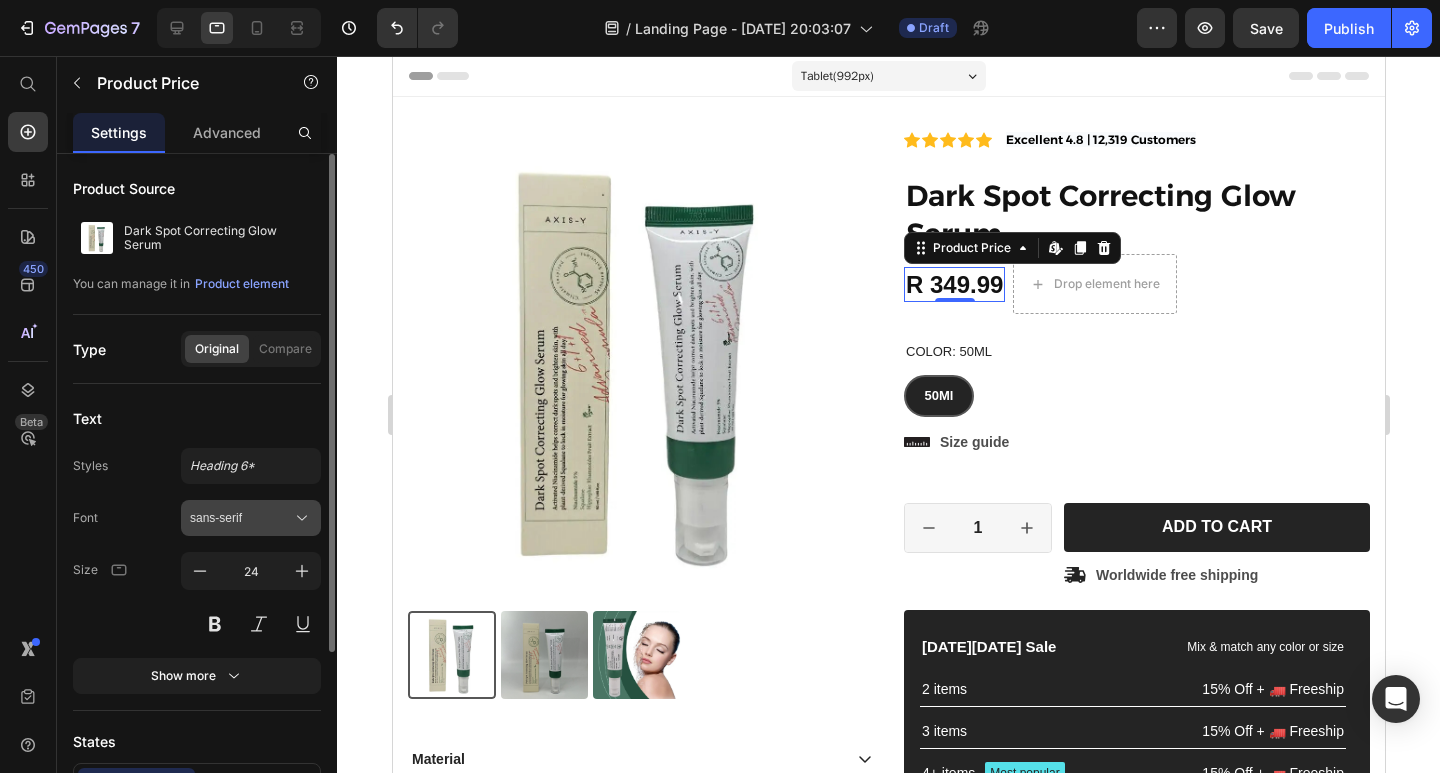 click on "sans-serif" at bounding box center (241, 518) 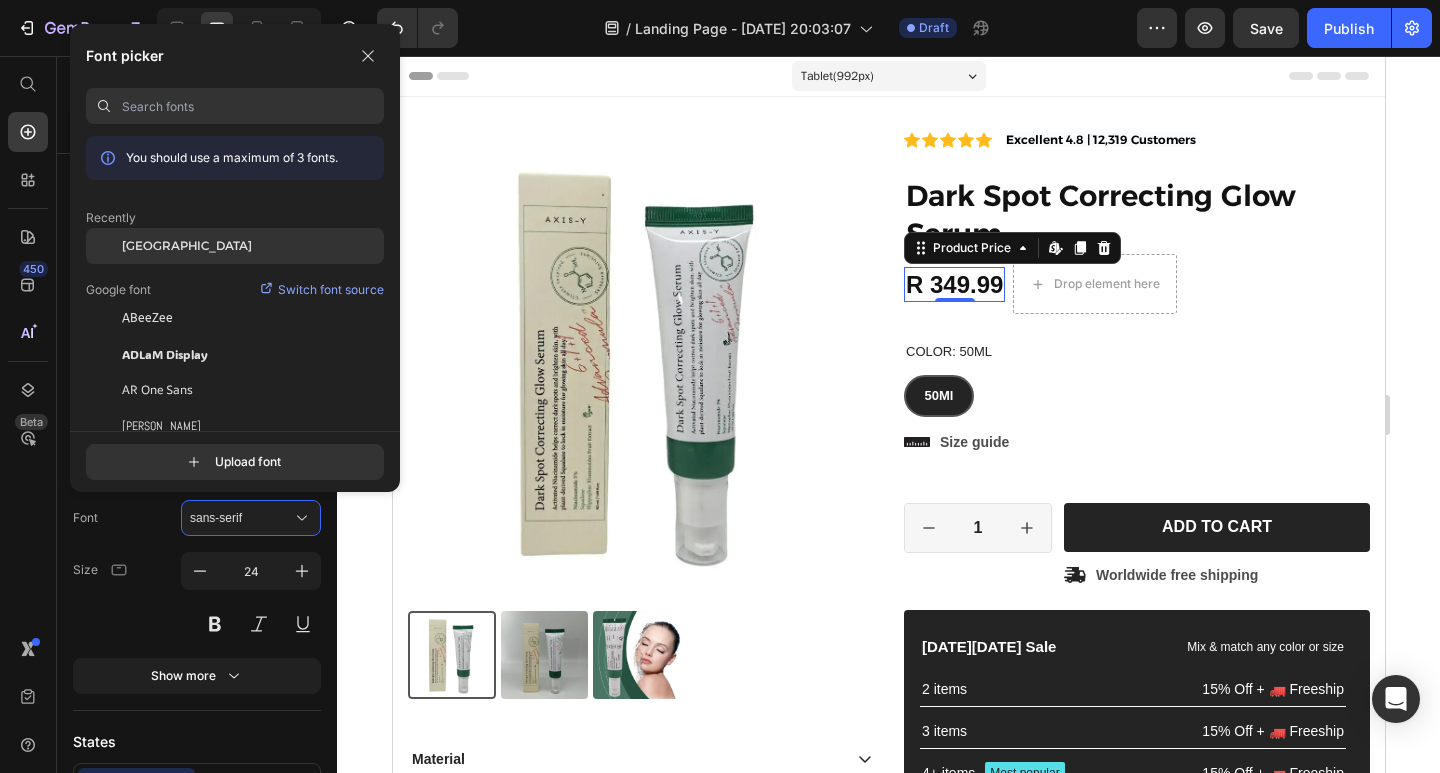 click on "[GEOGRAPHIC_DATA]" 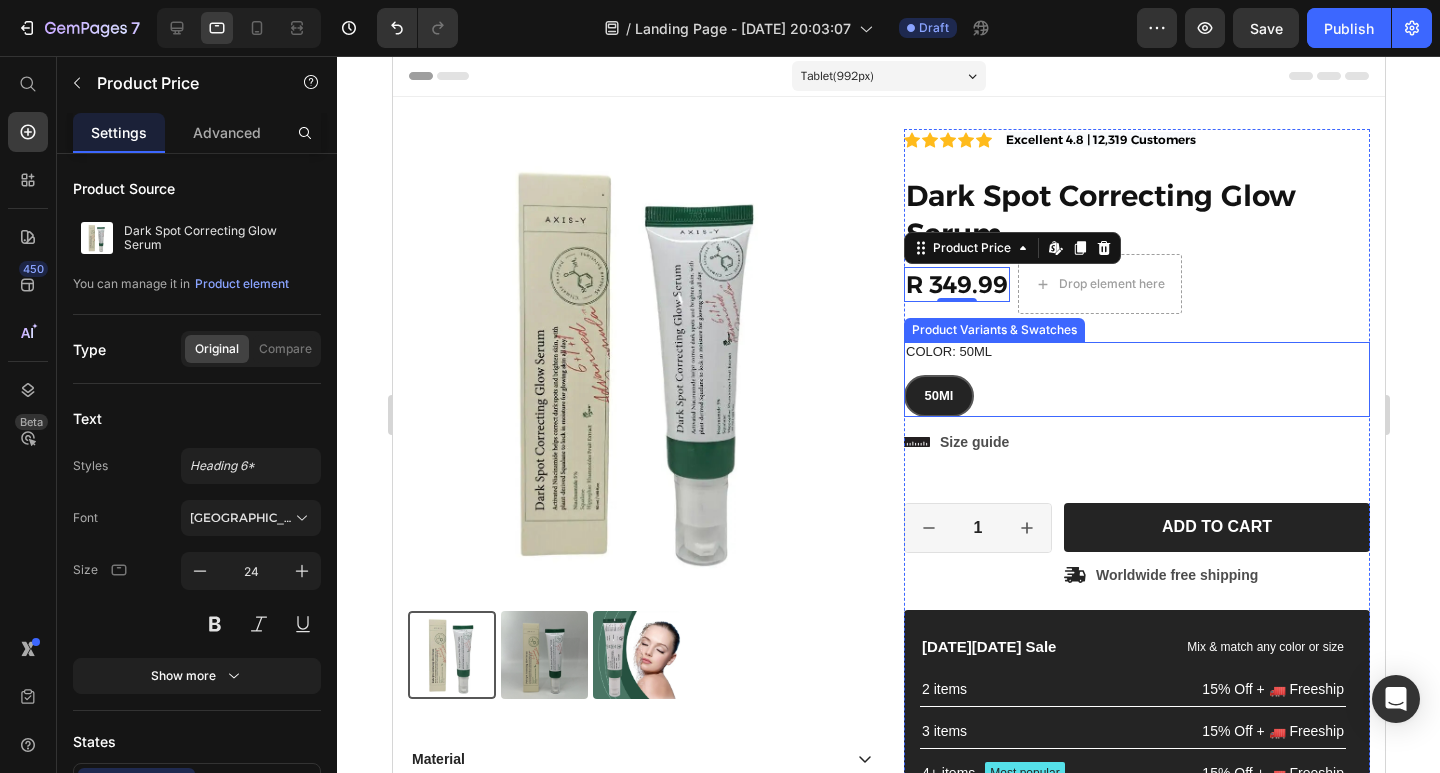 drag, startPoint x: 1150, startPoint y: 407, endPoint x: 947, endPoint y: 355, distance: 209.55429 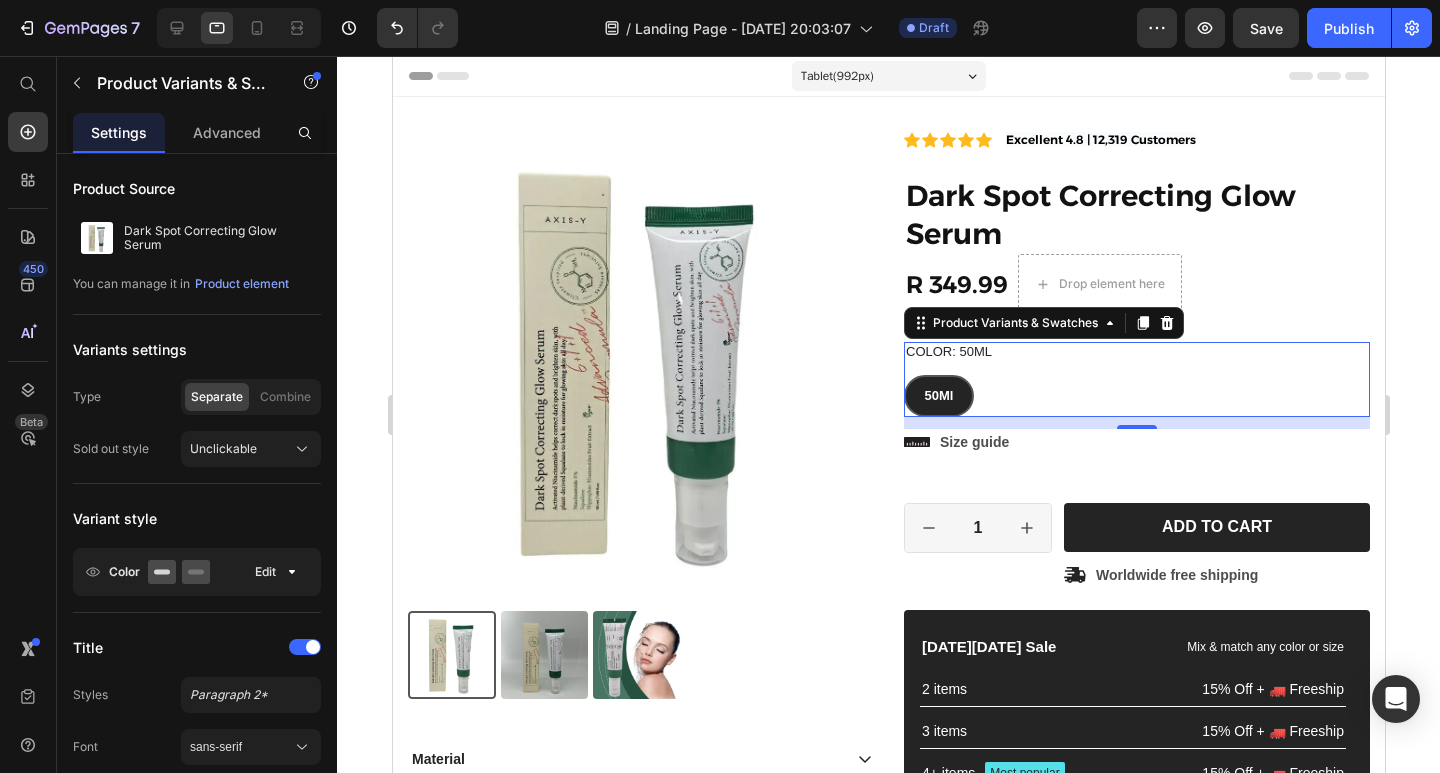 click on "Color: 50Ml 50Ml 50Ml 50Ml" at bounding box center (1136, 379) 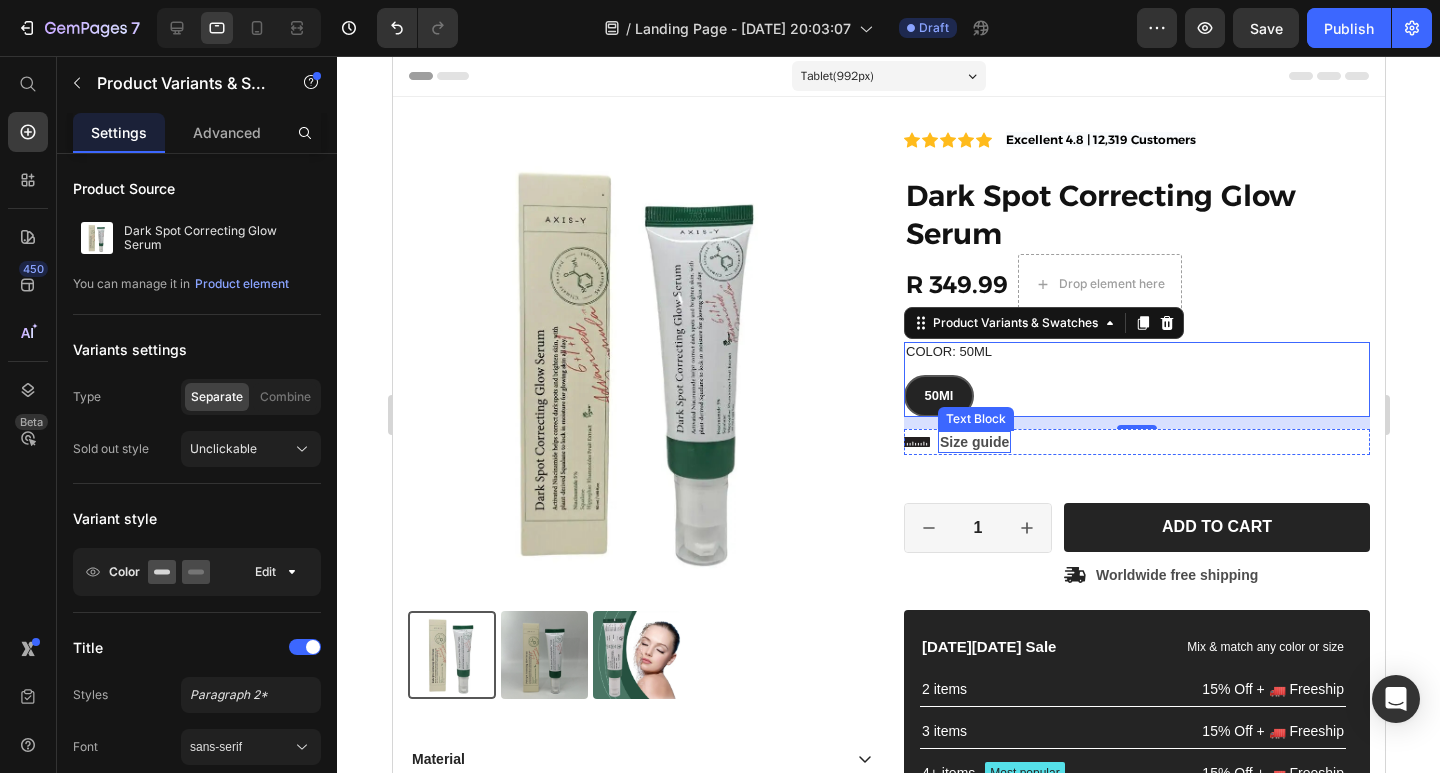 click on "Size guide" at bounding box center (973, 442) 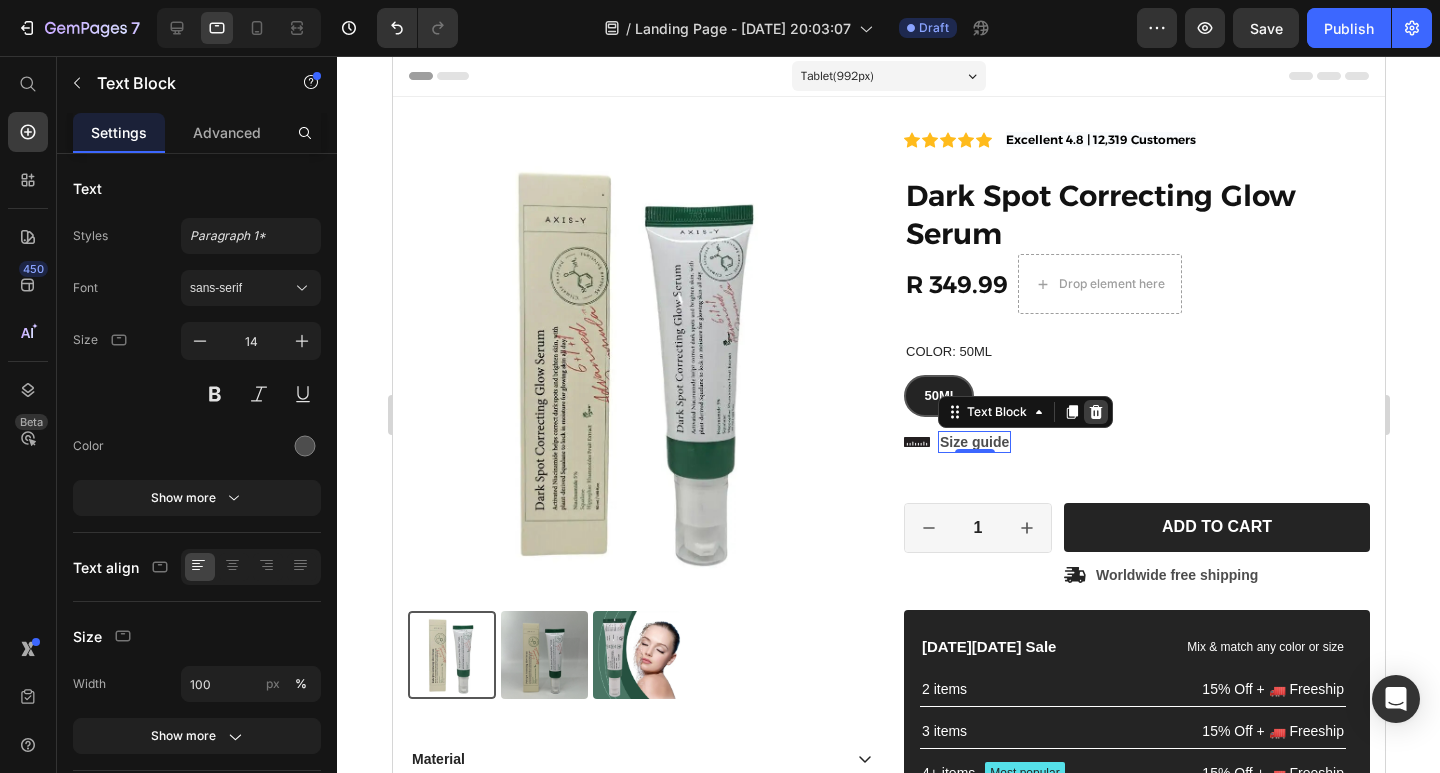 click 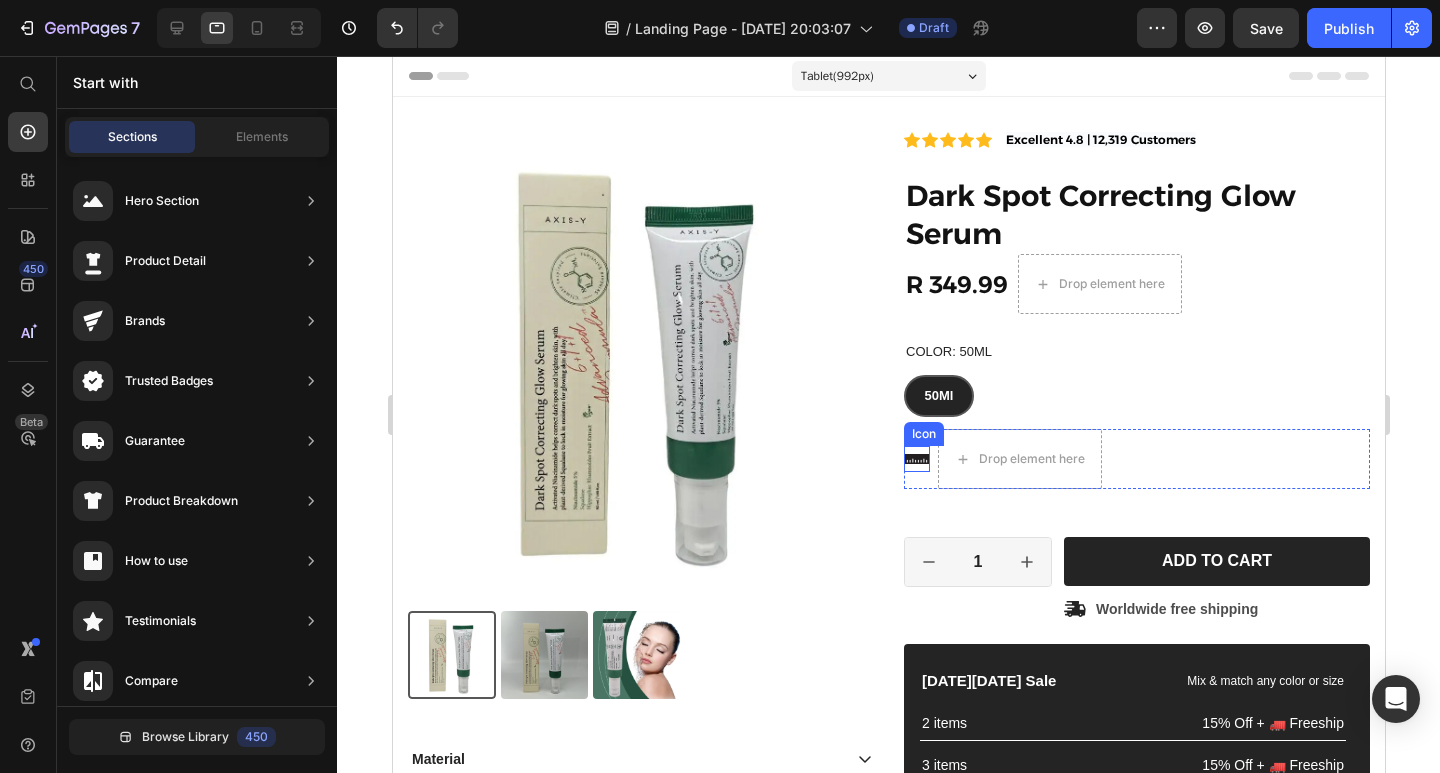 click 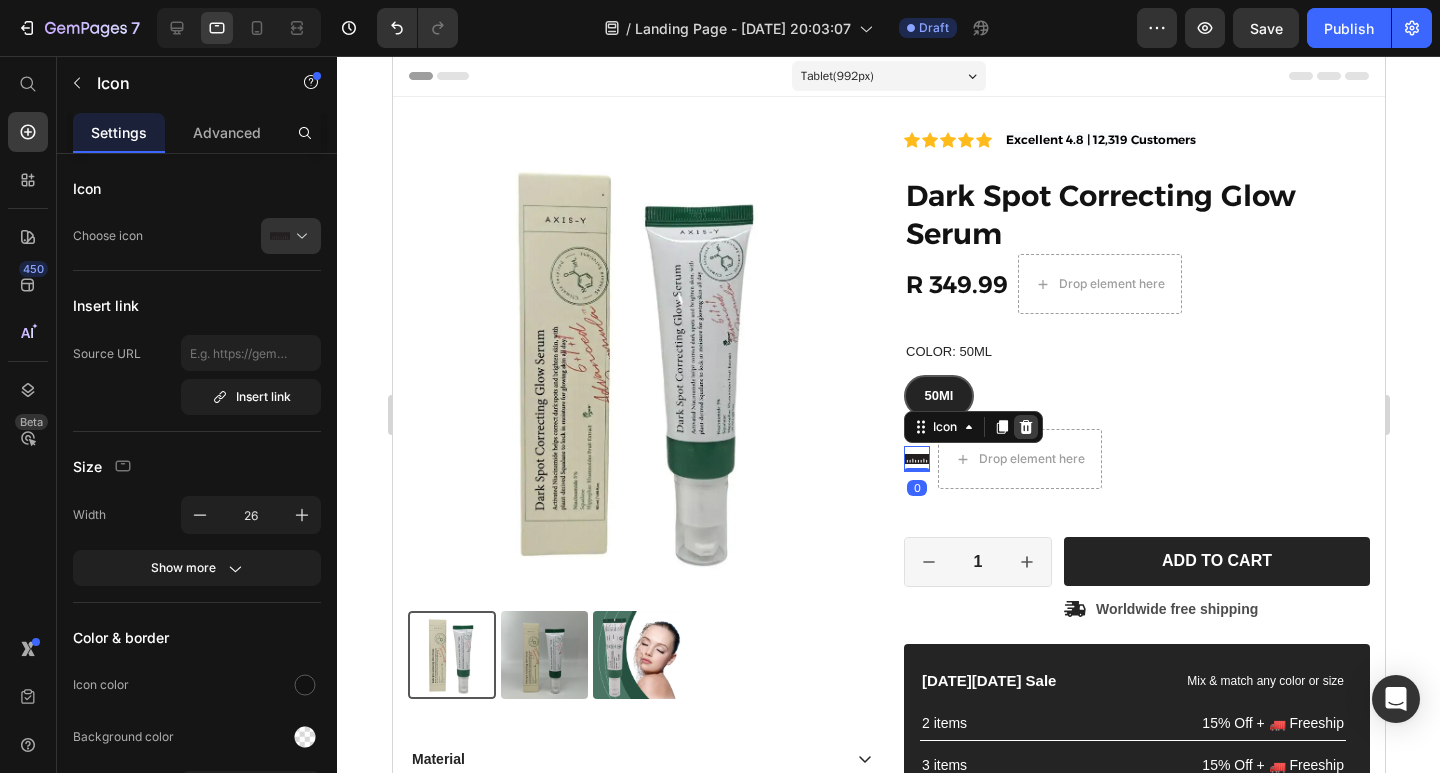 click 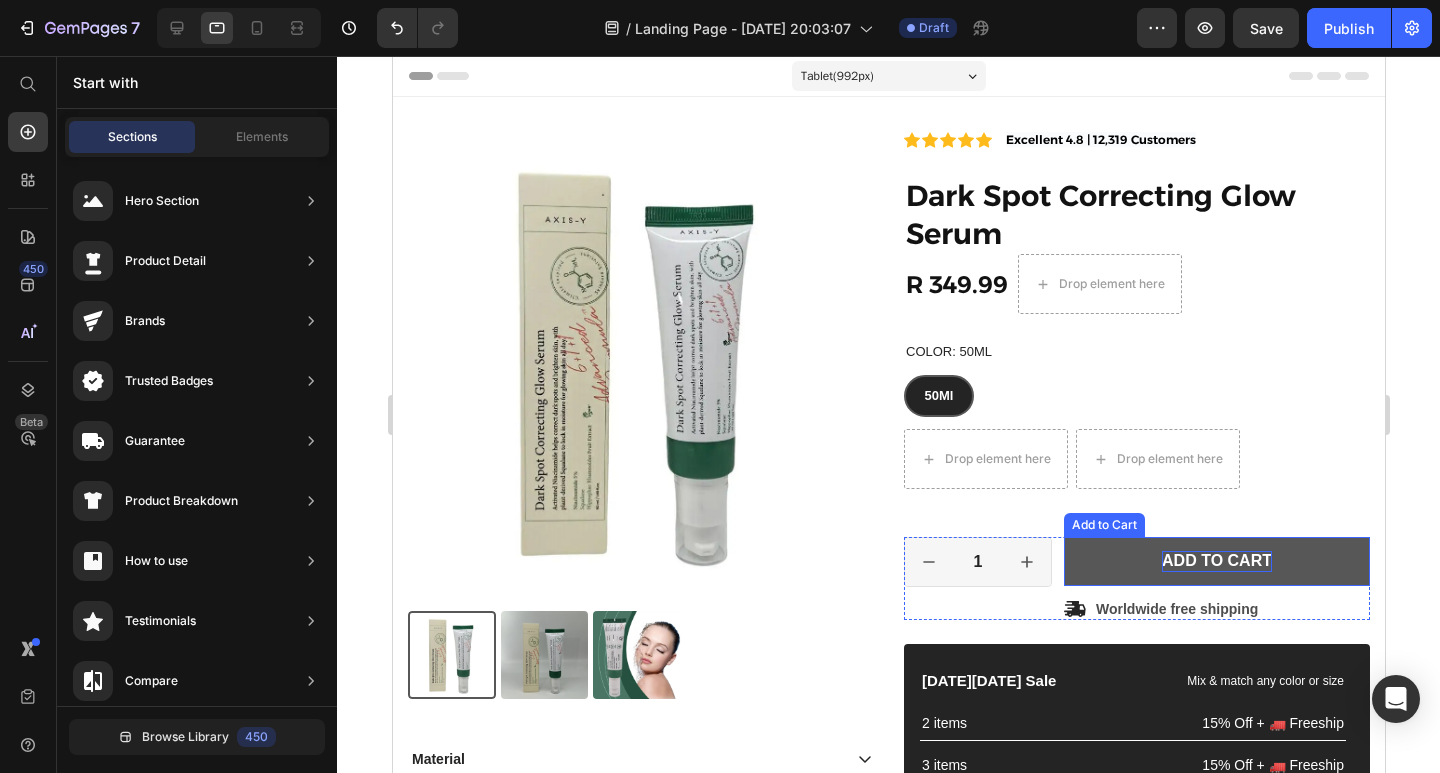 click on "Add to cart" at bounding box center (1216, 561) 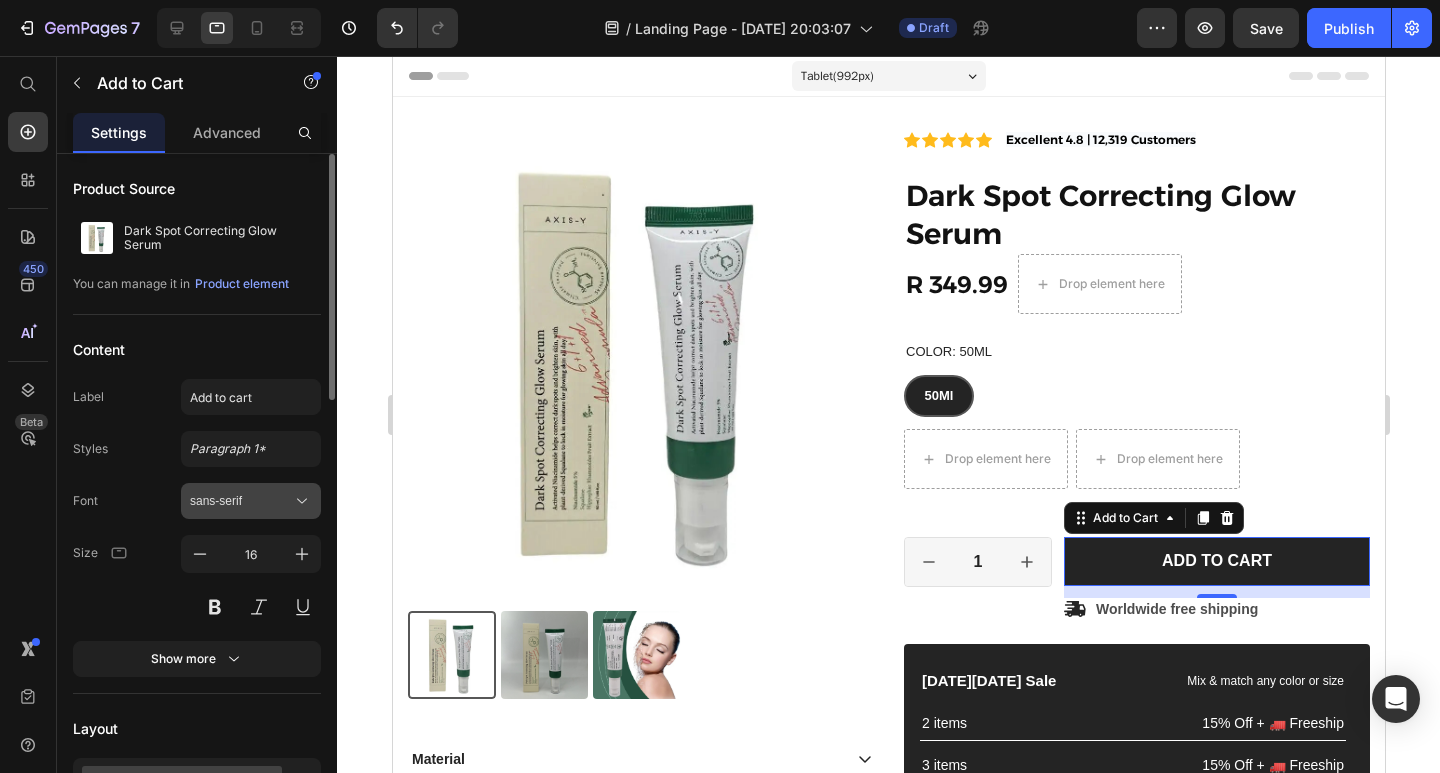 click on "sans-serif" at bounding box center (241, 501) 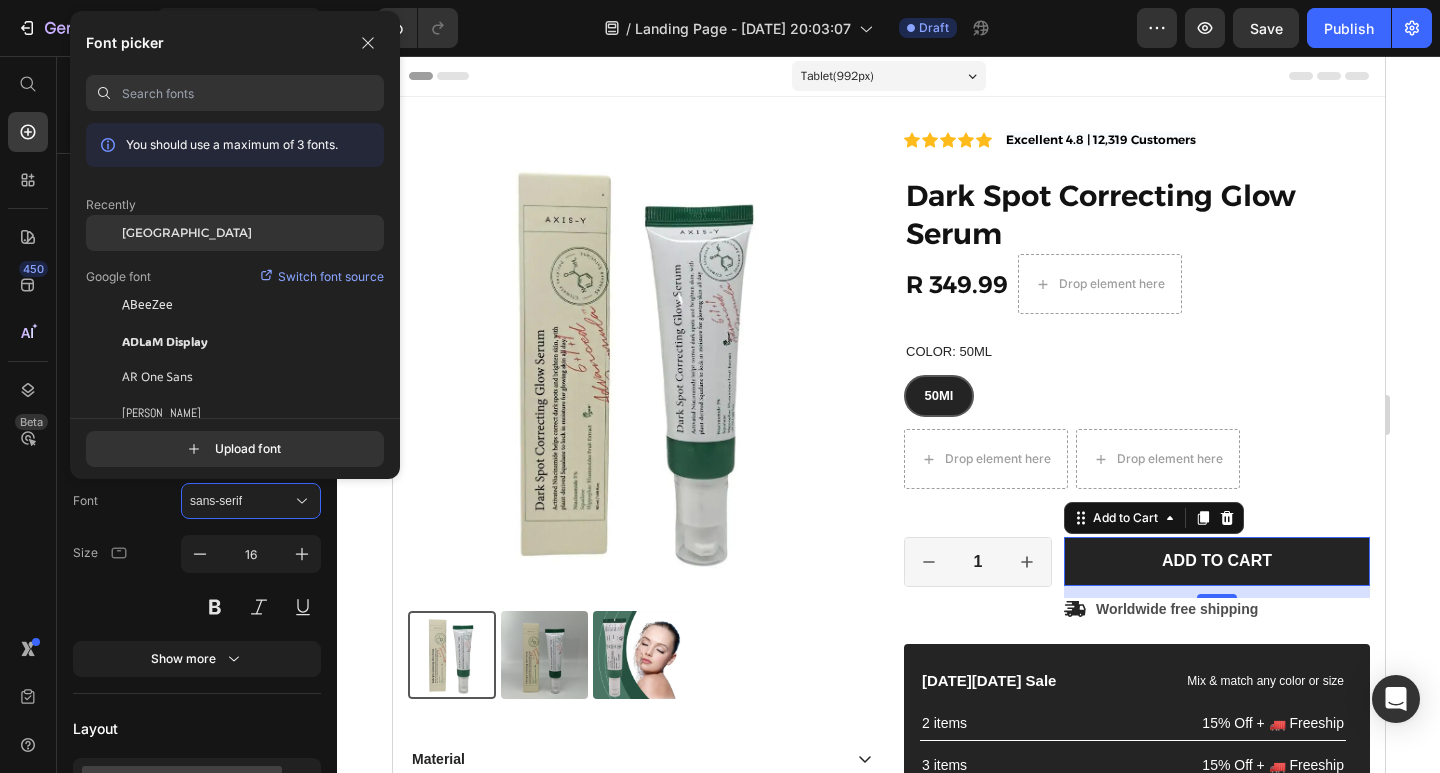 click on "[GEOGRAPHIC_DATA]" 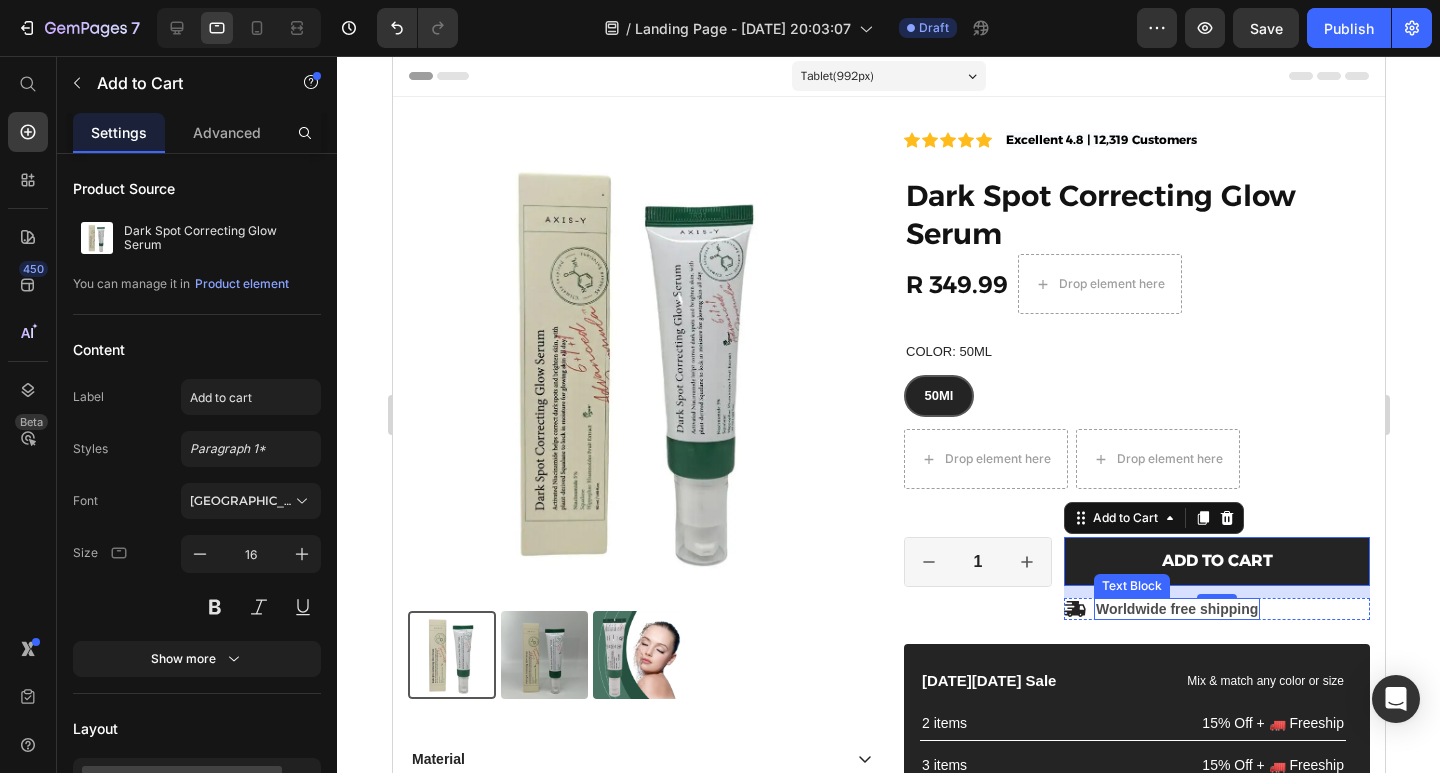 click on "Worldwide free shipping" at bounding box center [1176, 609] 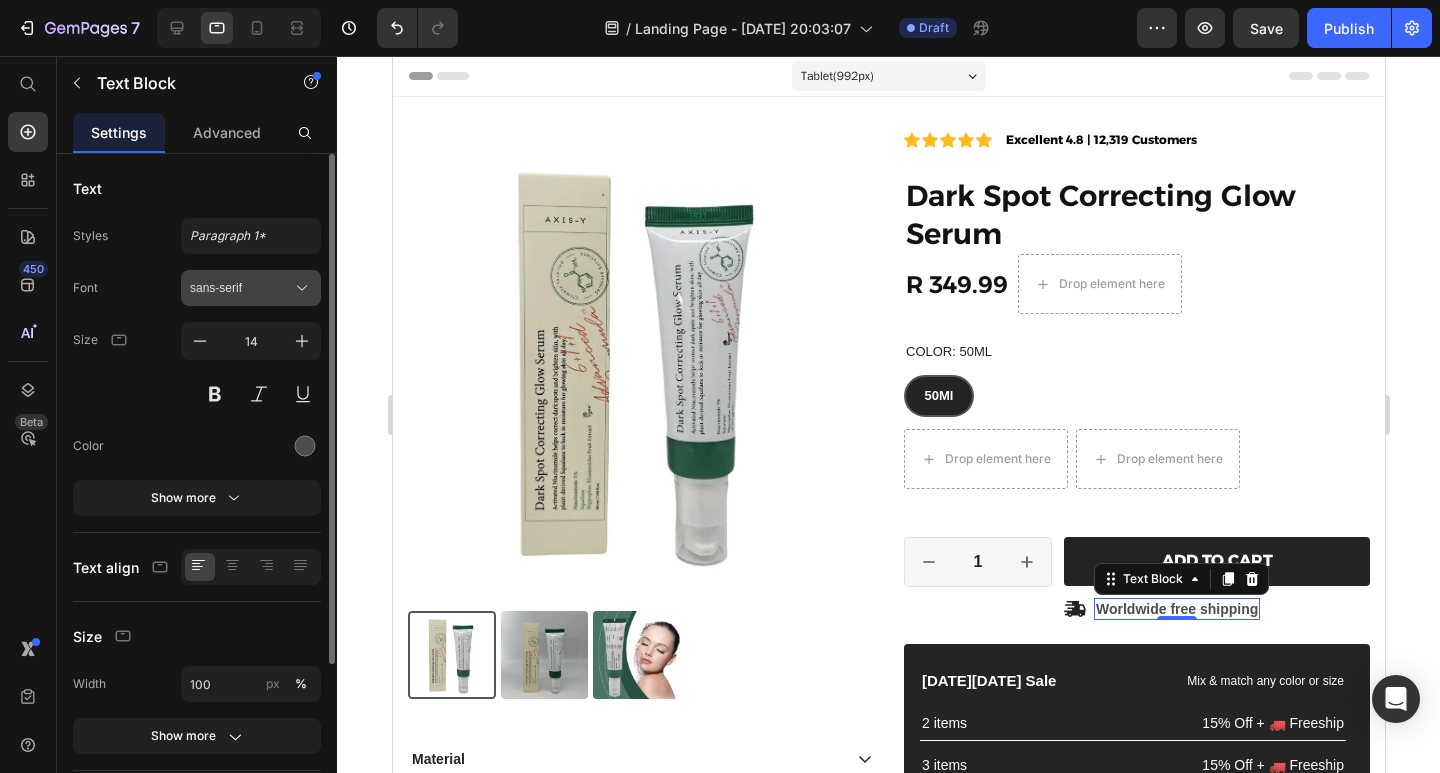 click on "sans-serif" at bounding box center (241, 288) 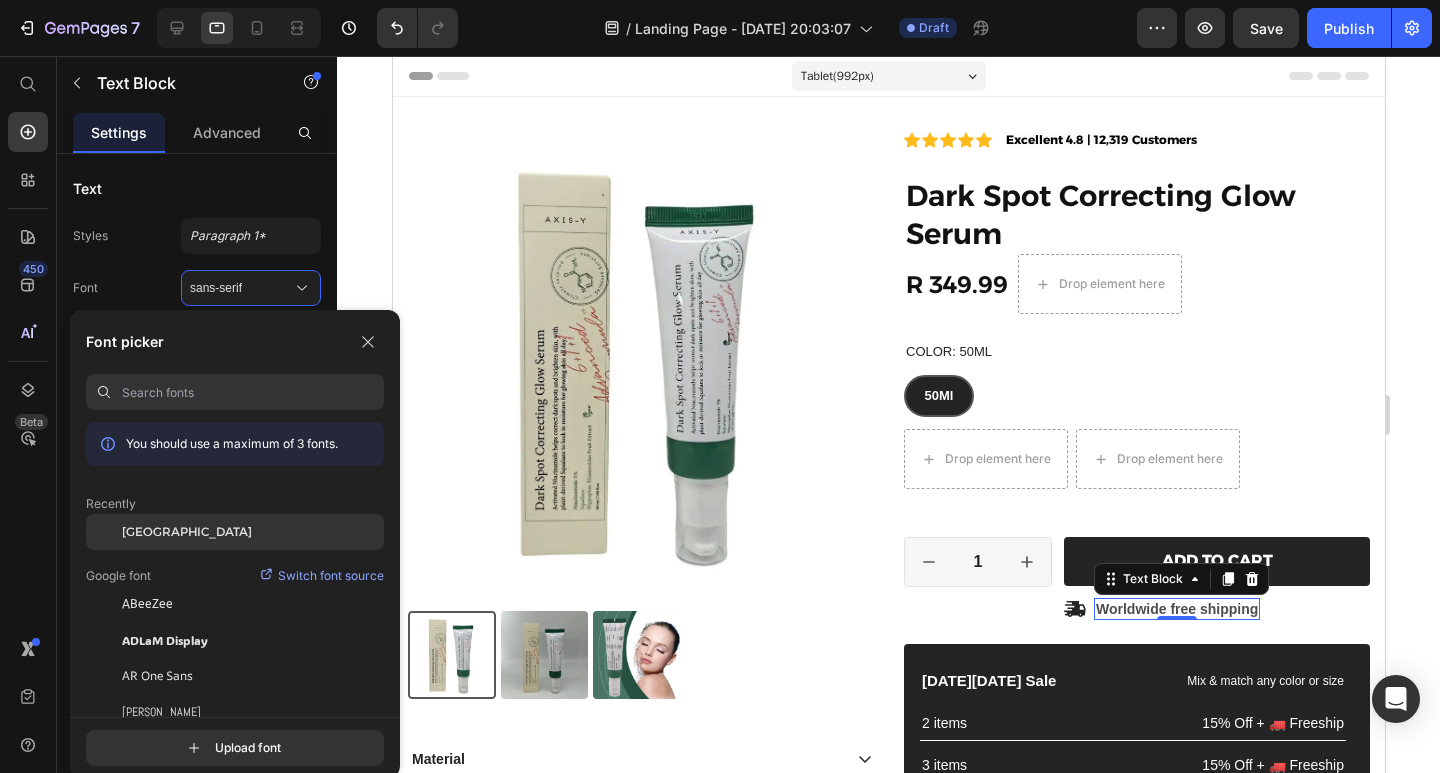 click on "[GEOGRAPHIC_DATA]" 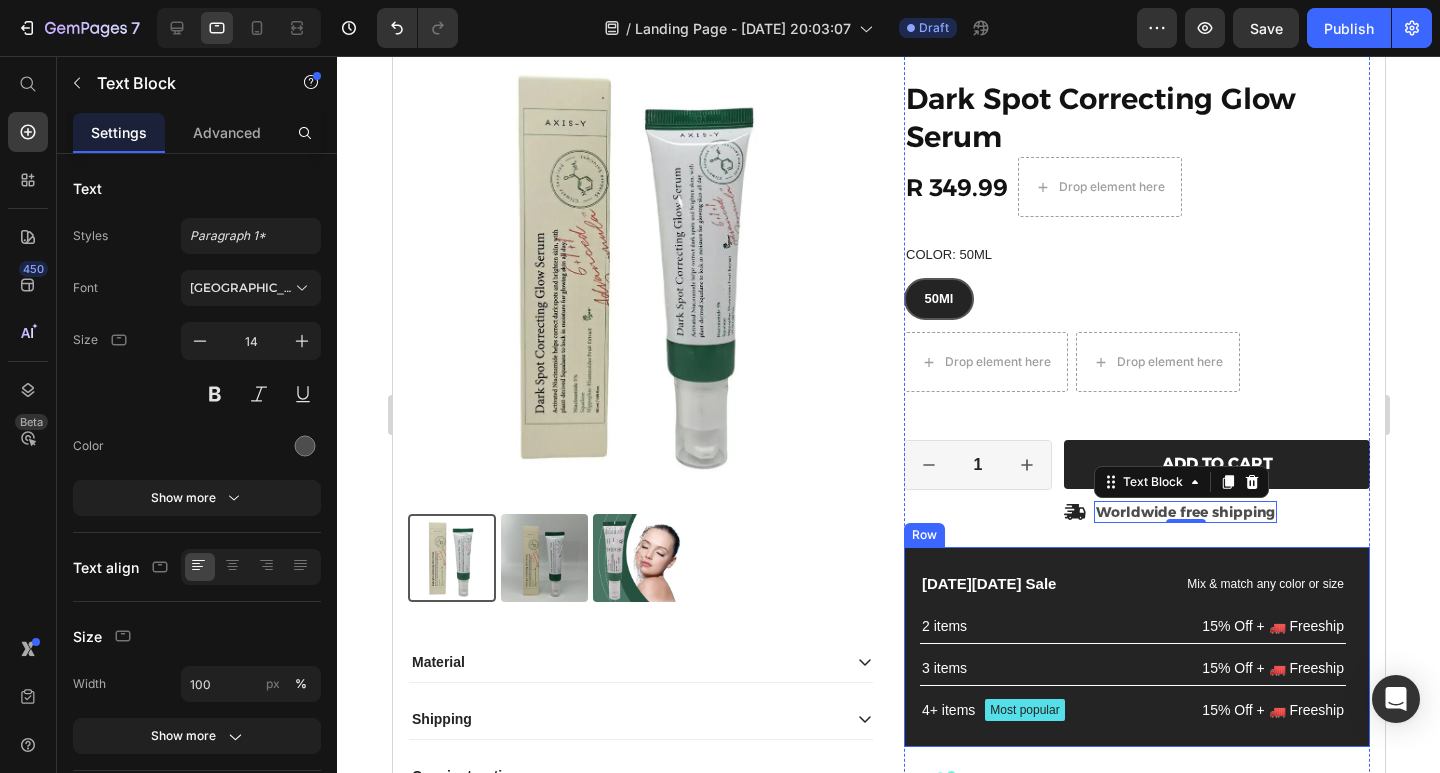 scroll, scrollTop: 200, scrollLeft: 0, axis: vertical 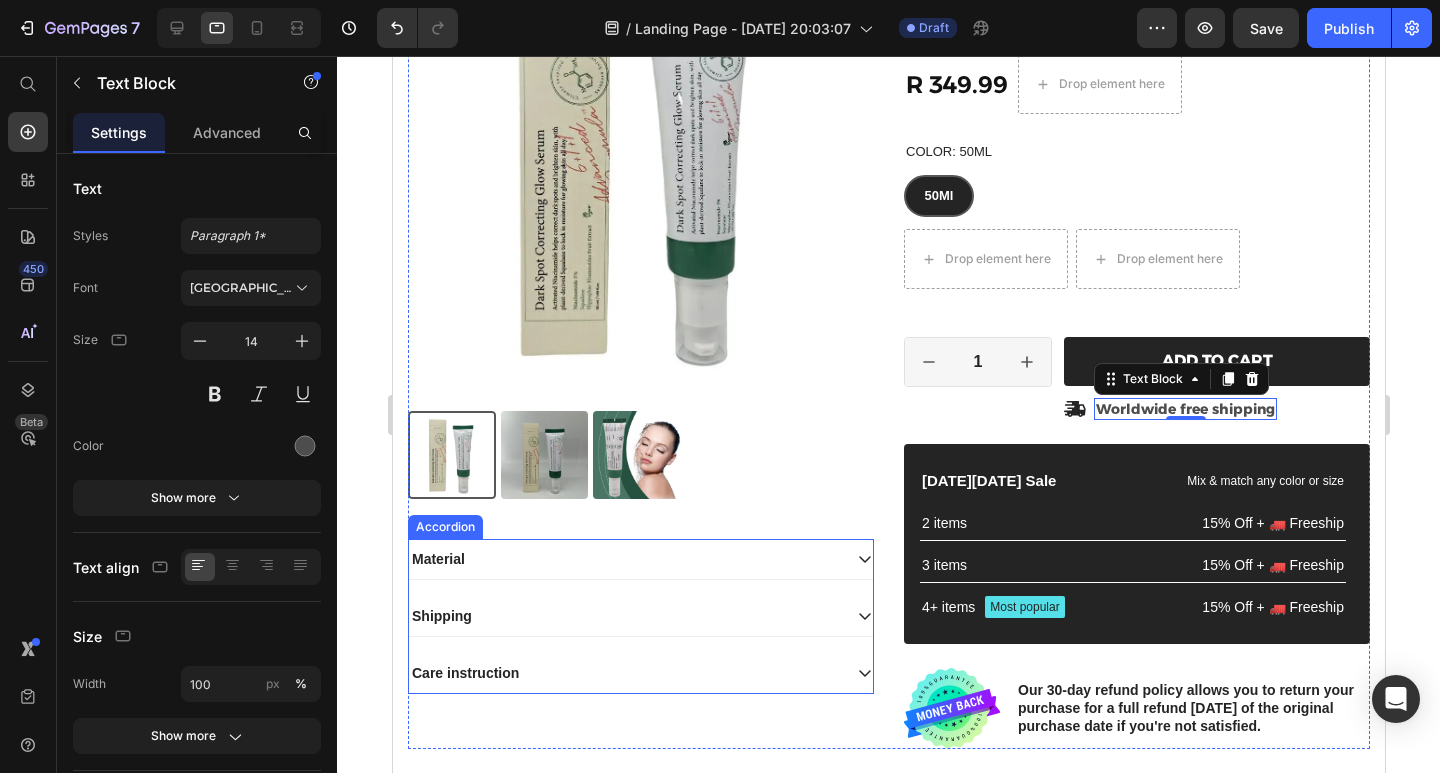 click on "Material" at bounding box center (437, 559) 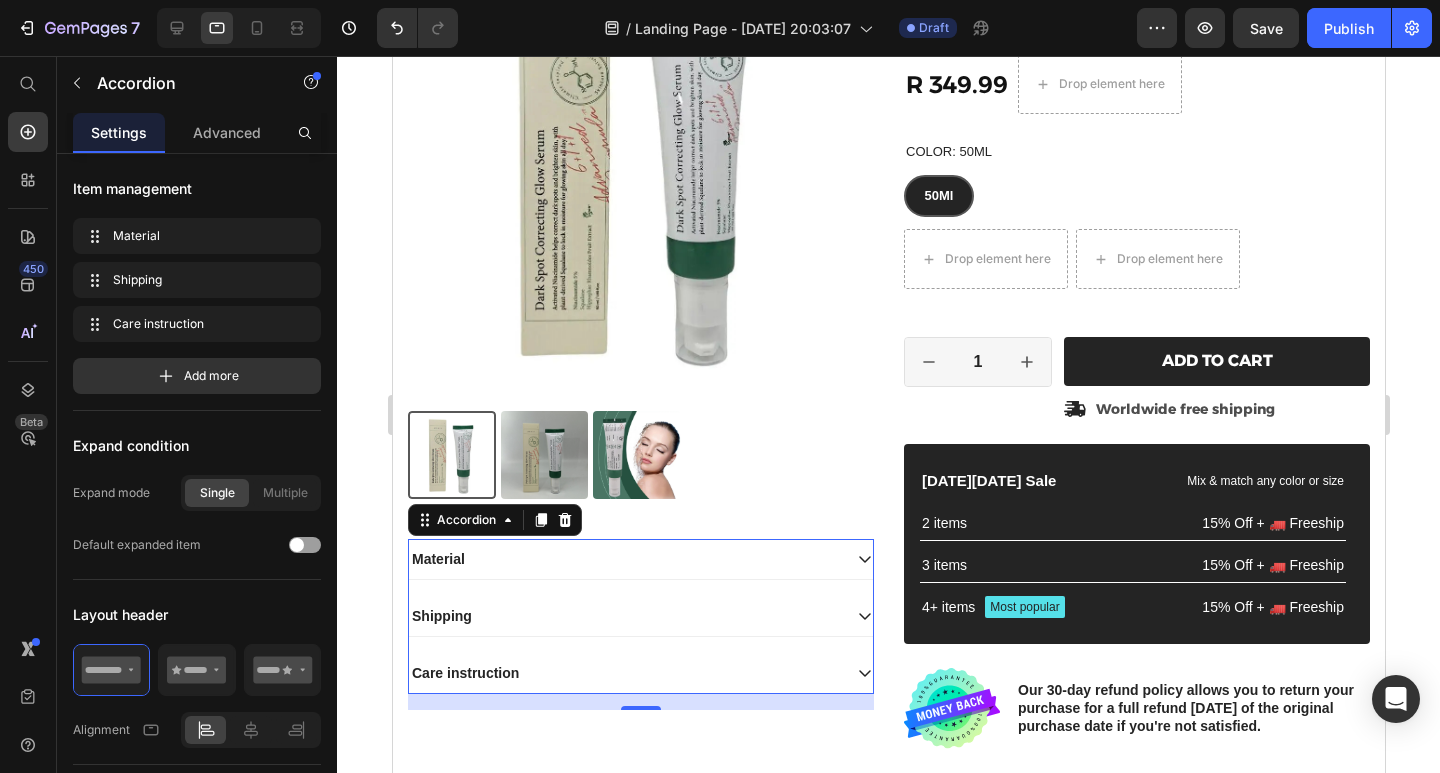 click on "Material" at bounding box center (437, 559) 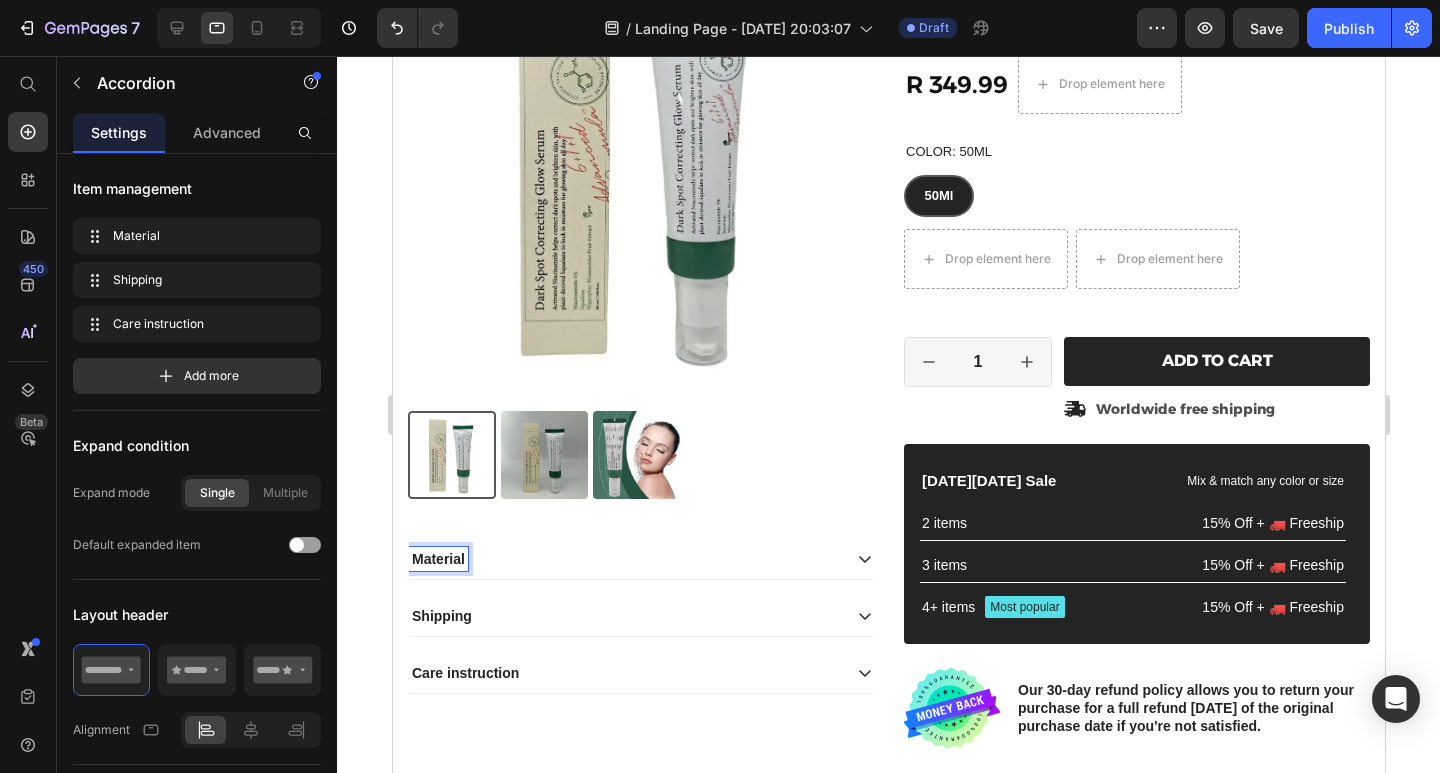 click on "Material" at bounding box center [437, 559] 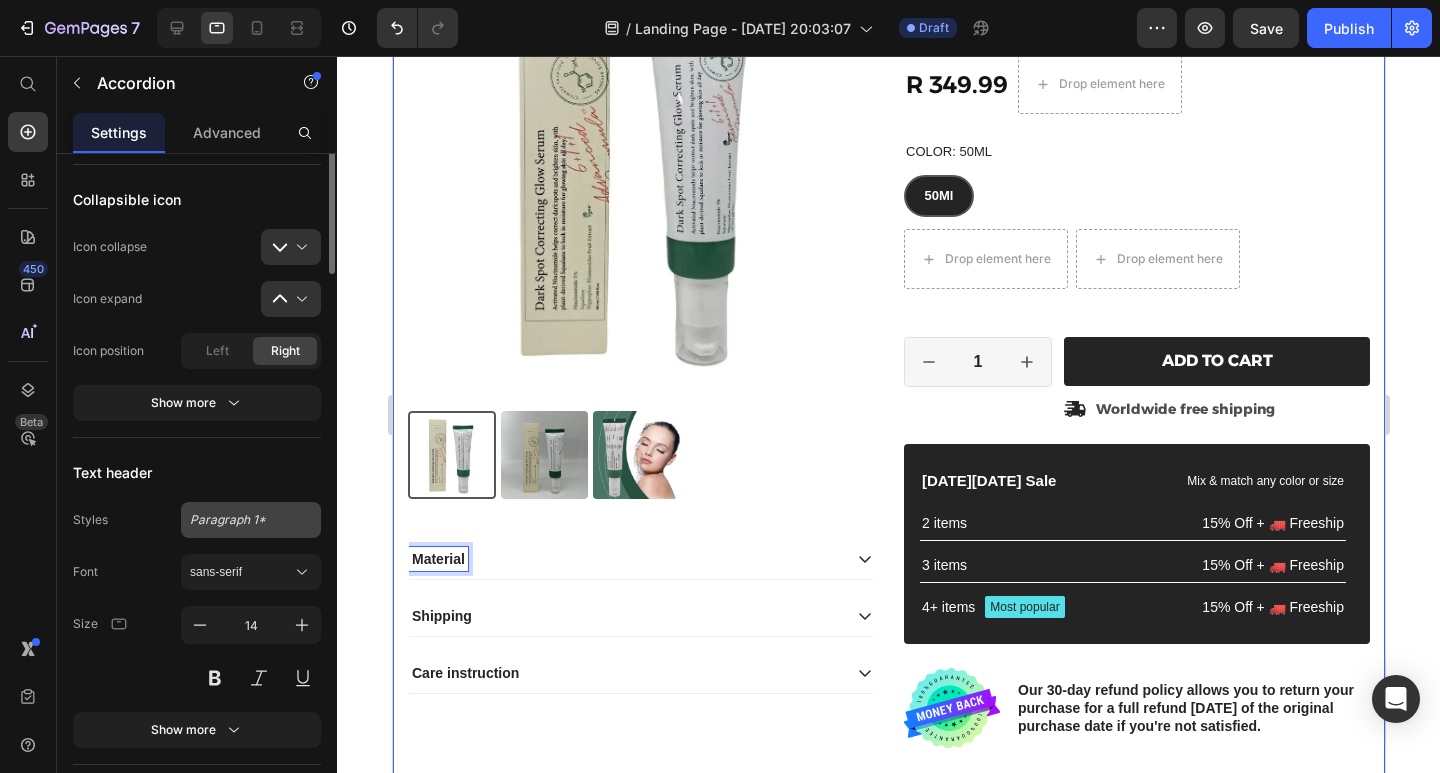 scroll, scrollTop: 700, scrollLeft: 0, axis: vertical 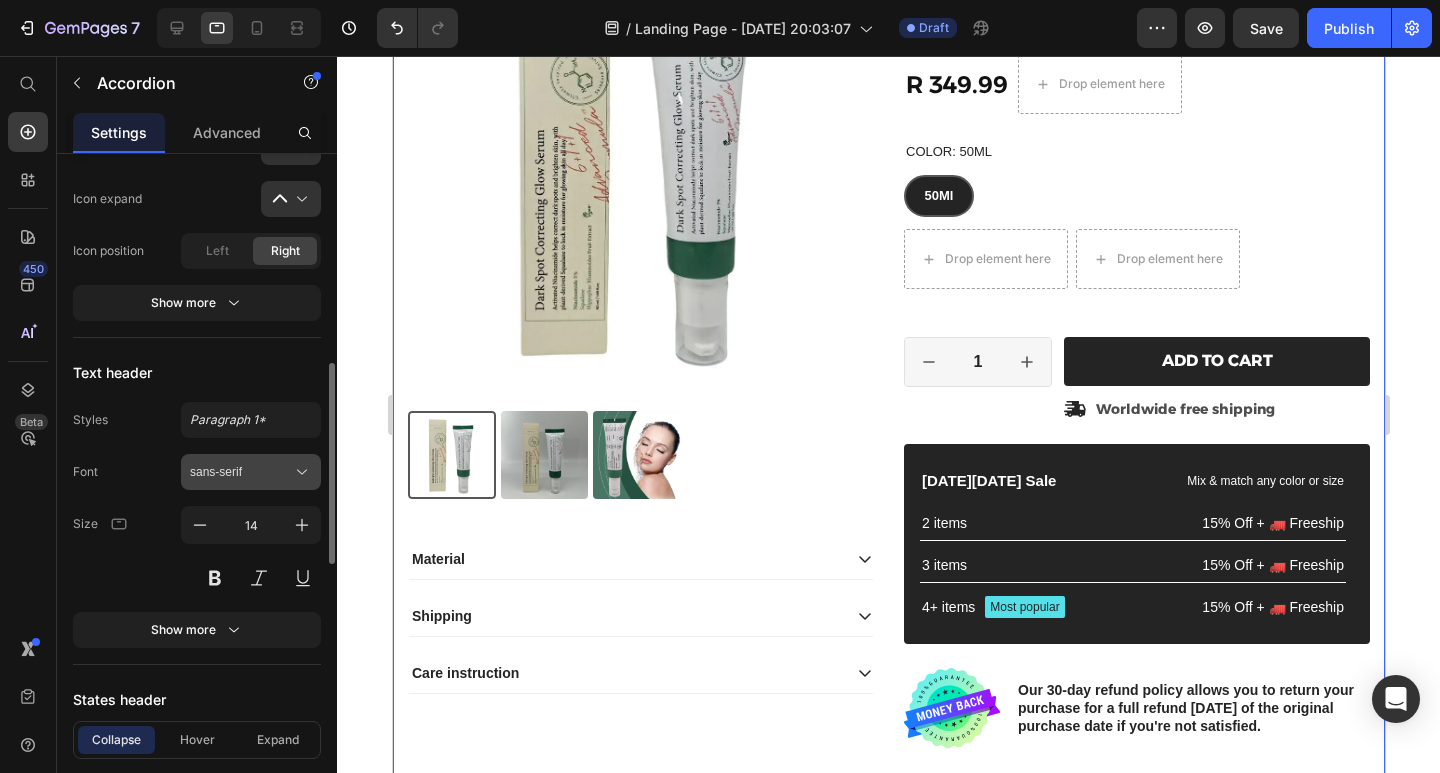 click on "sans-serif" at bounding box center [241, 472] 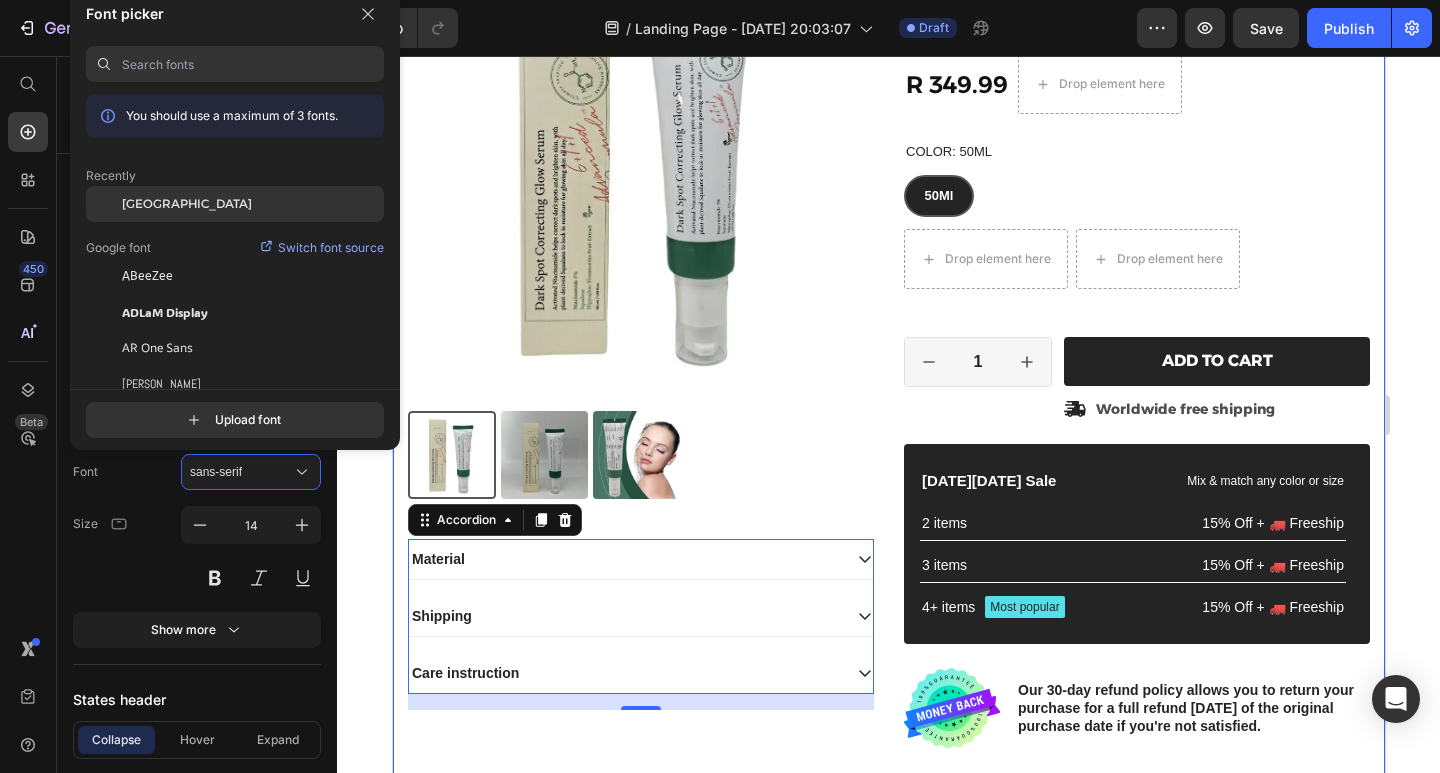 click on "[GEOGRAPHIC_DATA]" 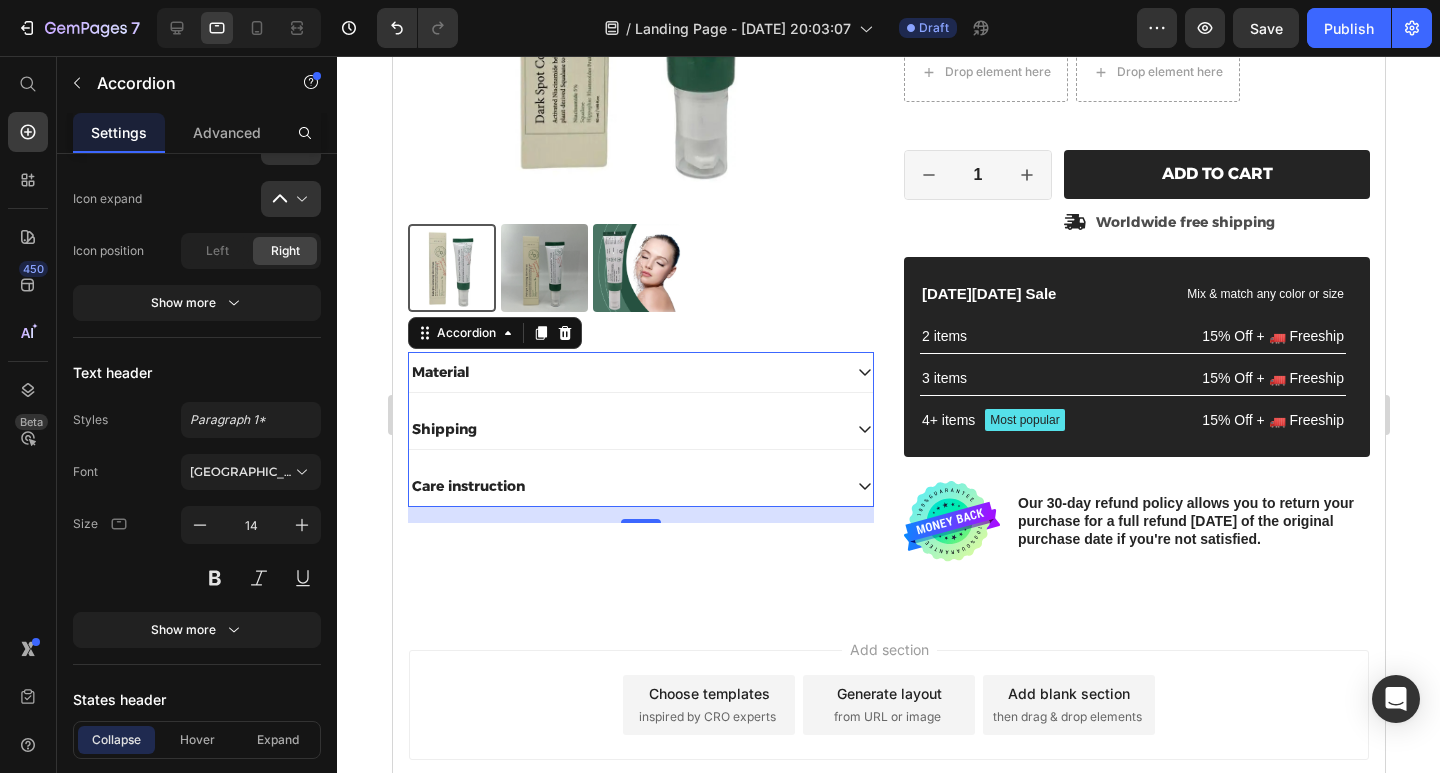 scroll, scrollTop: 400, scrollLeft: 0, axis: vertical 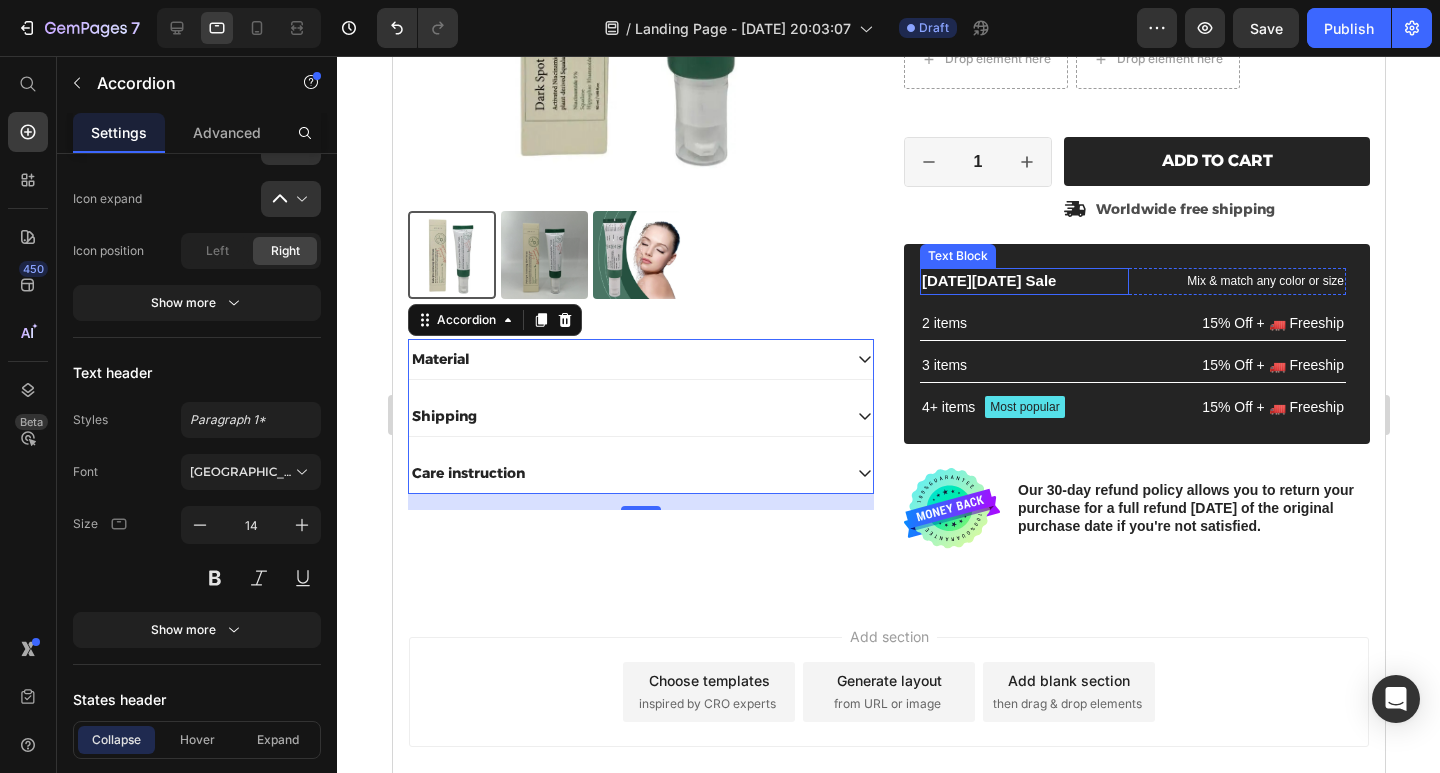 click on "[DATE][DATE] Sale" at bounding box center (1023, 281) 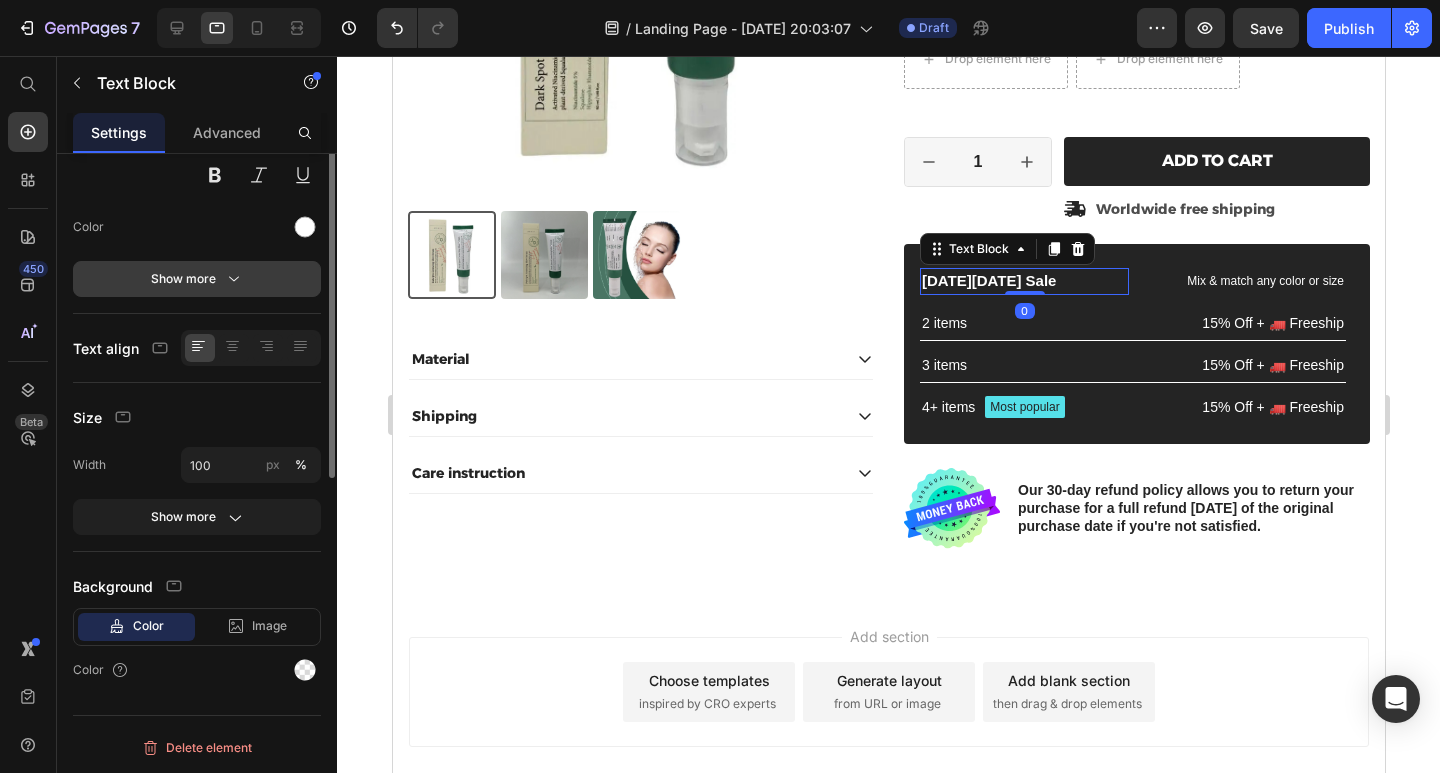 scroll, scrollTop: 0, scrollLeft: 0, axis: both 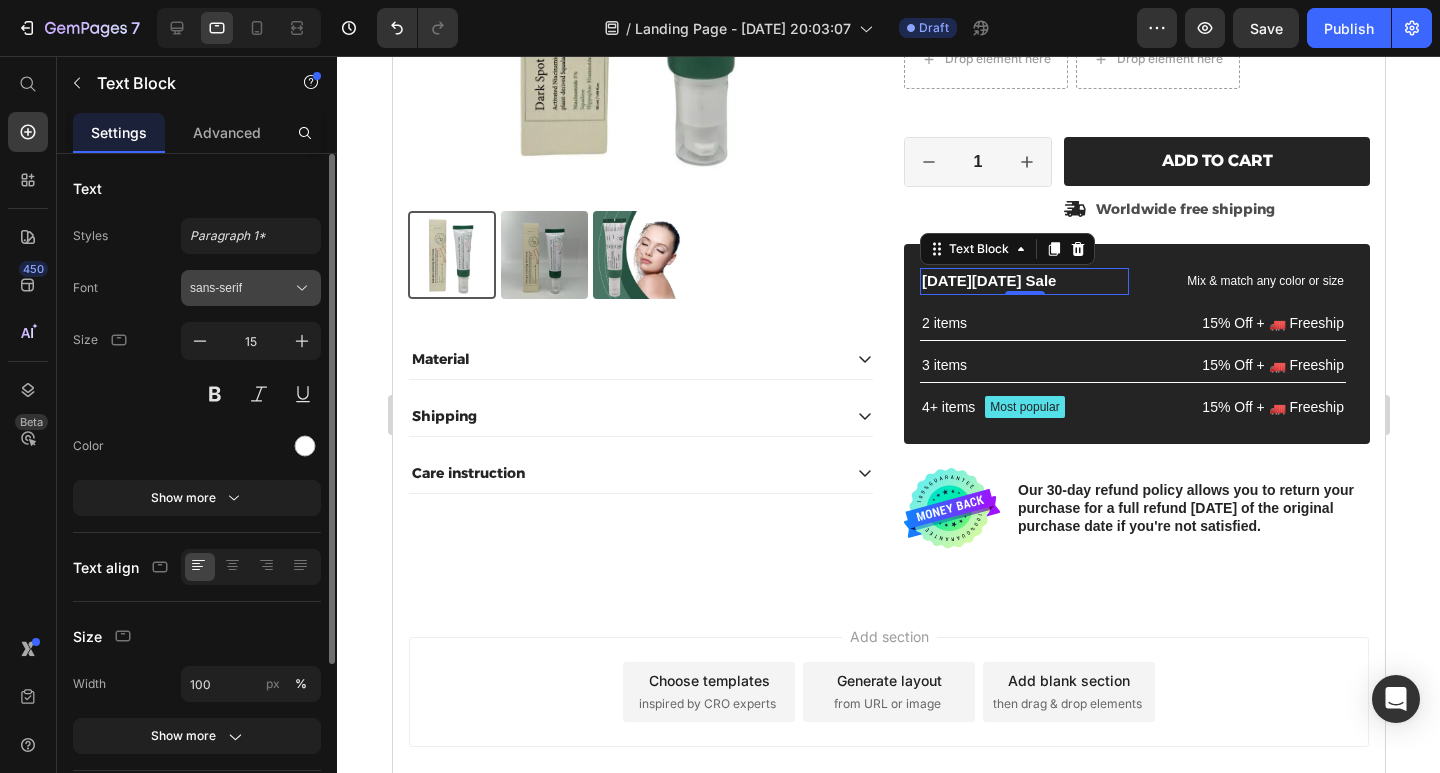 click on "sans-serif" at bounding box center [241, 288] 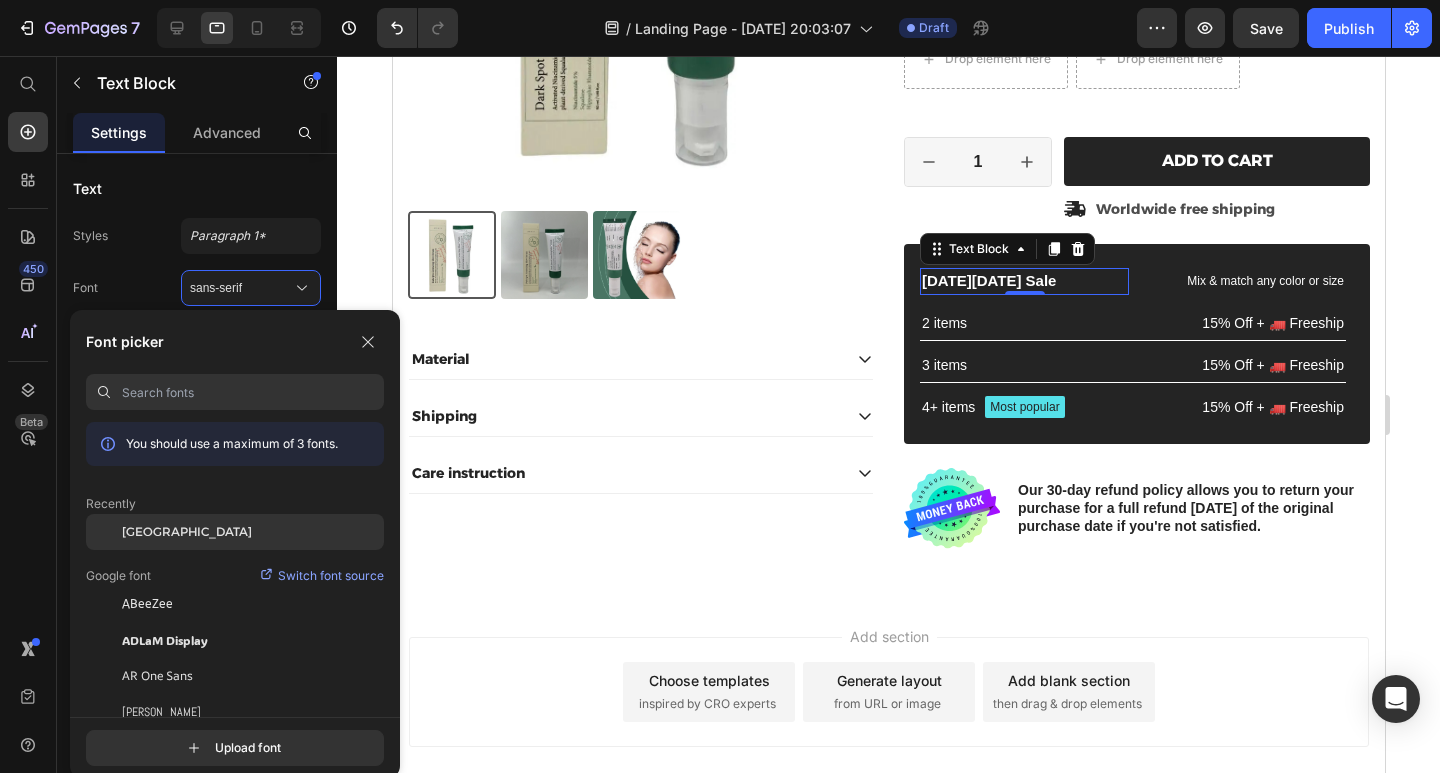 click on "[GEOGRAPHIC_DATA]" 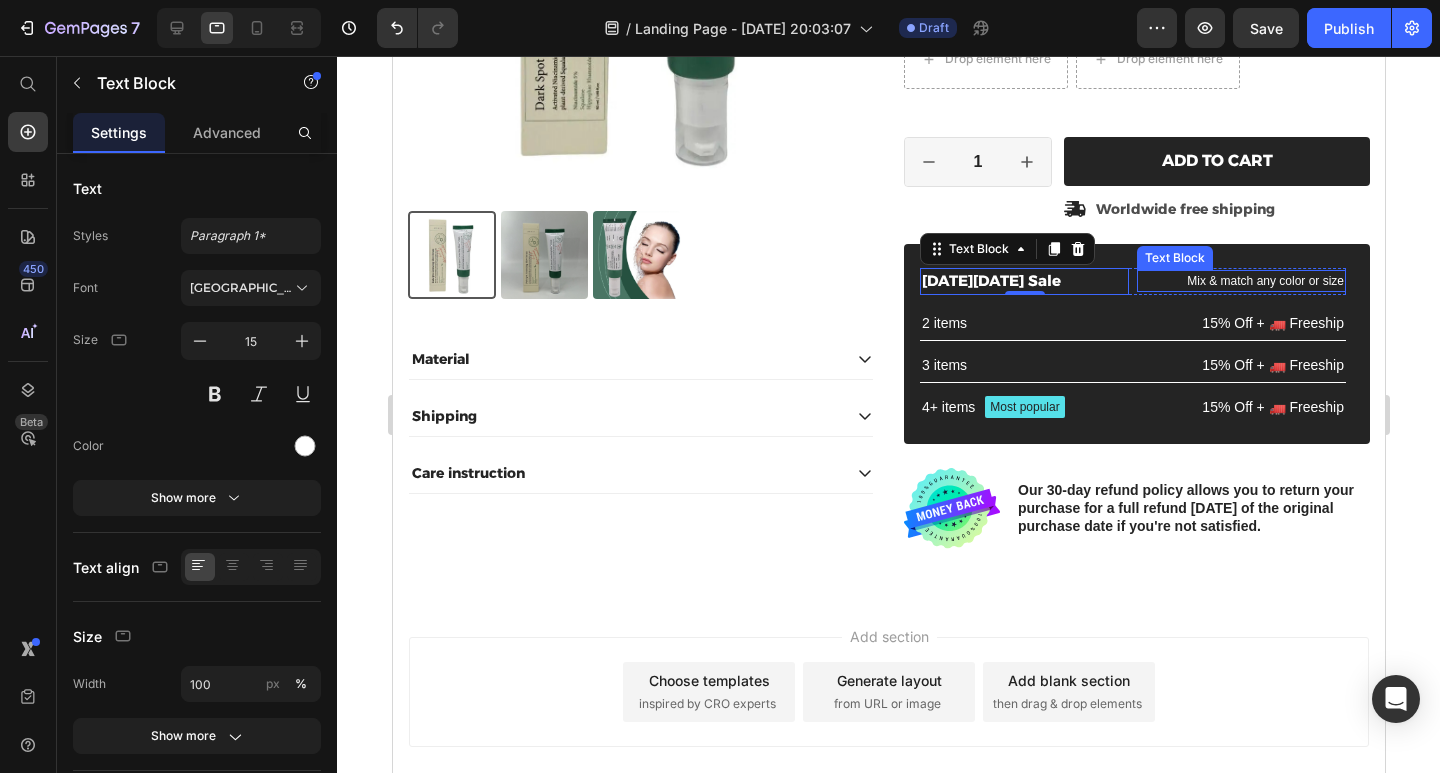 click on "Mix & match any color or size" at bounding box center (1240, 281) 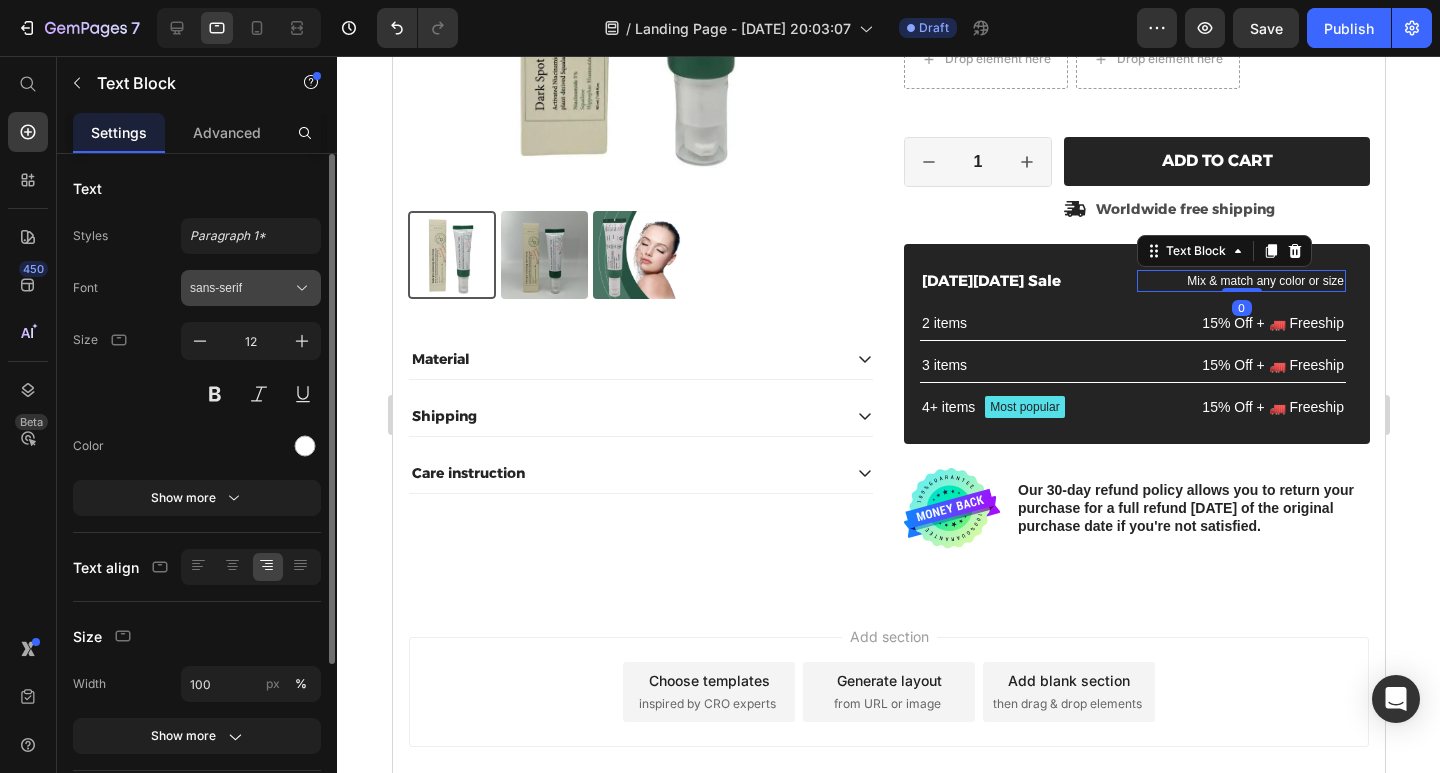 click on "sans-serif" at bounding box center [241, 288] 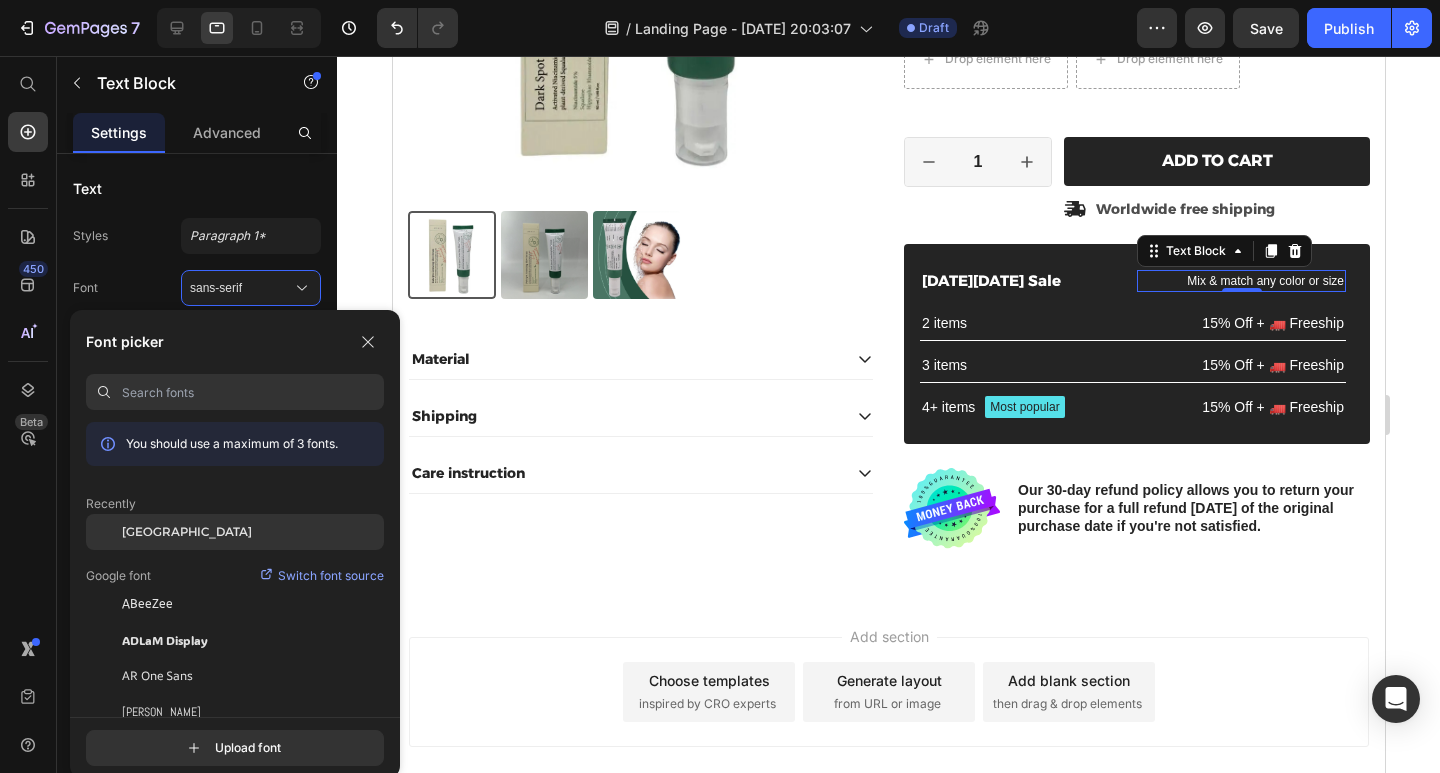 click on "[GEOGRAPHIC_DATA]" 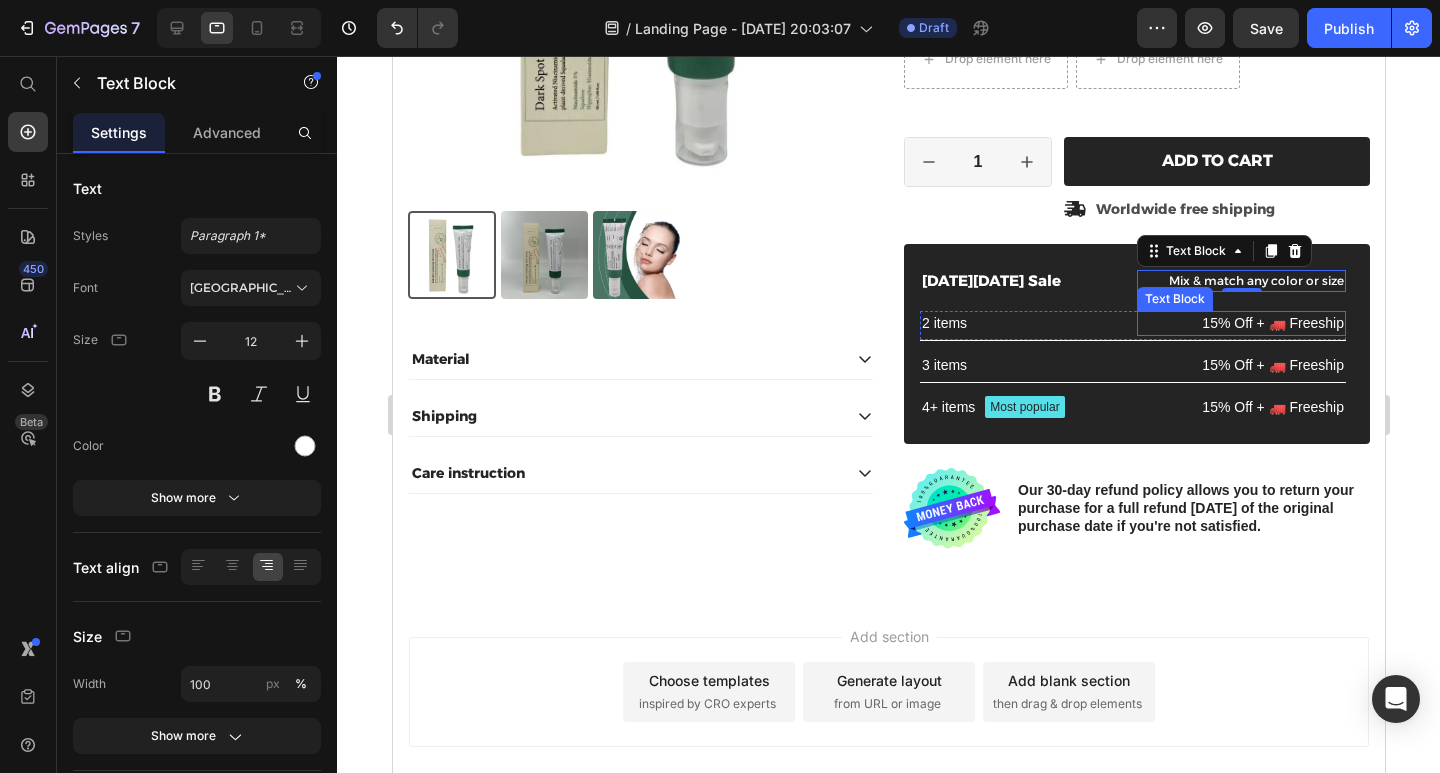 click on "15% Off + 🚛 Freeship" at bounding box center (1240, 323) 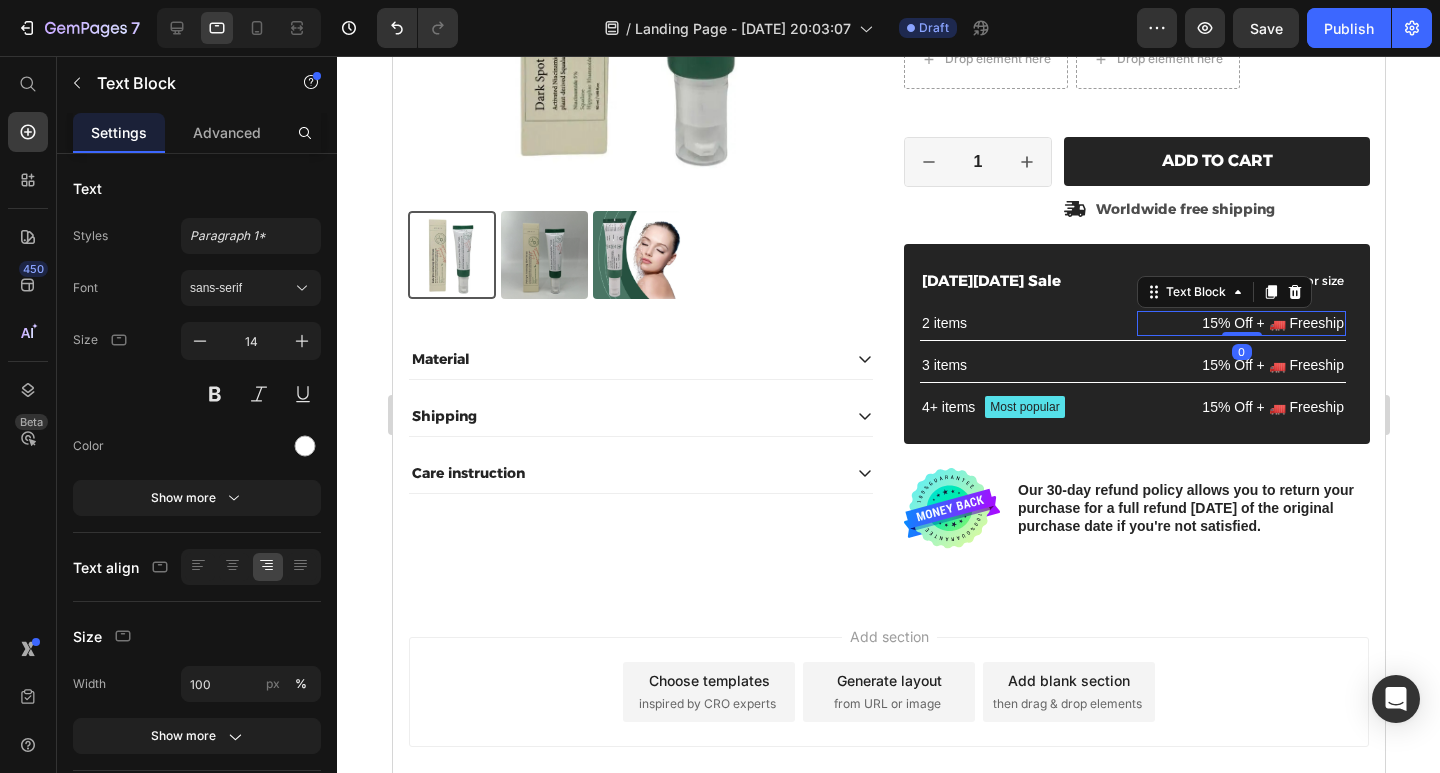 click on "15% Off + 🚛 Freeship" at bounding box center (1240, 323) 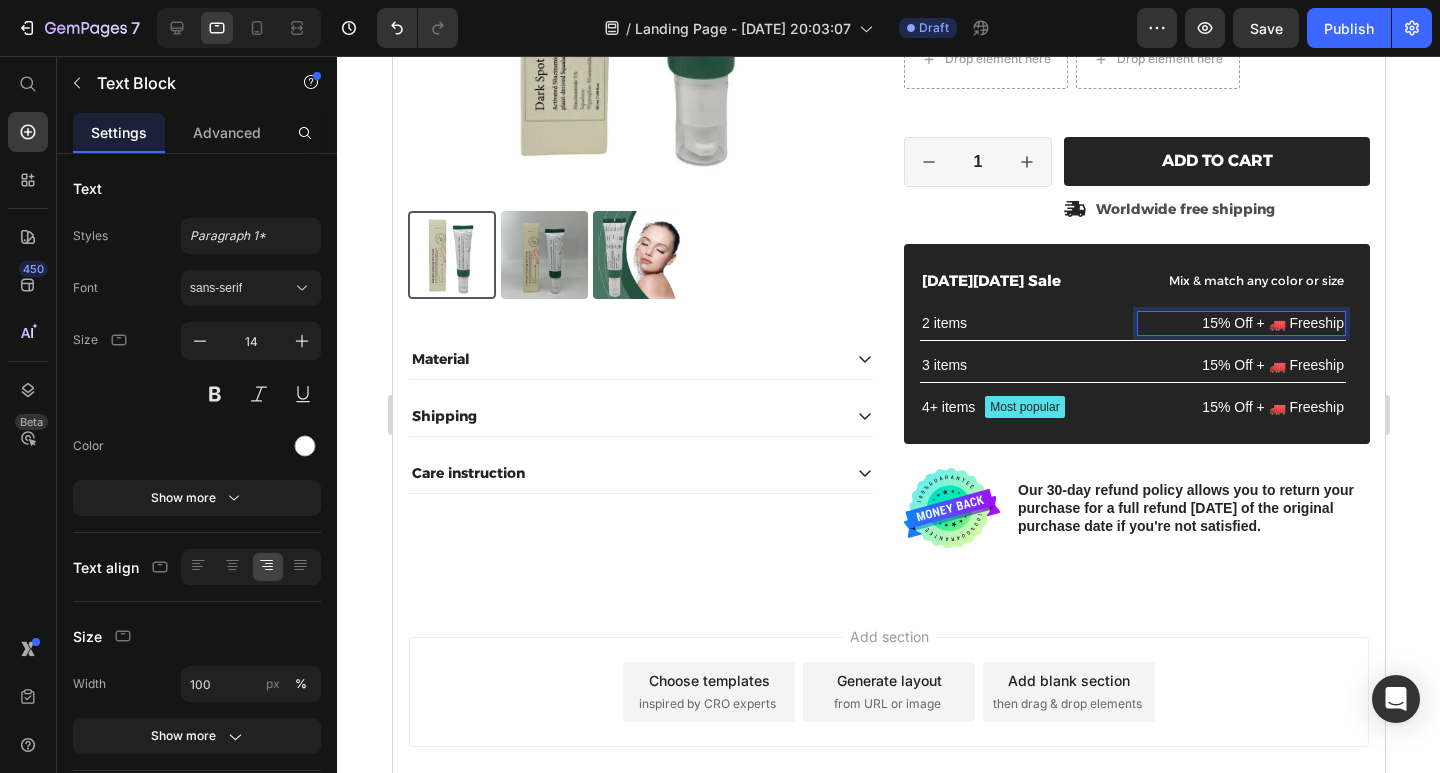 click on "15% Off + 🚛 Freeship" at bounding box center [1240, 323] 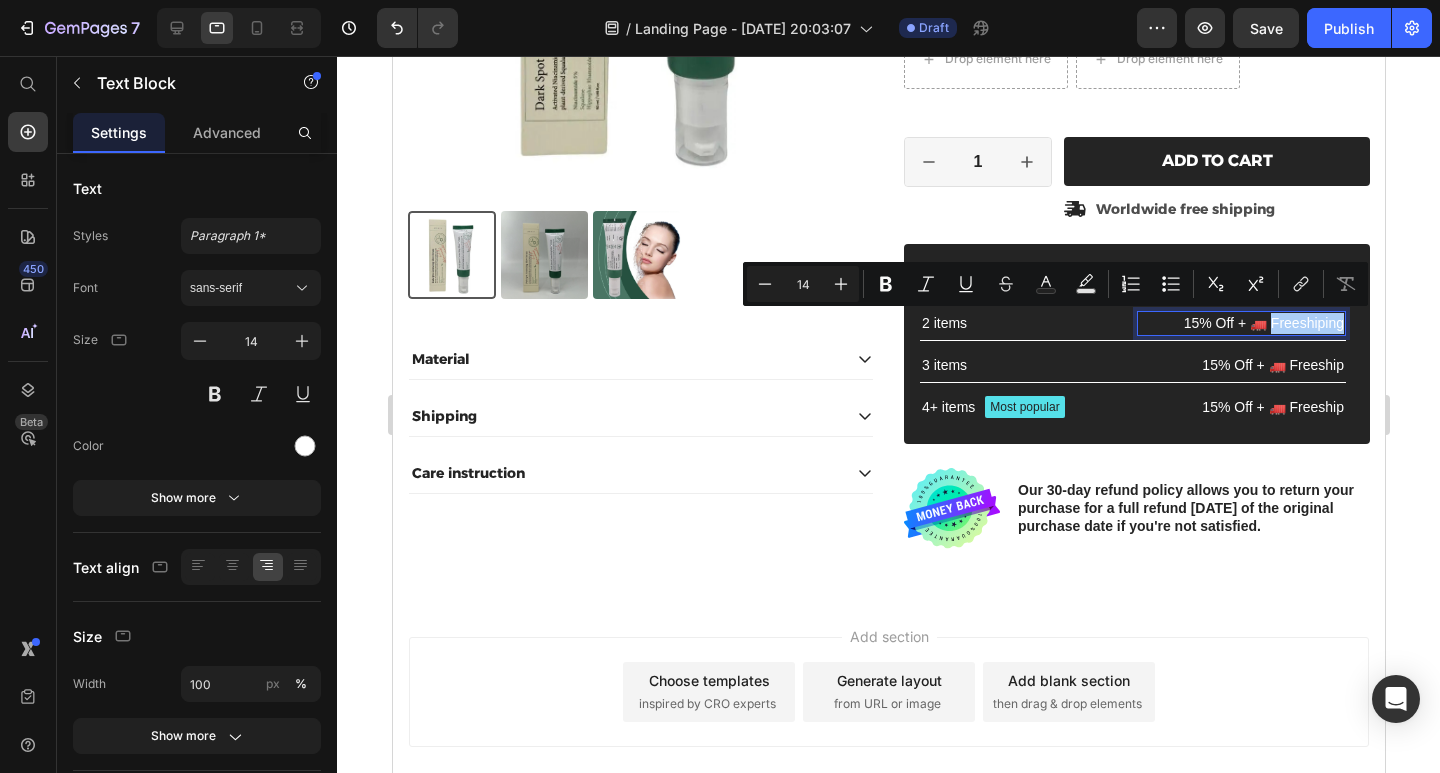 drag, startPoint x: 898, startPoint y: 261, endPoint x: 1438, endPoint y: 332, distance: 544.6476 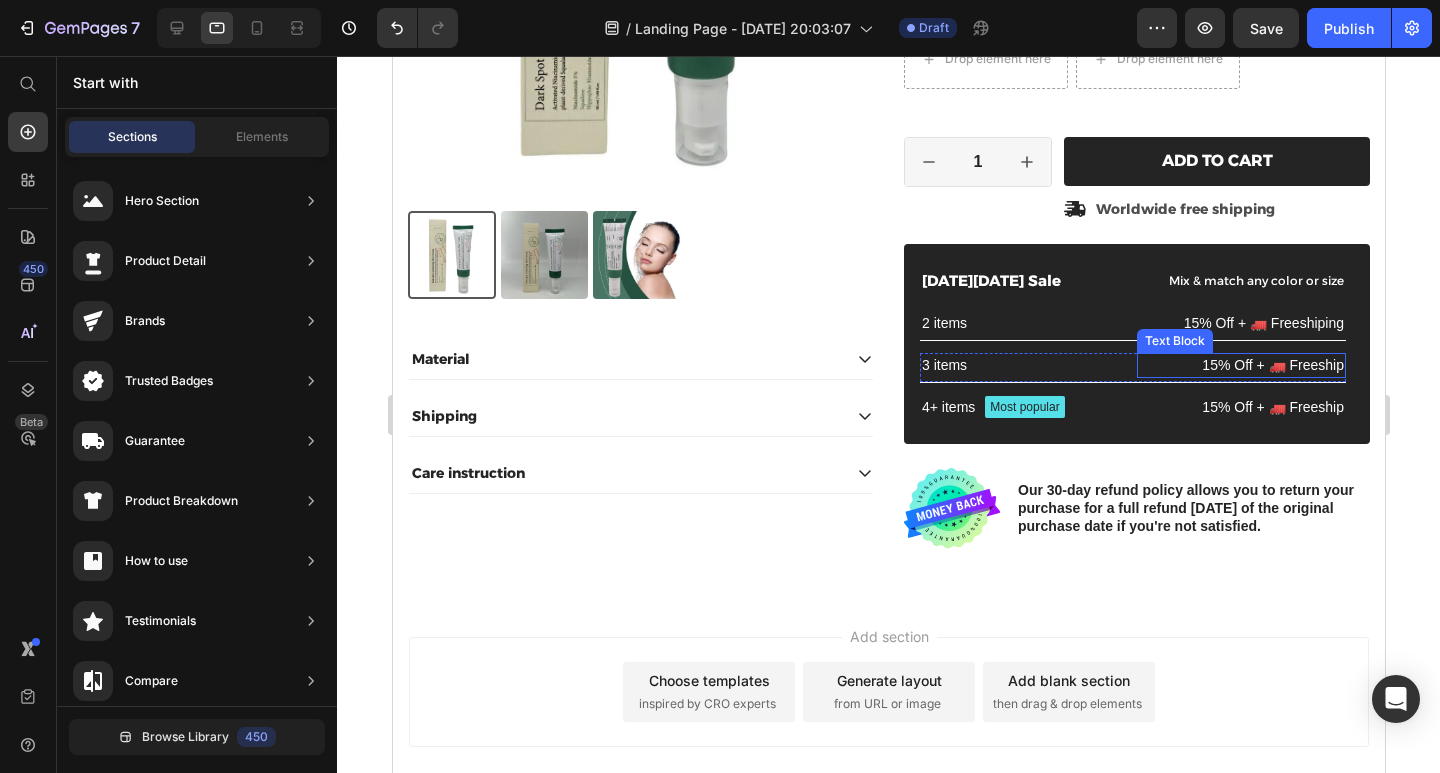 click on "15% Off + 🚛 Freeship" at bounding box center [1240, 365] 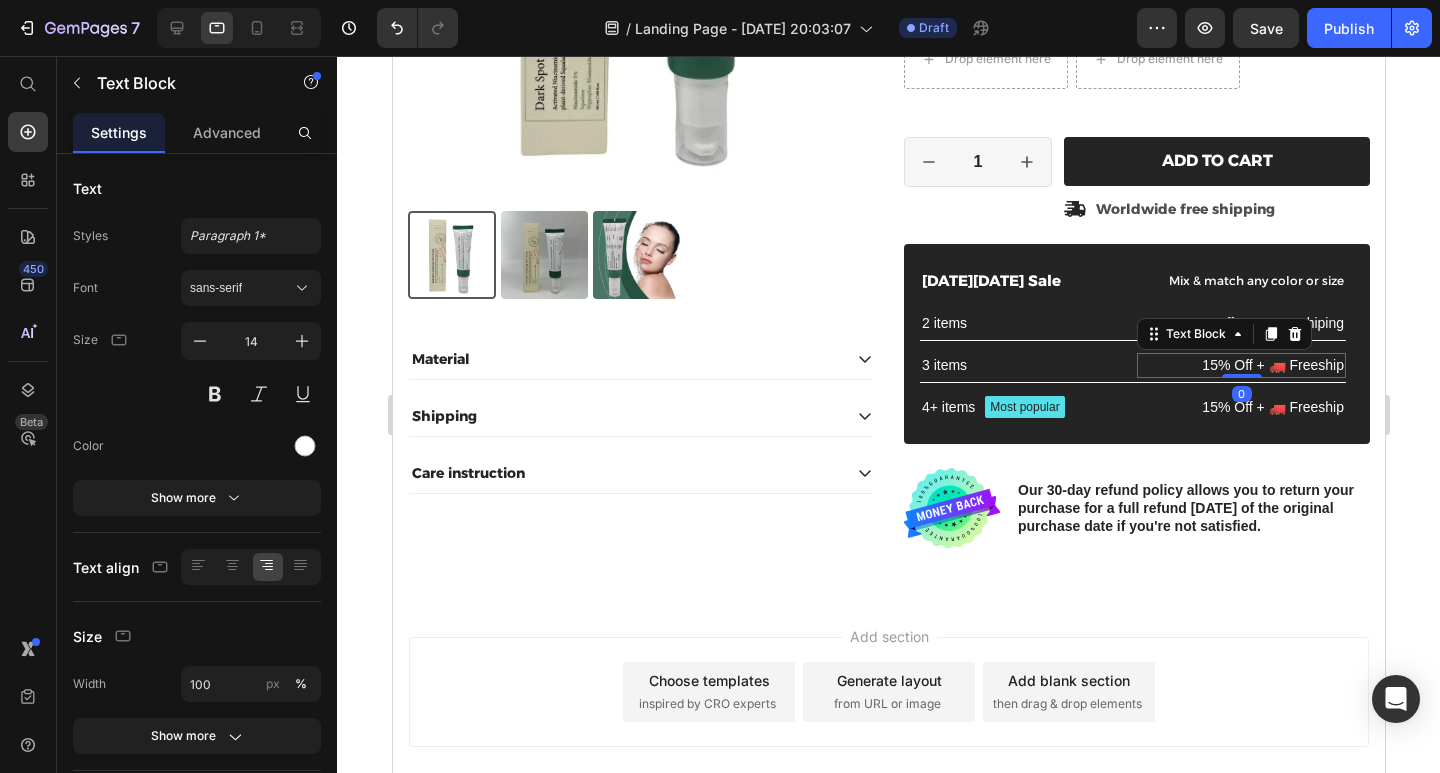 click on "15% Off + 🚛 Freeship" at bounding box center (1240, 365) 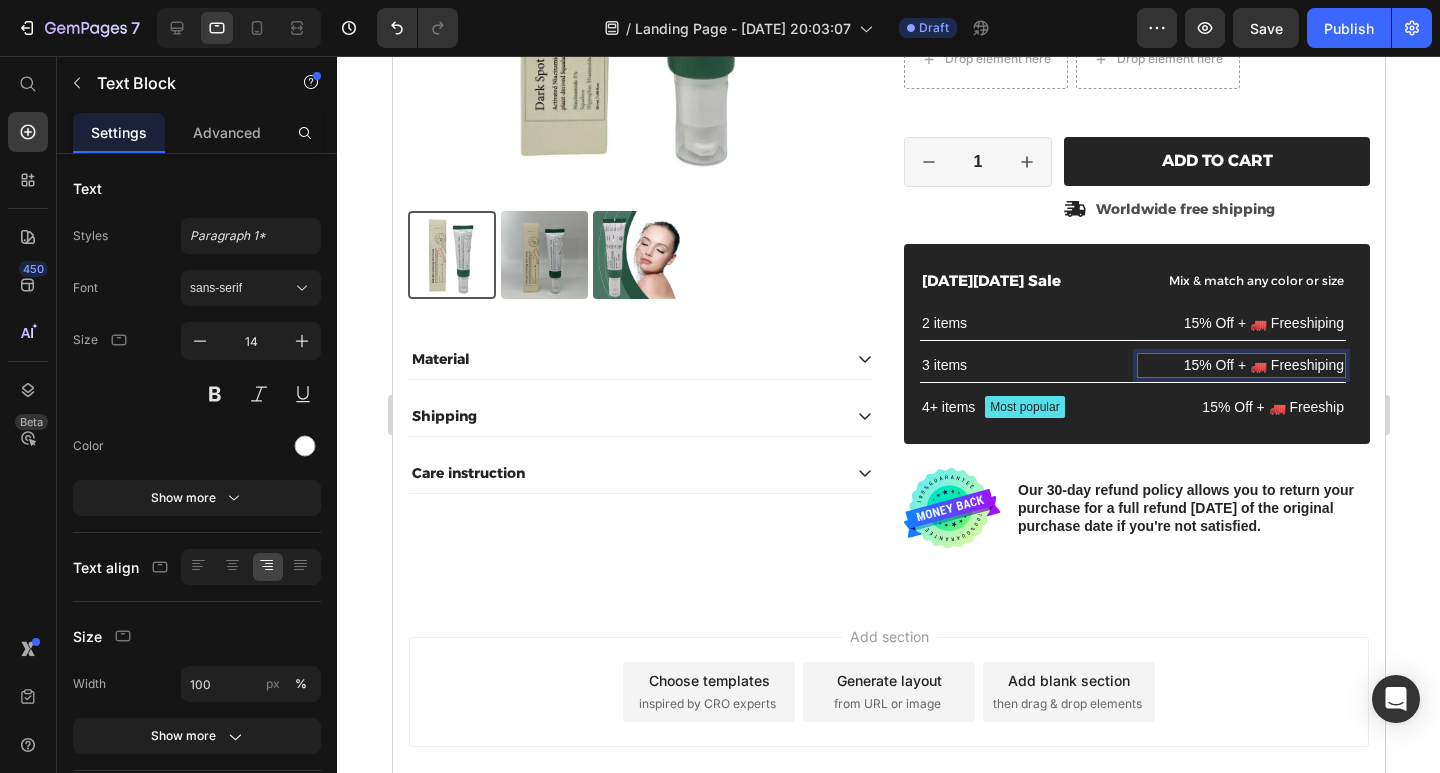 click on "15% Off + 🚛 Freeshiping" at bounding box center (1240, 365) 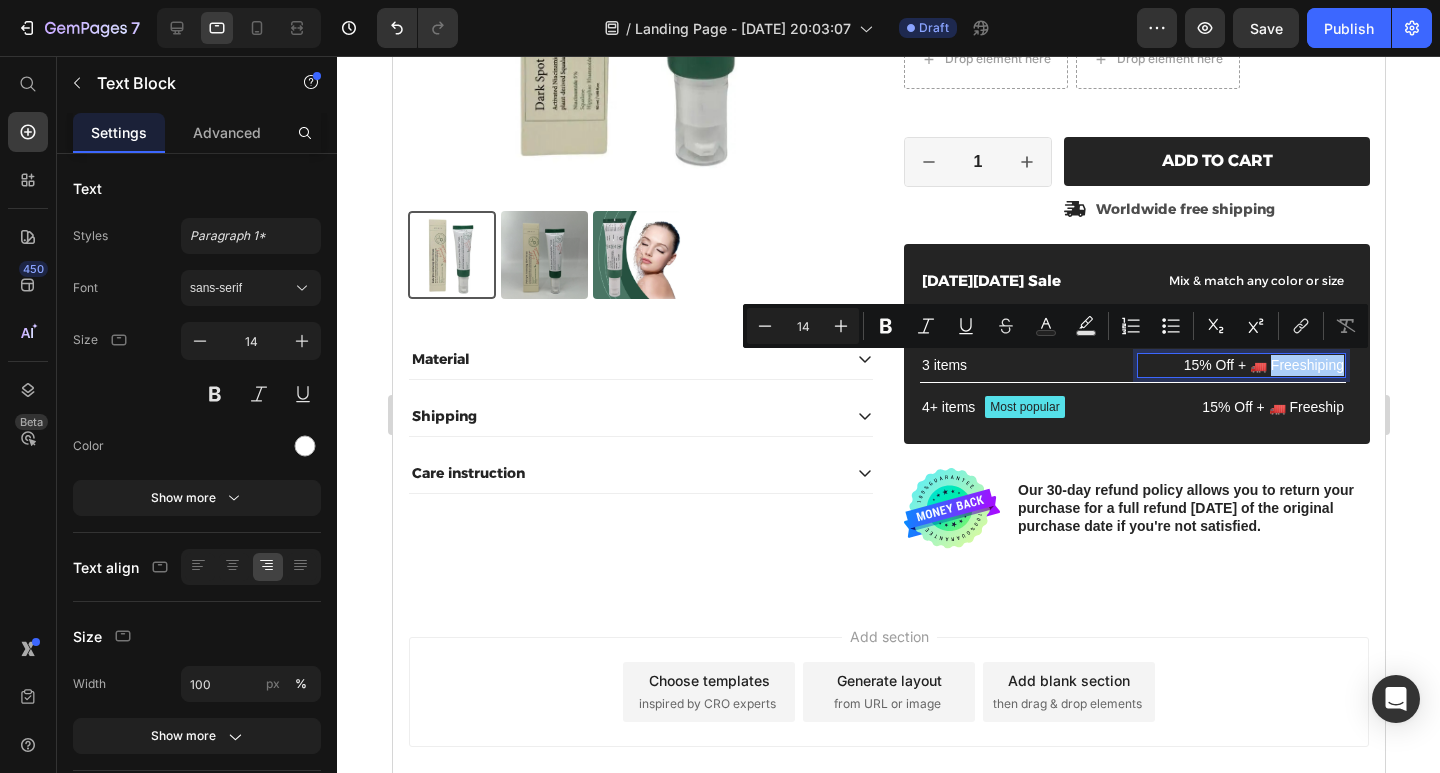 drag, startPoint x: 903, startPoint y: 312, endPoint x: 1436, endPoint y: 355, distance: 534.7317 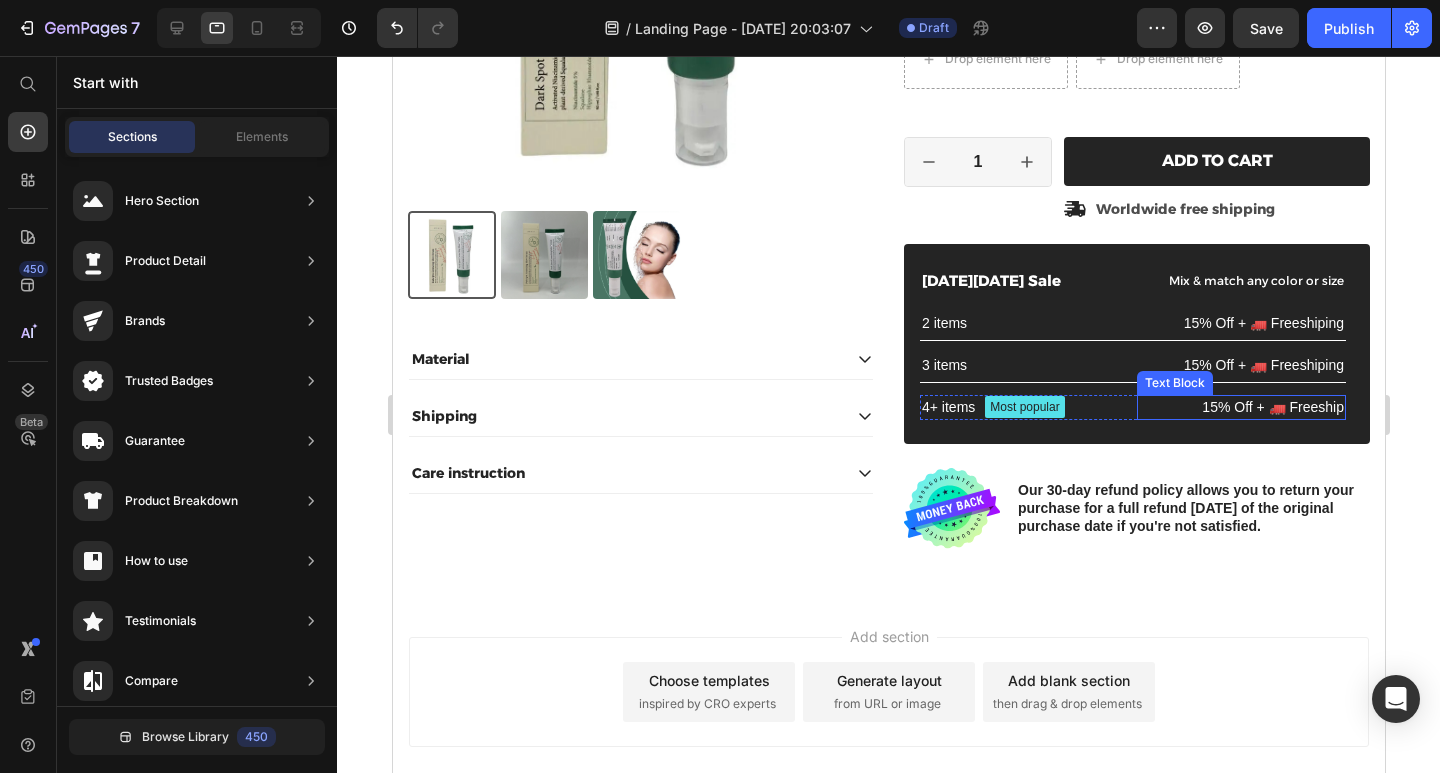 click on "15% Off + 🚛 Freeship" at bounding box center (1240, 407) 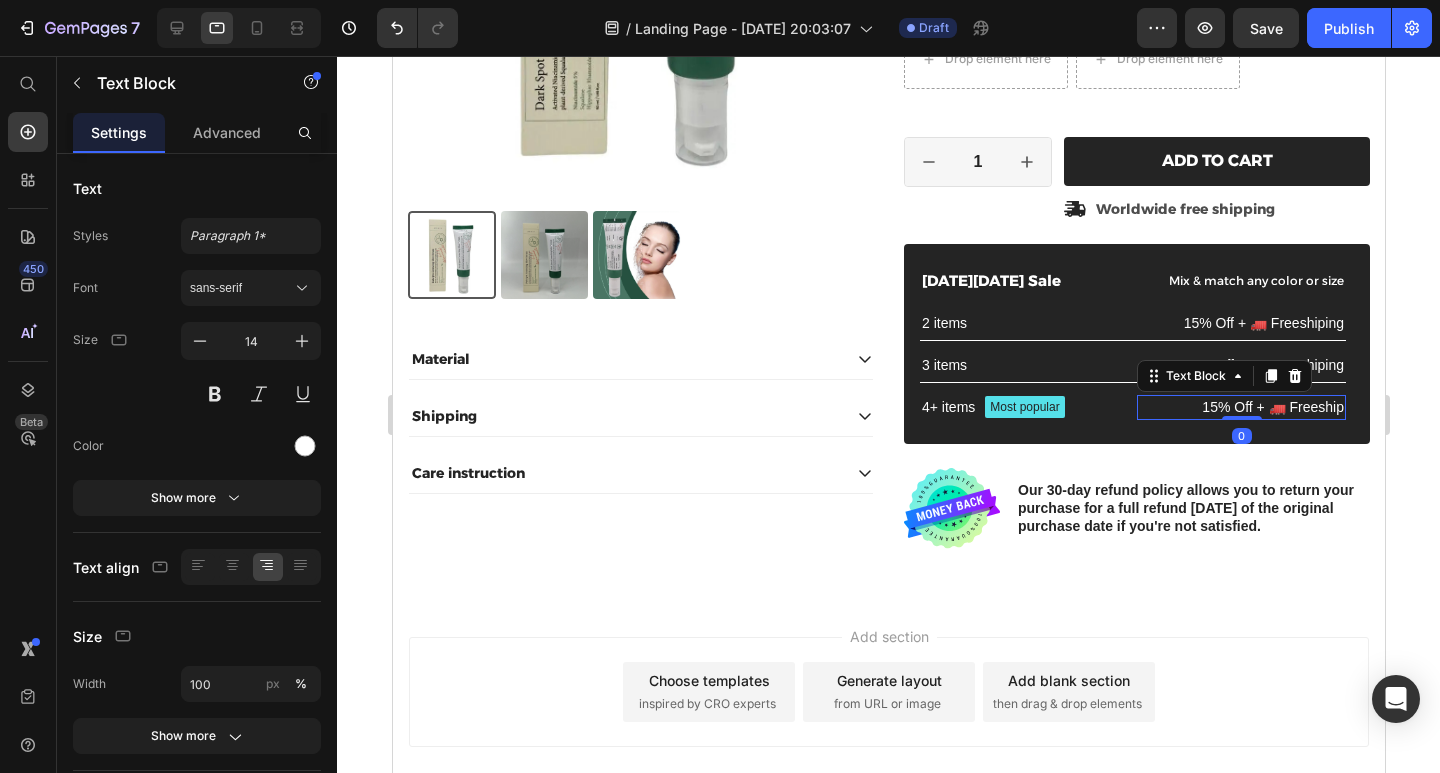 click on "15% Off + 🚛 Freeship" at bounding box center (1240, 407) 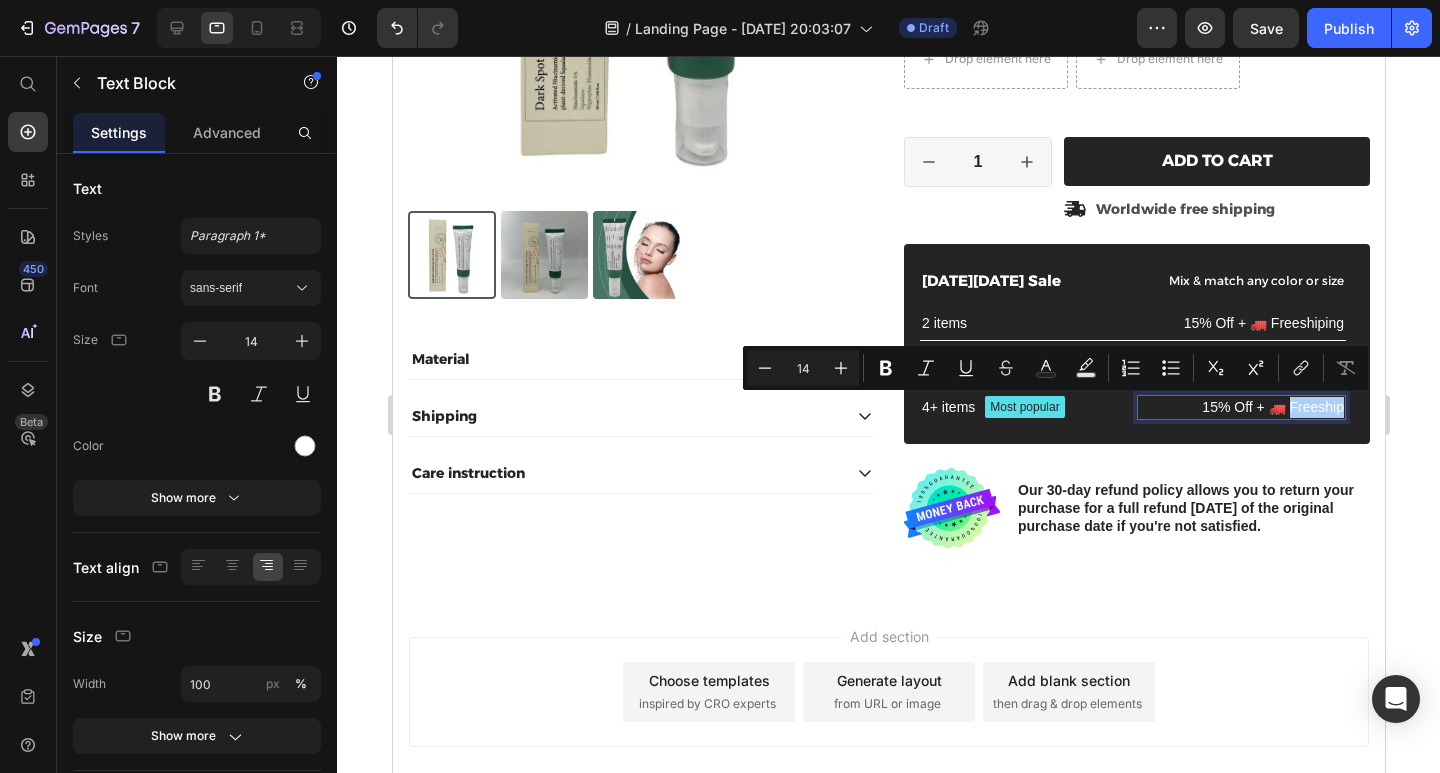 drag, startPoint x: 914, startPoint y: 350, endPoint x: 1406, endPoint y: 428, distance: 498.14456 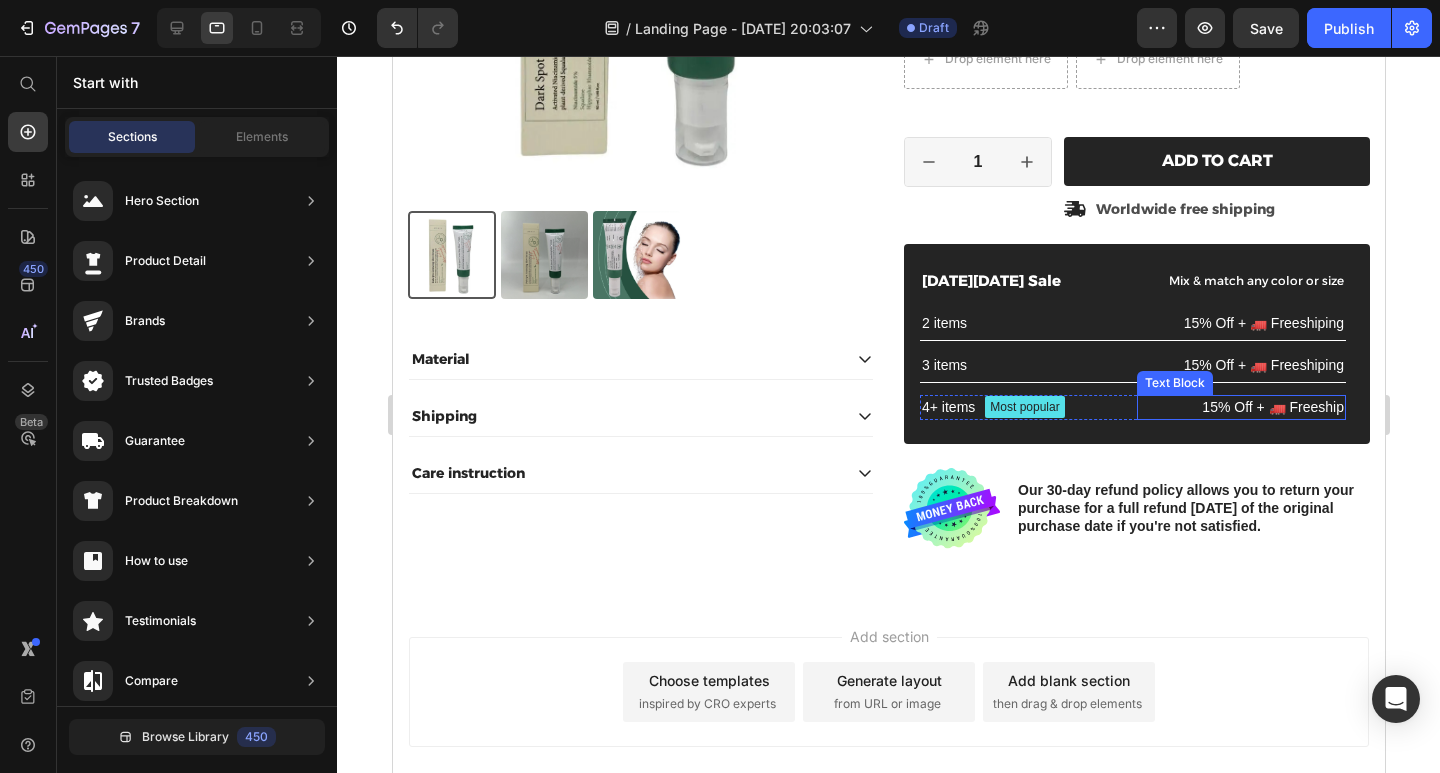 click on "15% Off + 🚛 Freeship" at bounding box center [1240, 407] 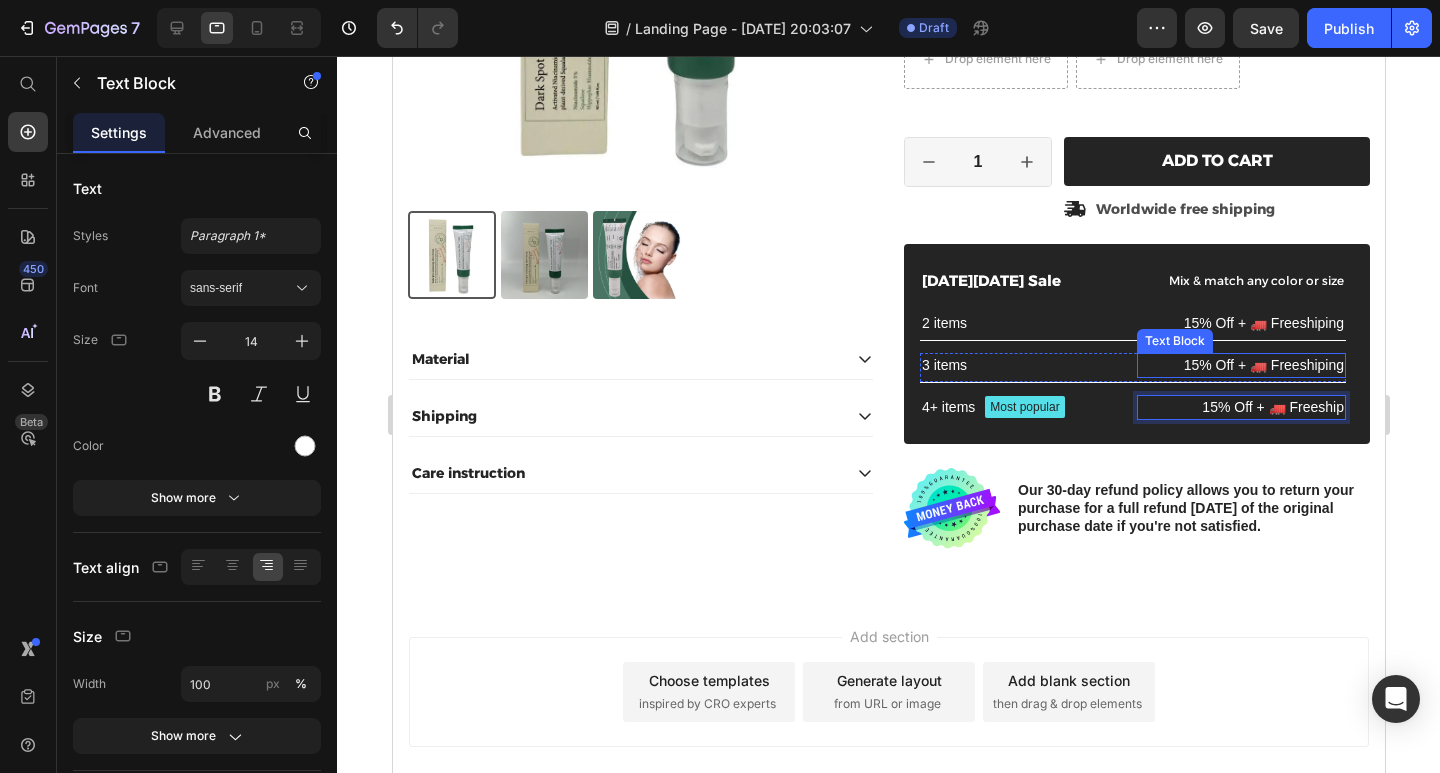 click on "15% Off + 🚛 Freeshiping" at bounding box center [1240, 365] 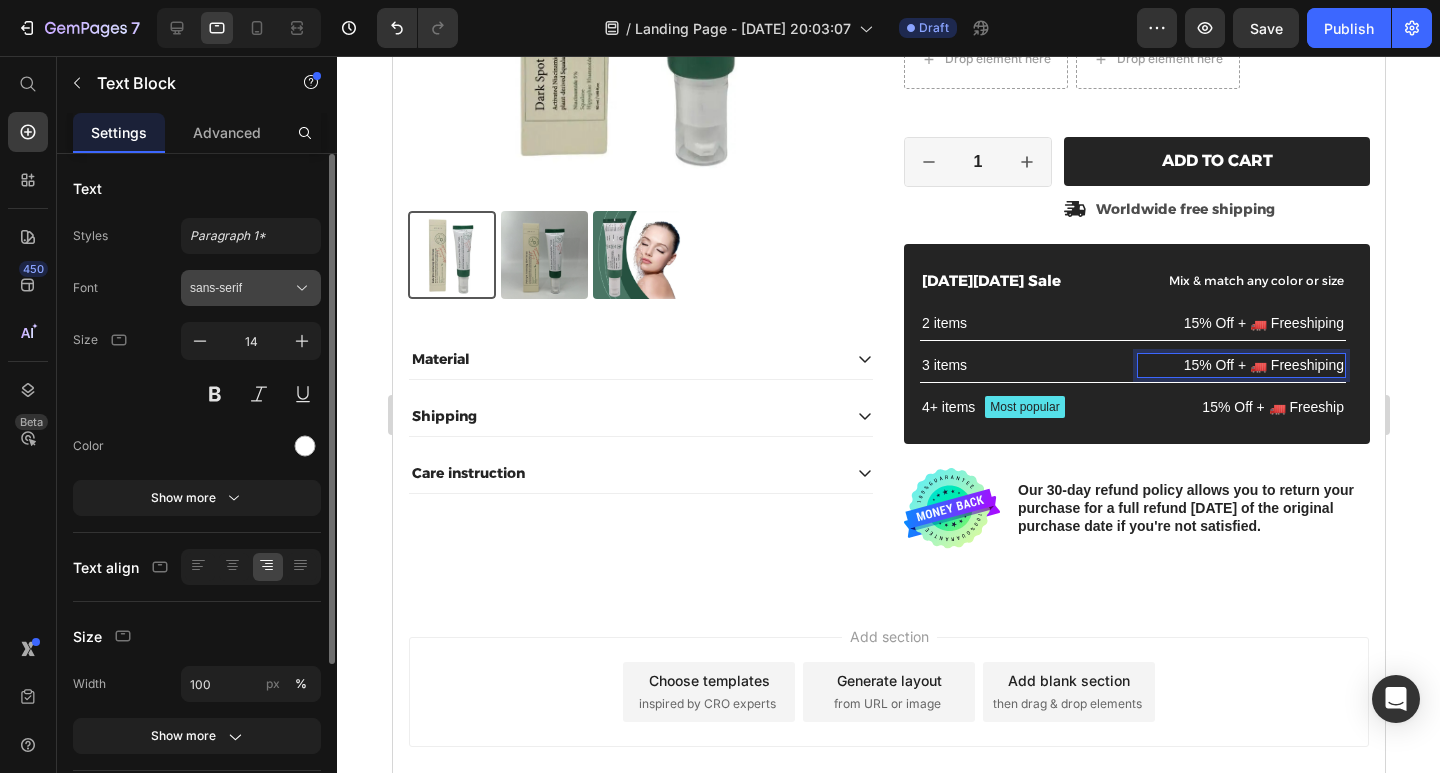 click on "sans-serif" at bounding box center (241, 288) 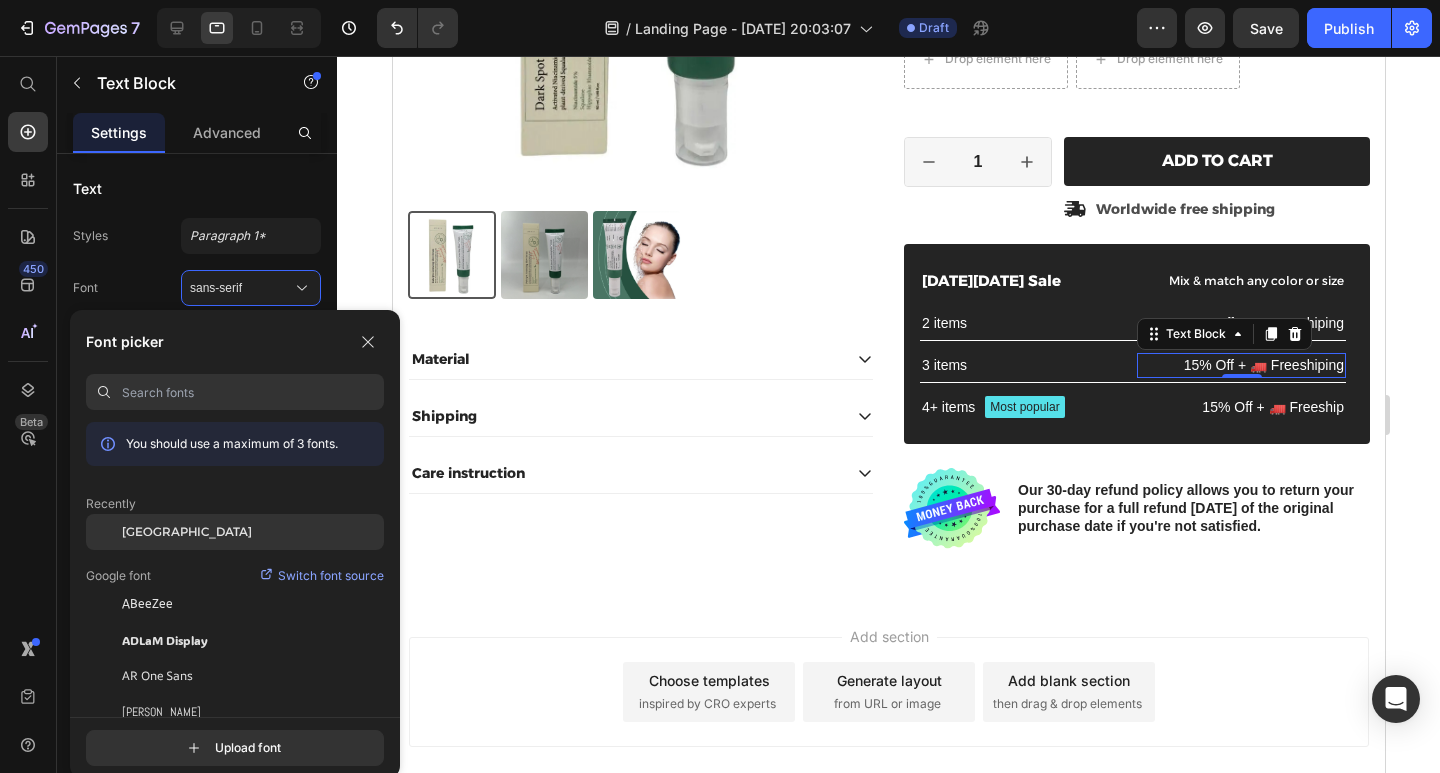 click on "[GEOGRAPHIC_DATA]" 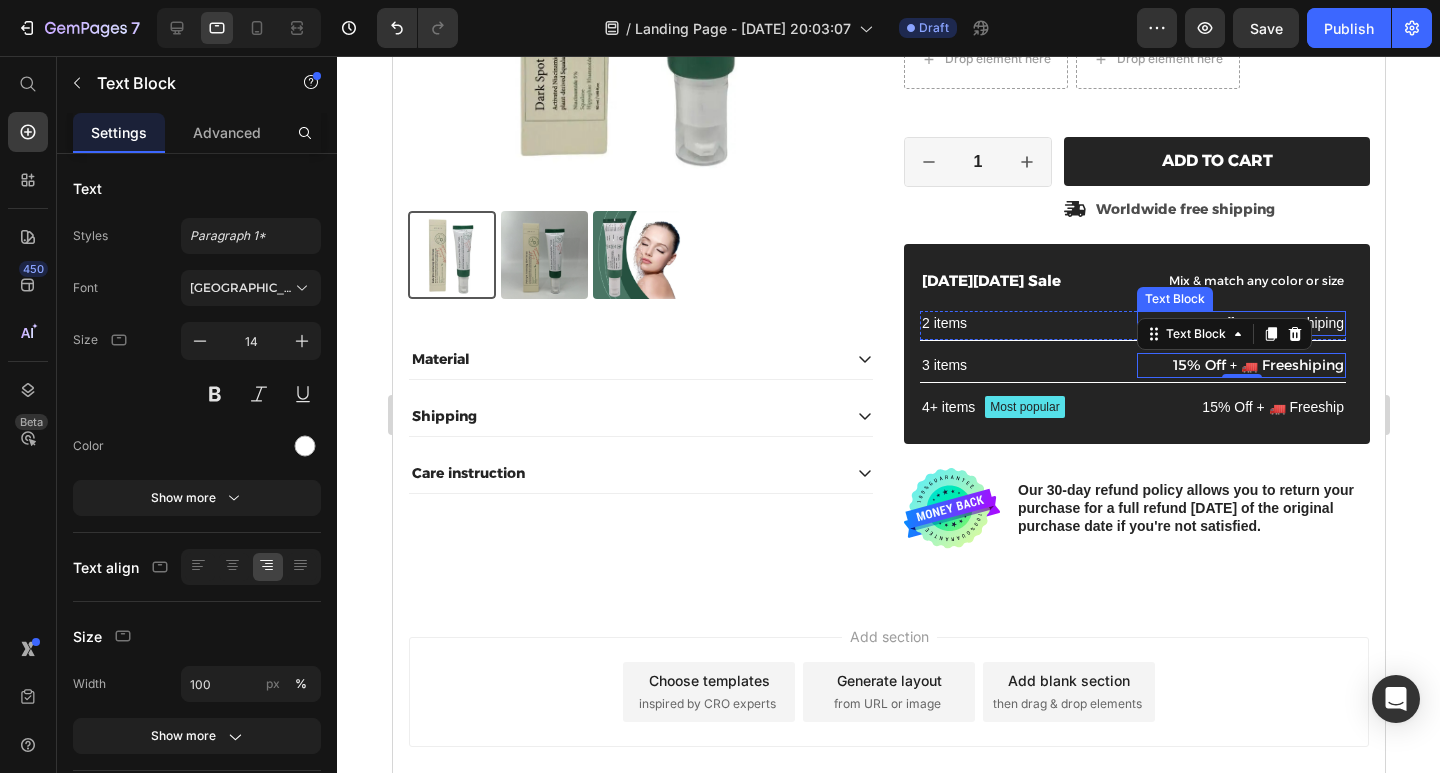 click on "15% Off + 🚛 Freeshiping" at bounding box center [1240, 323] 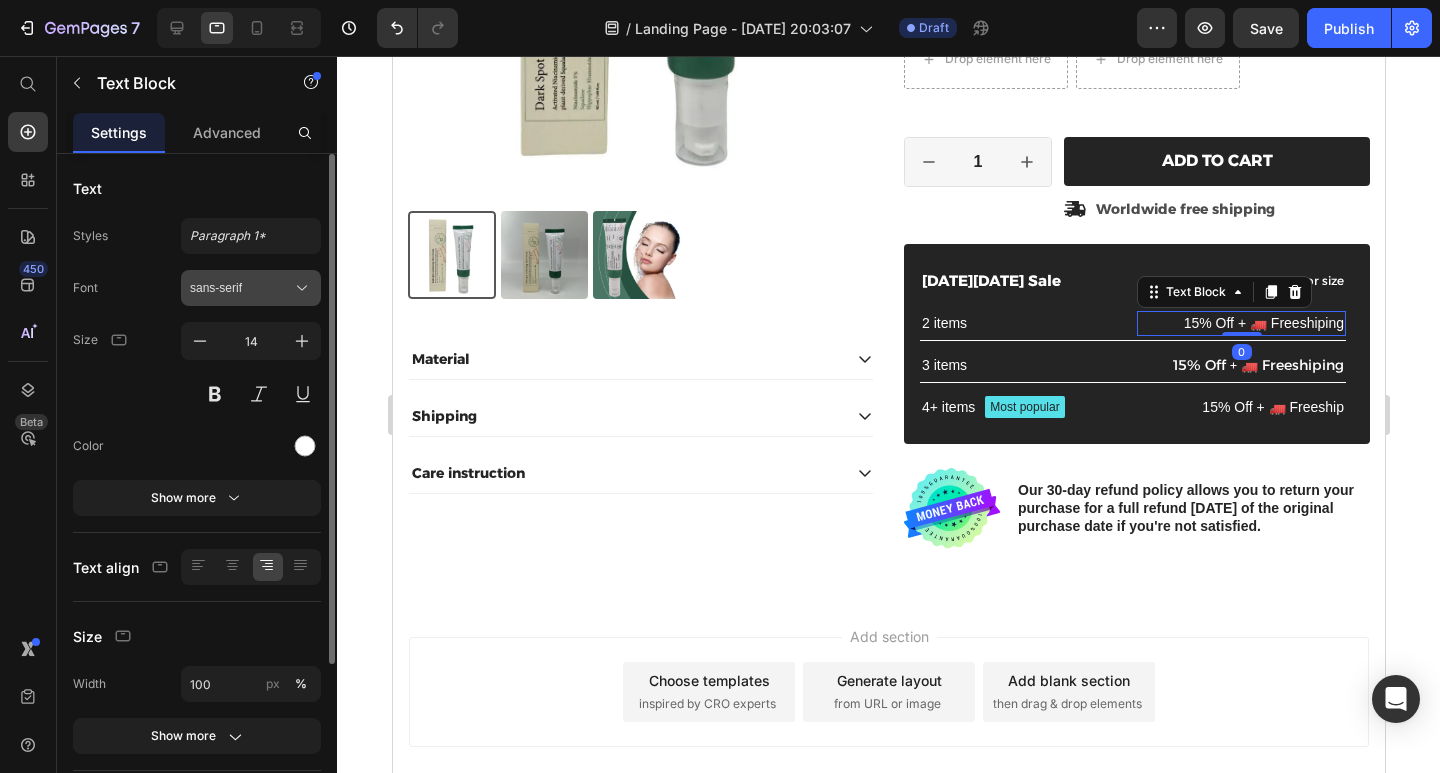click on "sans-serif" at bounding box center [241, 288] 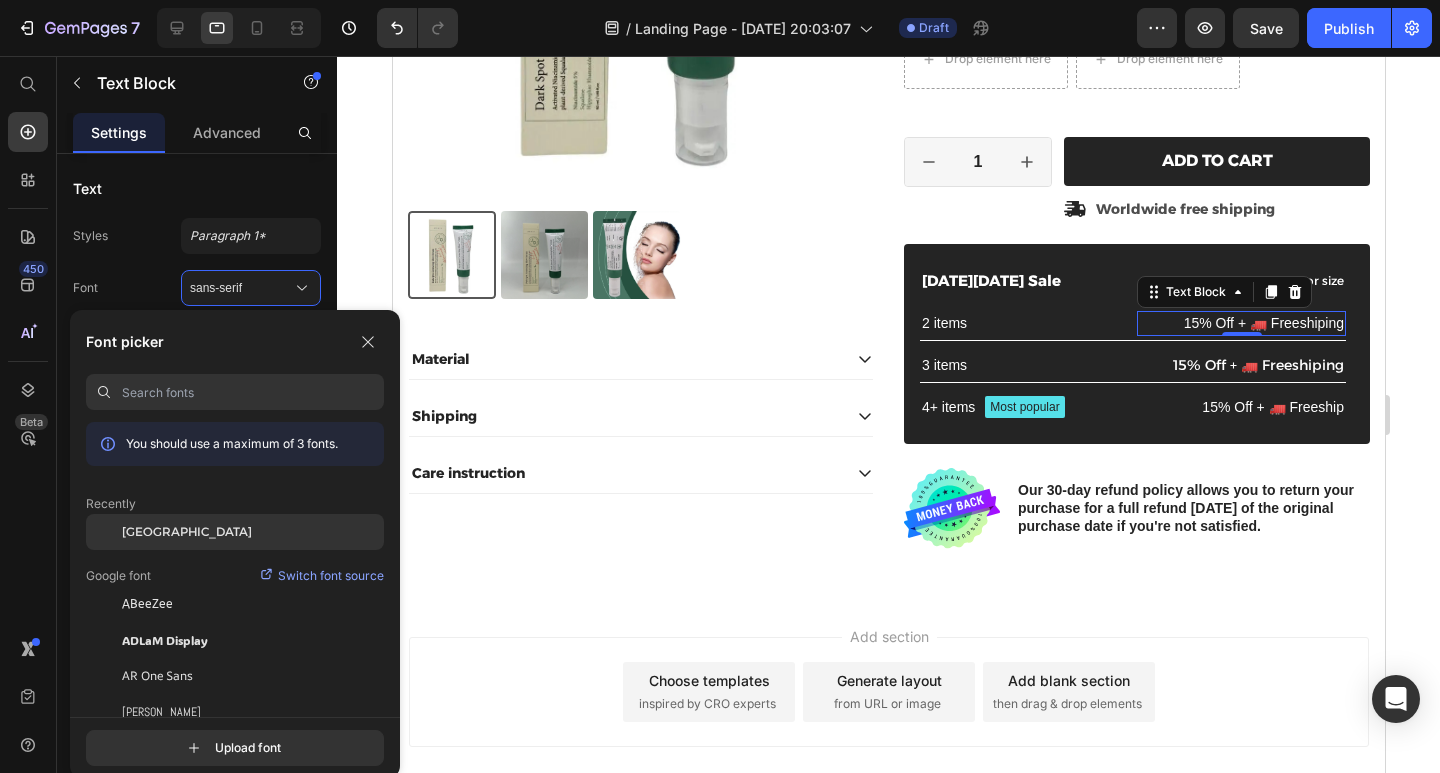 click on "[GEOGRAPHIC_DATA]" 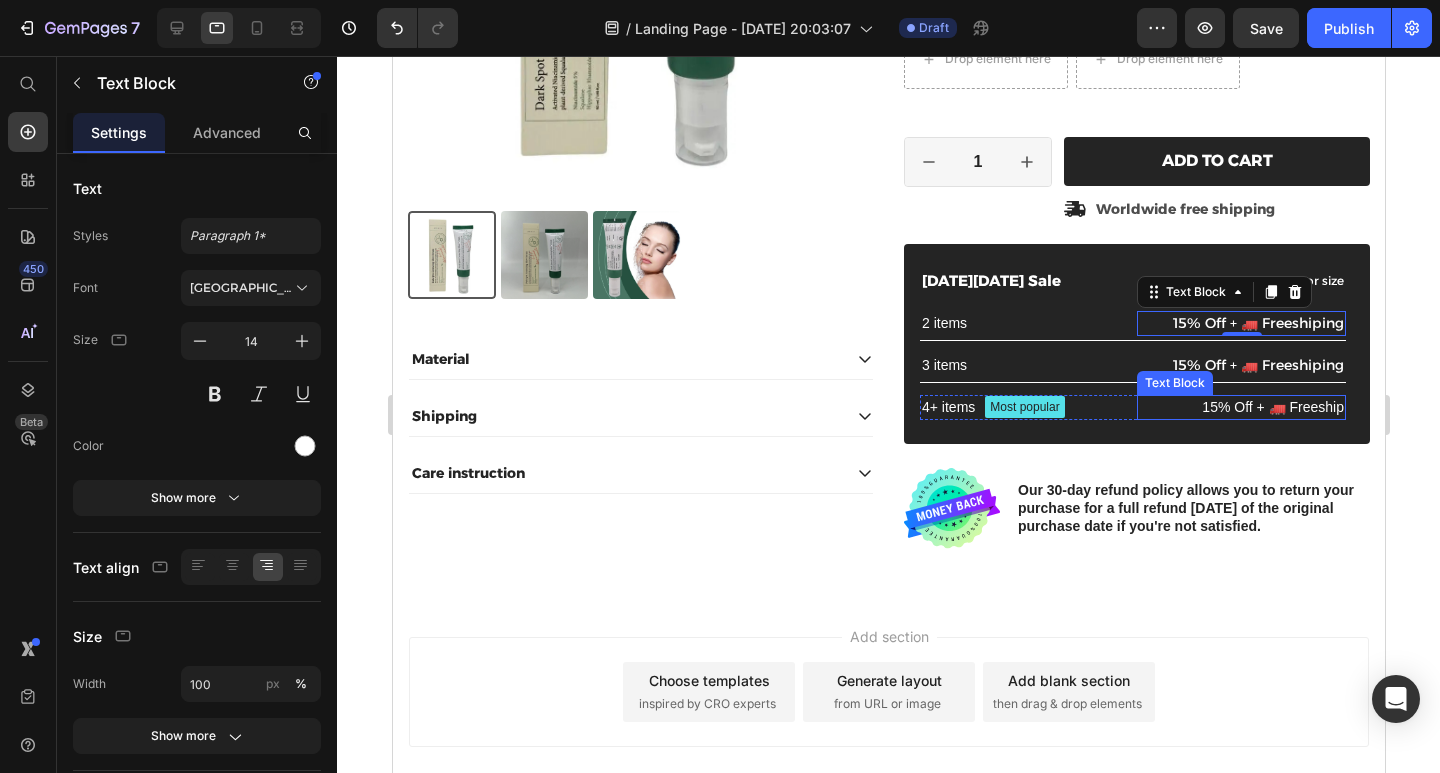 click on "15% Off + 🚛 Freeship" at bounding box center [1240, 407] 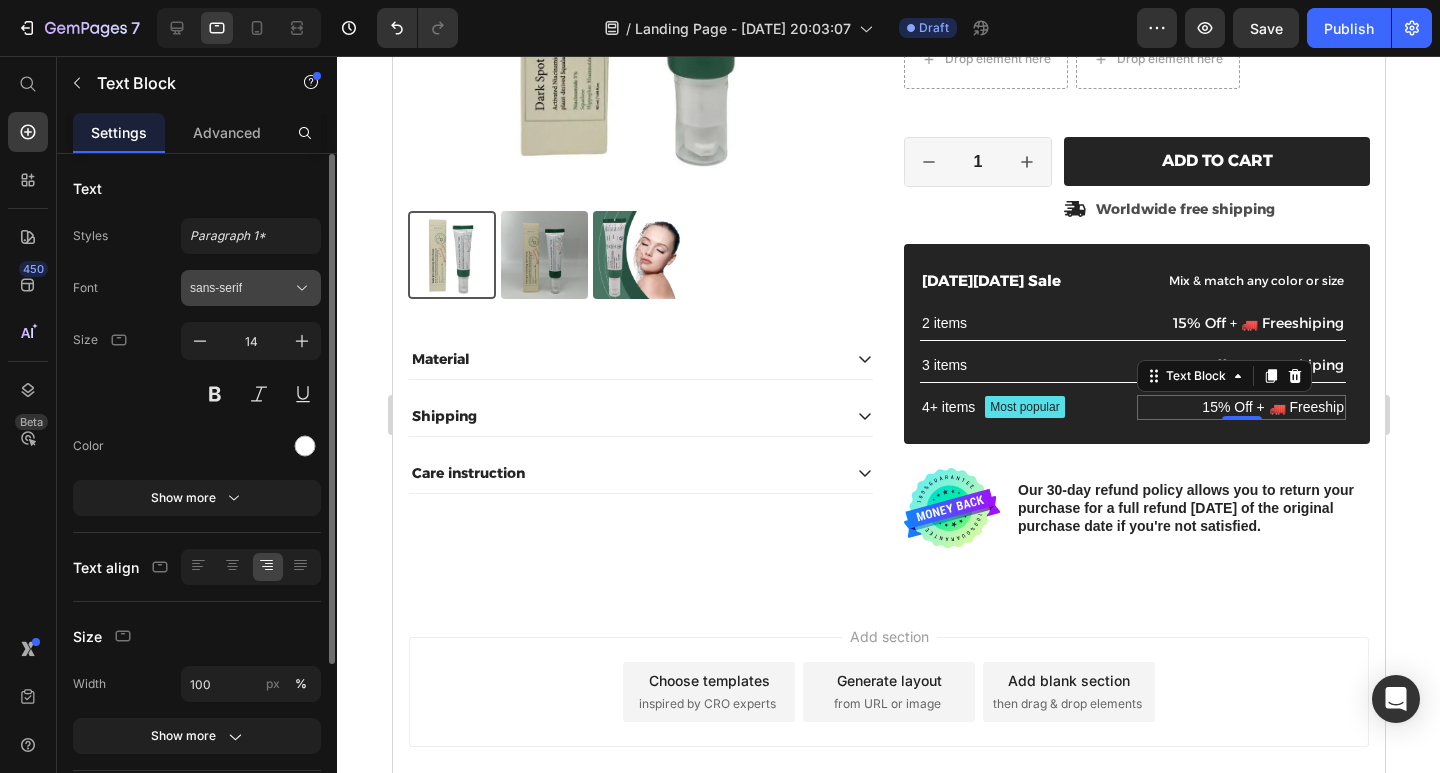 click on "sans-serif" at bounding box center (241, 288) 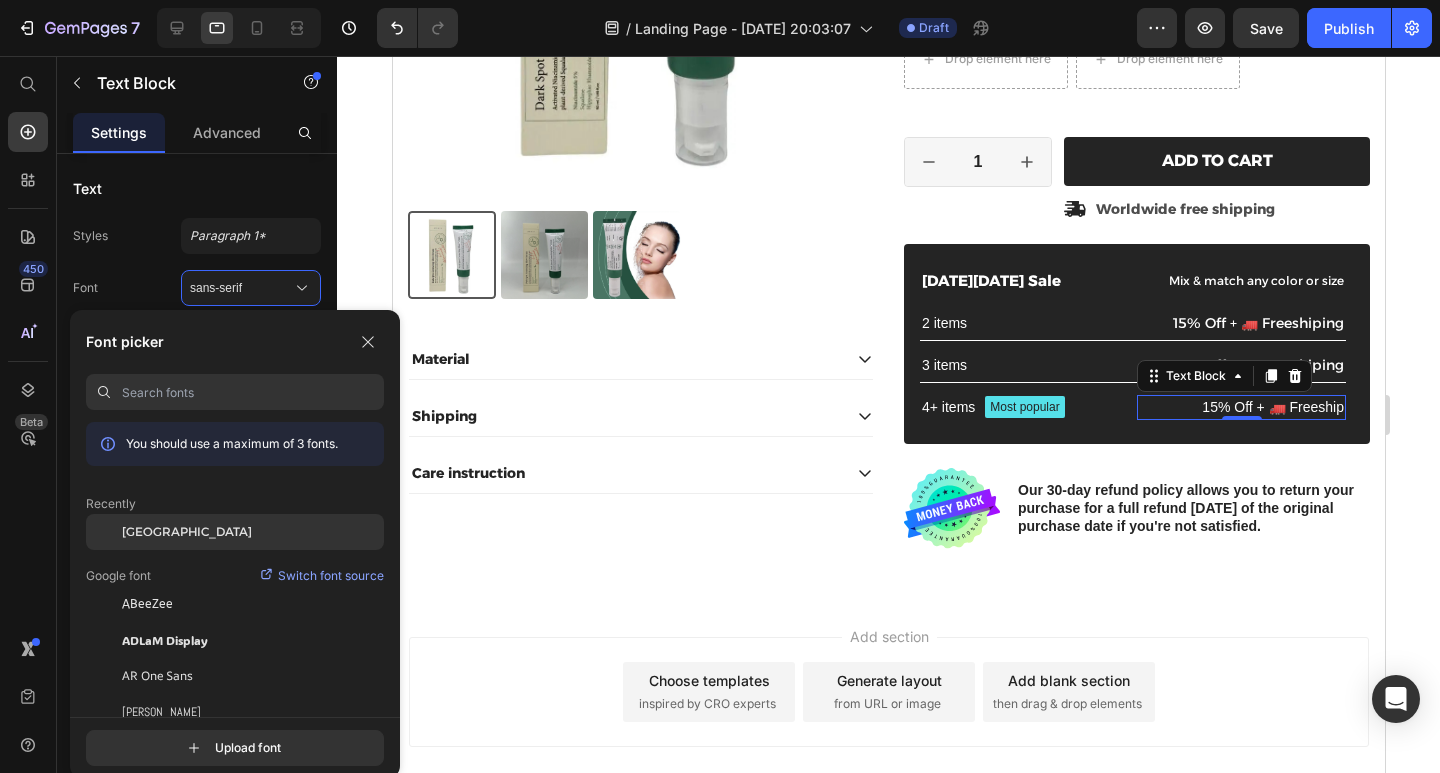 click on "[GEOGRAPHIC_DATA]" 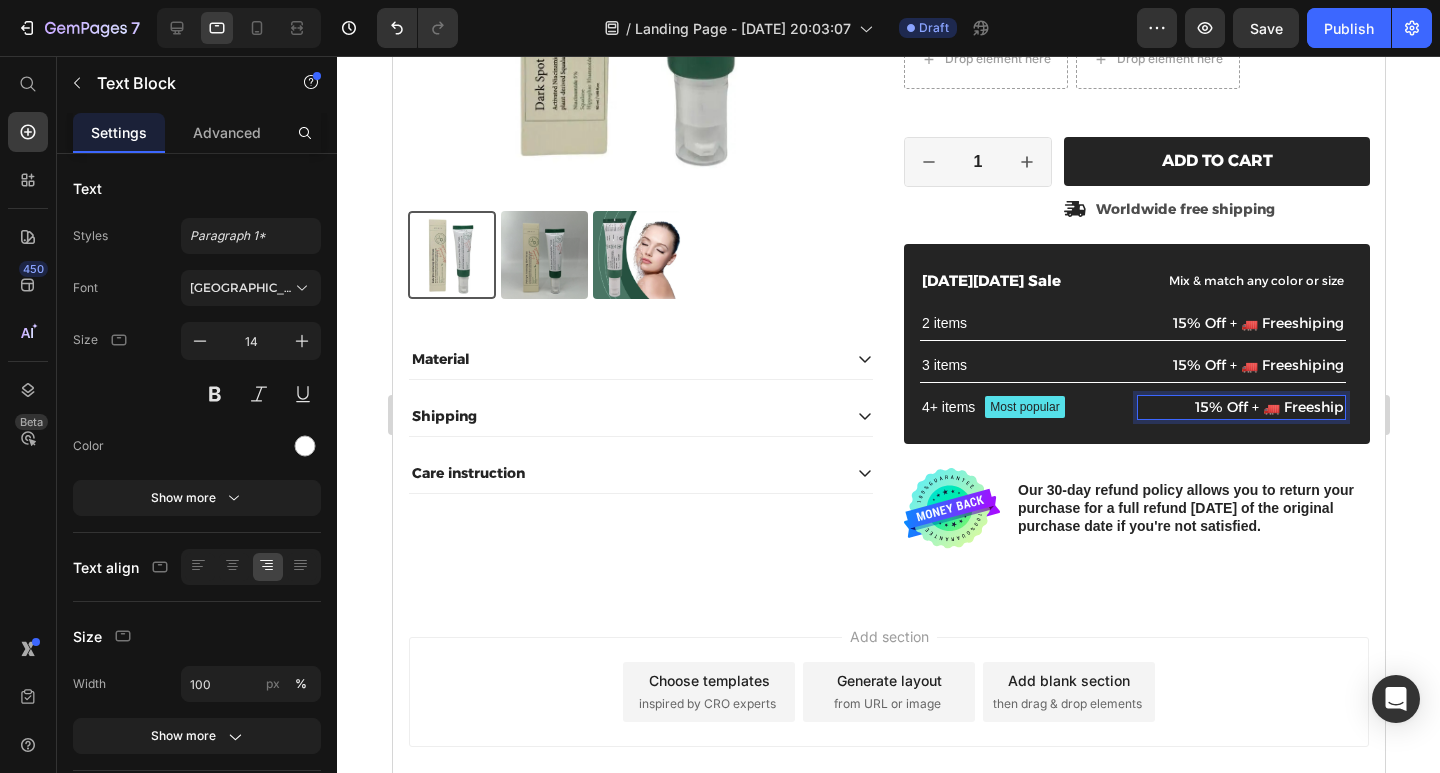 click on "15% Off + 🚛 Freeship" at bounding box center (1240, 407) 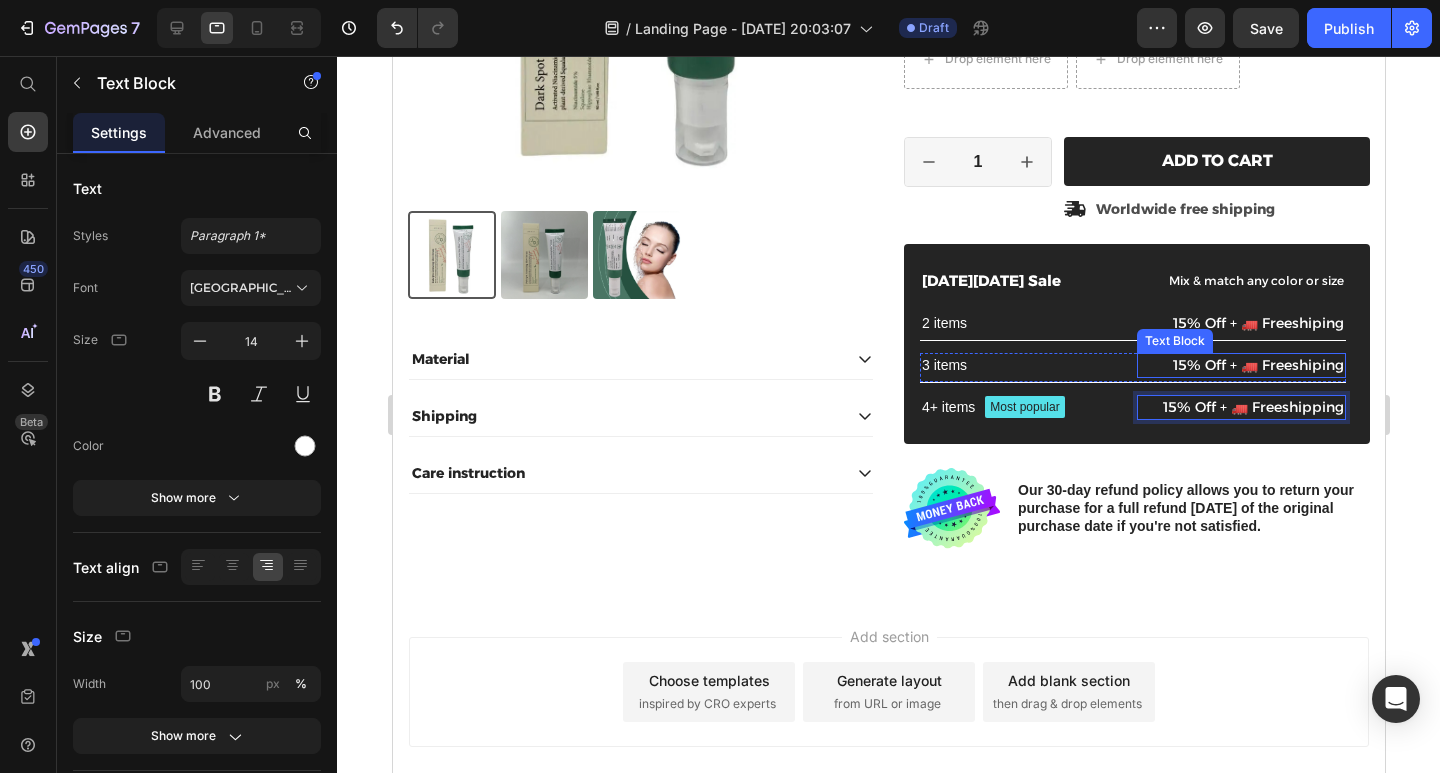 click on "15% Off + 🚛 Freeshiping" at bounding box center (1240, 365) 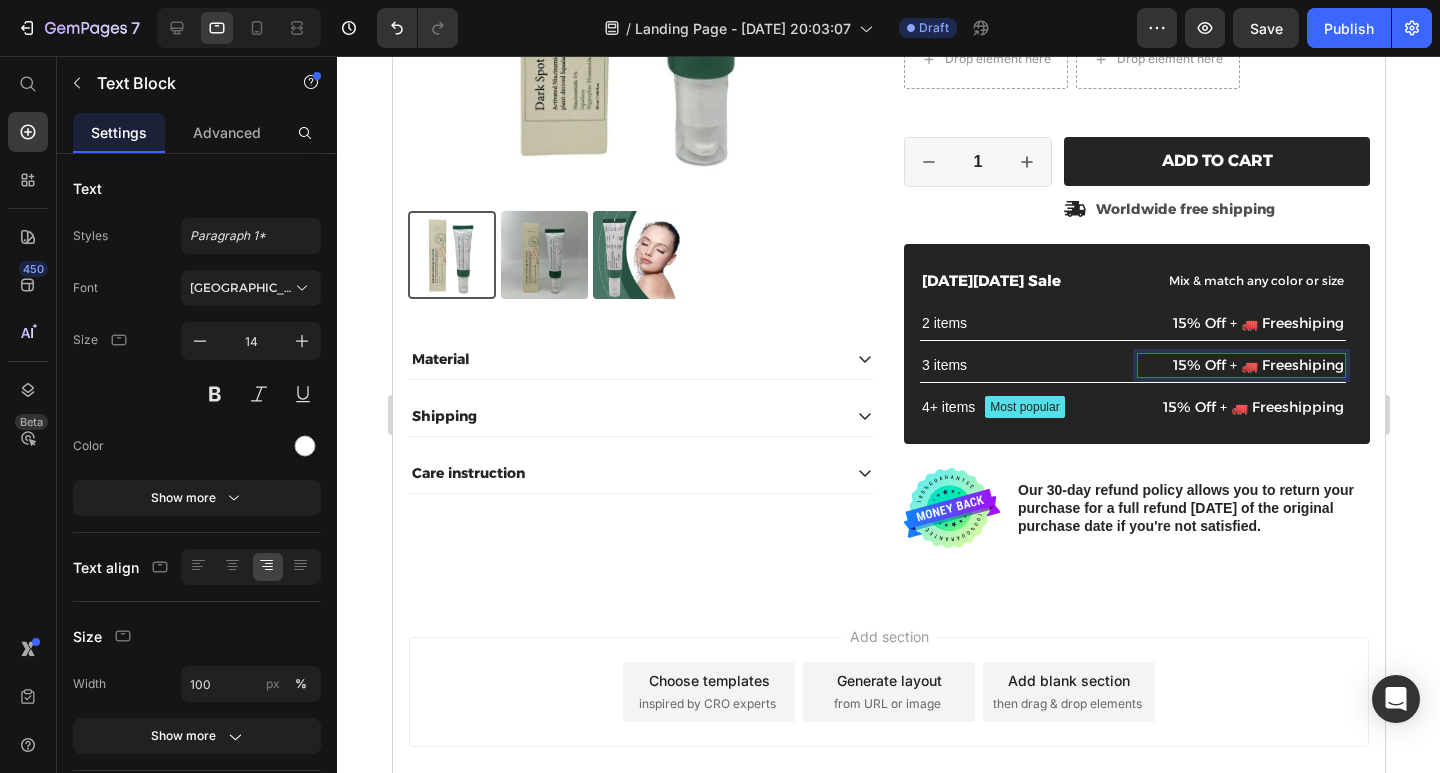 click on "15% Off + 🚛 Freeshiping" at bounding box center [1240, 365] 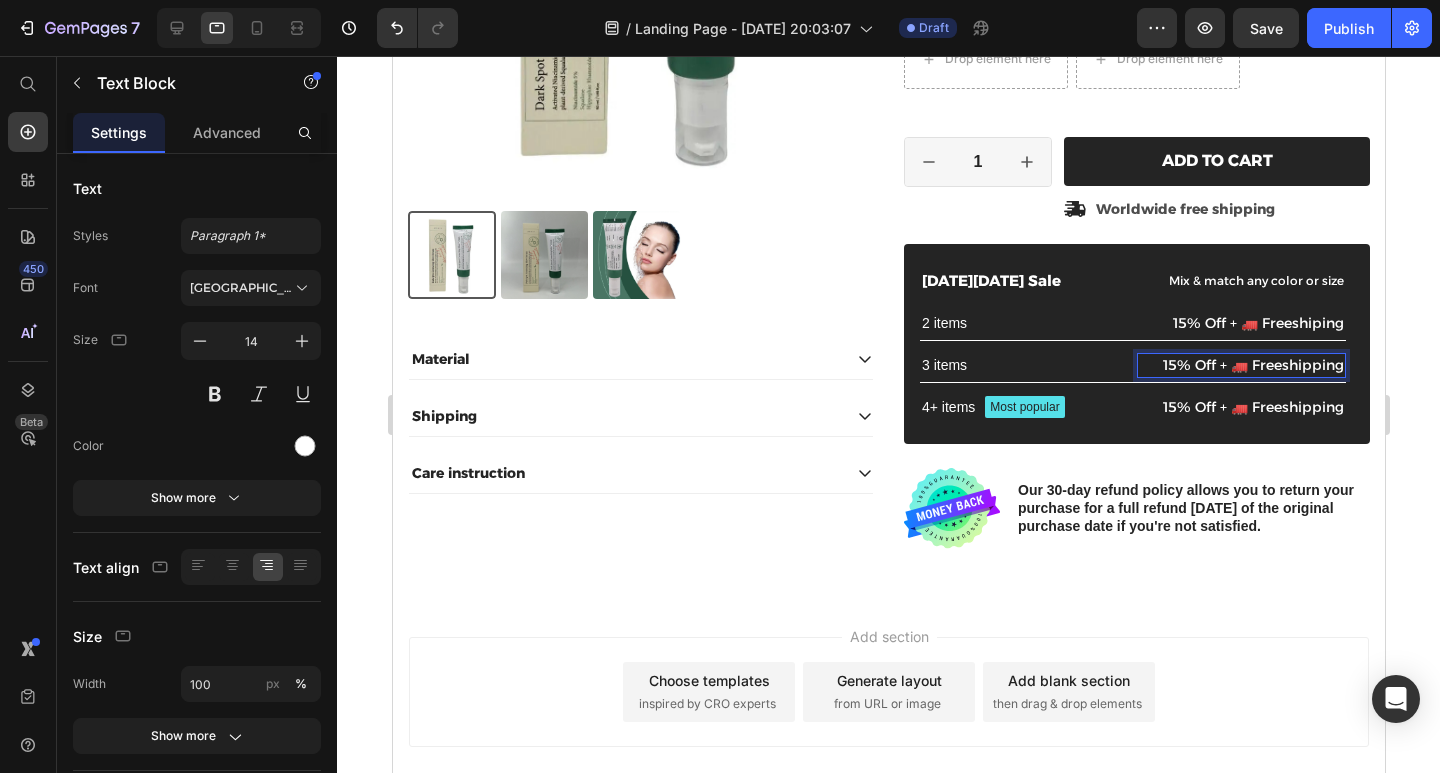 click on "15% Off + 🚛 Freeshipping" at bounding box center (1240, 365) 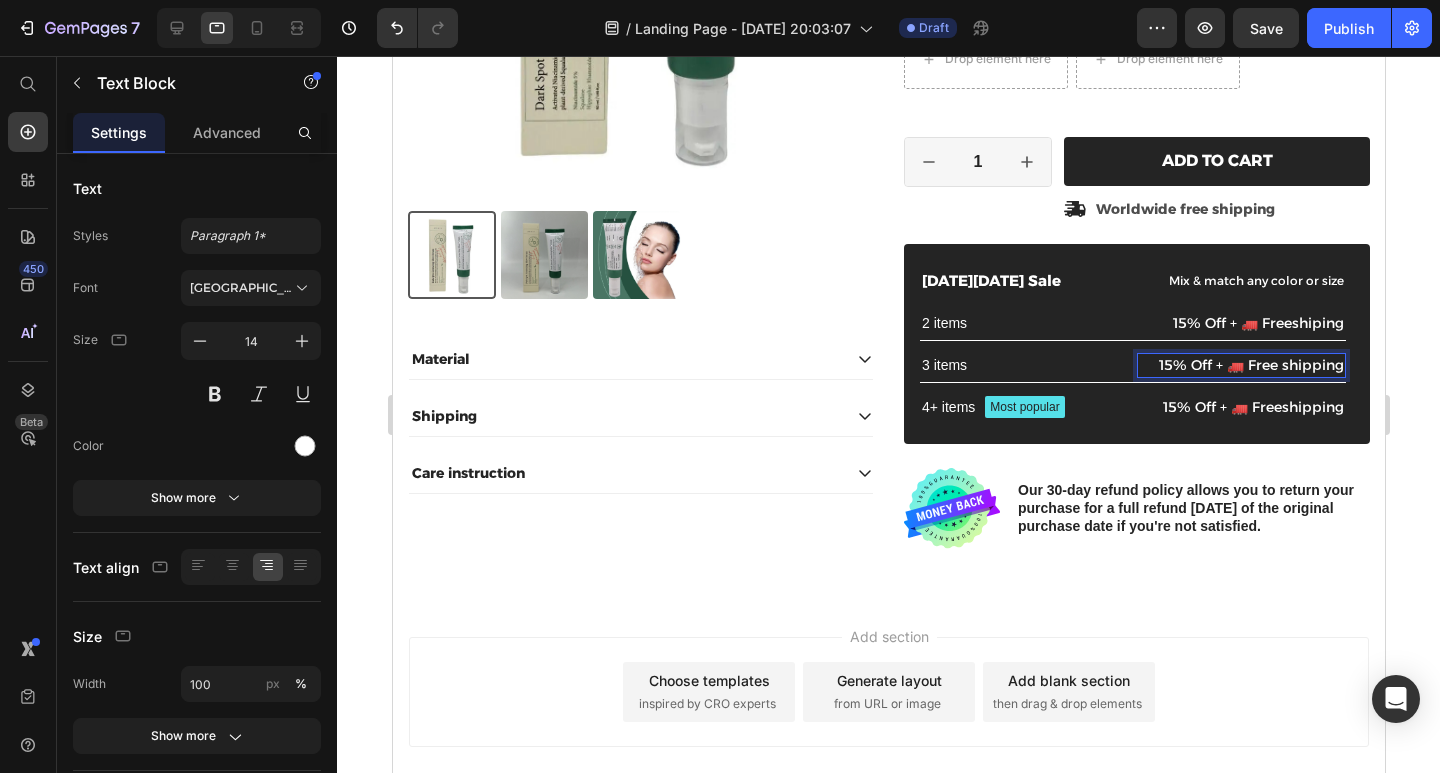 click on "15% Off + 🚛 Free shipping" at bounding box center (1240, 365) 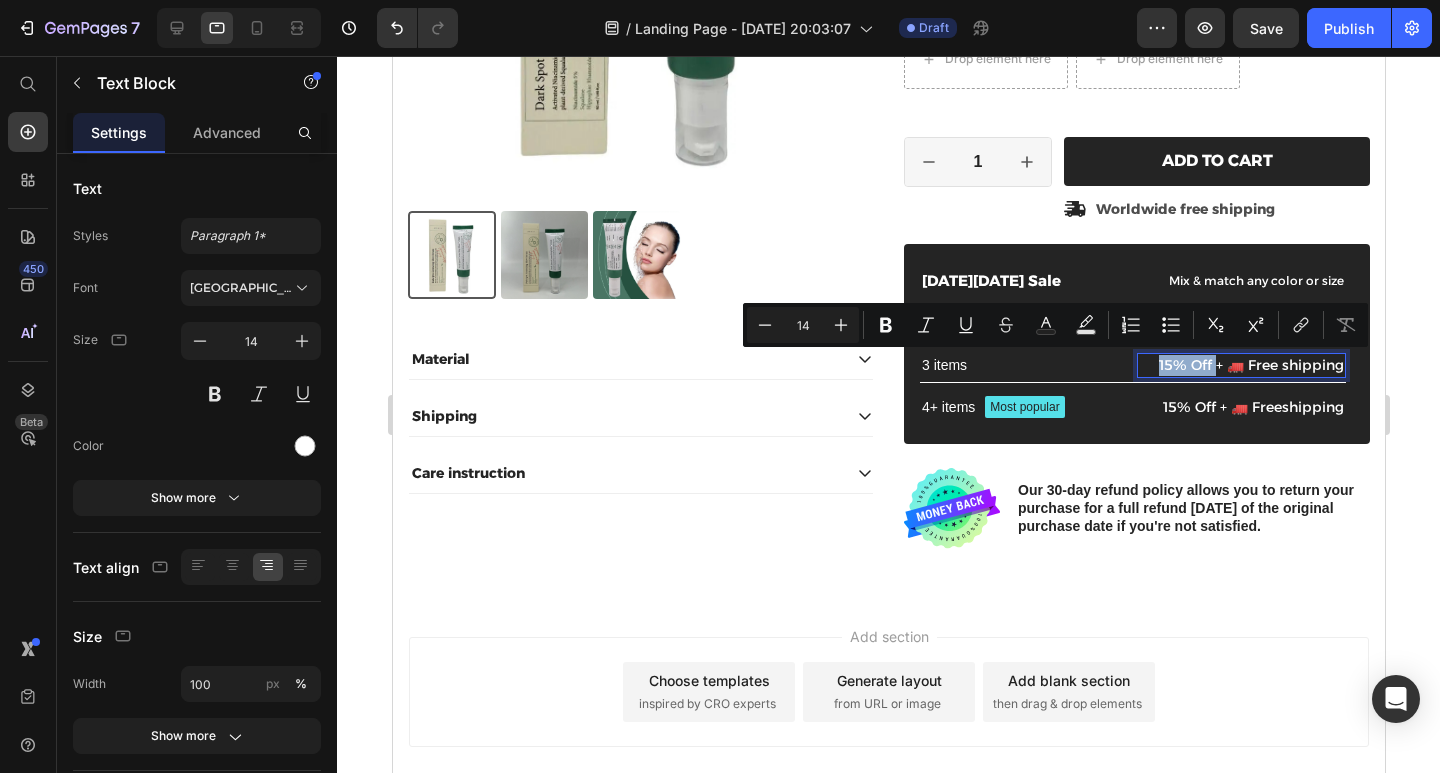 drag, startPoint x: 1198, startPoint y: 365, endPoint x: 1144, endPoint y: 368, distance: 54.08327 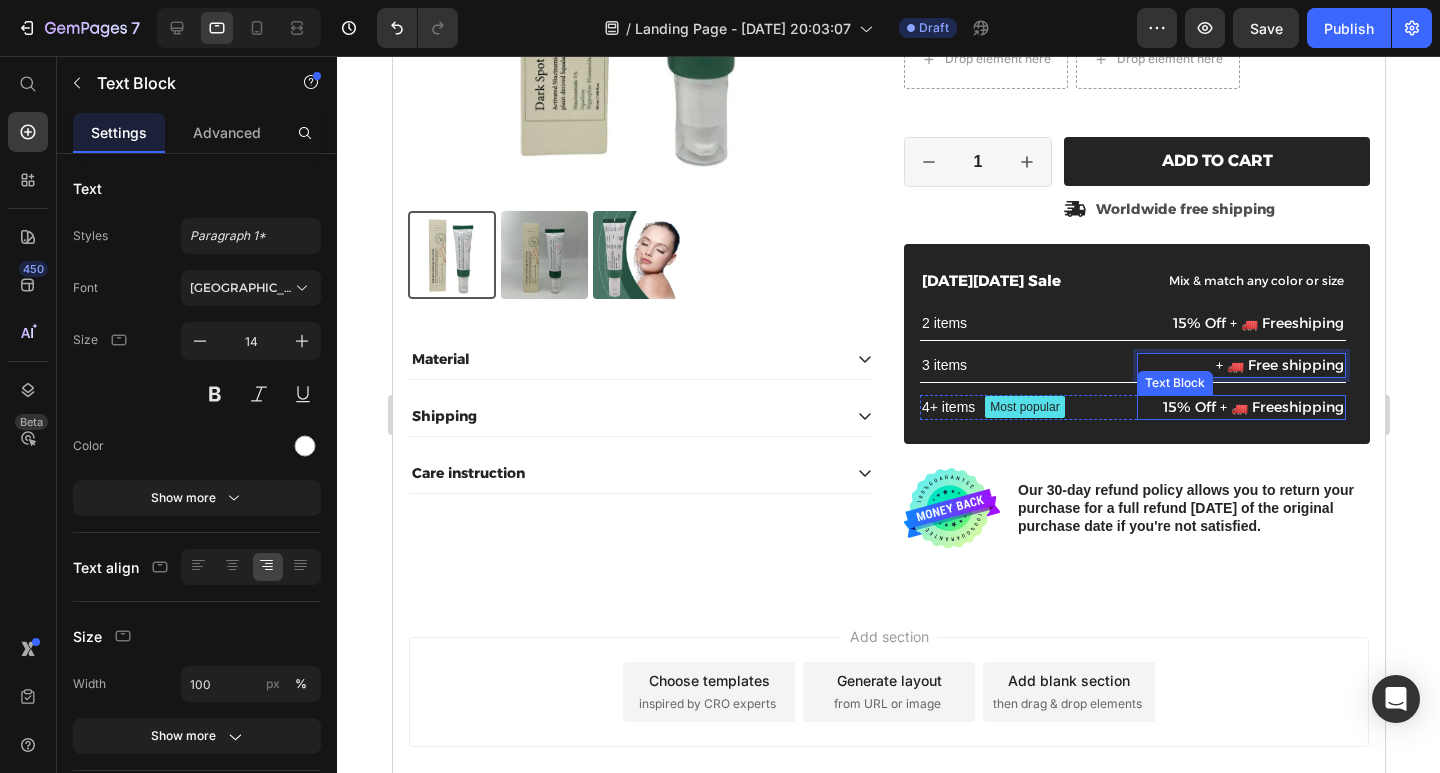 click on "15% Off + 🚛 Freeshipping" at bounding box center [1240, 407] 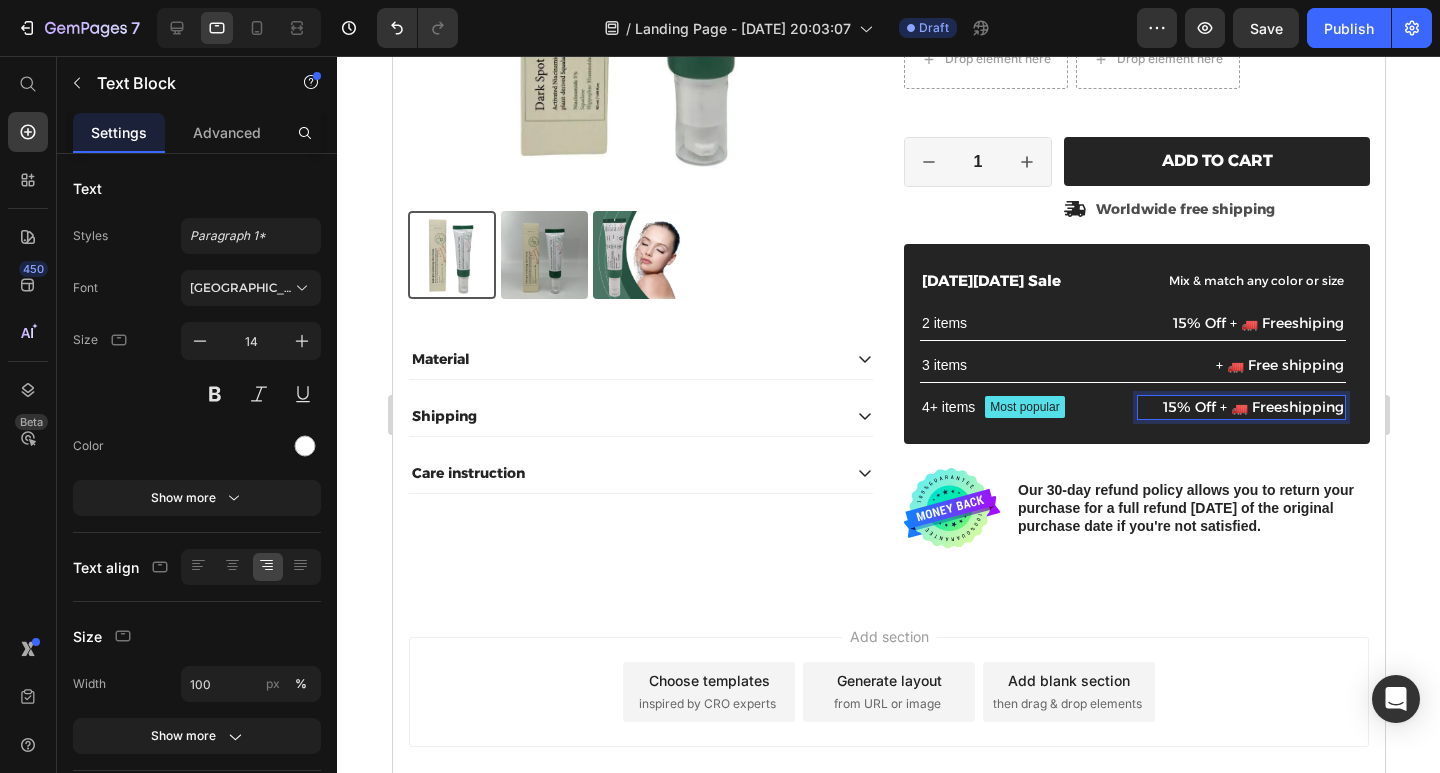 click on "15% Off + 🚛 Freeshipping" at bounding box center (1240, 407) 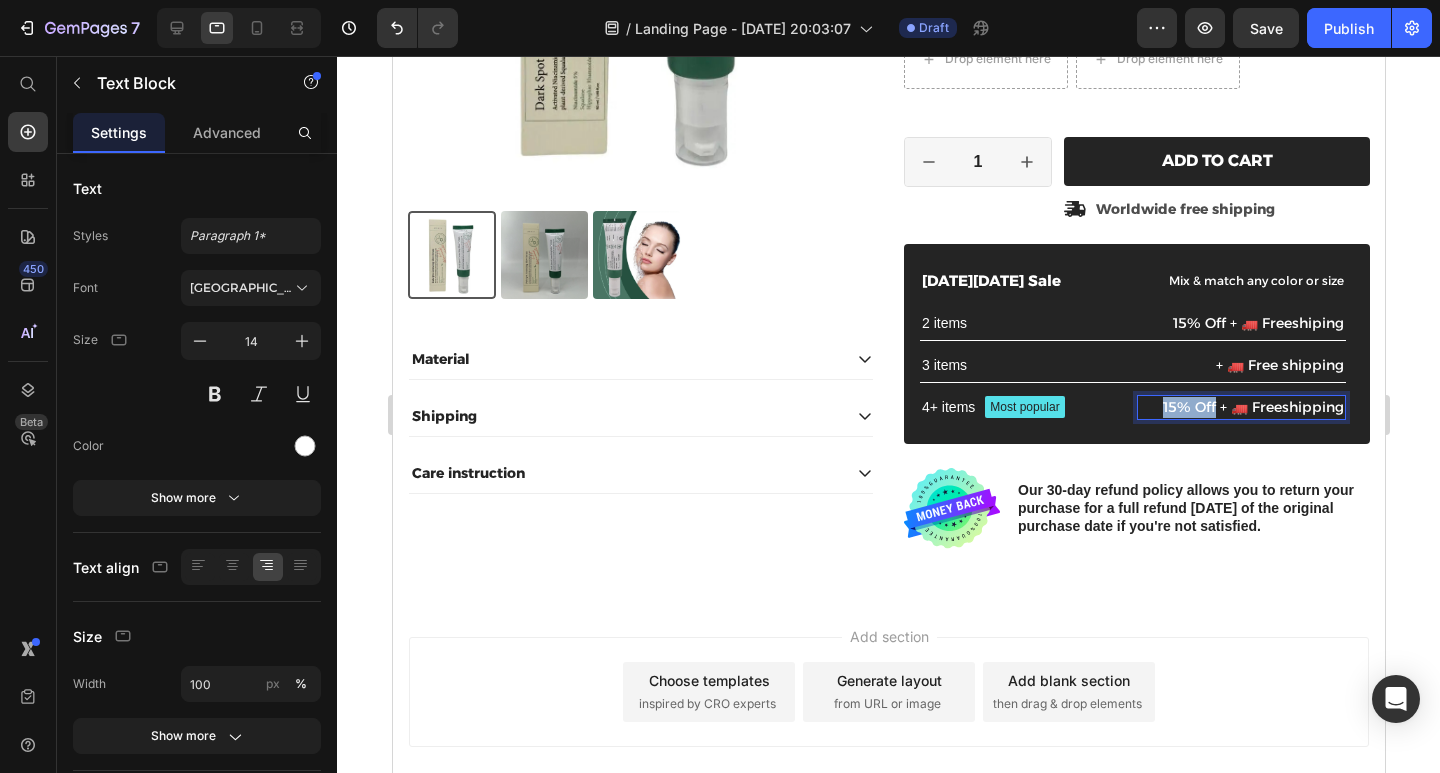 drag, startPoint x: 1200, startPoint y: 405, endPoint x: 1142, endPoint y: 405, distance: 58 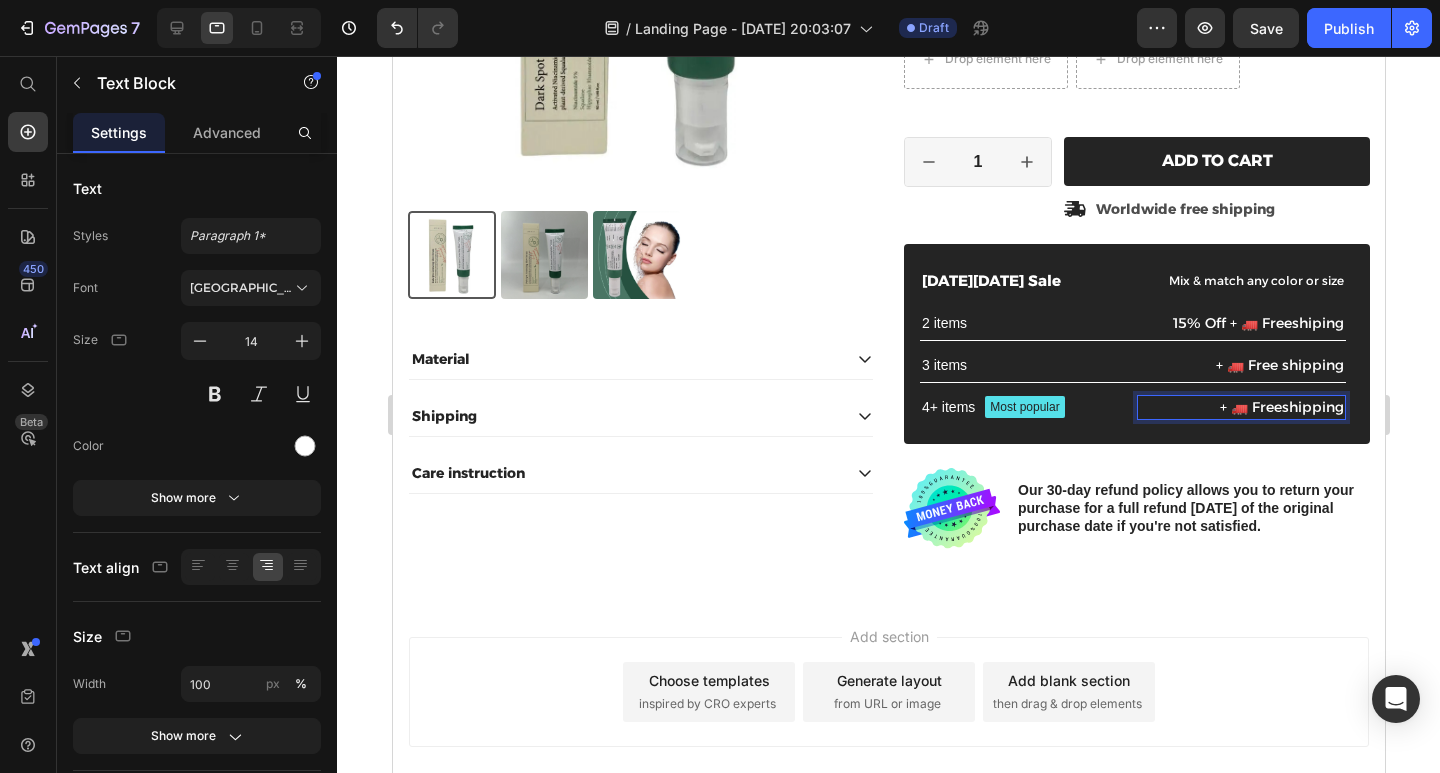 click on "+ 🚛 Freeshipping" at bounding box center [1240, 407] 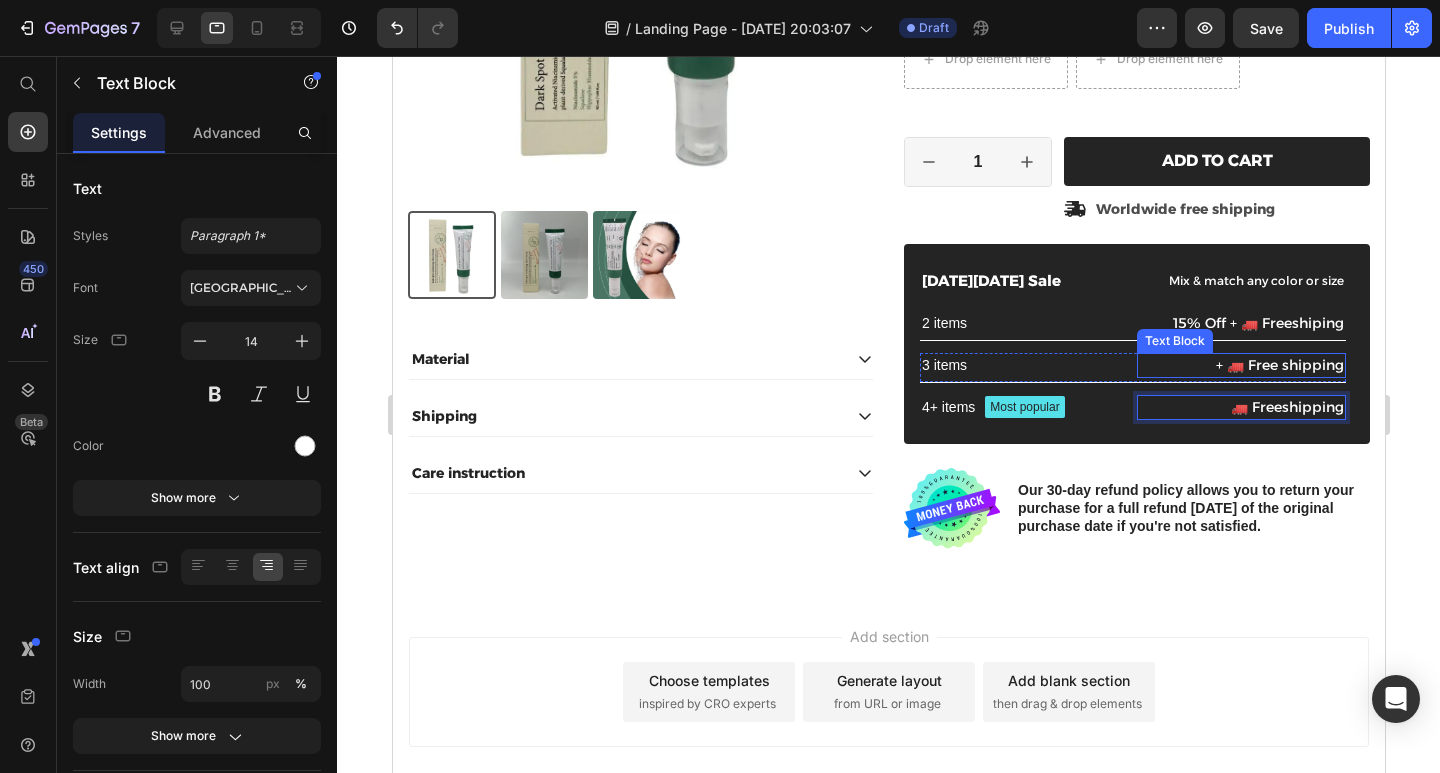 click on "+ 🚛 Free shipping" at bounding box center [1240, 365] 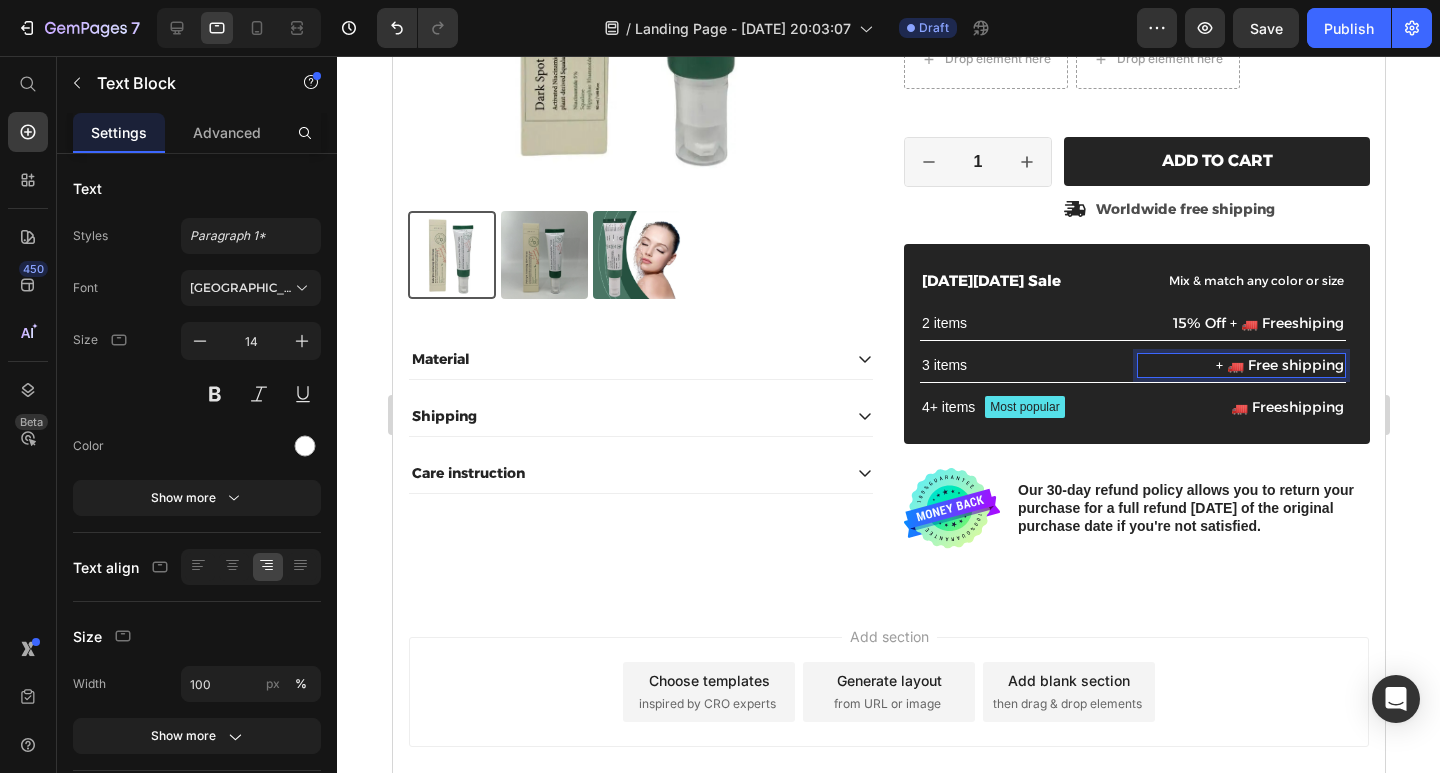 click on "+ 🚛 Free shipping" at bounding box center (1240, 365) 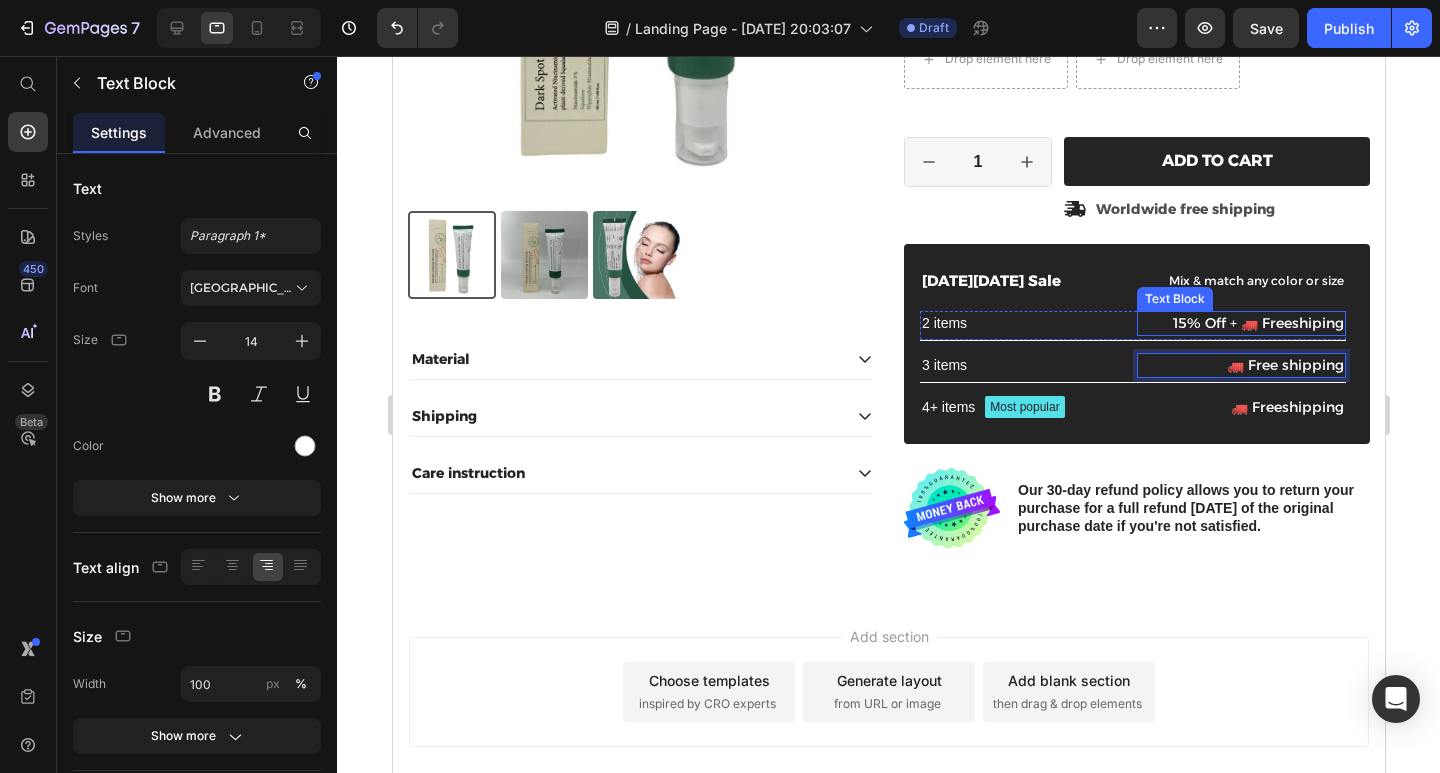 click on "15% Off + 🚛 Freeshiping" at bounding box center (1240, 323) 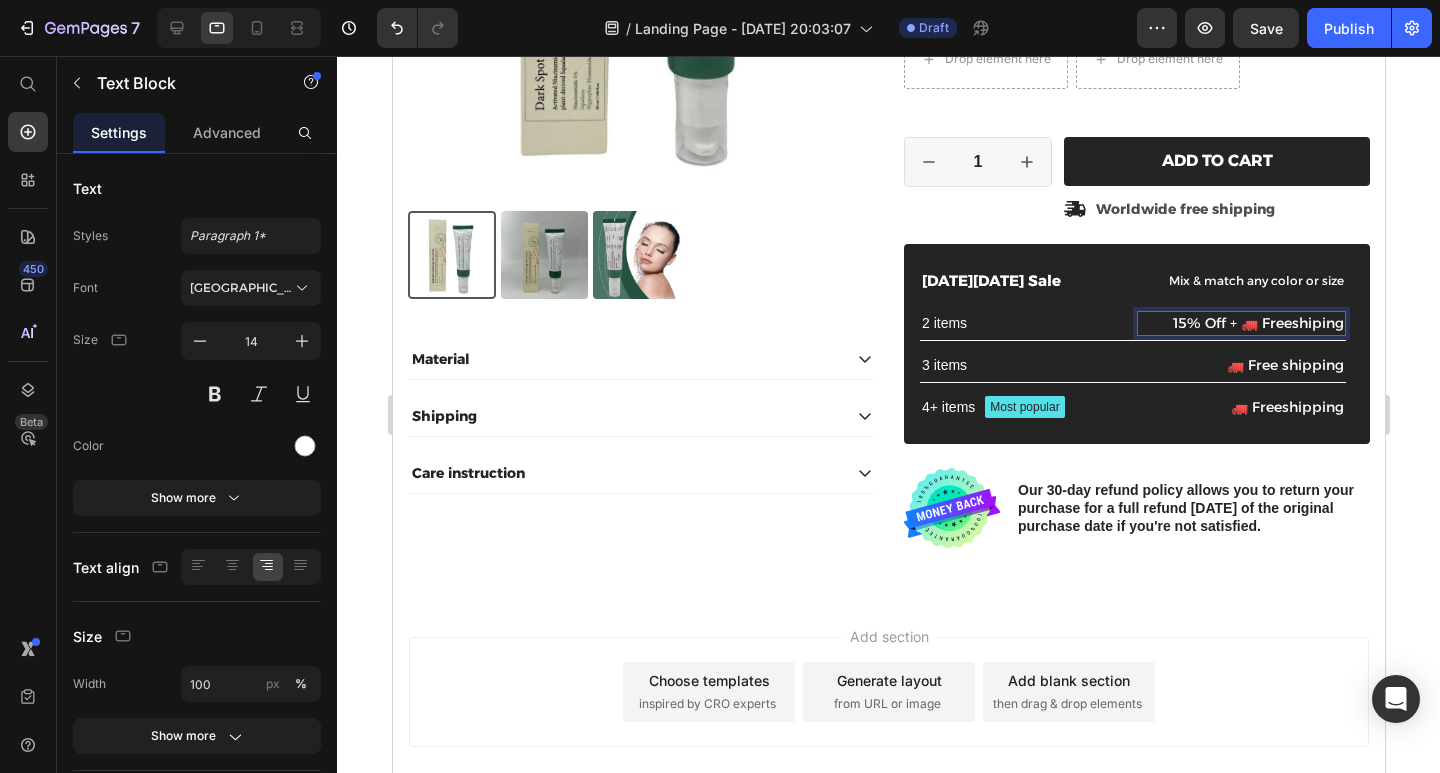 click on "15% Off + 🚛 Freeshiping" at bounding box center [1240, 323] 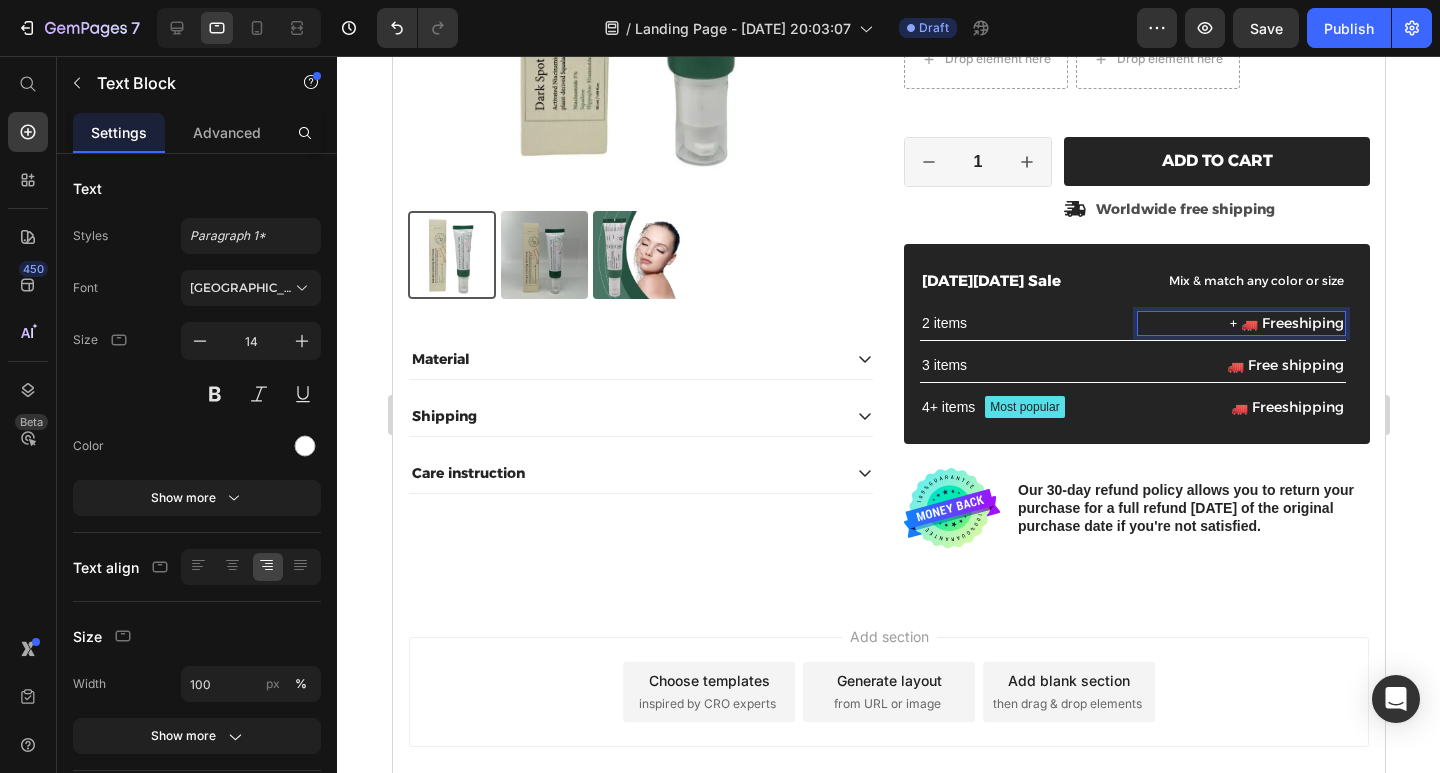 click on "+ 🚛 Freeshiping" at bounding box center [1240, 323] 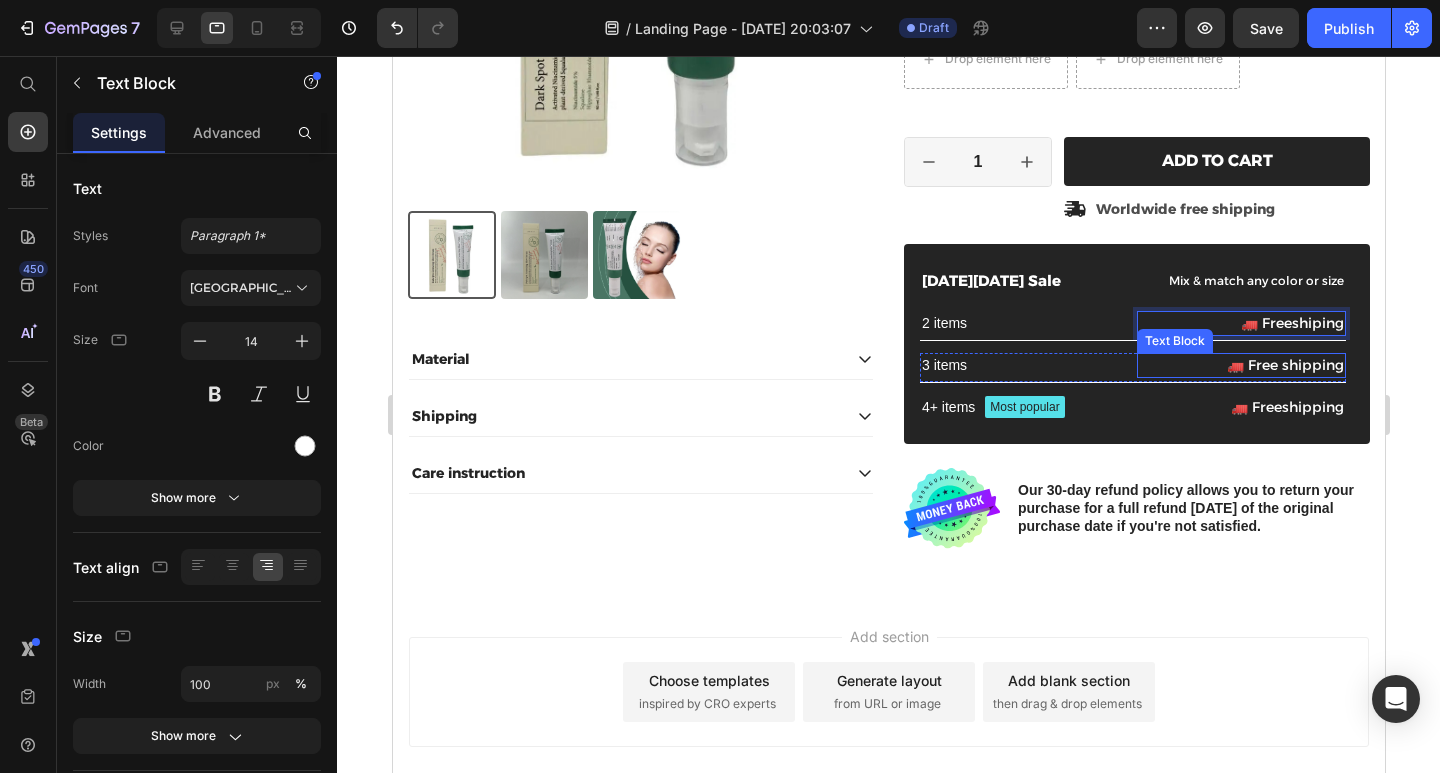 click on "🚛 Free shipping" at bounding box center [1240, 365] 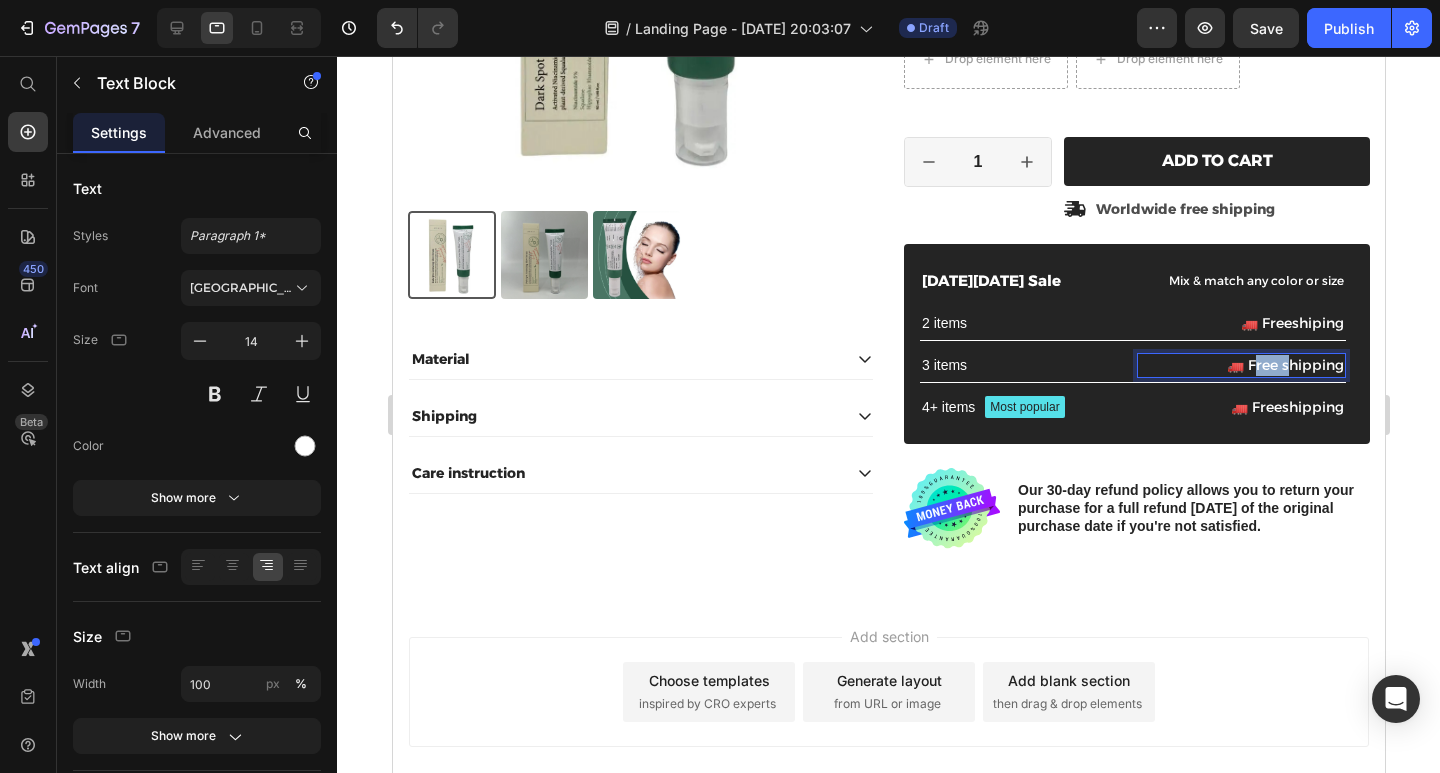 click on "🚛 Free shipping" at bounding box center (1240, 365) 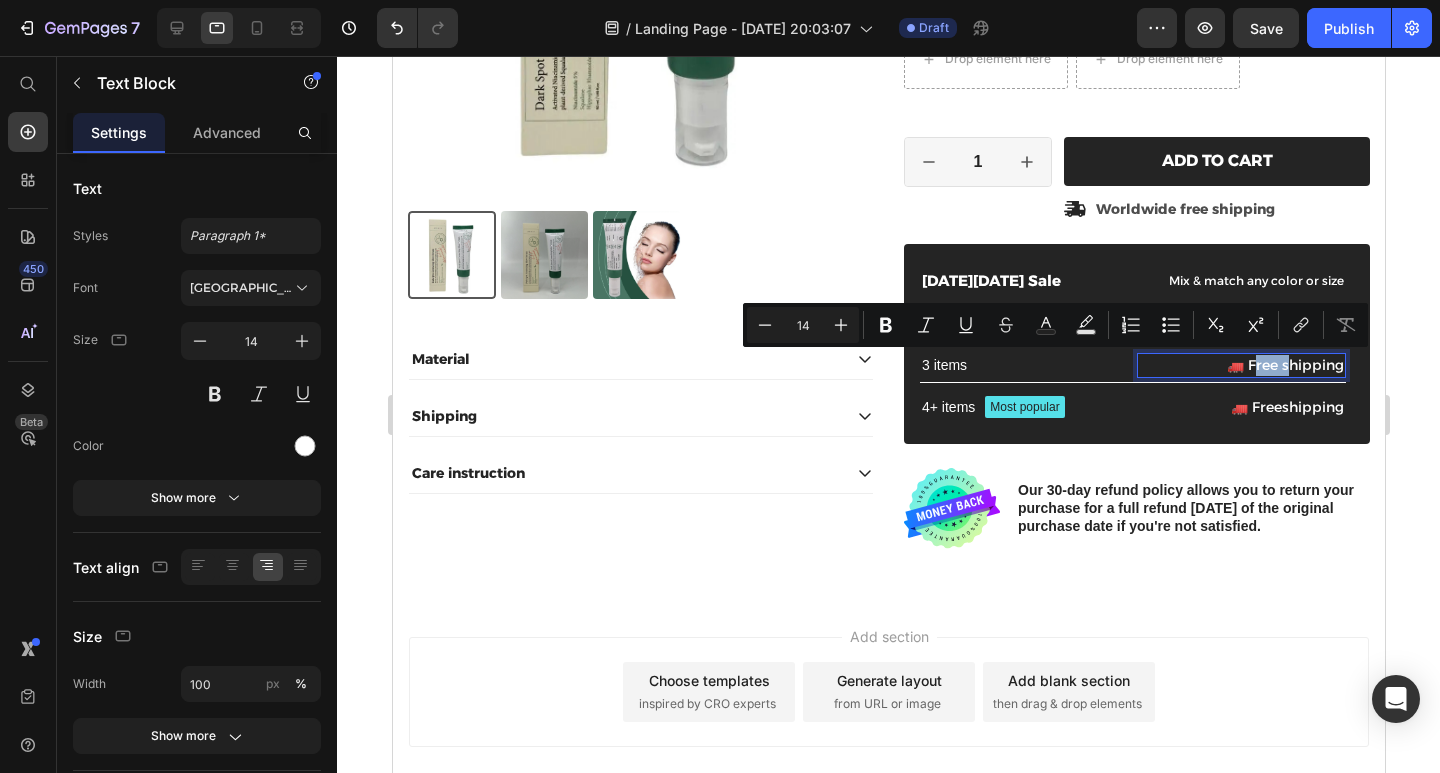 click on "🚛 Free shipping" at bounding box center [1240, 365] 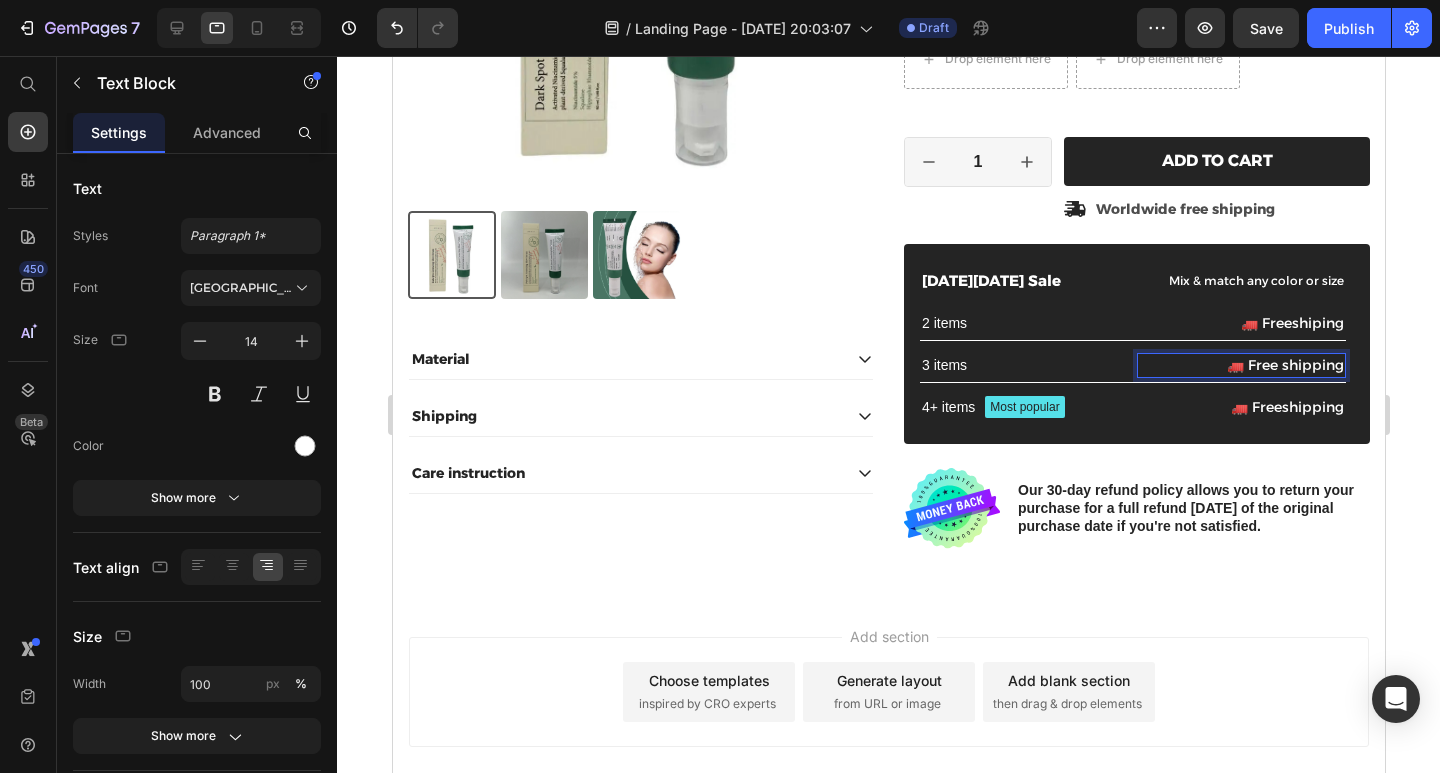 click on "🚛 Free shipping" at bounding box center [1240, 365] 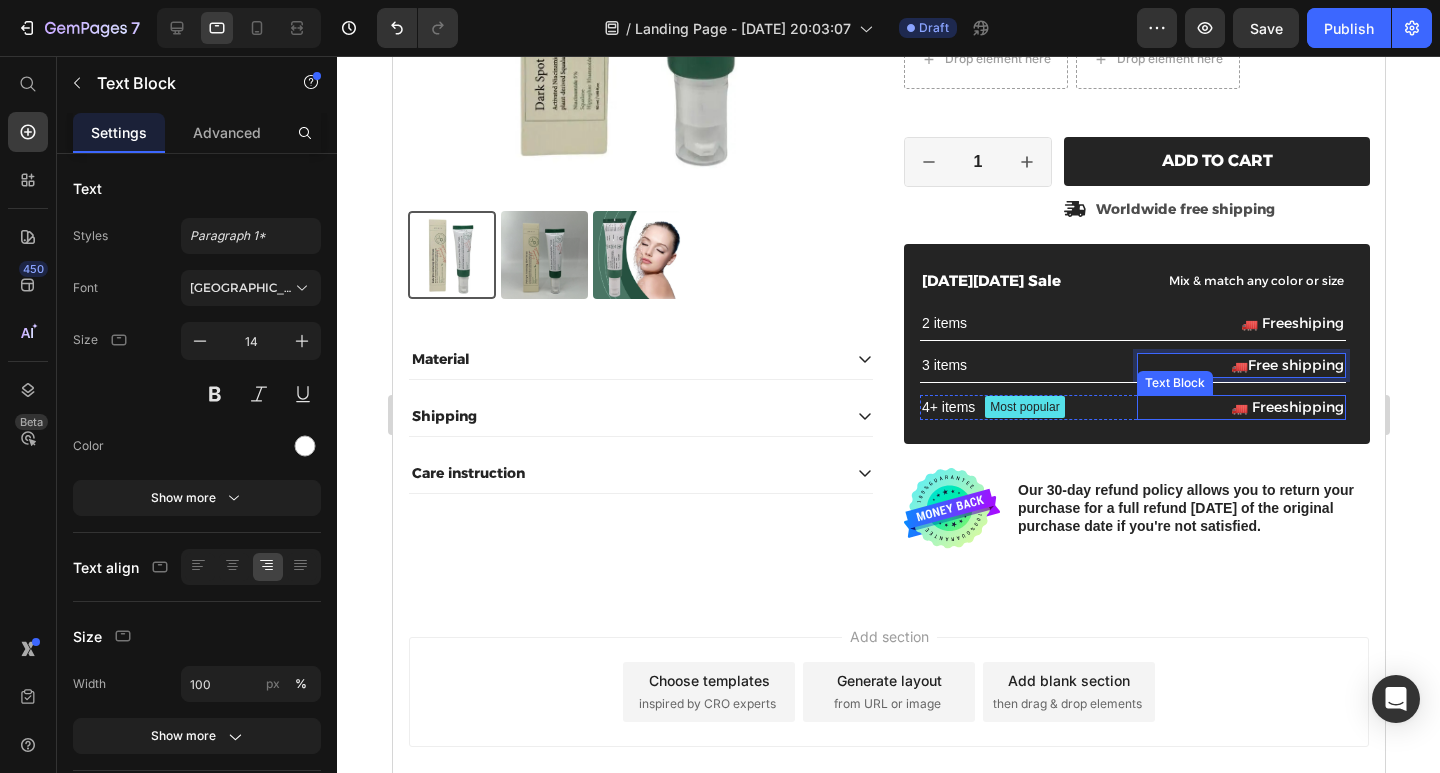 click on "🚛 Freeshipping" at bounding box center (1240, 407) 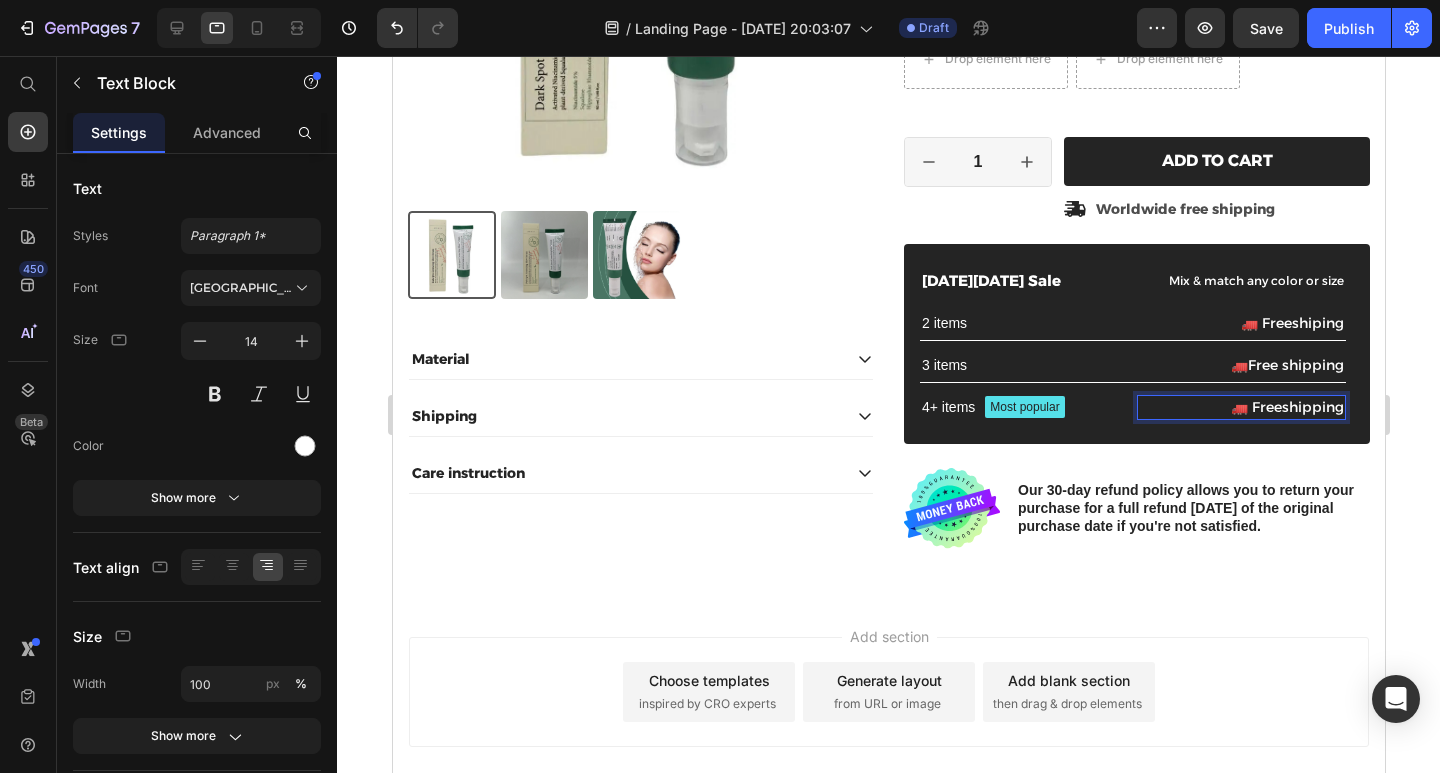 click on "🚛 Freeshipping" at bounding box center (1240, 407) 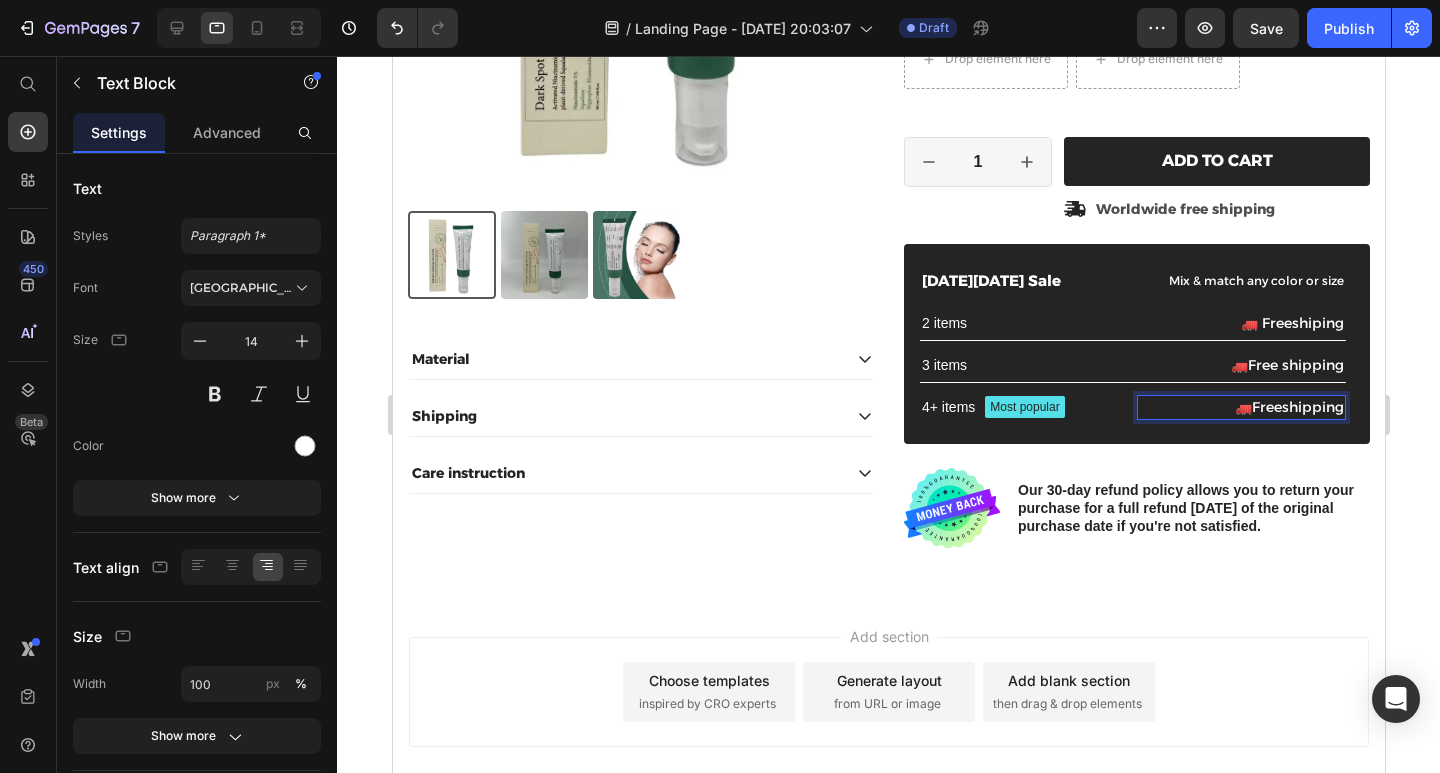 click 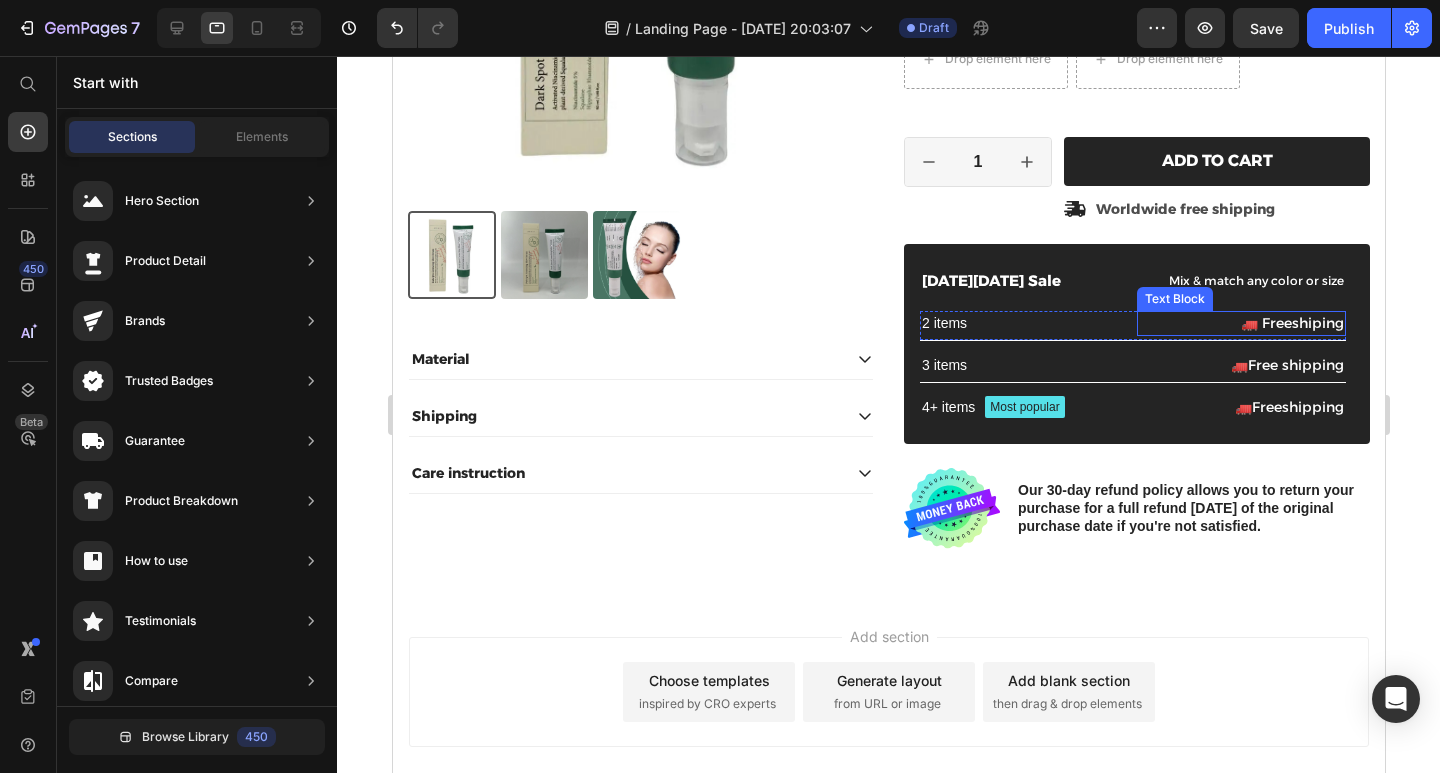 click on "🚛 Freeshiping" at bounding box center [1240, 323] 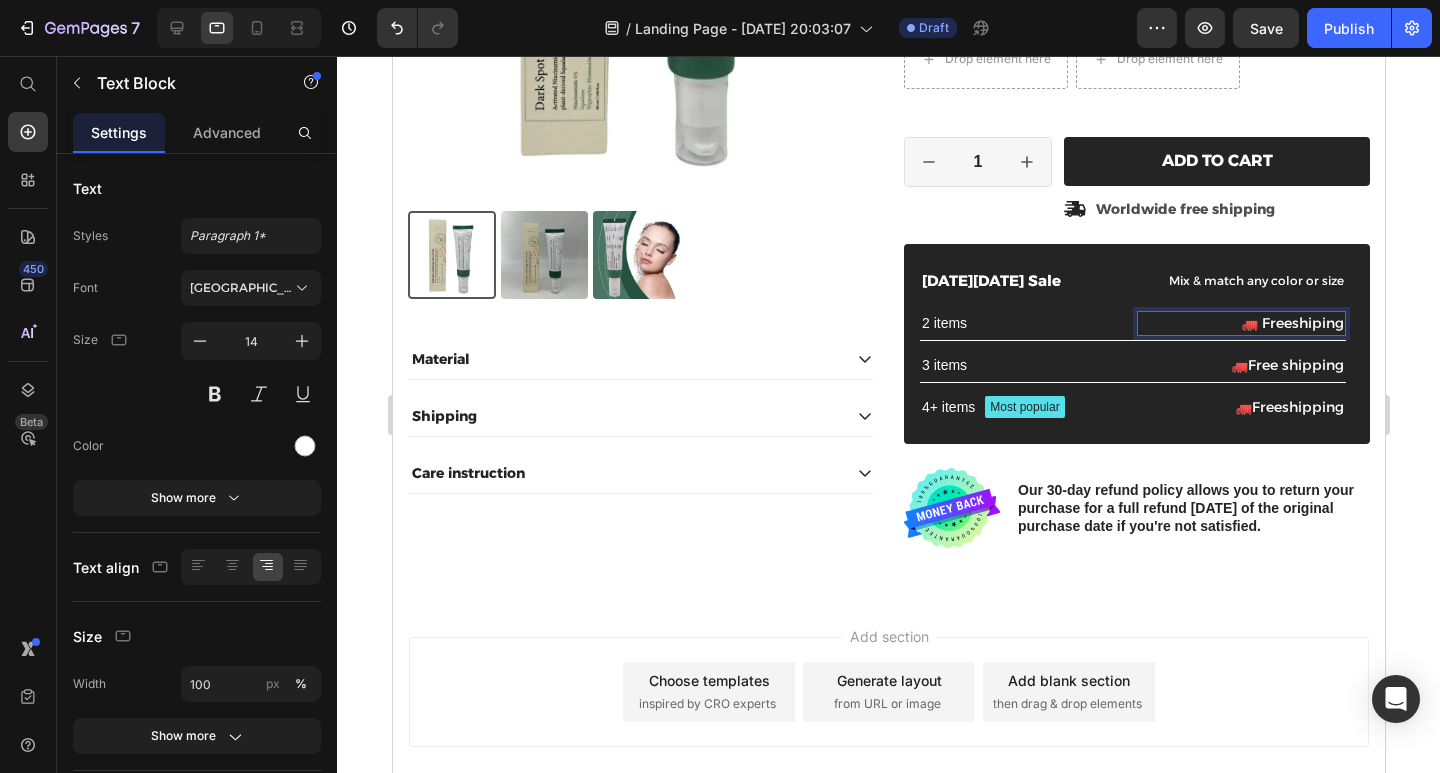 click on "🚛 Freeshiping" at bounding box center (1240, 323) 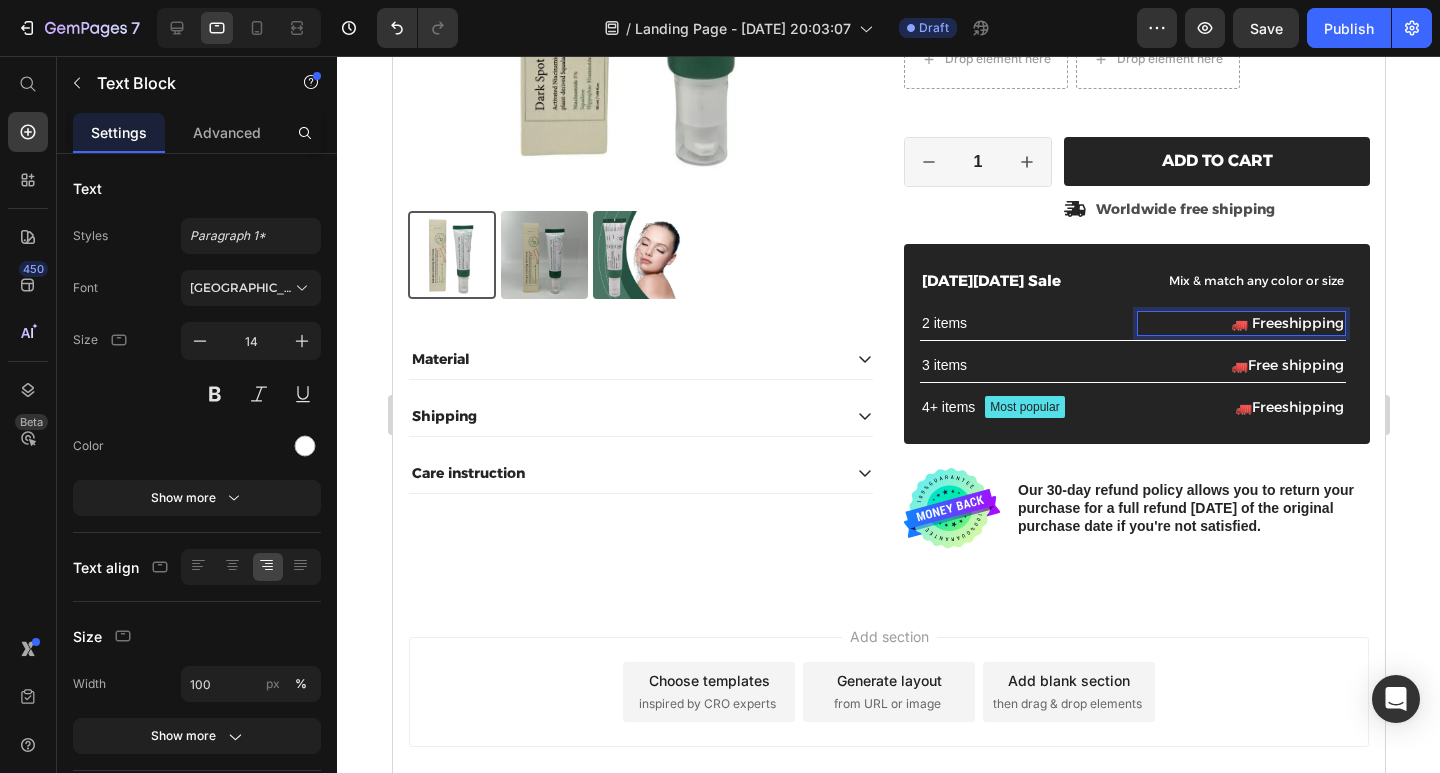 click on "🚛 Freeshipping" at bounding box center [1240, 323] 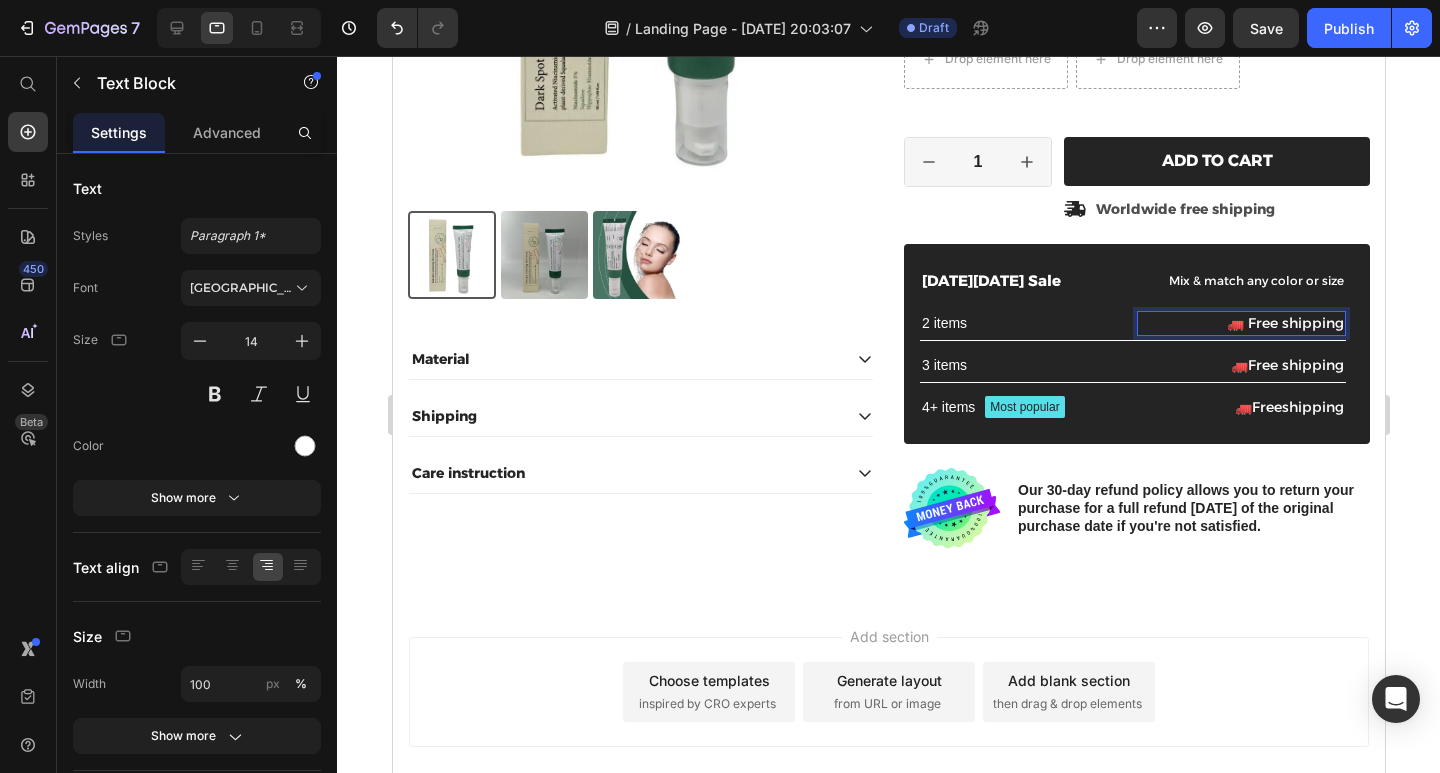 click 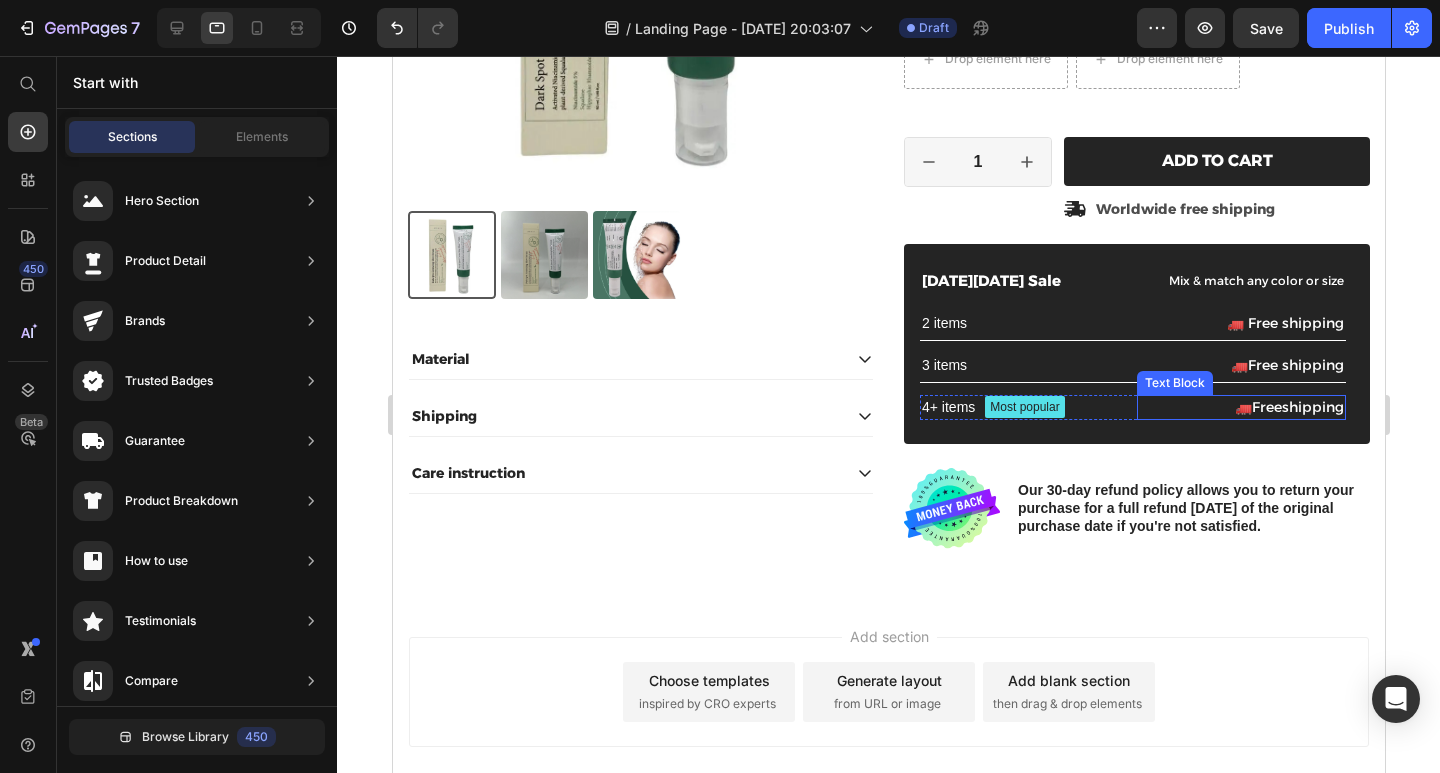 click on "🚛Freeshipping" at bounding box center (1240, 407) 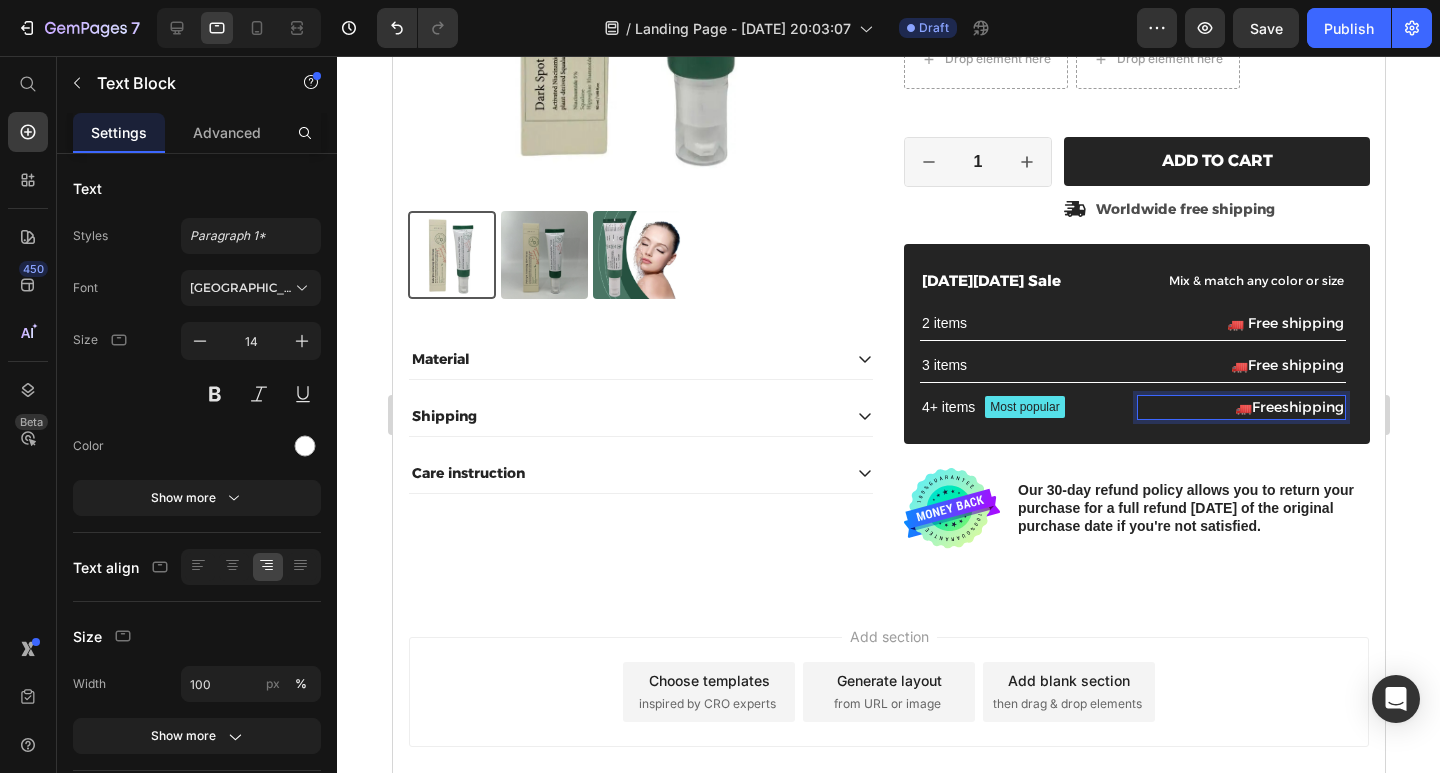 click on "🚛Freeshipping" at bounding box center (1240, 407) 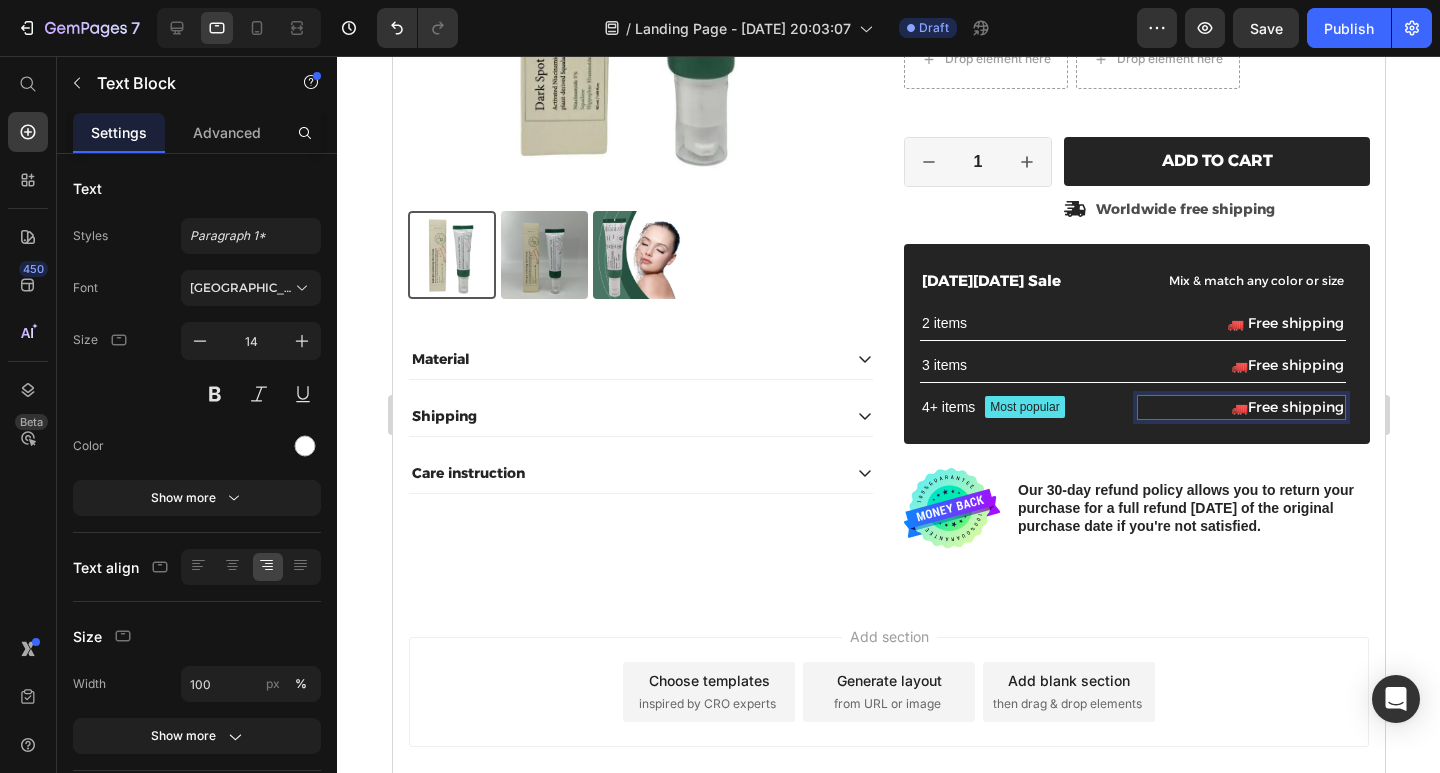 click 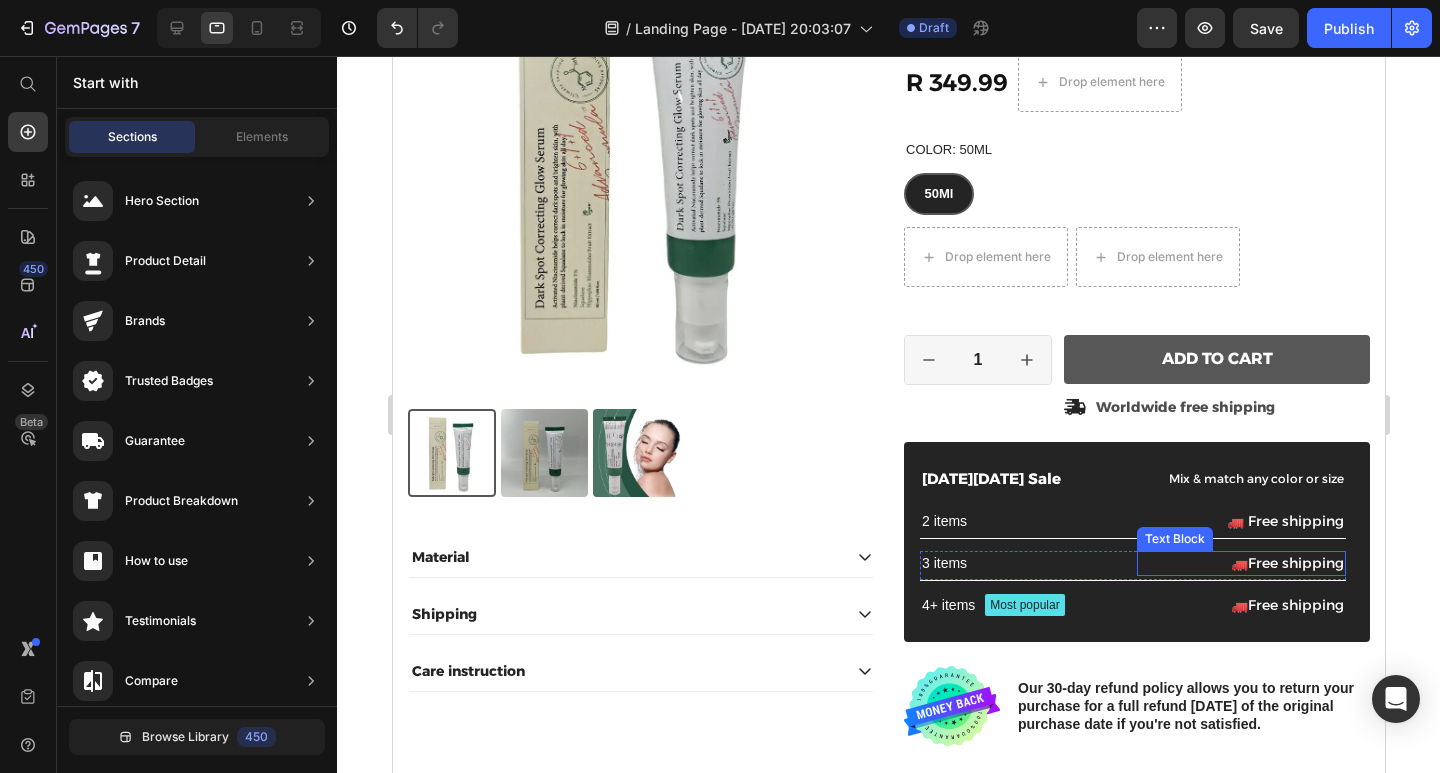 scroll, scrollTop: 200, scrollLeft: 0, axis: vertical 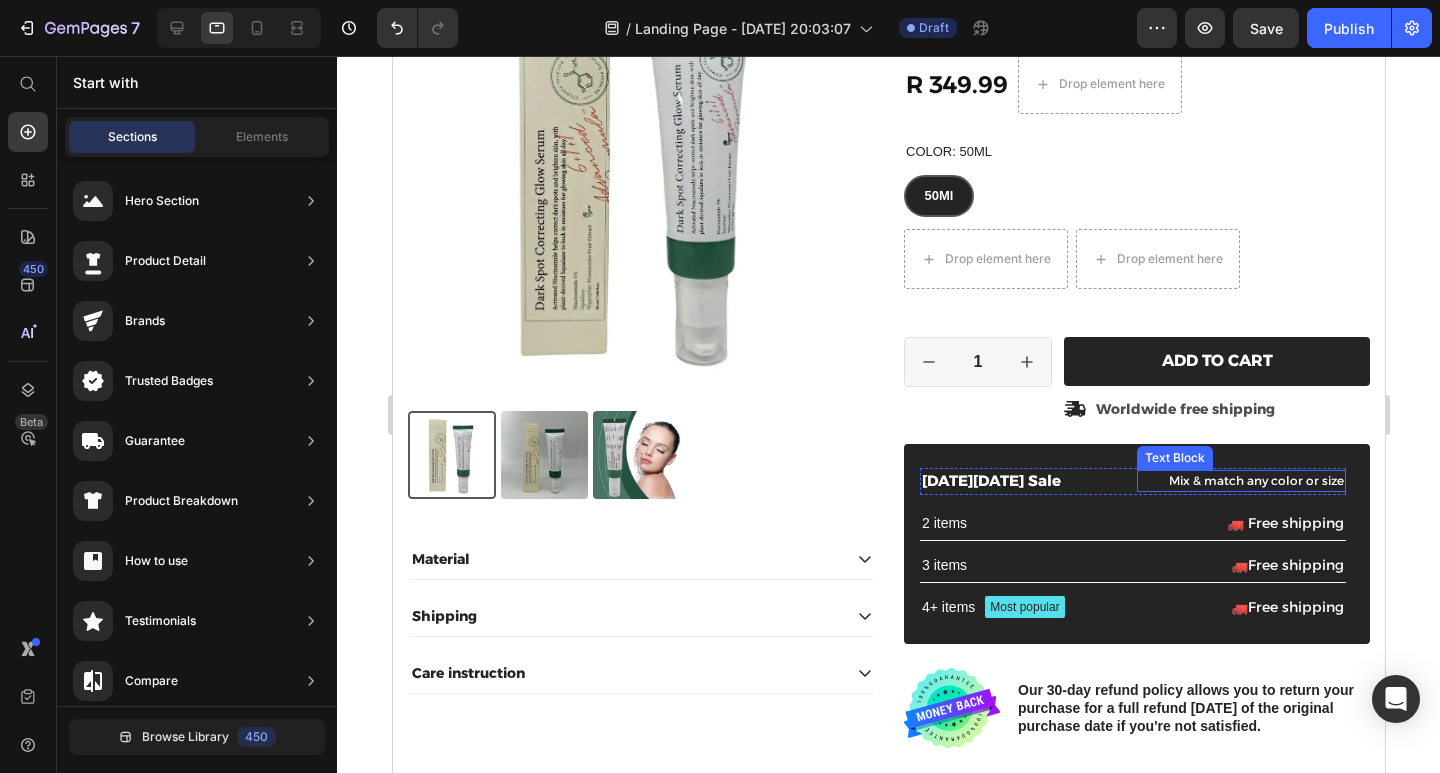 click on "Mix & match any color or size" at bounding box center (1240, 481) 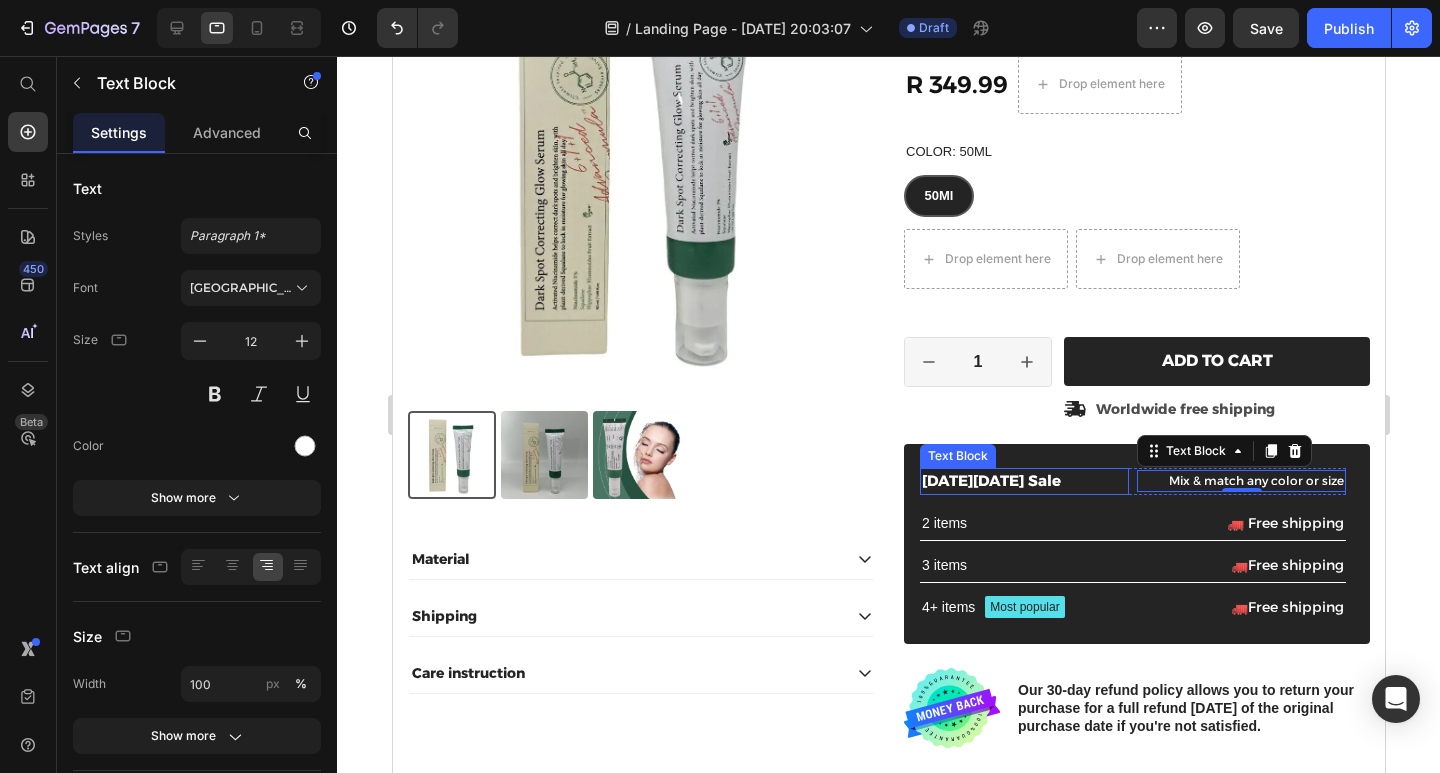 drag, startPoint x: 1056, startPoint y: 476, endPoint x: 1075, endPoint y: 475, distance: 19.026299 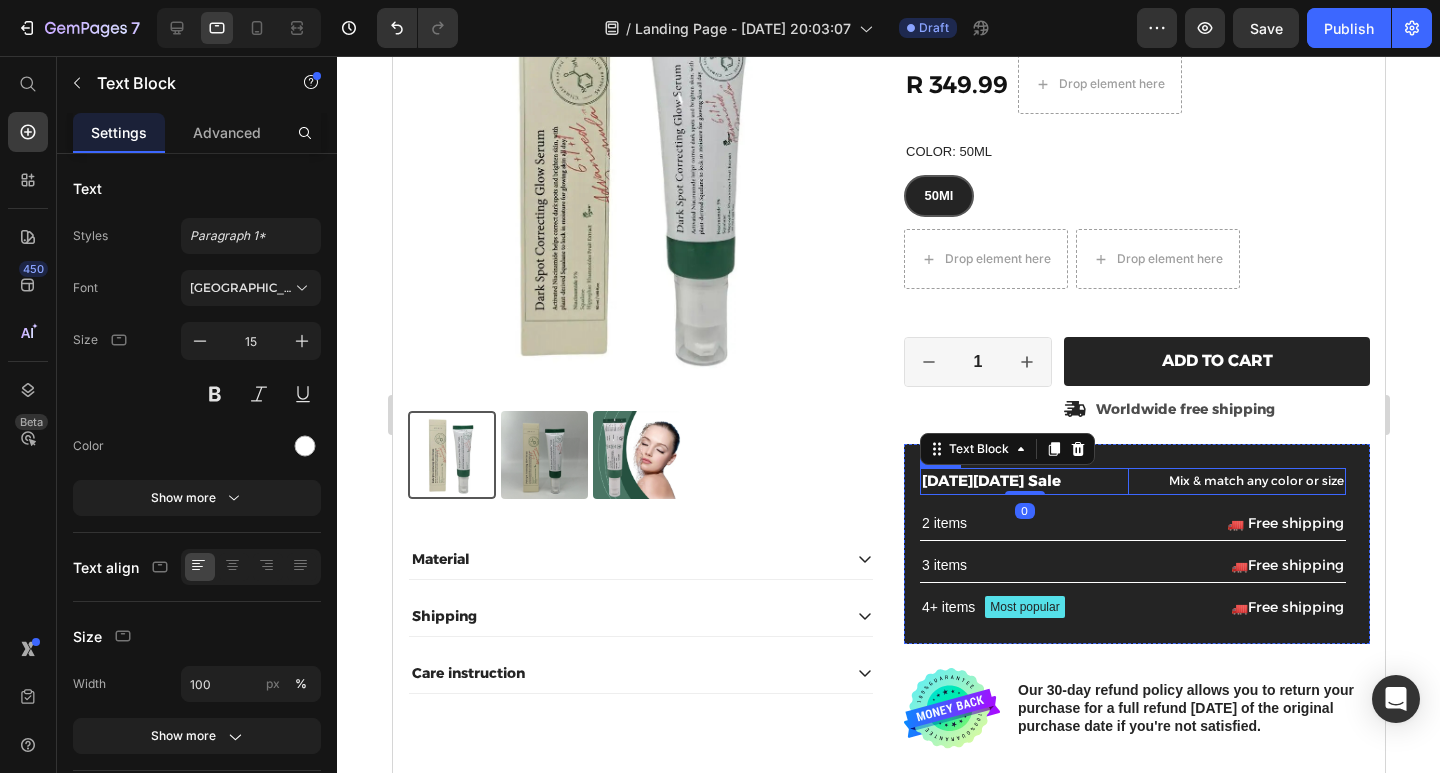 click on "Mix & match any color or size" at bounding box center [1240, 481] 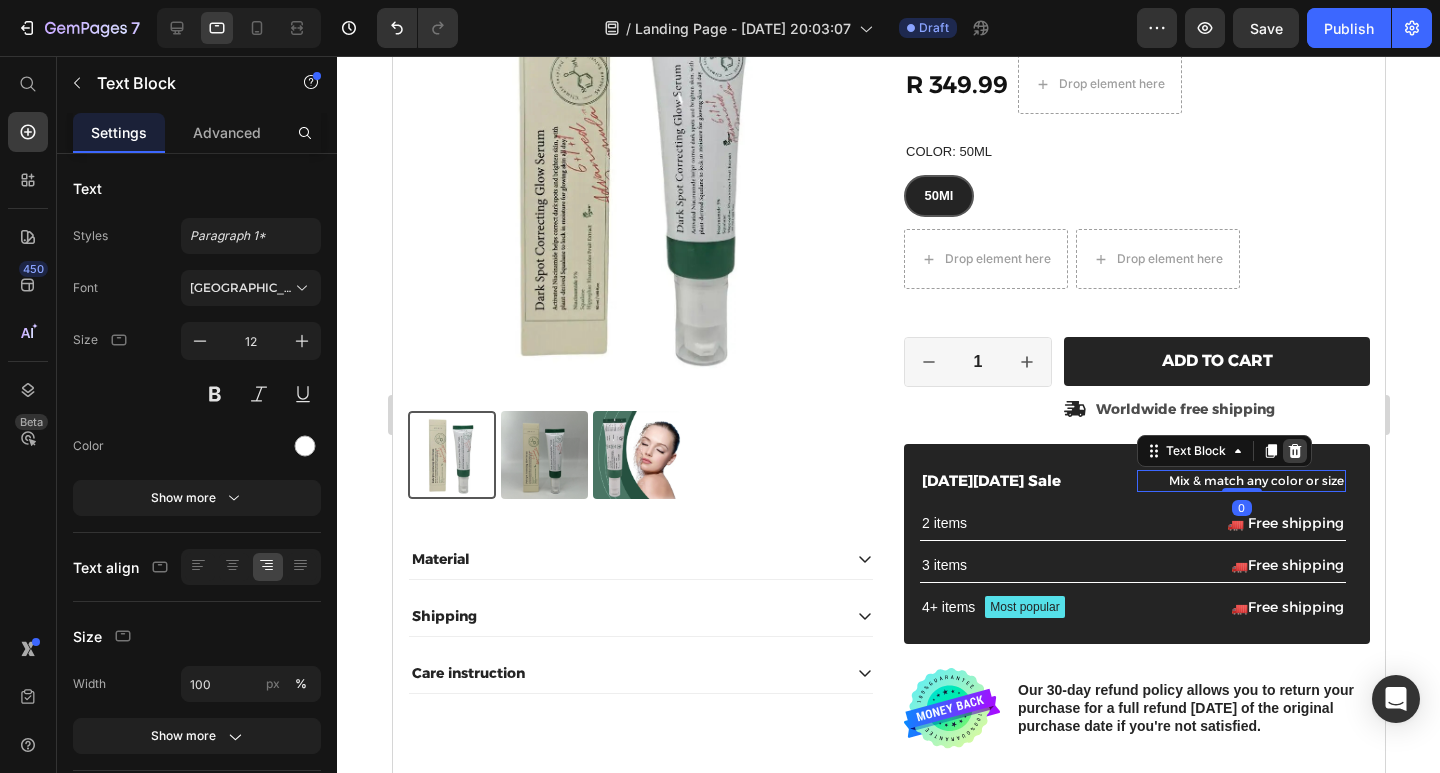 click 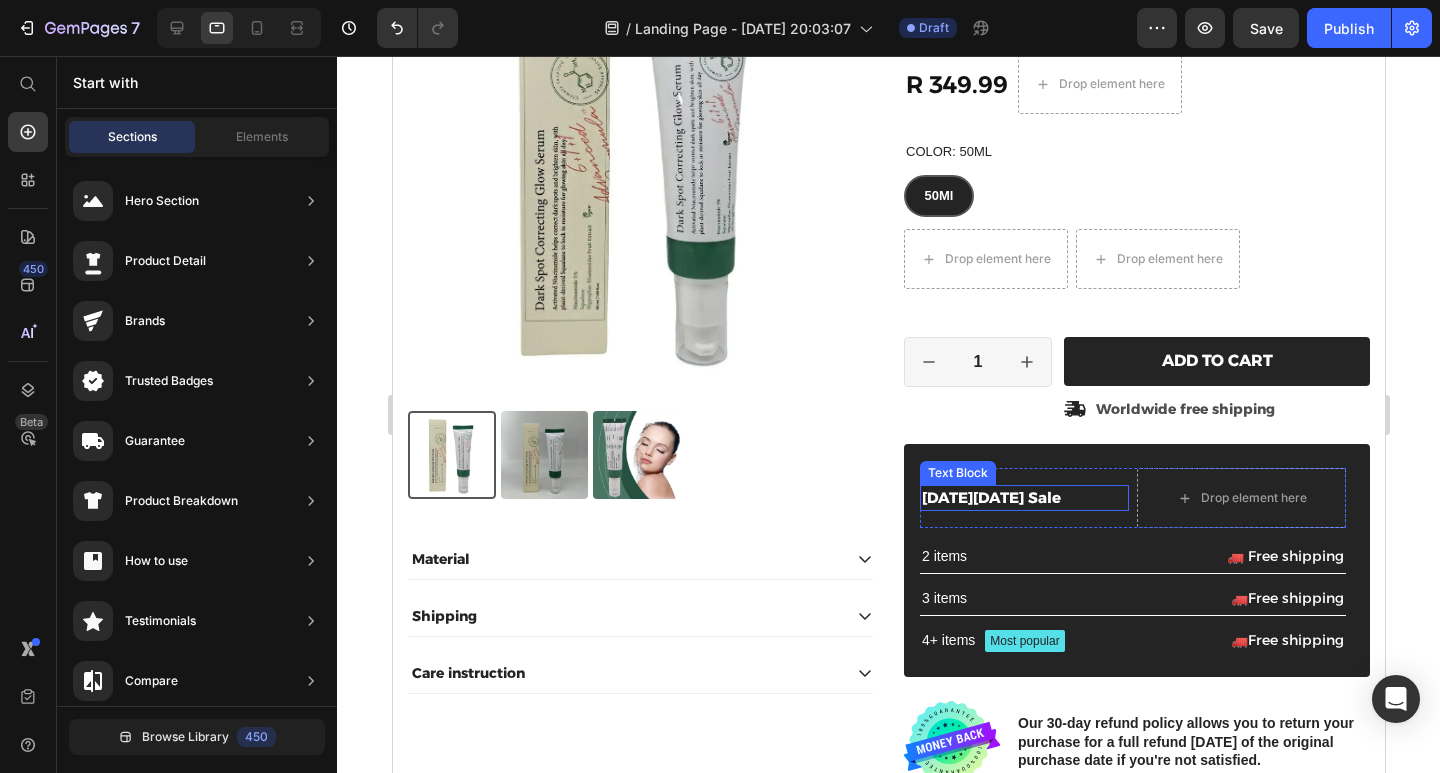 click on "[DATE][DATE] Sale" at bounding box center [1023, 498] 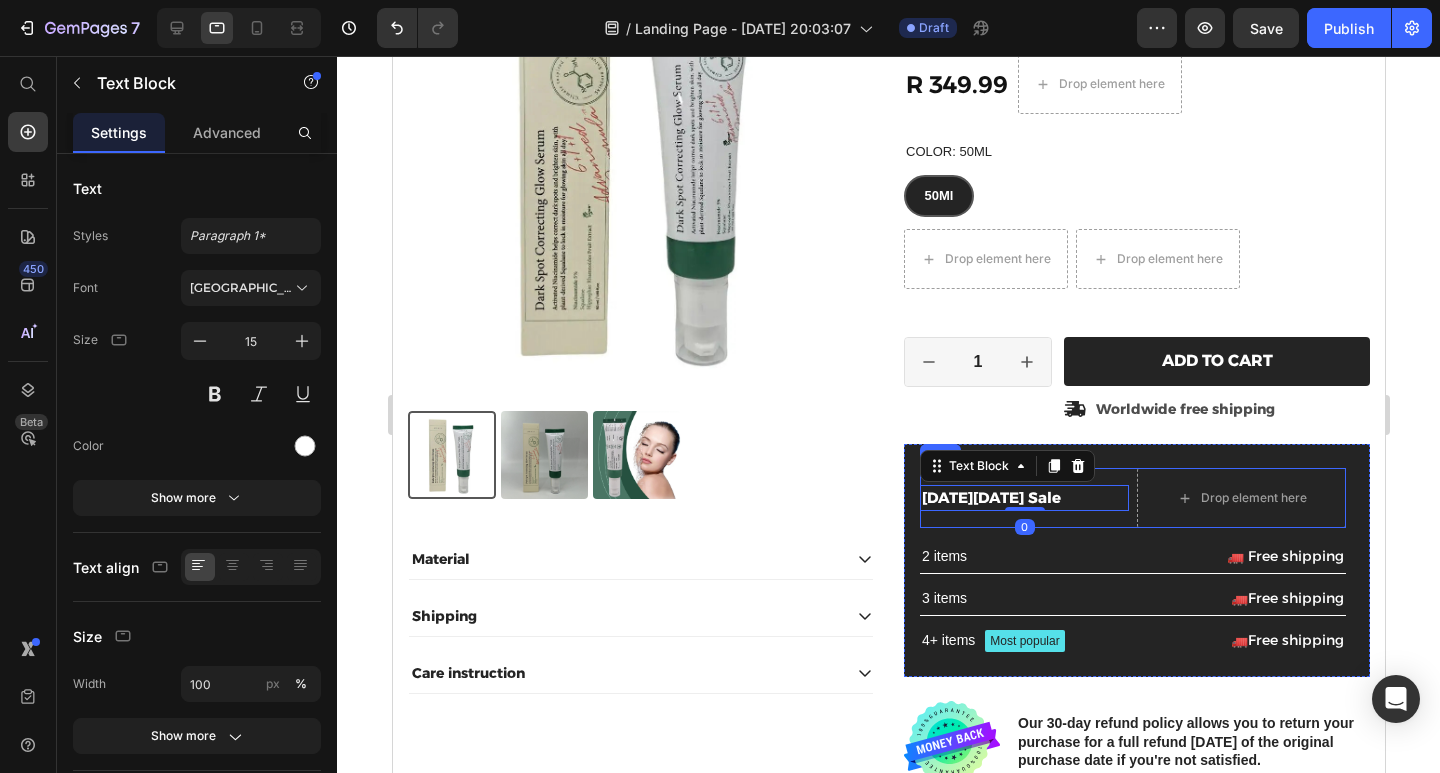 click on "[DATE][DATE] Sale Text Block   0" at bounding box center (1023, 498) 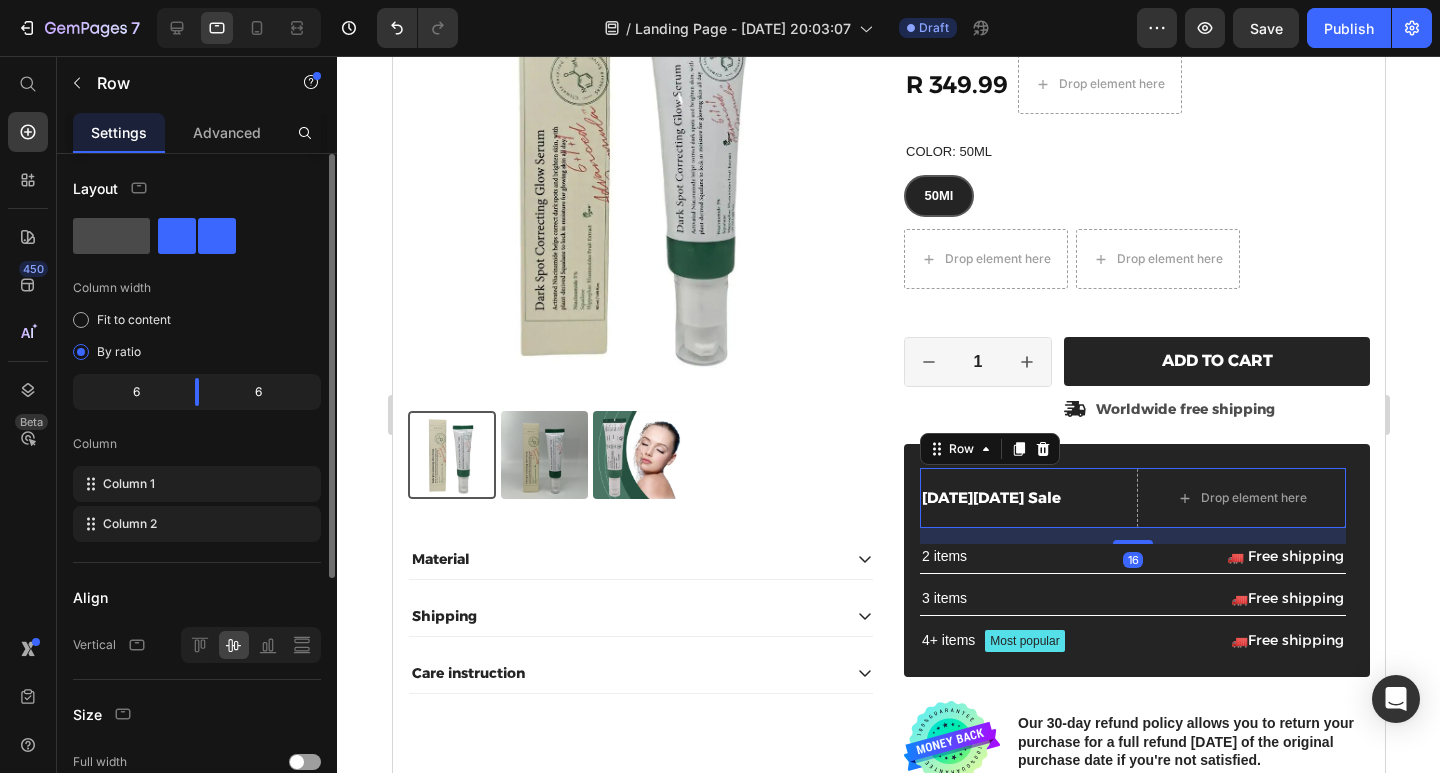 click 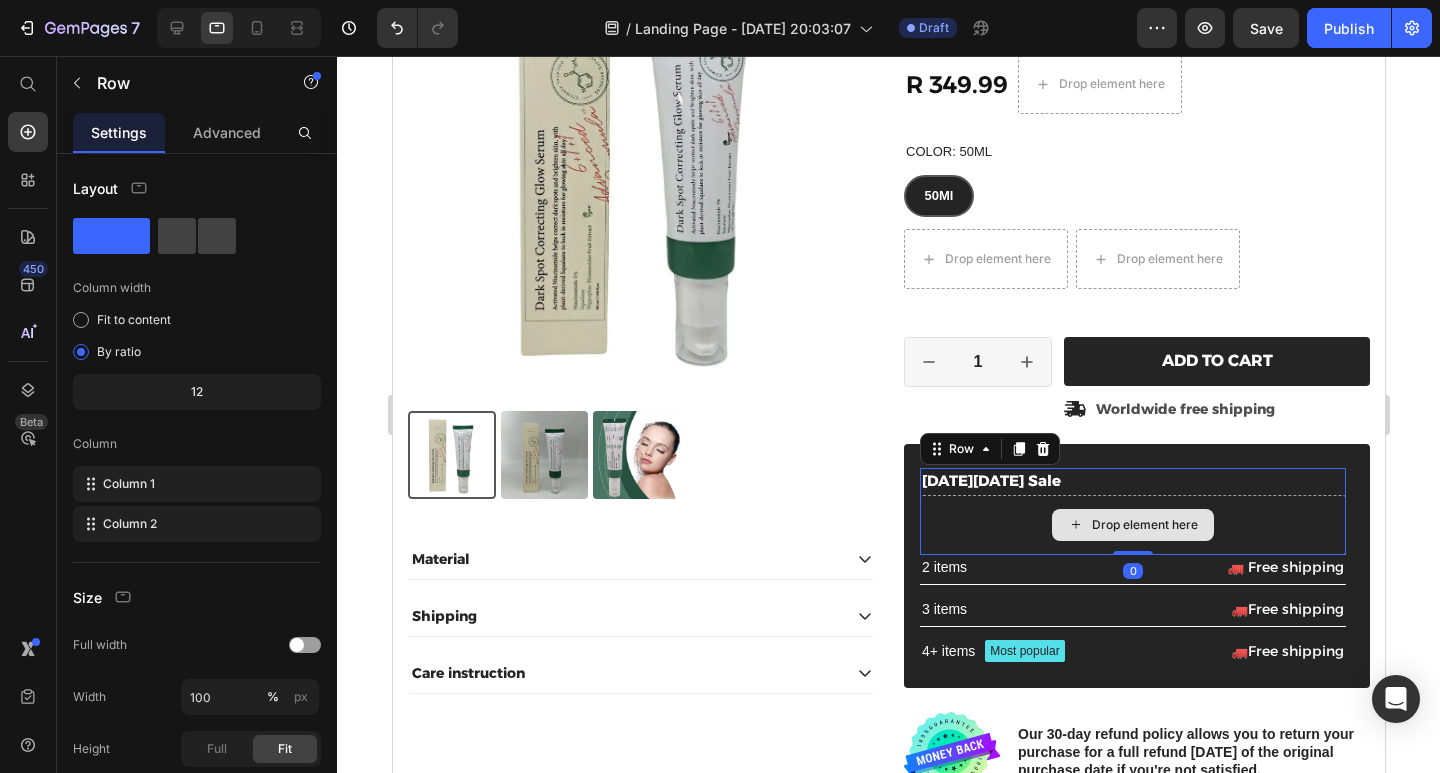drag, startPoint x: 1117, startPoint y: 559, endPoint x: 1116, endPoint y: 519, distance: 40.012497 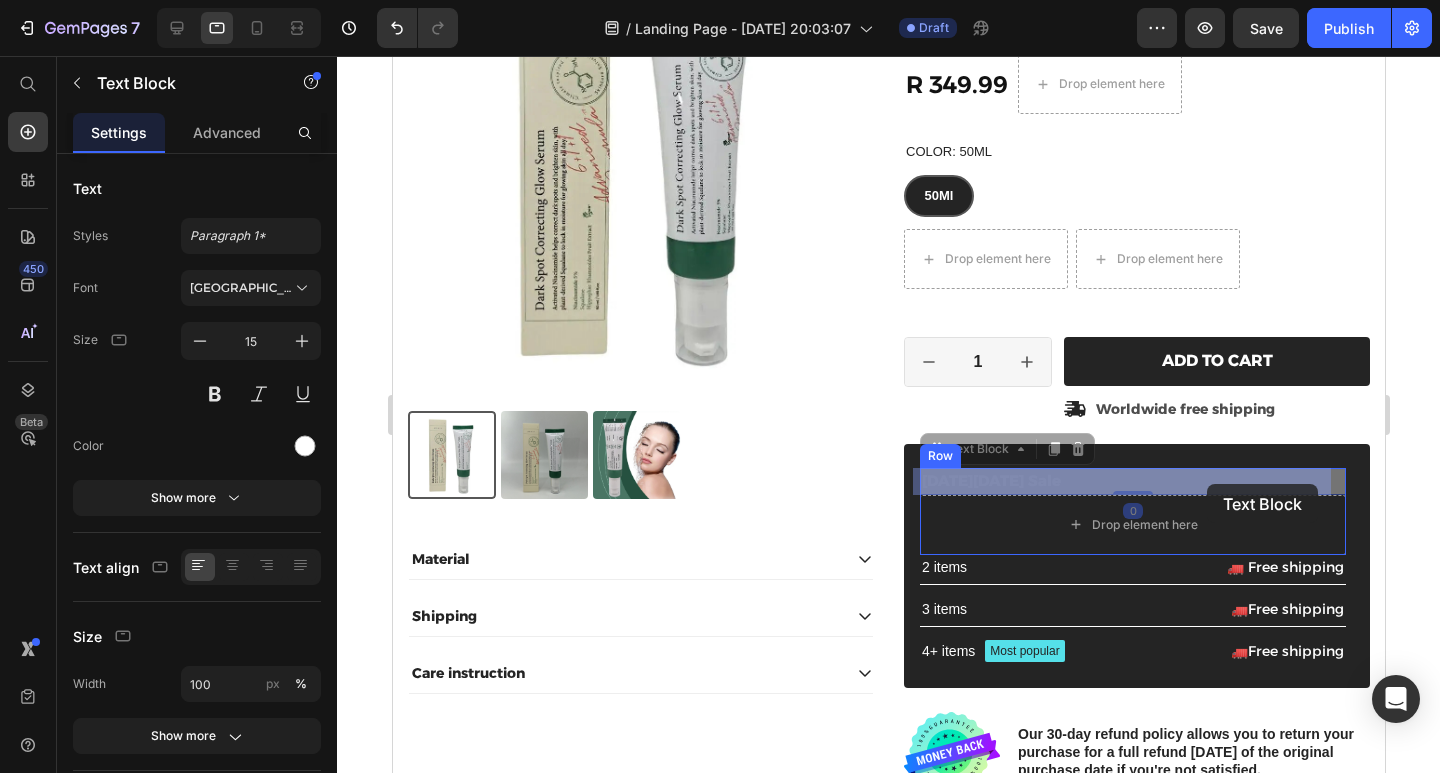 drag, startPoint x: 1217, startPoint y: 488, endPoint x: 1206, endPoint y: 484, distance: 11.7046995 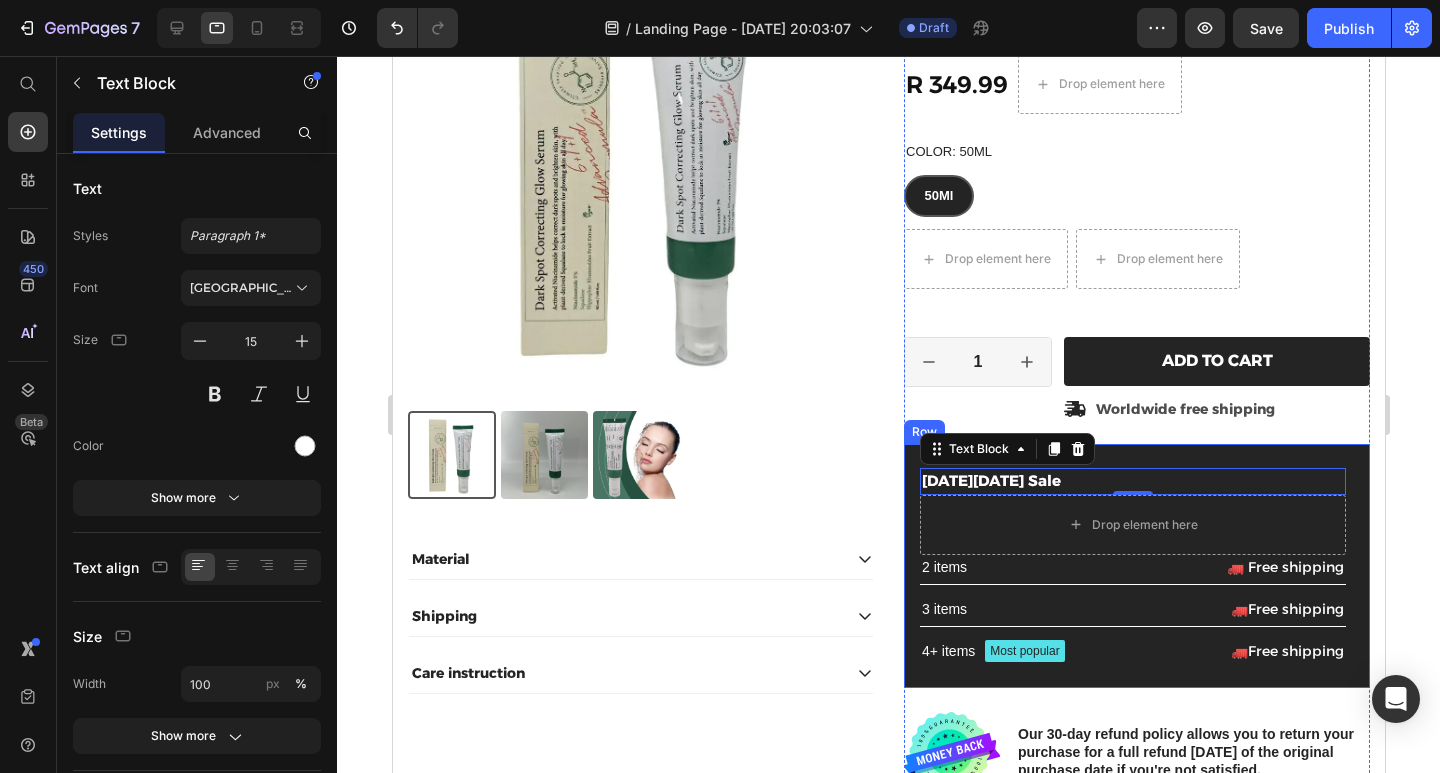 click on "[DATE][DATE] Sale Text Block   0
Drop element here Row 2 items Text Block 🚛 Free shipping Text Block Row 3 items Text Block 🚛Free shipping Text Block Row 4+ items Text Block Most popular Text Block Row   🚛Free shipping Text Block Row Row" at bounding box center [1136, 566] 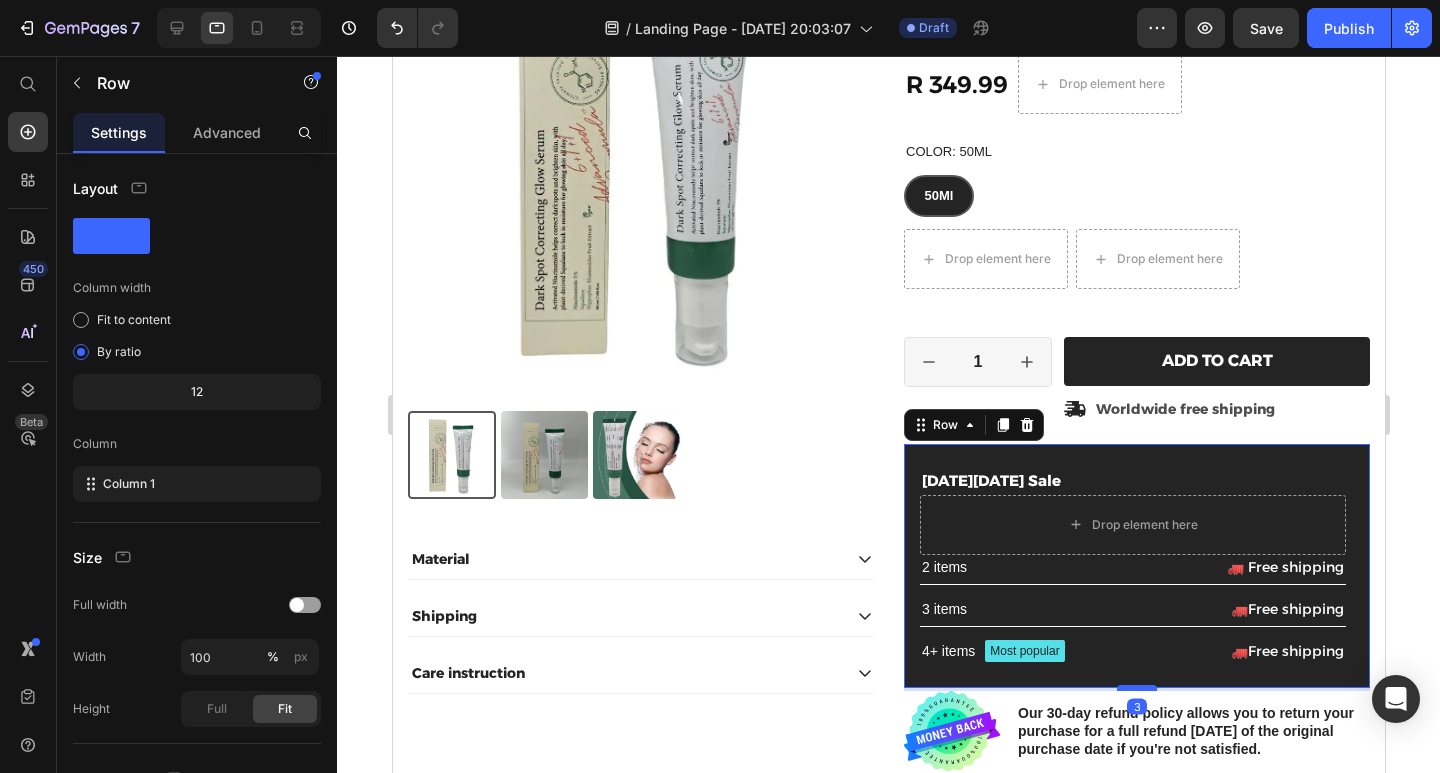 drag, startPoint x: 1122, startPoint y: 709, endPoint x: 1122, endPoint y: 688, distance: 21 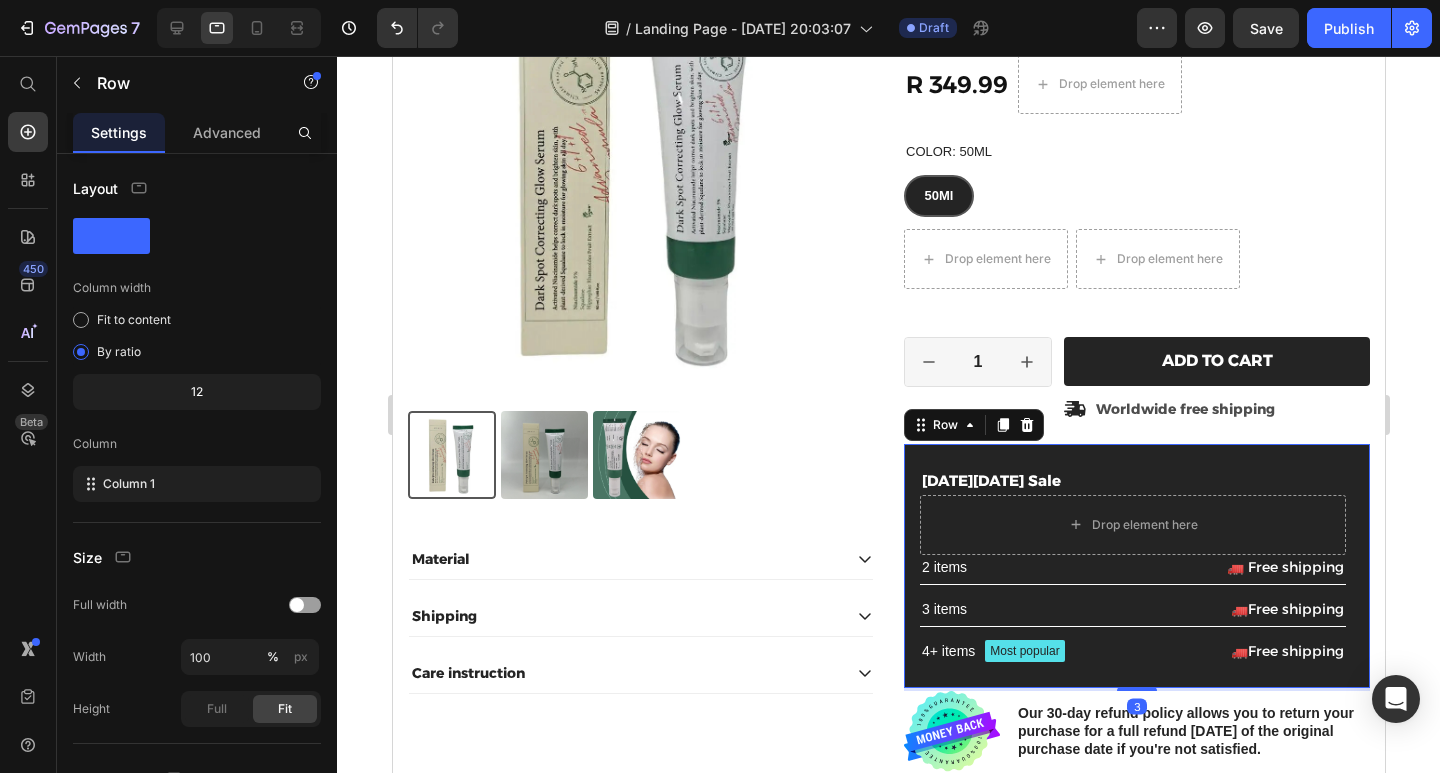 click 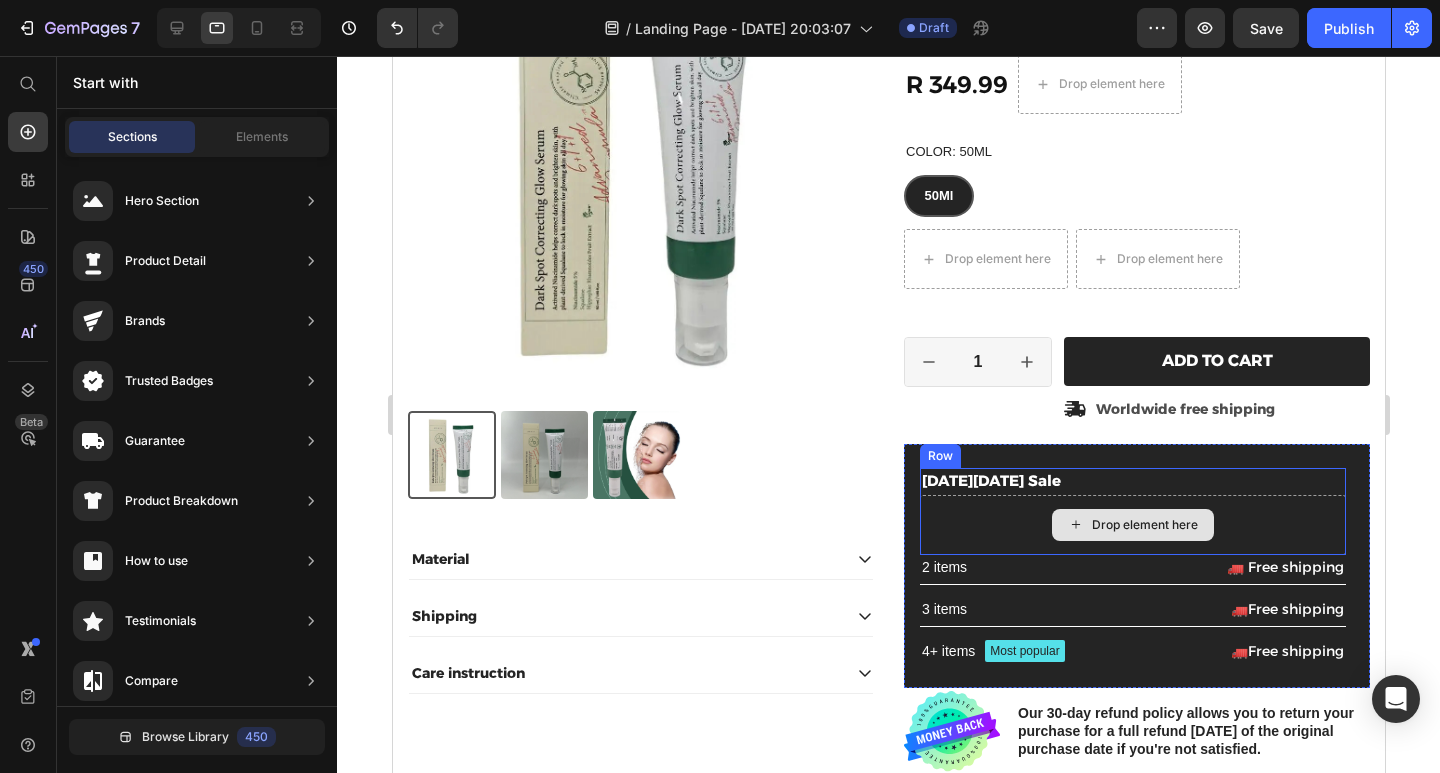 click on "Drop element here" at bounding box center [1132, 525] 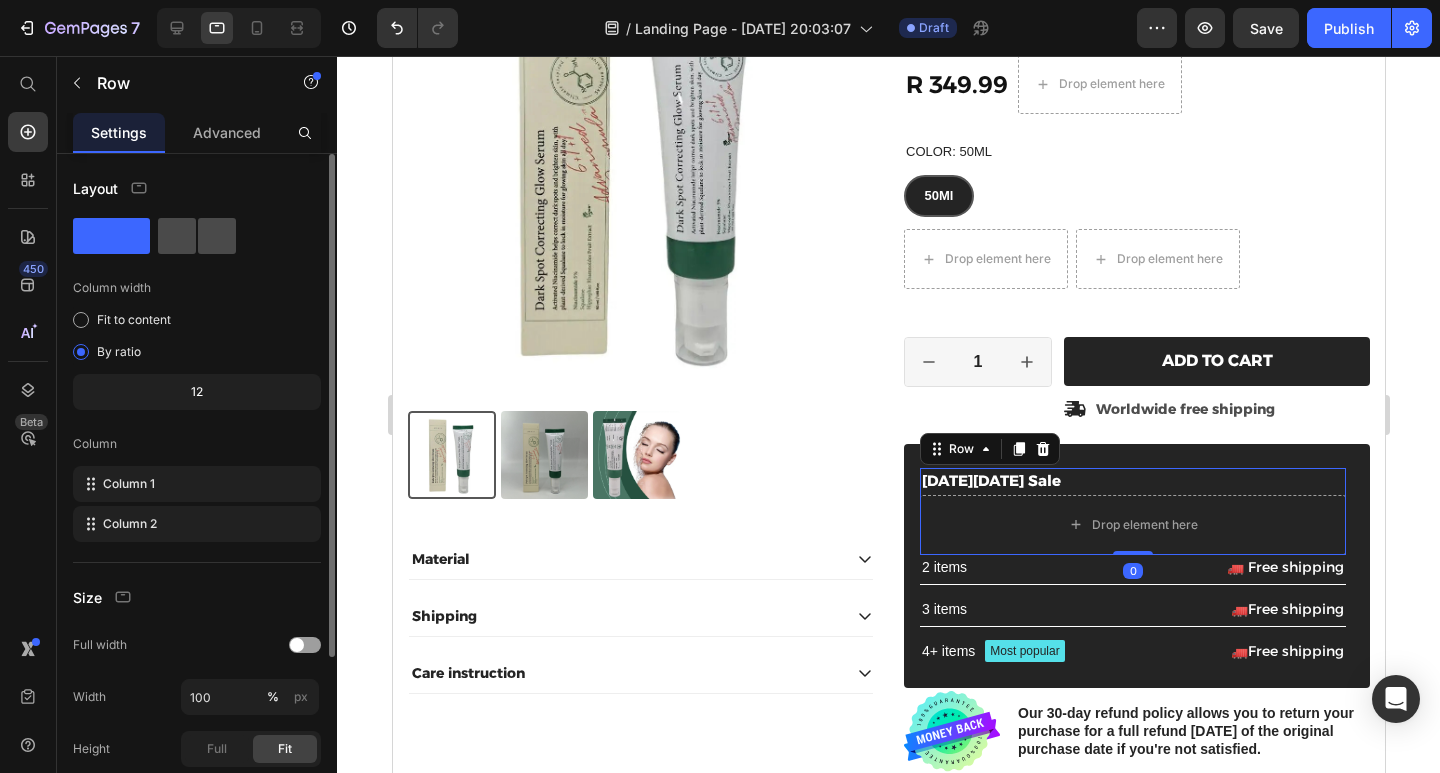 click 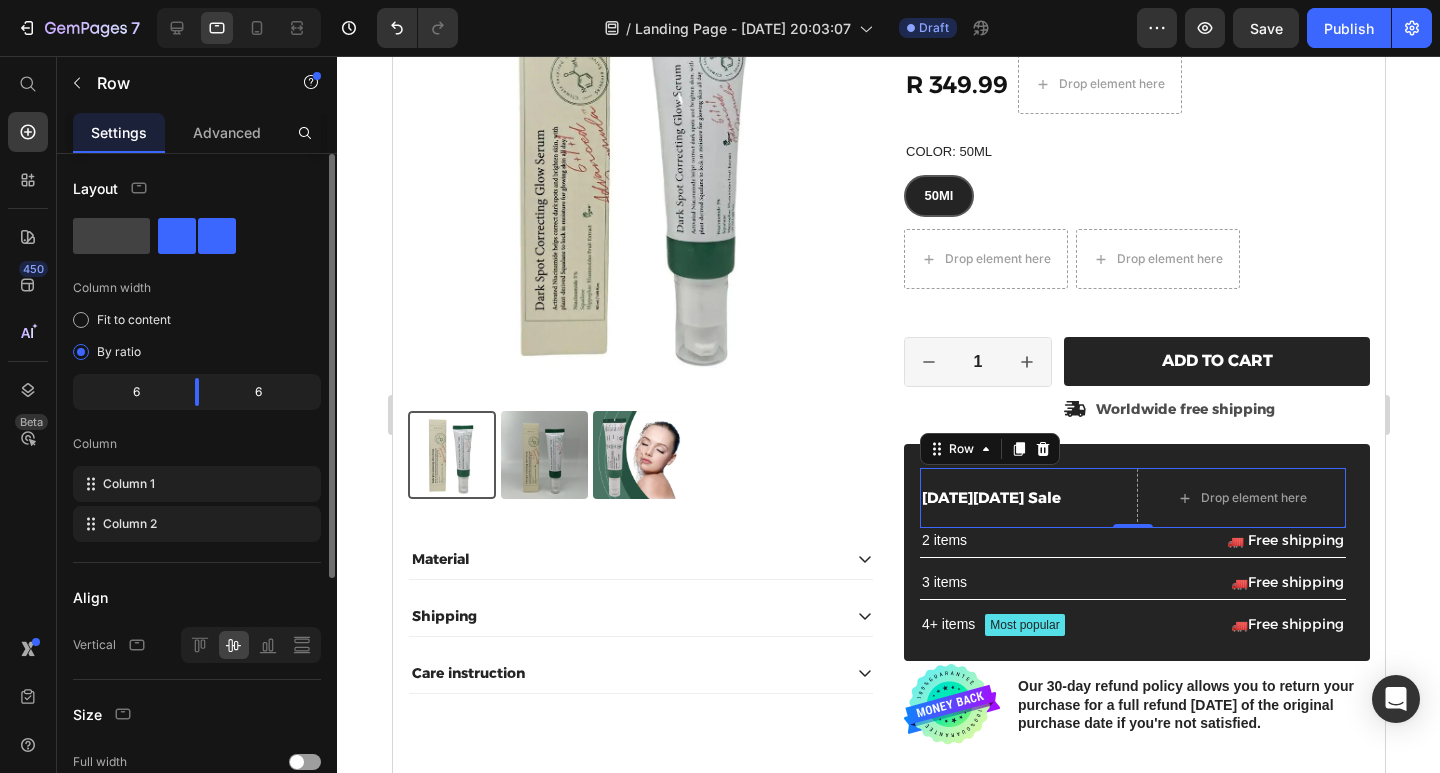 click 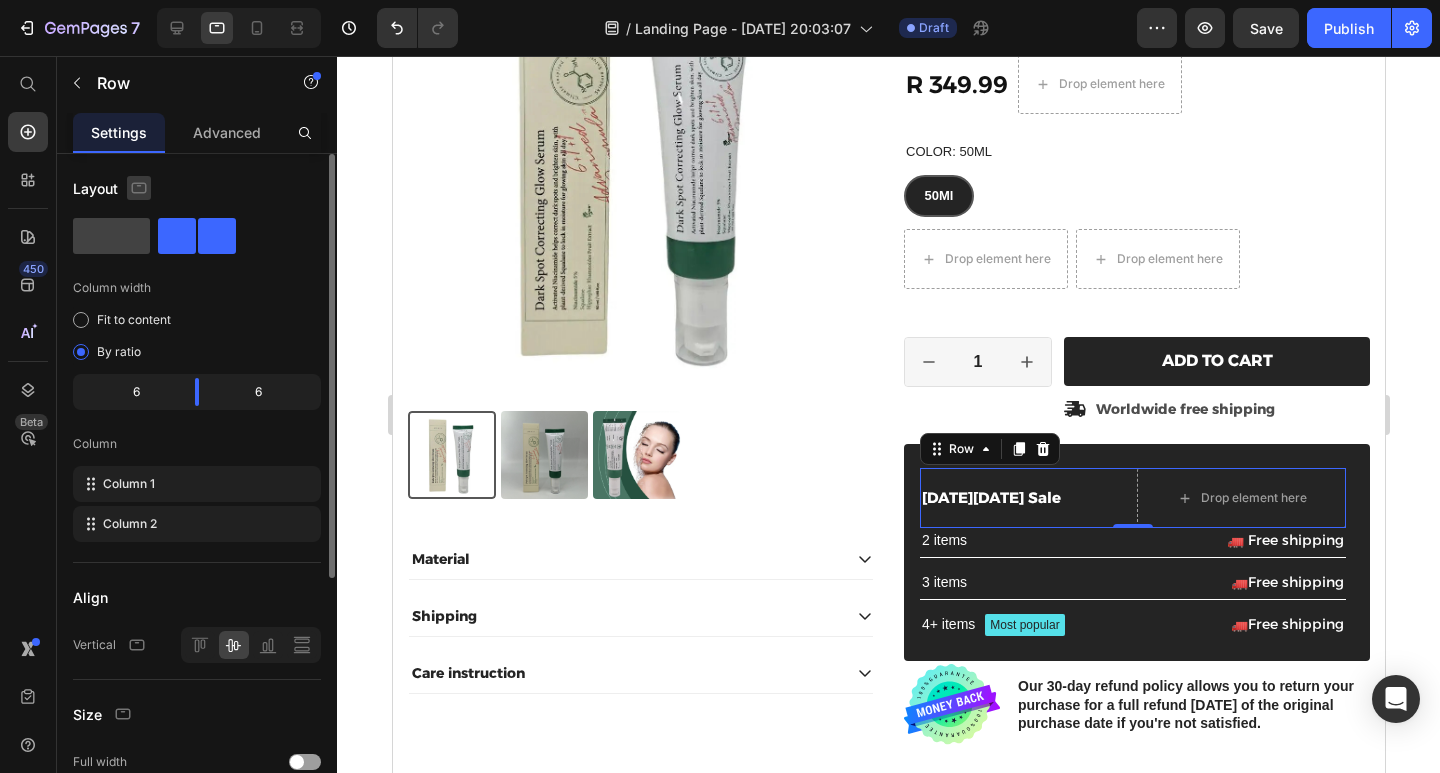 click 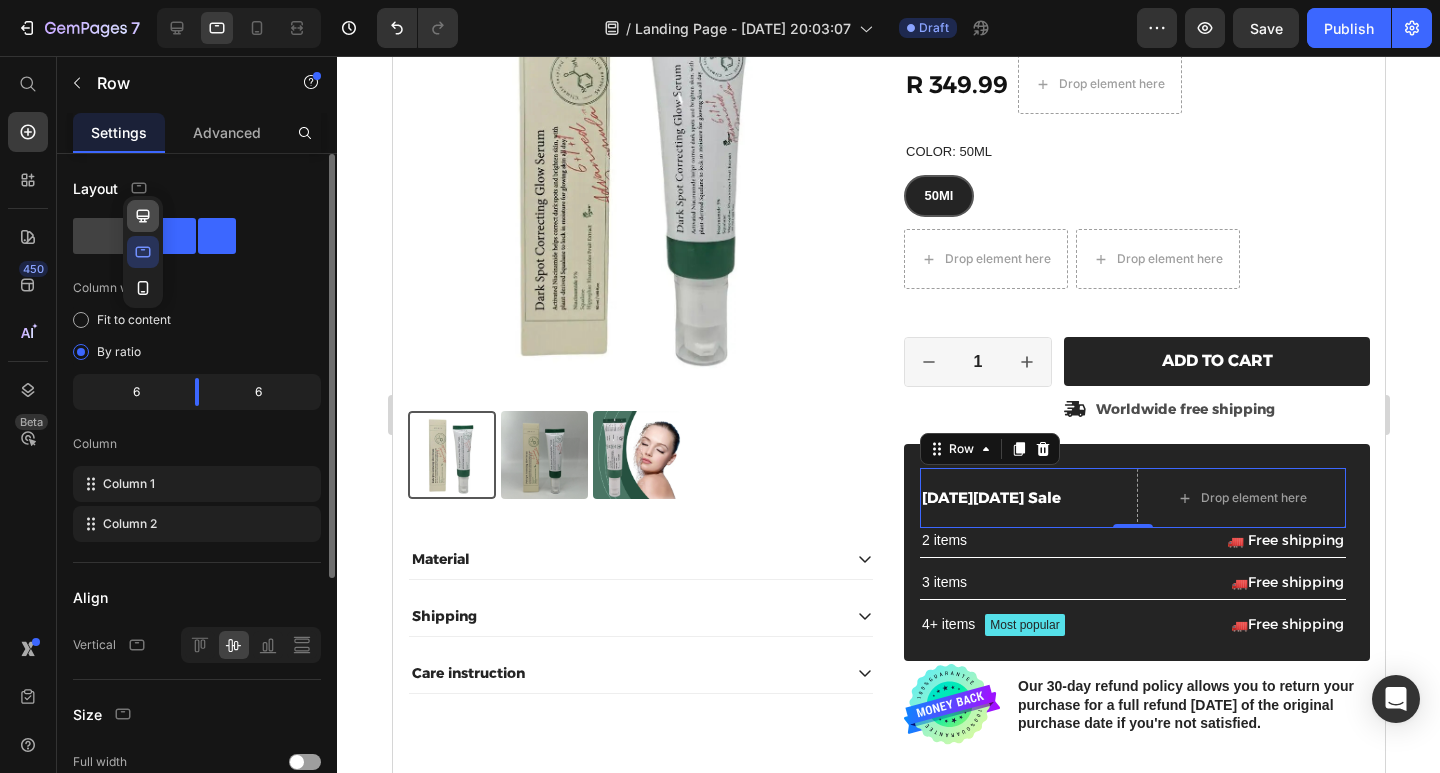 click 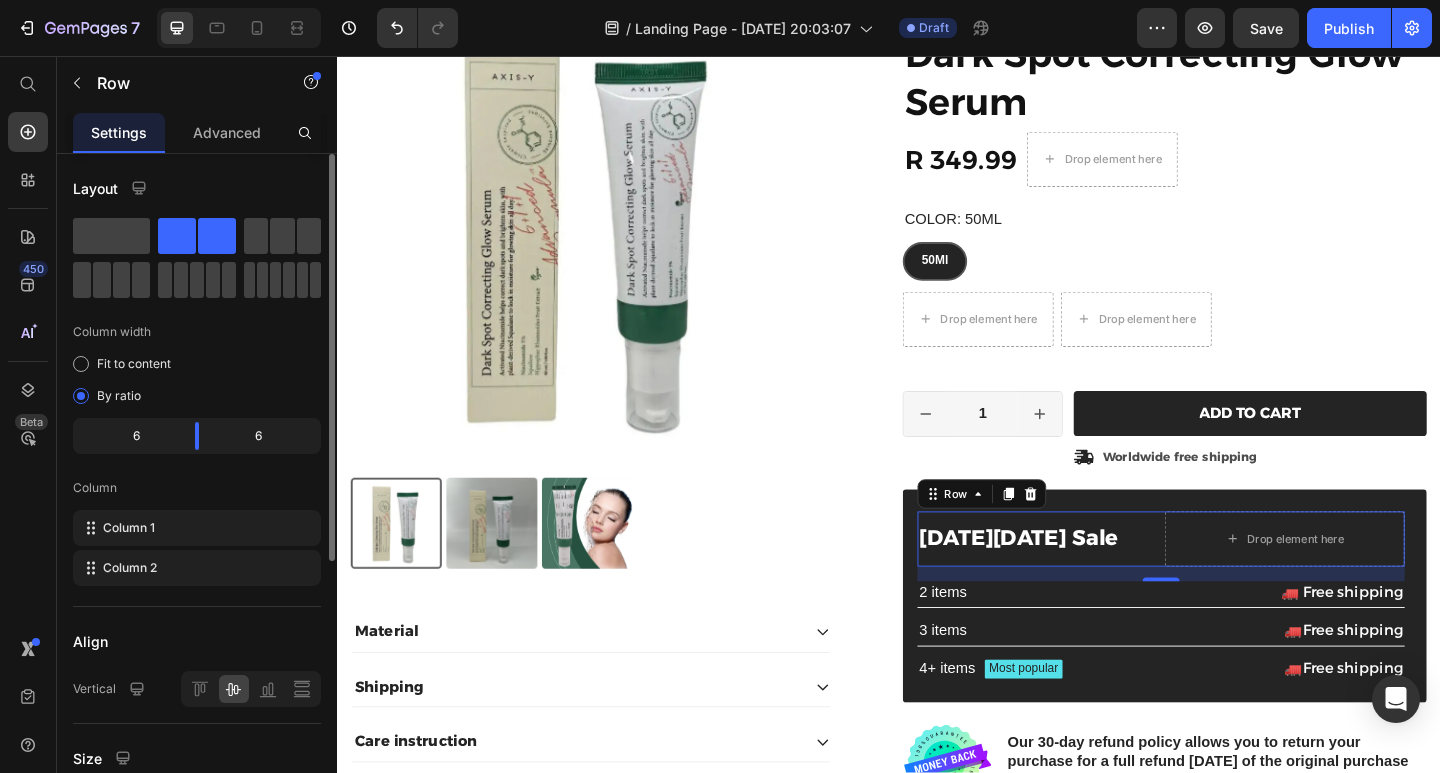 scroll, scrollTop: 581, scrollLeft: 0, axis: vertical 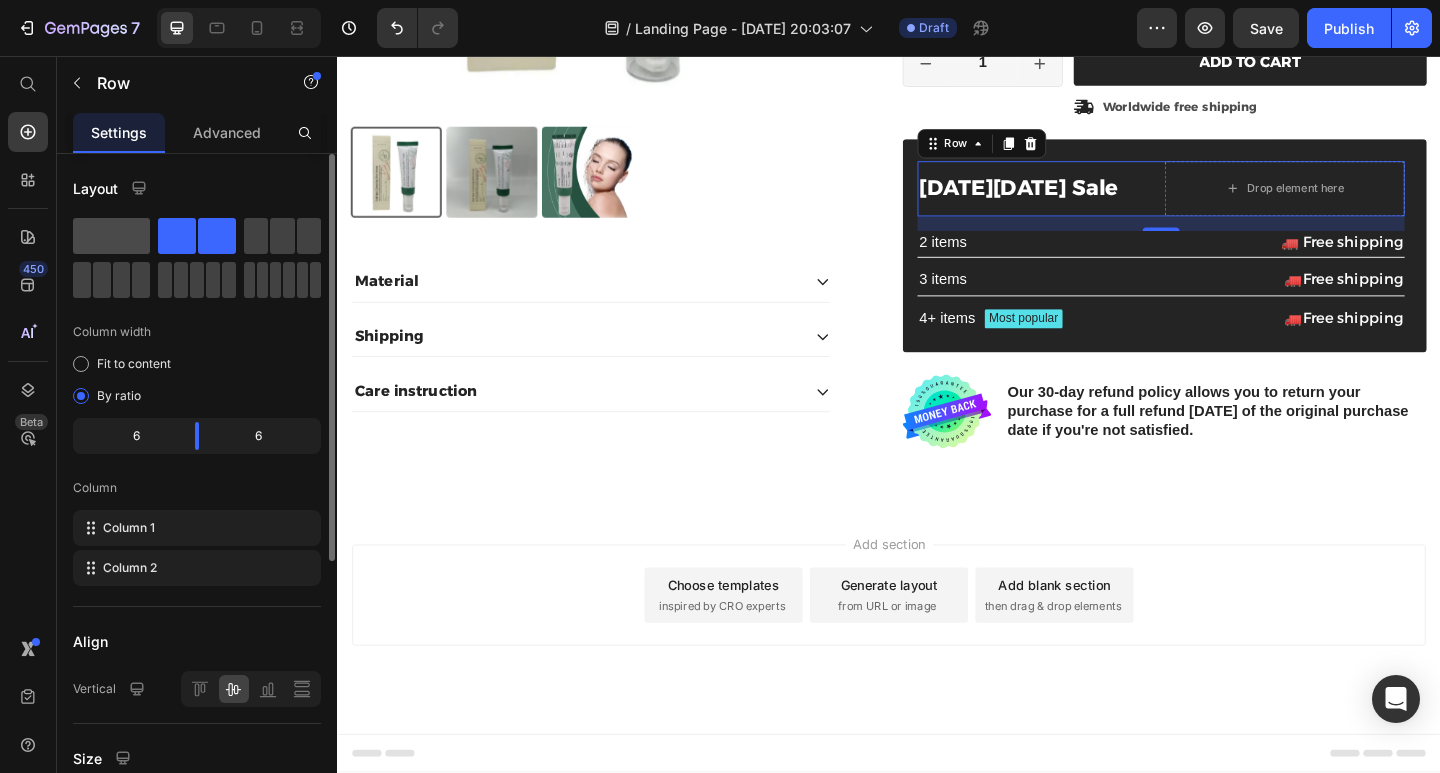 click 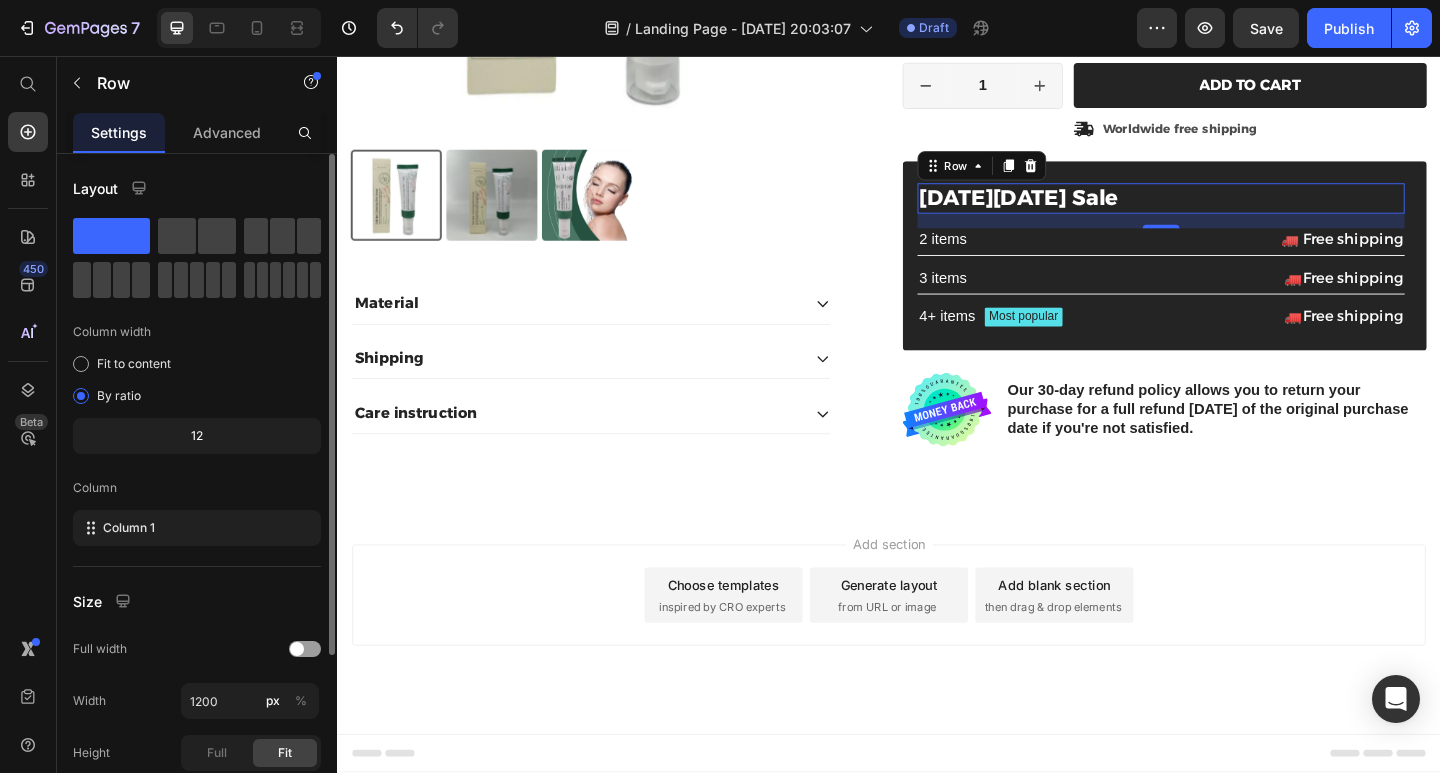 scroll, scrollTop: 555, scrollLeft: 0, axis: vertical 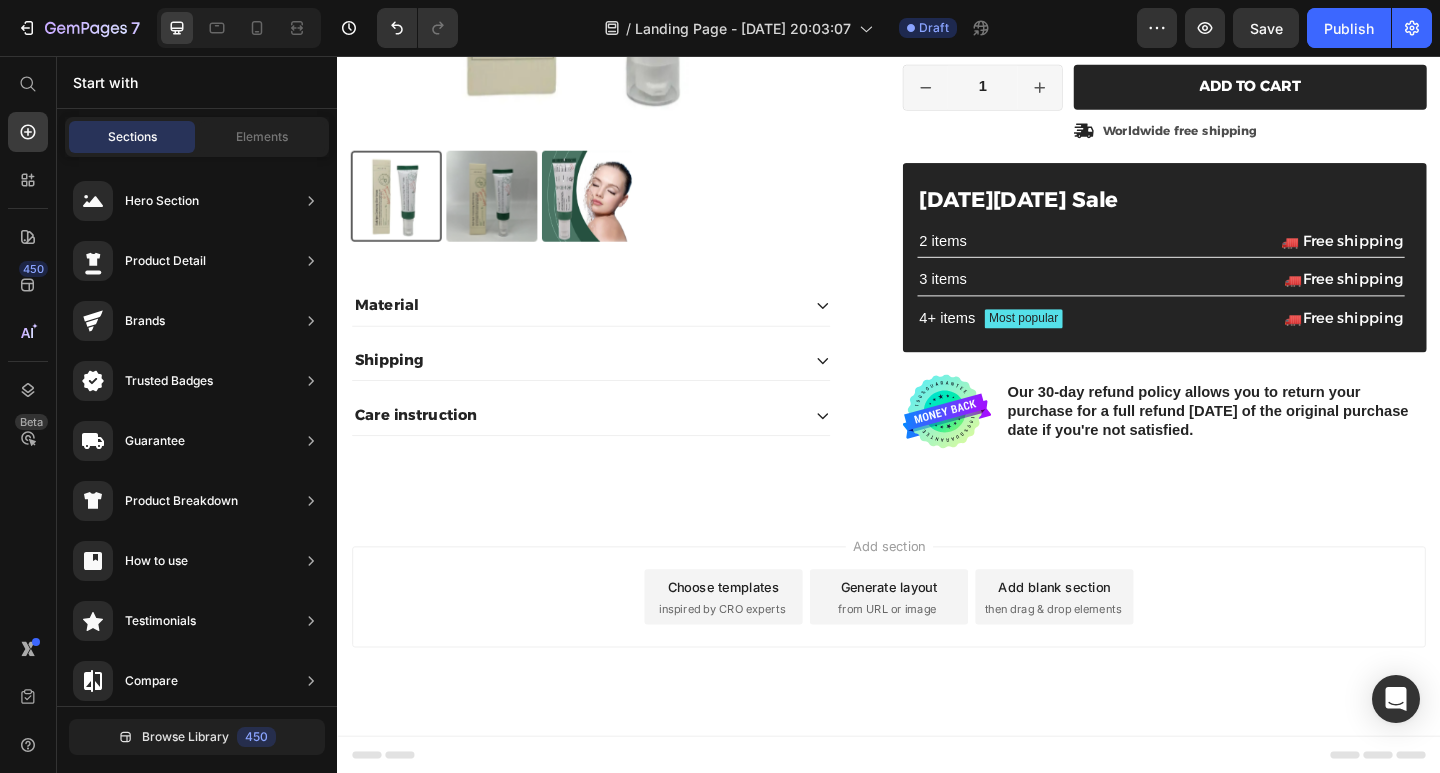 click on "Add section Choose templates inspired by CRO experts Generate layout from URL or image Add blank section then drag & drop elements" at bounding box center [937, 673] 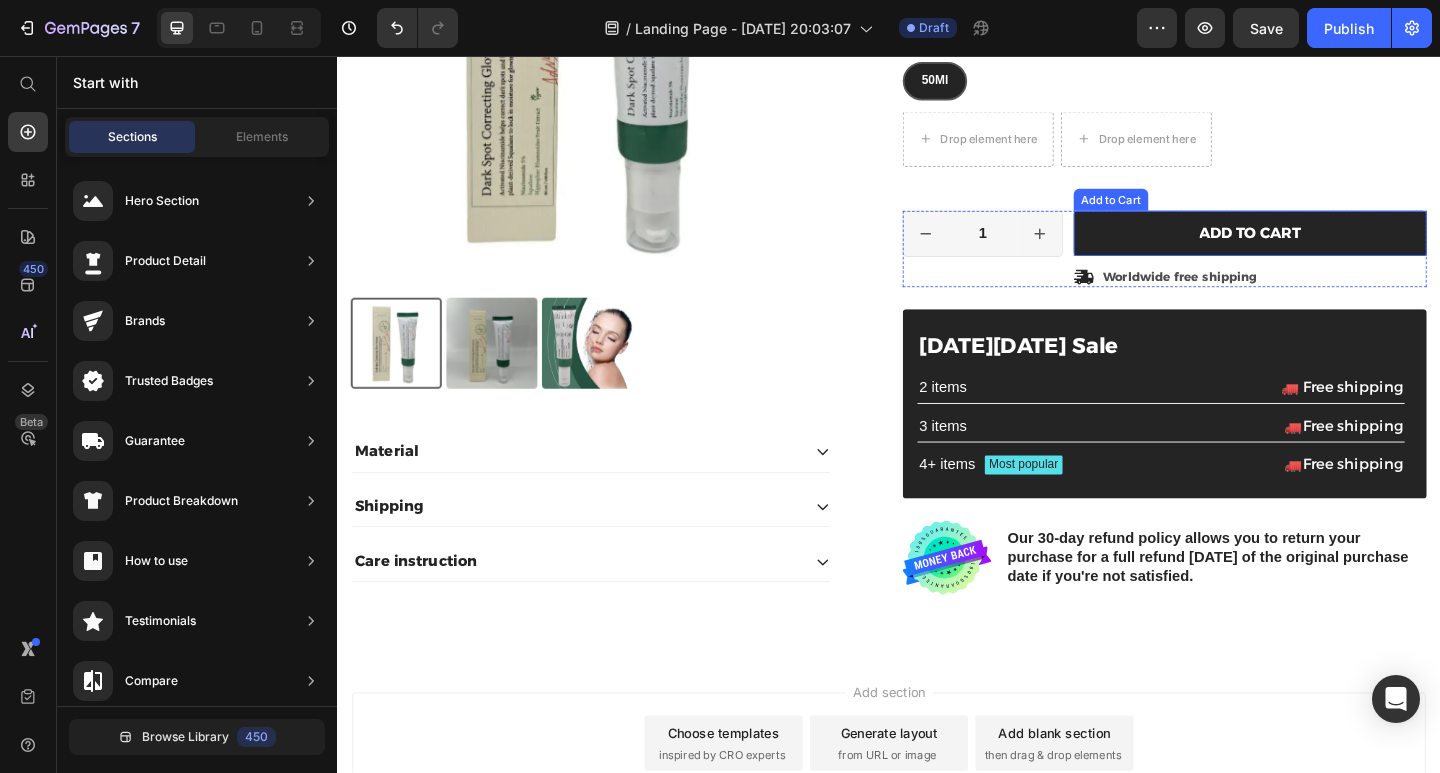 scroll, scrollTop: 400, scrollLeft: 0, axis: vertical 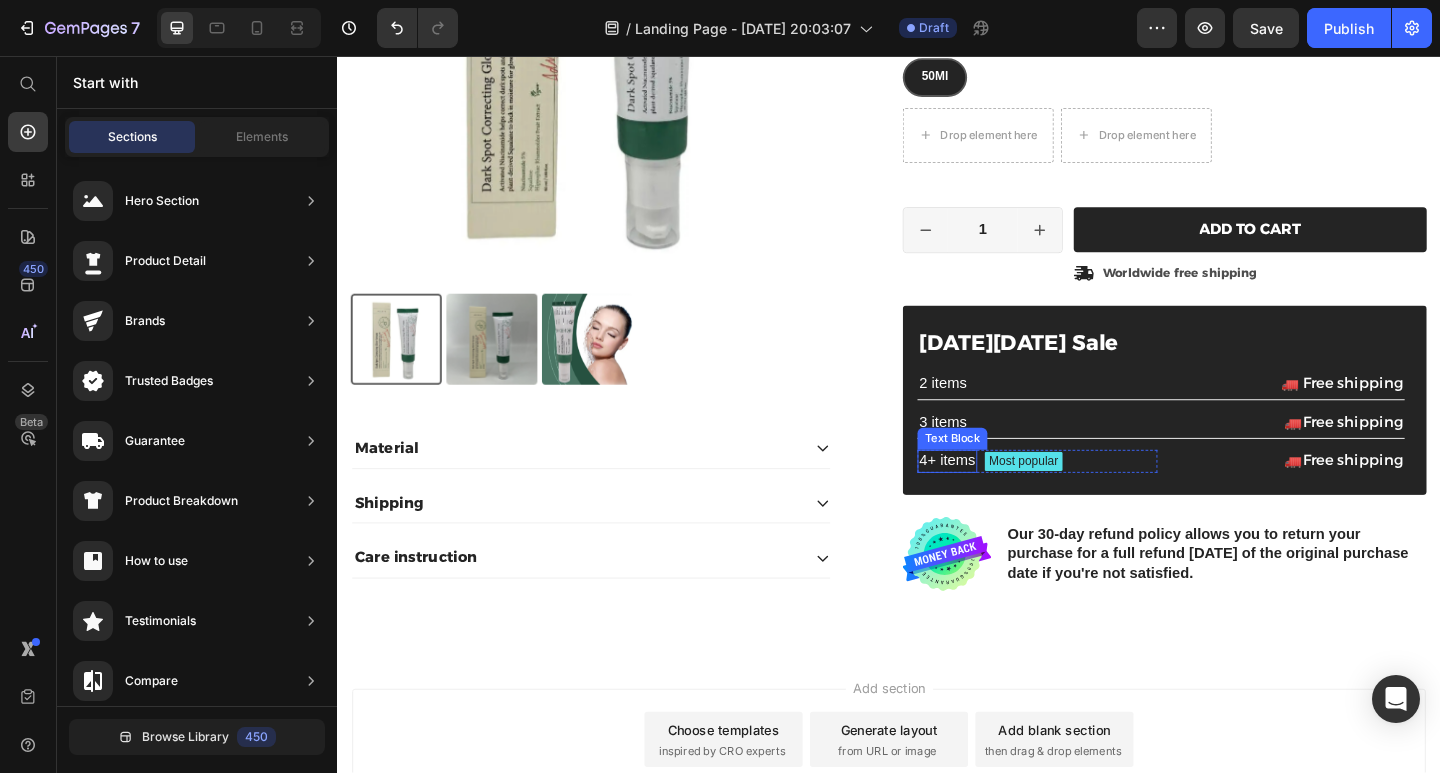 click on "4+ items" at bounding box center (1000, 497) 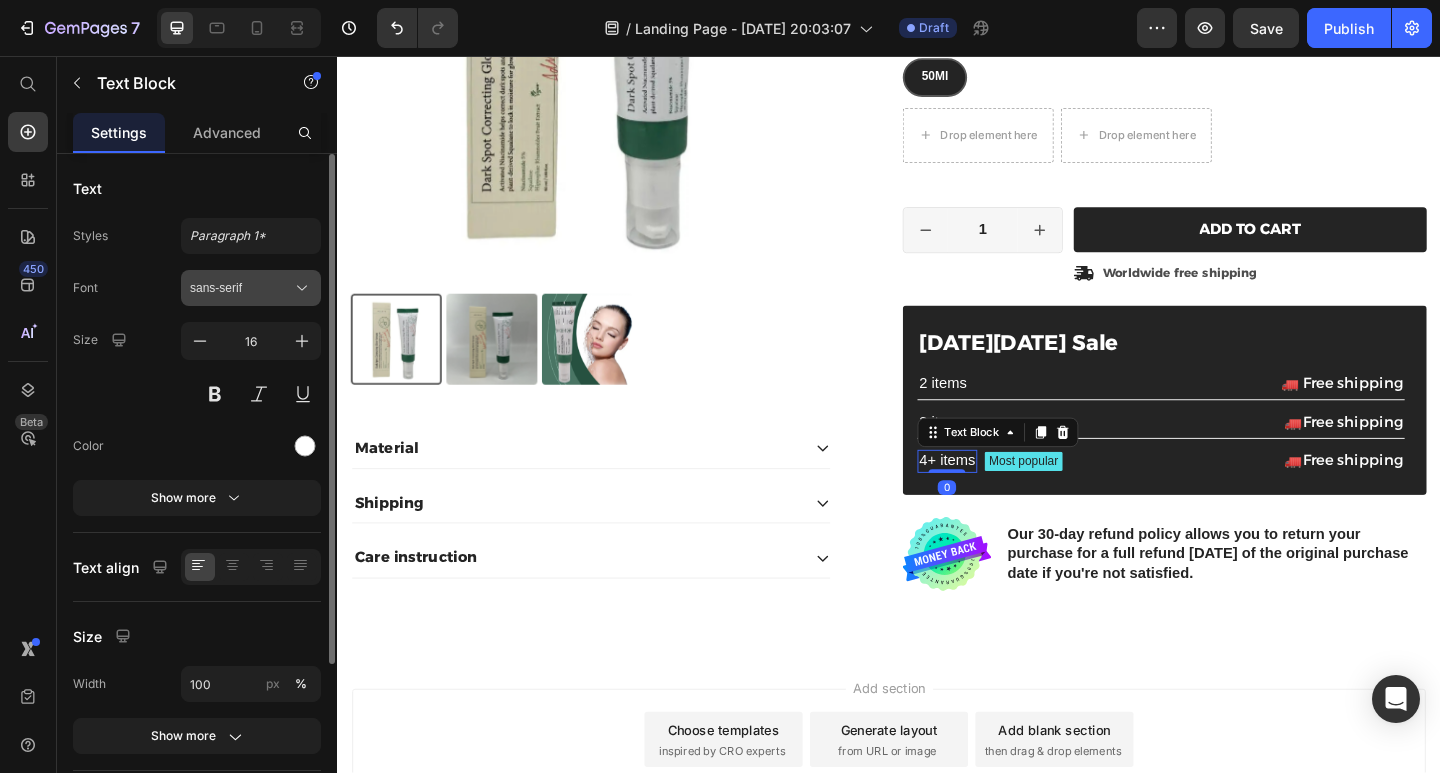 click on "sans-serif" at bounding box center (251, 288) 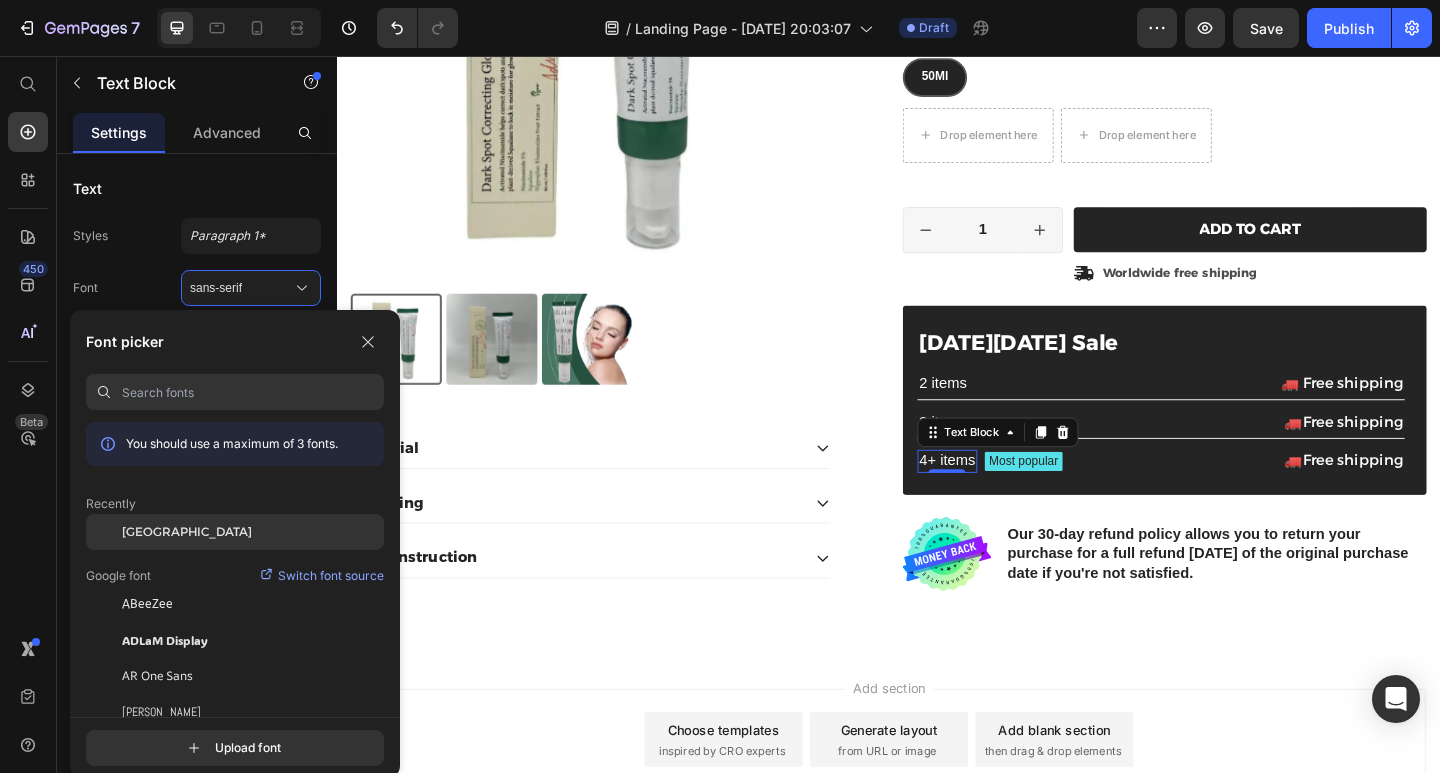click on "[GEOGRAPHIC_DATA]" 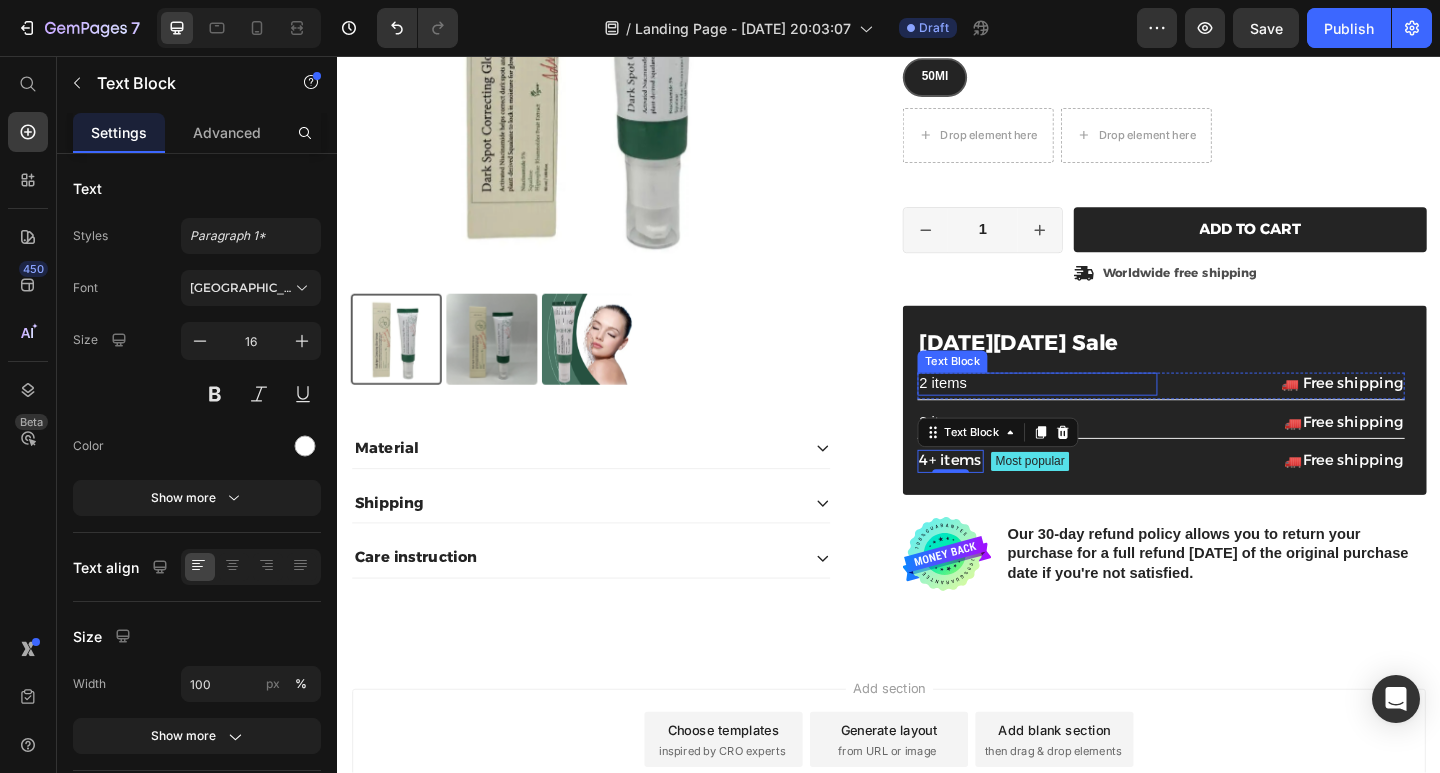 click on "2 items" at bounding box center [1098, 413] 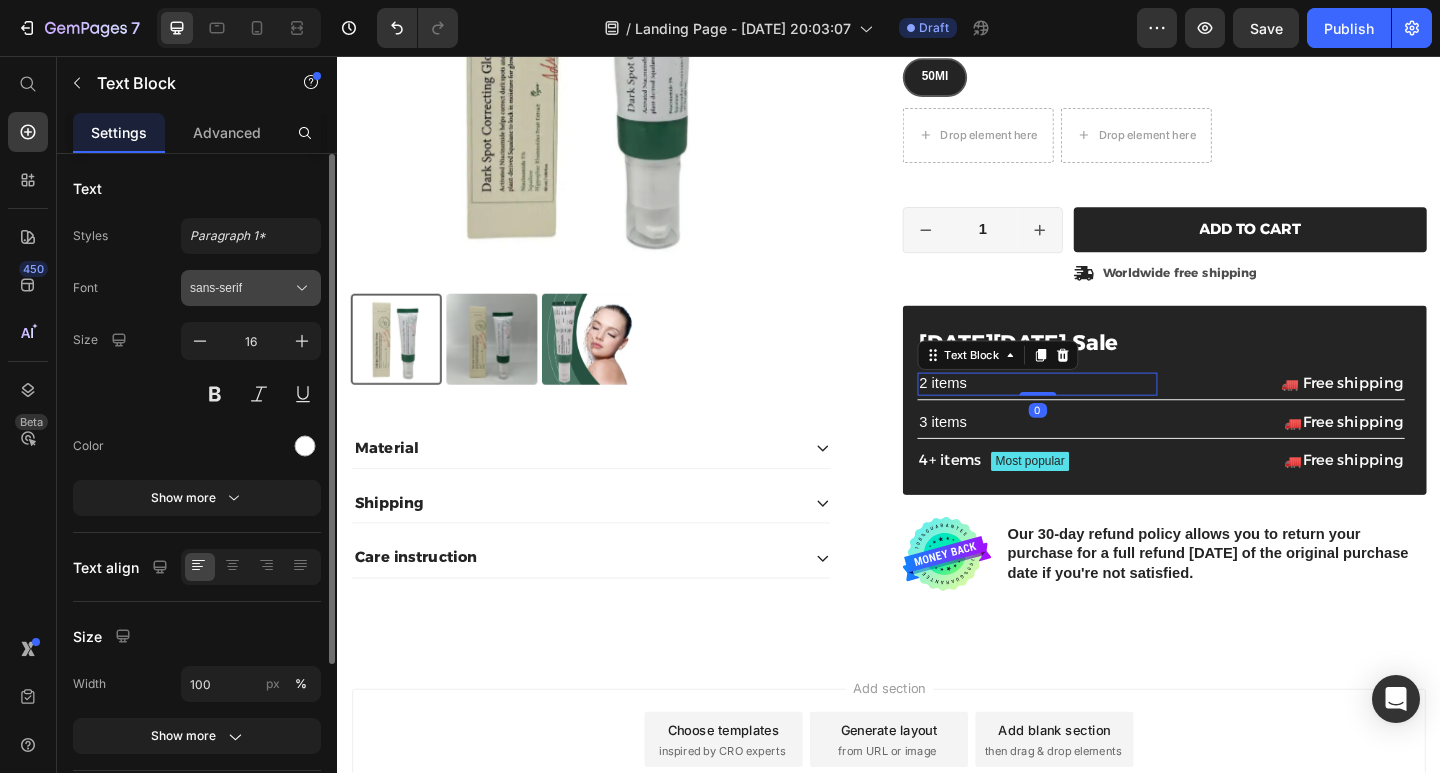 click on "sans-serif" at bounding box center [241, 288] 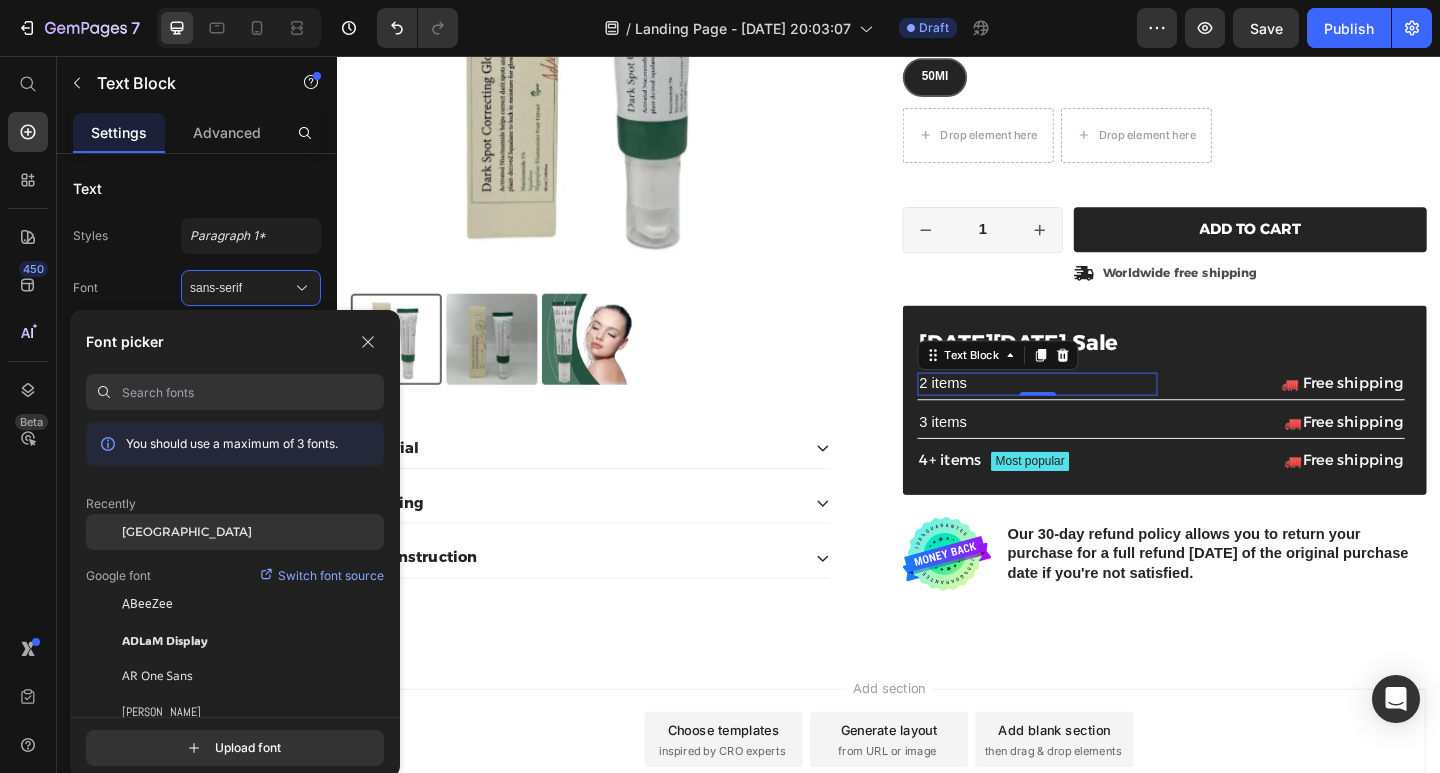 click on "[GEOGRAPHIC_DATA]" 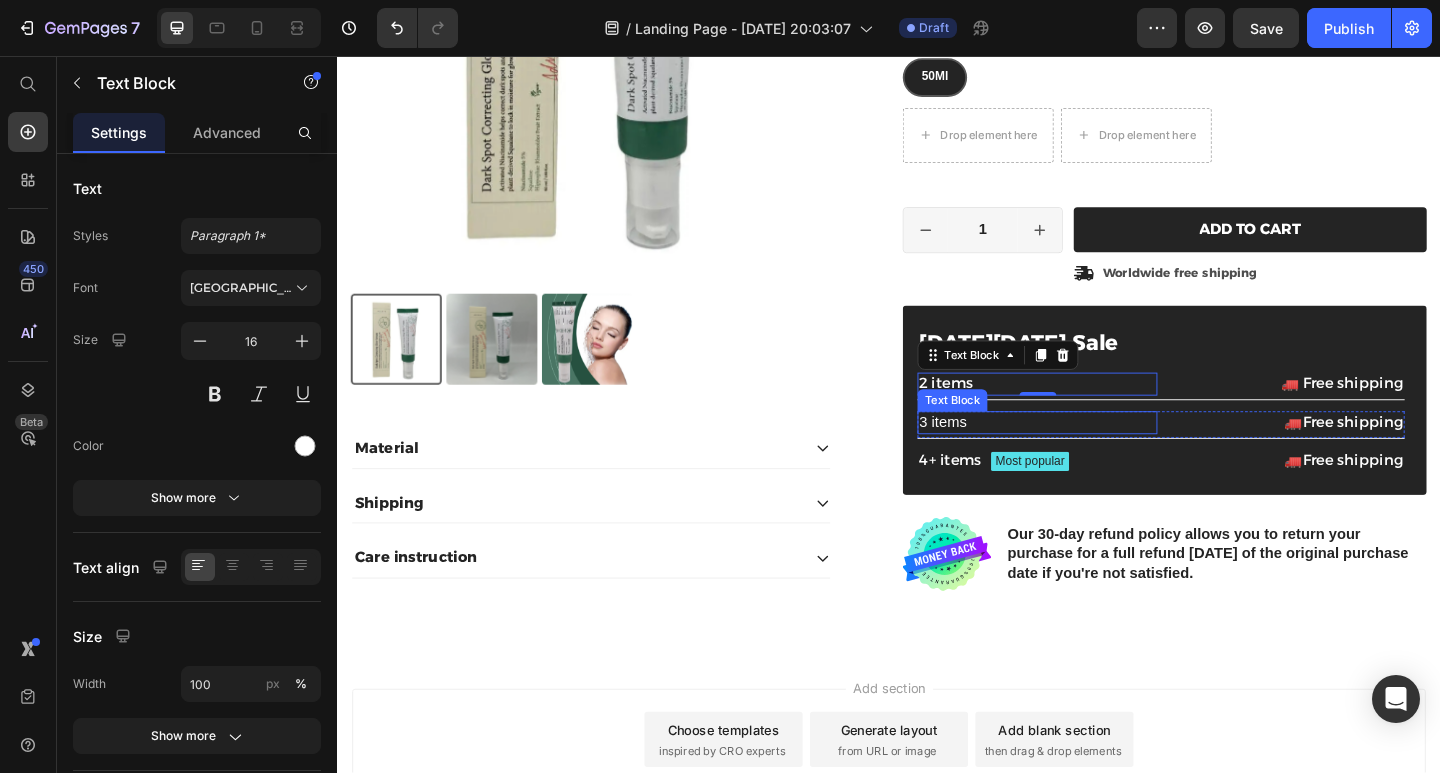 click on "3 items" at bounding box center [1098, 455] 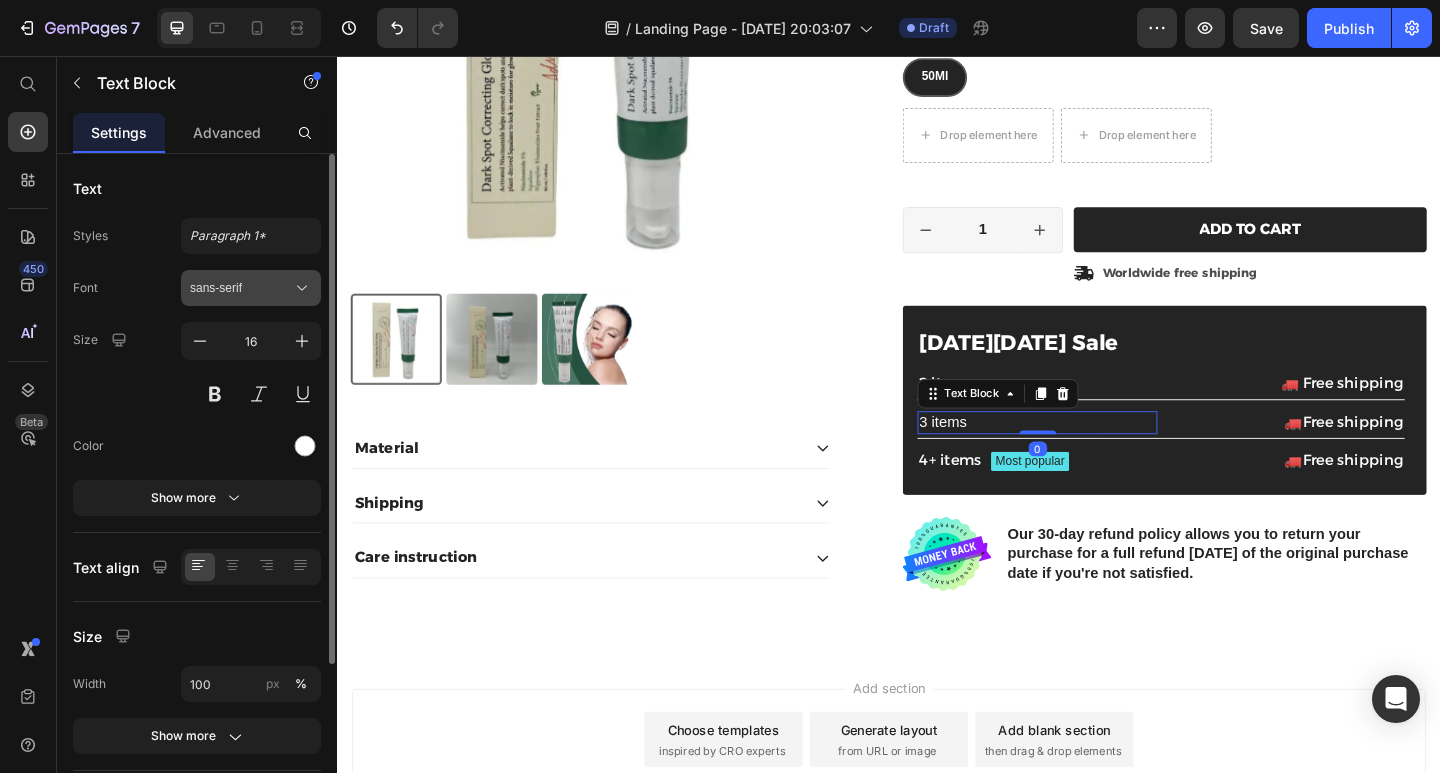 click on "sans-serif" at bounding box center (241, 288) 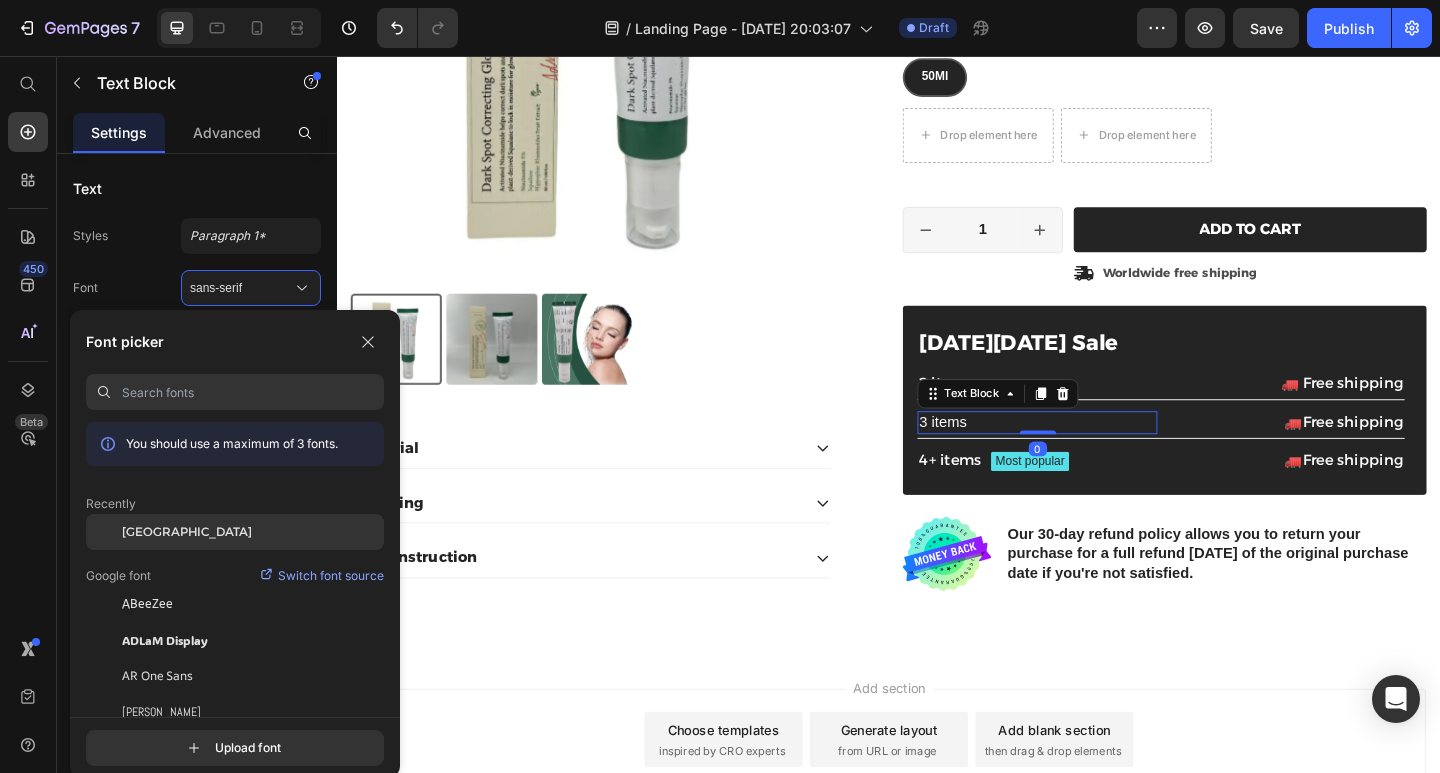 click on "[GEOGRAPHIC_DATA]" 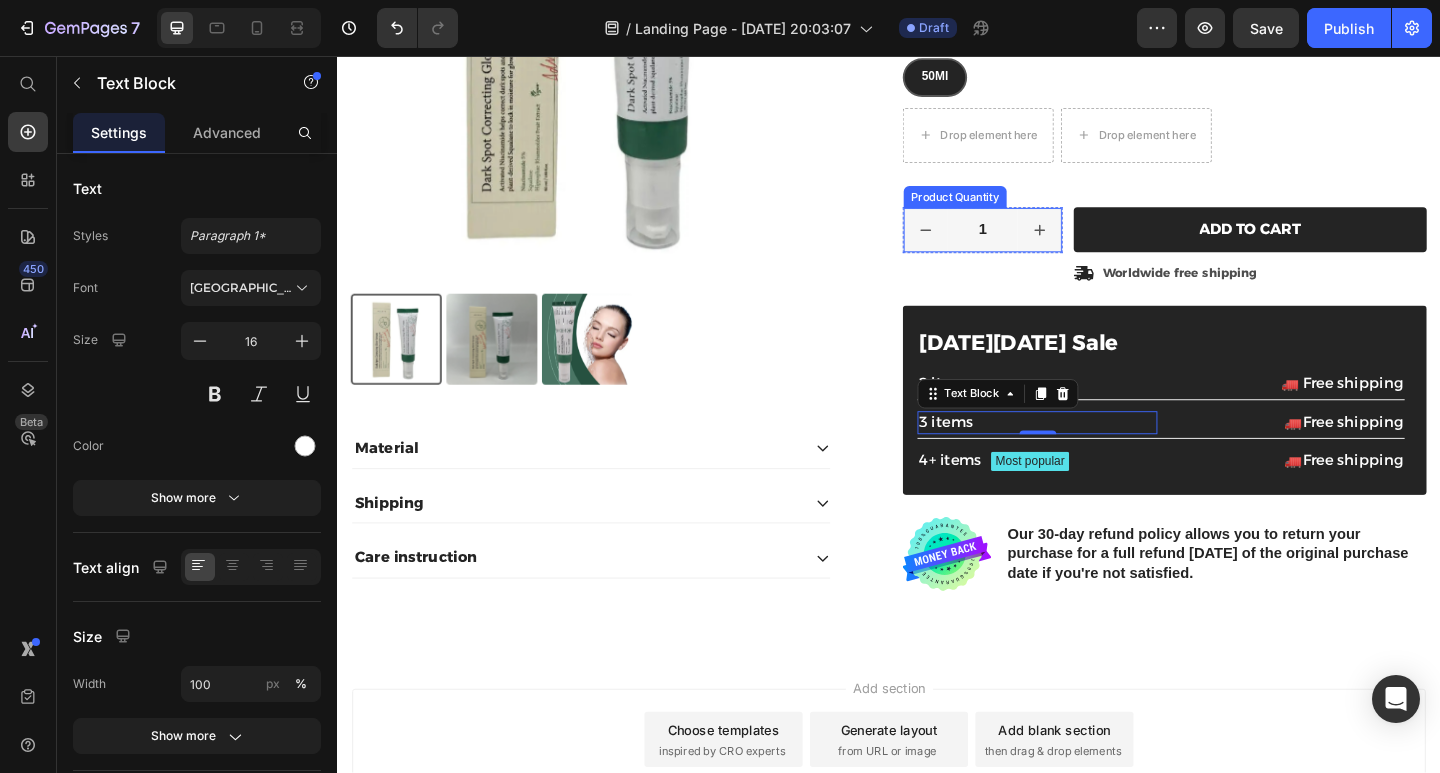 click on "1" at bounding box center (1039, 246) 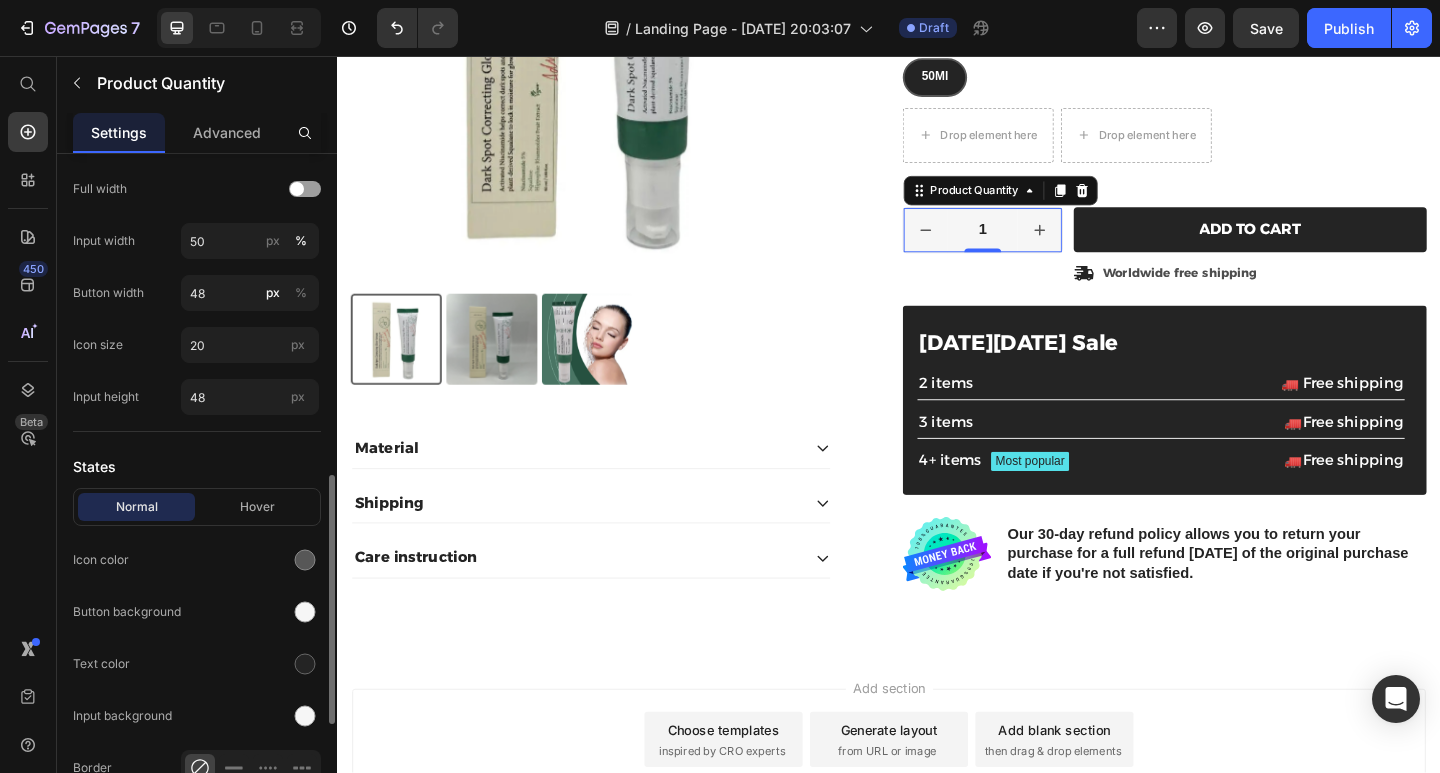 scroll, scrollTop: 400, scrollLeft: 0, axis: vertical 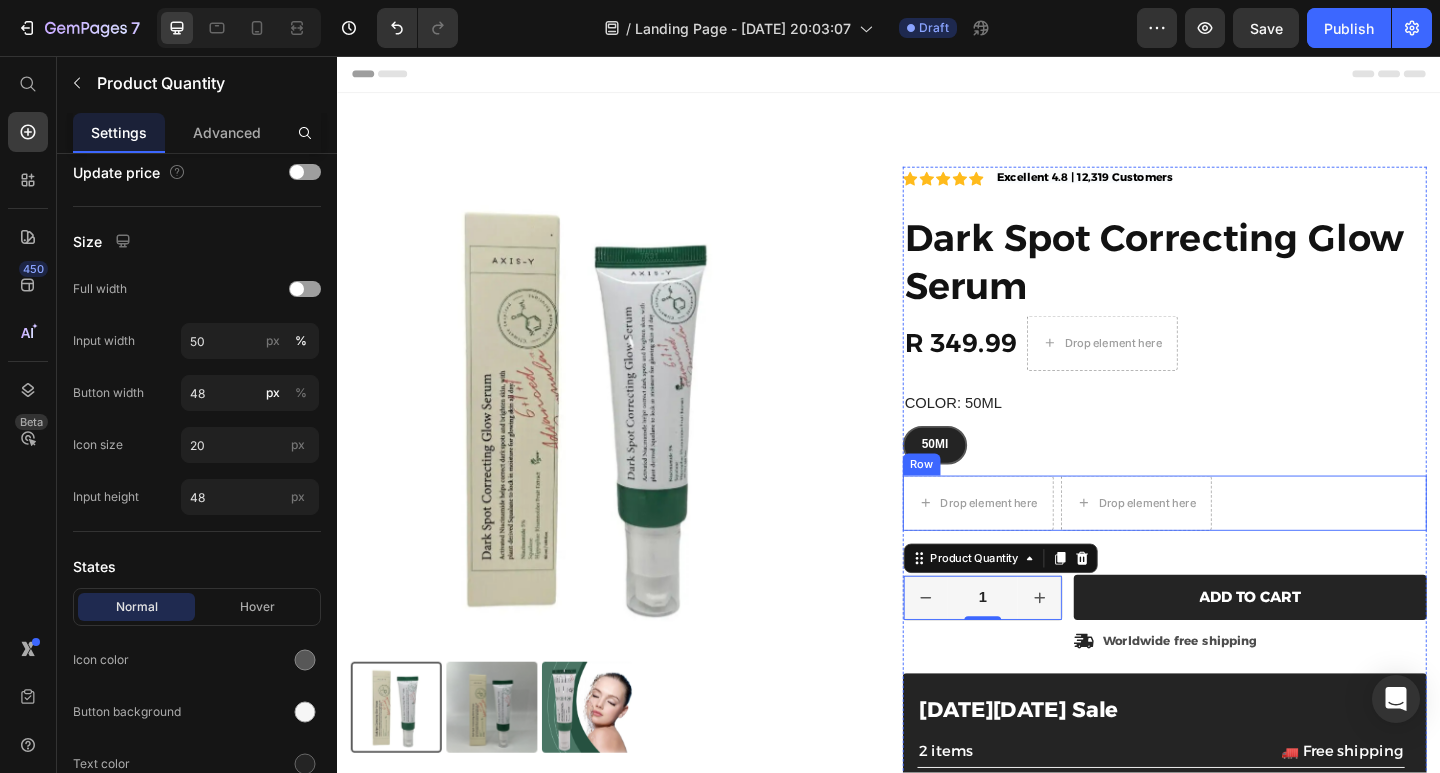 click on "Drop element here
Drop element here Row" at bounding box center (1237, 543) 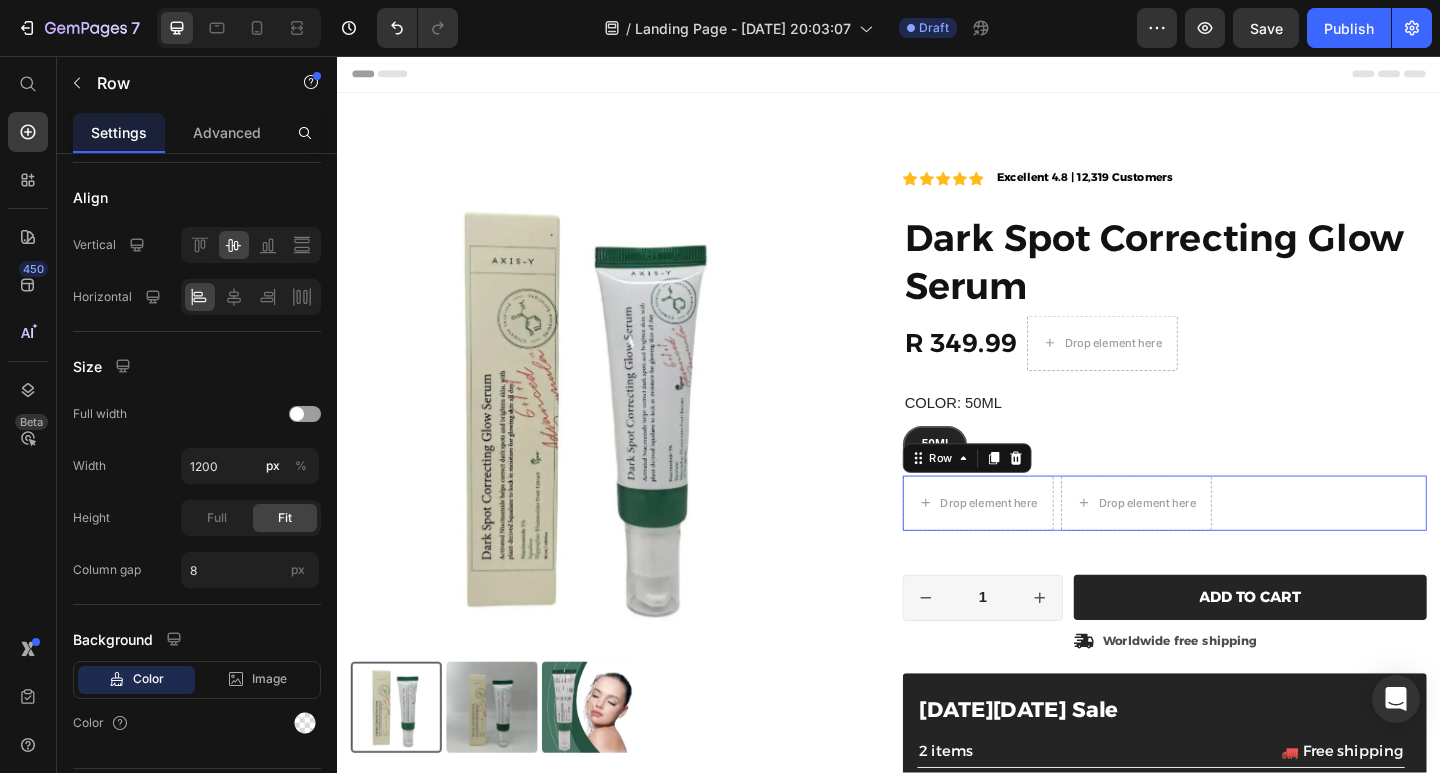 scroll, scrollTop: 0, scrollLeft: 0, axis: both 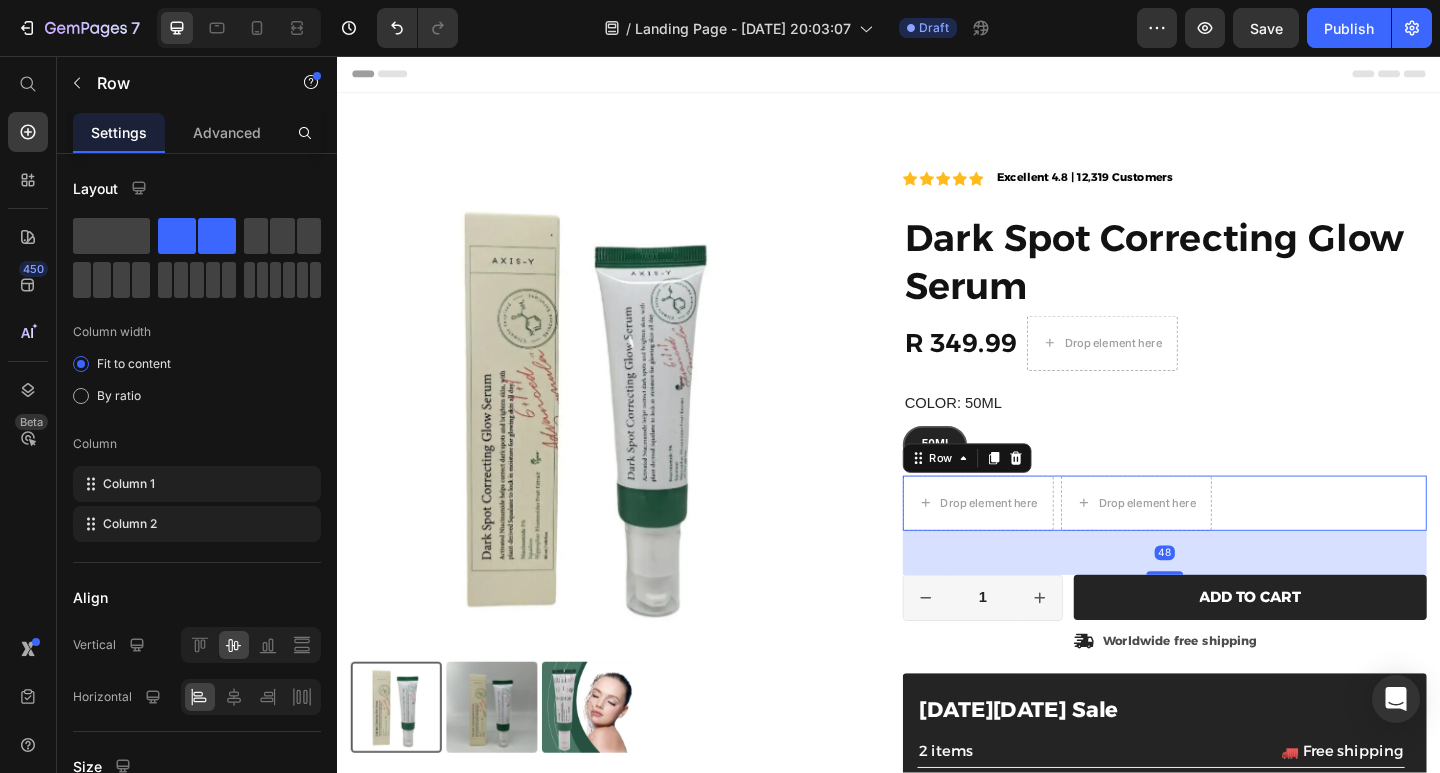 click on "Drop element here
Drop element here Row   48" at bounding box center [1237, 543] 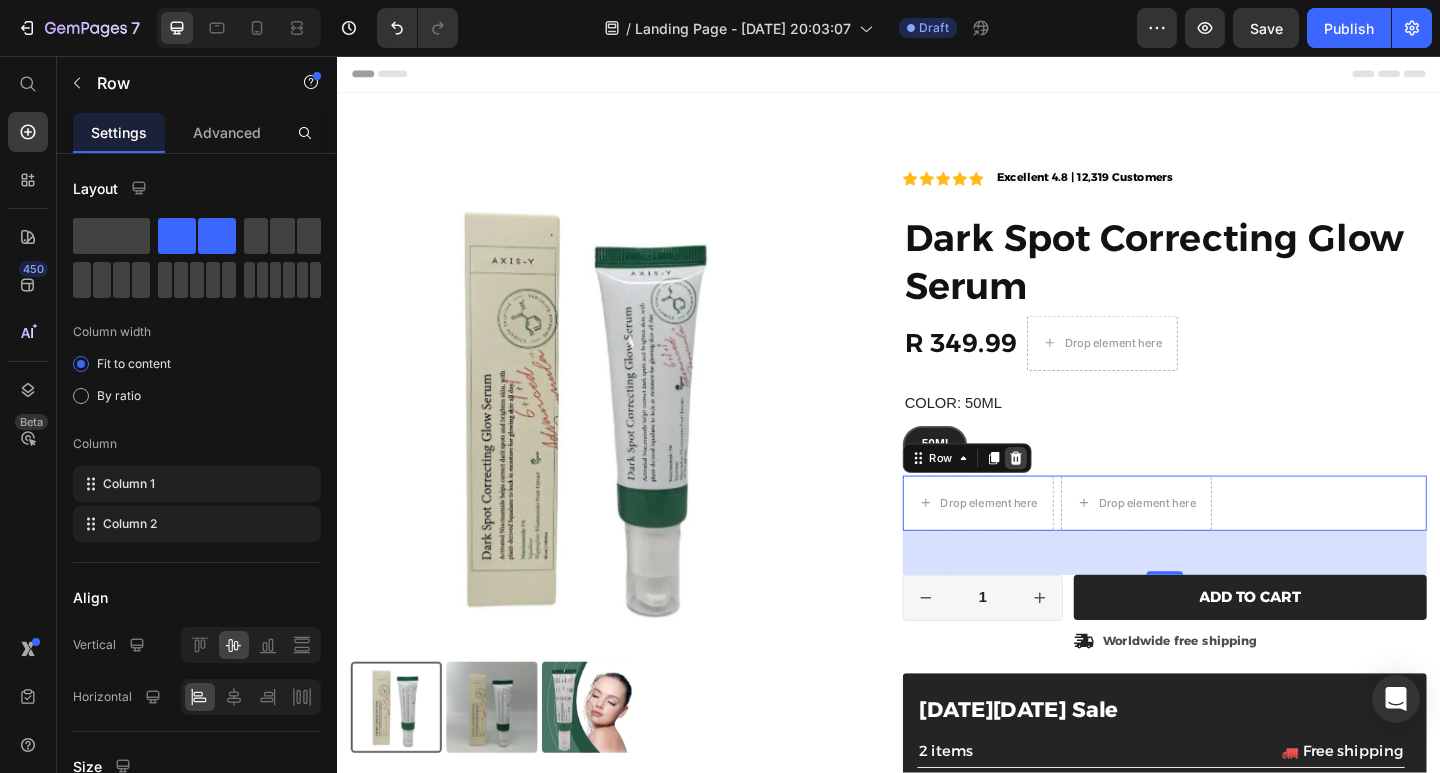 click 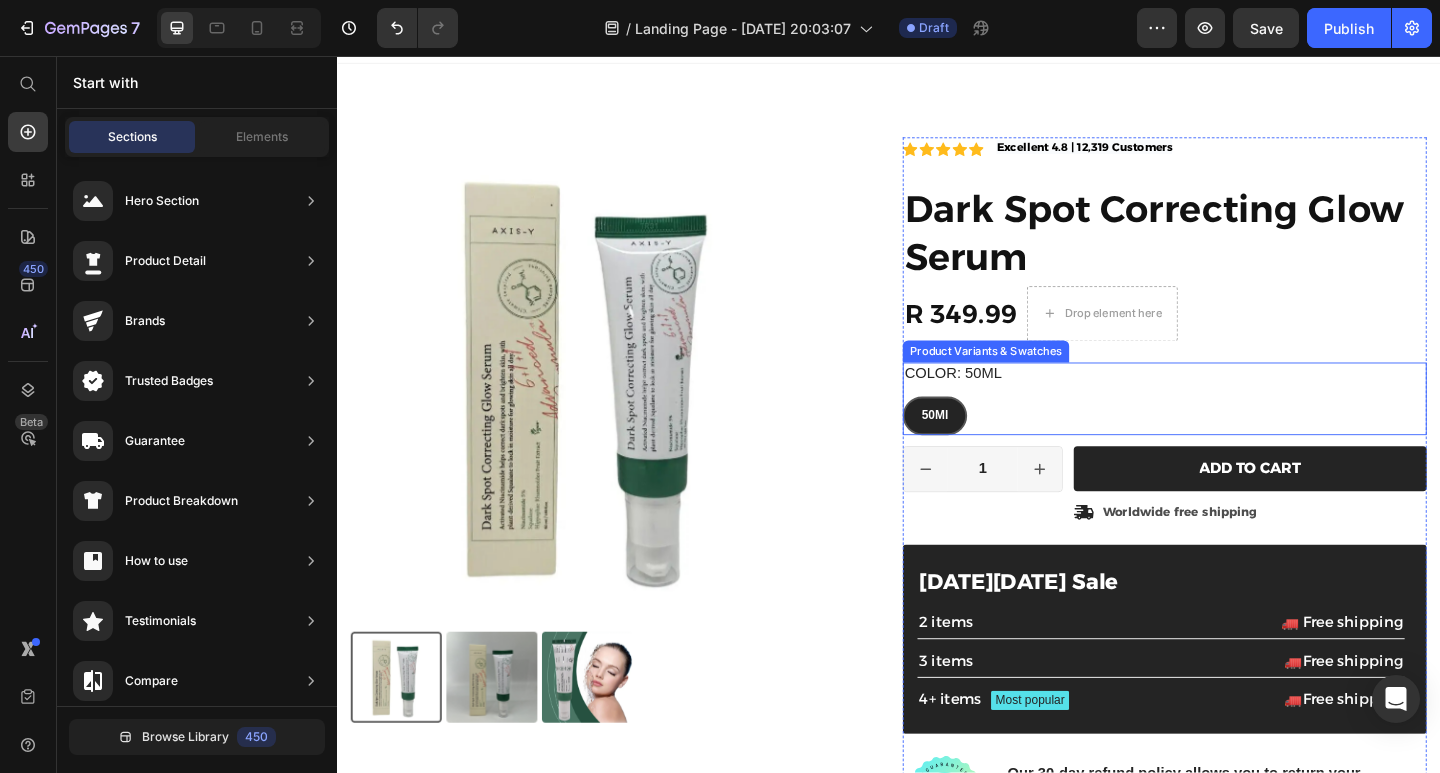 scroll, scrollTop: 0, scrollLeft: 0, axis: both 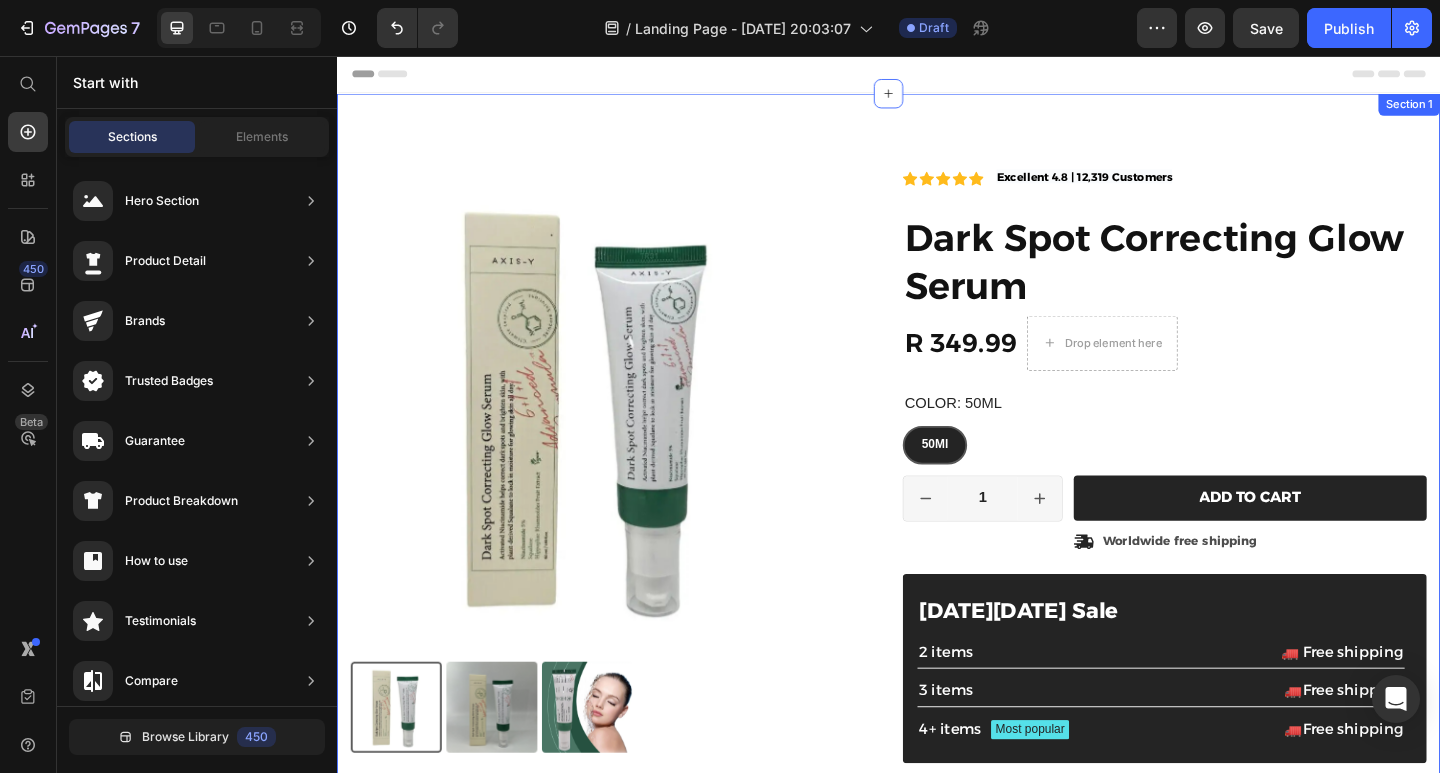 click on "Product Images
Material
Shipping
Care instruction Accordion Icon Icon Icon Icon Icon Icon List 2,500+ Verified Reviews! Text Block Row Icon Icon Icon Icon Icon Icon List Excellent 4.8 | 12,319 Customers Text Block Row Dark Spot Correcting Glow Serum Product Title R 349.99 Product Price
Drop element here 0% off Product Badge Row Color: 50Ml 50Ml 50Ml 50Ml Product Variants & Swatches 50Ml Product Variants & Swatches 1 Product Quantity Row Add to cart Add to Cart
Icon Worldwide free shipping Text Block Row Row [DATE][DATE] Sale Text Block Row 2 items Text Block 🚛 Free shipping Text Block Row 3 items Text Block 🚛Free shipping Text Block Row 4+ items Text Block Most popular Text Block Row   🚛Free shipping Text Block Row Row Image Our 30-day refund policy allows you to return your purchase for a full refund [DATE] of the original purchase date if you're not satisfied. Text Block Row Row Product Section 1" at bounding box center (937, 601) 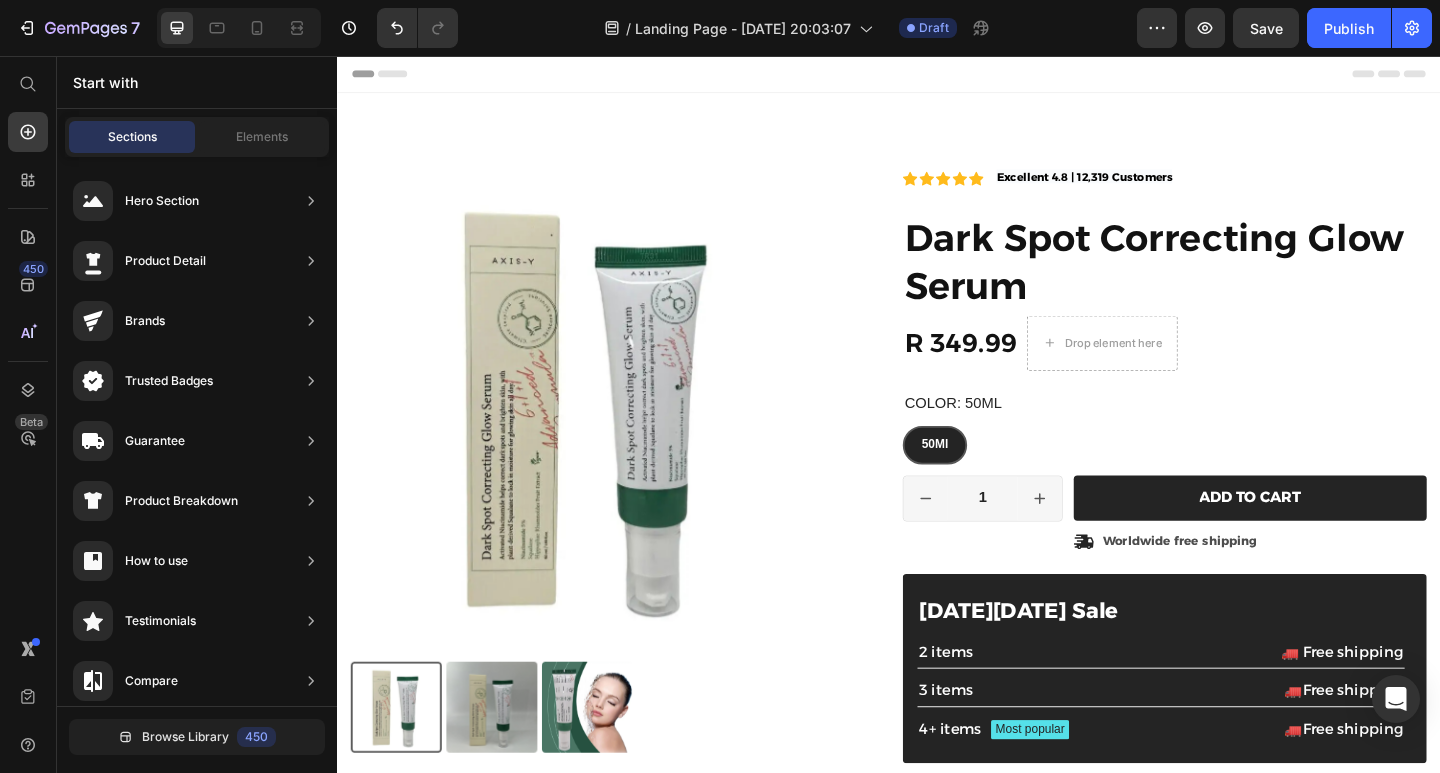 scroll, scrollTop: 400, scrollLeft: 0, axis: vertical 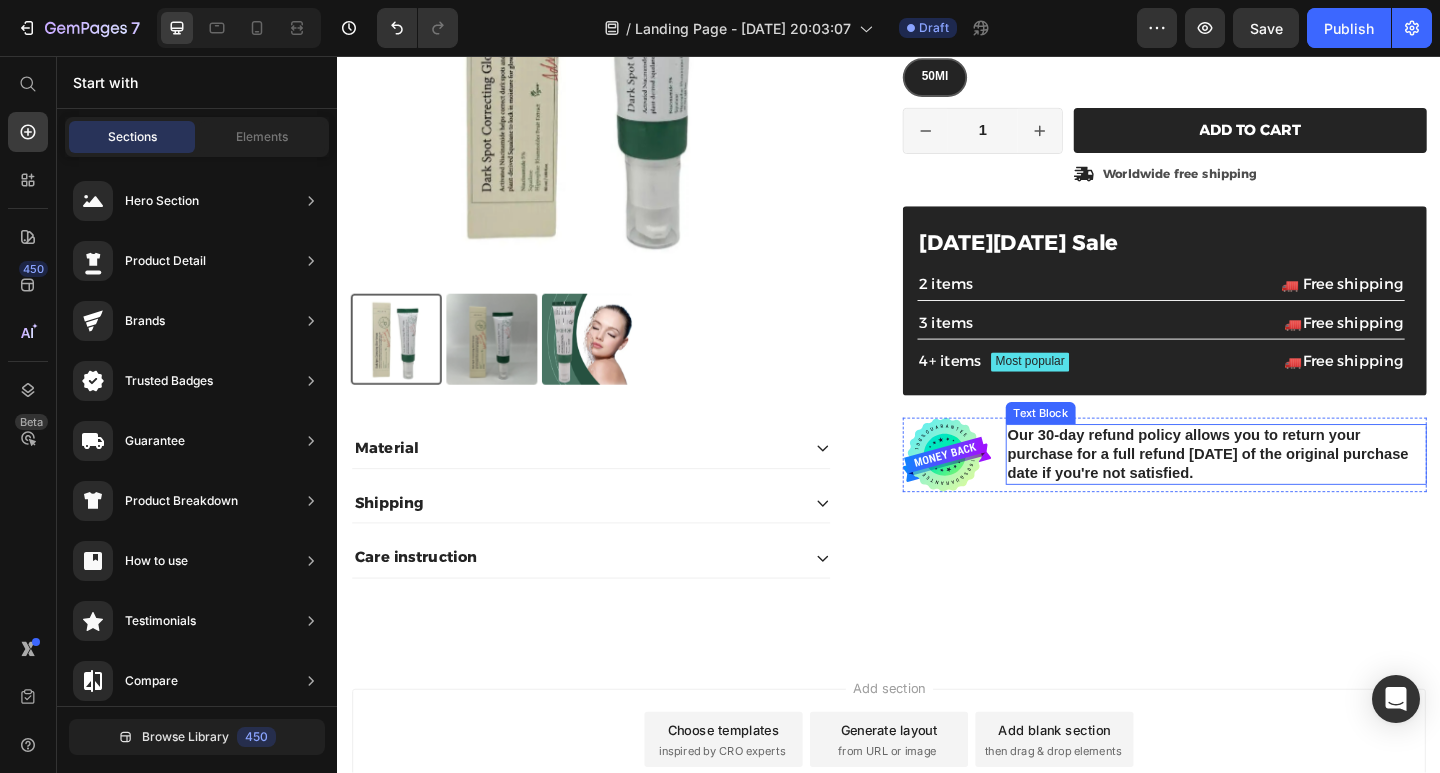 click on "Our 30-day refund policy allows you to return your purchase for a full refund [DATE] of the original purchase date if you're not satisfied." at bounding box center [1293, 490] 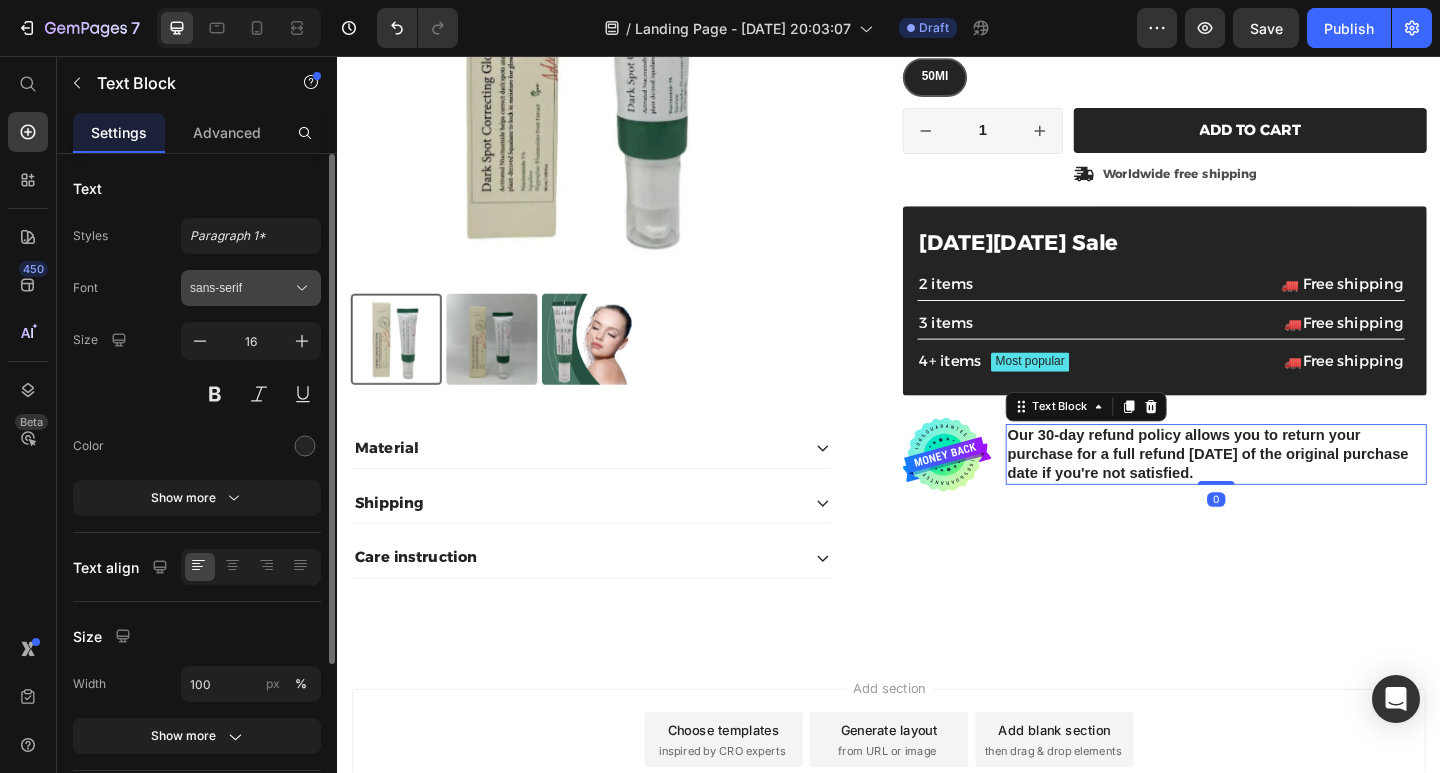 click on "sans-serif" at bounding box center [241, 288] 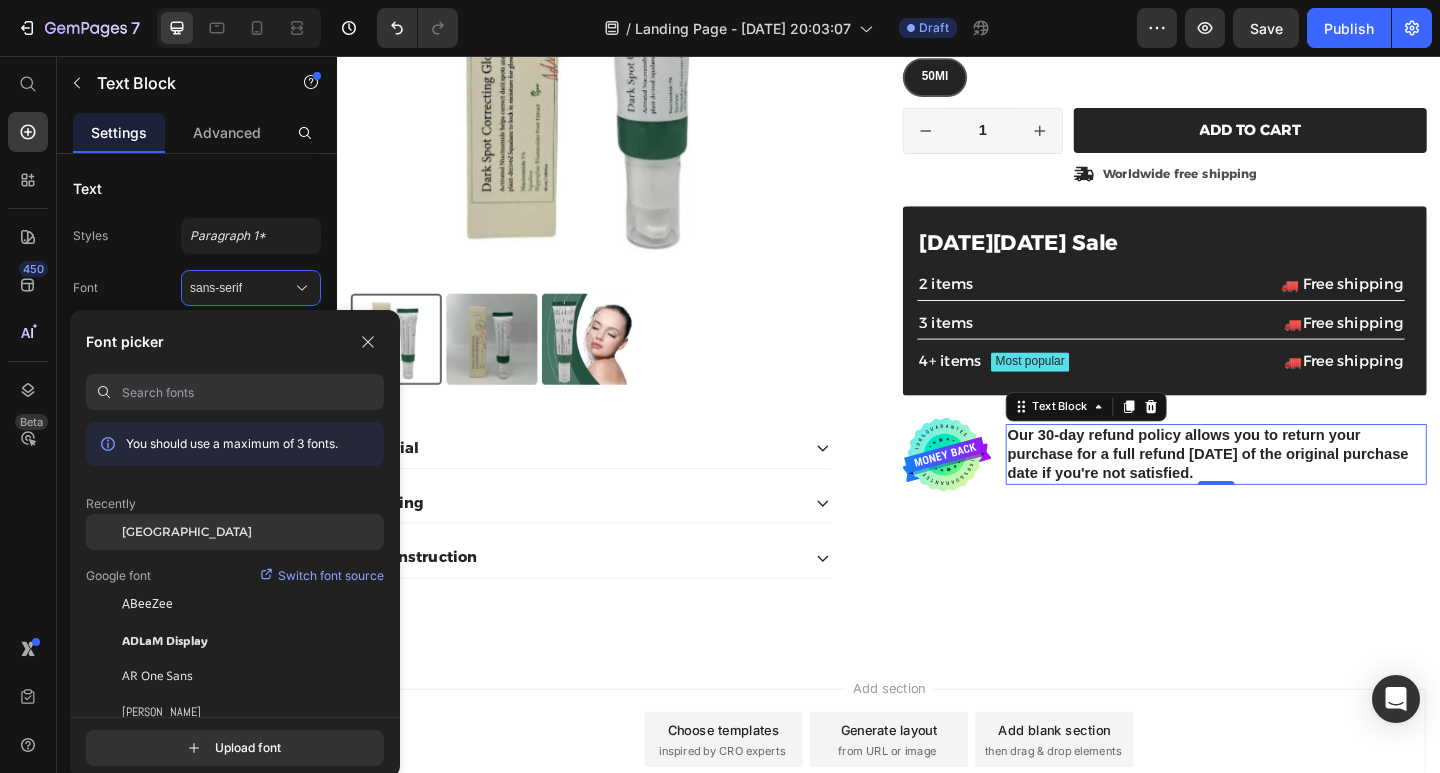 click on "[GEOGRAPHIC_DATA]" 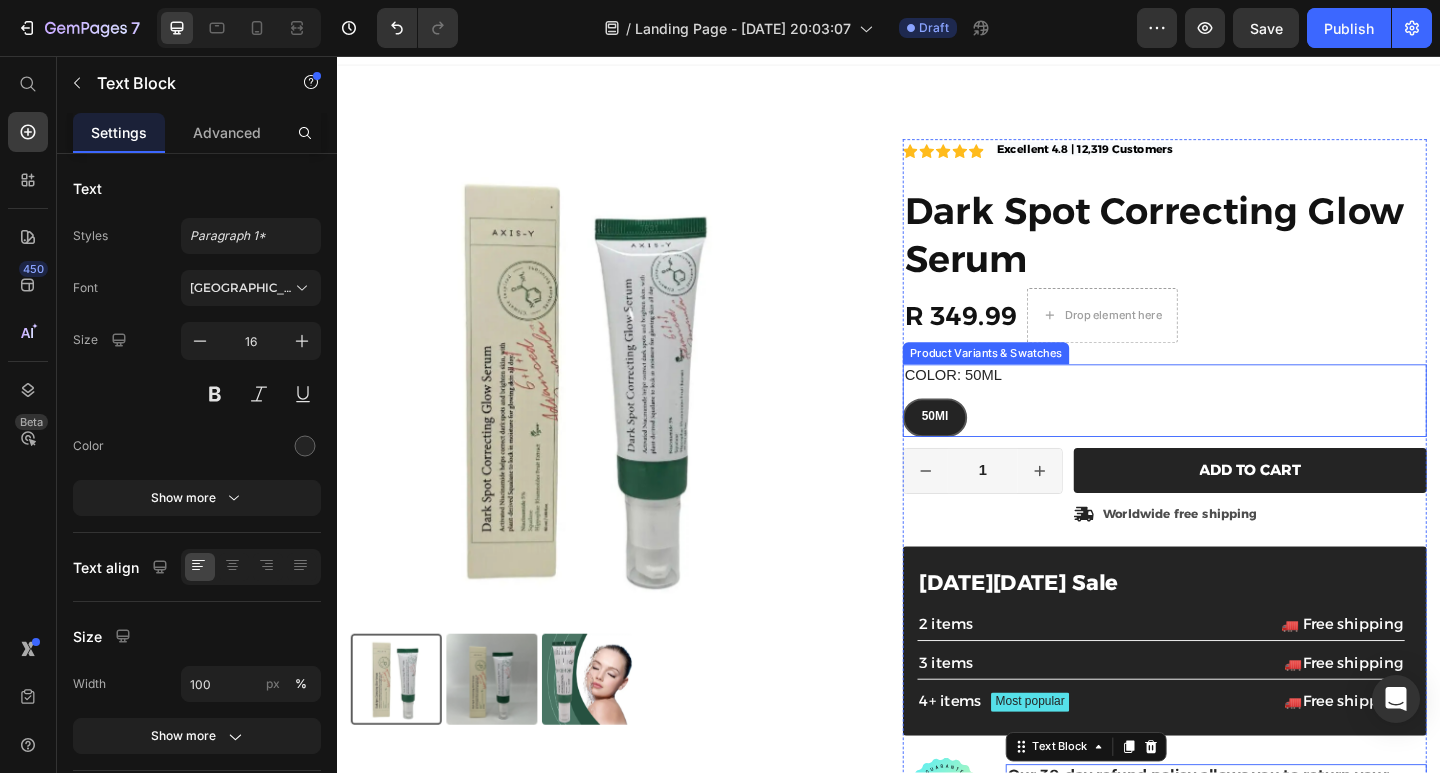 scroll, scrollTop: 0, scrollLeft: 0, axis: both 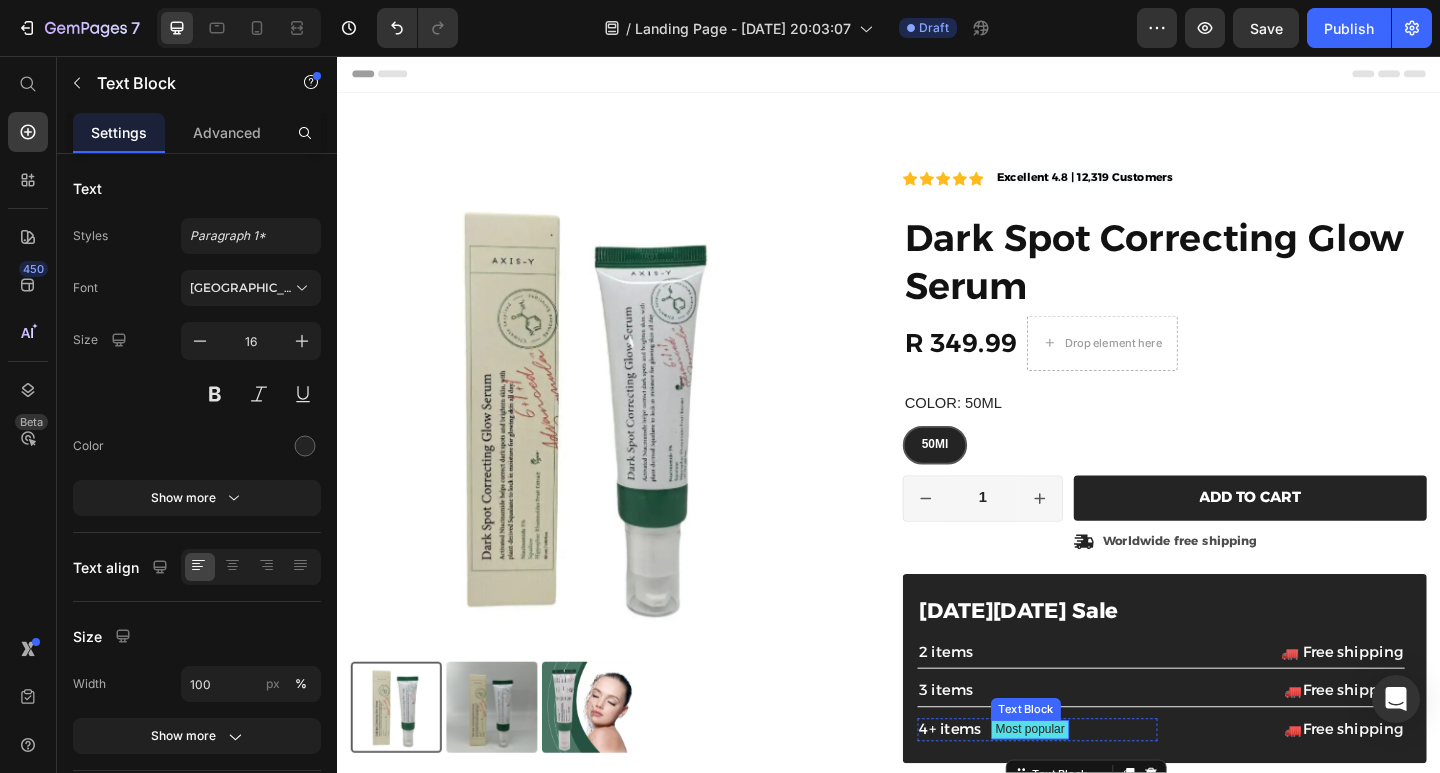click on "Most popular" at bounding box center [1090, 789] 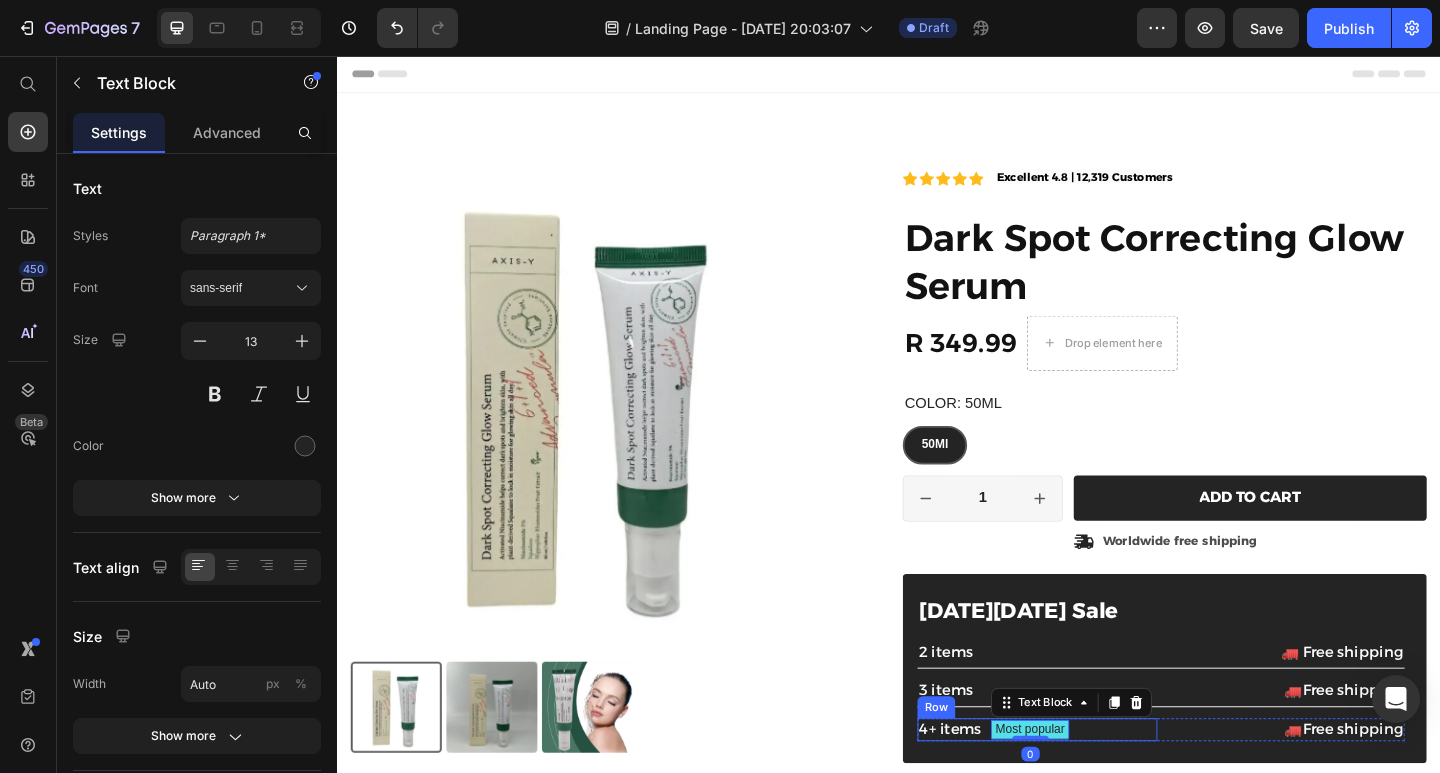 click on "4+ items Text Block Most popular Text Block   0 Row" at bounding box center [1098, 789] 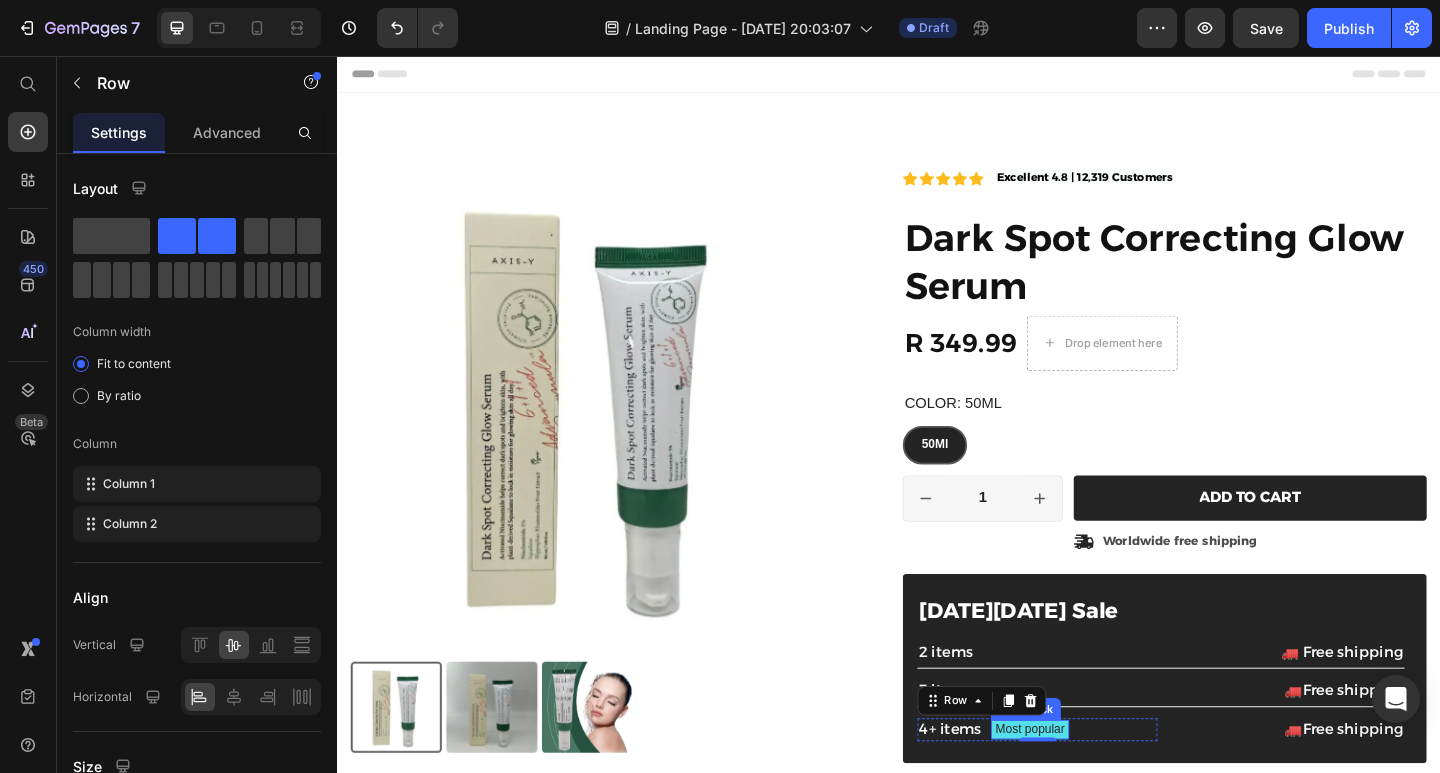 click on "Most popular" at bounding box center (1090, 789) 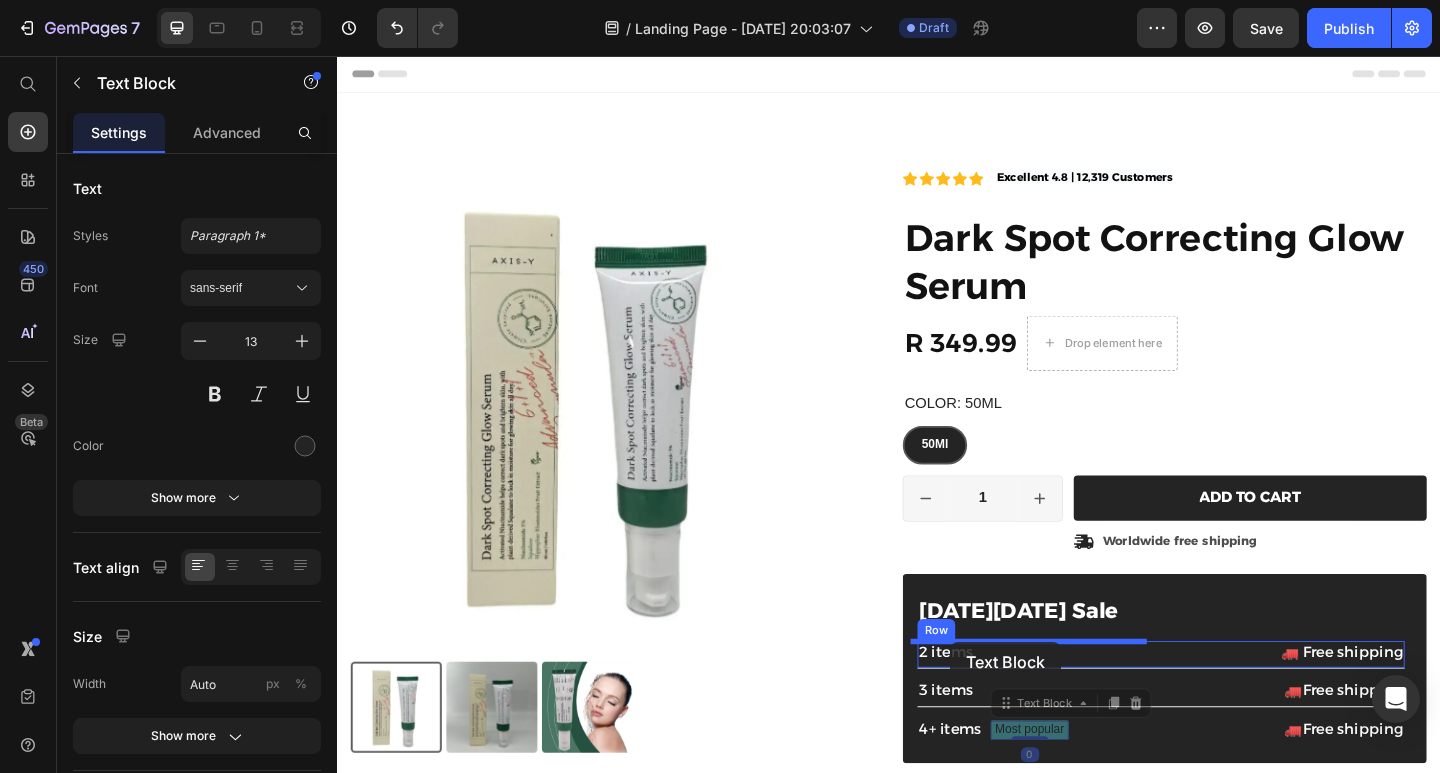 drag, startPoint x: 1084, startPoint y: 764, endPoint x: 1004, endPoint y: 694, distance: 106.30146 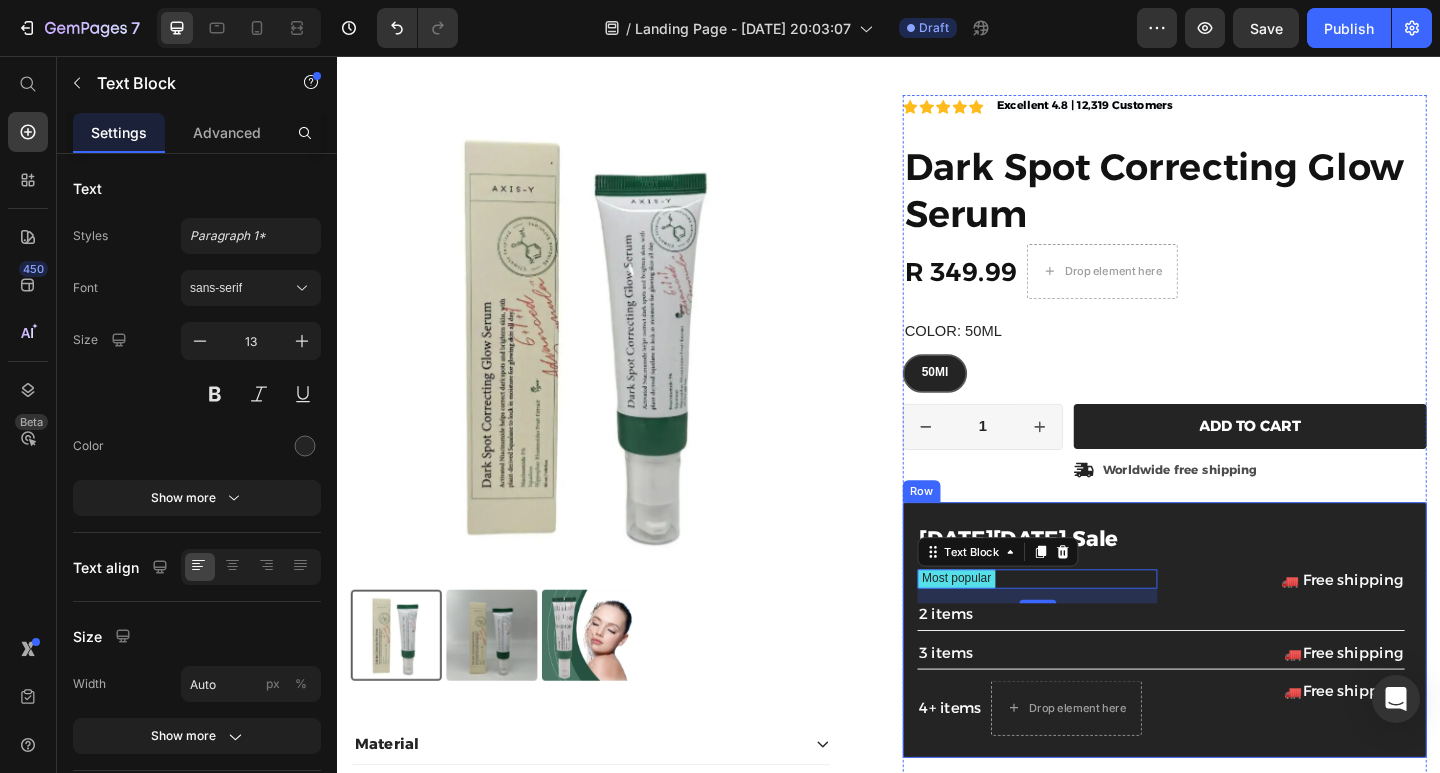 scroll, scrollTop: 100, scrollLeft: 0, axis: vertical 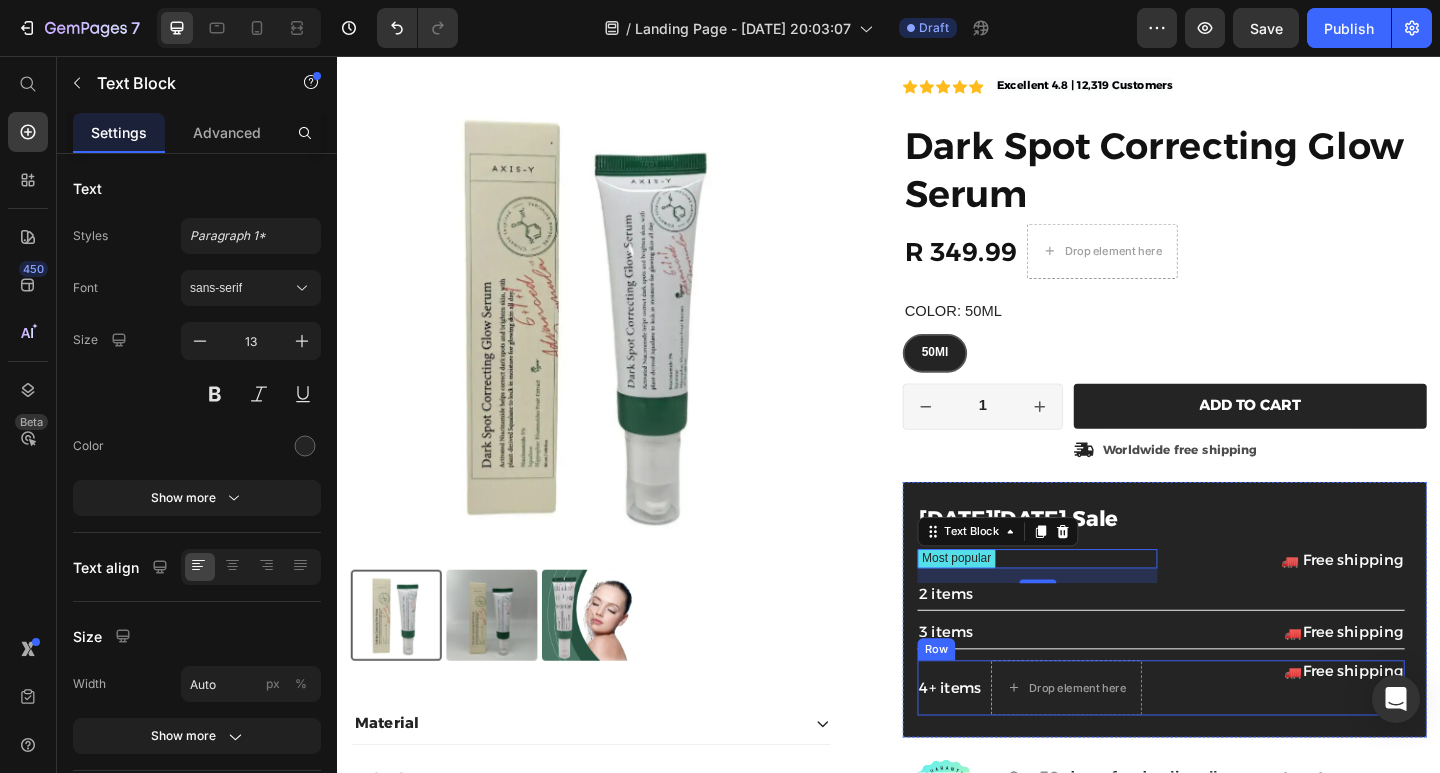 click on "🚛Free shipping Text Block" at bounding box center [1367, 744] 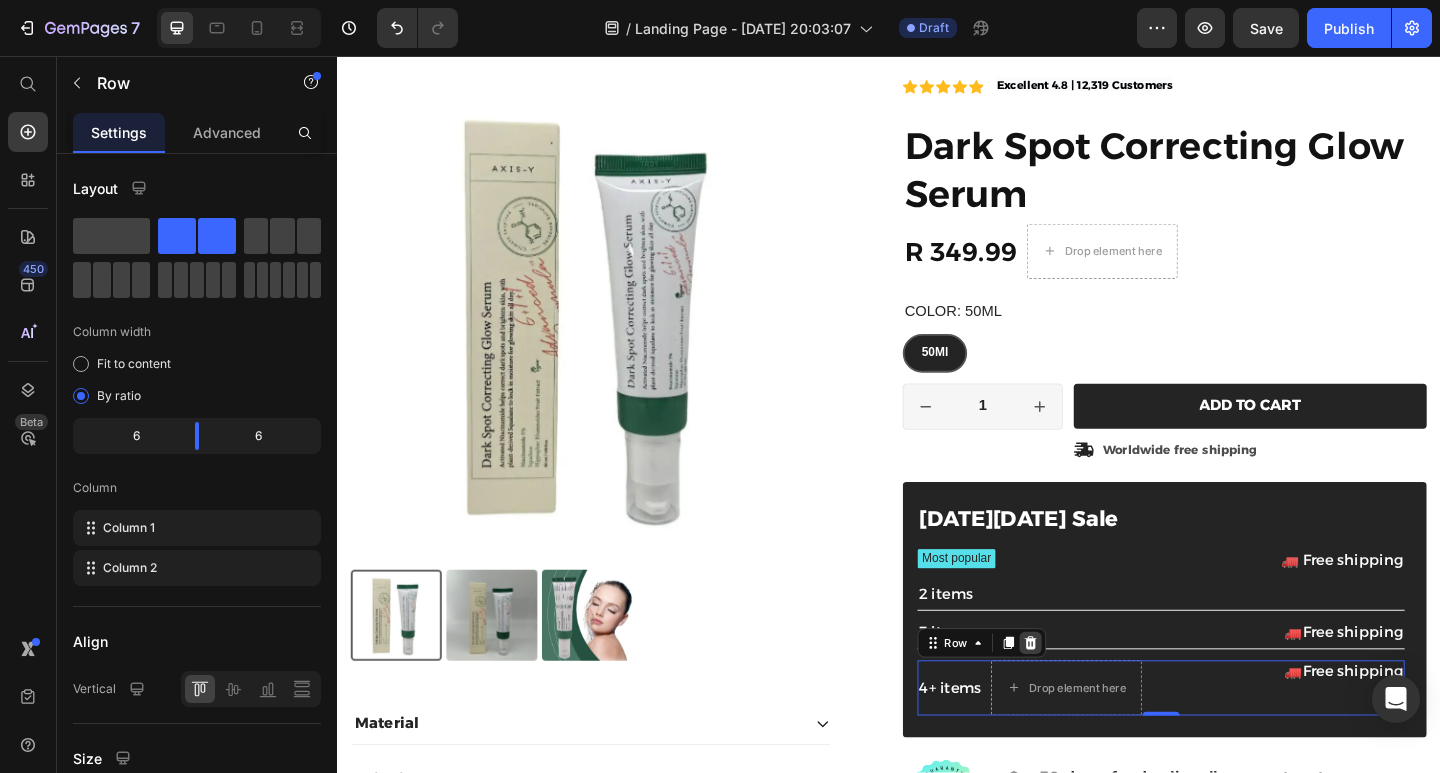 click 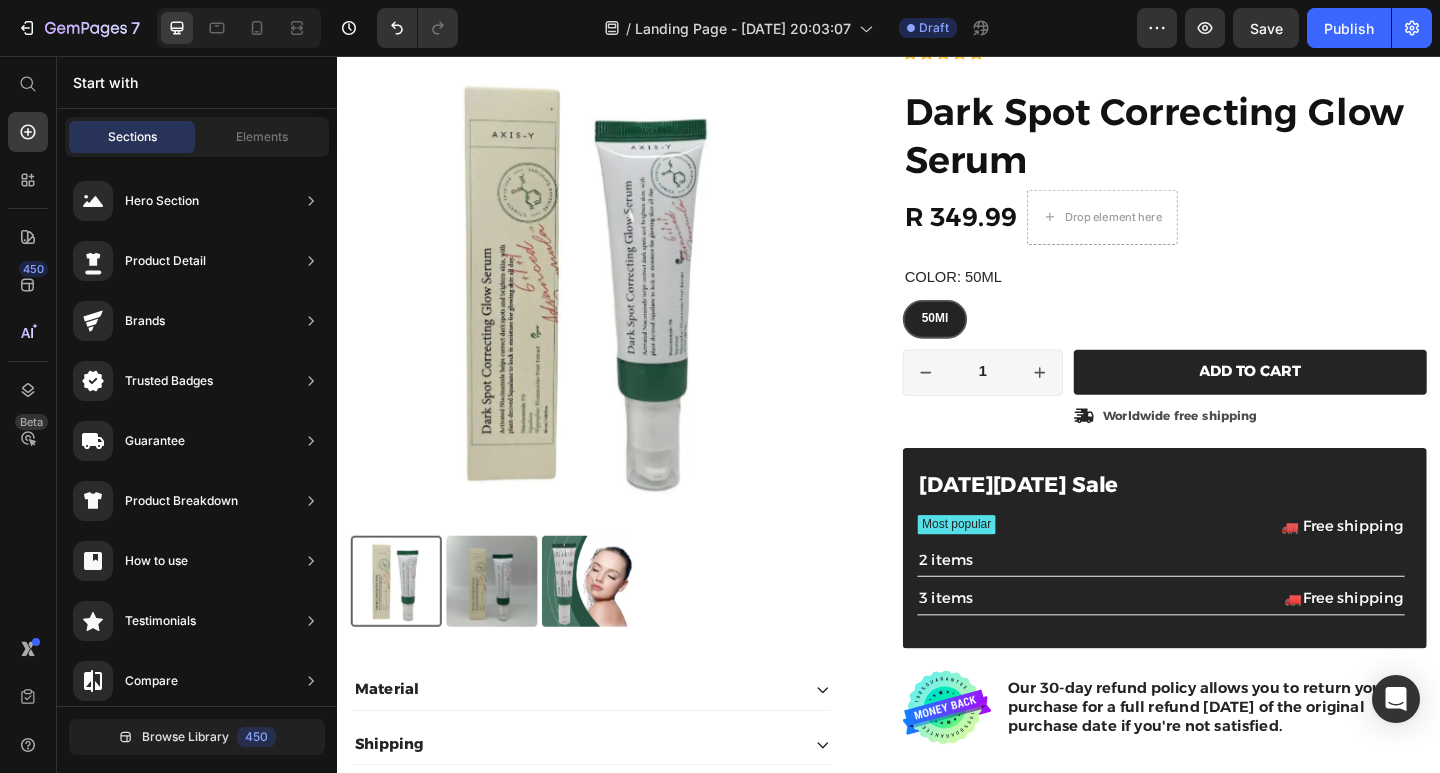 scroll, scrollTop: 141, scrollLeft: 0, axis: vertical 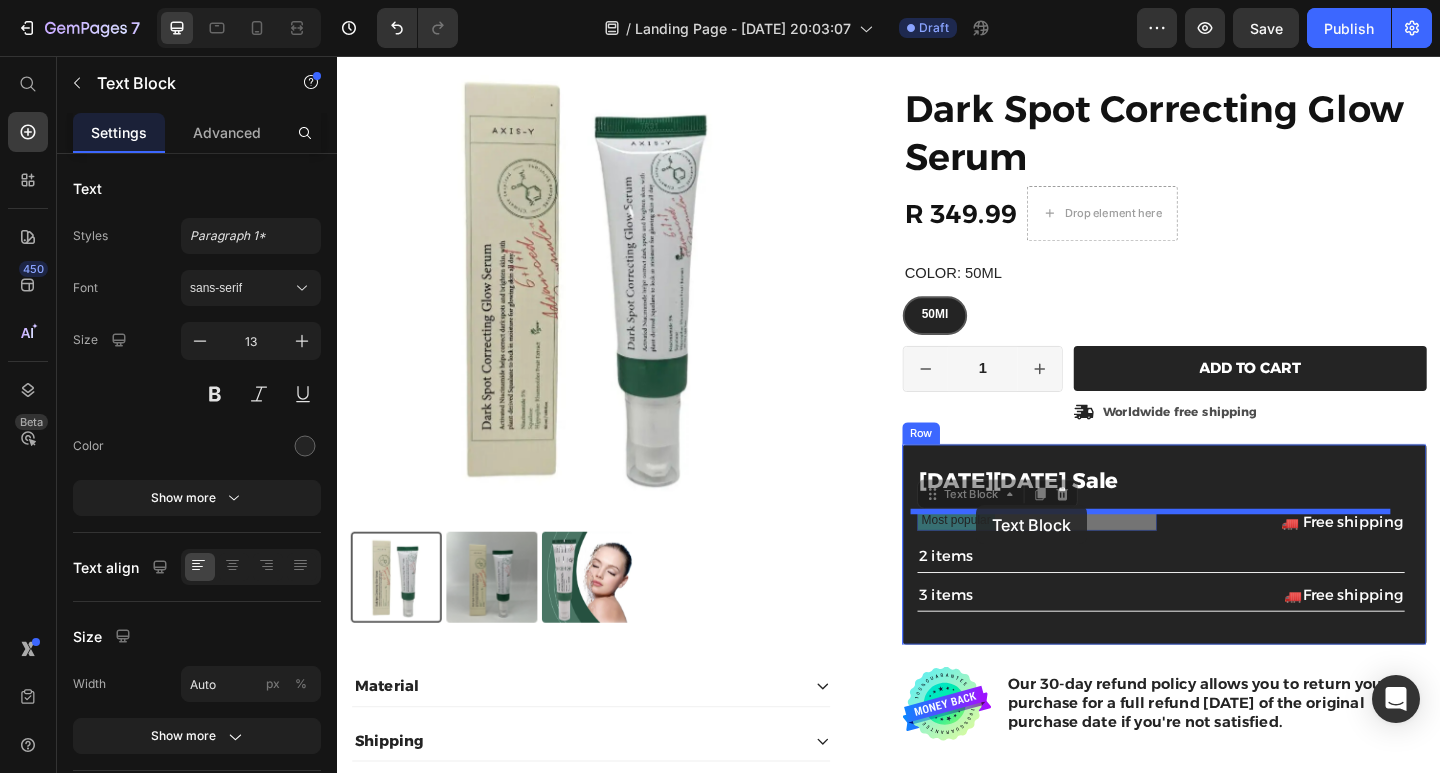 drag, startPoint x: 1031, startPoint y: 565, endPoint x: 1032, endPoint y: 545, distance: 20.024984 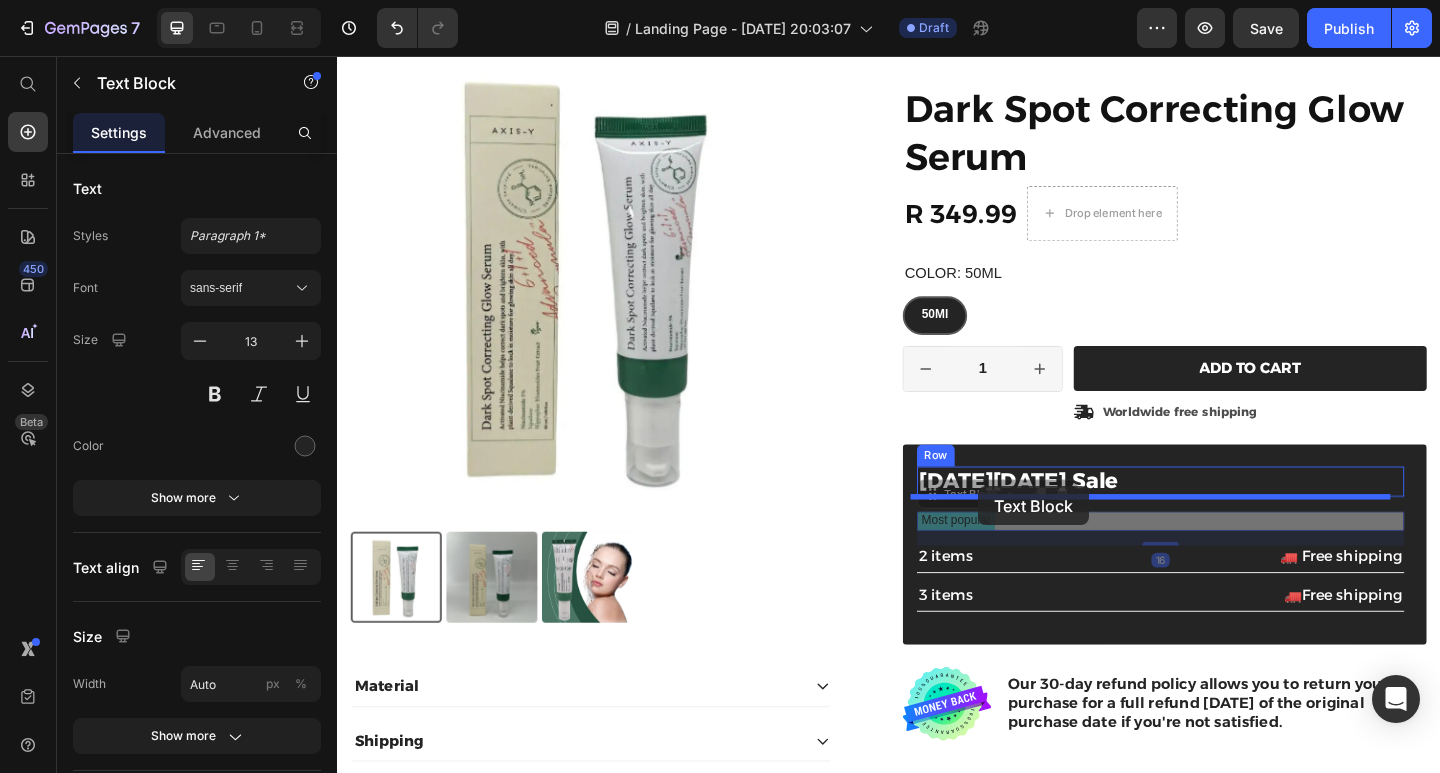 drag, startPoint x: 1039, startPoint y: 540, endPoint x: 1034, endPoint y: 524, distance: 16.763054 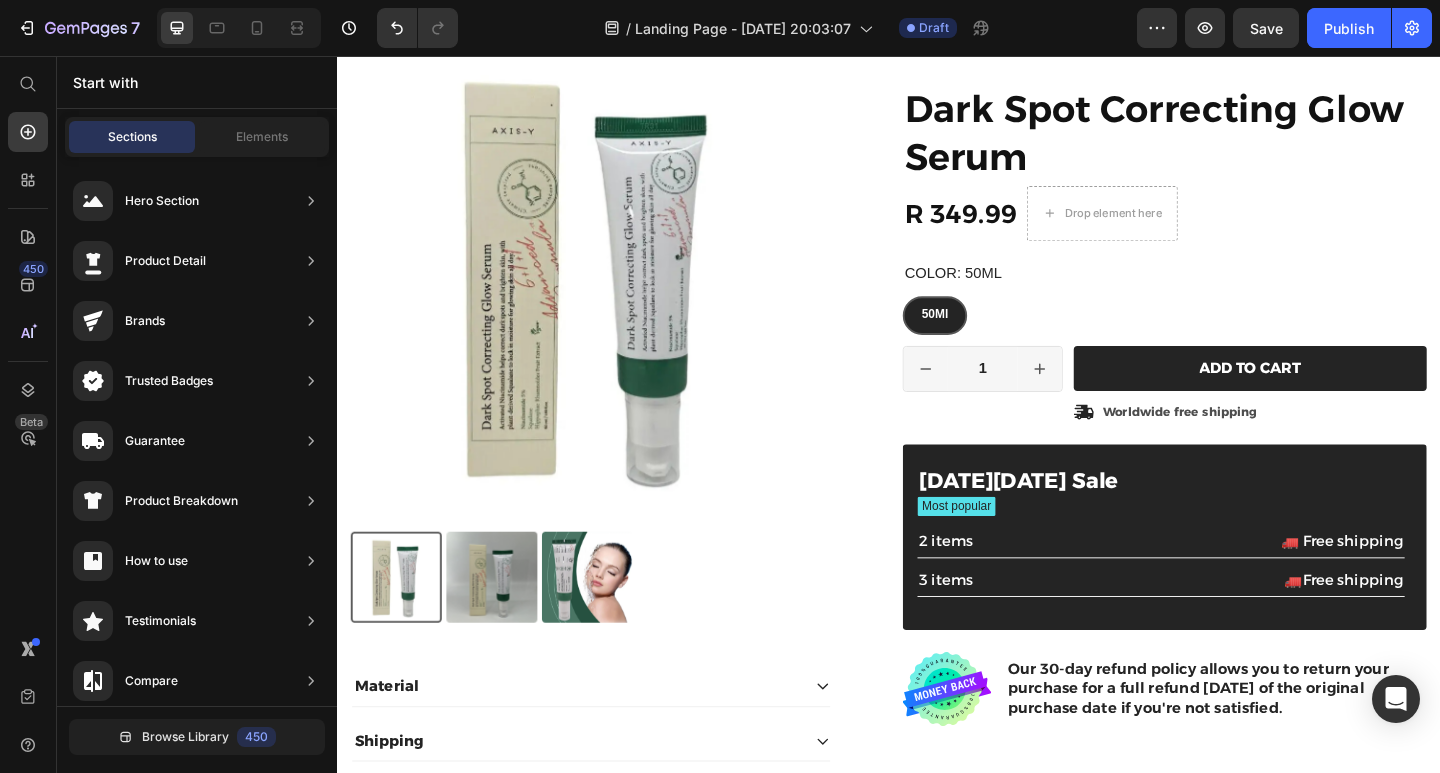 scroll, scrollTop: 550, scrollLeft: 0, axis: vertical 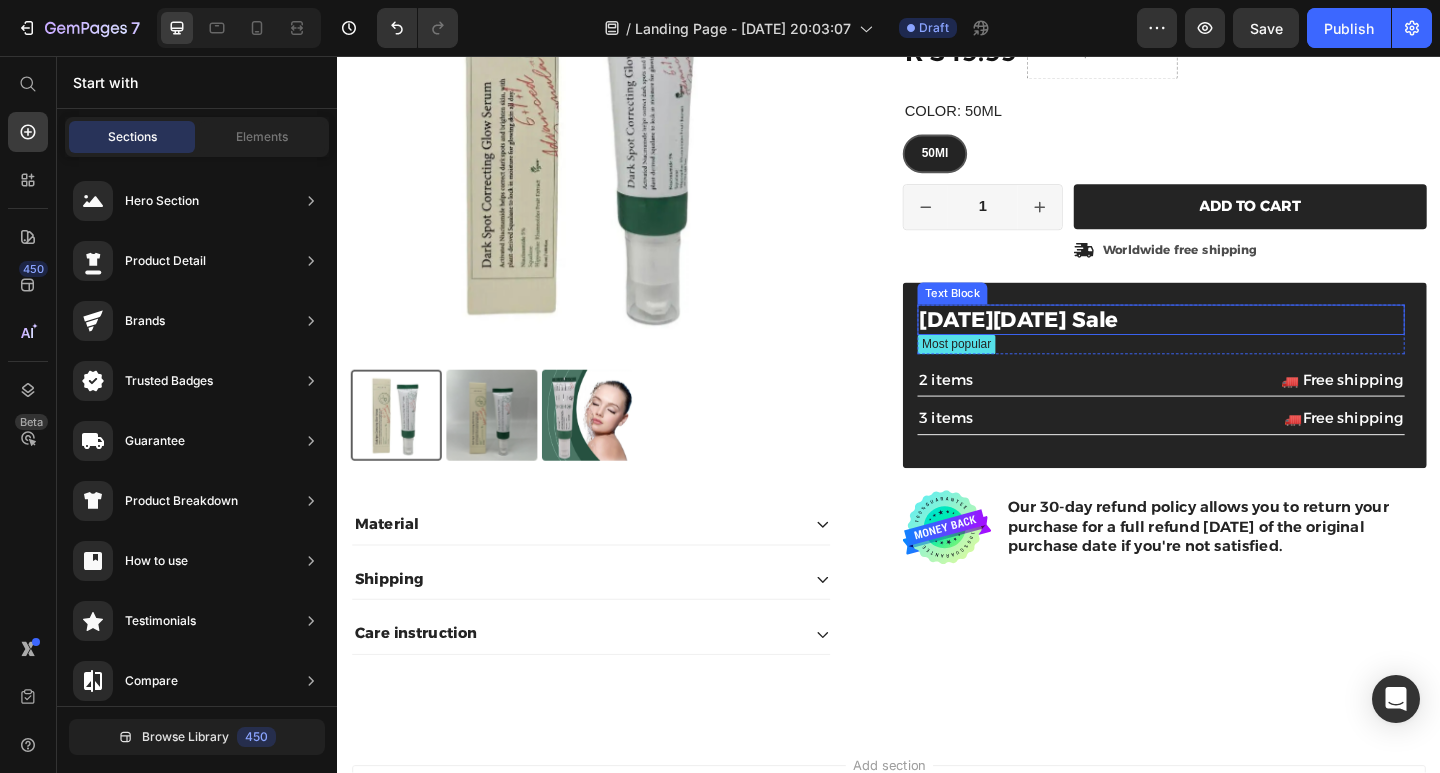 click on "[DATE][DATE] Sale" at bounding box center [1233, 344] 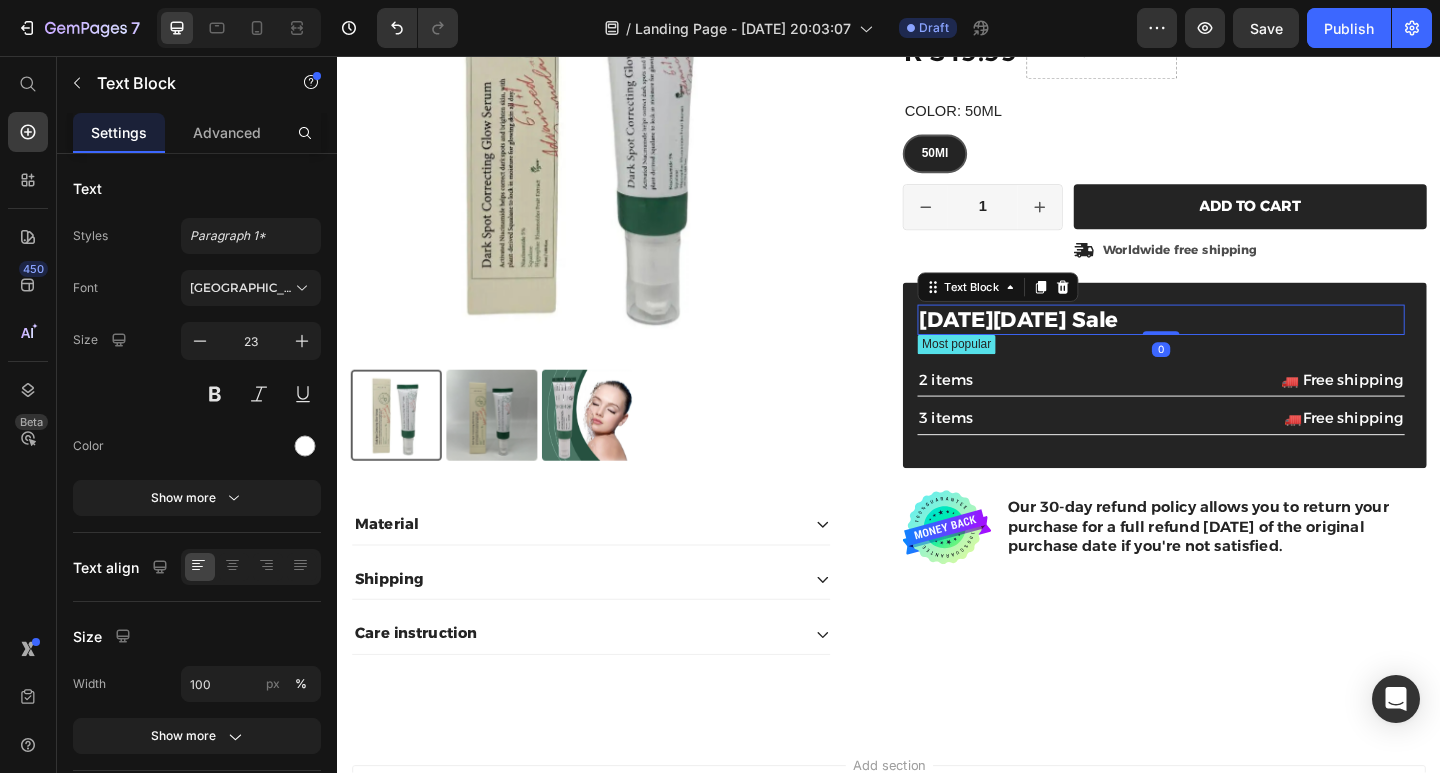 click on "[DATE][DATE] Sale" at bounding box center (1233, 344) 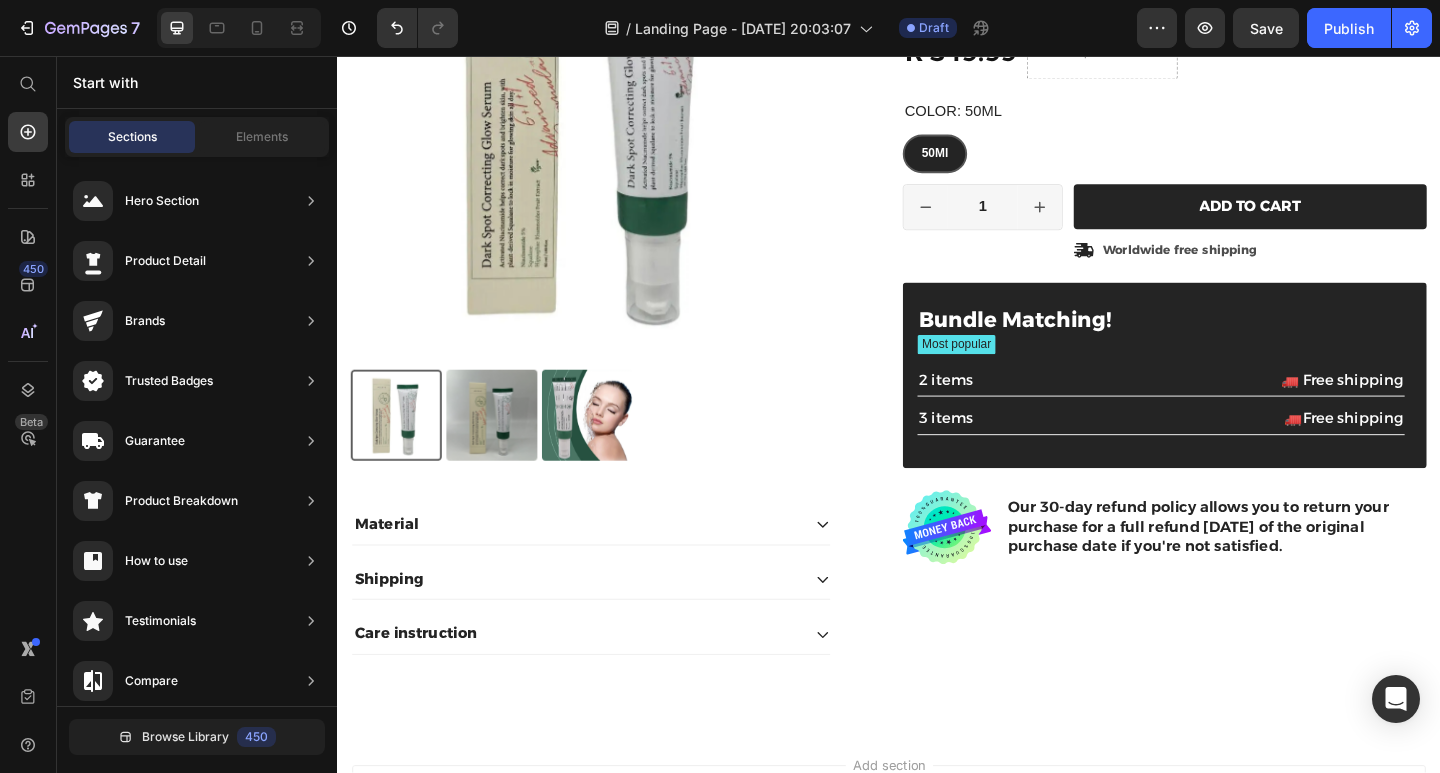 scroll, scrollTop: 319, scrollLeft: 0, axis: vertical 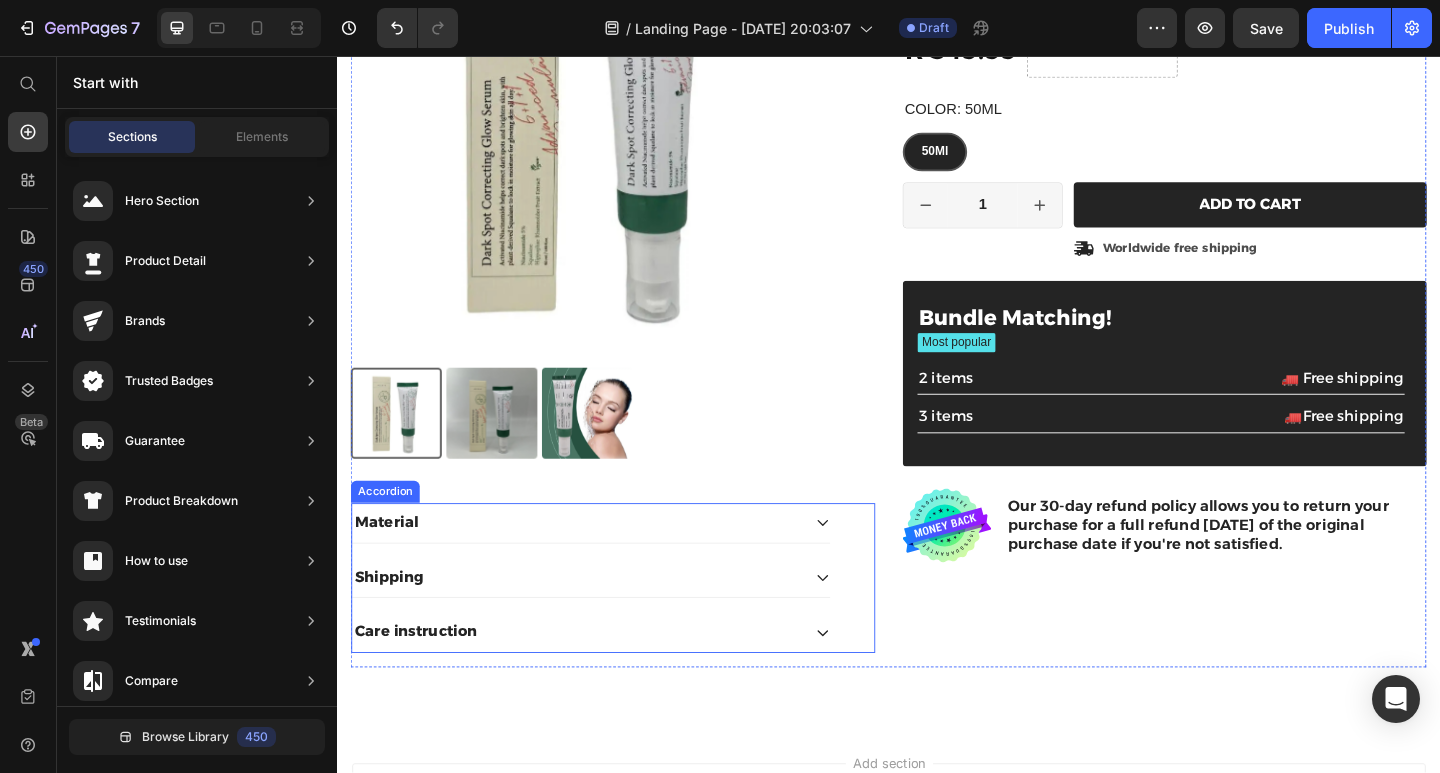 click on "Material
Shipping
Care instruction" at bounding box center [613, 624] 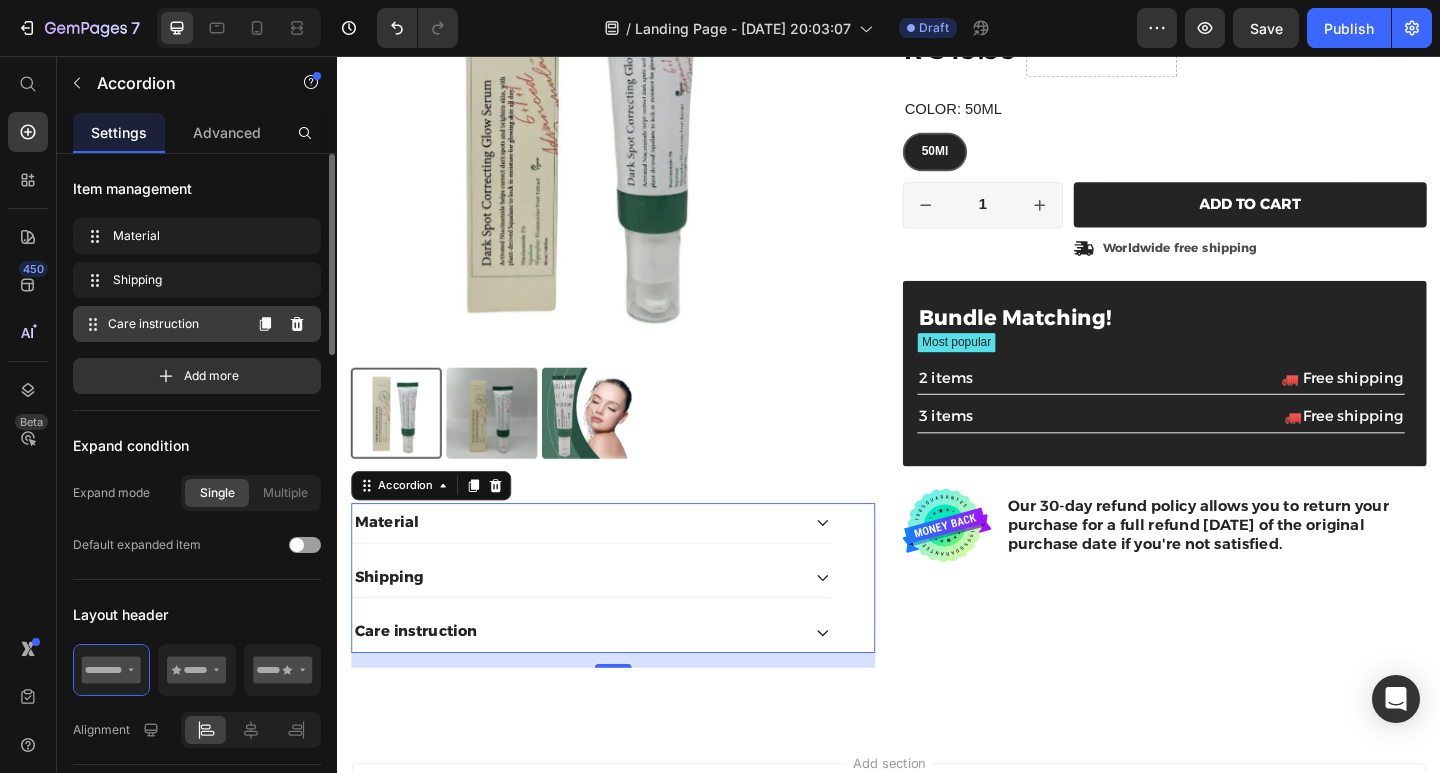 click 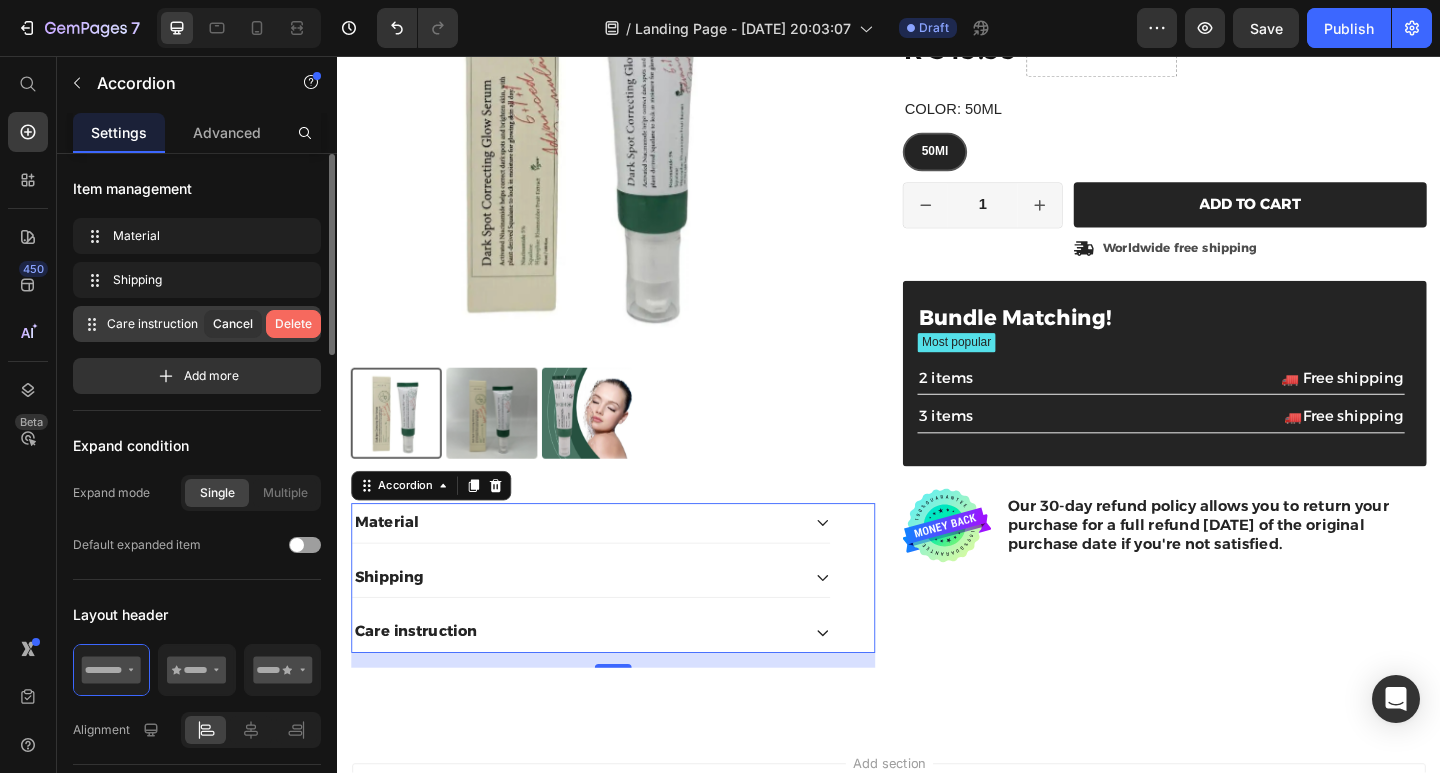 click on "Delete" at bounding box center [293, 324] 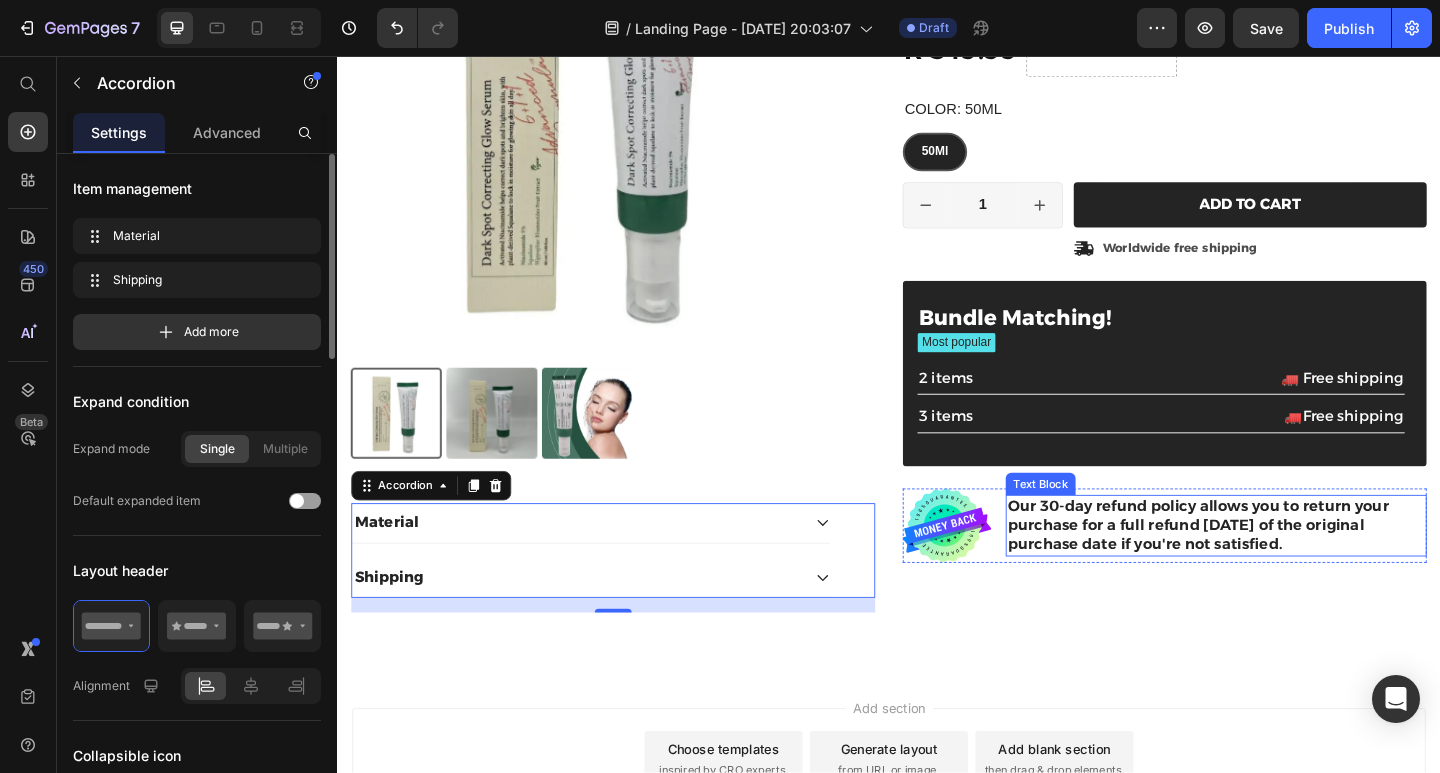 click on "Our 30-day refund policy allows you to return your purchase for a full refund [DATE] of the original purchase date if you're not satisfied." at bounding box center (1293, 567) 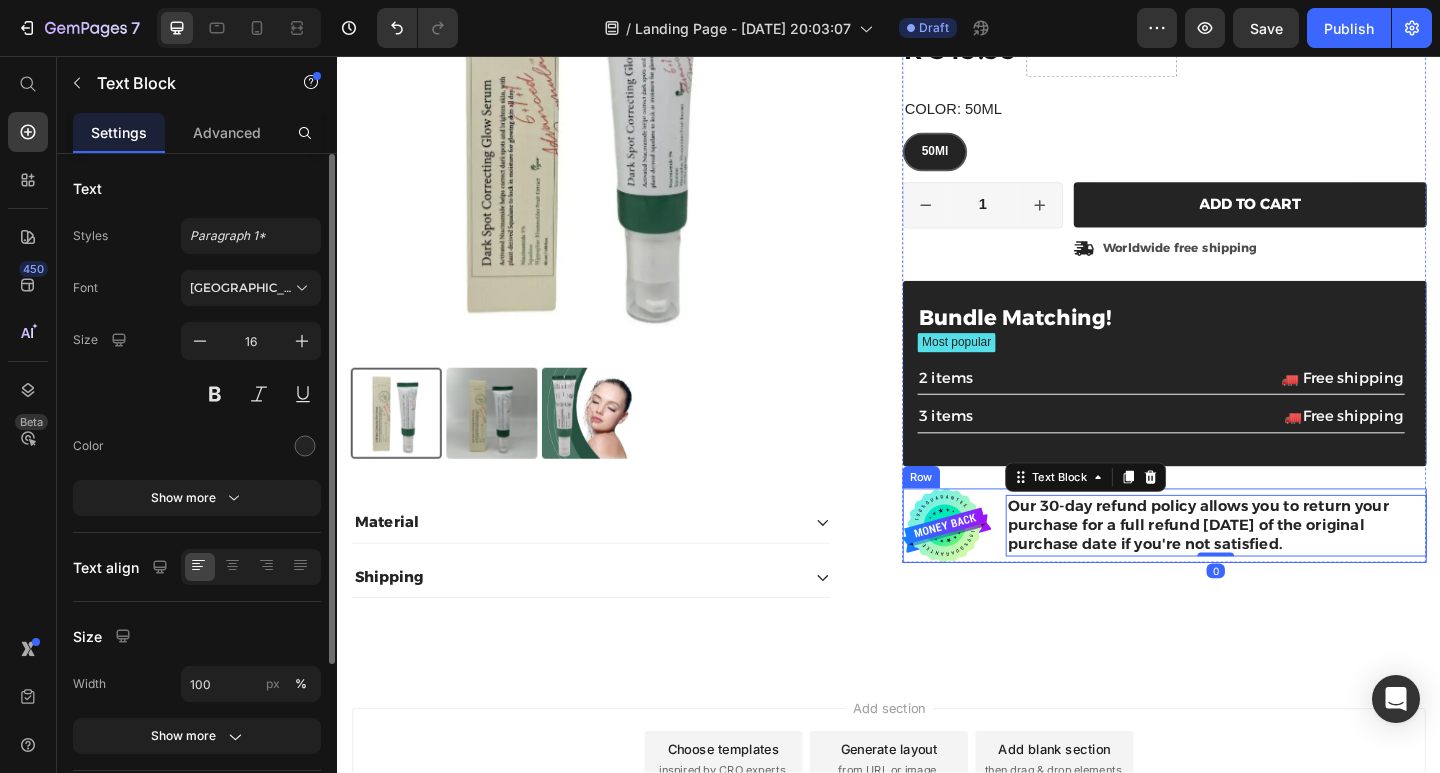 click on "Image Our 30-day refund policy allows you to return your purchase for a full refund [DATE] of the original purchase date if you're not satisfied. Text Block   0 Row" at bounding box center (1237, 567) 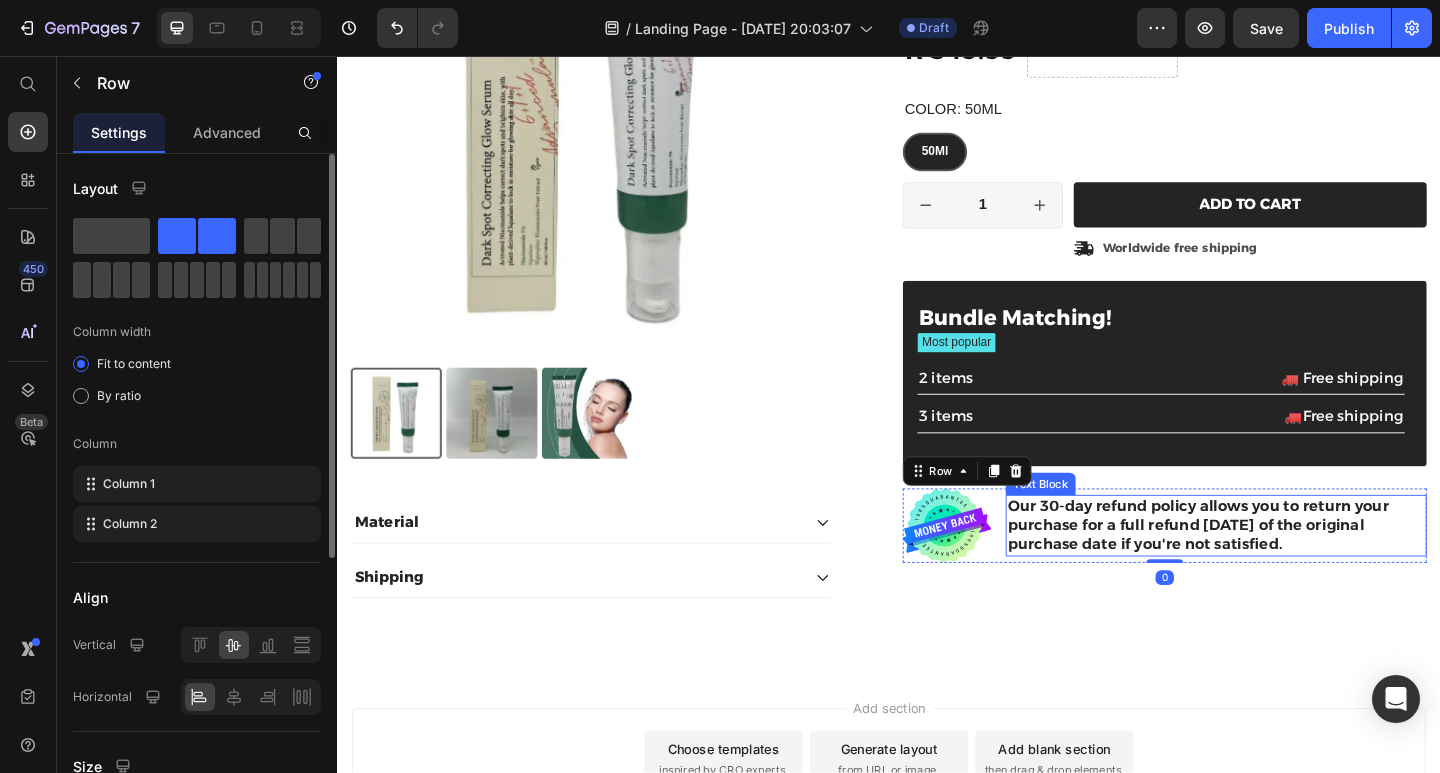 click on "Our 30-day refund policy allows you to return your purchase for a full refund [DATE] of the original purchase date if you're not satisfied." at bounding box center (1293, 567) 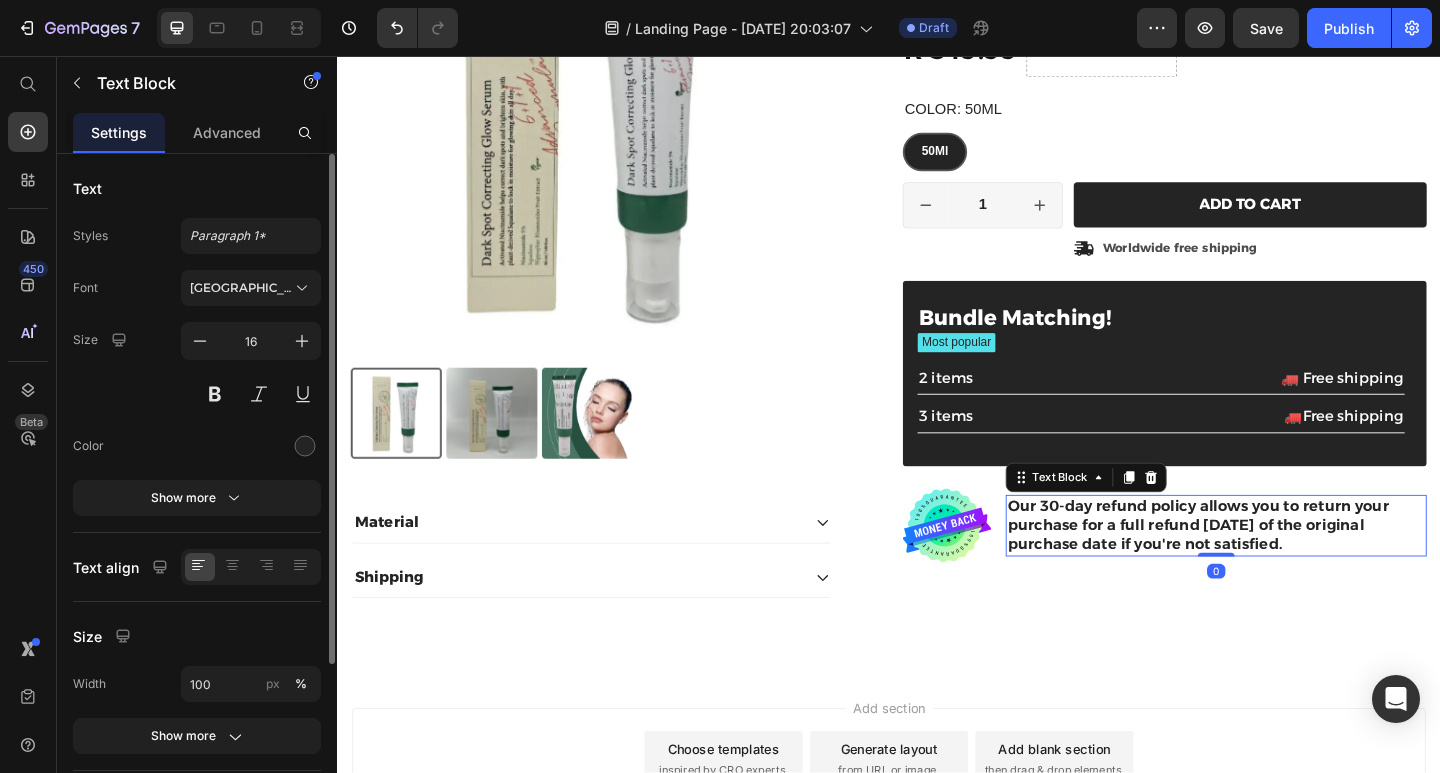 click on "Our 30-day refund policy allows you to return your purchase for a full refund [DATE] of the original purchase date if you're not satisfied." at bounding box center [1293, 567] 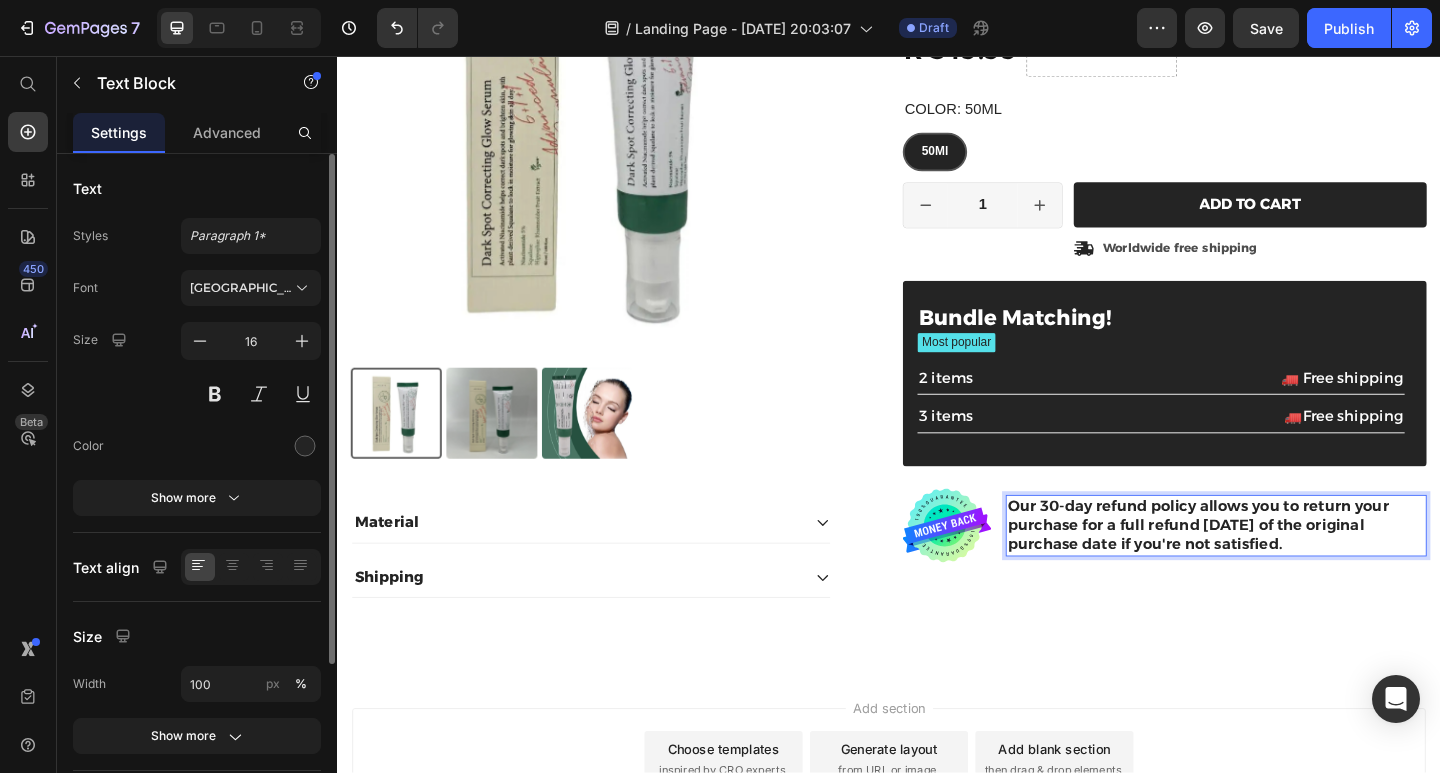 click on "Our 30-day refund policy allows you to return your purchase for a full refund [DATE] of the original purchase date if you're not satisfied." at bounding box center [1293, 567] 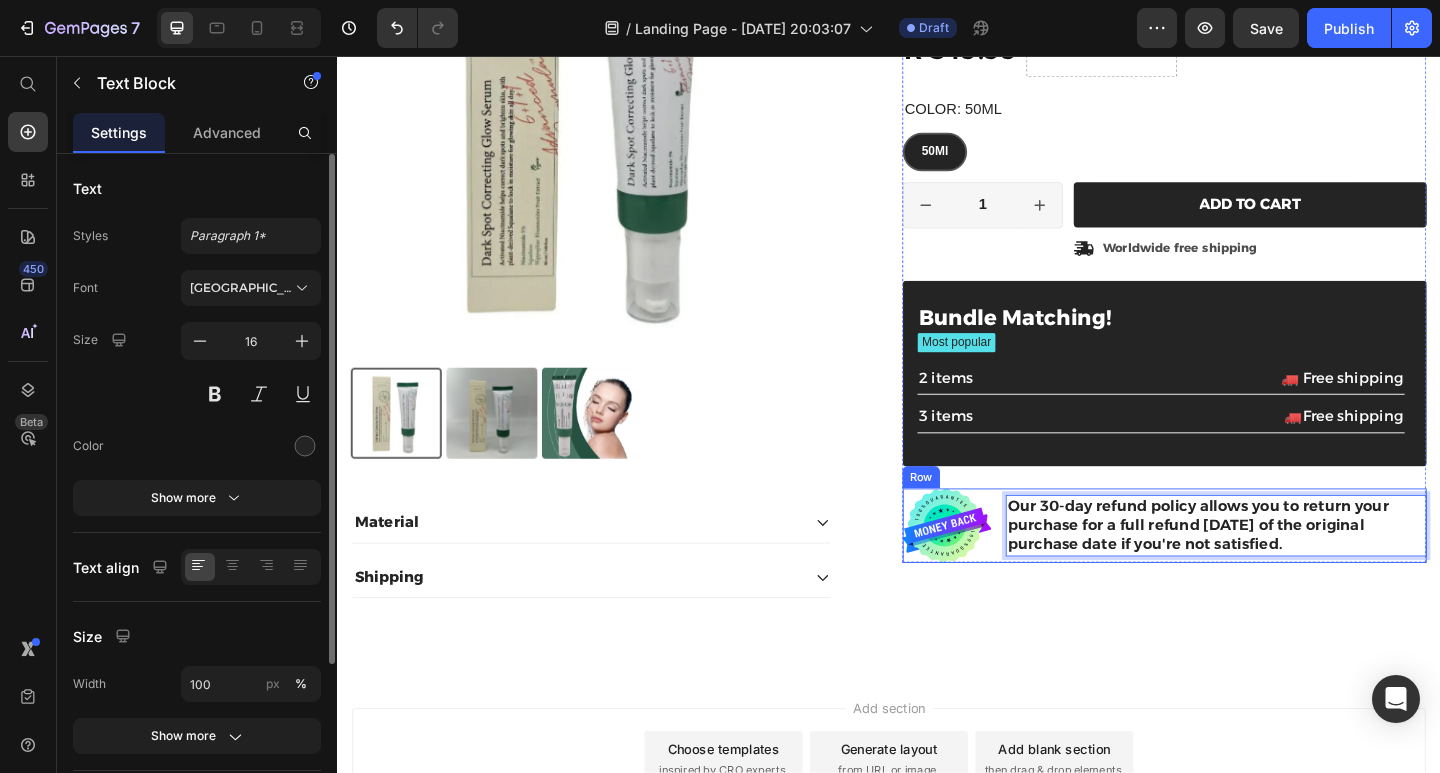 click on "Image Our 30-day refund policy allows you to return your purchase for a full refund [DATE] of the original purchase date if you're not satisfied. Text Block   0 Row" at bounding box center [1237, 567] 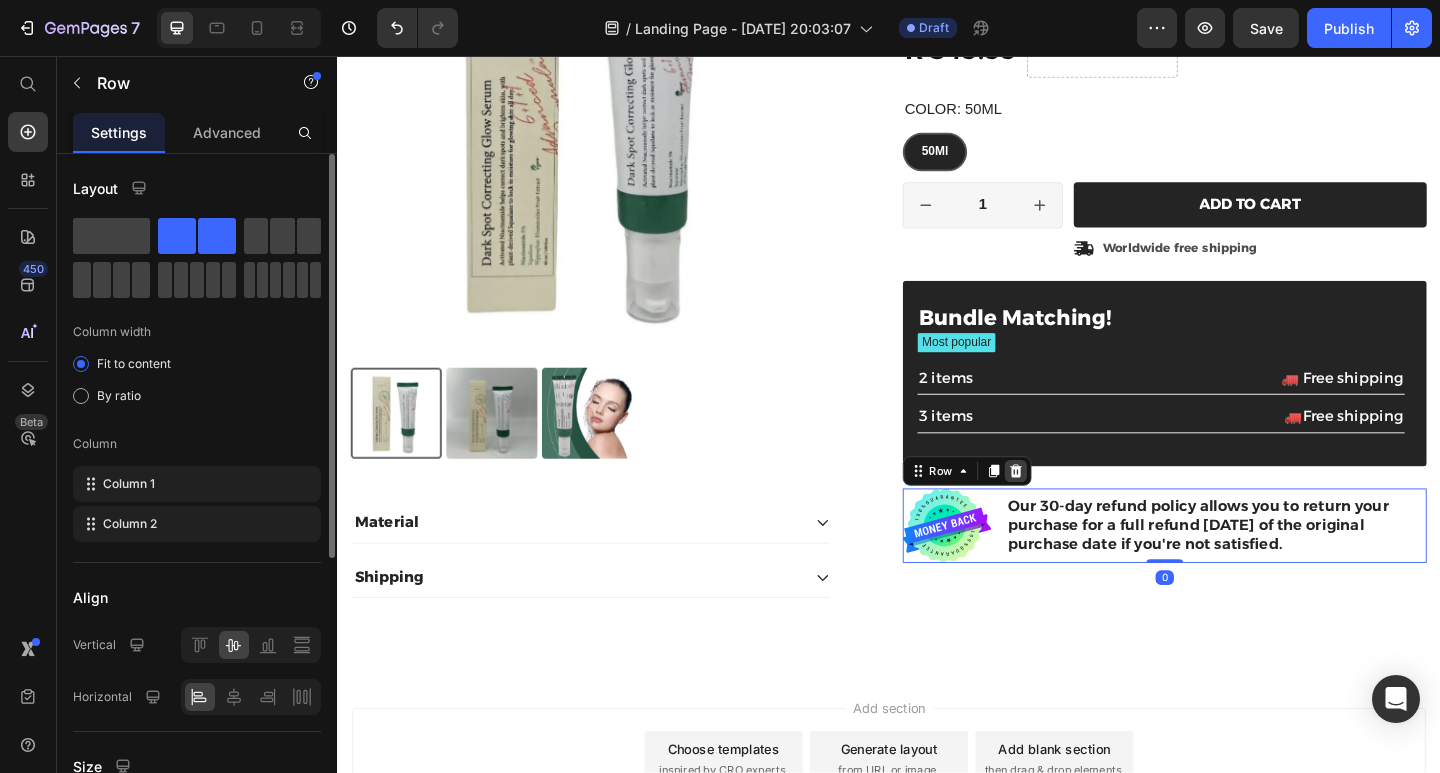 click 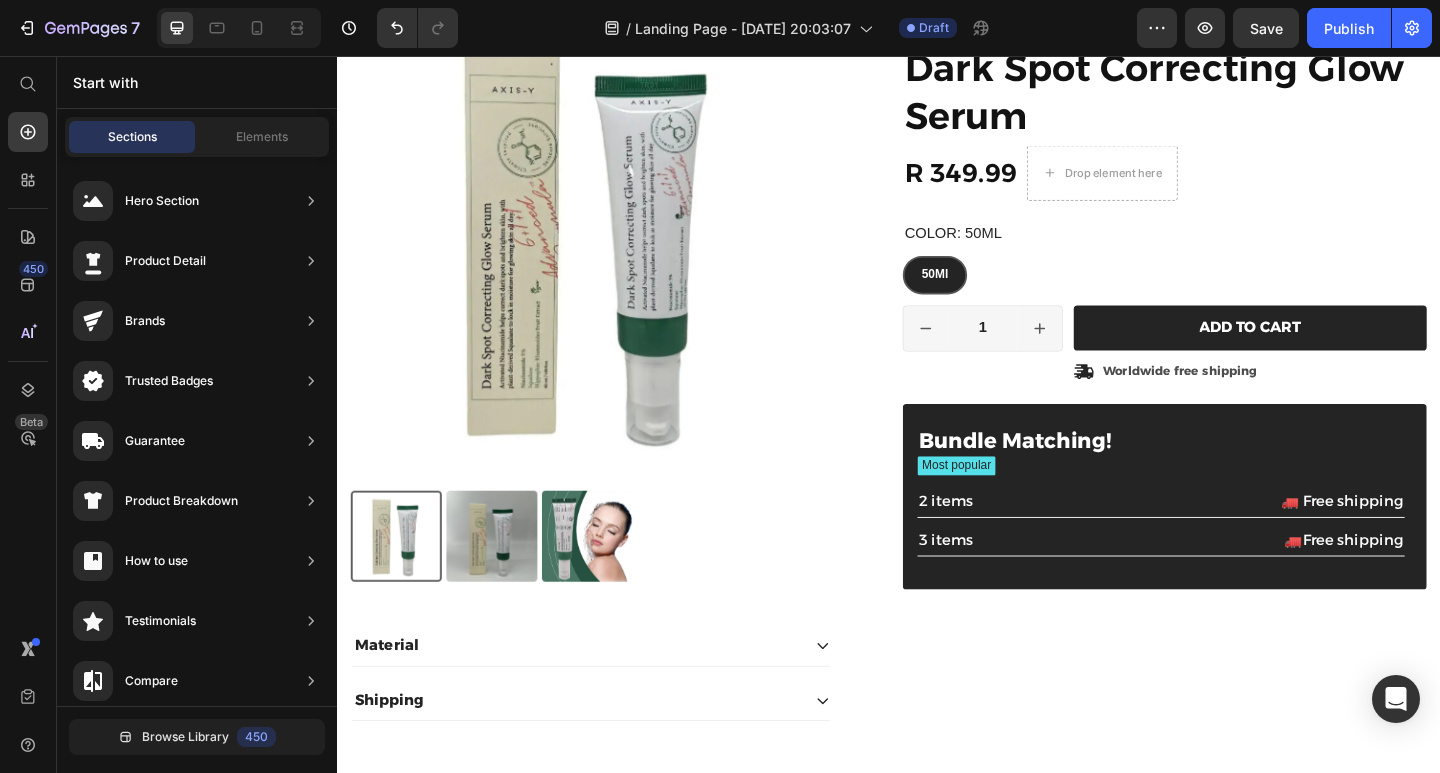 scroll, scrollTop: 191, scrollLeft: 0, axis: vertical 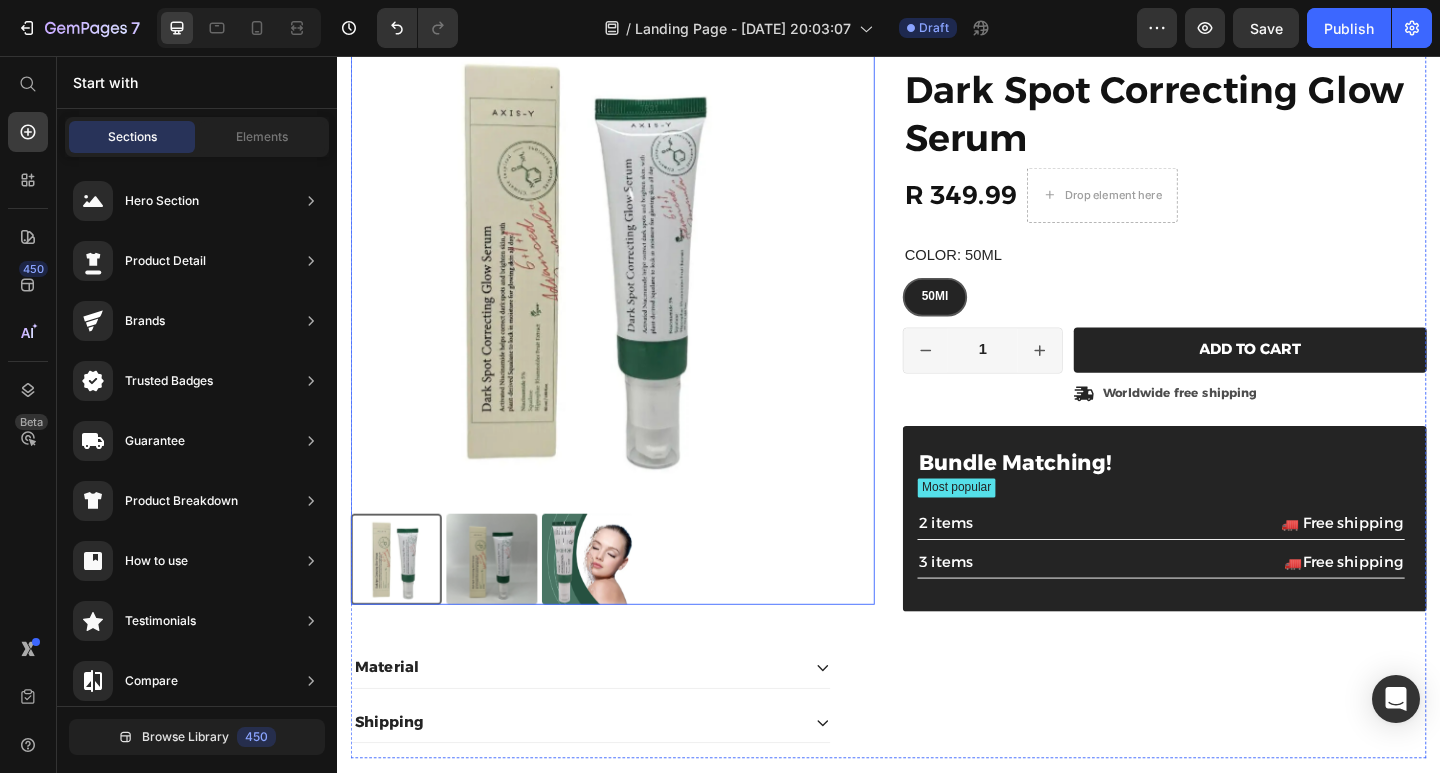 click at bounding box center [613, 277] 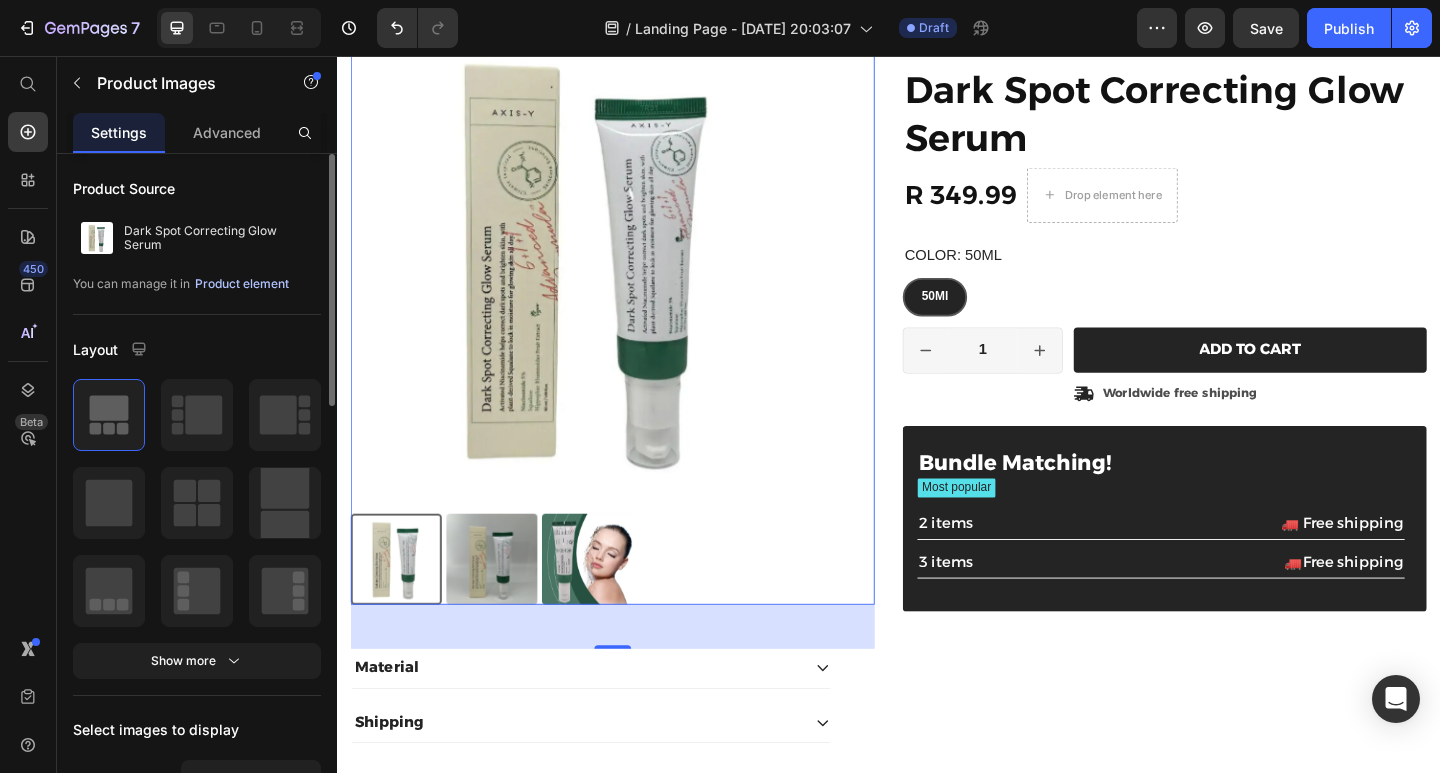 click on "Product element" at bounding box center [242, 284] 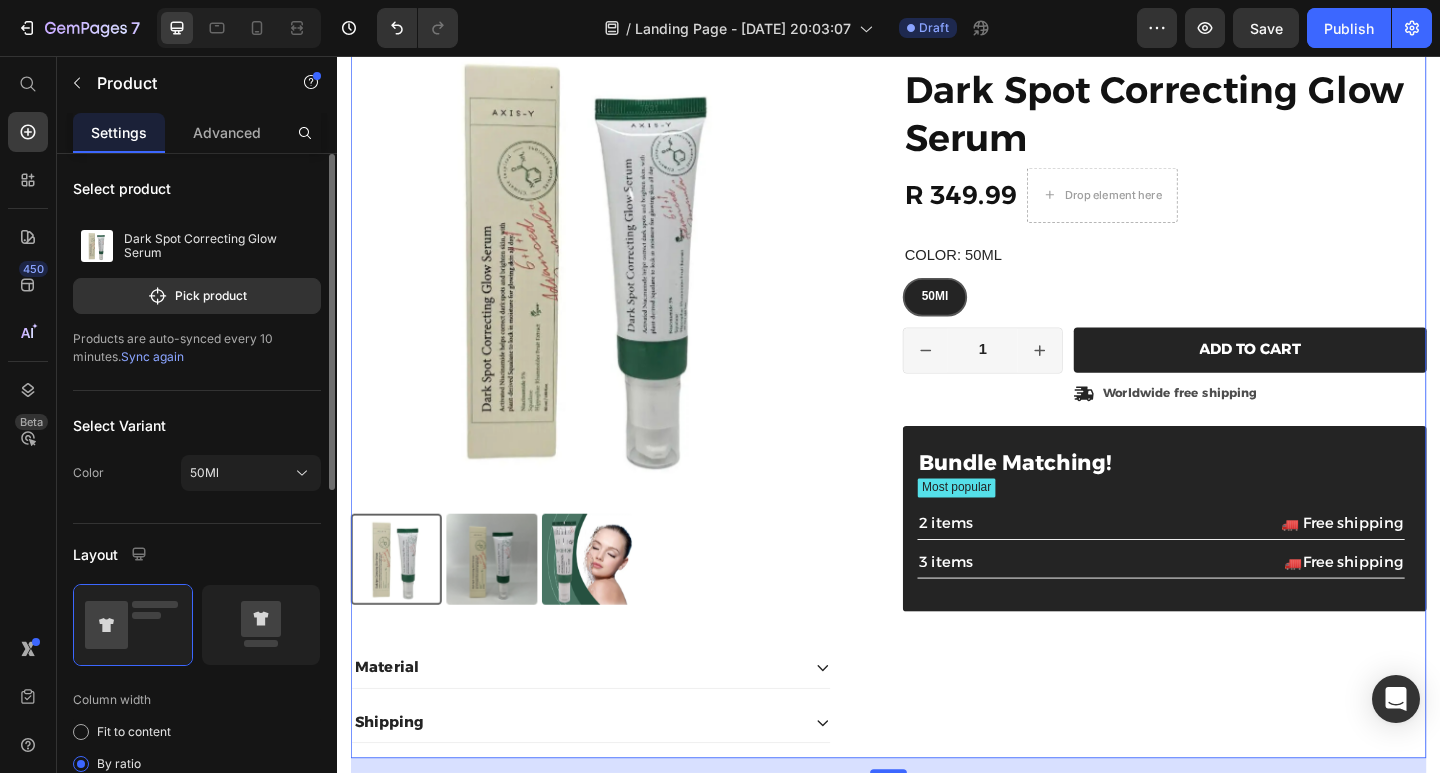 click on "Sync again" at bounding box center [152, 356] 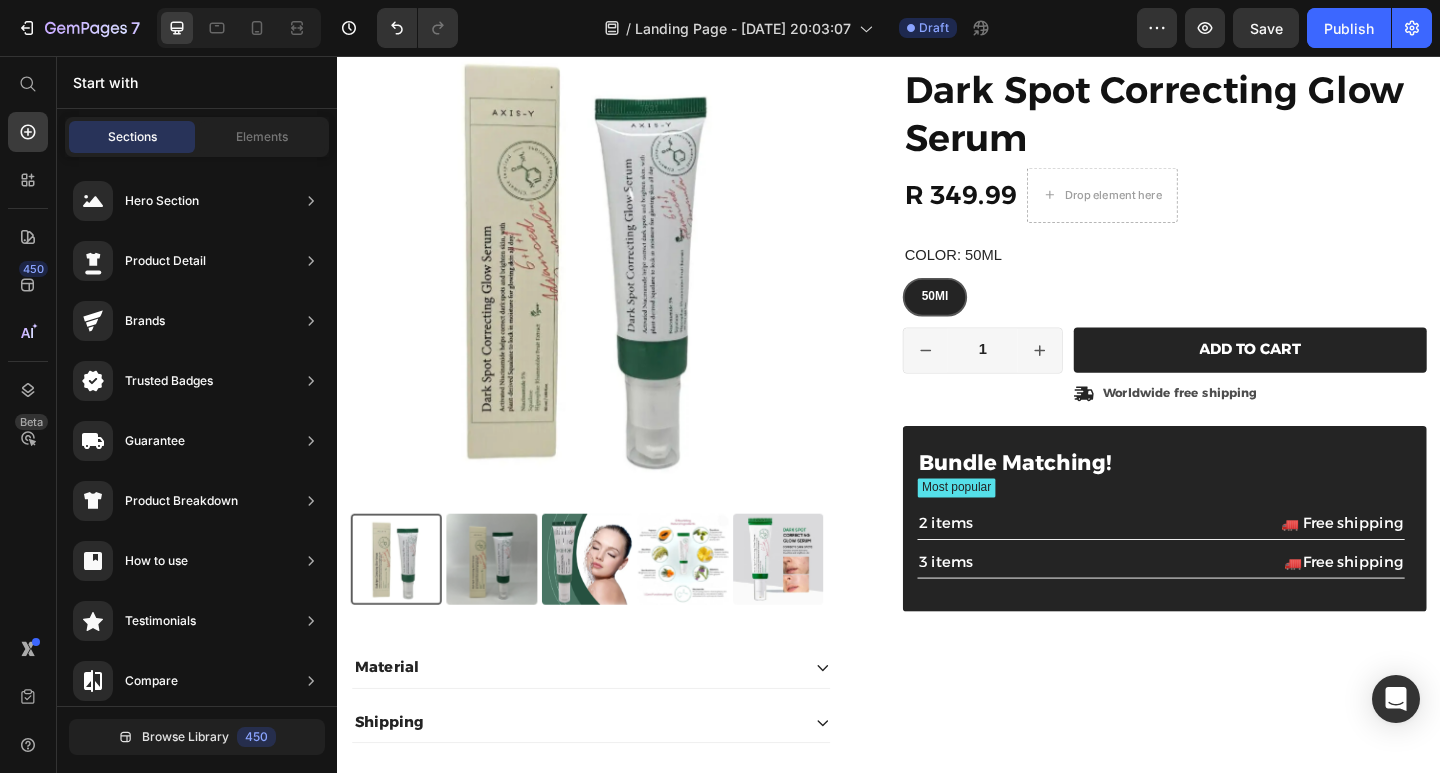 scroll, scrollTop: 163, scrollLeft: 0, axis: vertical 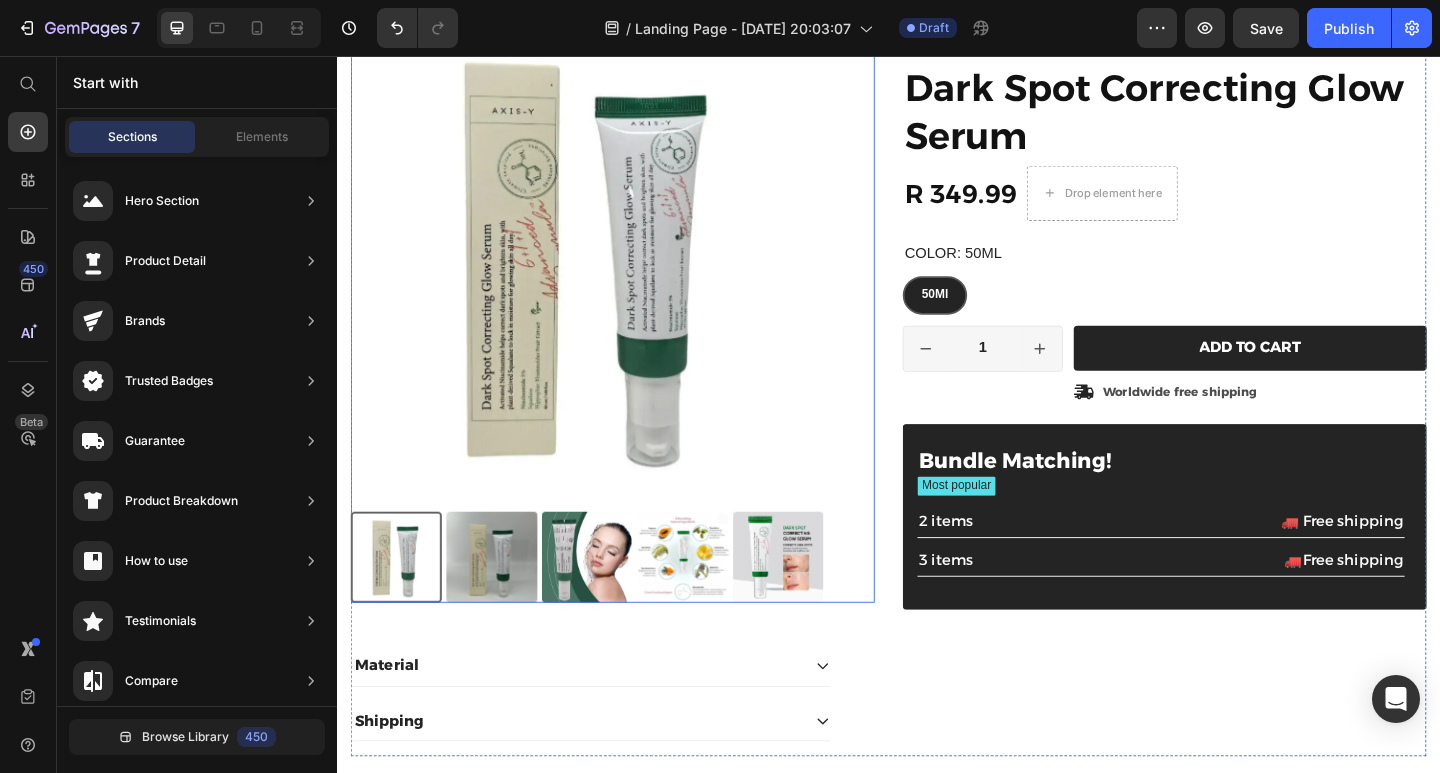 click at bounding box center (613, 275) 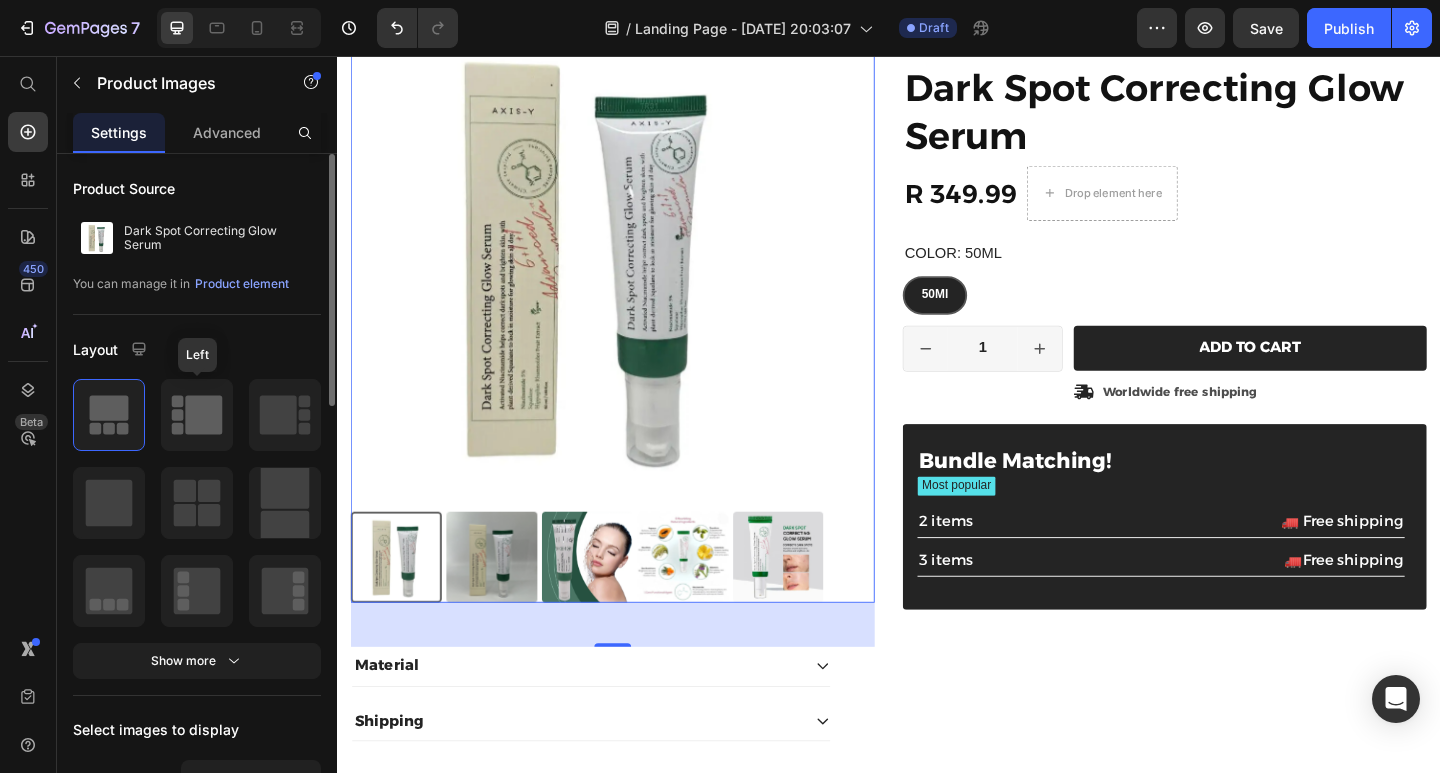 click 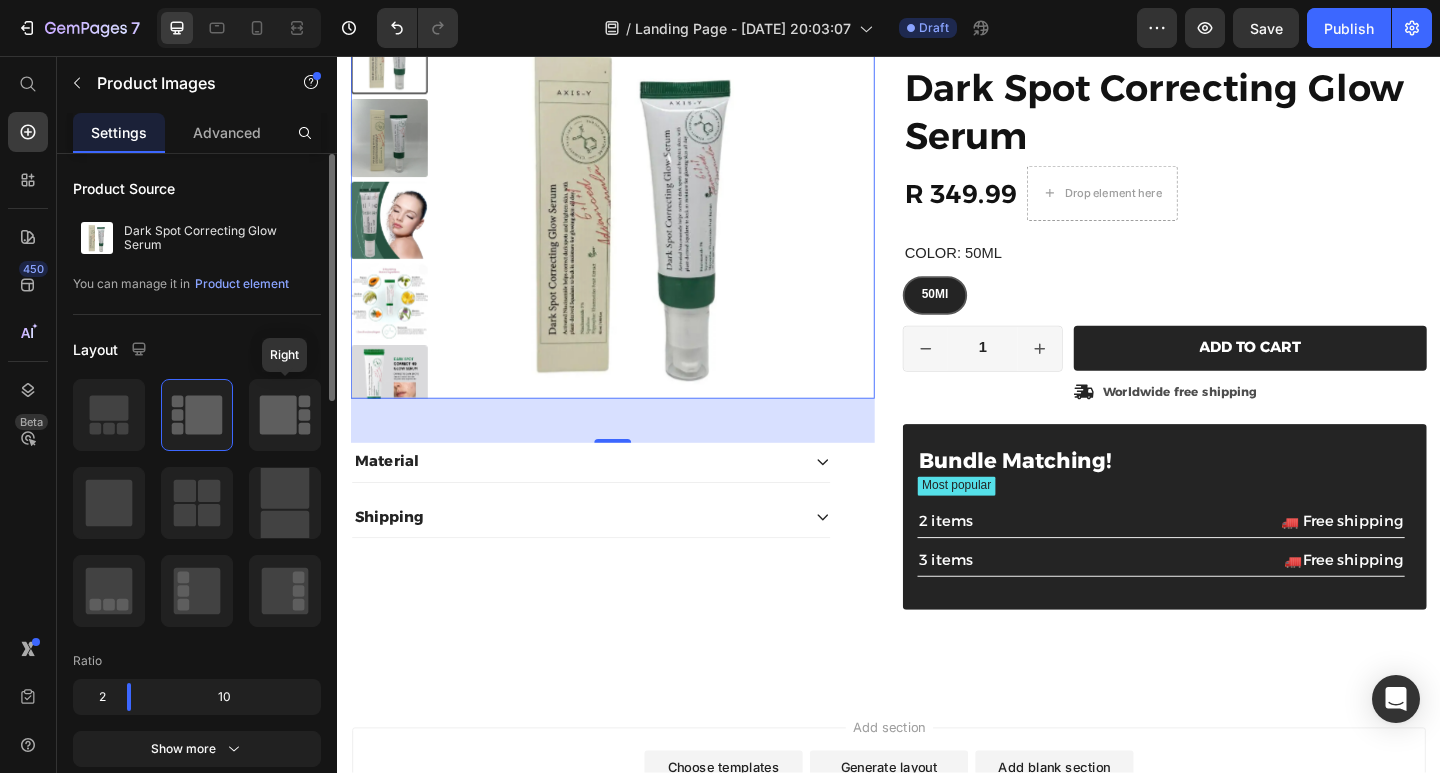 click 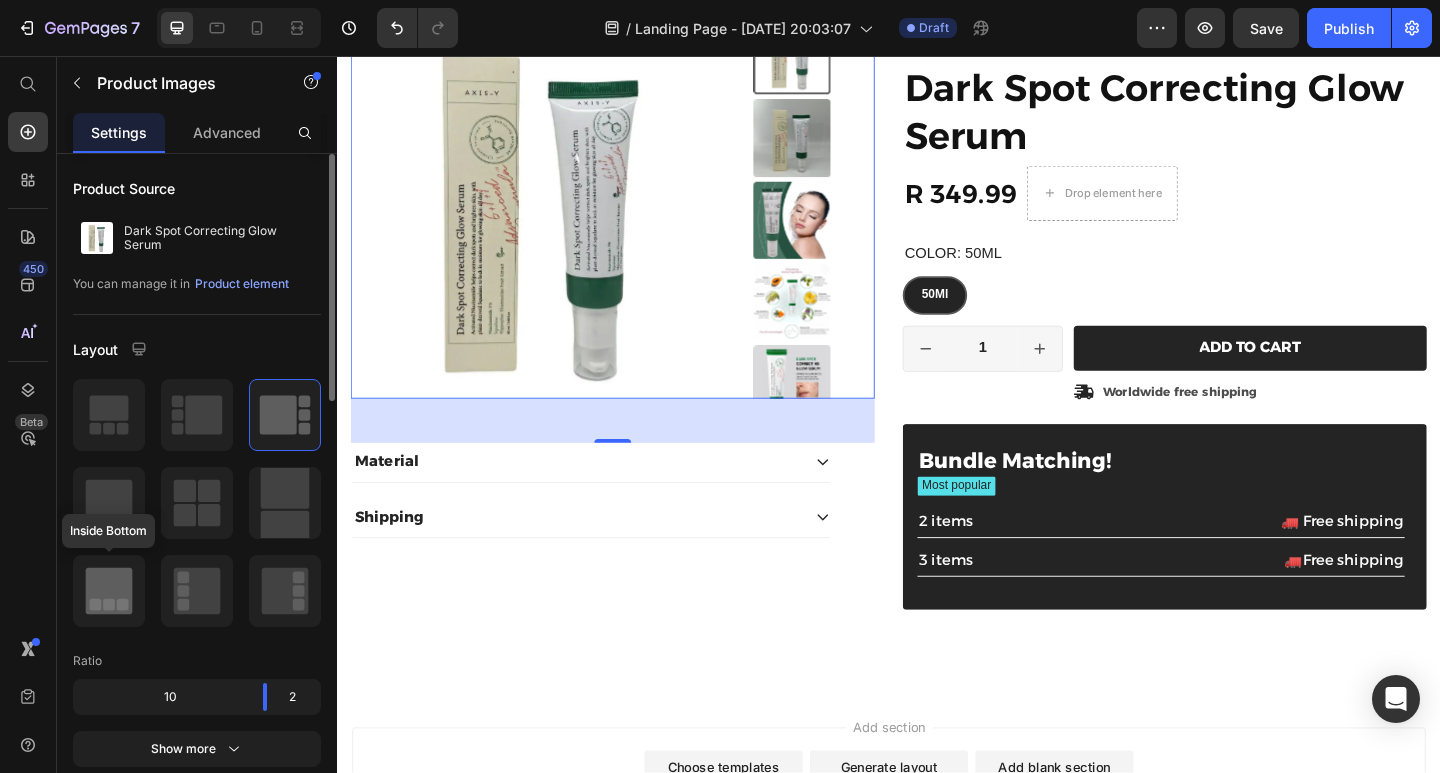 click 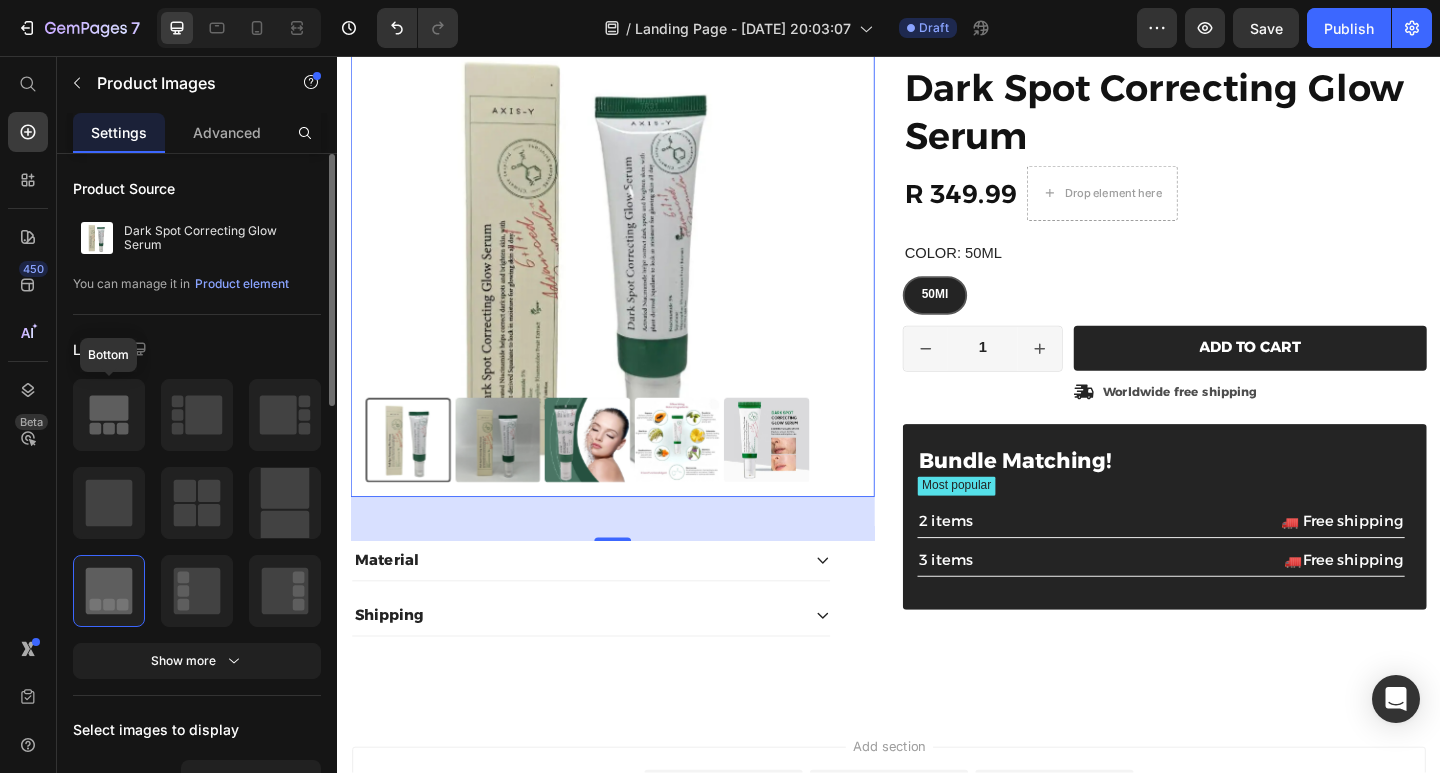 click 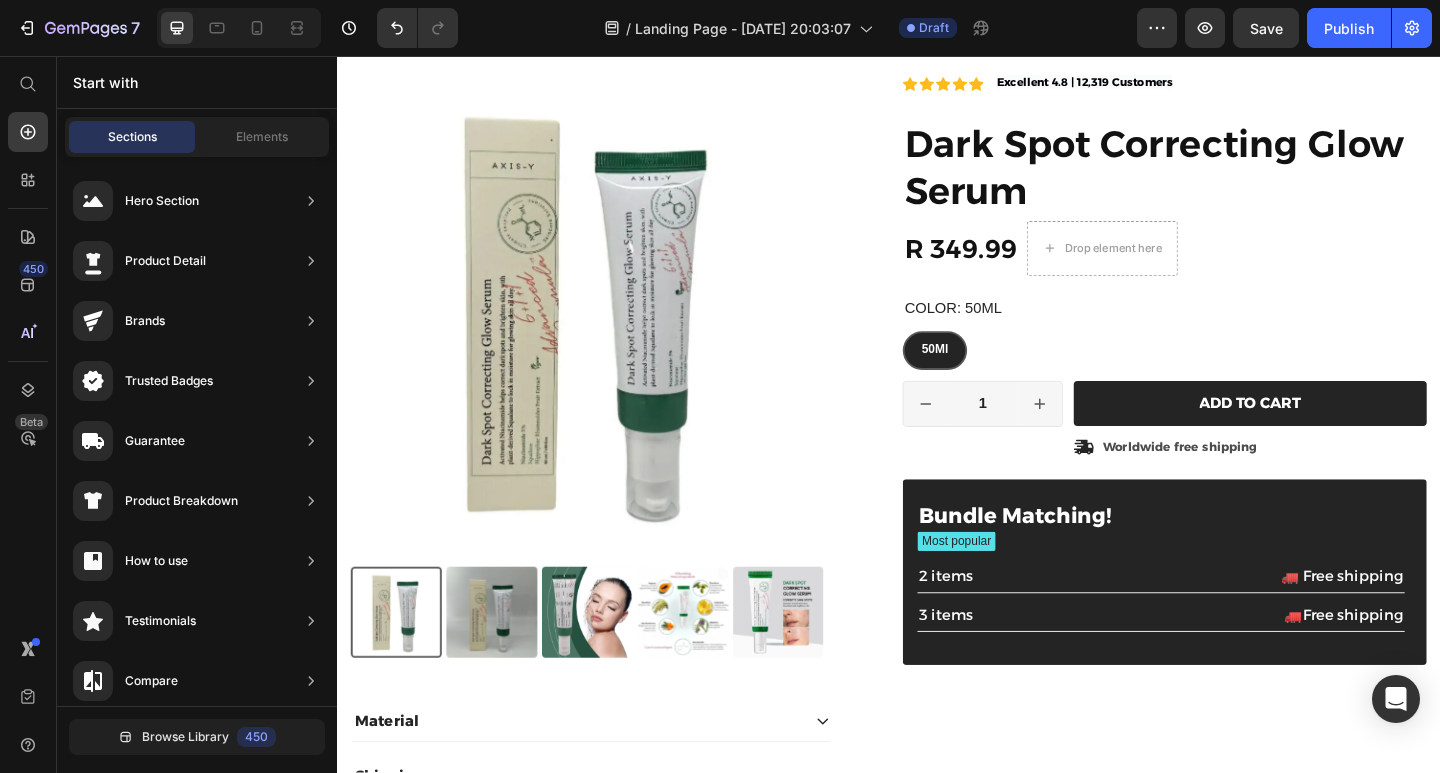 scroll, scrollTop: 96, scrollLeft: 0, axis: vertical 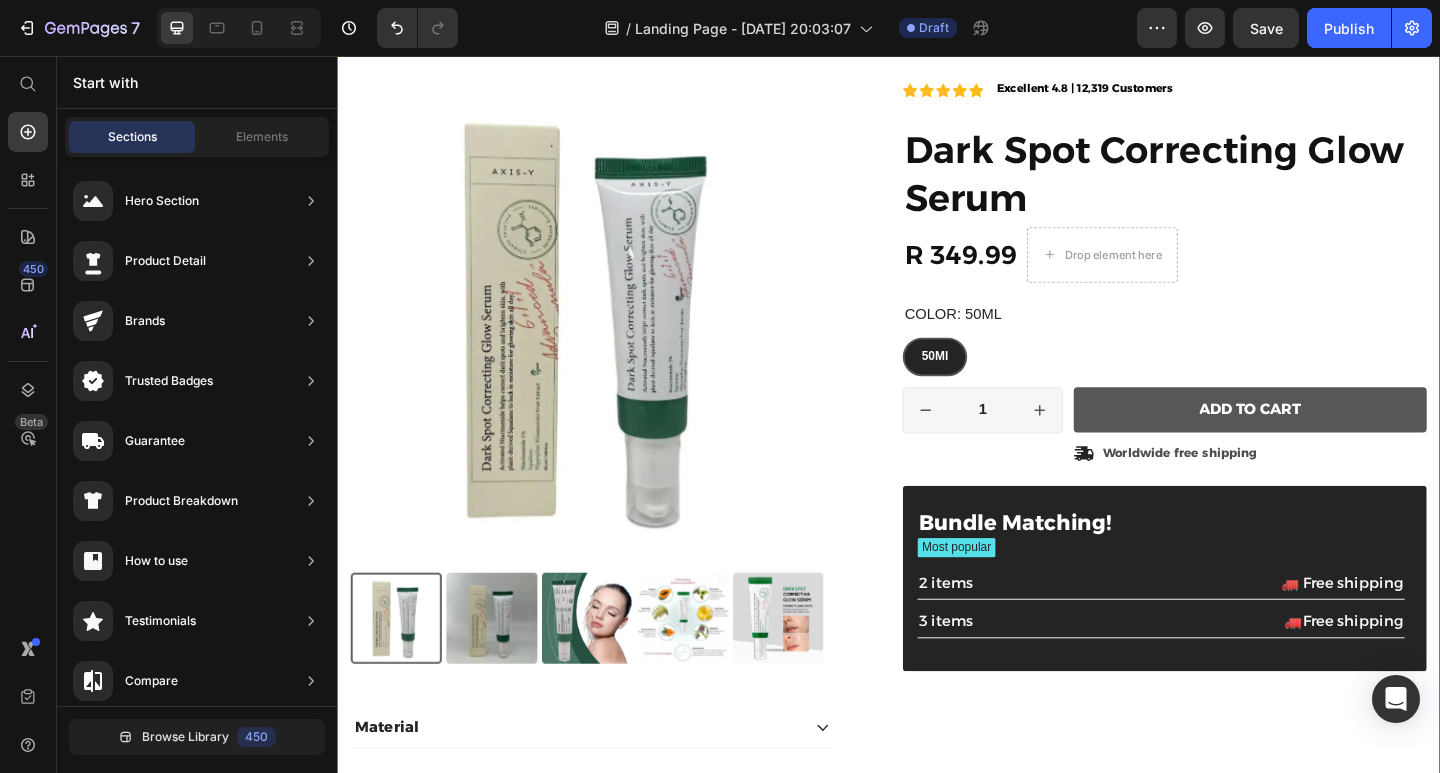 click on "Add to cart" at bounding box center [1330, 441] 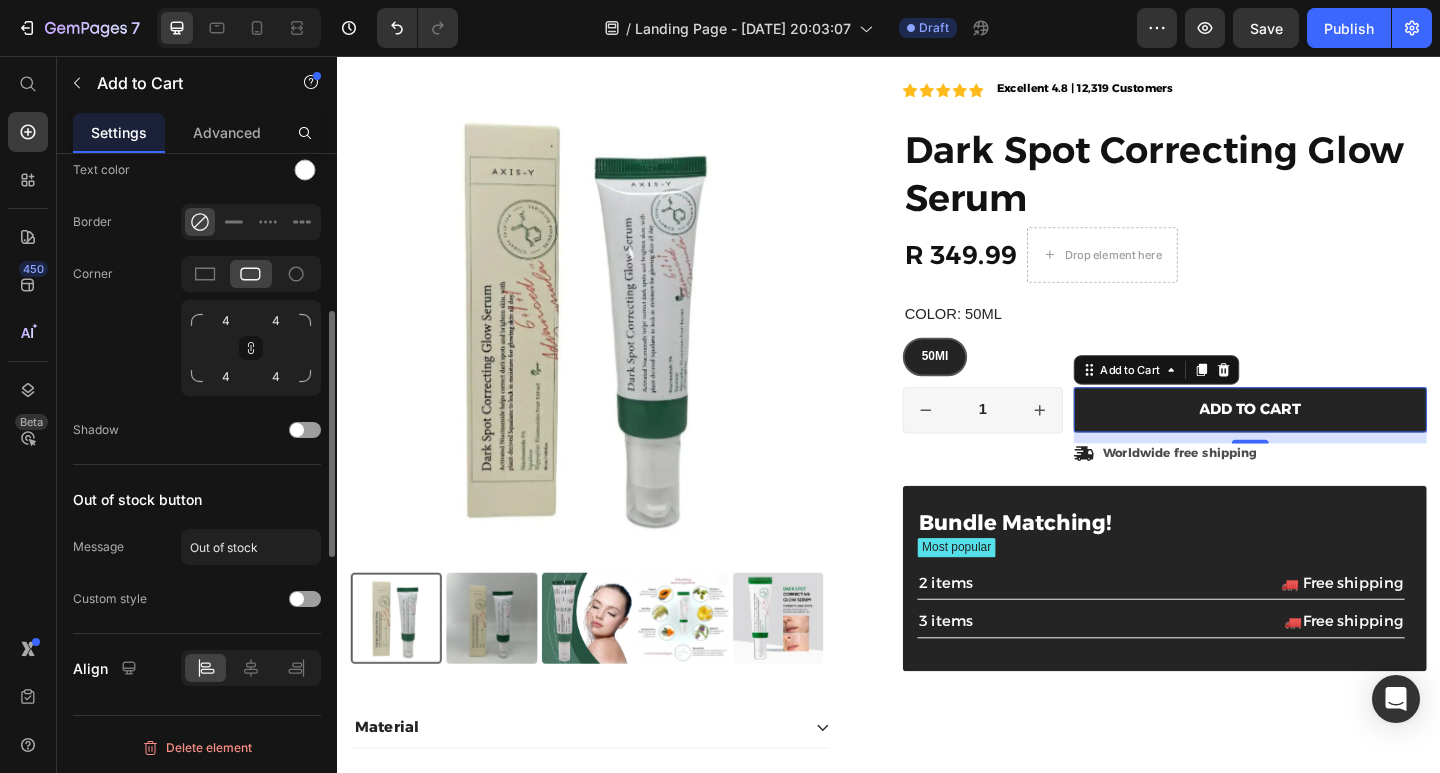 scroll, scrollTop: 979, scrollLeft: 0, axis: vertical 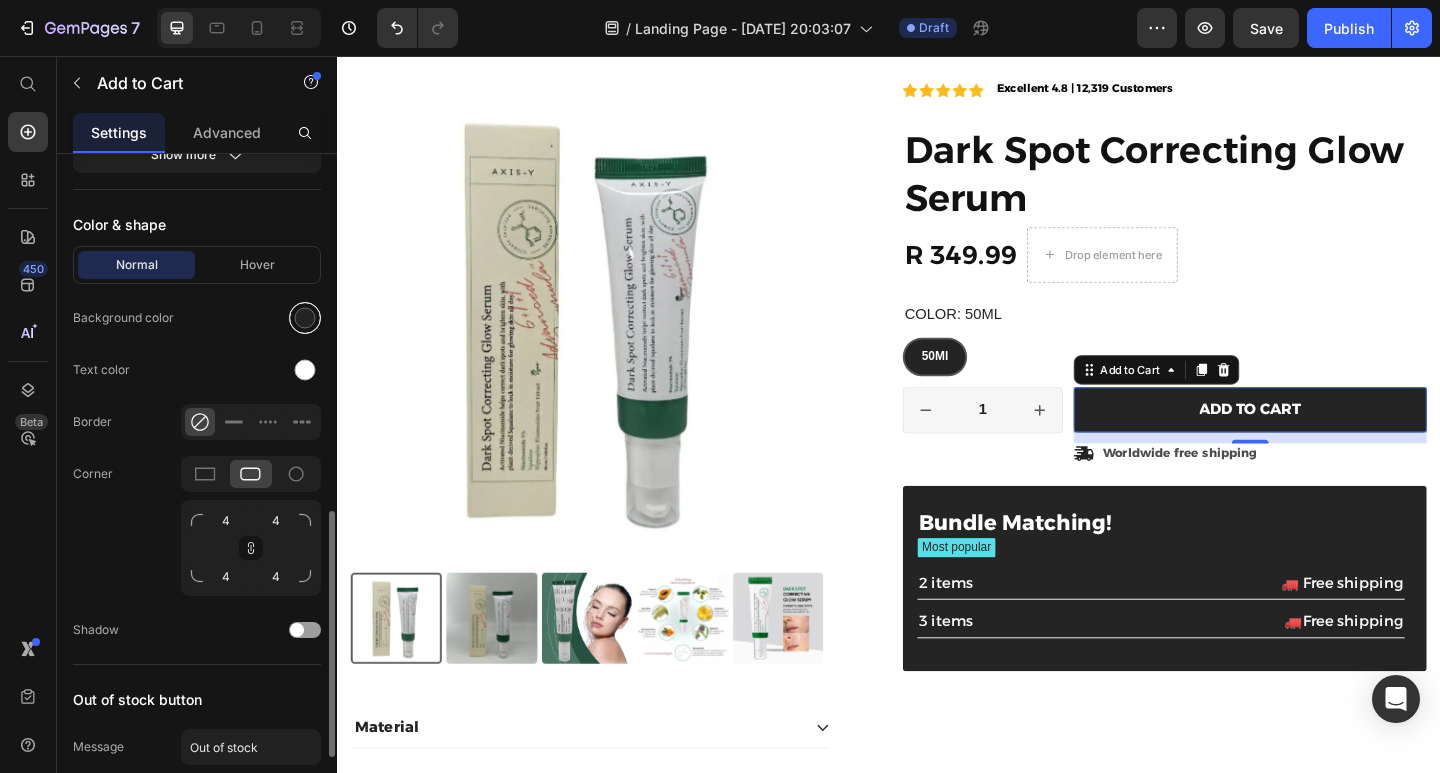 click at bounding box center (305, 318) 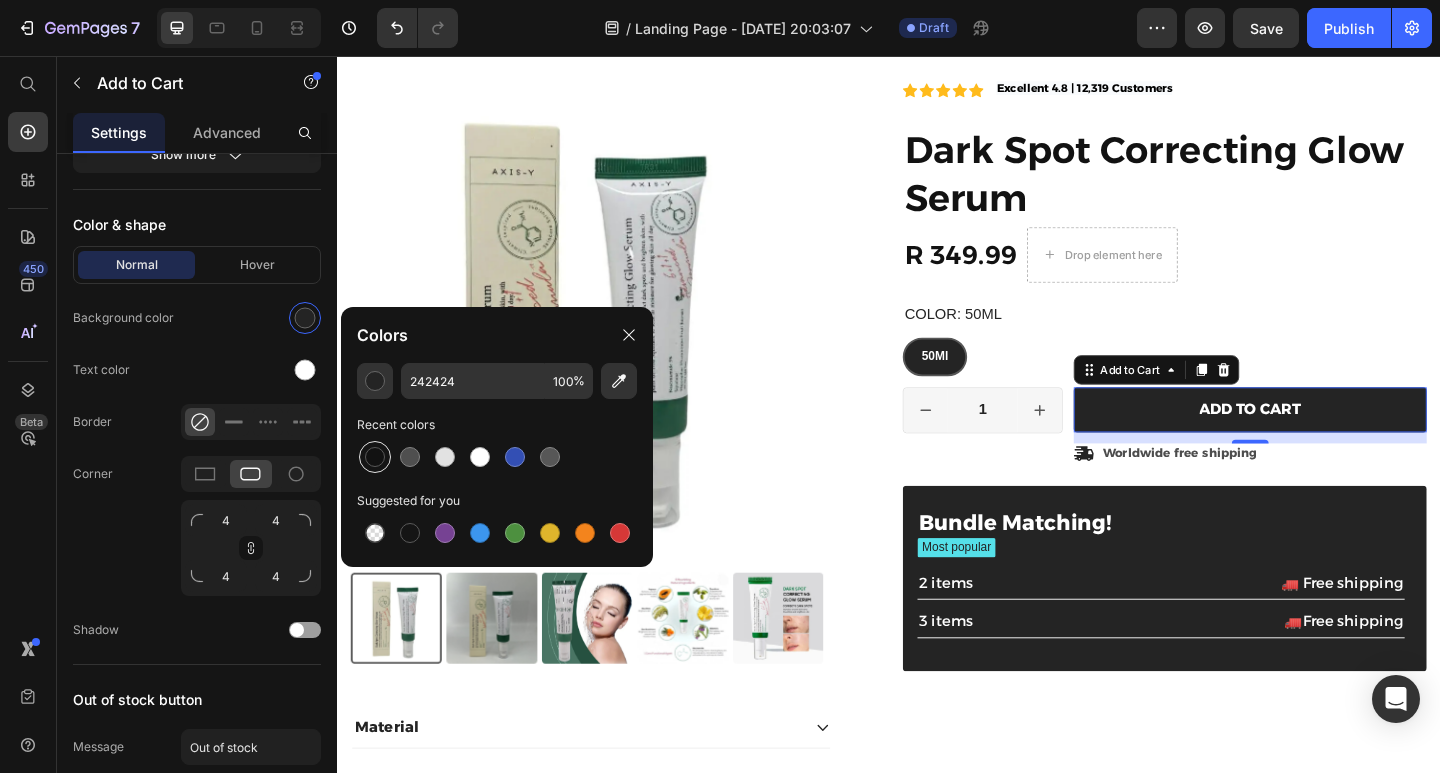 click at bounding box center [375, 457] 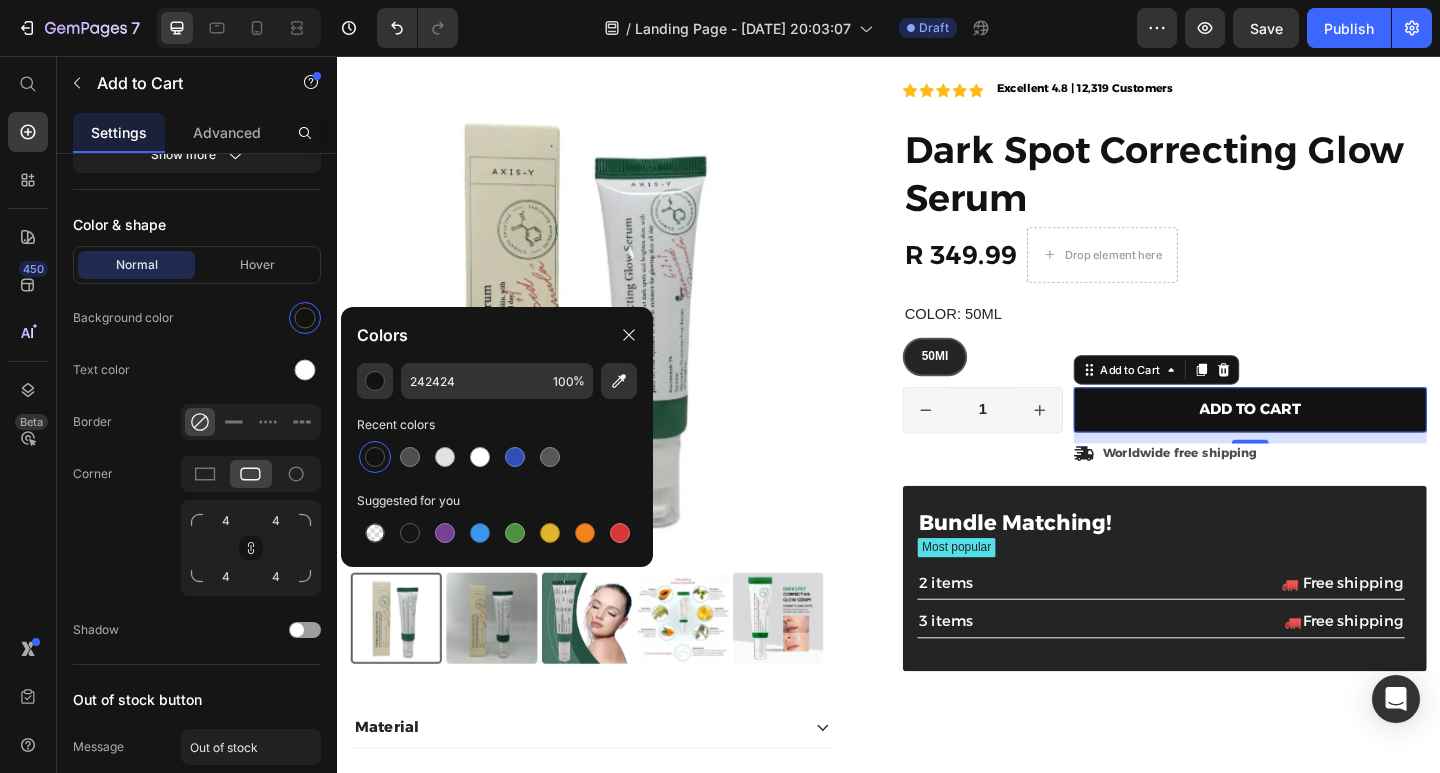 click at bounding box center (375, 457) 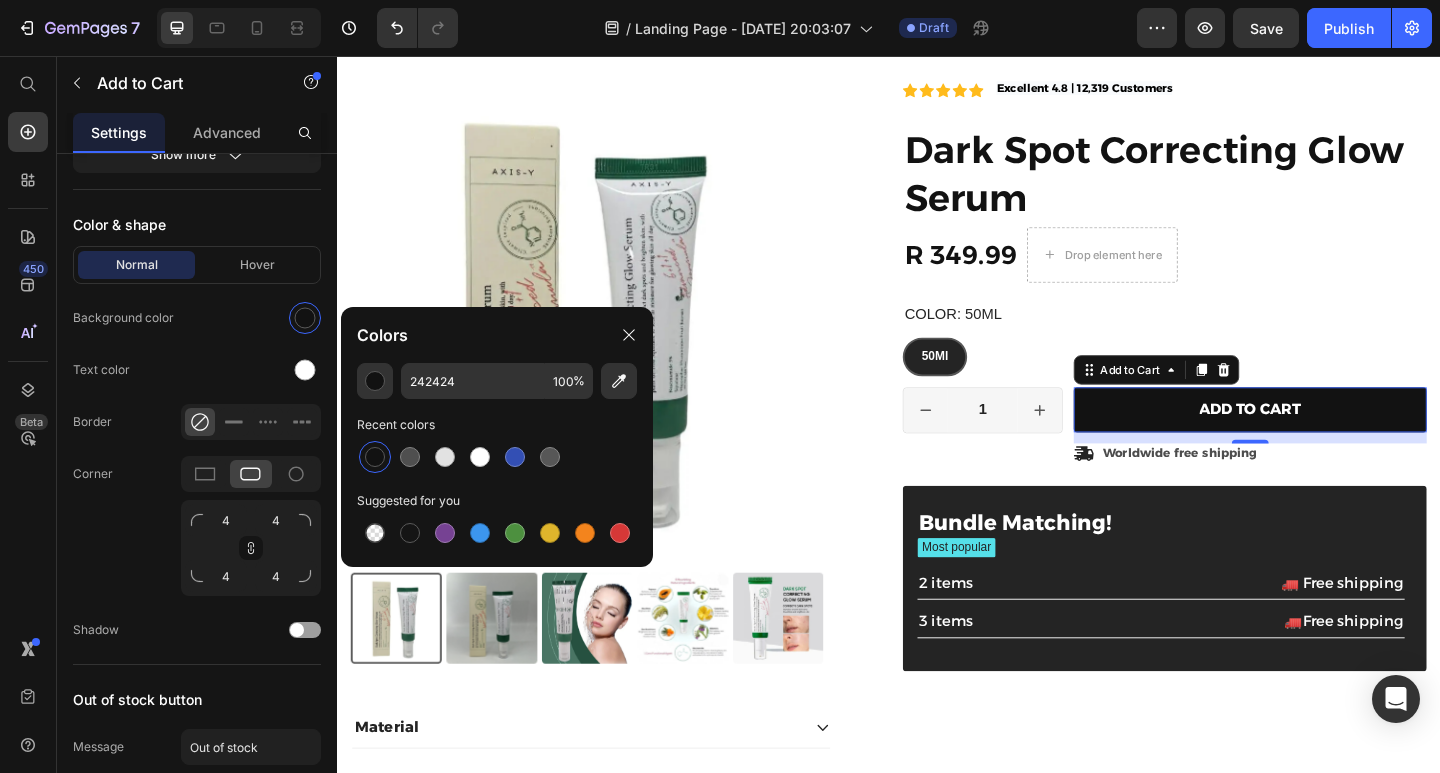 click at bounding box center [375, 457] 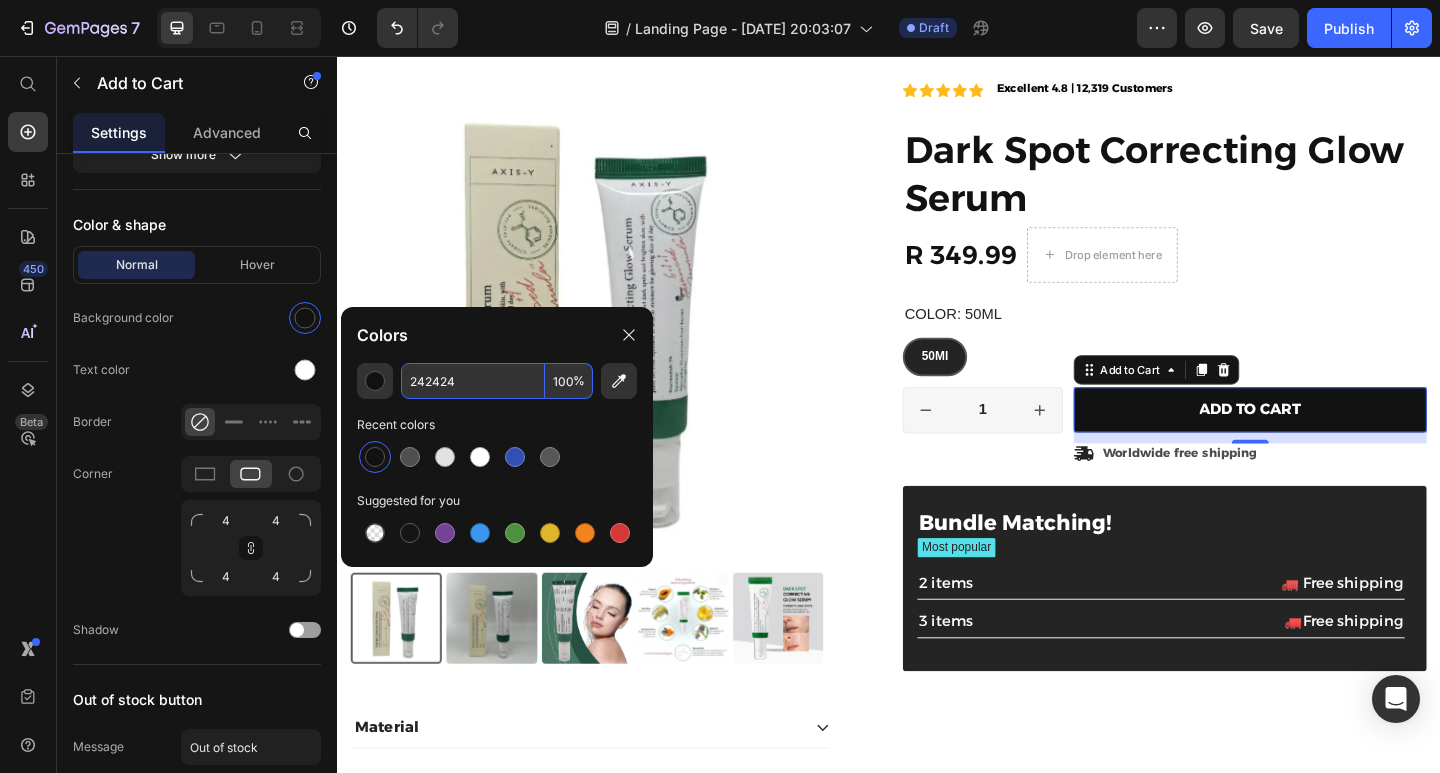 type on "121212" 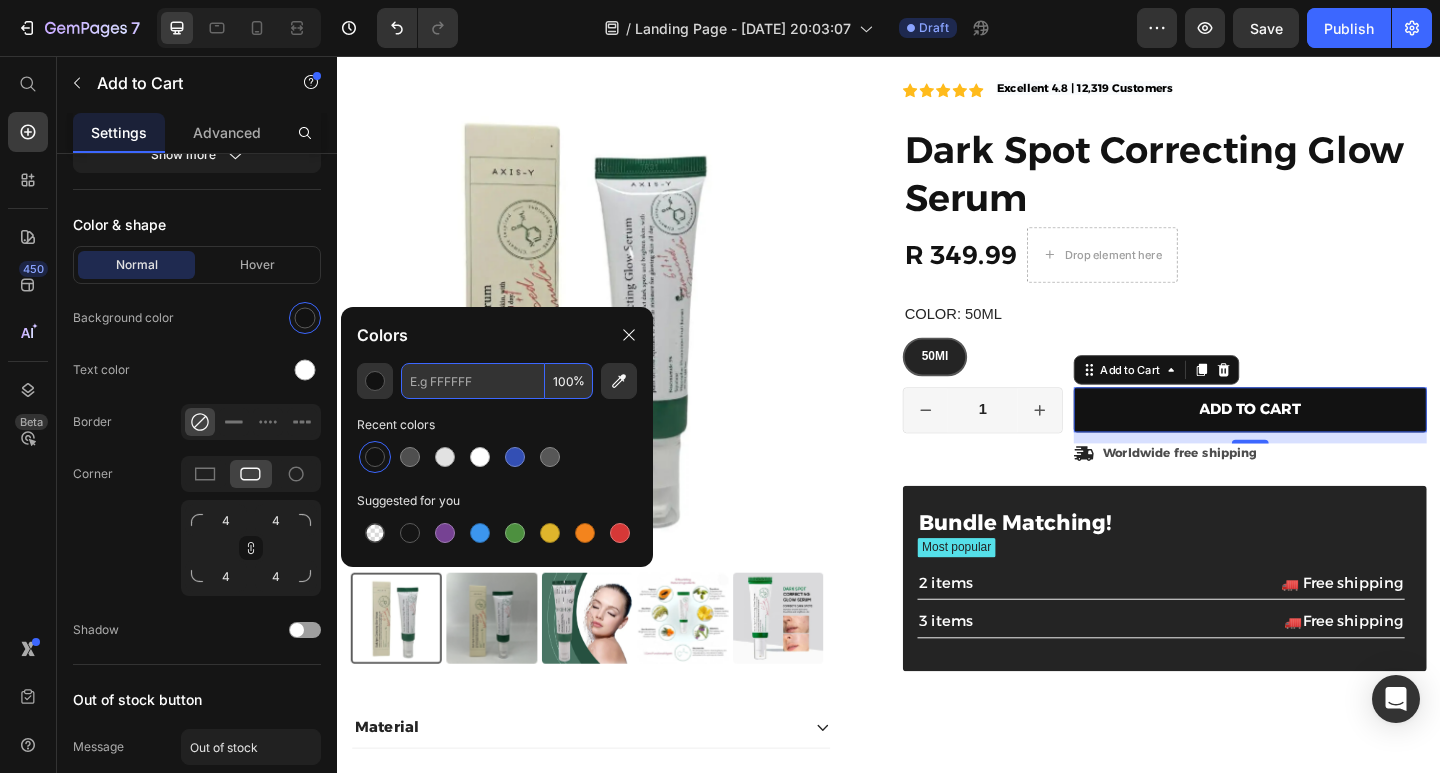 paste on "#26503d" 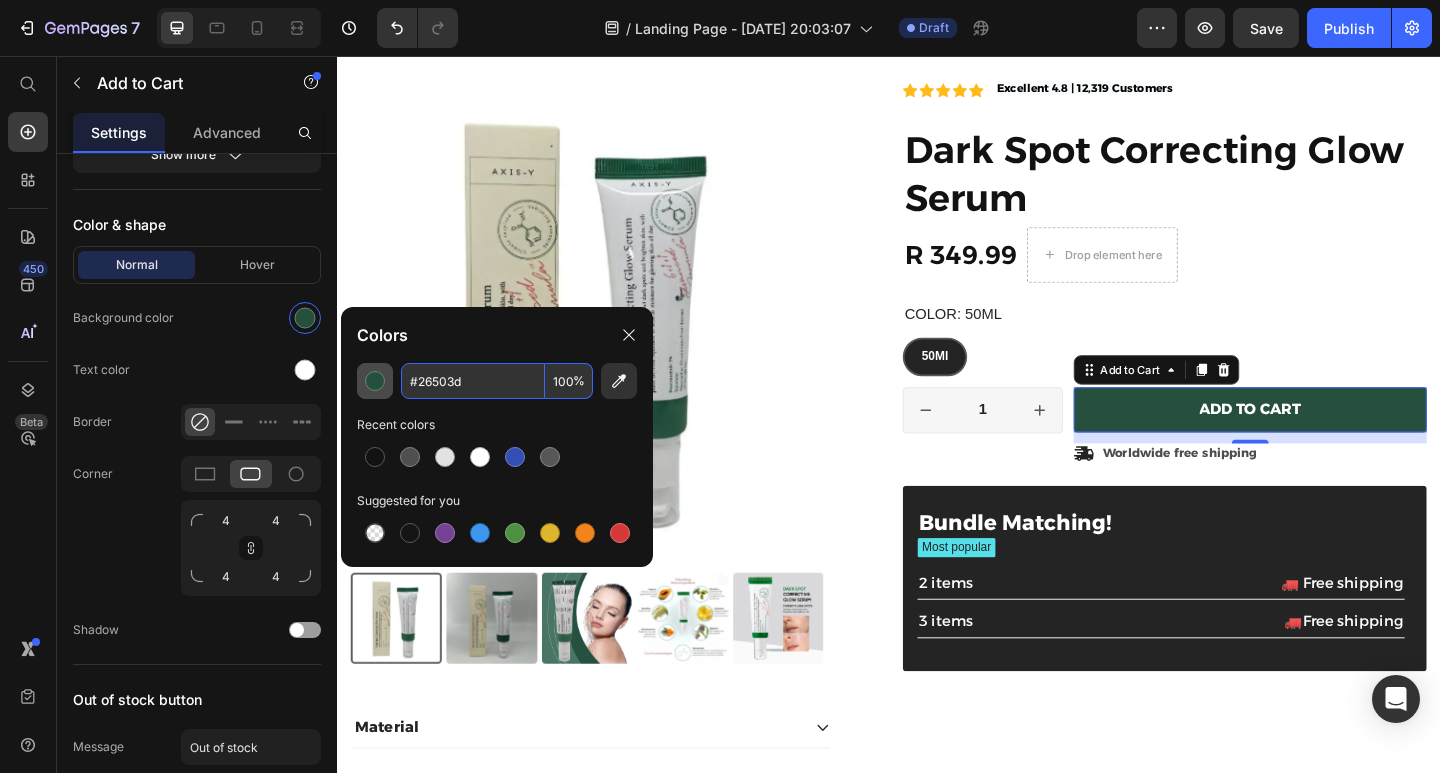 type on "26503D" 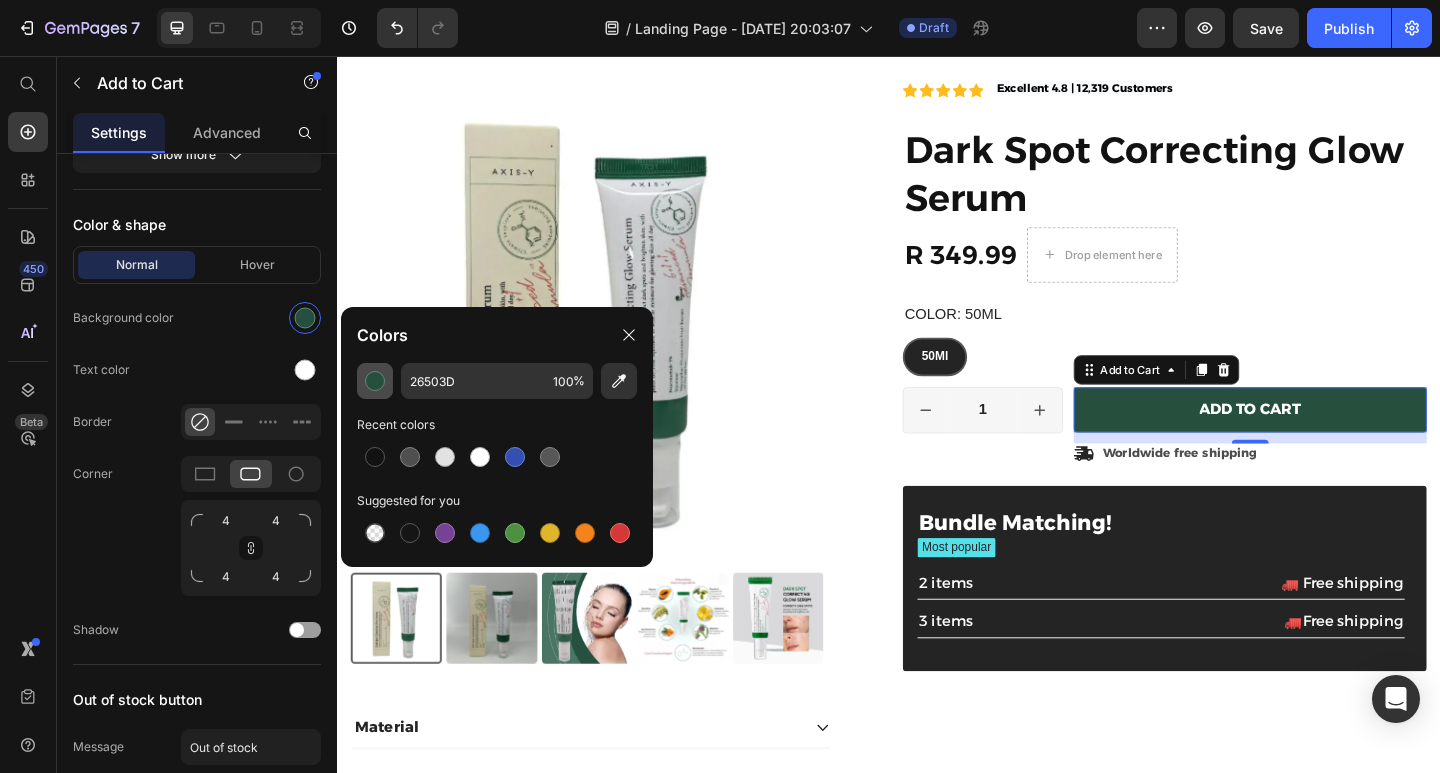 click at bounding box center [375, 381] 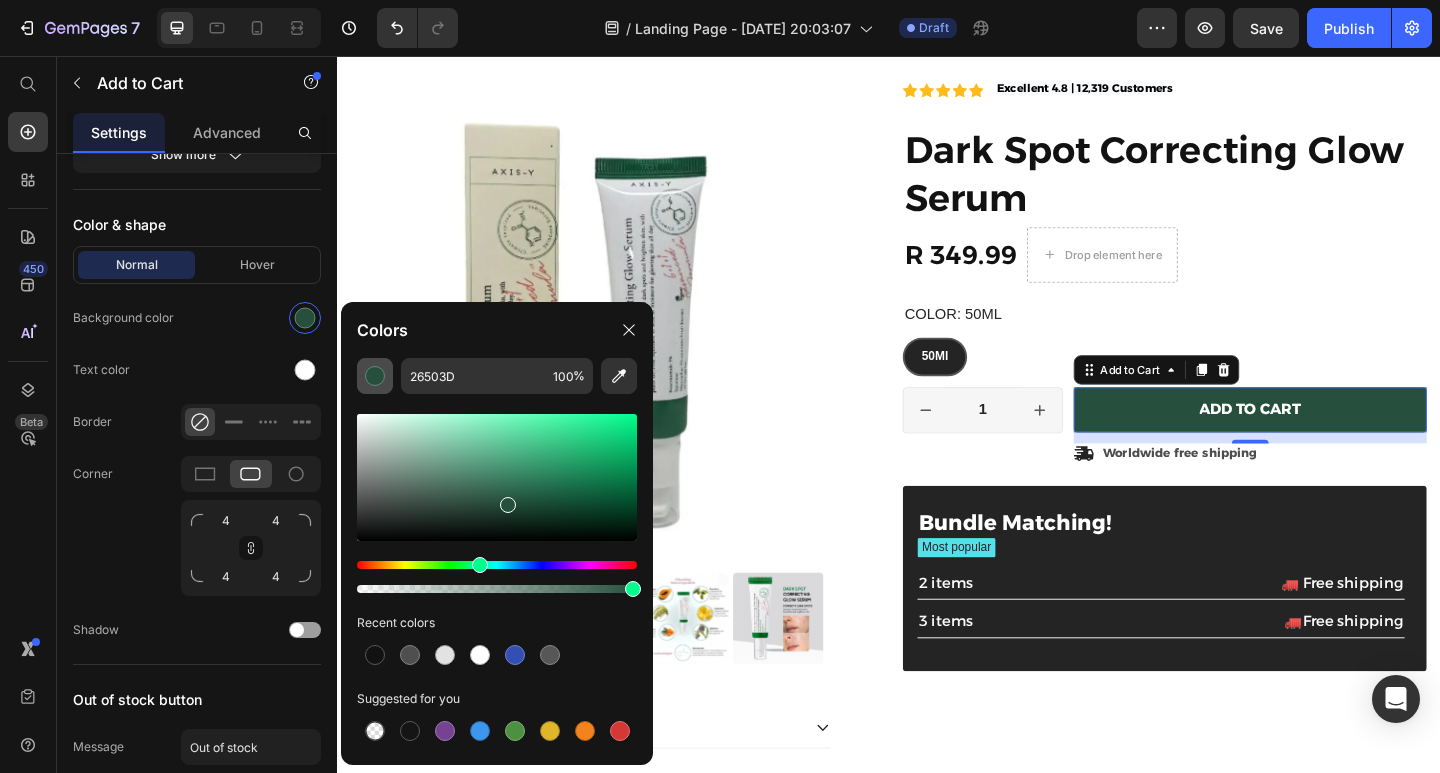 click at bounding box center (375, 376) 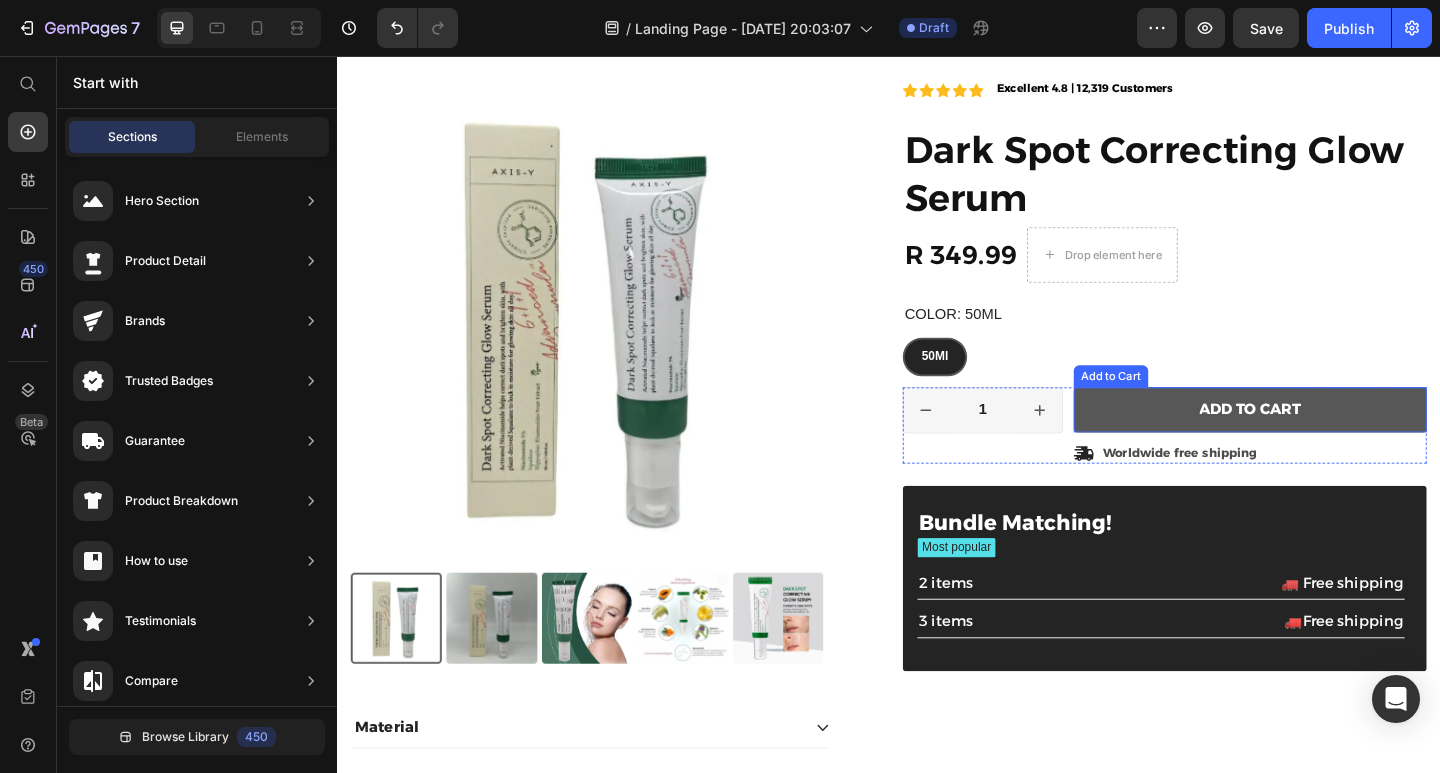 click on "Add to cart" at bounding box center [1330, 441] 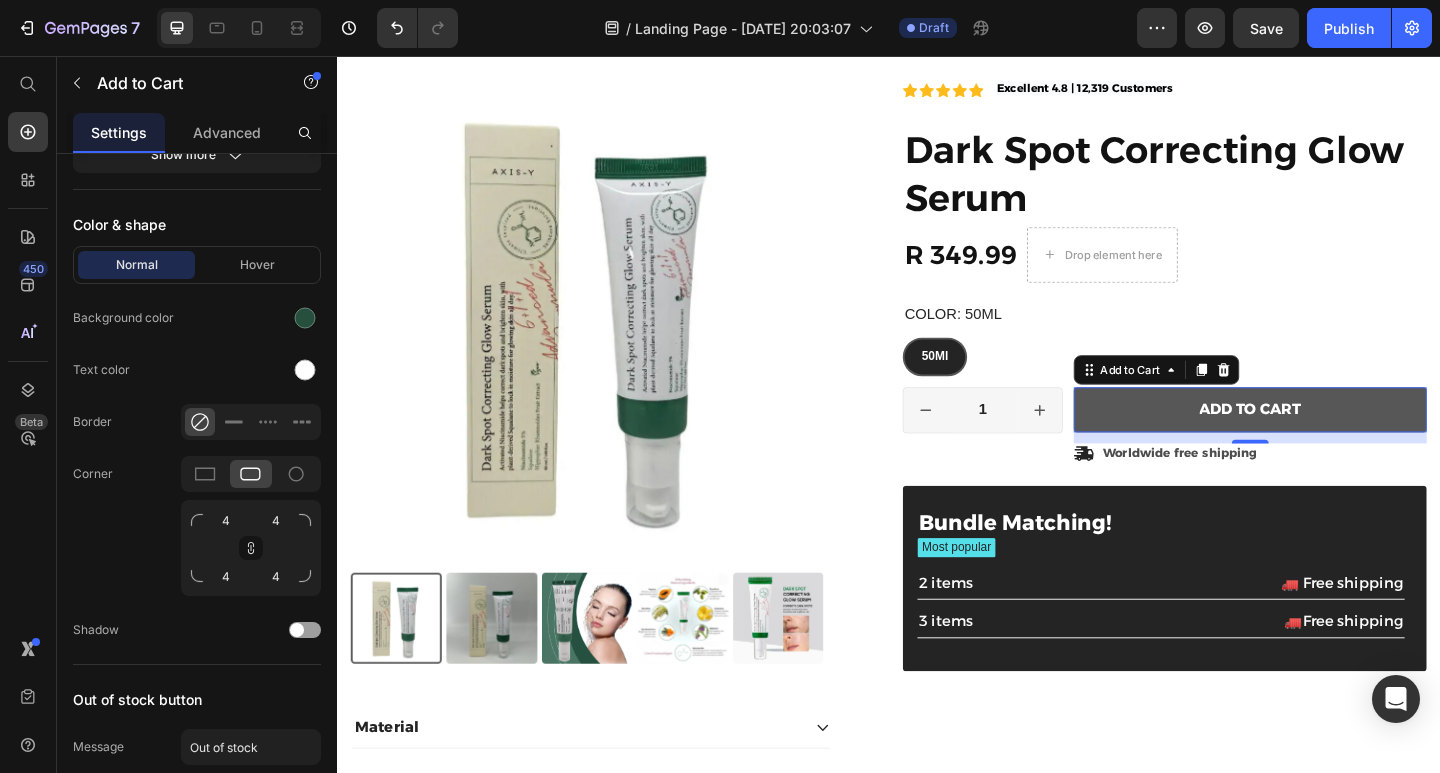click on "Add to cart" at bounding box center [1330, 441] 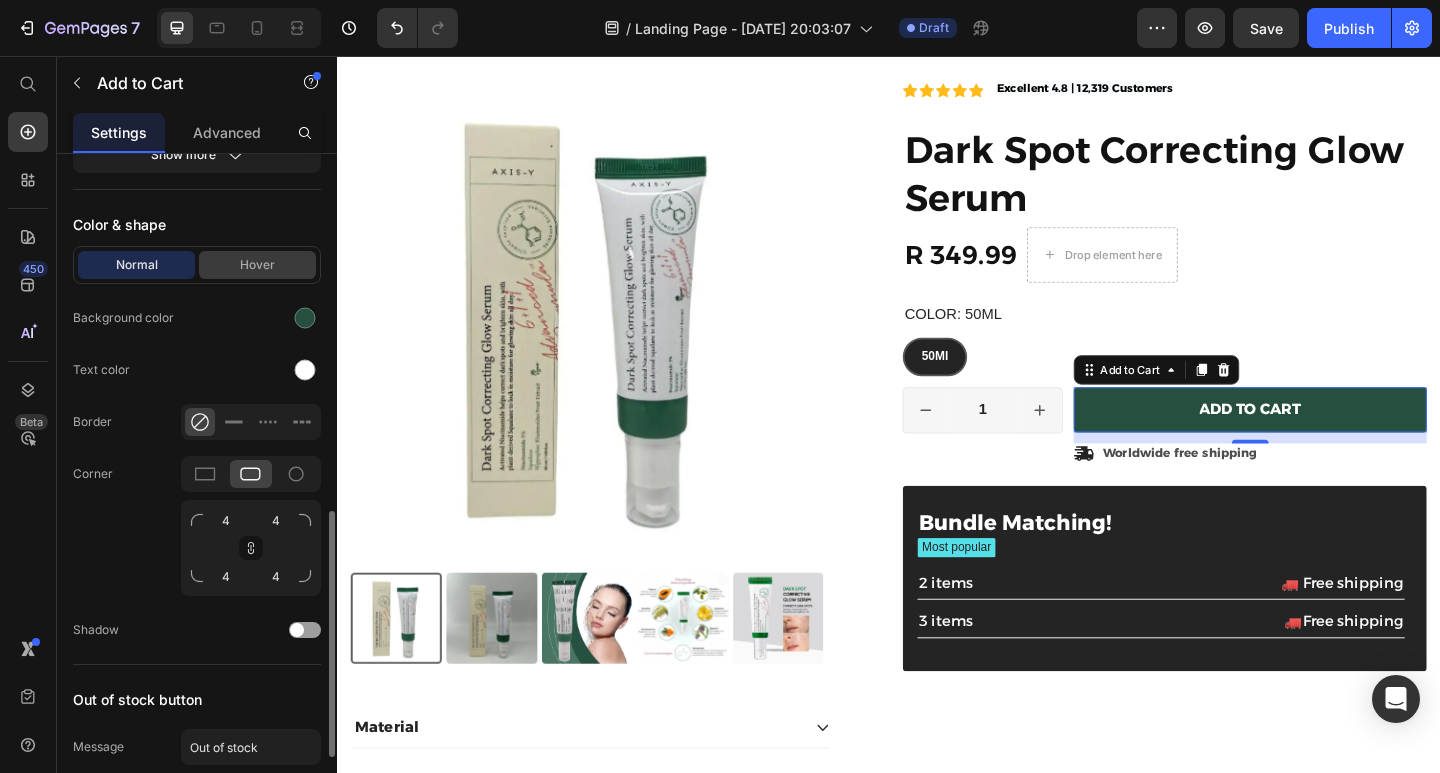 click on "Hover" at bounding box center (257, 265) 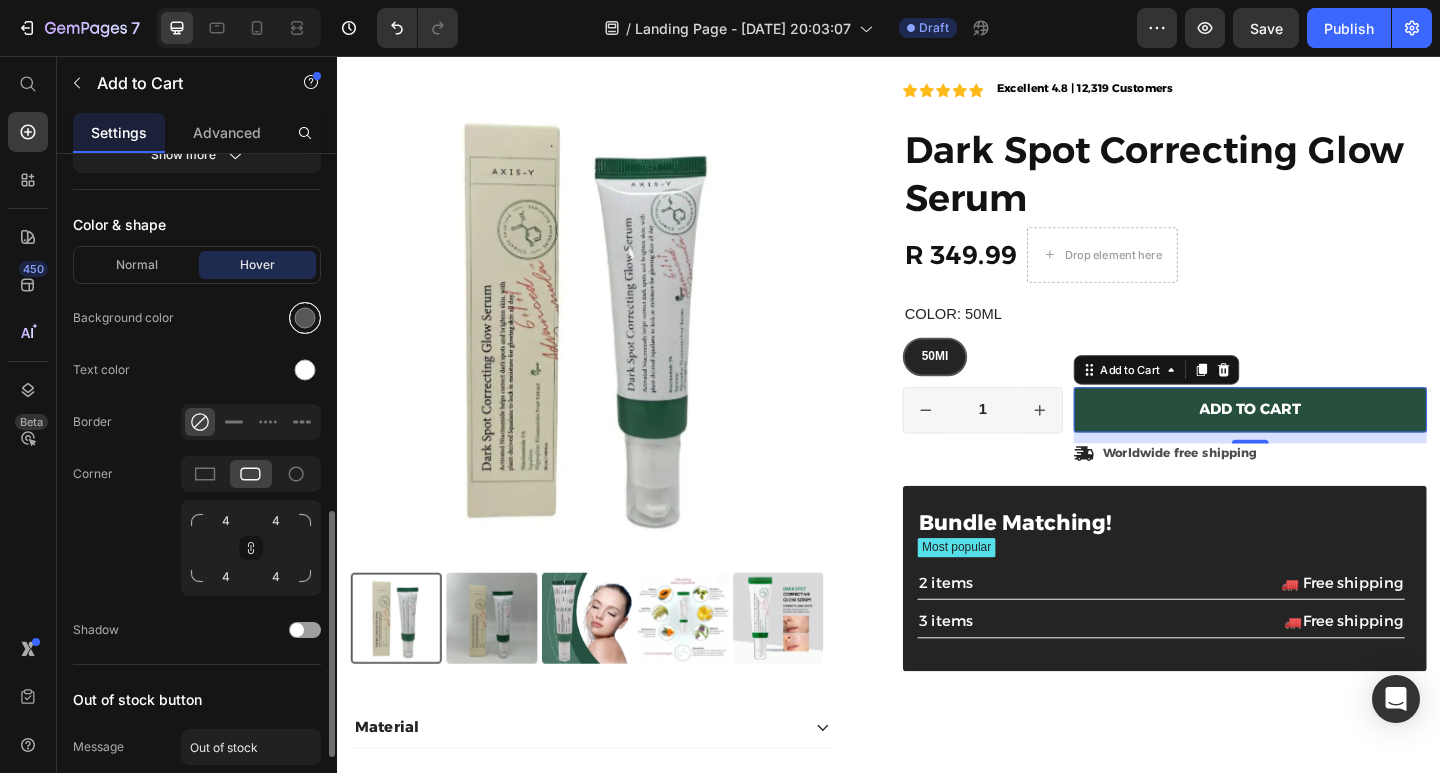 click at bounding box center (305, 318) 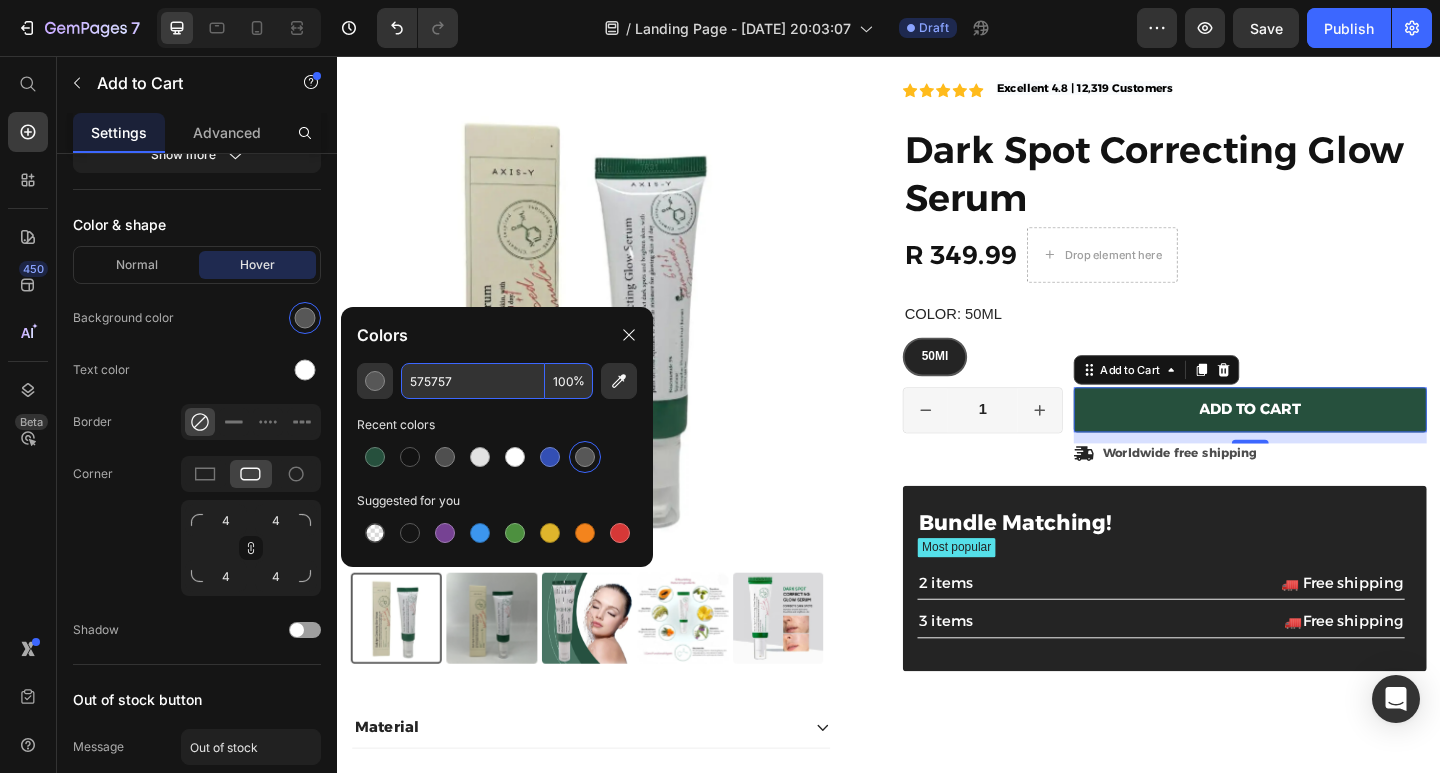 click on "575757" at bounding box center [473, 381] 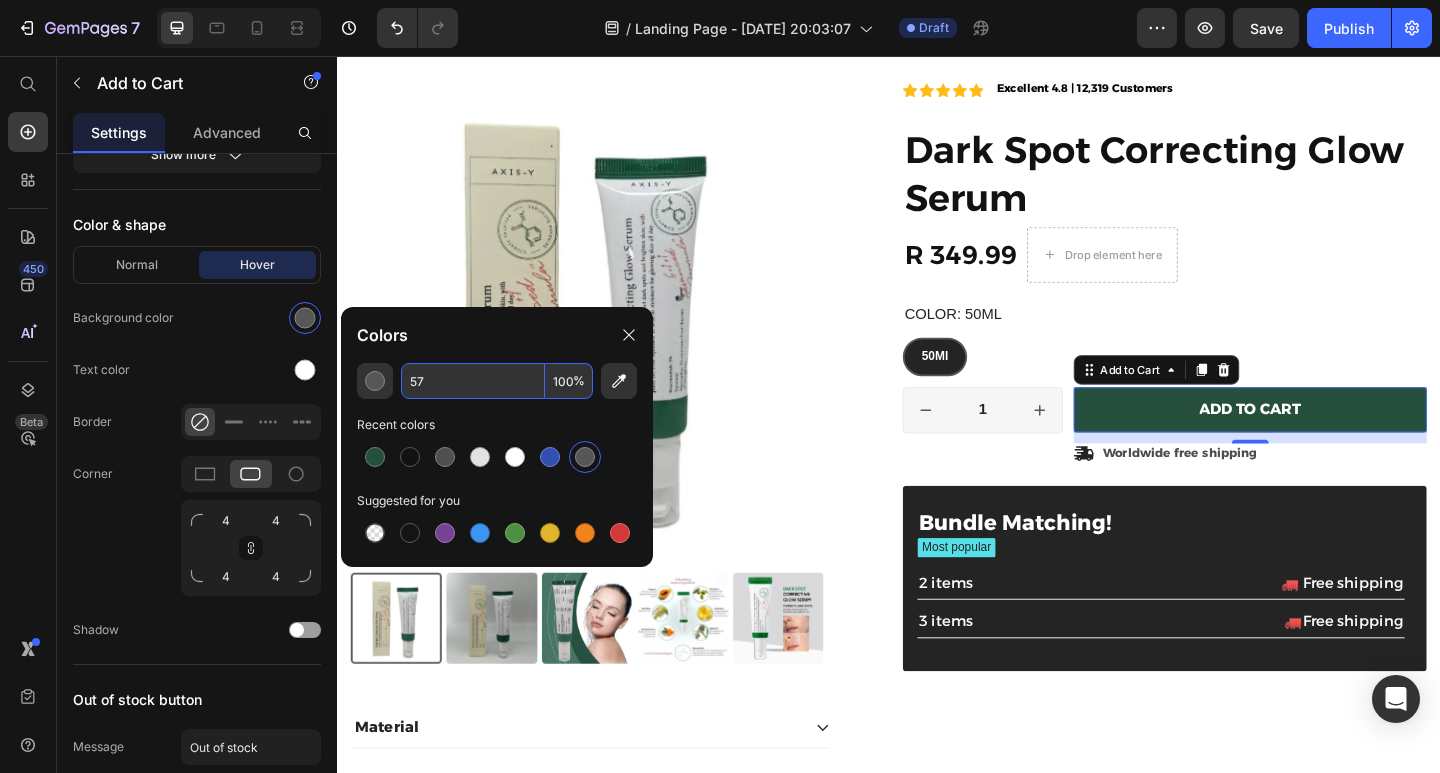 type on "5" 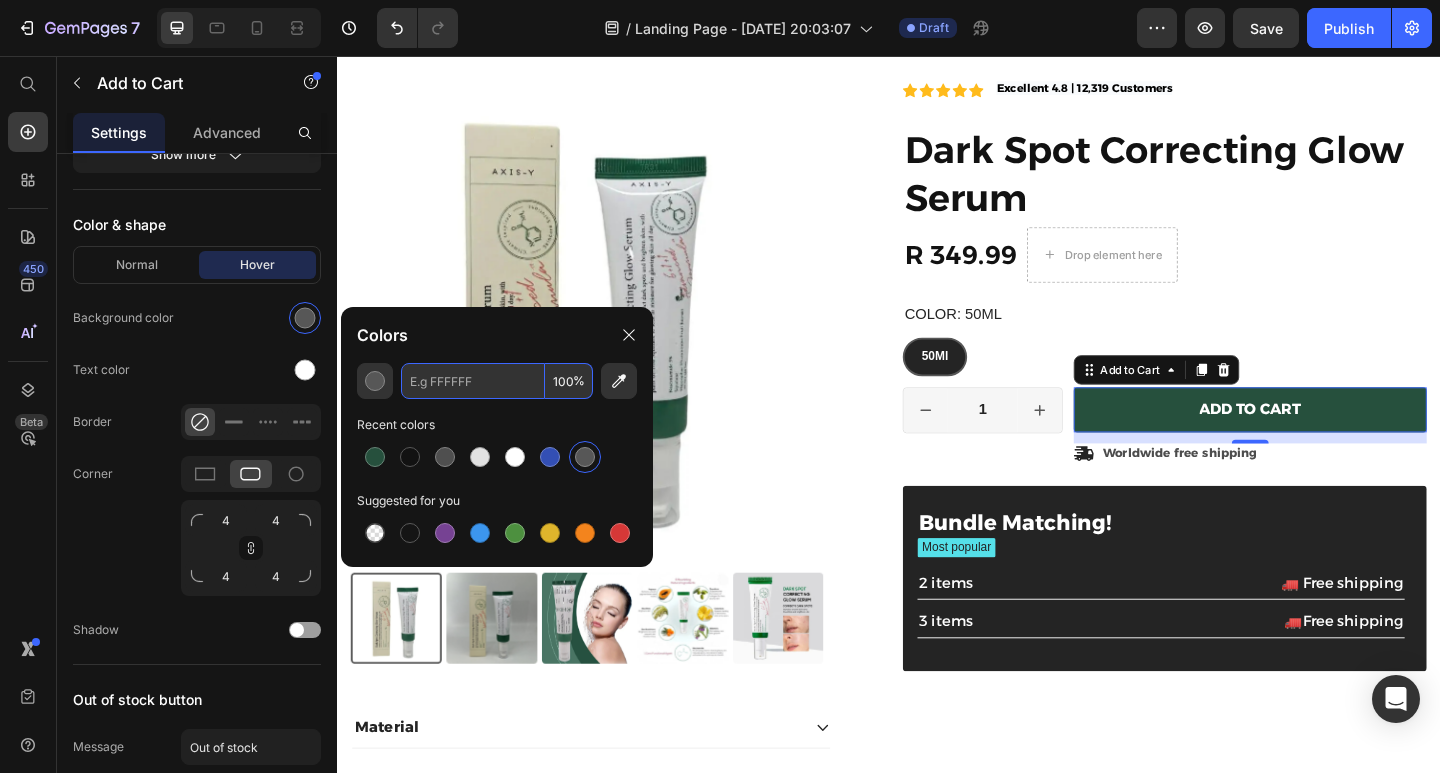 paste on "#bdc0bf" 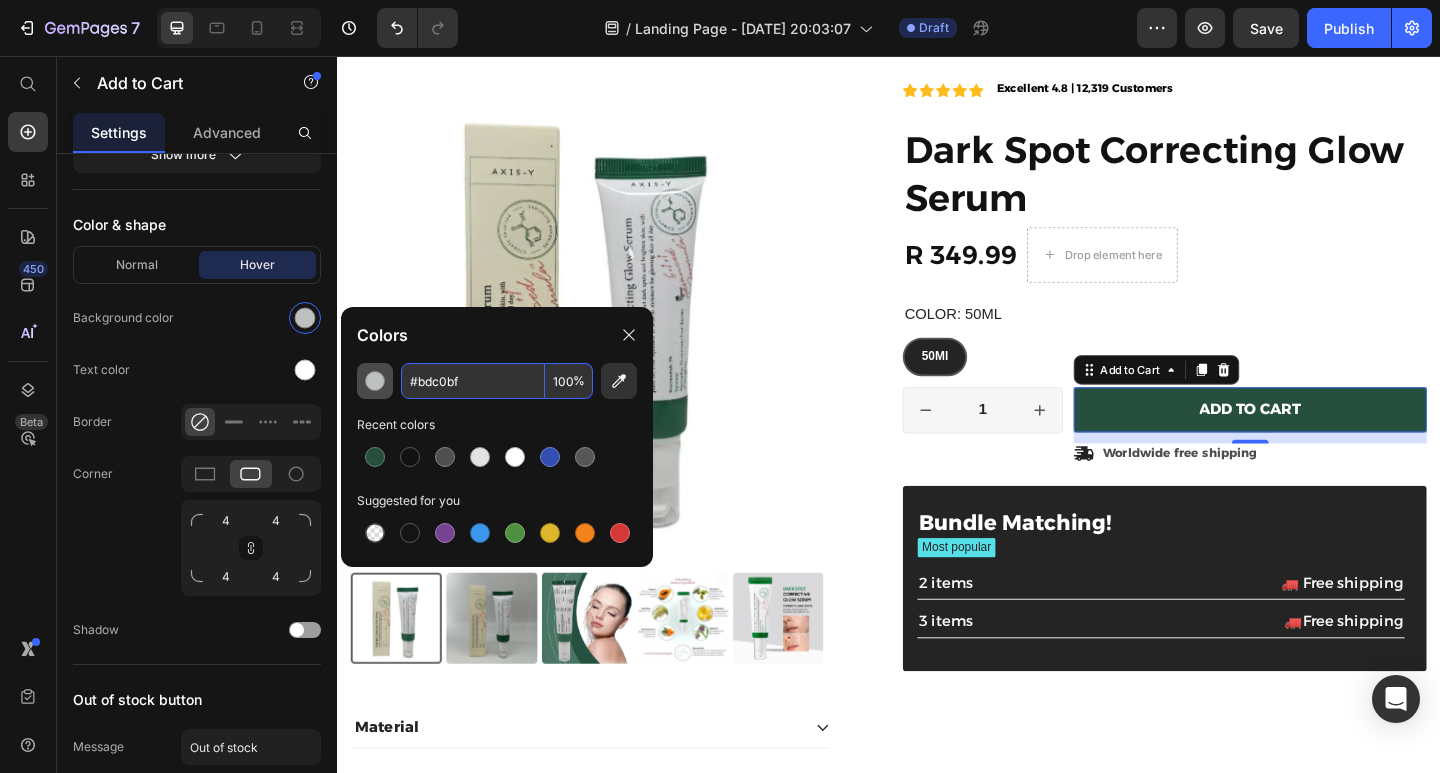 type on "BDC0BF" 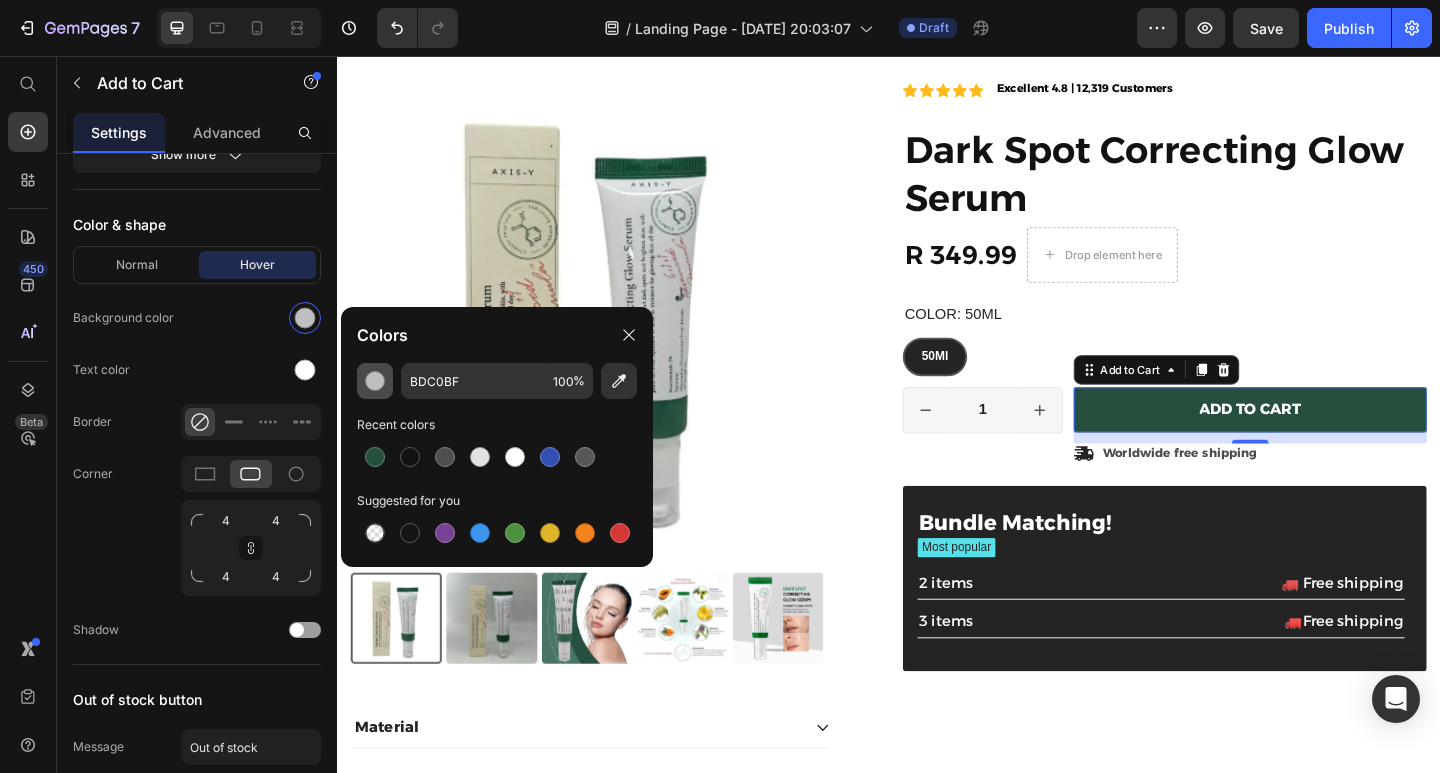 click at bounding box center (375, 381) 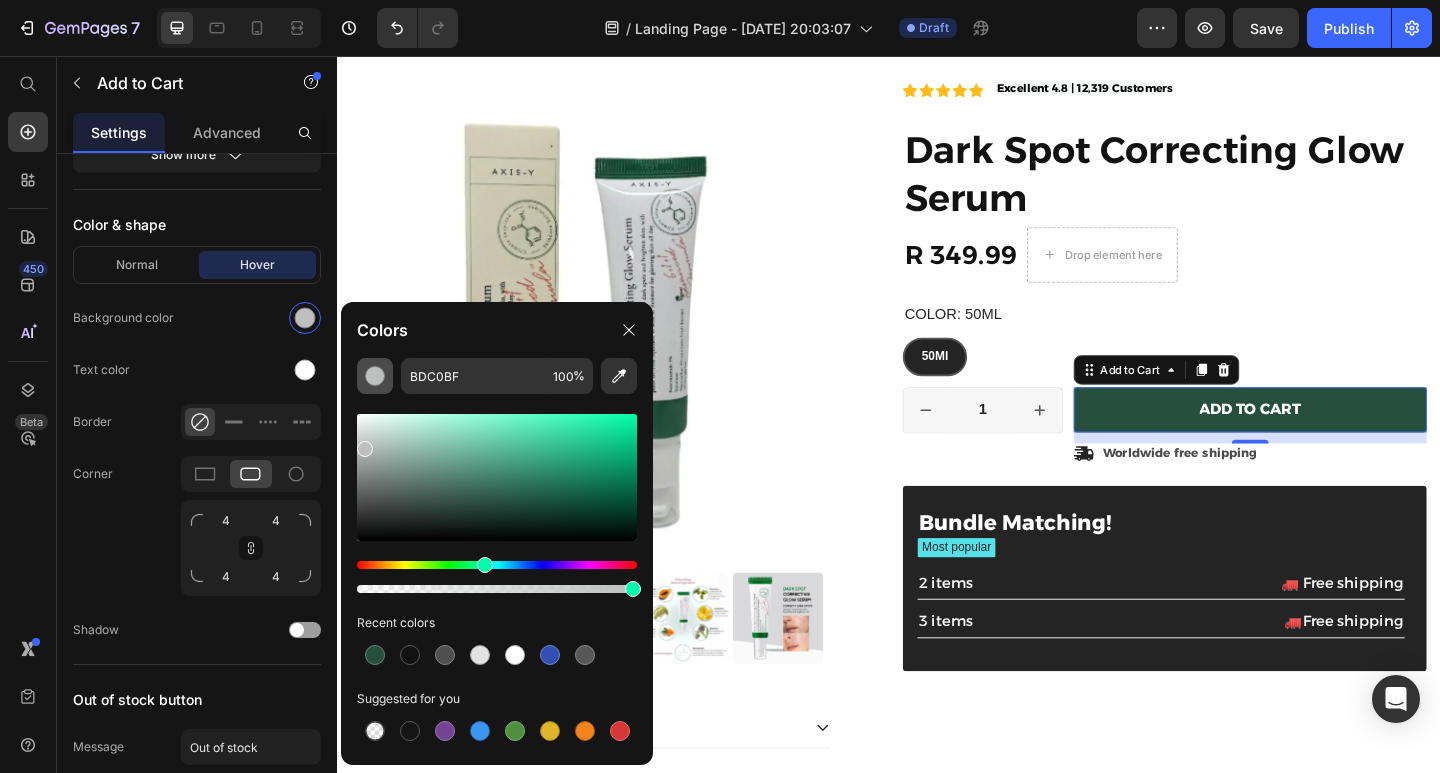 click at bounding box center [375, 376] 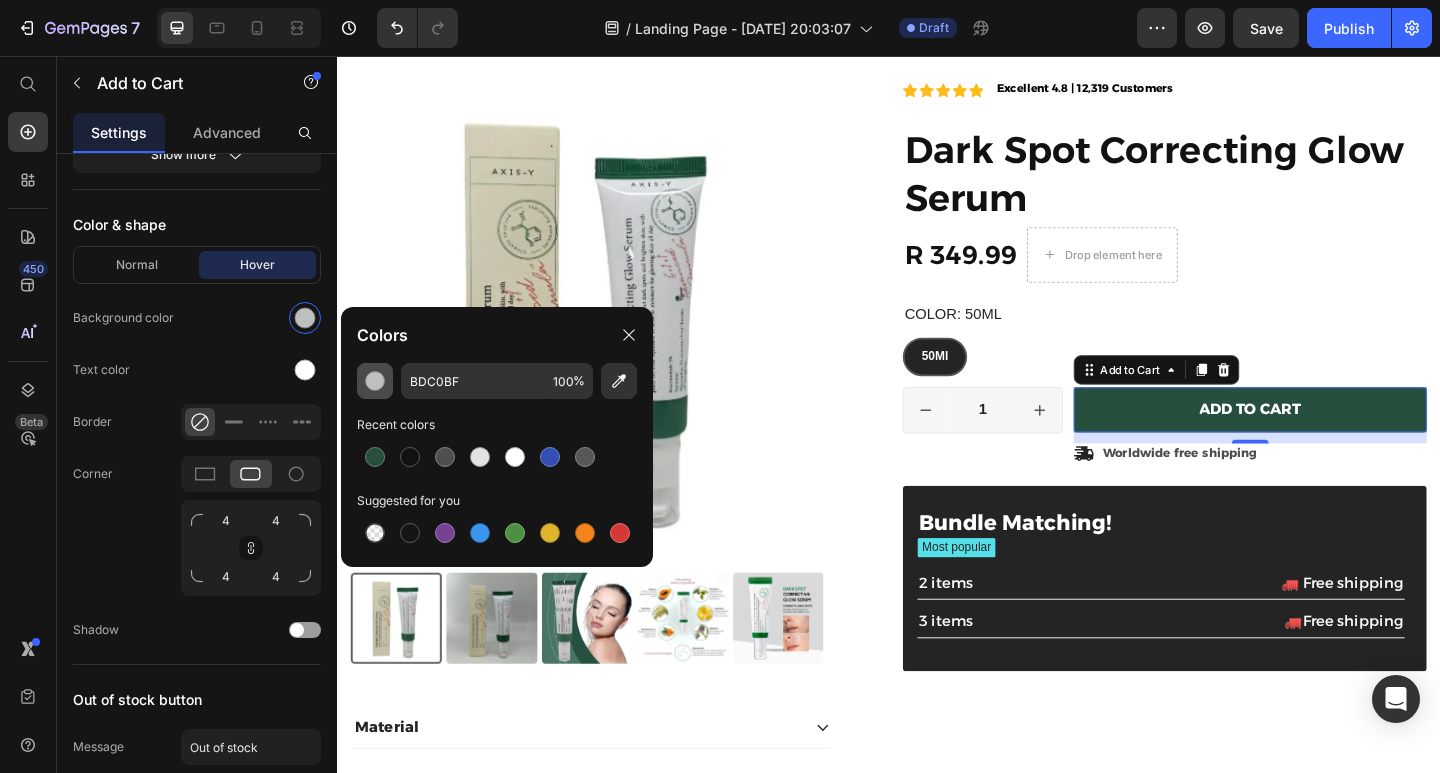 click at bounding box center [375, 381] 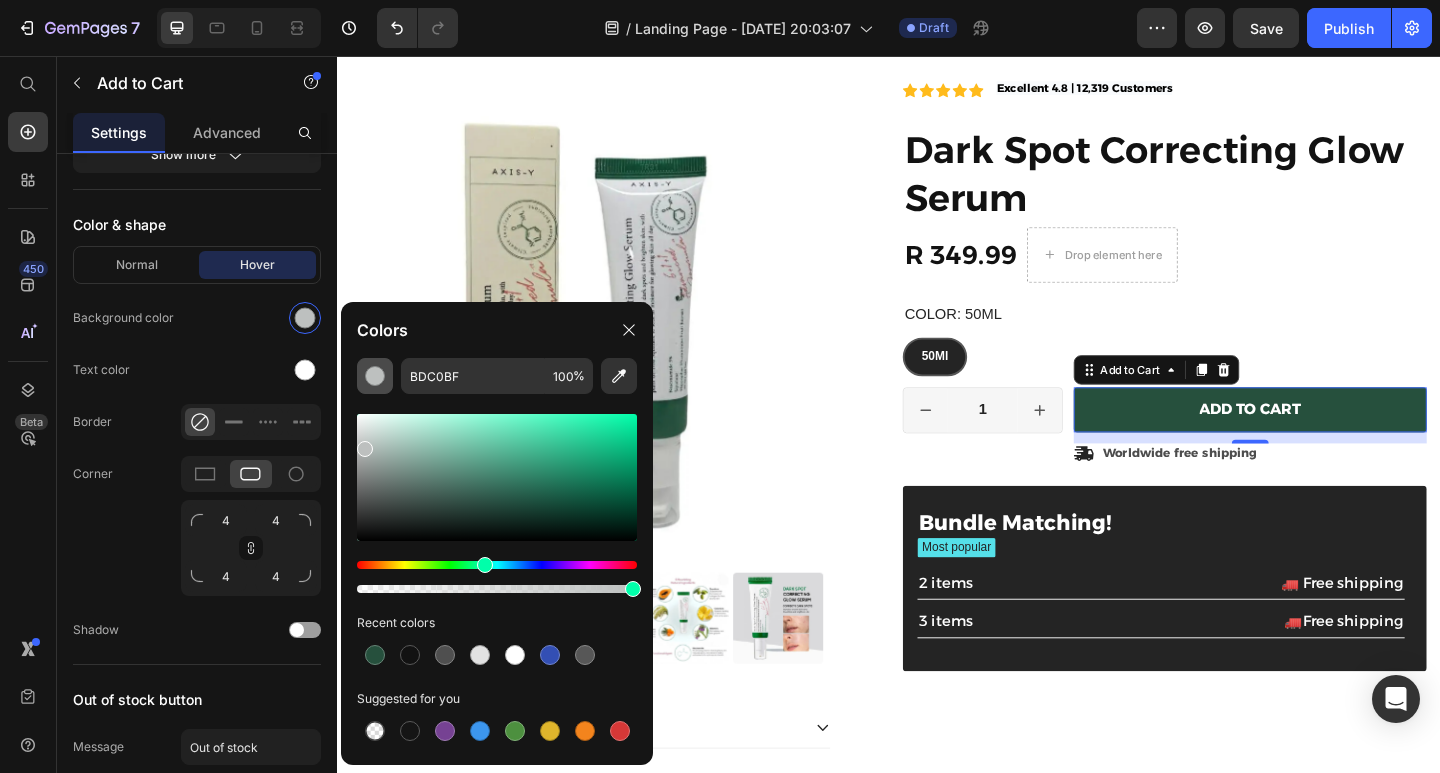 click at bounding box center [375, 376] 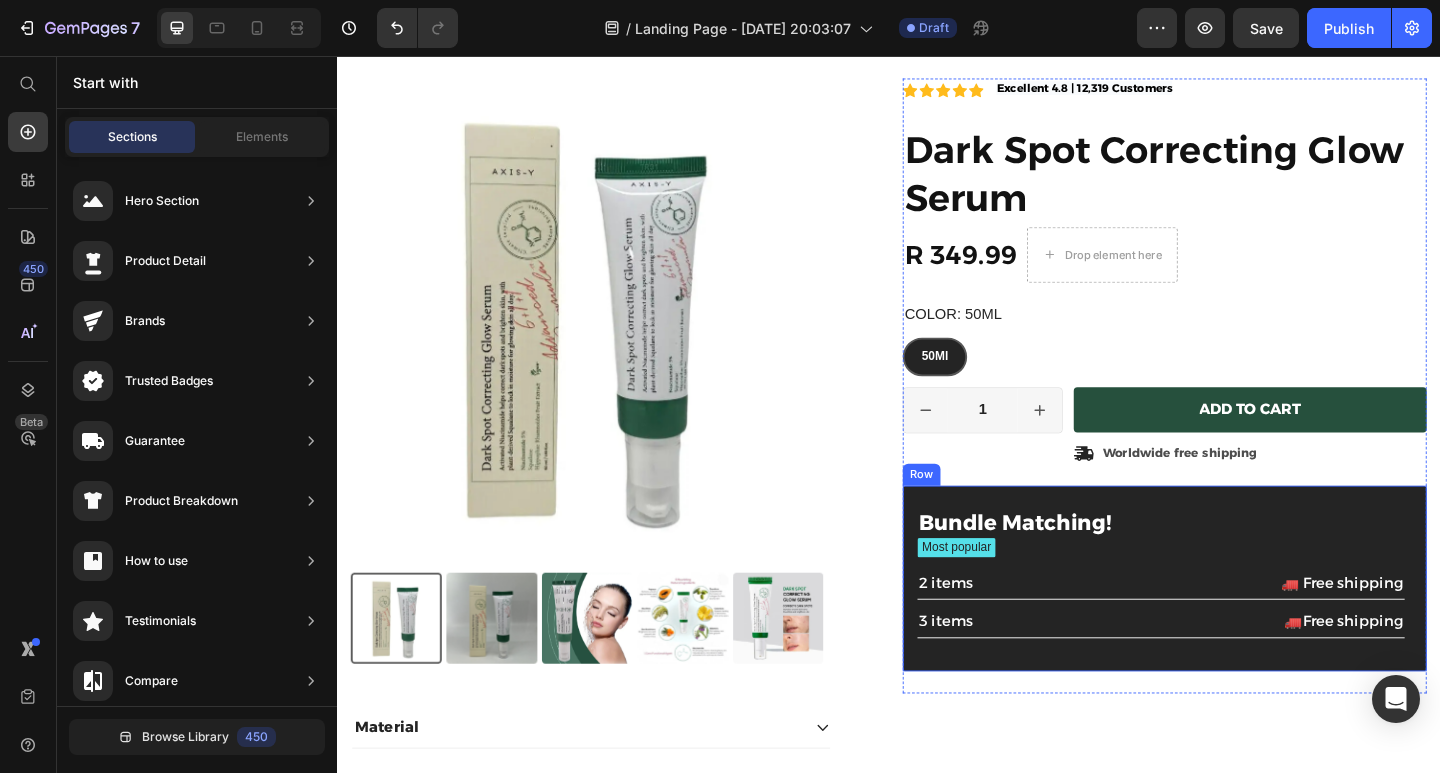 click on "Bundle Matching! Text Block Most popular Text Block Row 2 items Text Block 🚛 Free shipping Text Block Row 3 items Text Block 🚛Free shipping Text Block Row Row" at bounding box center [1237, 625] 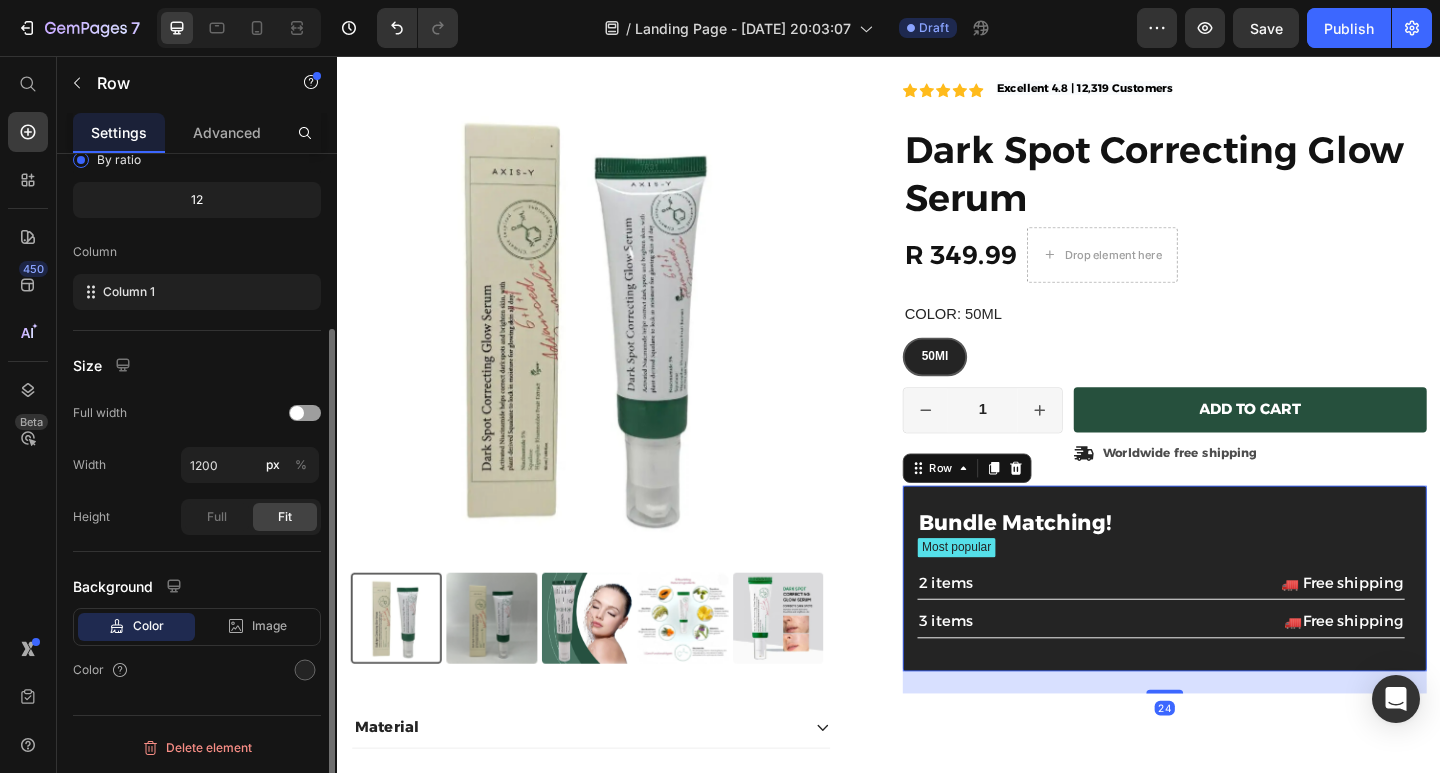 scroll, scrollTop: 0, scrollLeft: 0, axis: both 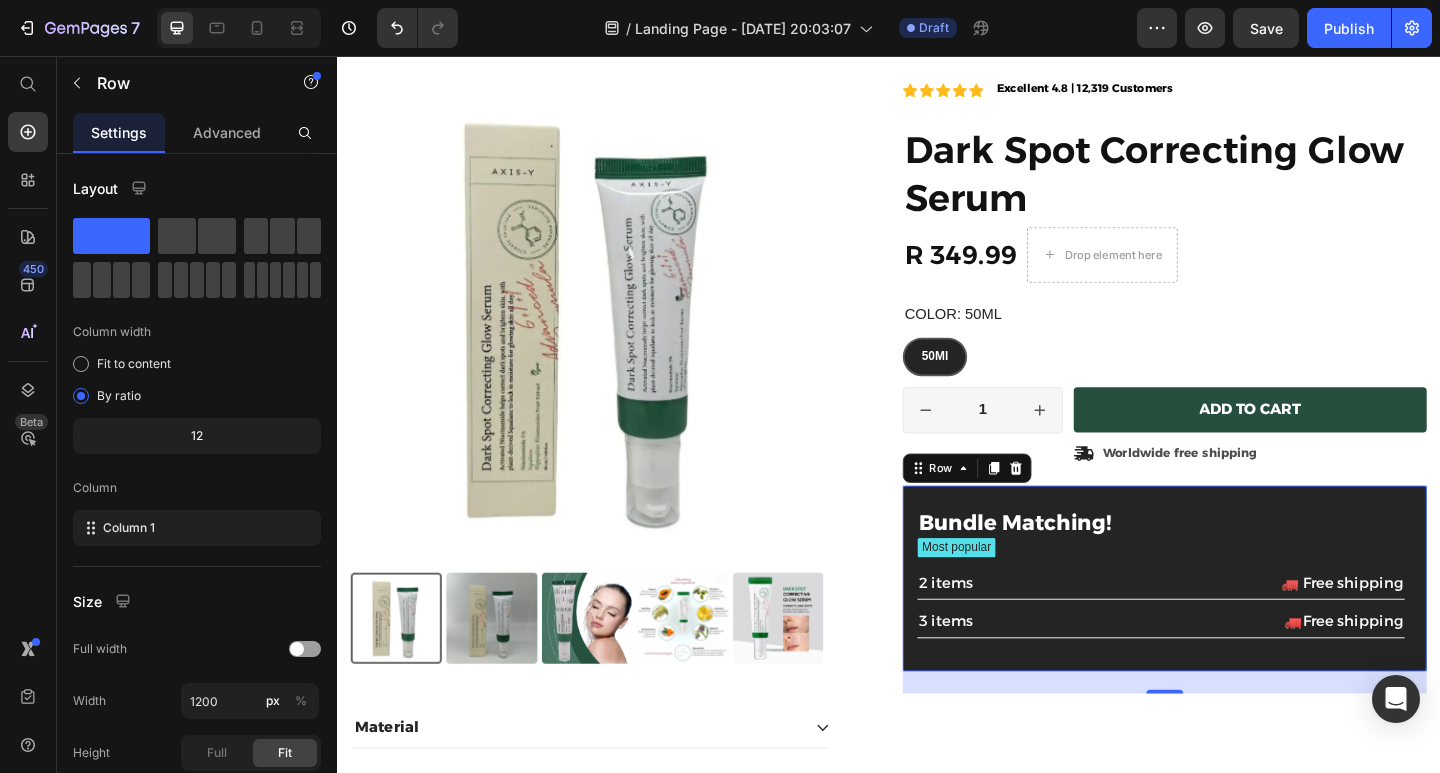 click on "Bundle Matching! Text Block Most popular Text Block Row 2 items Text Block 🚛 Free shipping Text Block Row 3 items Text Block 🚛Free shipping Text Block Row Row   24" at bounding box center [1237, 625] 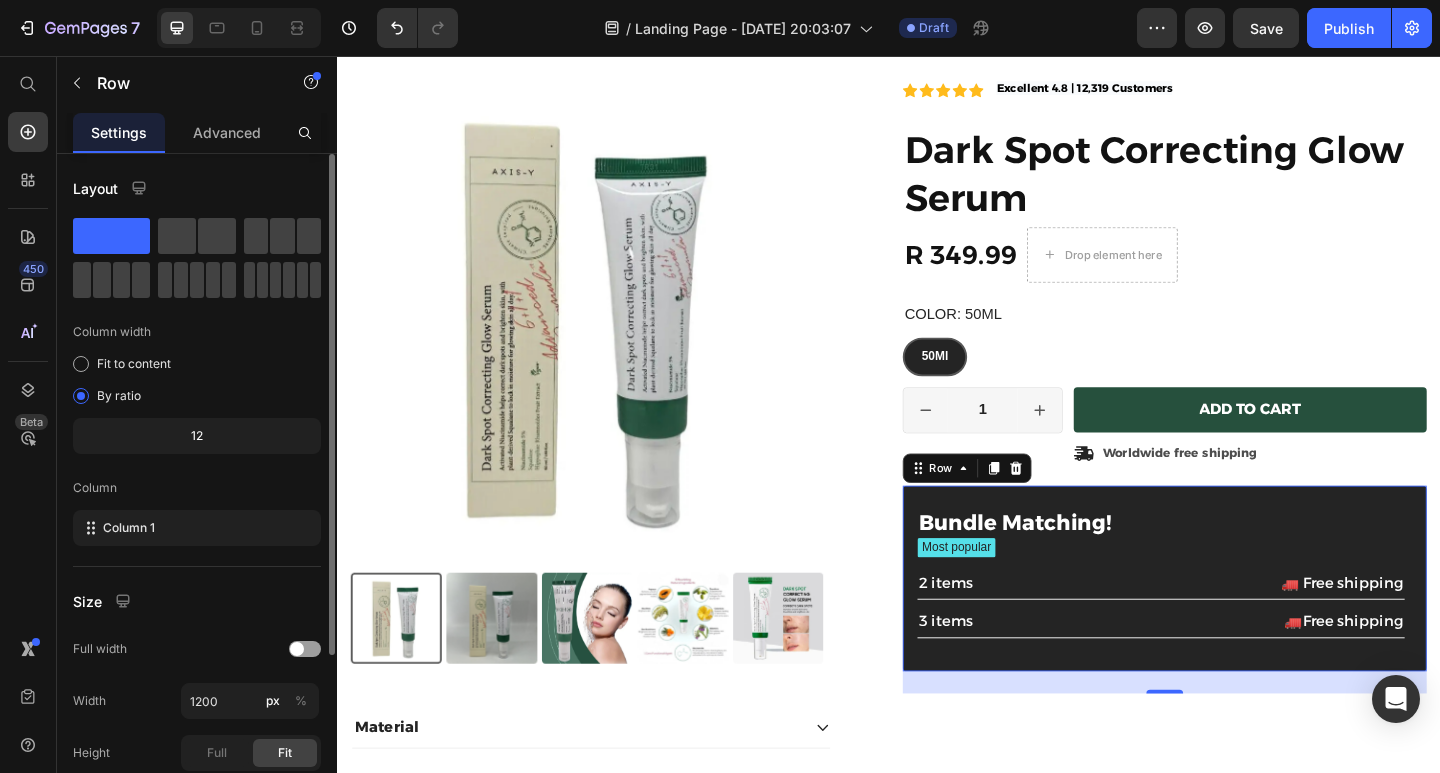 scroll, scrollTop: 236, scrollLeft: 0, axis: vertical 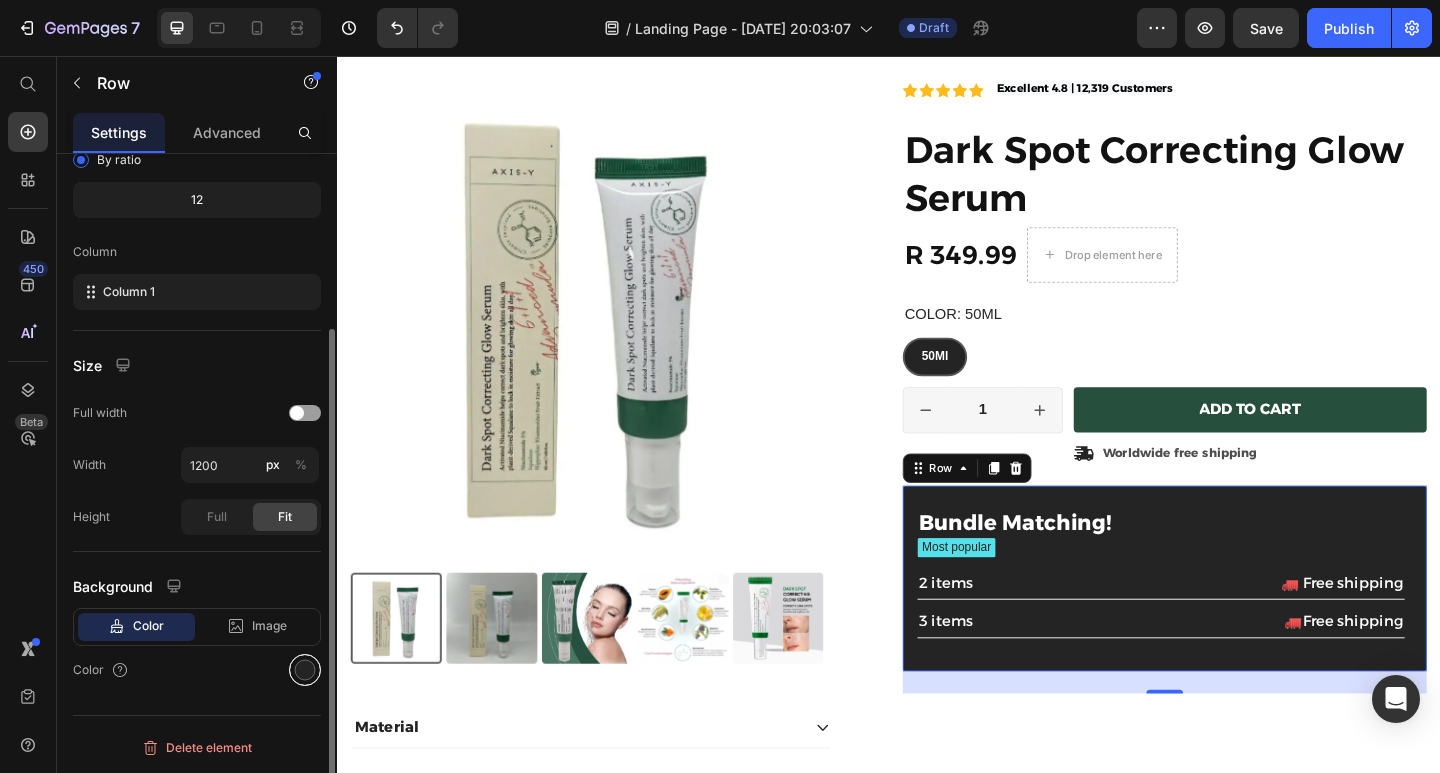 click at bounding box center [305, 670] 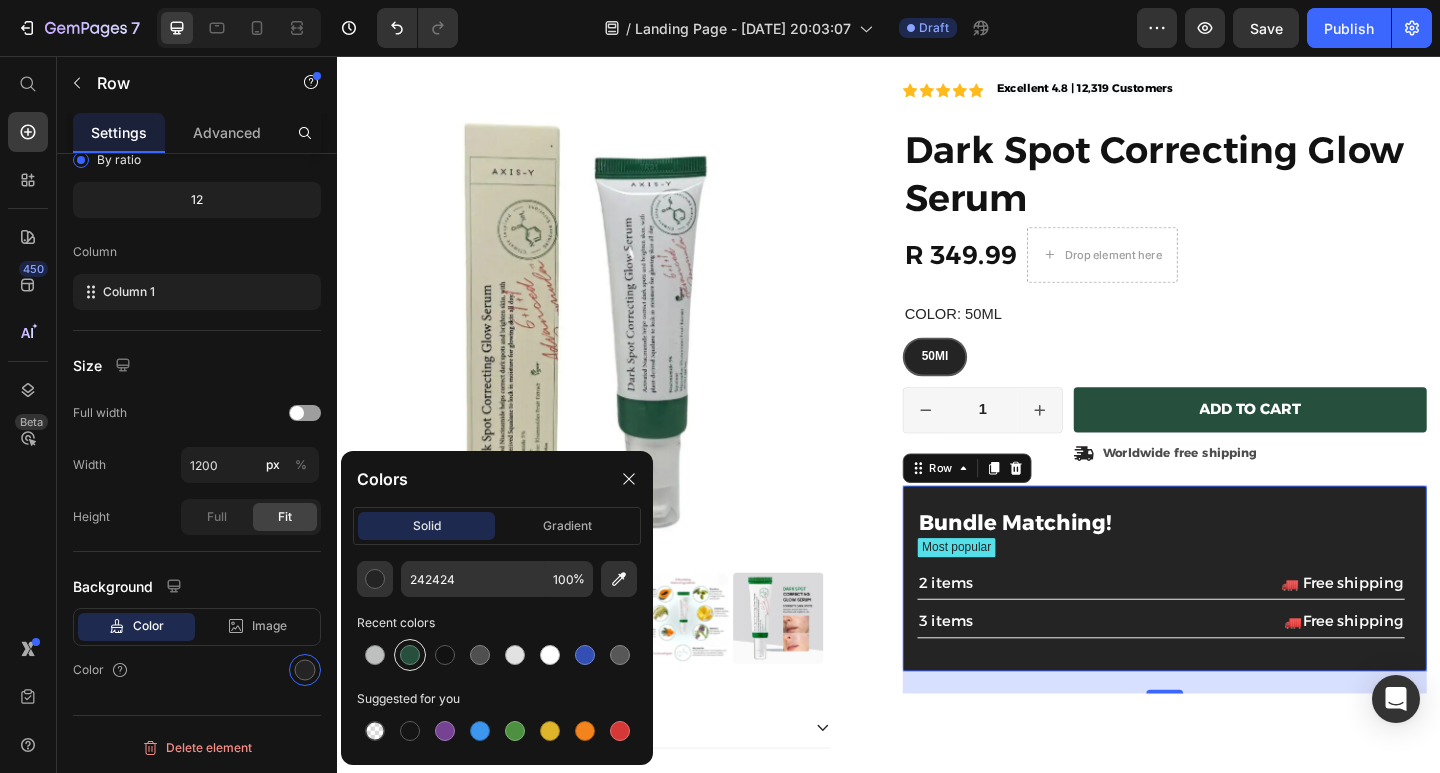 click at bounding box center [410, 655] 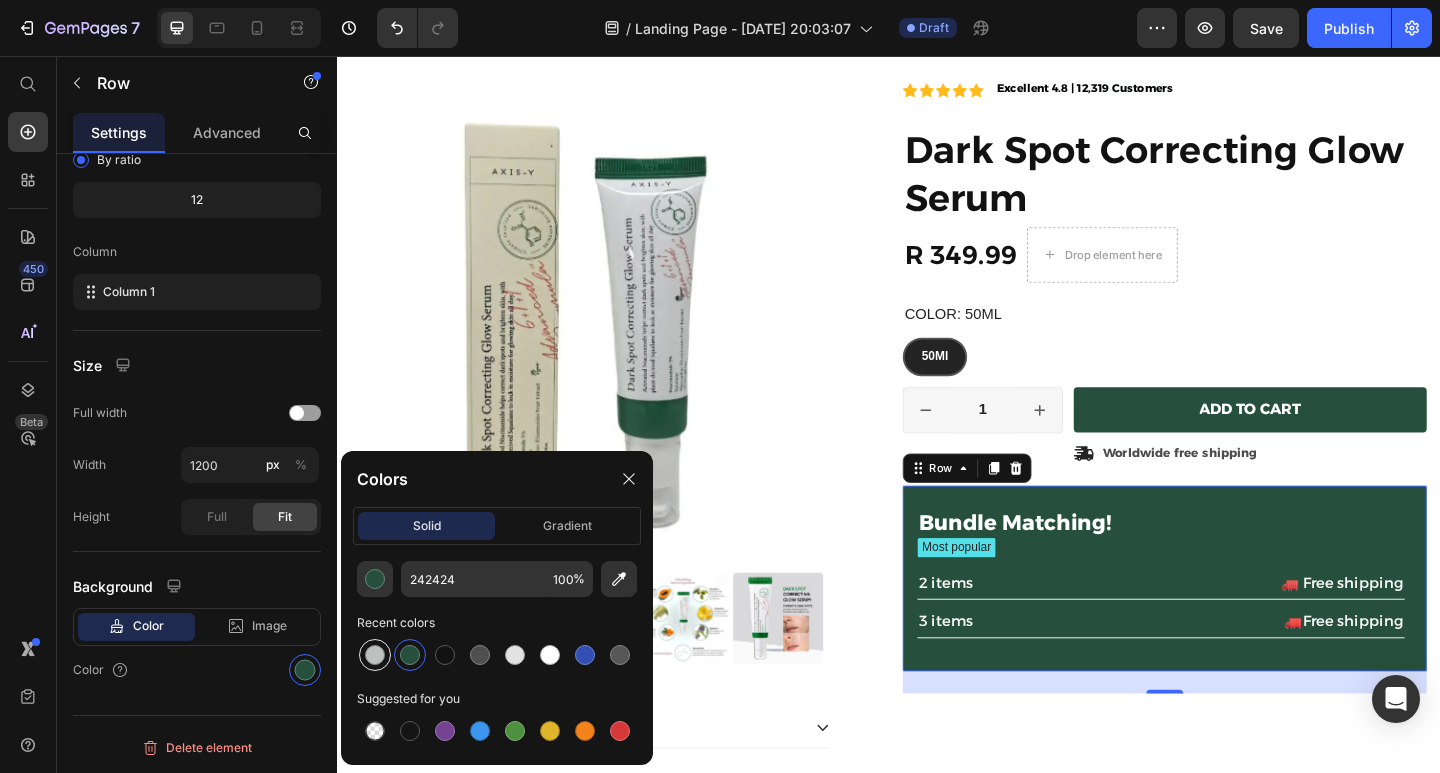click at bounding box center (375, 655) 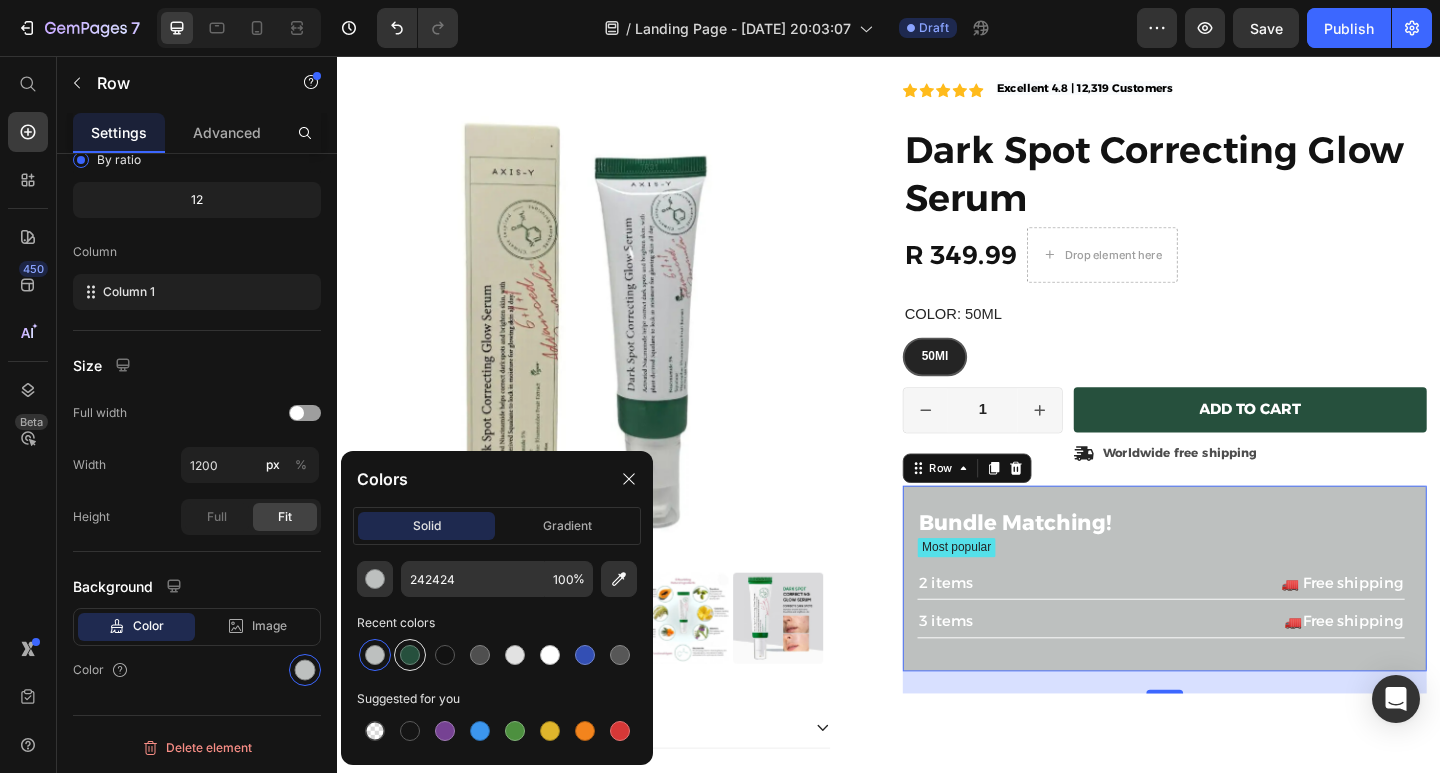 click at bounding box center (410, 655) 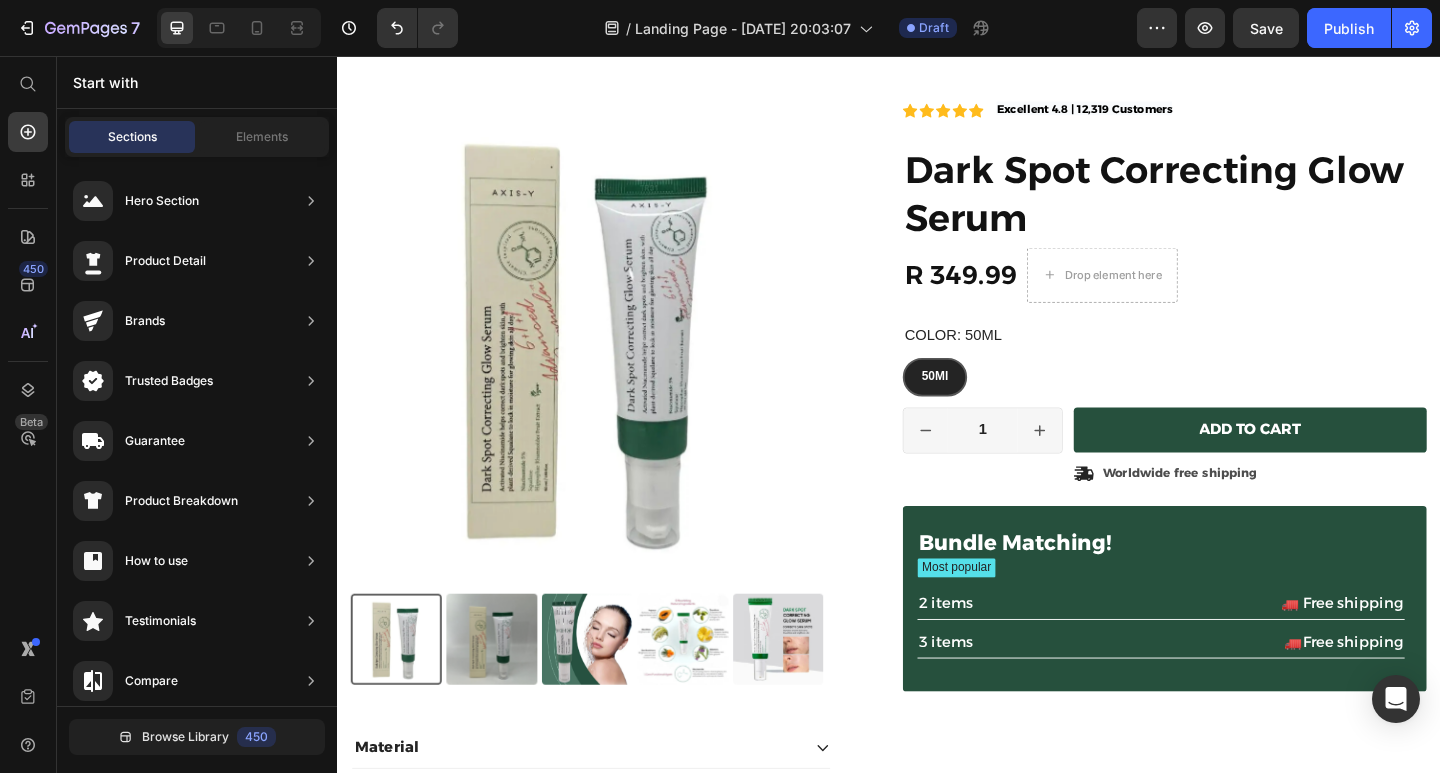 scroll, scrollTop: 72, scrollLeft: 0, axis: vertical 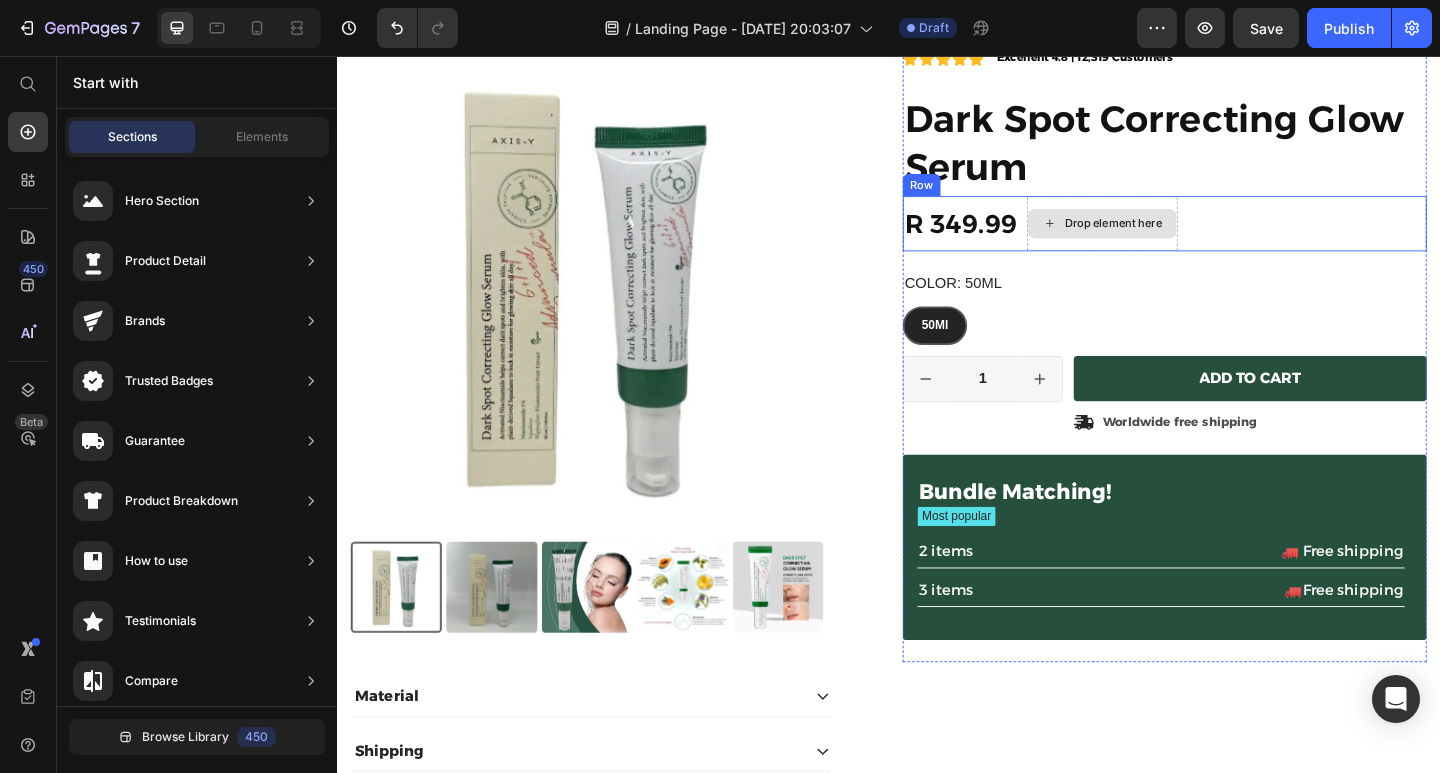 click on "Drop element here" at bounding box center [1169, 239] 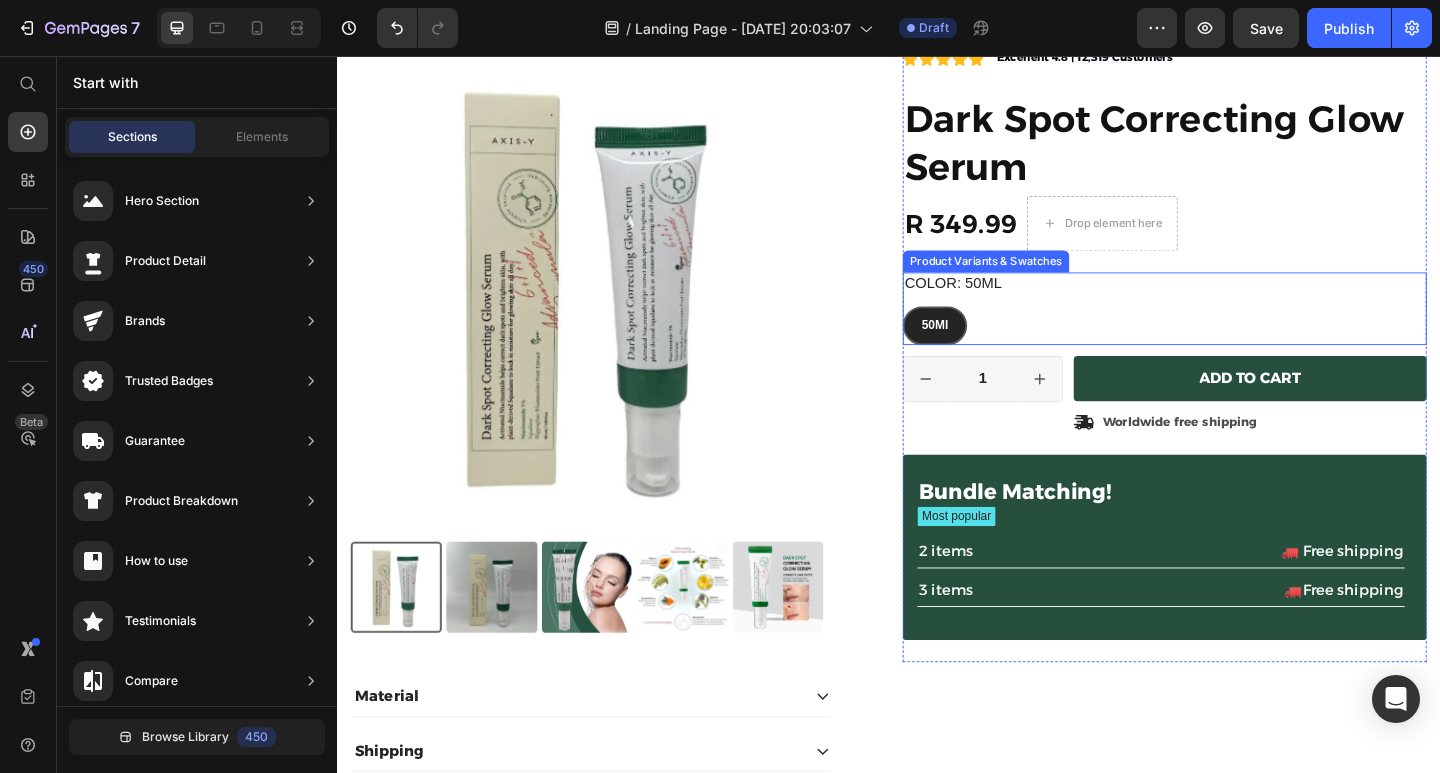 click on "50Ml" at bounding box center [987, 350] 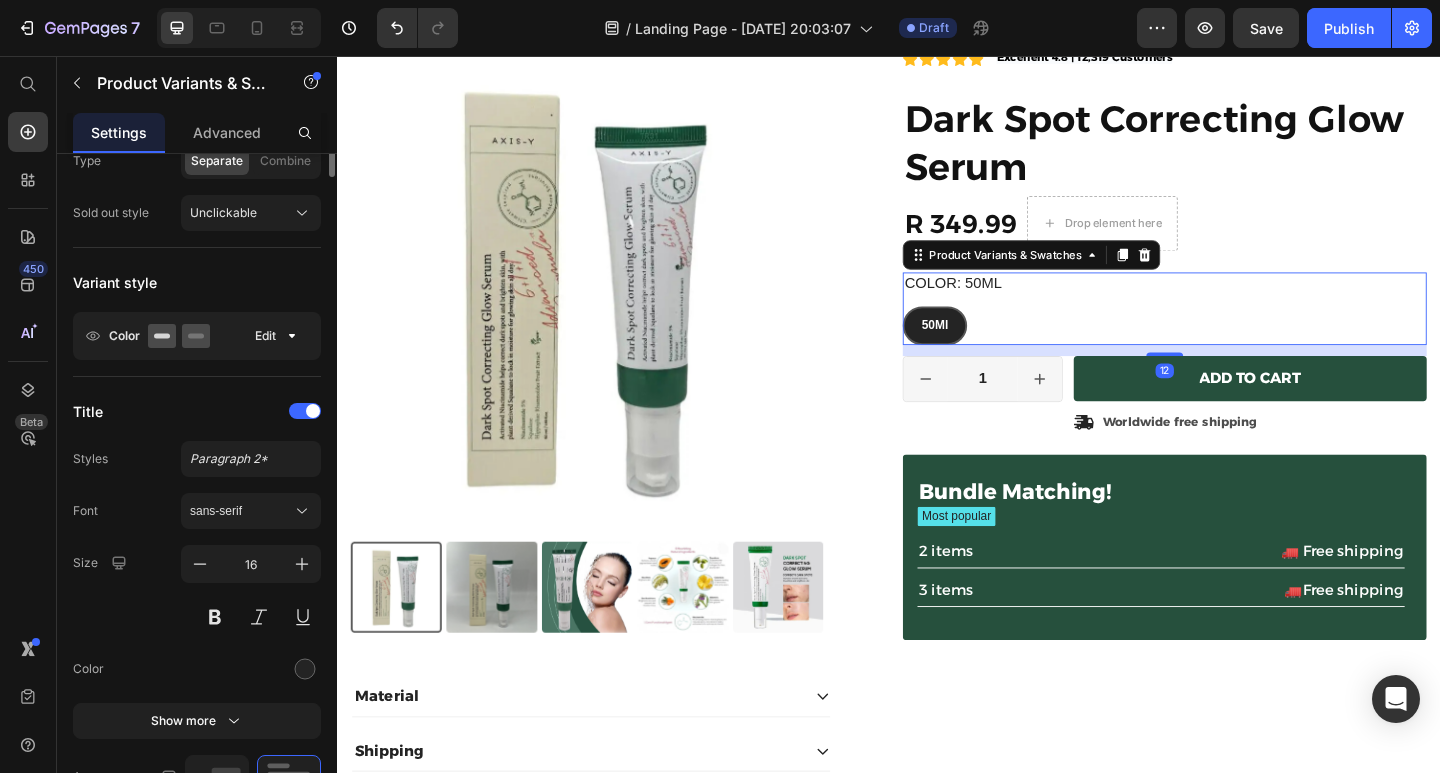 scroll, scrollTop: 0, scrollLeft: 0, axis: both 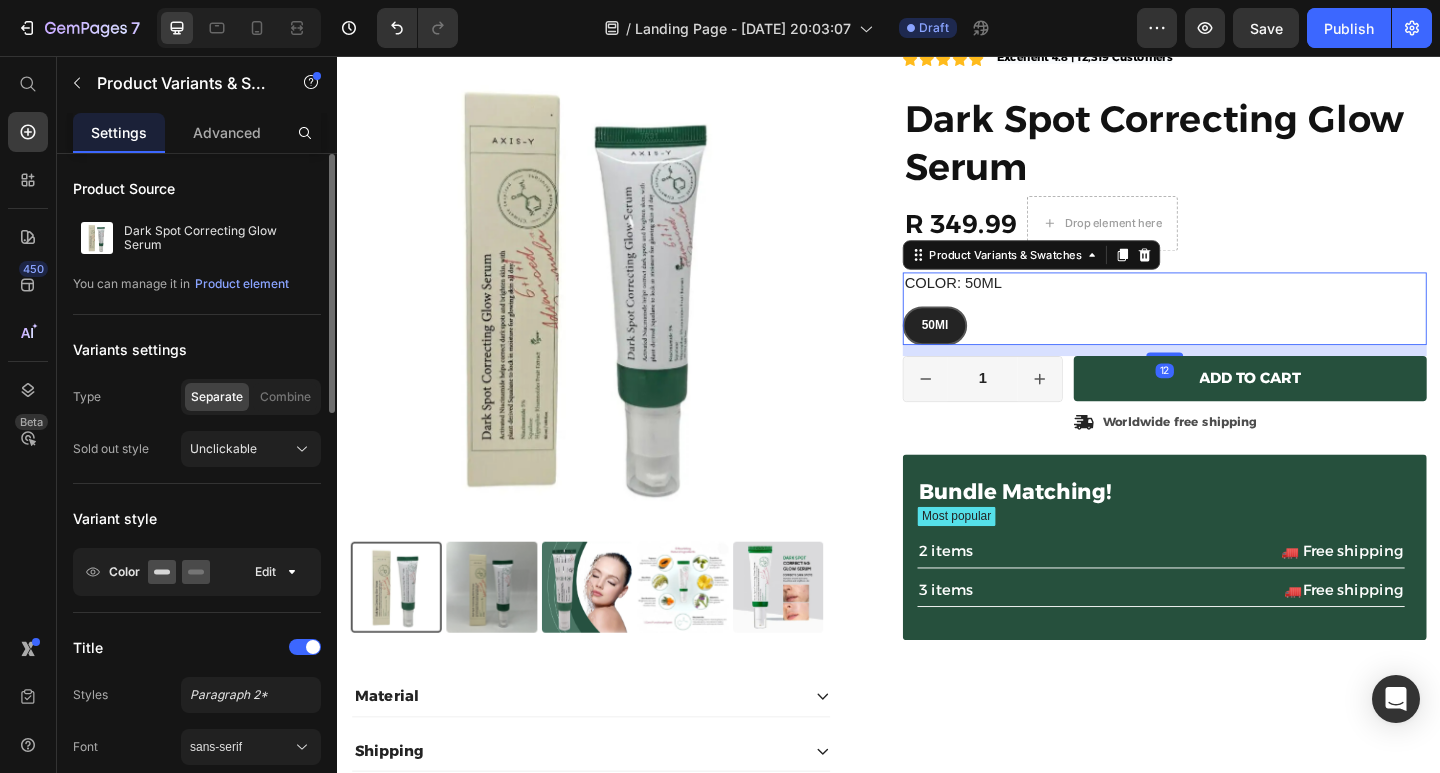 click on "50Ml" at bounding box center (987, 350) 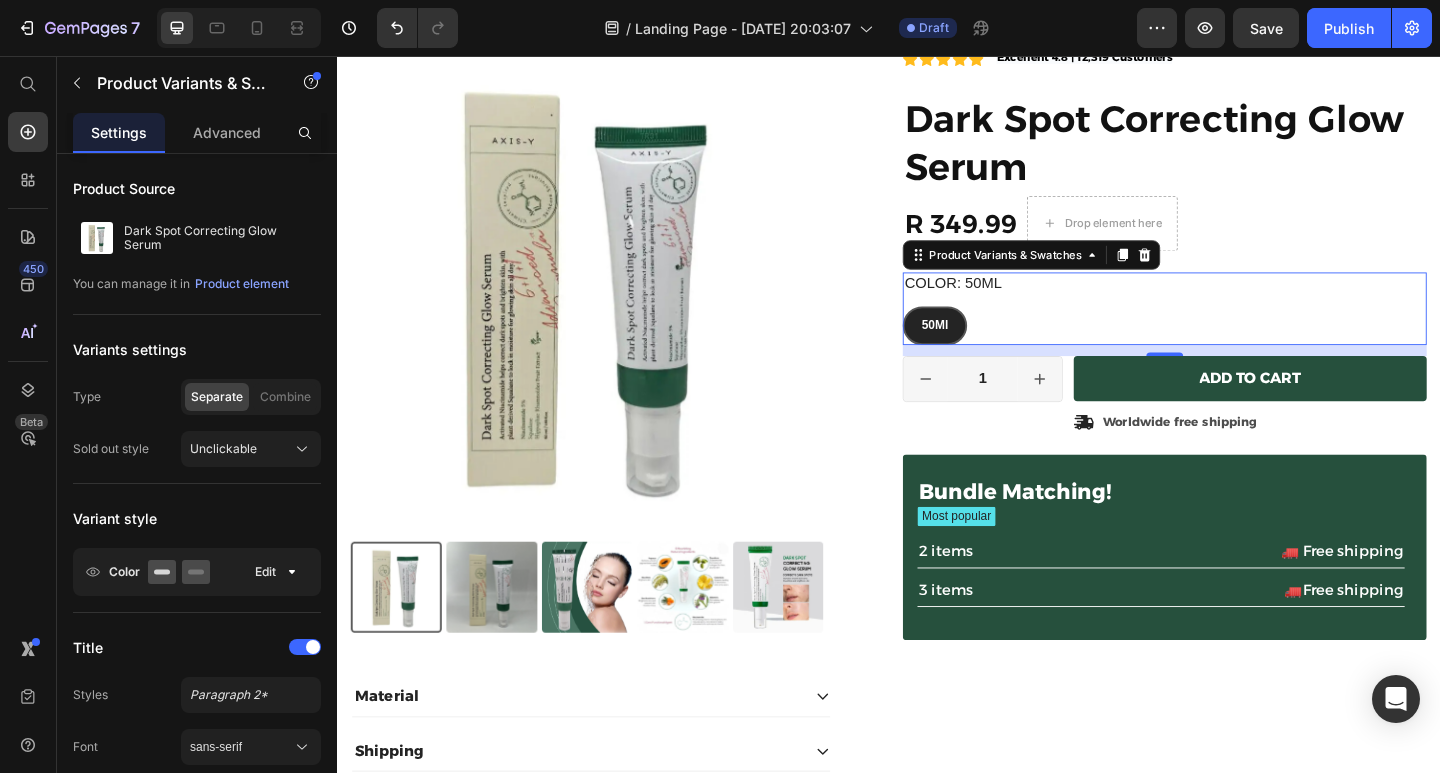 click on "50Ml" at bounding box center [987, 350] 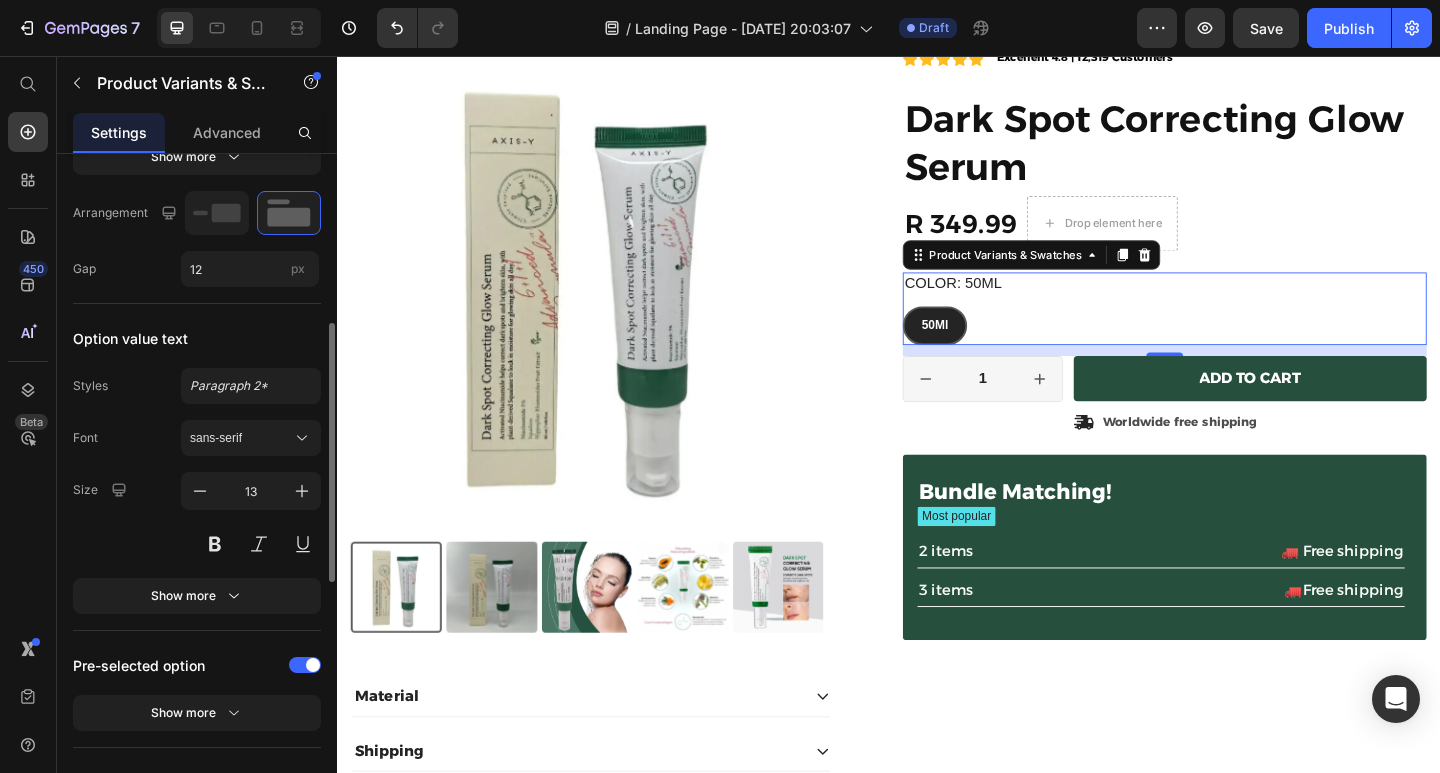 scroll, scrollTop: 700, scrollLeft: 0, axis: vertical 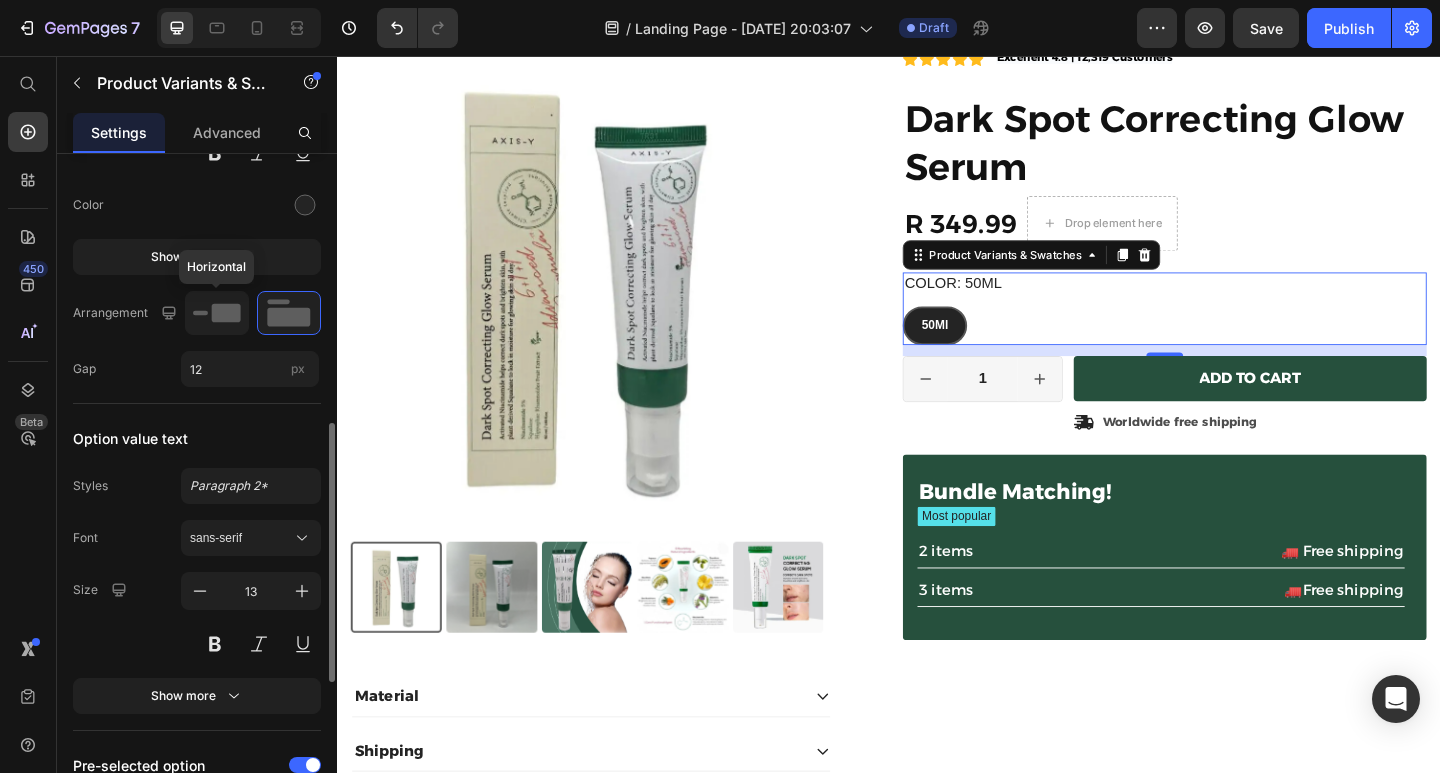 click 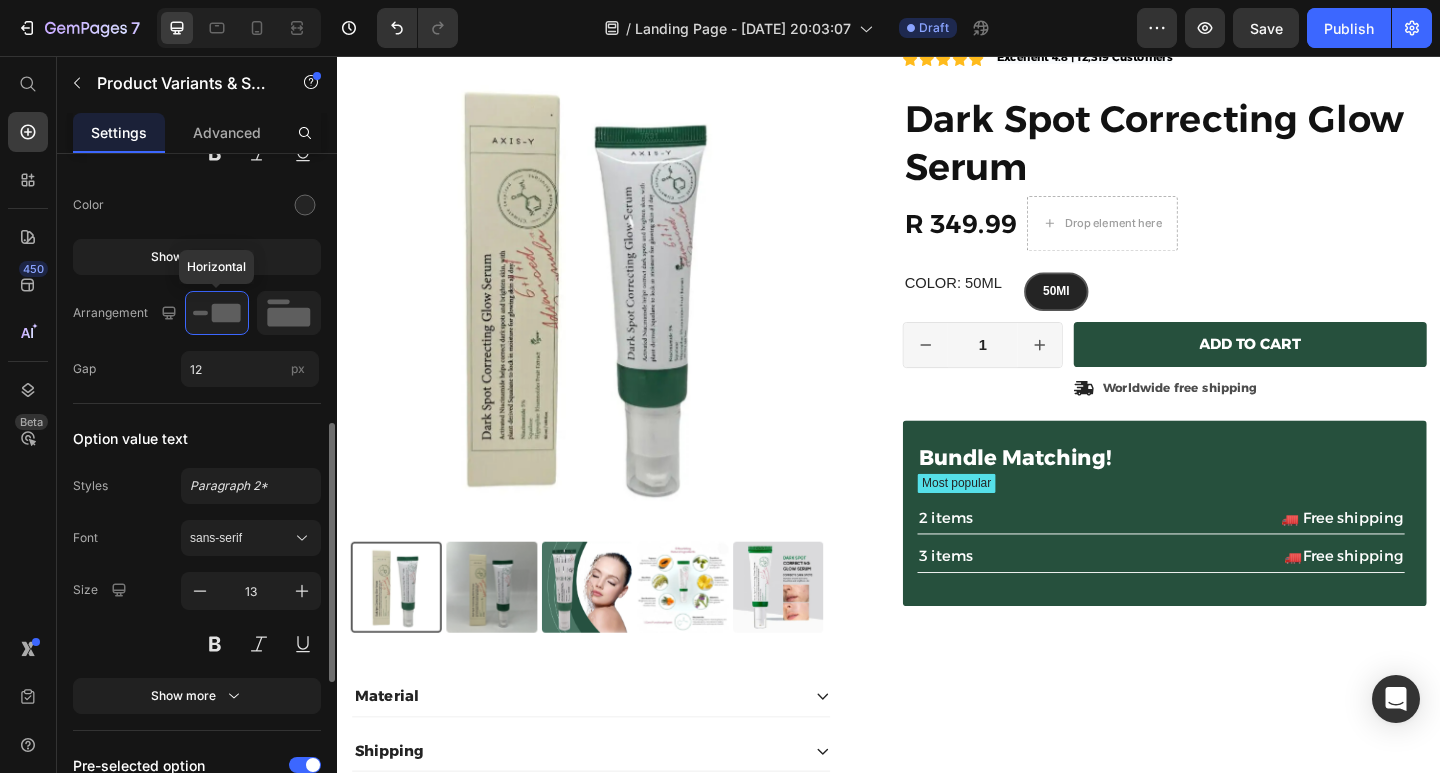click 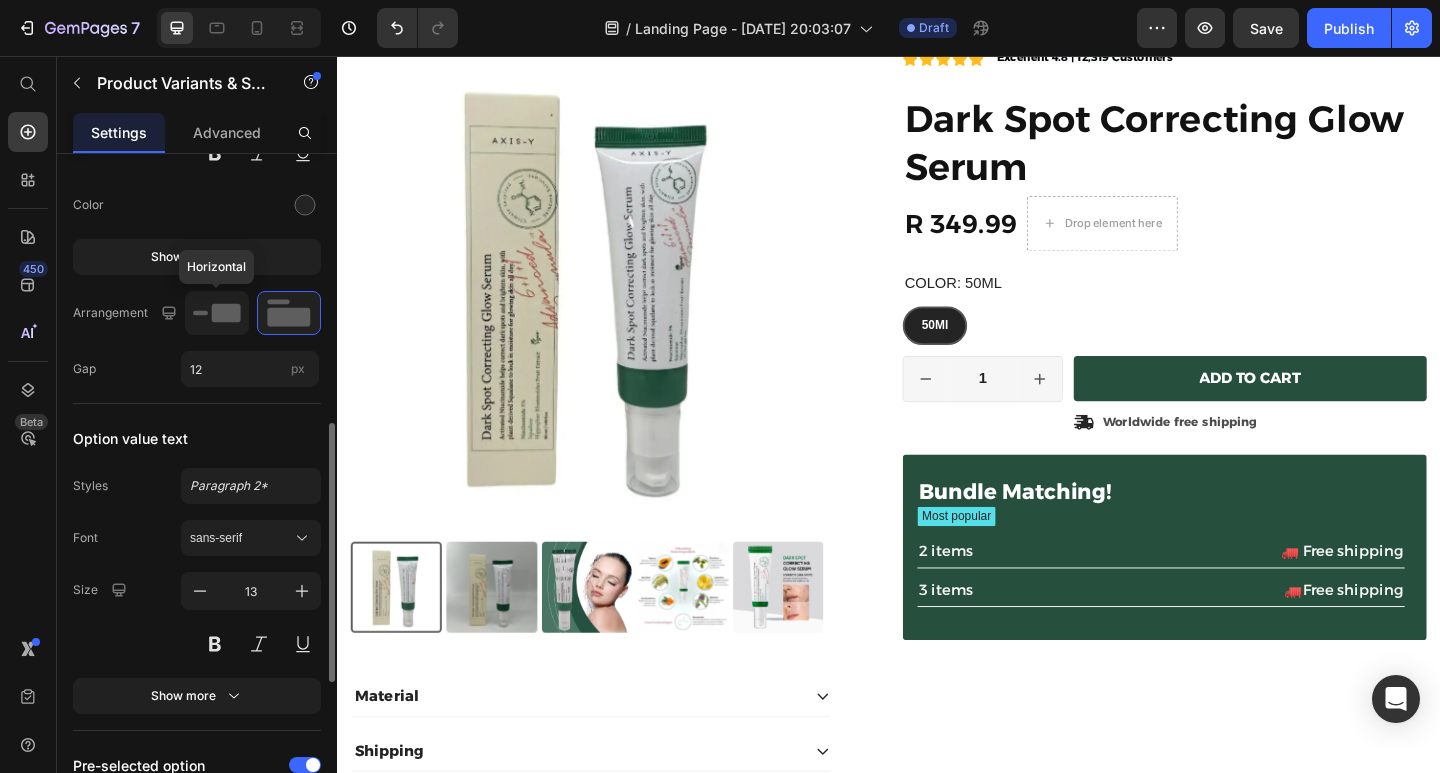 click 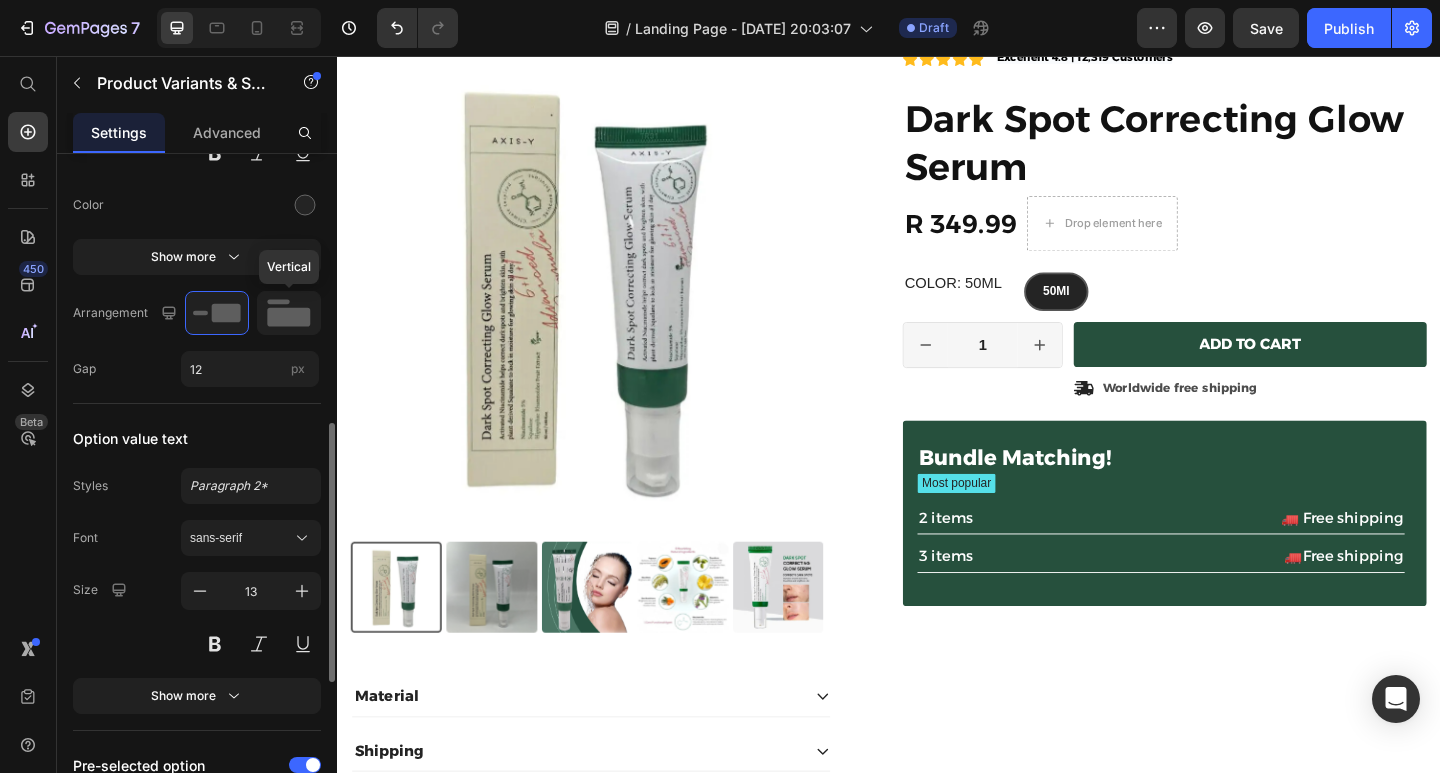 click 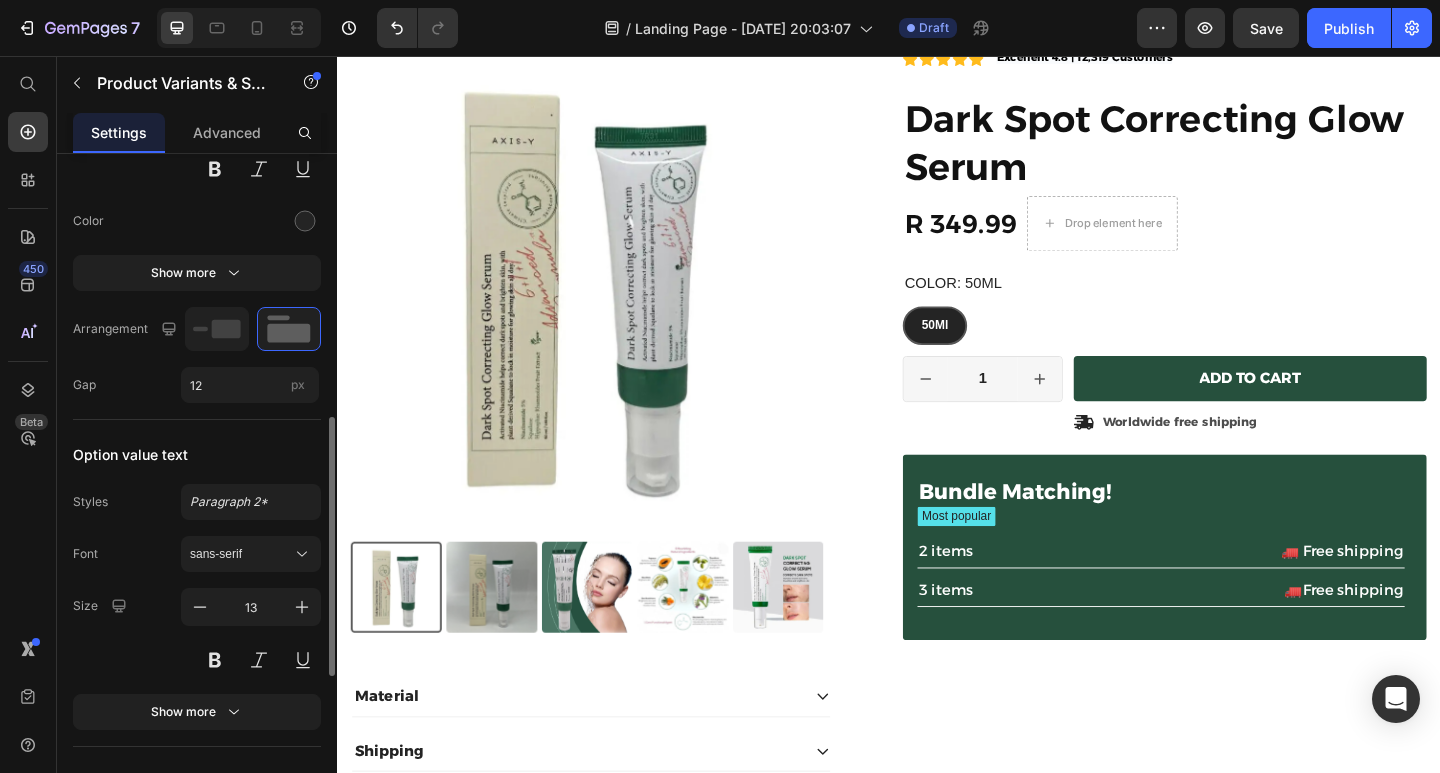 scroll, scrollTop: 484, scrollLeft: 0, axis: vertical 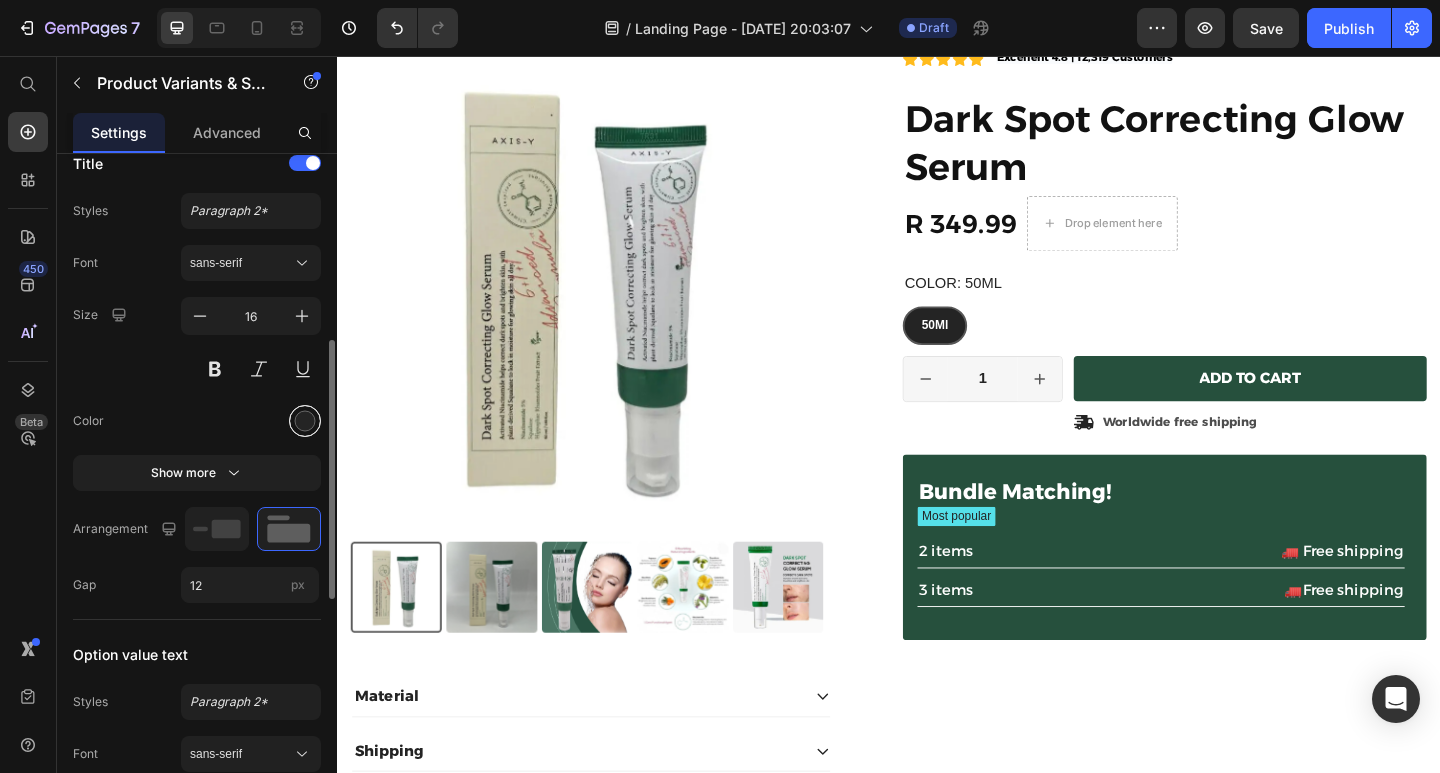 click at bounding box center (305, 421) 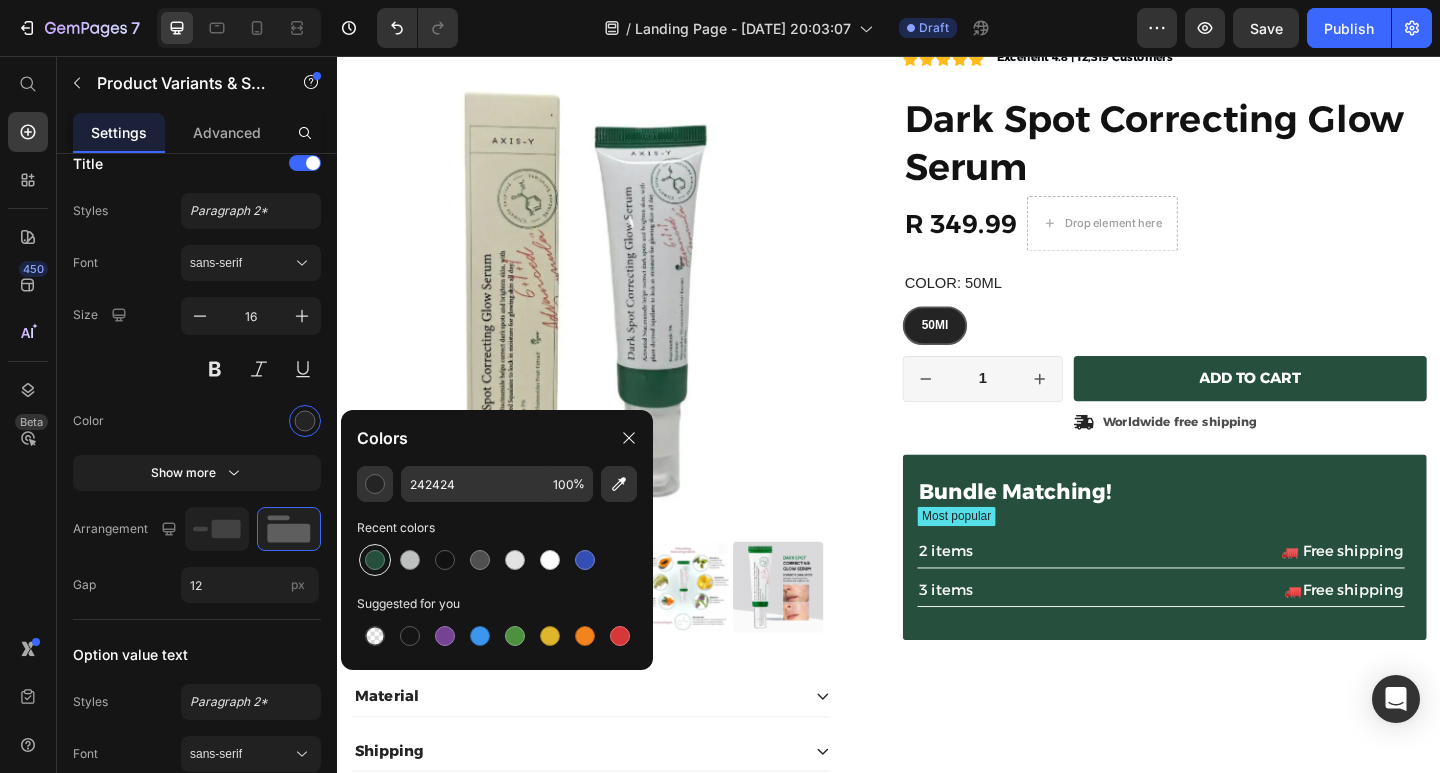 click at bounding box center [375, 560] 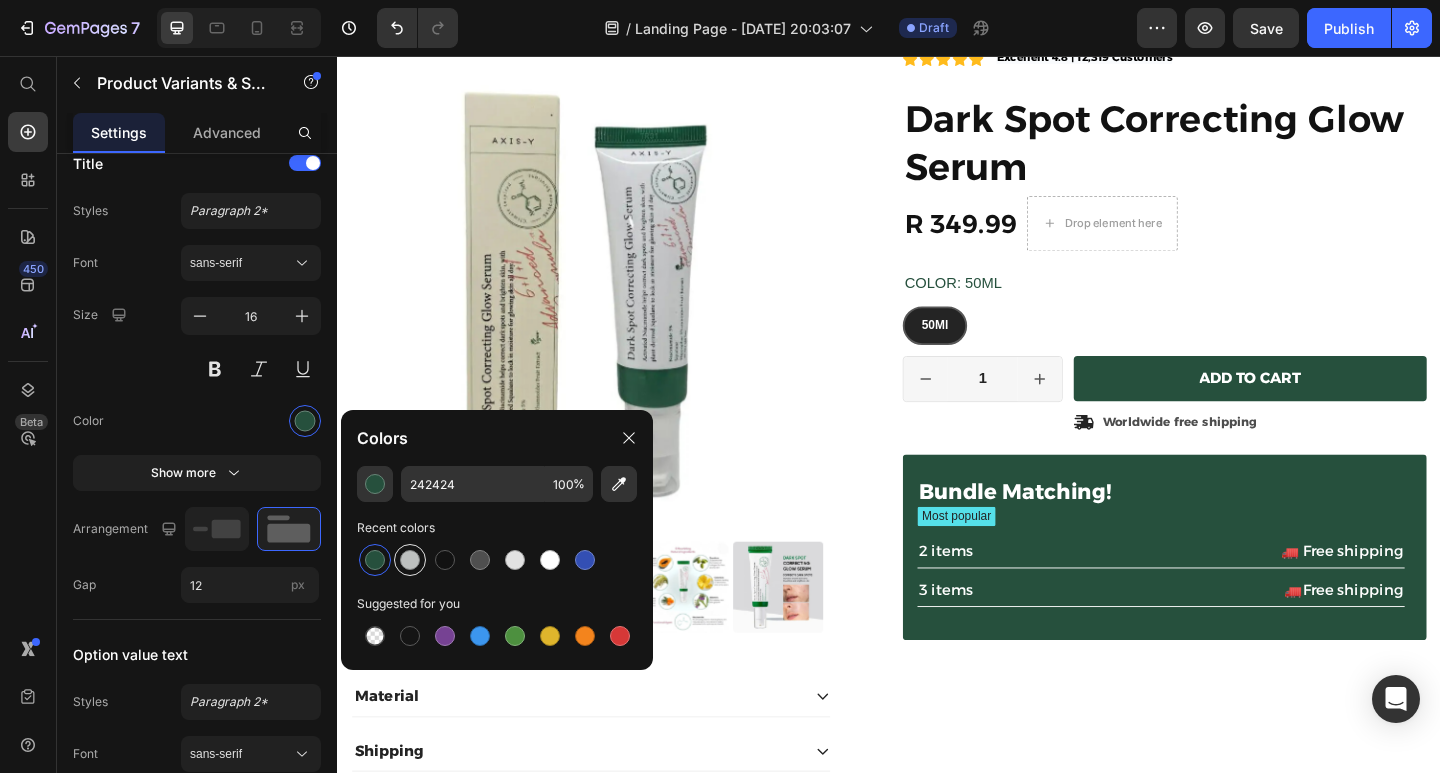 click at bounding box center (410, 560) 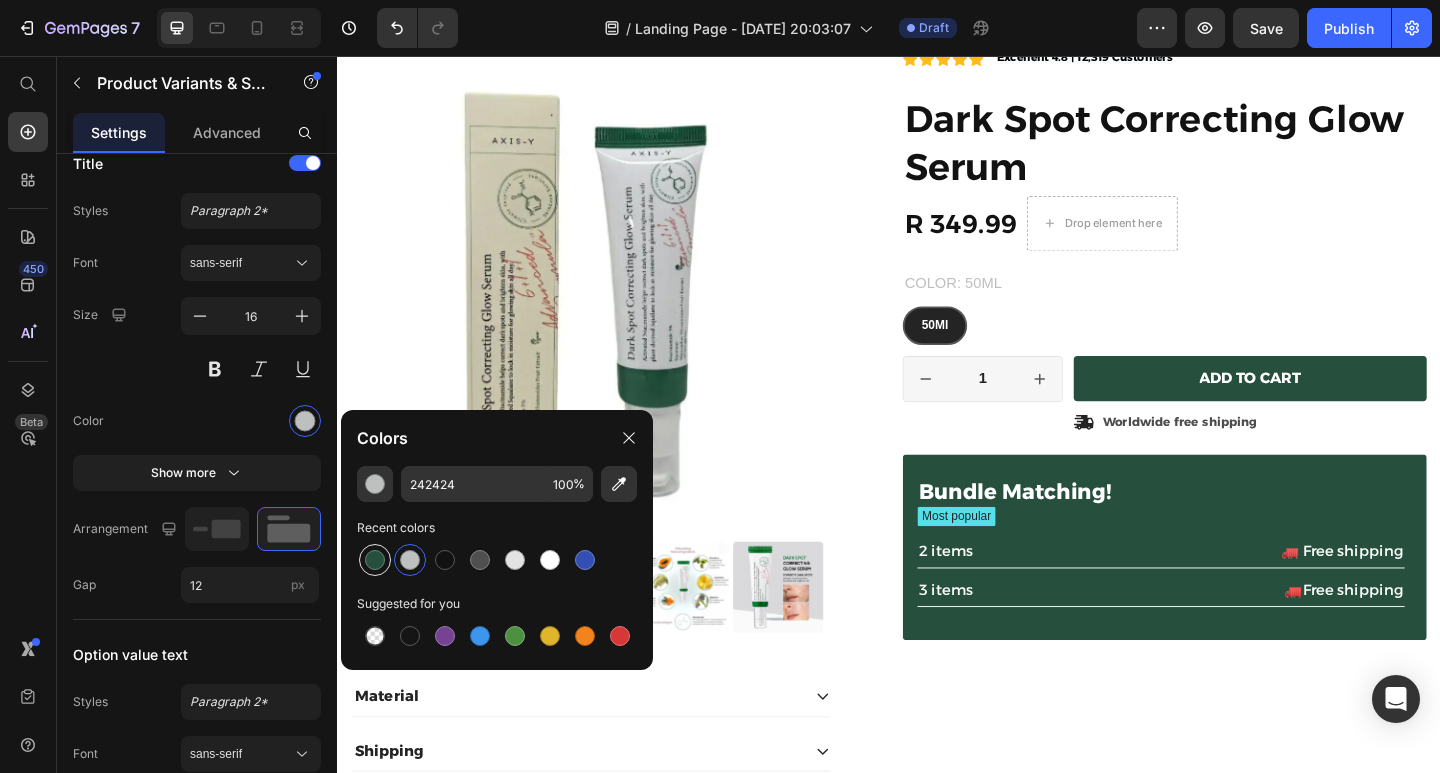 click at bounding box center [375, 560] 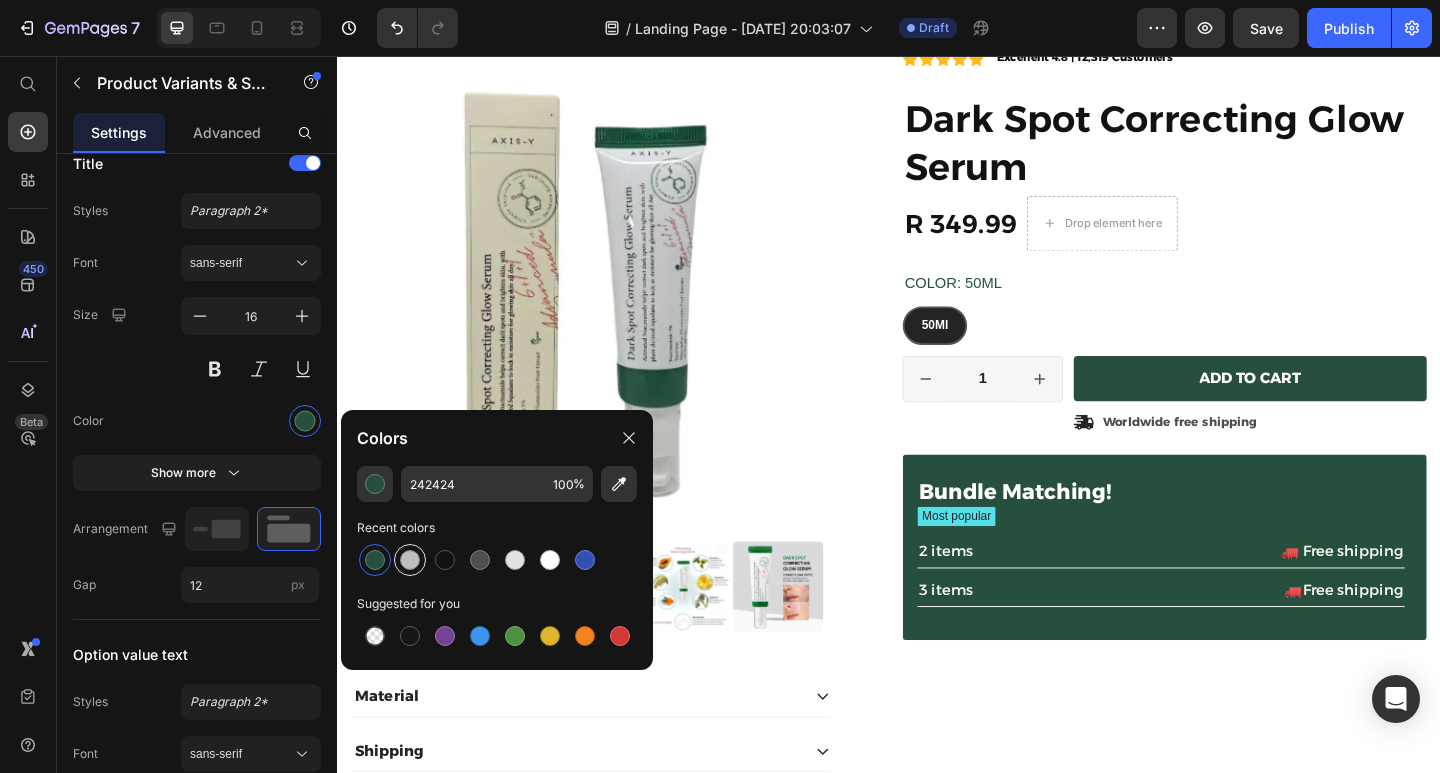 click at bounding box center [410, 560] 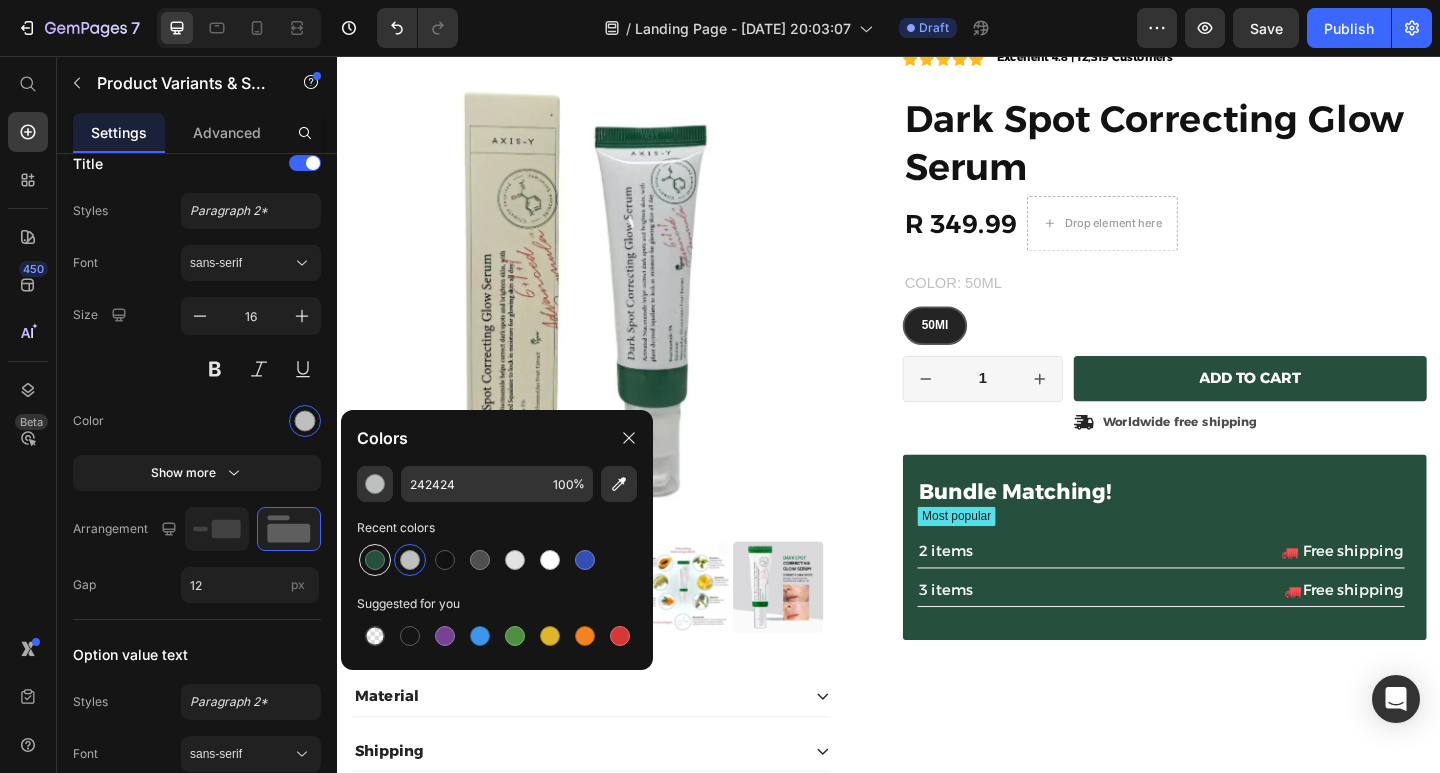 click at bounding box center [375, 560] 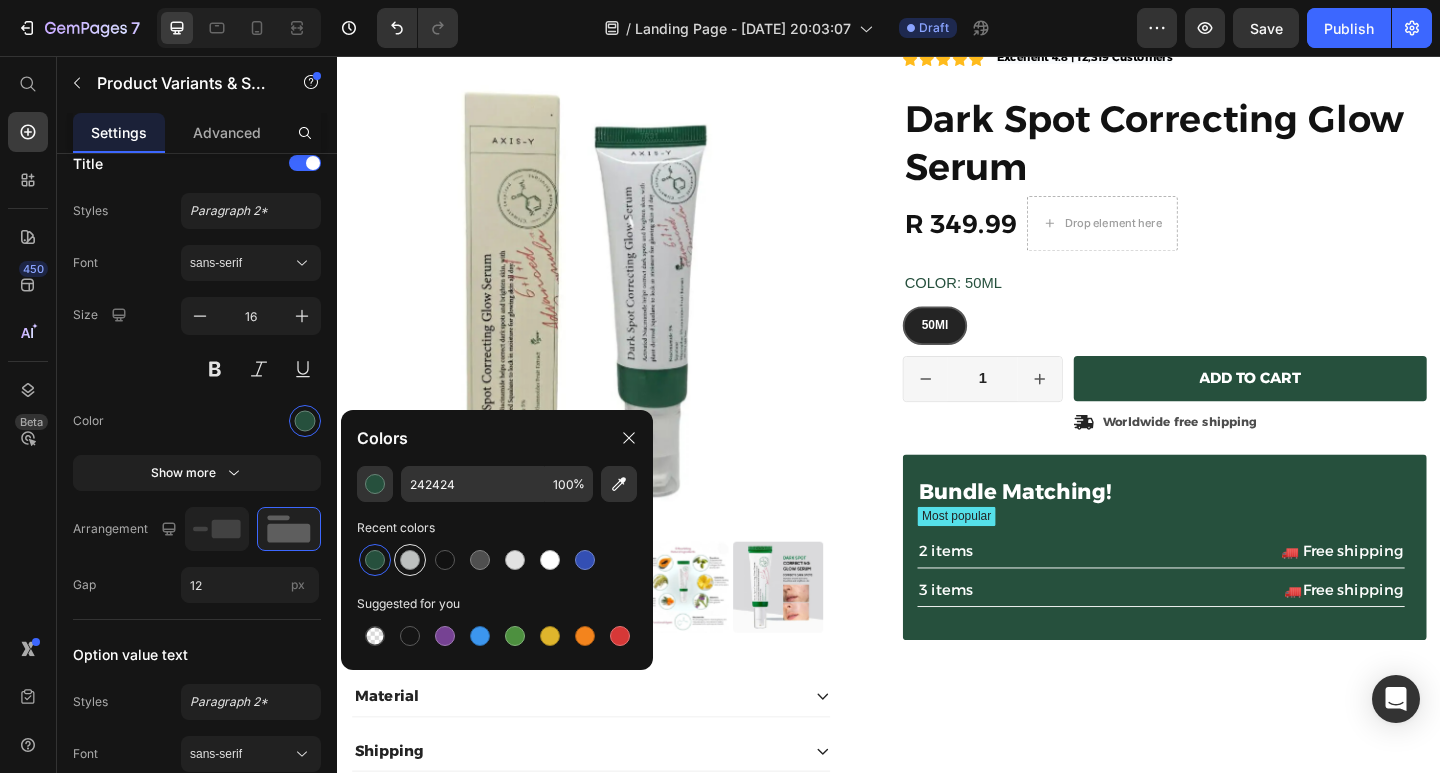 click at bounding box center [410, 560] 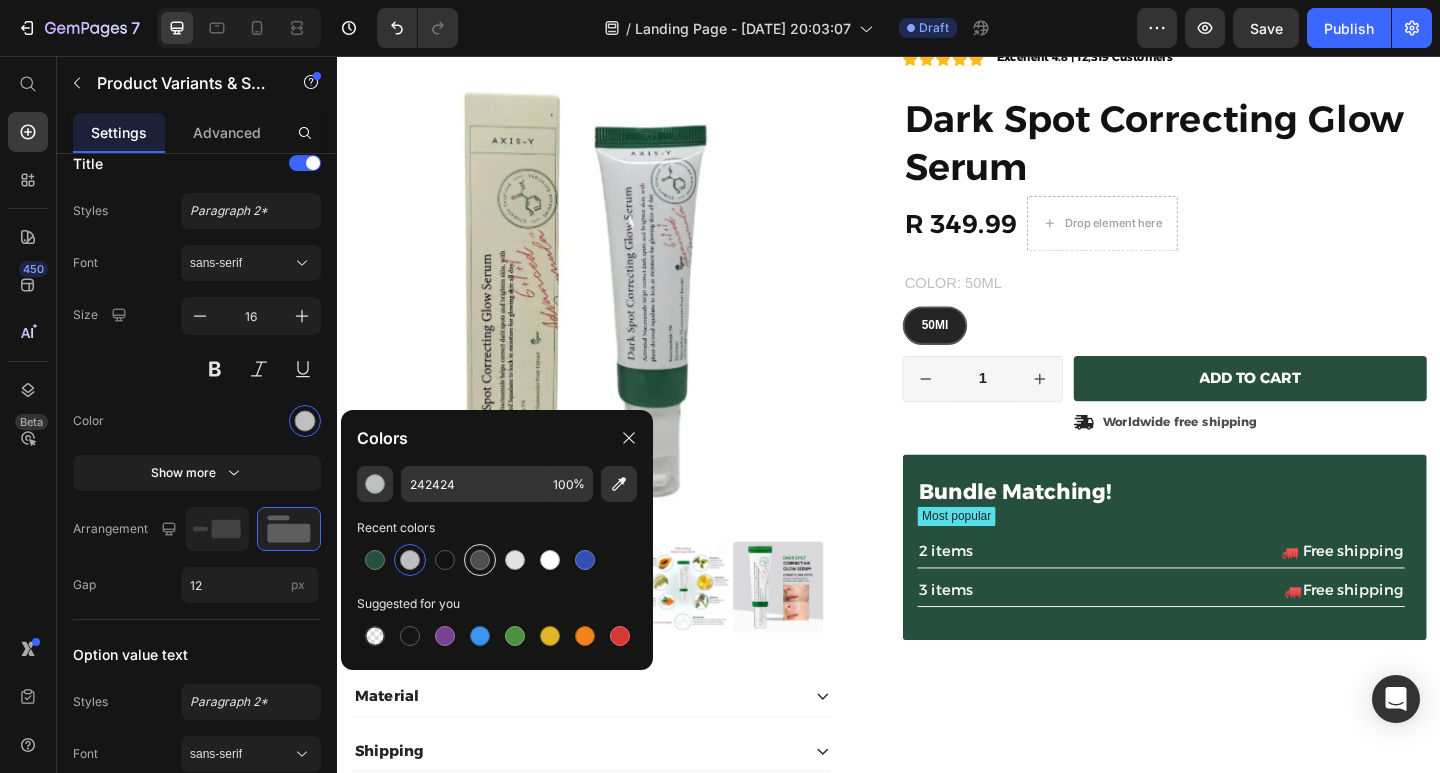 drag, startPoint x: 374, startPoint y: 553, endPoint x: 477, endPoint y: 555, distance: 103.01942 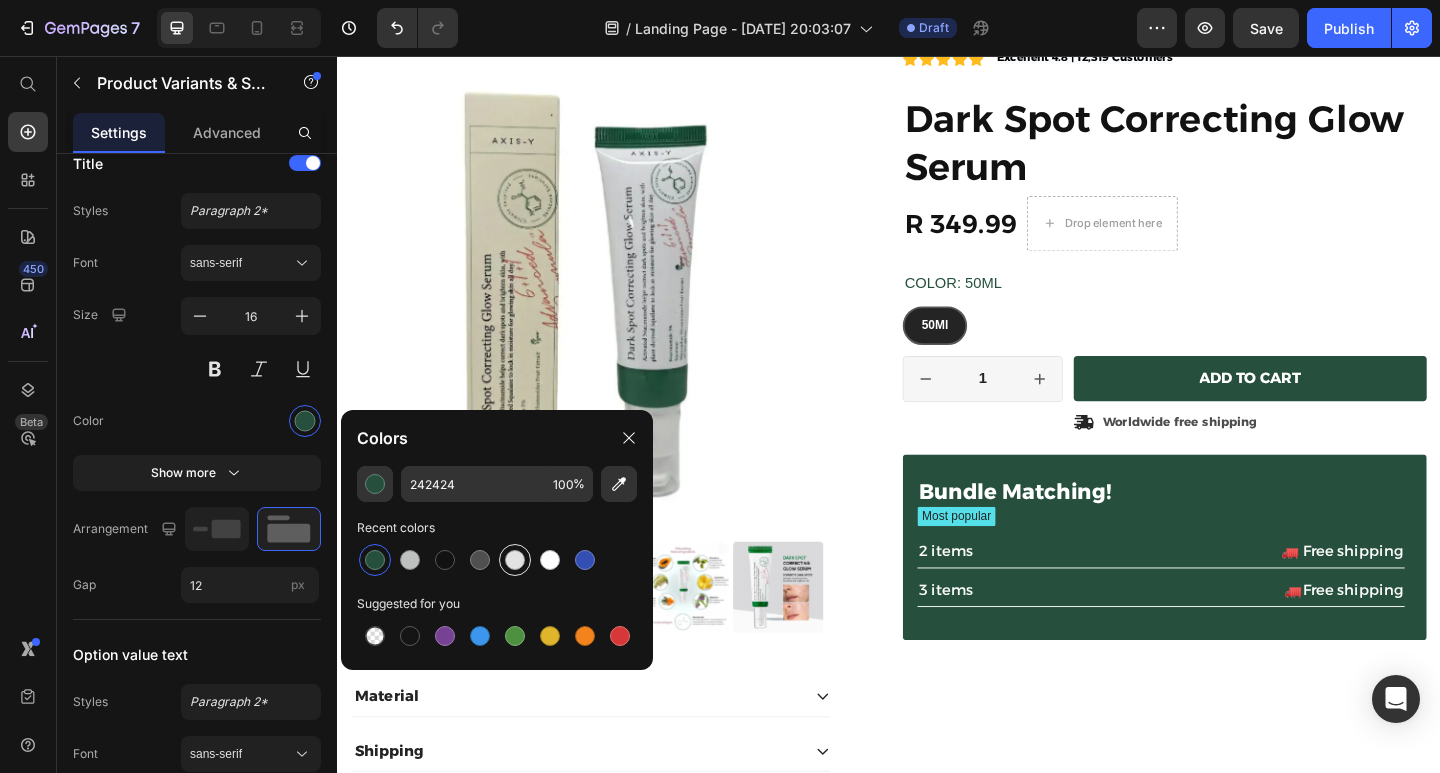 click at bounding box center (515, 560) 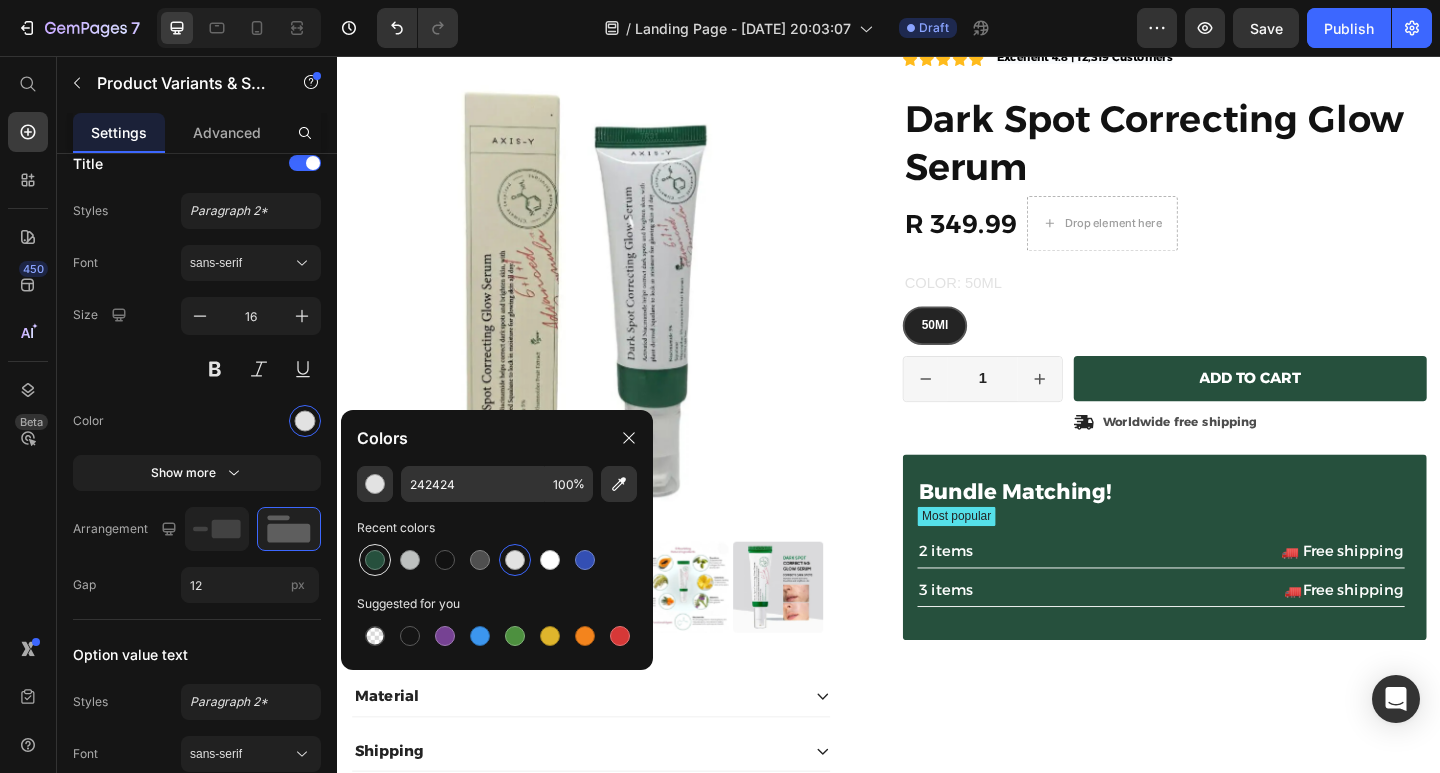 click at bounding box center [375, 560] 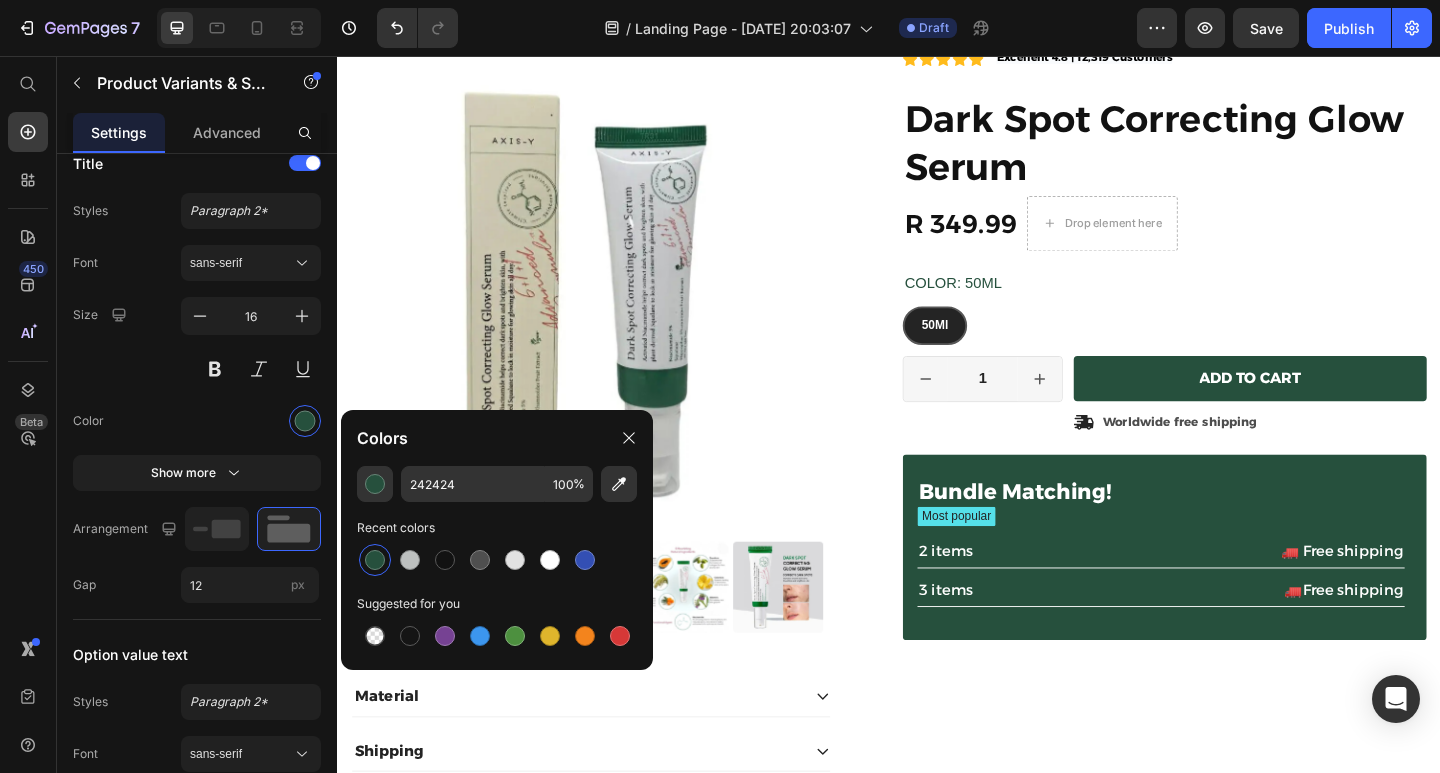 click on "50Ml" at bounding box center (987, 349) 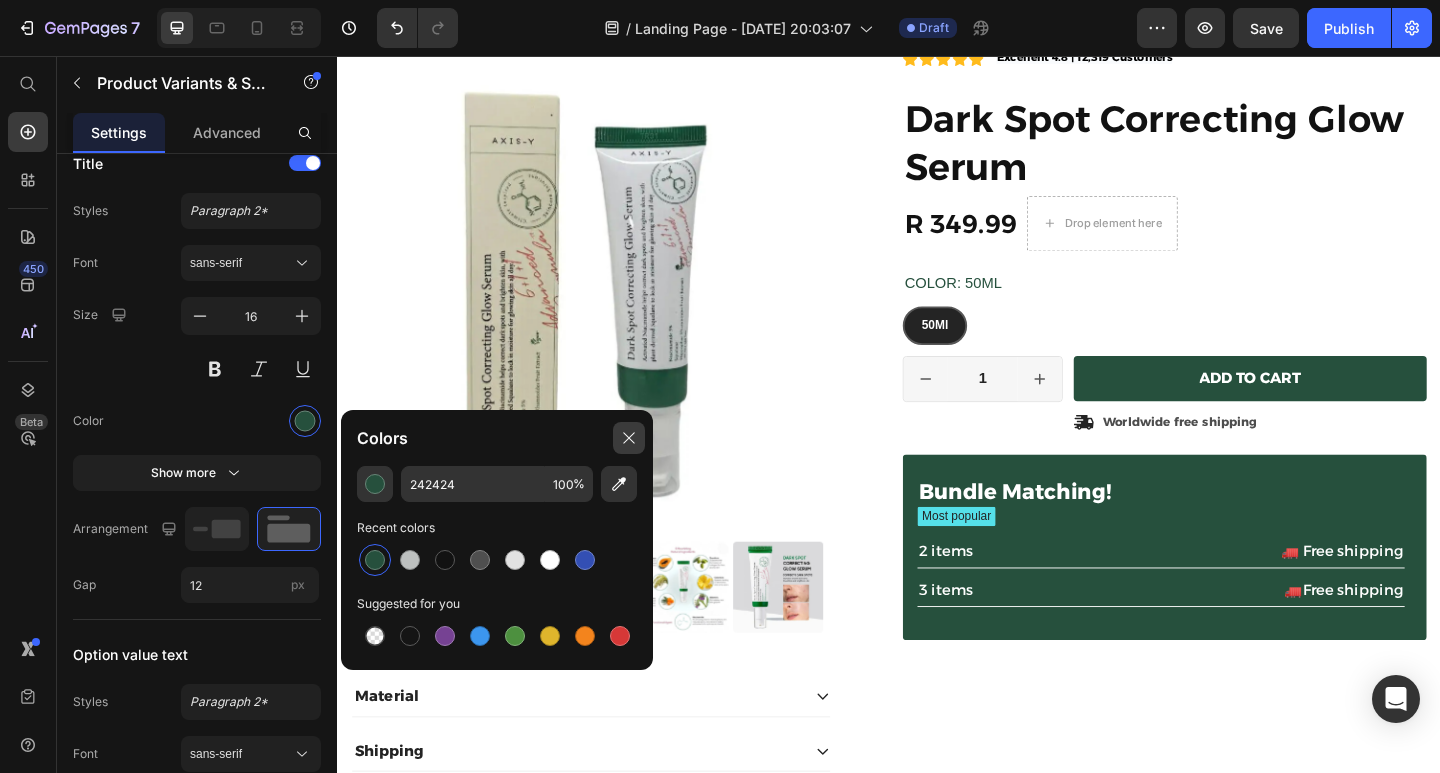 drag, startPoint x: 632, startPoint y: 436, endPoint x: 366, endPoint y: 403, distance: 268.03918 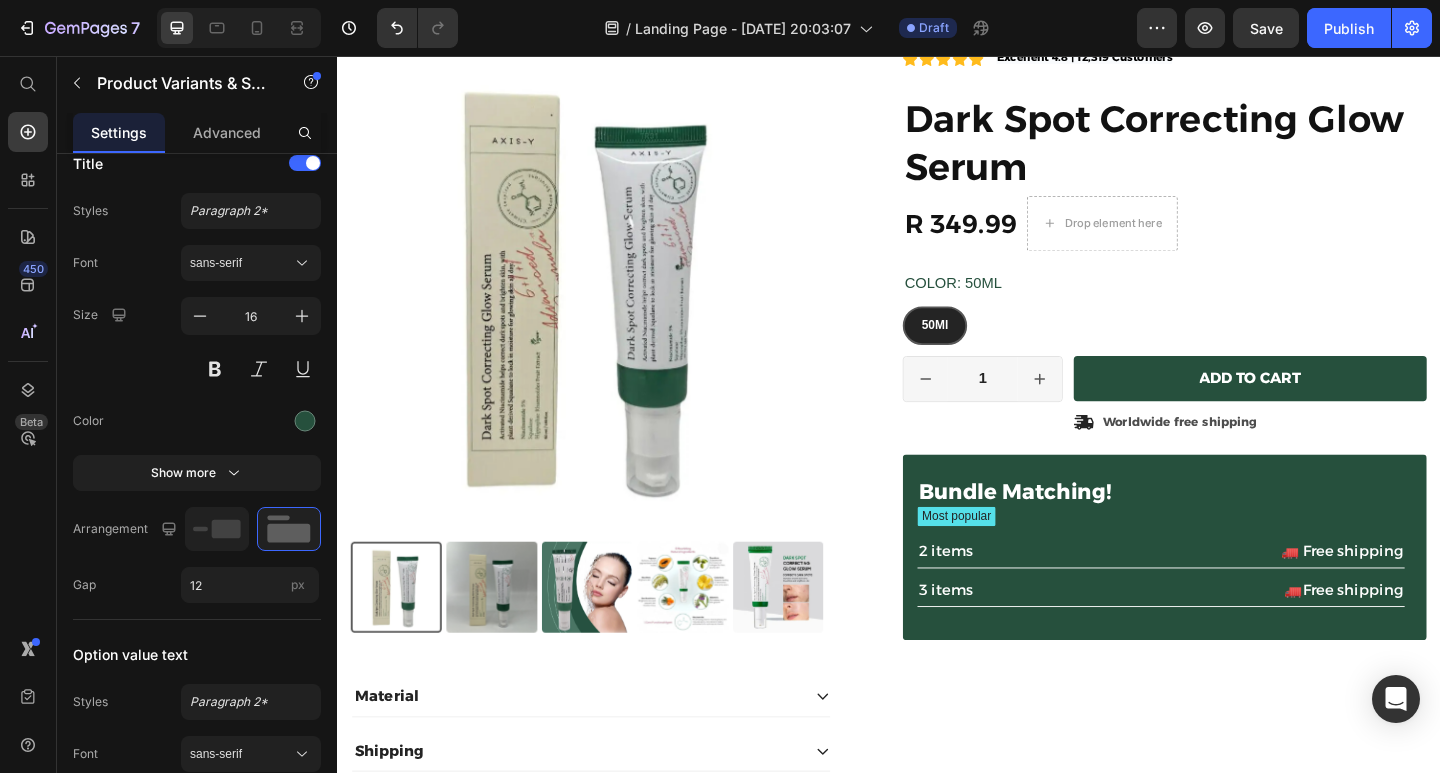 drag, startPoint x: 1119, startPoint y: 339, endPoint x: 1078, endPoint y: 341, distance: 41.04875 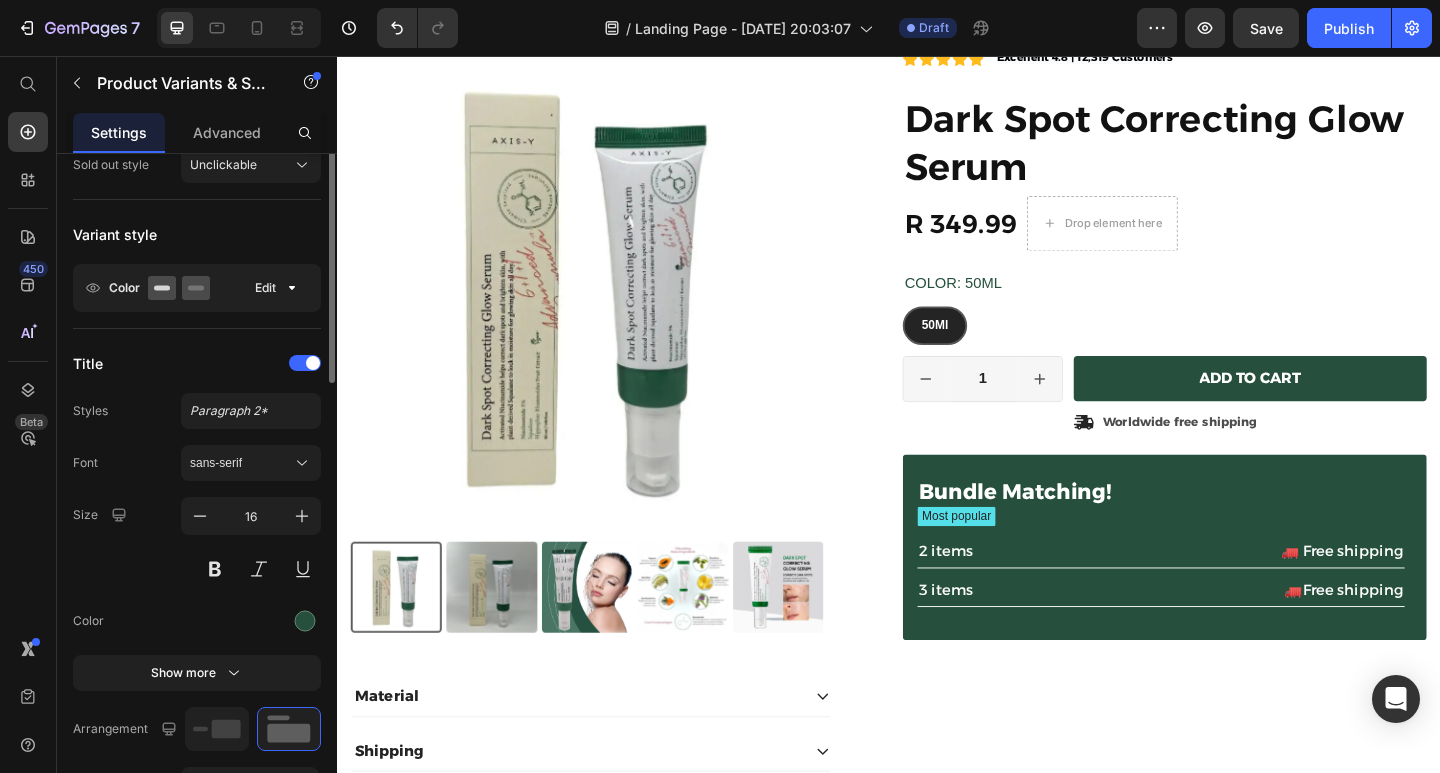 scroll, scrollTop: 184, scrollLeft: 0, axis: vertical 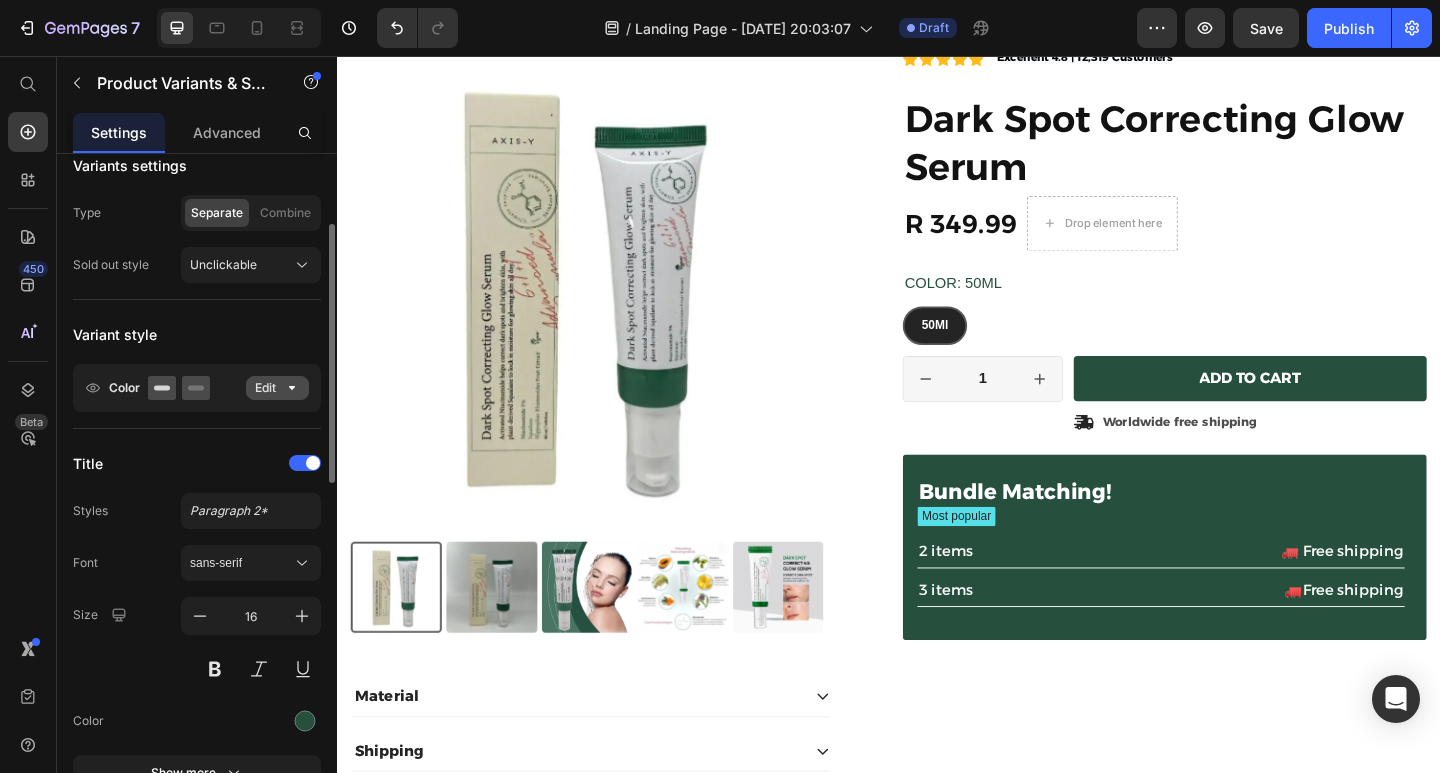click on "Edit" at bounding box center [277, 388] 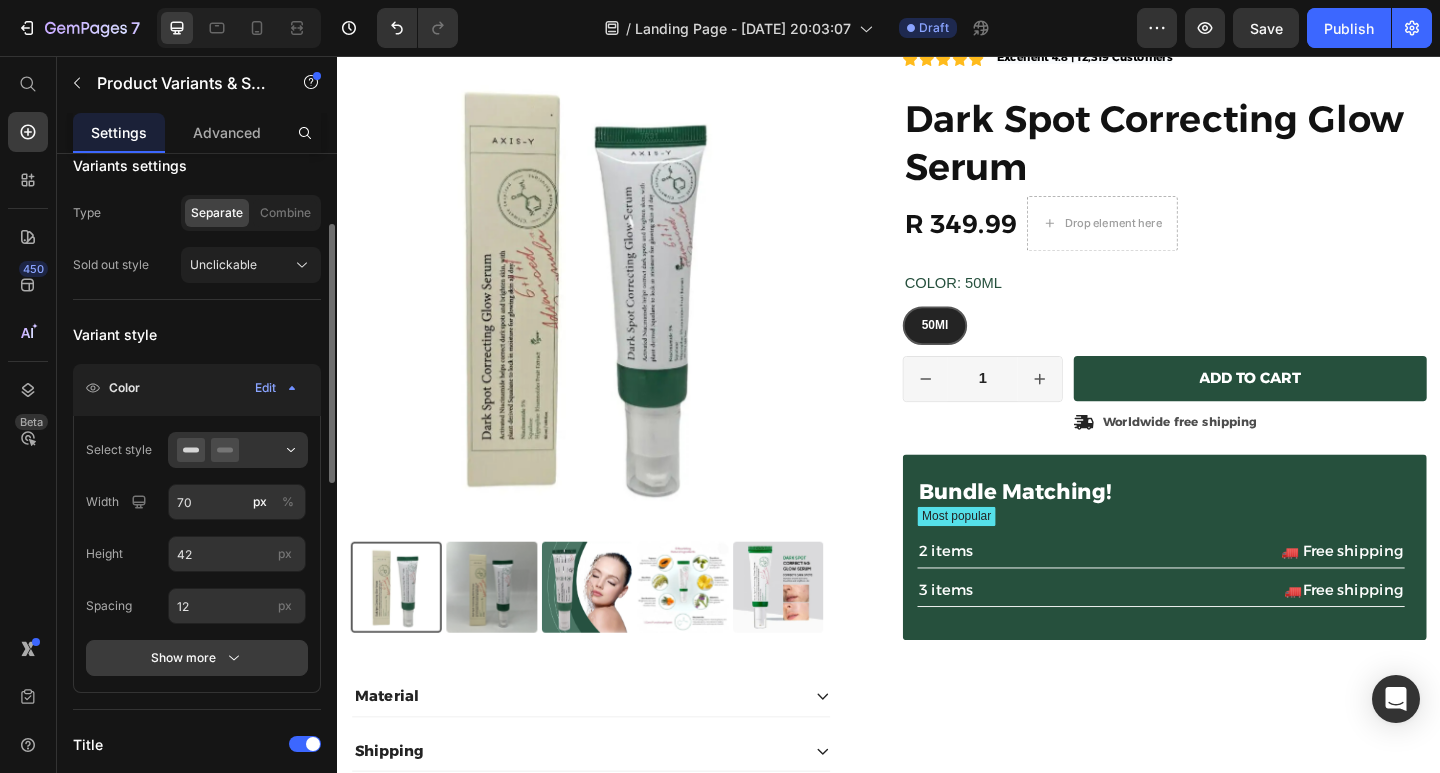 click on "Show more" at bounding box center (197, 658) 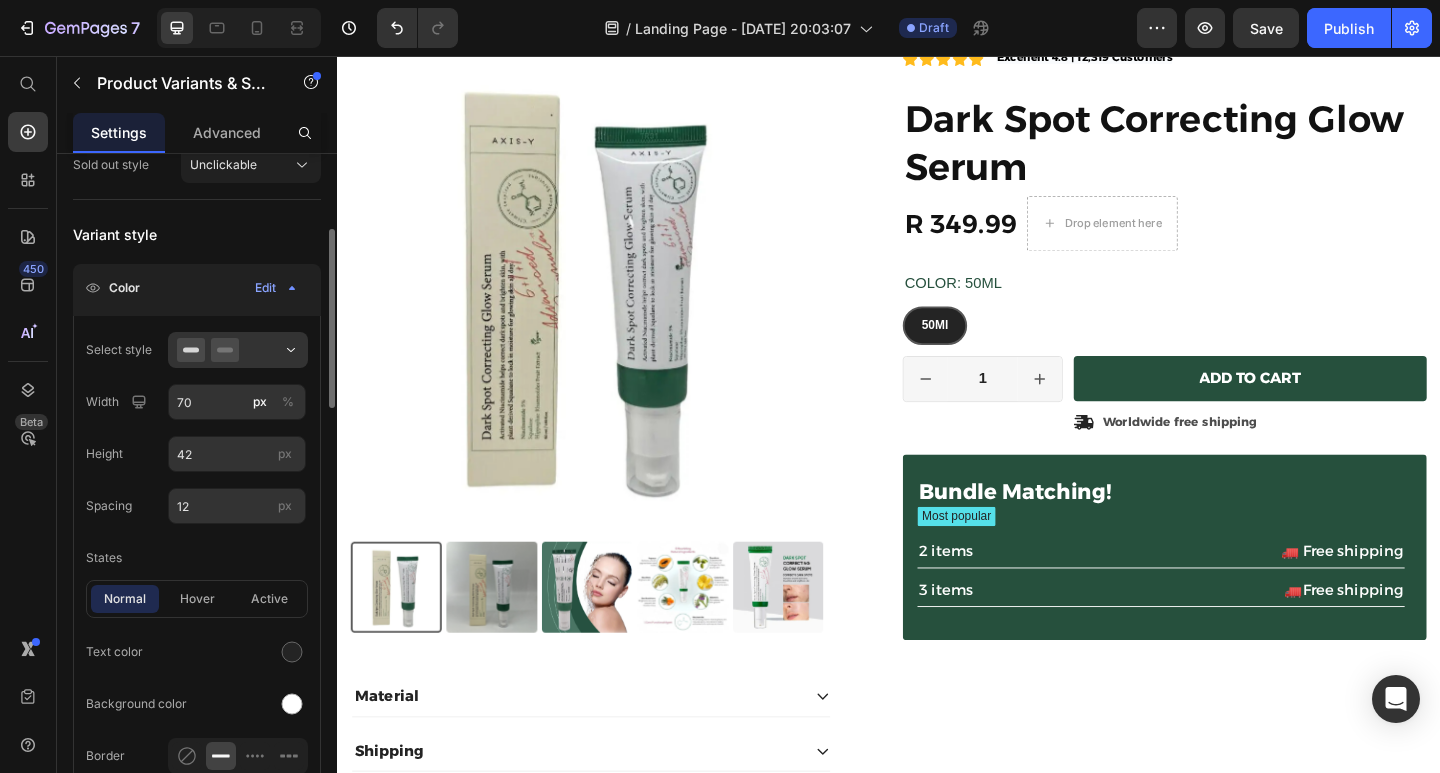 scroll, scrollTop: 384, scrollLeft: 0, axis: vertical 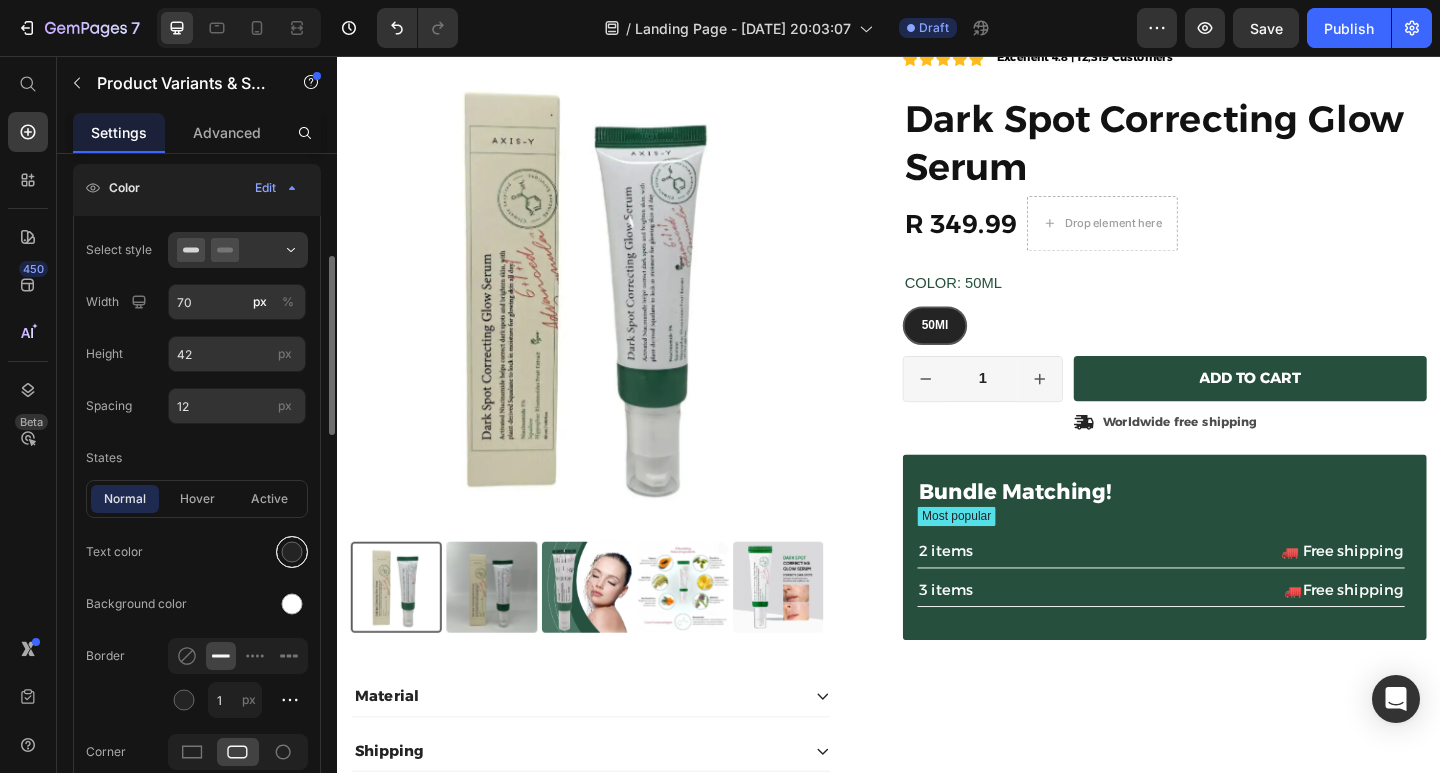 click at bounding box center (292, 552) 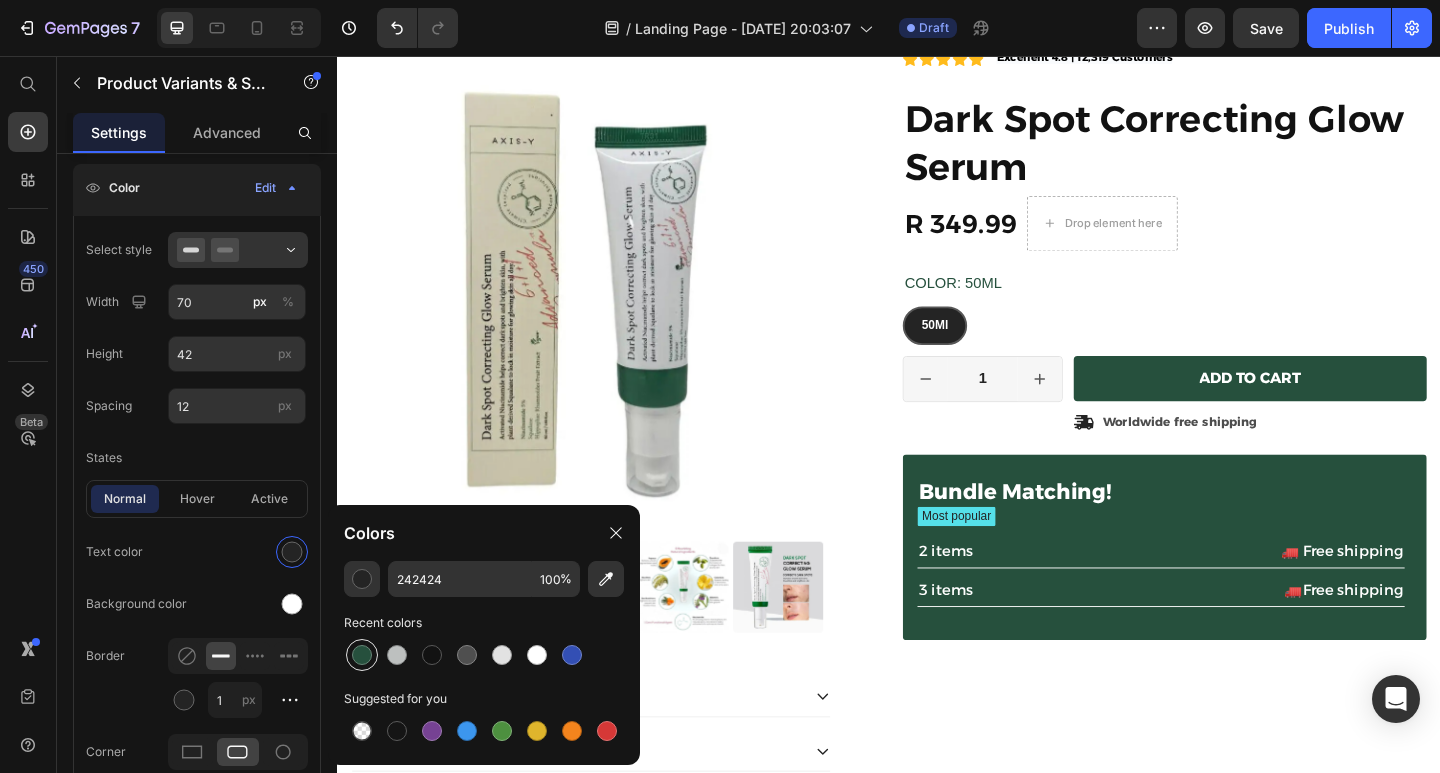 click at bounding box center (362, 655) 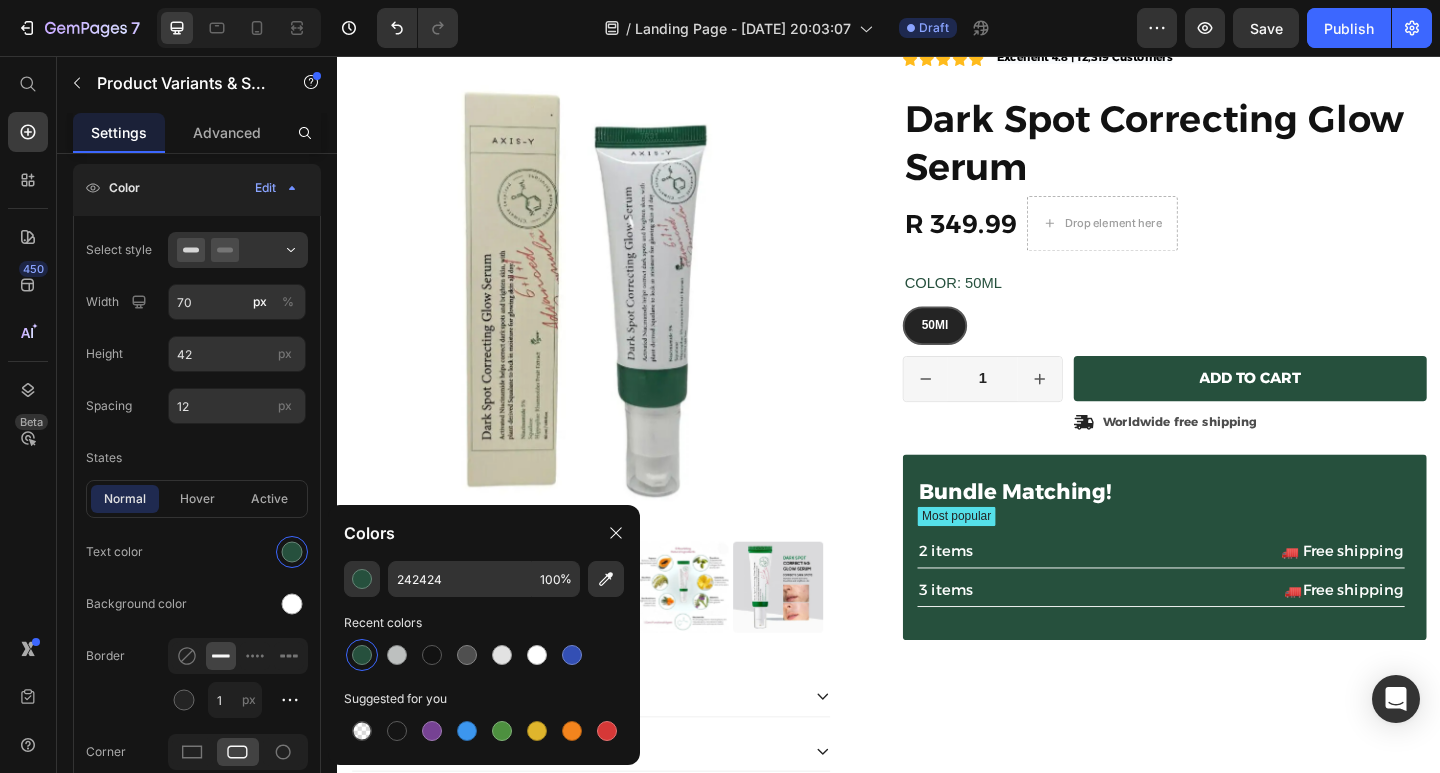 click at bounding box center [362, 655] 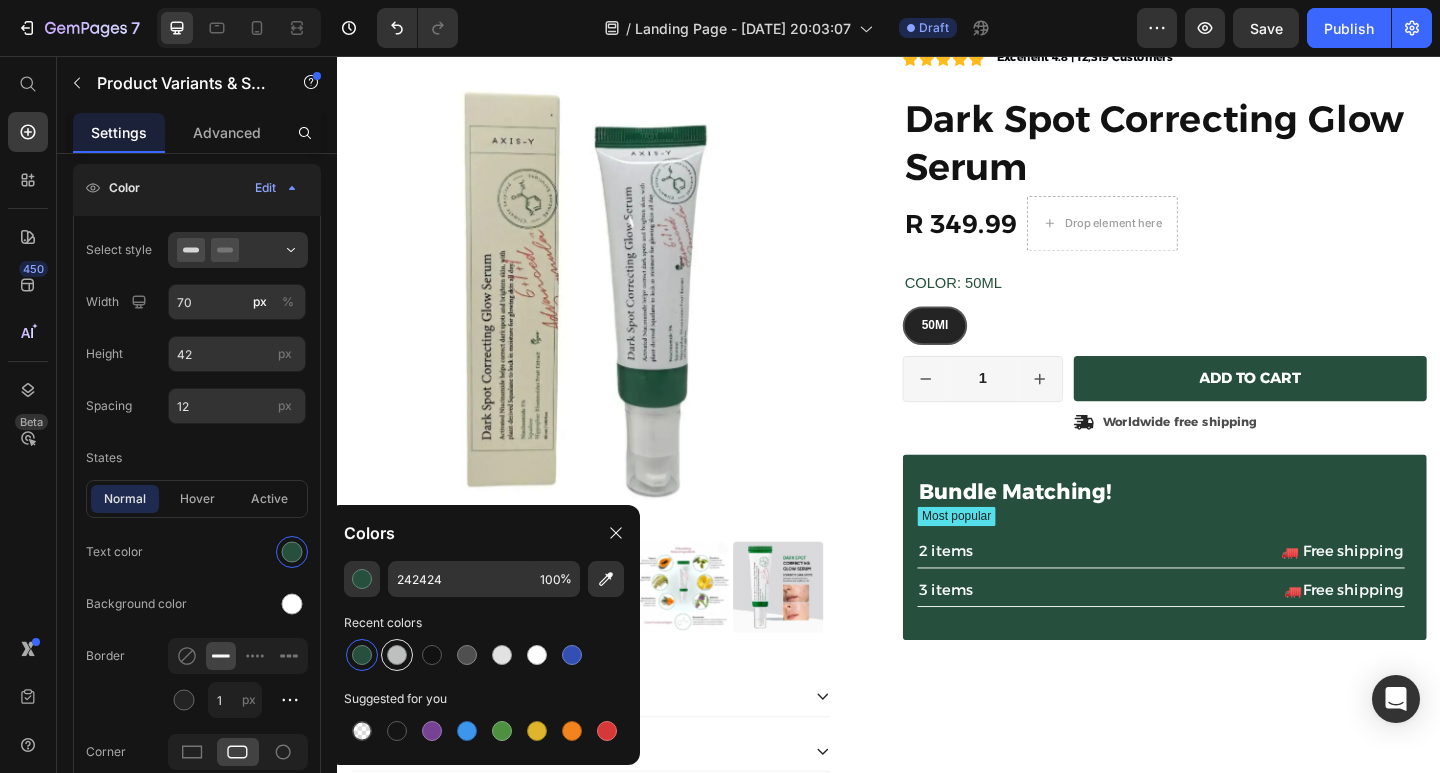 click at bounding box center [397, 655] 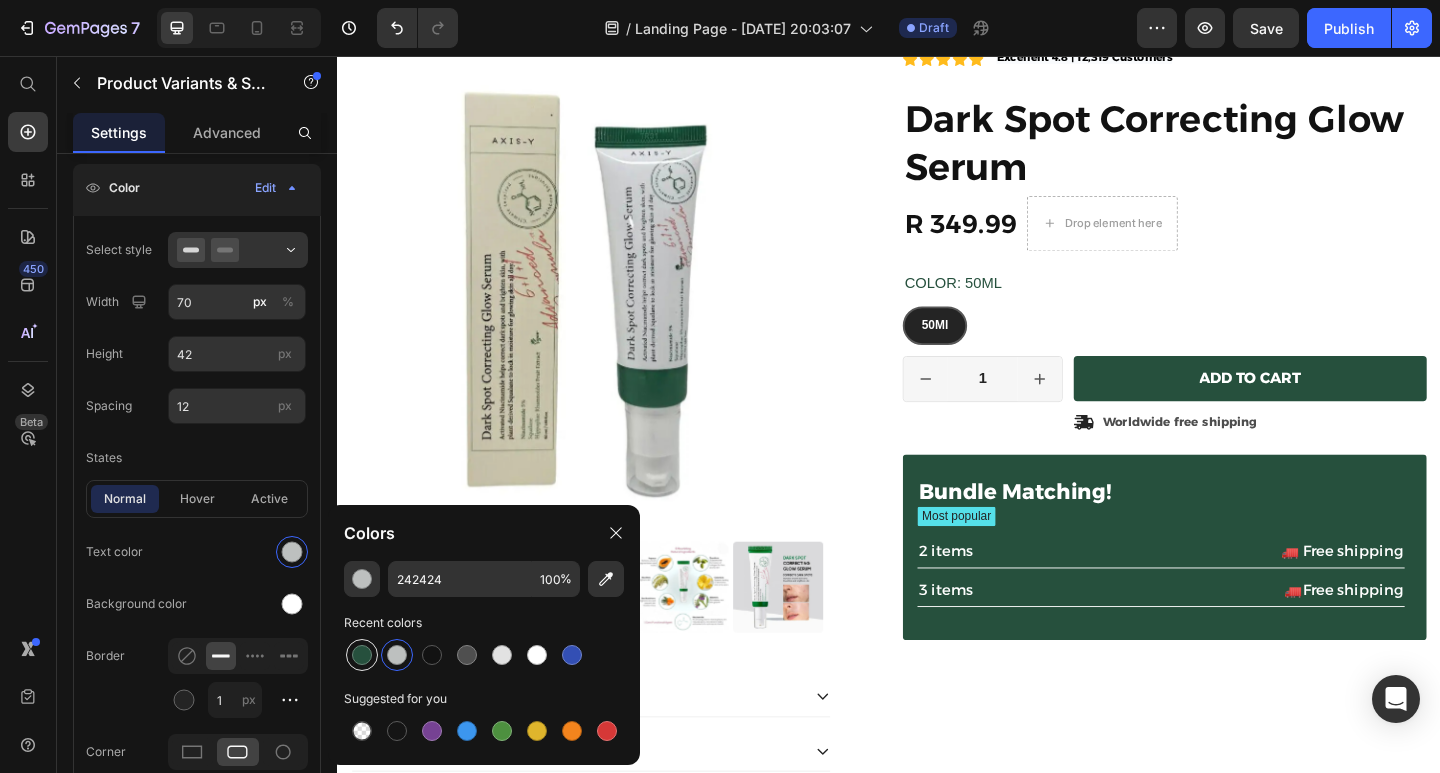 click at bounding box center (362, 655) 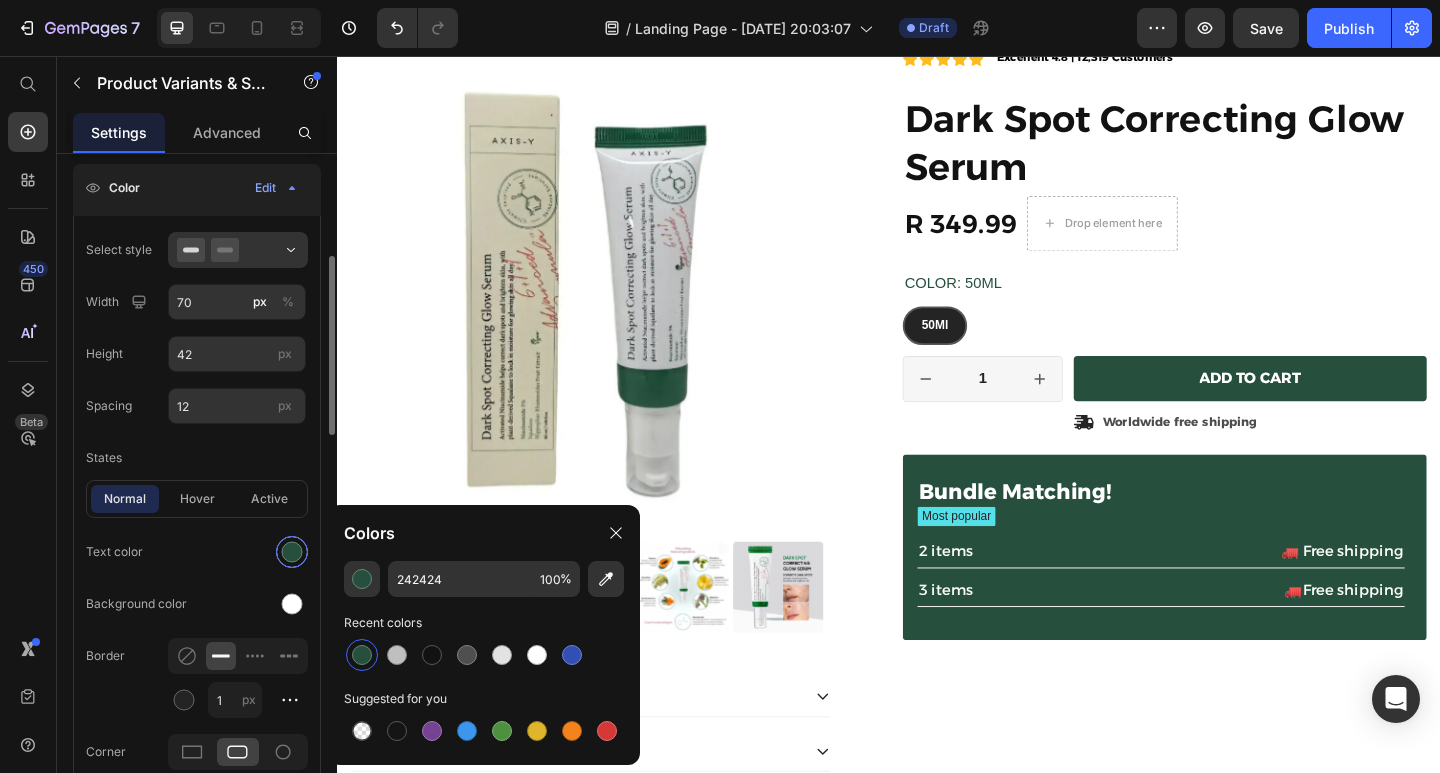 click at bounding box center [292, 552] 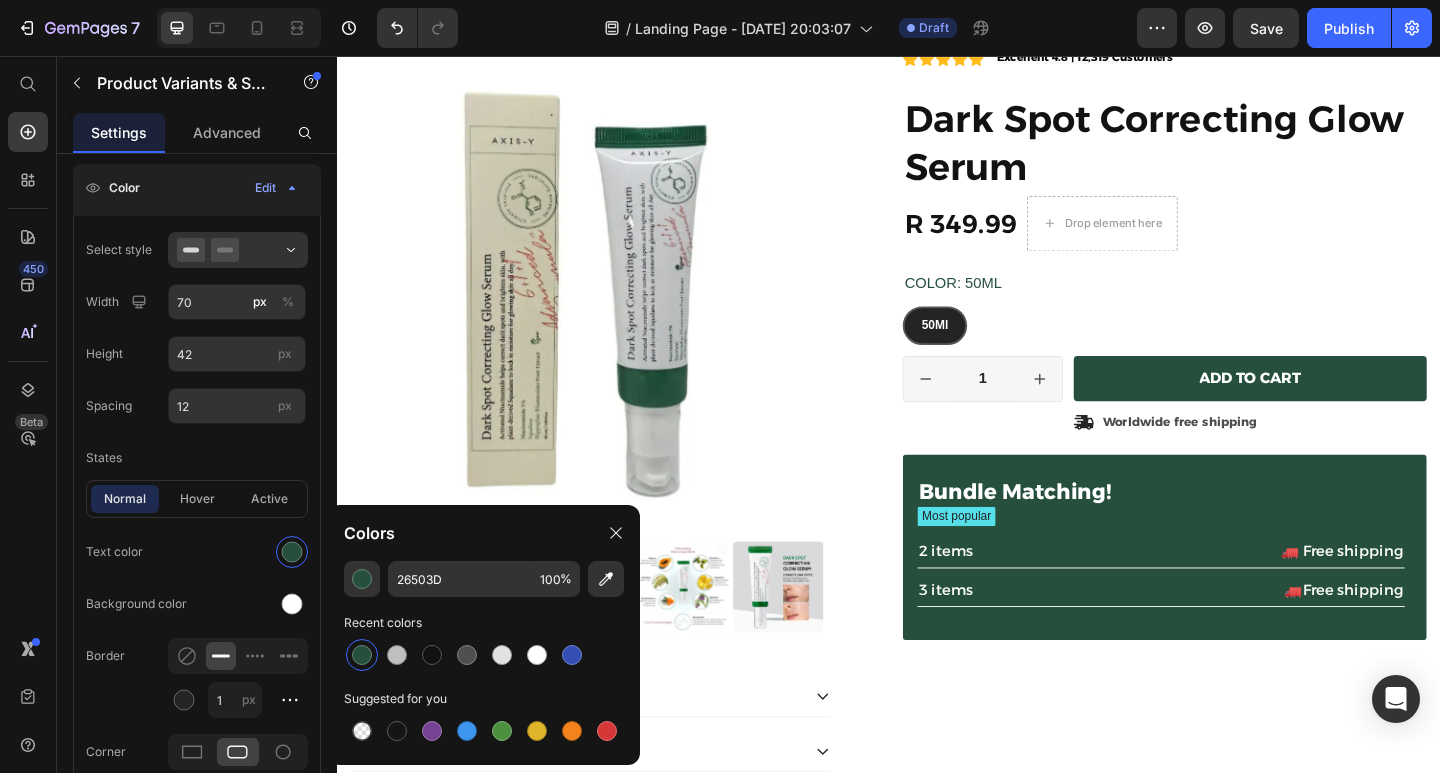 click on "50Ml" at bounding box center (987, 349) 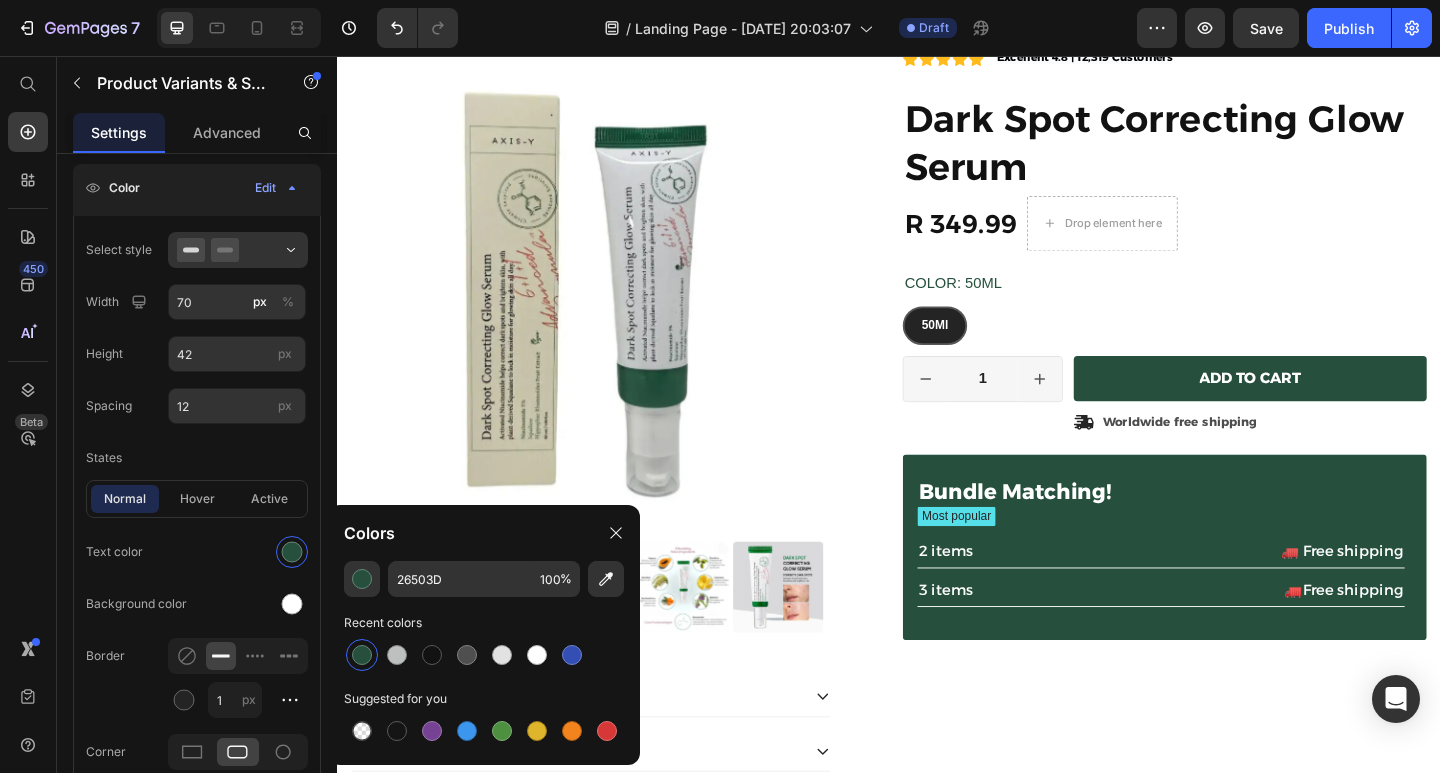 click on "50Ml" at bounding box center [987, 349] 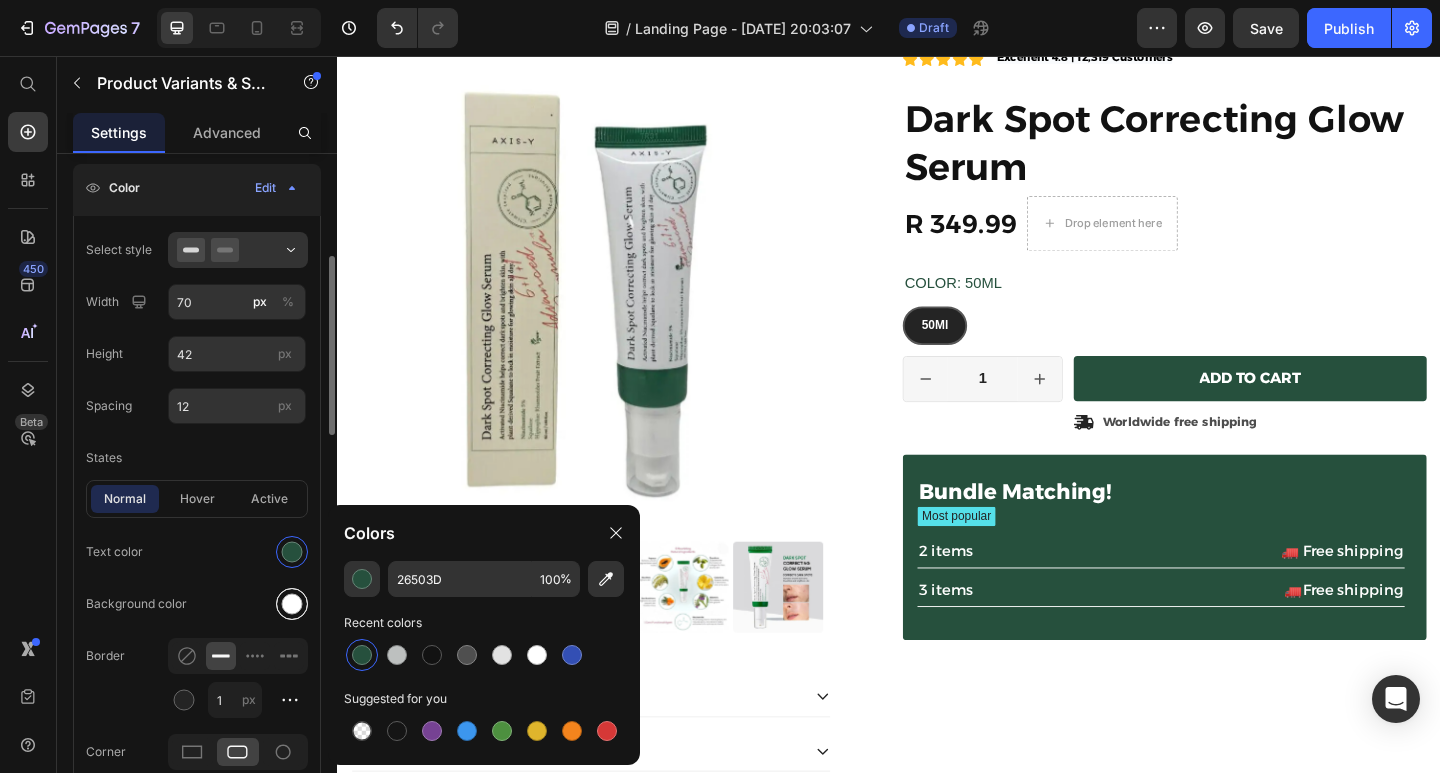 click at bounding box center [292, 604] 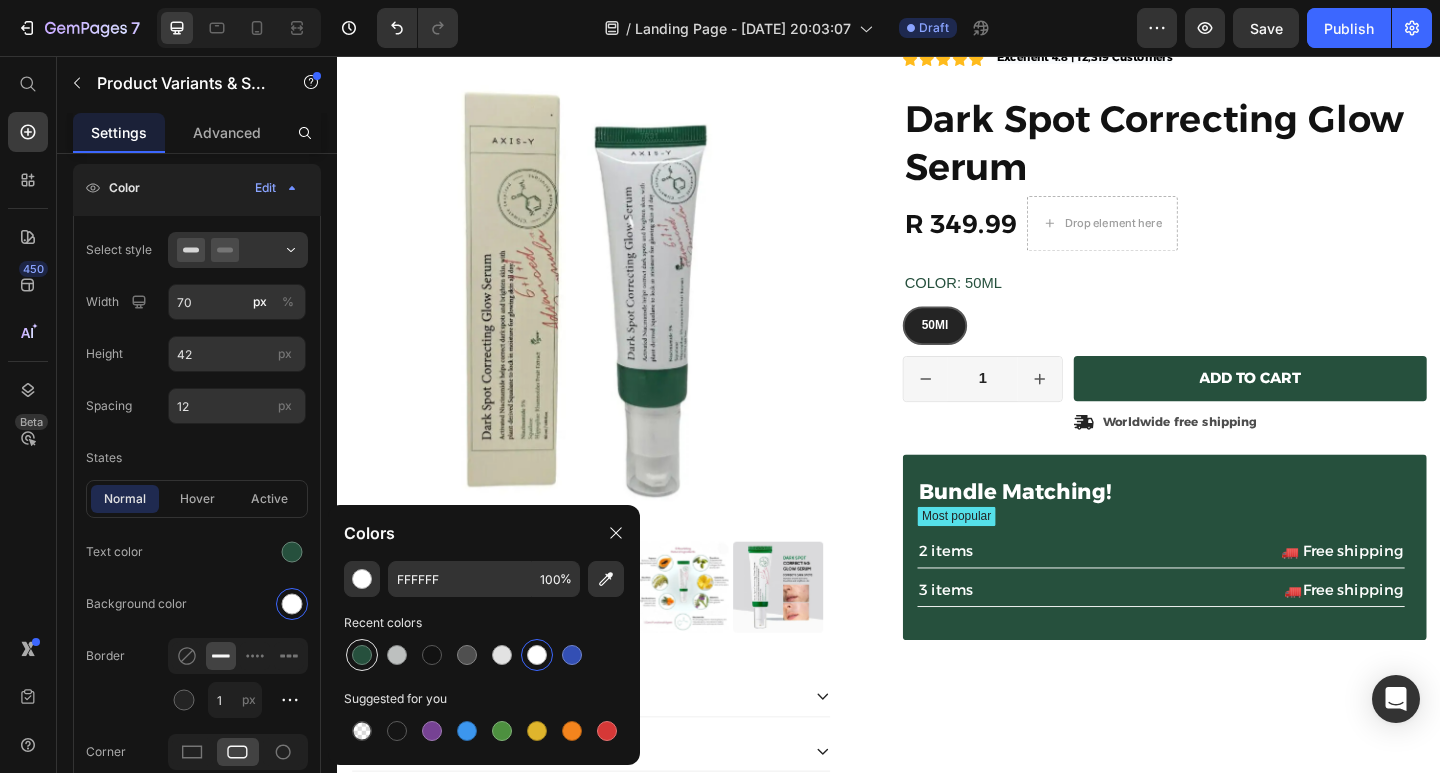 click at bounding box center (362, 655) 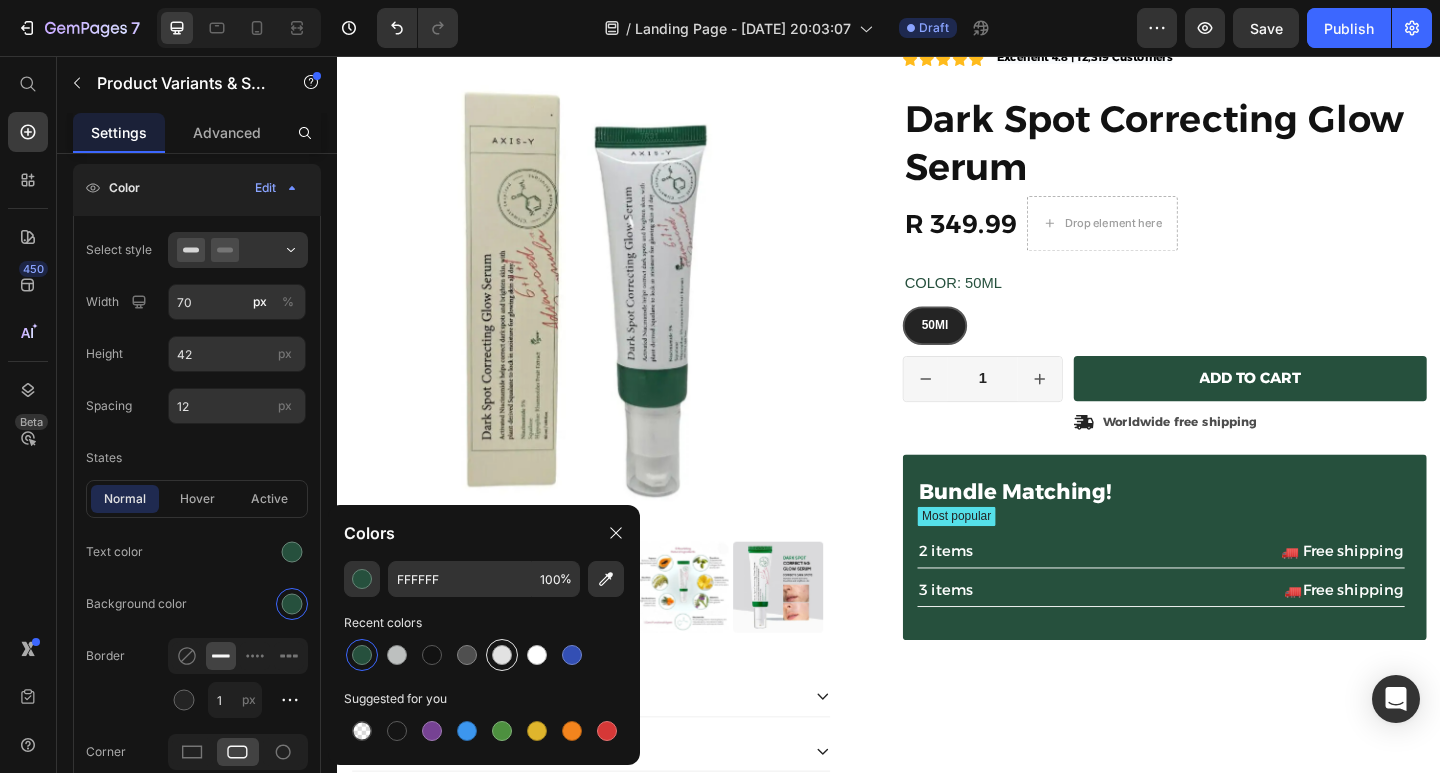click at bounding box center (502, 655) 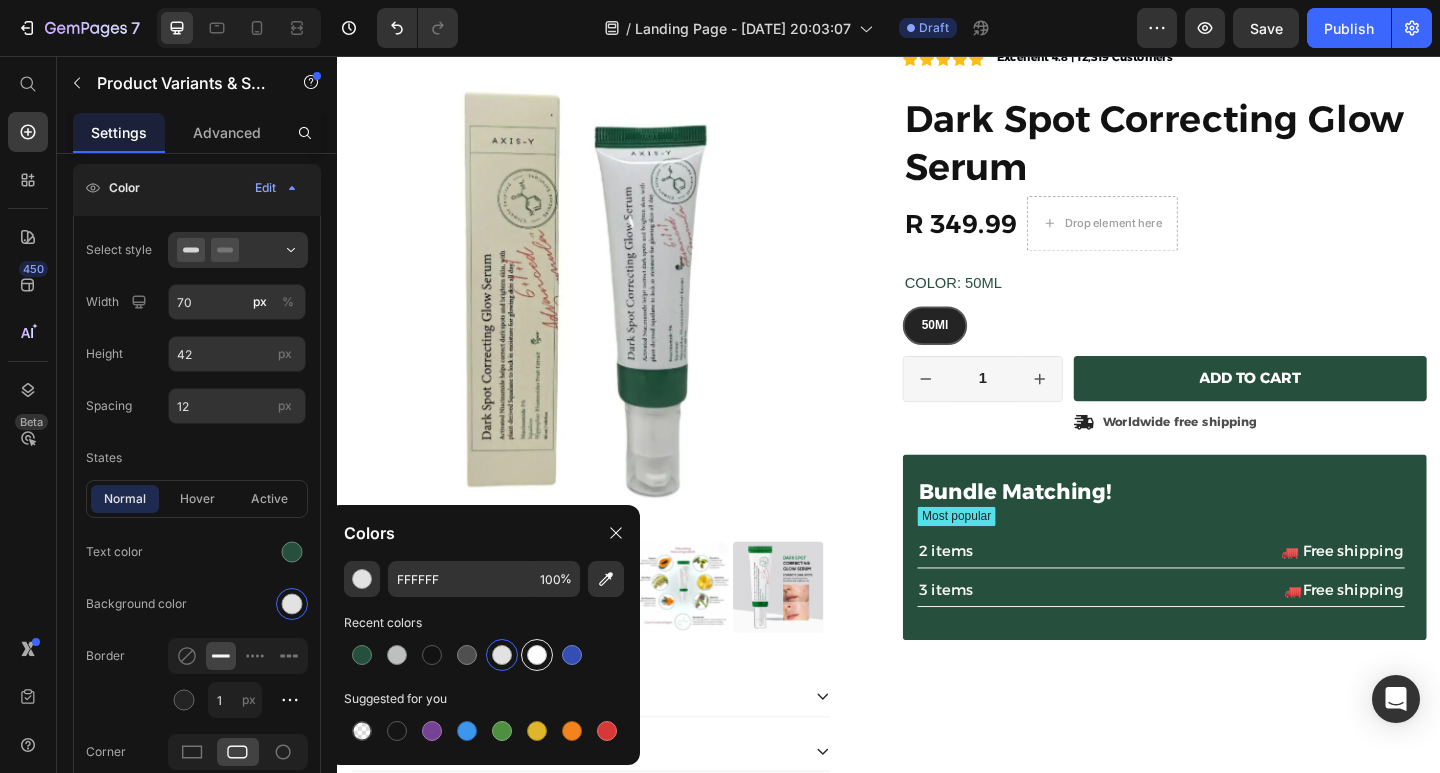 click at bounding box center [537, 655] 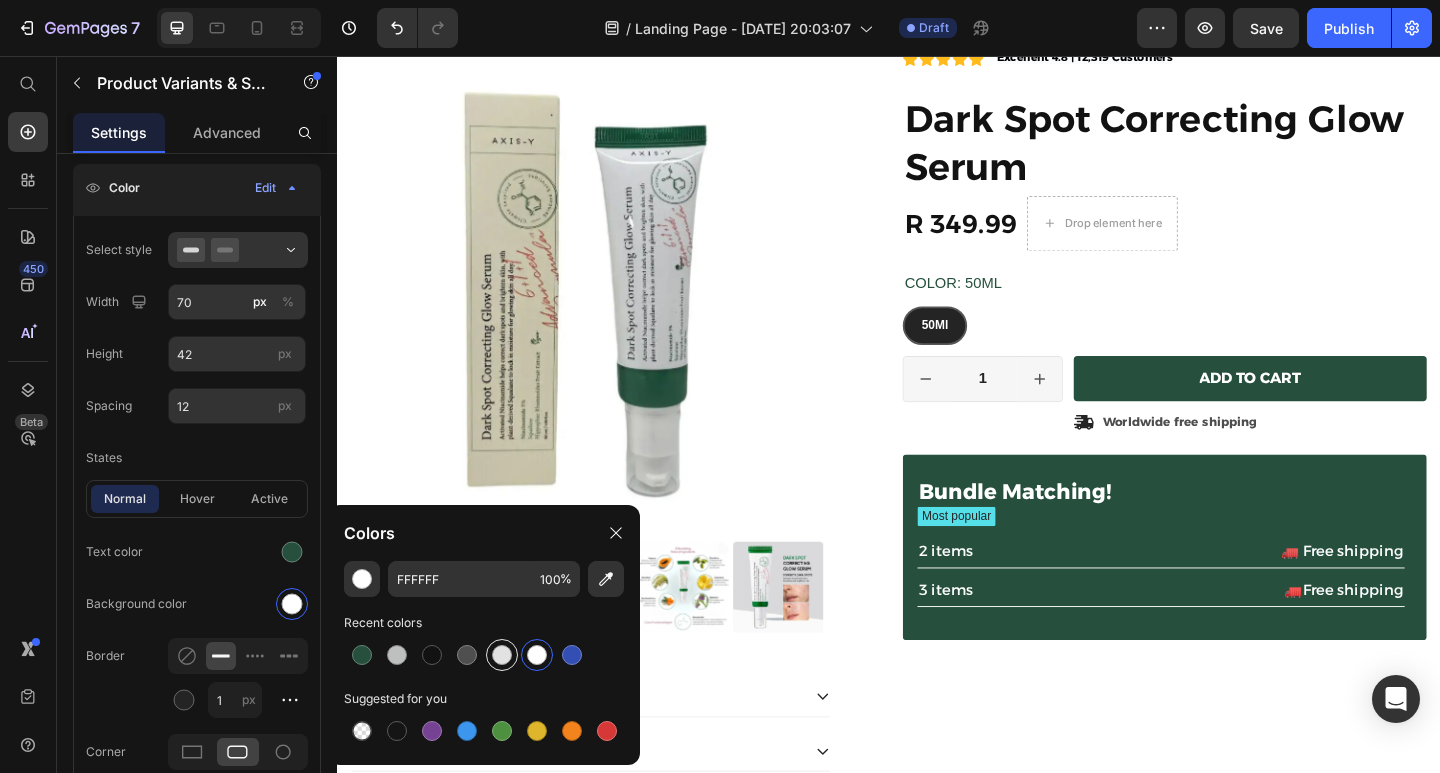 click at bounding box center [502, 655] 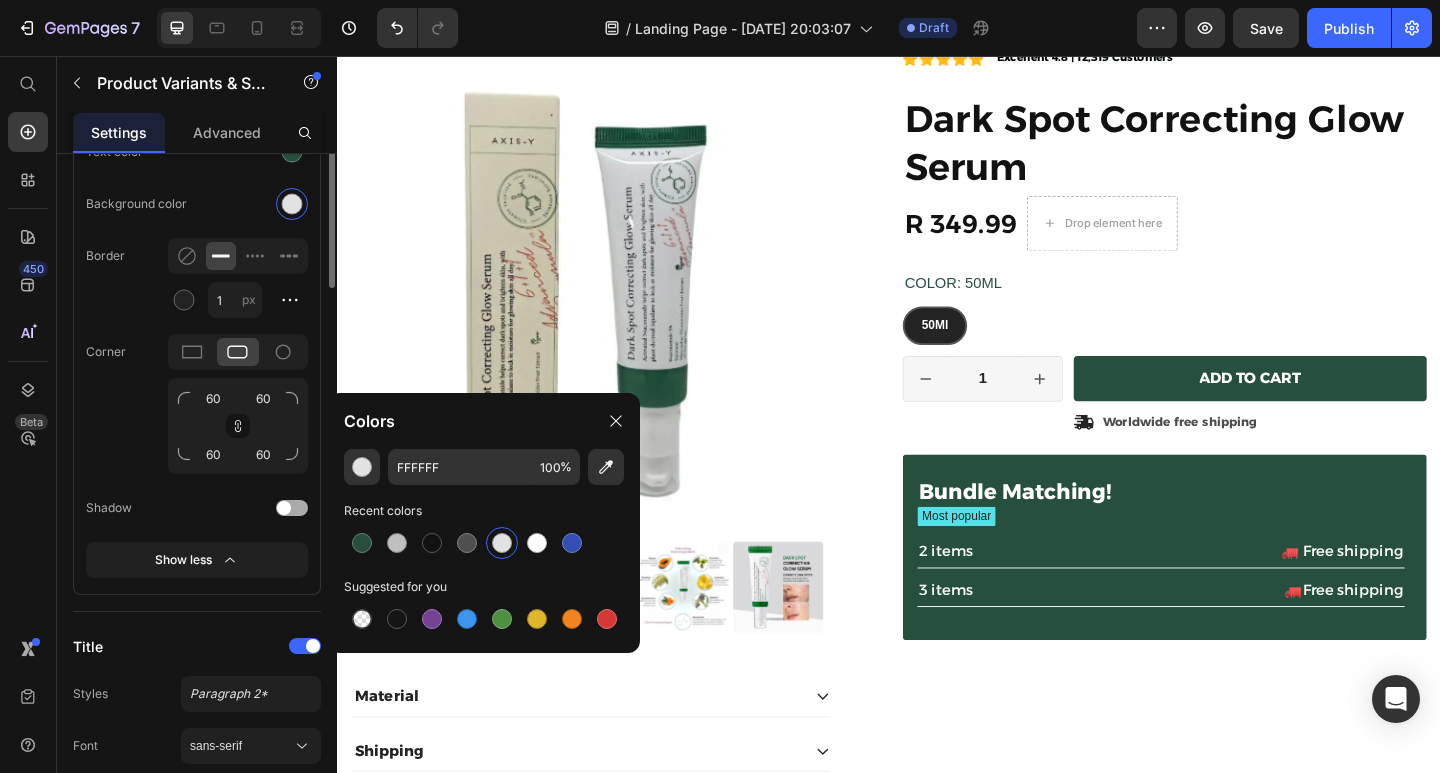 scroll, scrollTop: 384, scrollLeft: 0, axis: vertical 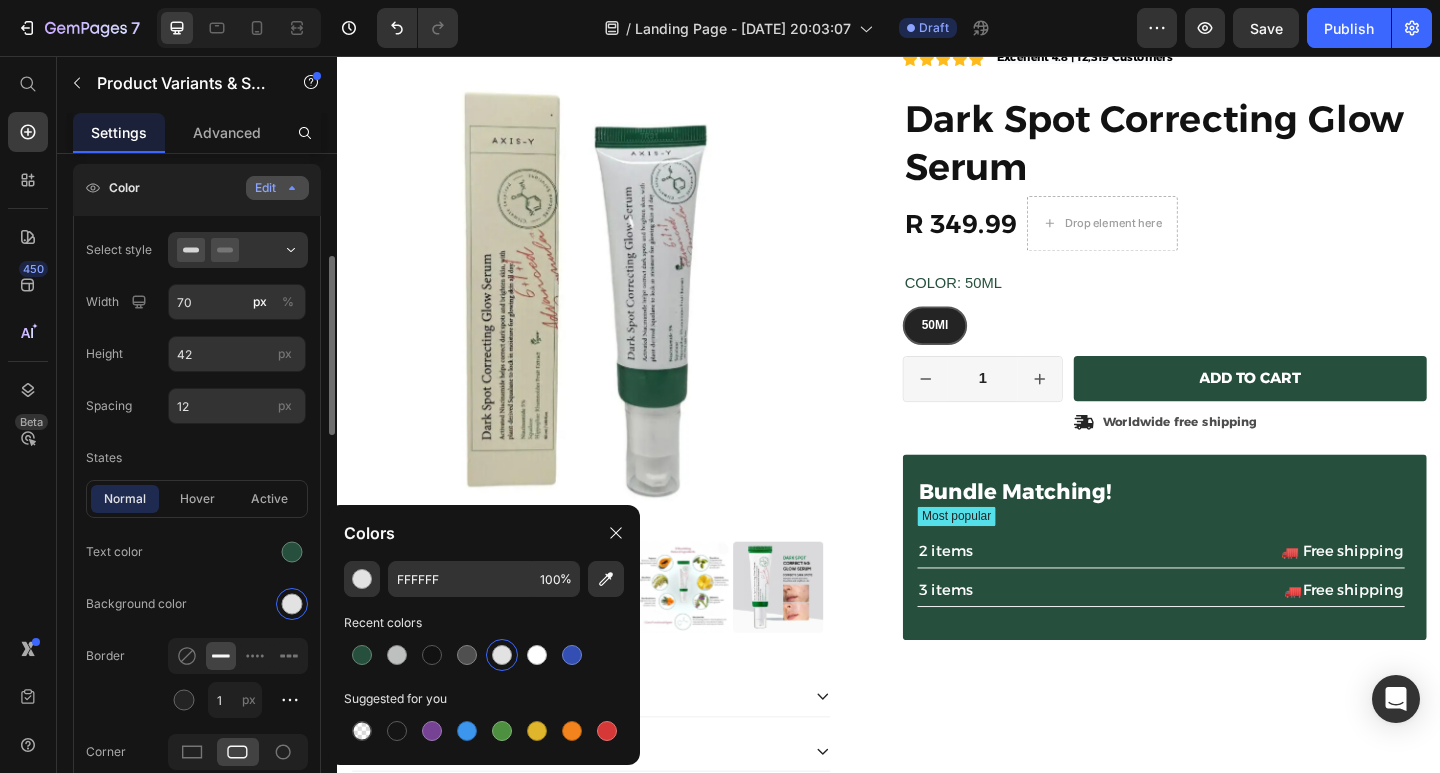 click 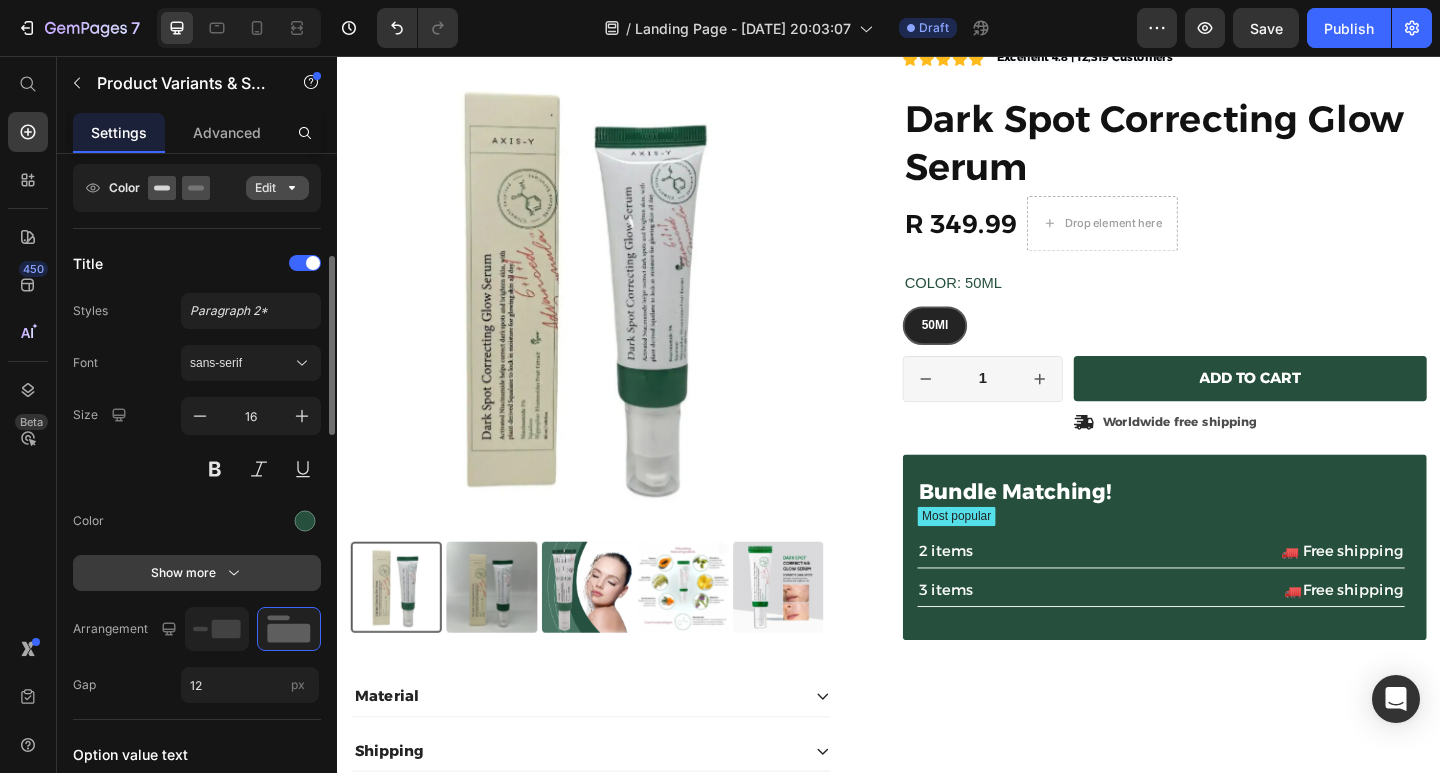 click 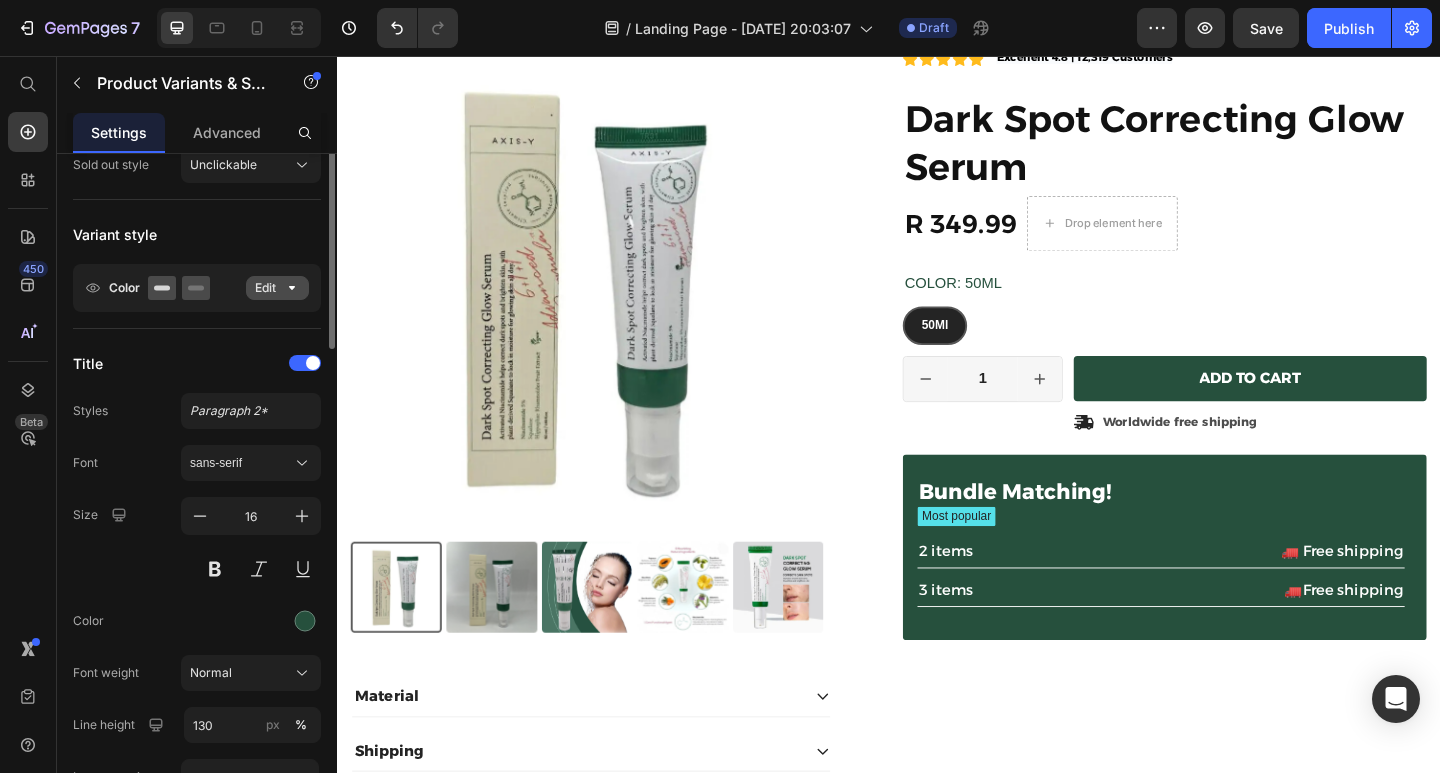 scroll, scrollTop: 184, scrollLeft: 0, axis: vertical 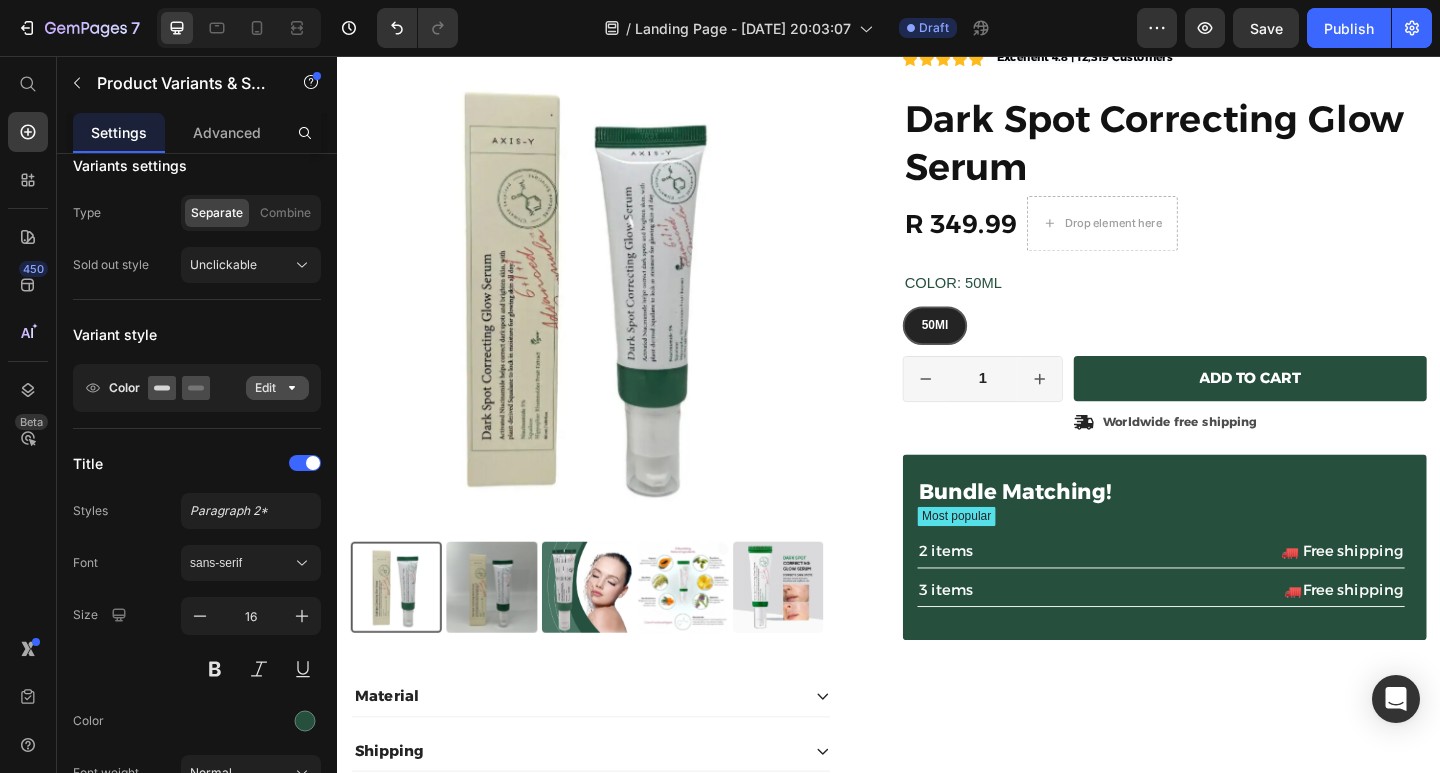click 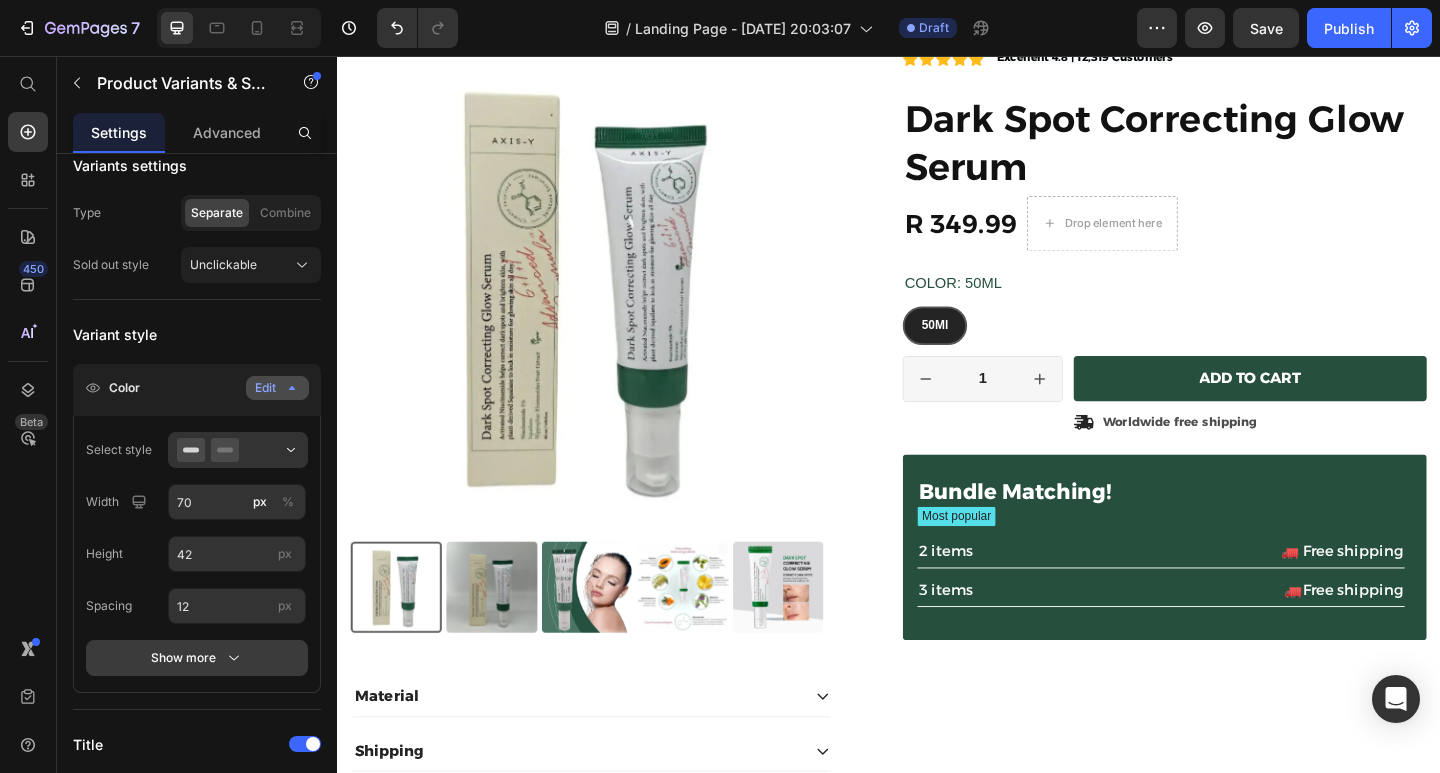 click on "Show more" at bounding box center [197, 658] 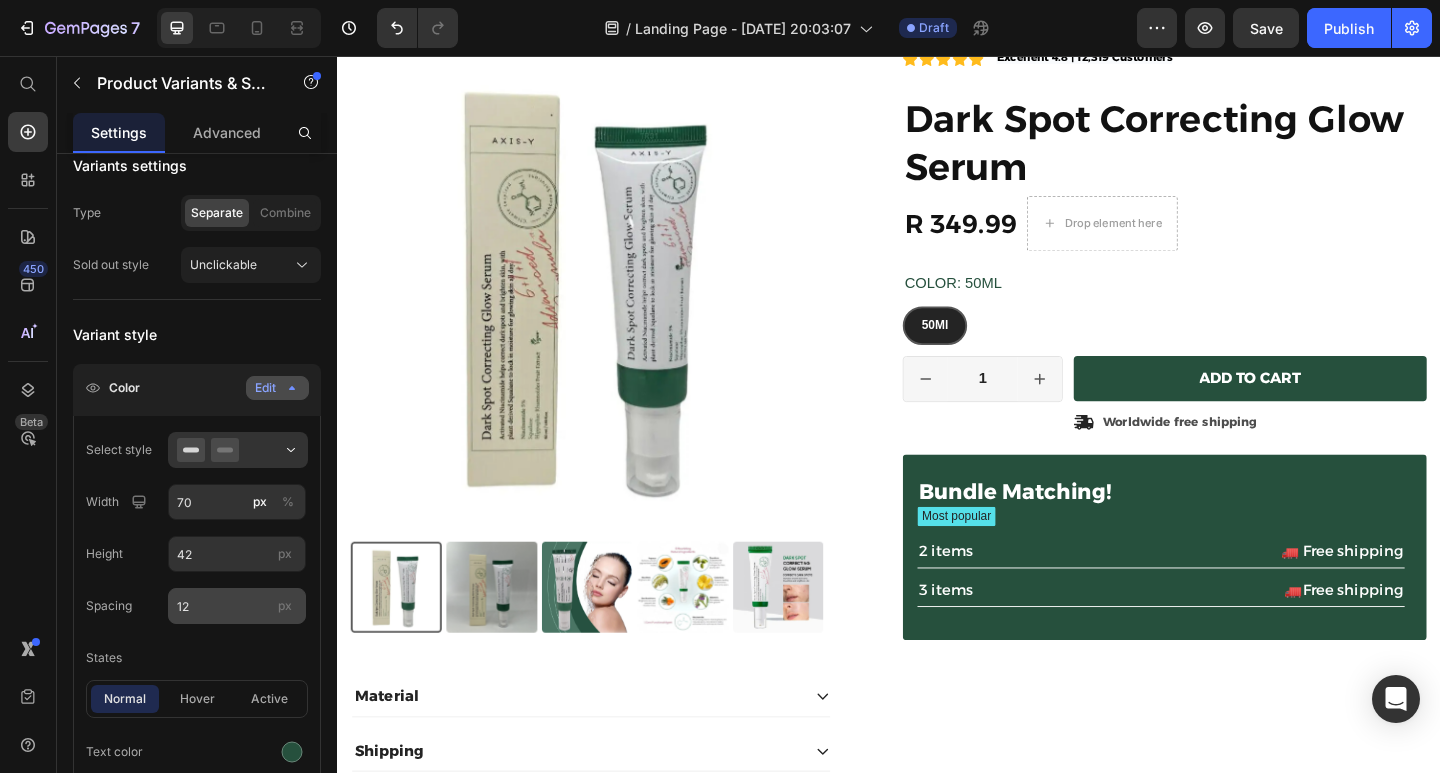 scroll, scrollTop: 284, scrollLeft: 0, axis: vertical 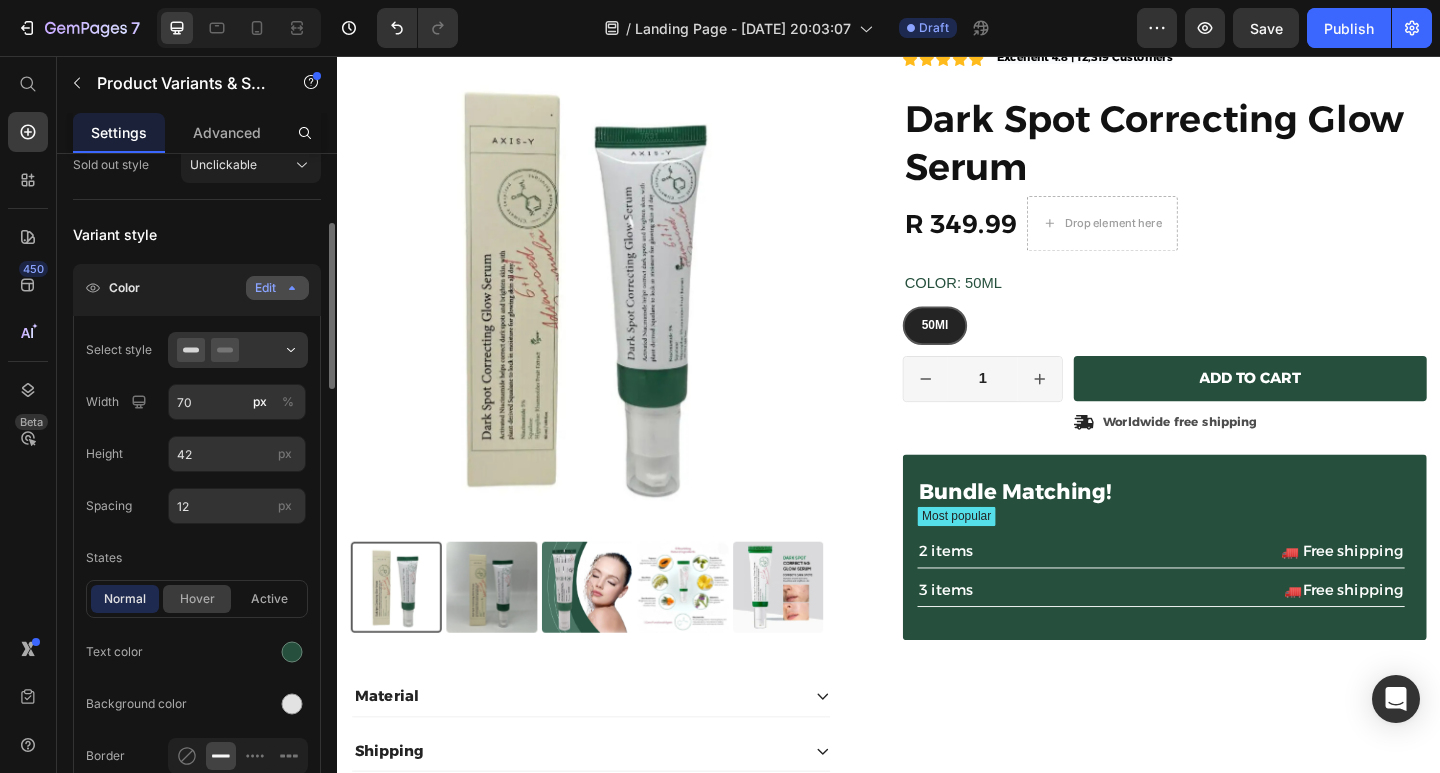 click on "hover" at bounding box center [197, 599] 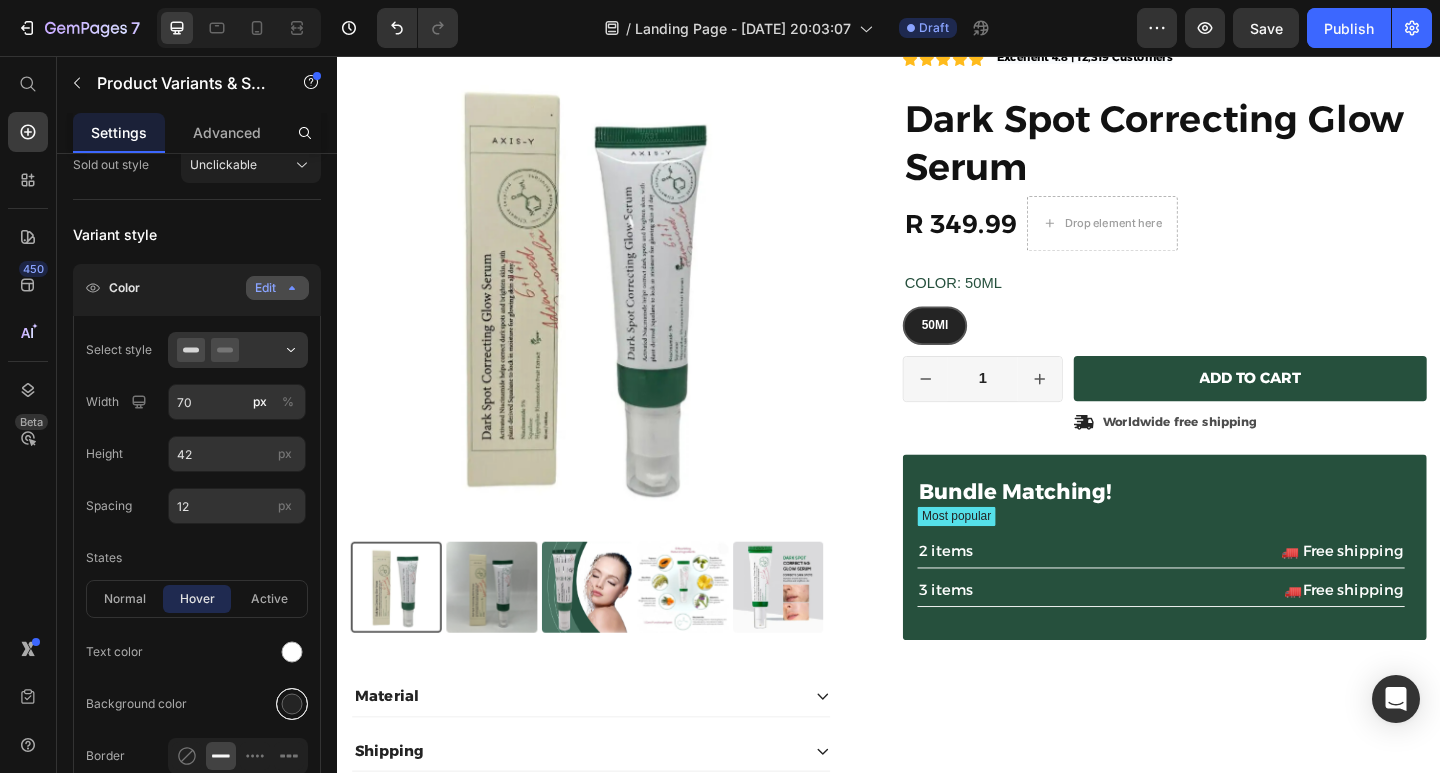 click at bounding box center [292, 704] 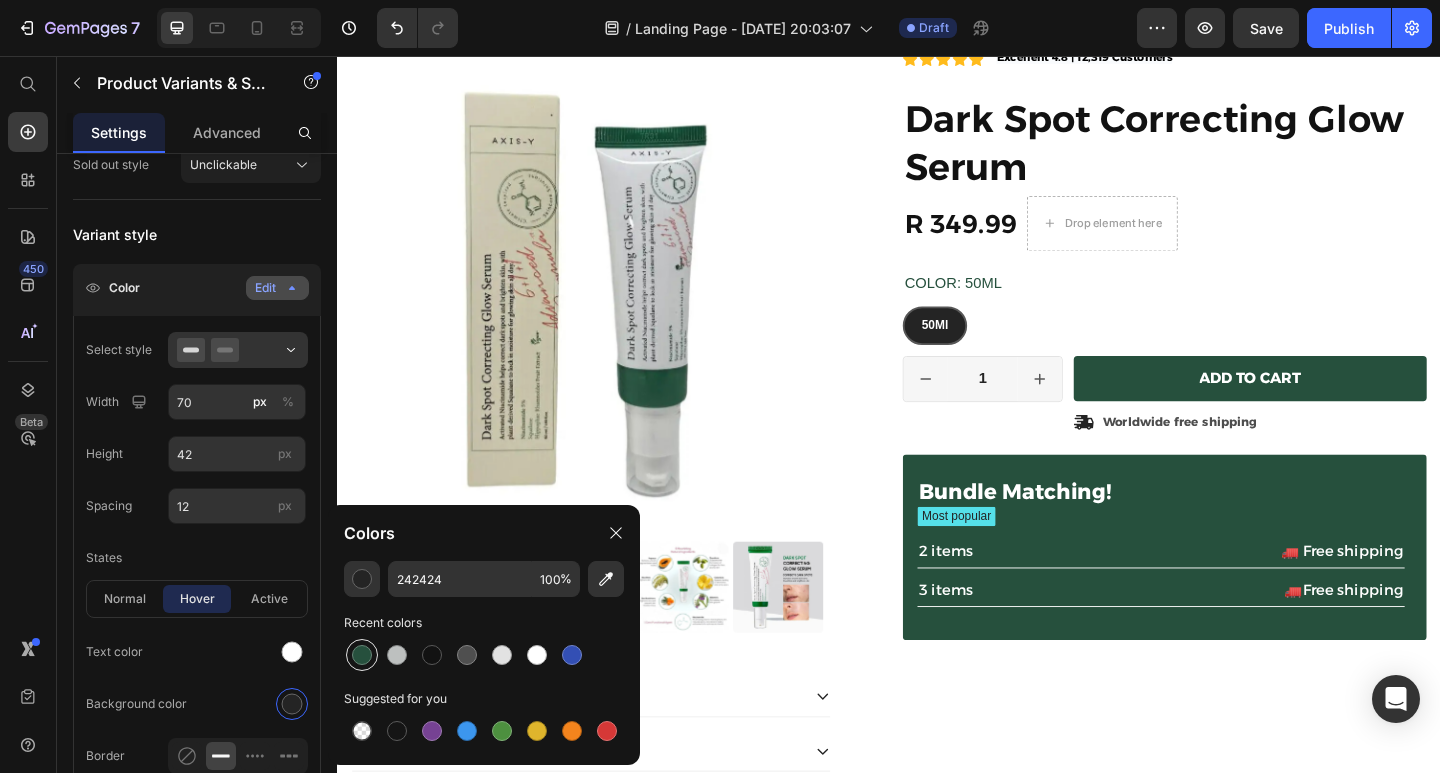 click at bounding box center [362, 655] 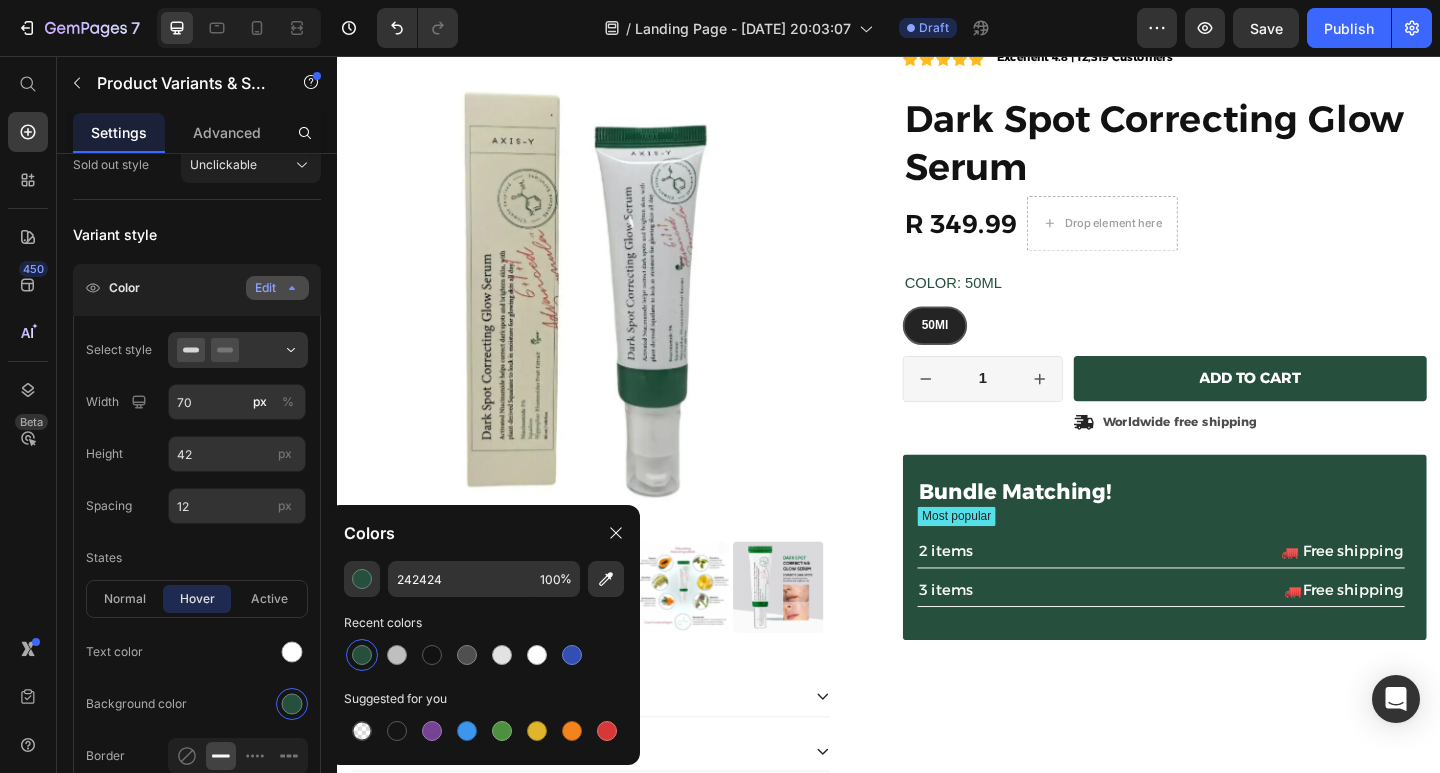 click at bounding box center [362, 655] 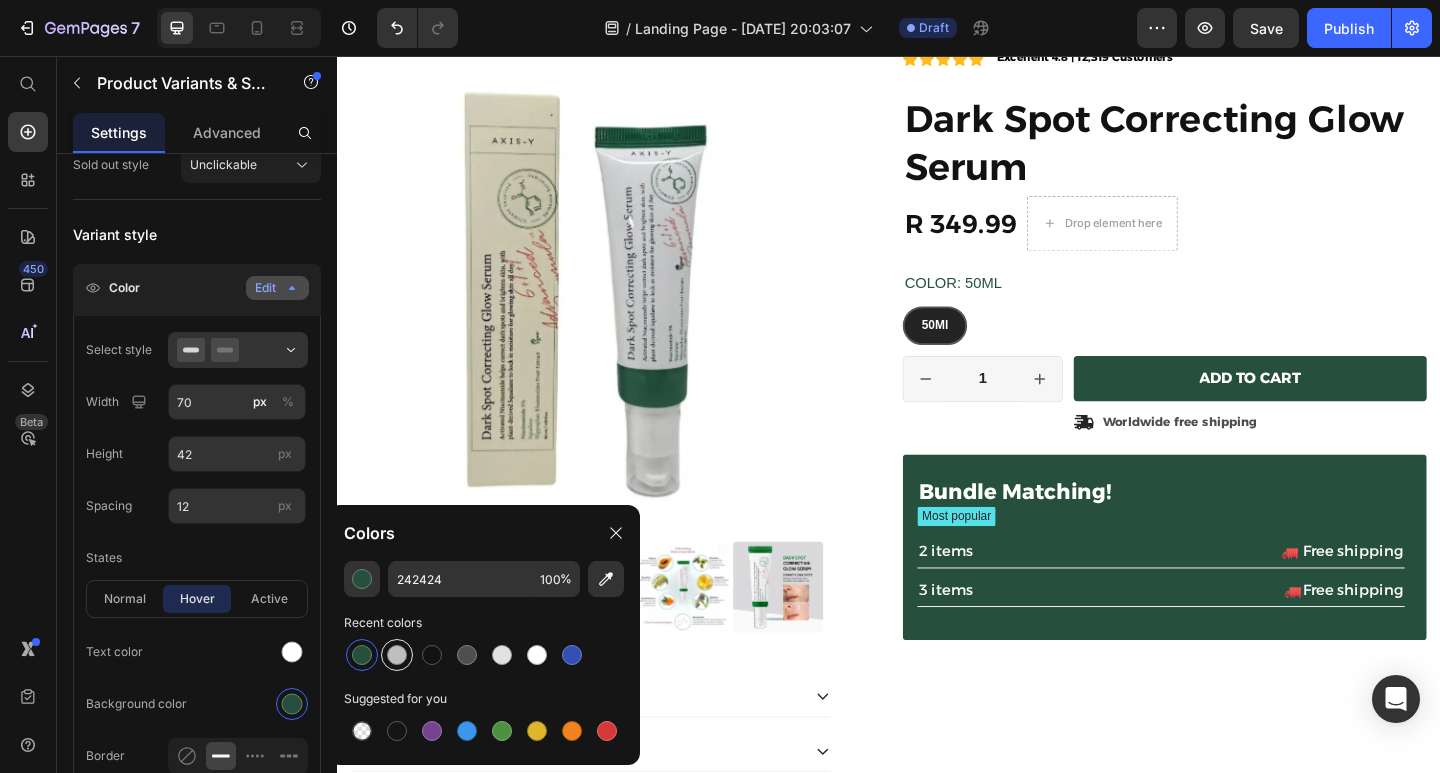 click at bounding box center (397, 655) 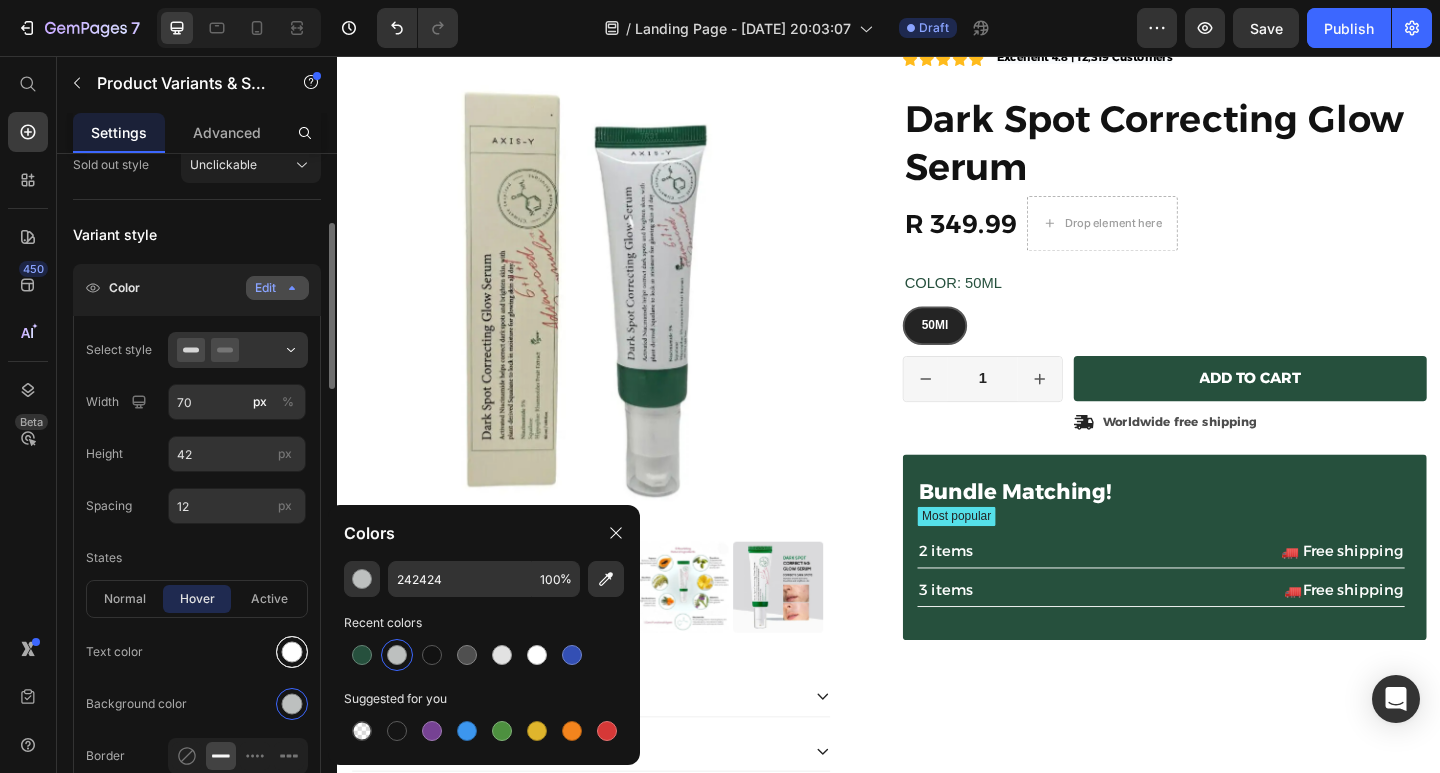 click at bounding box center [292, 652] 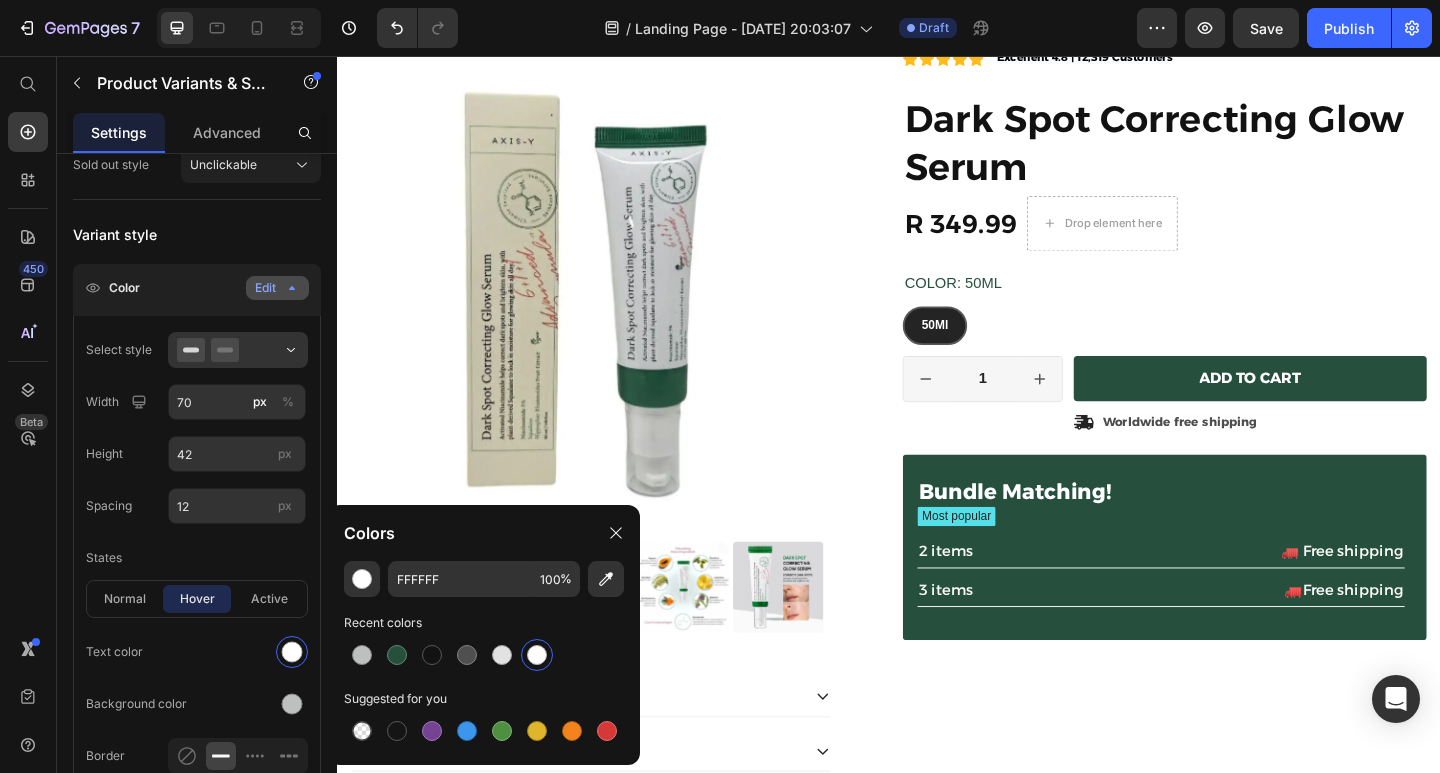 scroll, scrollTop: 84, scrollLeft: 0, axis: vertical 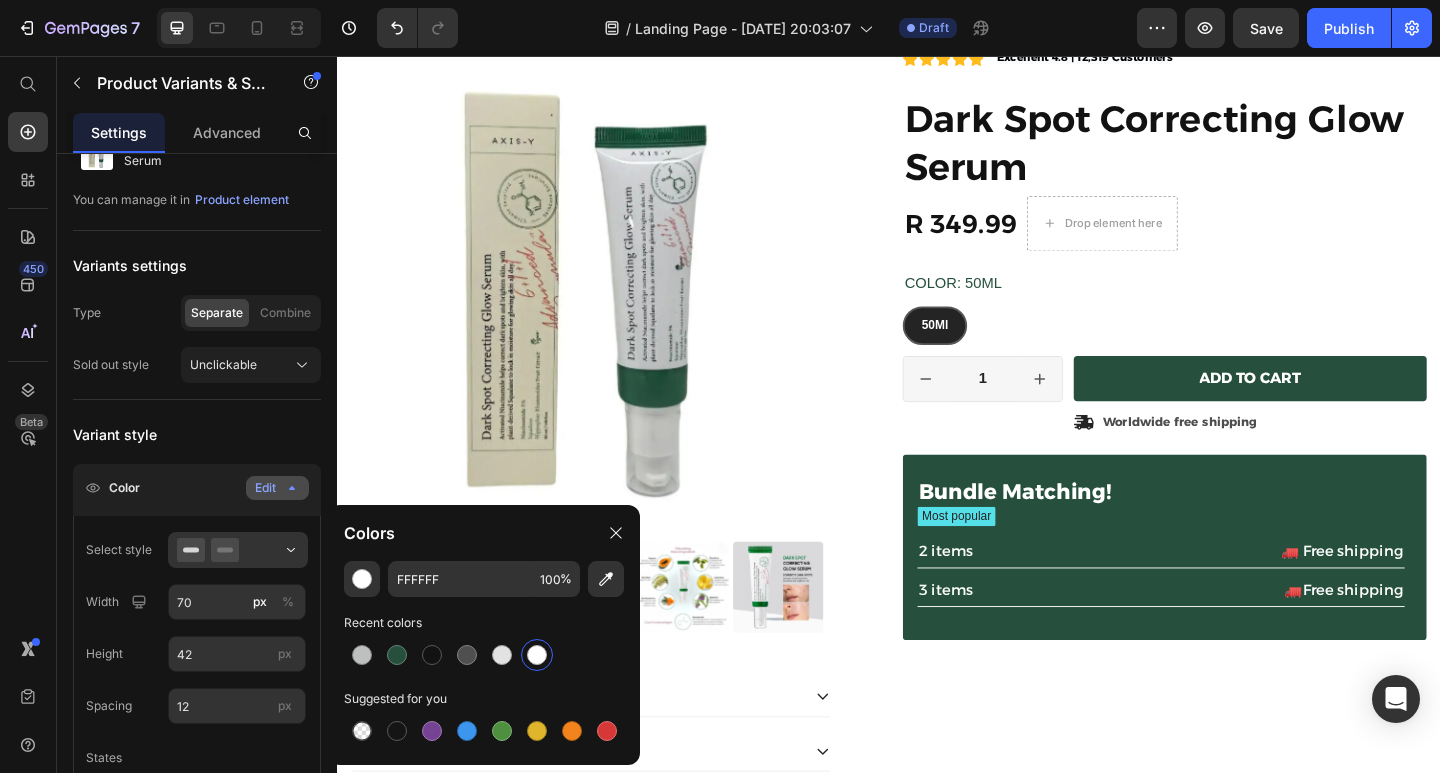click on "Edit" at bounding box center (277, 488) 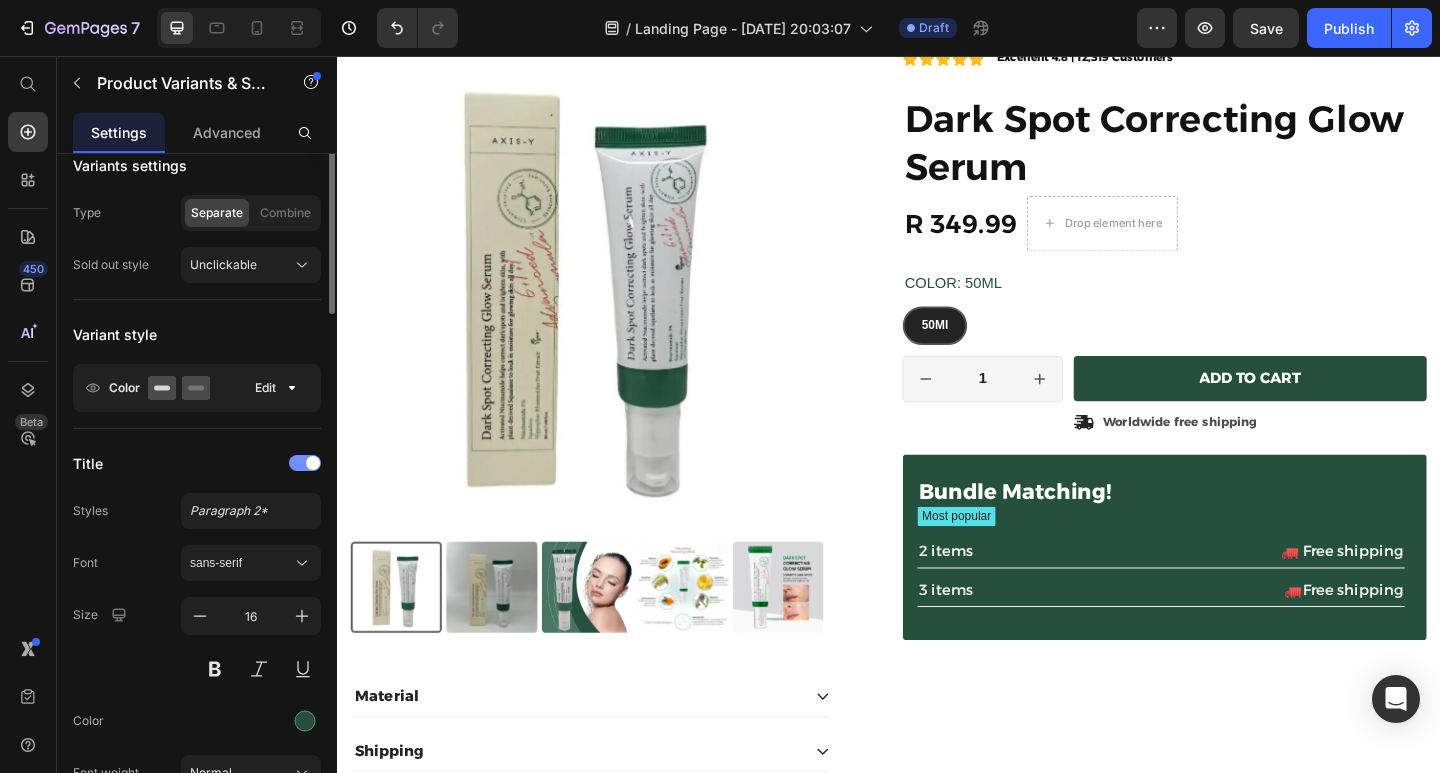 scroll, scrollTop: 84, scrollLeft: 0, axis: vertical 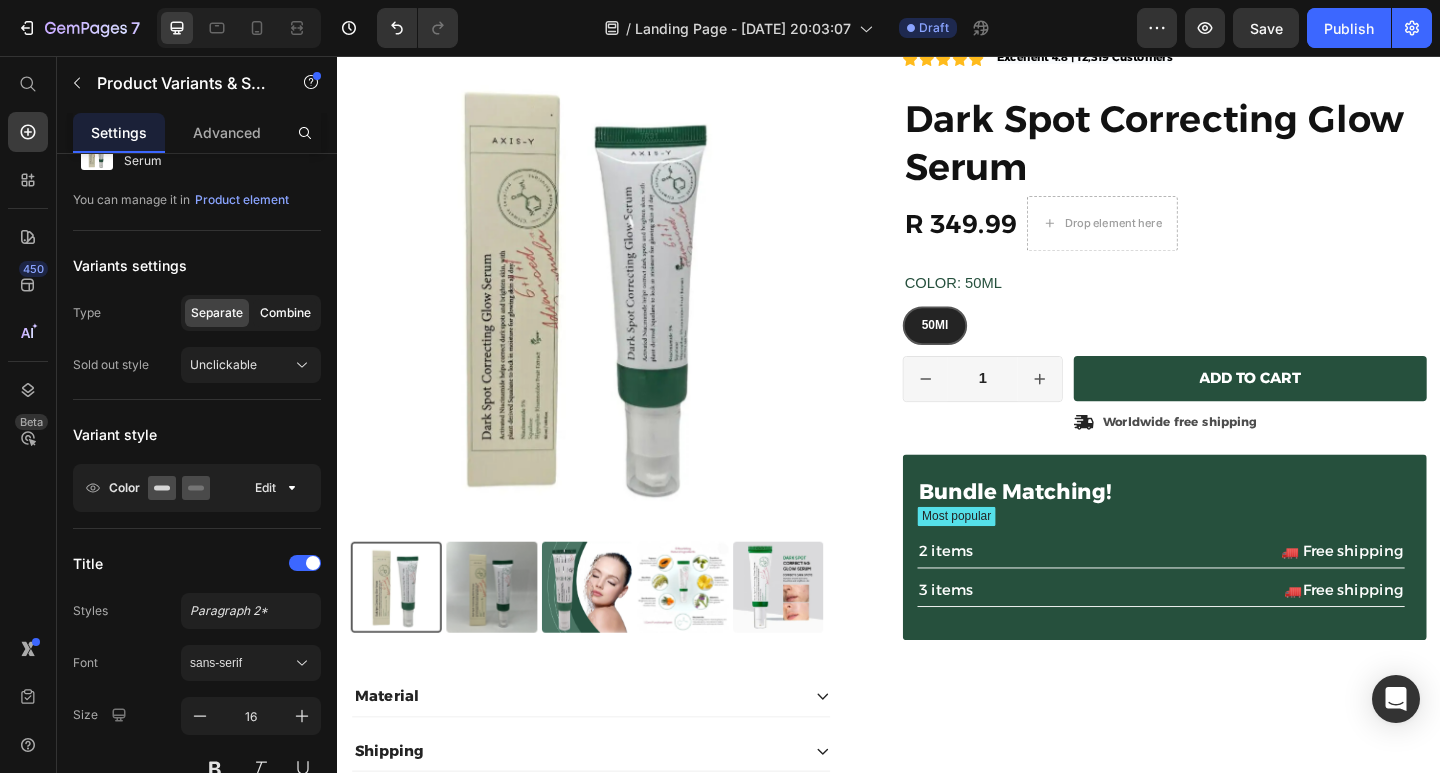 click on "Combine" 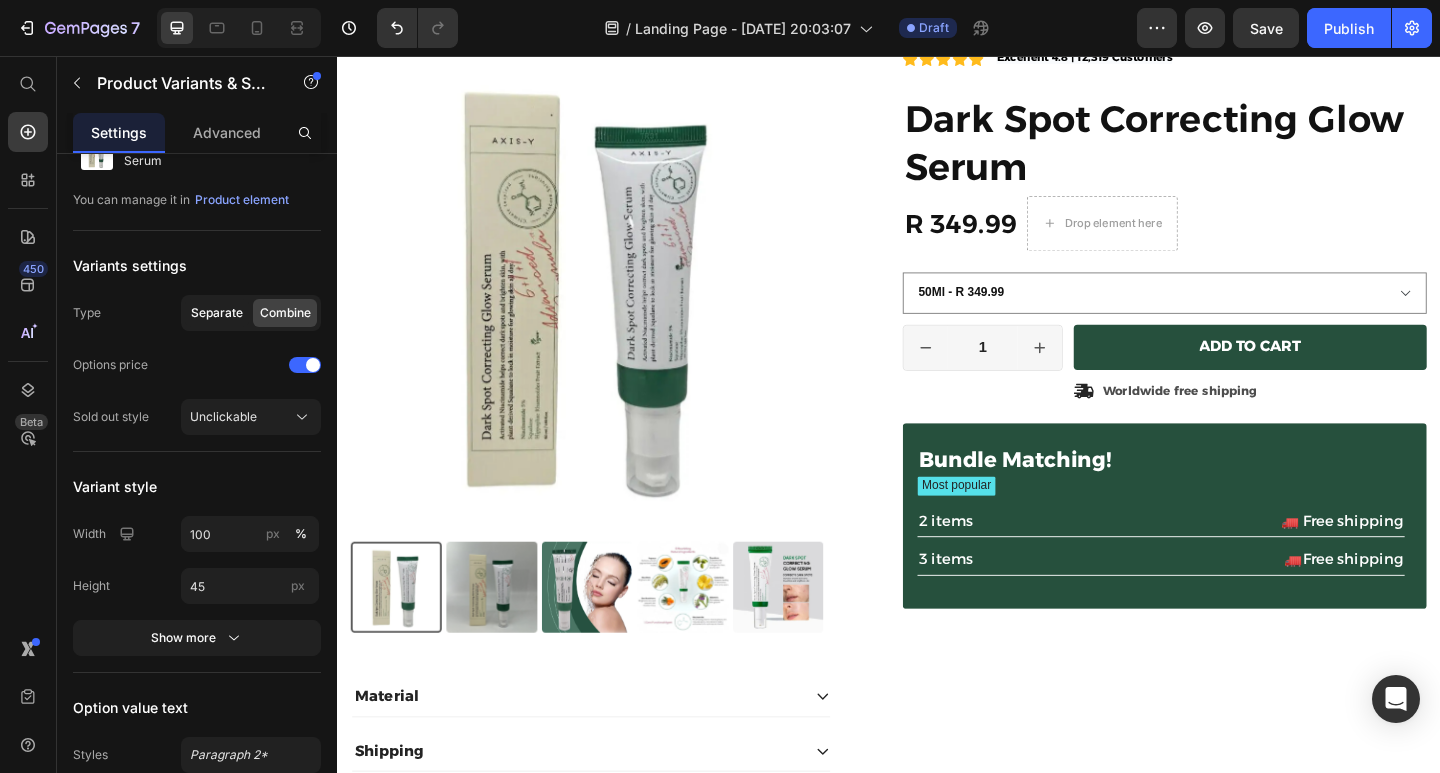 click on "Separate" 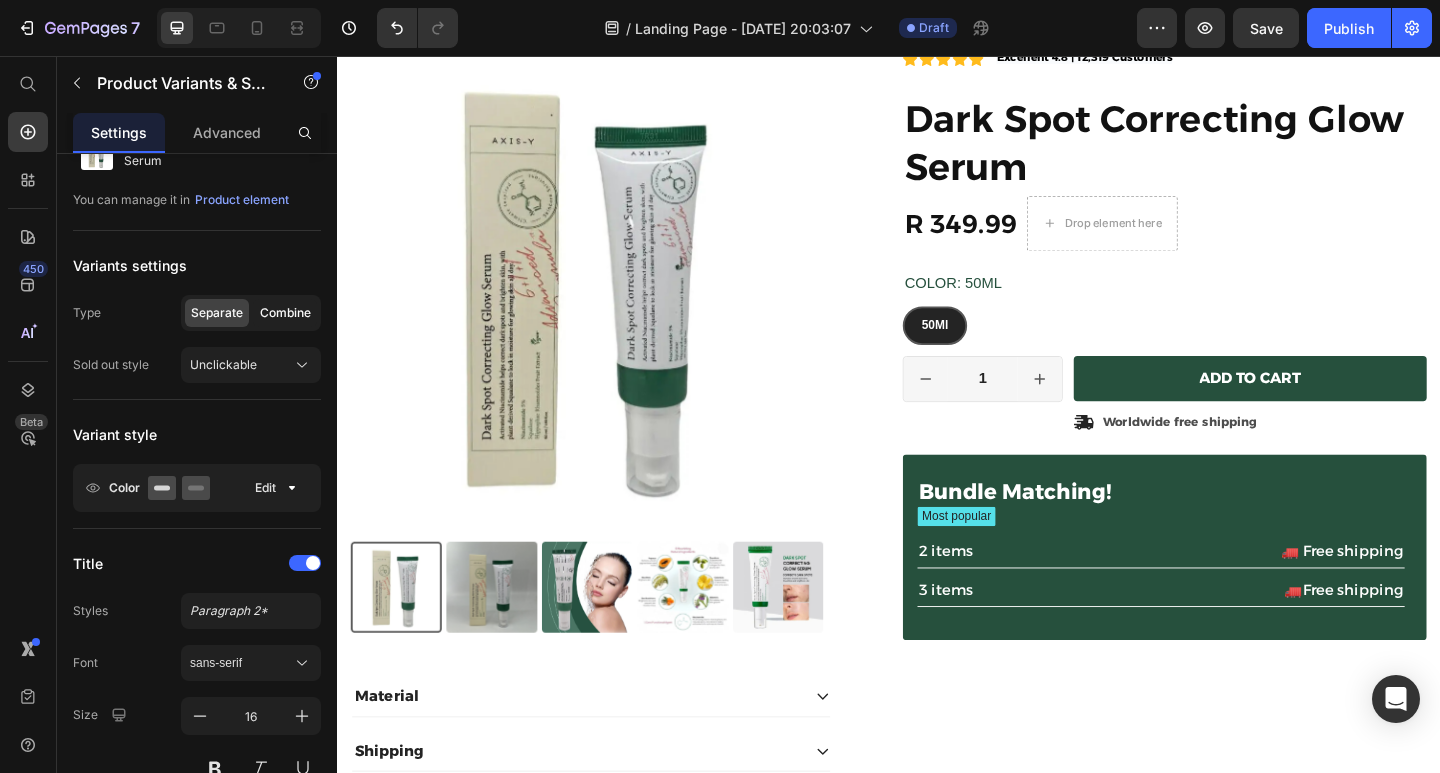click on "Combine" 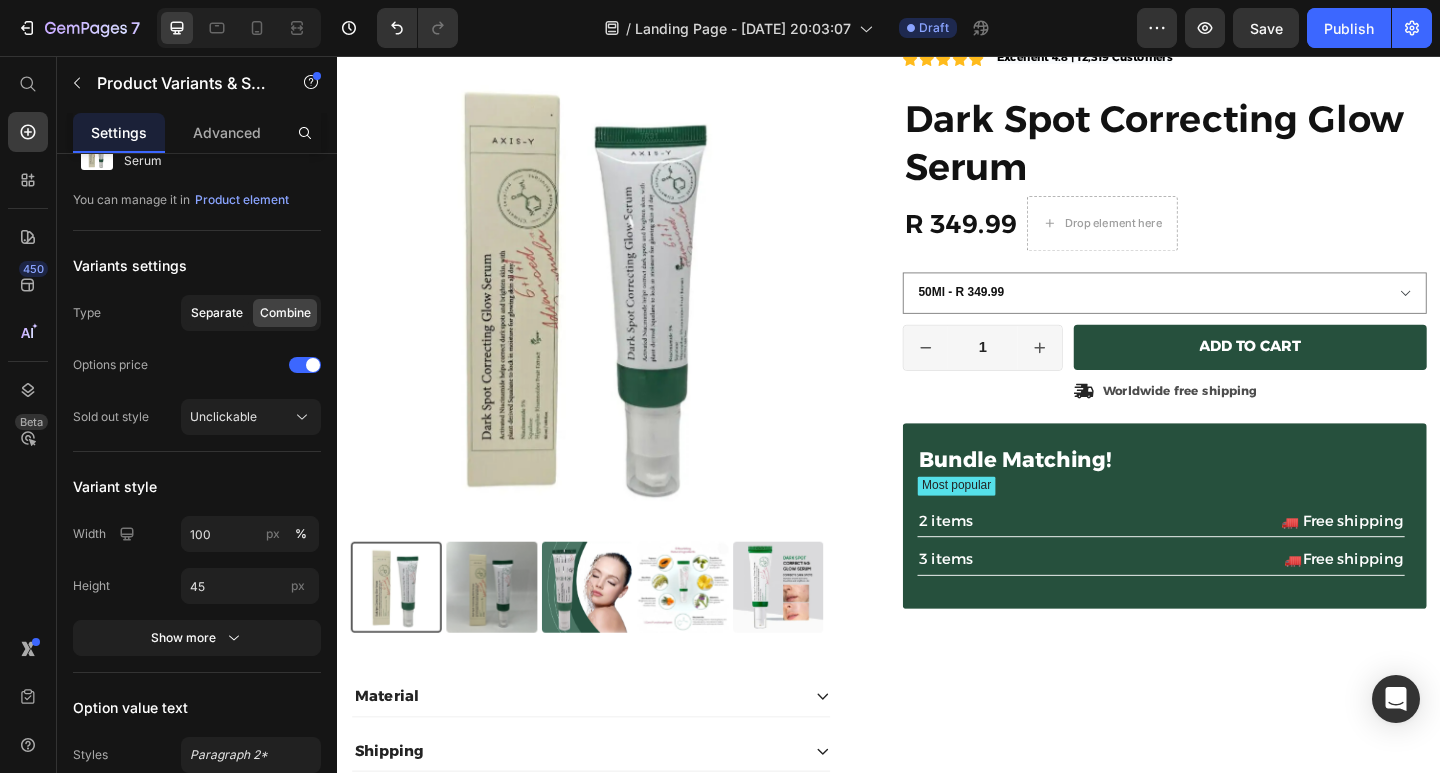 click on "Separate" 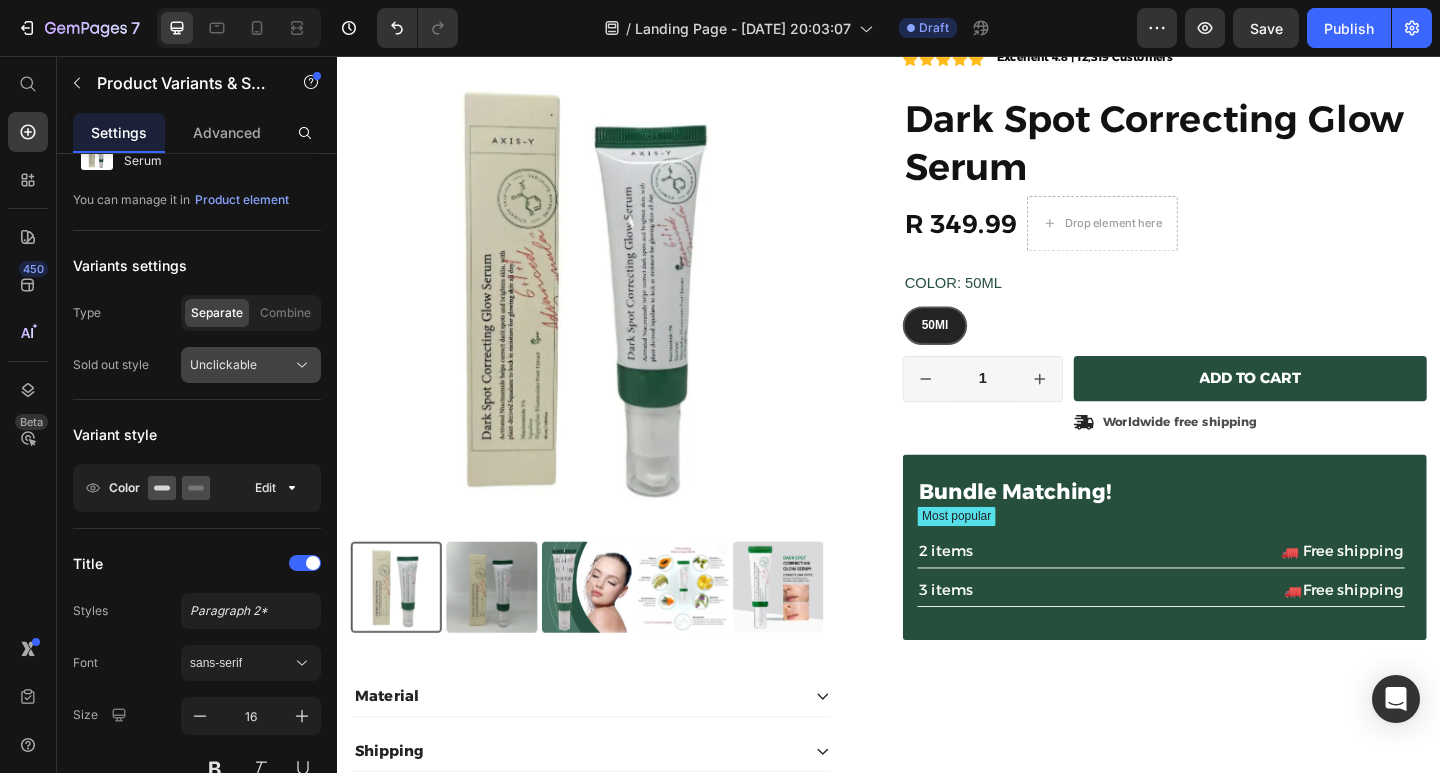 click on "Unclickable" 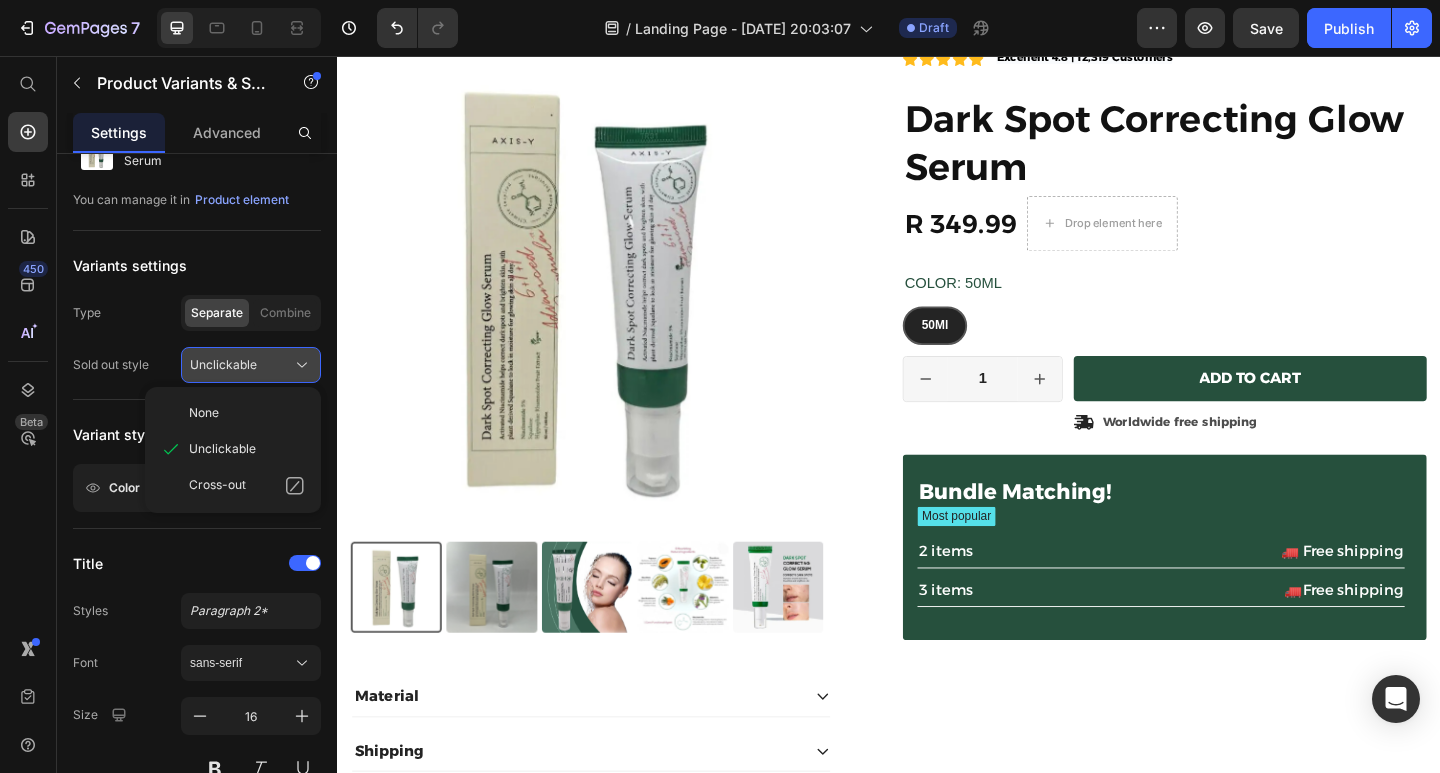 click on "Unclickable" 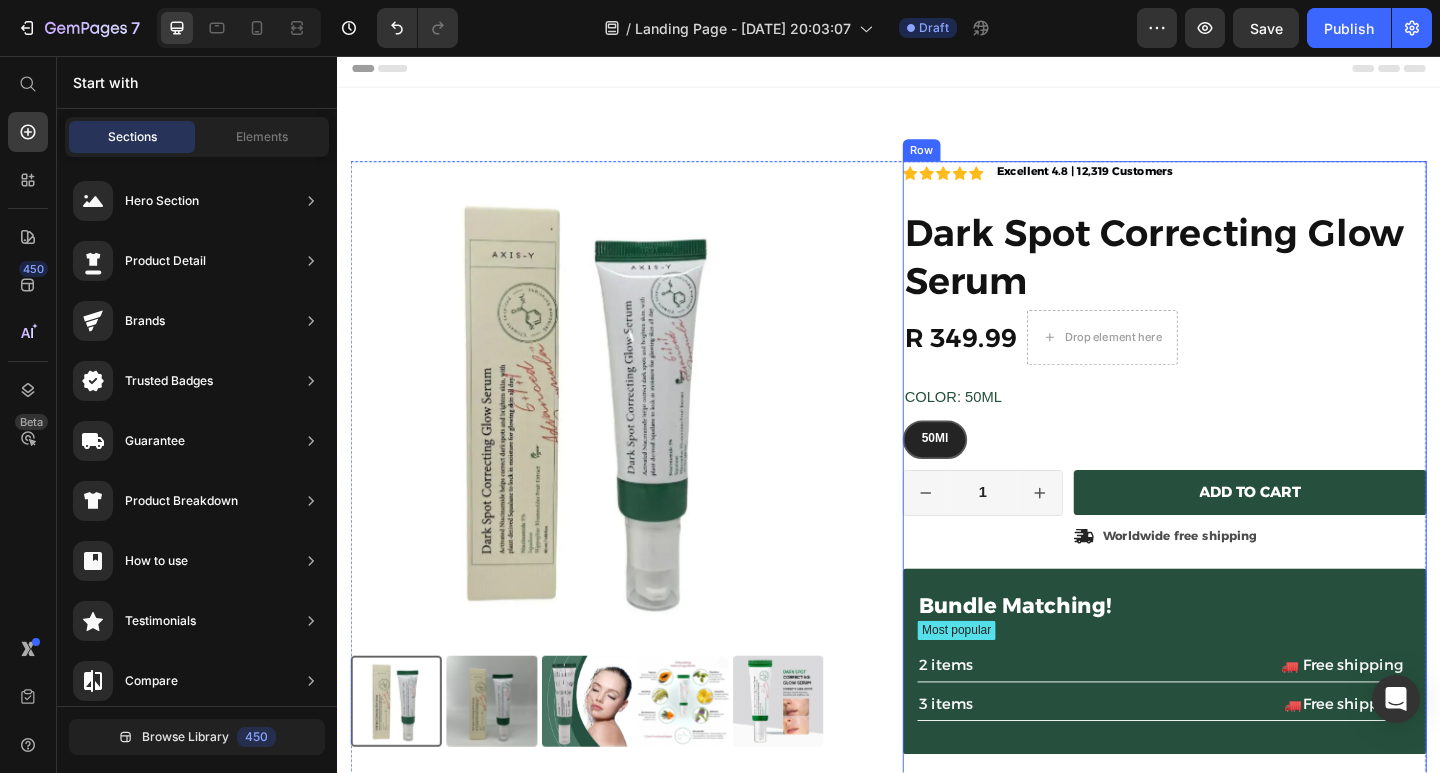 scroll, scrollTop: 0, scrollLeft: 0, axis: both 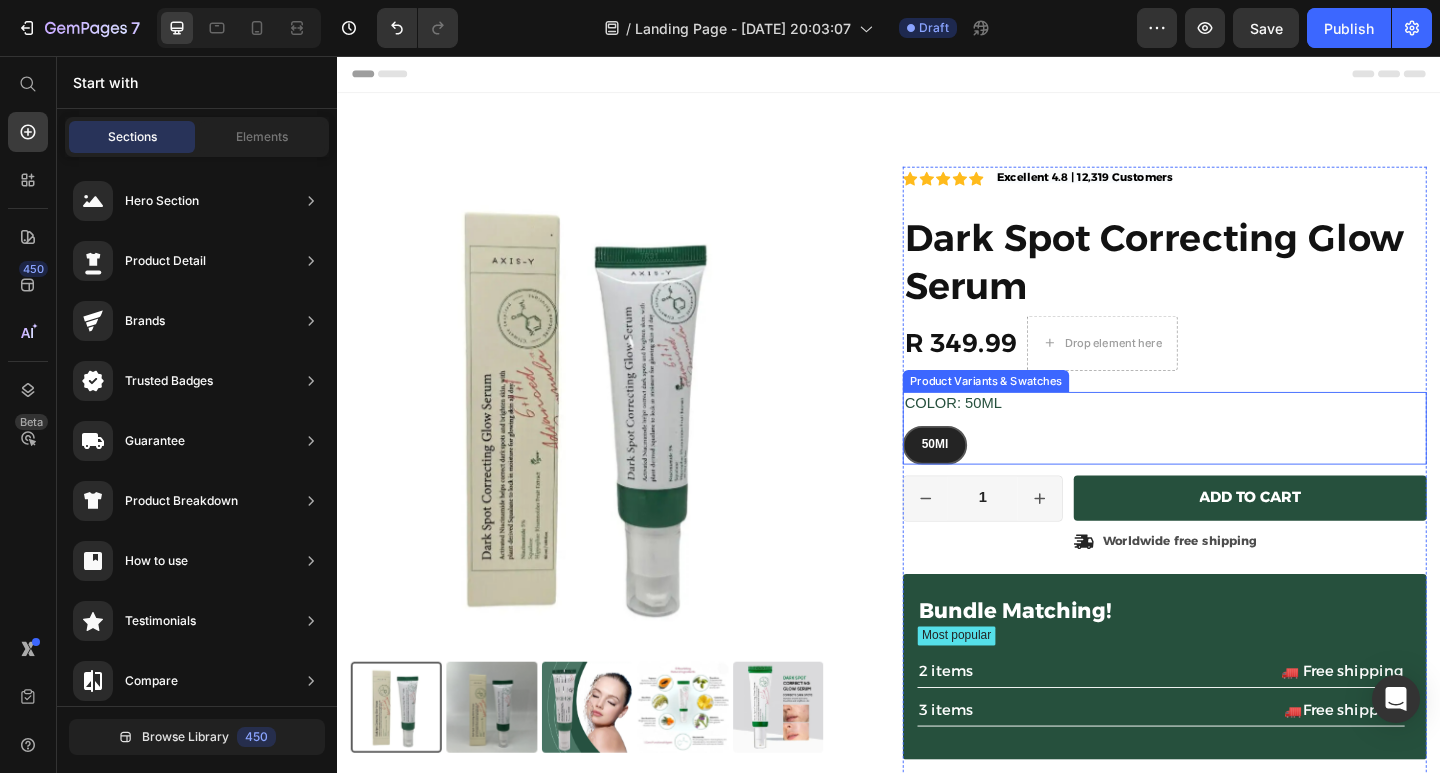 click on "50Ml" at bounding box center (987, 479) 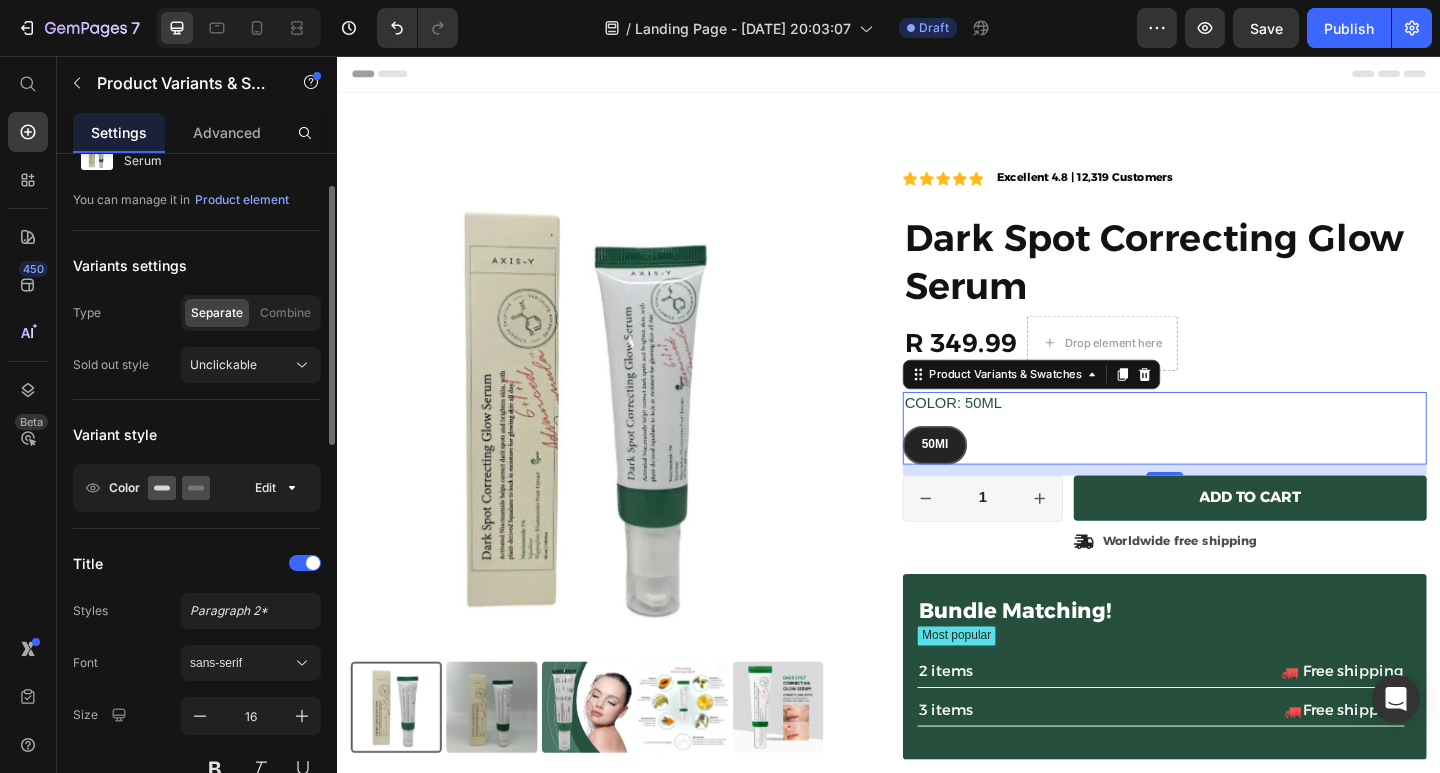 click 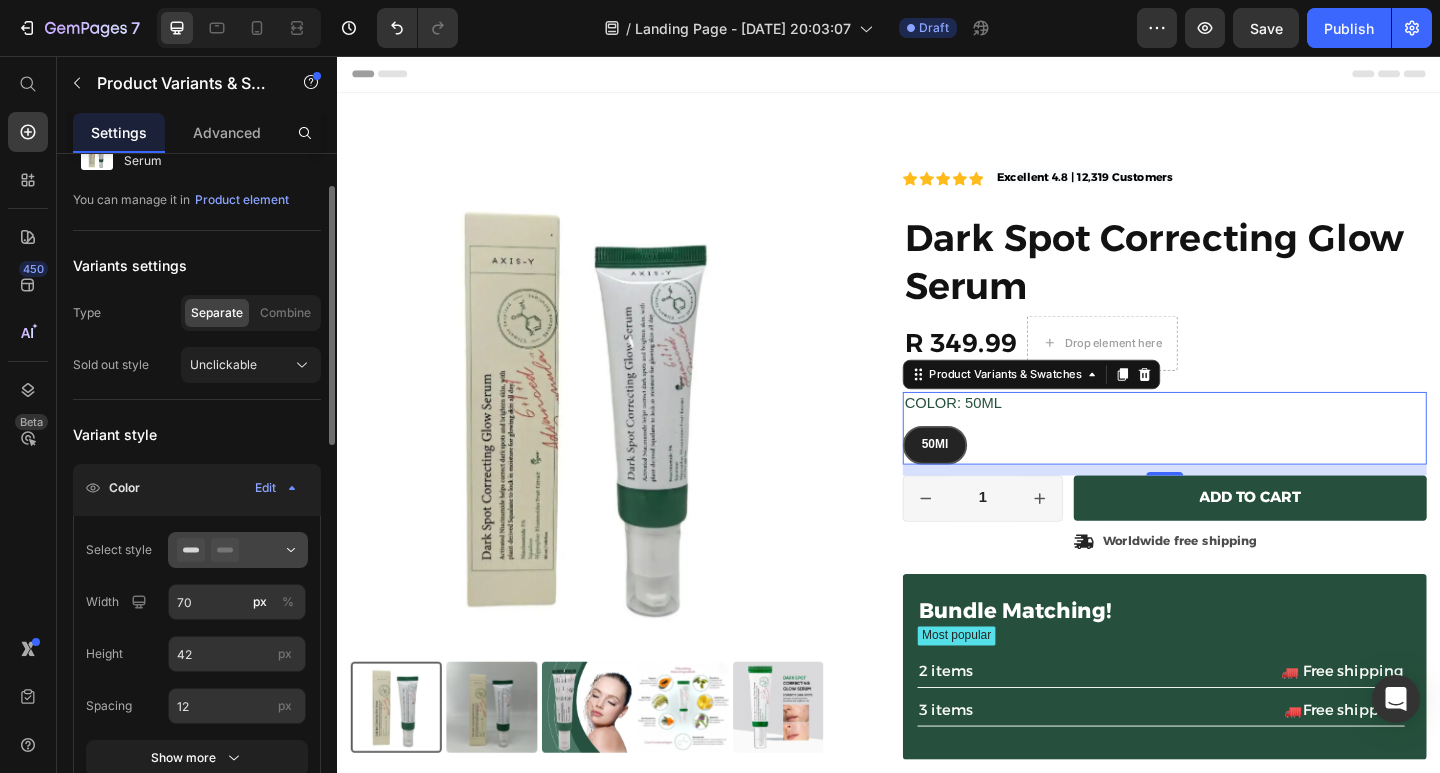 click at bounding box center [238, 550] 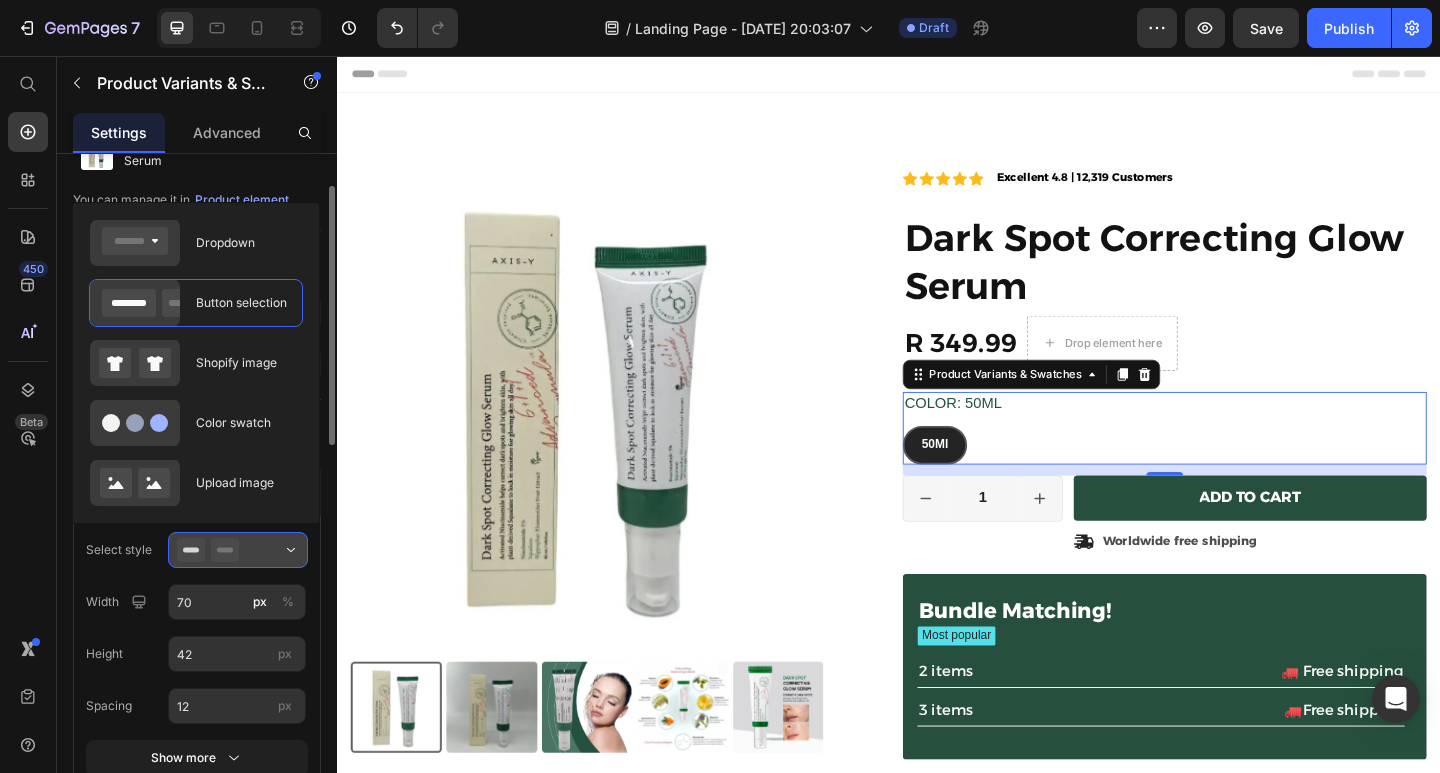 click at bounding box center (238, 550) 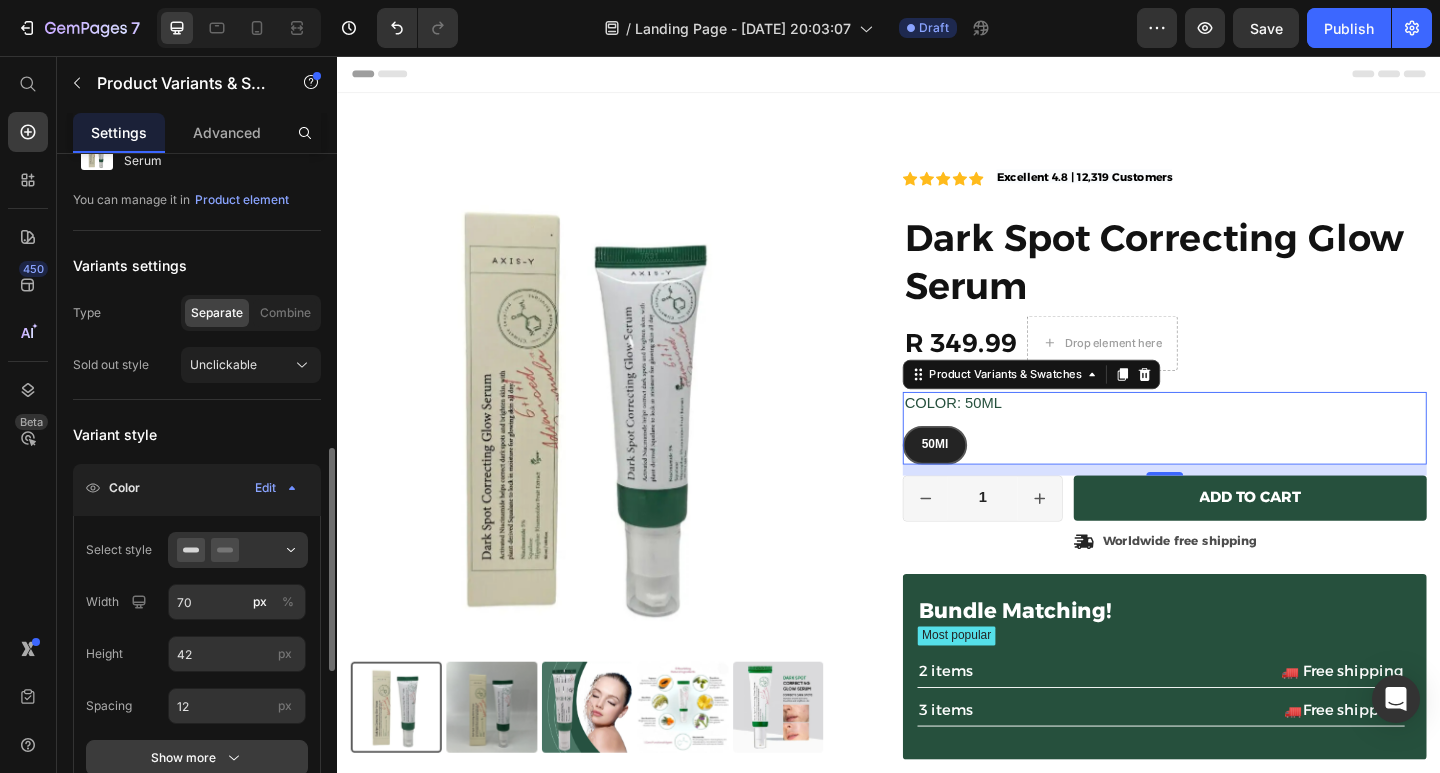 scroll, scrollTop: 284, scrollLeft: 0, axis: vertical 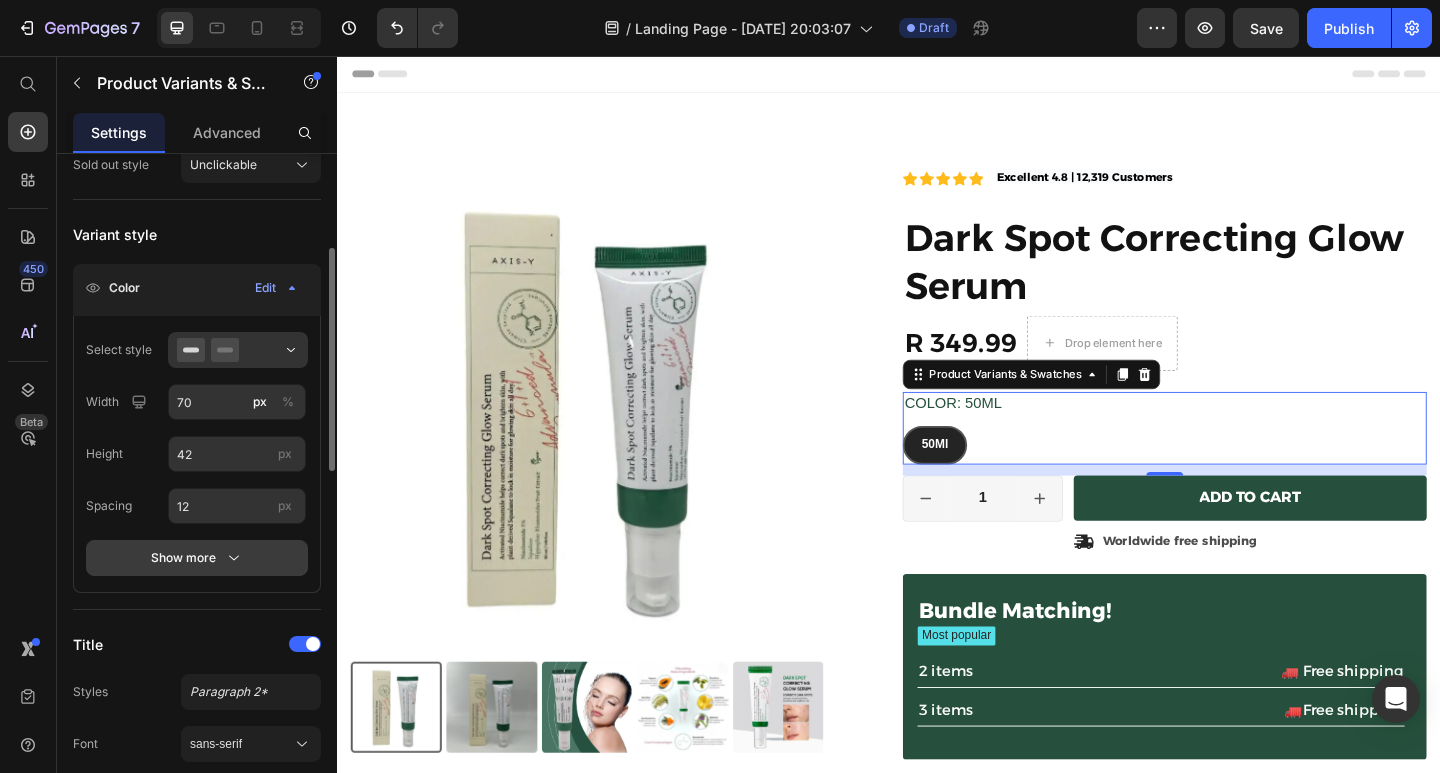 click on "Show more" at bounding box center (197, 558) 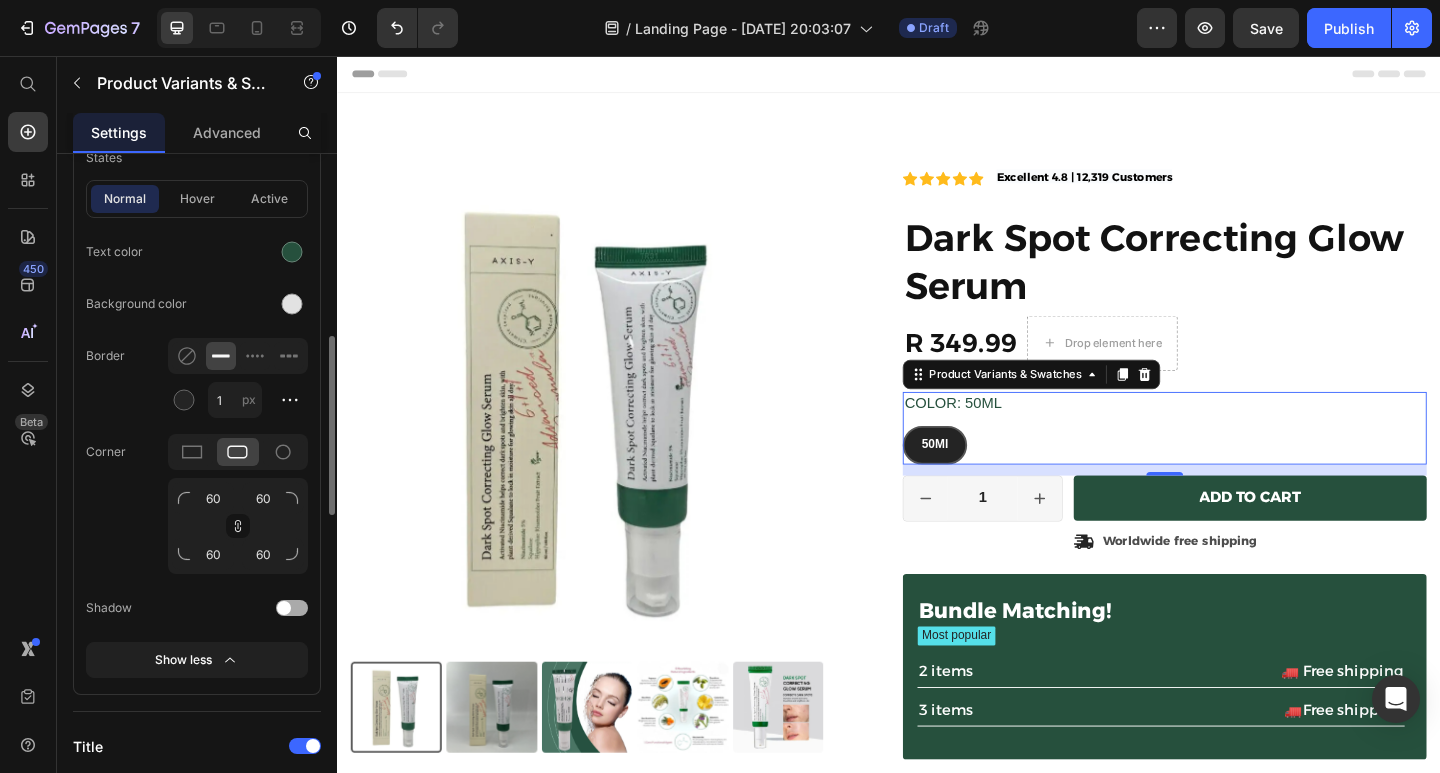 scroll, scrollTop: 584, scrollLeft: 0, axis: vertical 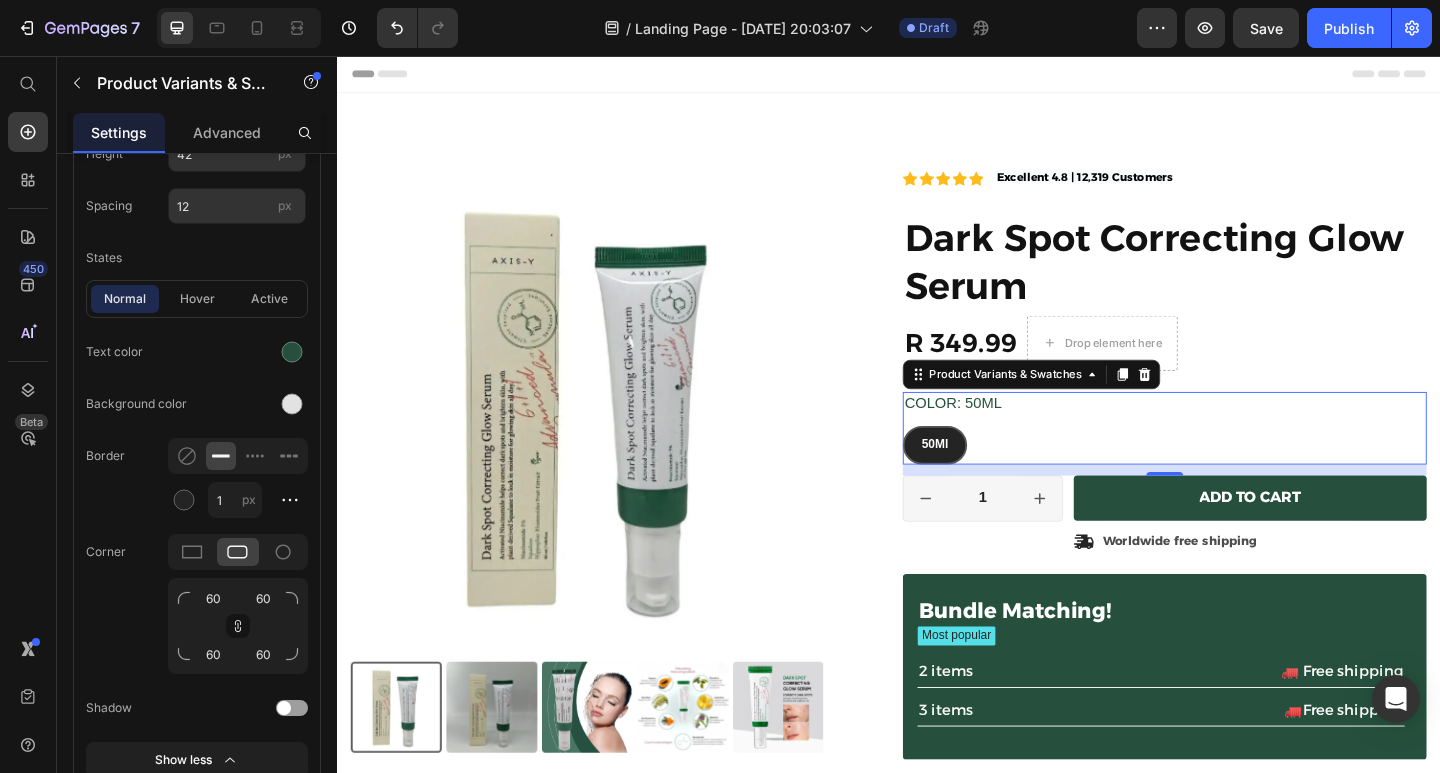 click on "50Ml" at bounding box center [987, 479] 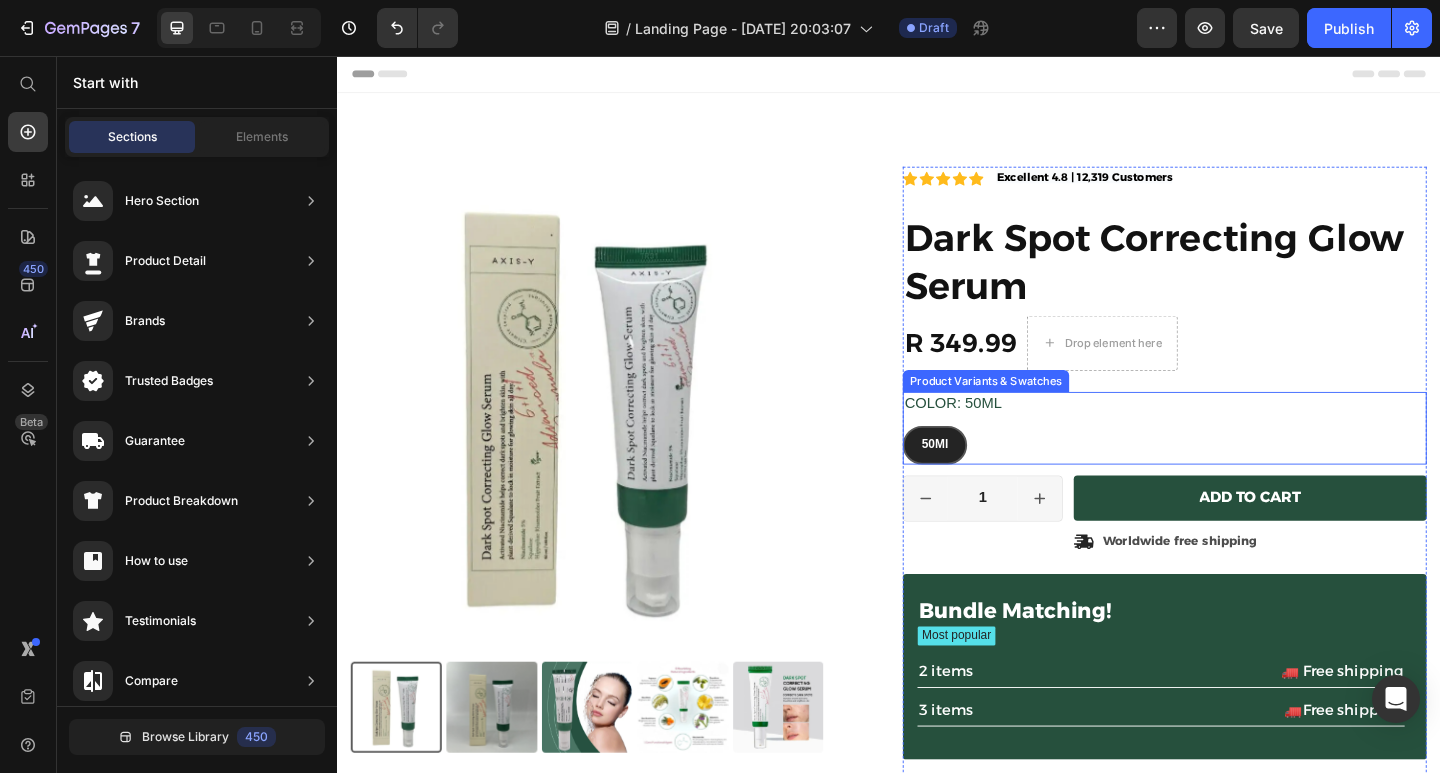 click on "50Ml" at bounding box center [987, 480] 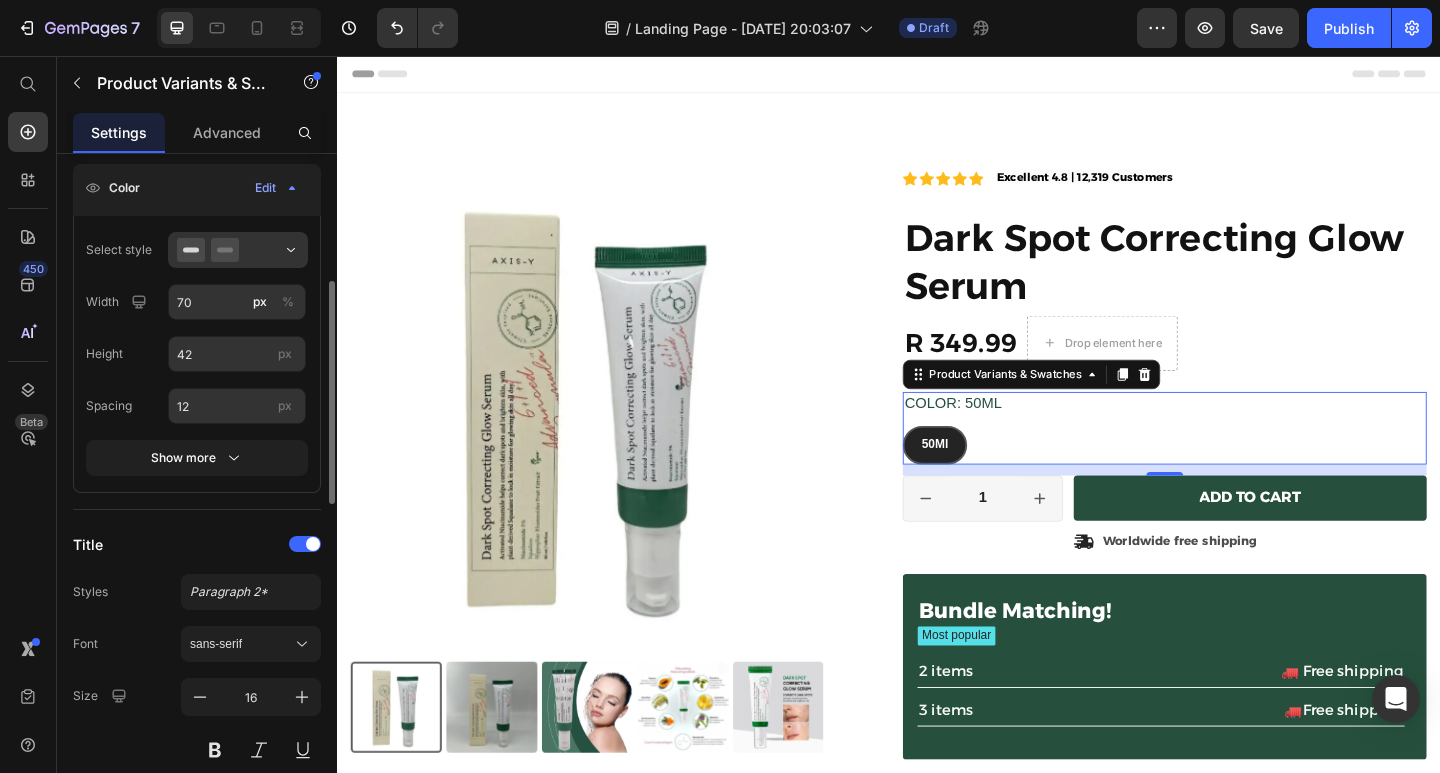 scroll, scrollTop: 184, scrollLeft: 0, axis: vertical 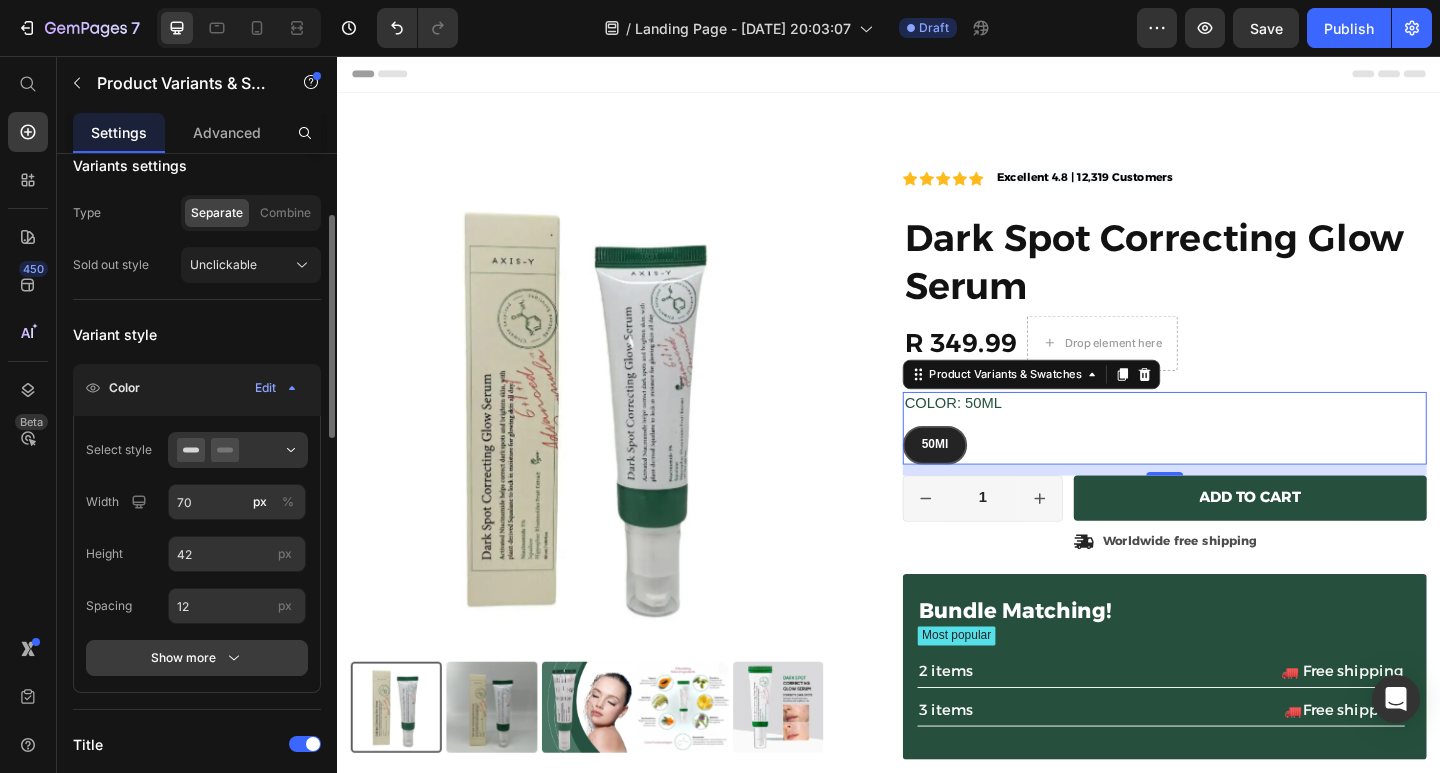 click on "Show more" at bounding box center [197, 658] 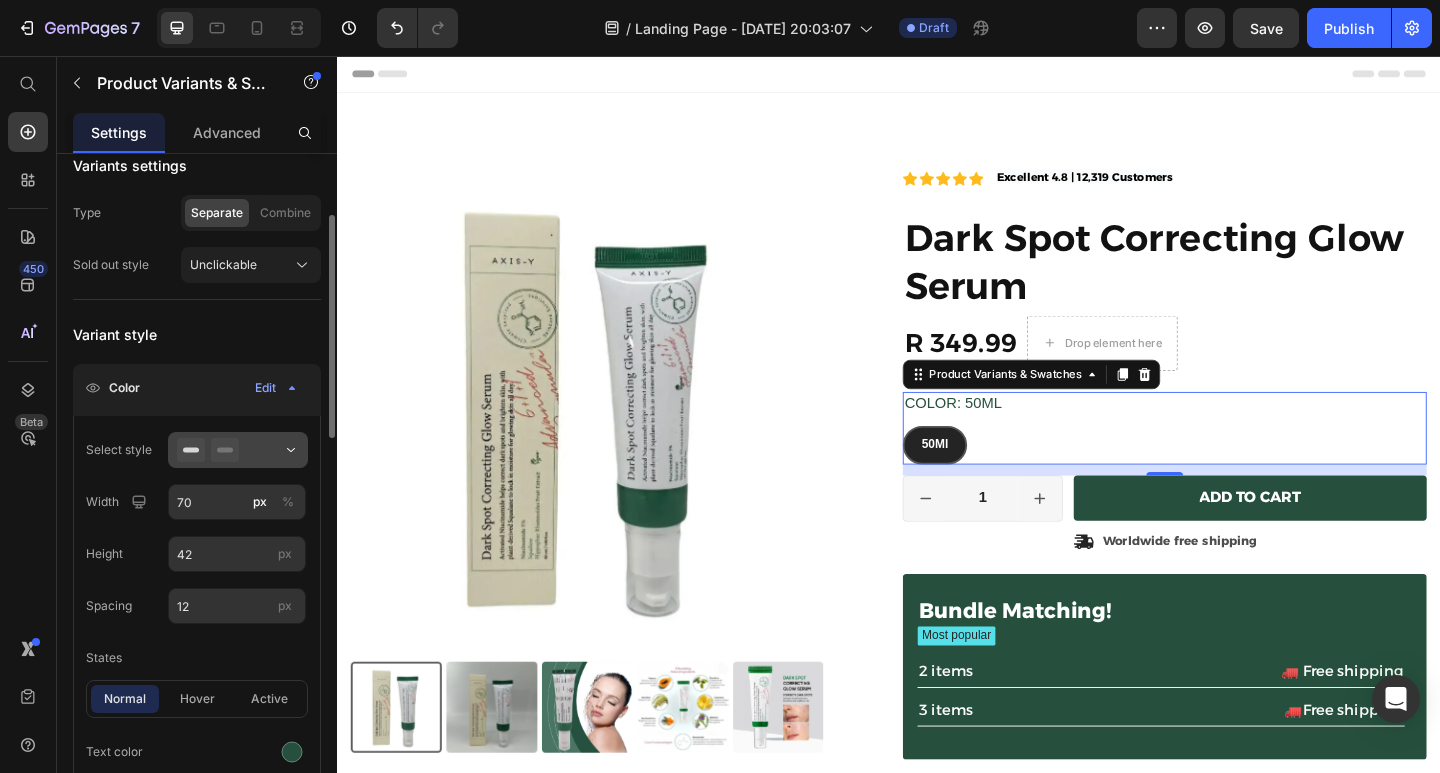 click at bounding box center (238, 450) 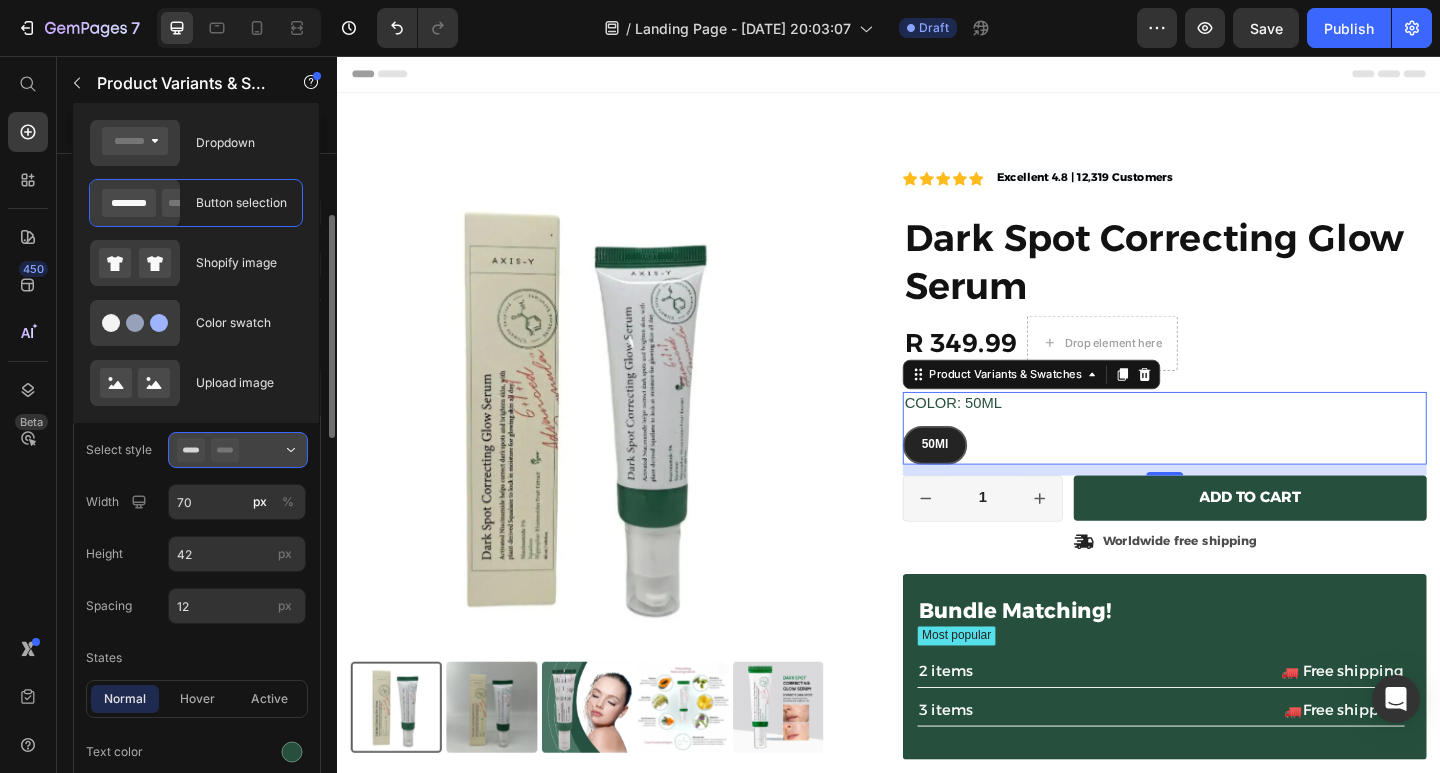 click at bounding box center [238, 450] 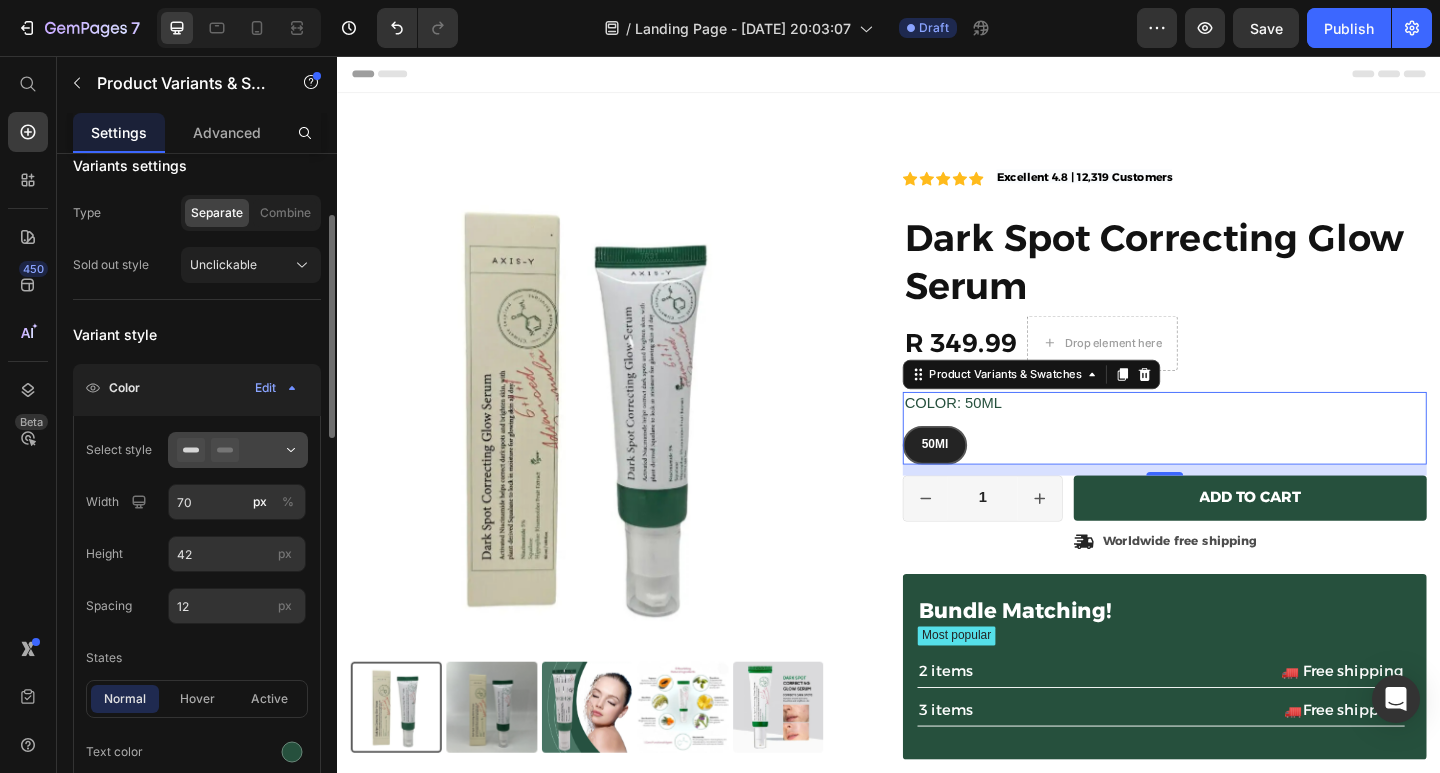 click at bounding box center [238, 450] 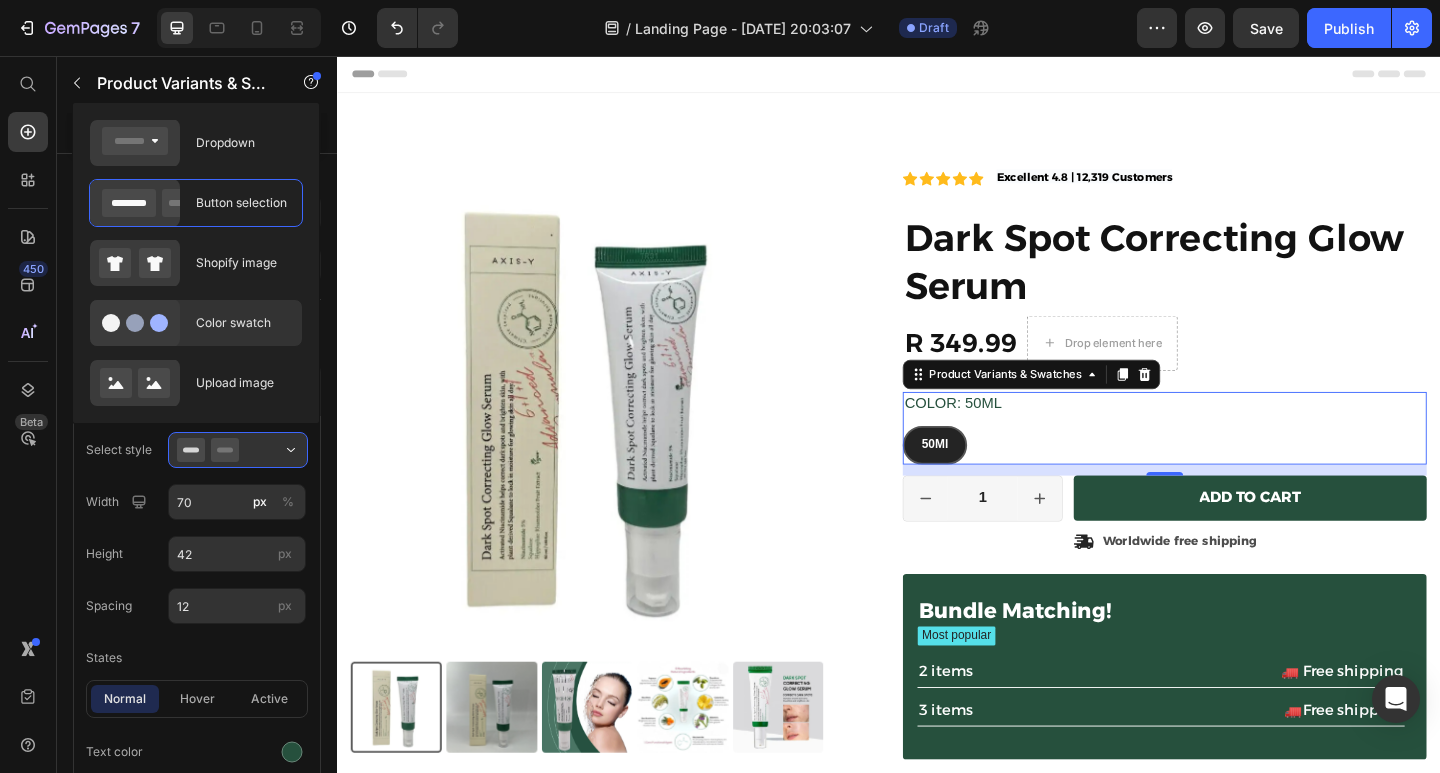 click on "Color swatch" at bounding box center [243, 323] 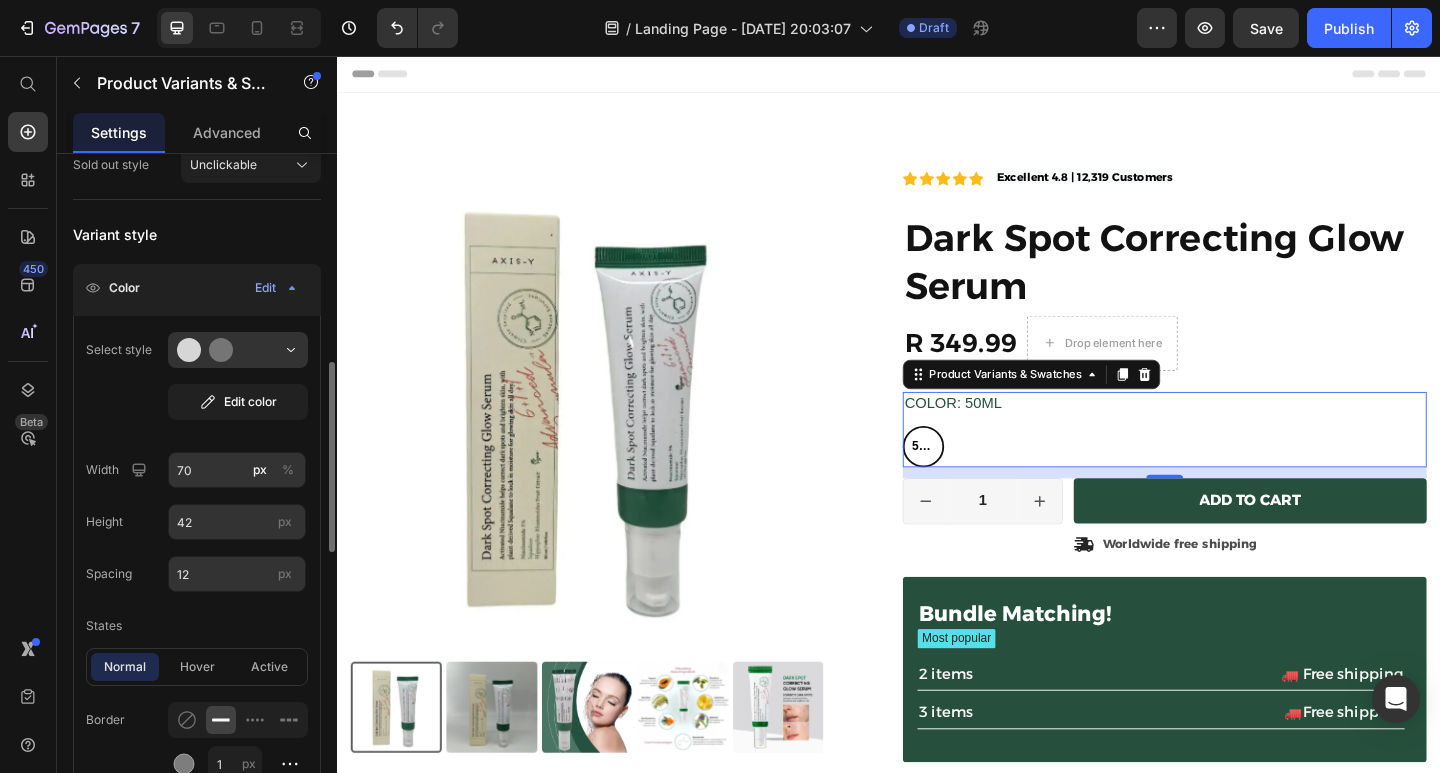 scroll, scrollTop: 384, scrollLeft: 0, axis: vertical 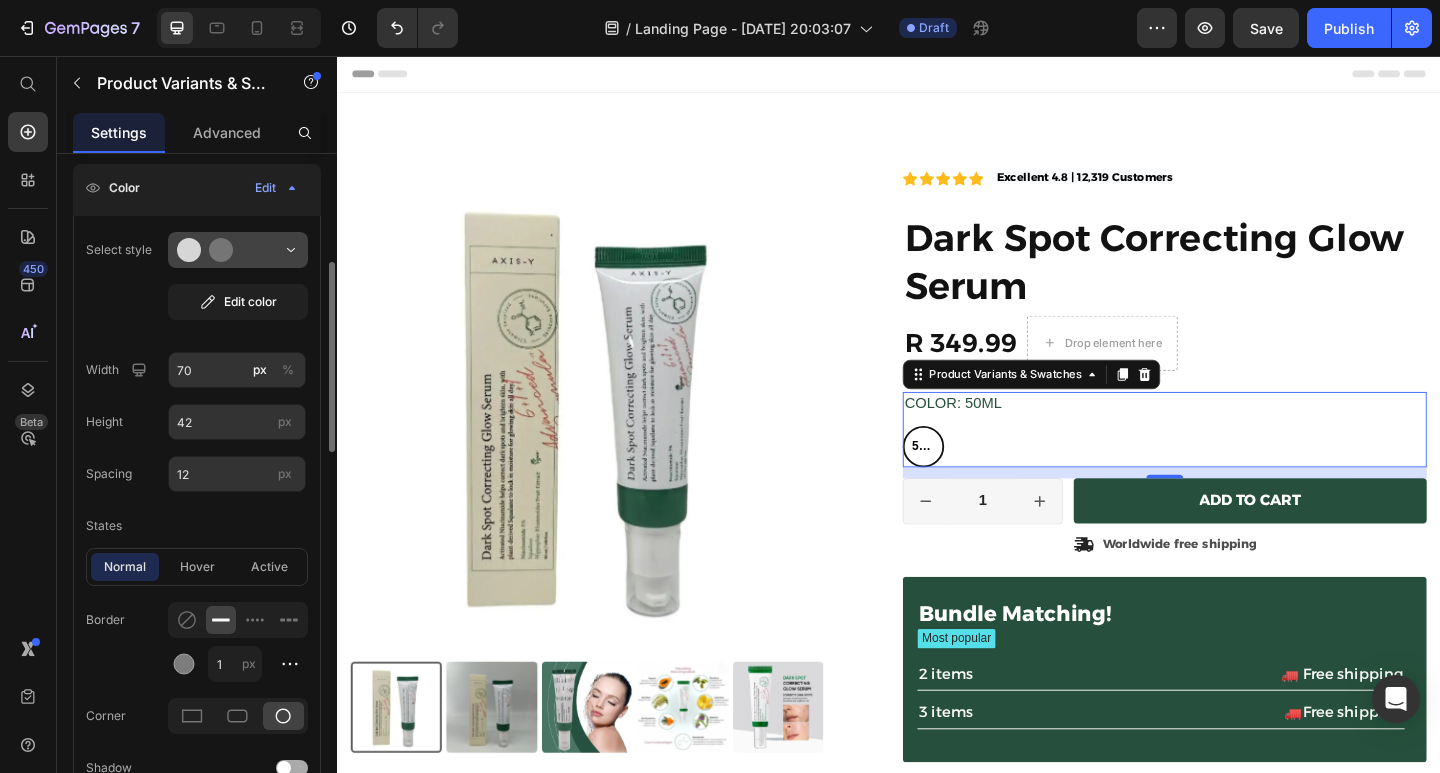 click at bounding box center (238, 250) 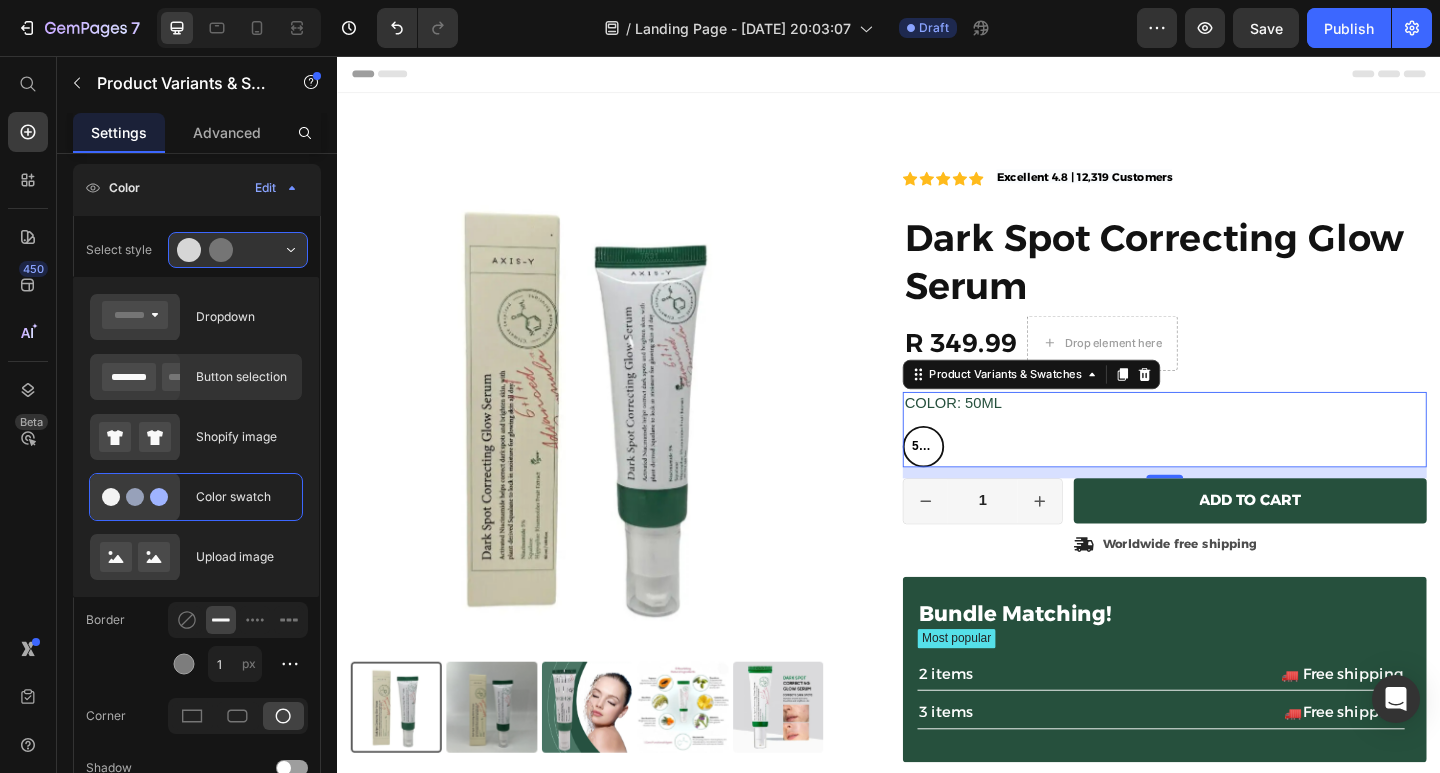 click on "Button selection" at bounding box center (243, 377) 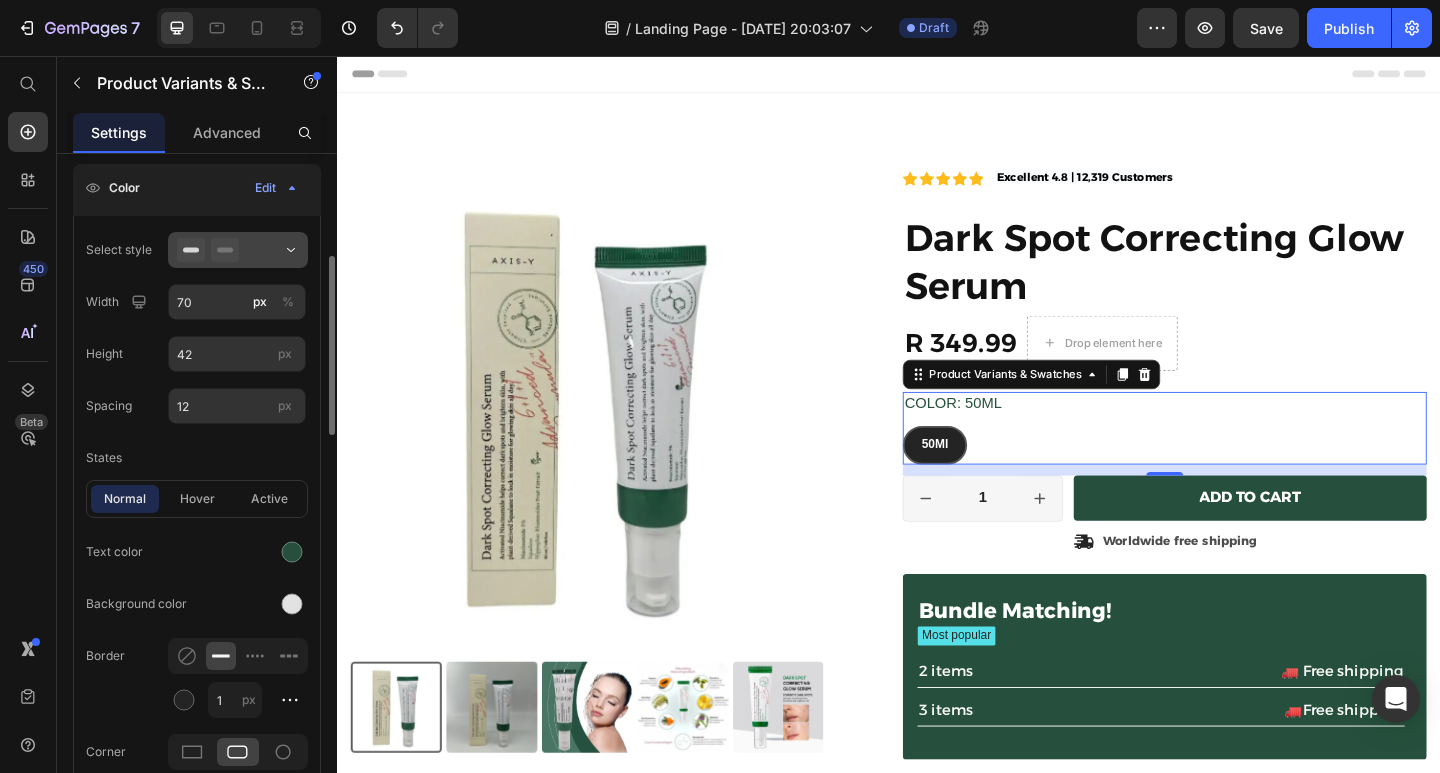 click at bounding box center [238, 250] 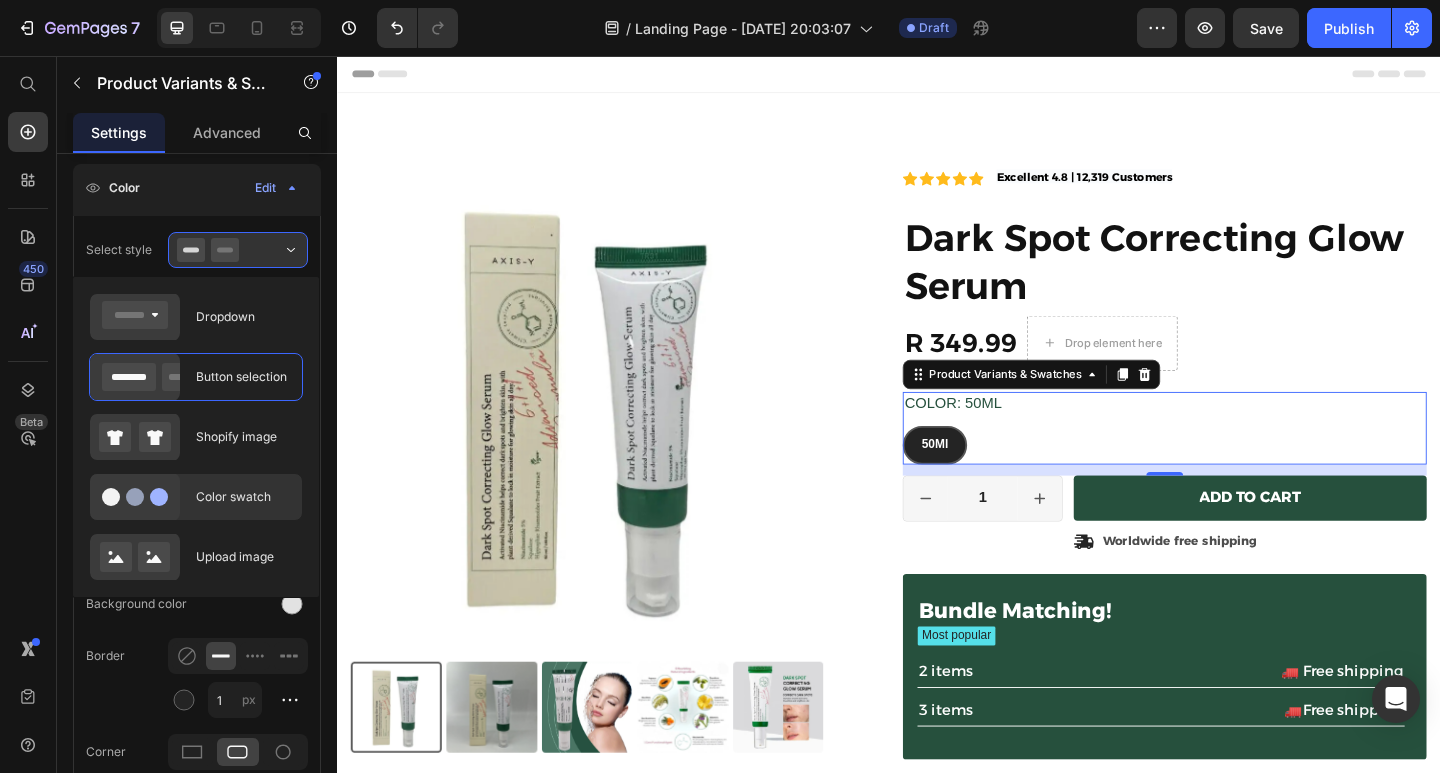 click on "Color swatch" at bounding box center (243, 497) 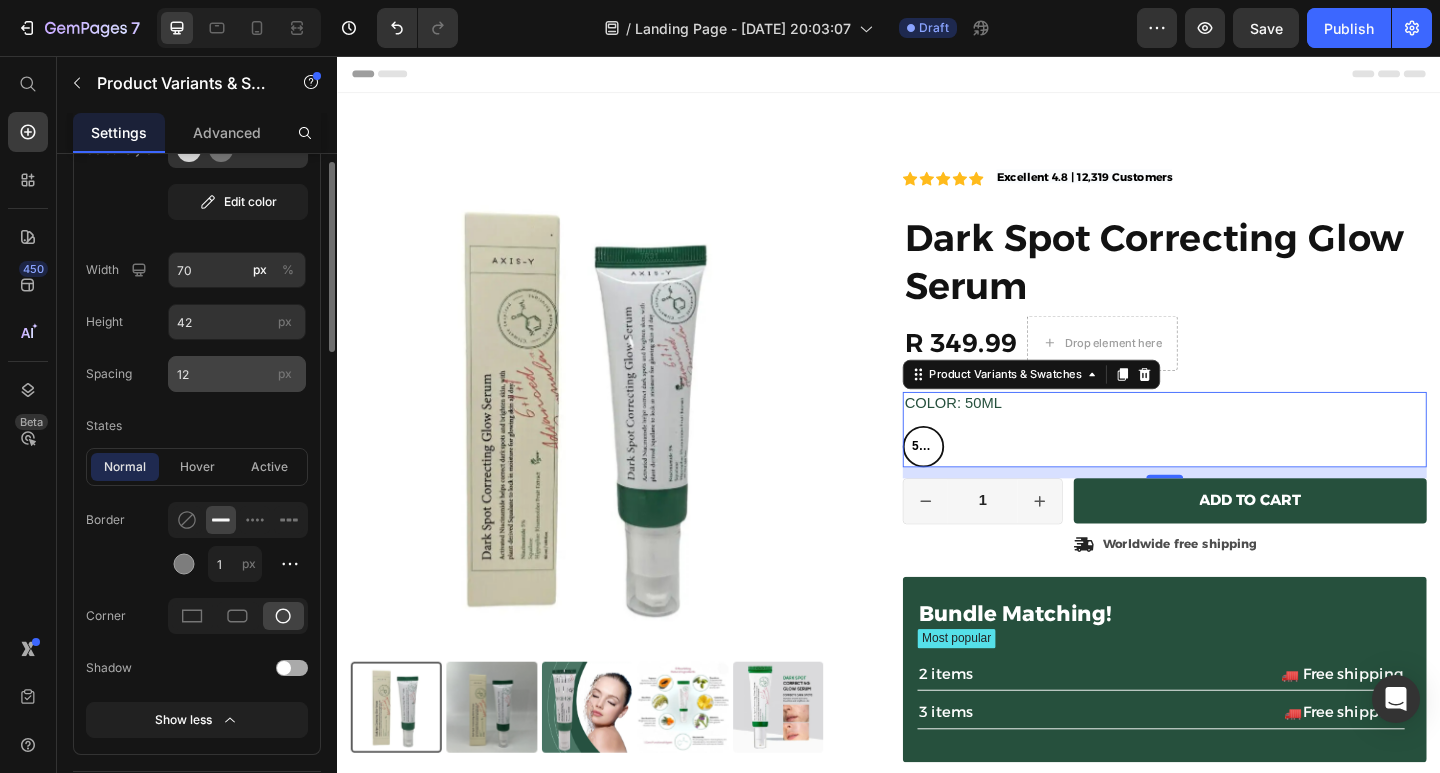 scroll, scrollTop: 384, scrollLeft: 0, axis: vertical 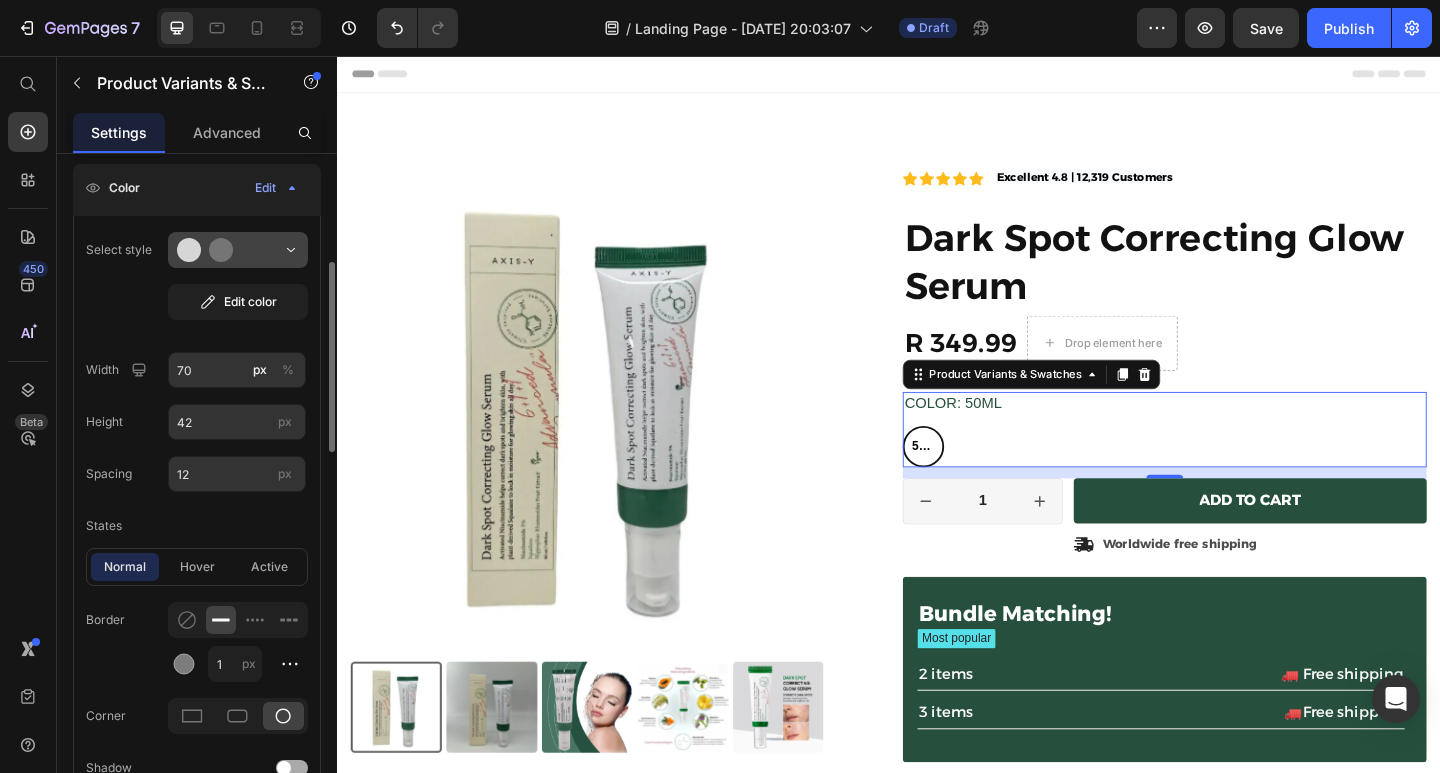 click at bounding box center (238, 250) 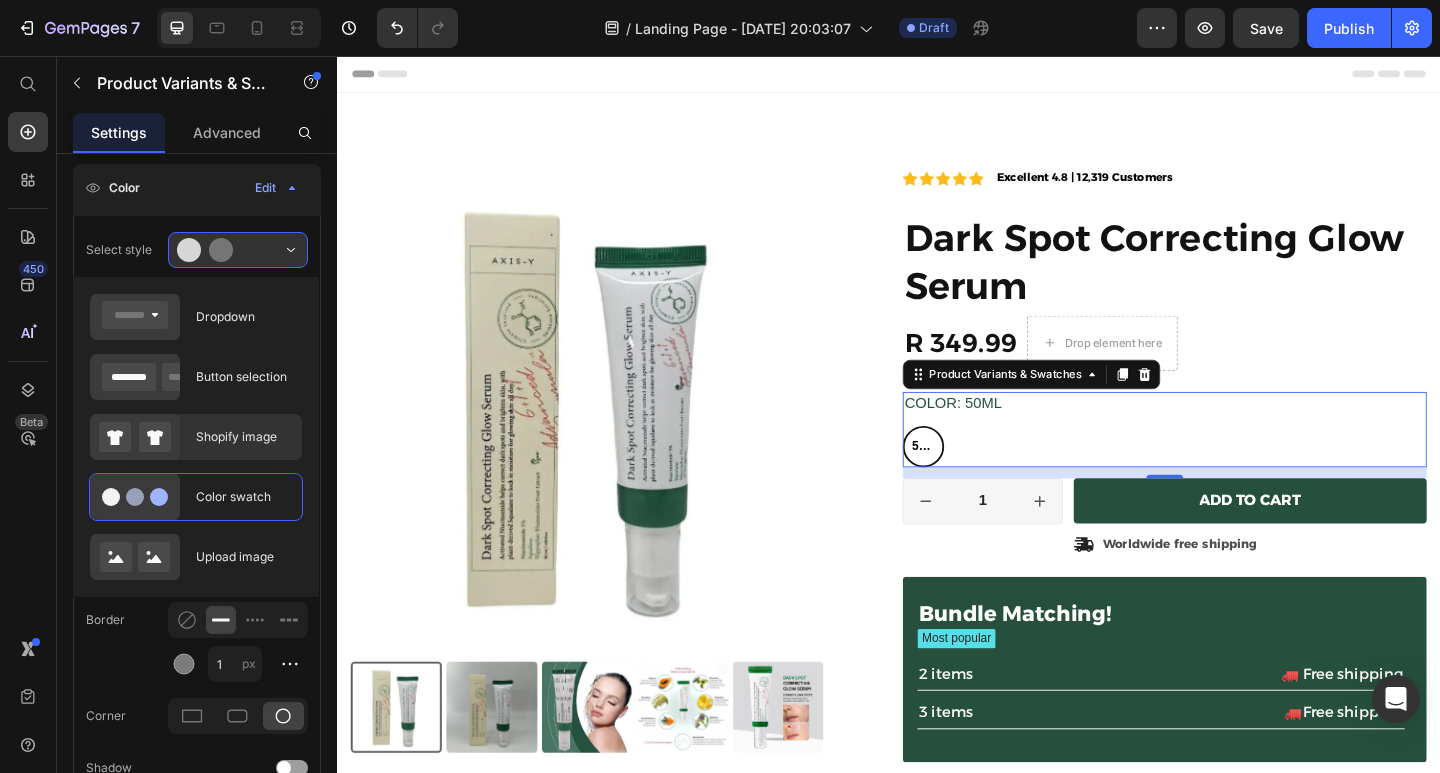 click on "Shopify image" at bounding box center [243, 437] 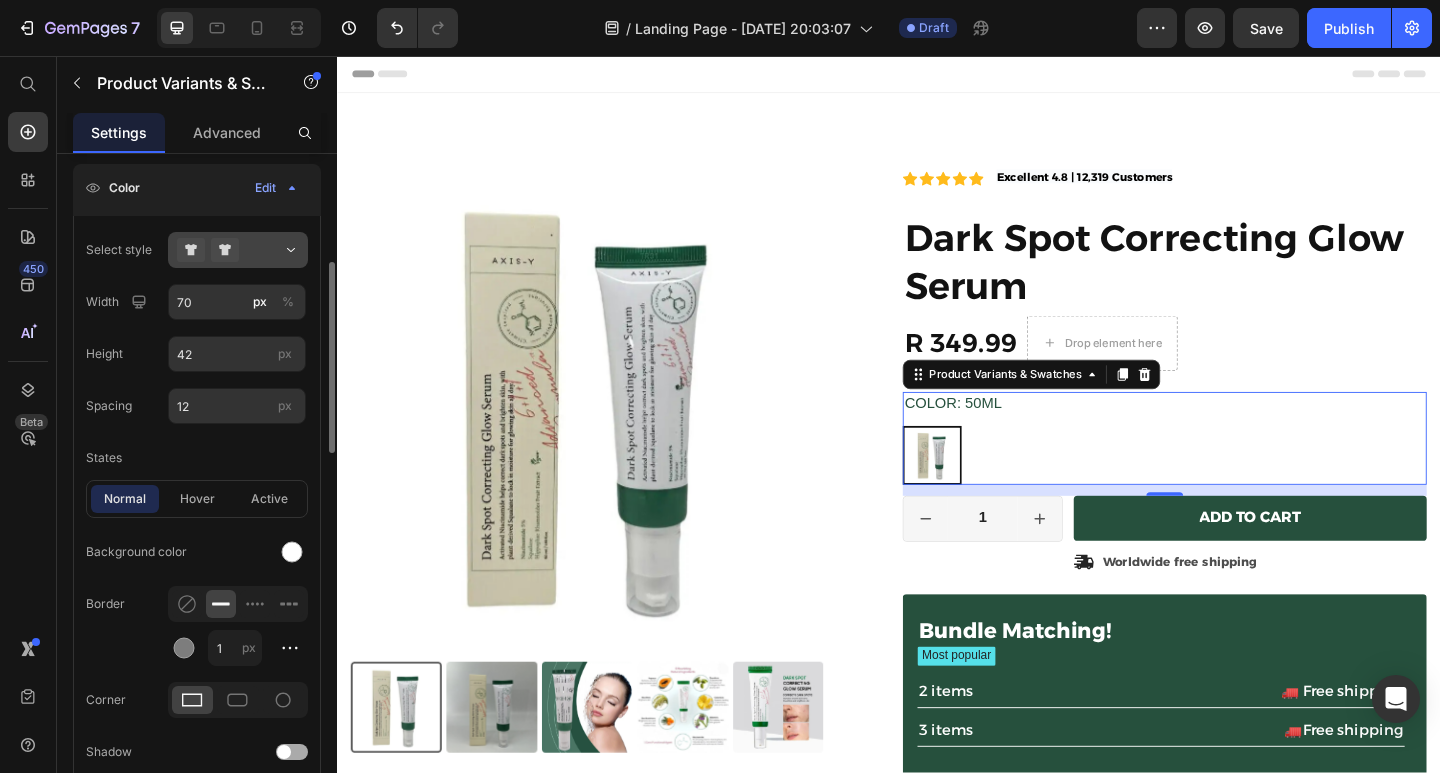 click at bounding box center (238, 250) 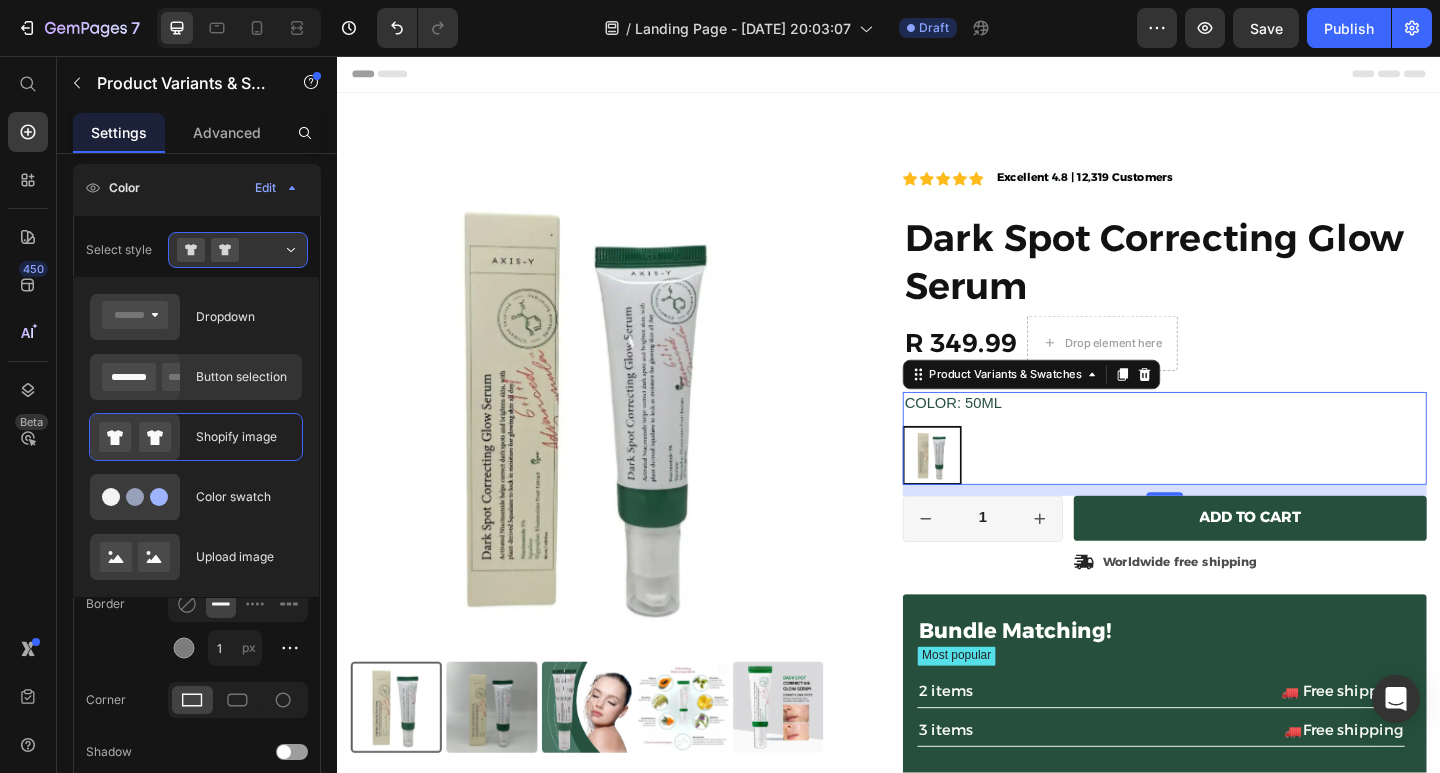 click on "Button selection" 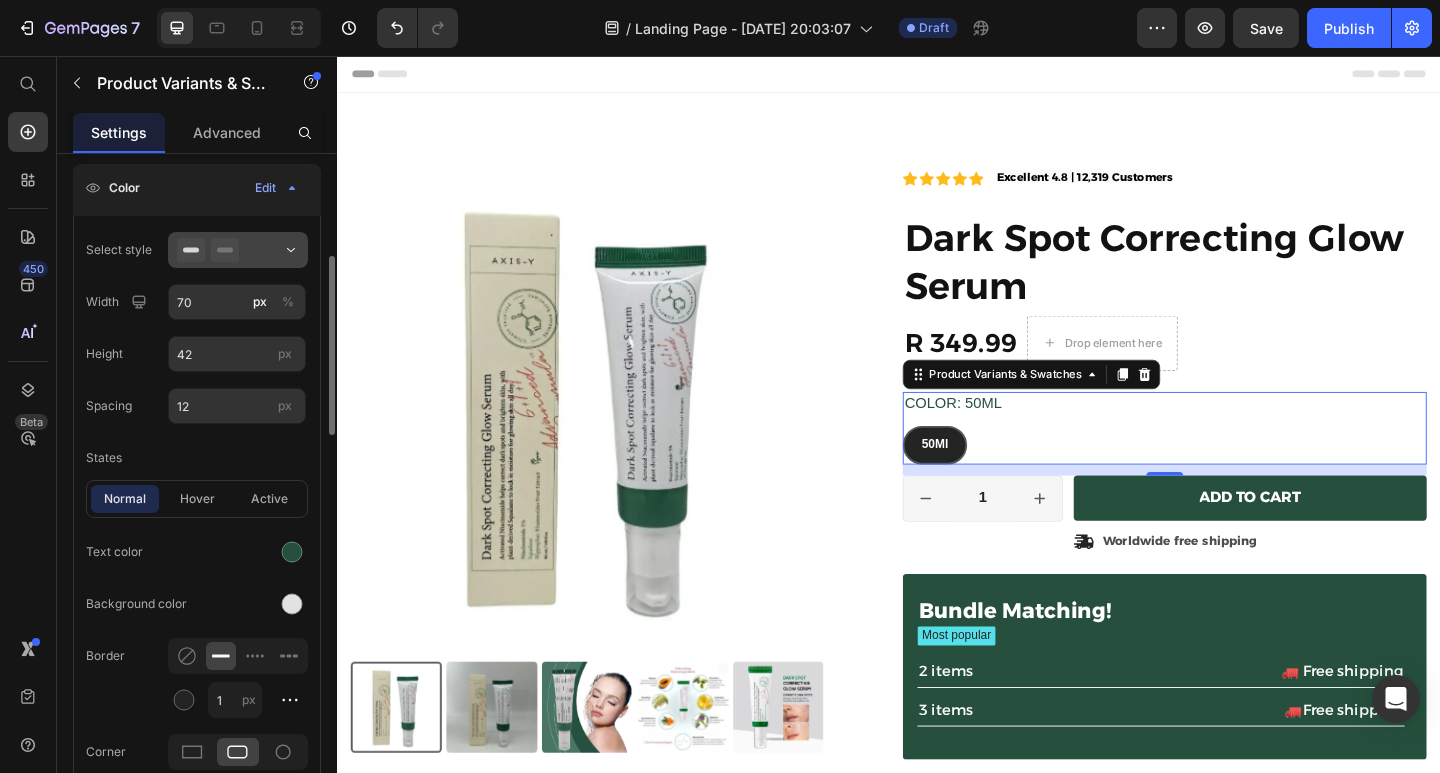 click at bounding box center [238, 250] 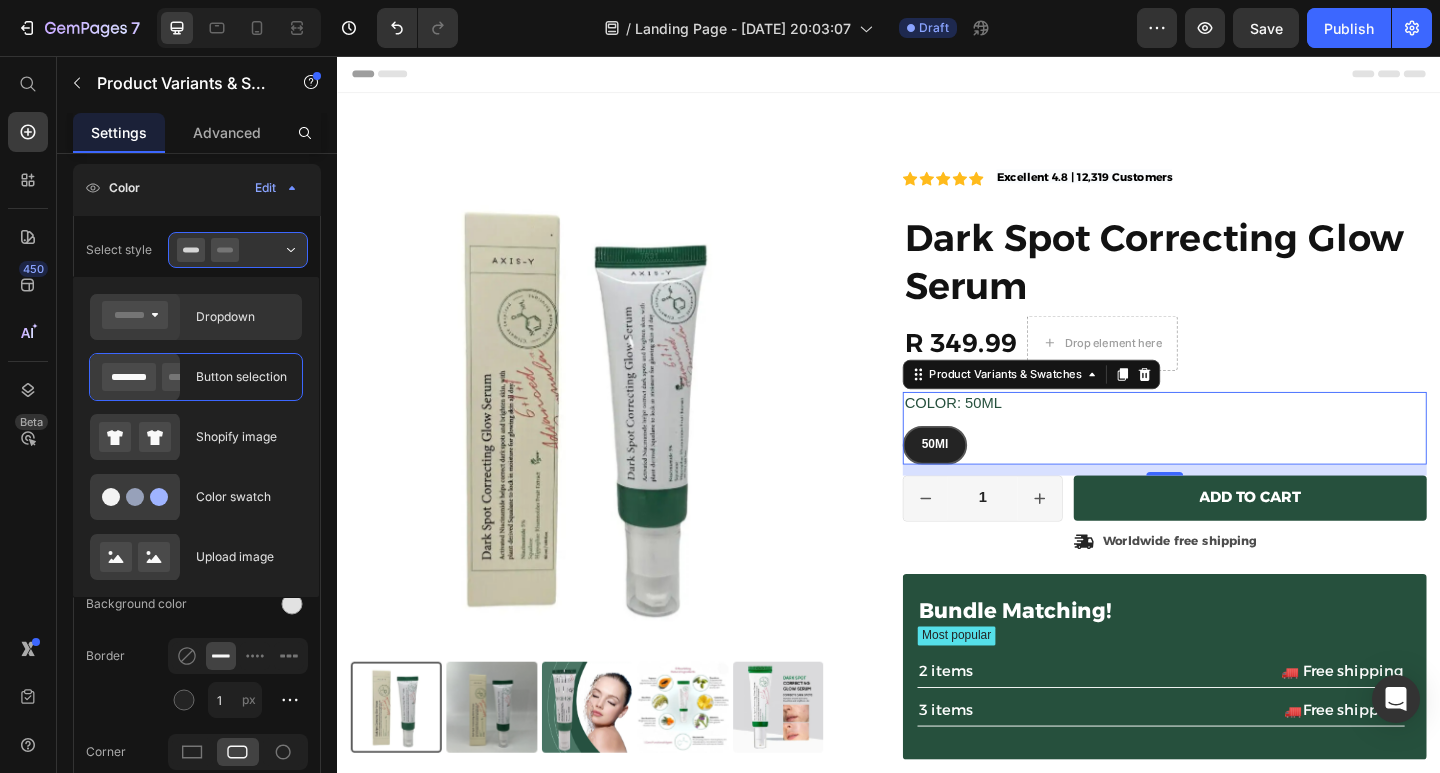 click on "Dropdown" at bounding box center [243, 317] 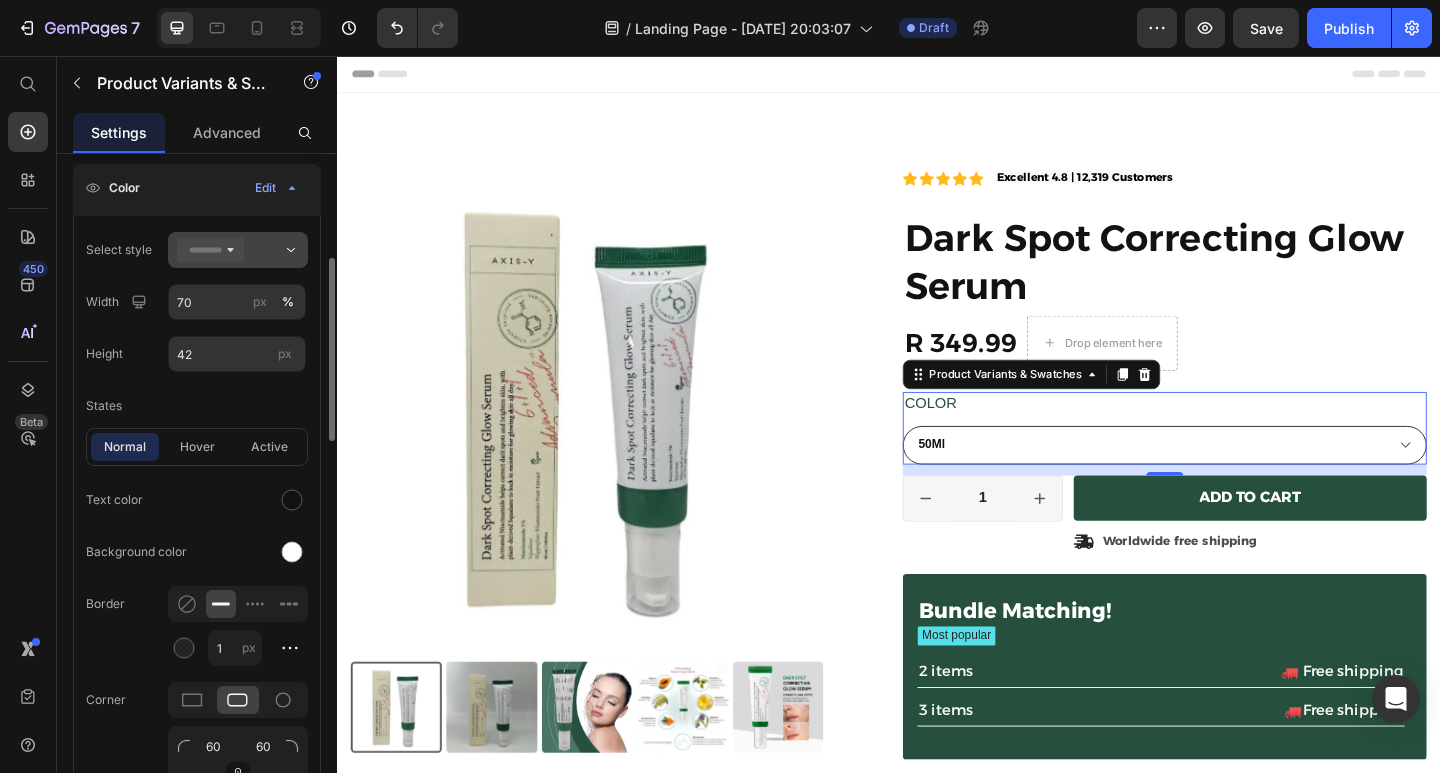 click at bounding box center (238, 250) 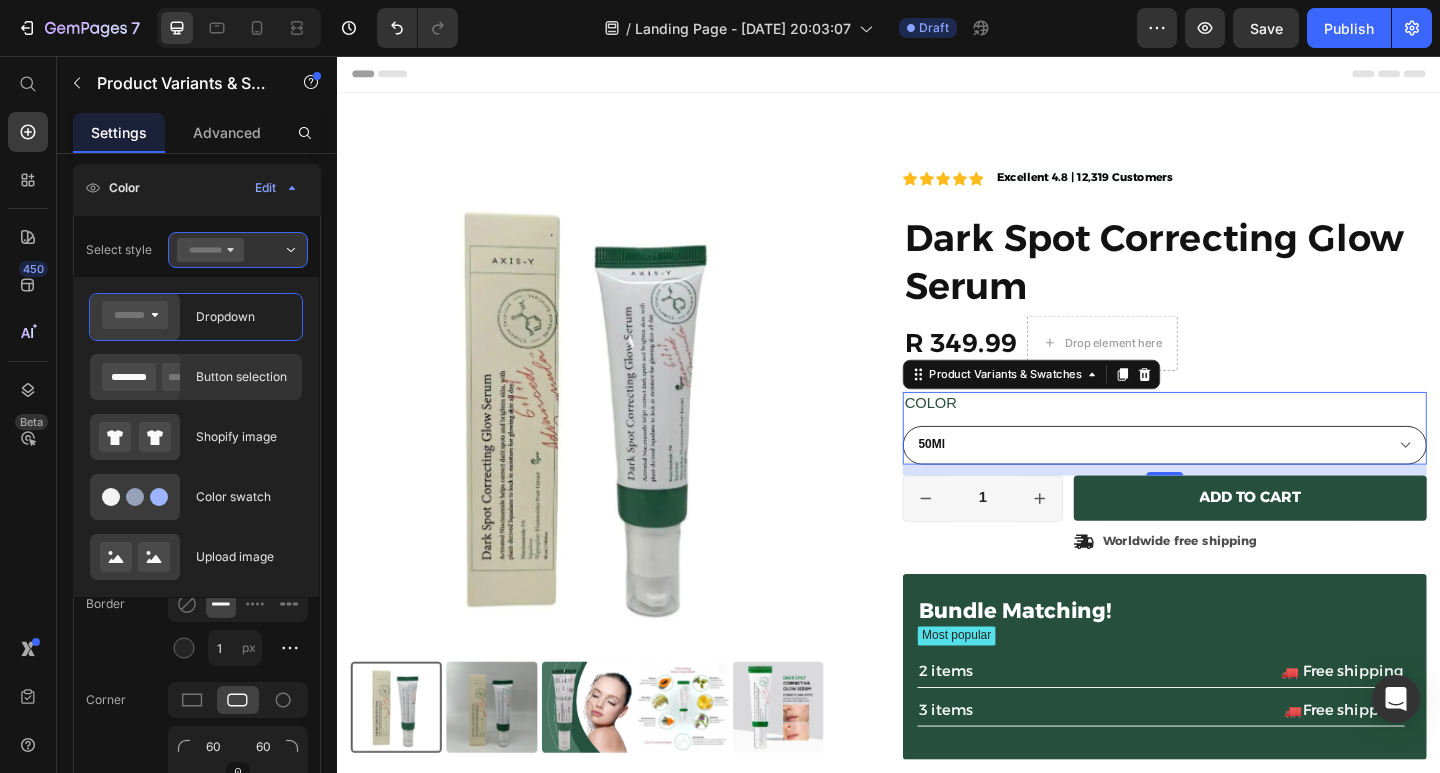 click on "Button selection" at bounding box center [243, 377] 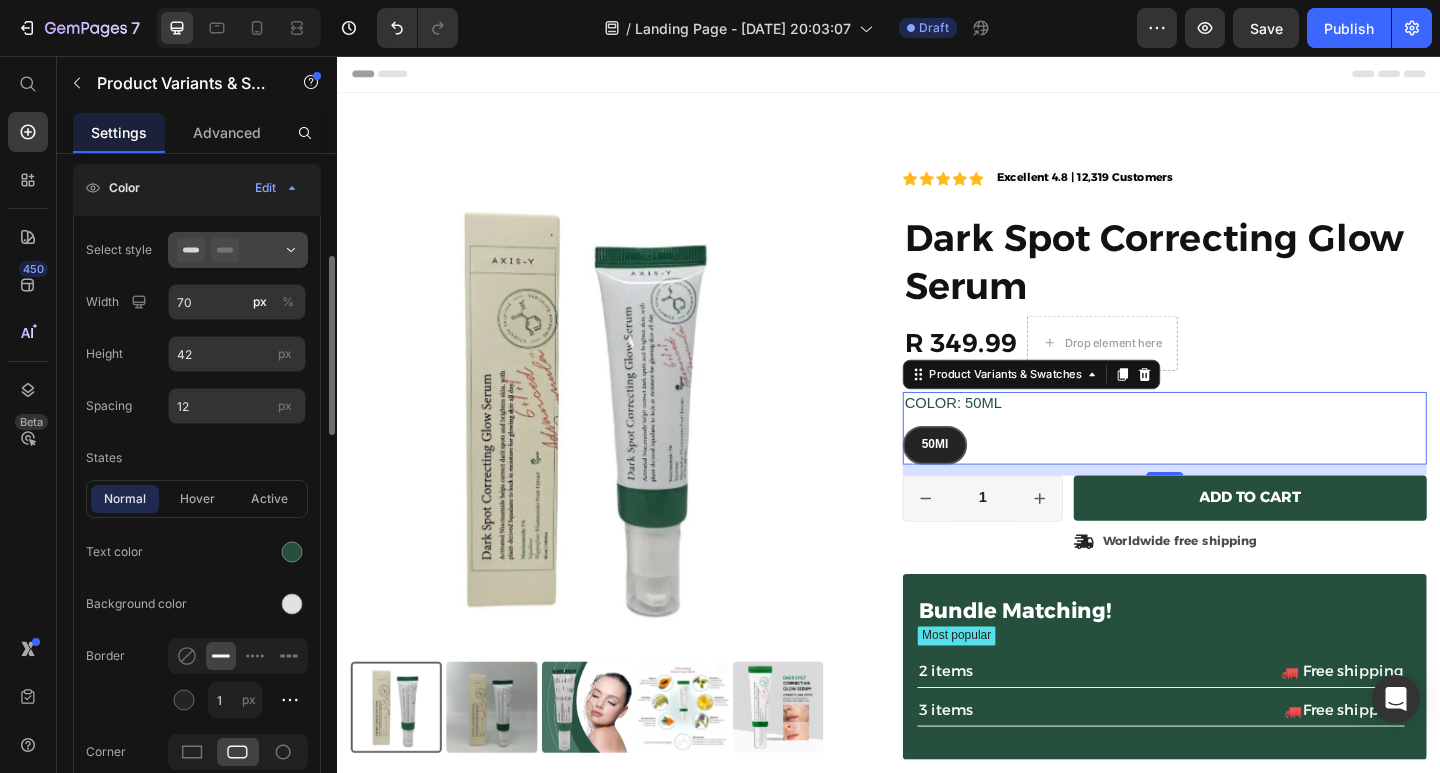 click 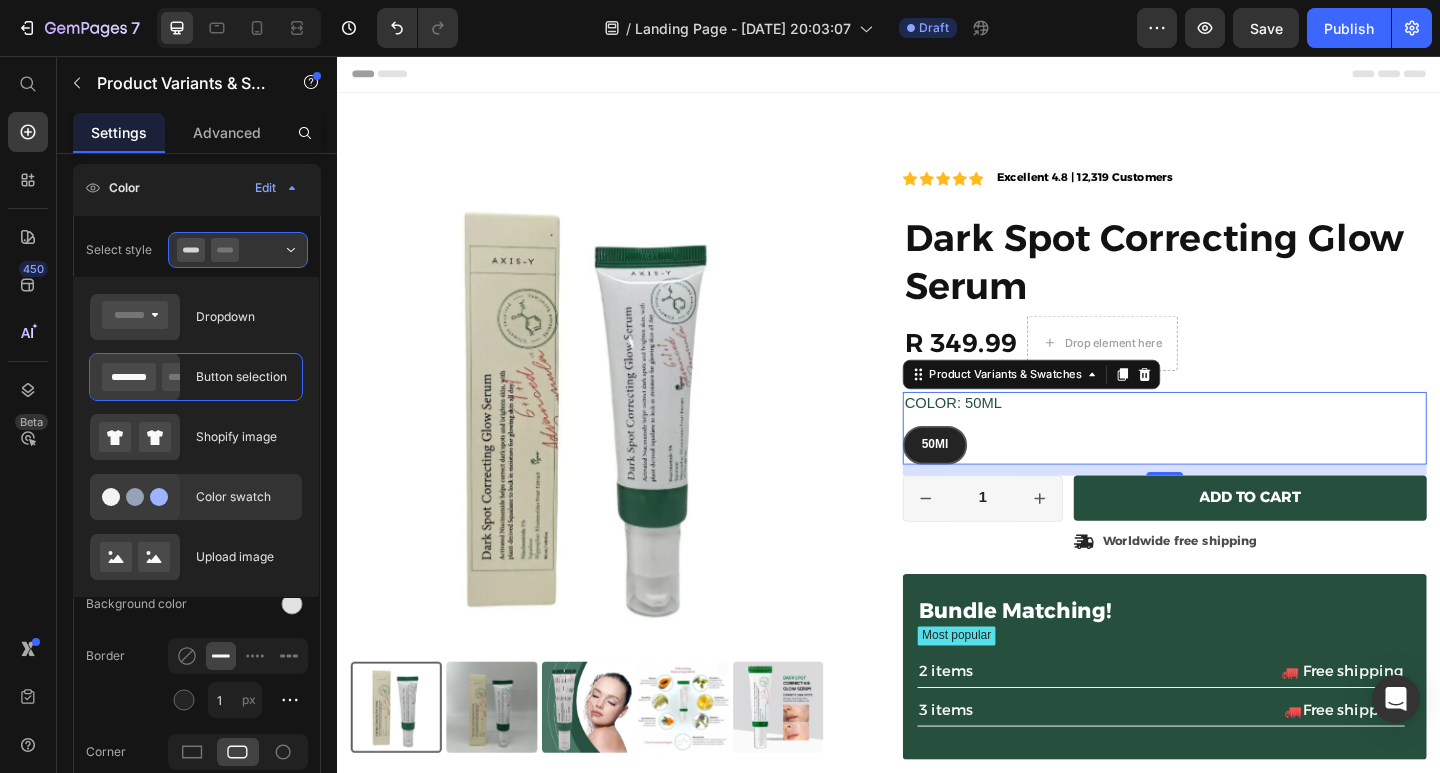 click on "Color swatch" 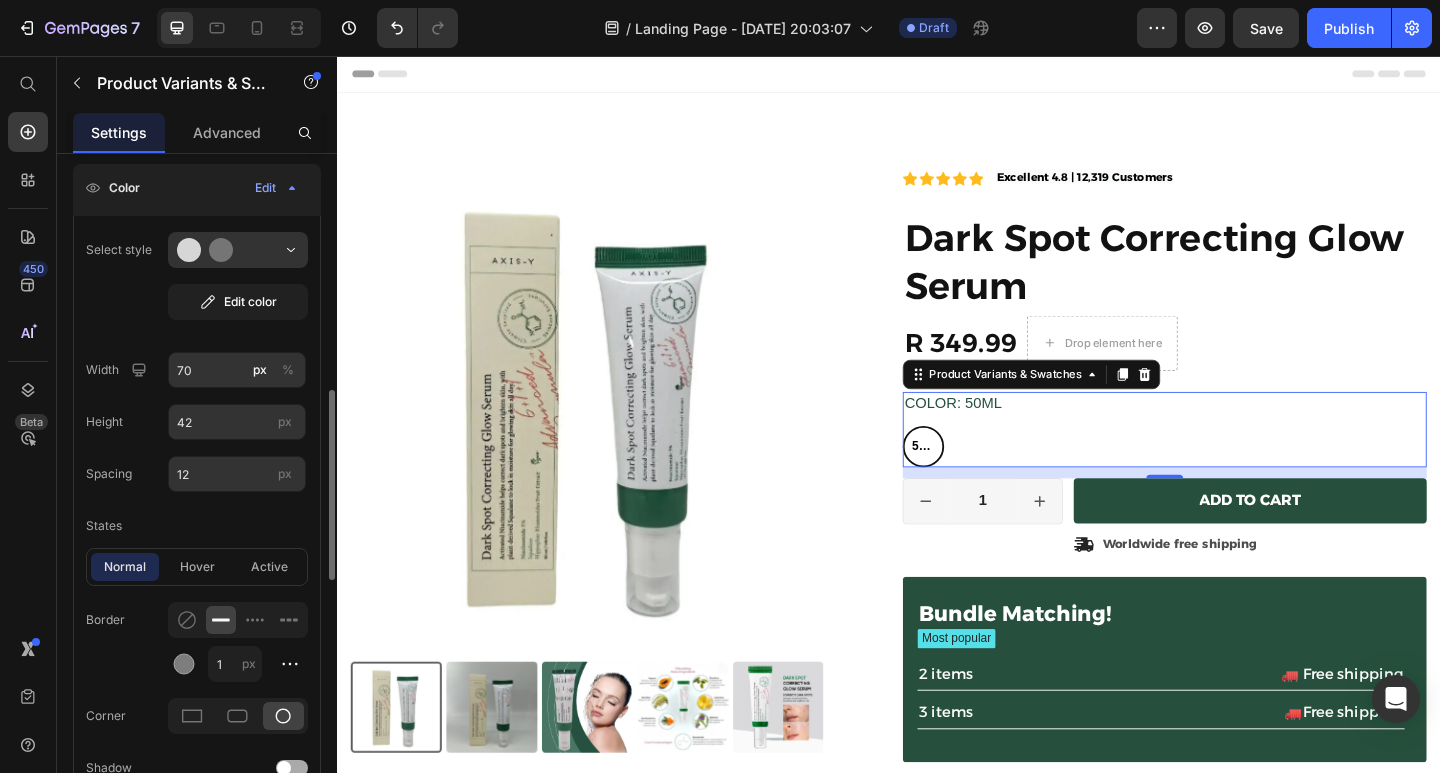 scroll, scrollTop: 484, scrollLeft: 0, axis: vertical 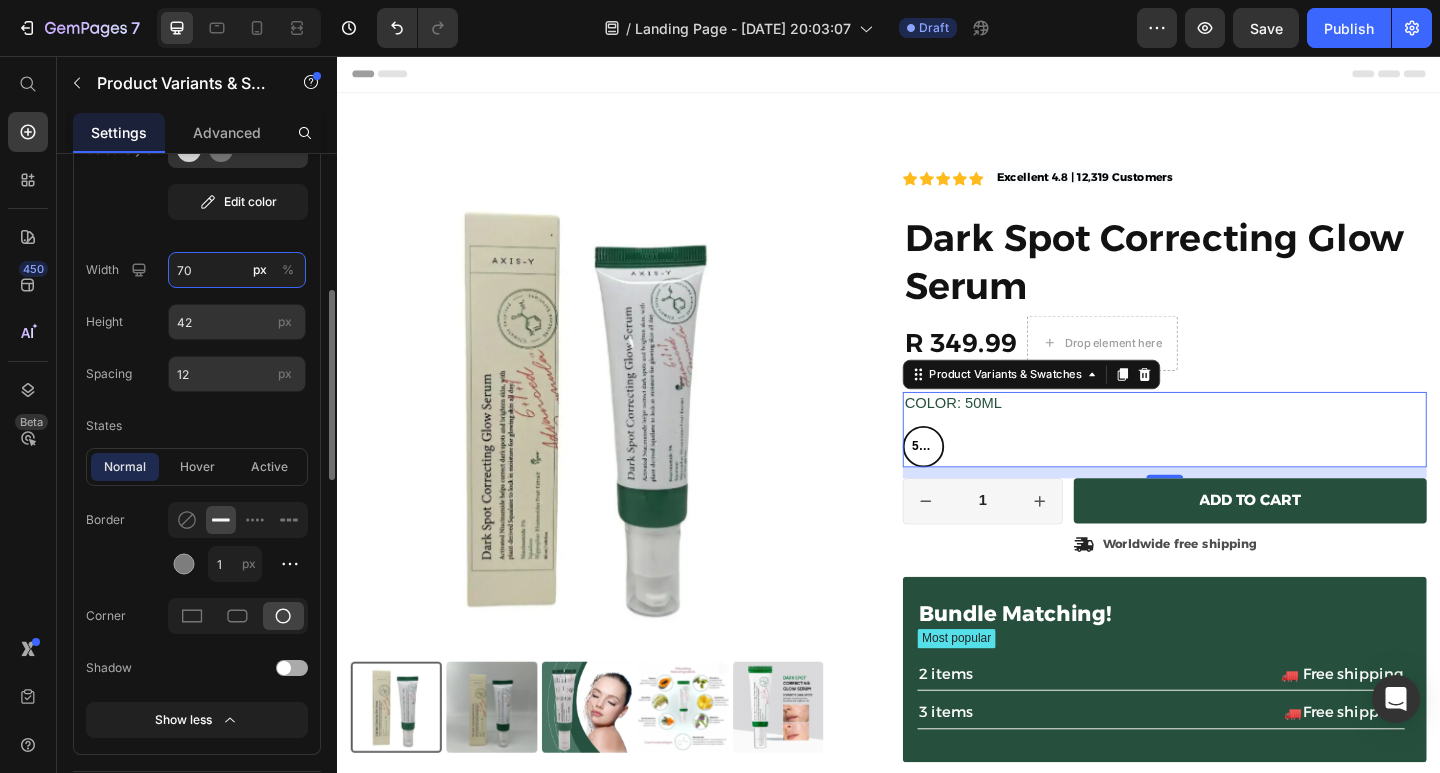 click on "70" at bounding box center [237, 270] 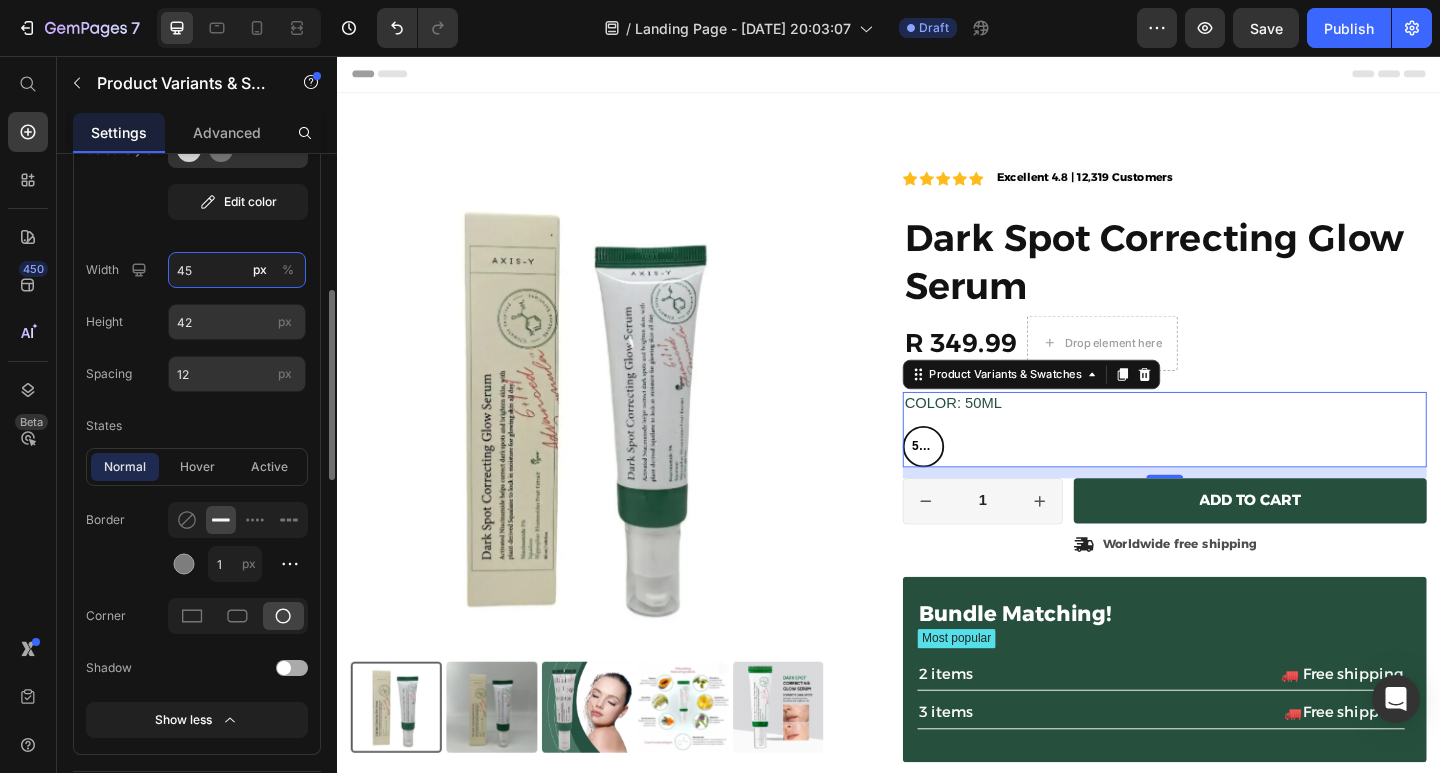 type on "4" 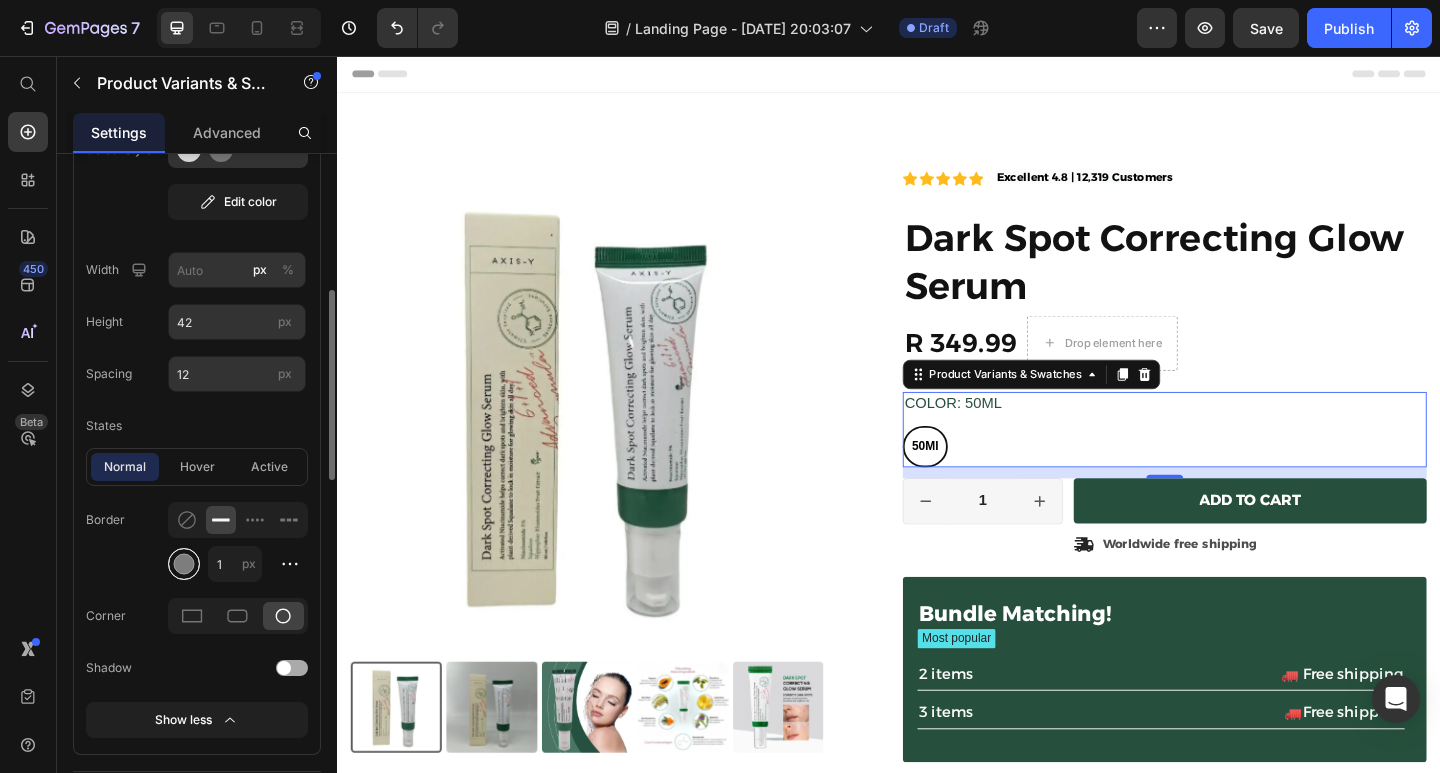 click at bounding box center (184, 564) 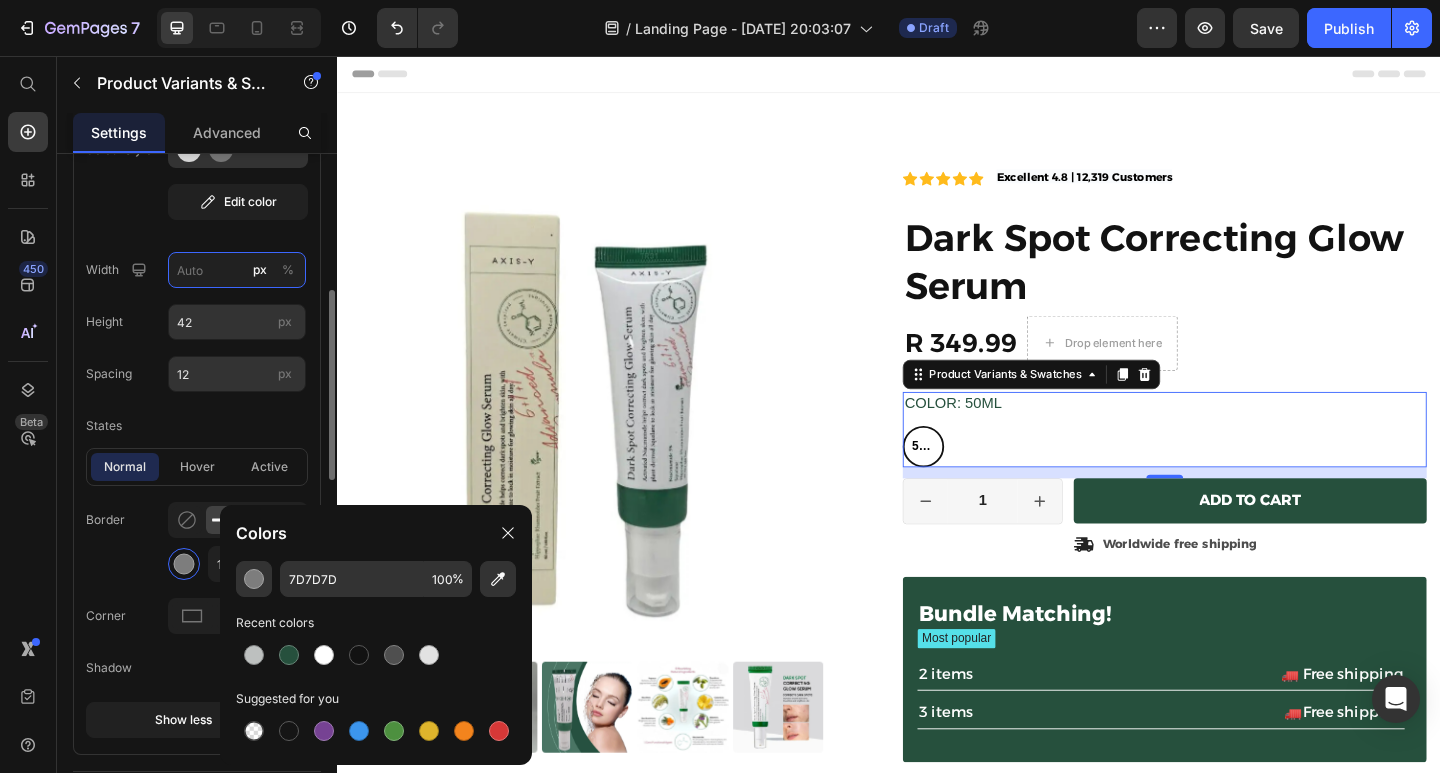 click on "px %" at bounding box center (237, 270) 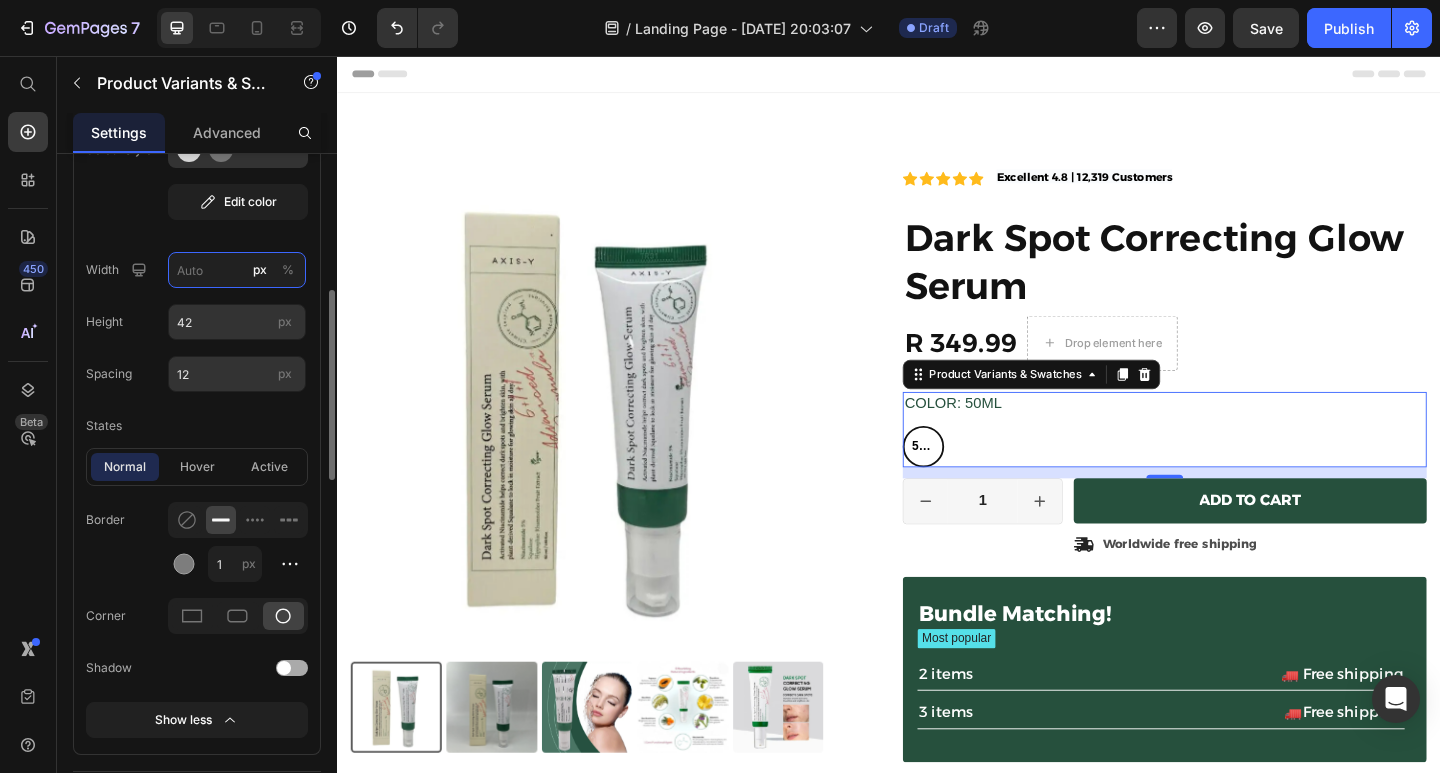 type on "45" 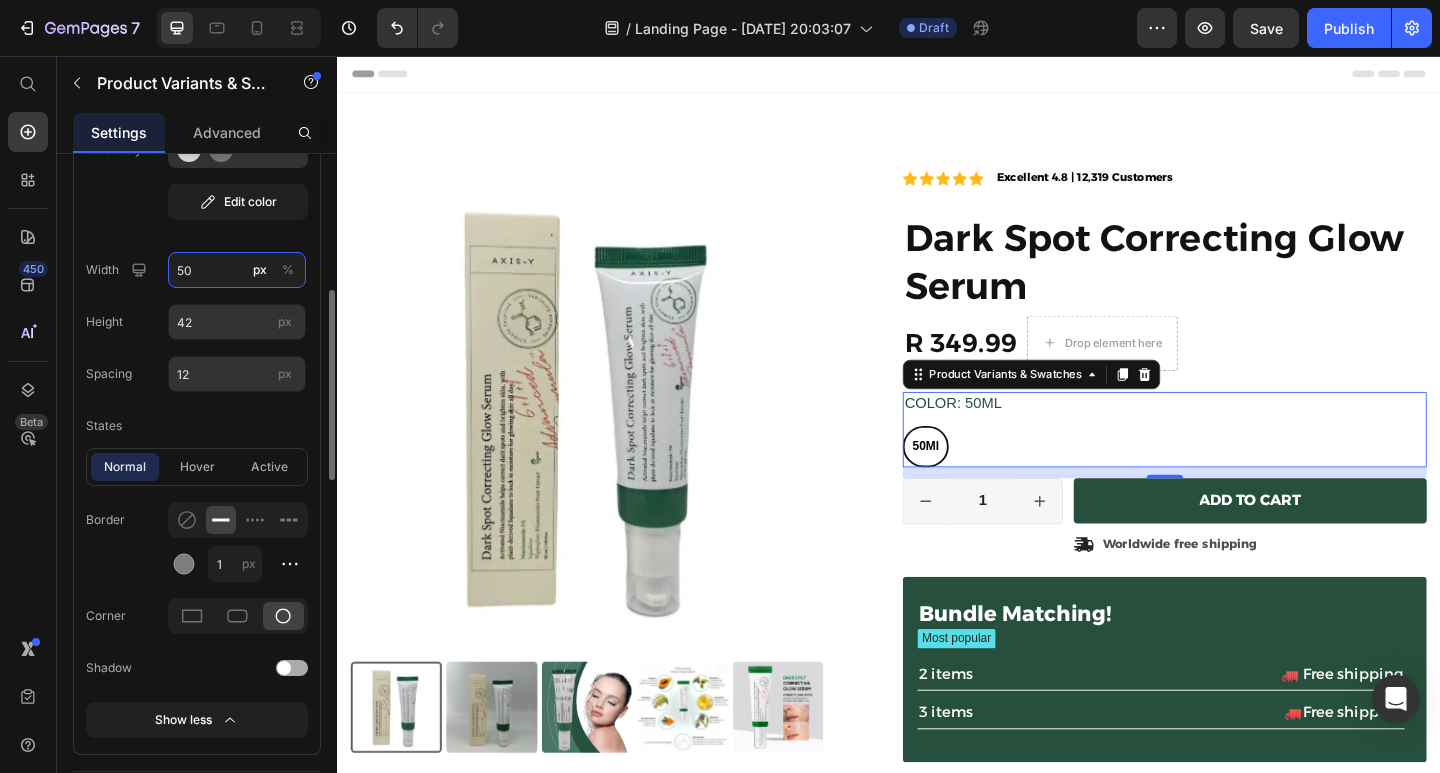 type on "50" 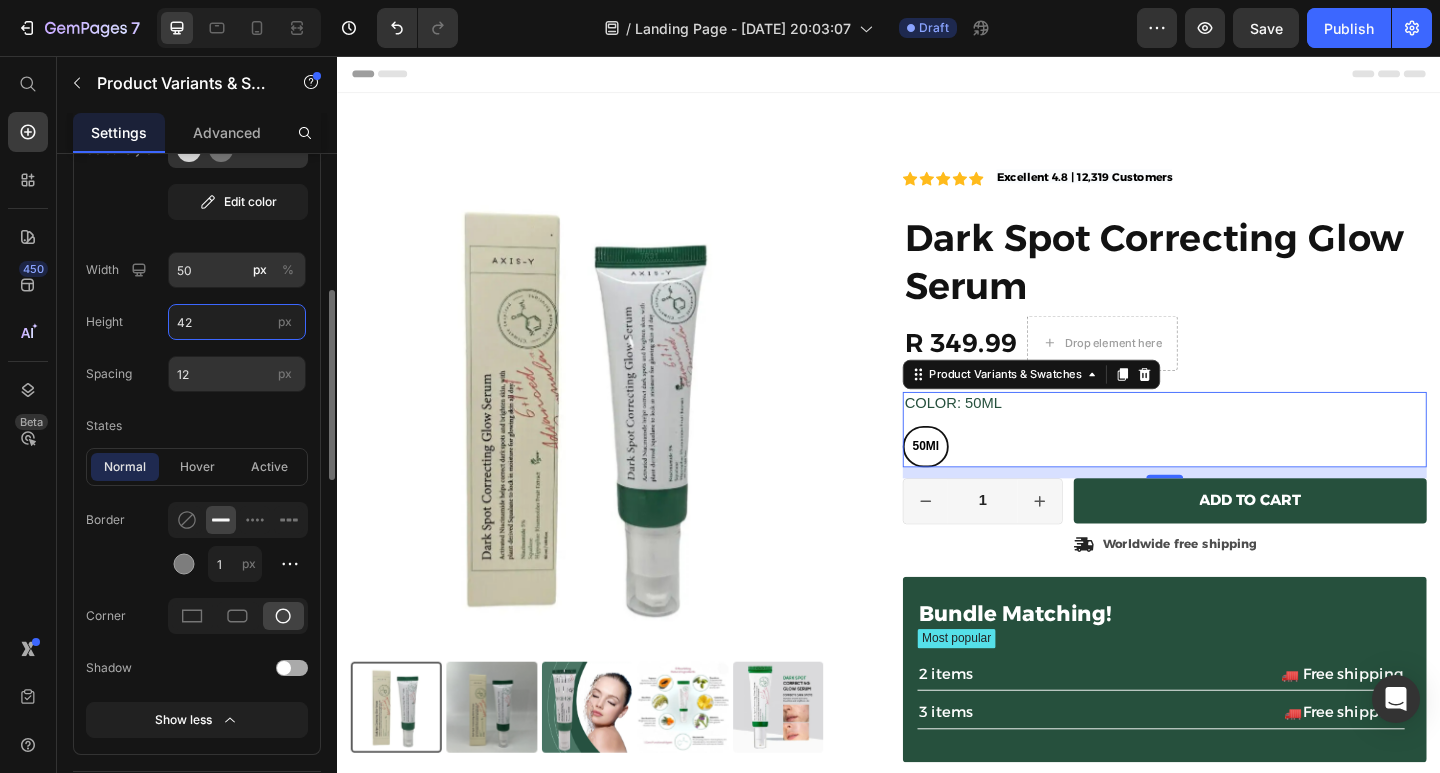 click on "42" at bounding box center [237, 322] 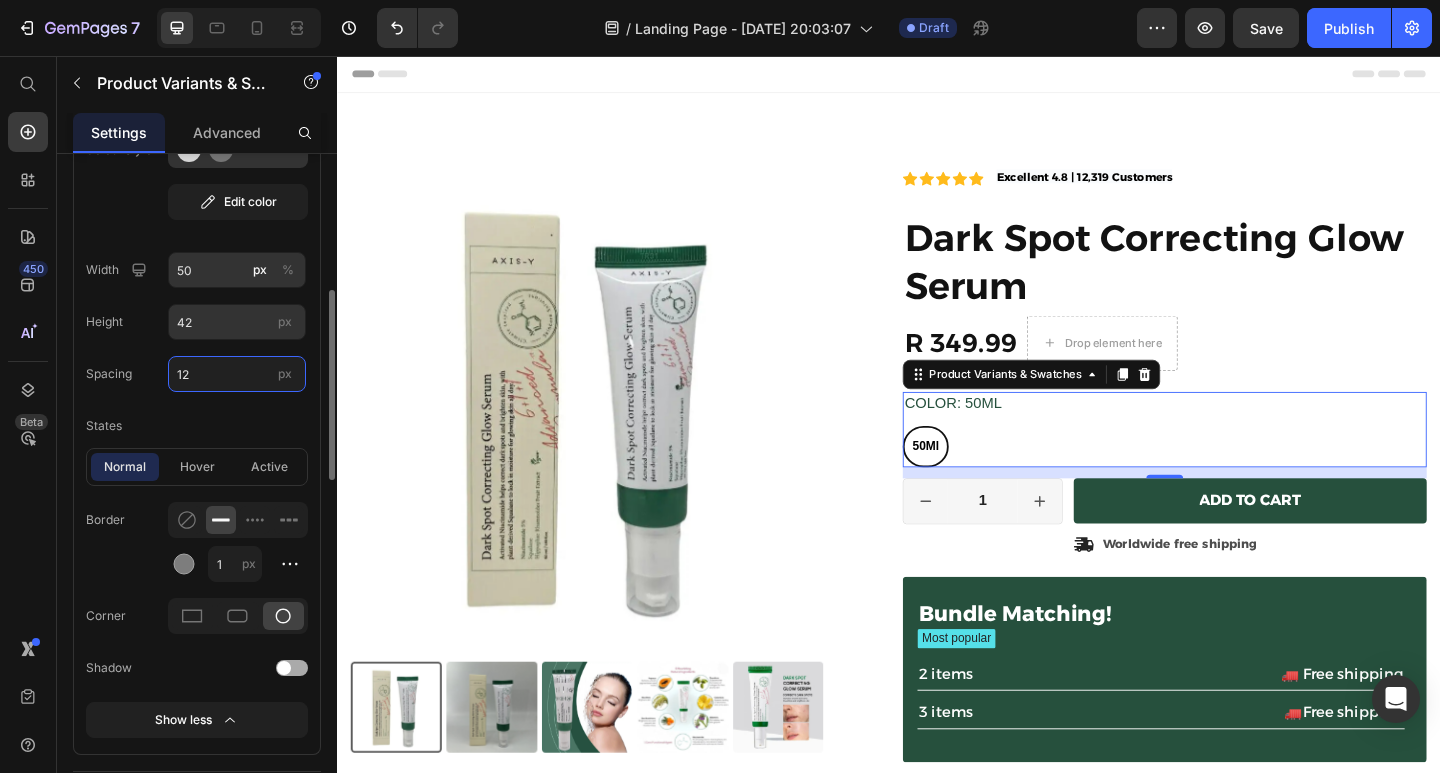 click on "12" at bounding box center (237, 374) 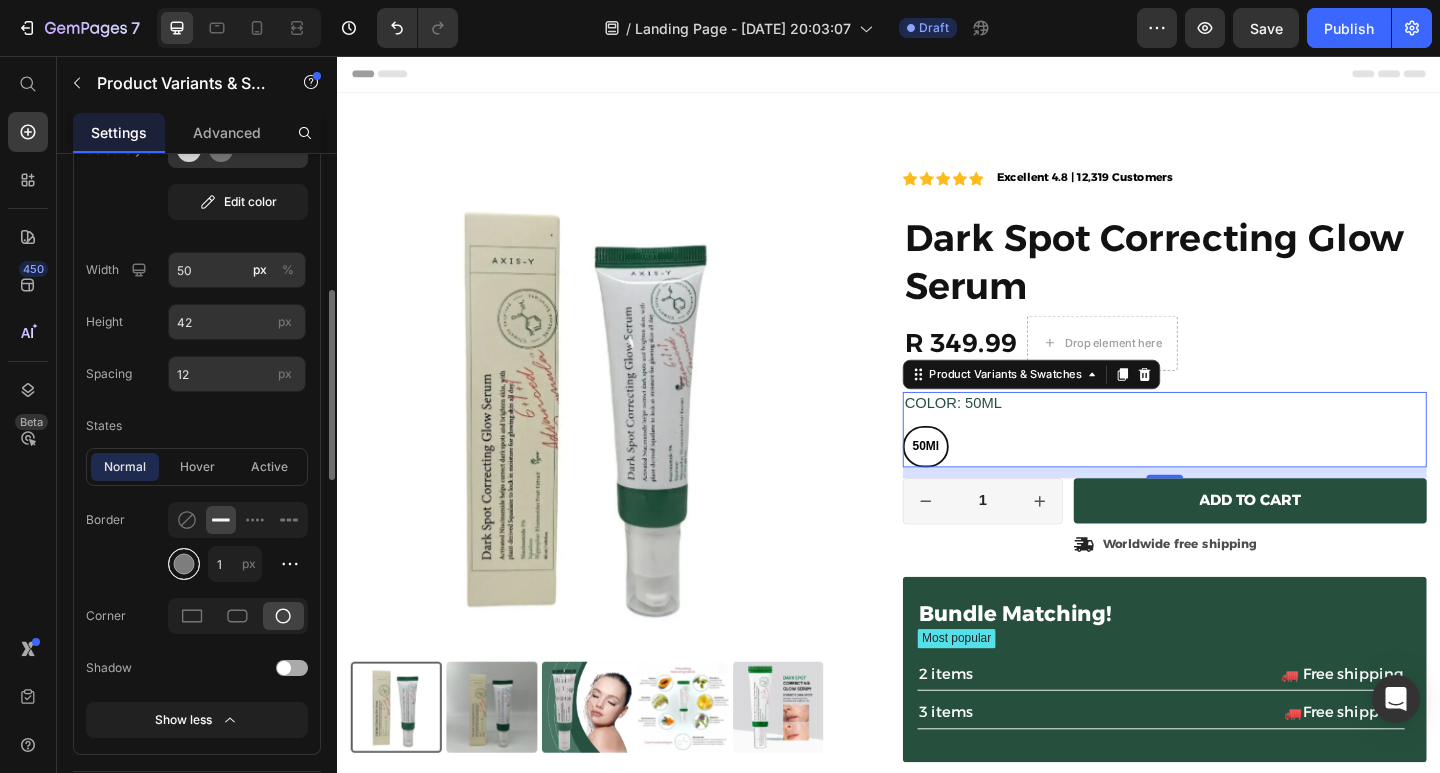 click at bounding box center [184, 564] 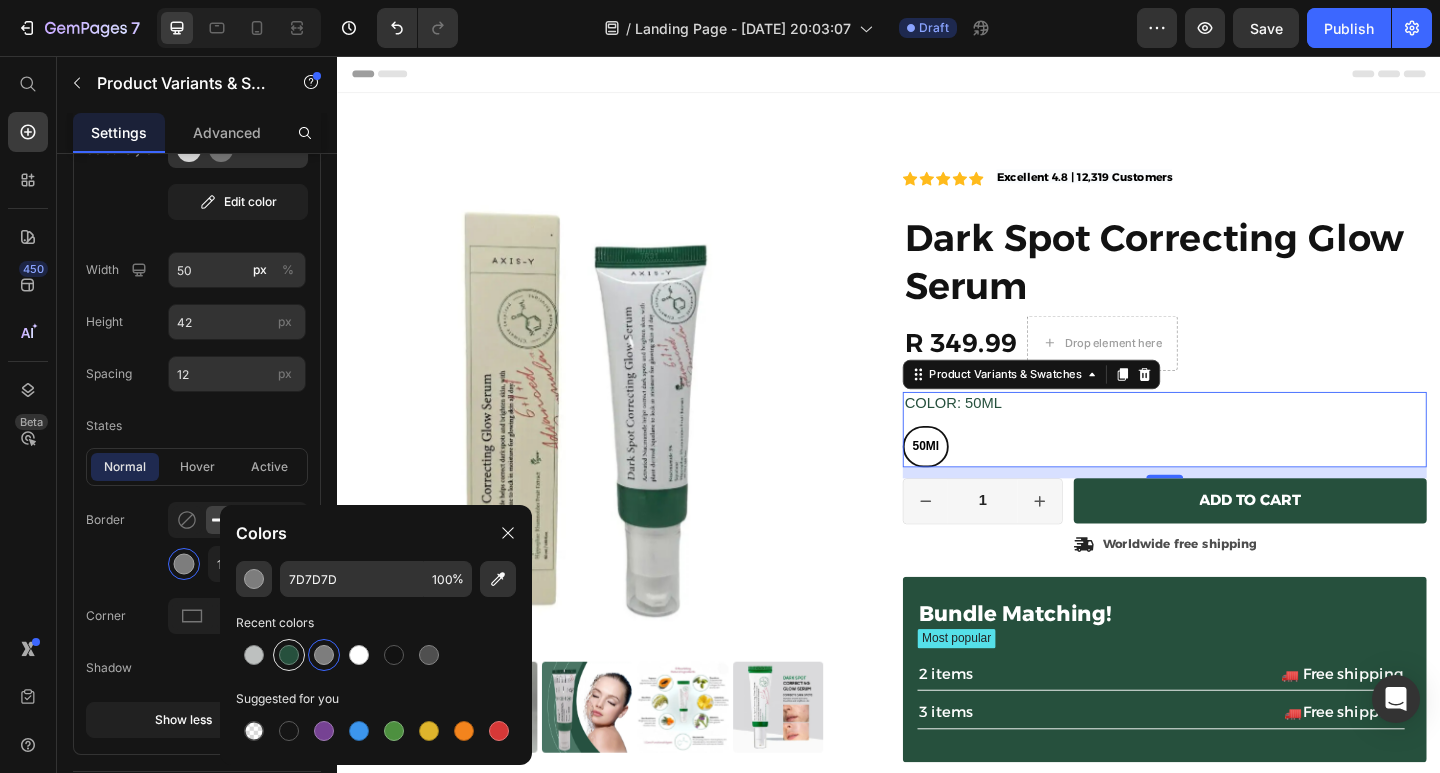 click at bounding box center [289, 655] 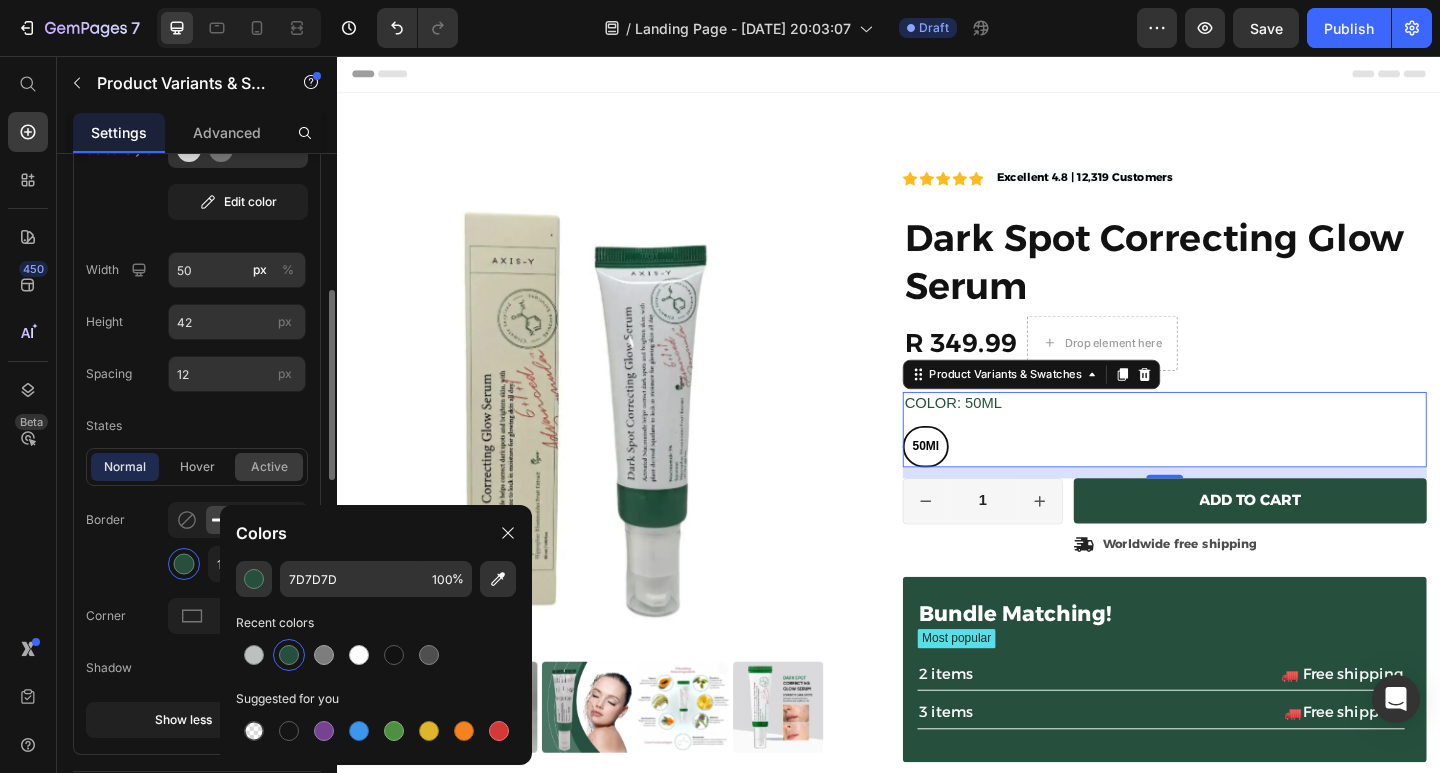 click on "active" at bounding box center [269, 467] 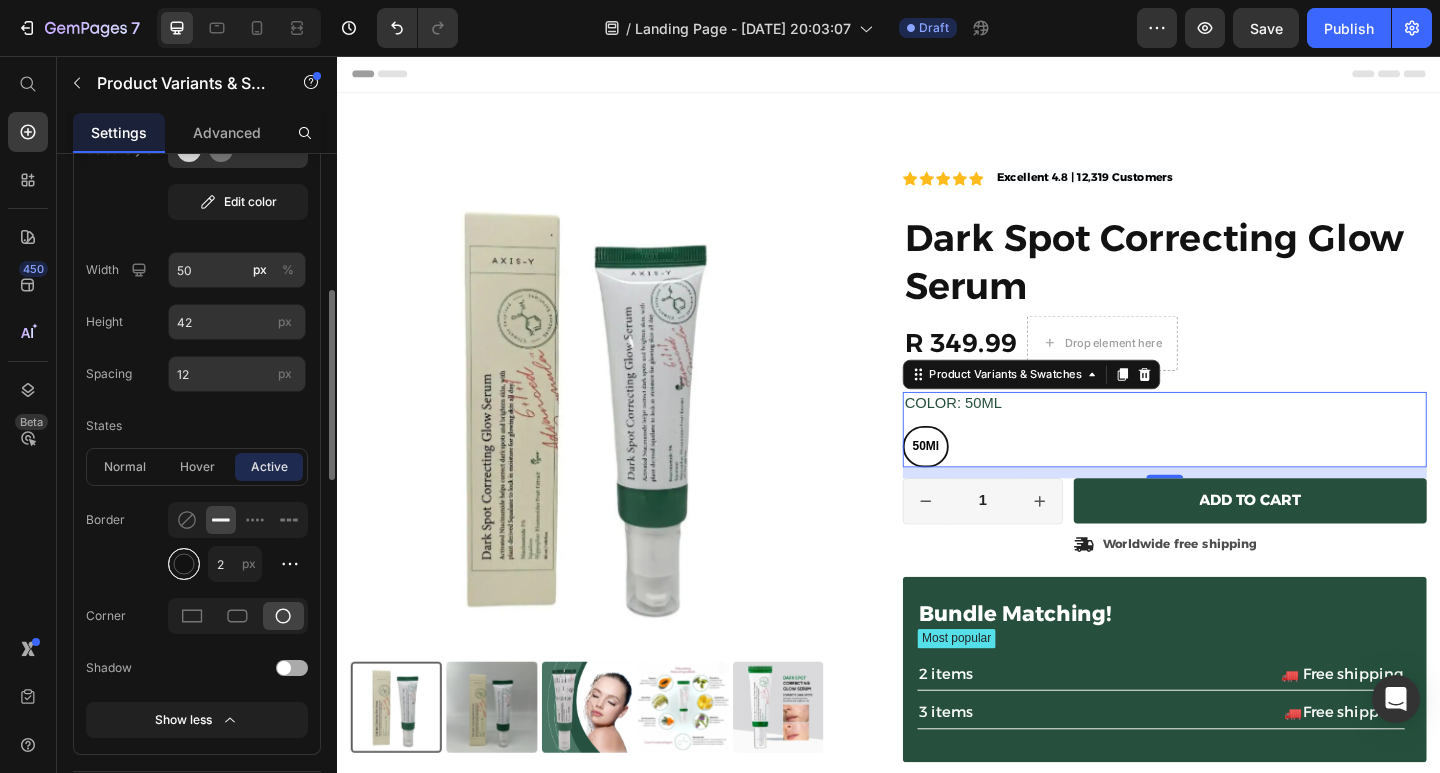 click at bounding box center (184, 564) 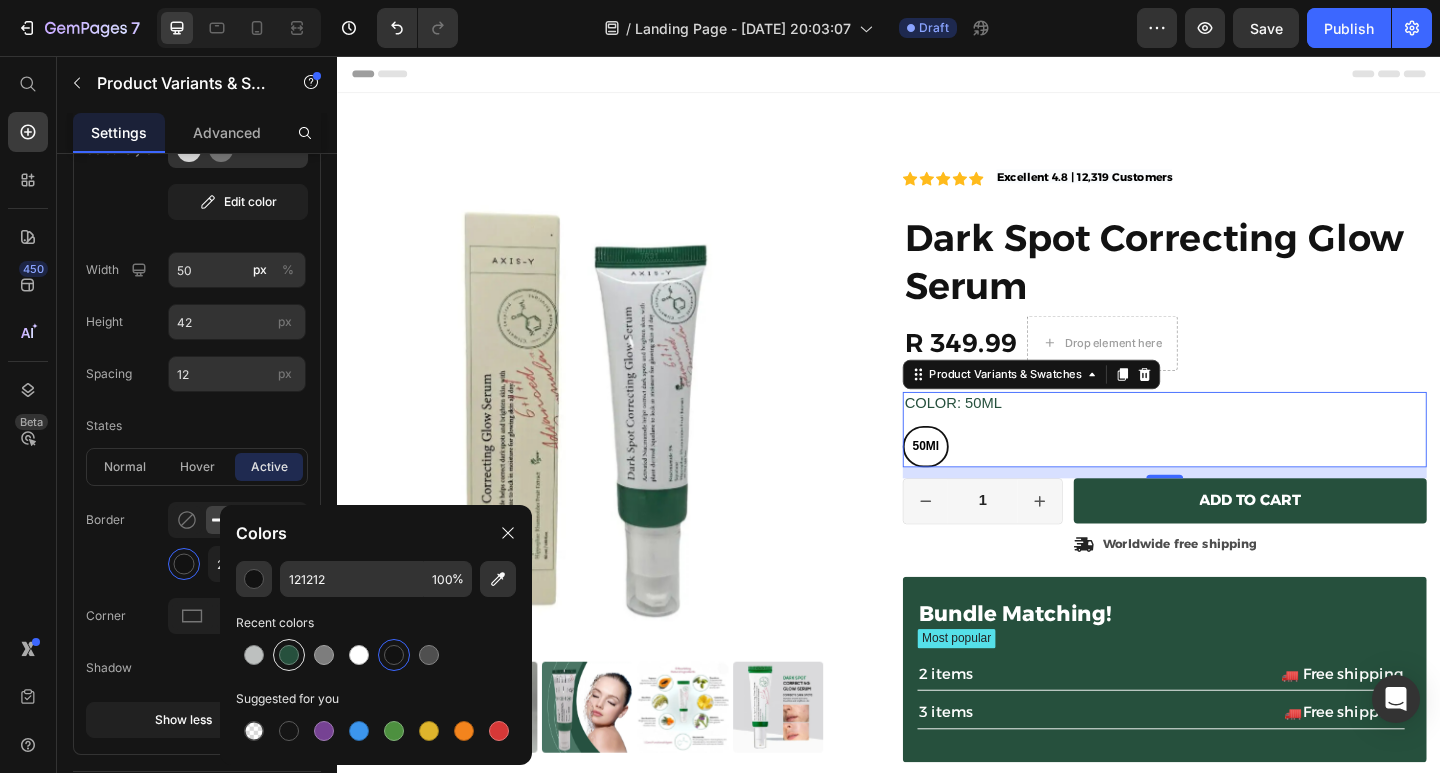 click at bounding box center (289, 655) 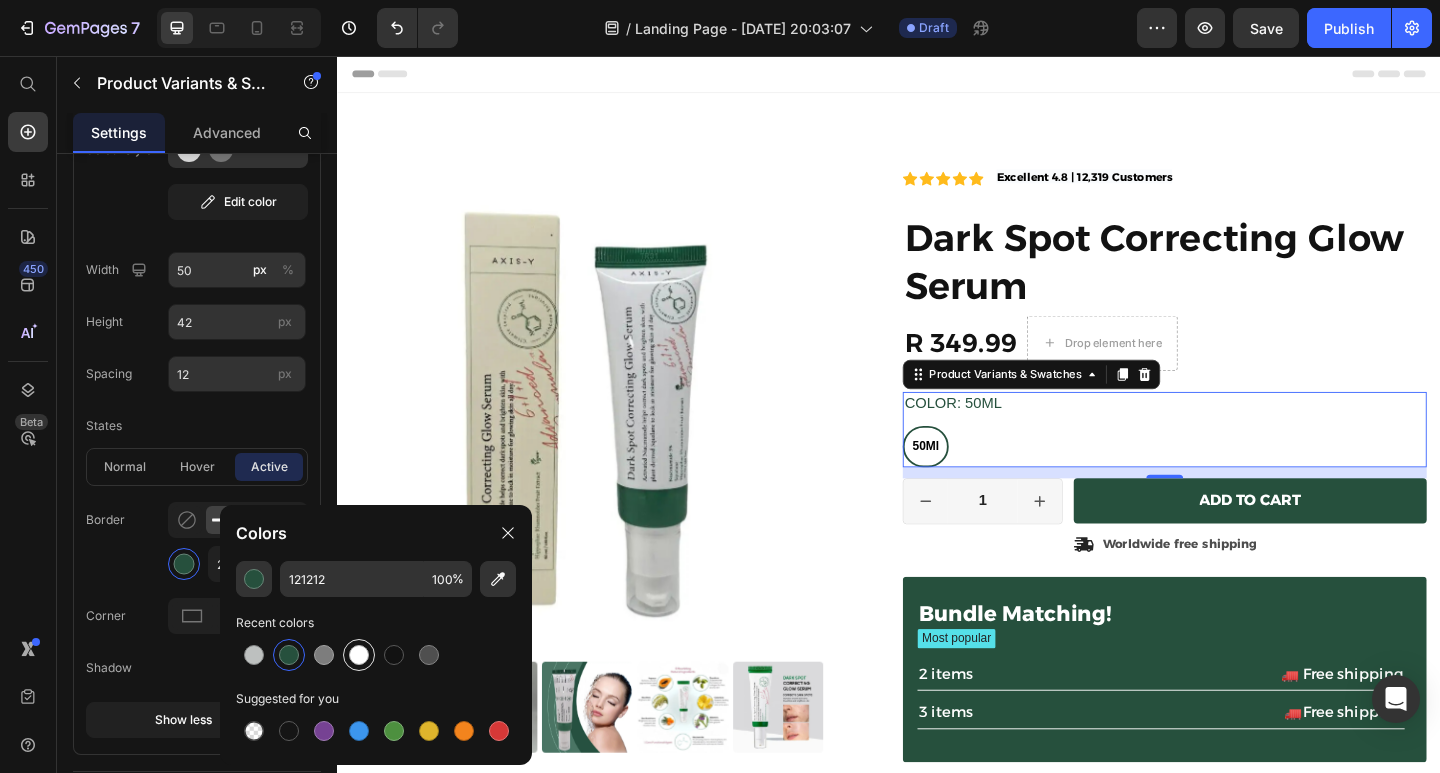 click at bounding box center (359, 655) 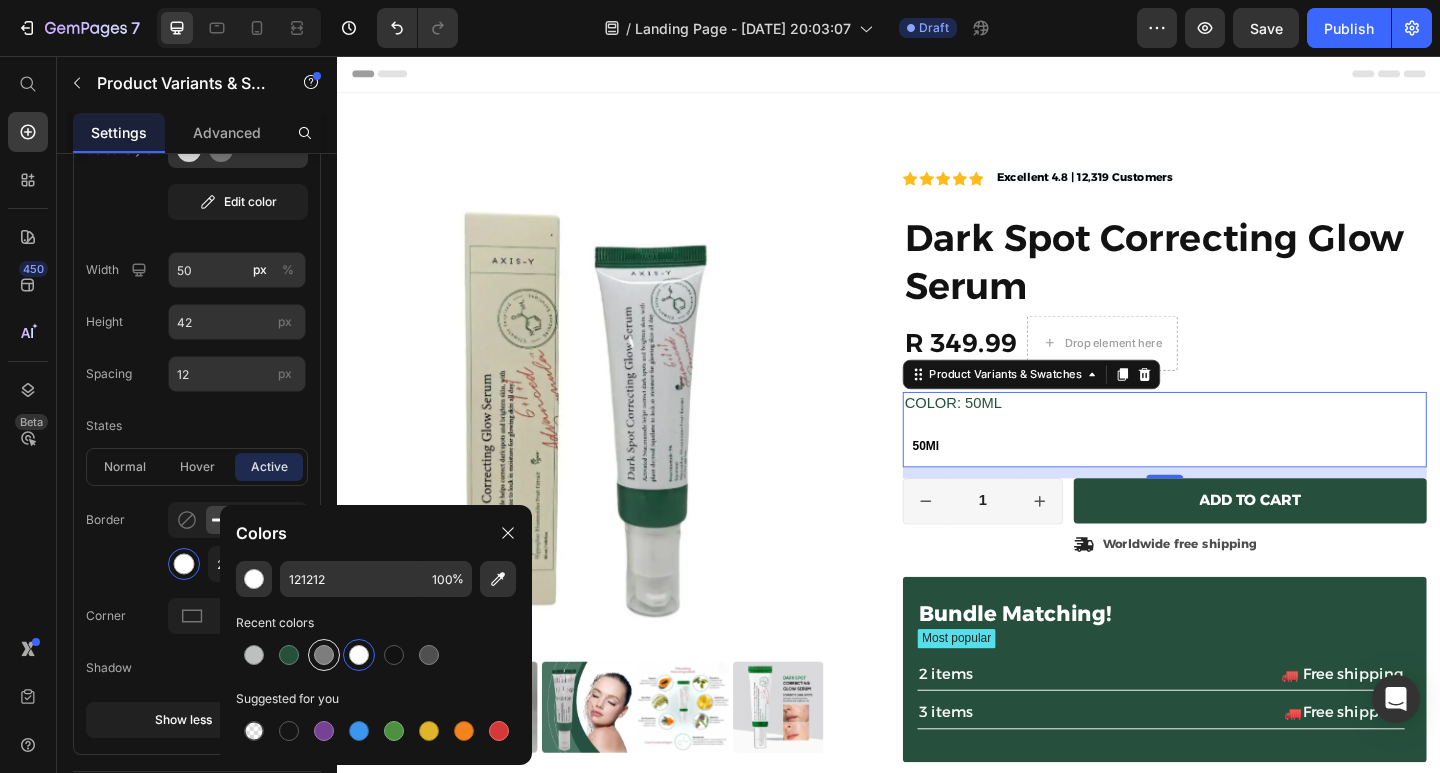 click at bounding box center (324, 655) 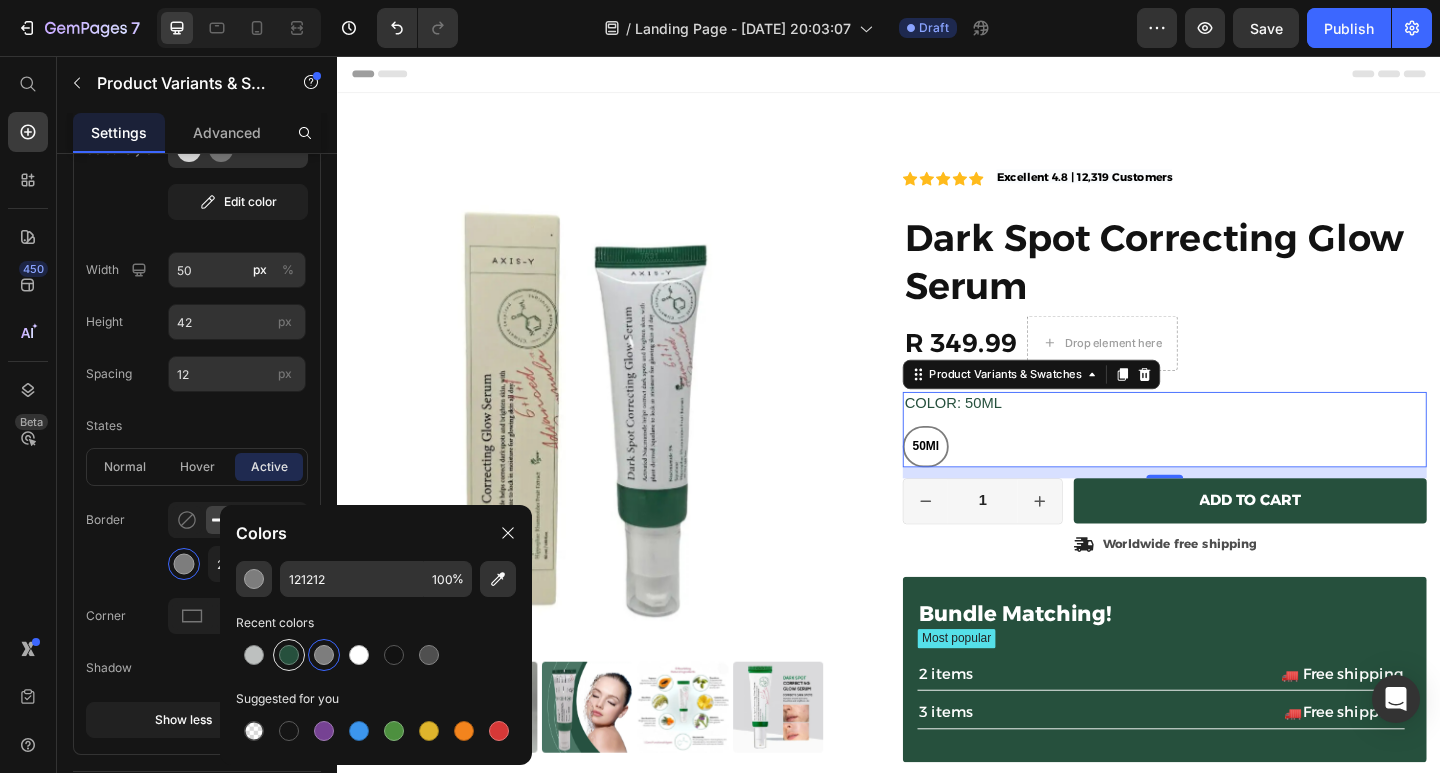 click at bounding box center [289, 655] 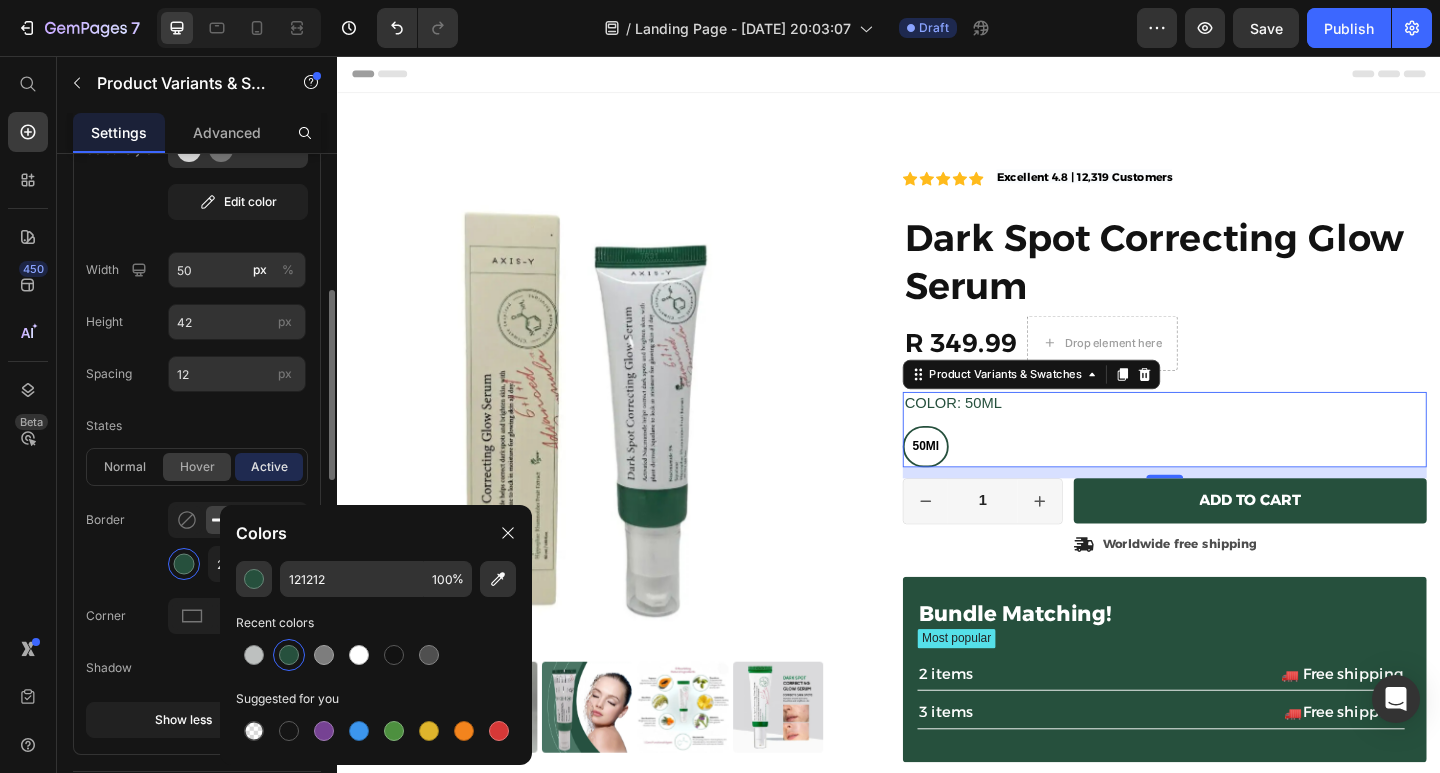 click on "hover" at bounding box center (197, 467) 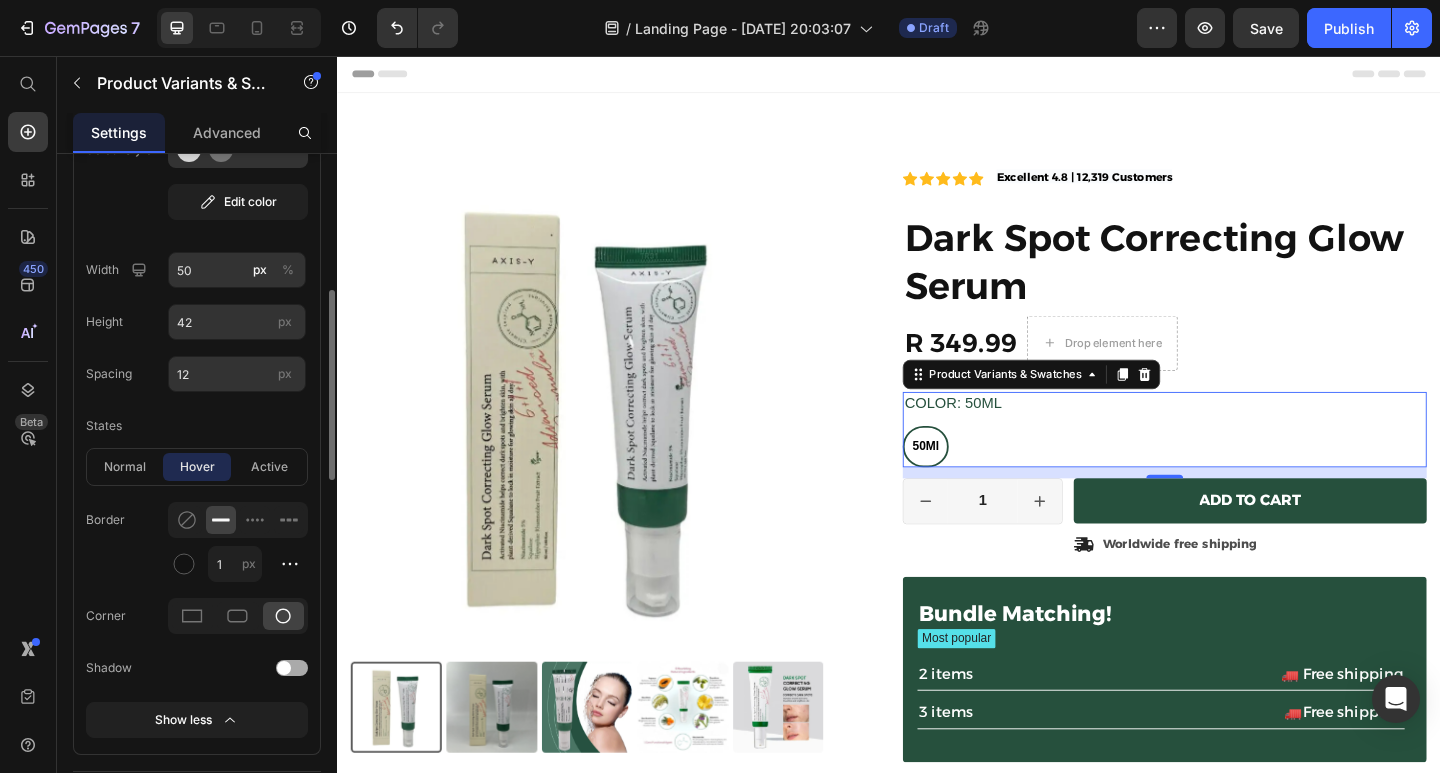 click at bounding box center [284, 668] 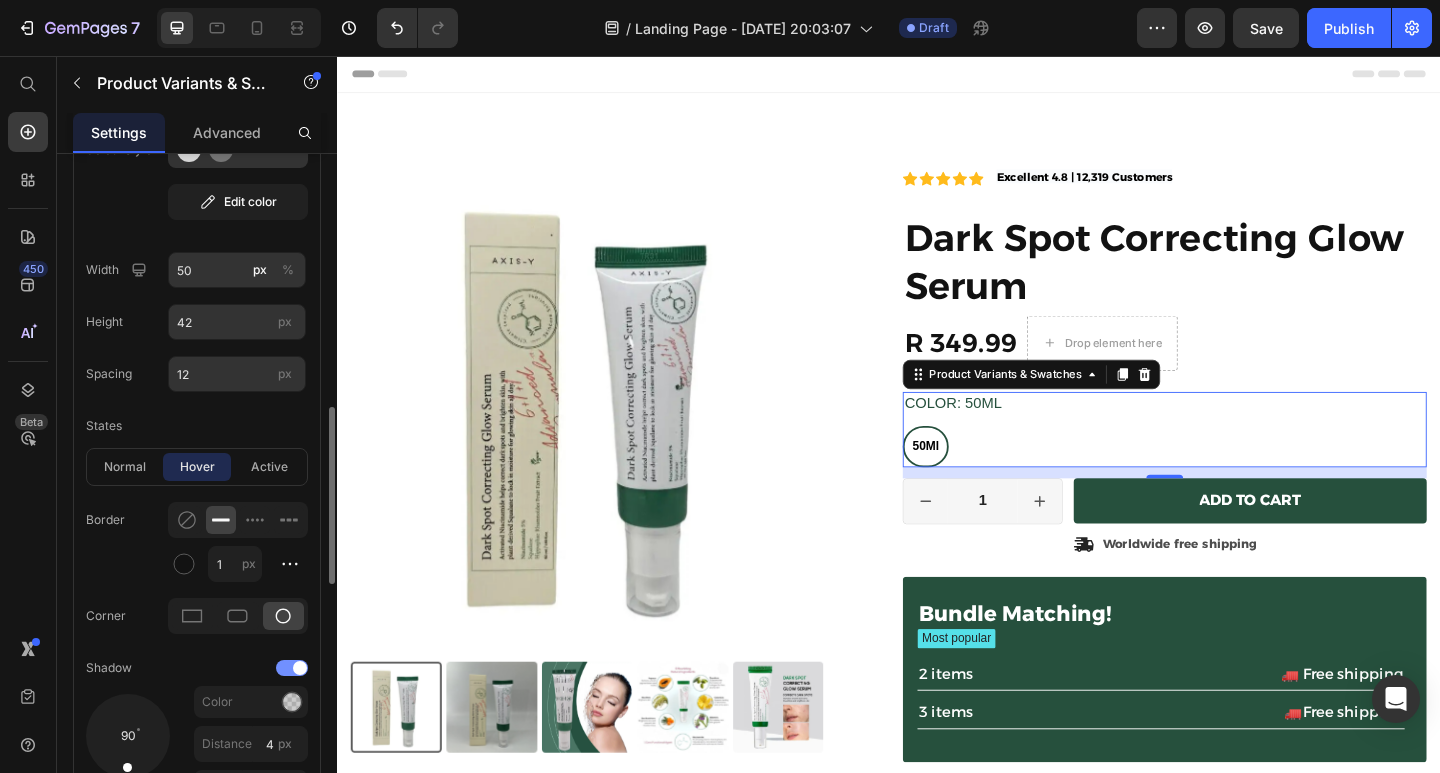 scroll, scrollTop: 684, scrollLeft: 0, axis: vertical 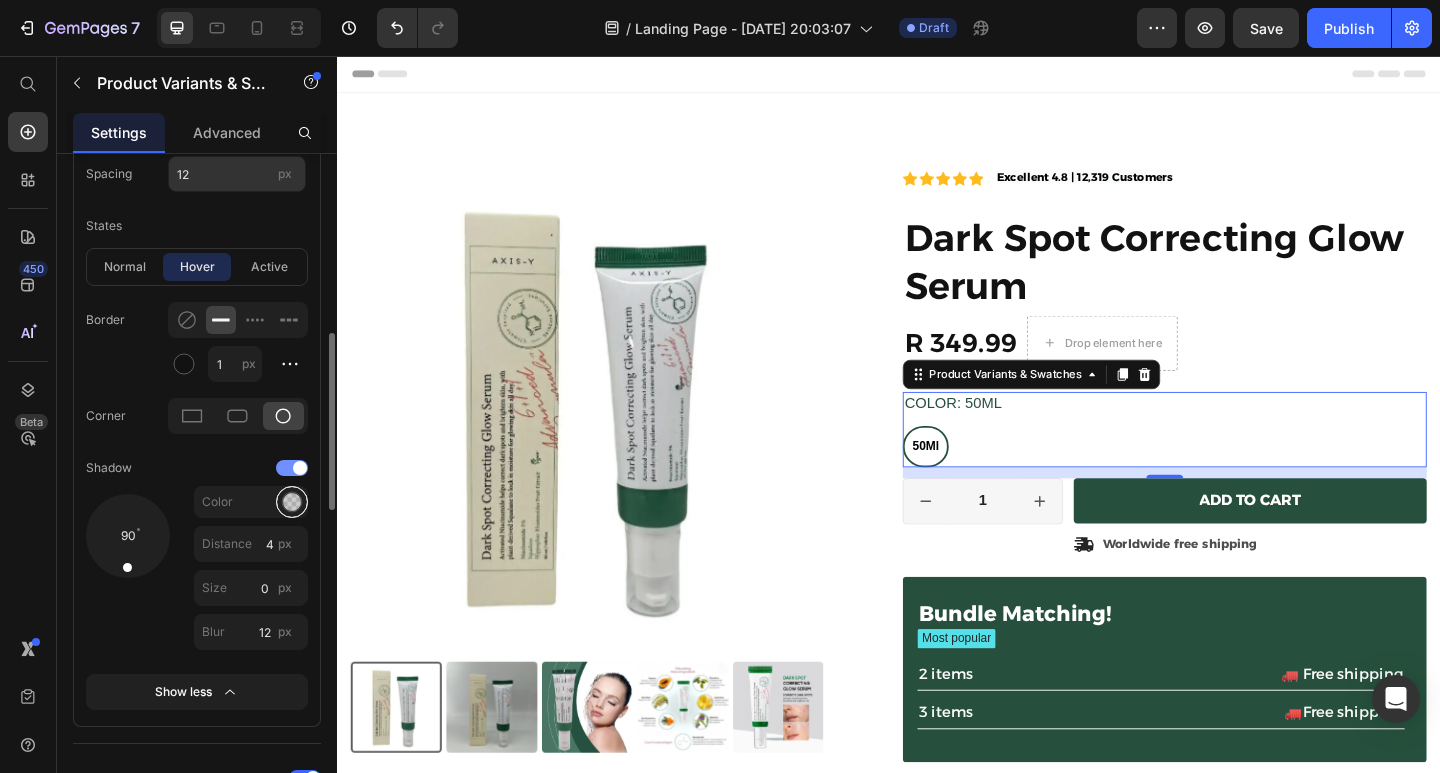 click at bounding box center [292, 502] 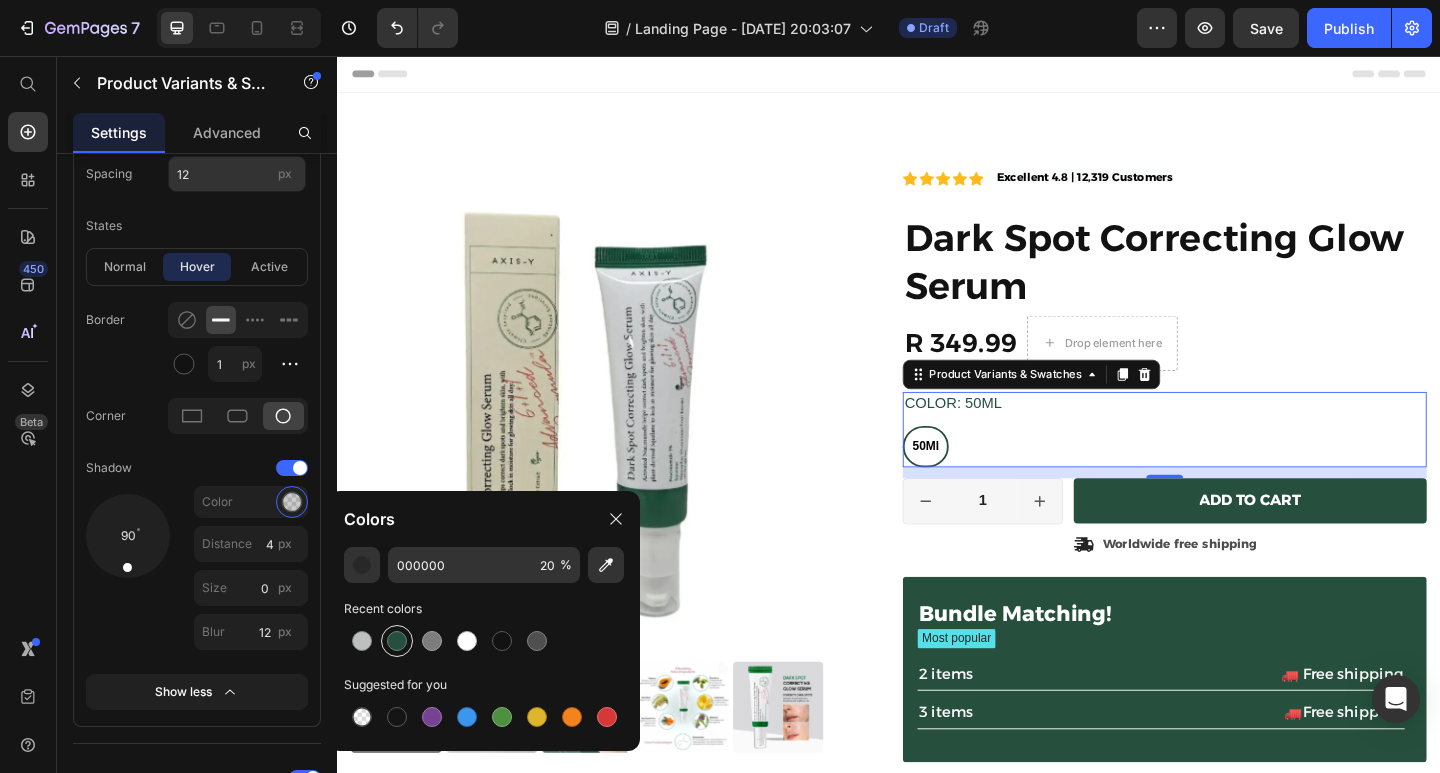 click at bounding box center (397, 641) 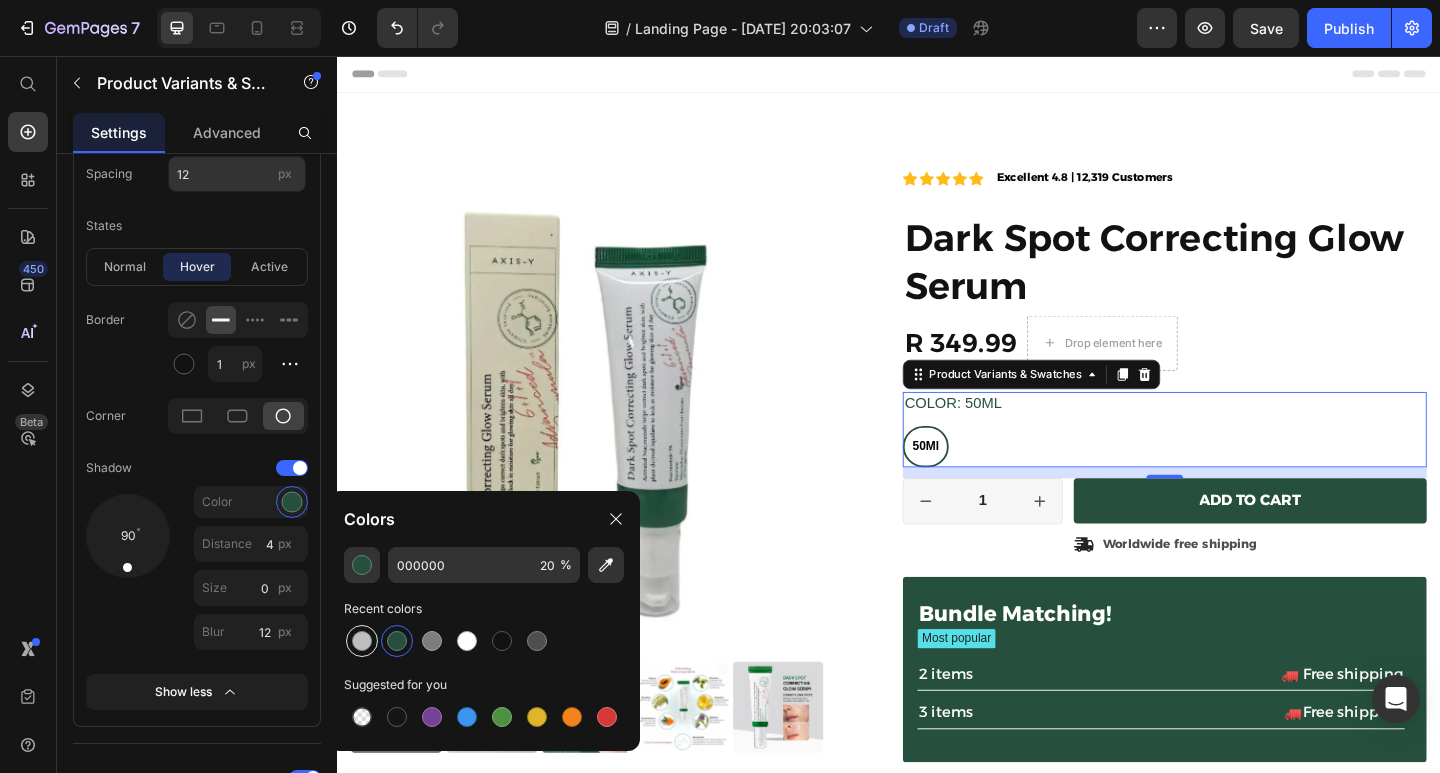 click at bounding box center [362, 641] 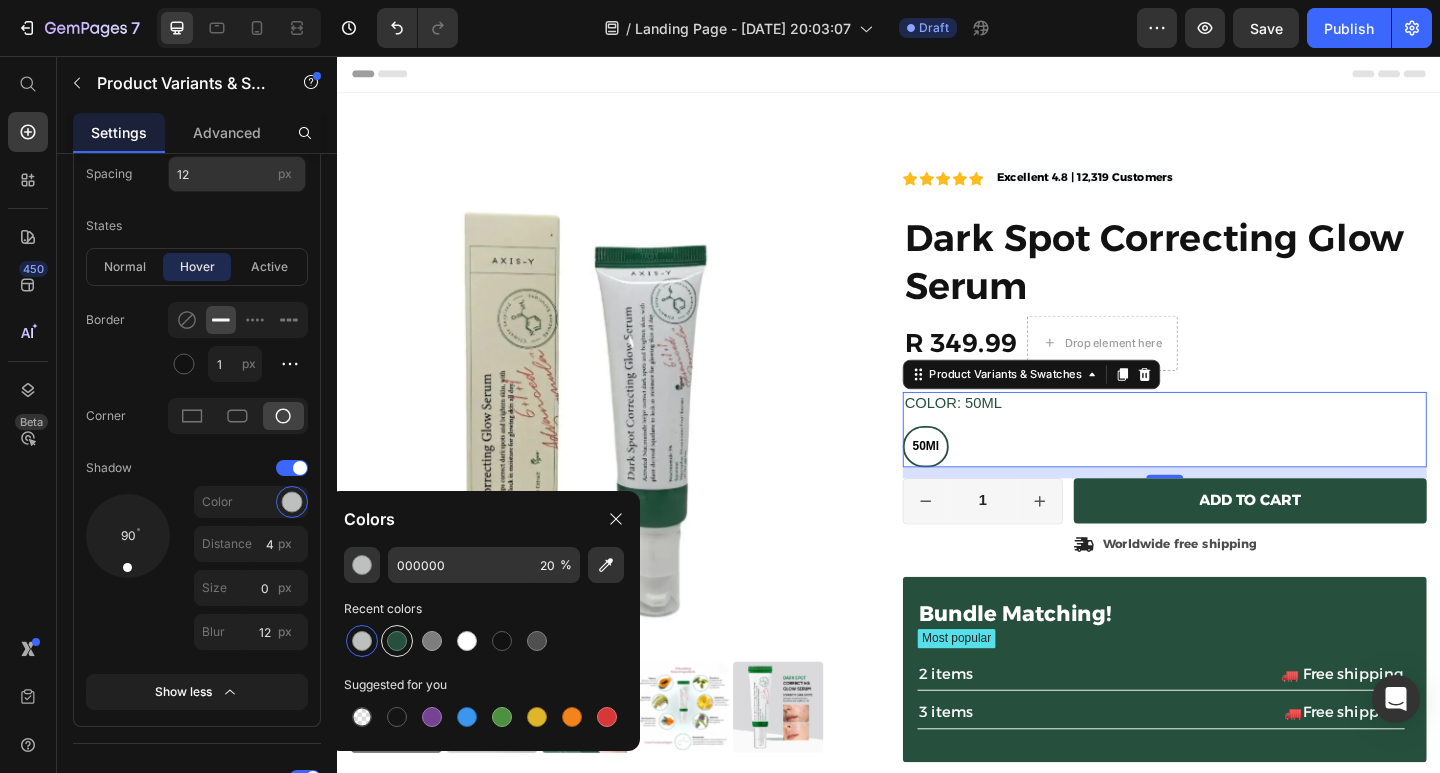 click at bounding box center (397, 641) 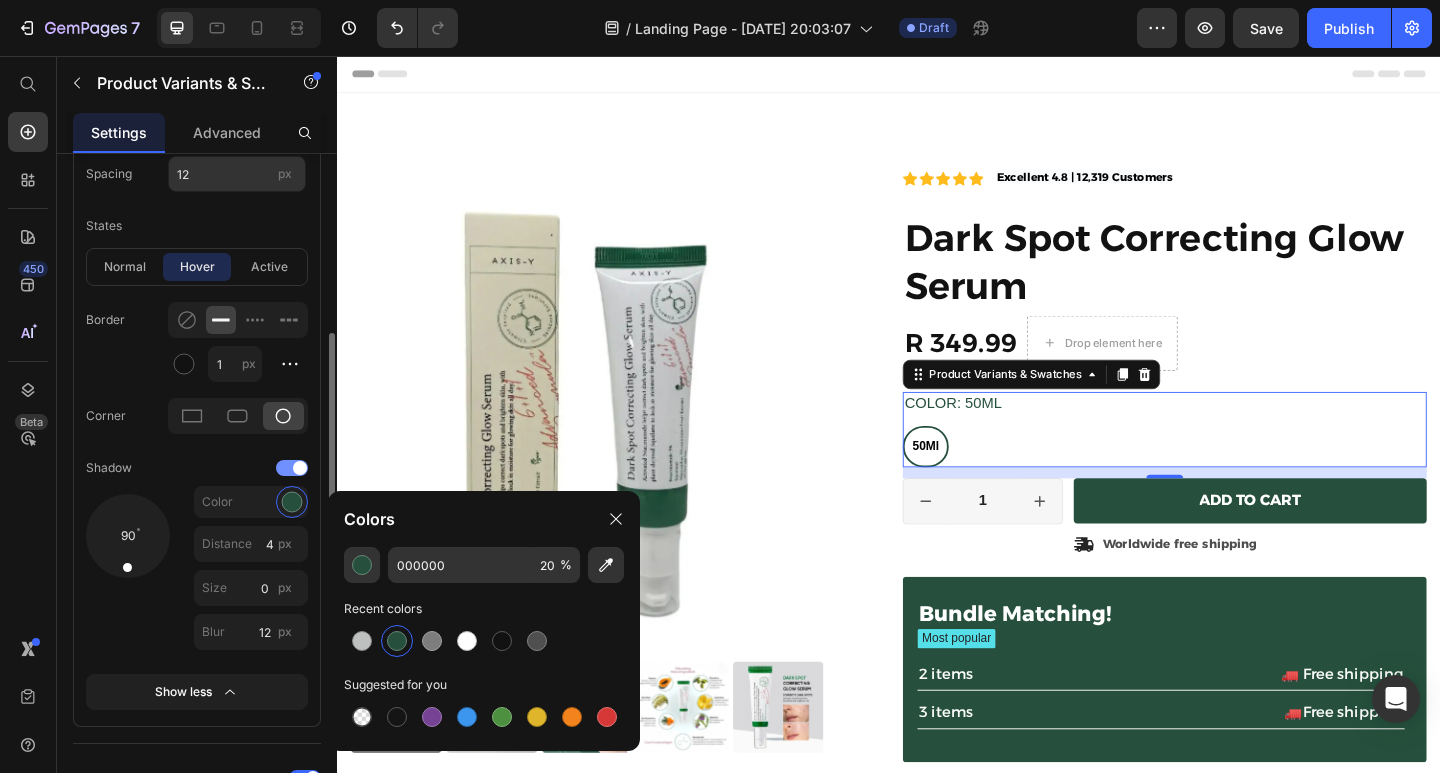 click at bounding box center [292, 468] 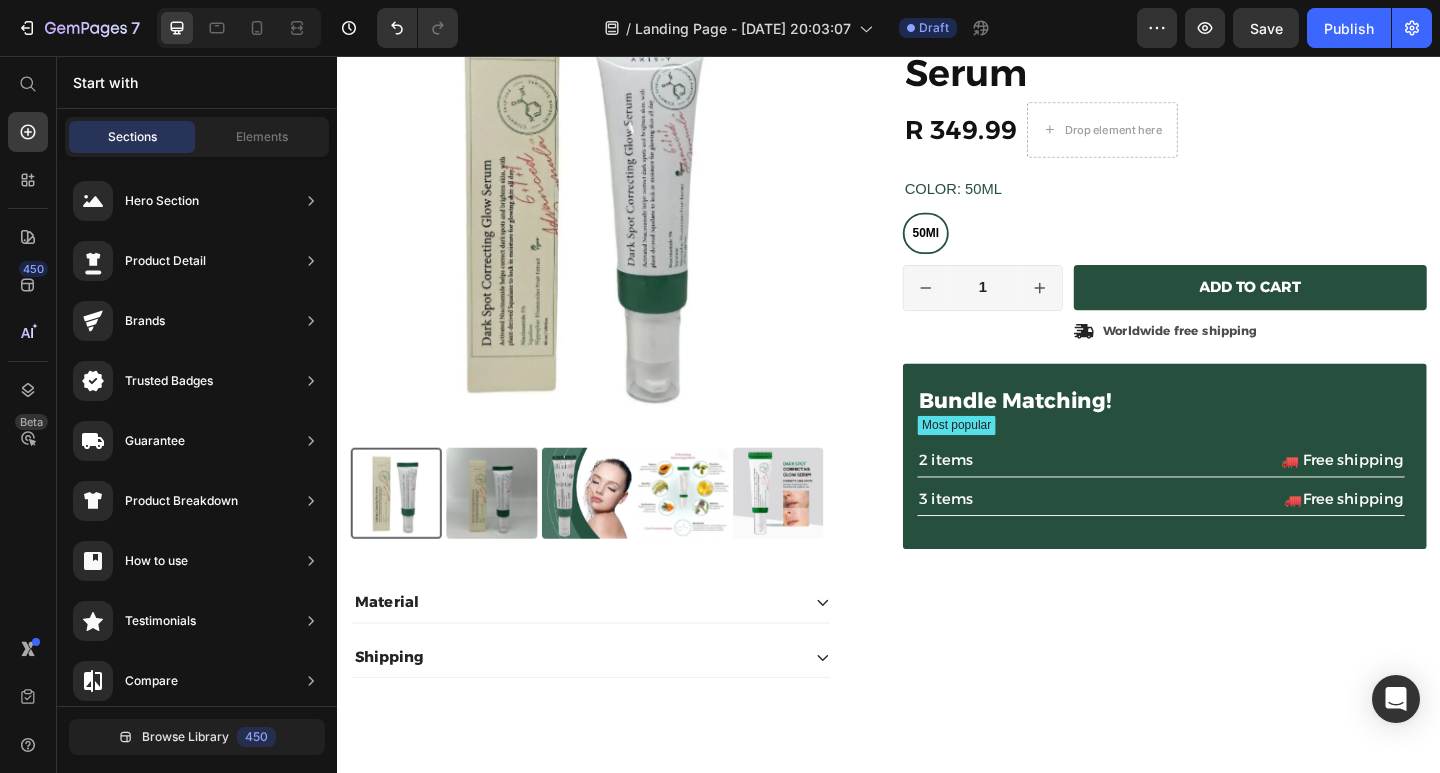 scroll, scrollTop: 45, scrollLeft: 0, axis: vertical 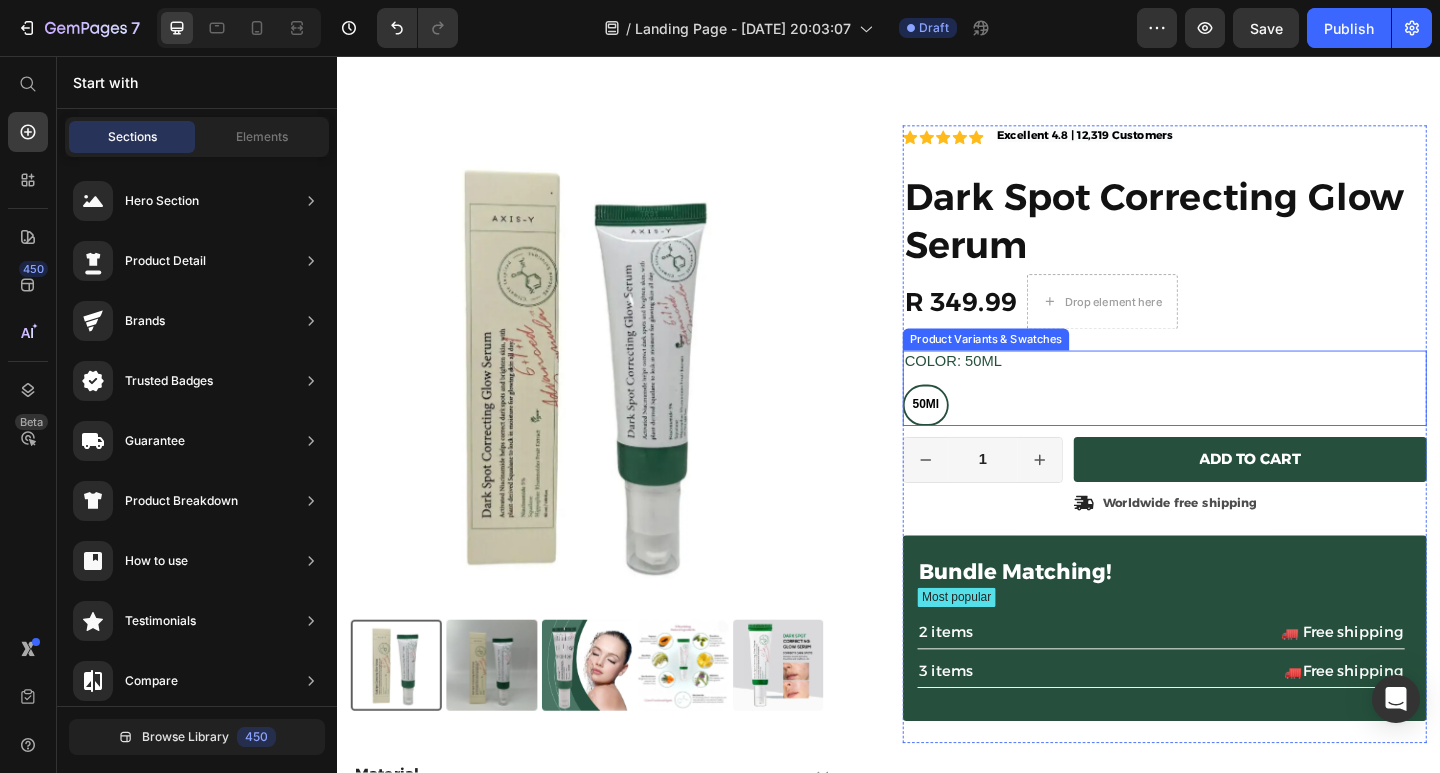 click on "50Ml" at bounding box center (977, 436) 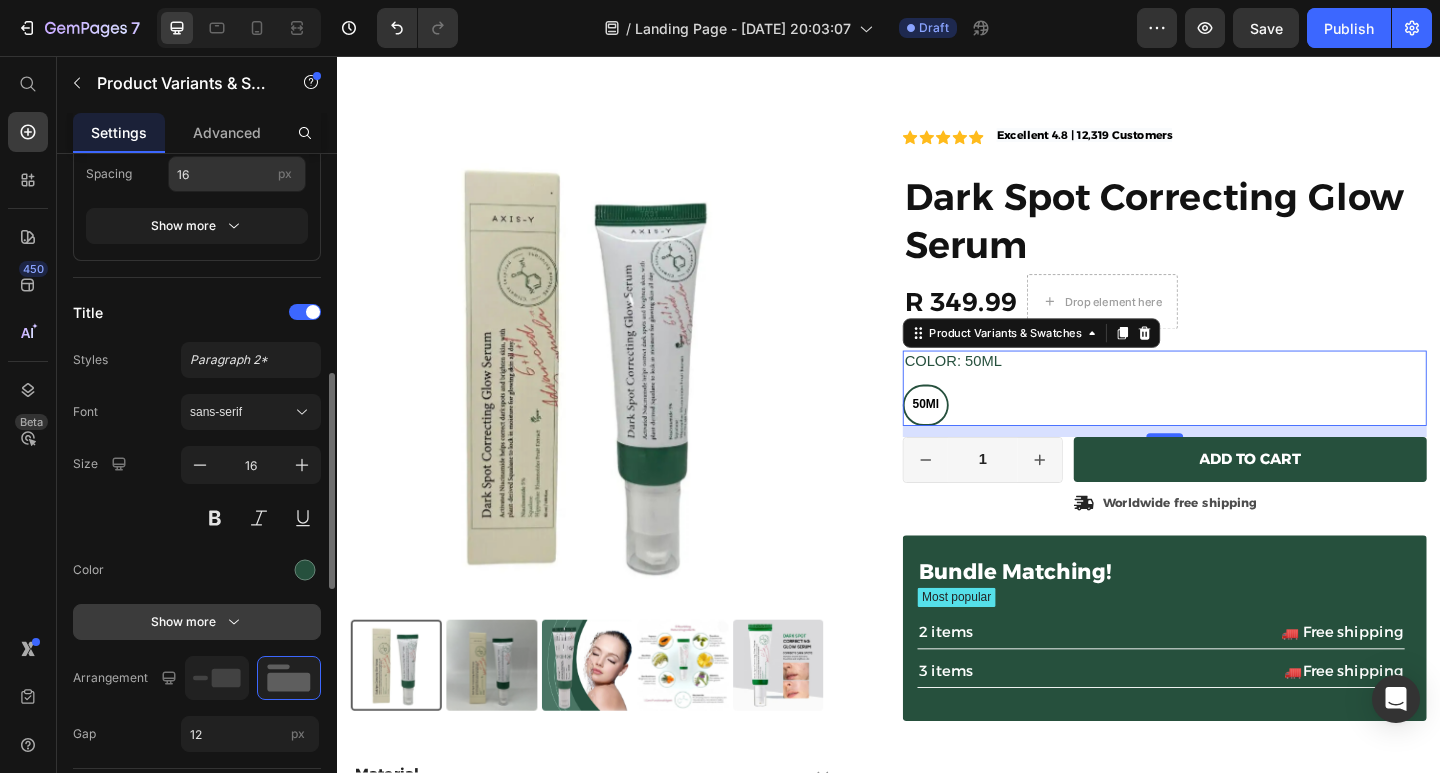 click on "Show more" at bounding box center [197, 622] 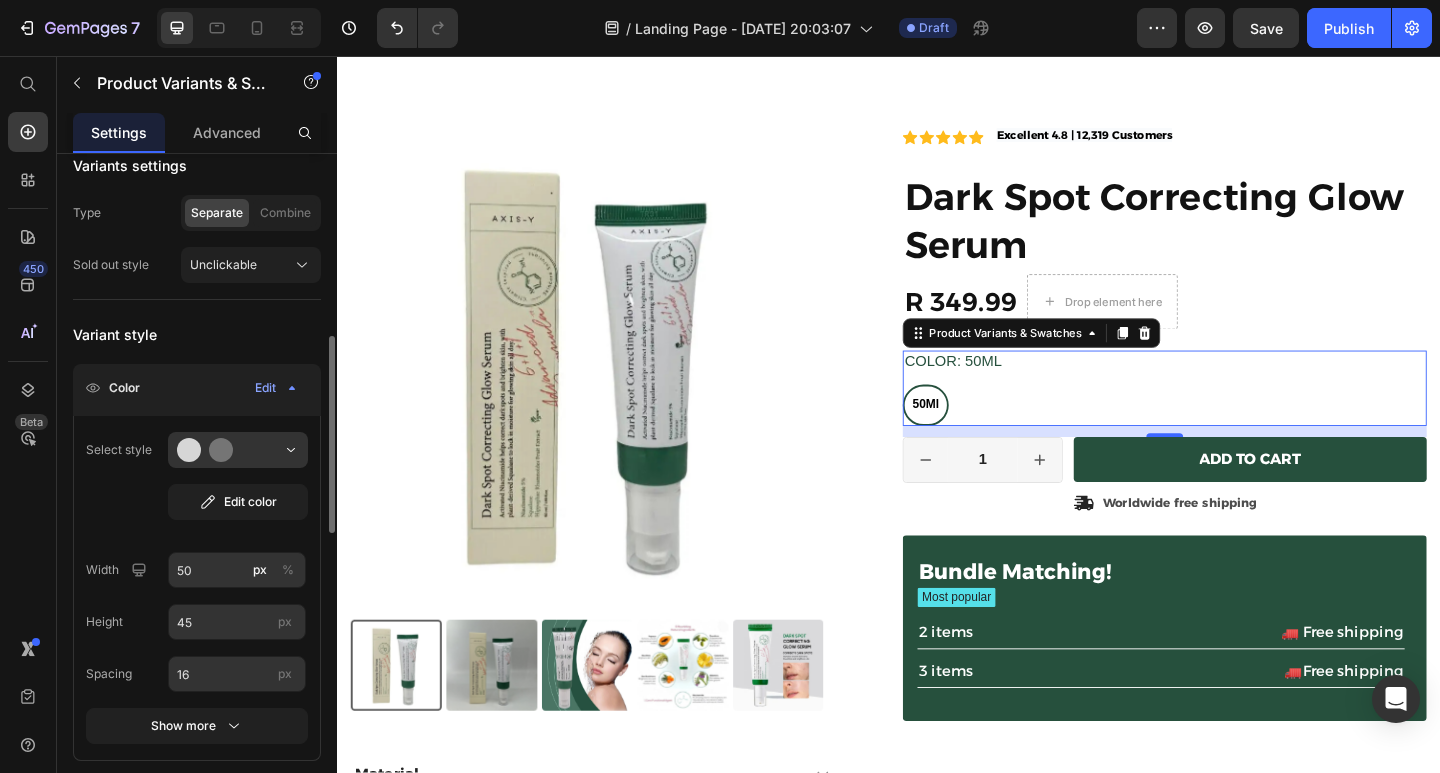 scroll, scrollTop: 284, scrollLeft: 0, axis: vertical 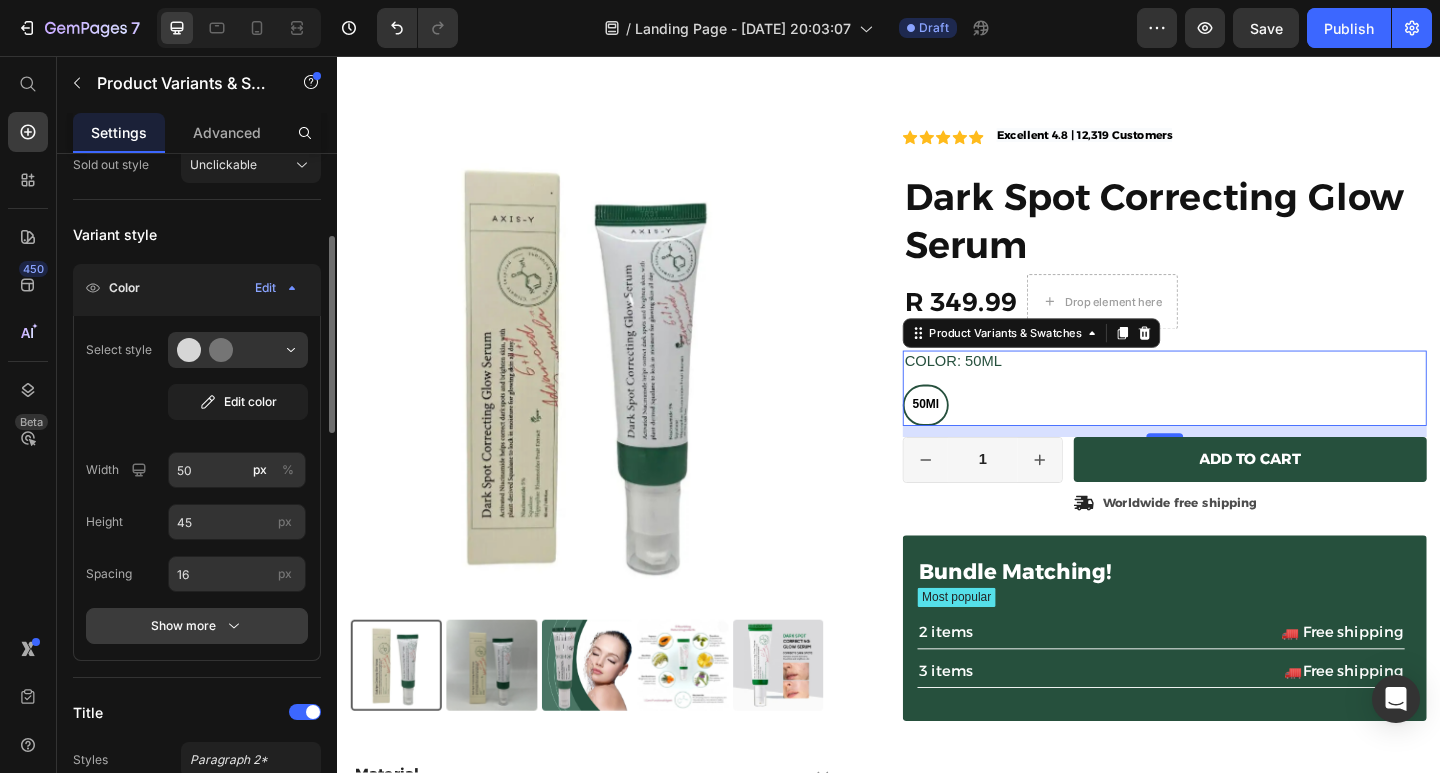click on "Show more" at bounding box center (197, 626) 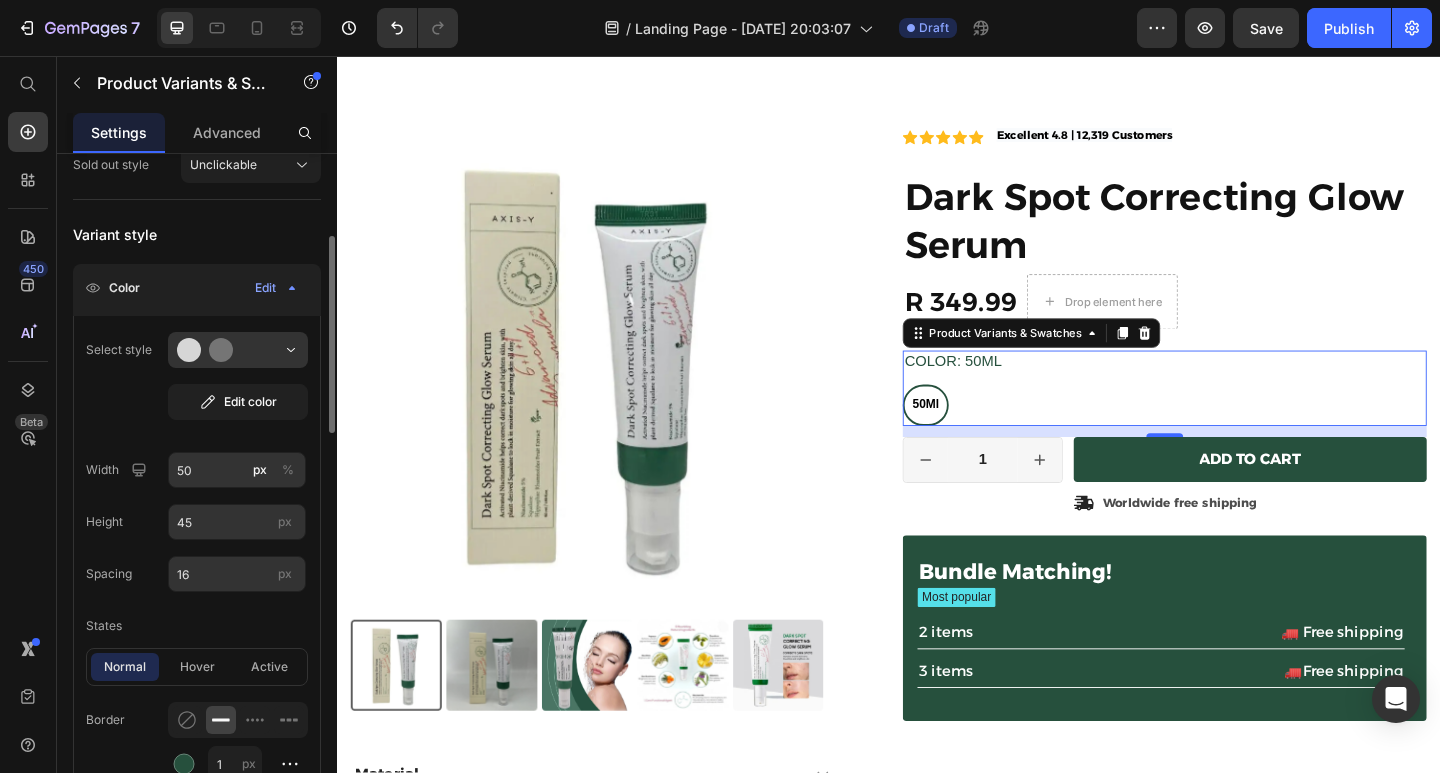 scroll, scrollTop: 484, scrollLeft: 0, axis: vertical 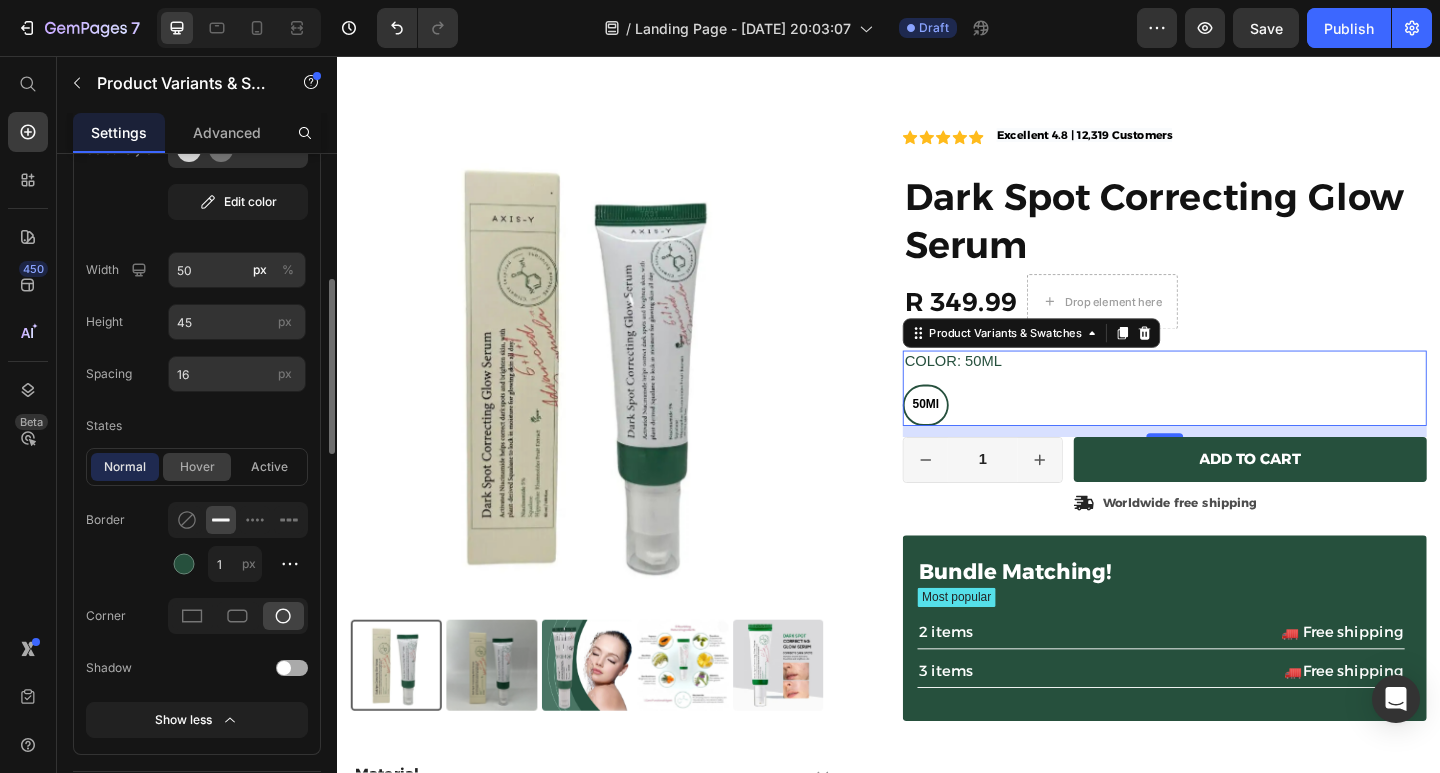 click on "hover" at bounding box center (197, 467) 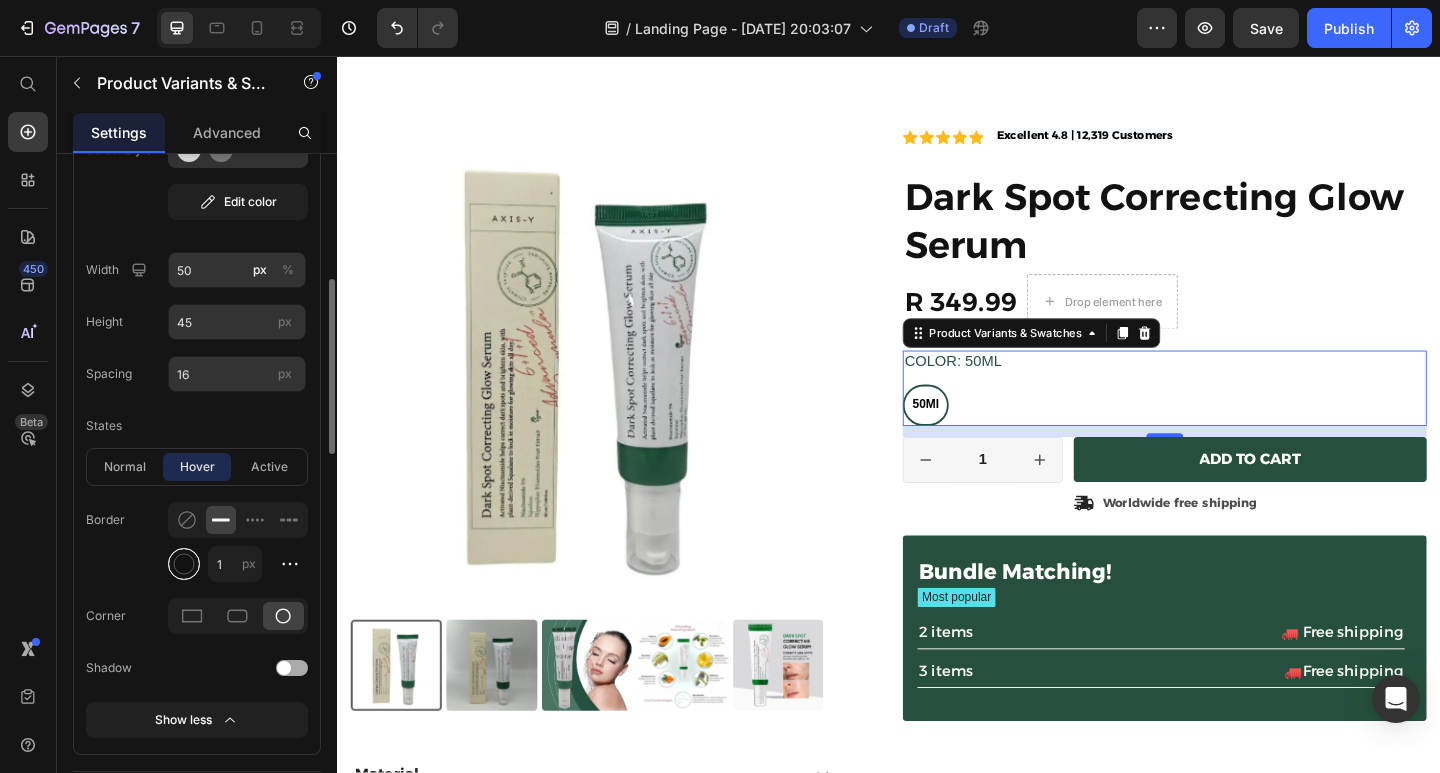 click at bounding box center [184, 564] 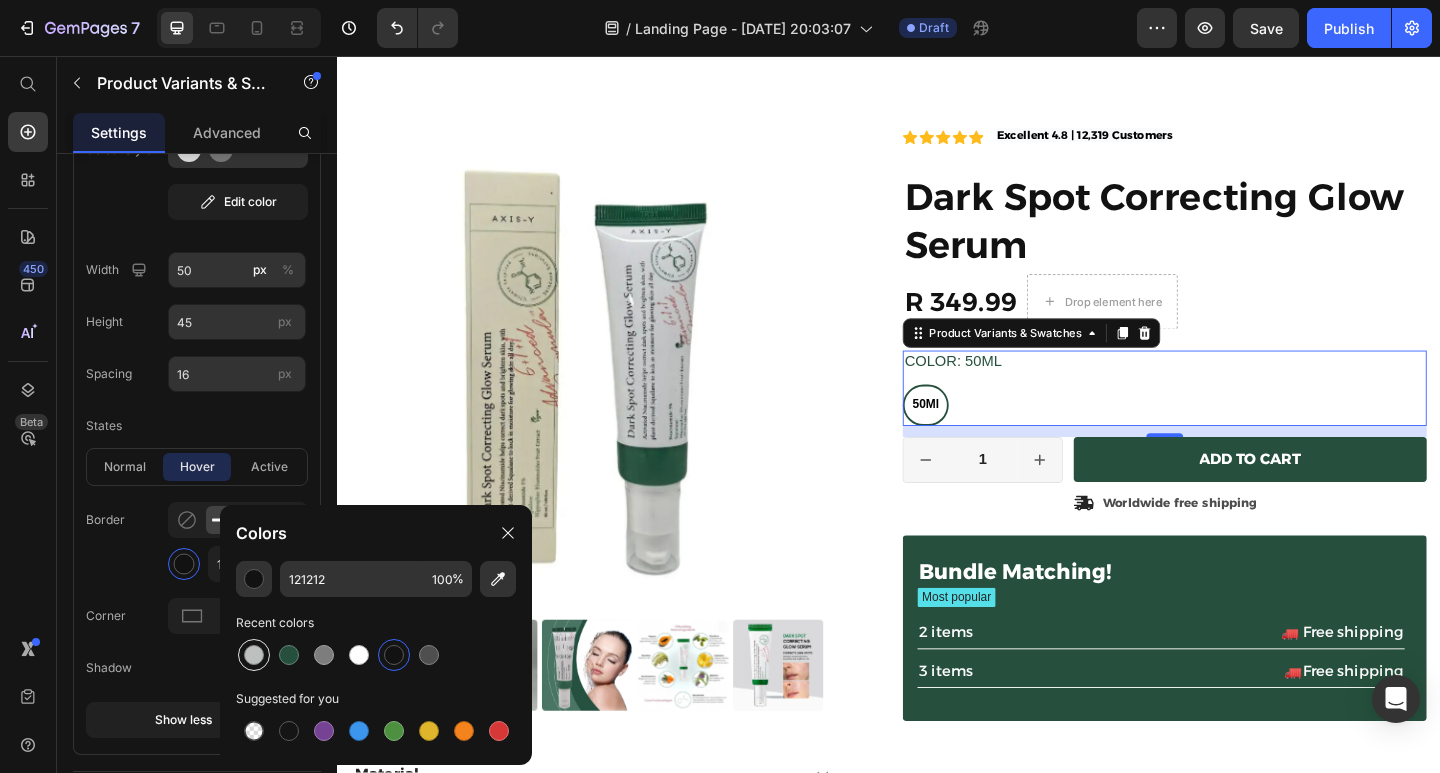 click at bounding box center [254, 655] 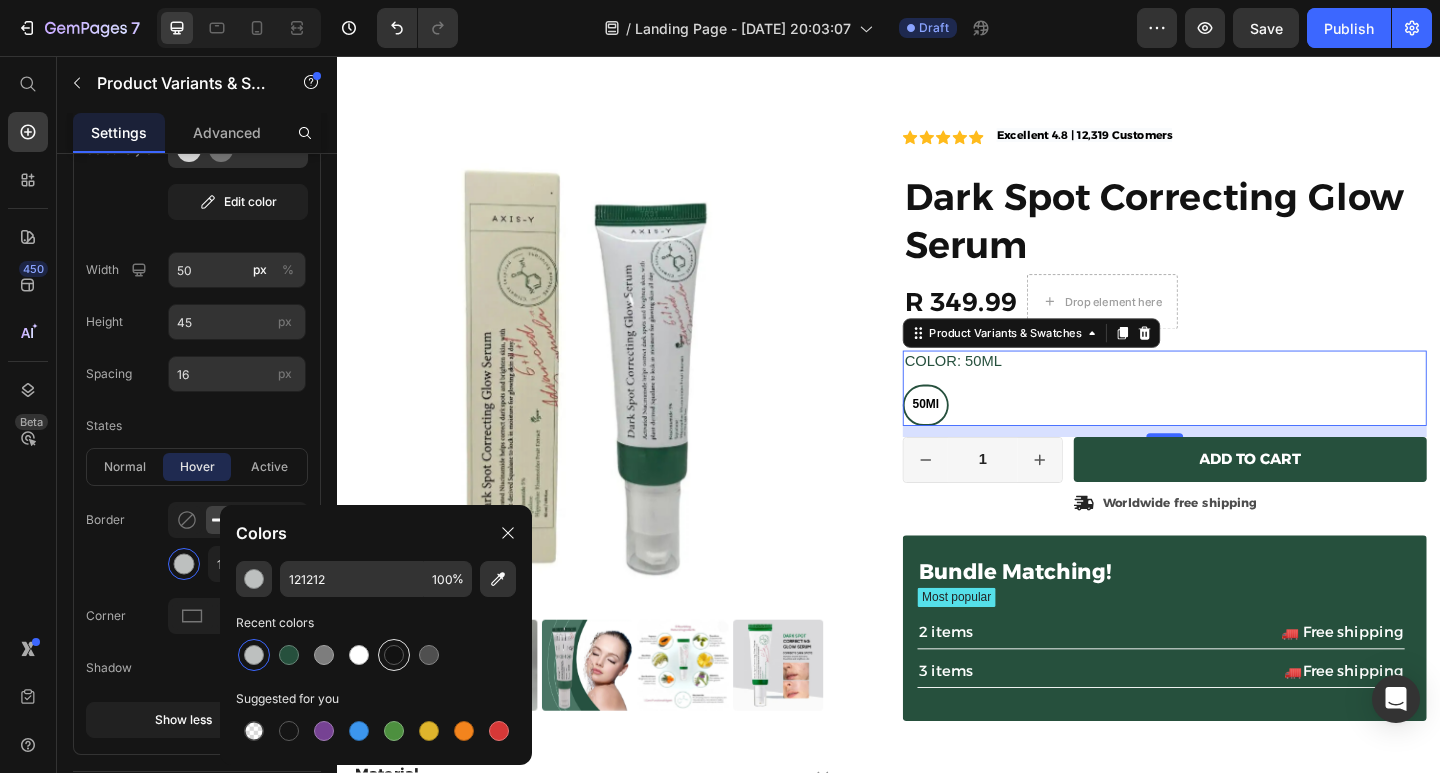 click at bounding box center [394, 655] 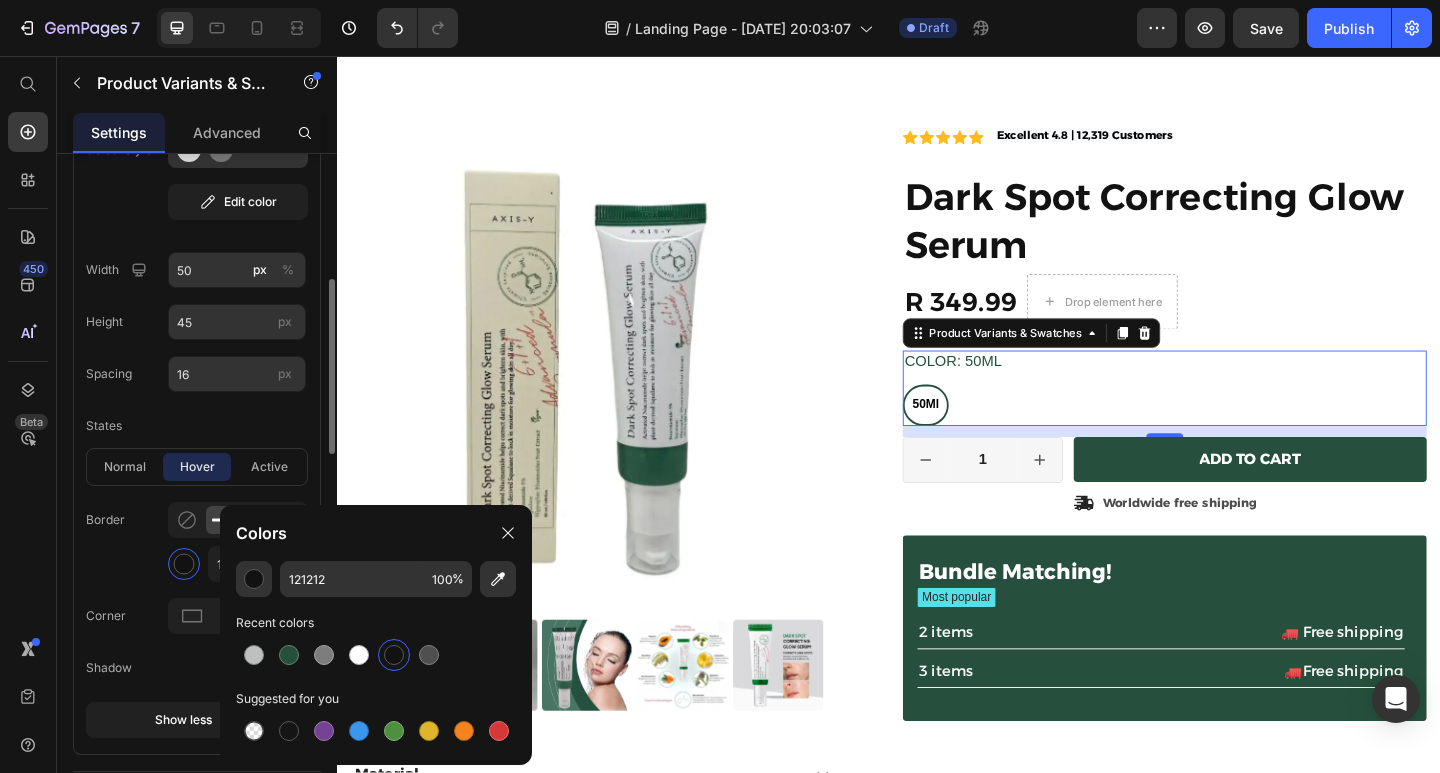 click on "Border 1 px" at bounding box center [197, 542] 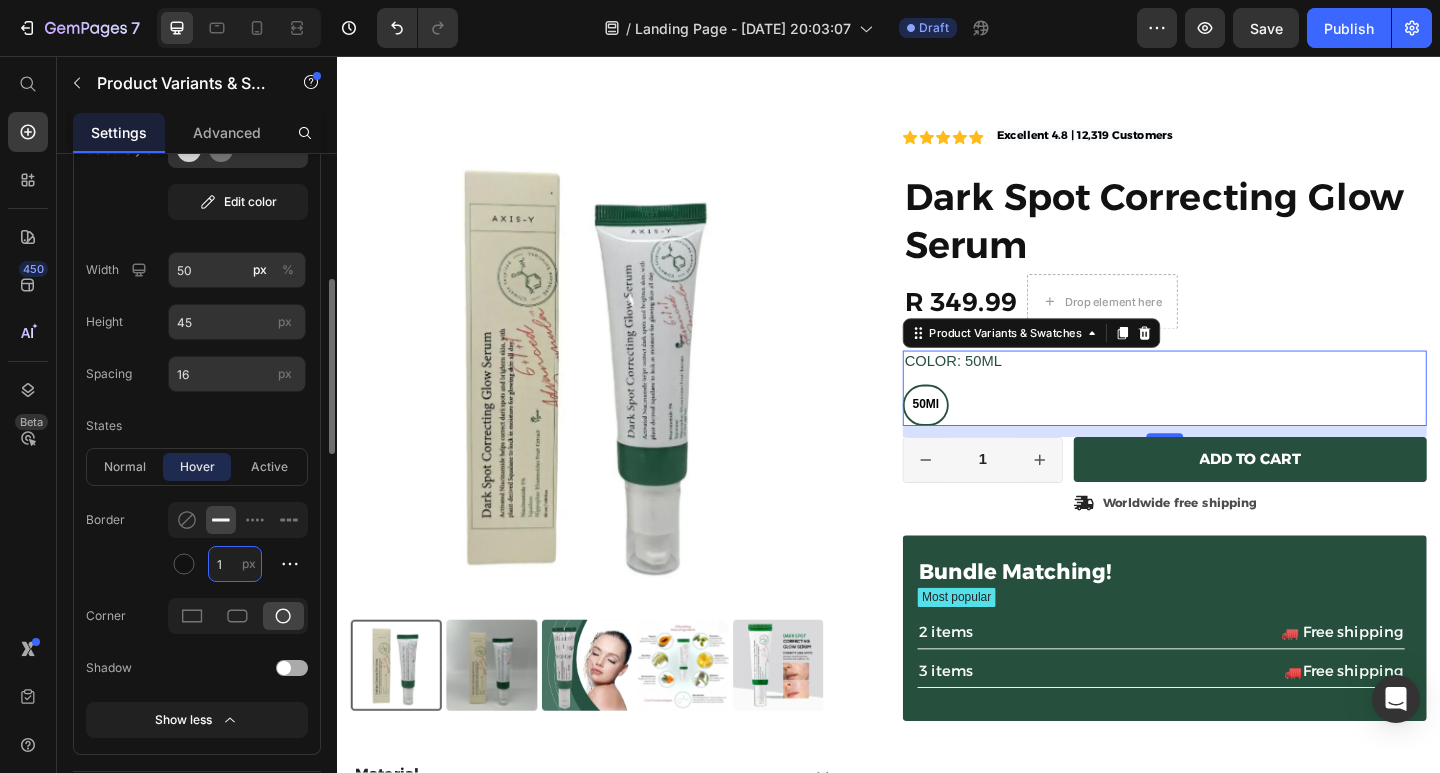 click on "1" at bounding box center (235, 564) 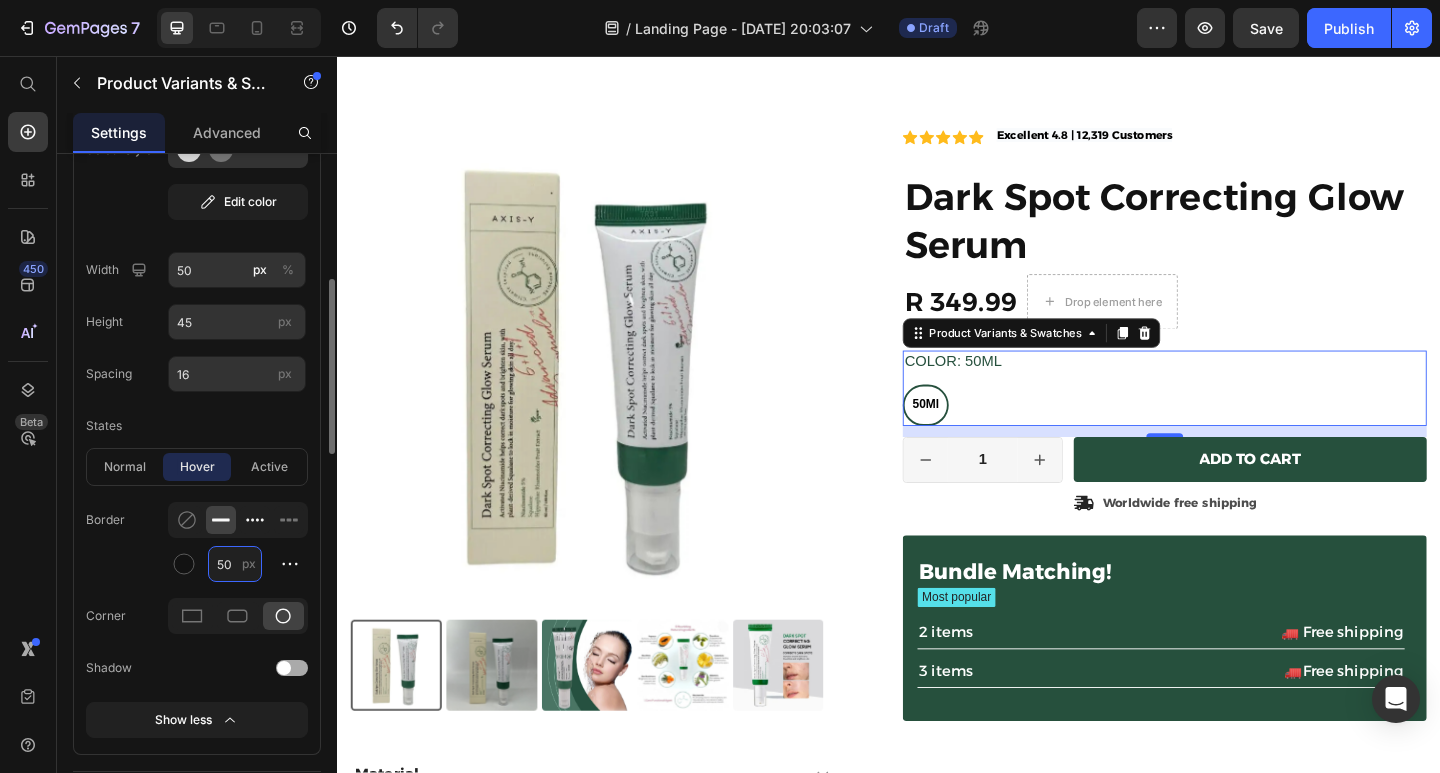 type on "50" 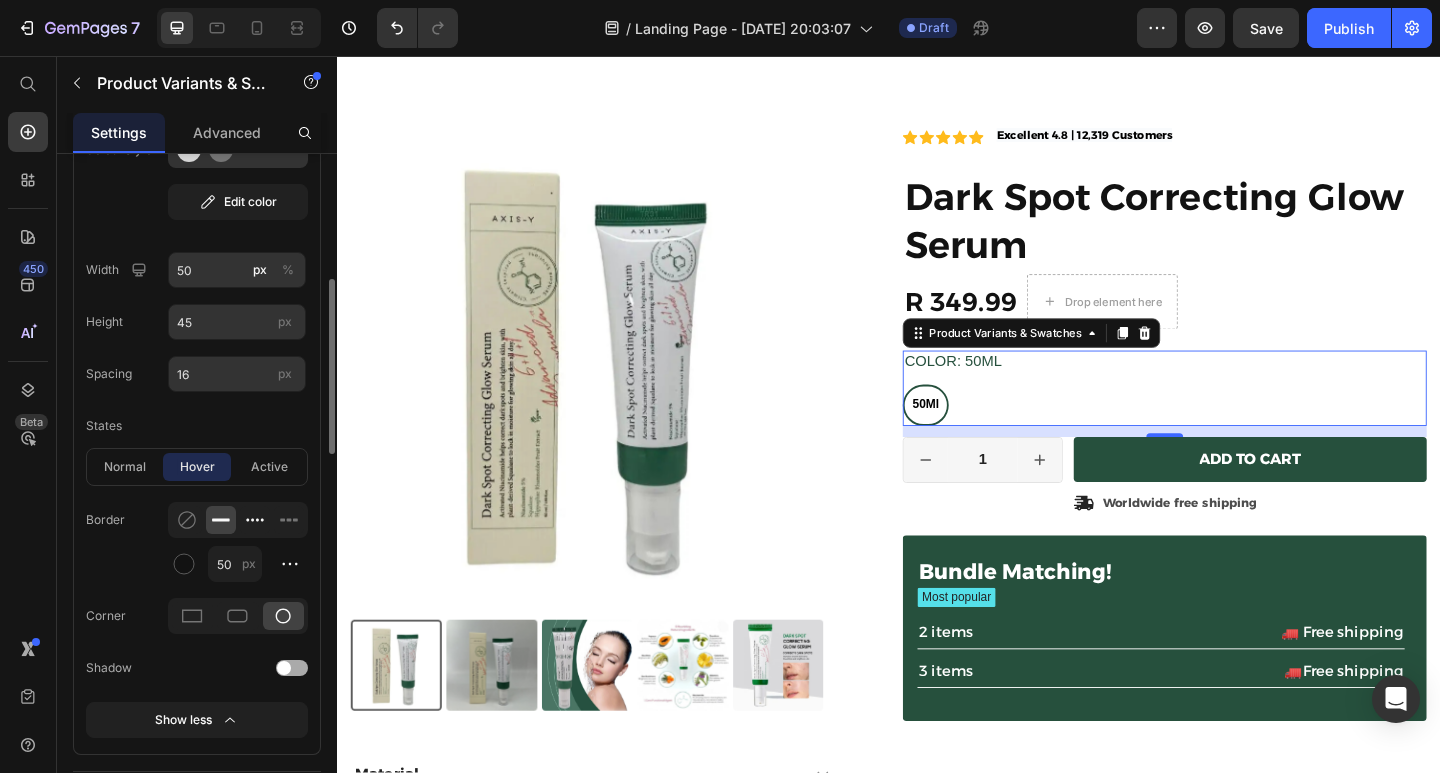 click 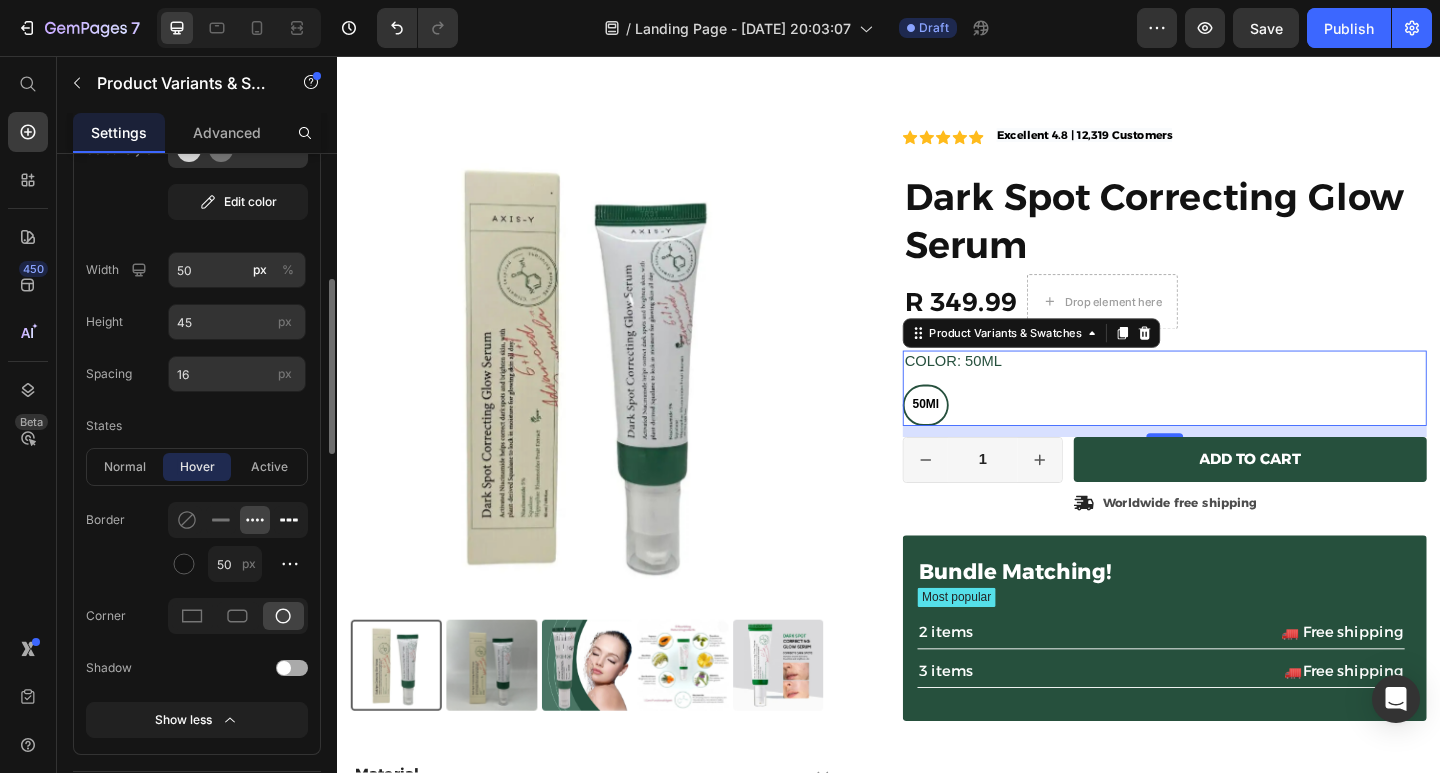 click 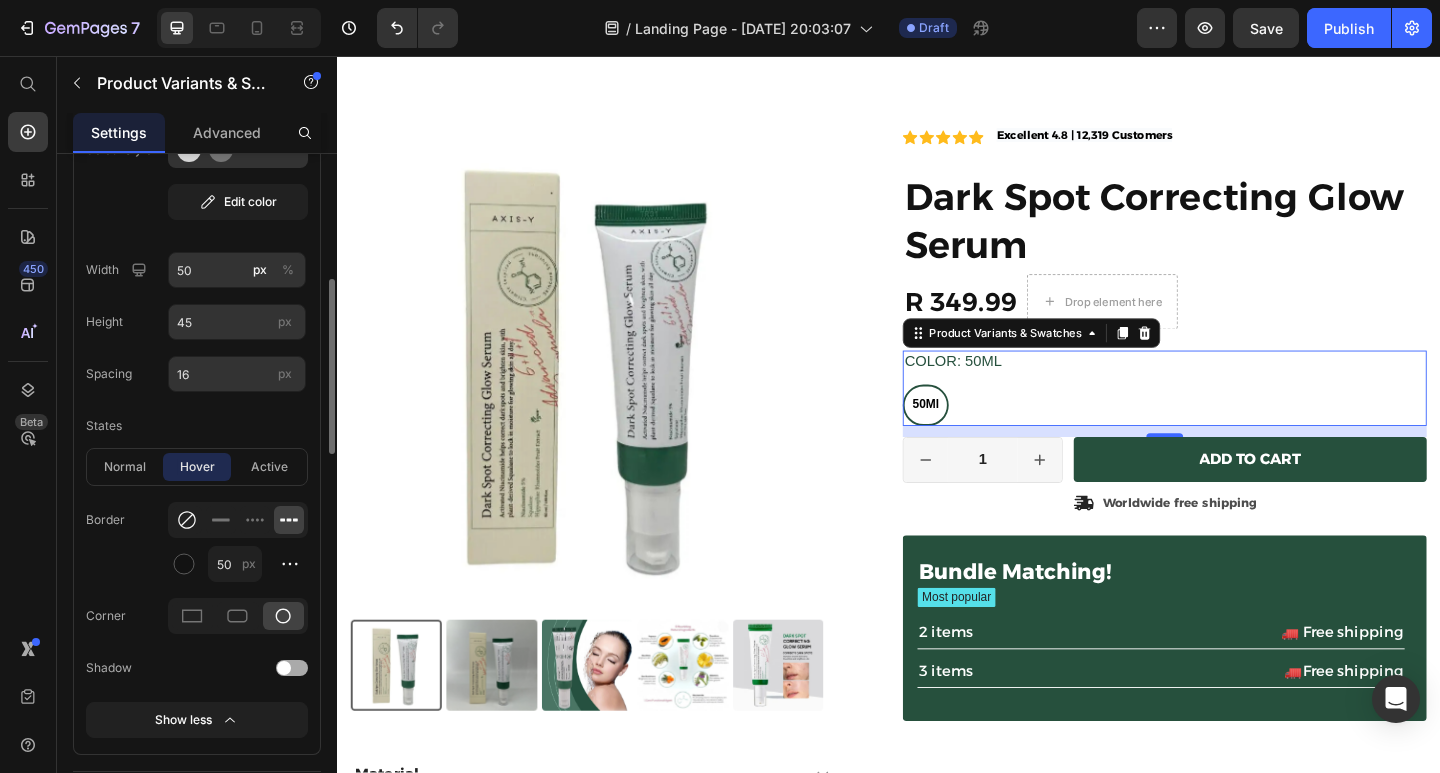 click 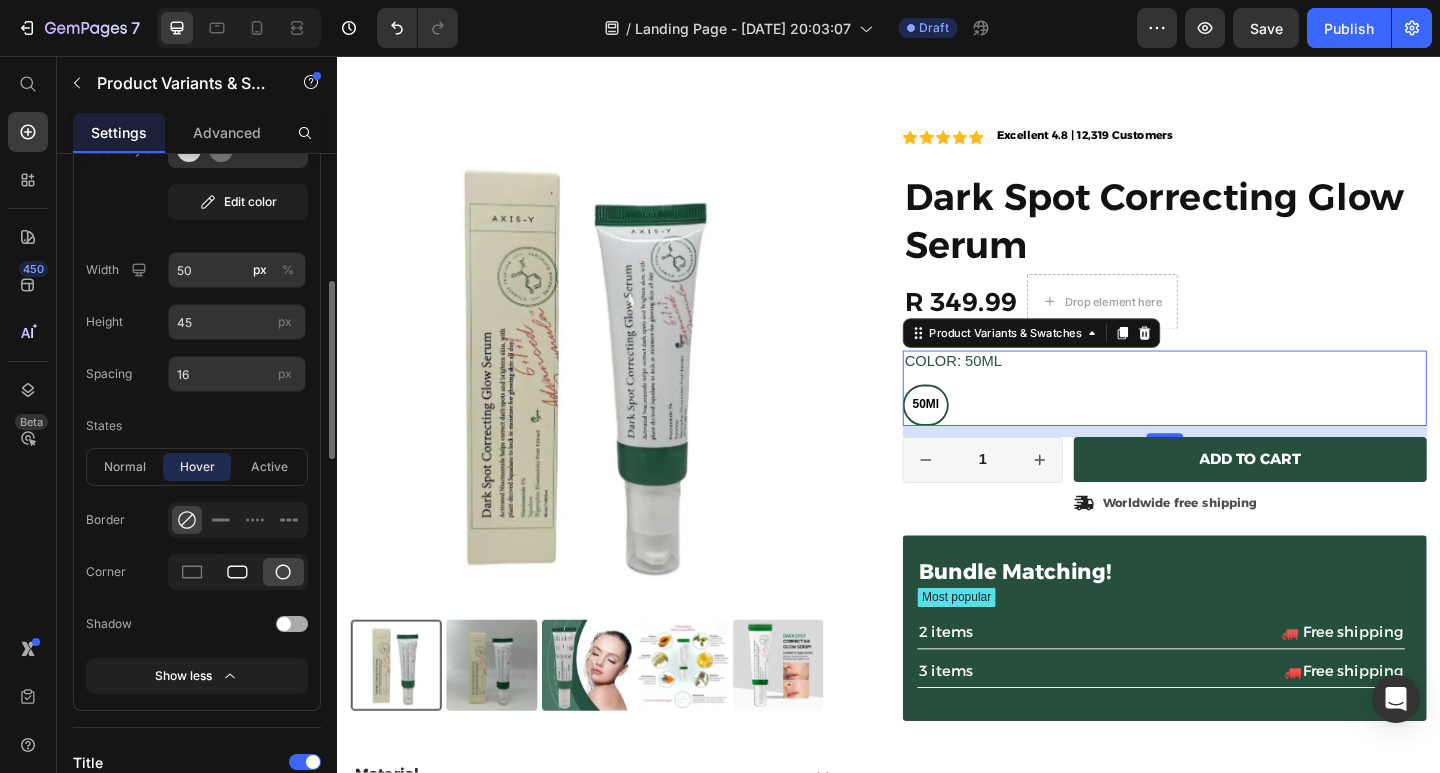 click 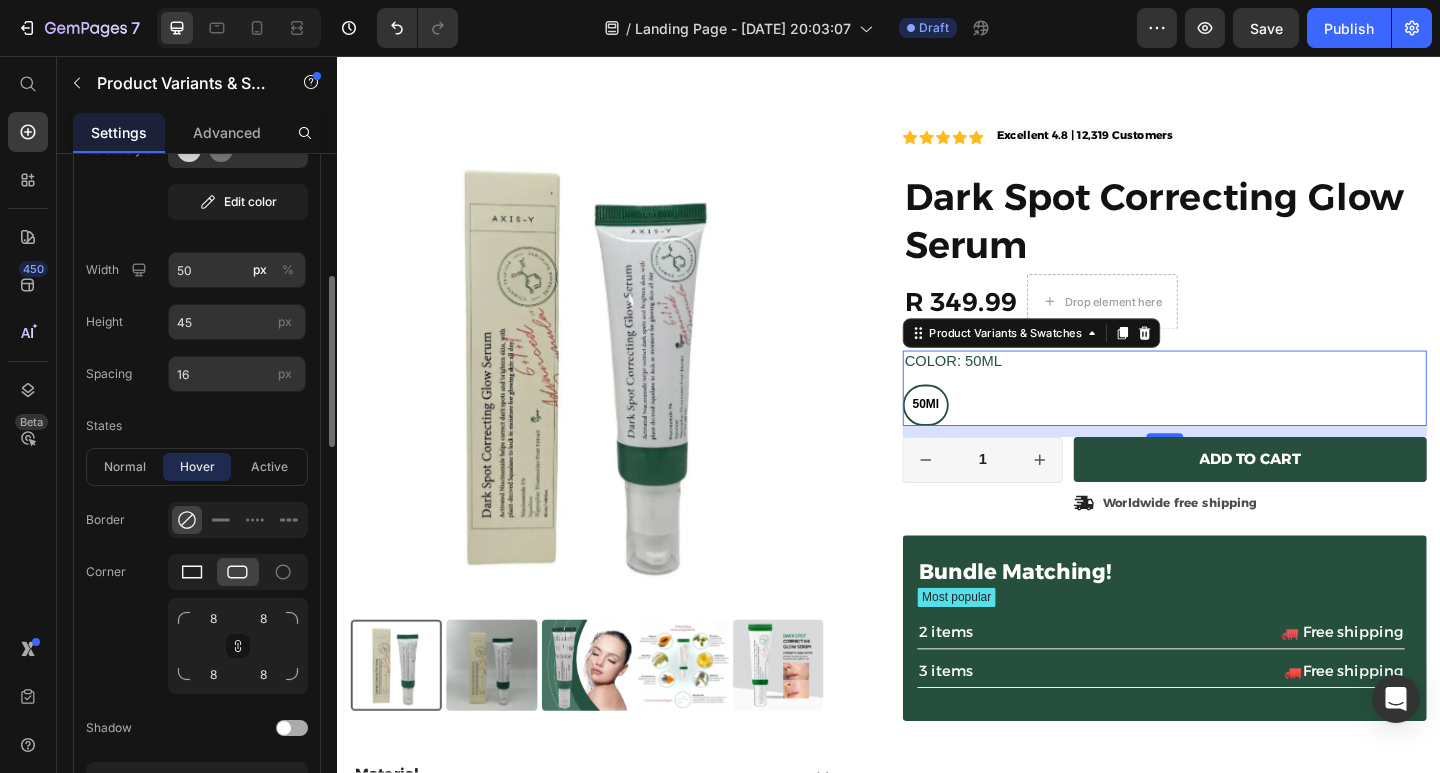 click 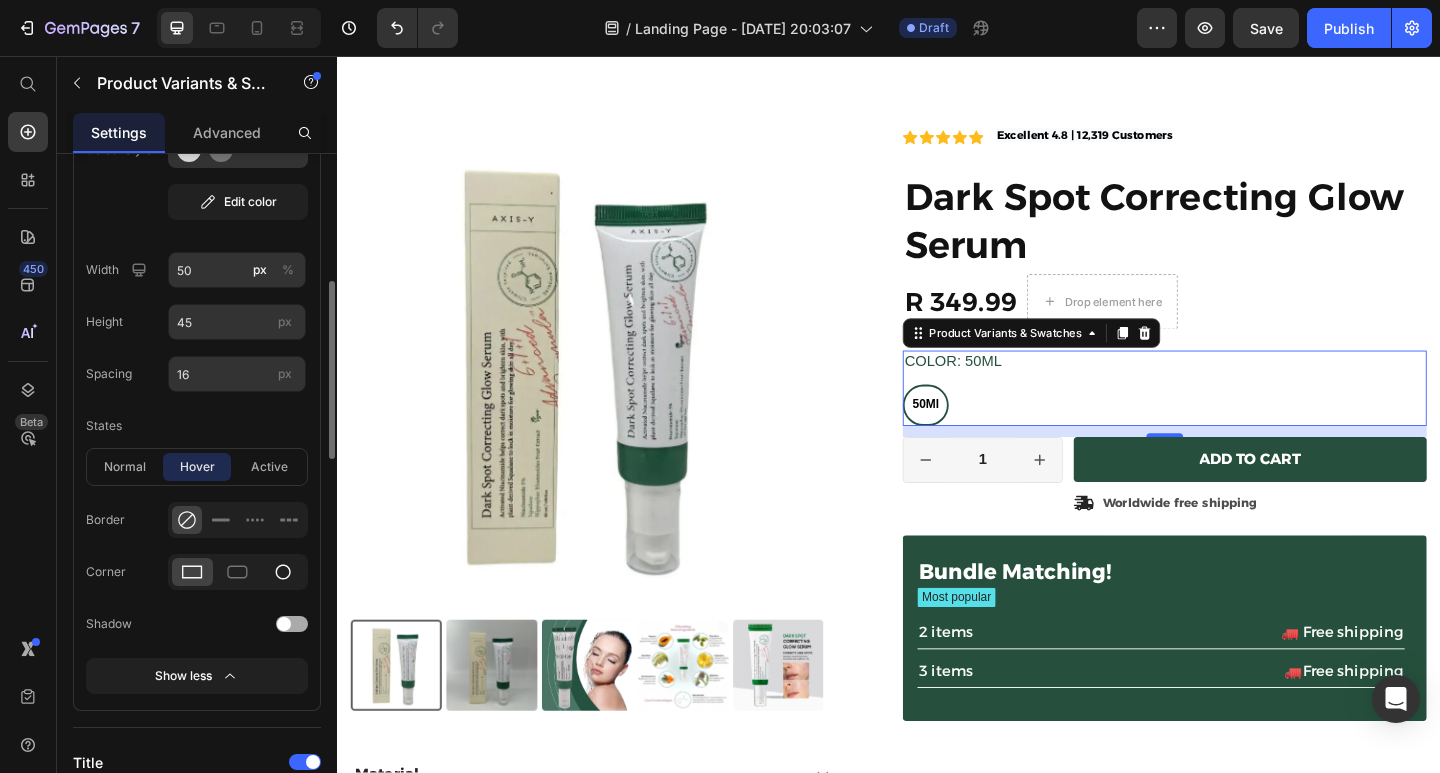 click 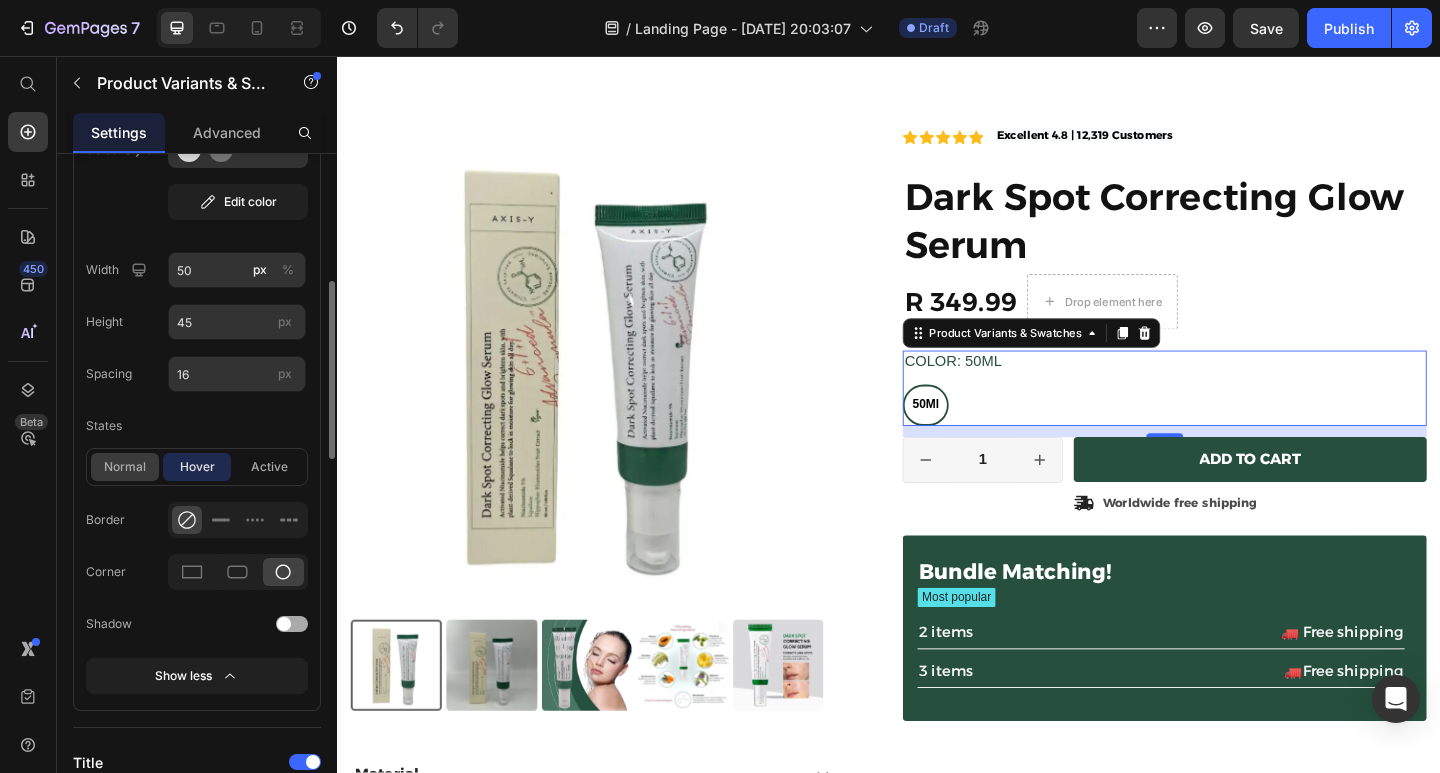 click on "normal" at bounding box center [125, 467] 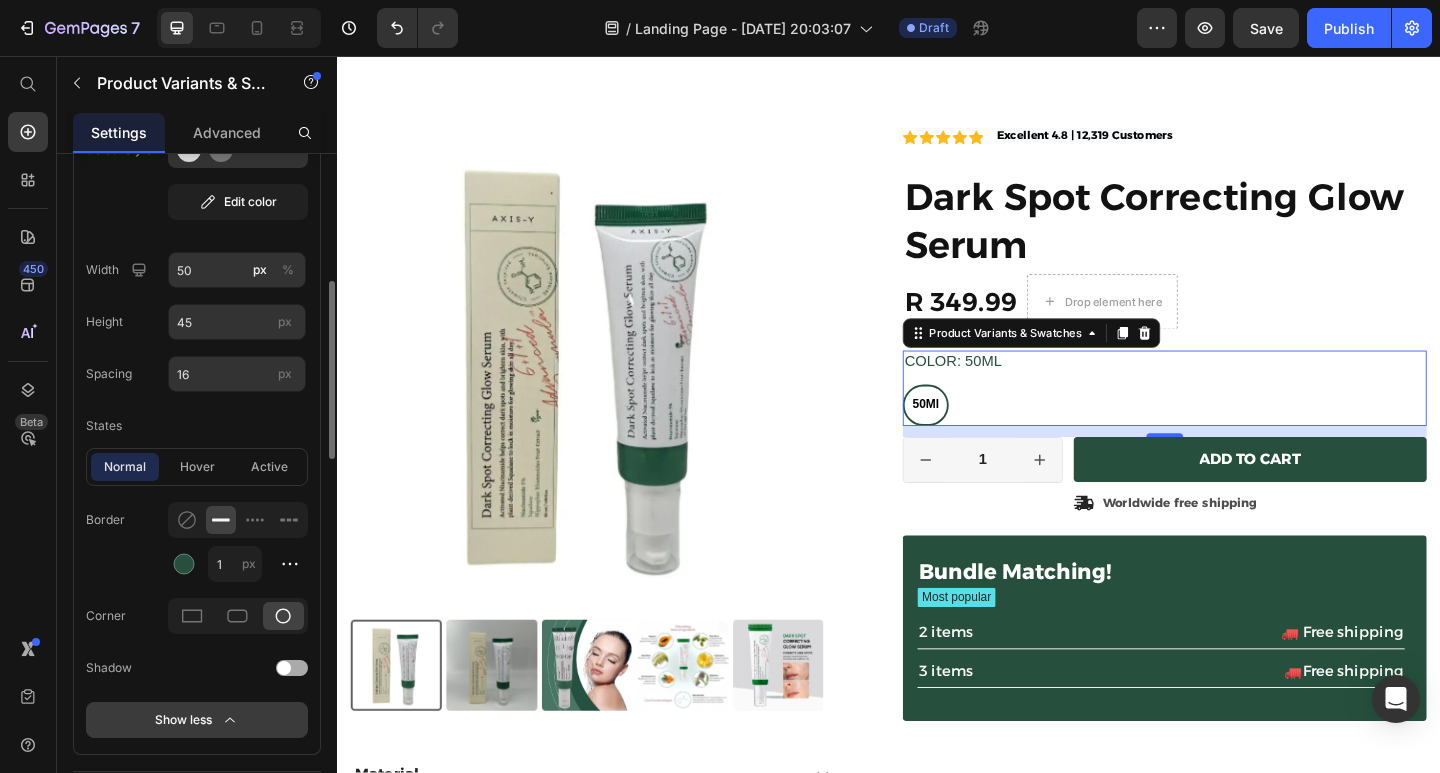 click on "Show less" at bounding box center (197, 720) 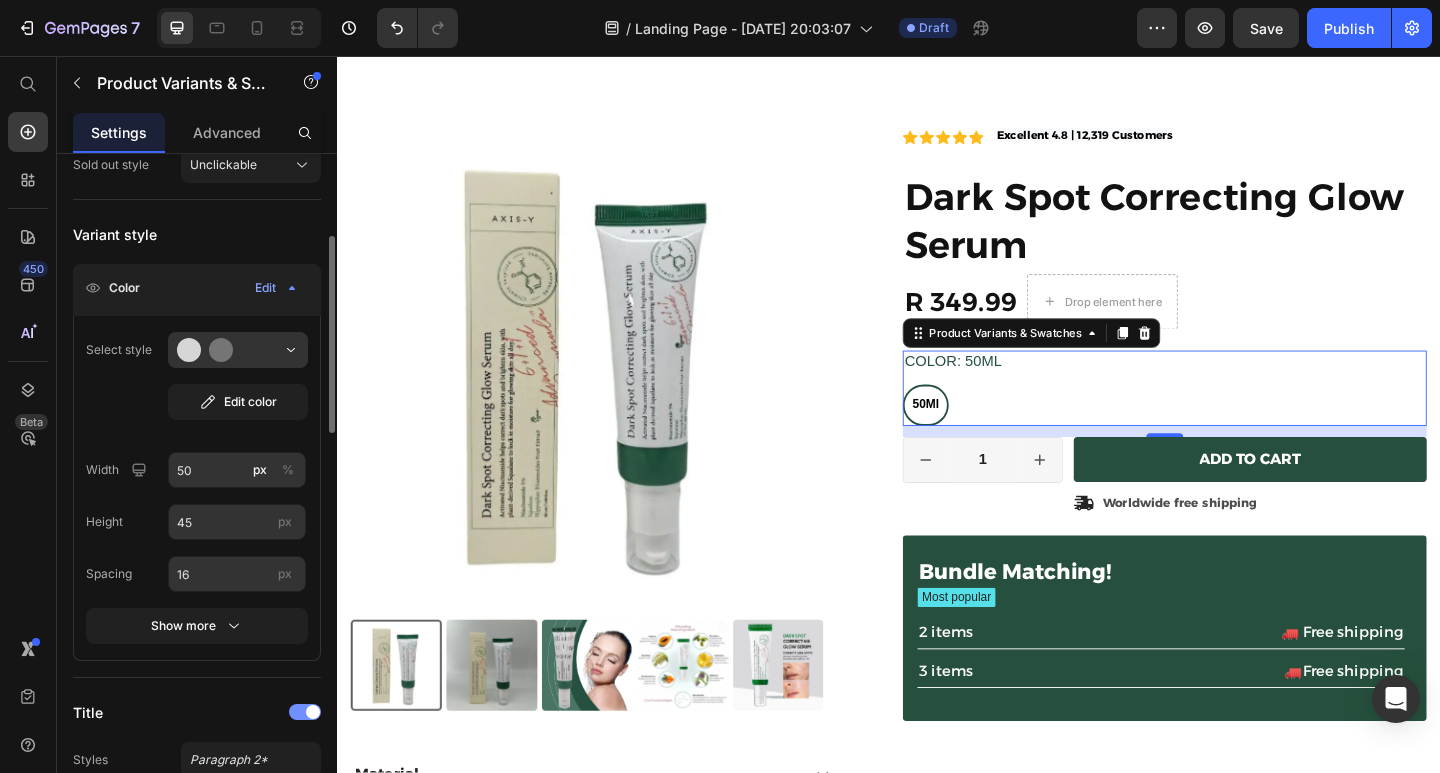 scroll, scrollTop: 584, scrollLeft: 0, axis: vertical 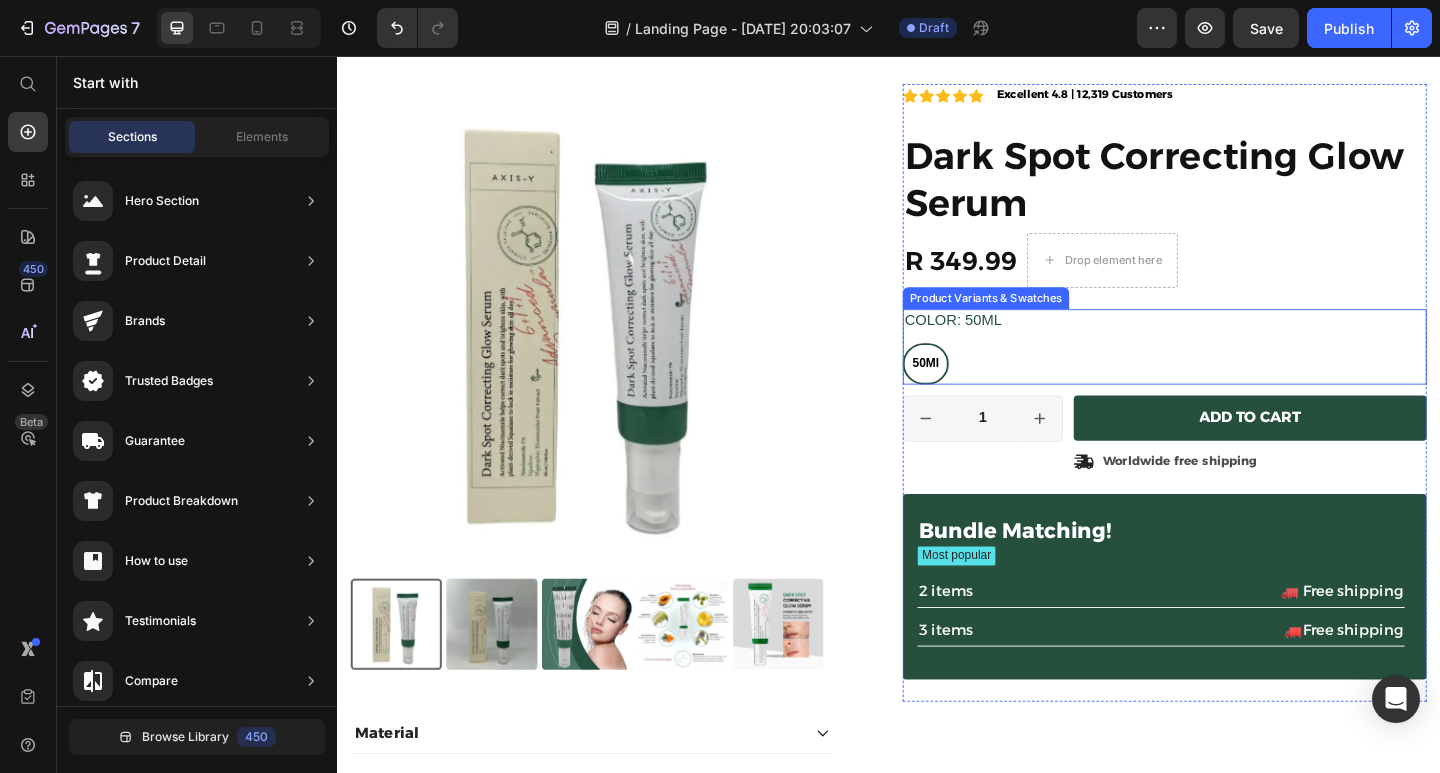 click on "50Ml 50Ml 50Ml" at bounding box center (1237, 391) 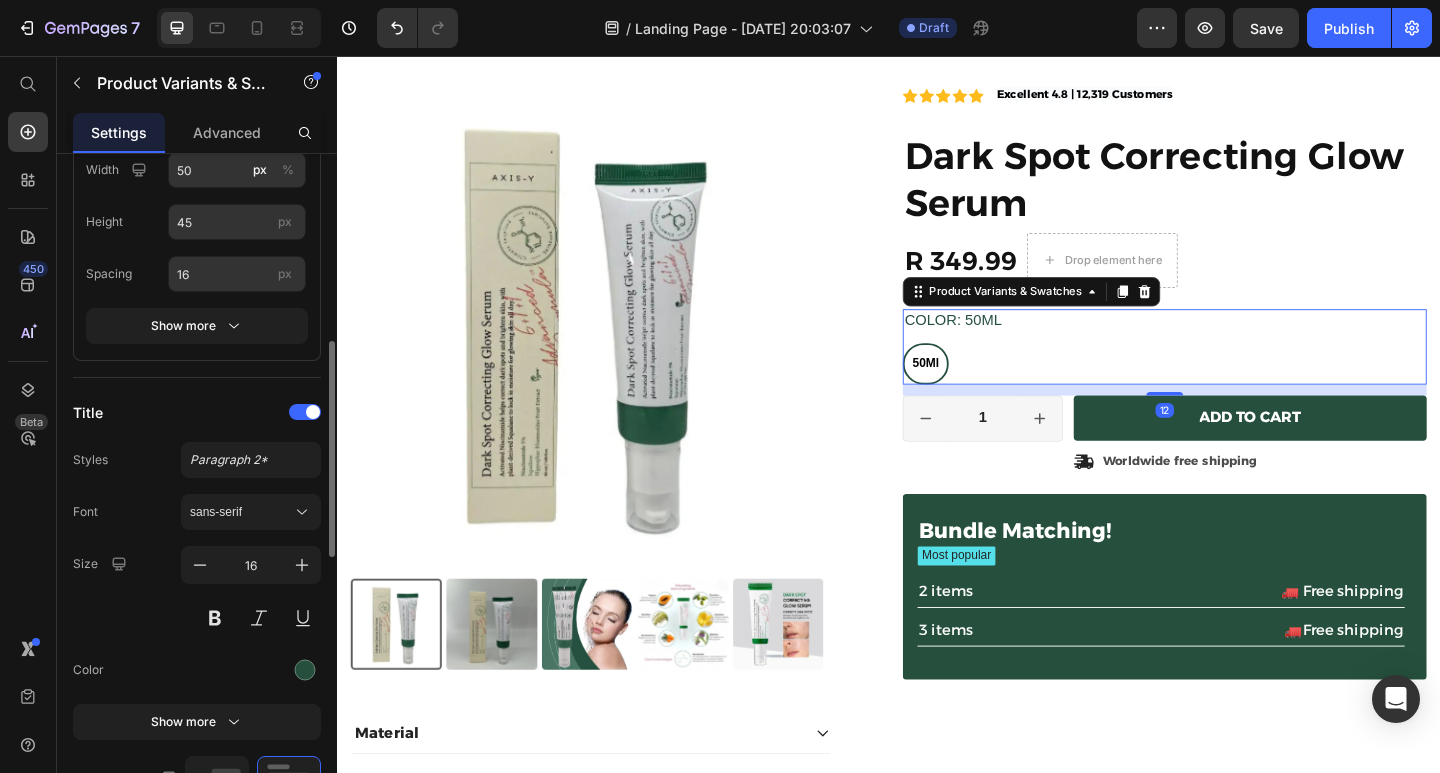 click on "50Ml" at bounding box center [977, 391] 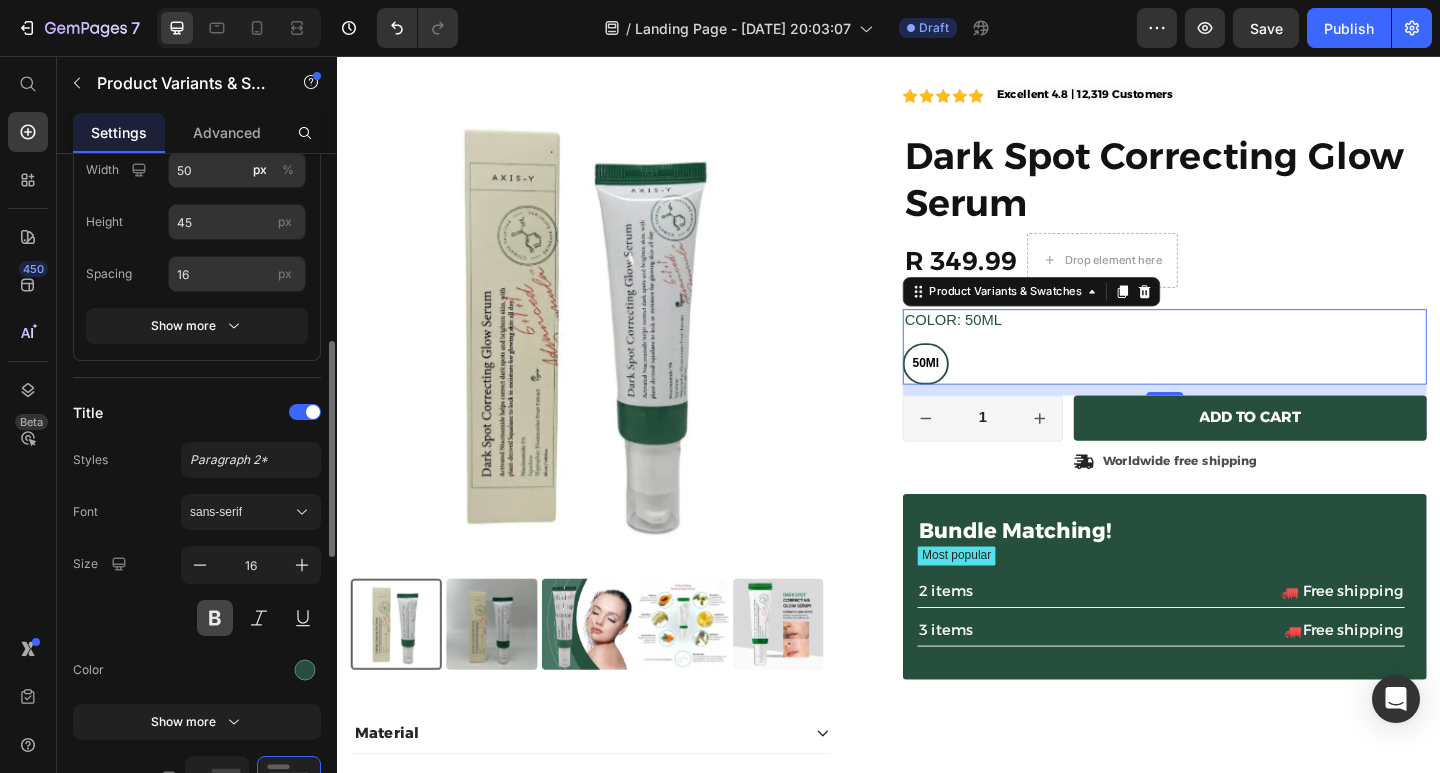click at bounding box center [215, 618] 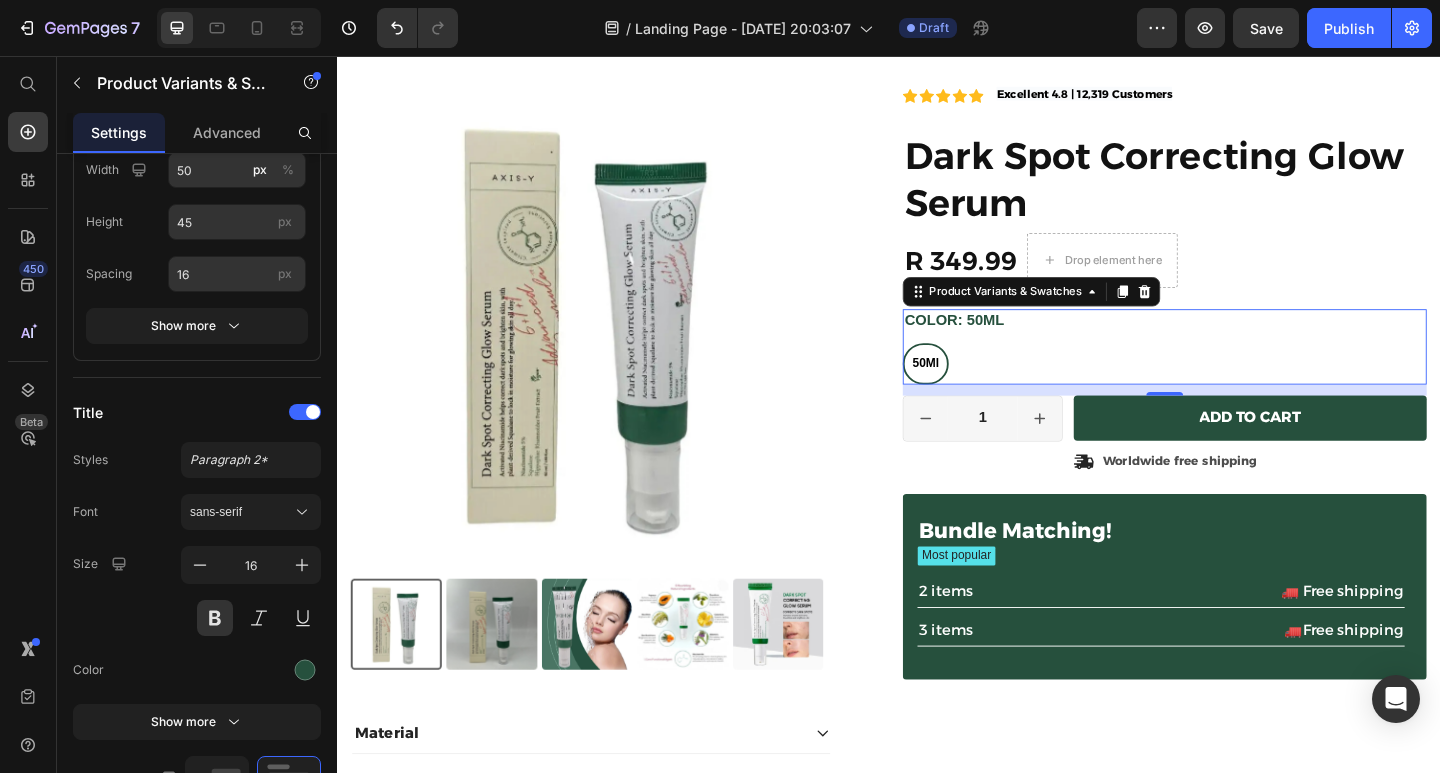 click on "50Ml" at bounding box center (977, 391) 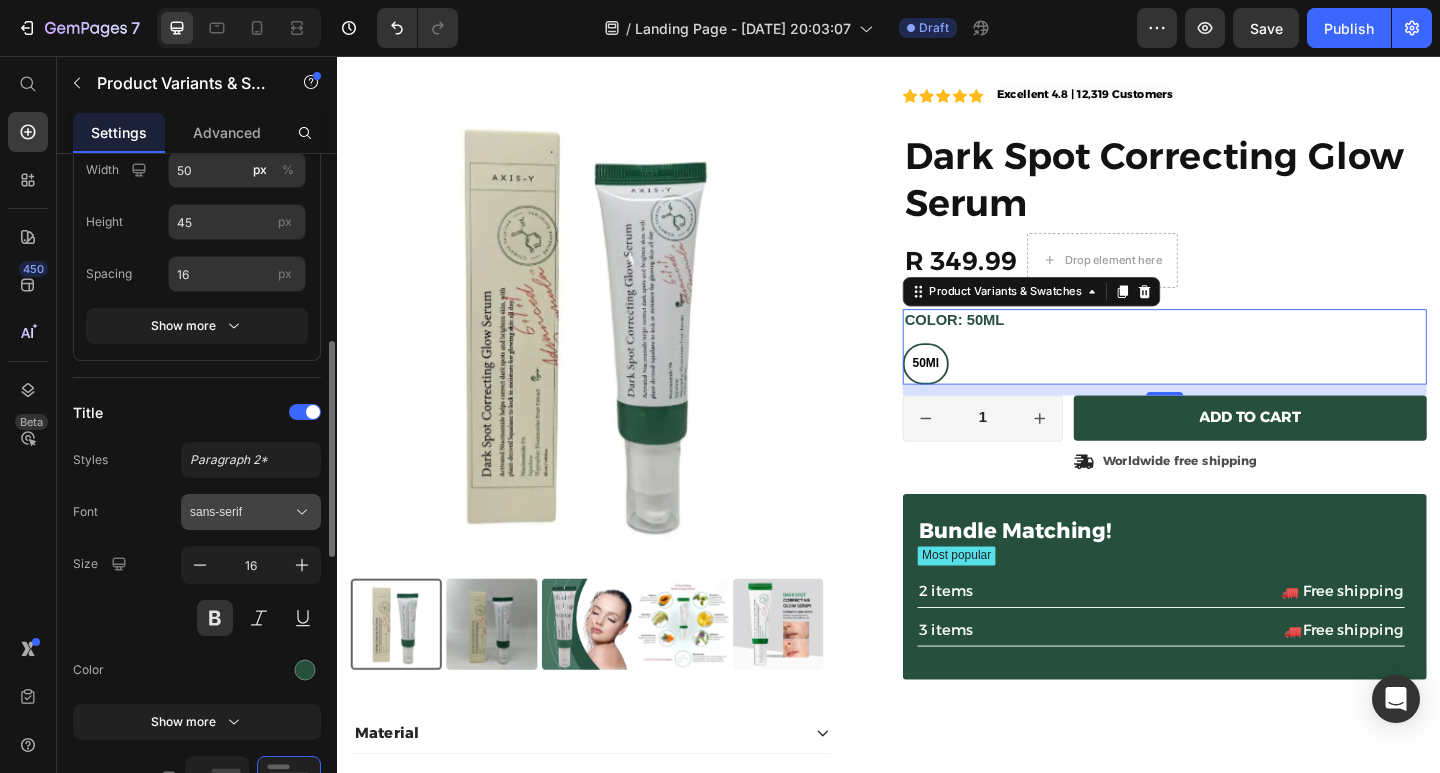 click on "sans-serif" at bounding box center (241, 512) 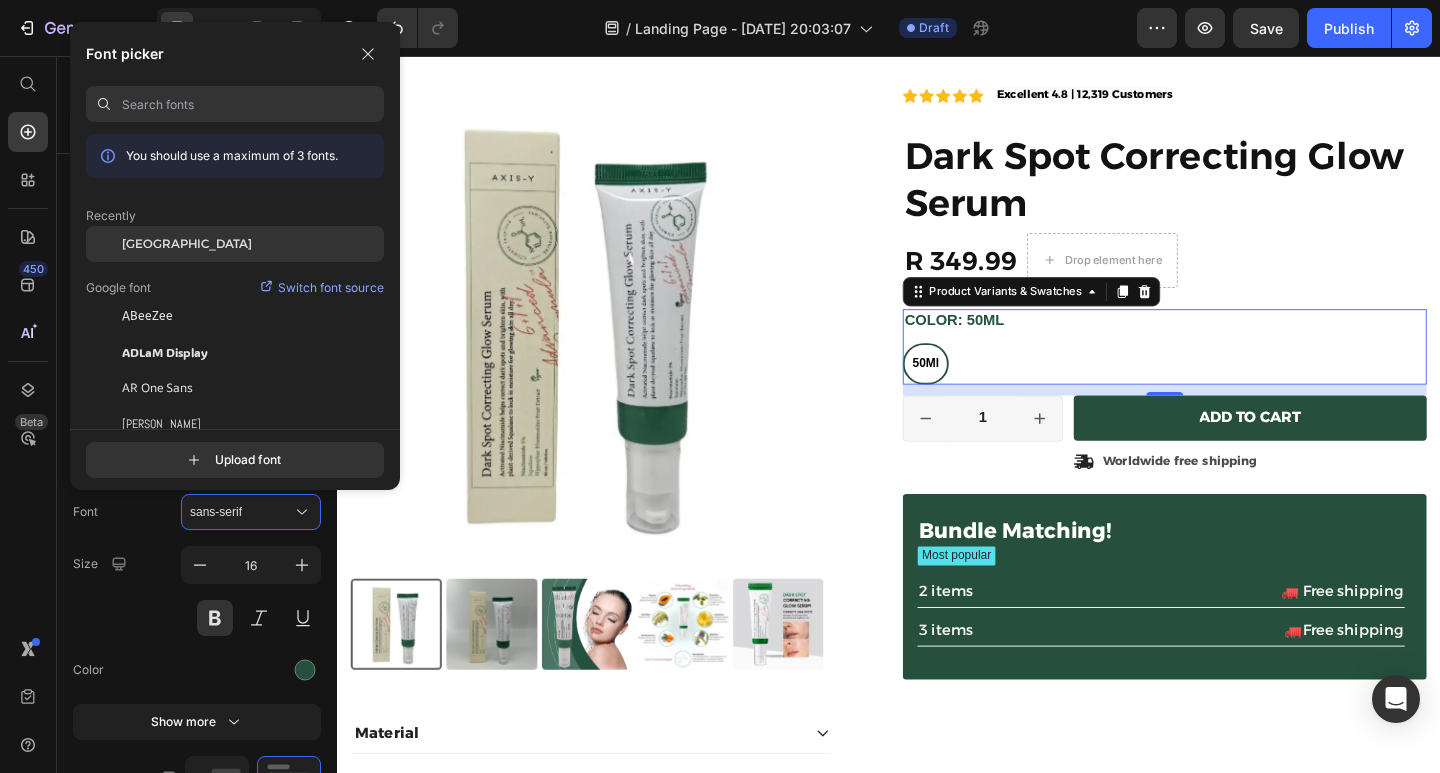 click on "[GEOGRAPHIC_DATA]" at bounding box center [187, 244] 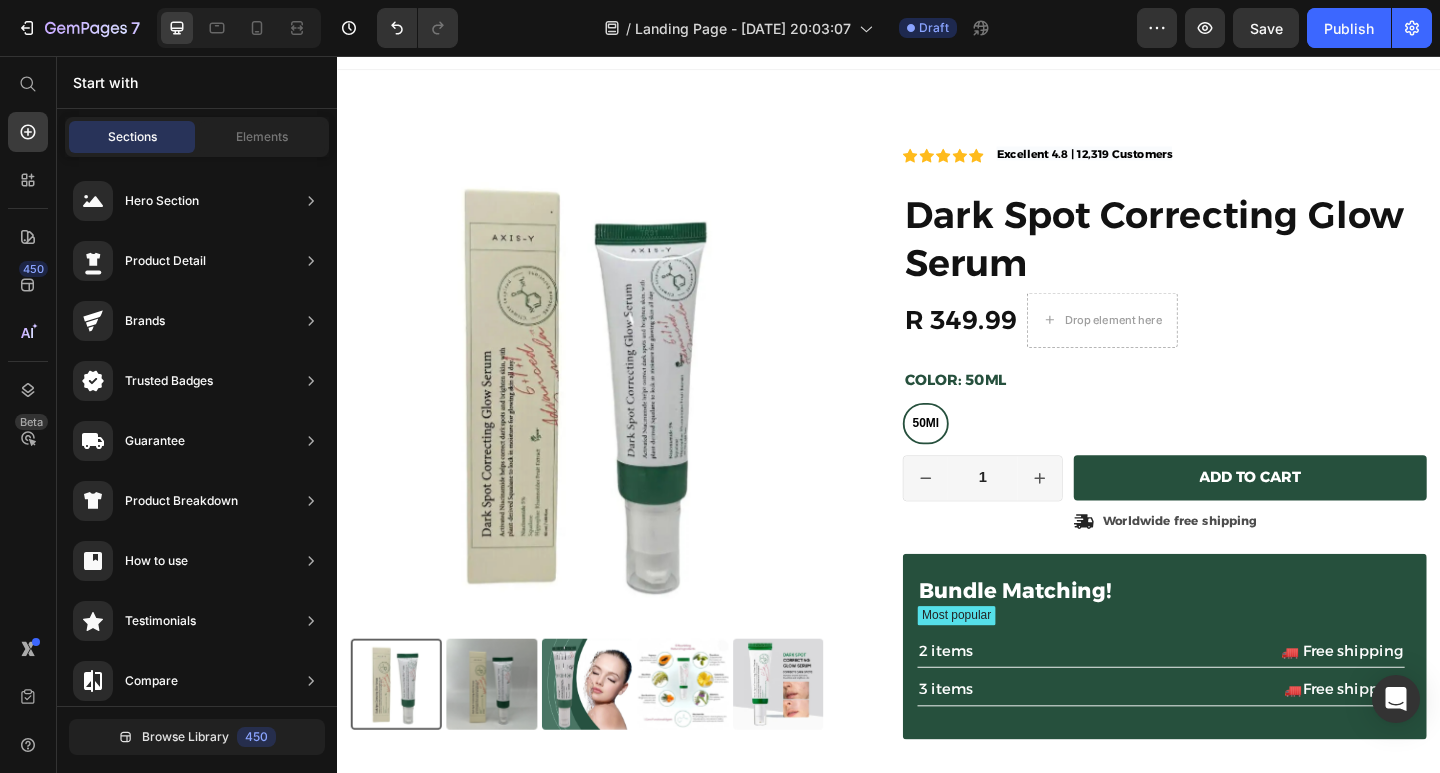 scroll, scrollTop: 0, scrollLeft: 0, axis: both 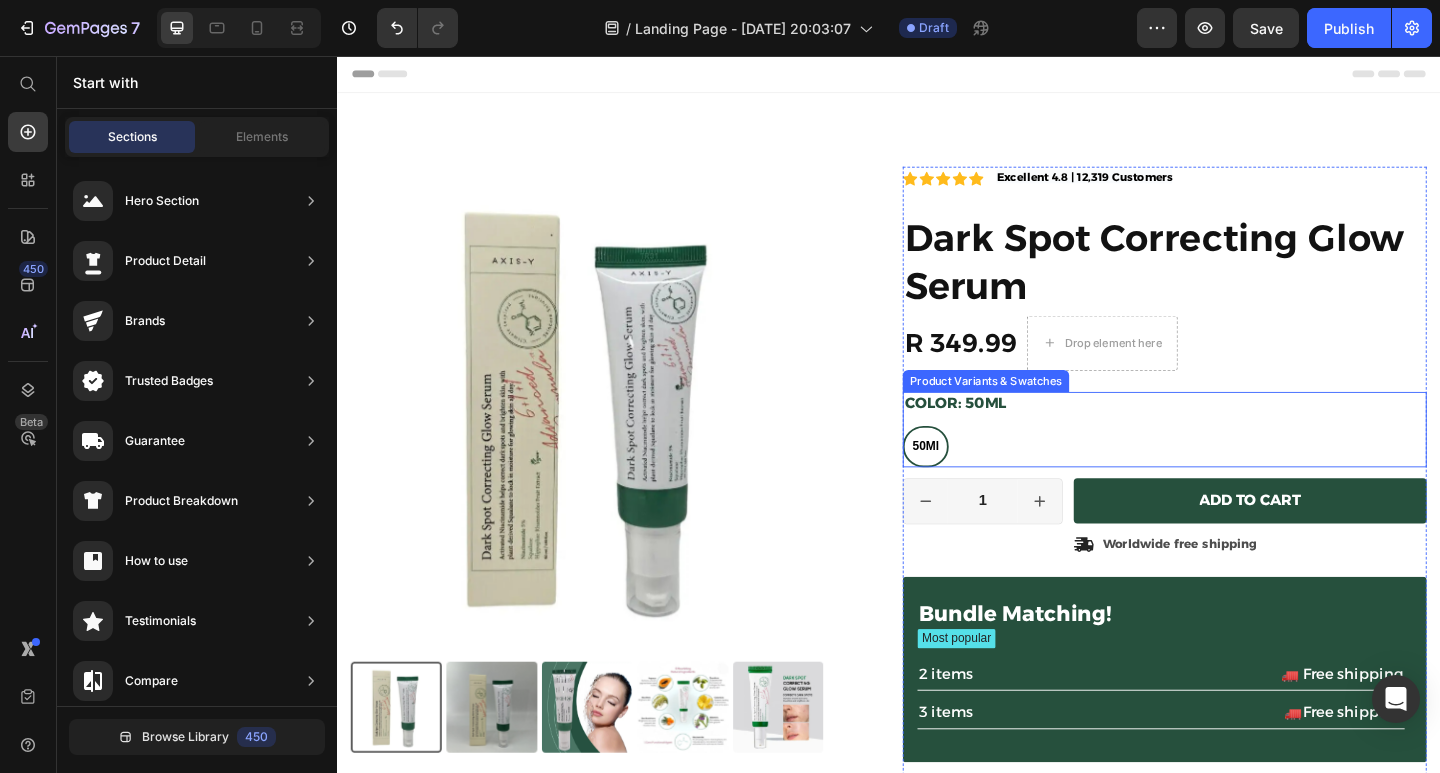 click on "50Ml" at bounding box center [977, 481] 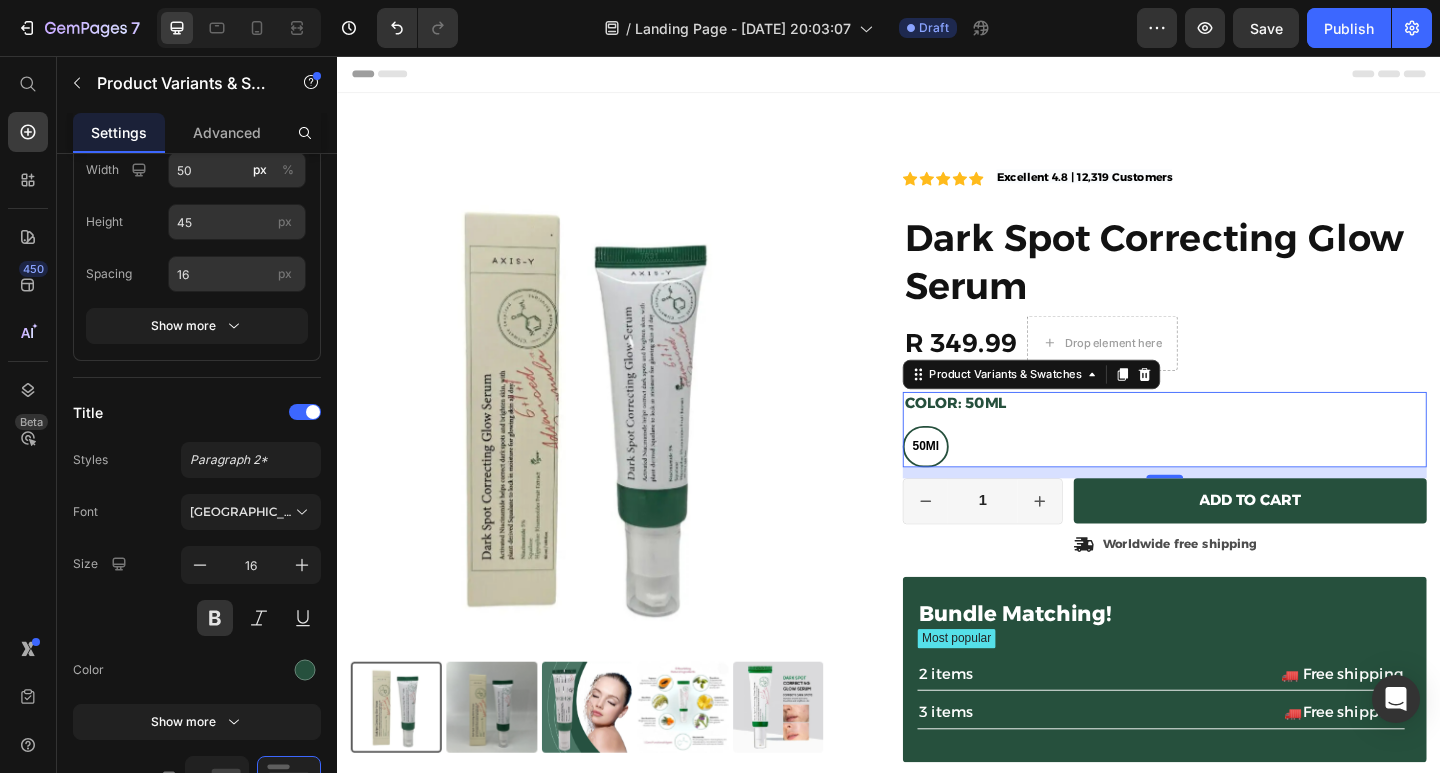 click on "Color: 50Ml 50Ml 50Ml 50Ml" at bounding box center (1237, 463) 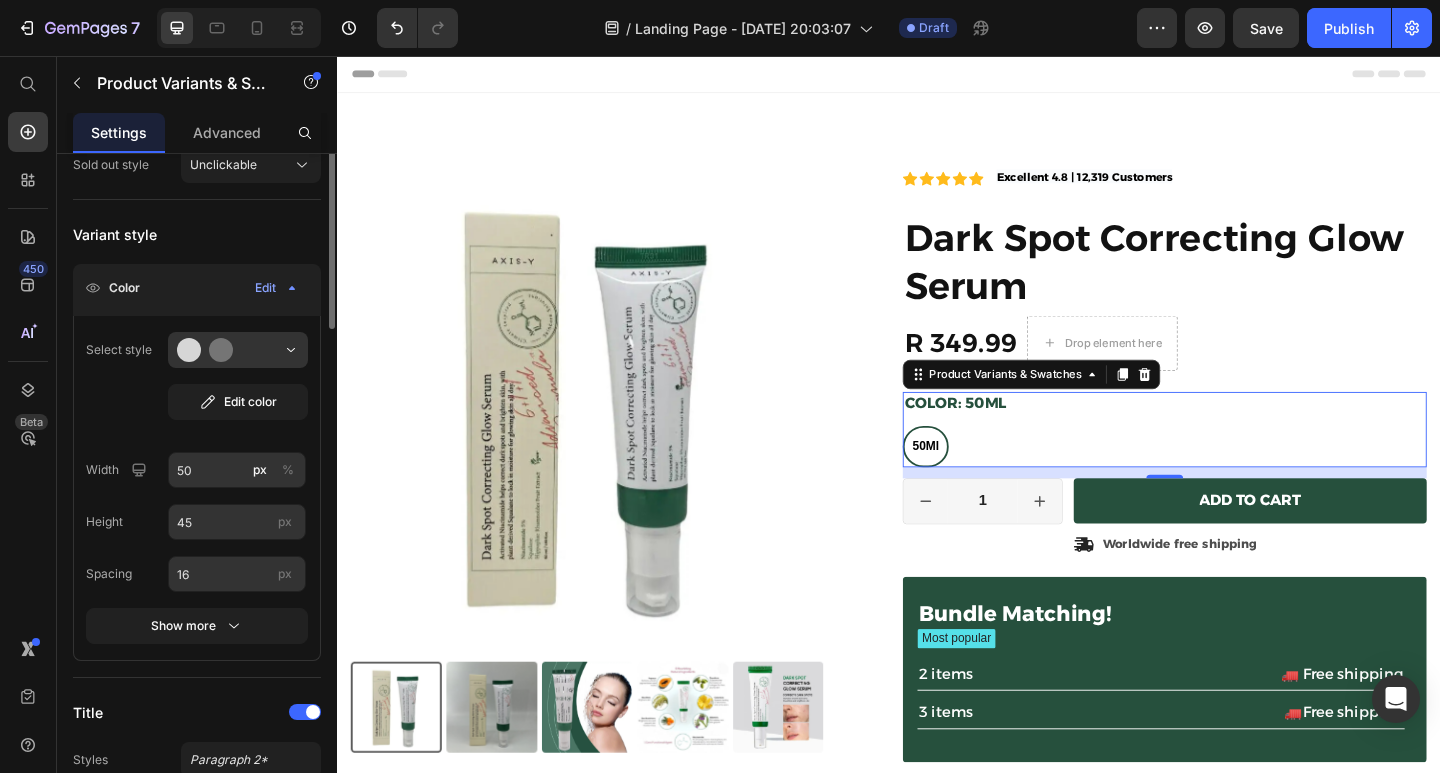 scroll, scrollTop: 184, scrollLeft: 0, axis: vertical 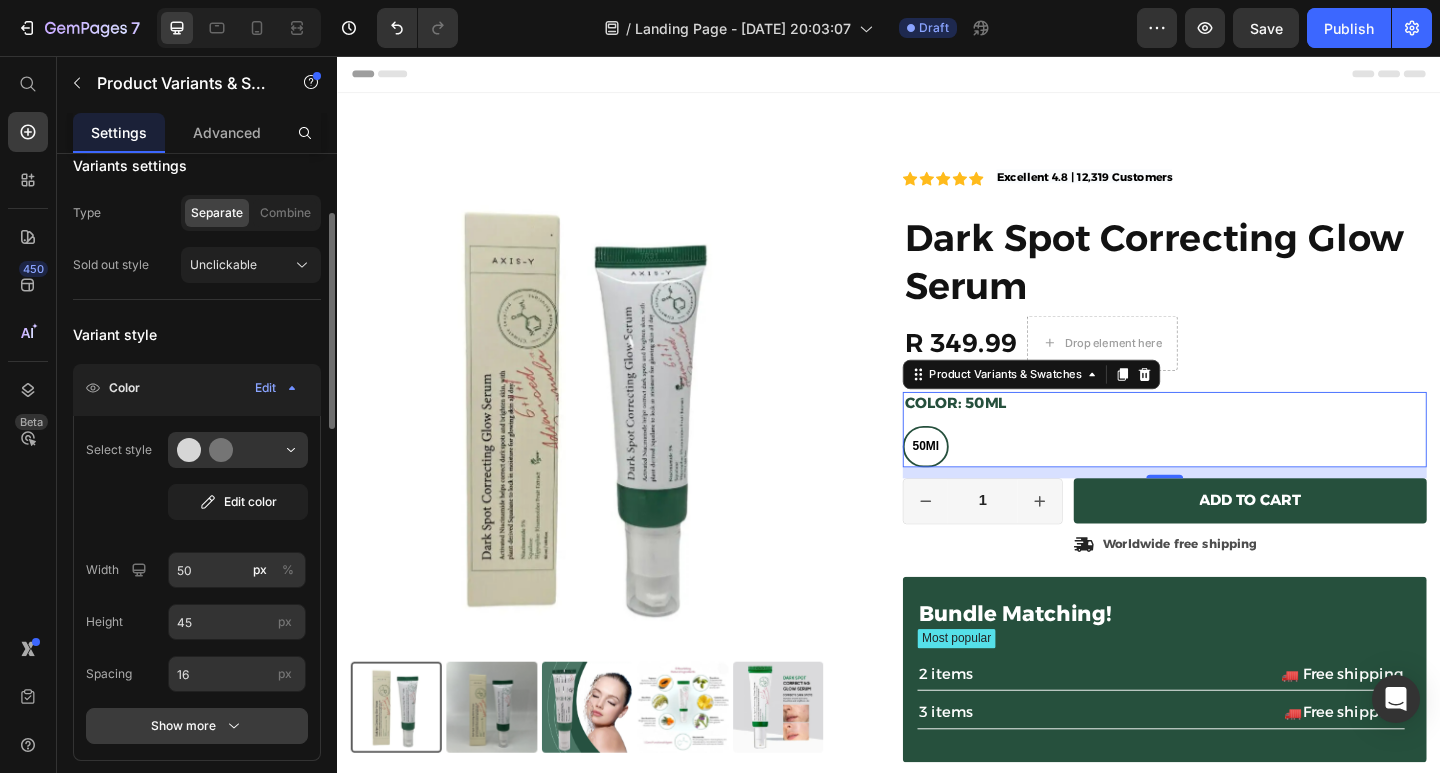 click on "Show more" at bounding box center (197, 726) 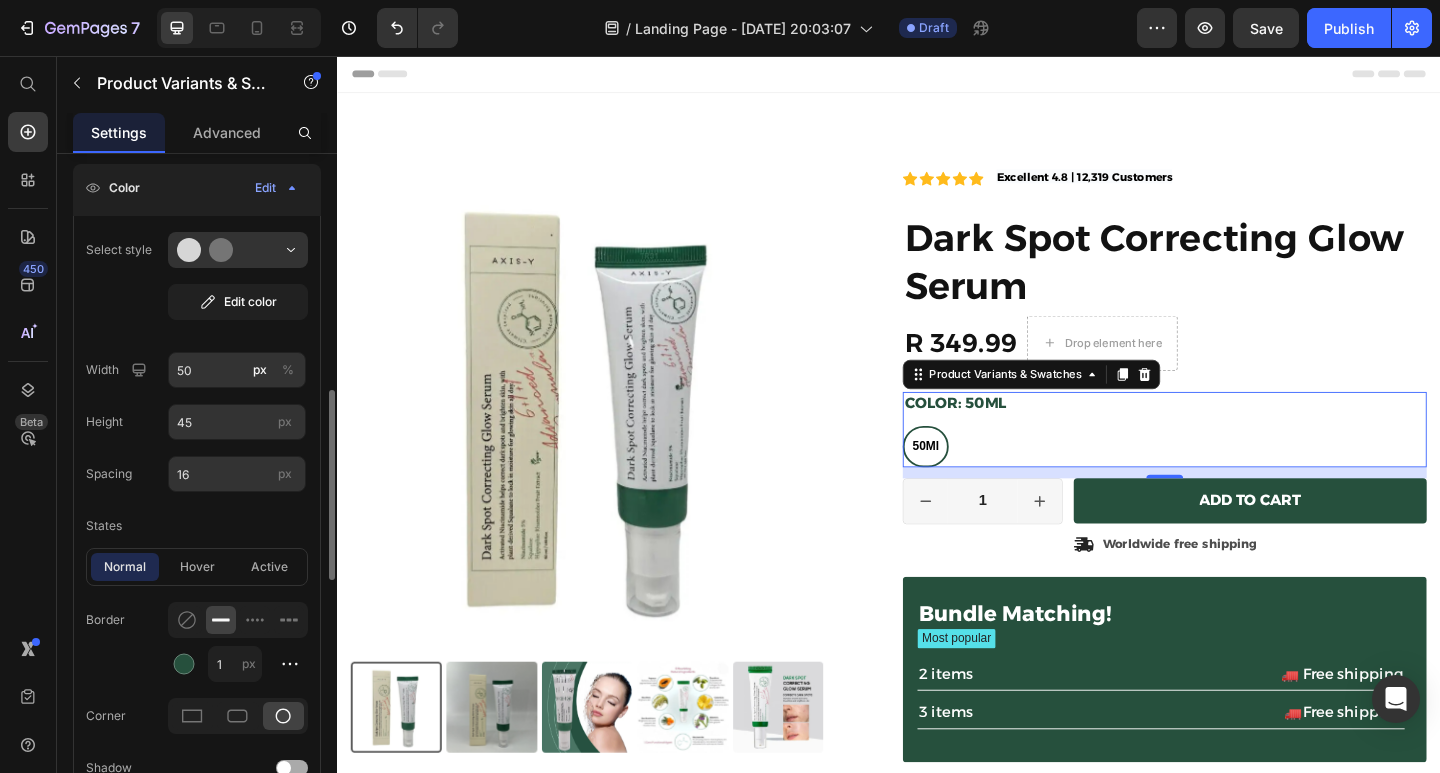 scroll, scrollTop: 484, scrollLeft: 0, axis: vertical 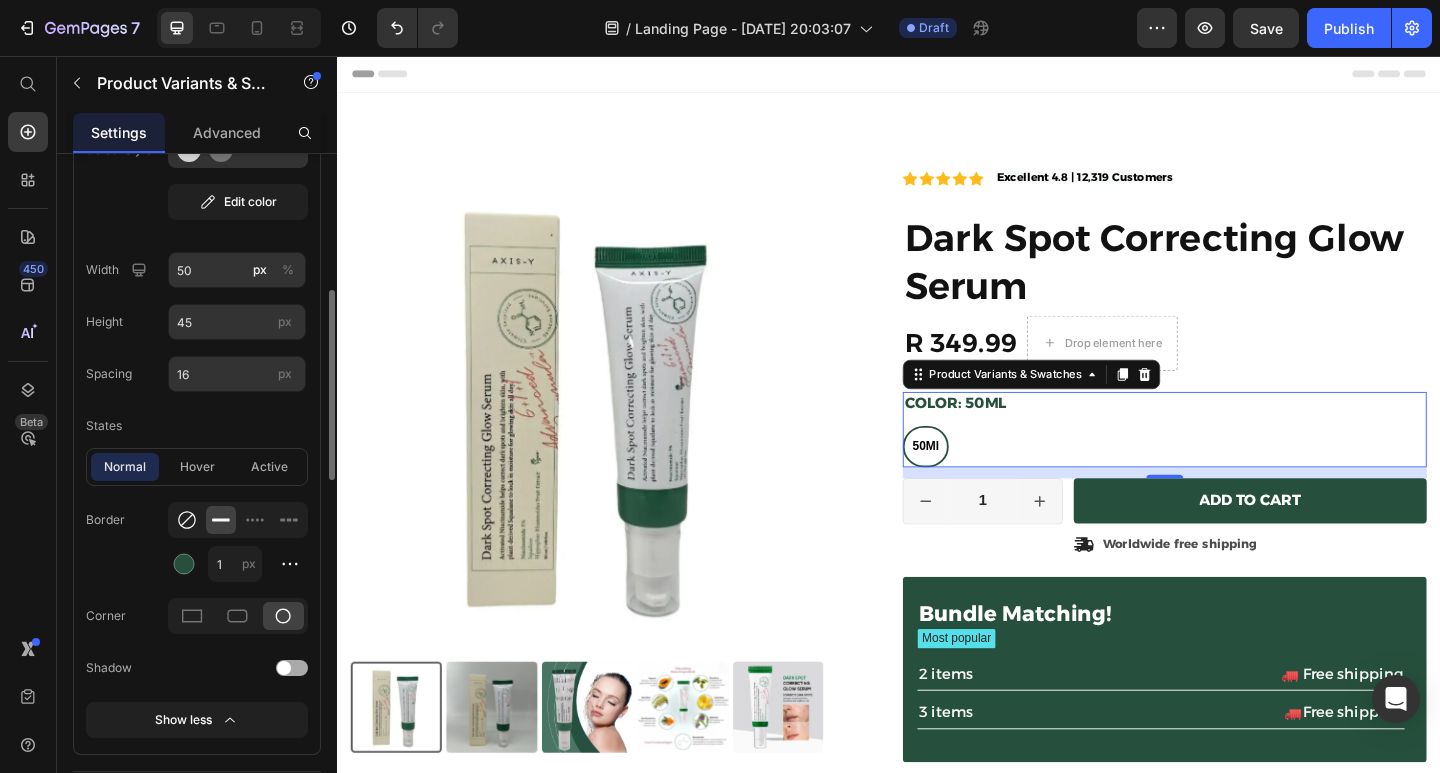 click 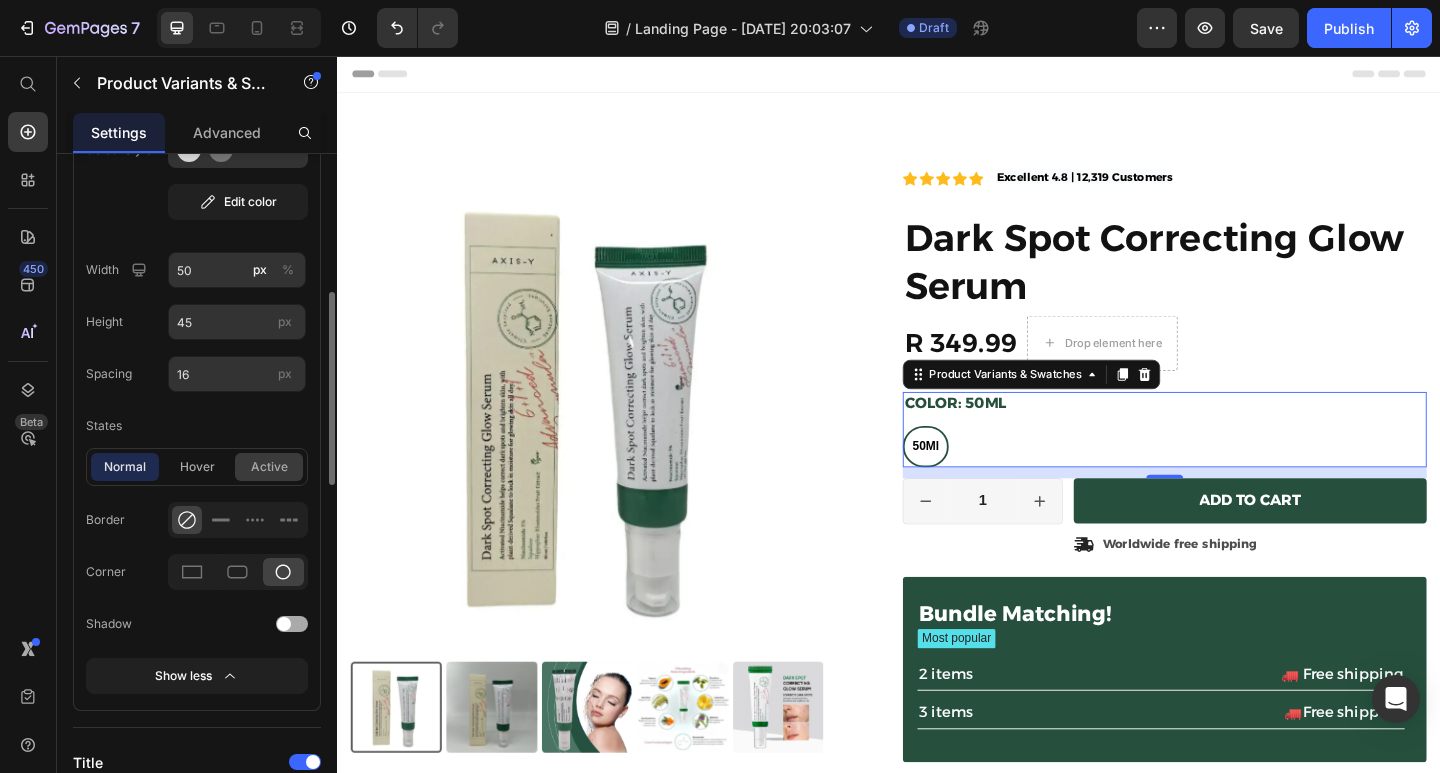 click on "active" at bounding box center (269, 467) 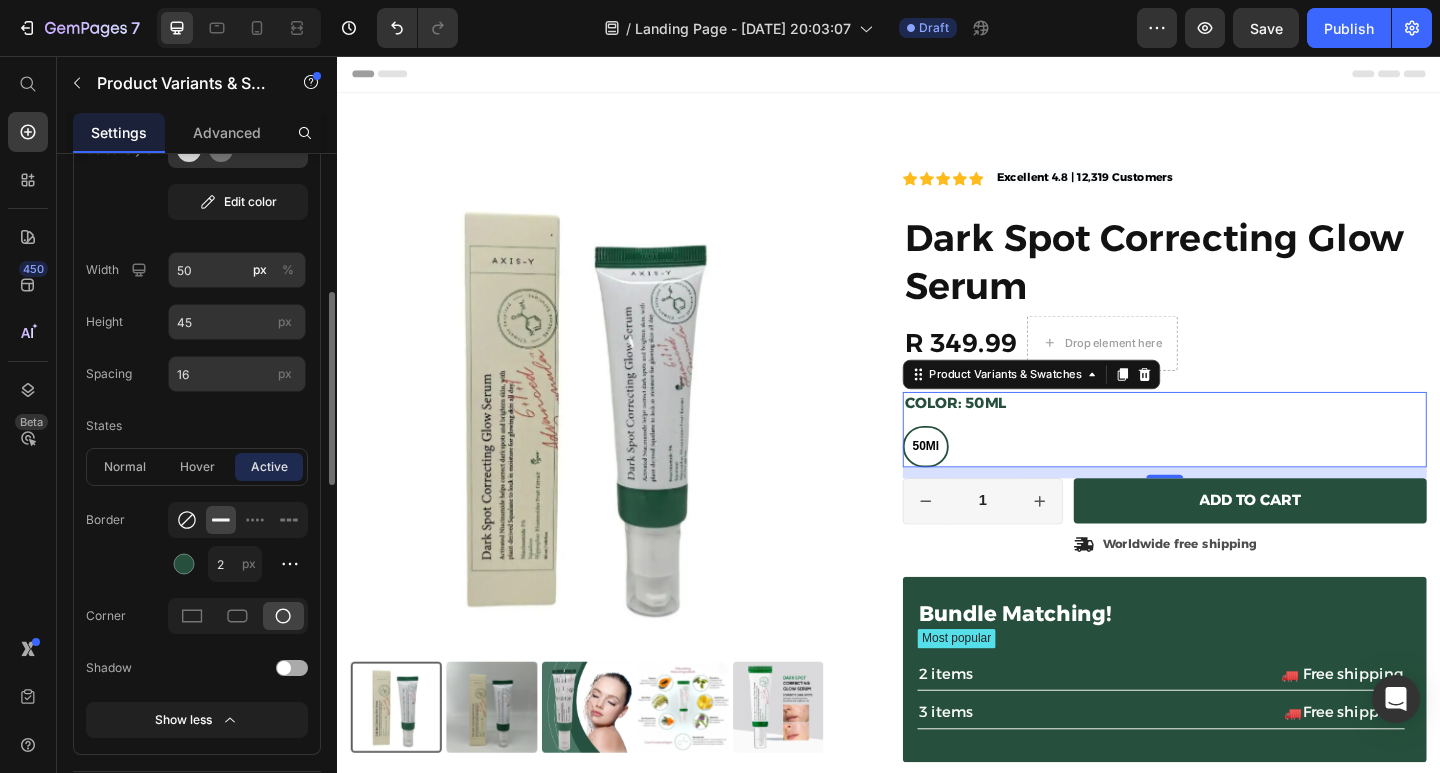 click 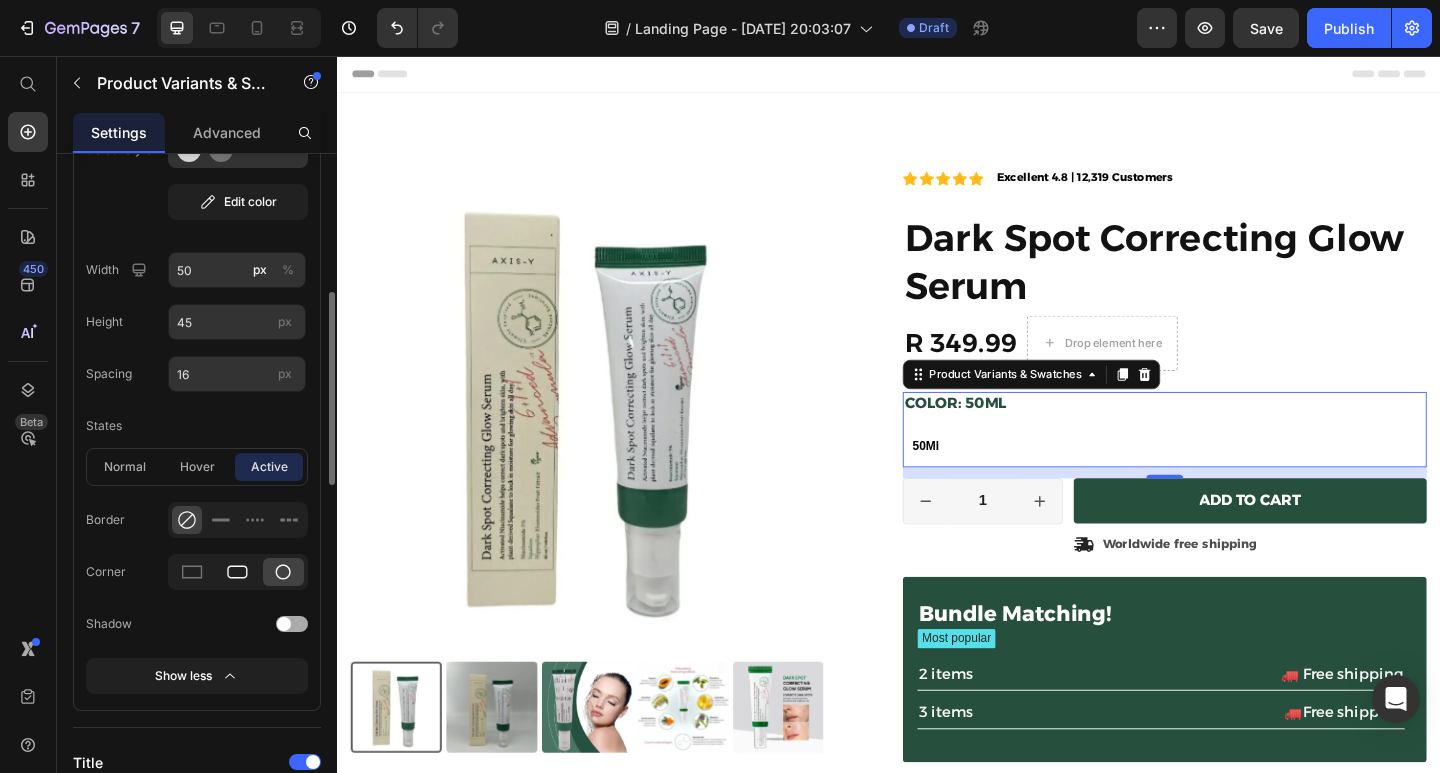 click 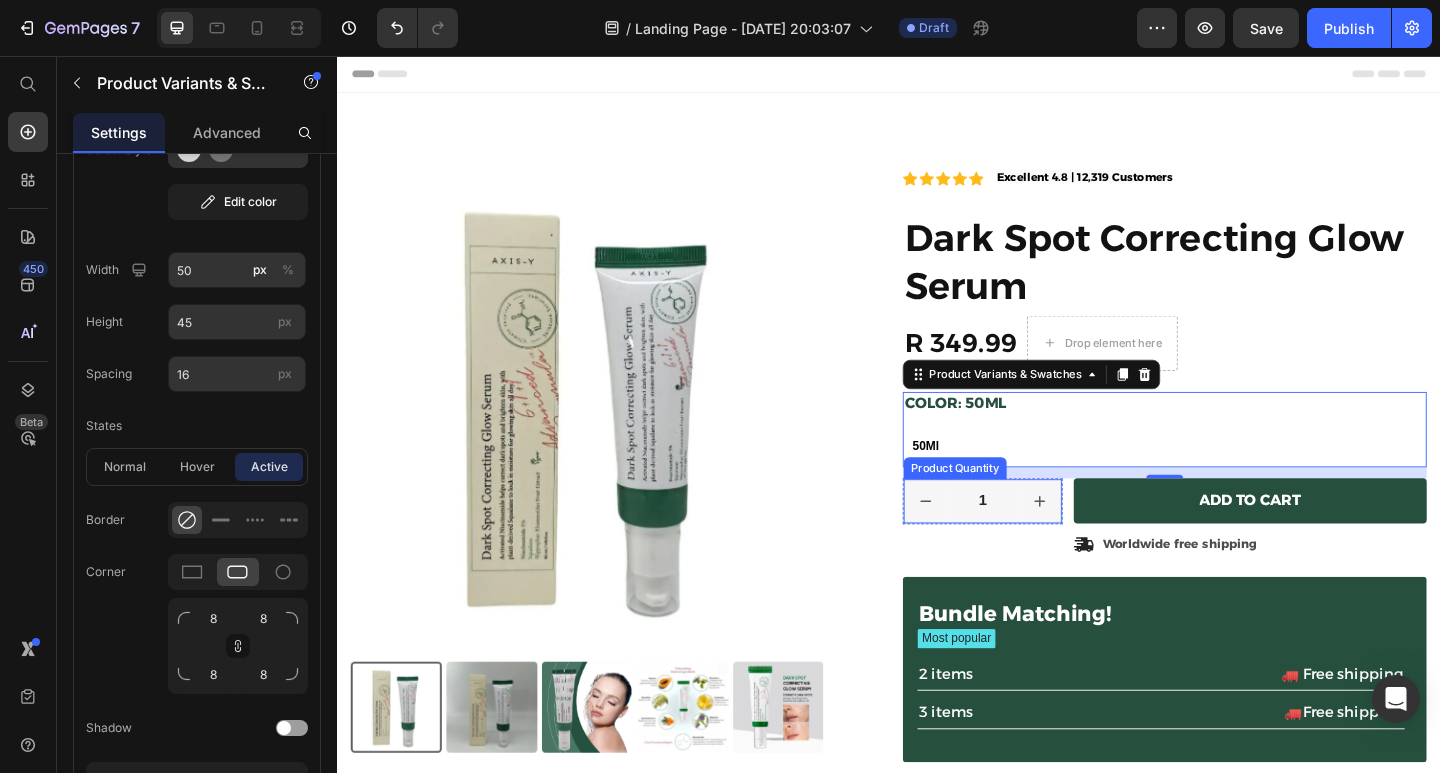 click on "1" at bounding box center [1039, 541] 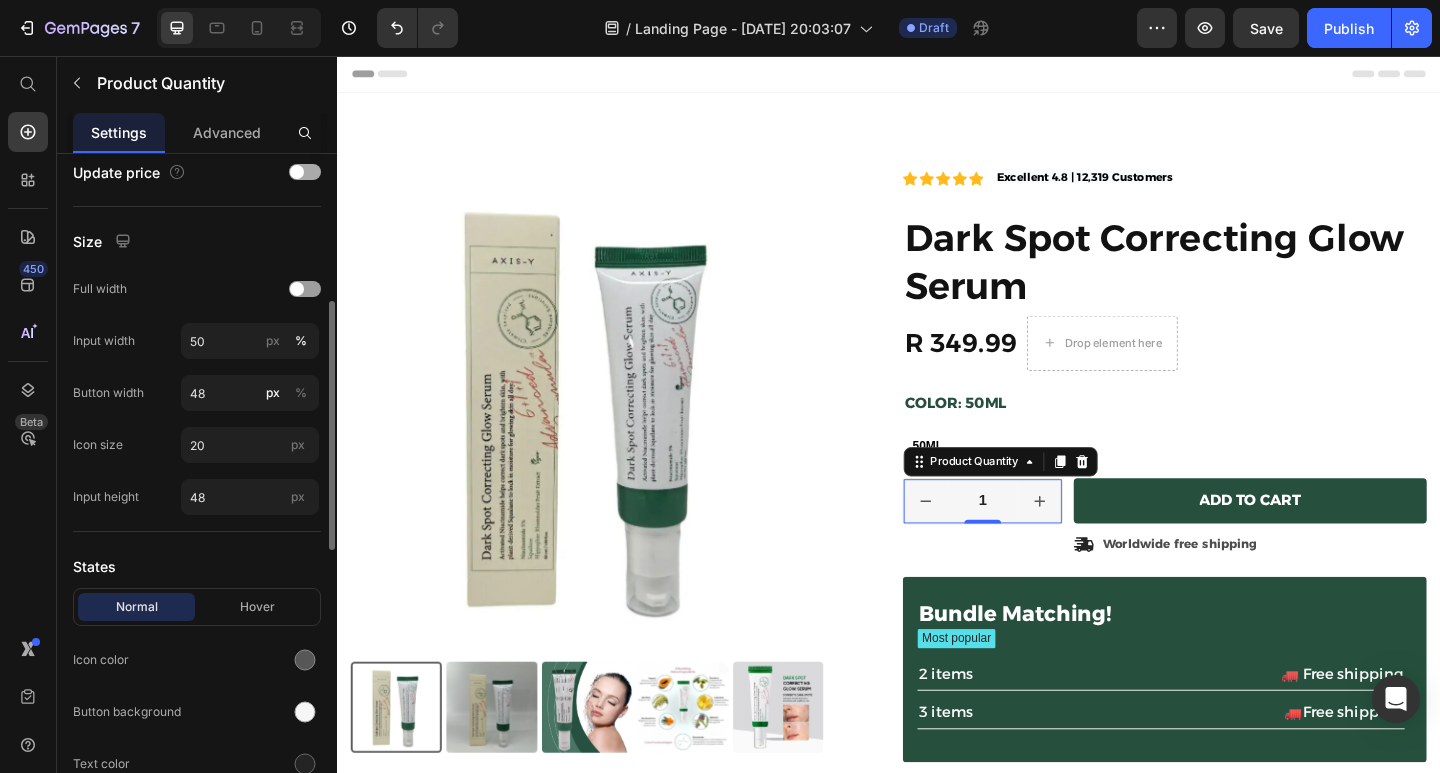 scroll, scrollTop: 600, scrollLeft: 0, axis: vertical 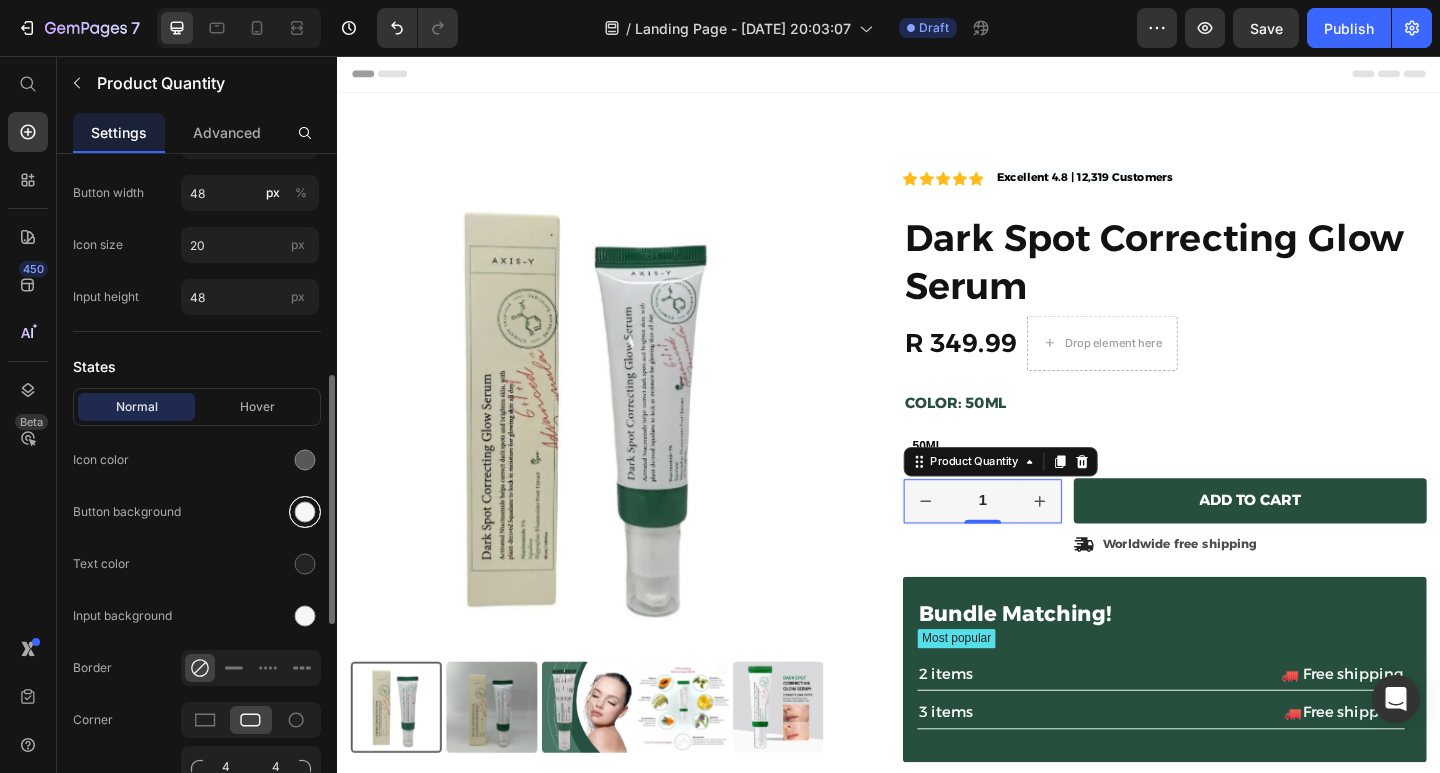 click at bounding box center [305, 512] 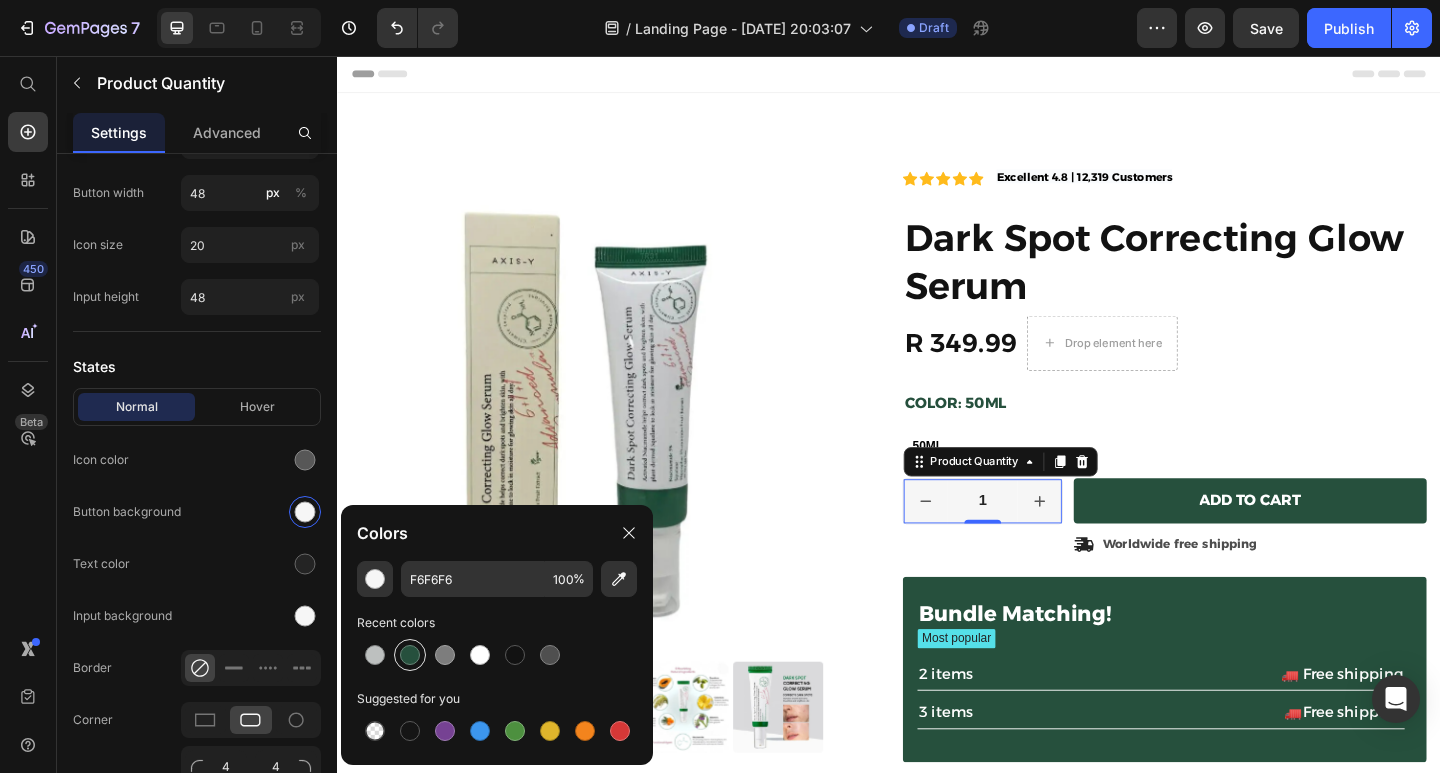 click at bounding box center [410, 655] 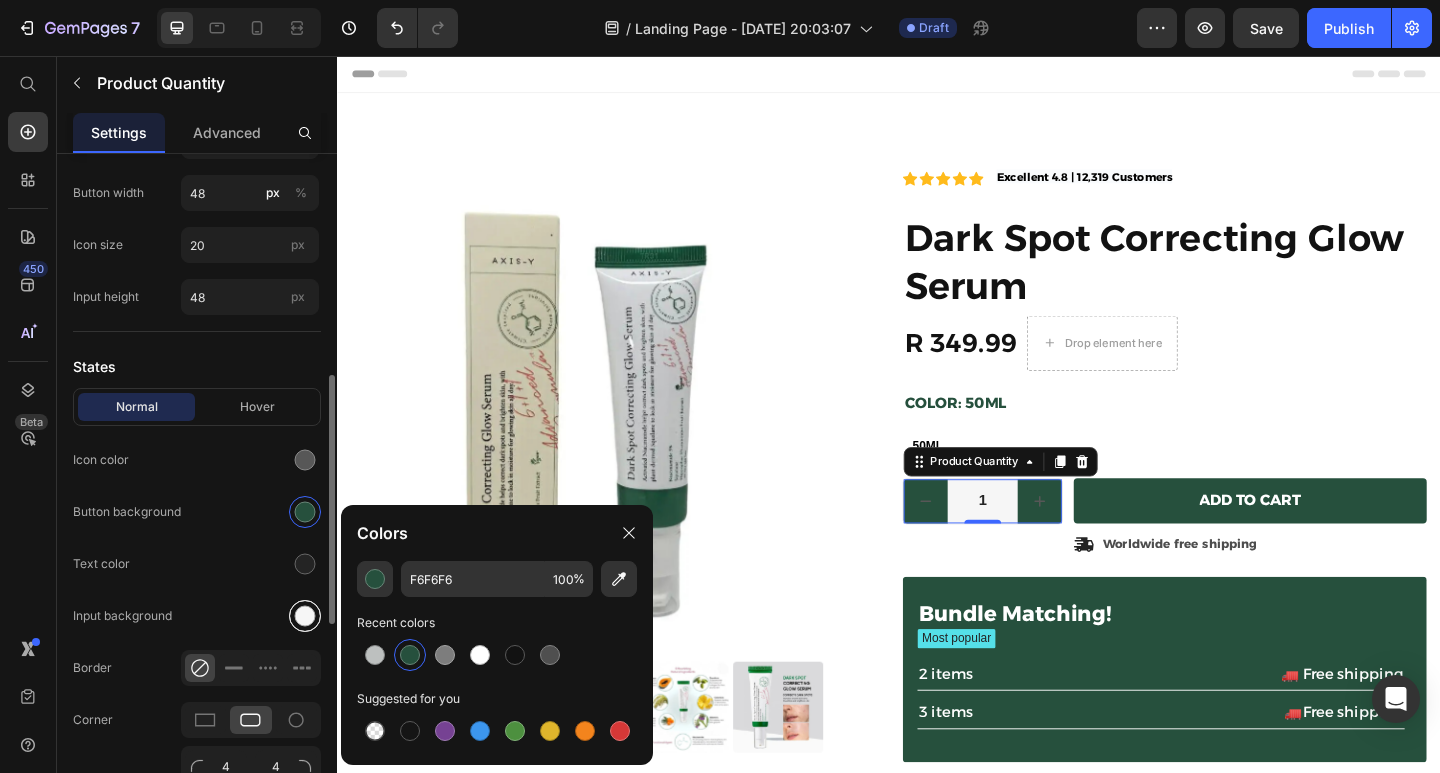 click at bounding box center (305, 616) 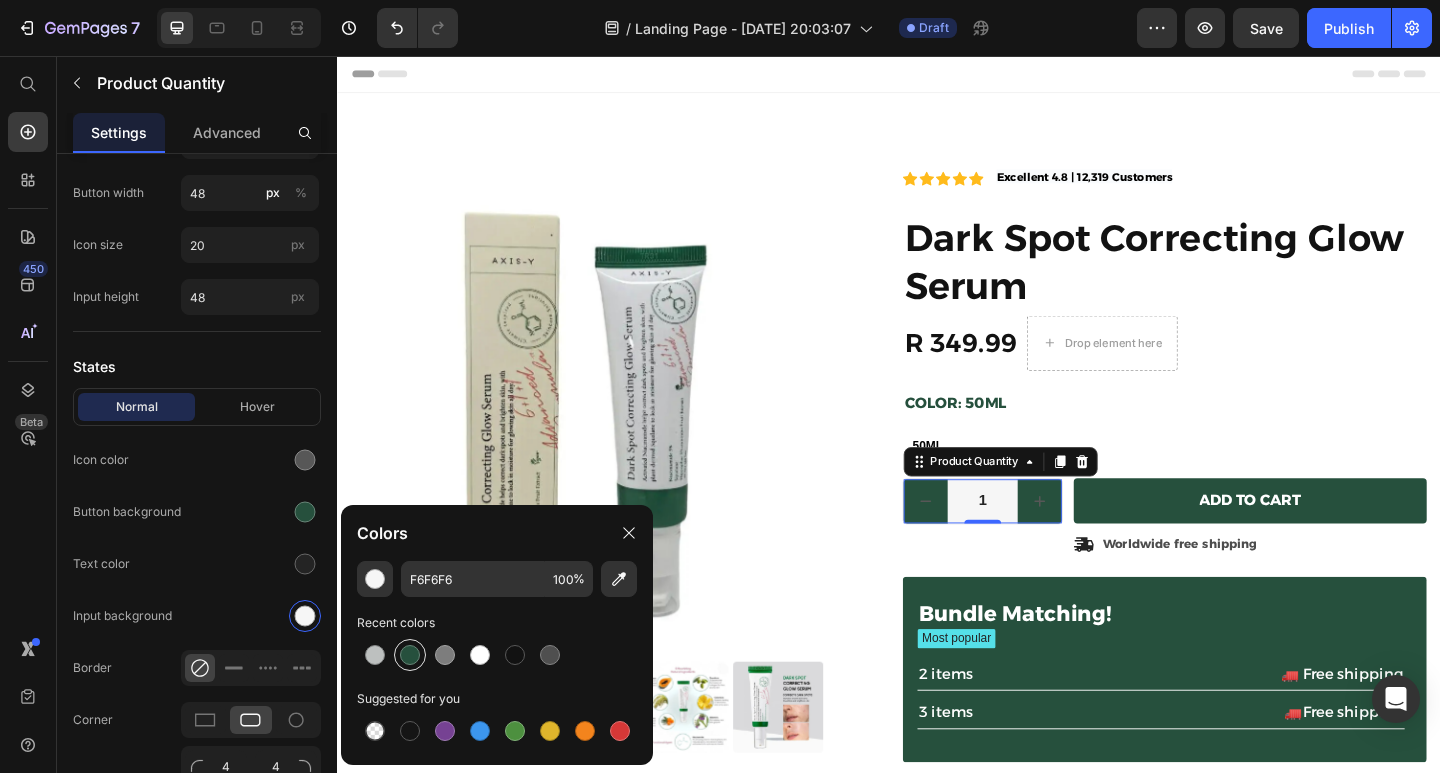 click at bounding box center (410, 655) 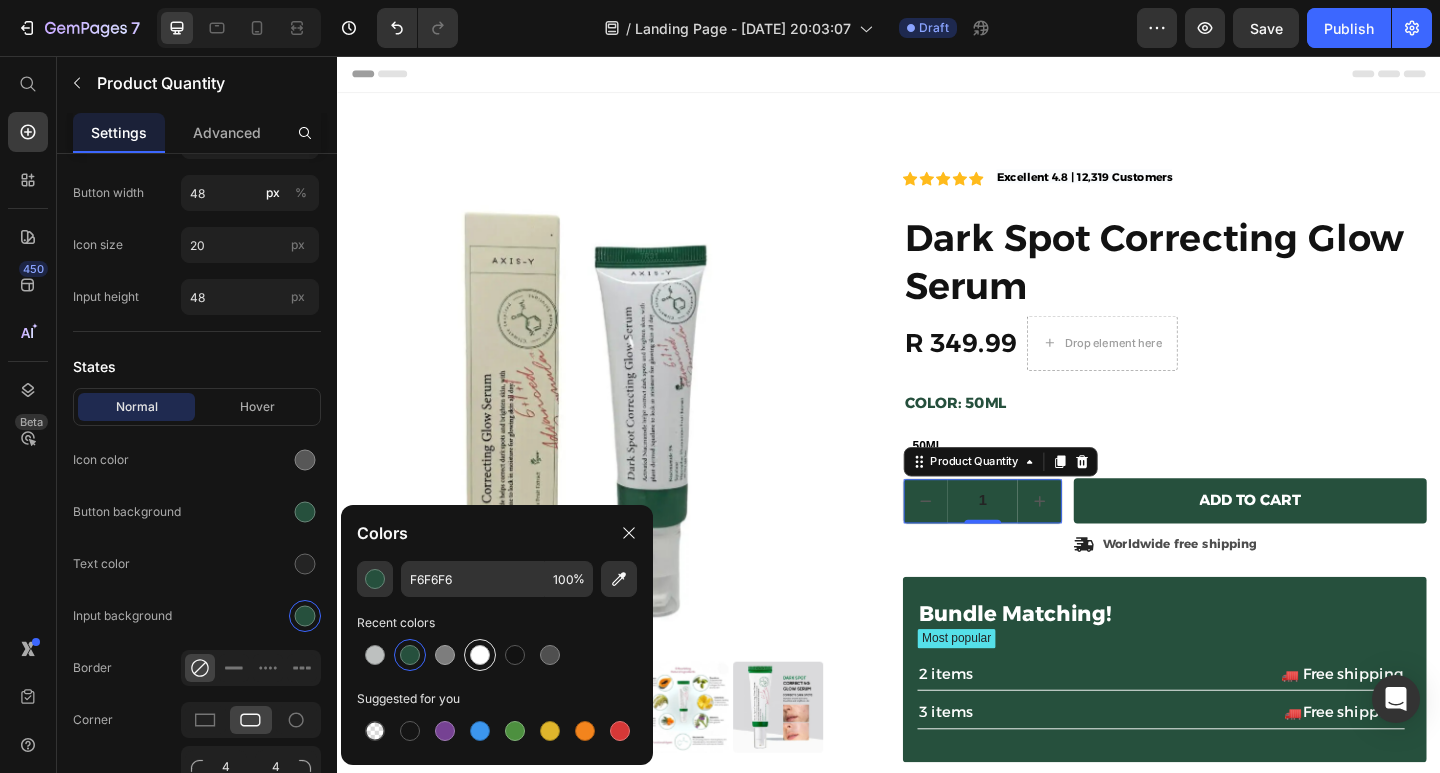 click at bounding box center (480, 655) 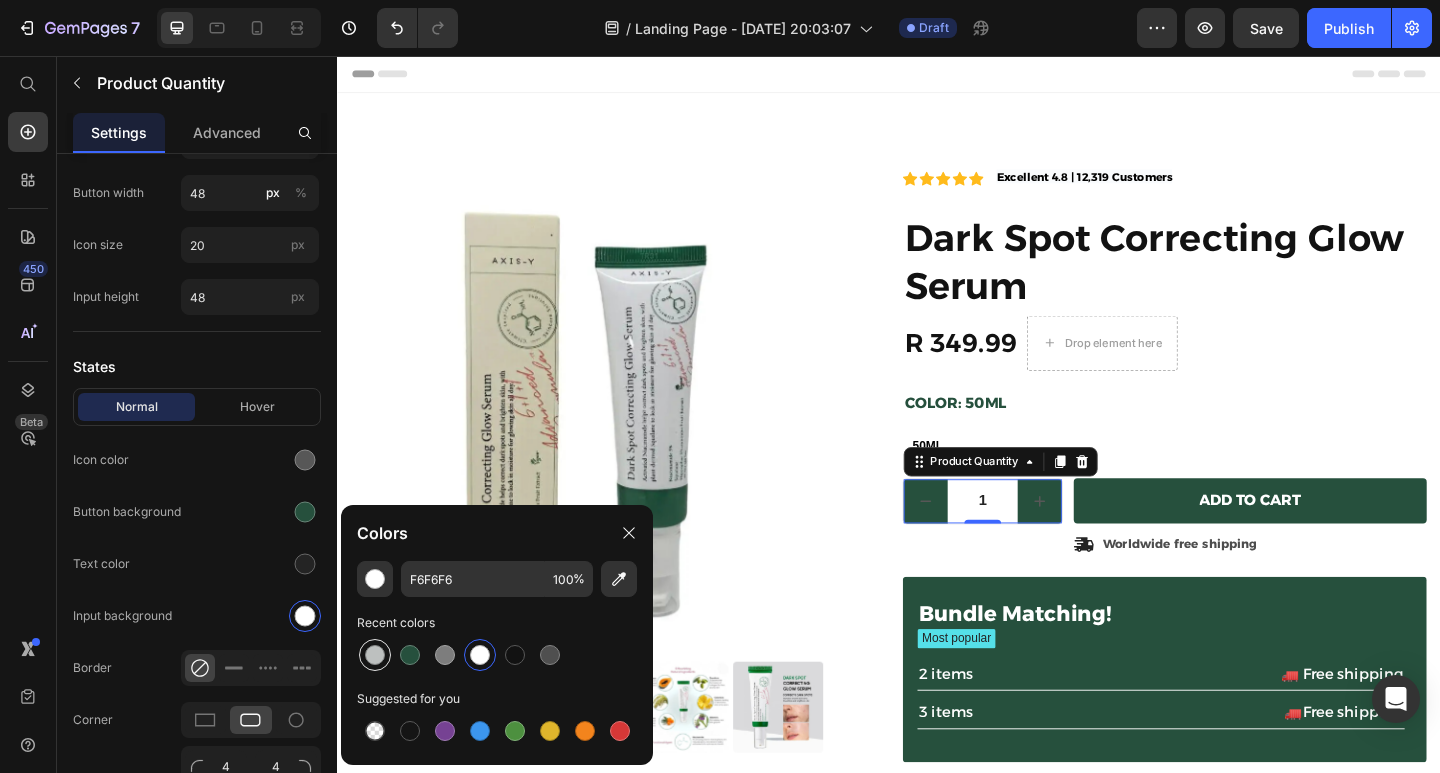 click at bounding box center [375, 655] 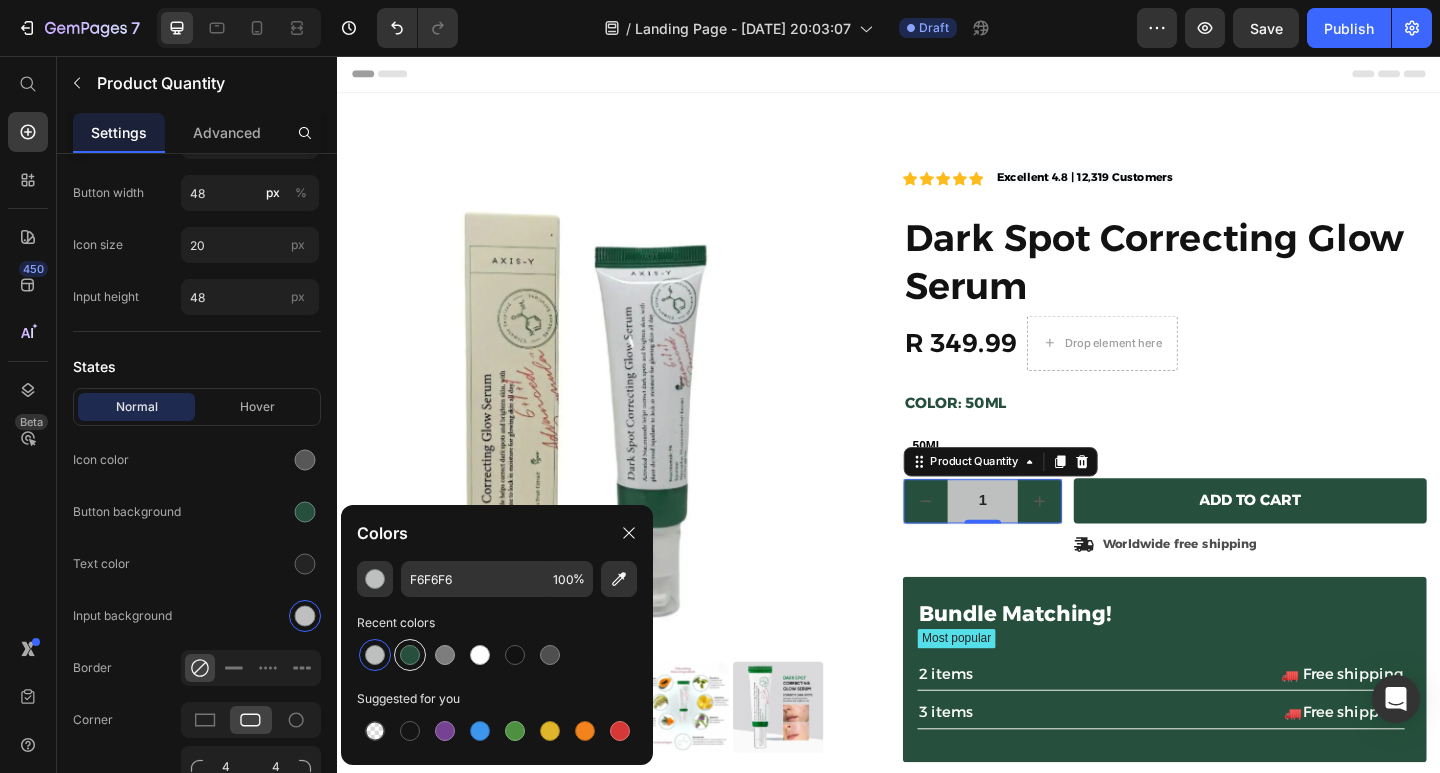 click at bounding box center [410, 655] 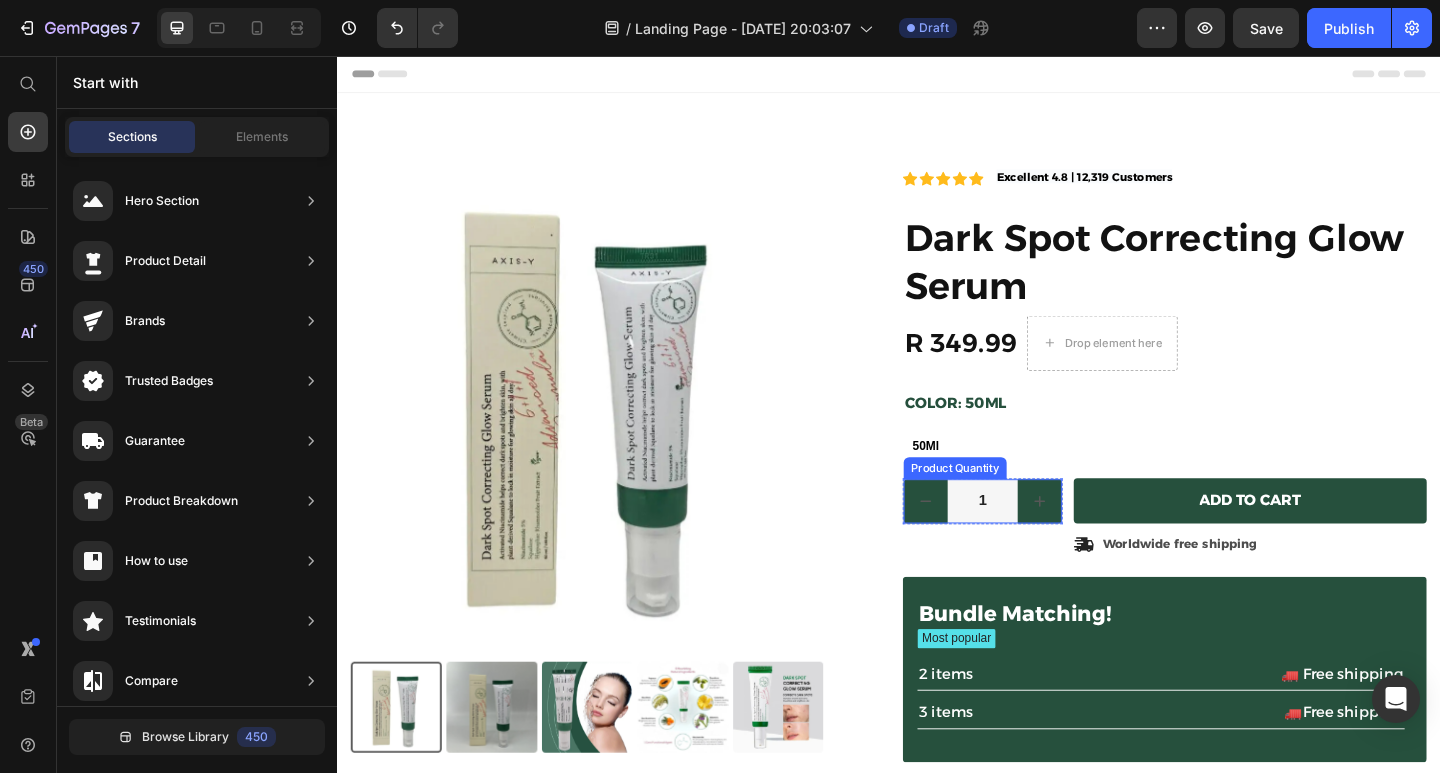 click on "1" at bounding box center (1039, 541) 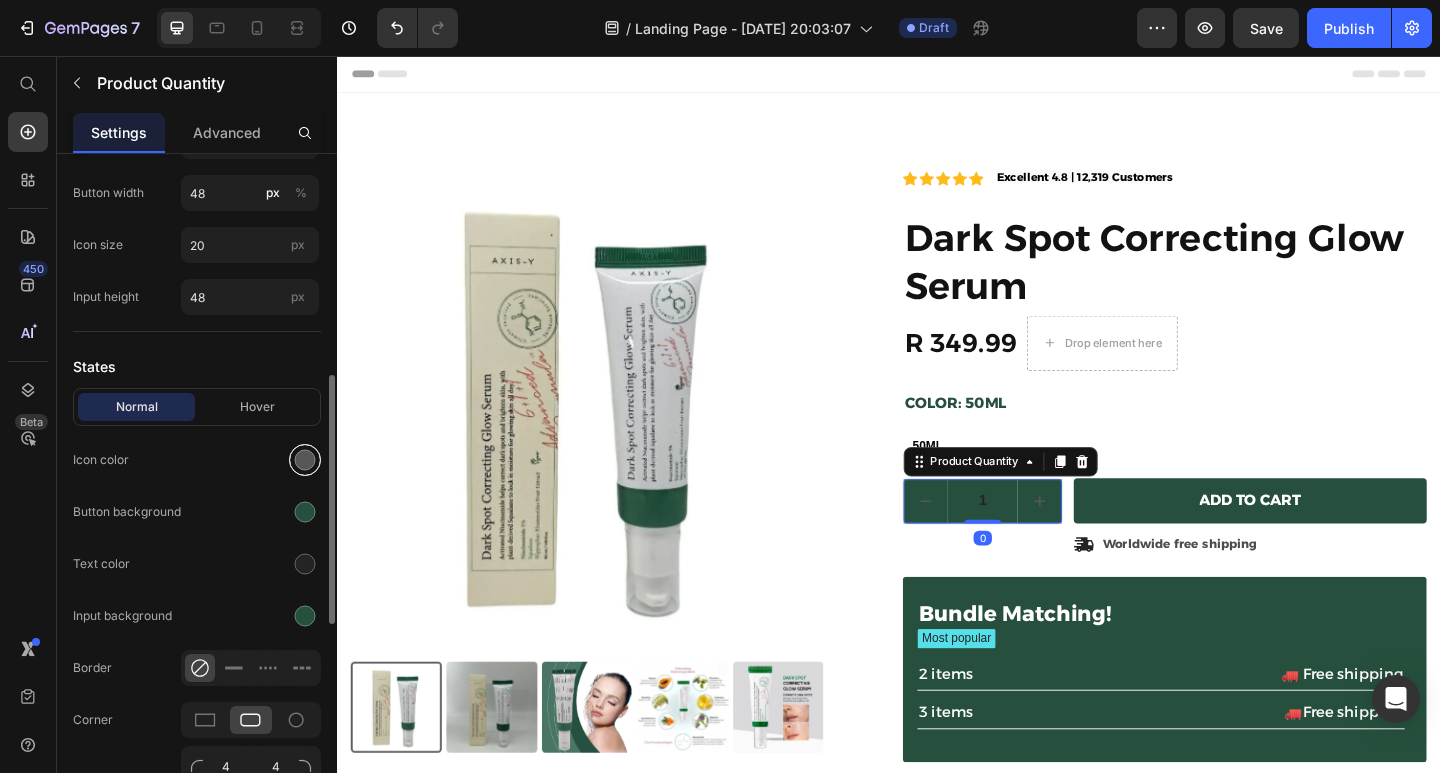 click at bounding box center (305, 460) 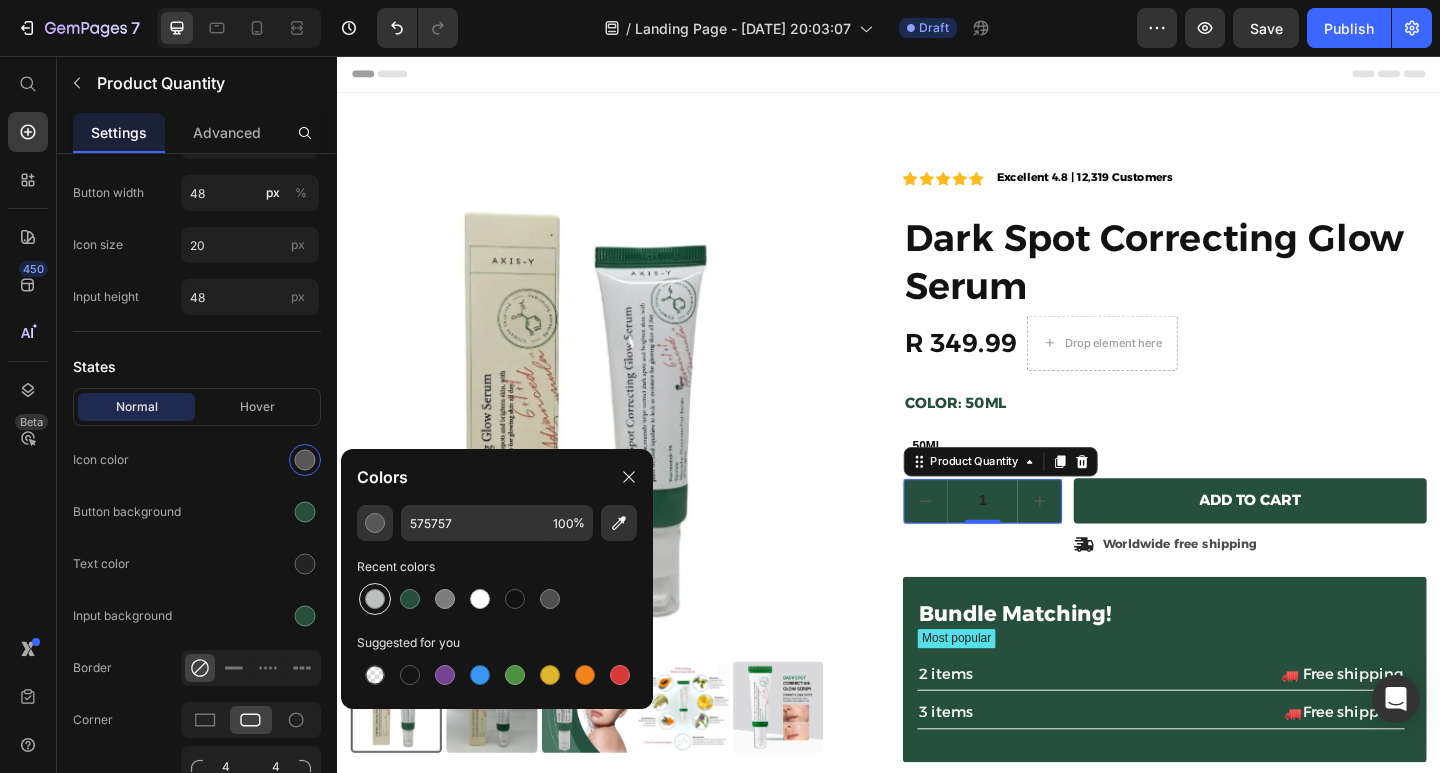 click at bounding box center (375, 599) 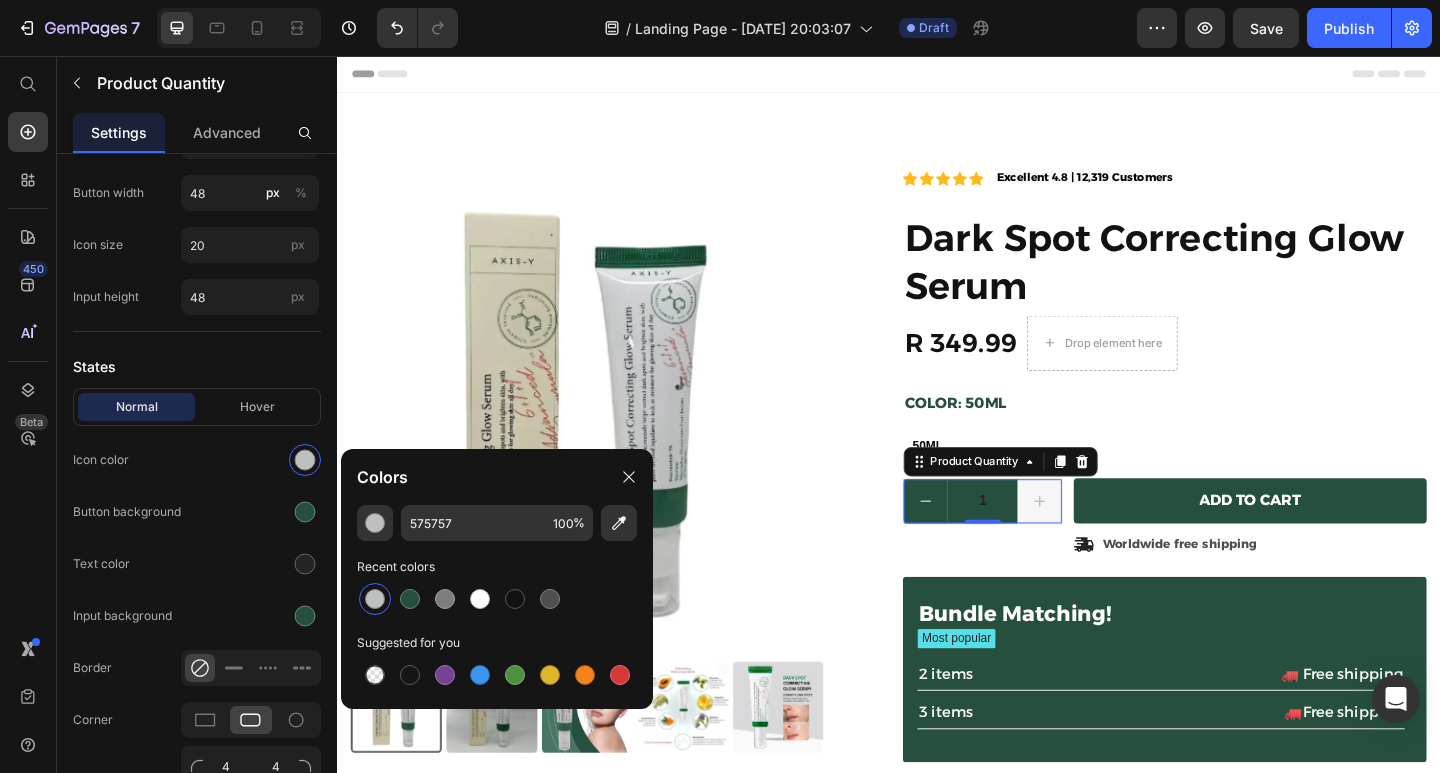 click at bounding box center [1101, 541] 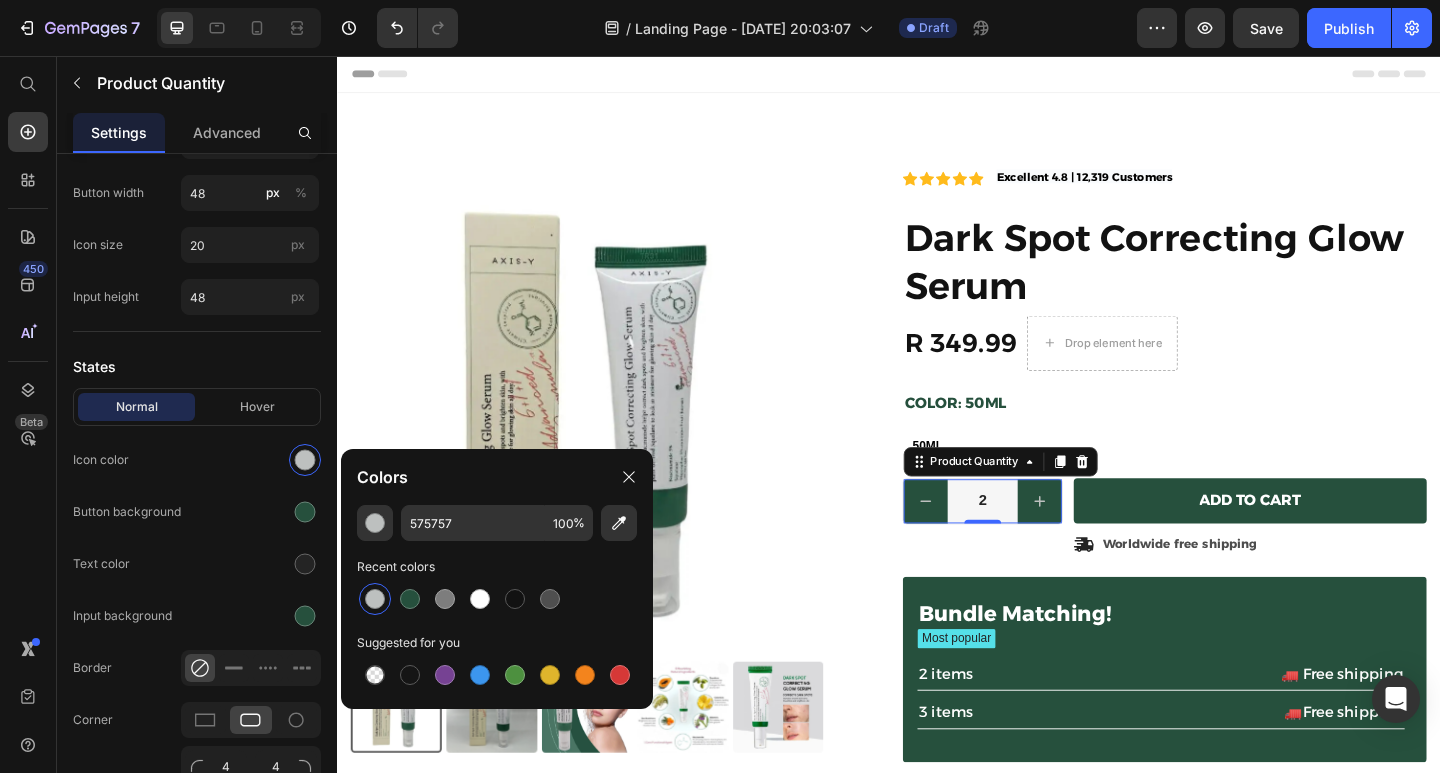 click on "2" at bounding box center [1039, 541] 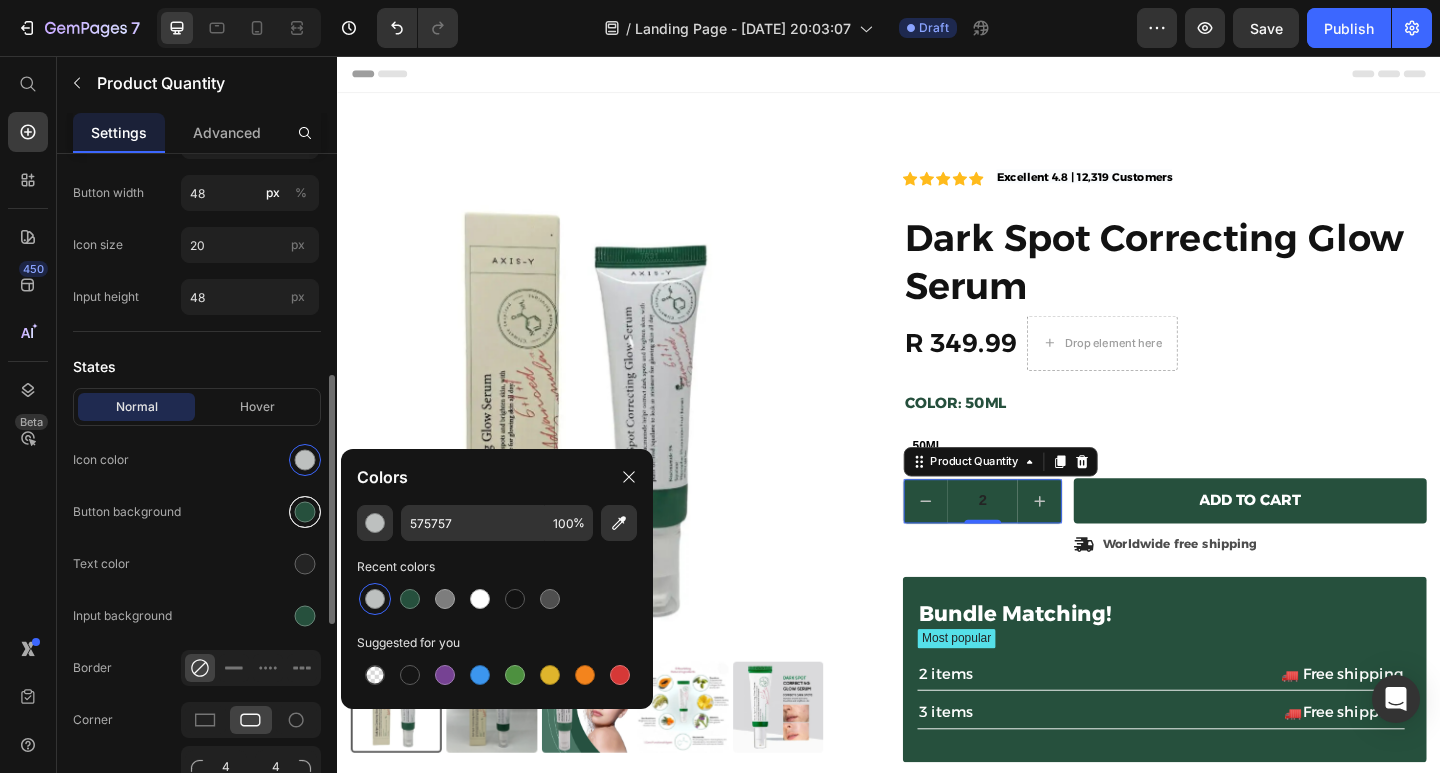 click at bounding box center (305, 512) 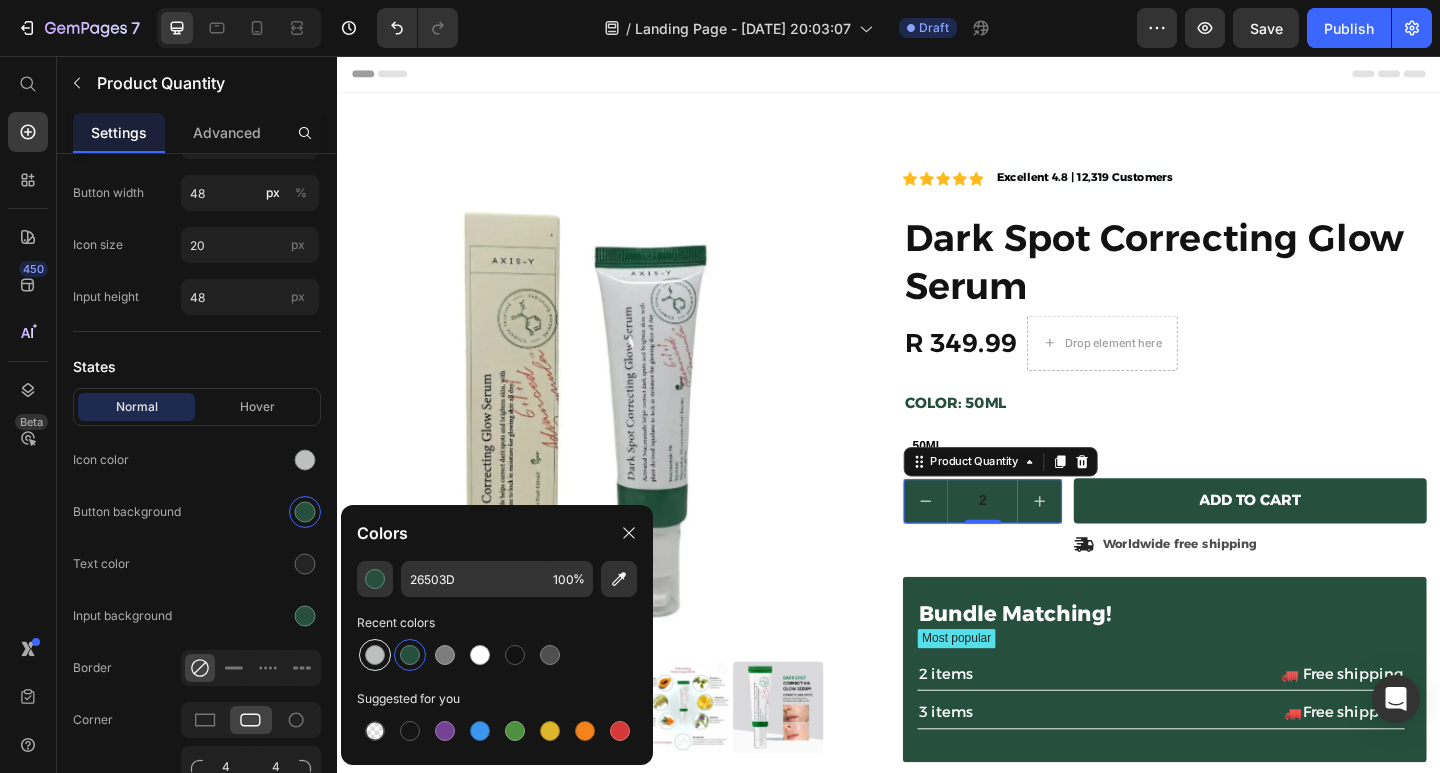 click at bounding box center [375, 655] 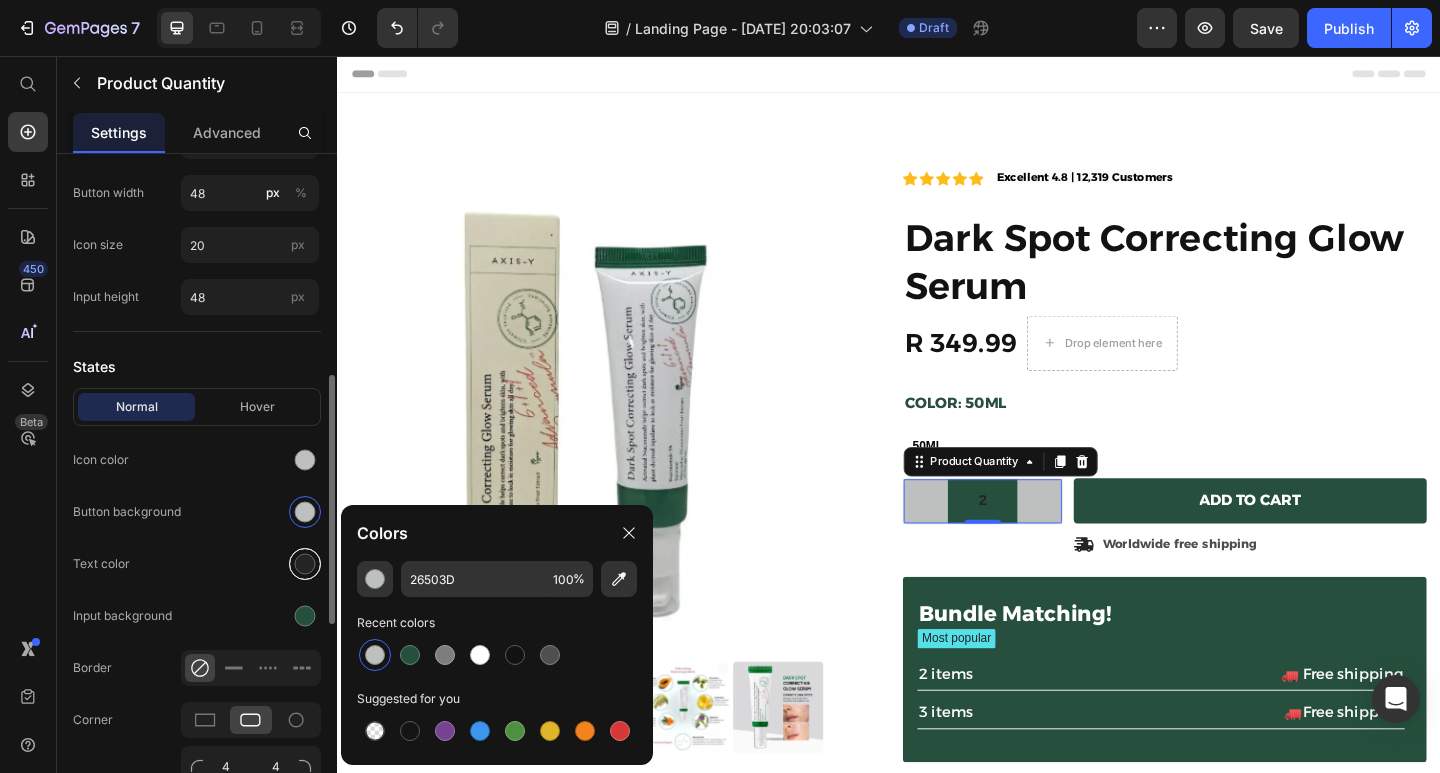 click at bounding box center [305, 564] 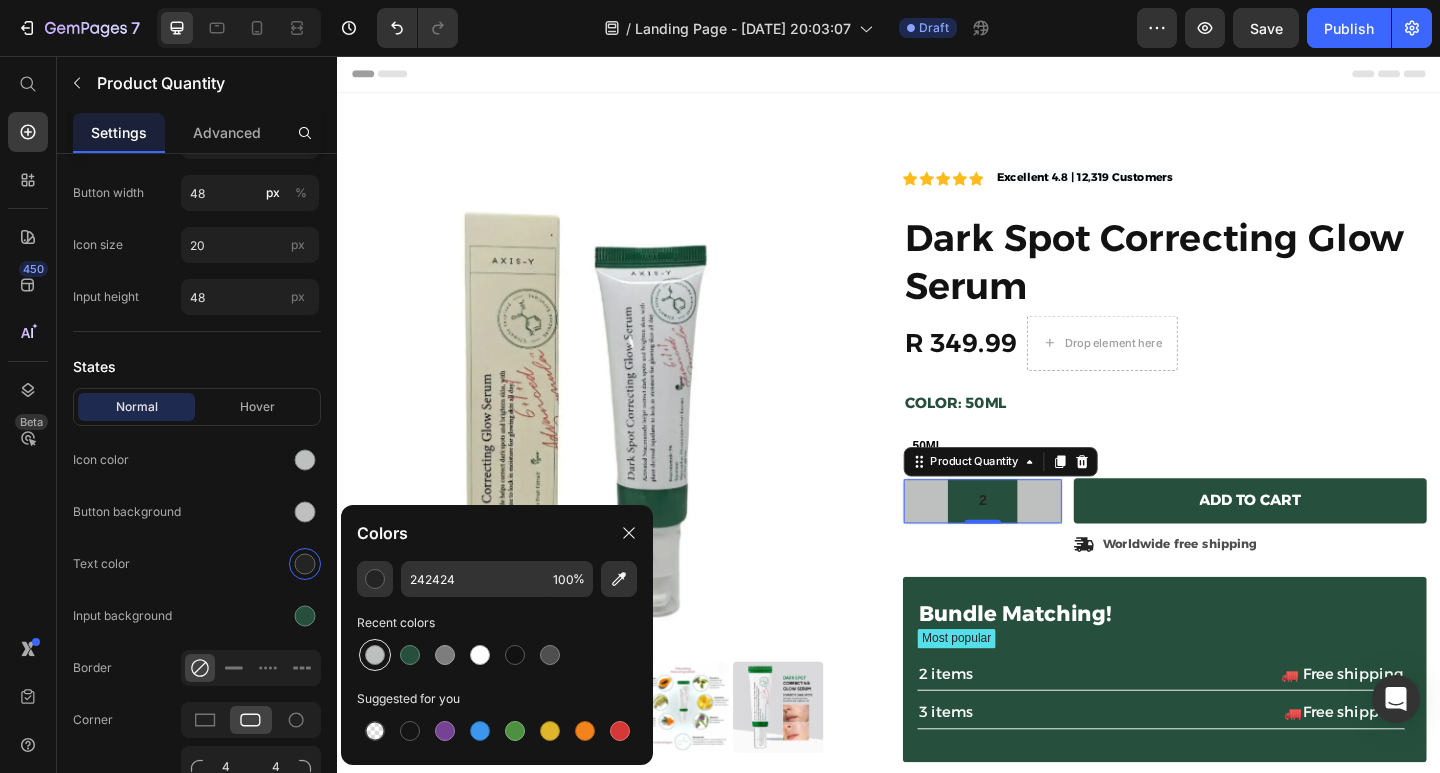 click at bounding box center [375, 655] 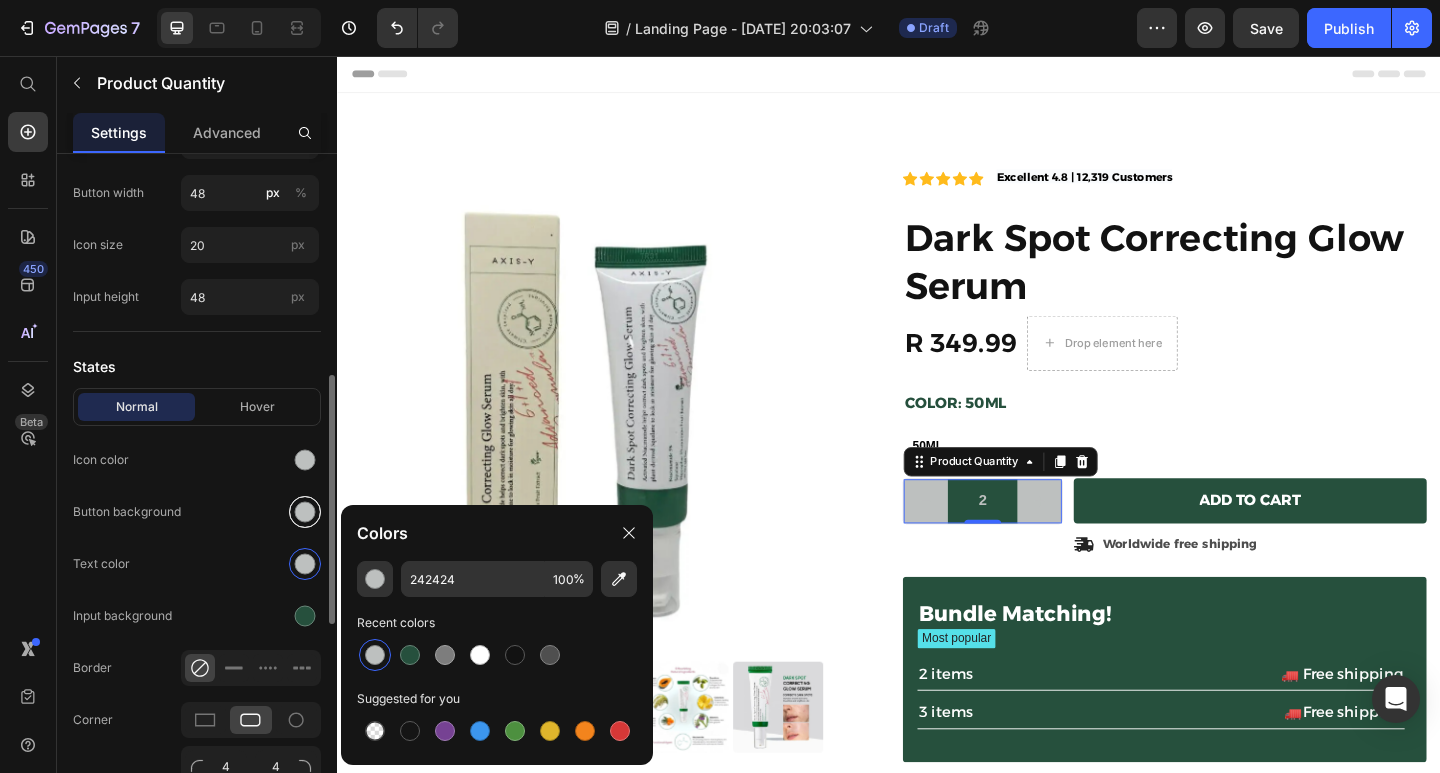 click at bounding box center [305, 512] 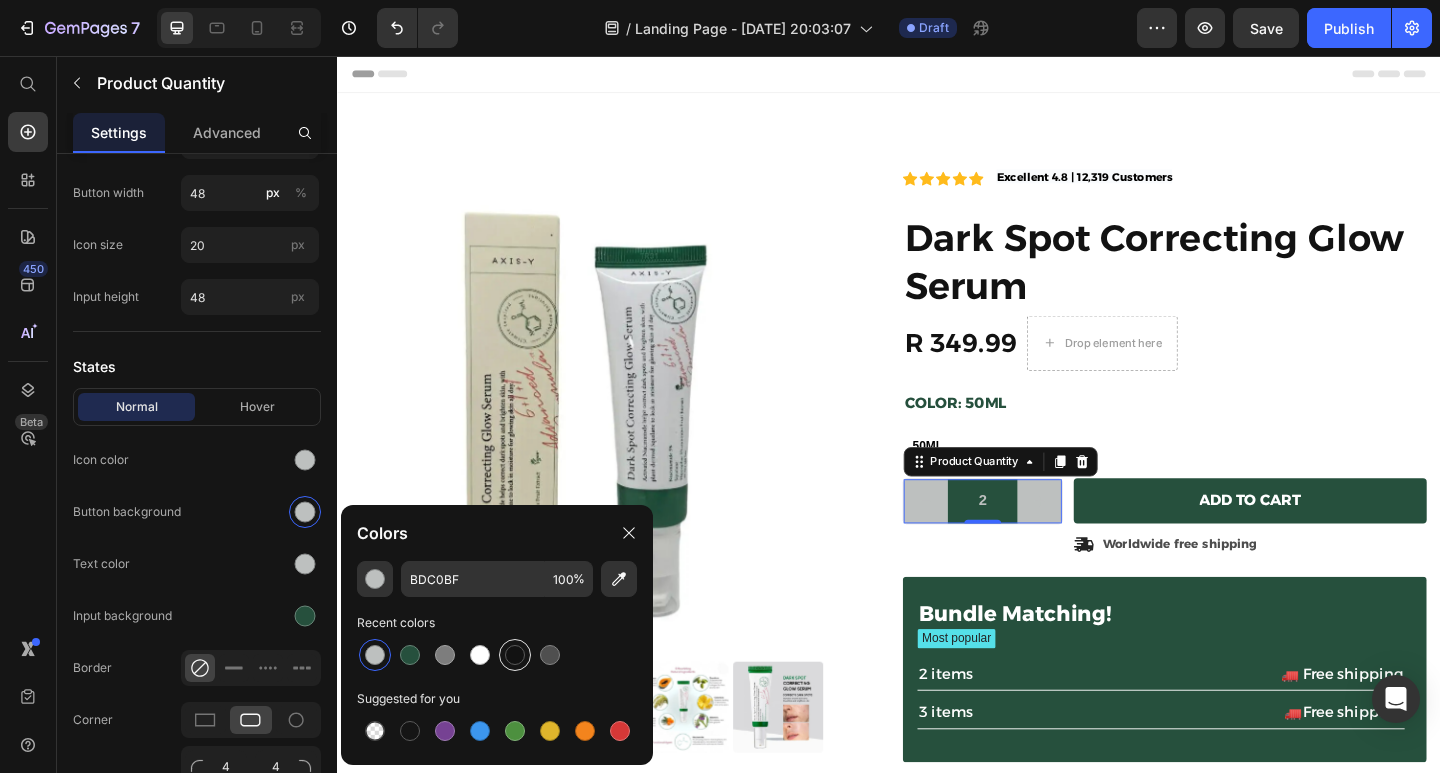 click at bounding box center [515, 655] 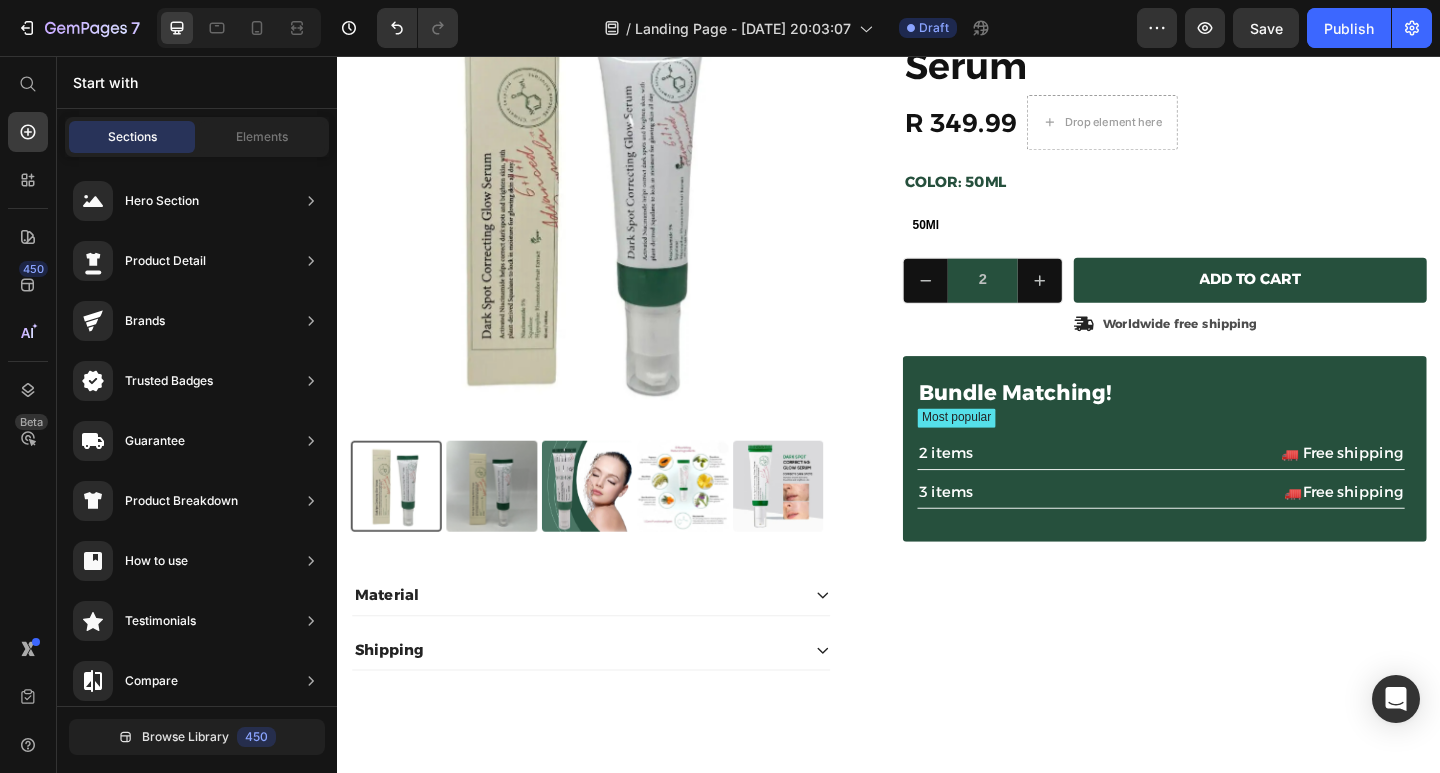 scroll, scrollTop: 227, scrollLeft: 0, axis: vertical 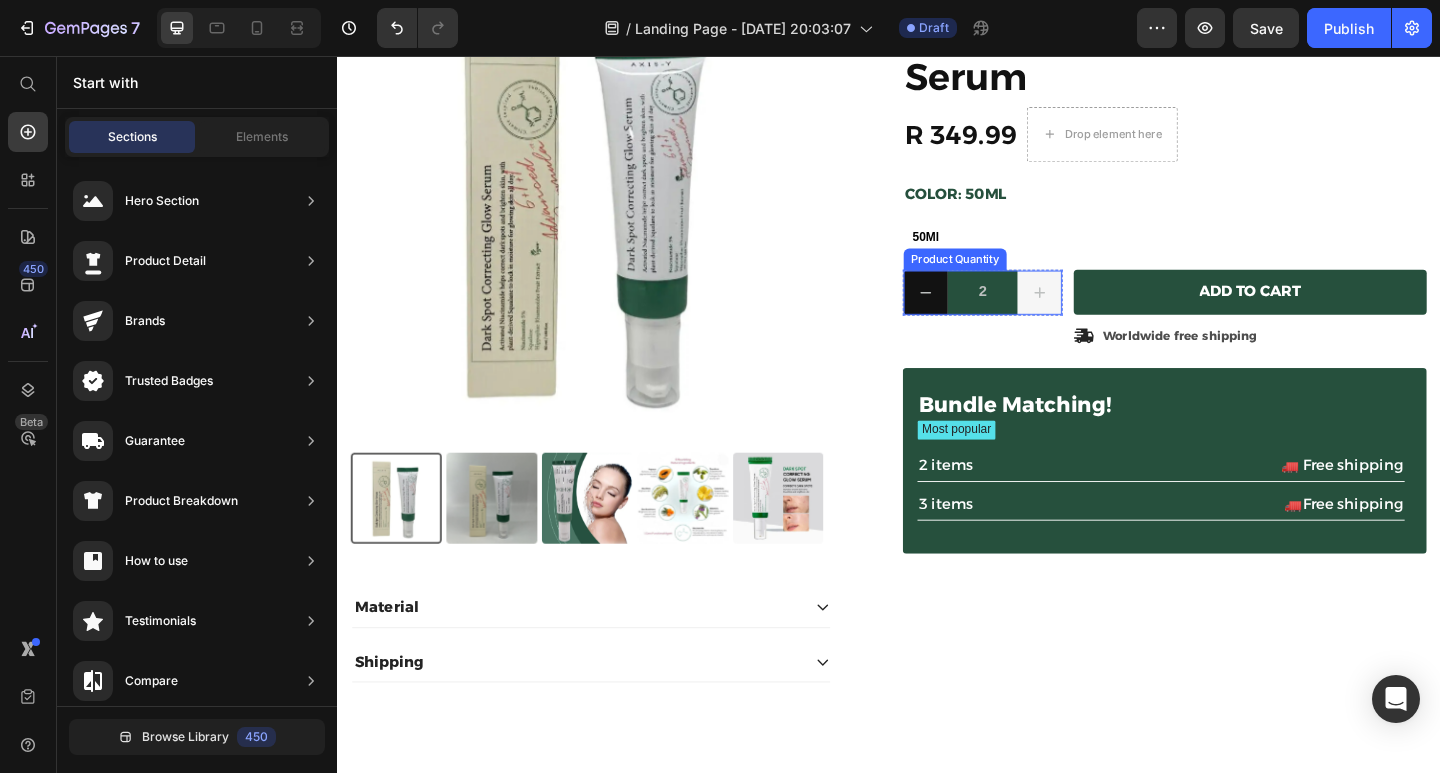 click at bounding box center (1101, 314) 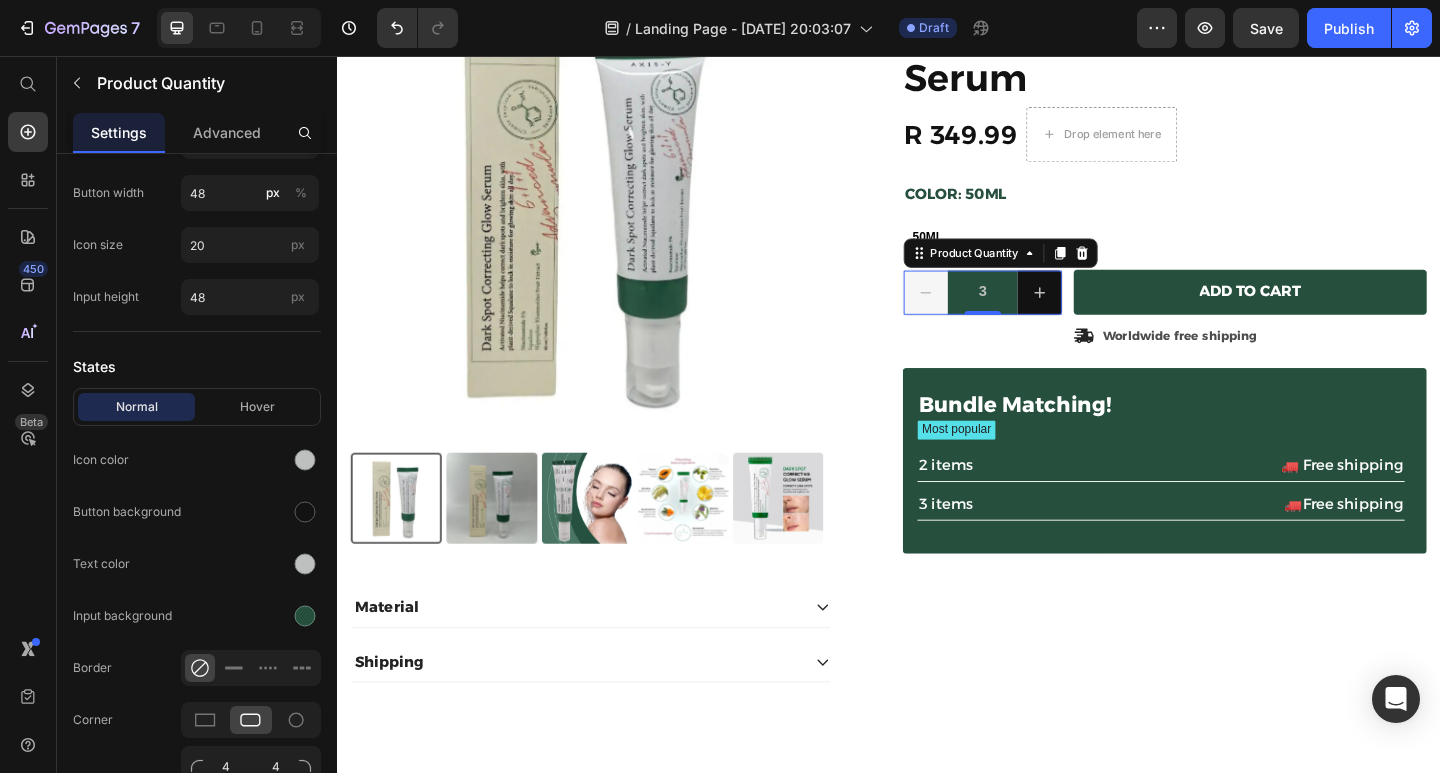 click at bounding box center (977, 314) 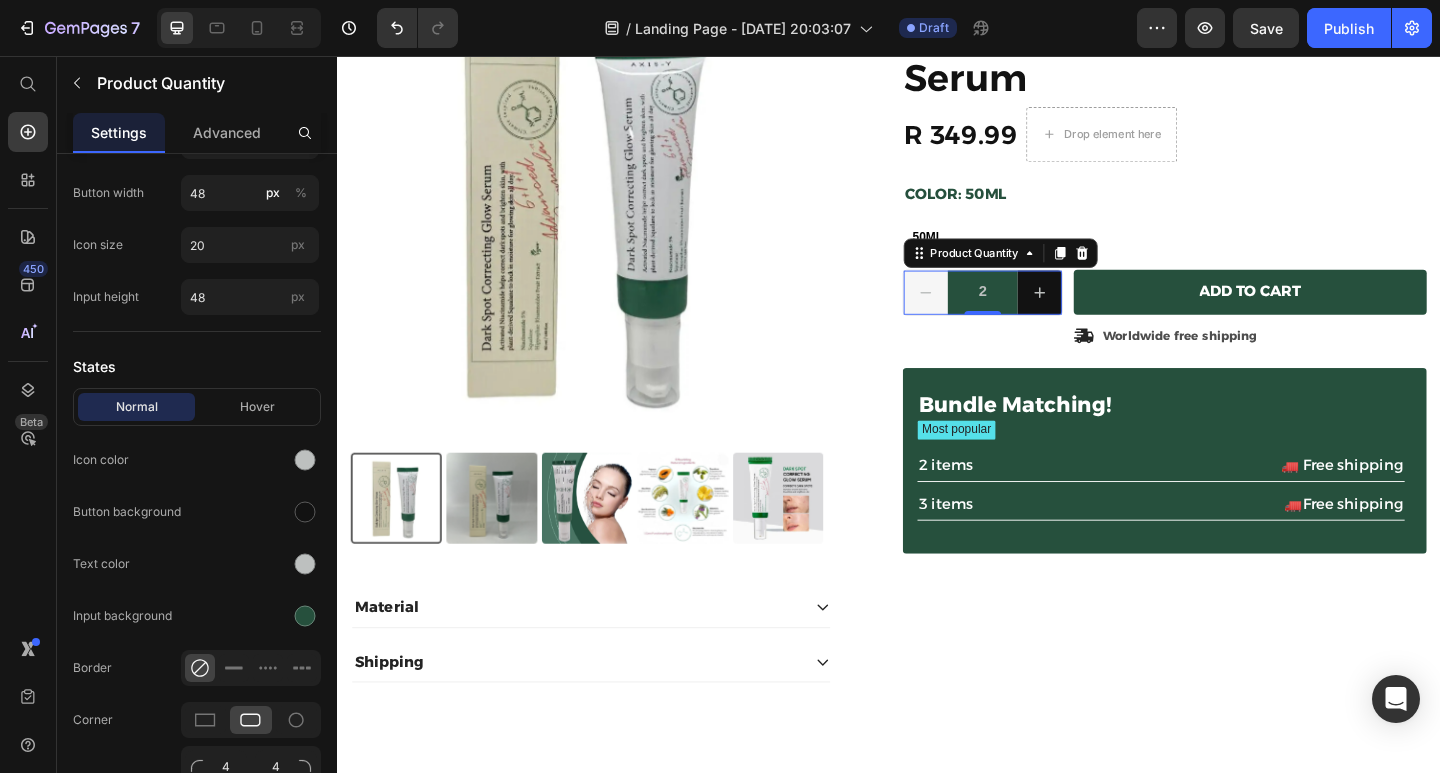 click 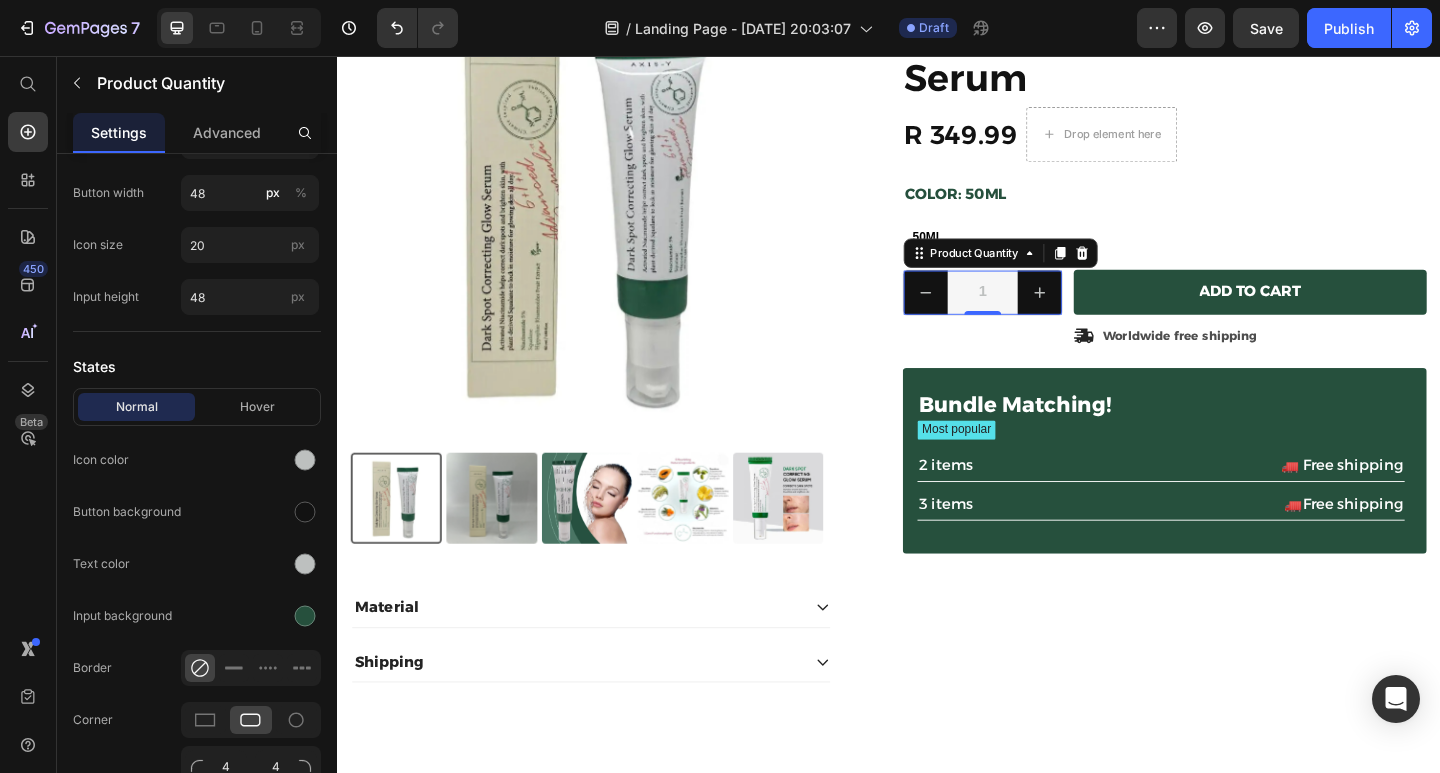 click on "1" at bounding box center [1039, 314] 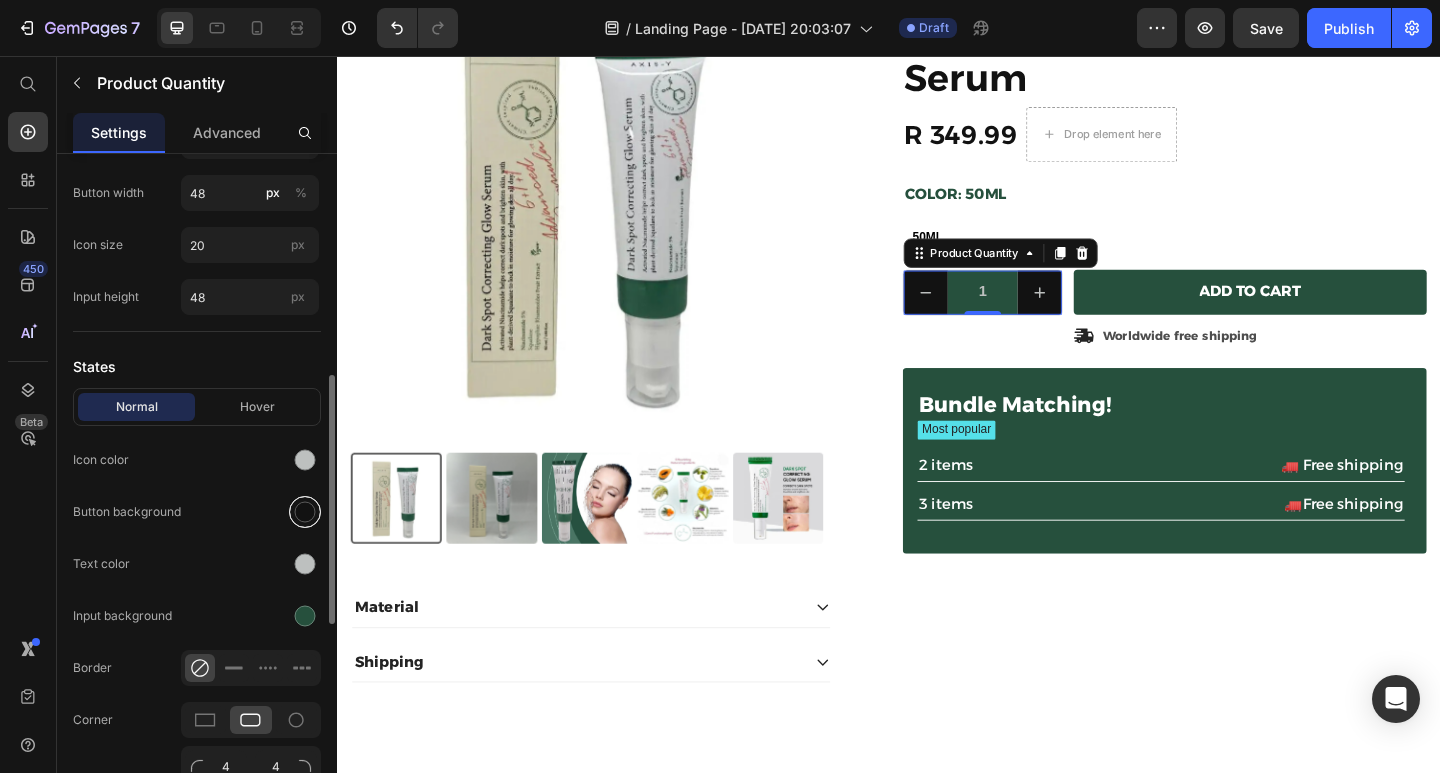 click at bounding box center (305, 512) 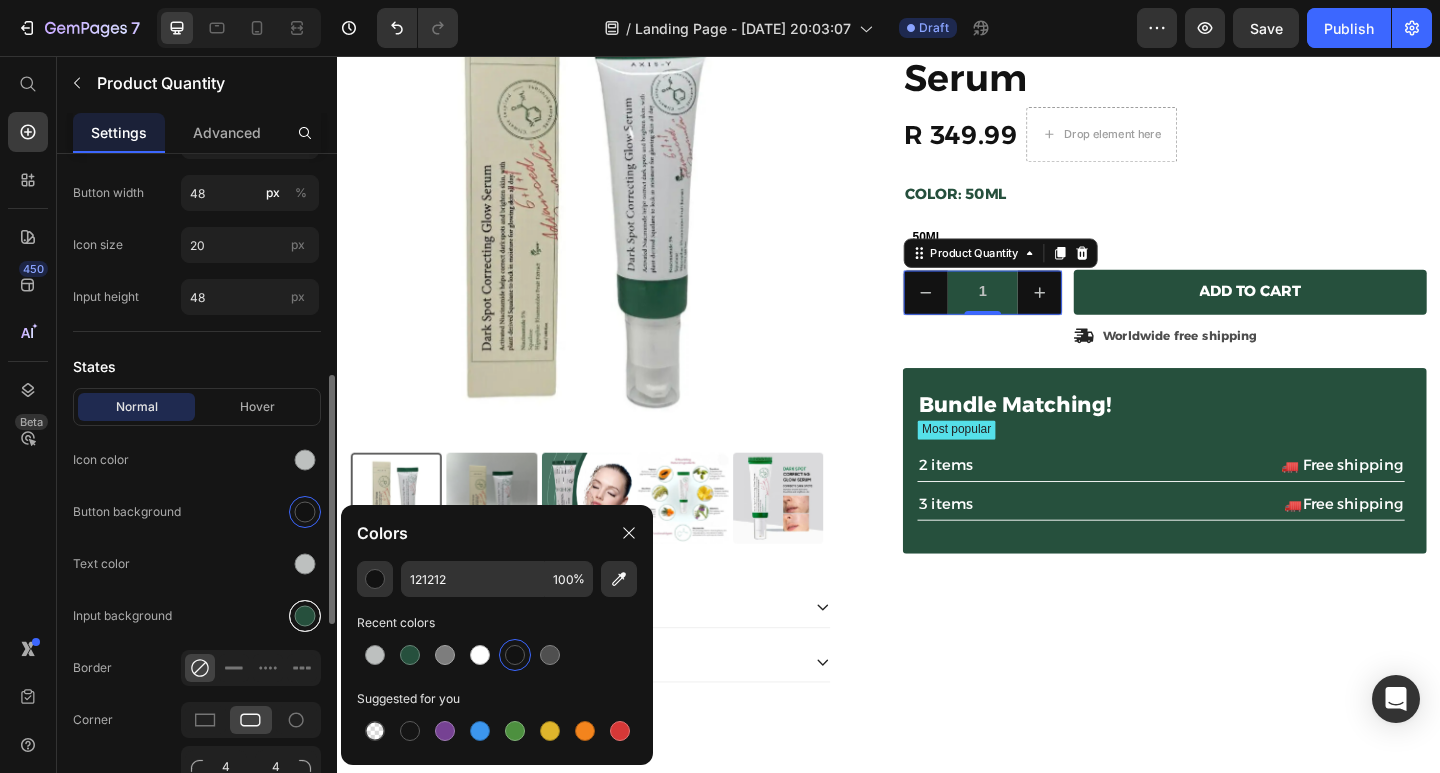 click at bounding box center (305, 616) 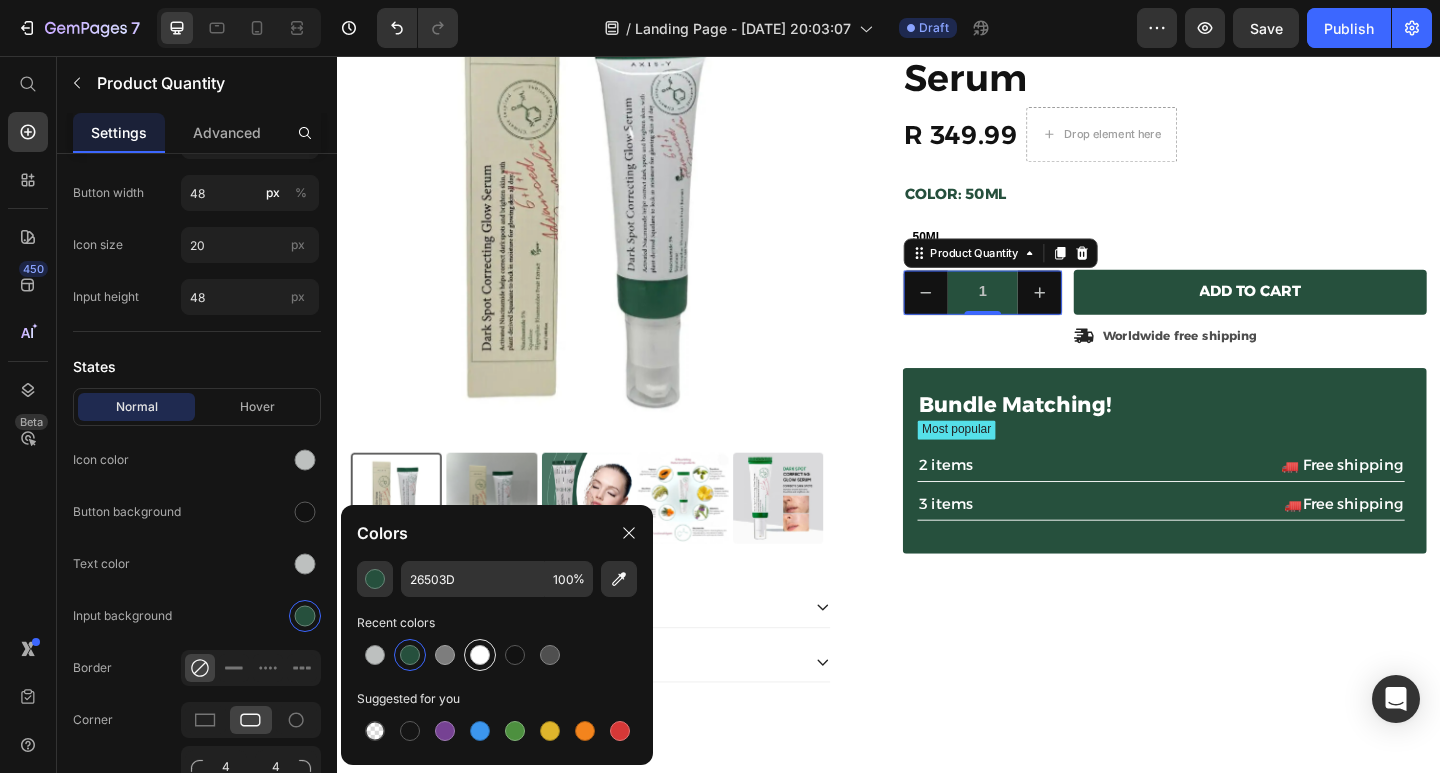click at bounding box center [480, 655] 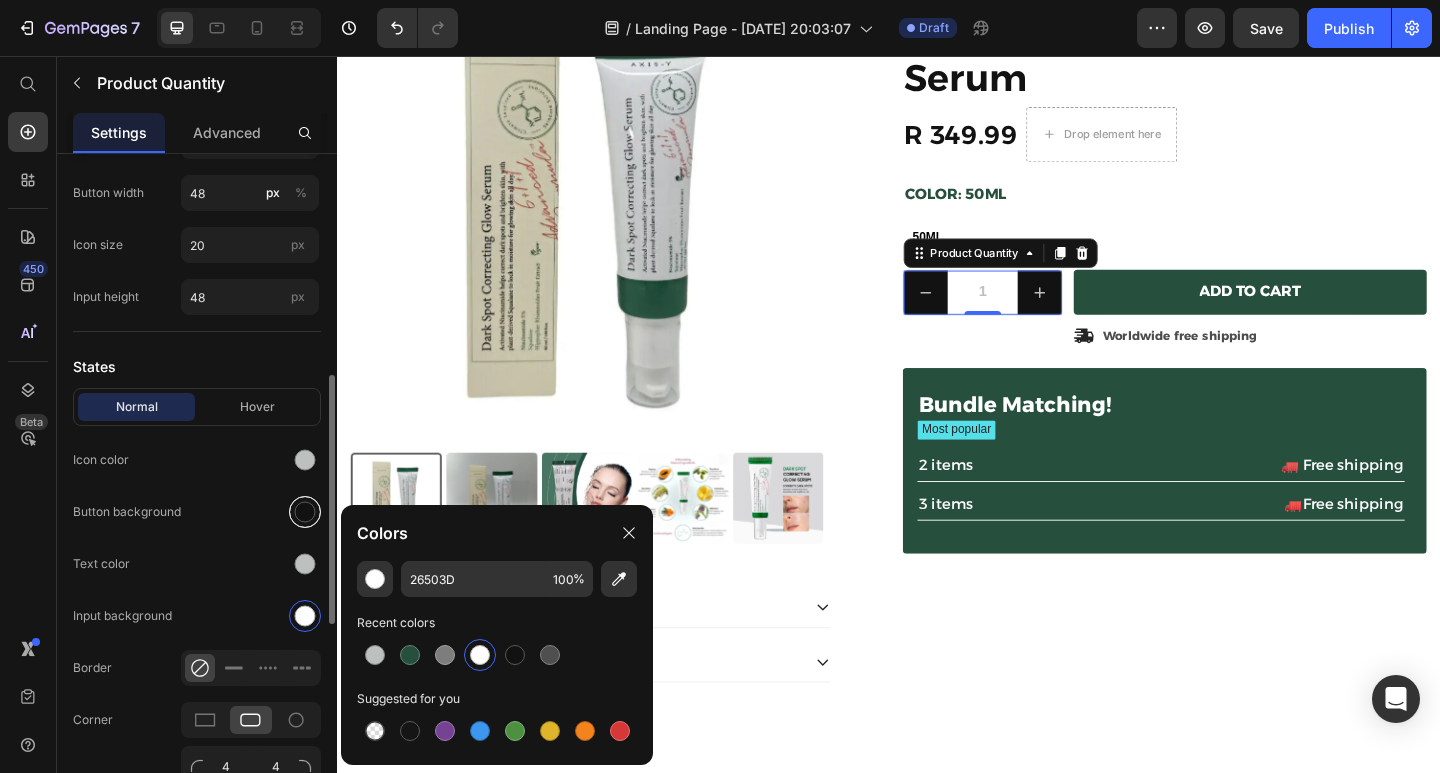 click at bounding box center (305, 512) 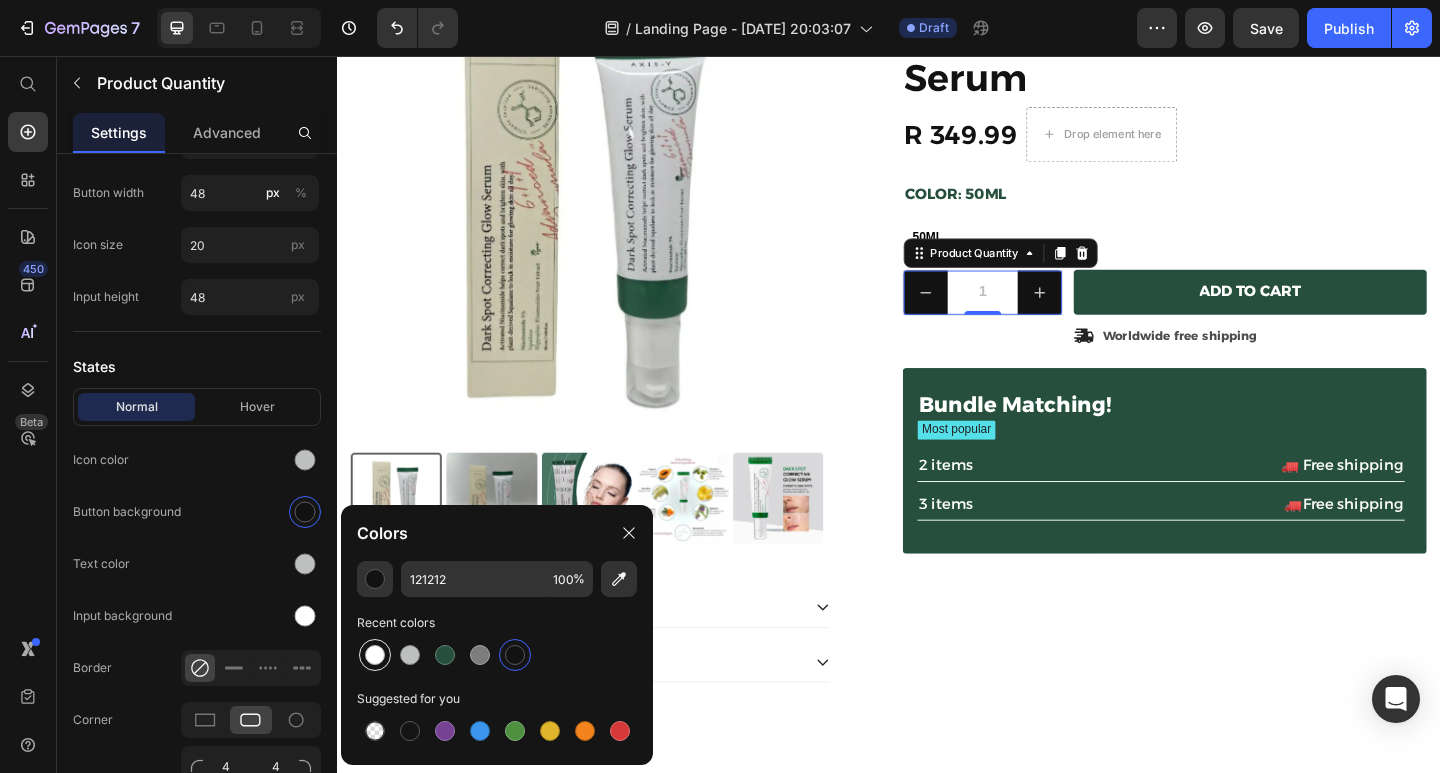 click at bounding box center (375, 655) 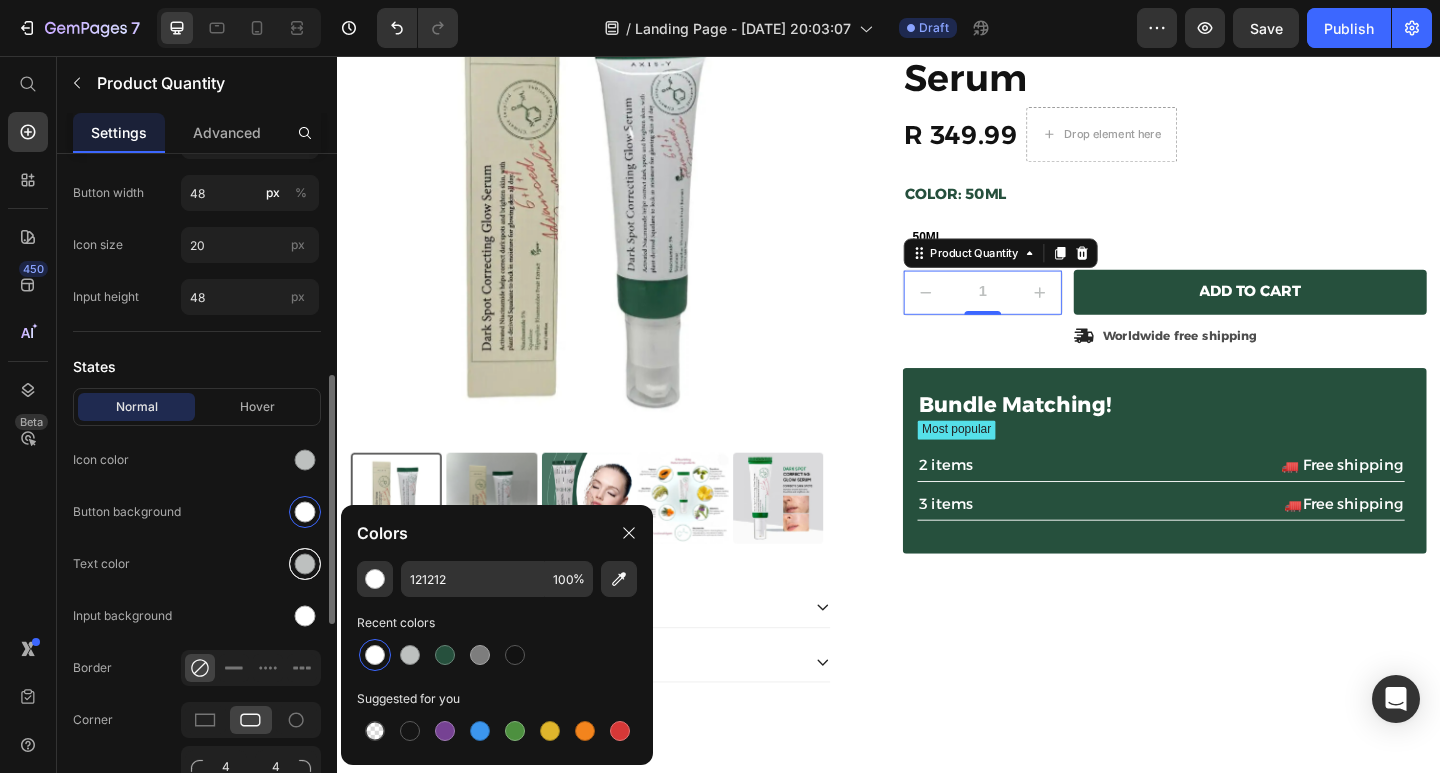 click at bounding box center [305, 564] 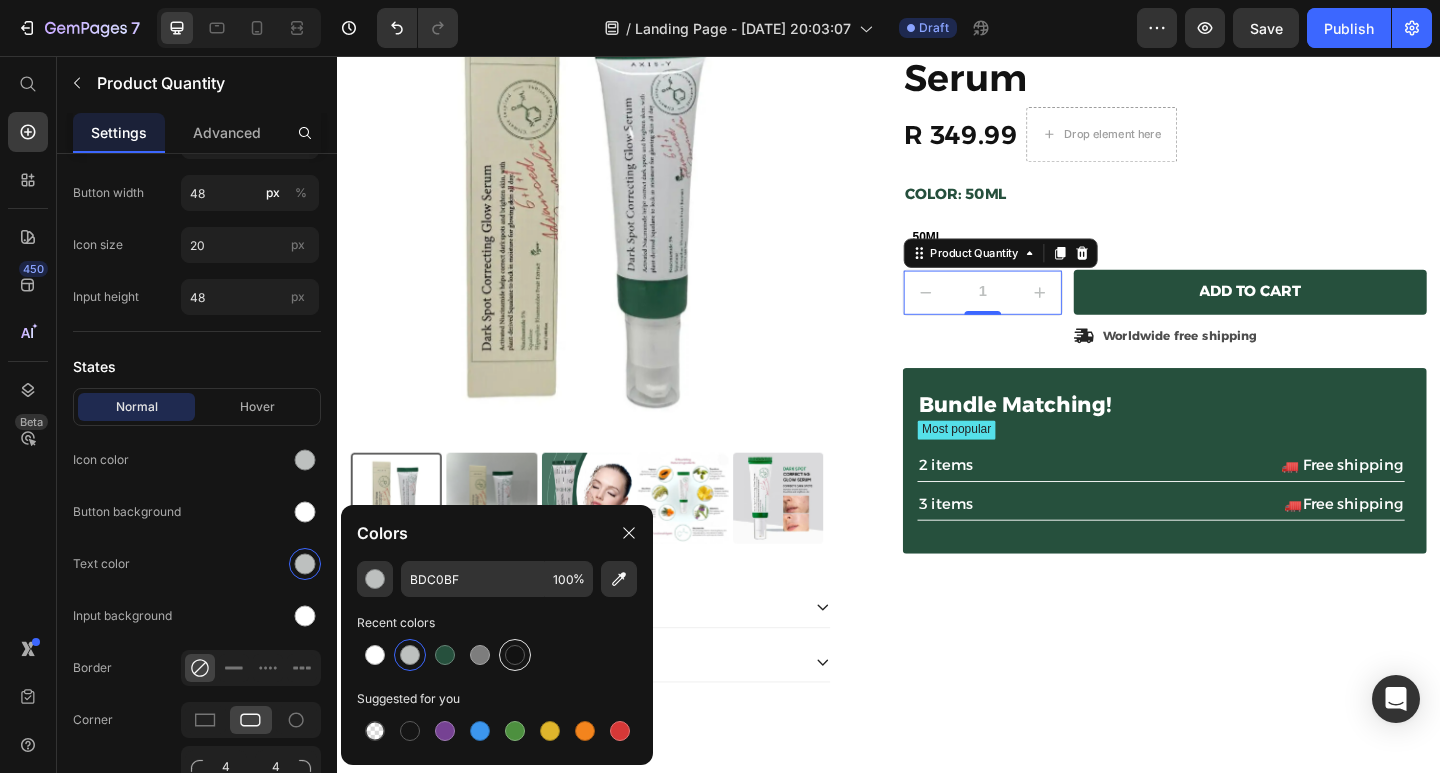 click at bounding box center [515, 655] 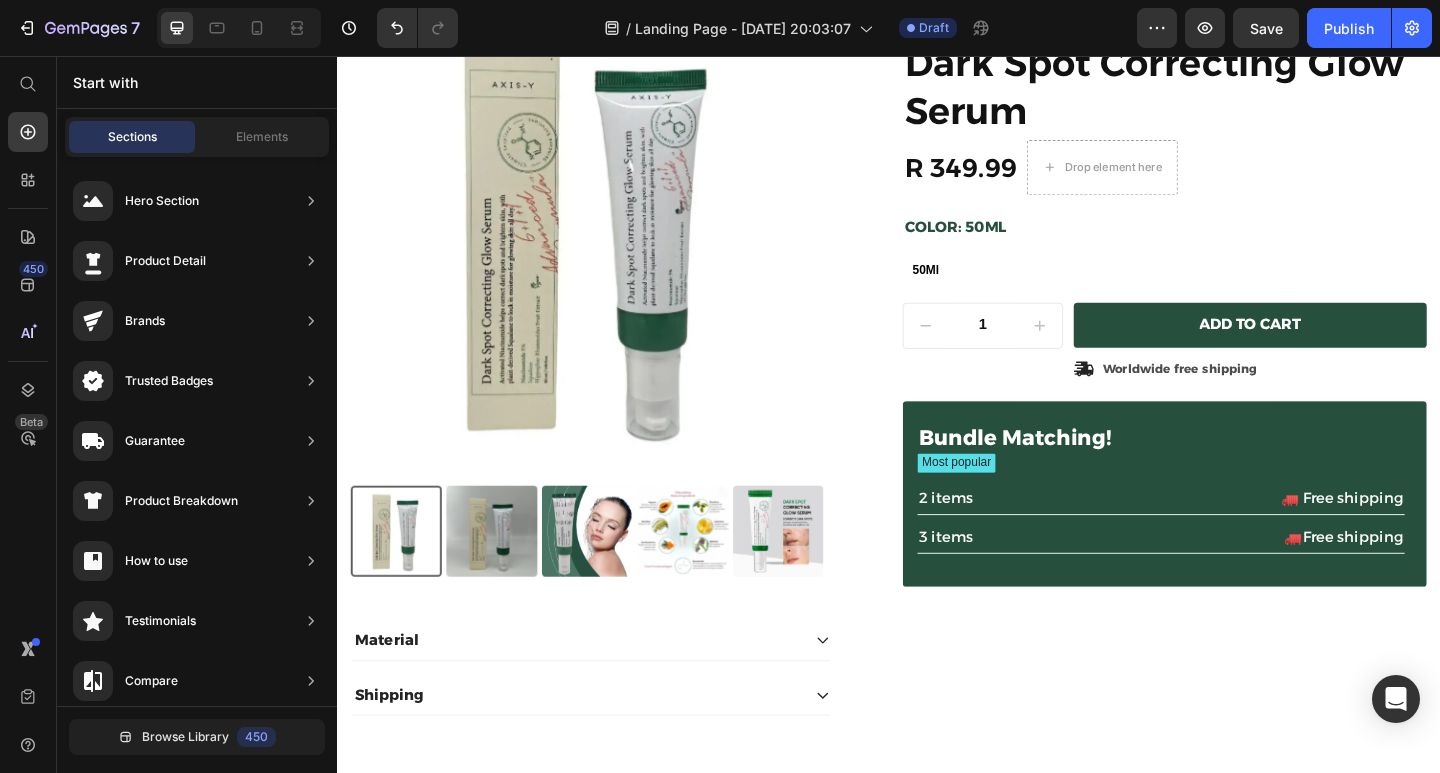scroll, scrollTop: 188, scrollLeft: 0, axis: vertical 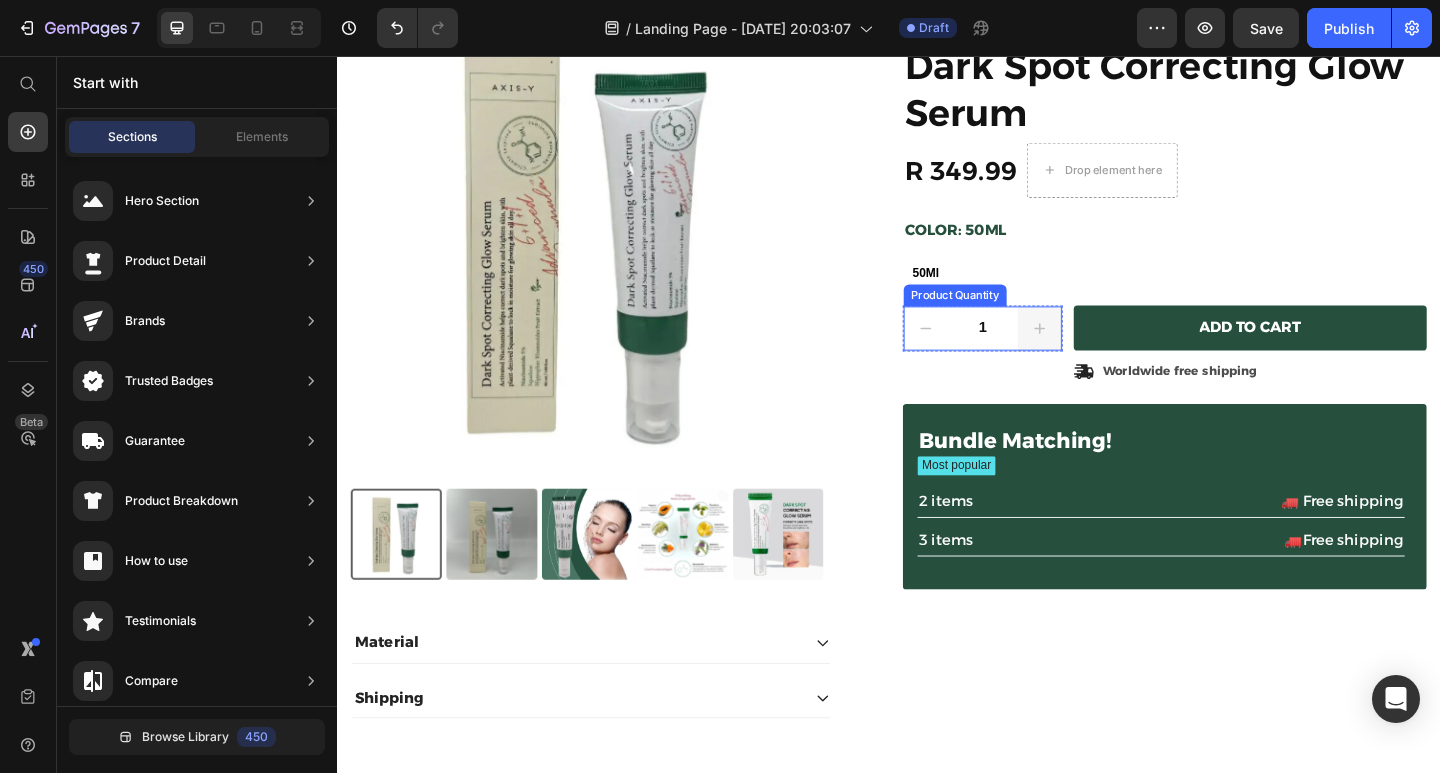 click at bounding box center (1101, 353) 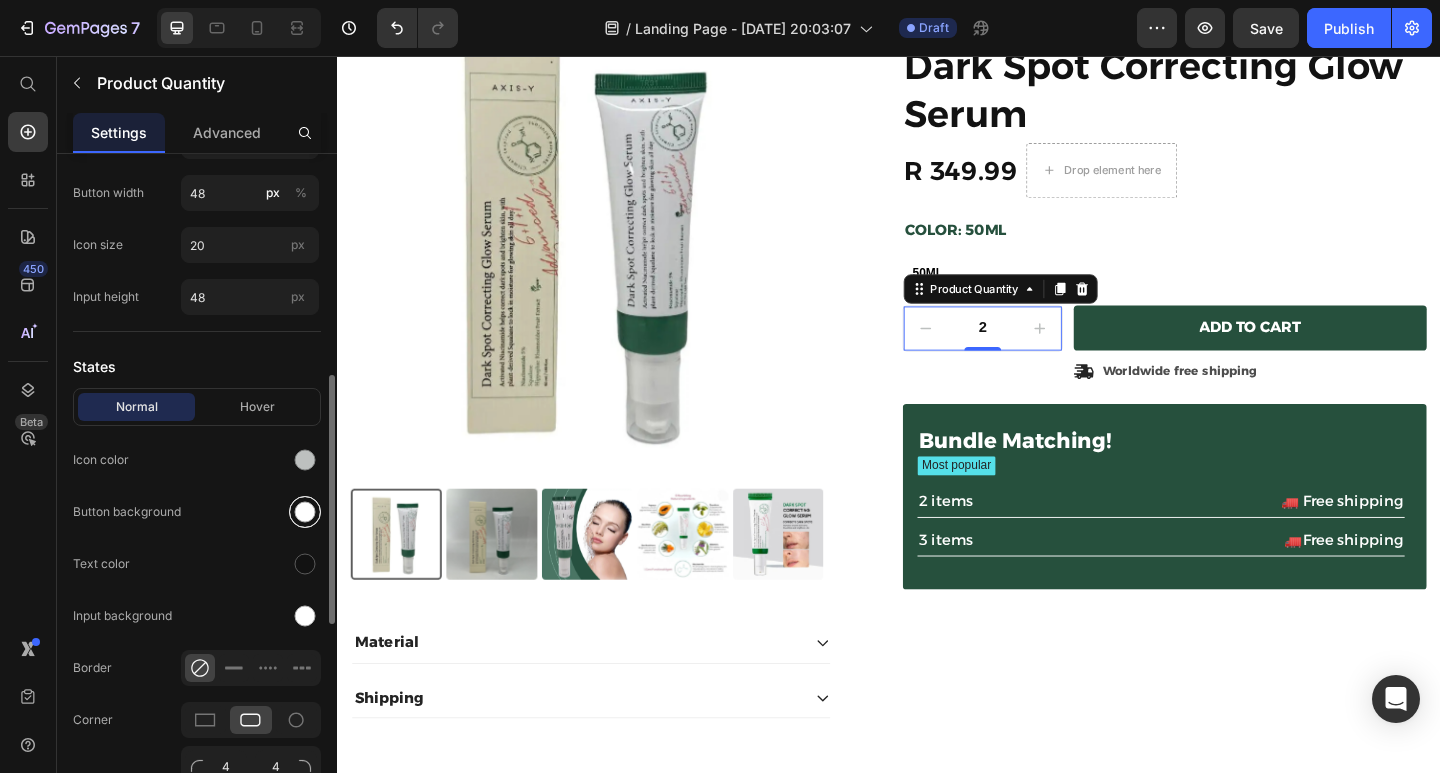click at bounding box center (305, 512) 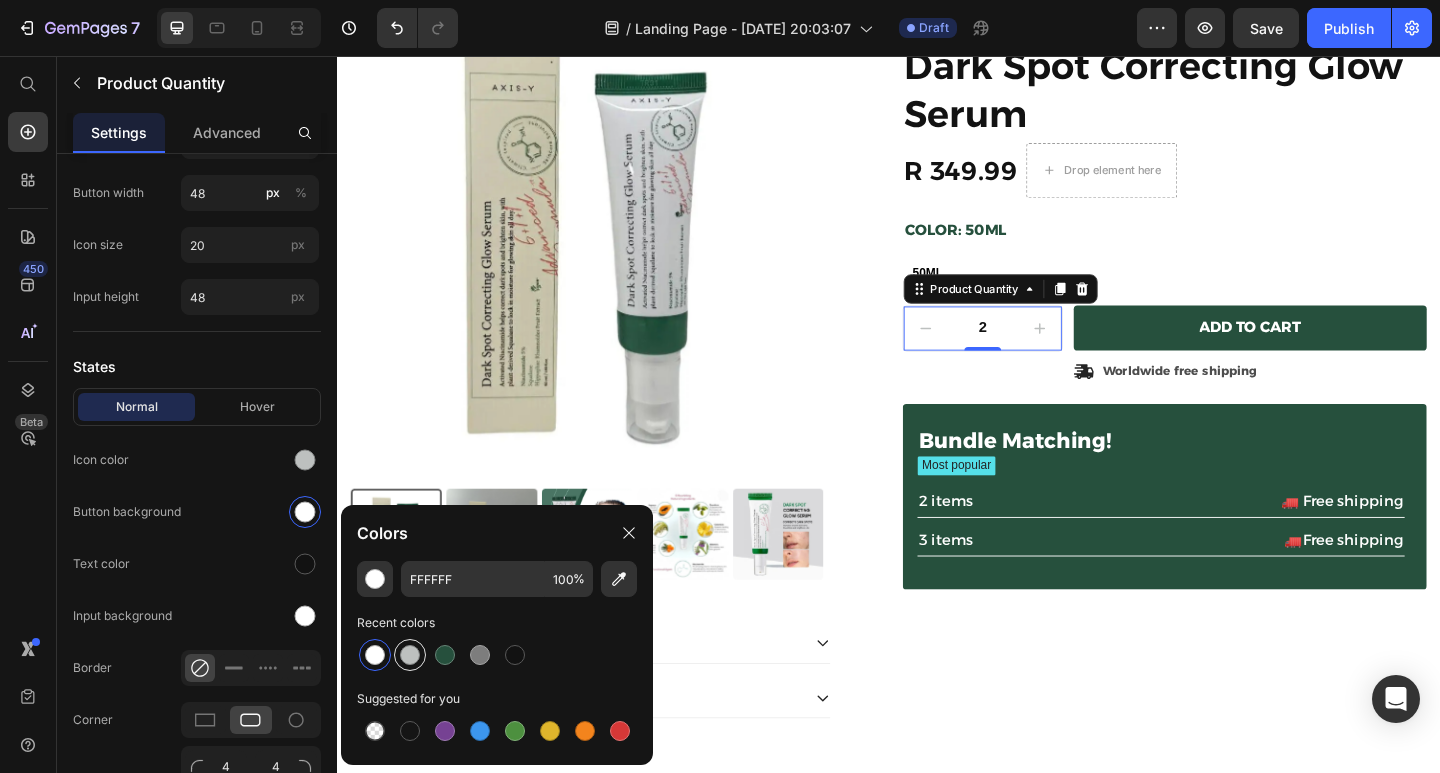 click at bounding box center [410, 655] 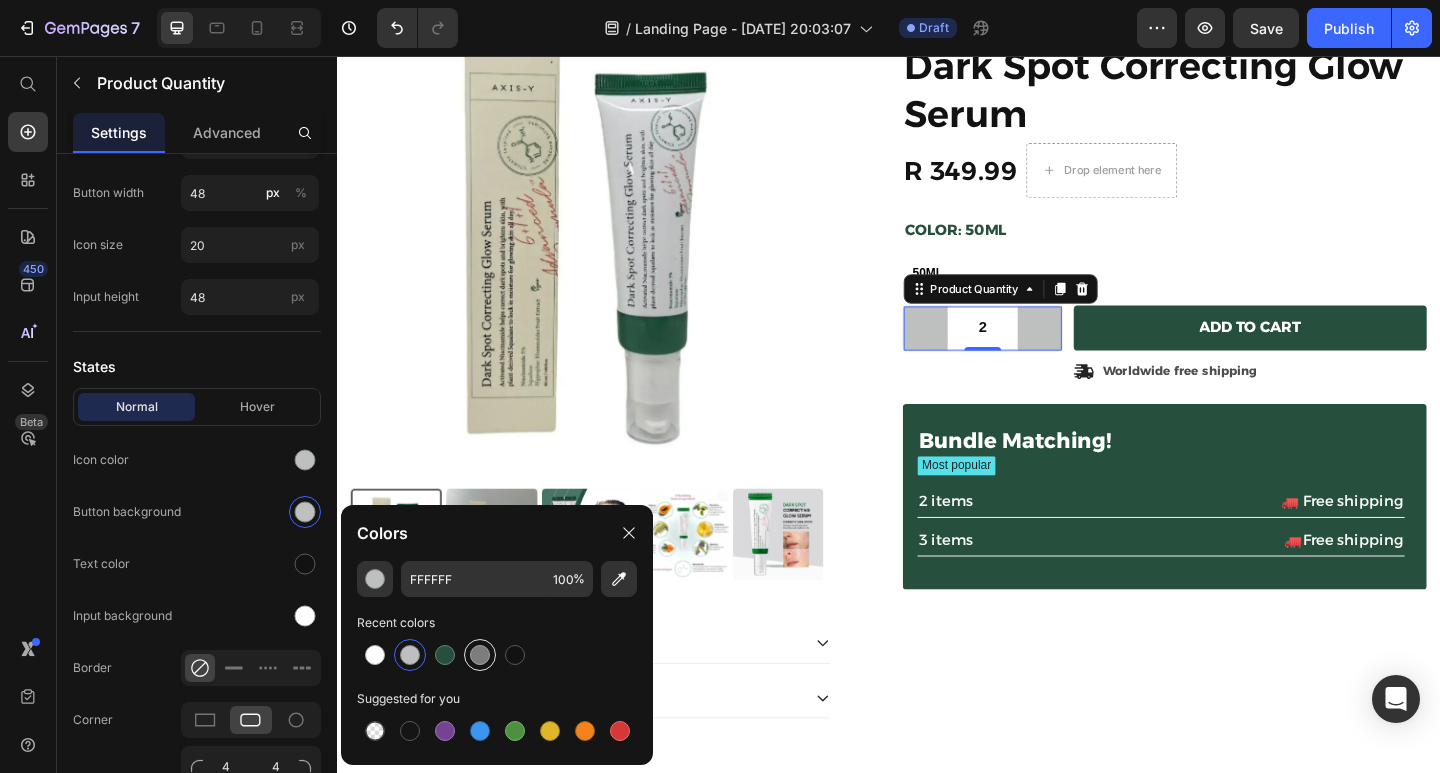 click at bounding box center [480, 655] 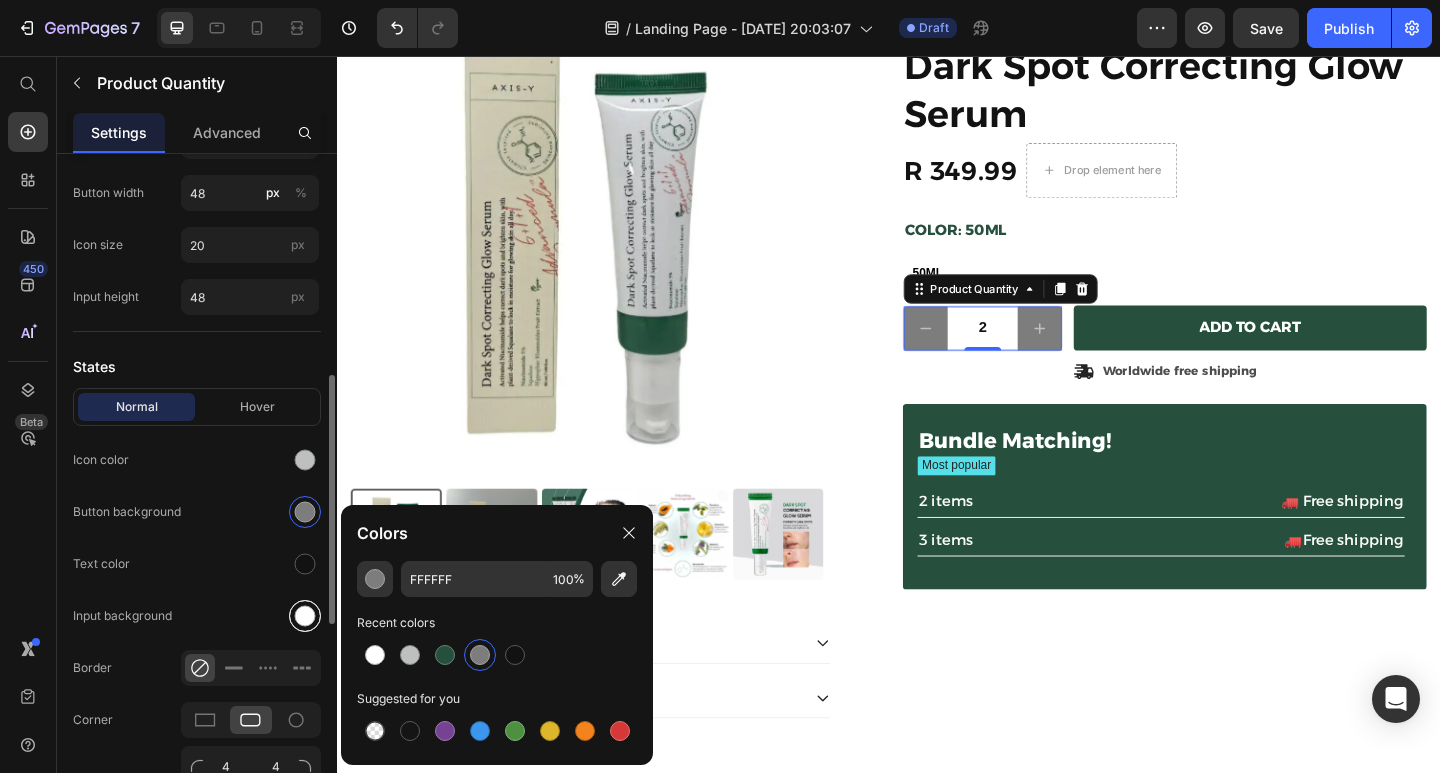 click at bounding box center [305, 616] 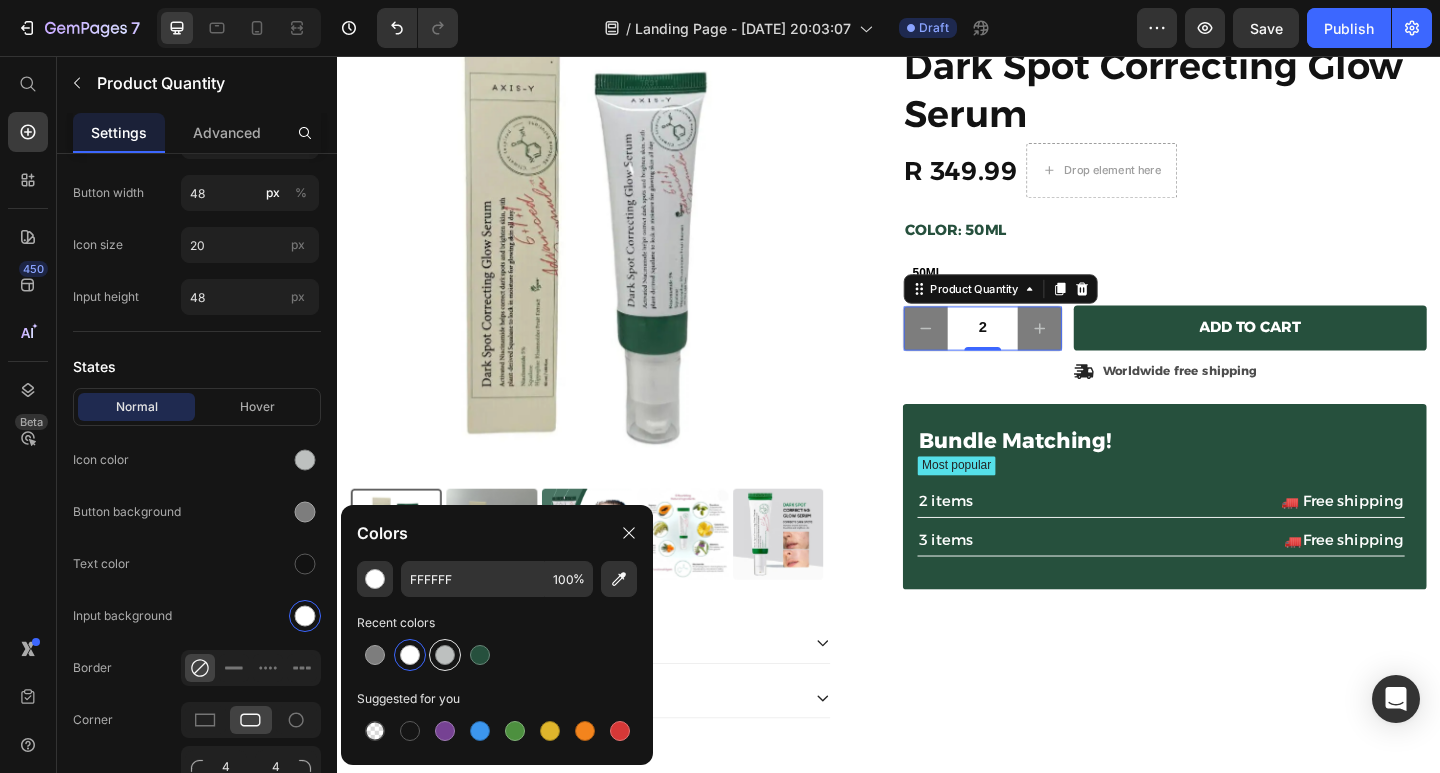 click at bounding box center [445, 655] 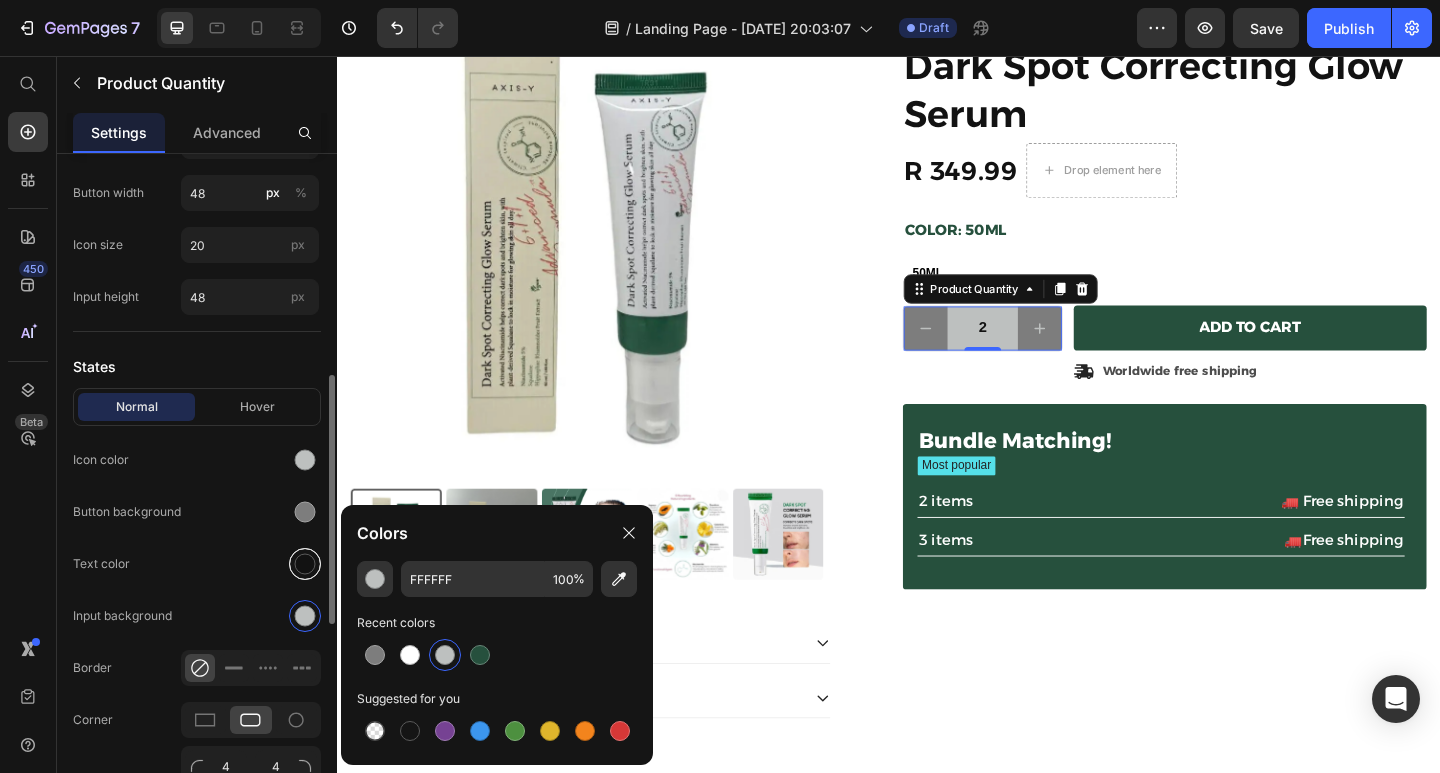 click at bounding box center (305, 564) 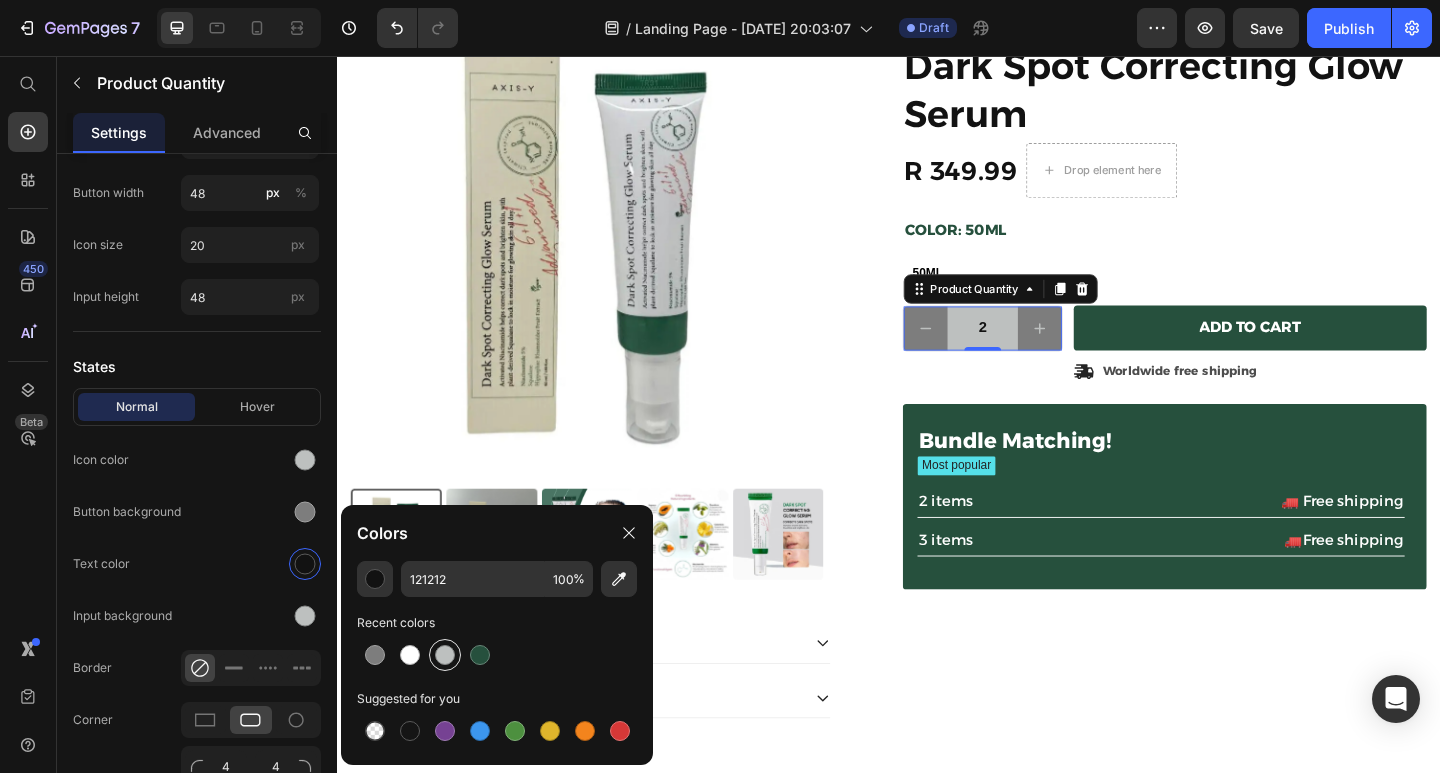 click at bounding box center [445, 655] 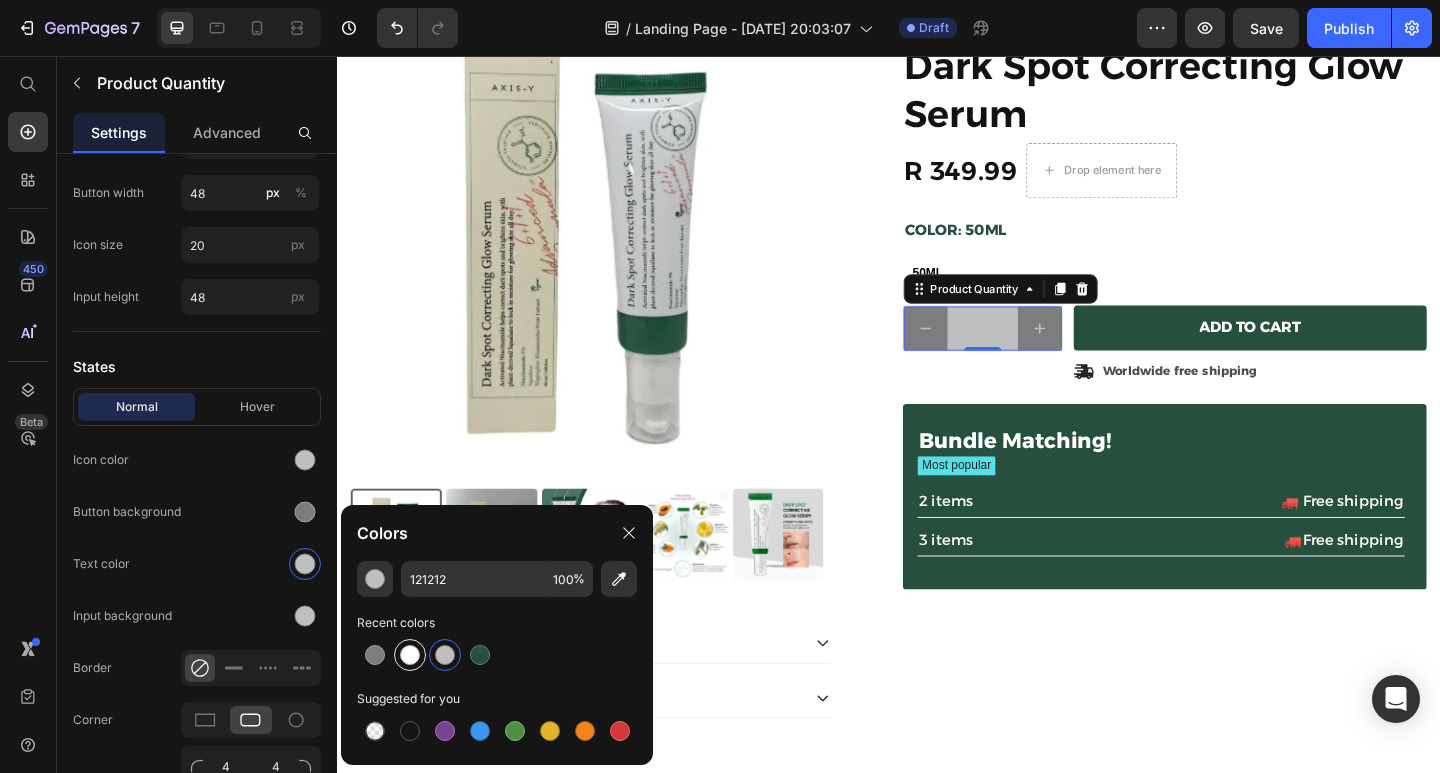 click at bounding box center [410, 655] 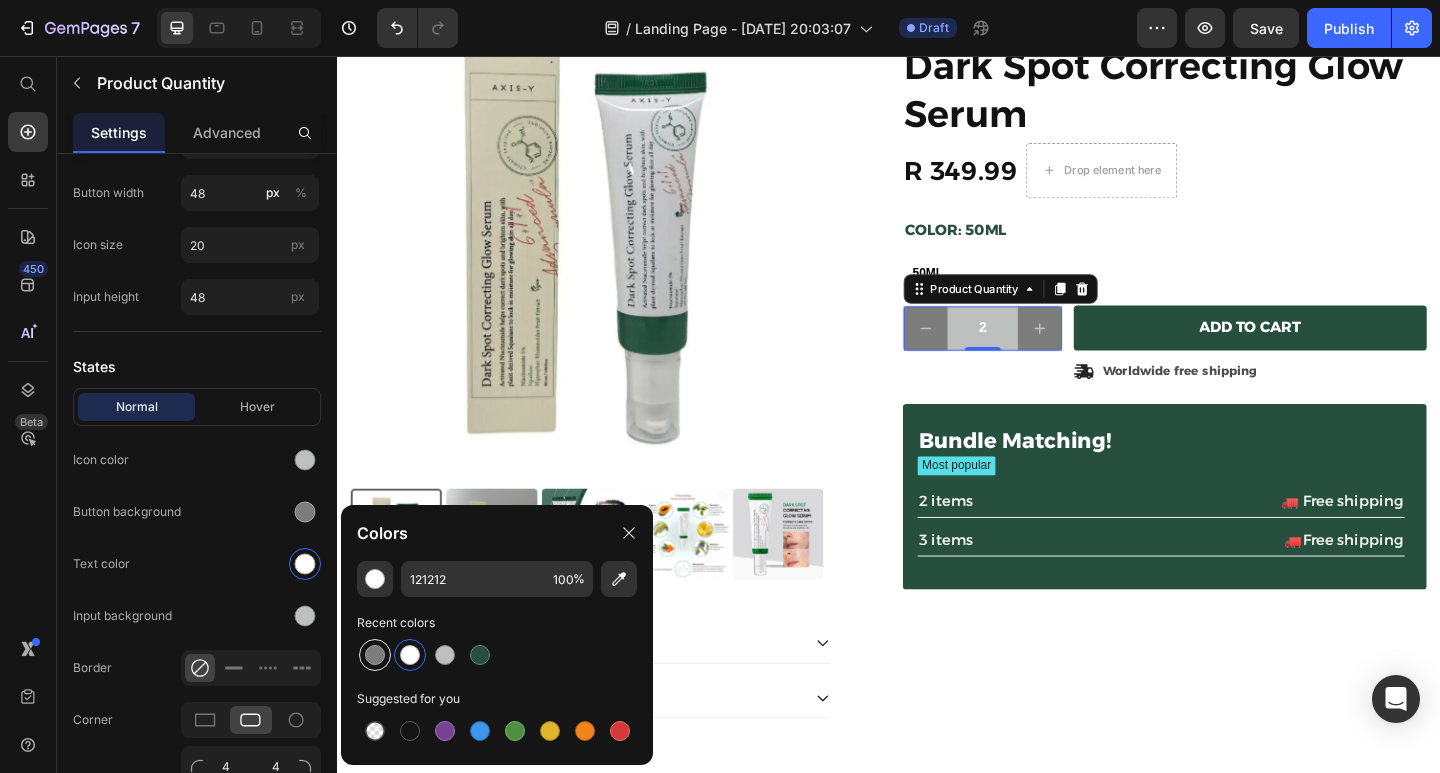 click at bounding box center [375, 655] 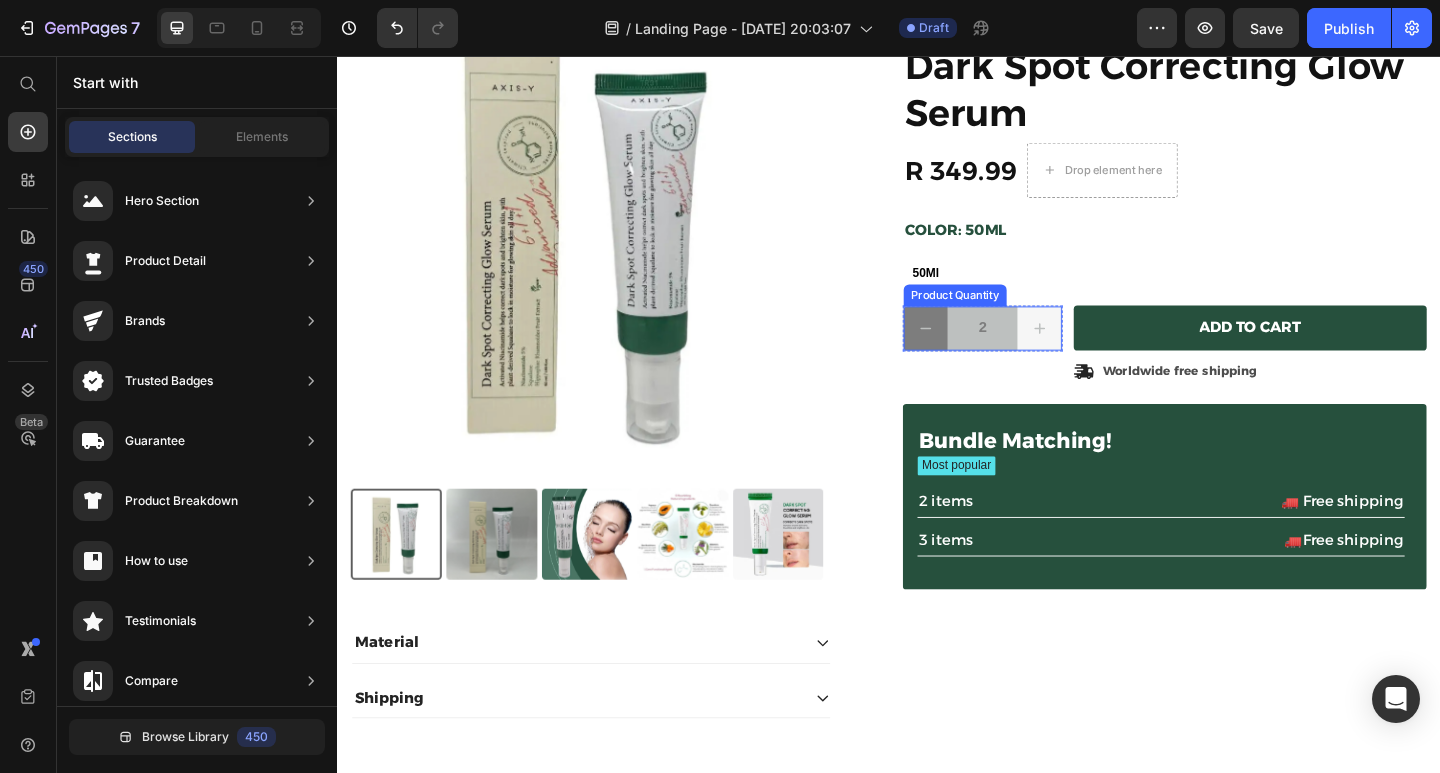click at bounding box center (1101, 353) 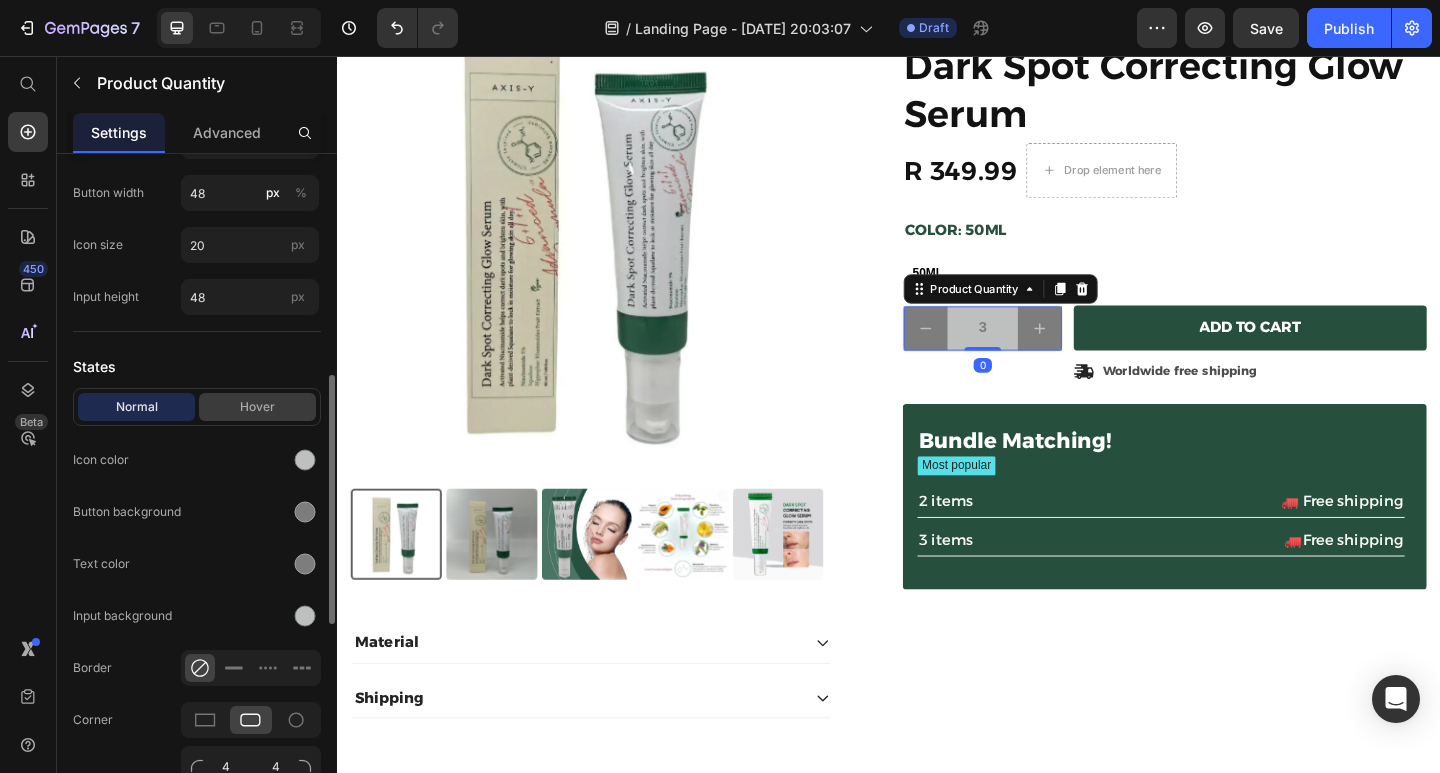 click on "Hover" at bounding box center (257, 407) 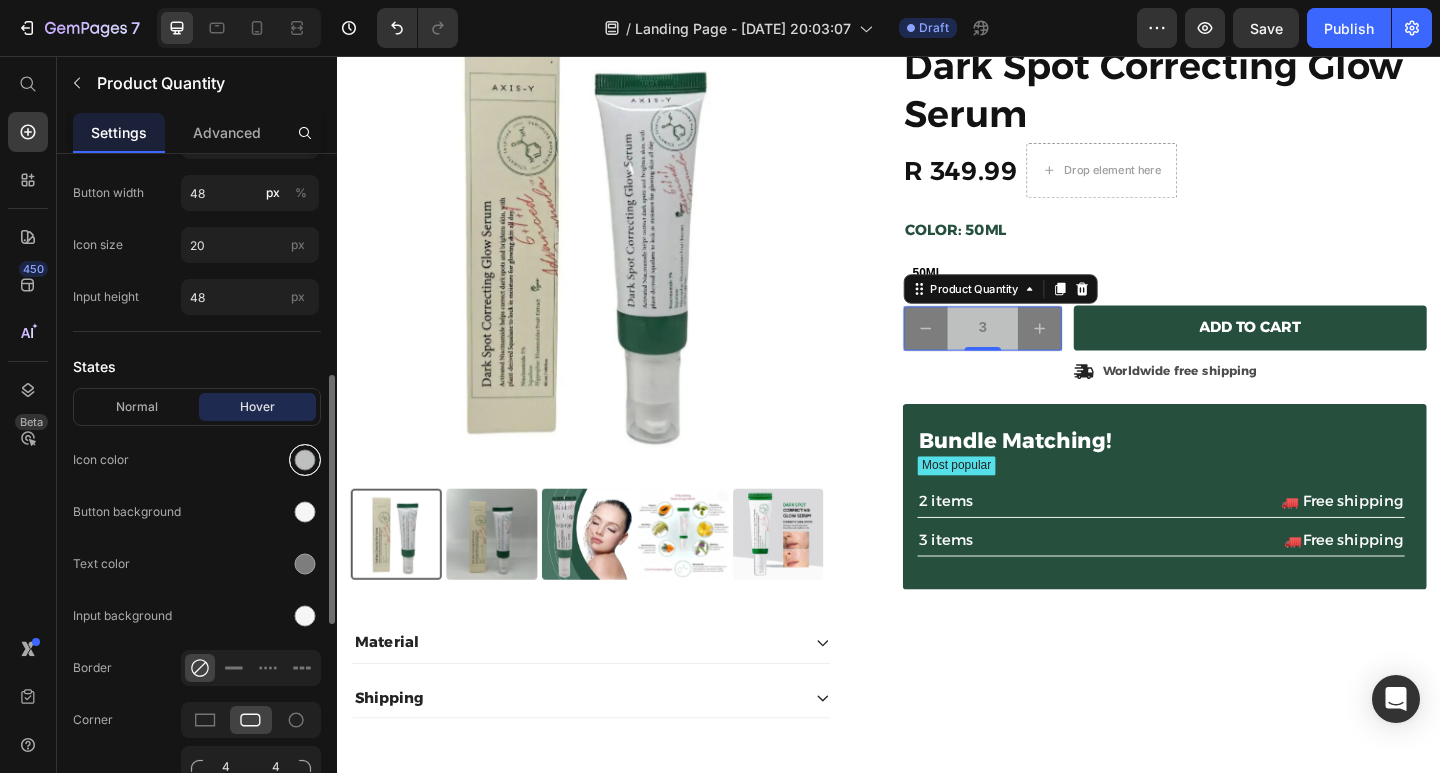 click at bounding box center (305, 460) 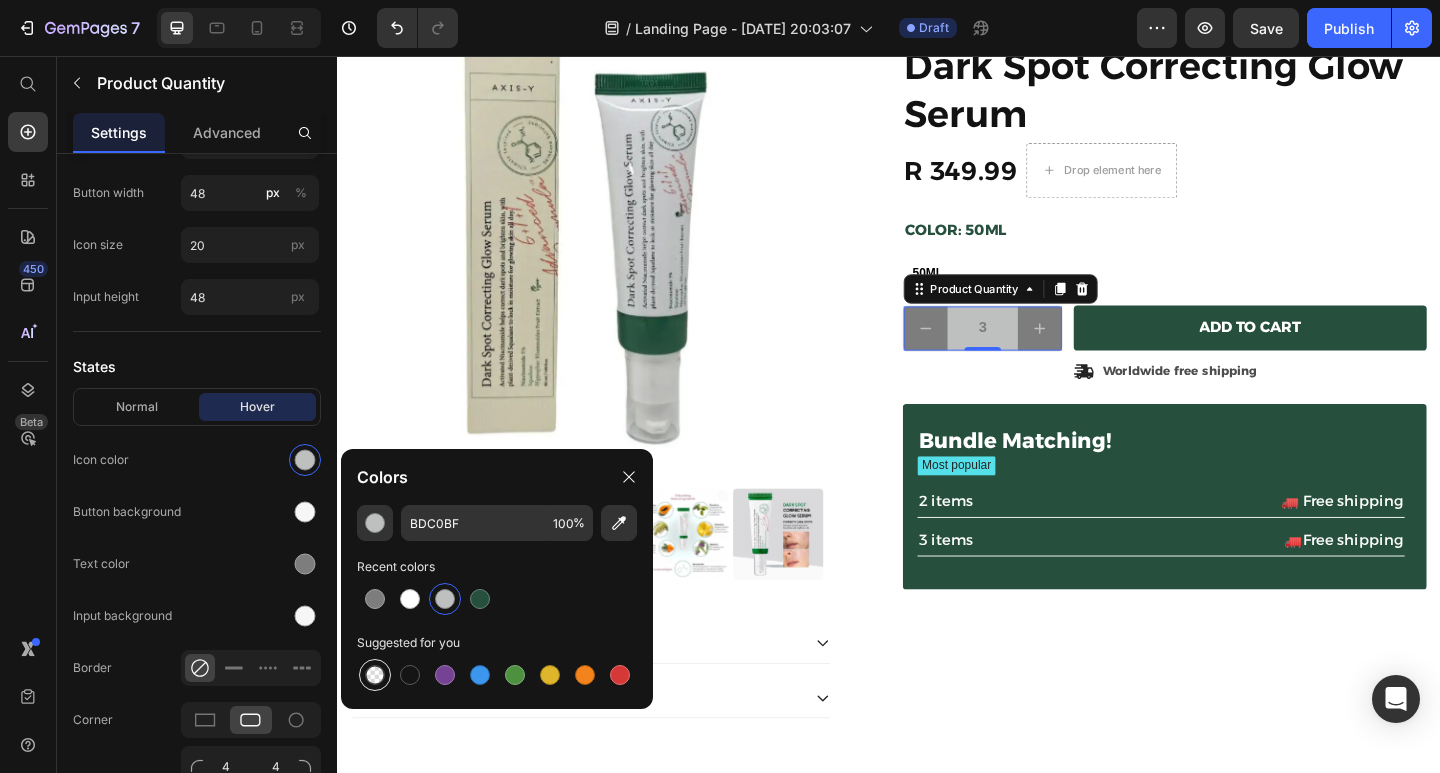 click at bounding box center (375, 675) 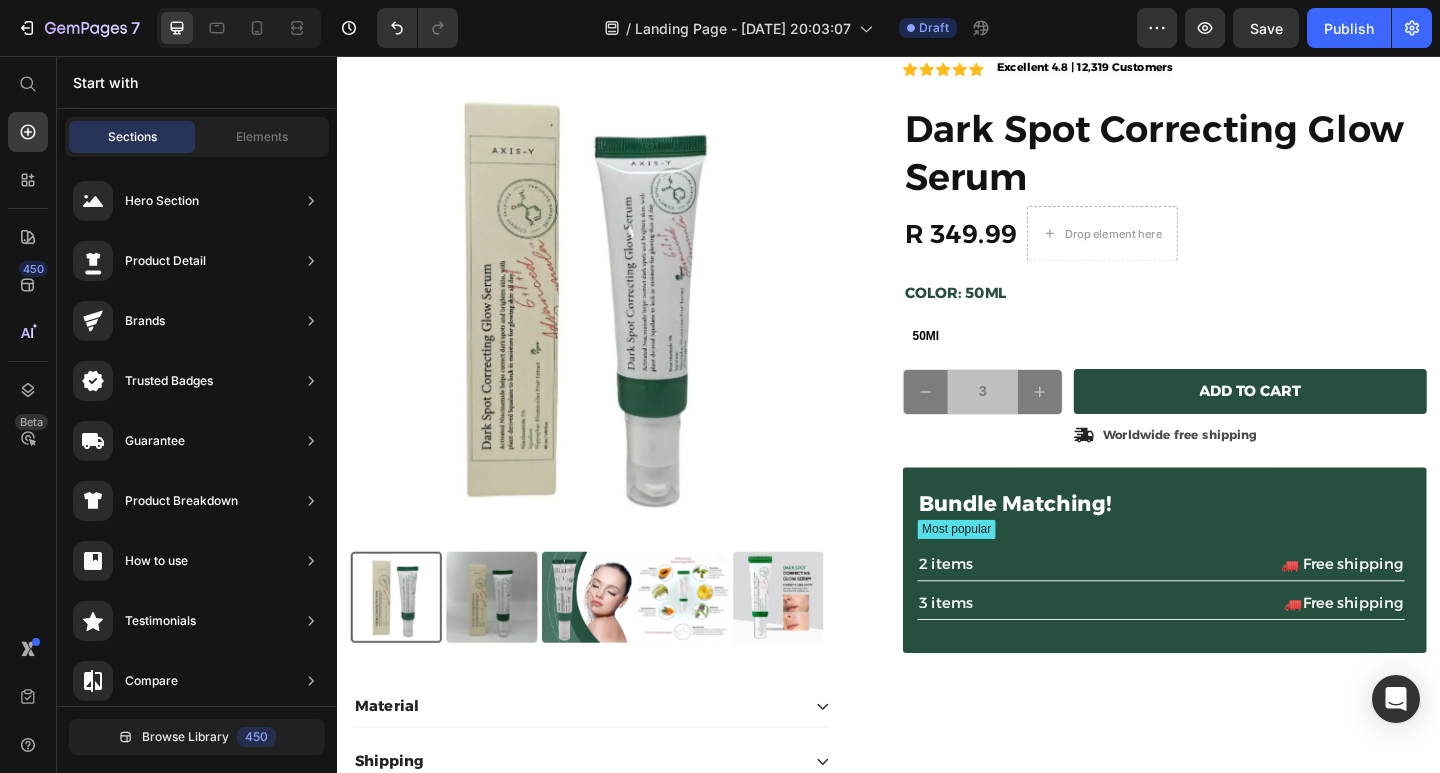 scroll, scrollTop: 0, scrollLeft: 0, axis: both 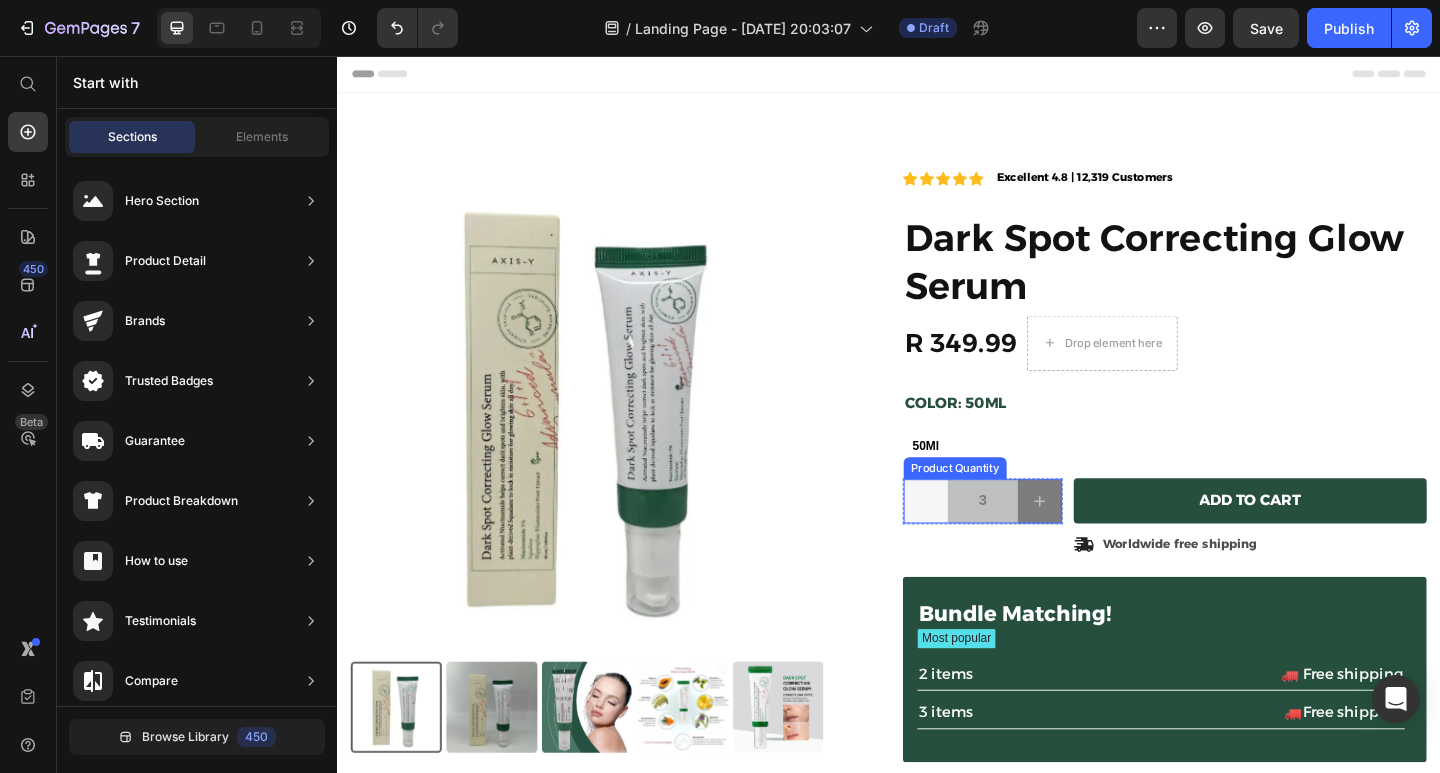 click 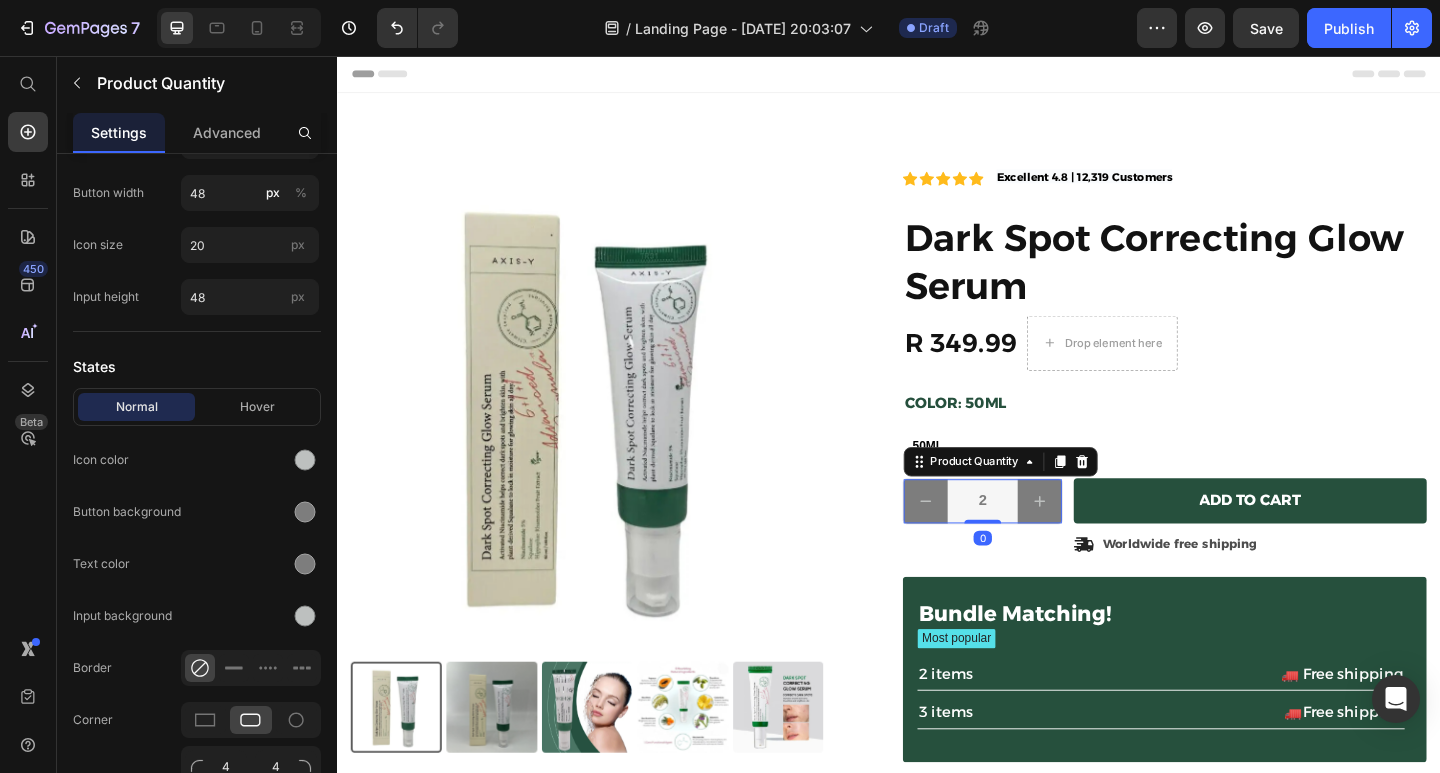 click on "2" at bounding box center (1039, 541) 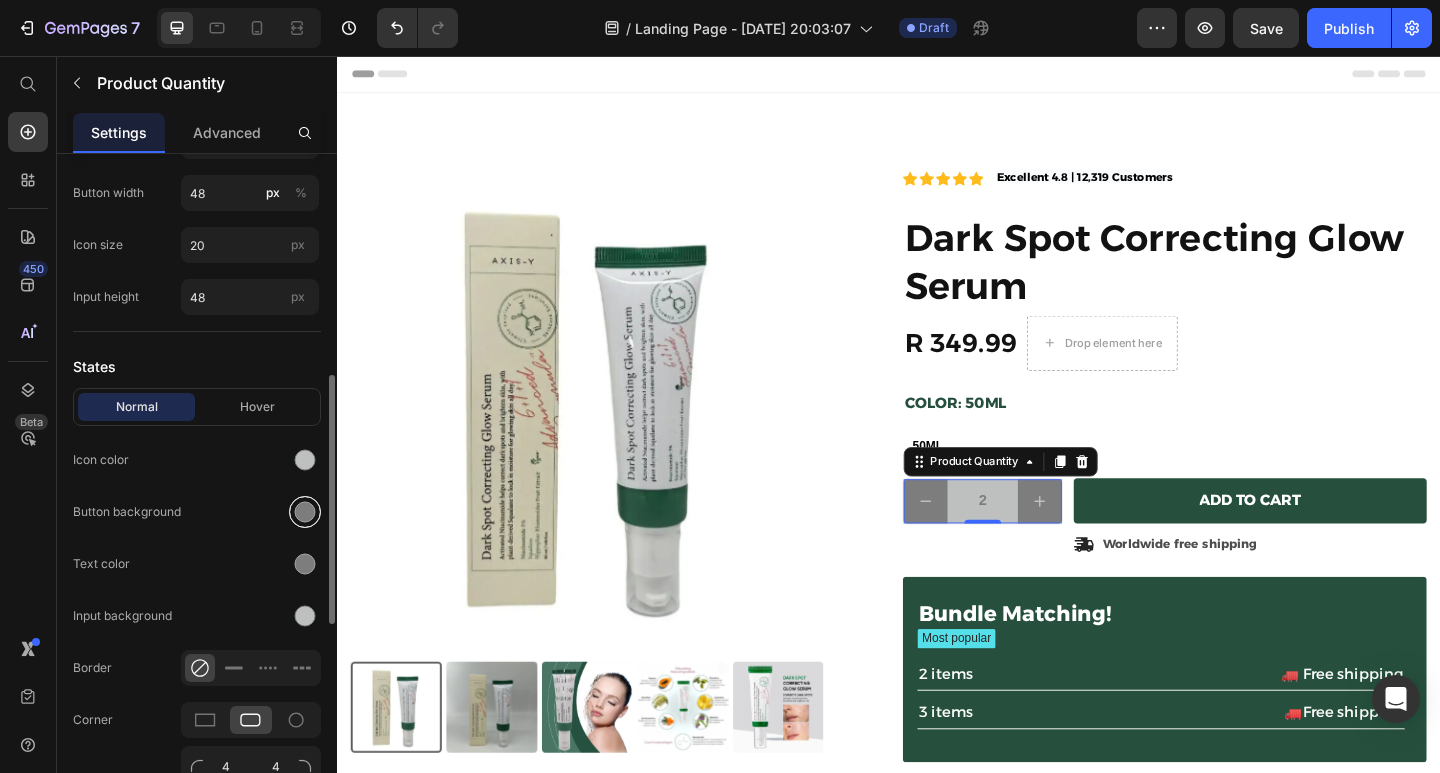 click at bounding box center [305, 512] 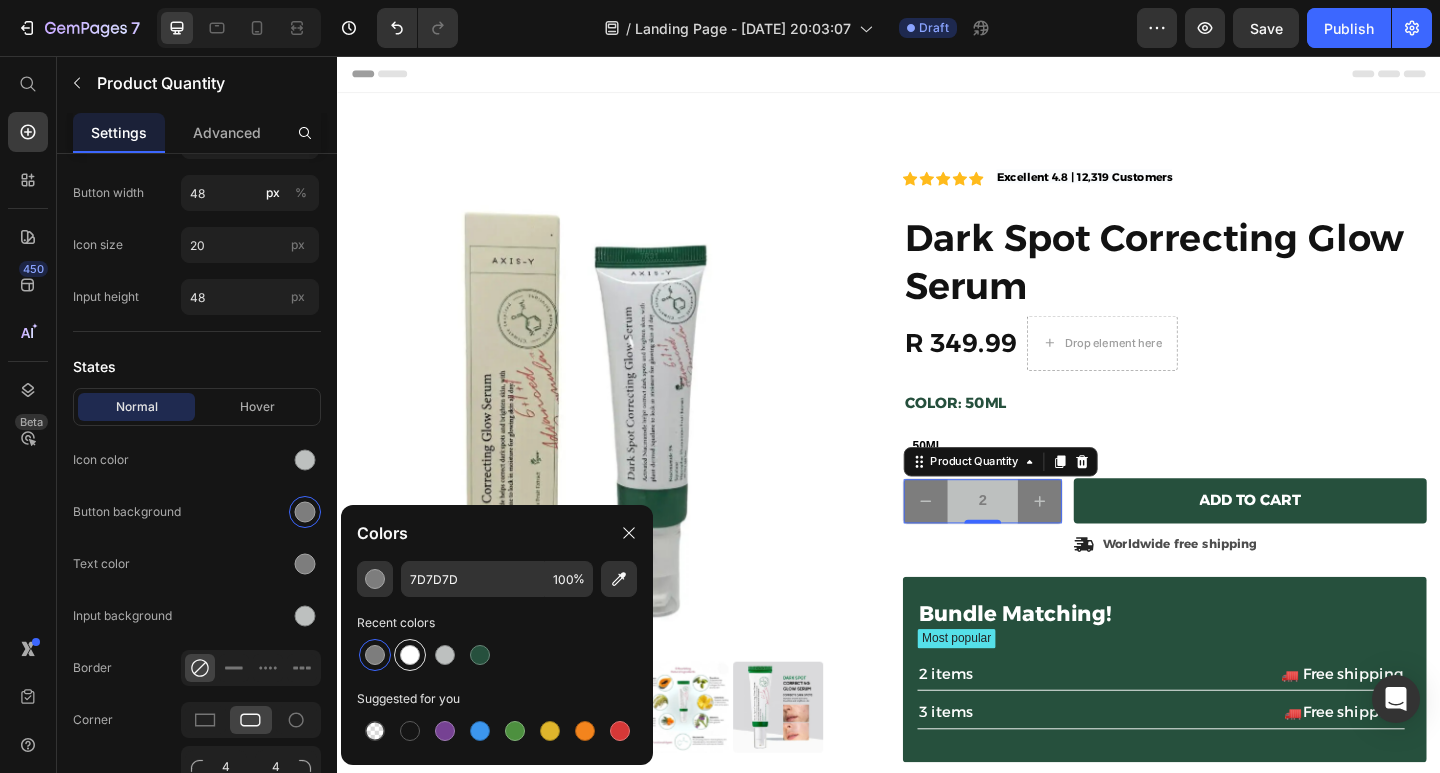click at bounding box center (410, 655) 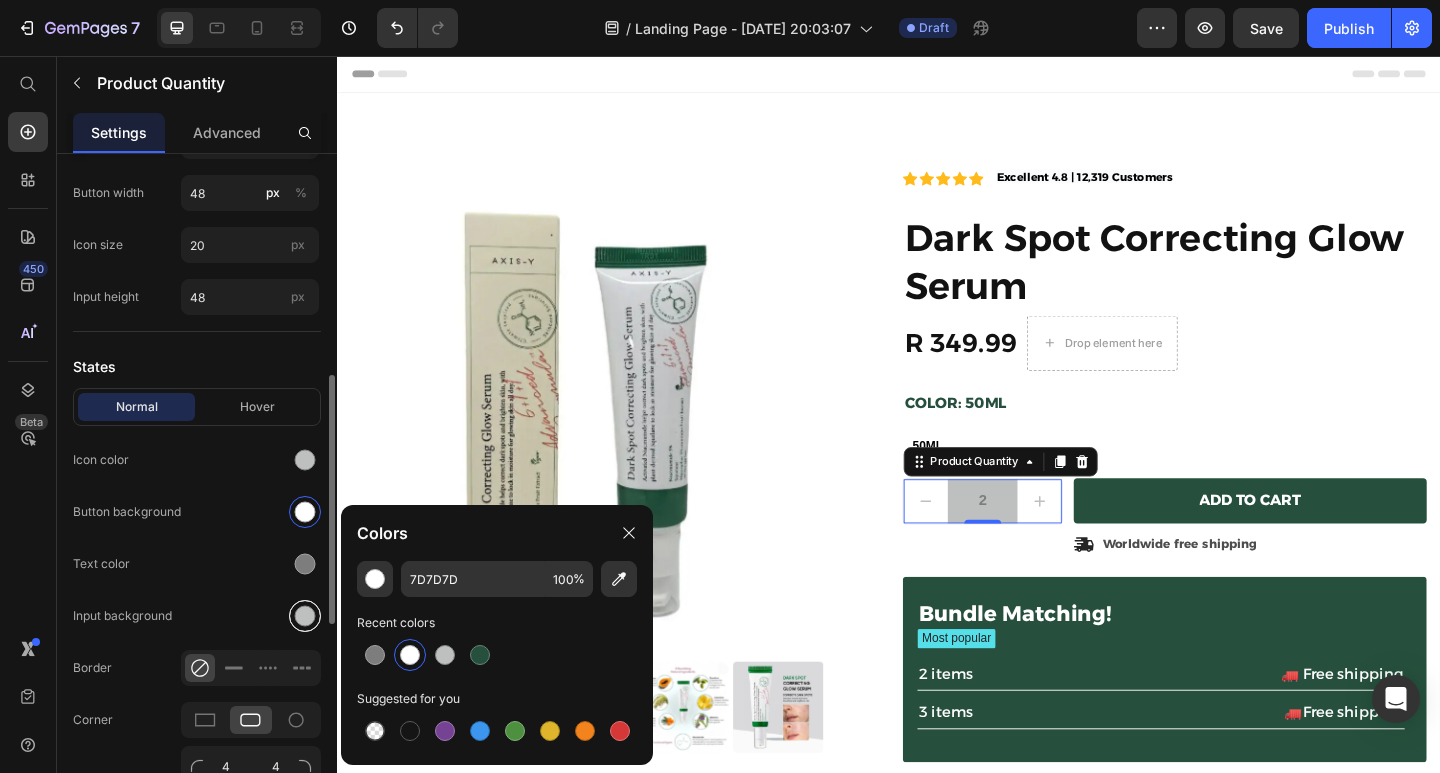 click at bounding box center (305, 616) 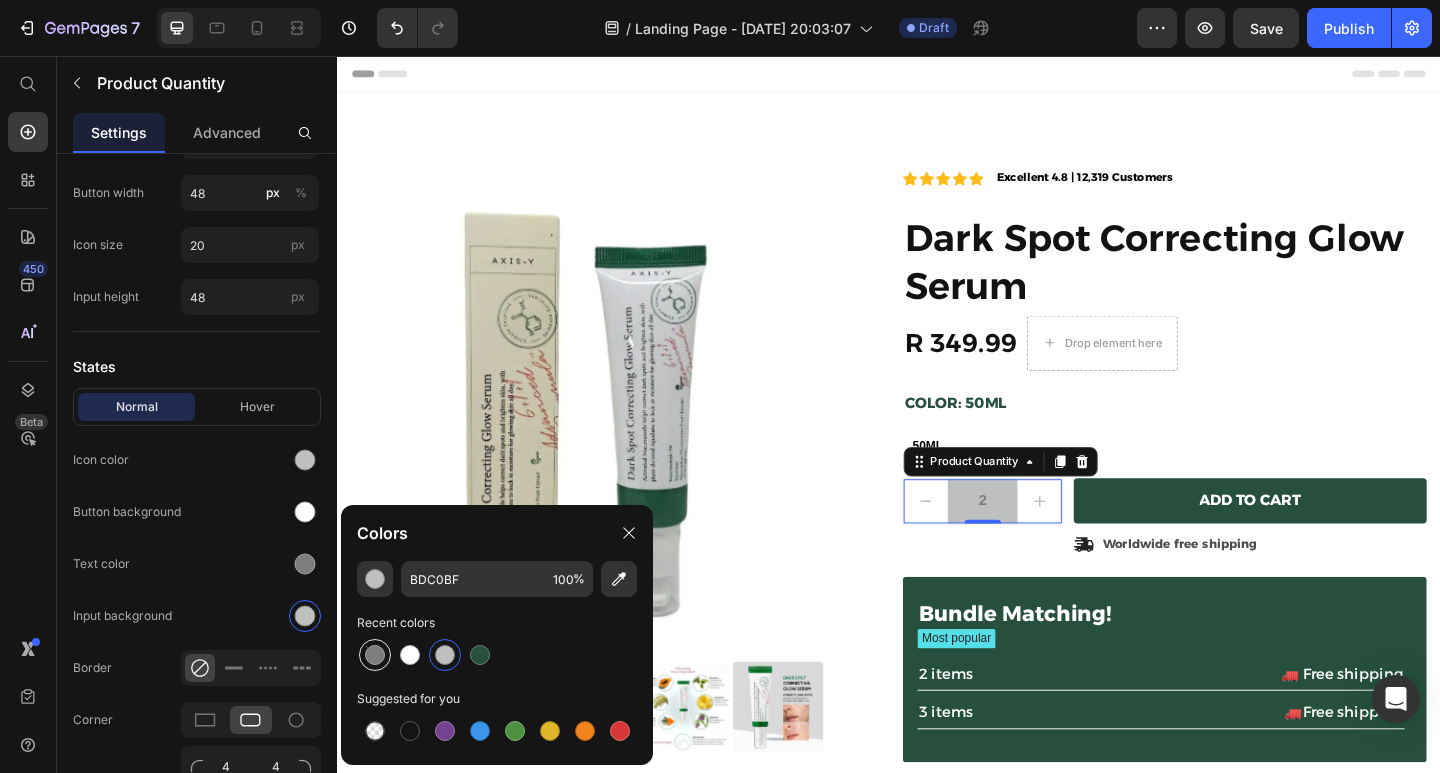 click at bounding box center (375, 655) 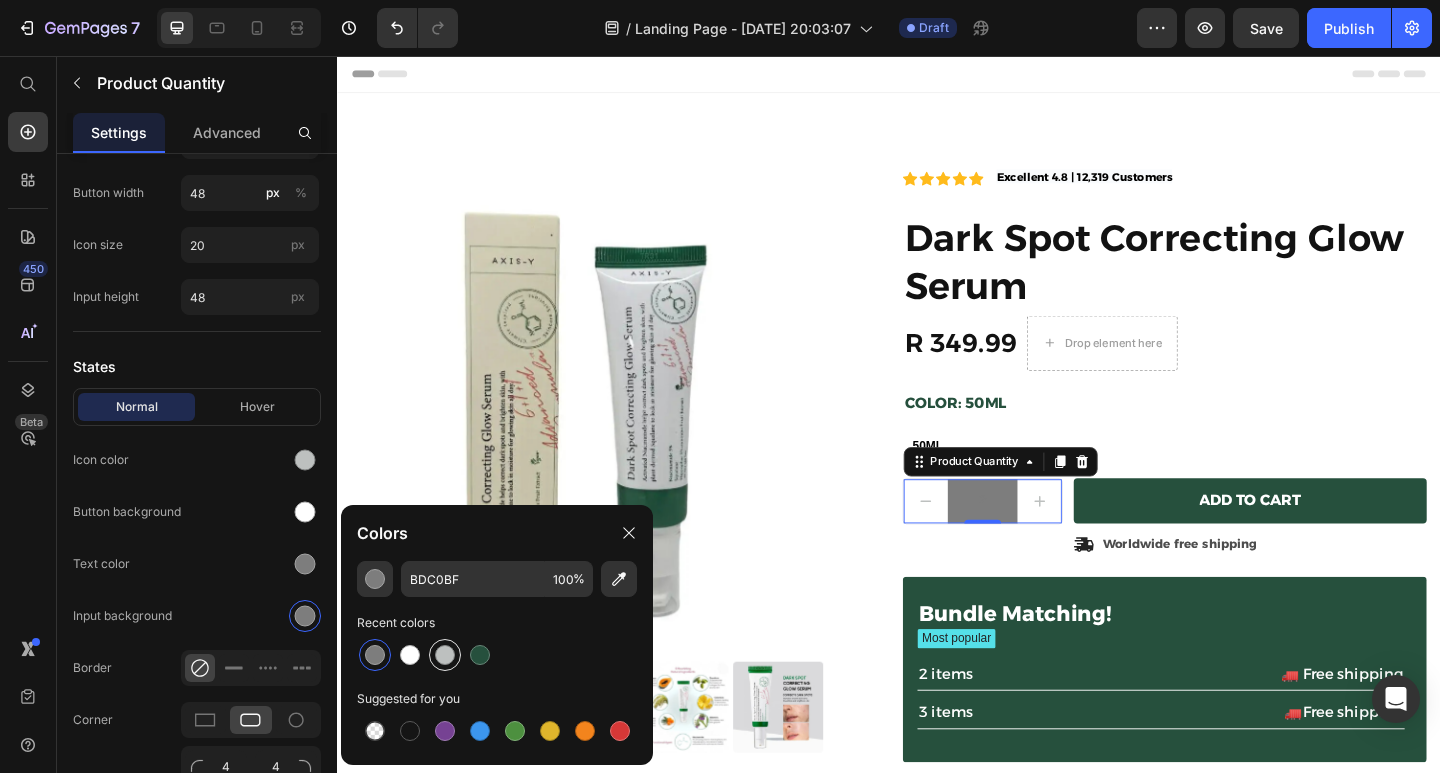 drag, startPoint x: 401, startPoint y: 655, endPoint x: 440, endPoint y: 648, distance: 39.623226 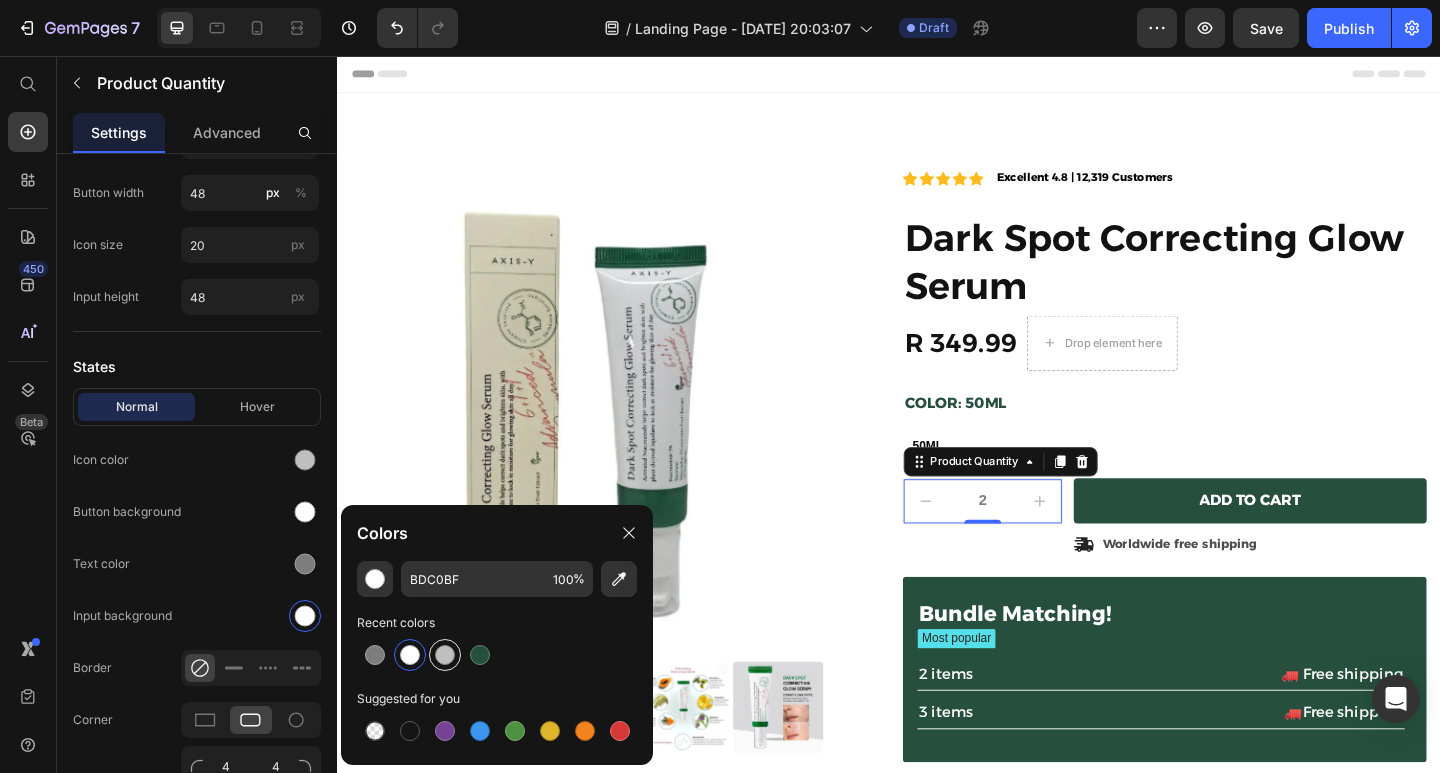 click at bounding box center [445, 655] 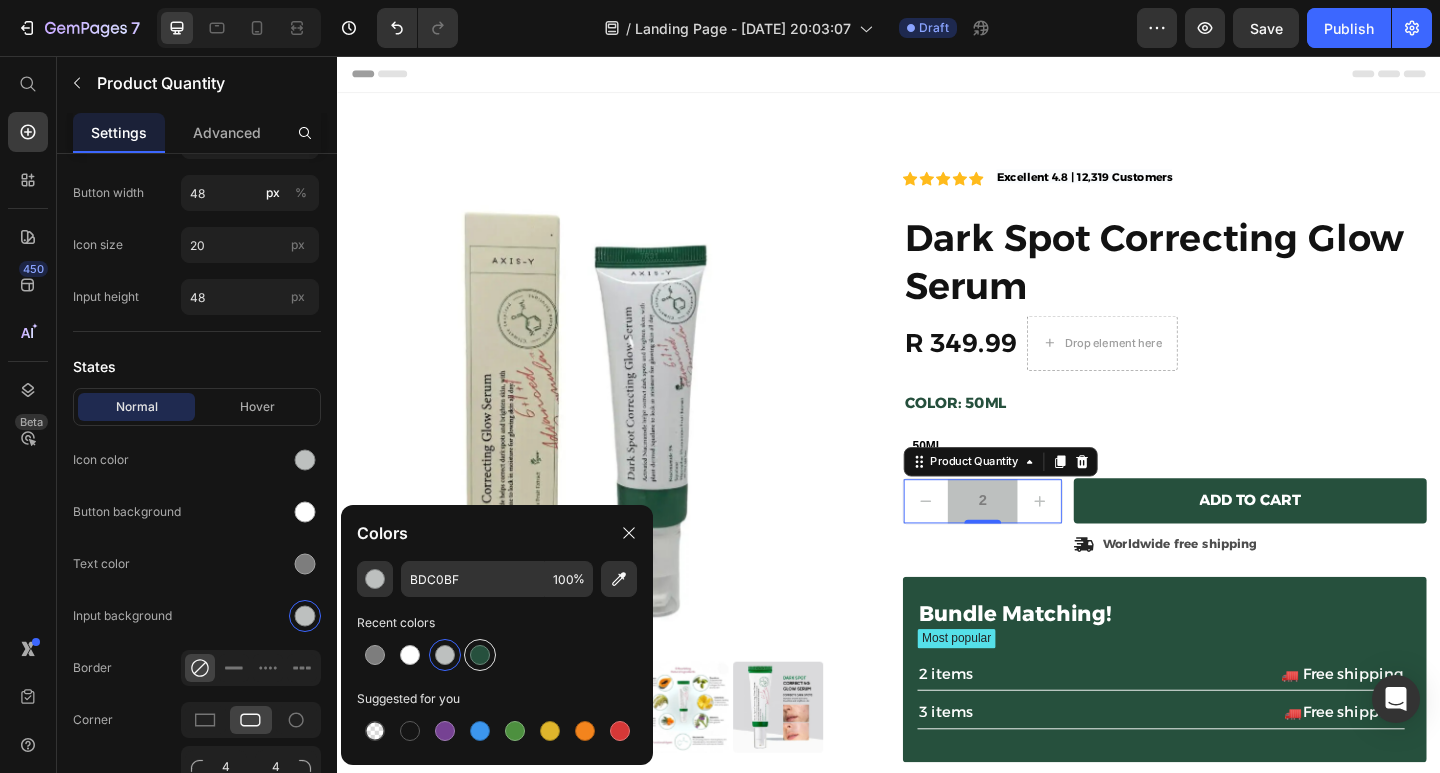 click at bounding box center [480, 655] 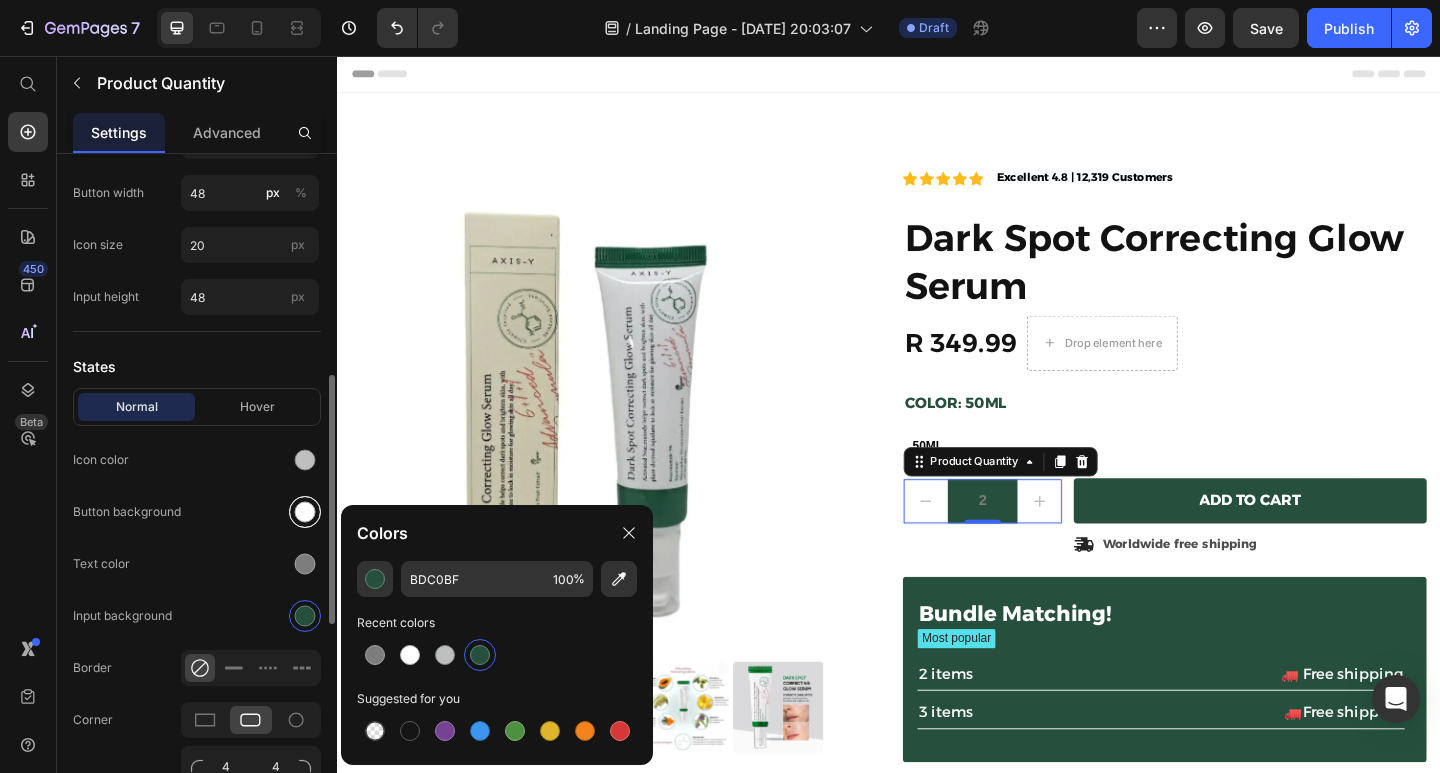 click at bounding box center [305, 512] 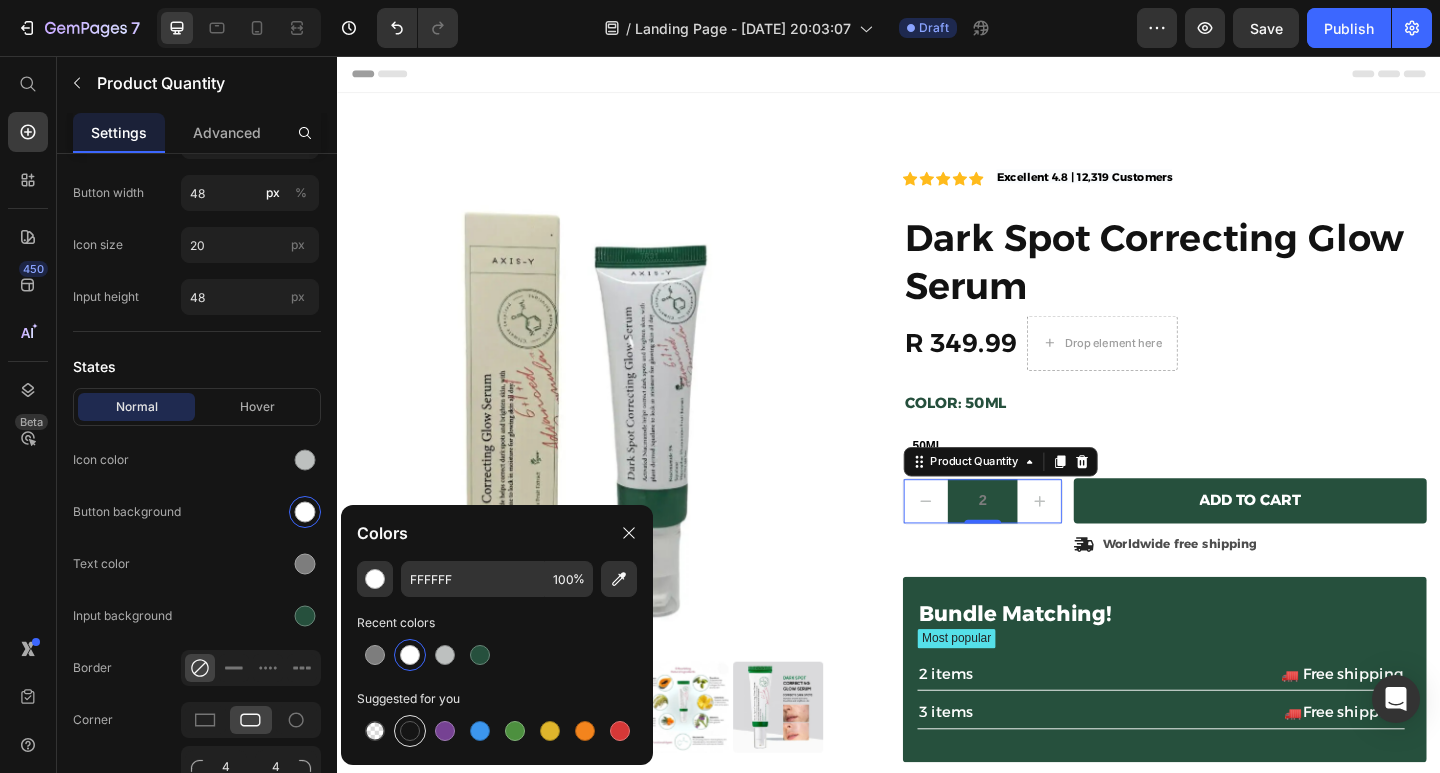 click at bounding box center (410, 731) 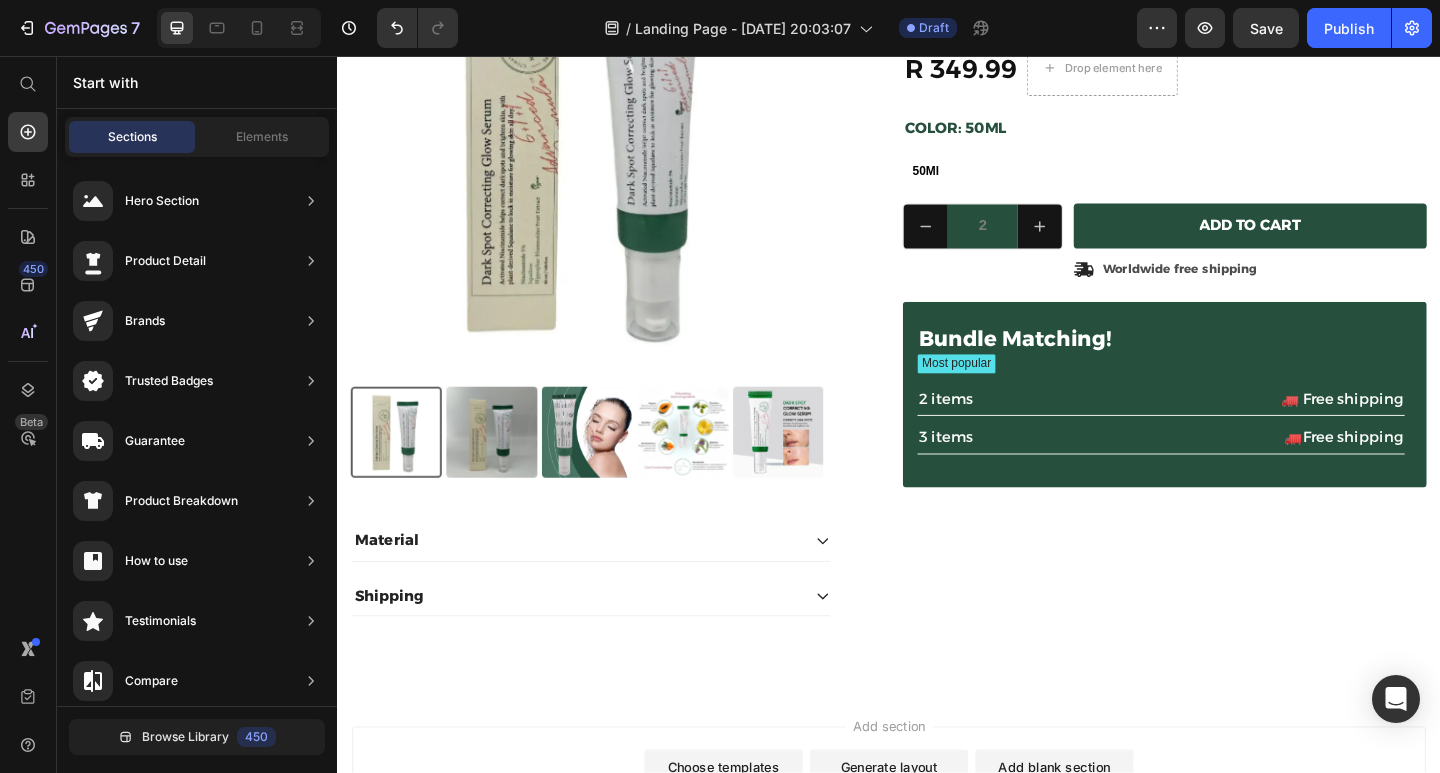 scroll, scrollTop: 301, scrollLeft: 0, axis: vertical 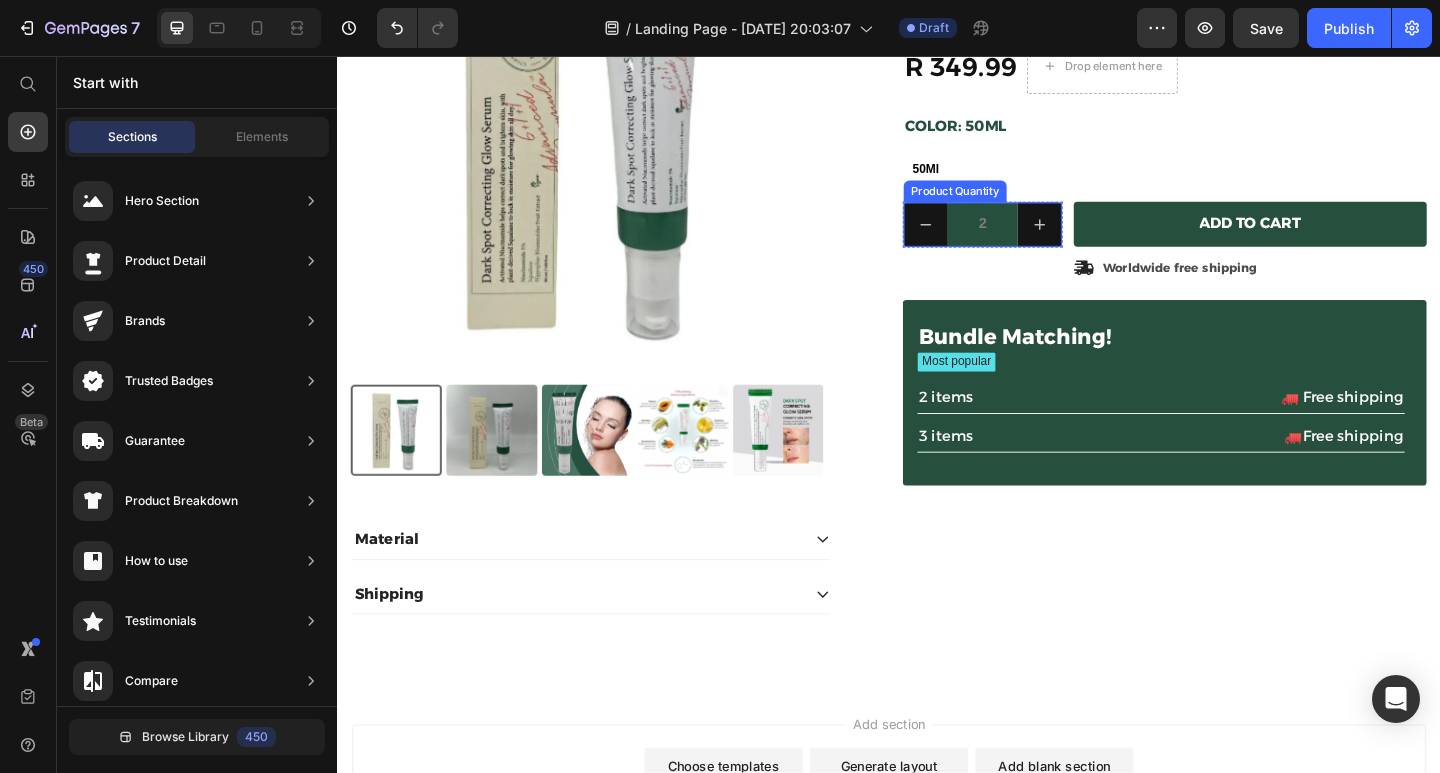 click at bounding box center [977, 240] 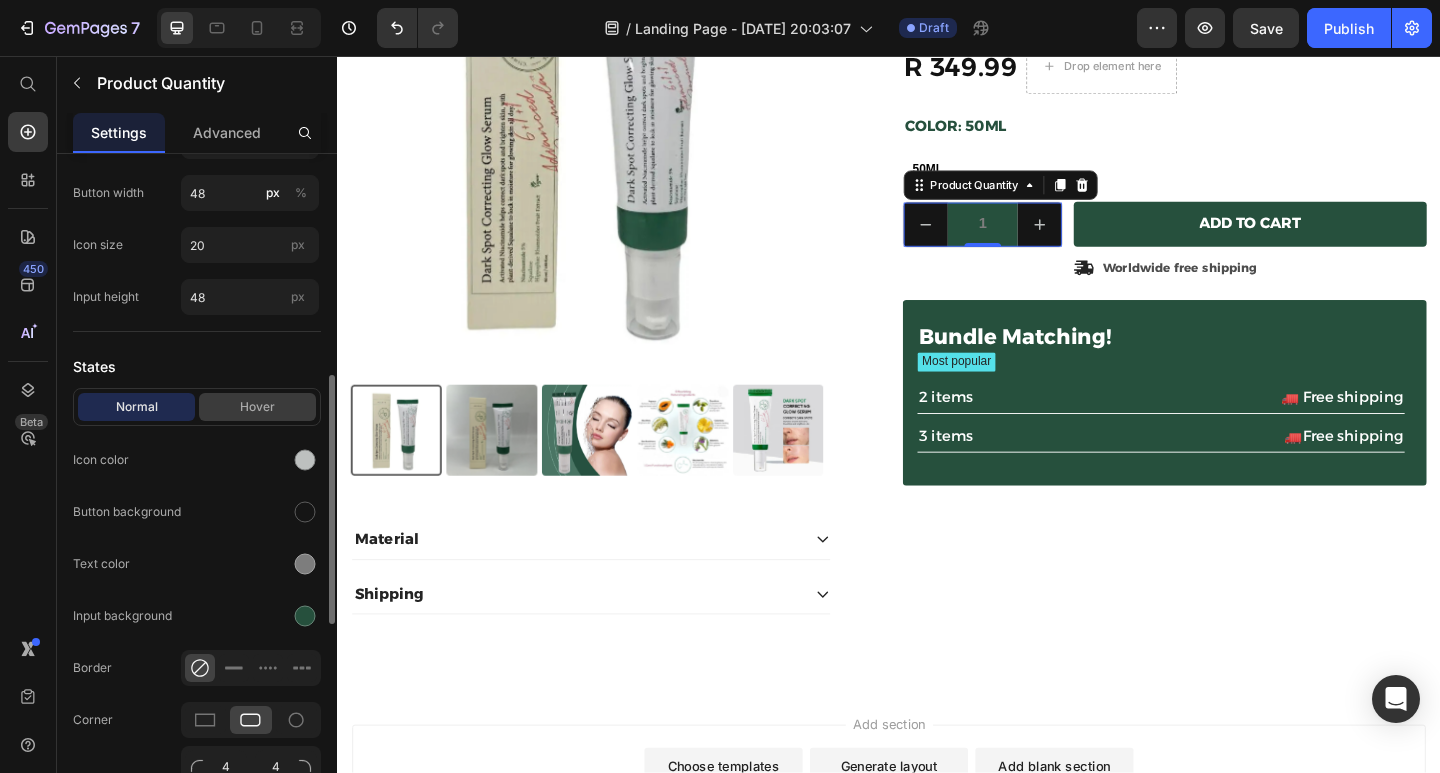 click on "Hover" at bounding box center [257, 407] 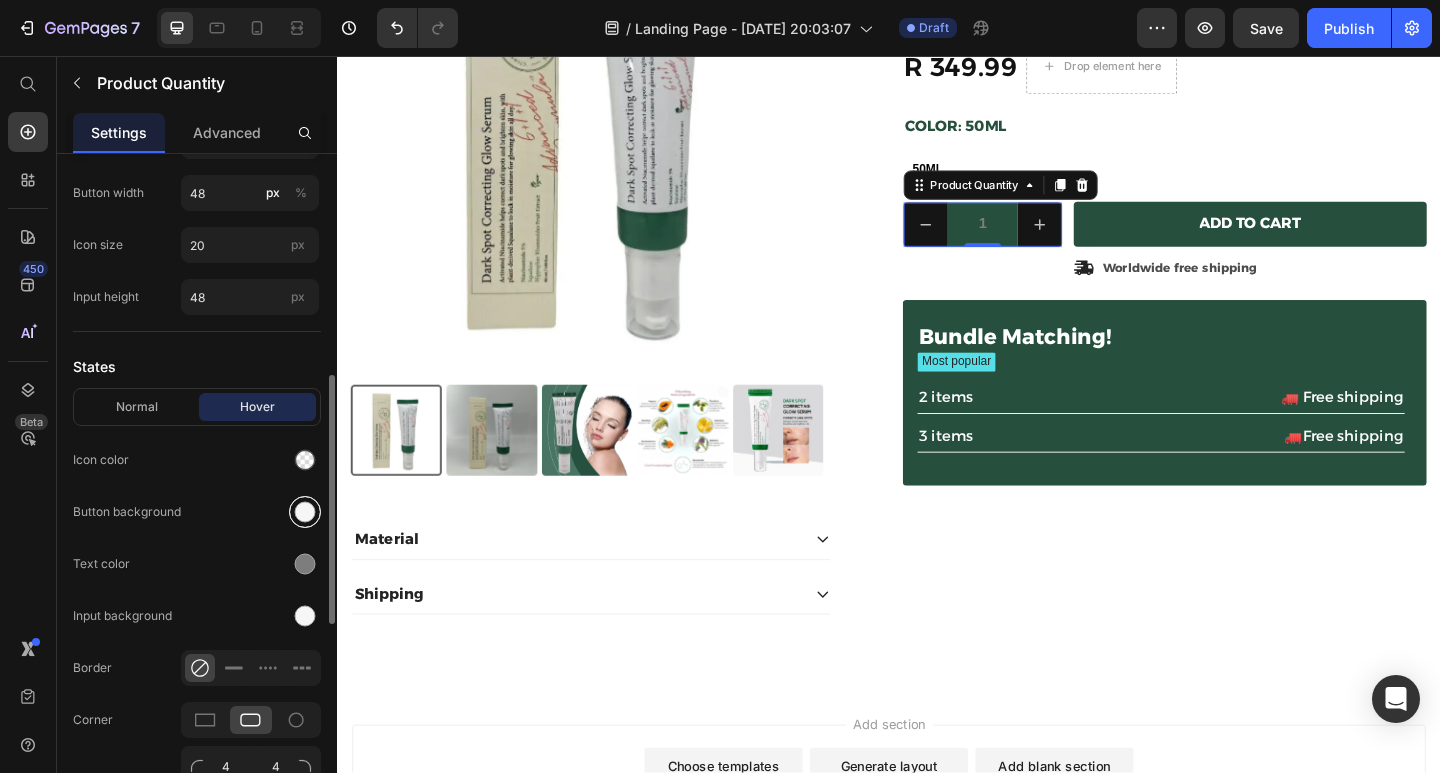 click at bounding box center (305, 512) 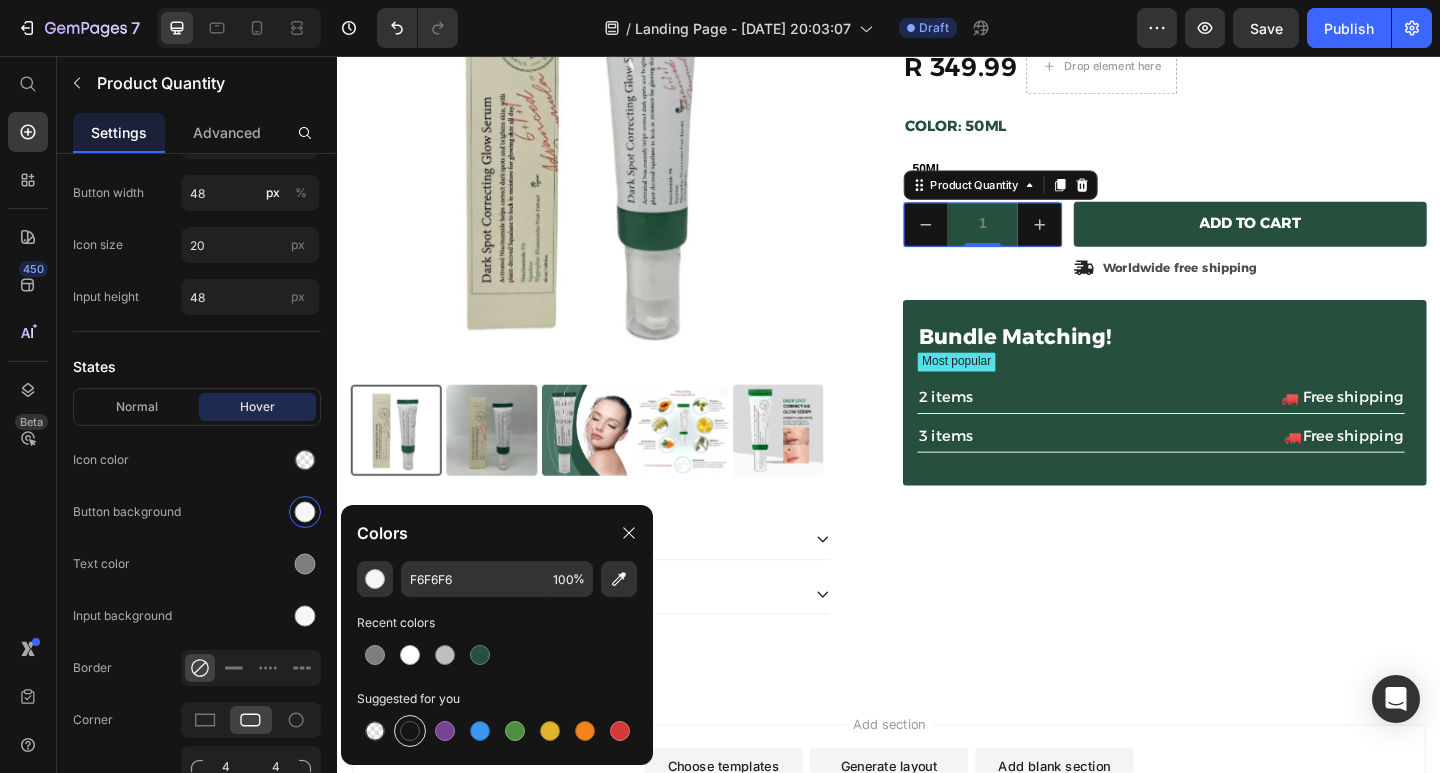 click at bounding box center [410, 731] 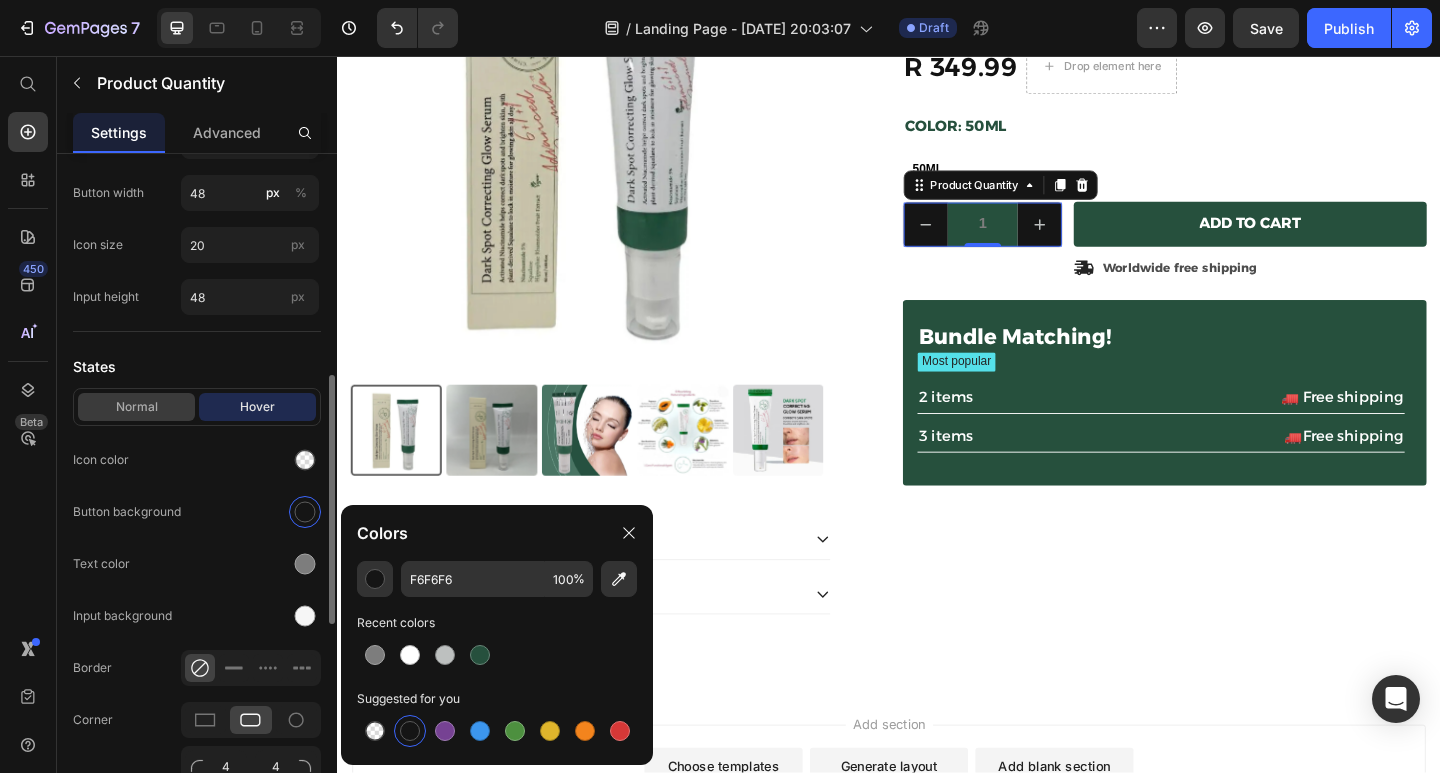 click on "Normal" at bounding box center (136, 407) 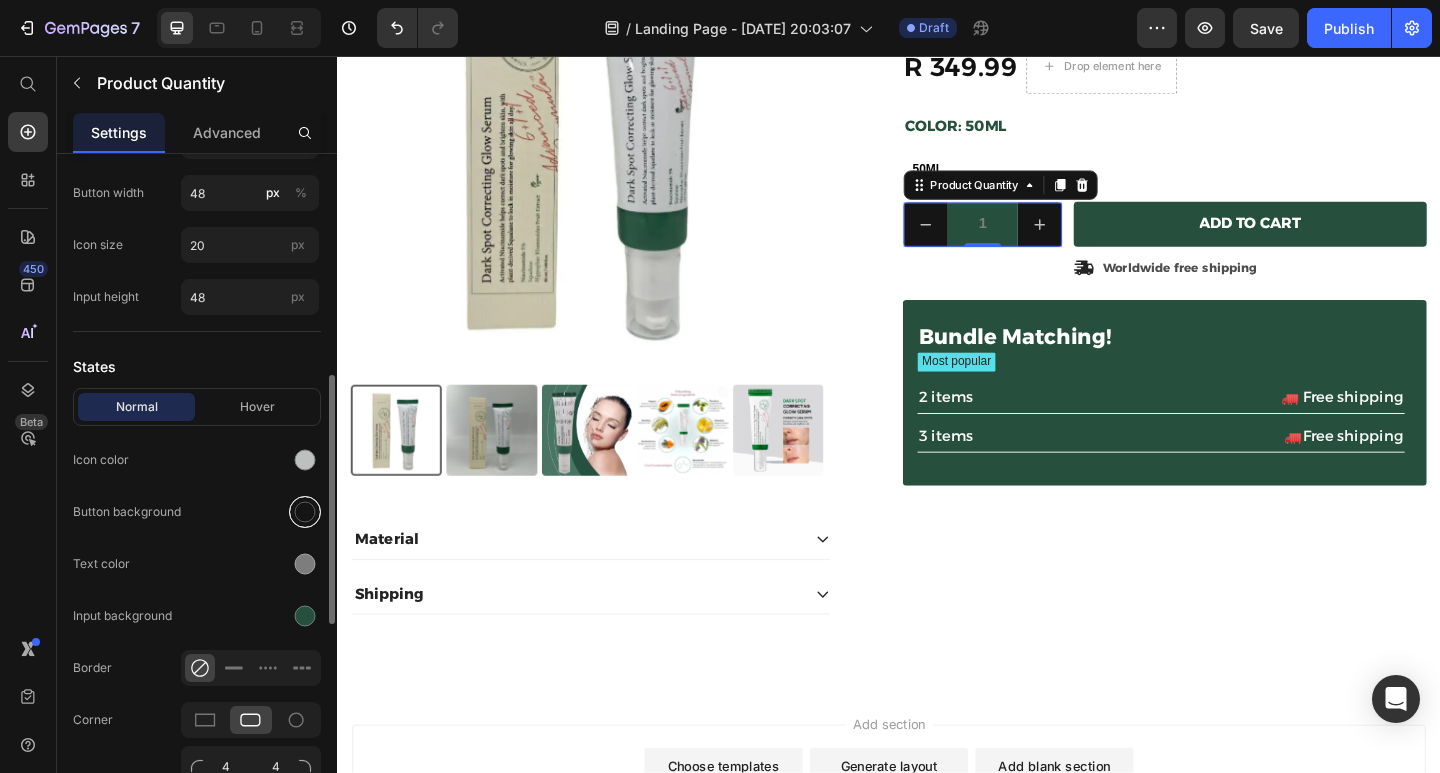 click at bounding box center [305, 512] 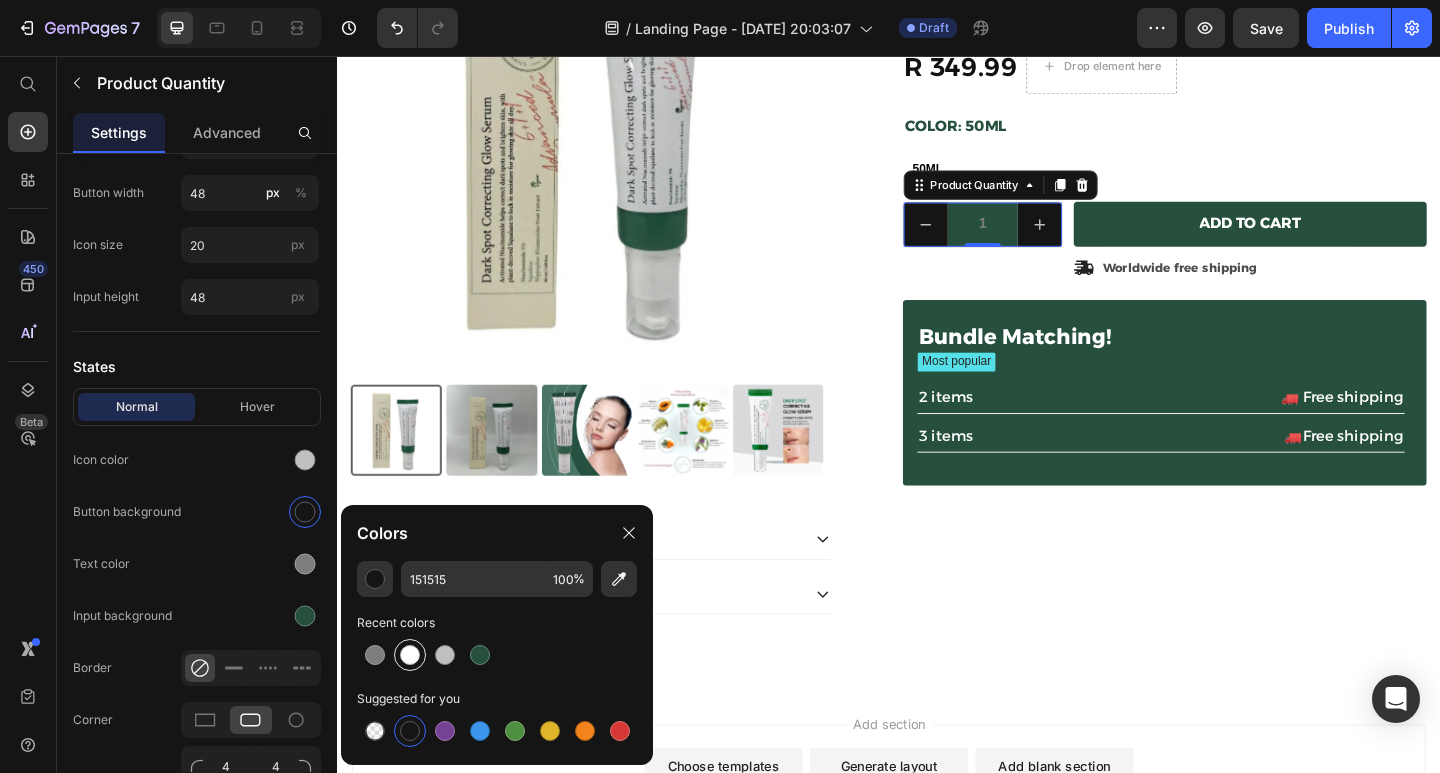click at bounding box center (410, 655) 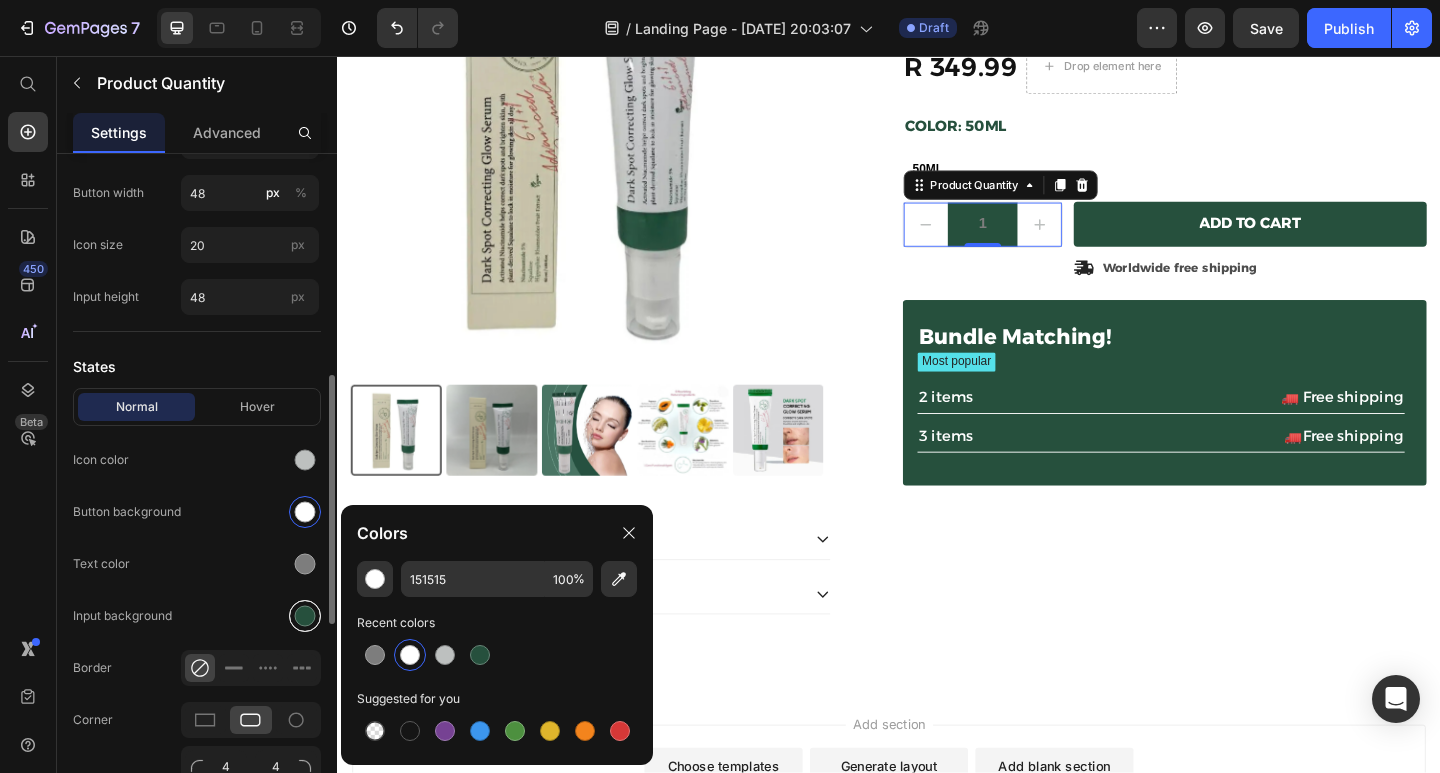 click at bounding box center [305, 616] 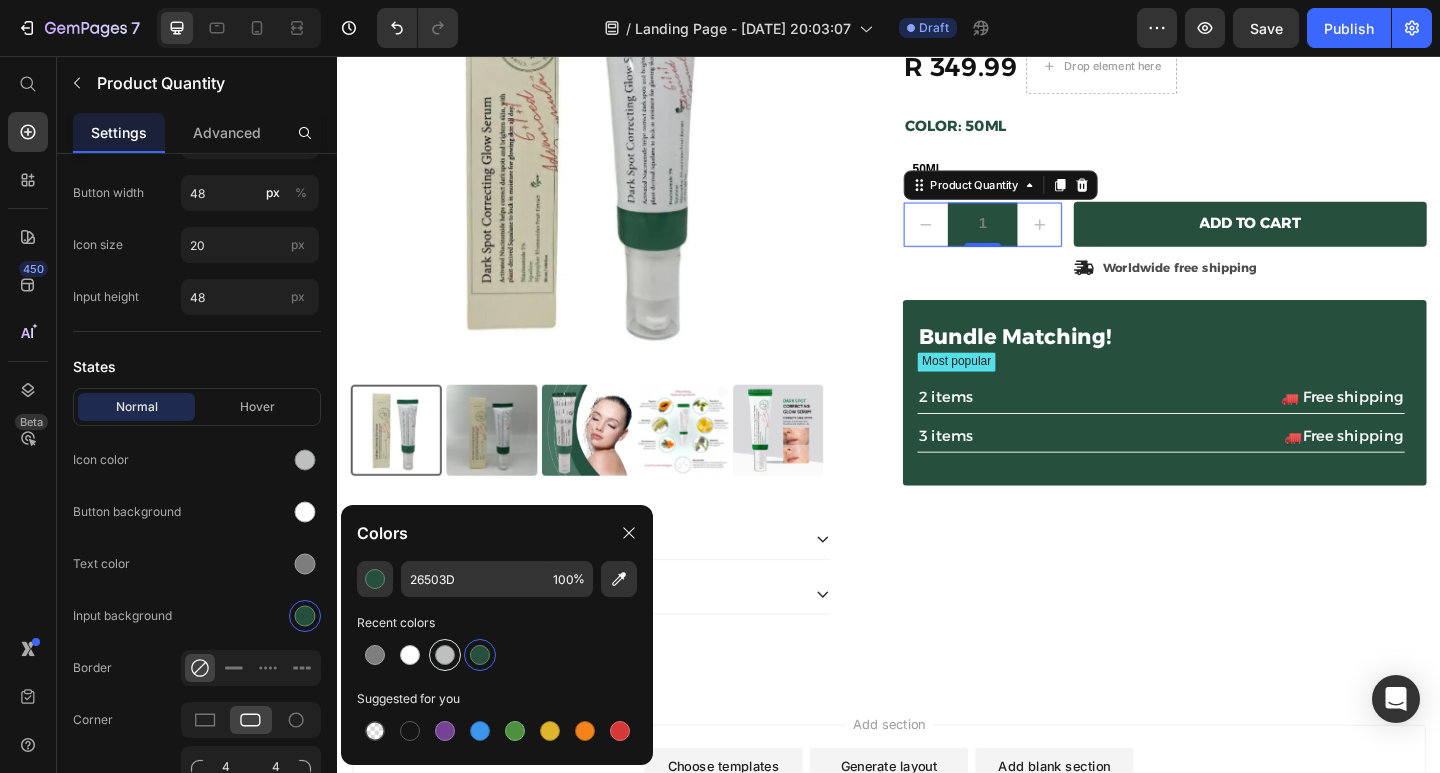 click at bounding box center (445, 655) 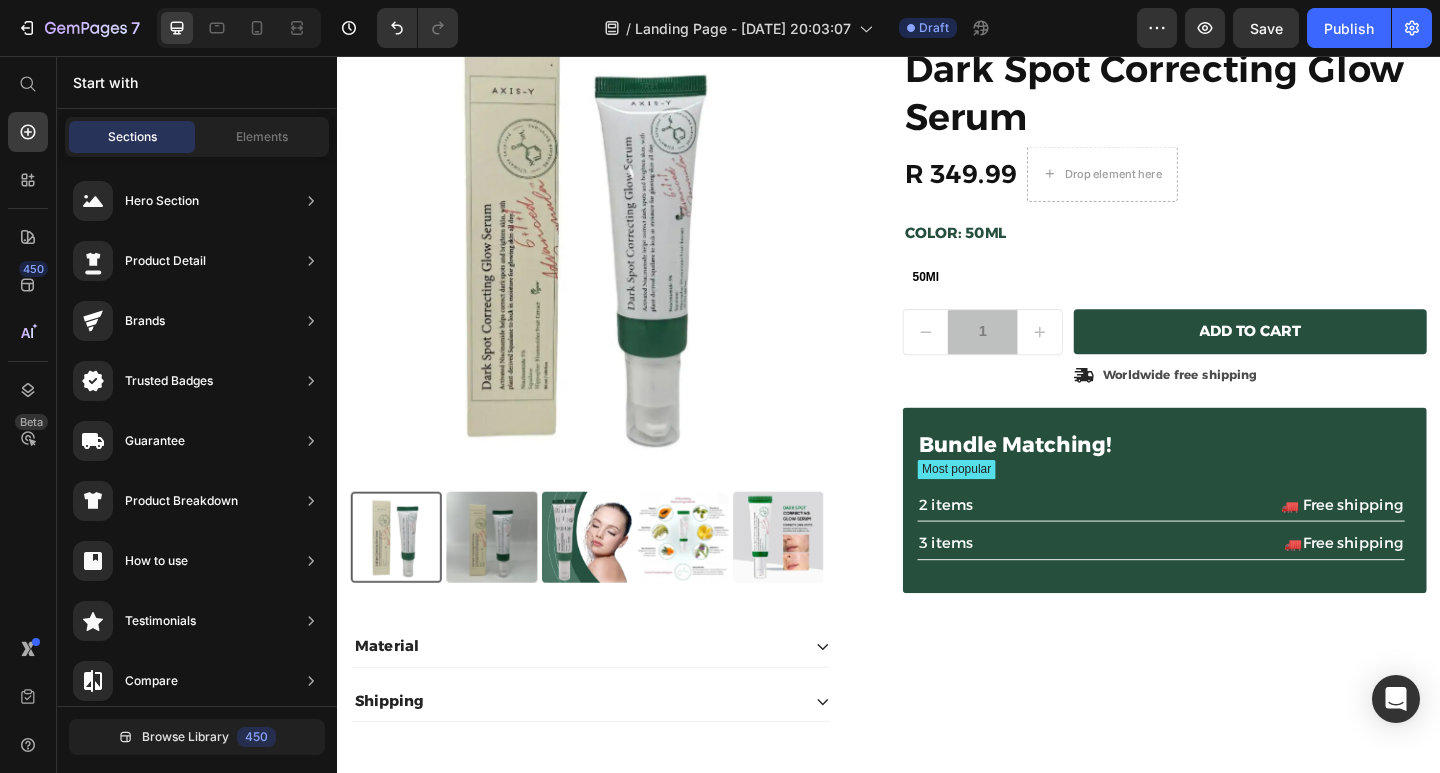 scroll, scrollTop: 0, scrollLeft: 0, axis: both 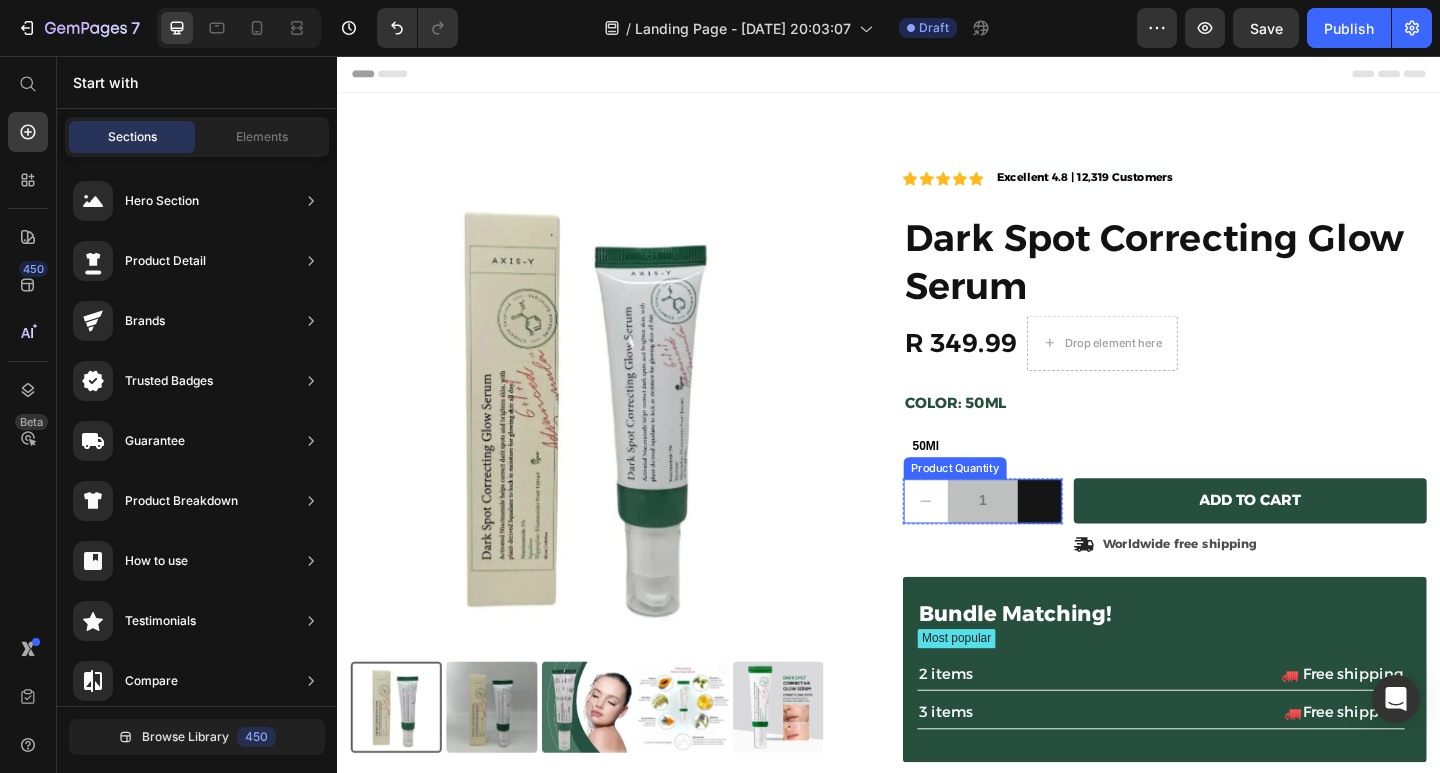 click 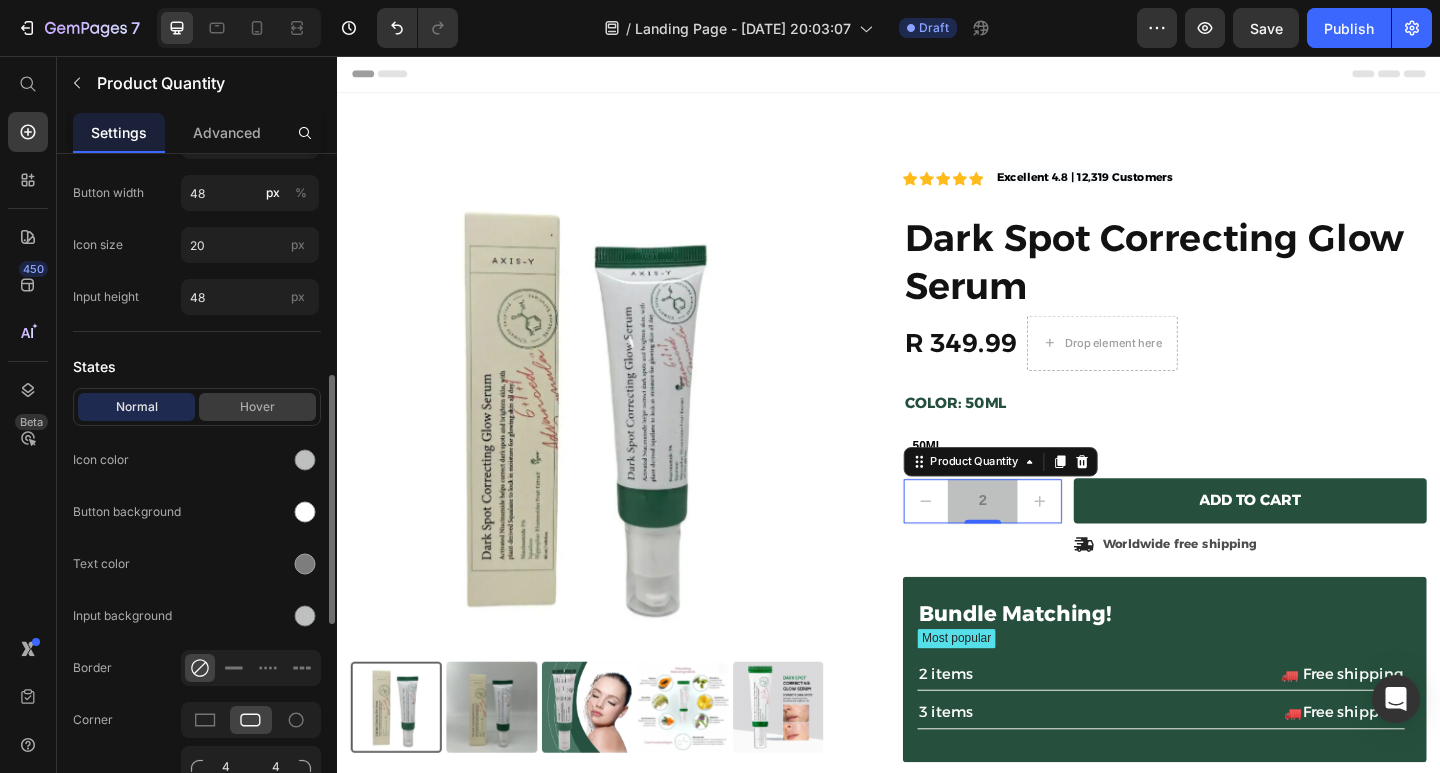click on "Hover" at bounding box center [257, 407] 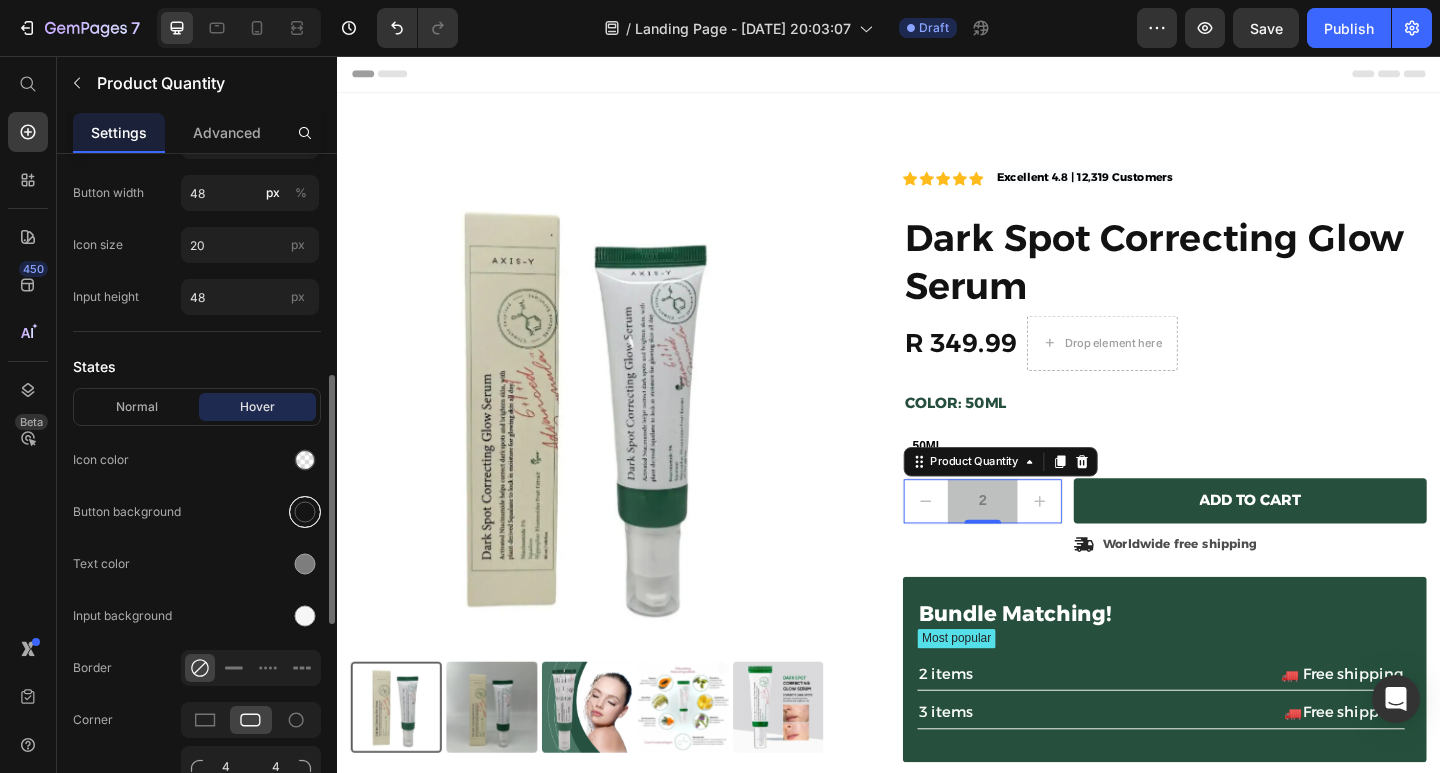 click at bounding box center (305, 512) 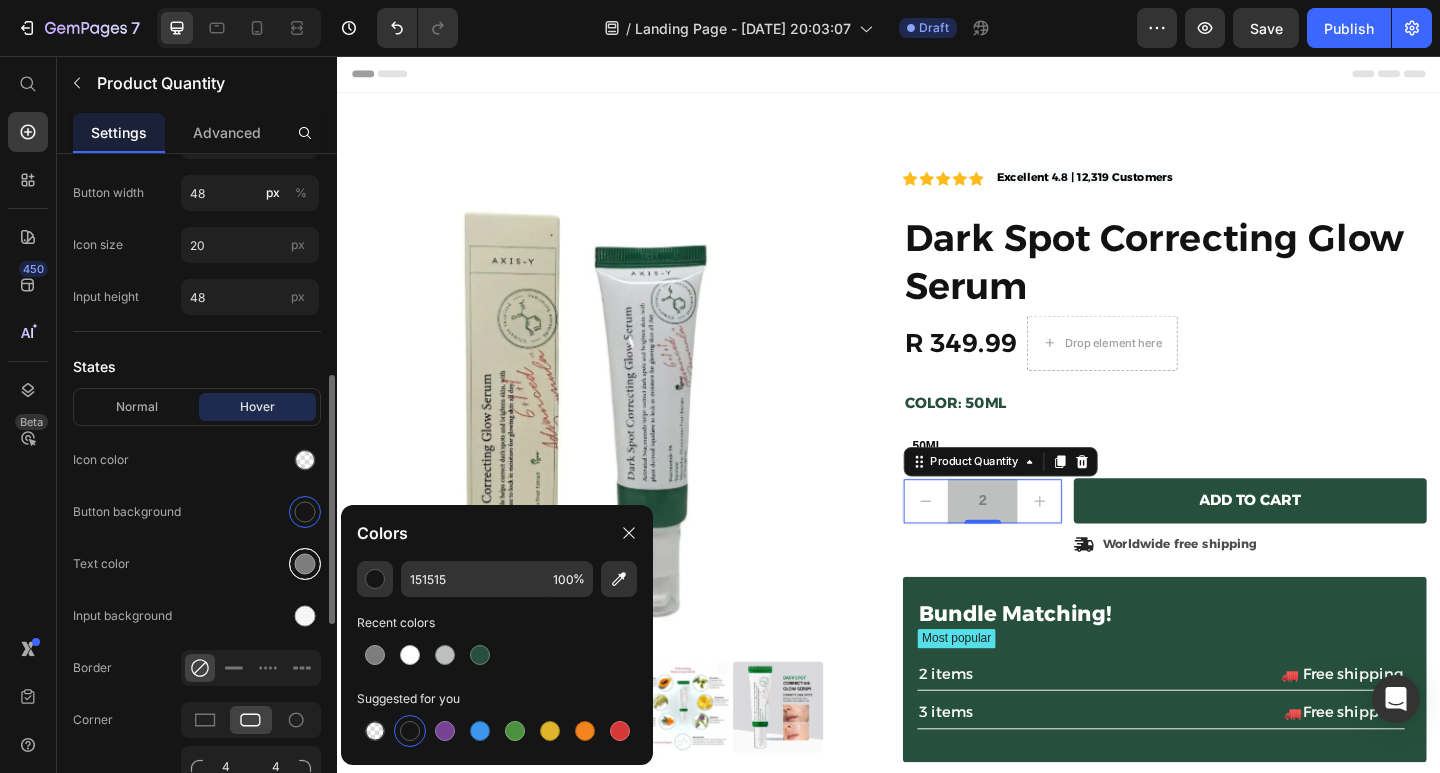 click at bounding box center [305, 564] 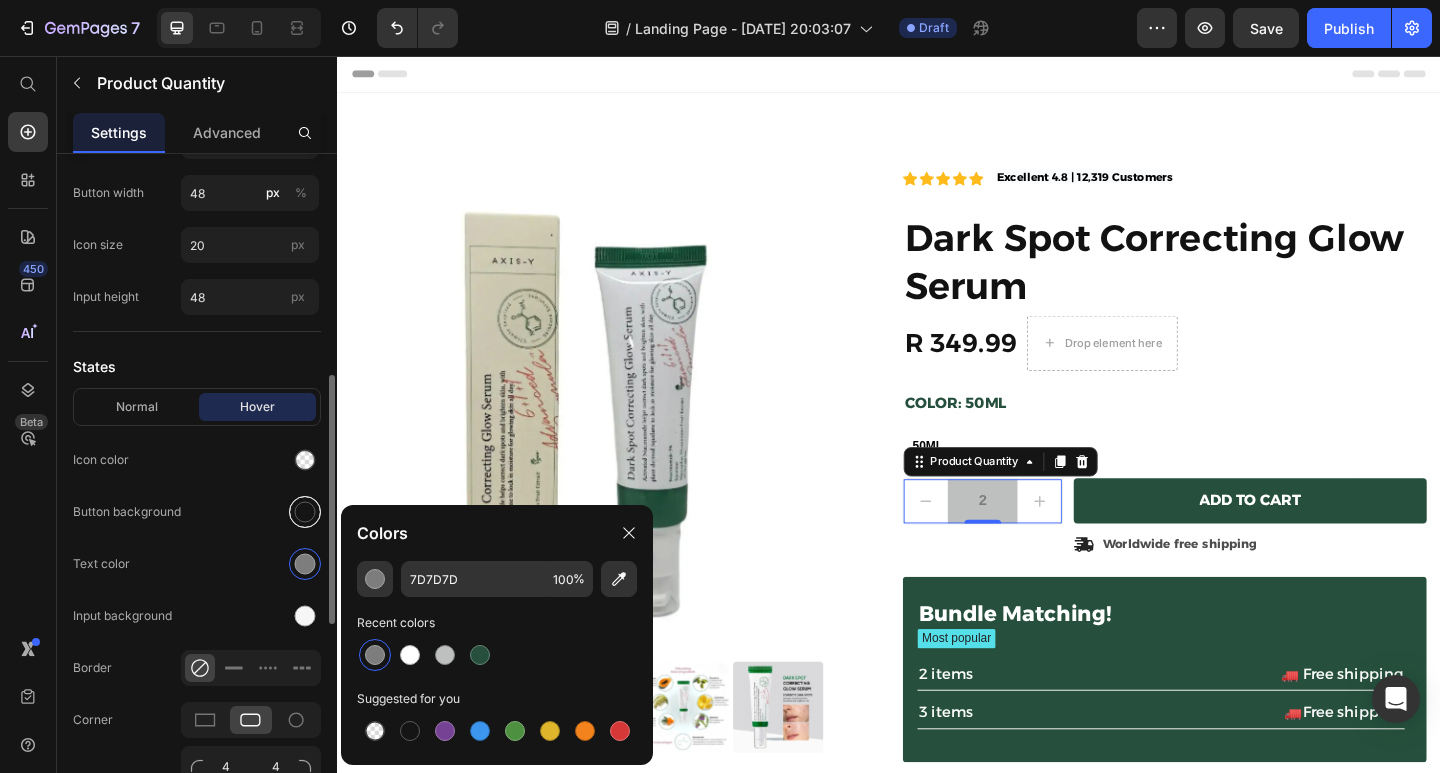 click at bounding box center (305, 512) 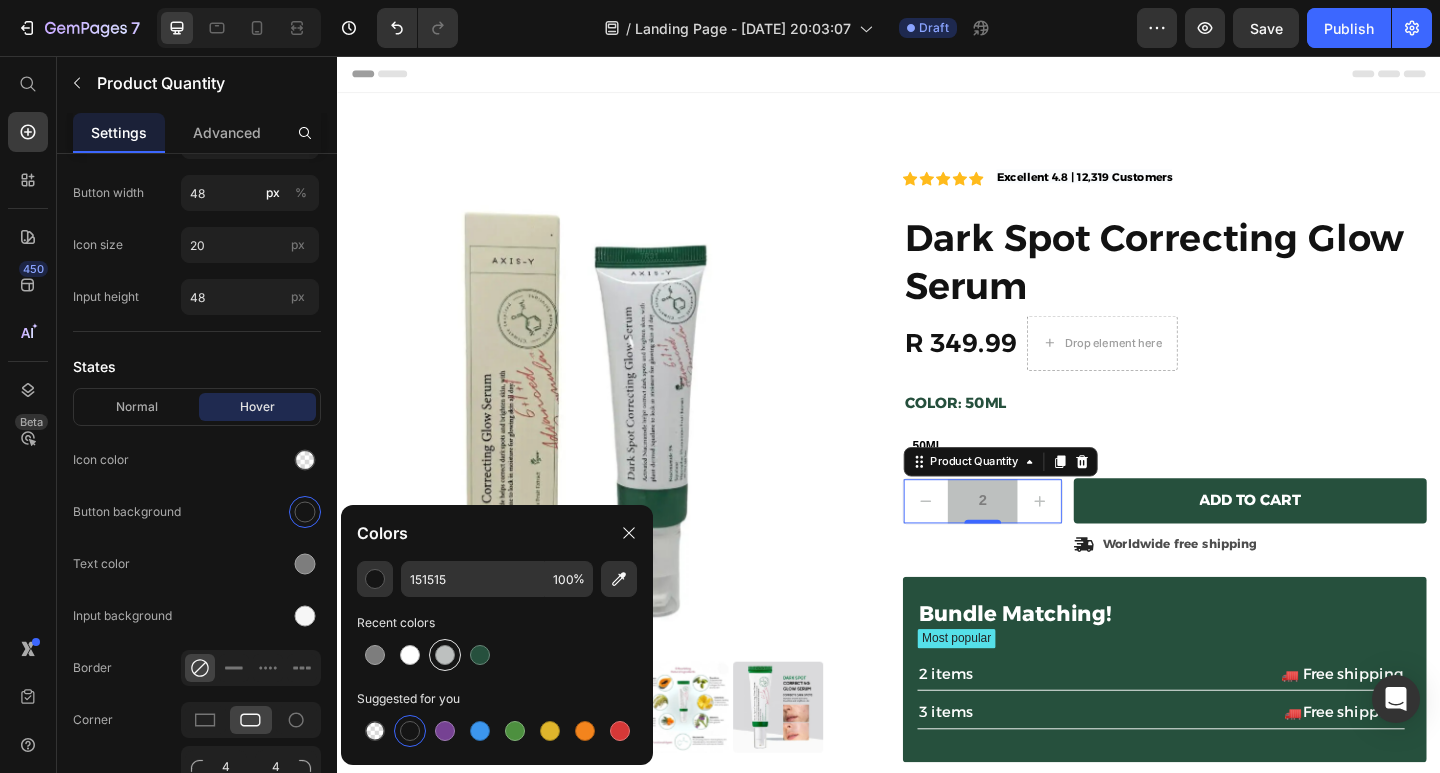 click at bounding box center (445, 655) 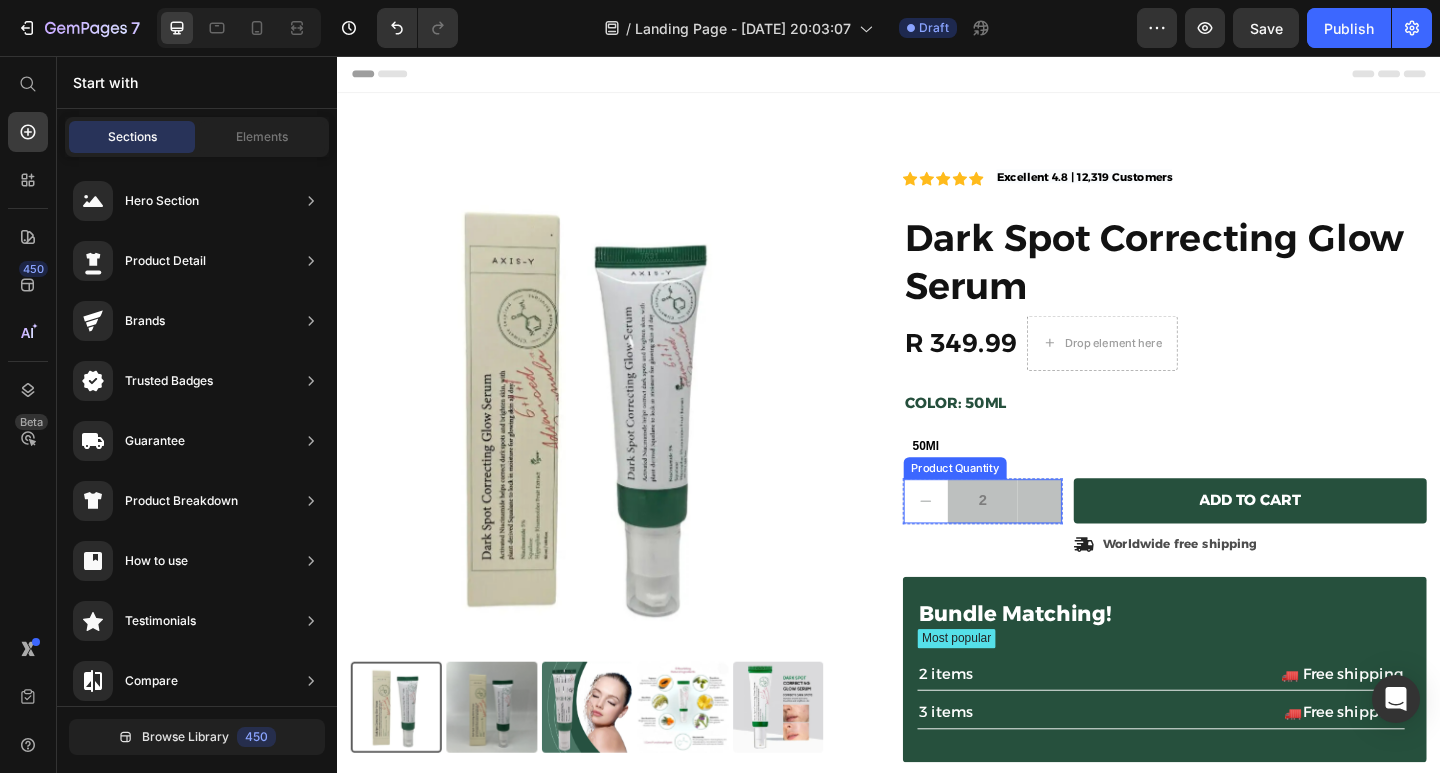 click 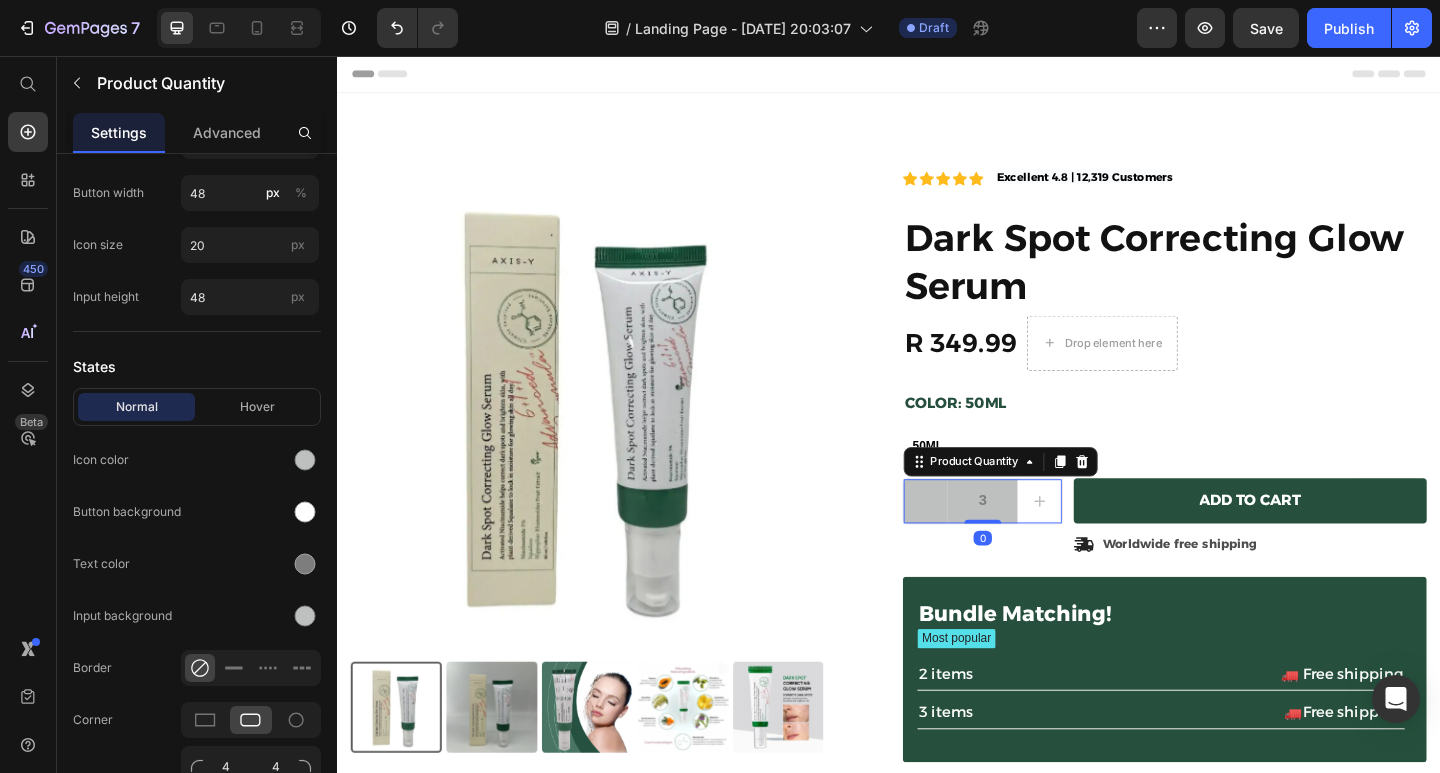 click at bounding box center (977, 541) 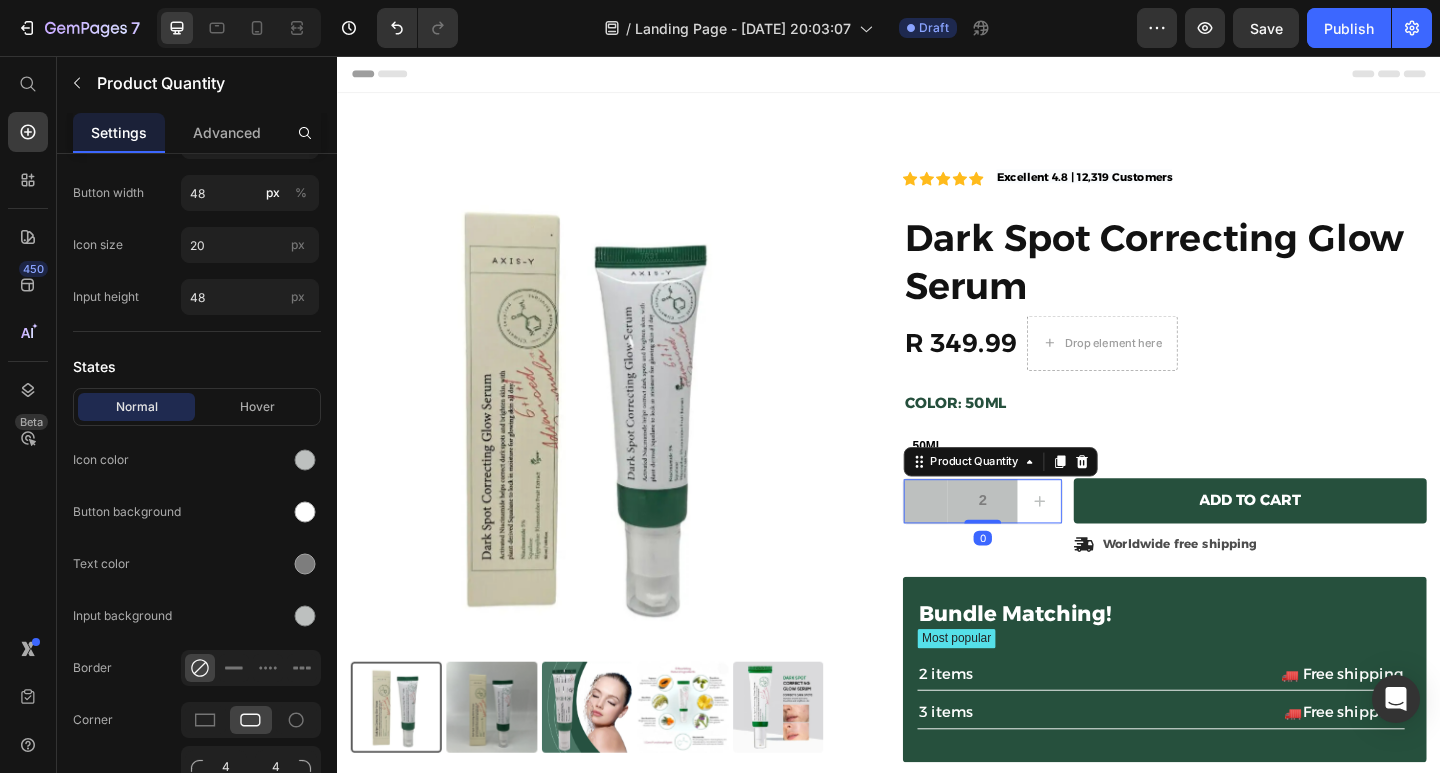 click at bounding box center (977, 541) 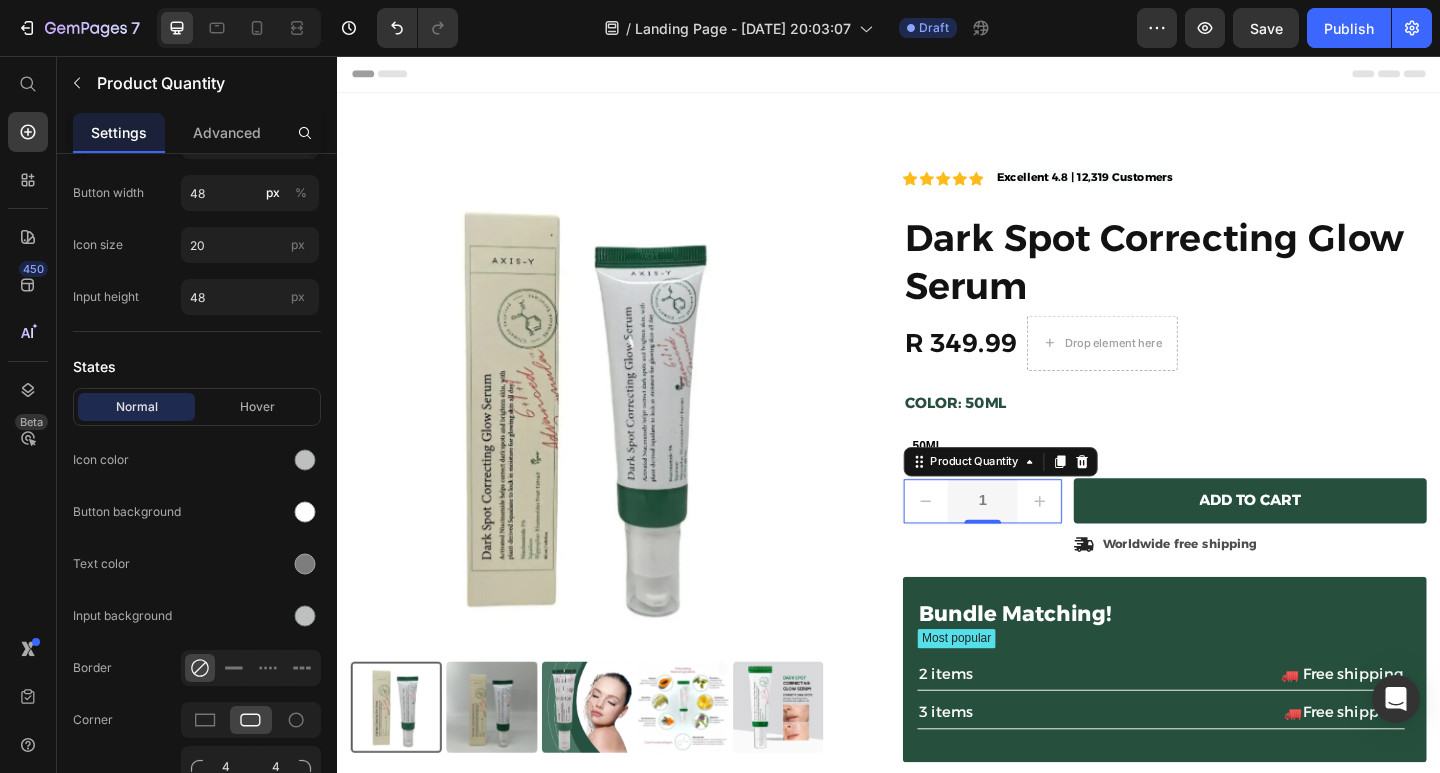 click on "1" at bounding box center [1039, 541] 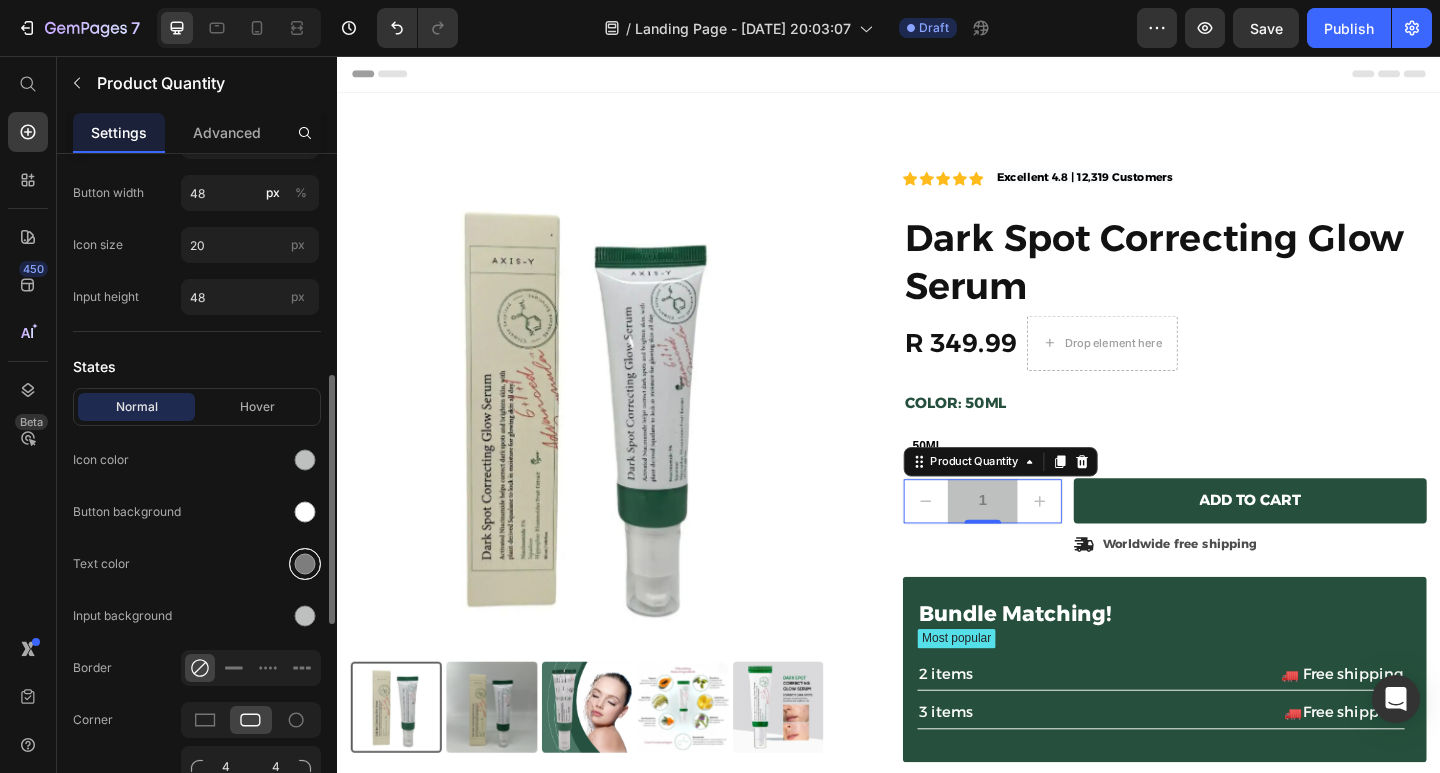click at bounding box center [305, 564] 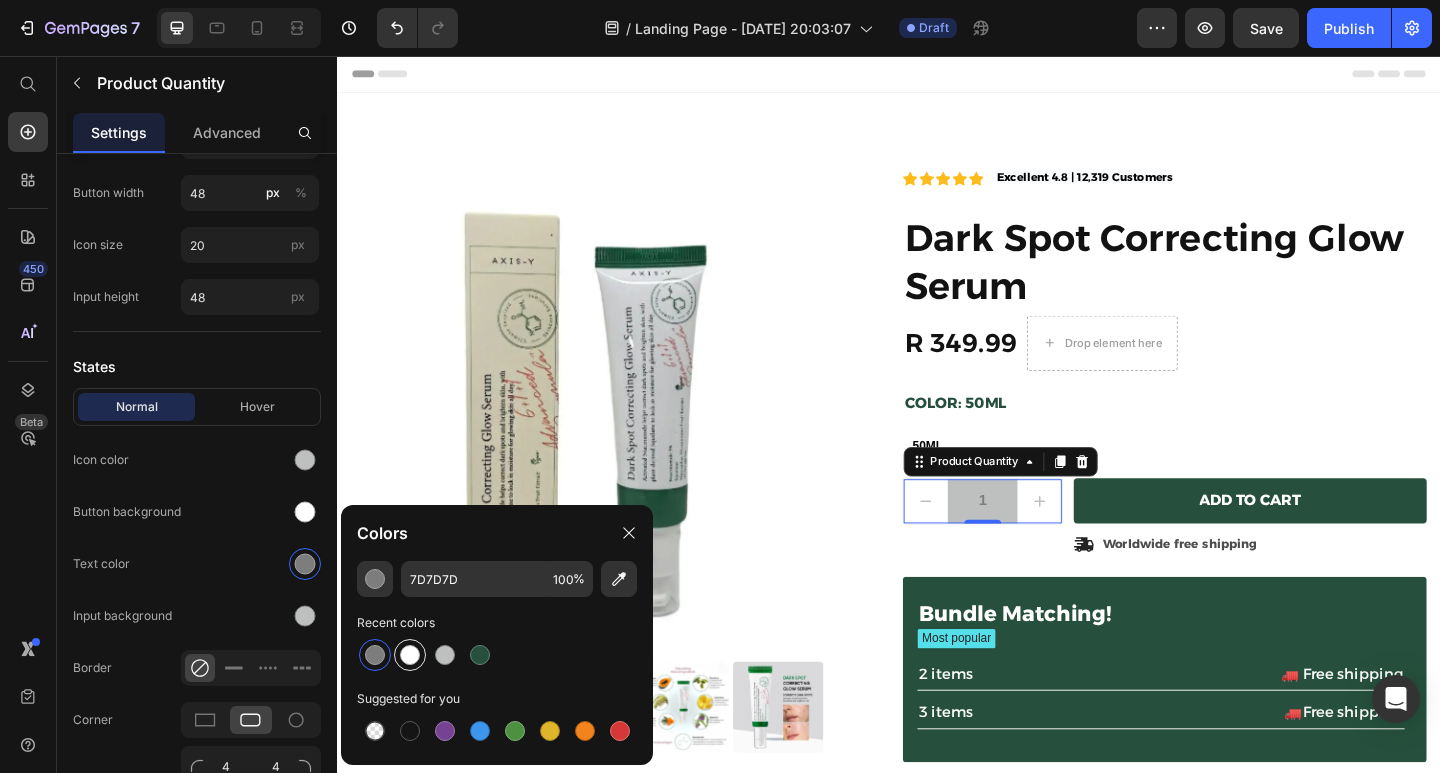 click at bounding box center [410, 655] 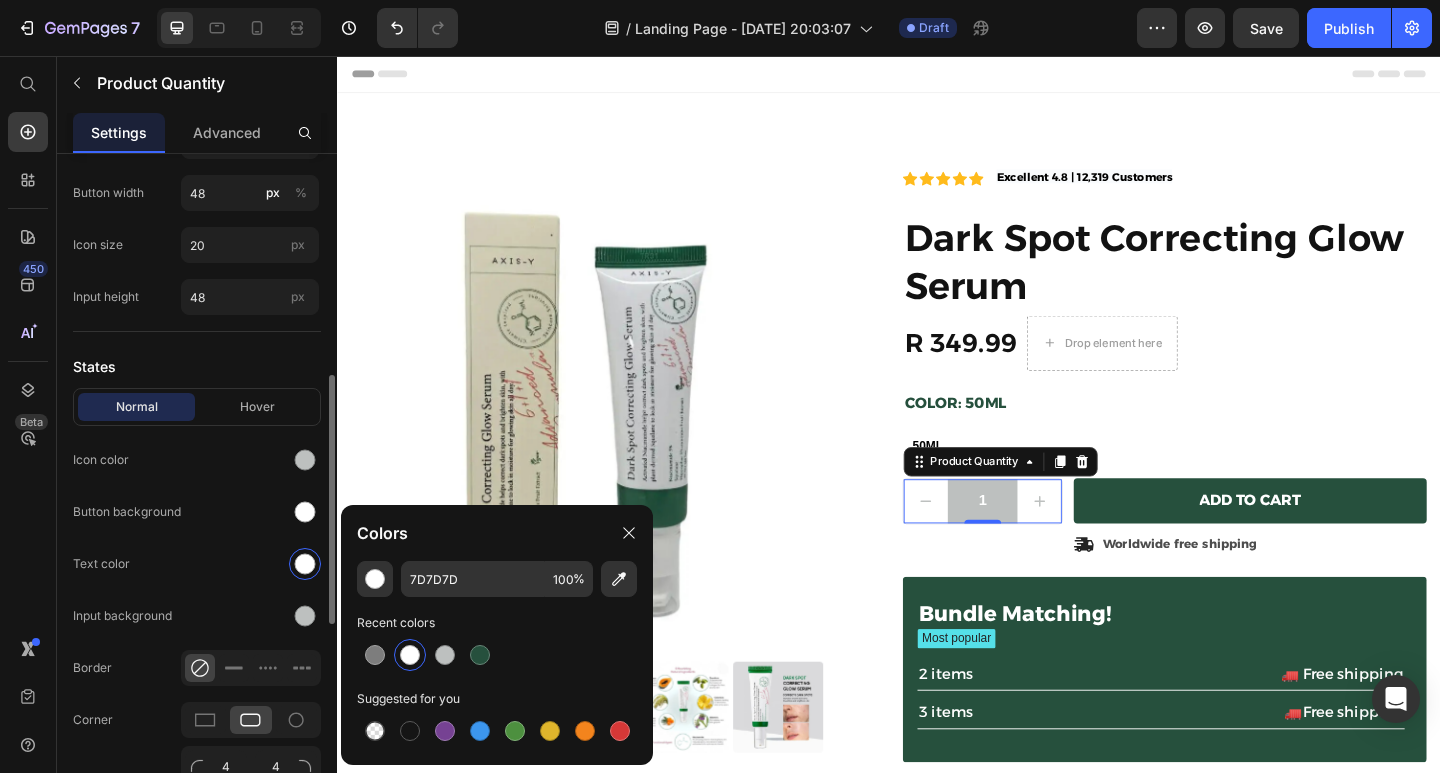 drag, startPoint x: 407, startPoint y: 732, endPoint x: 175, endPoint y: 298, distance: 492.11786 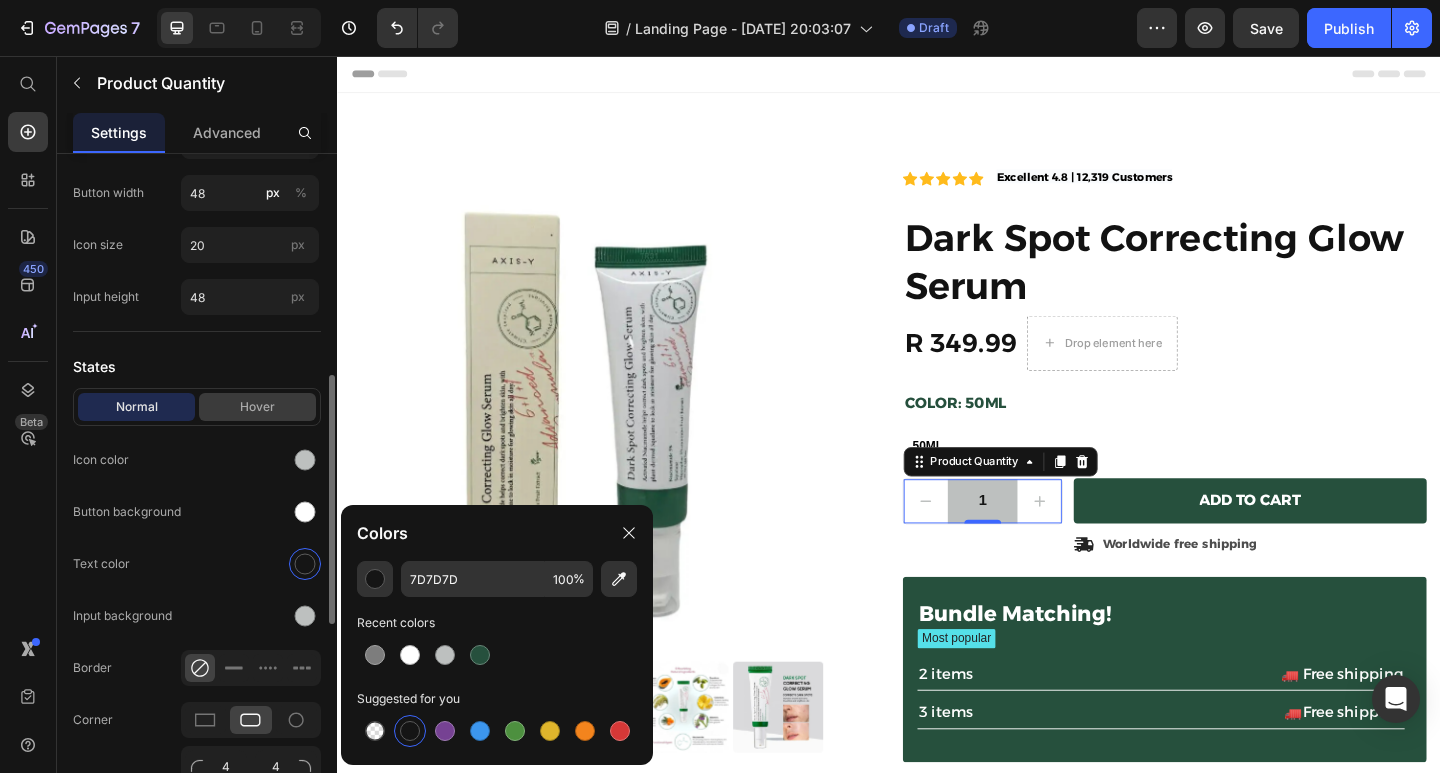 click on "Hover" at bounding box center (257, 407) 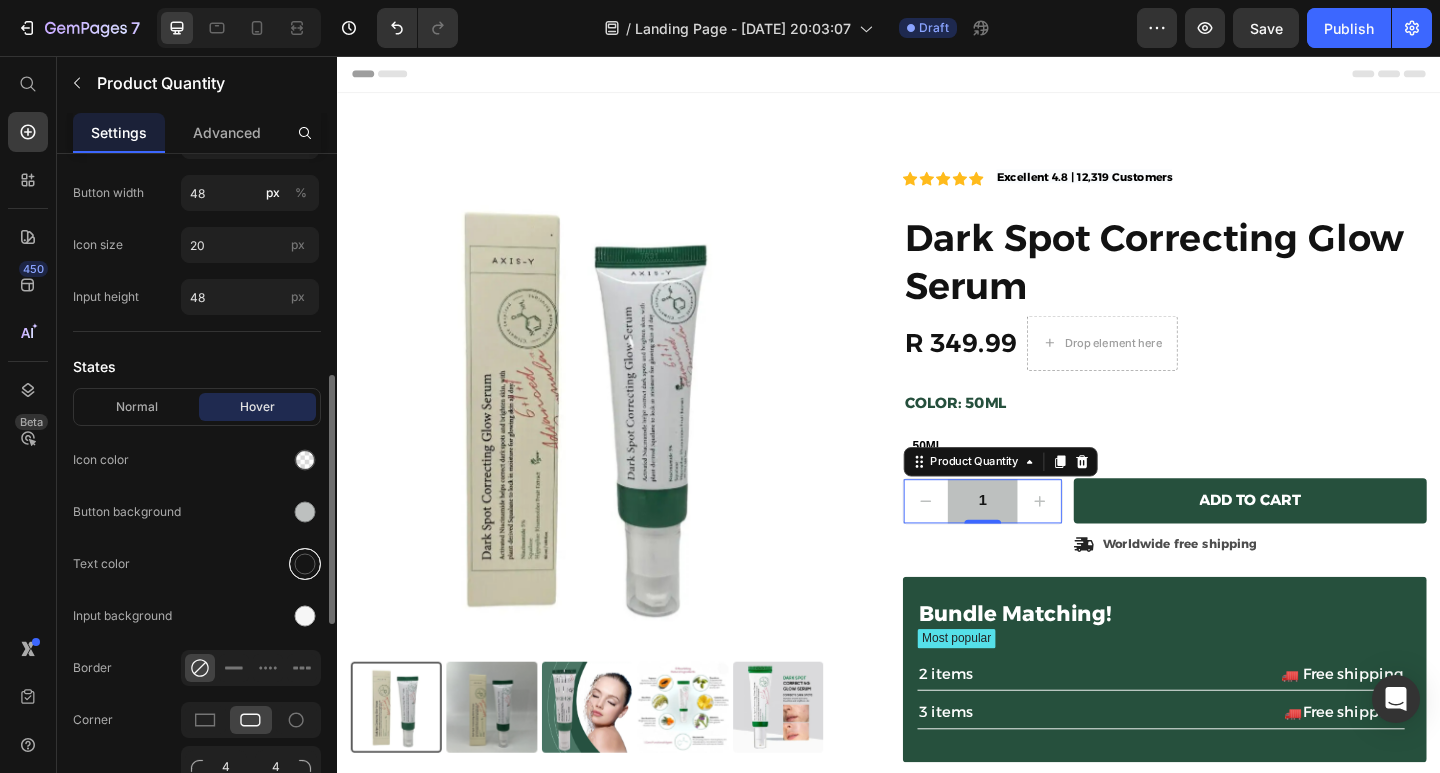 click at bounding box center [305, 564] 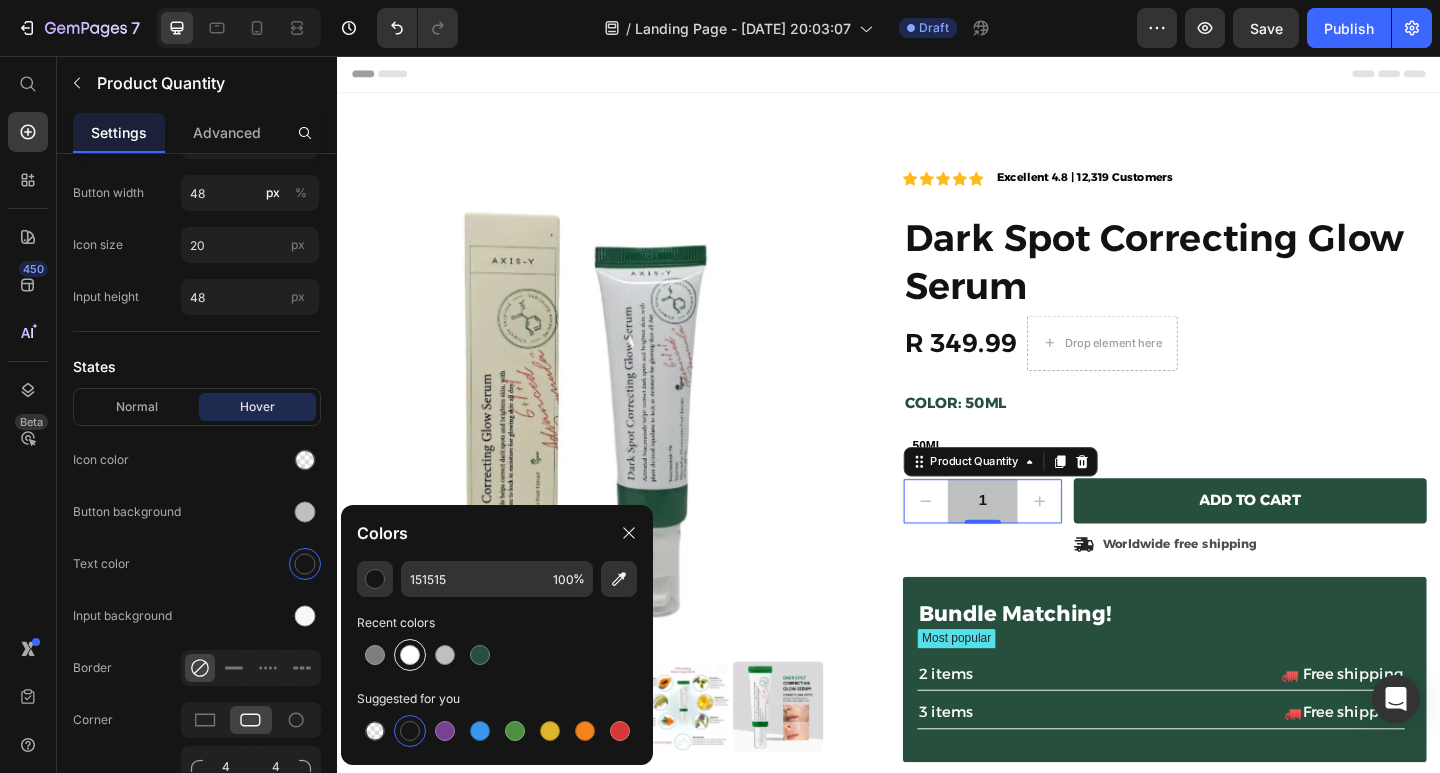 click at bounding box center [410, 655] 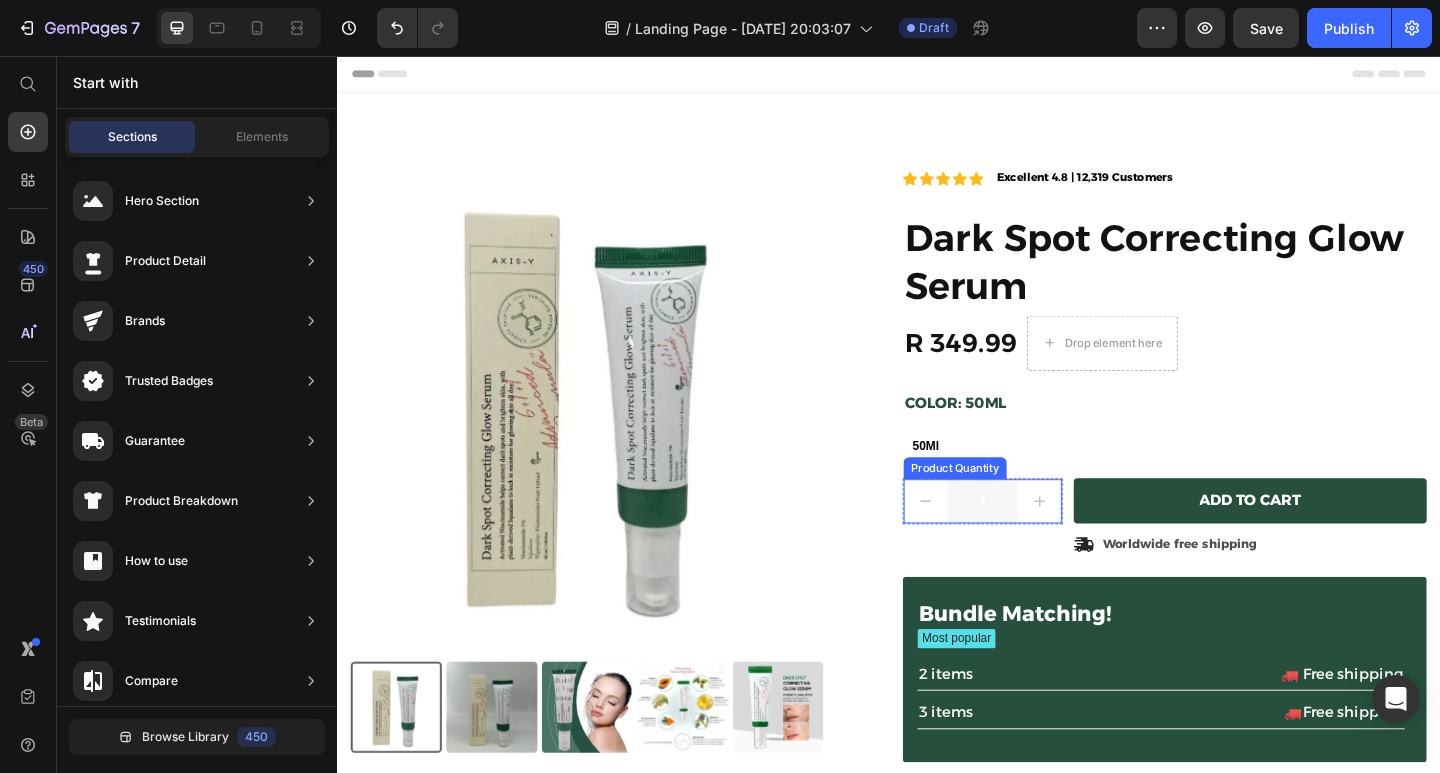 click on "1" at bounding box center [1039, 541] 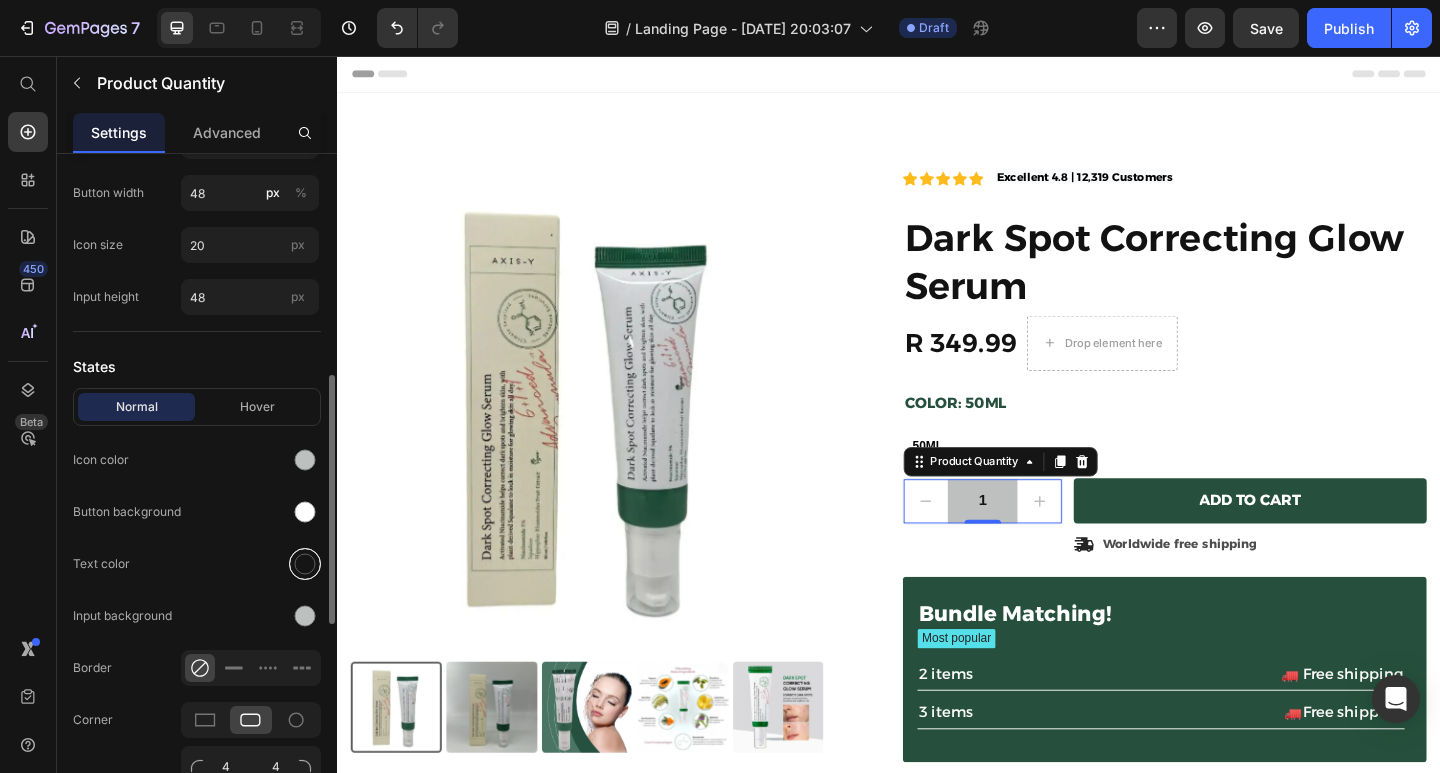 click at bounding box center [305, 564] 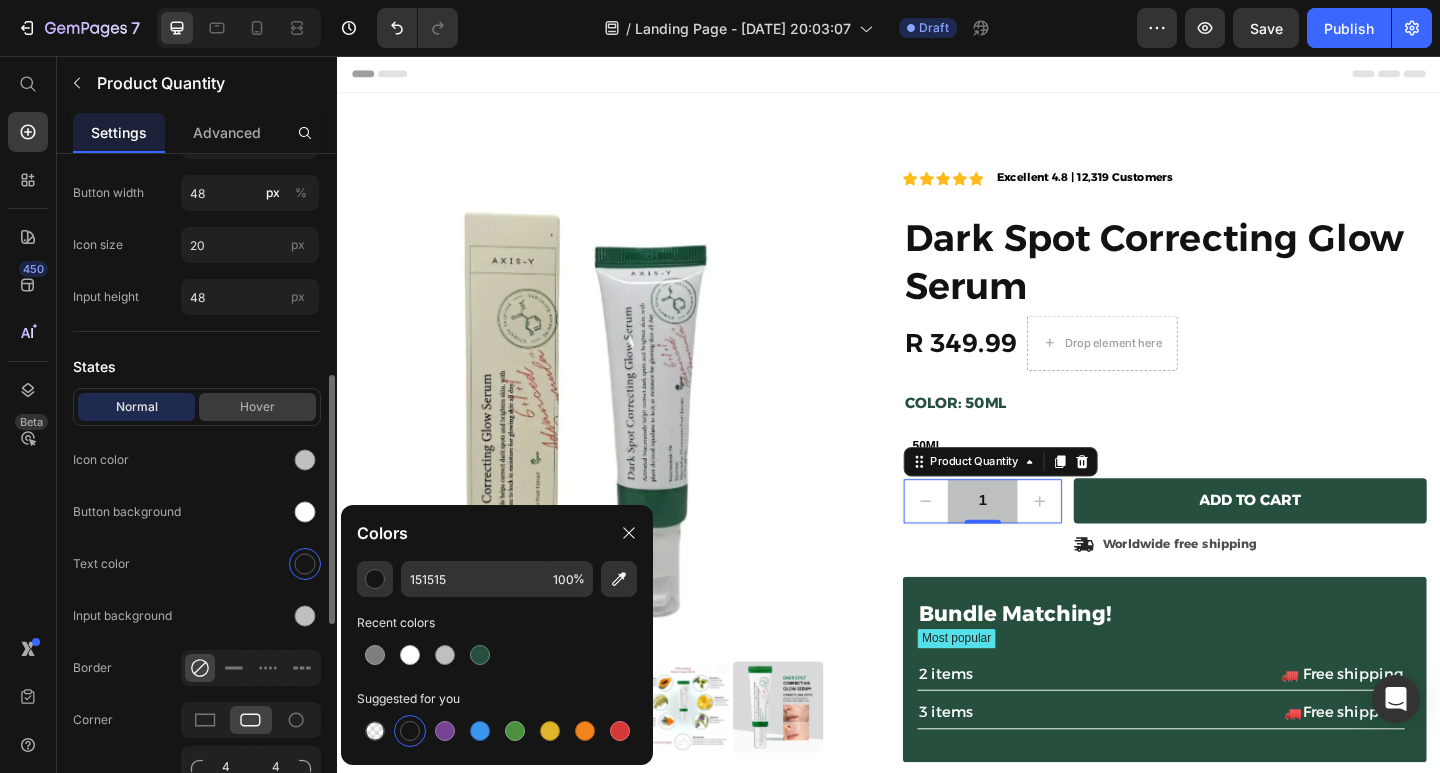 click on "Hover" at bounding box center (257, 407) 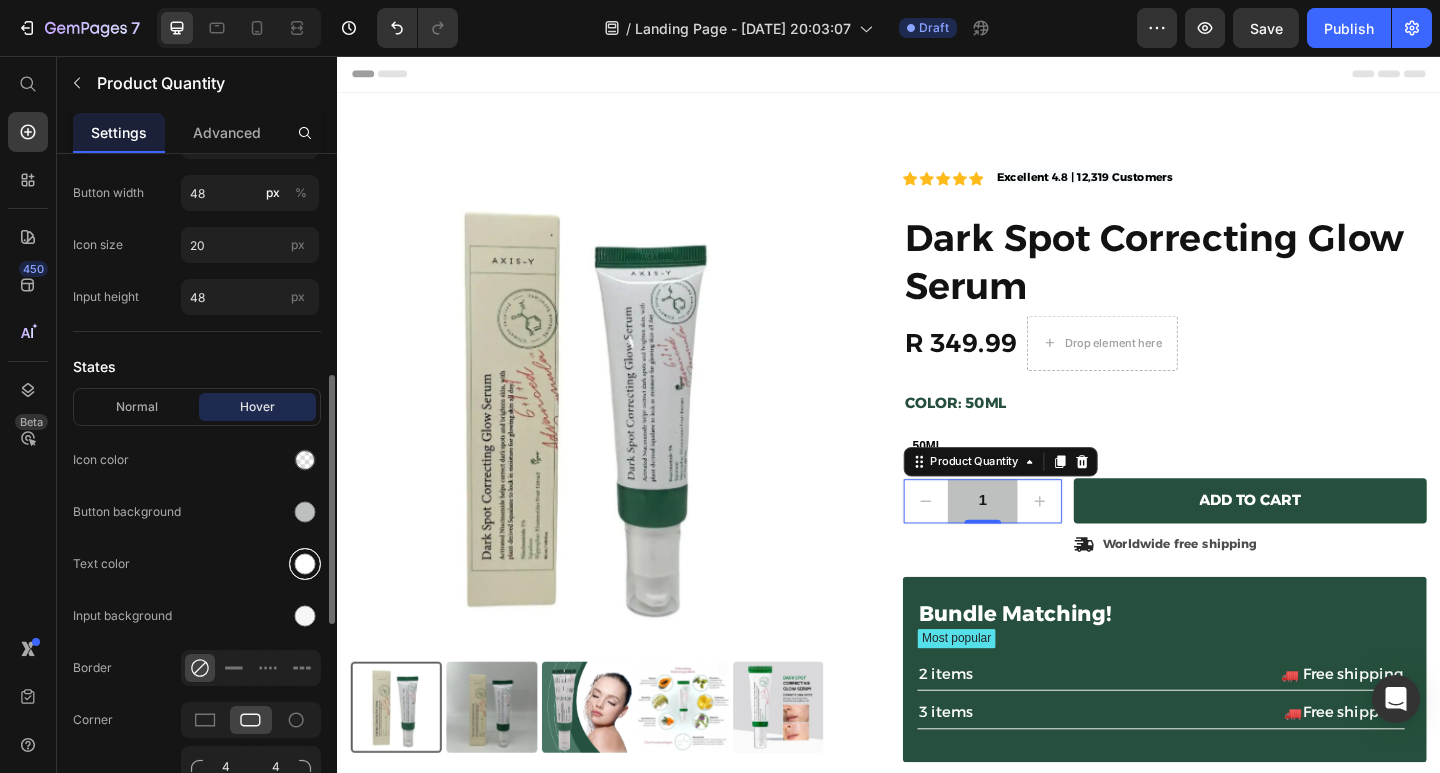 click at bounding box center (305, 564) 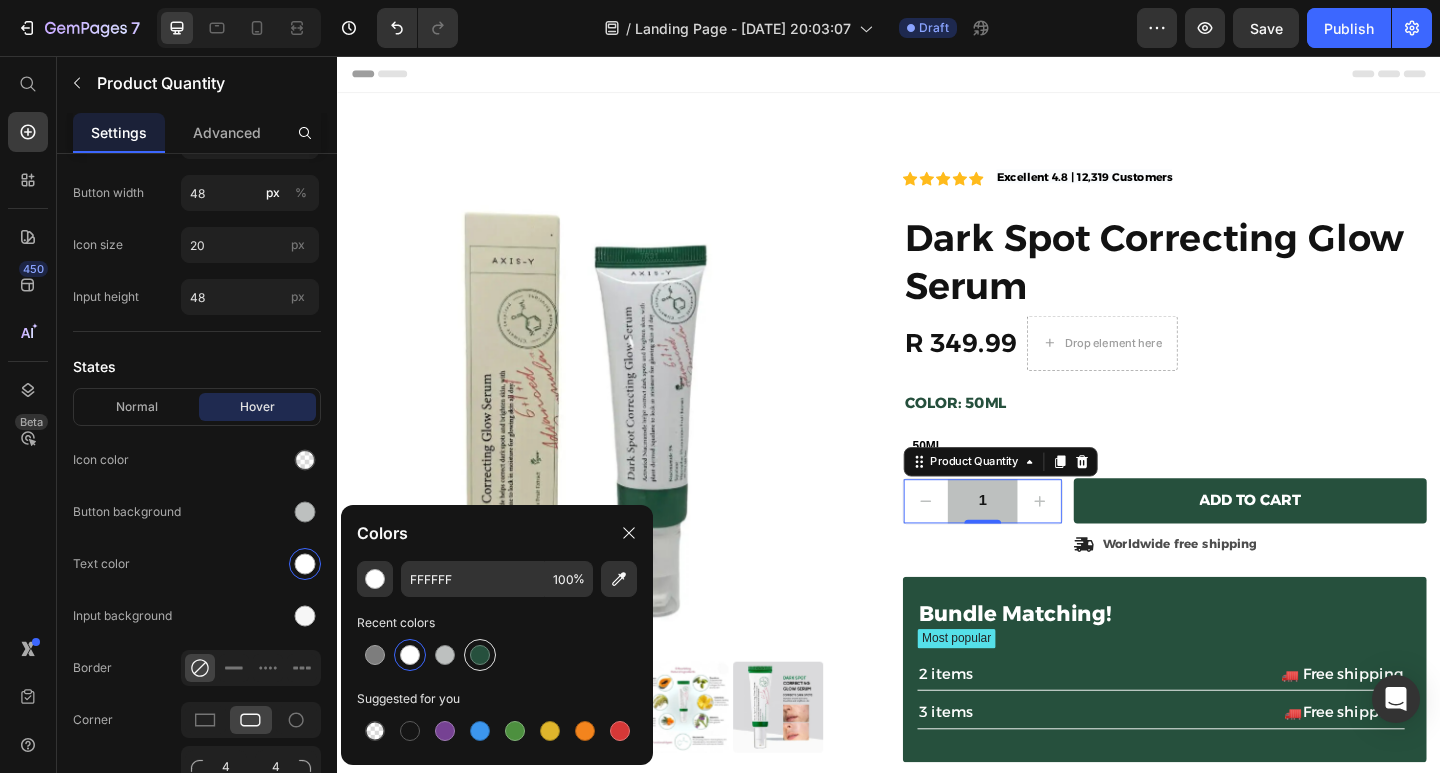 click at bounding box center (480, 655) 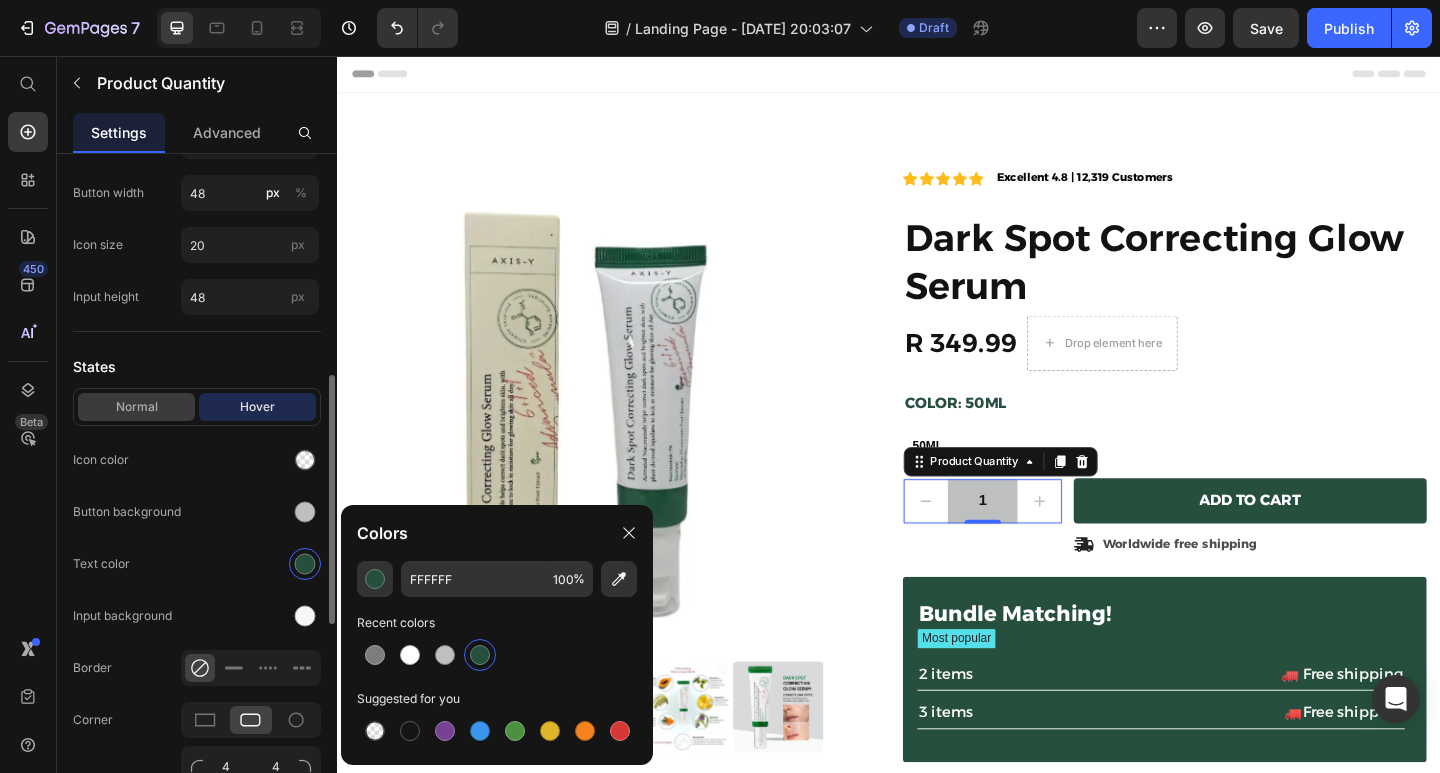 click on "Normal" at bounding box center [136, 407] 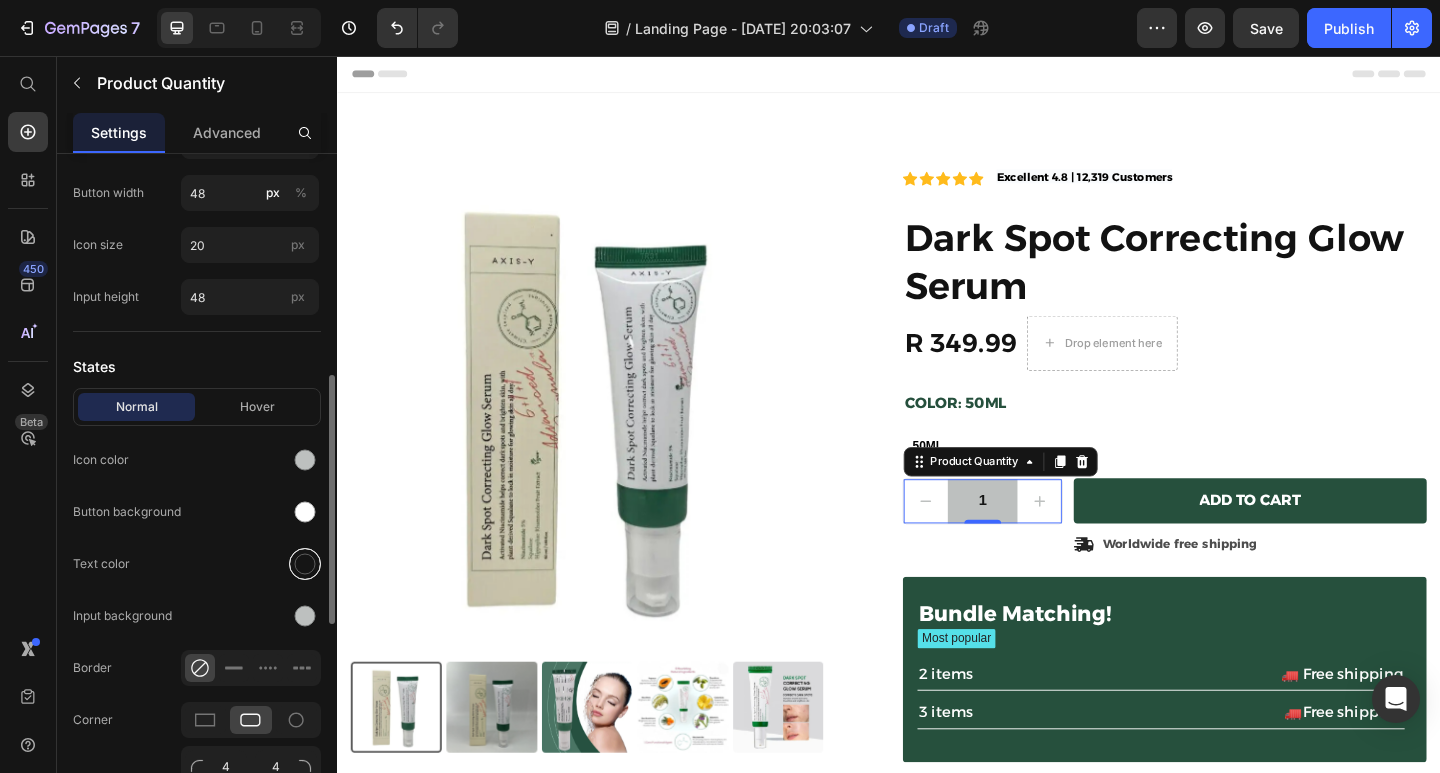 click at bounding box center [305, 564] 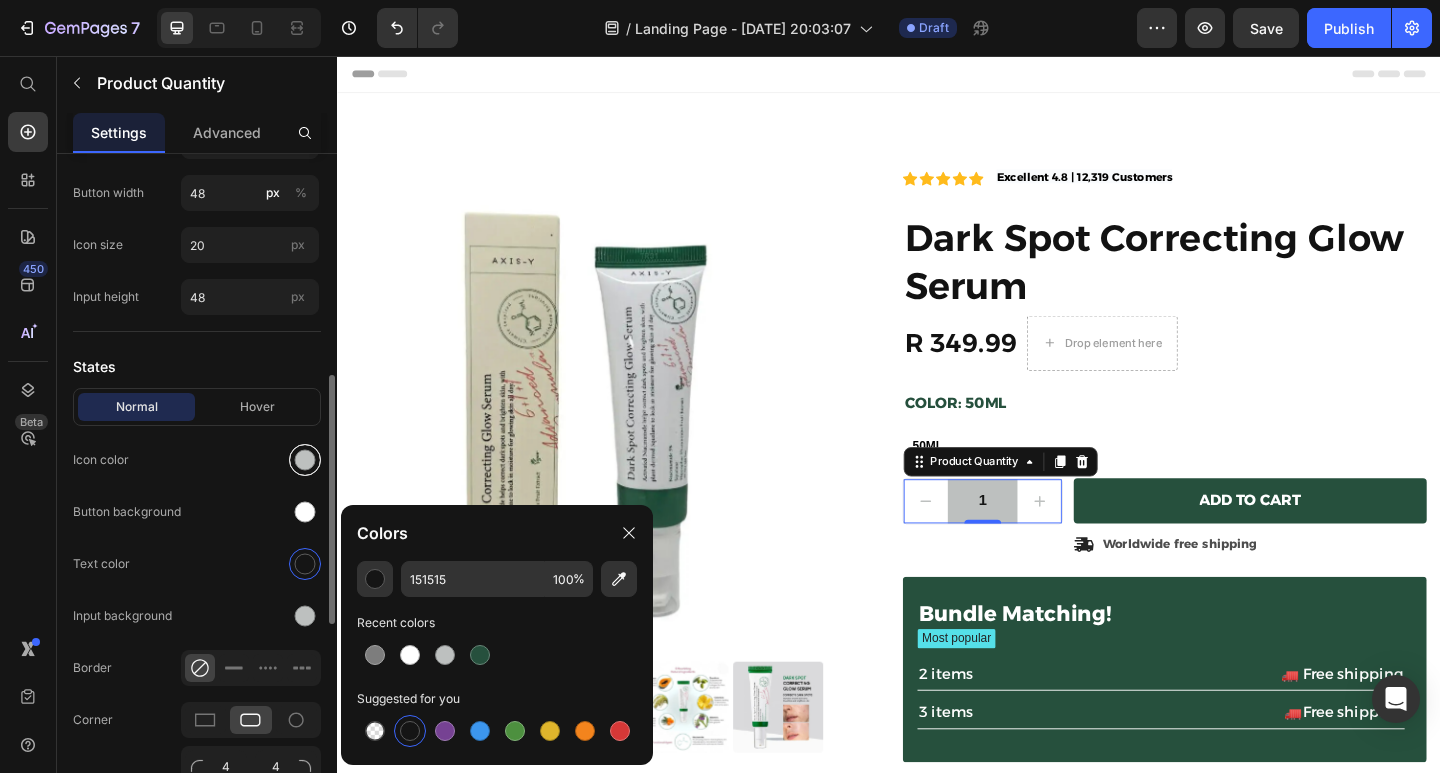 click at bounding box center (305, 460) 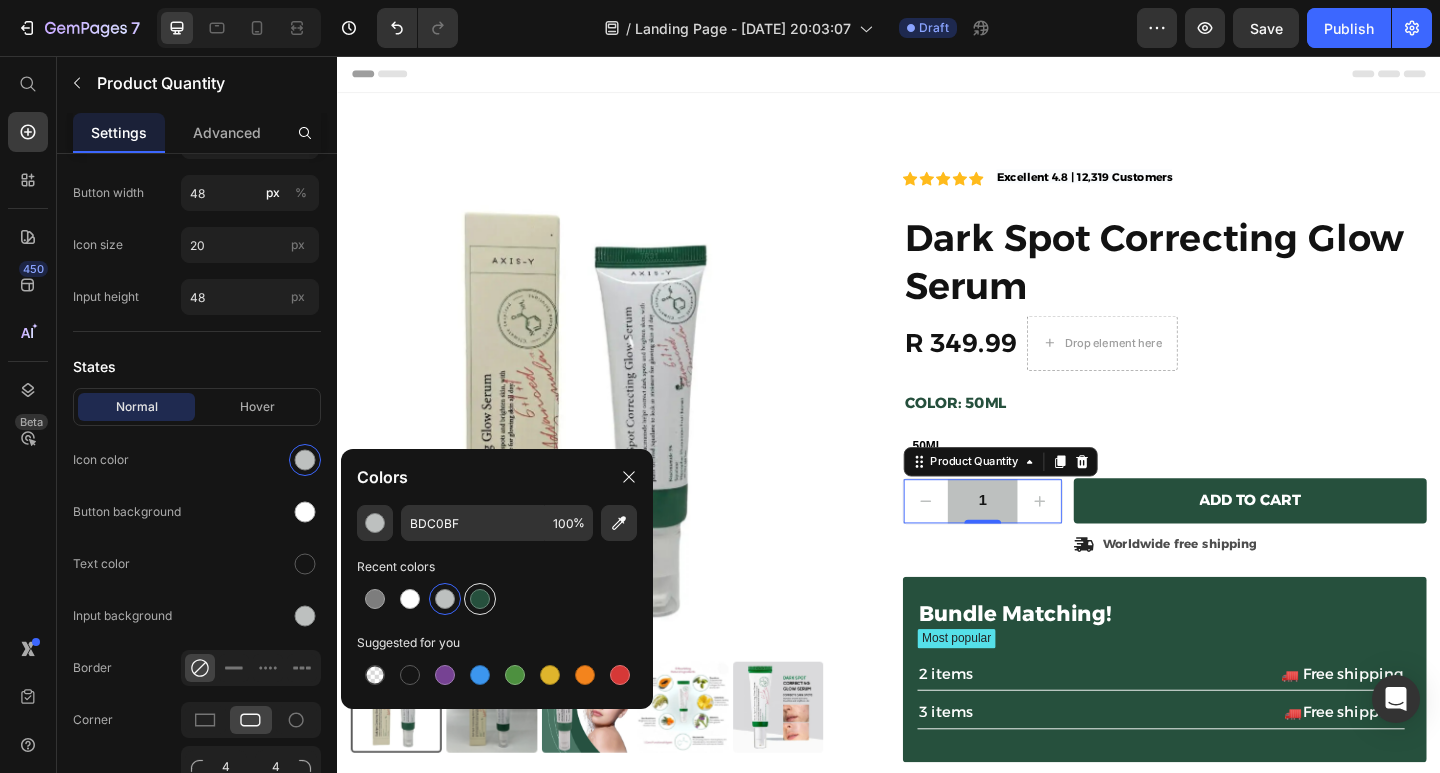 click at bounding box center [480, 599] 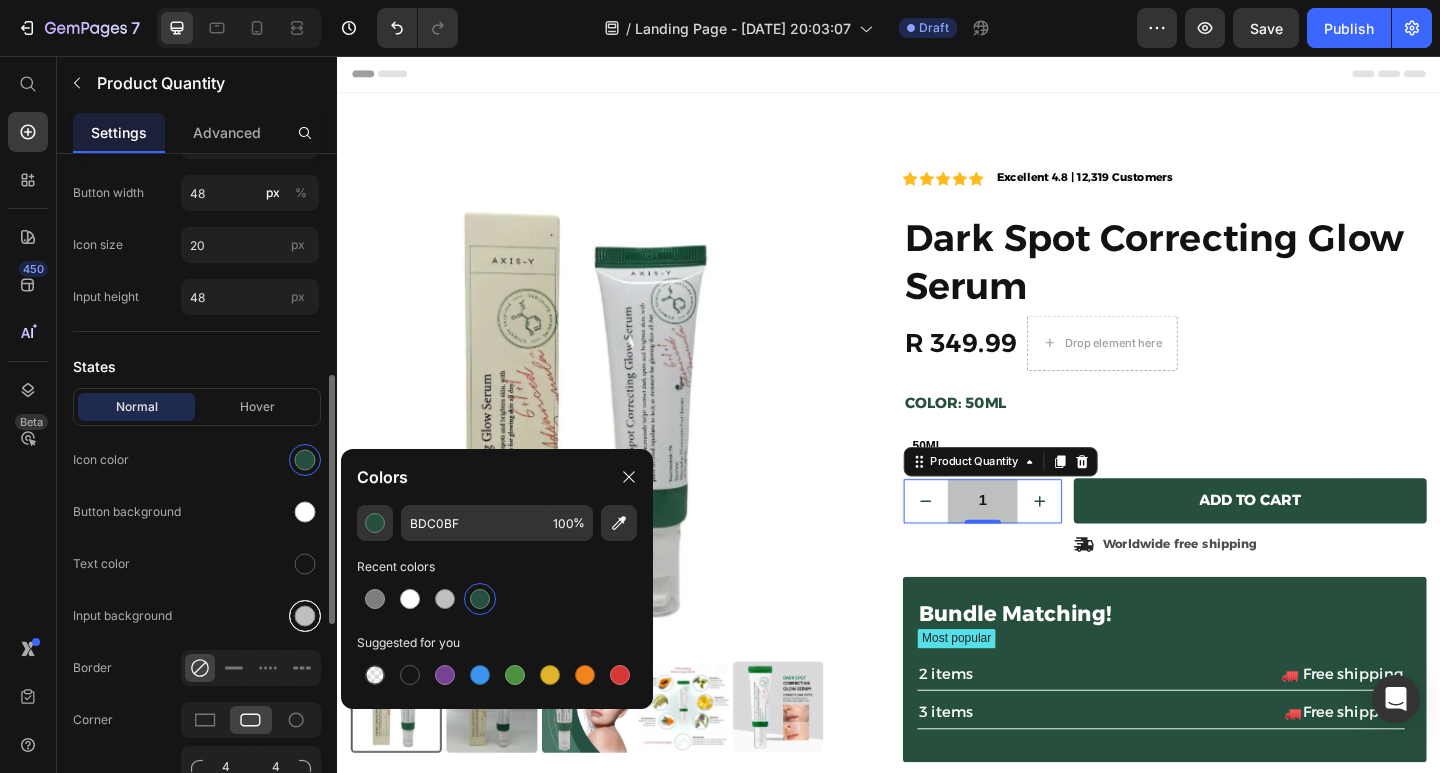 click at bounding box center (305, 616) 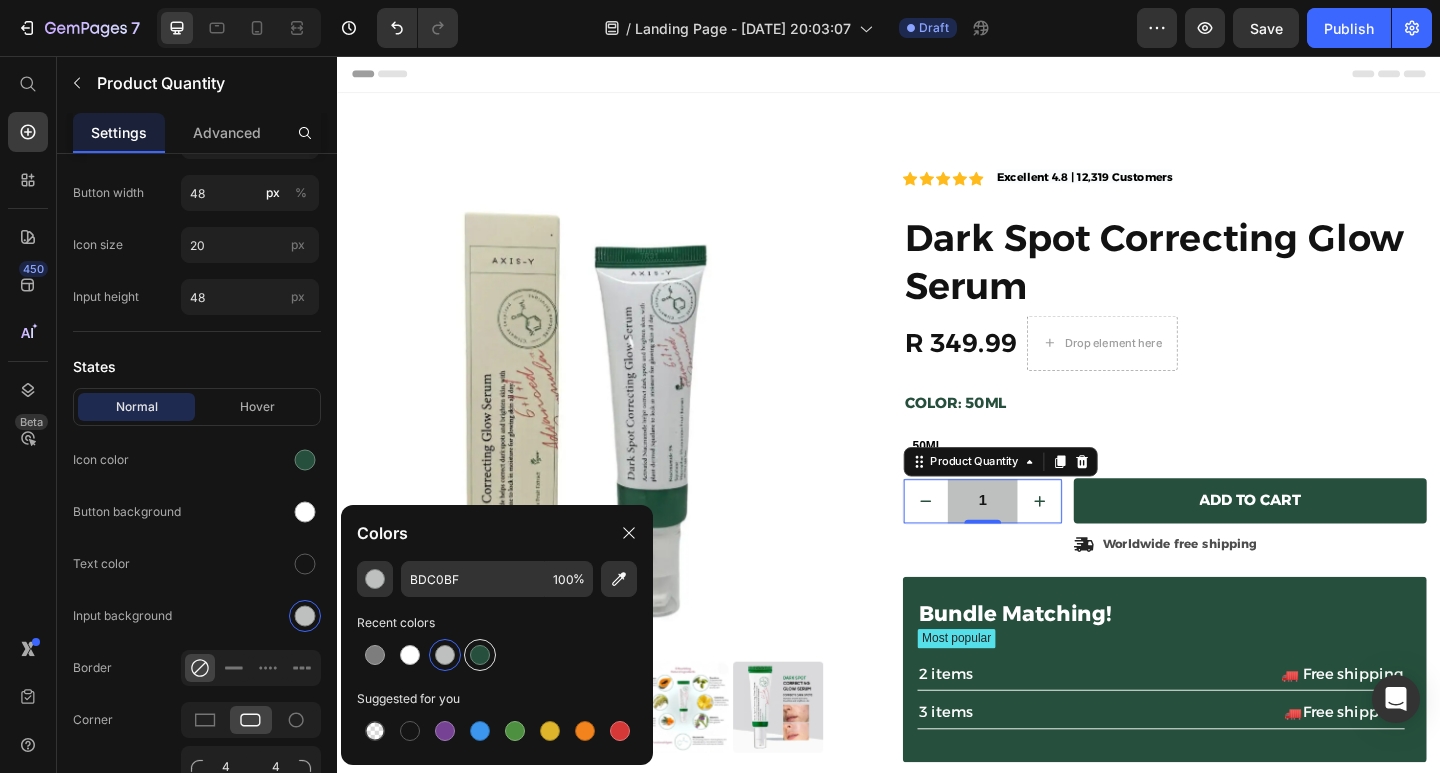 click at bounding box center (480, 655) 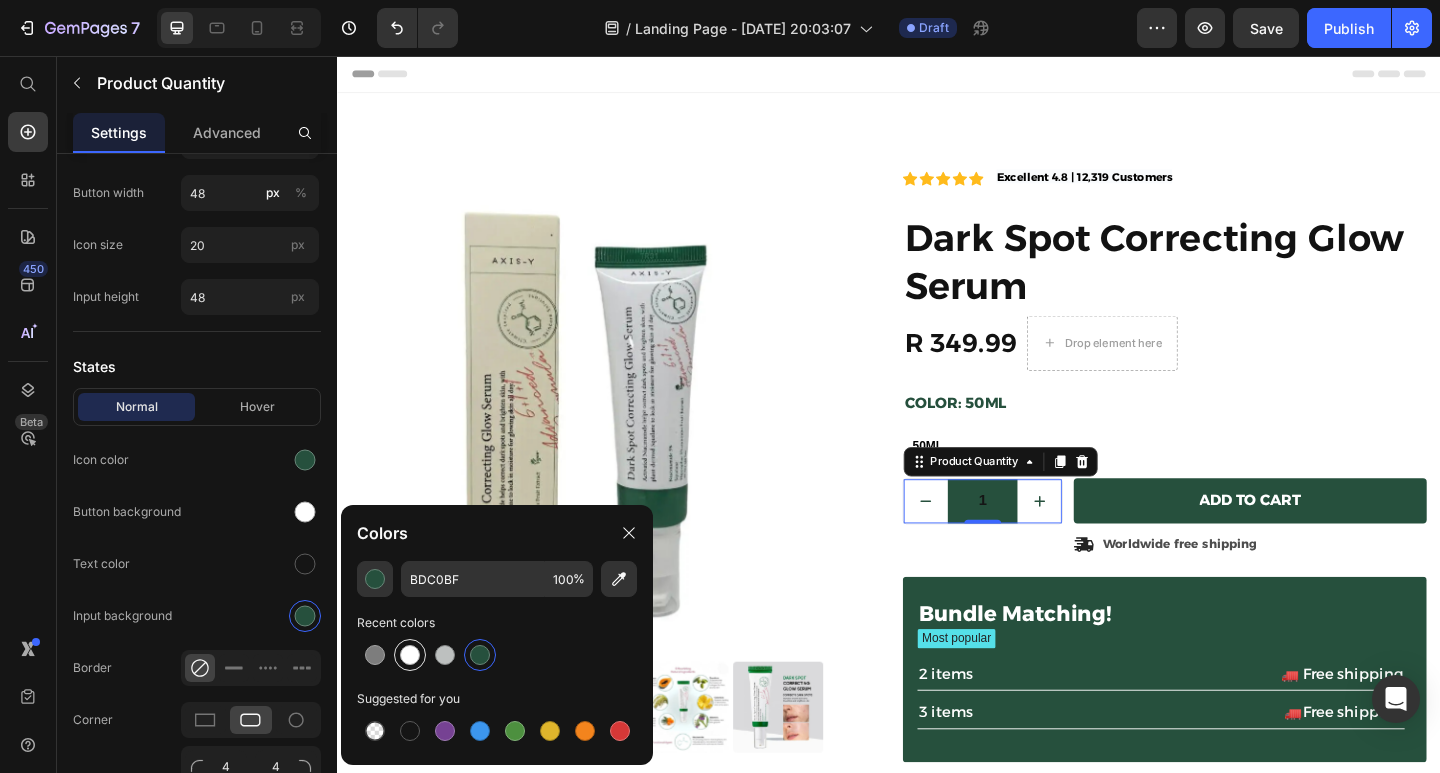 click at bounding box center (410, 655) 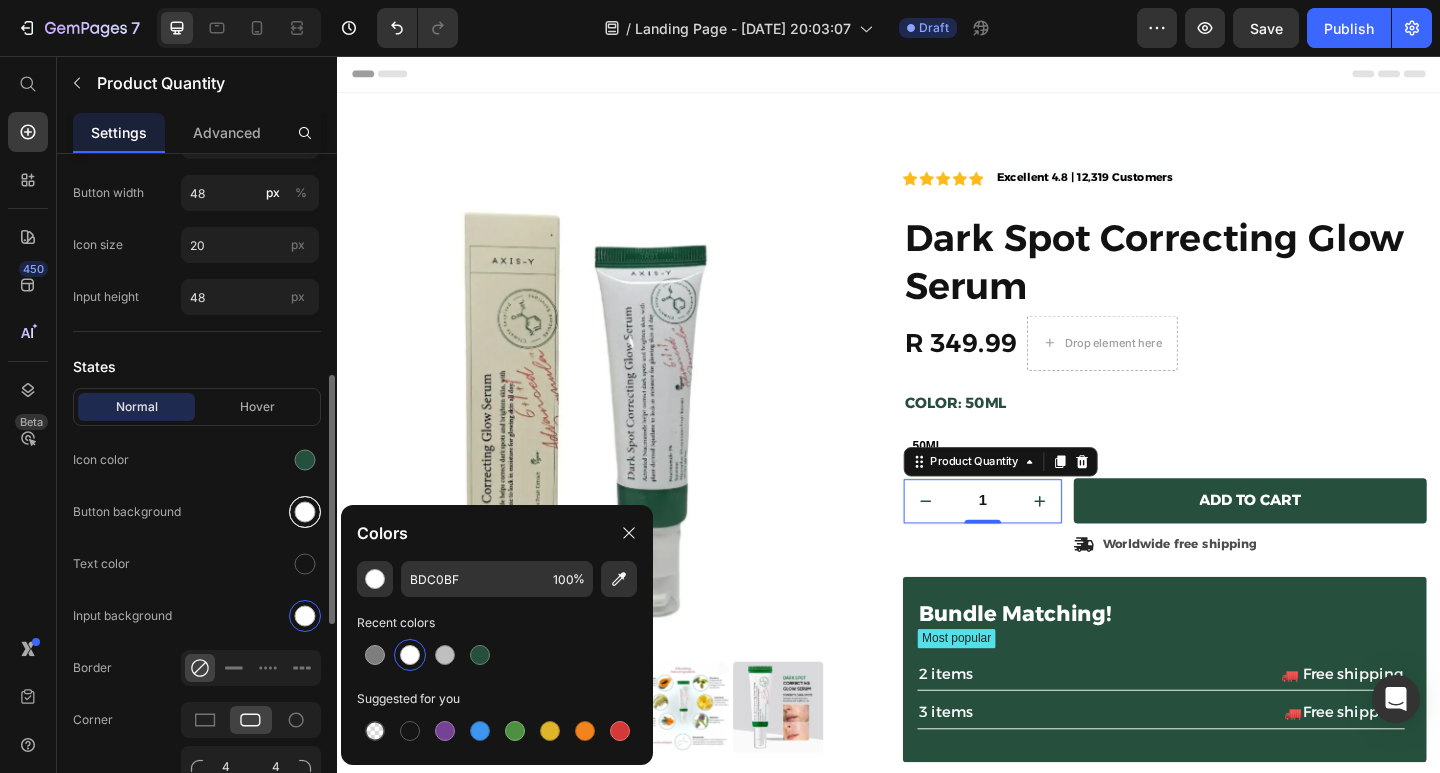 click at bounding box center (305, 512) 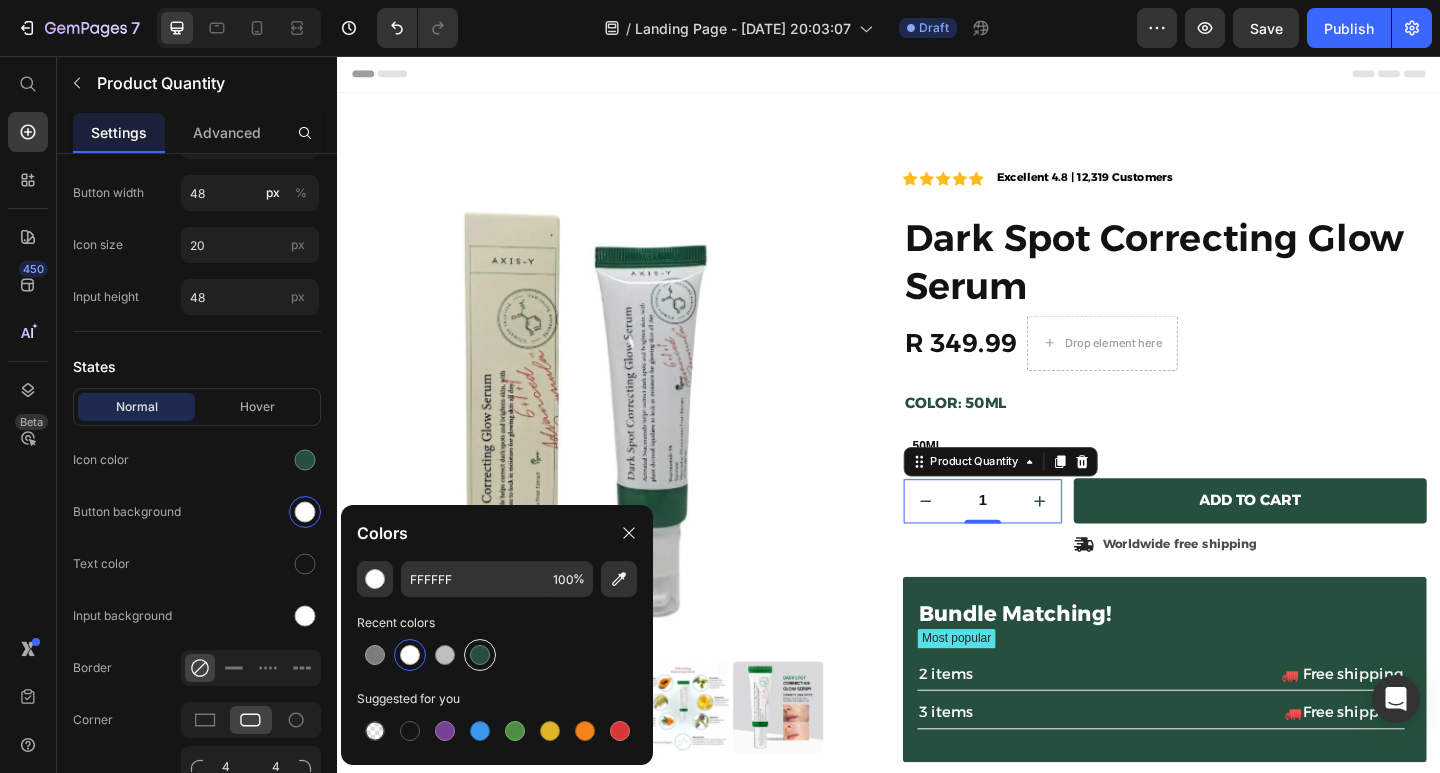 click at bounding box center (480, 655) 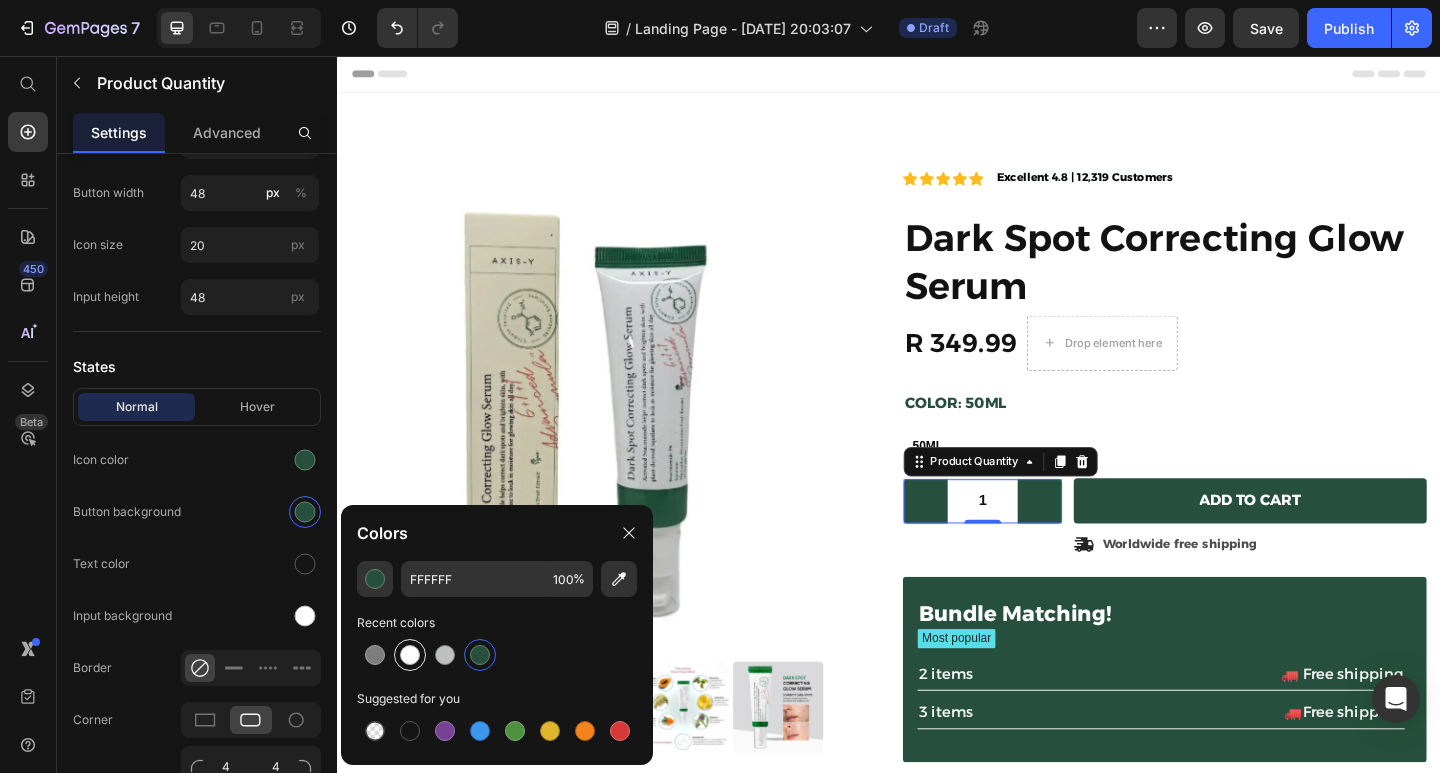 click at bounding box center (410, 655) 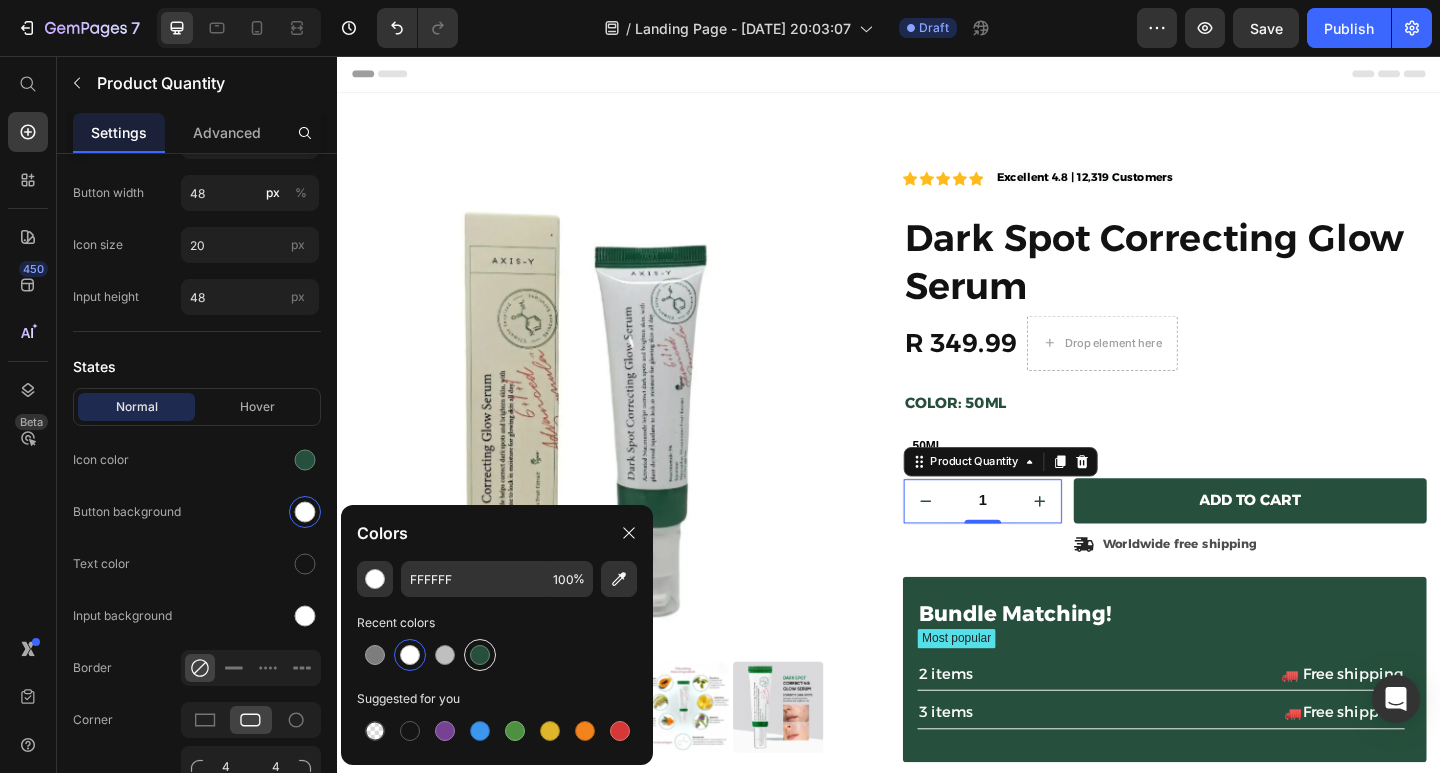 click at bounding box center [480, 655] 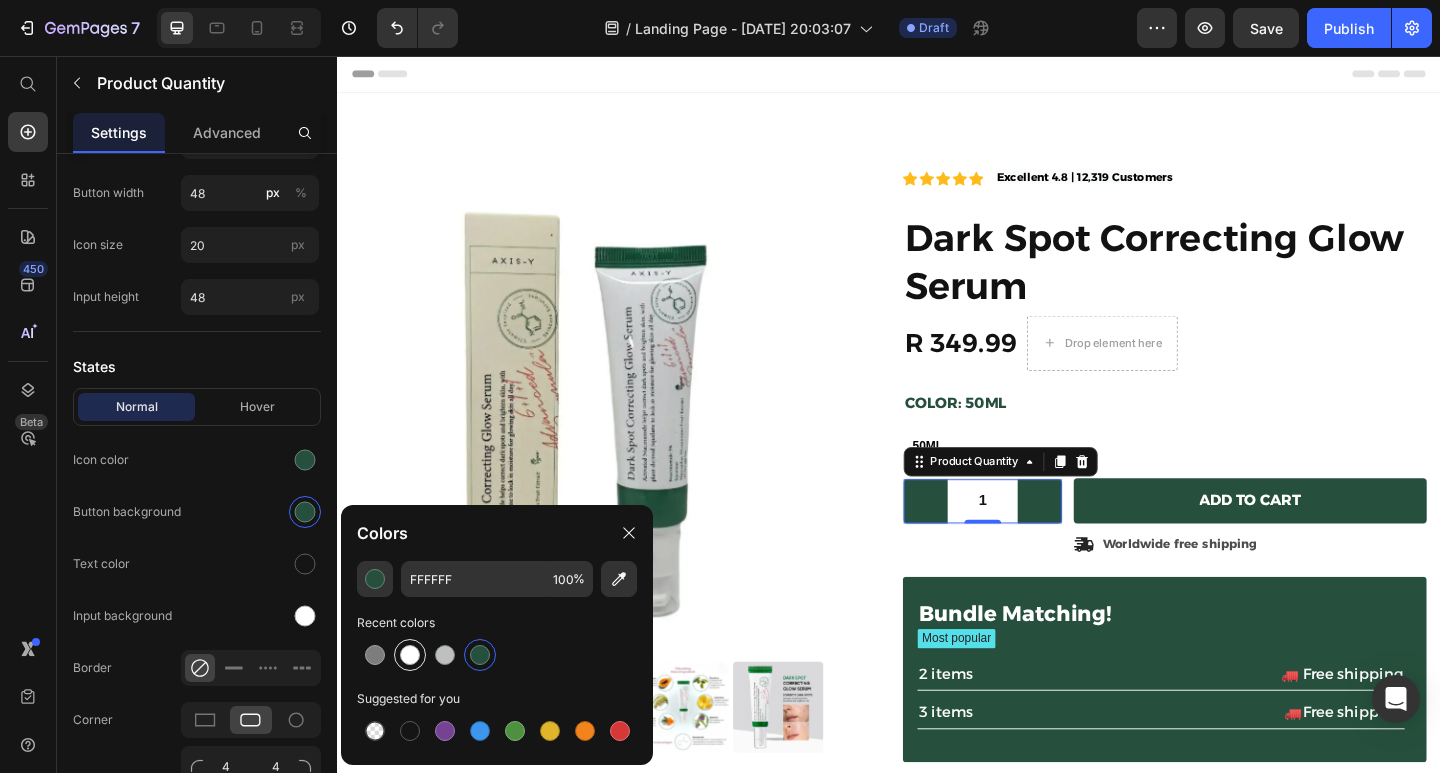 click at bounding box center (410, 655) 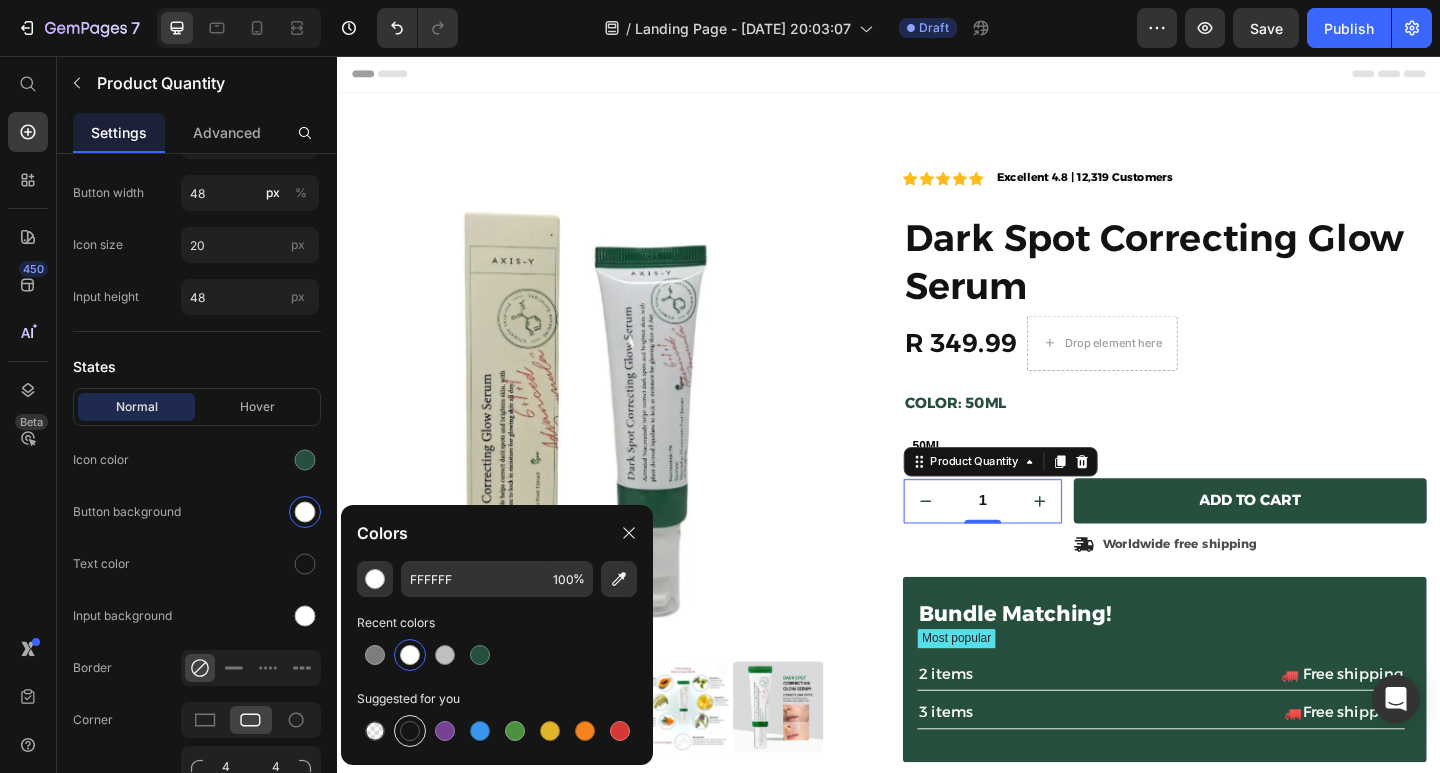 click at bounding box center [410, 731] 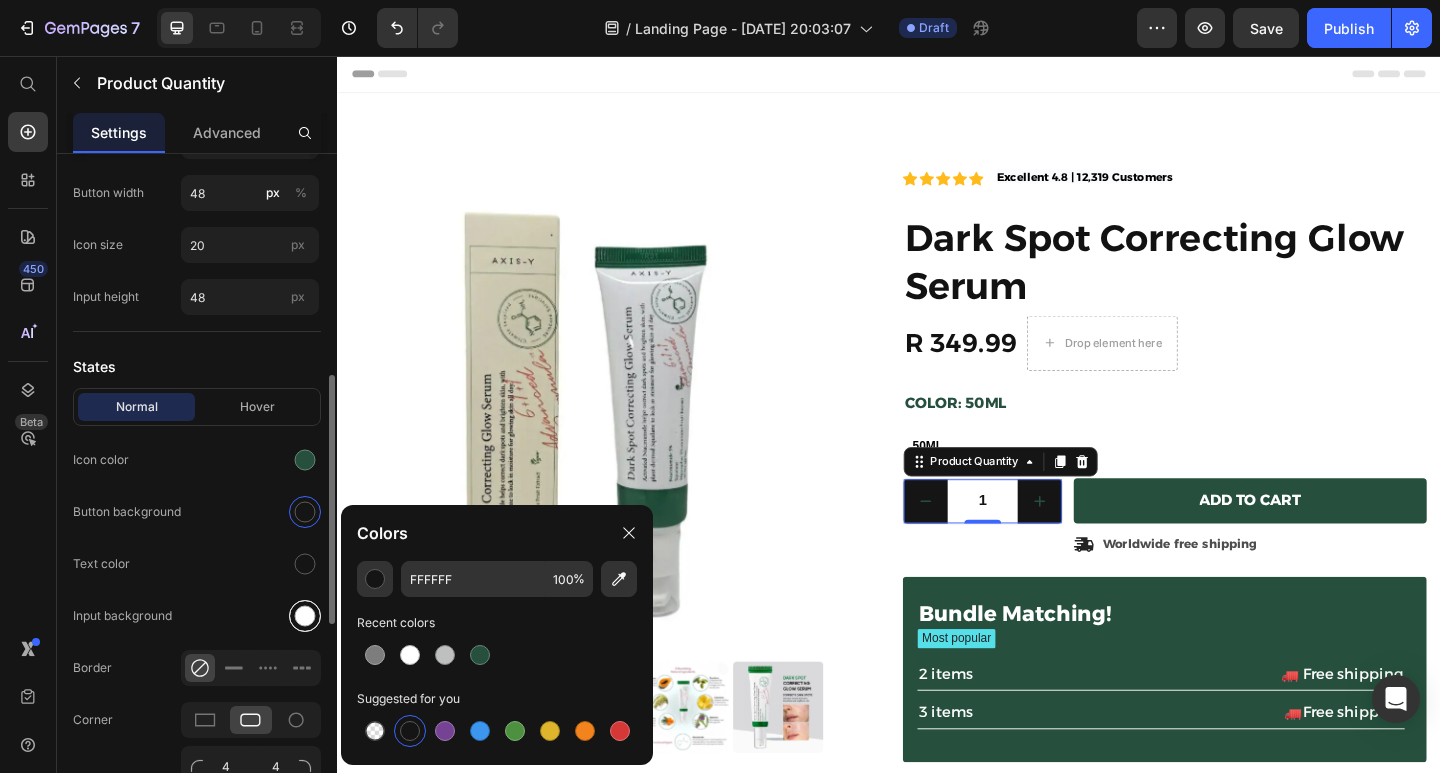 click at bounding box center (305, 616) 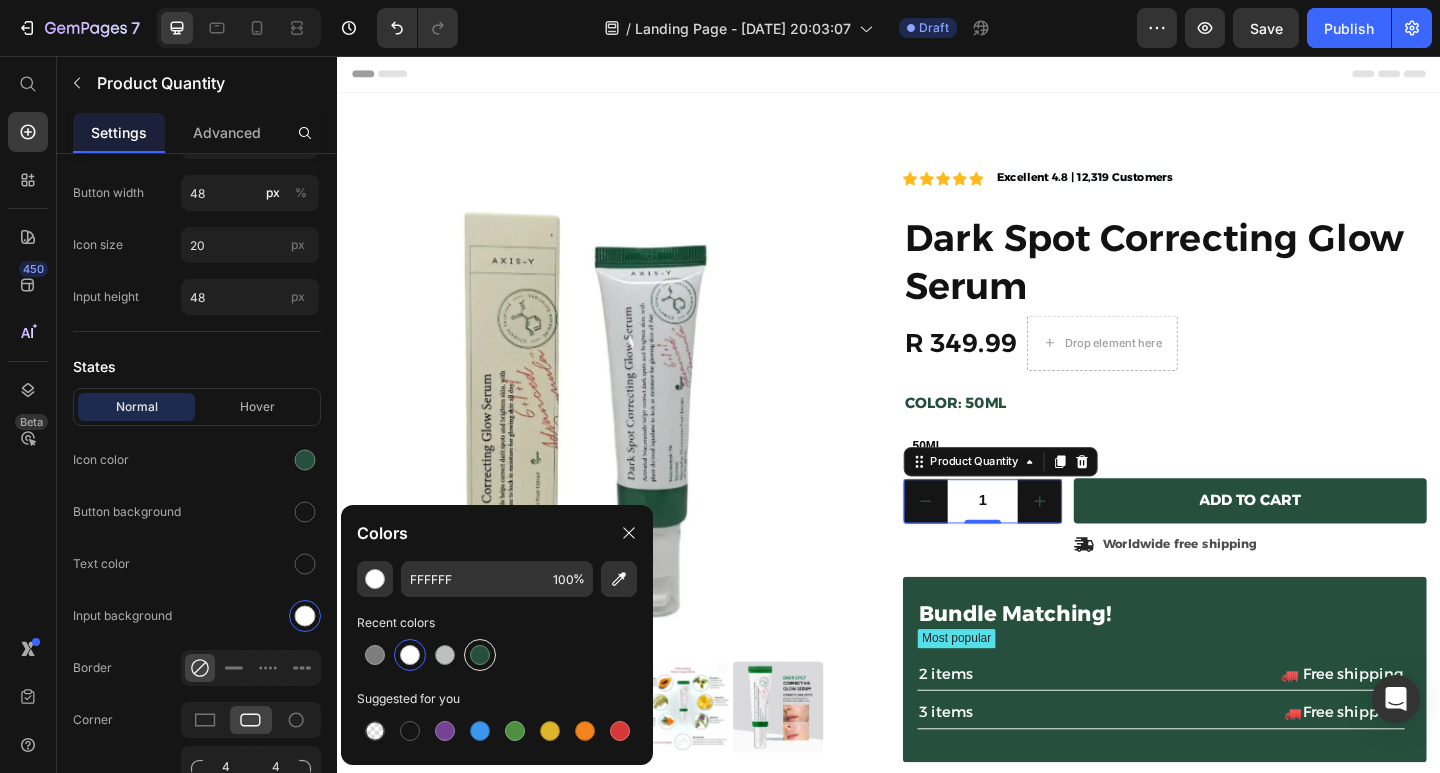 click at bounding box center [480, 655] 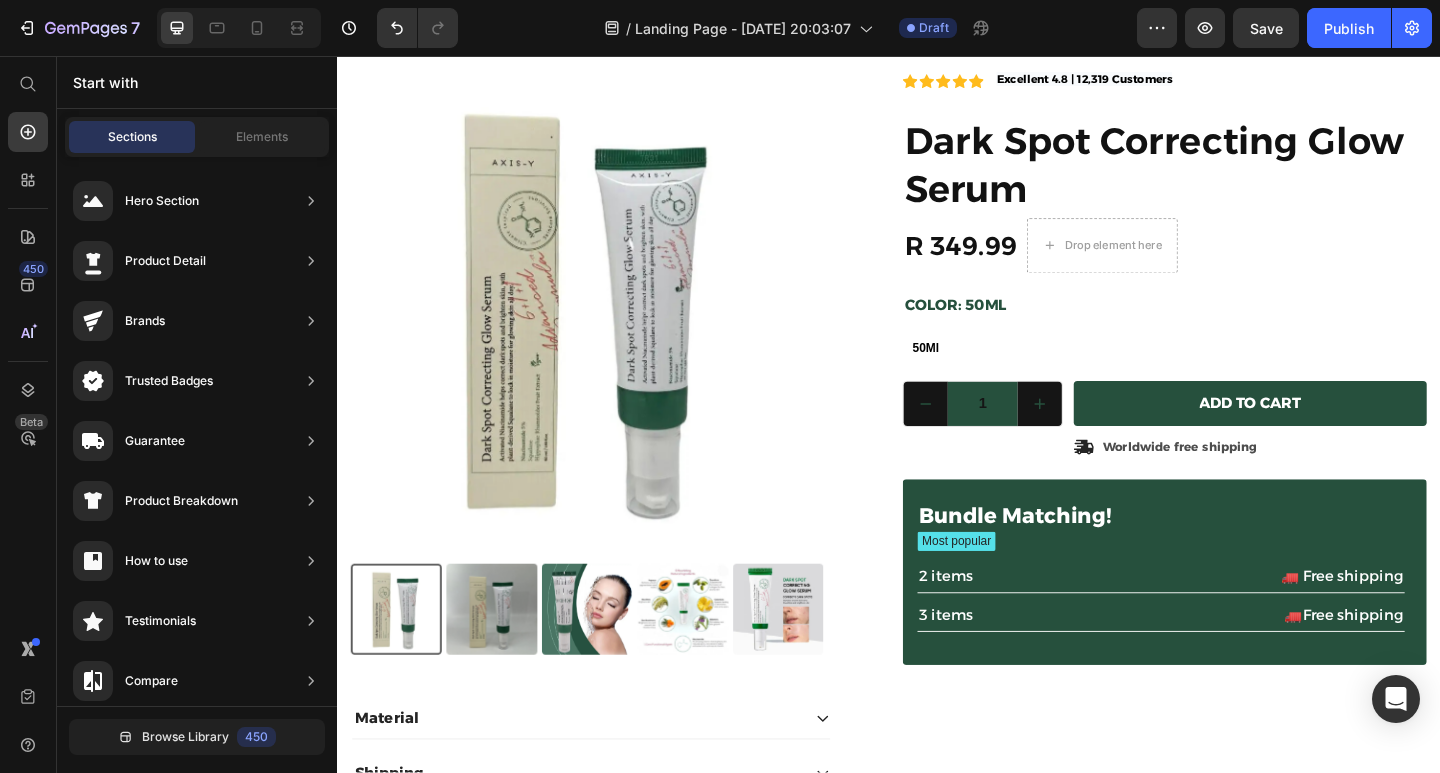 scroll, scrollTop: 48, scrollLeft: 0, axis: vertical 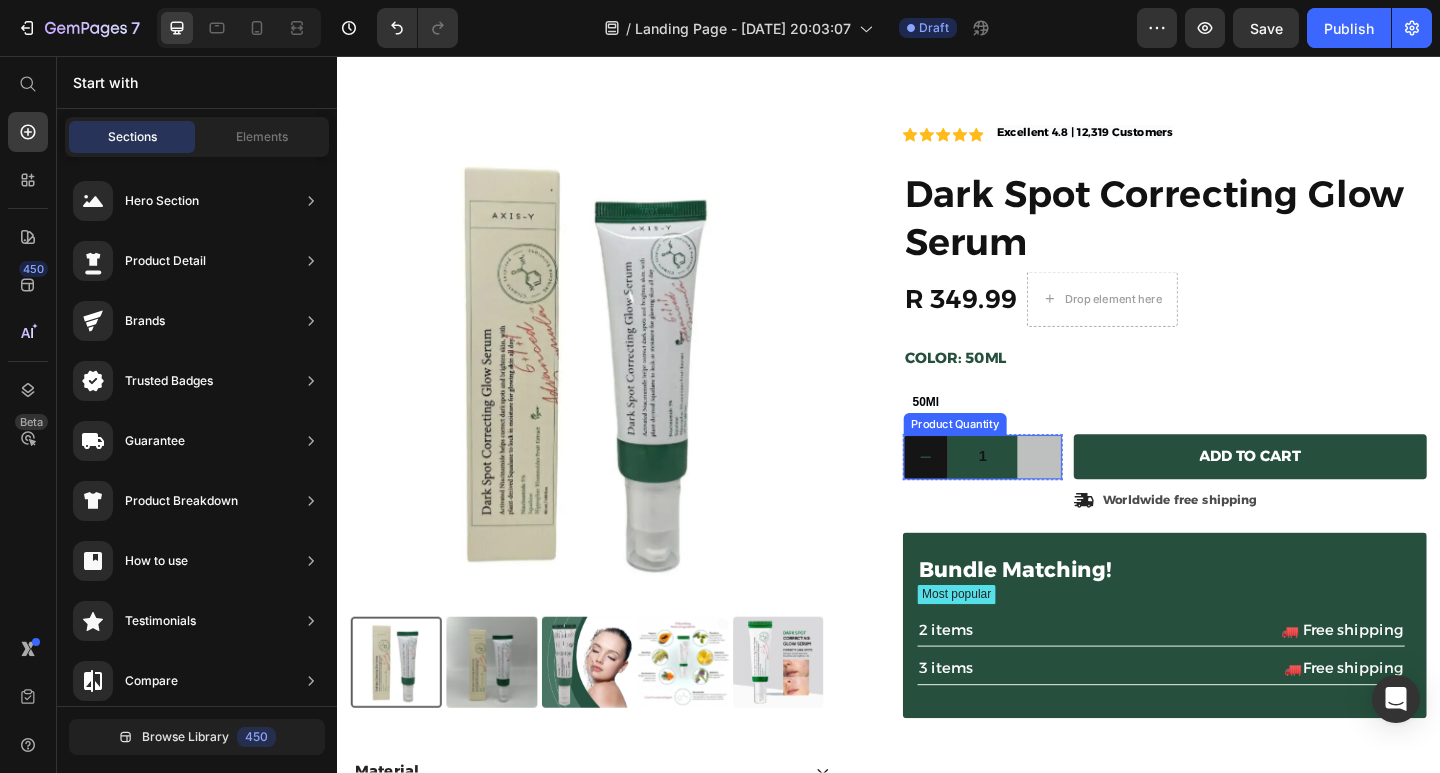 click at bounding box center [1101, 493] 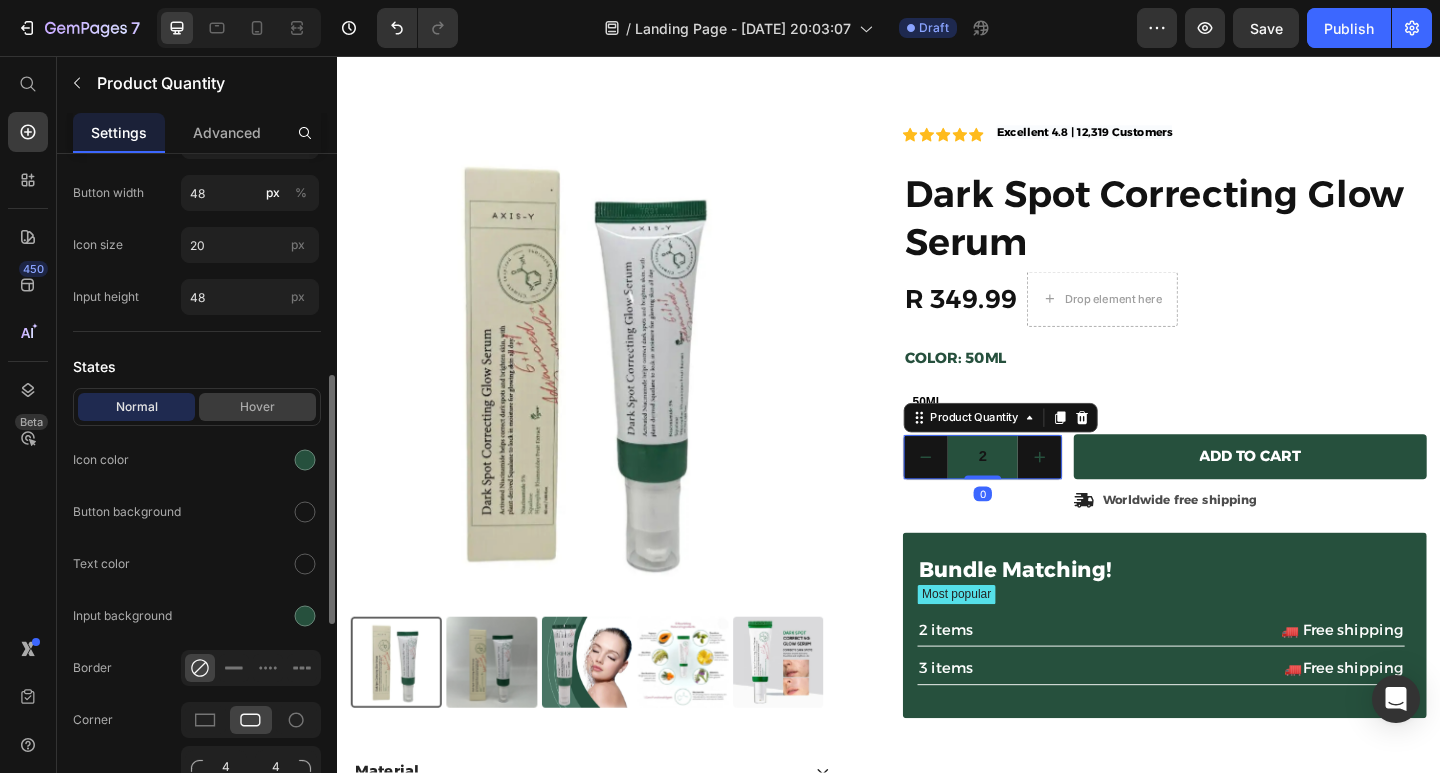 click on "Hover" at bounding box center [257, 407] 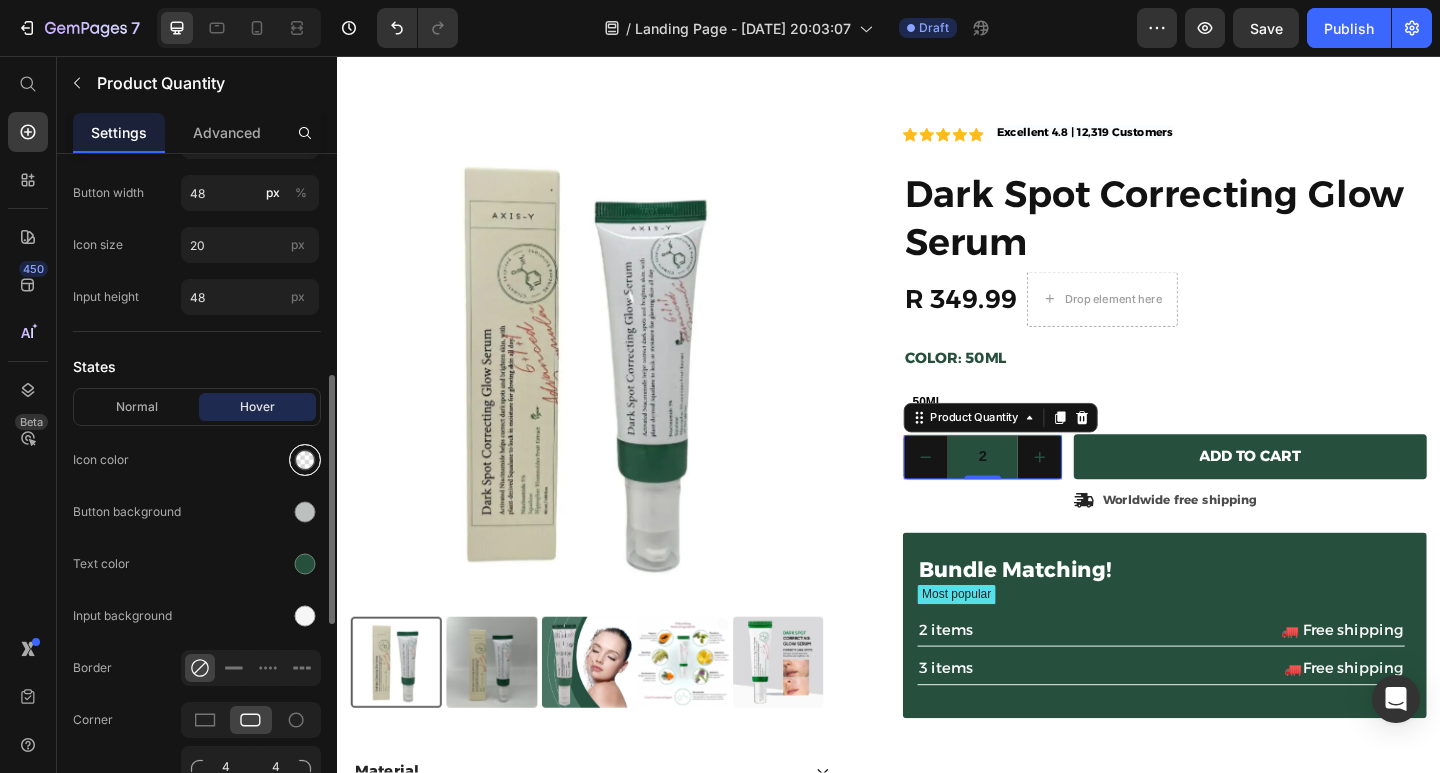 click at bounding box center [305, 460] 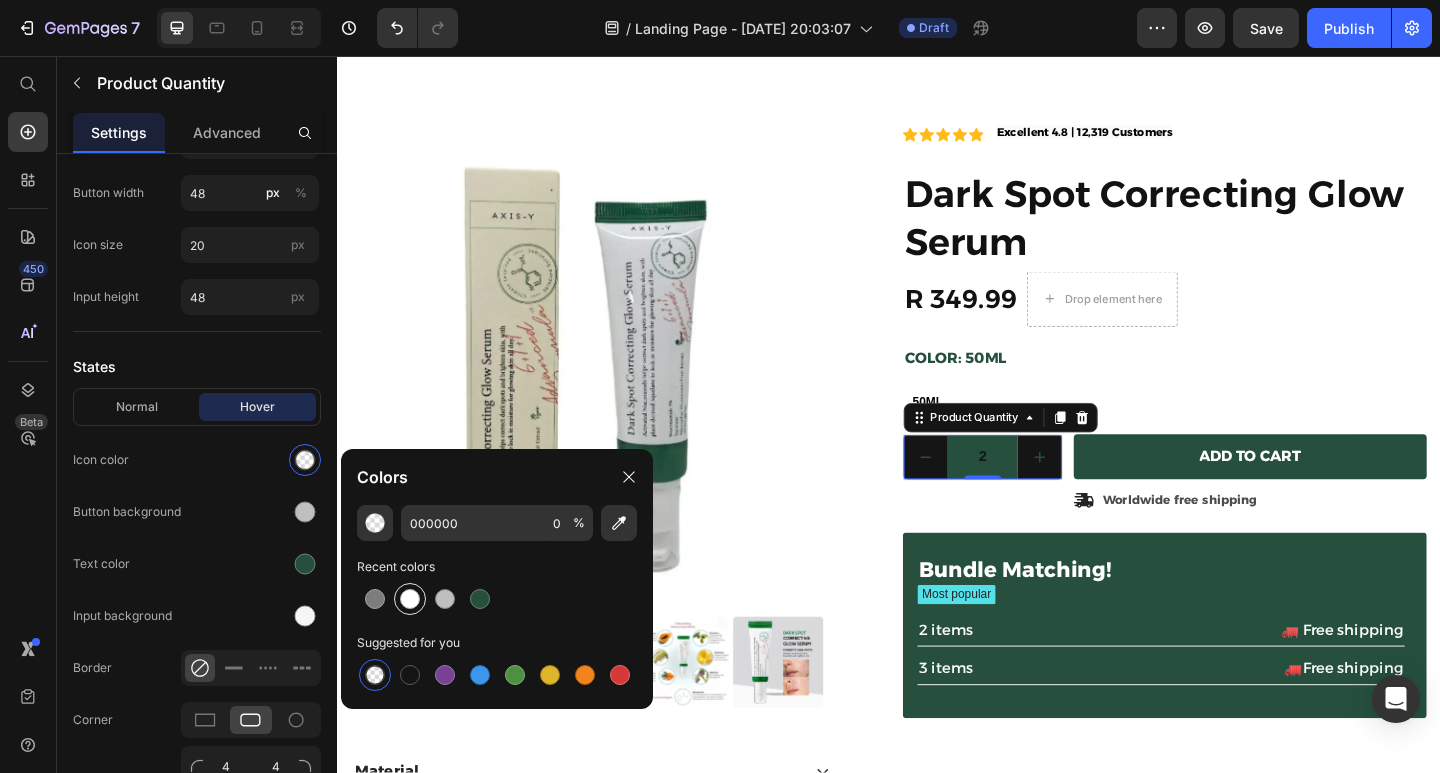 click at bounding box center (410, 599) 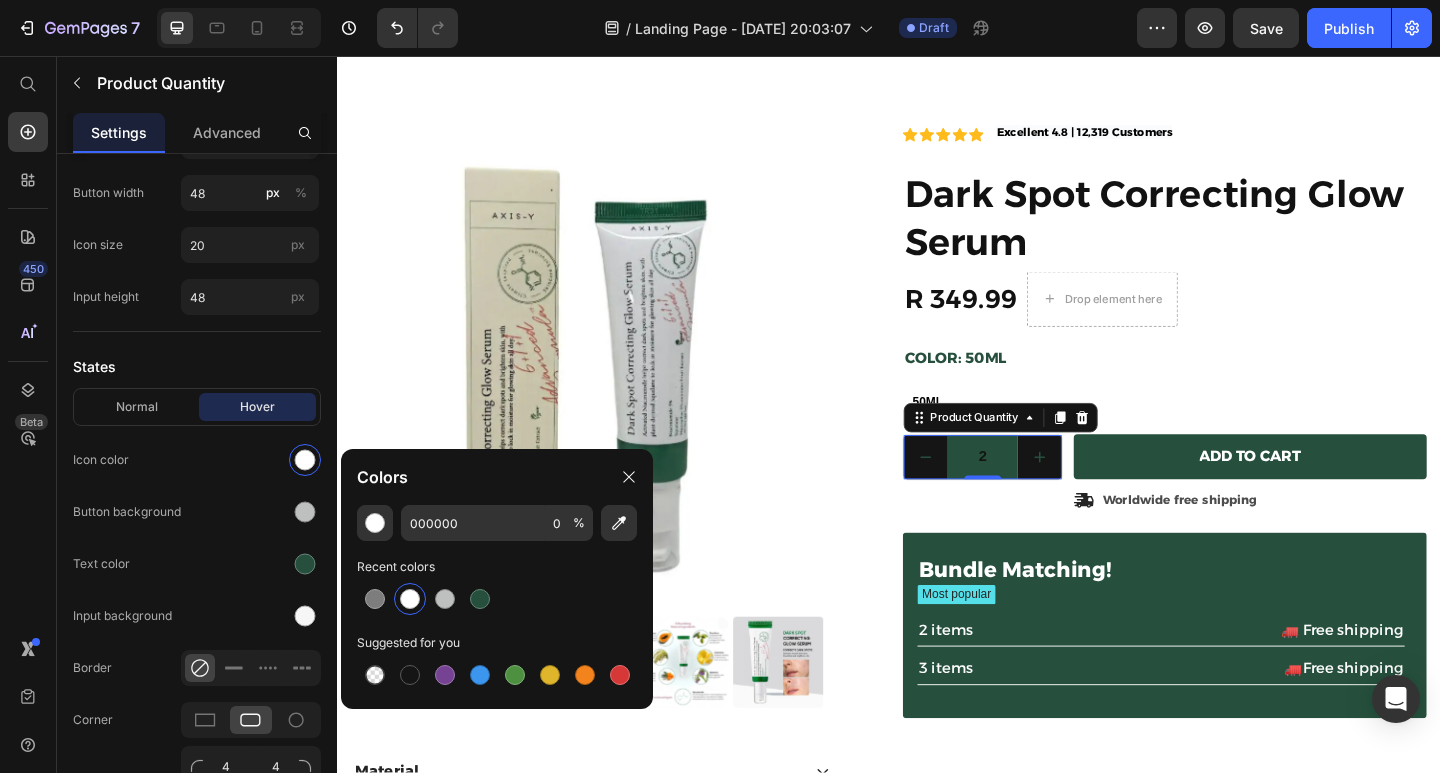 click at bounding box center [410, 599] 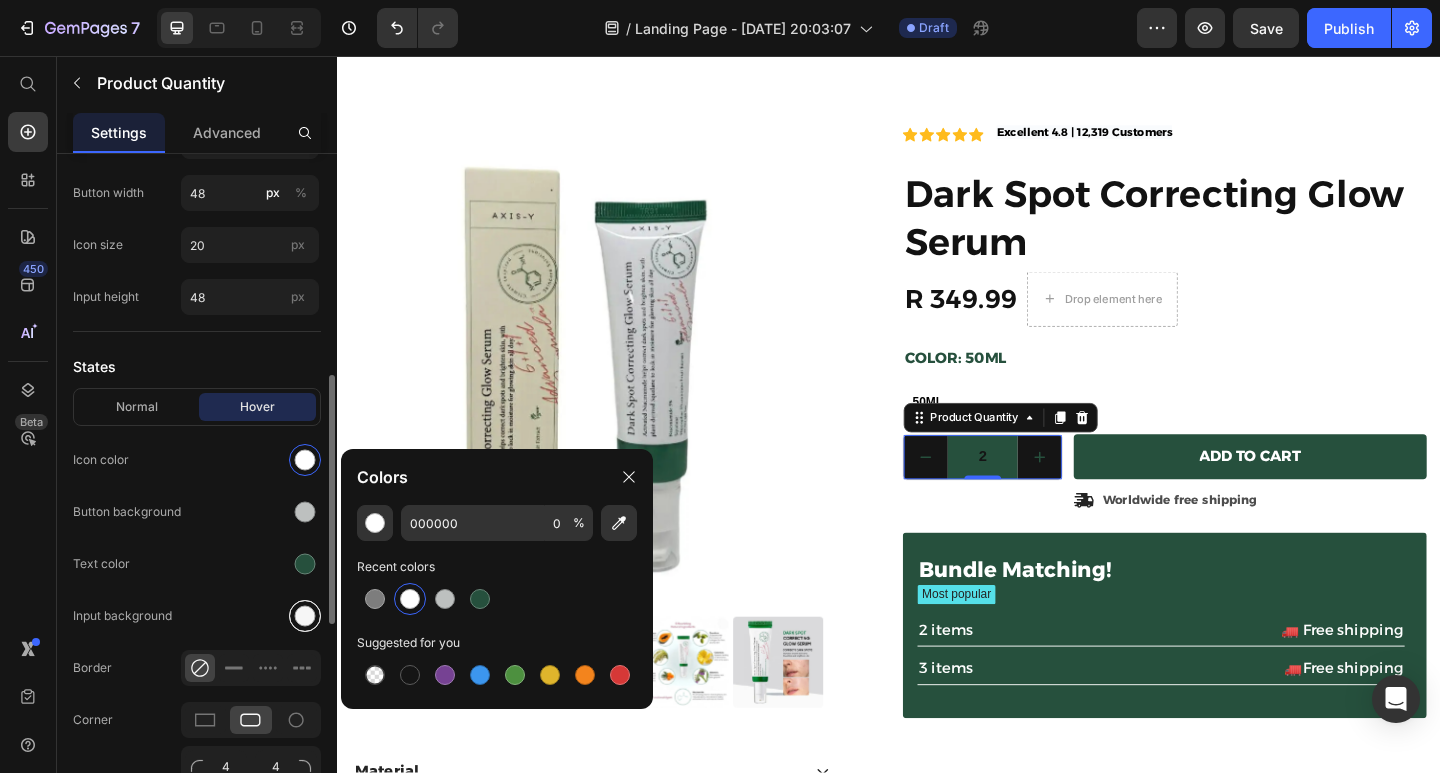 click at bounding box center [305, 616] 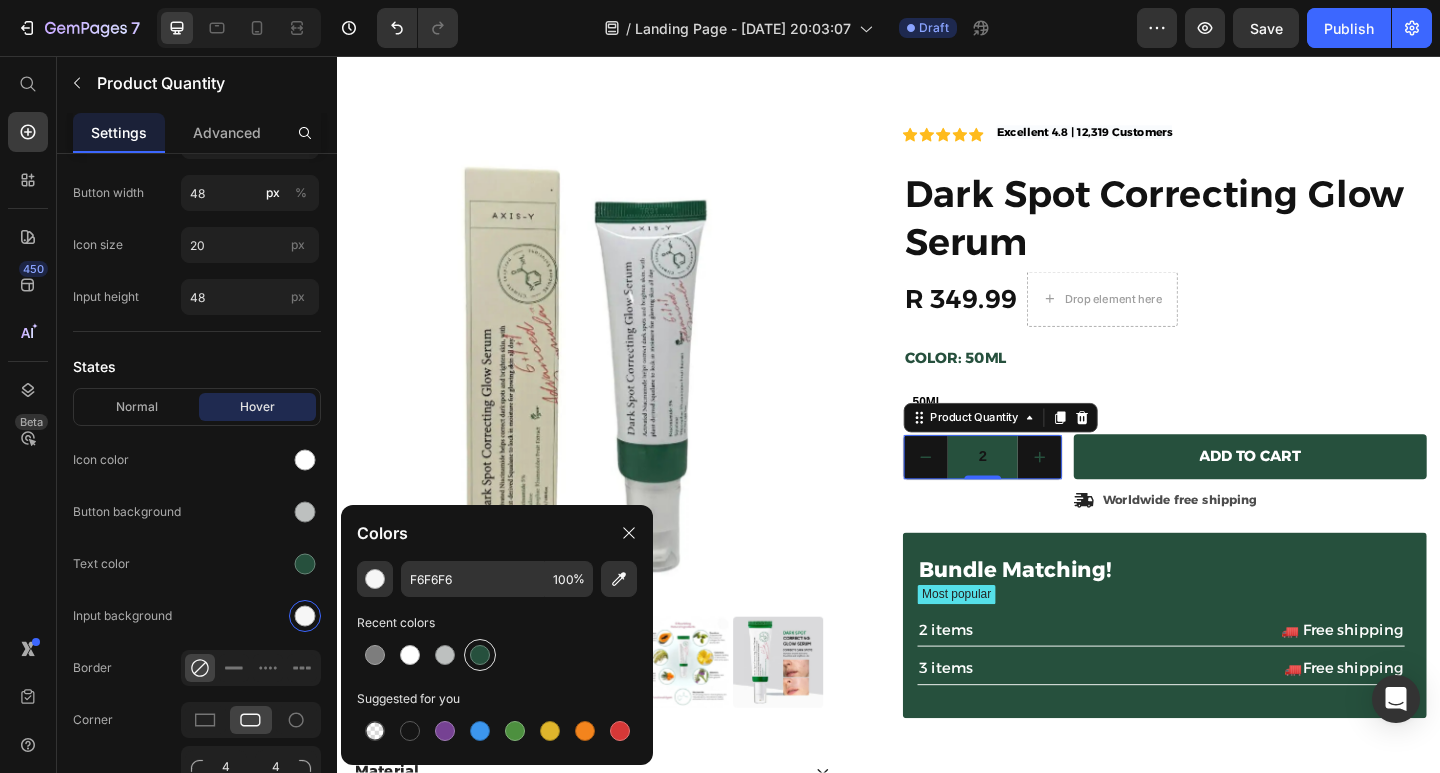 click at bounding box center (480, 655) 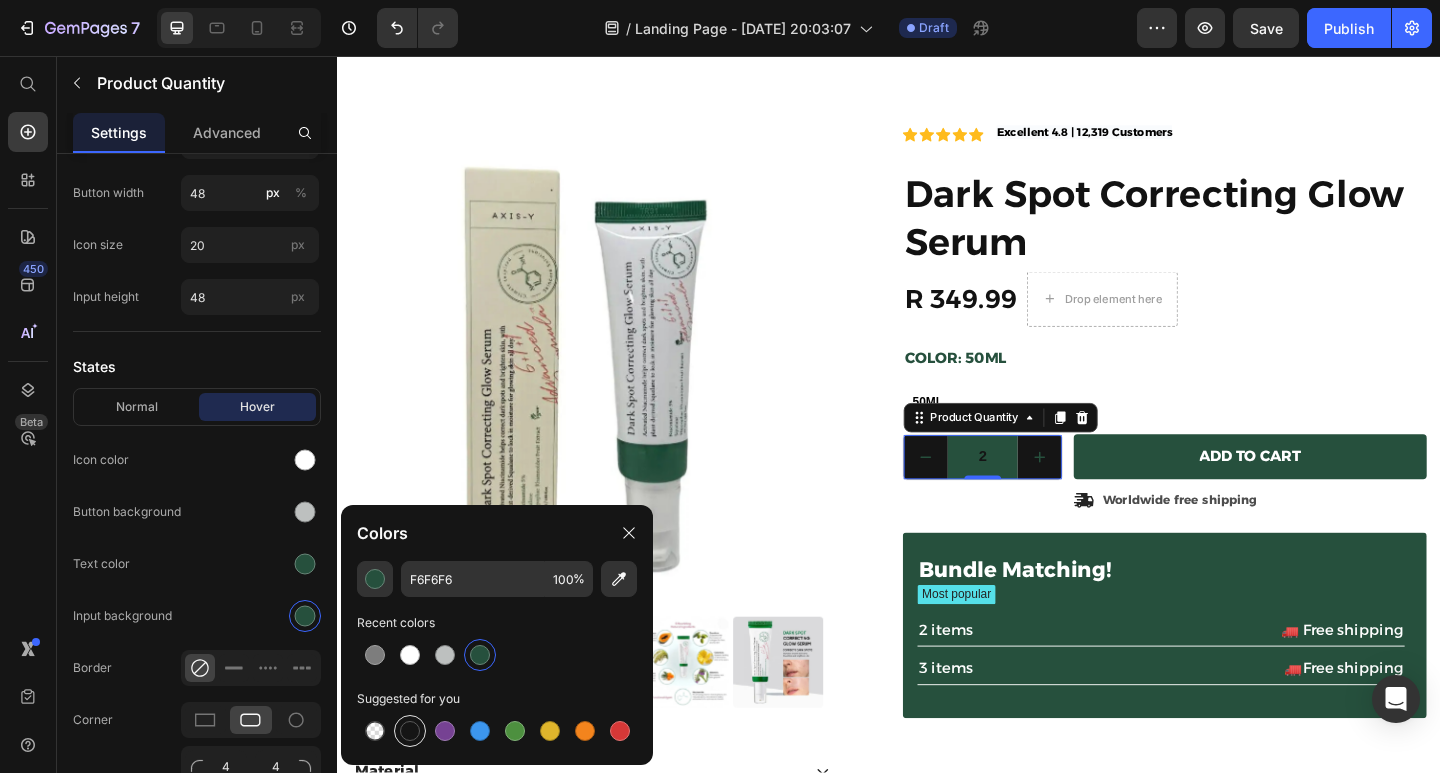 click at bounding box center (410, 731) 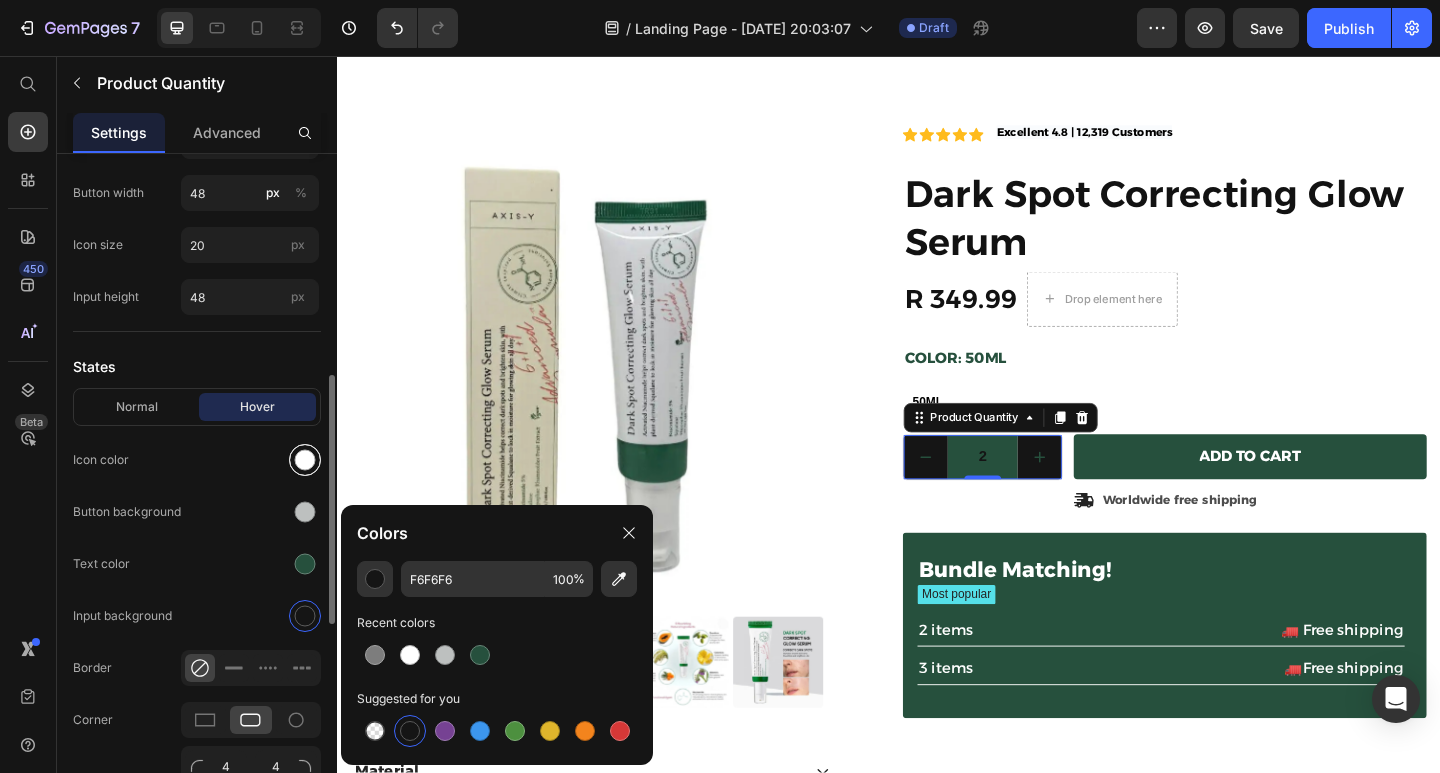 click at bounding box center (305, 460) 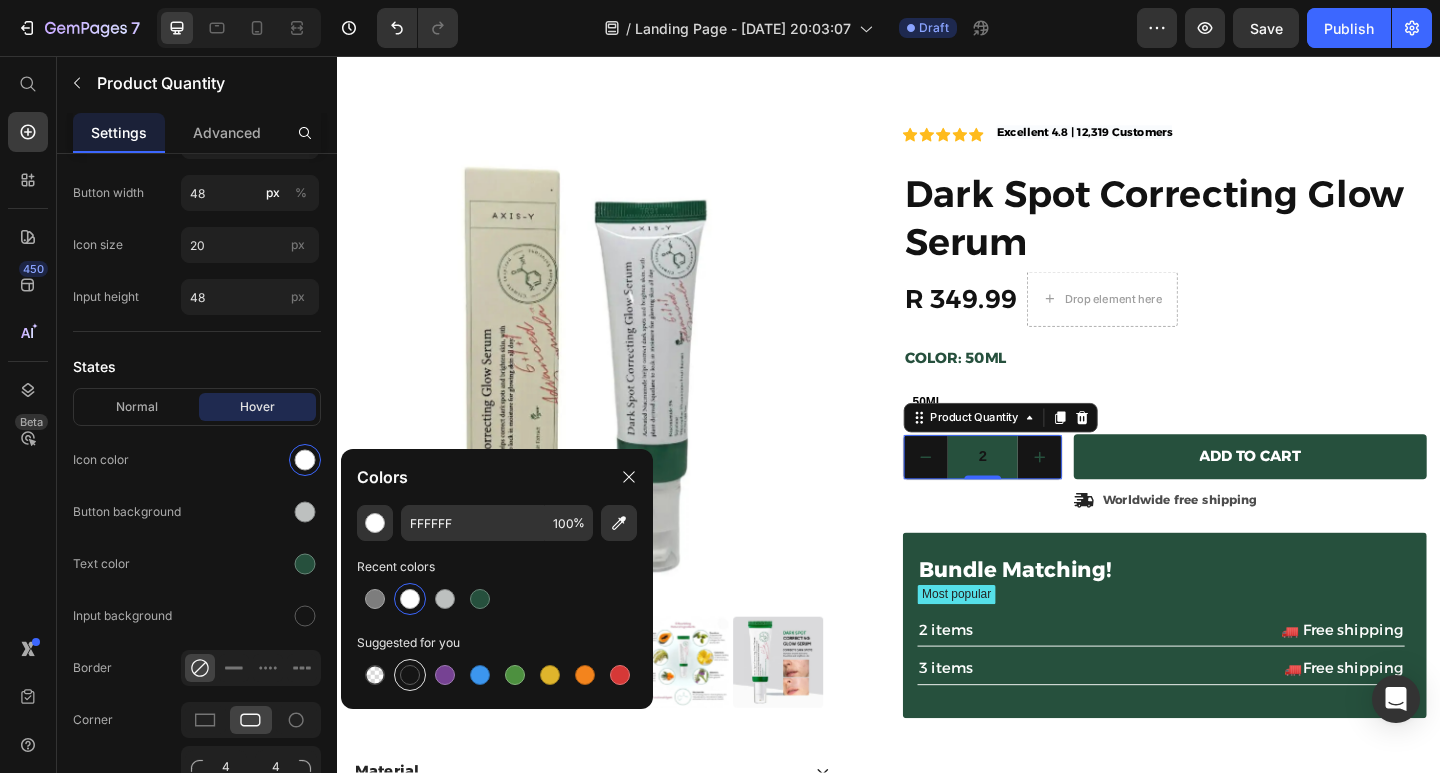 click at bounding box center (410, 675) 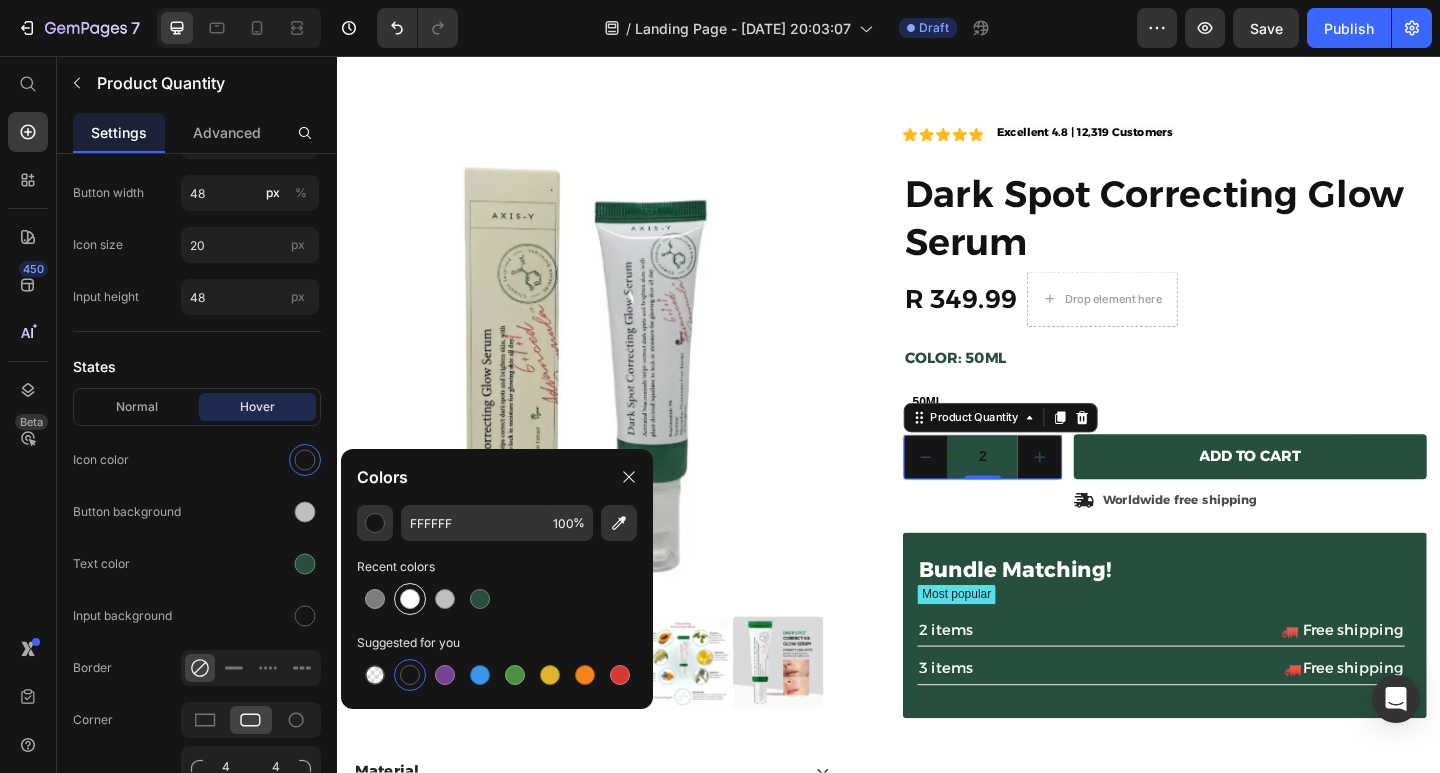 click at bounding box center (410, 599) 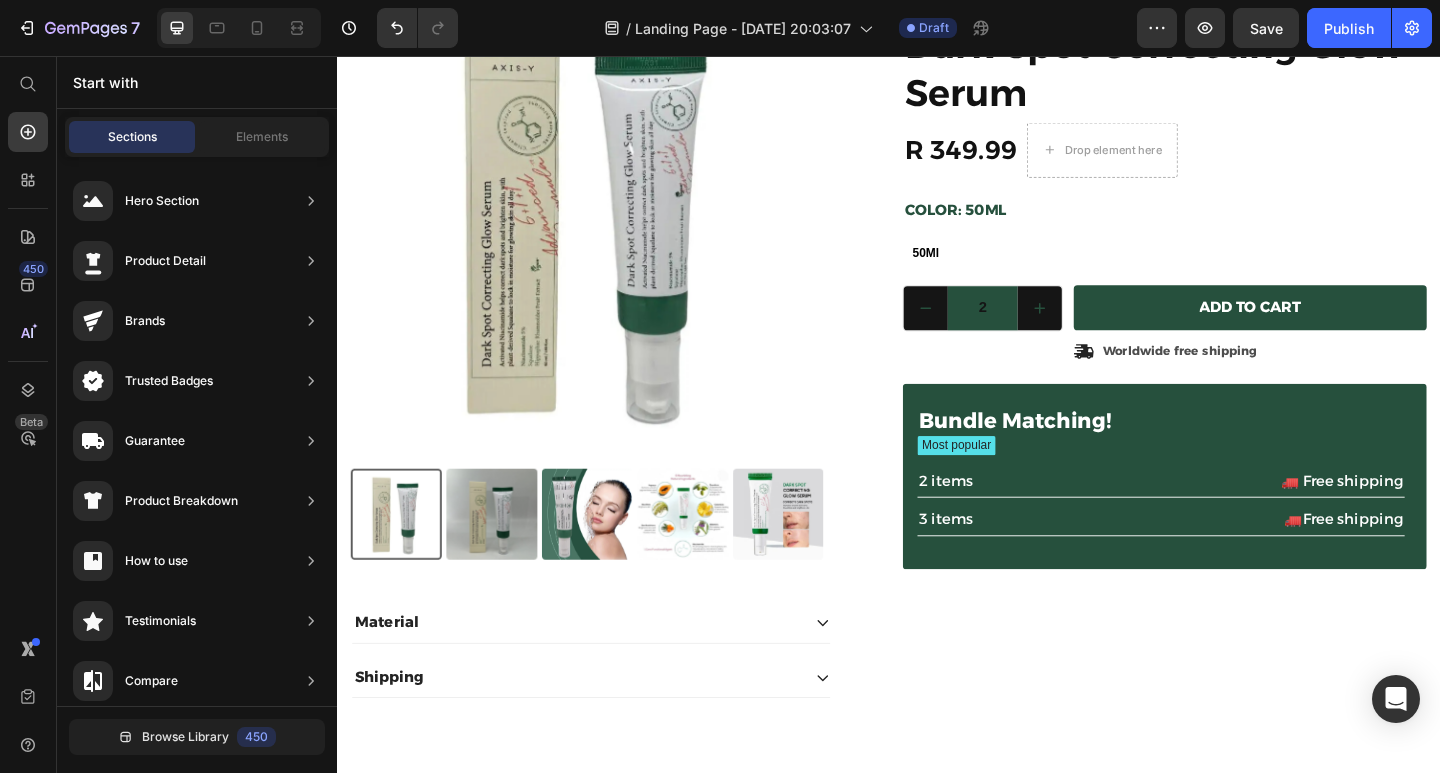 scroll, scrollTop: 59, scrollLeft: 0, axis: vertical 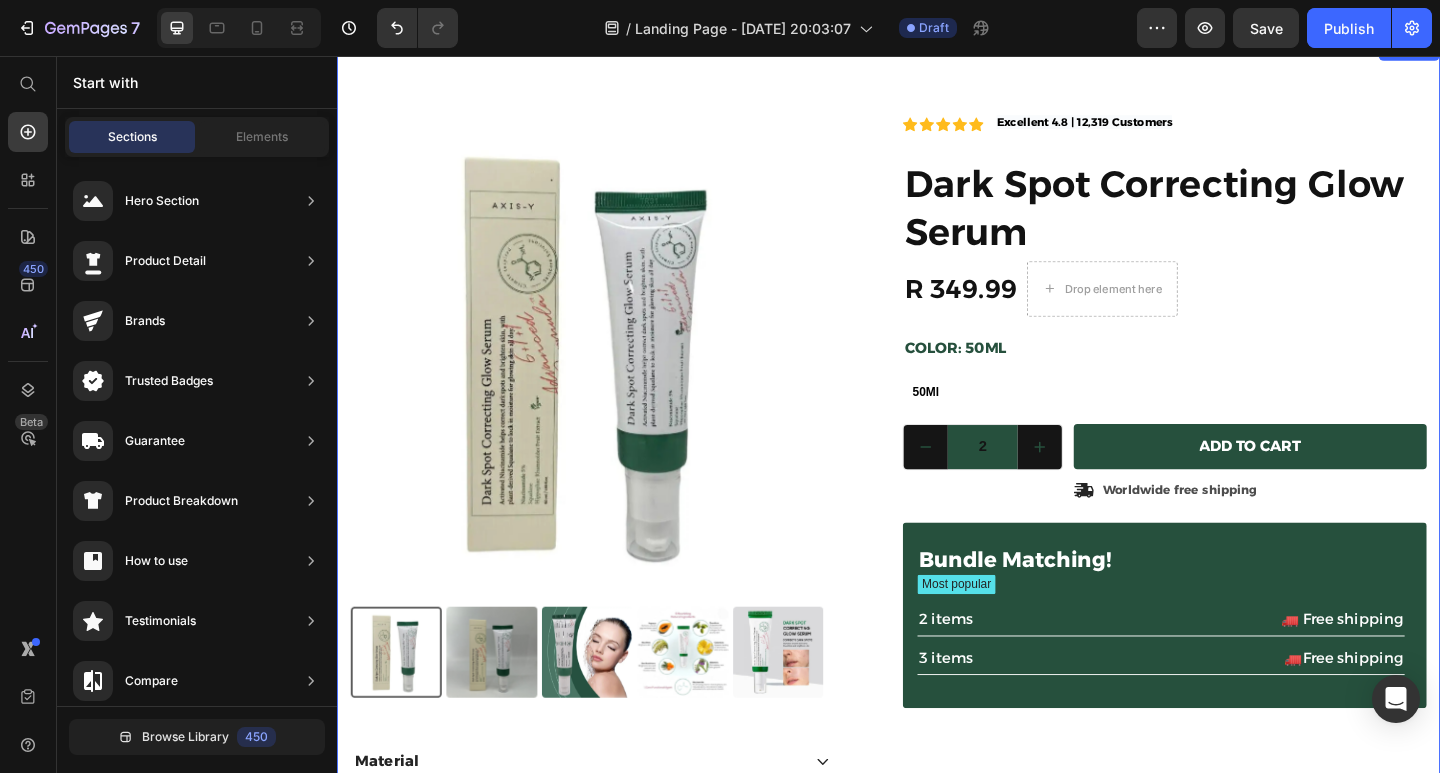 click on "Product Images
Material
Shipping Accordion Icon Icon Icon Icon Icon Icon List 2,500+ Verified Reviews! Text Block Row Icon Icon Icon Icon Icon Icon List Excellent 4.8 | 12,319 Customers Text Block Row Dark Spot Correcting Glow Serum Product Title R 349.99 Product Price
Drop element here 0% off Product Badge Row Color: 50Ml 50Ml 50Ml 50Ml Product Variants & Swatches 50Ml Product Variants & Swatches 2 Product Quantity Row Add to cart Add to Cart
Icon Worldwide free shipping Text Block Row Row Bundle Matching! Text Block Most popular Text Block Row 2 items Text Block 🚛 Free shipping Text Block Row 3 items Text Block 🚛Free shipping Text Block Row Row Row Product Section 1" at bounding box center (937, 512) 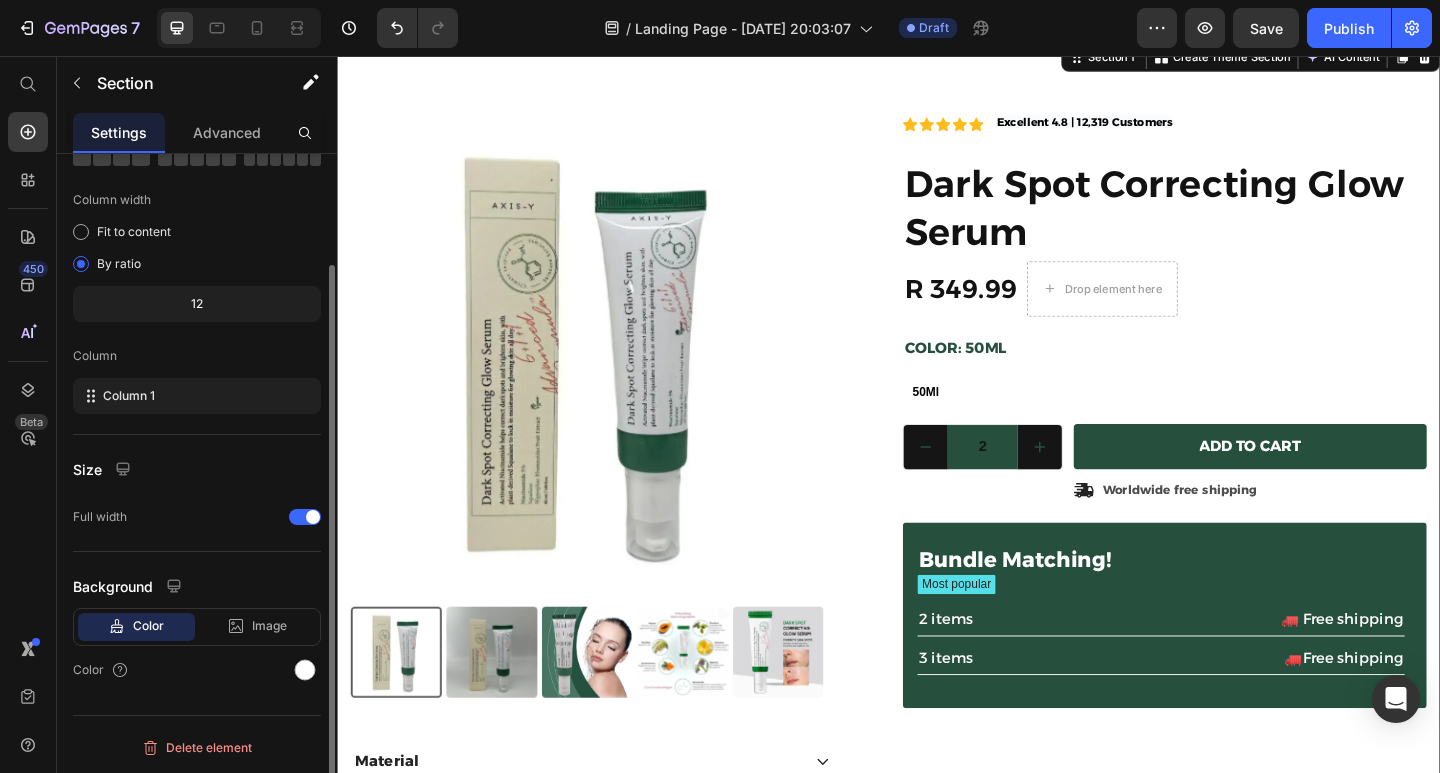 scroll, scrollTop: 0, scrollLeft: 0, axis: both 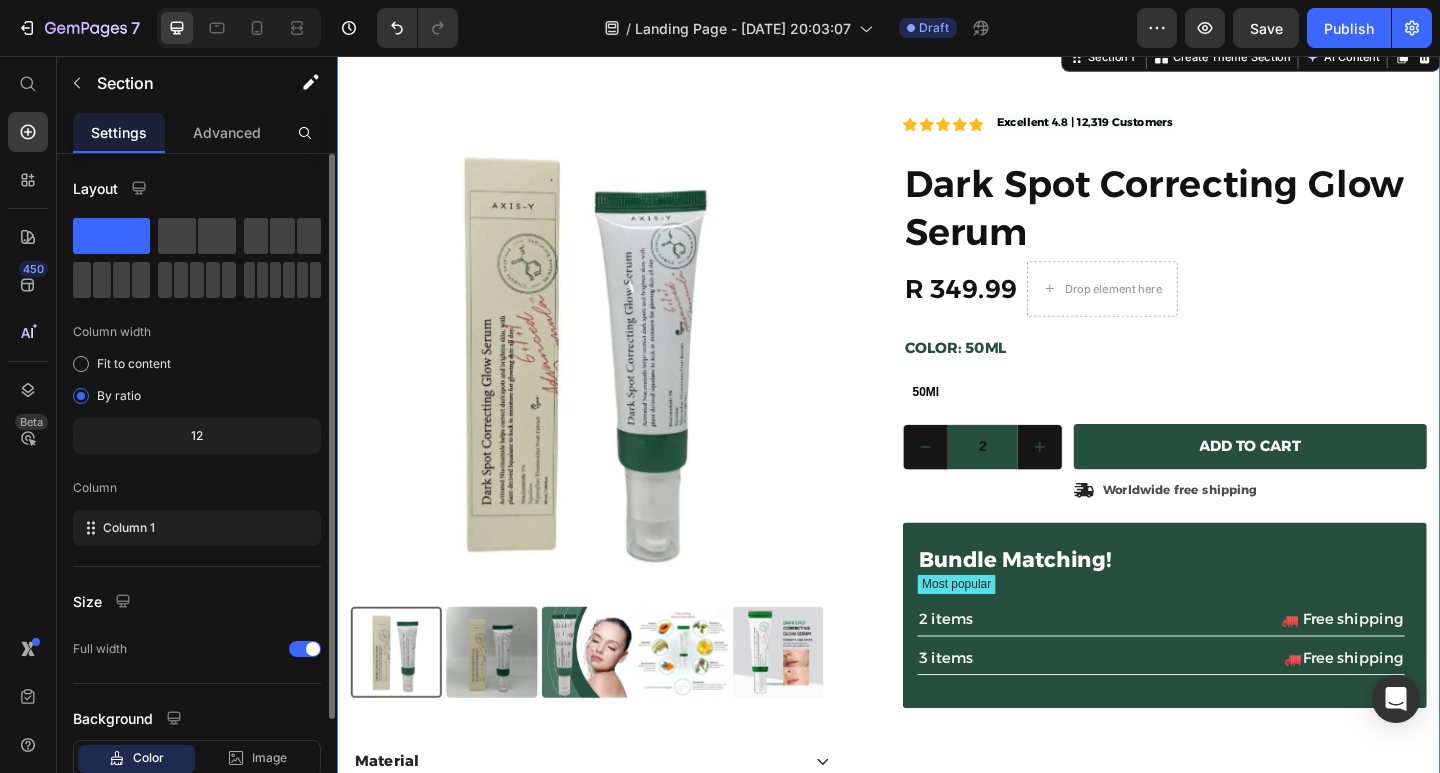 click on "Product Images
Material
Shipping Accordion Icon Icon Icon Icon Icon Icon List 2,500+ Verified Reviews! Text Block Row Icon Icon Icon Icon Icon Icon List Excellent 4.8 | 12,319 Customers Text Block Row Dark Spot Correcting Glow Serum Product Title R 349.99 Product Price
Drop element here 0% off Product Badge Row Color: 50Ml 50Ml 50Ml 50Ml Product Variants & Swatches 50Ml Product Variants & Swatches 2 Product Quantity Row Add to cart Add to Cart
Icon Worldwide free shipping Text Block Row Row Bundle Matching! Text Block Most popular Text Block Row 2 items Text Block 🚛 Free shipping Text Block Row 3 items Text Block 🚛Free shipping Text Block Row Row Row Product Section 1   You can create reusable sections Create Theme Section AI Content Write with GemAI What would you like to describe here? Tone and Voice Persuasive Product Electric Facial Cleansing Brush Silicone Face Cleaner Show more Generate" at bounding box center (937, 512) 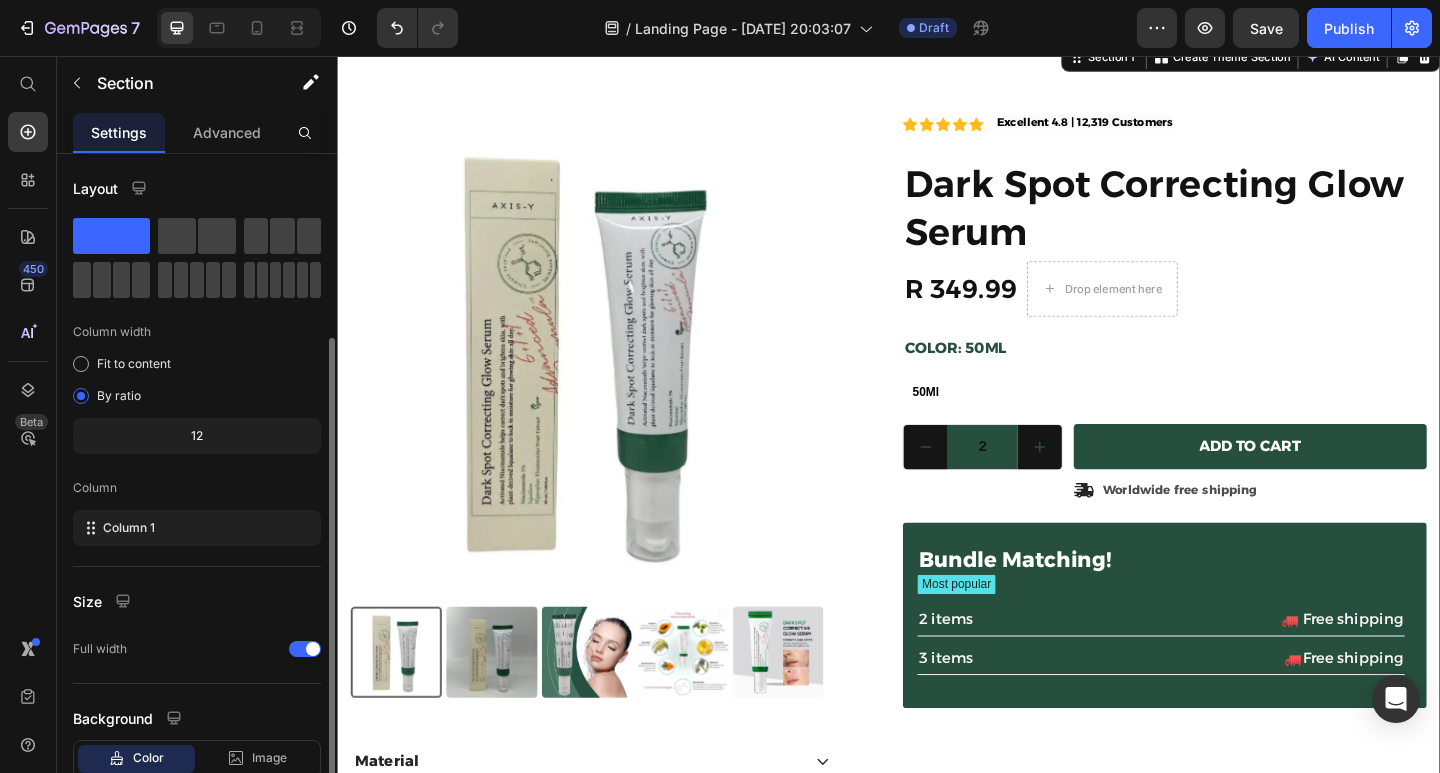 scroll, scrollTop: 132, scrollLeft: 0, axis: vertical 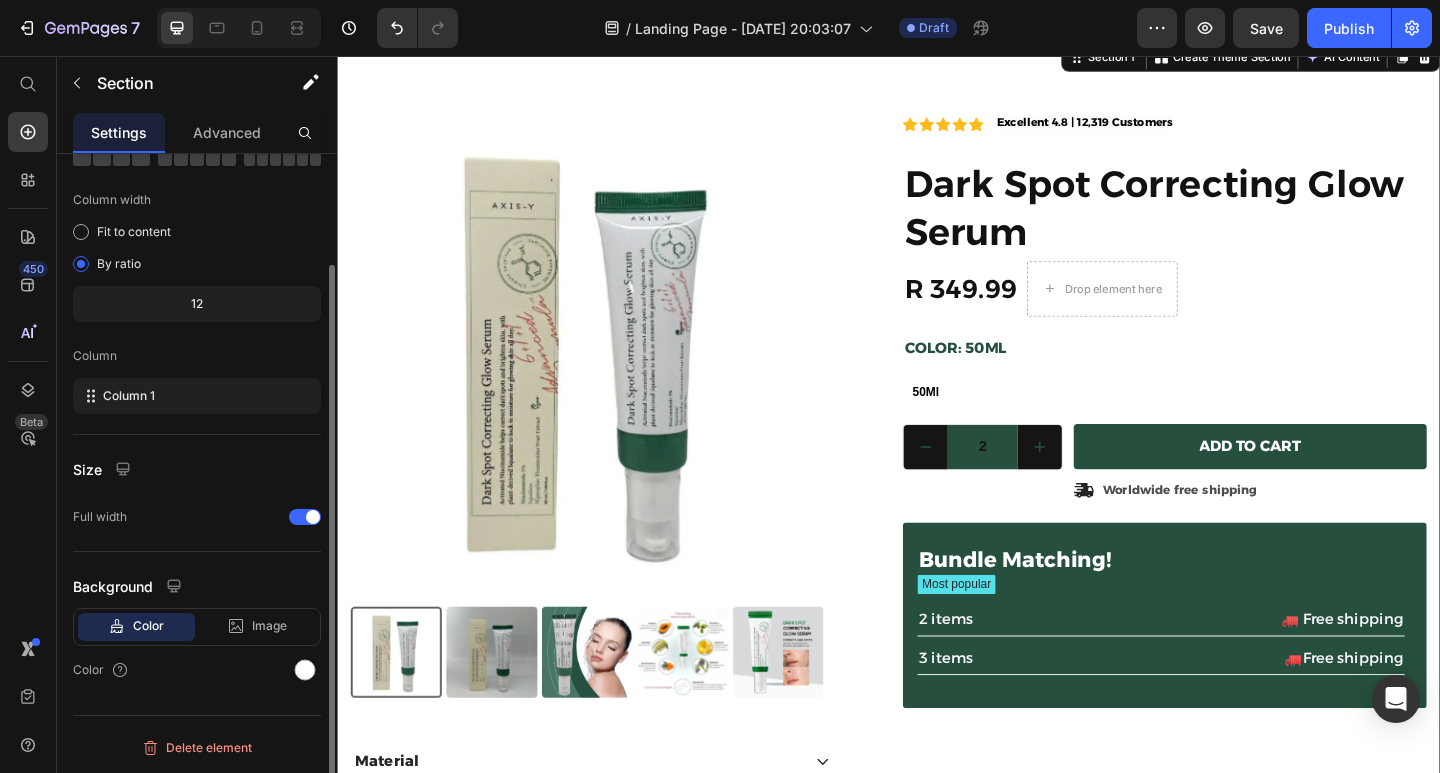click on "Color" at bounding box center [148, 626] 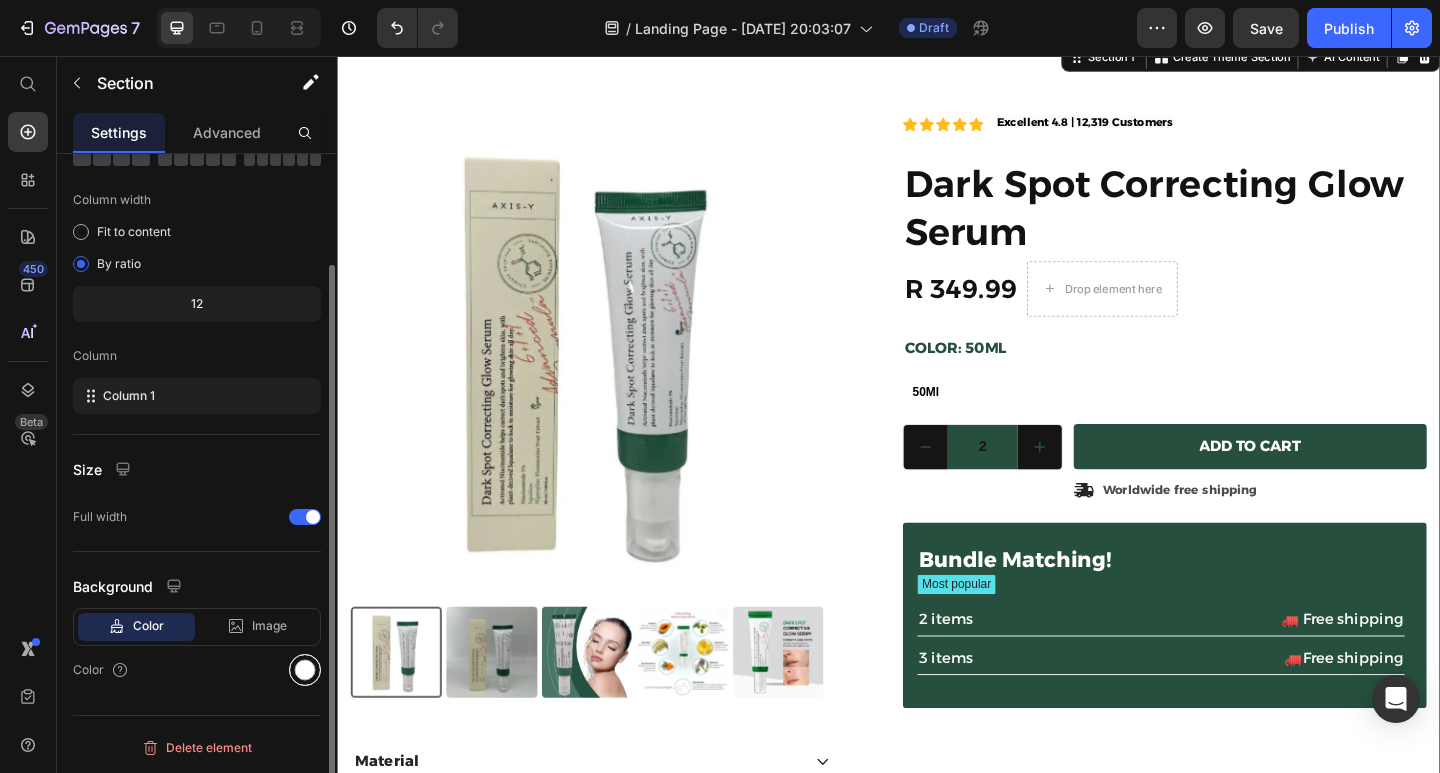 click at bounding box center [305, 670] 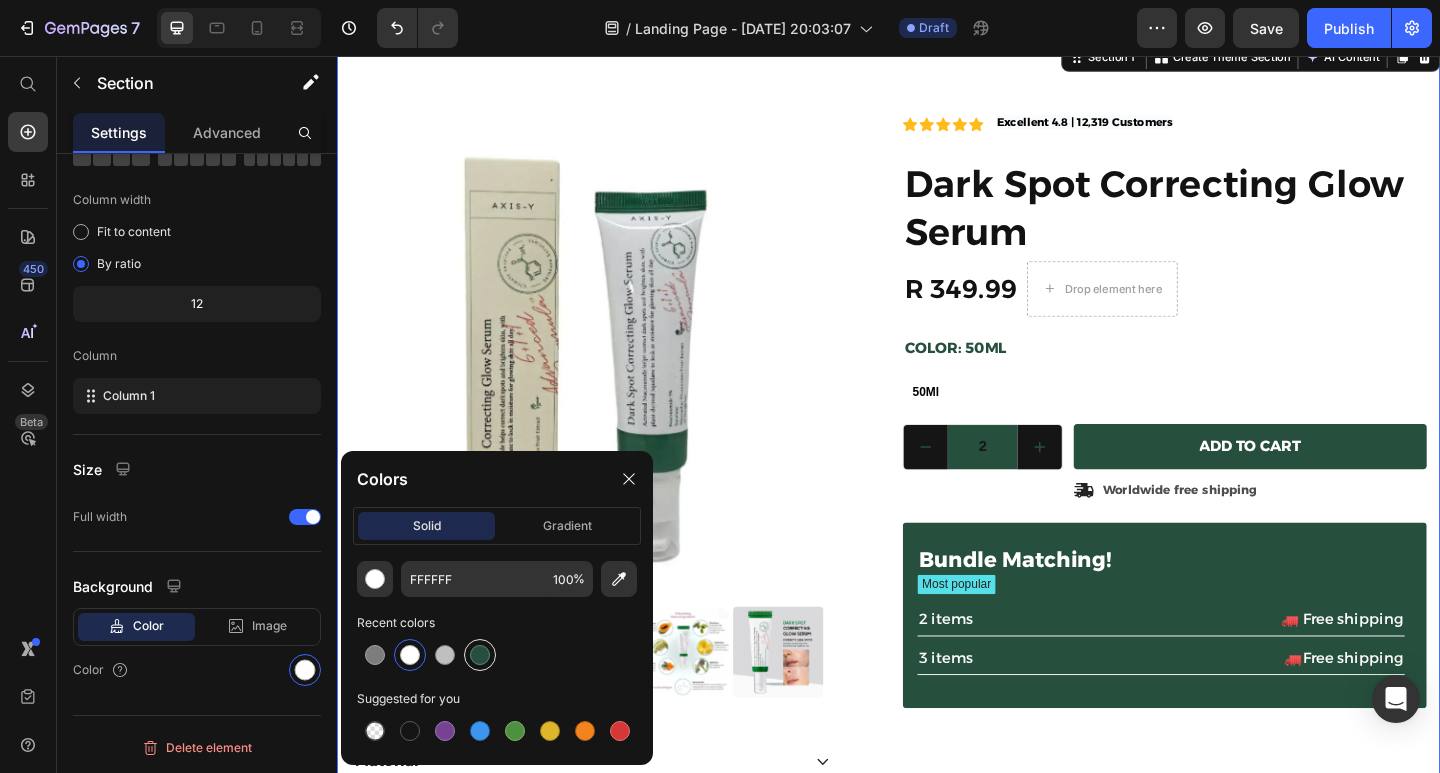 click at bounding box center (480, 655) 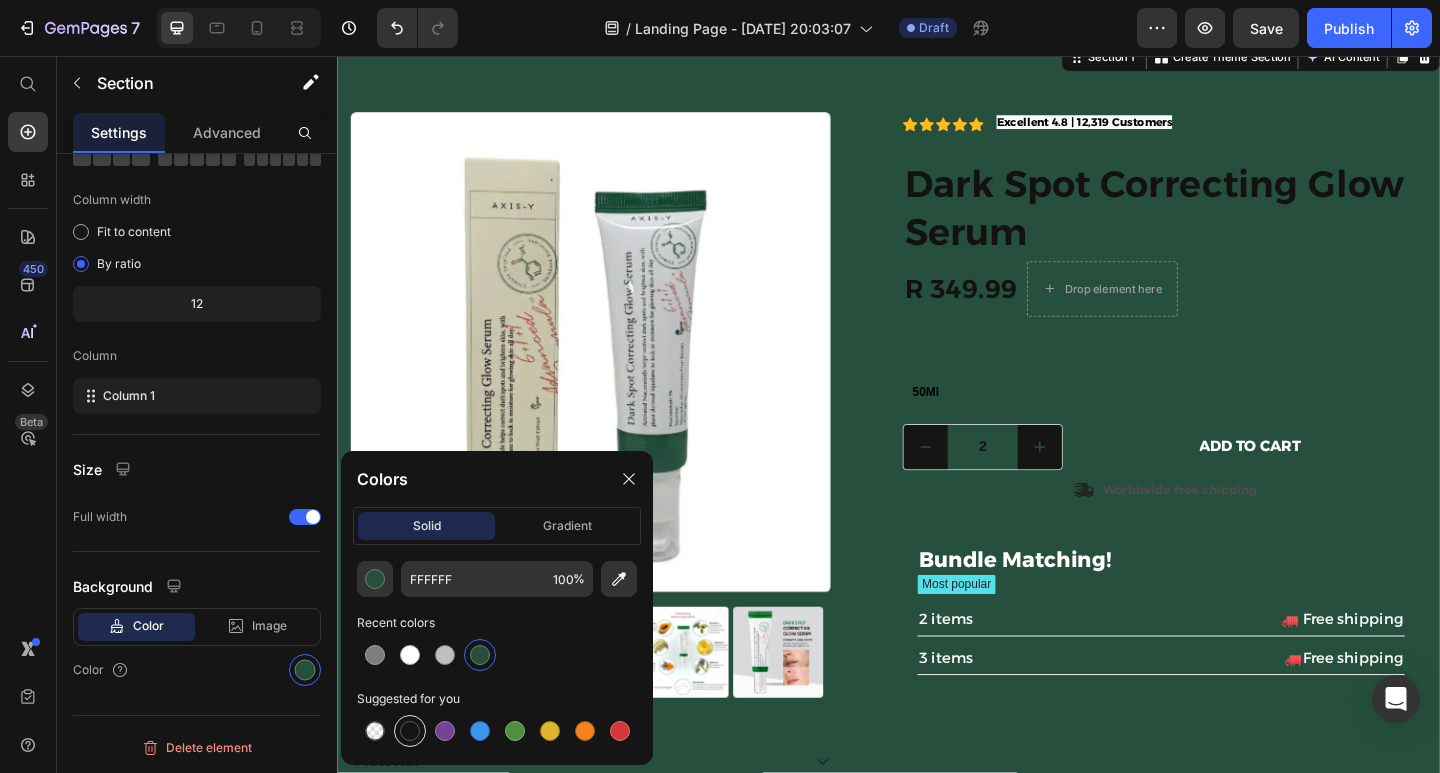 click at bounding box center (410, 731) 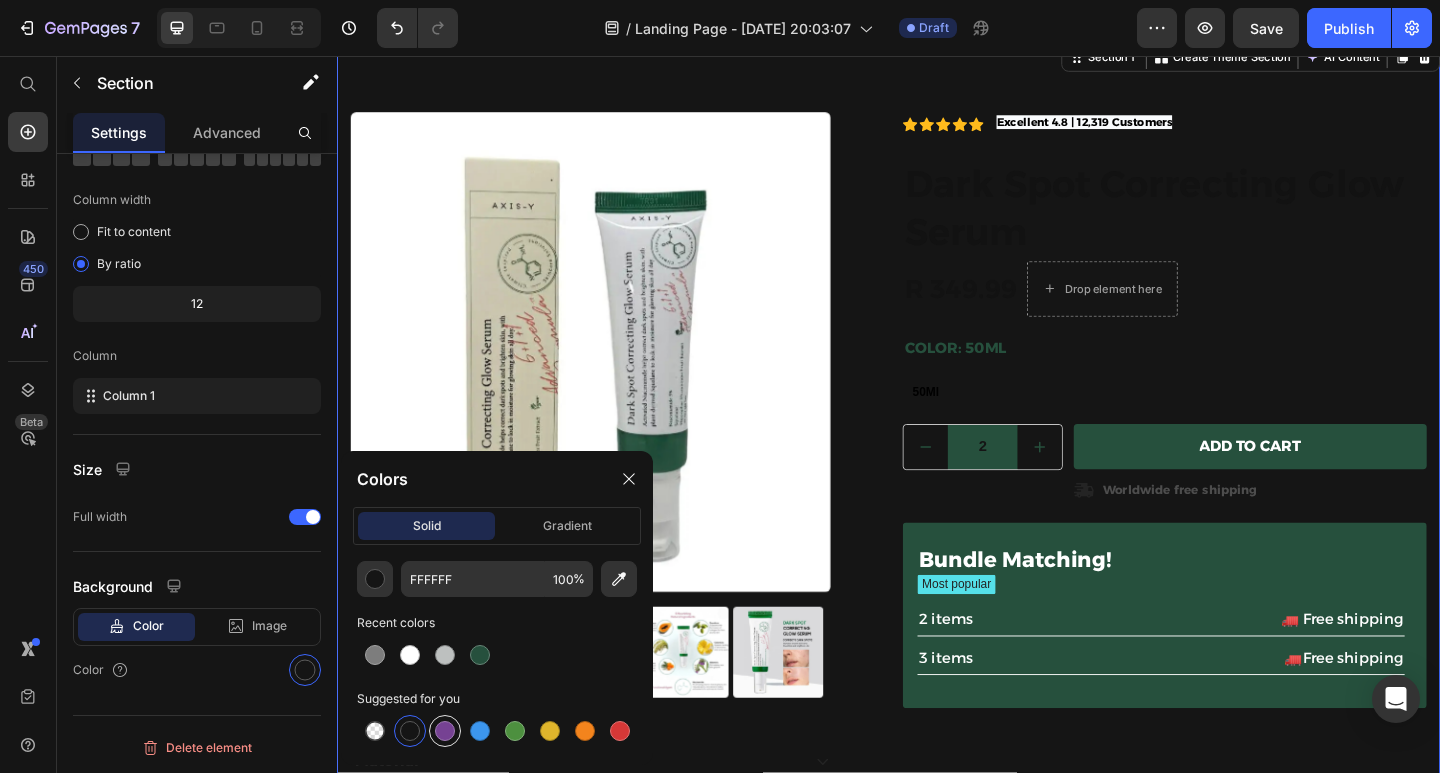 click at bounding box center (445, 731) 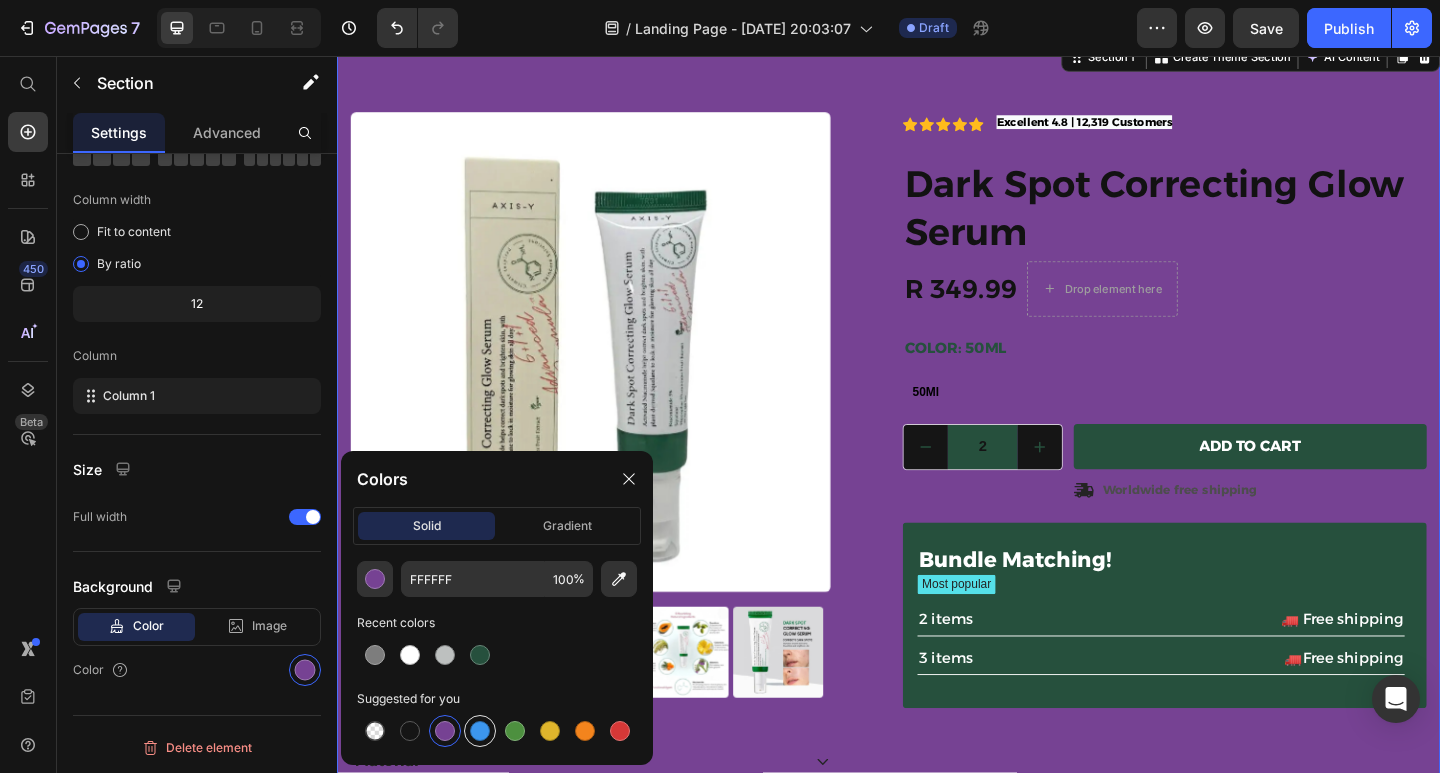 click at bounding box center [480, 731] 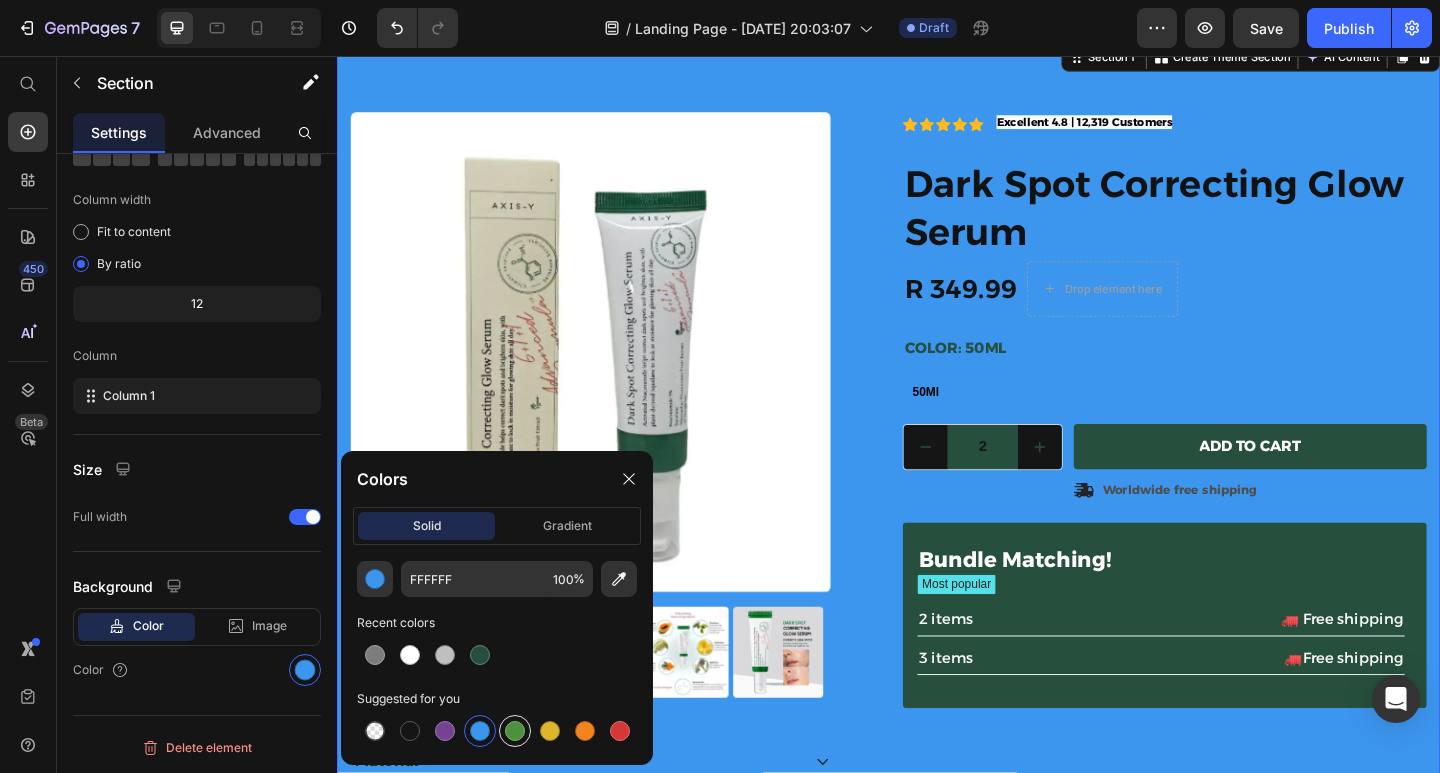 click at bounding box center (515, 731) 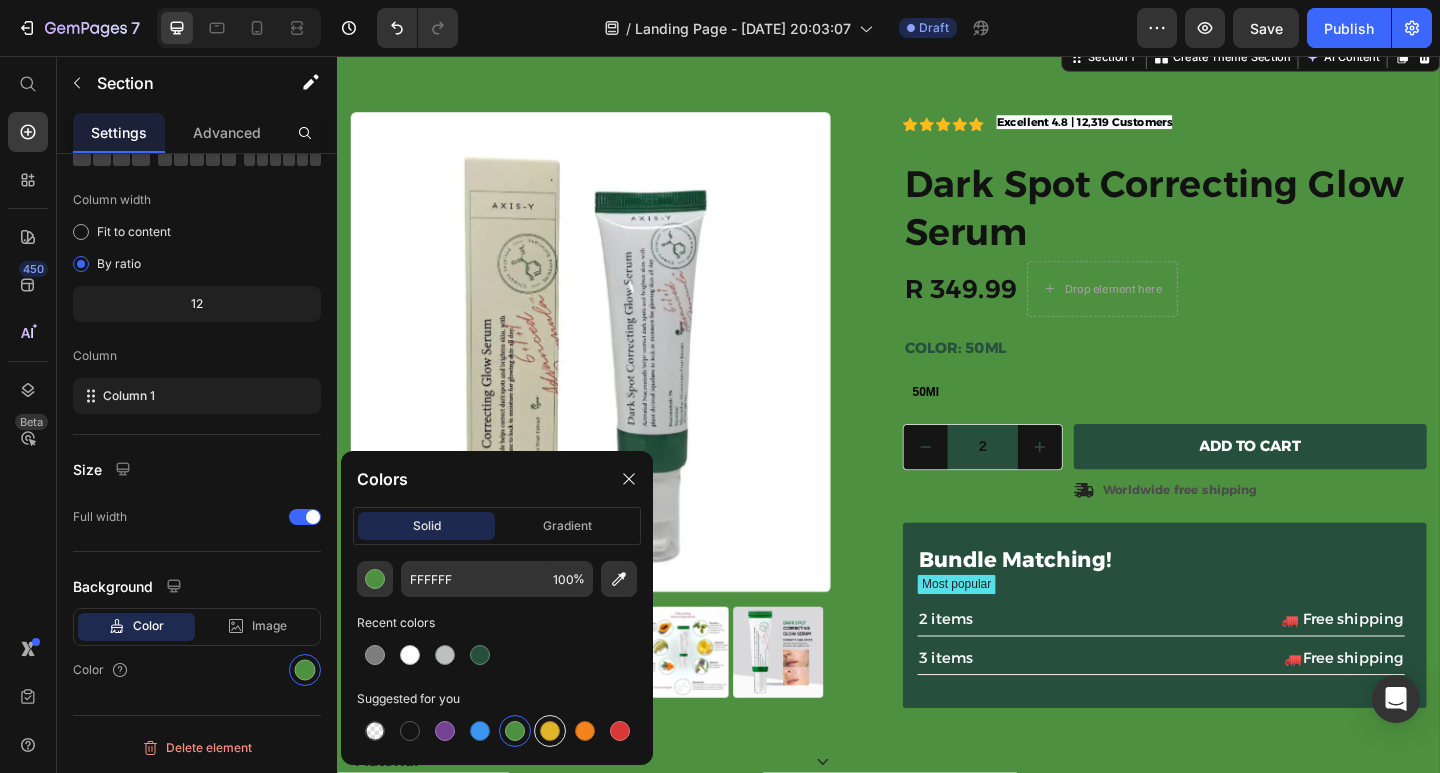 click at bounding box center (550, 731) 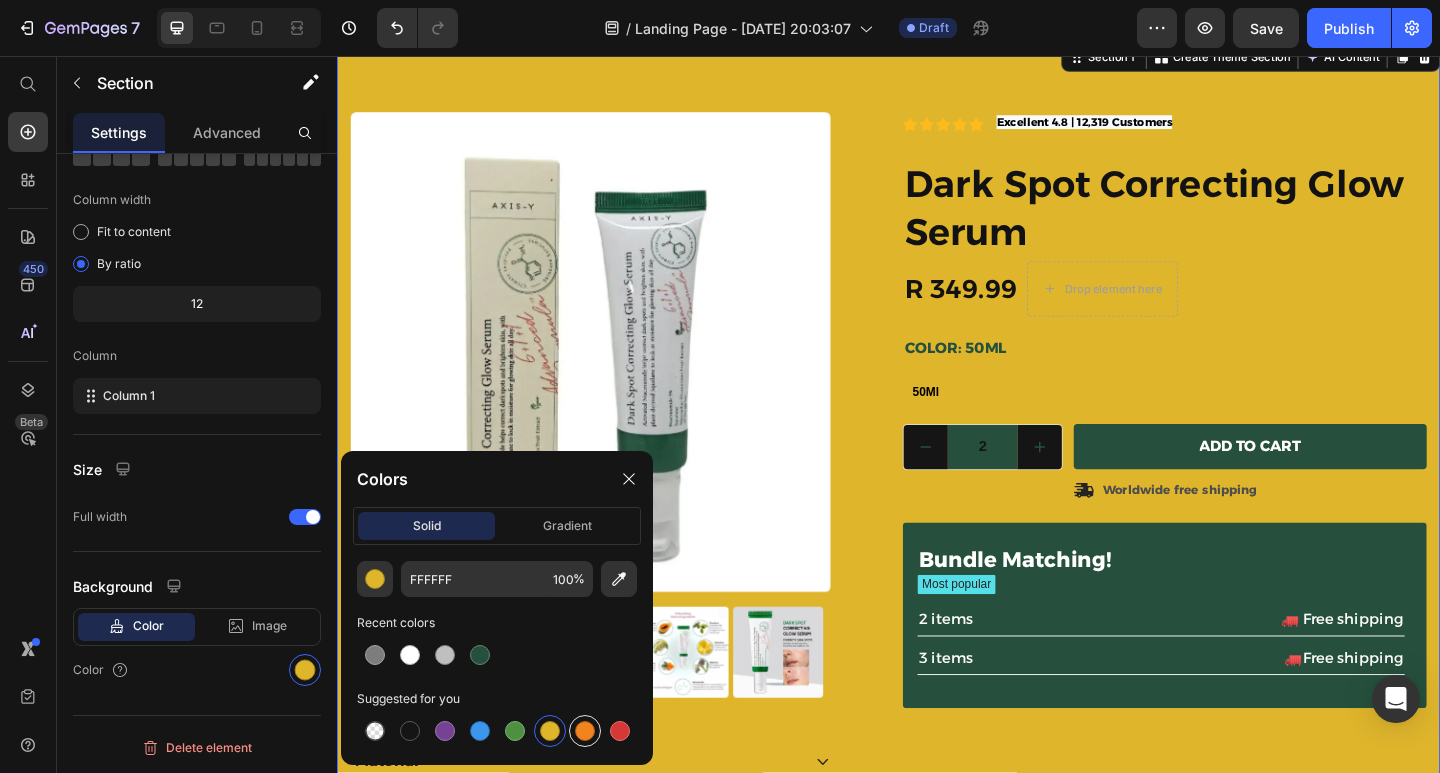 click at bounding box center (585, 731) 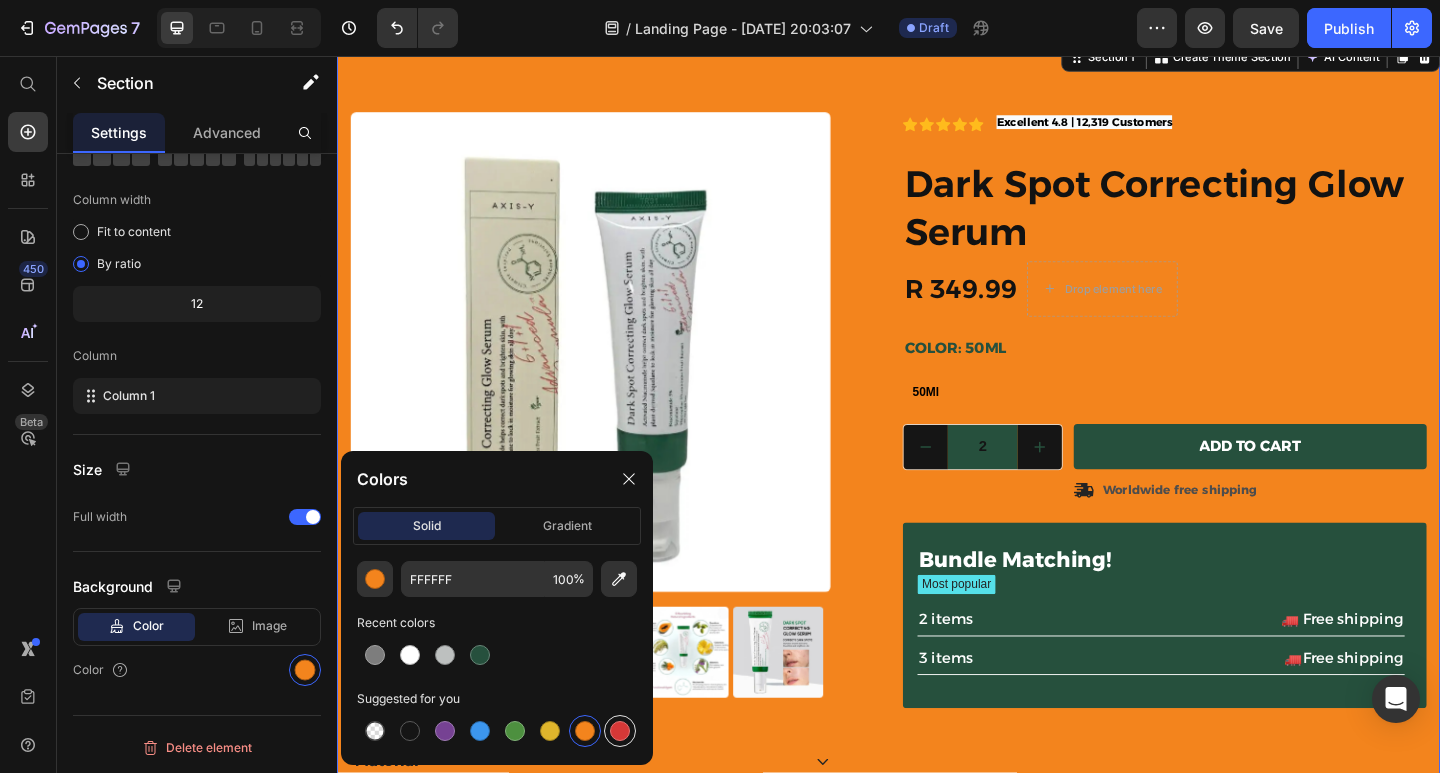 click at bounding box center (620, 731) 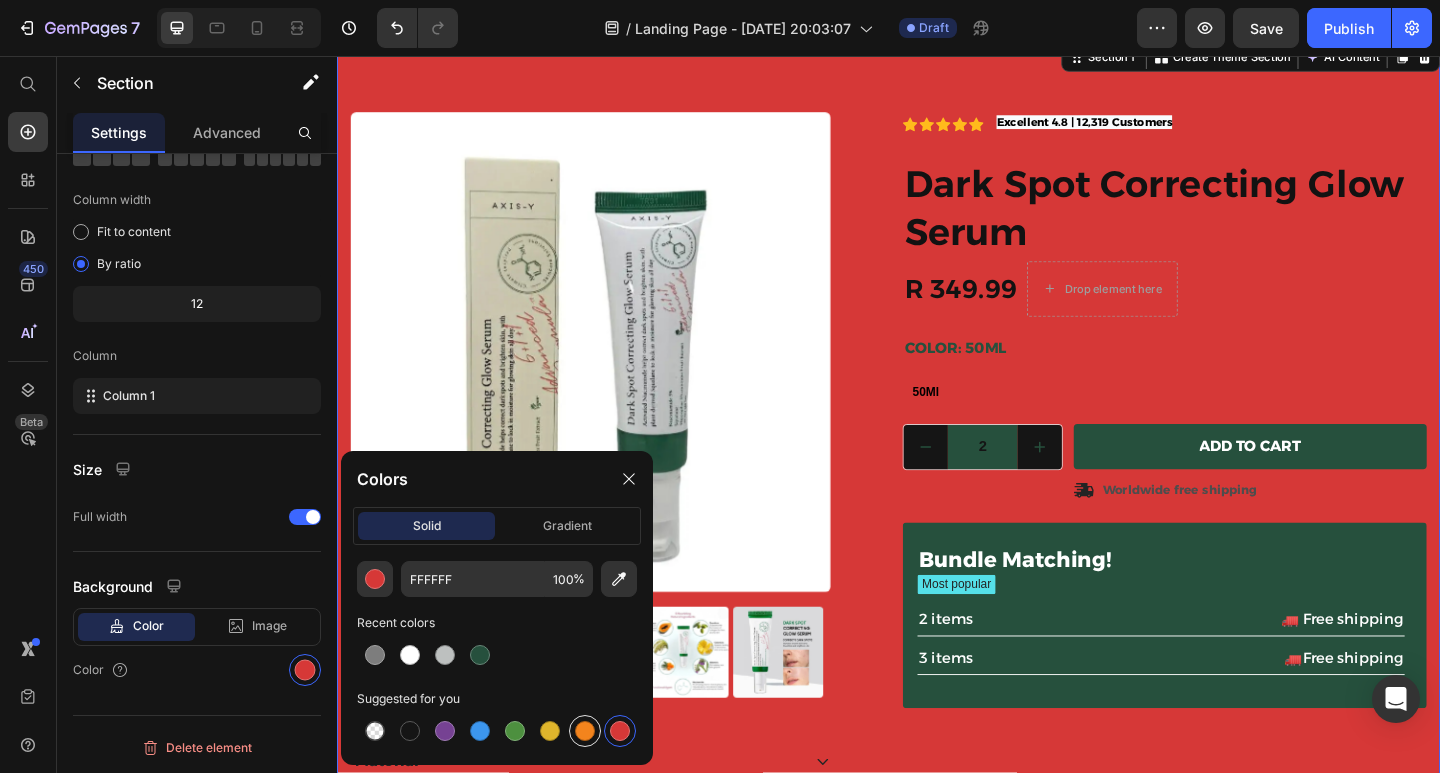 click at bounding box center (585, 731) 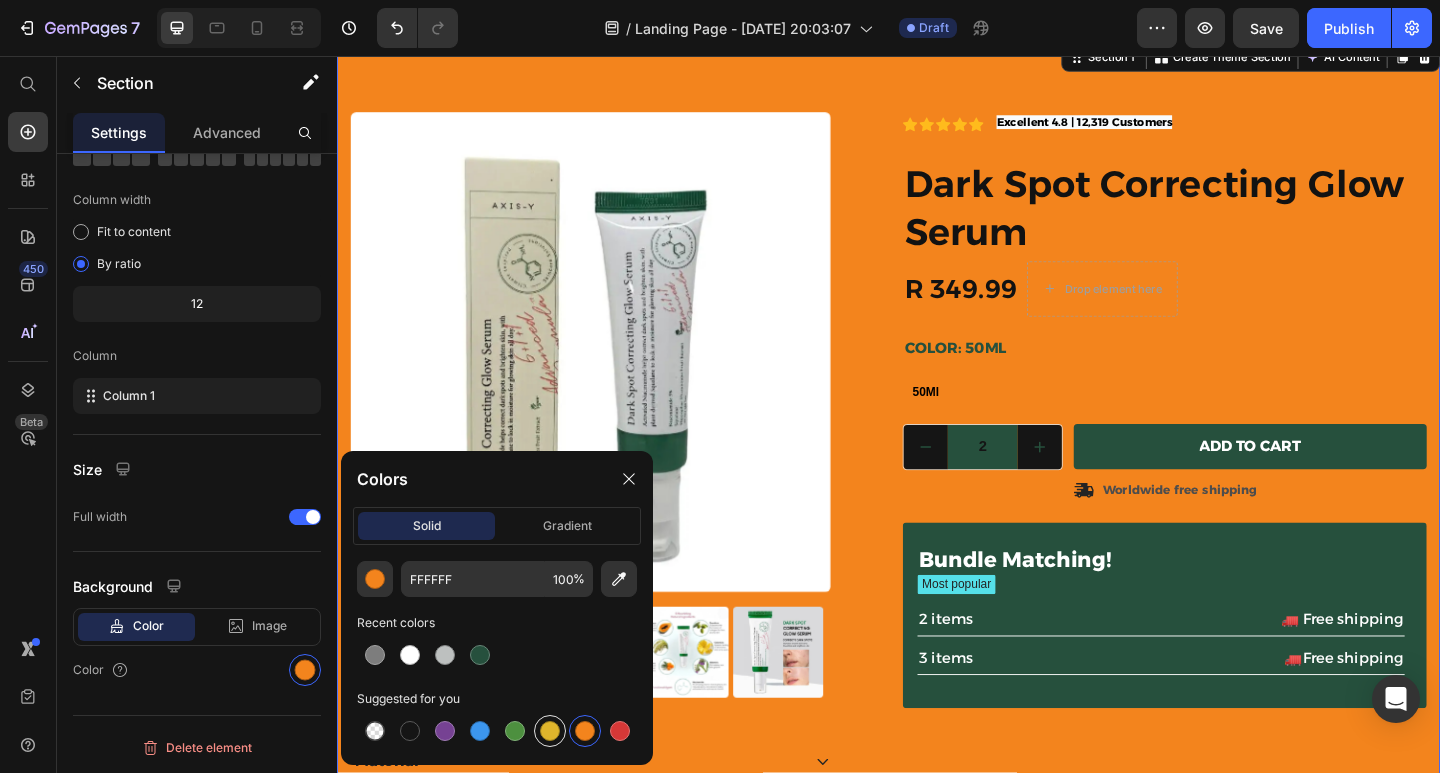 click at bounding box center (550, 731) 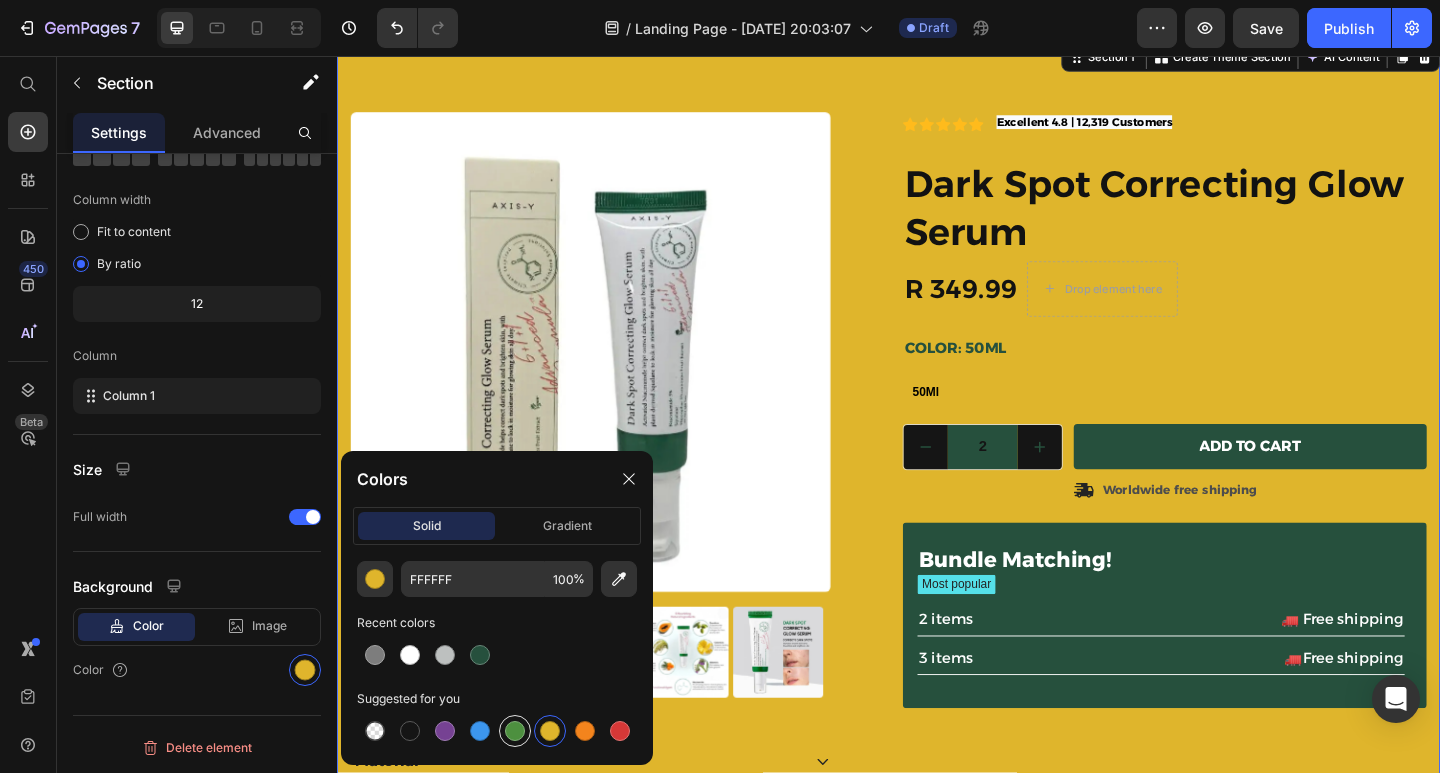 click at bounding box center [515, 731] 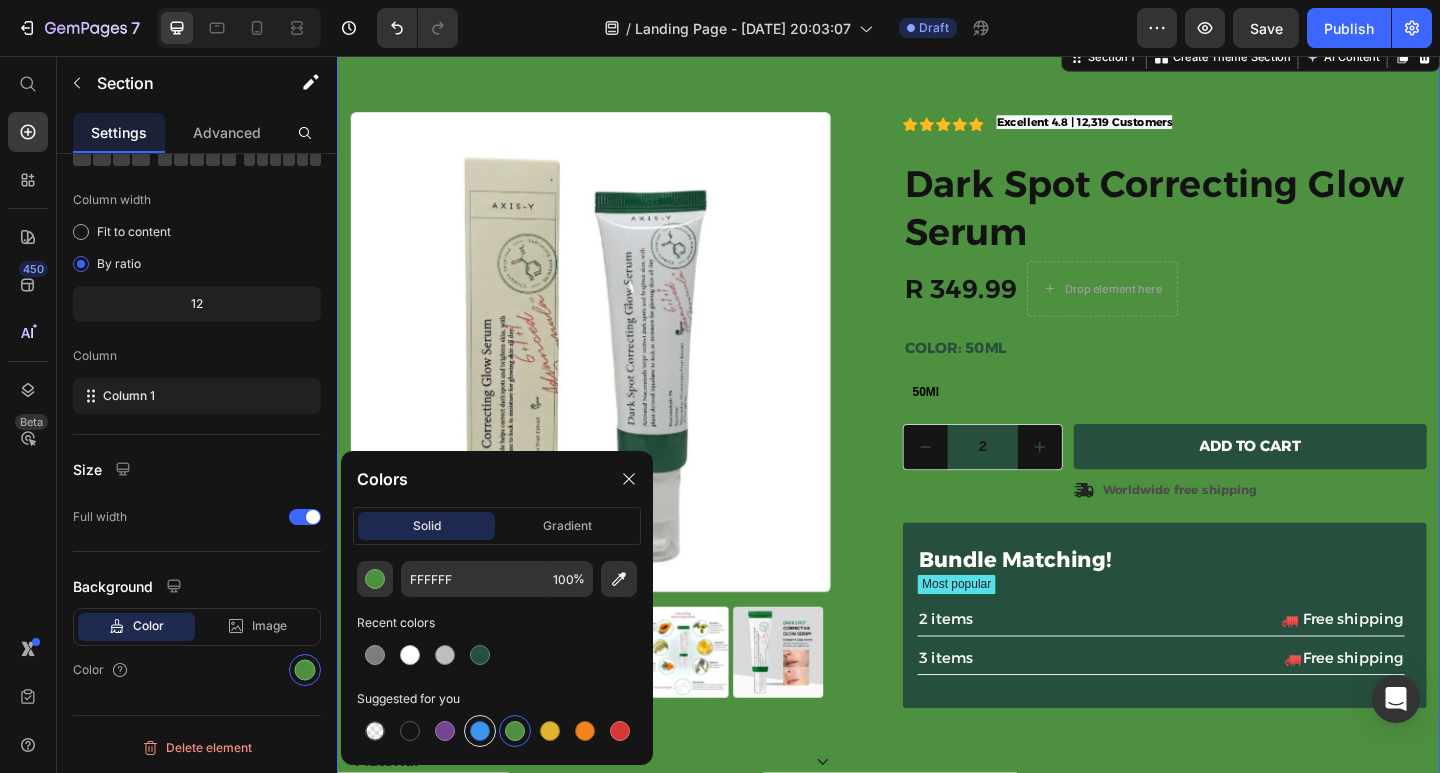 click at bounding box center (480, 731) 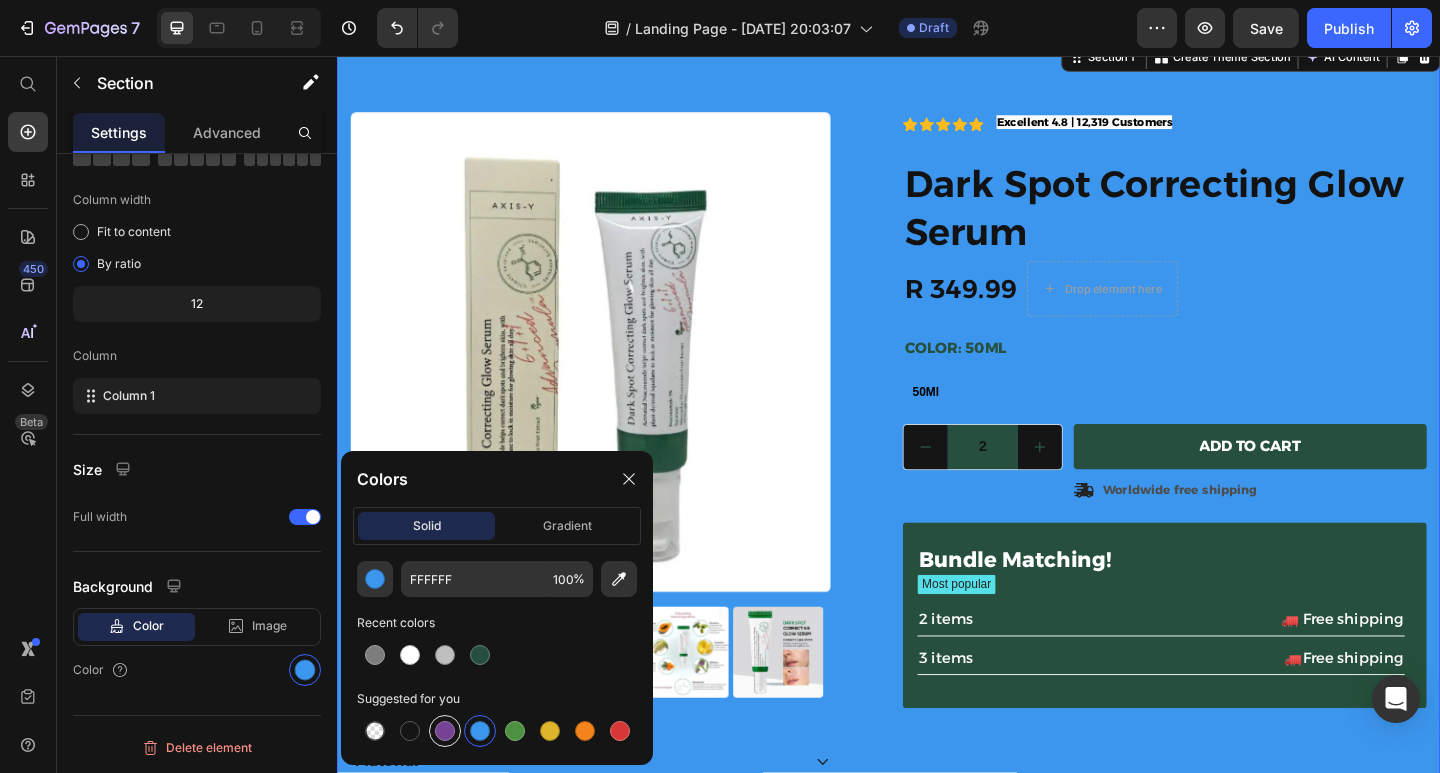 click at bounding box center (445, 731) 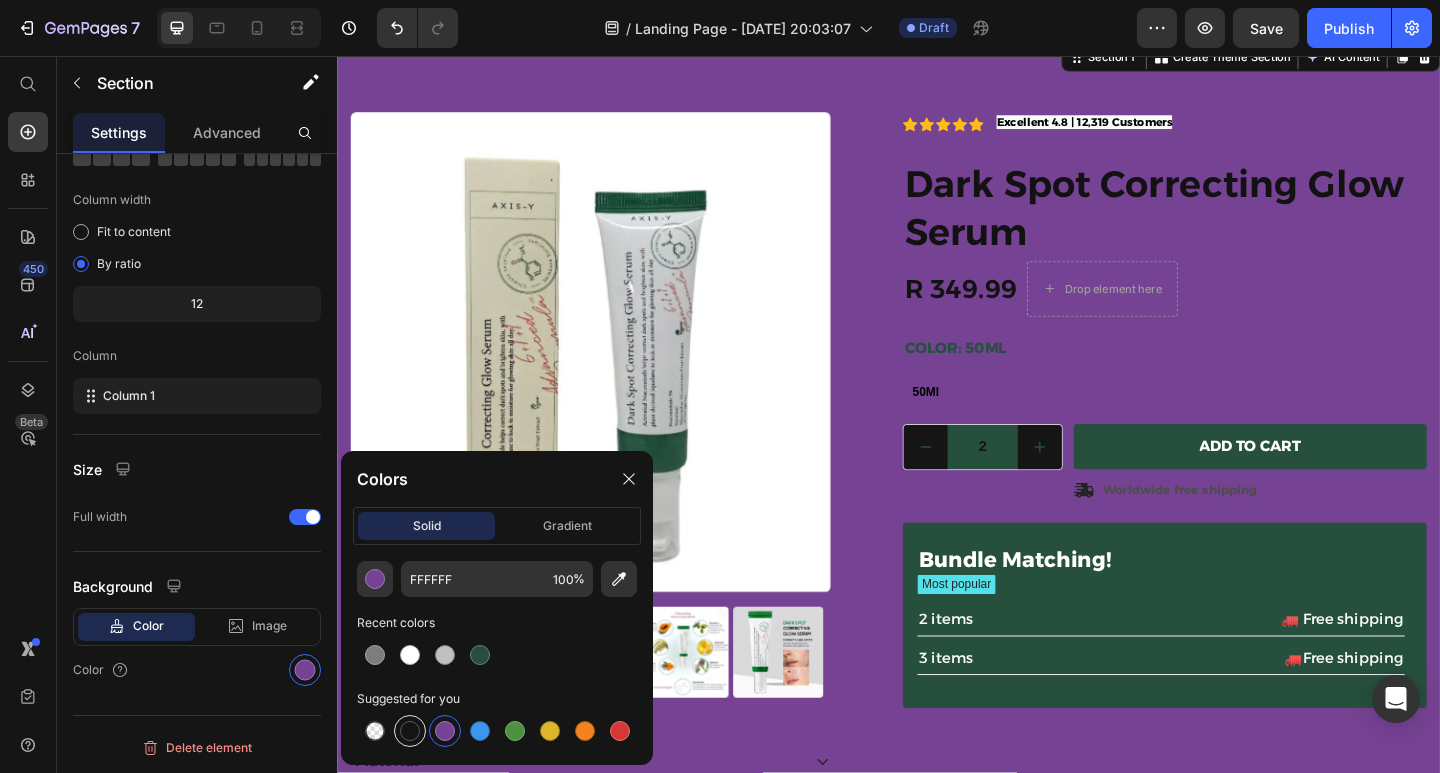 click at bounding box center [410, 731] 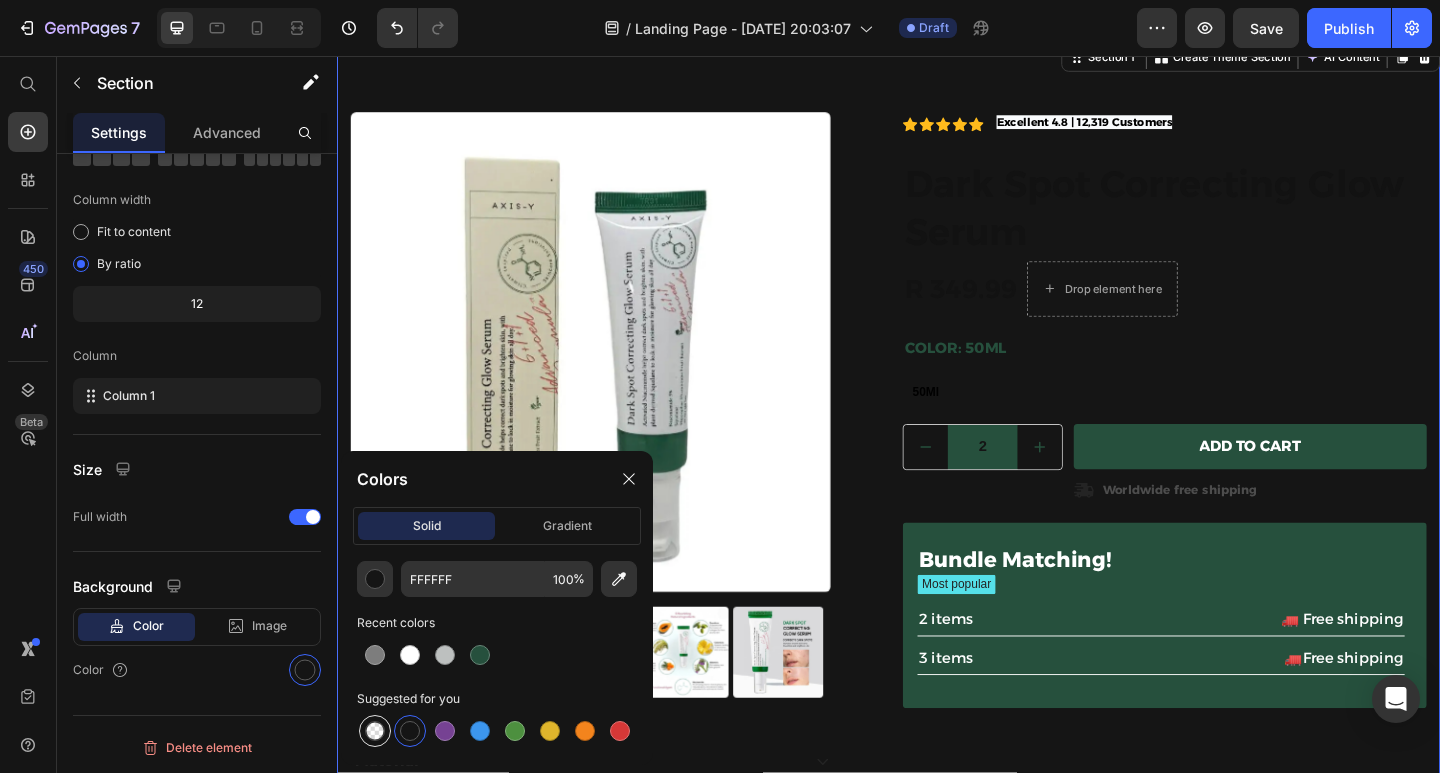 click at bounding box center (375, 731) 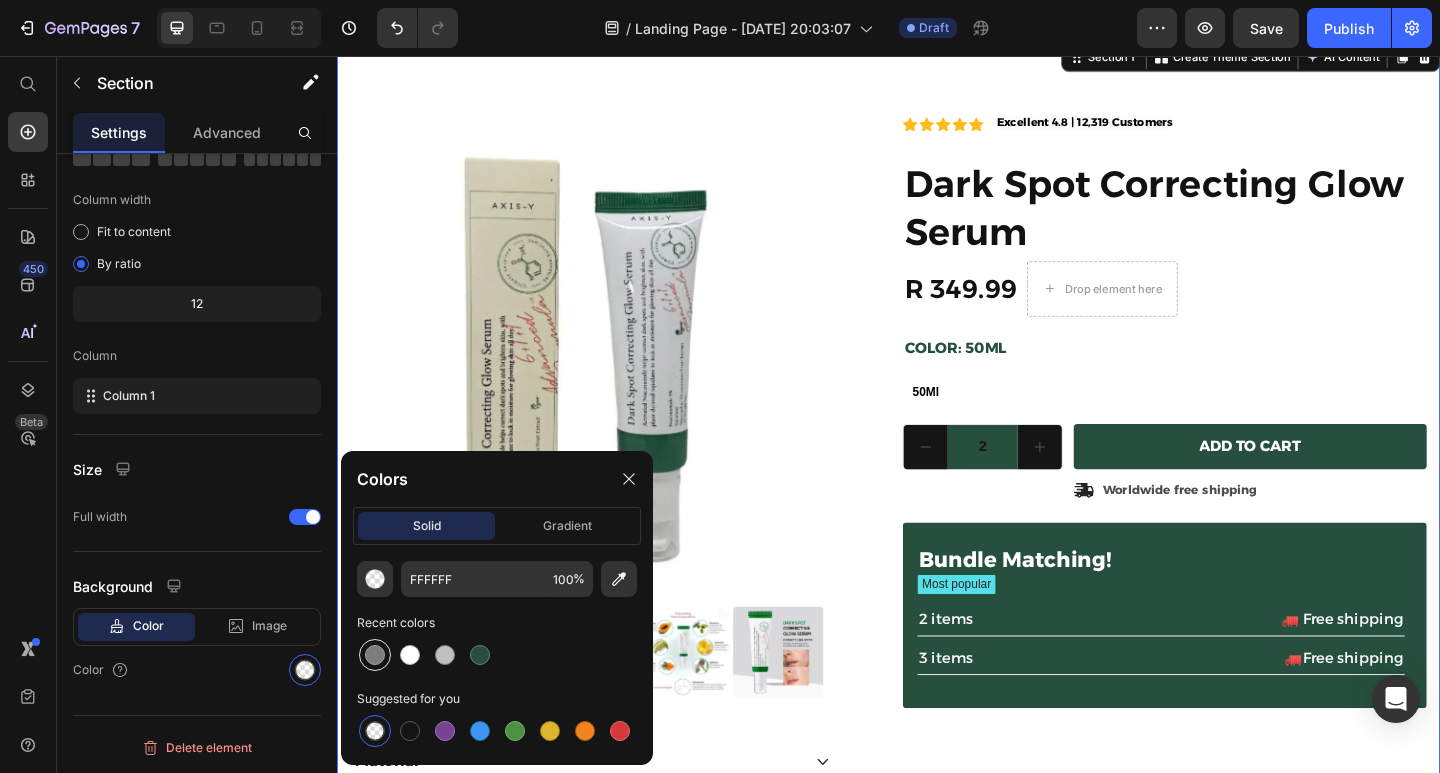 click at bounding box center (375, 655) 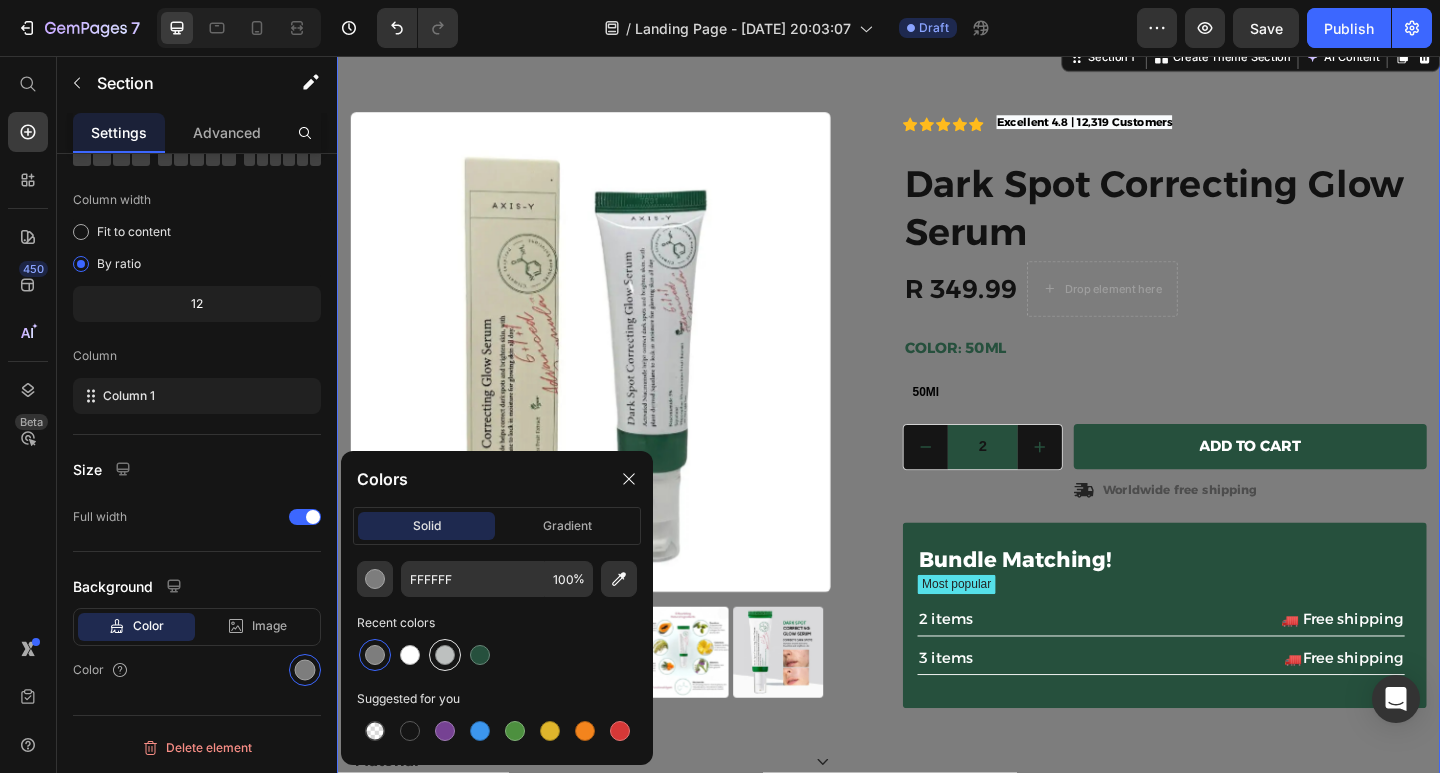 click at bounding box center [445, 655] 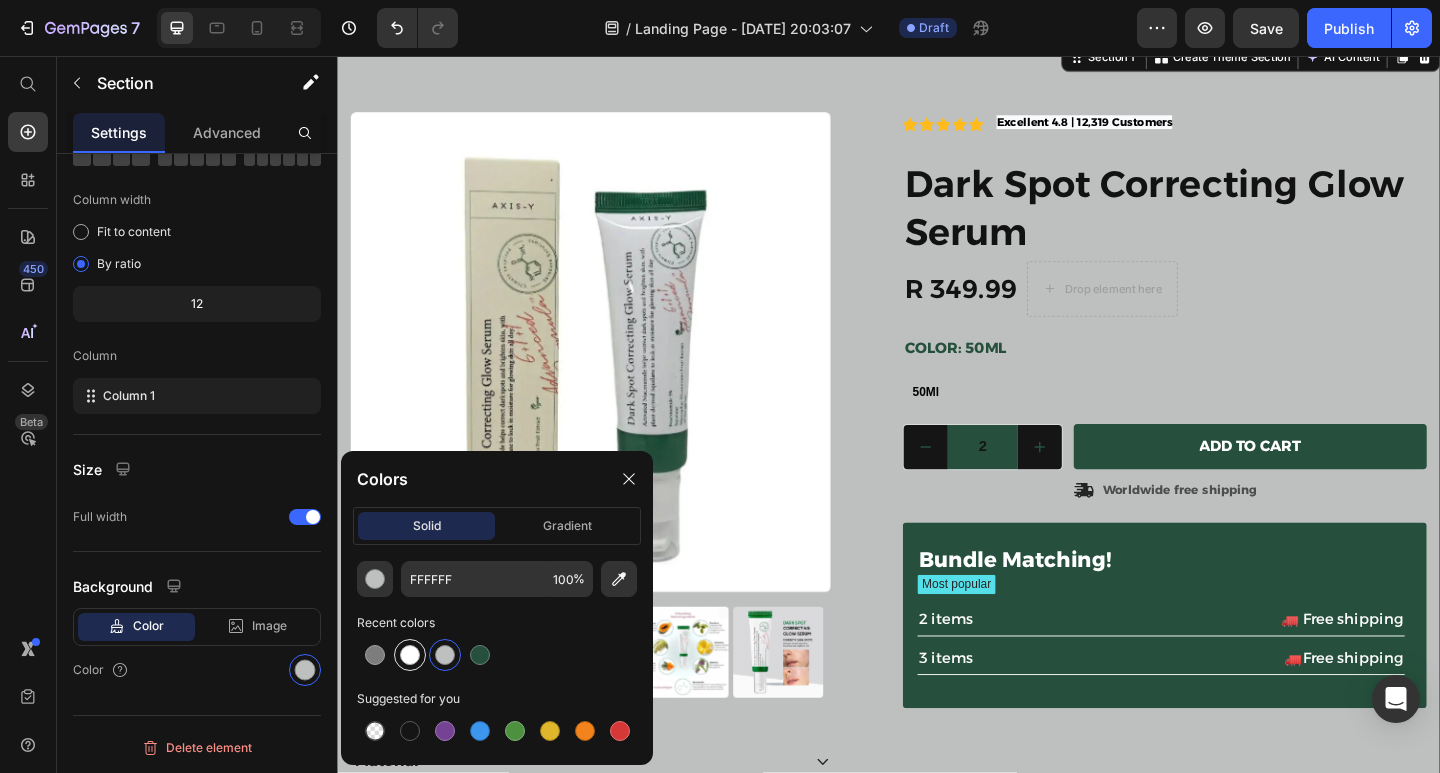 click at bounding box center [410, 655] 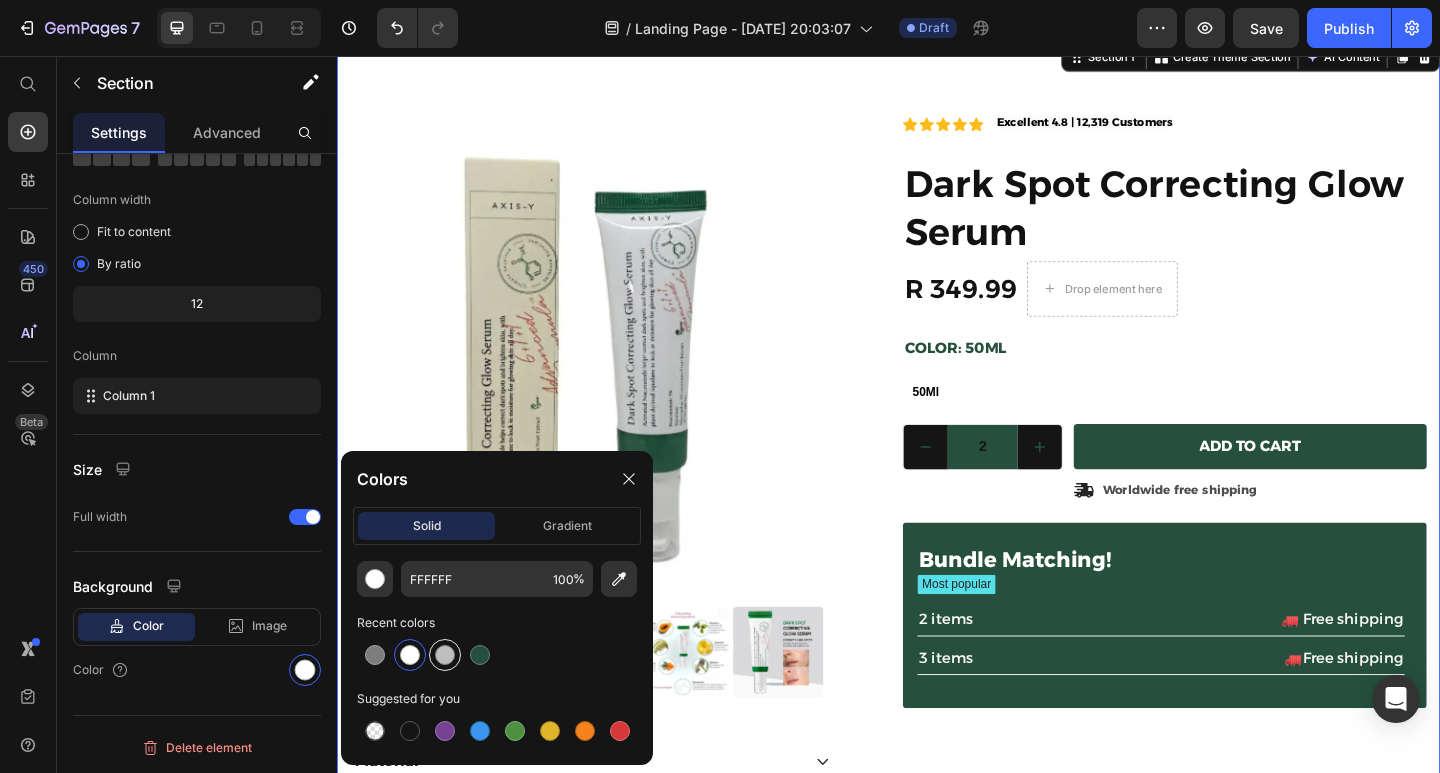 click at bounding box center (445, 655) 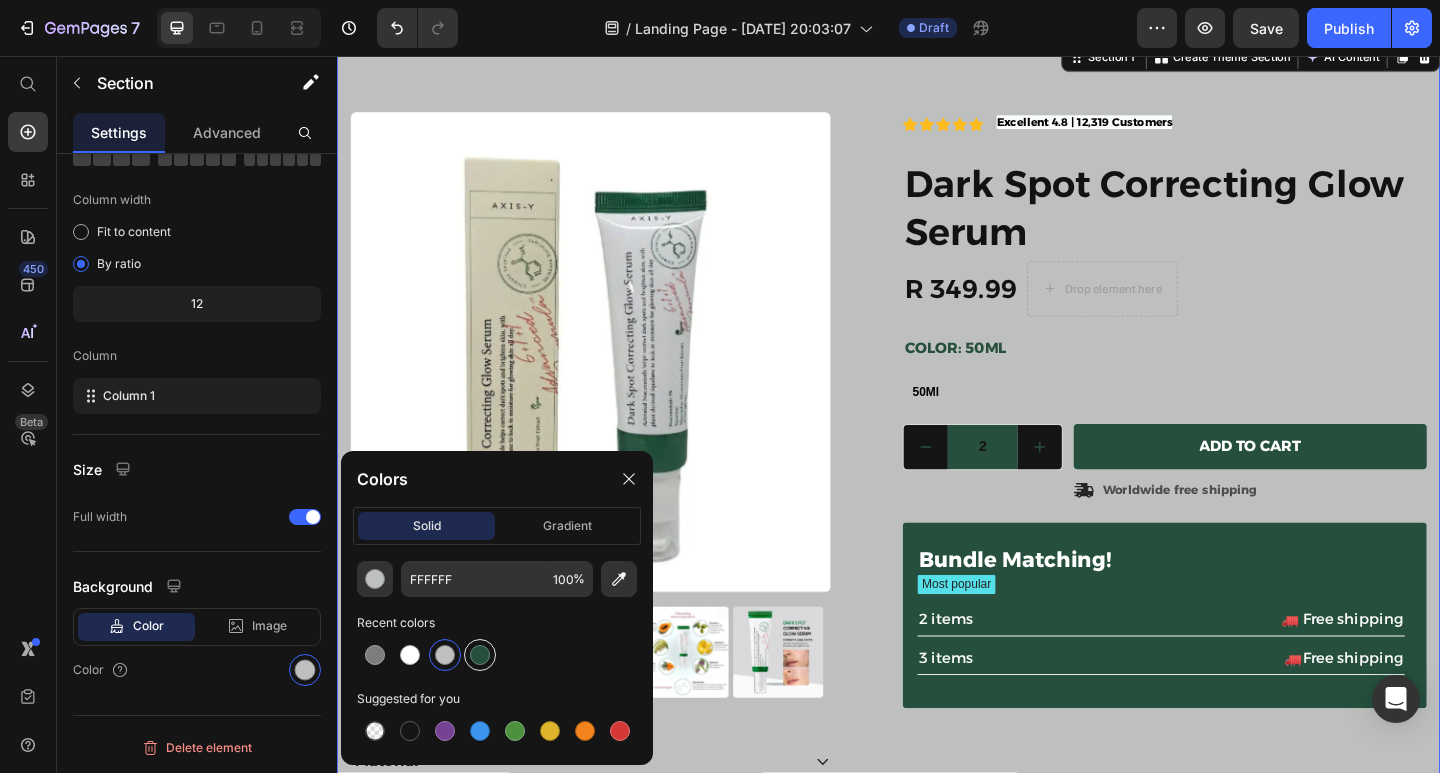 click at bounding box center [480, 655] 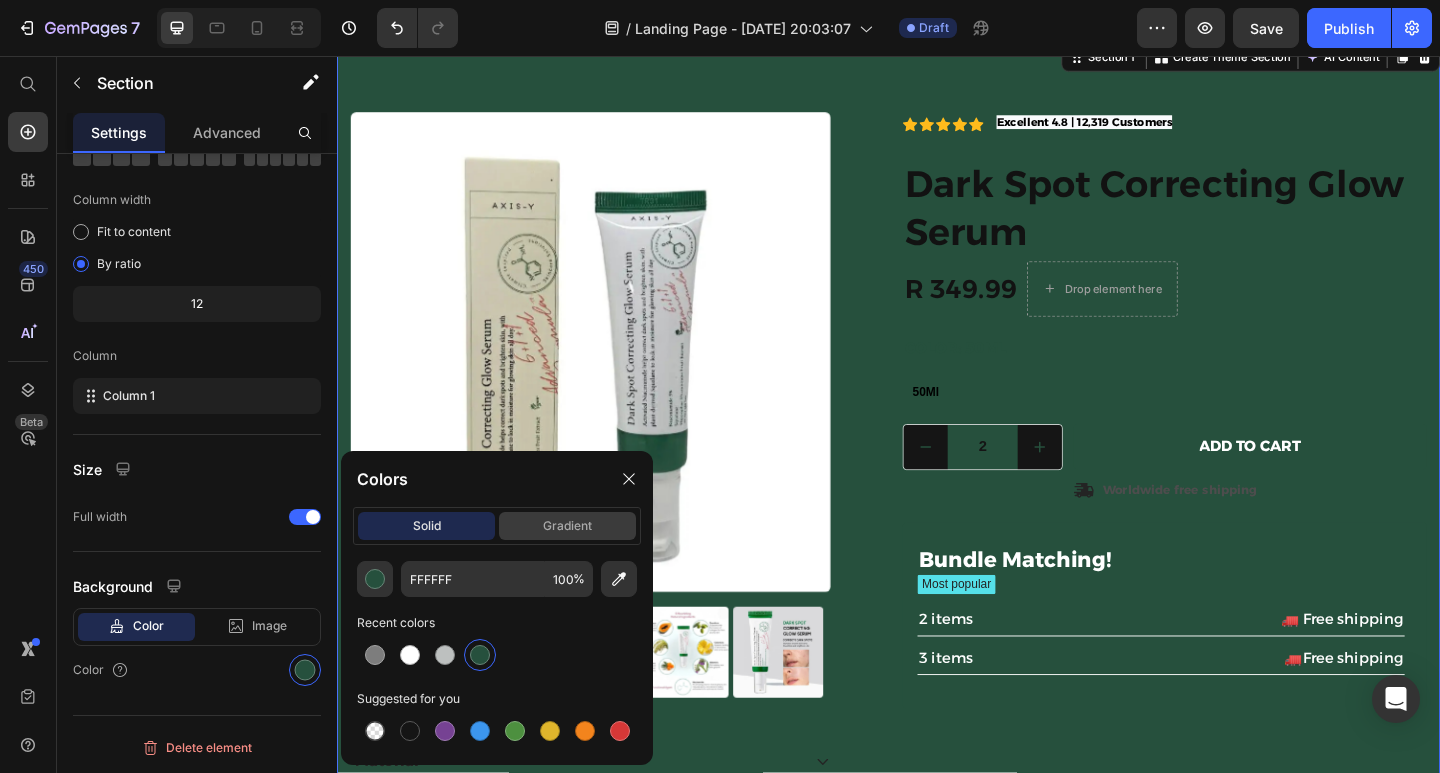 click on "gradient" 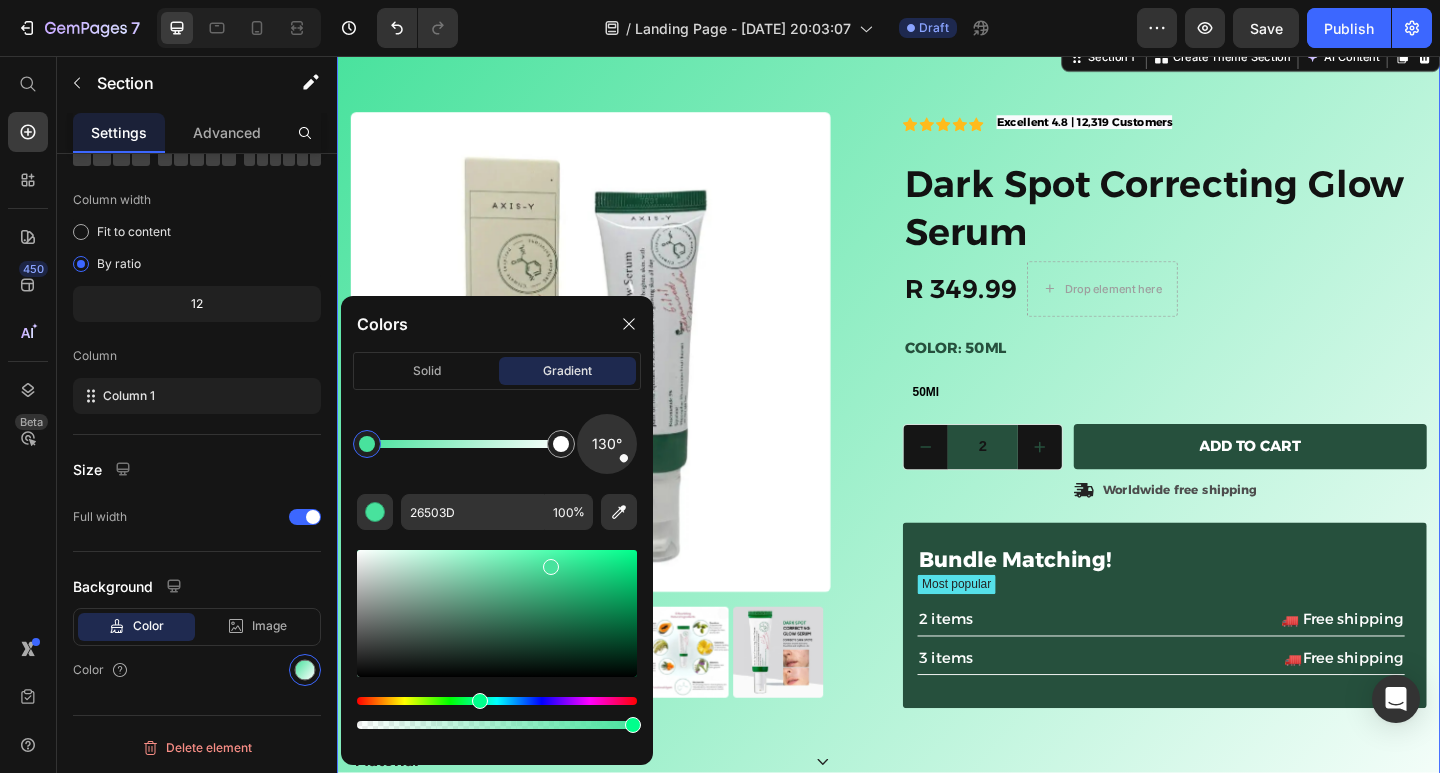 drag, startPoint x: 511, startPoint y: 643, endPoint x: 550, endPoint y: 563, distance: 89 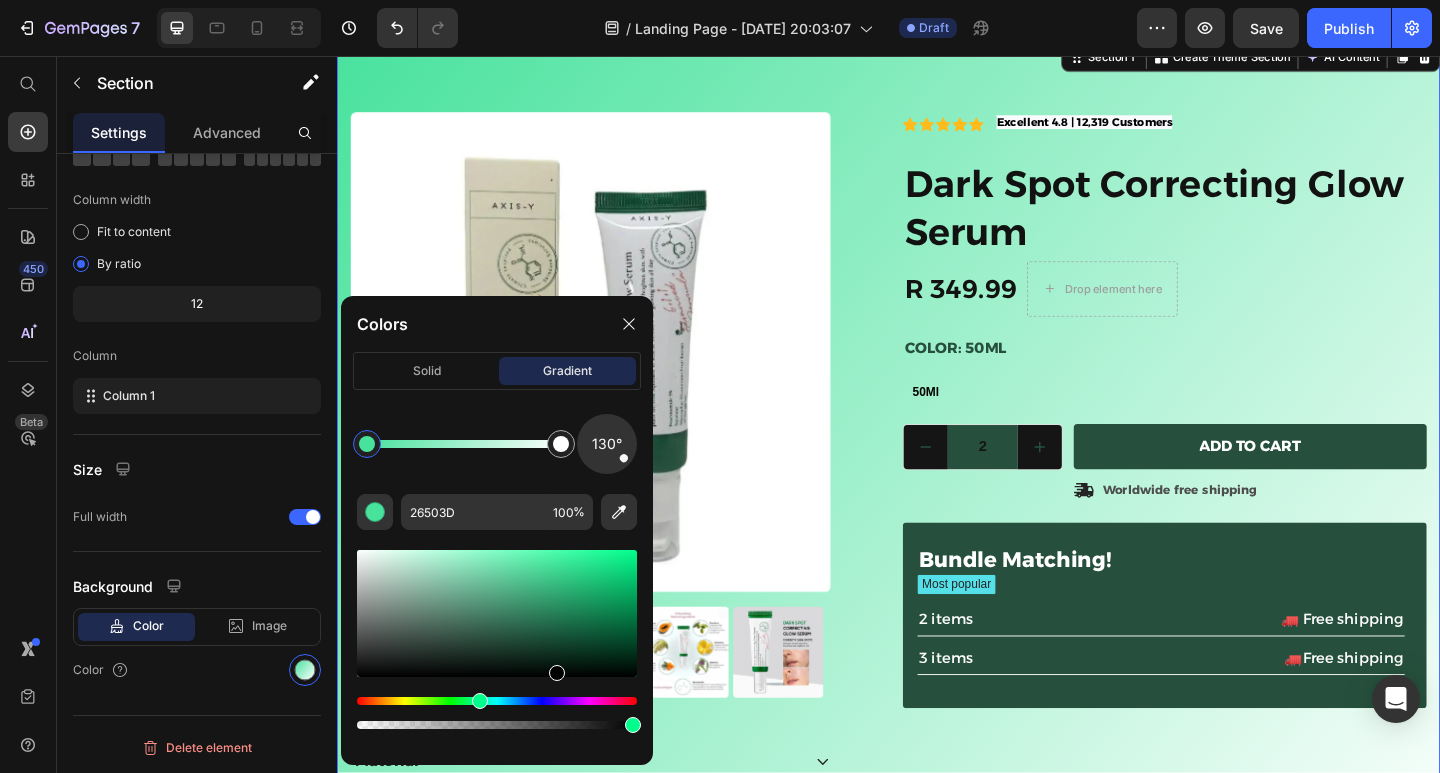 drag, startPoint x: 550, startPoint y: 571, endPoint x: 555, endPoint y: 695, distance: 124.10077 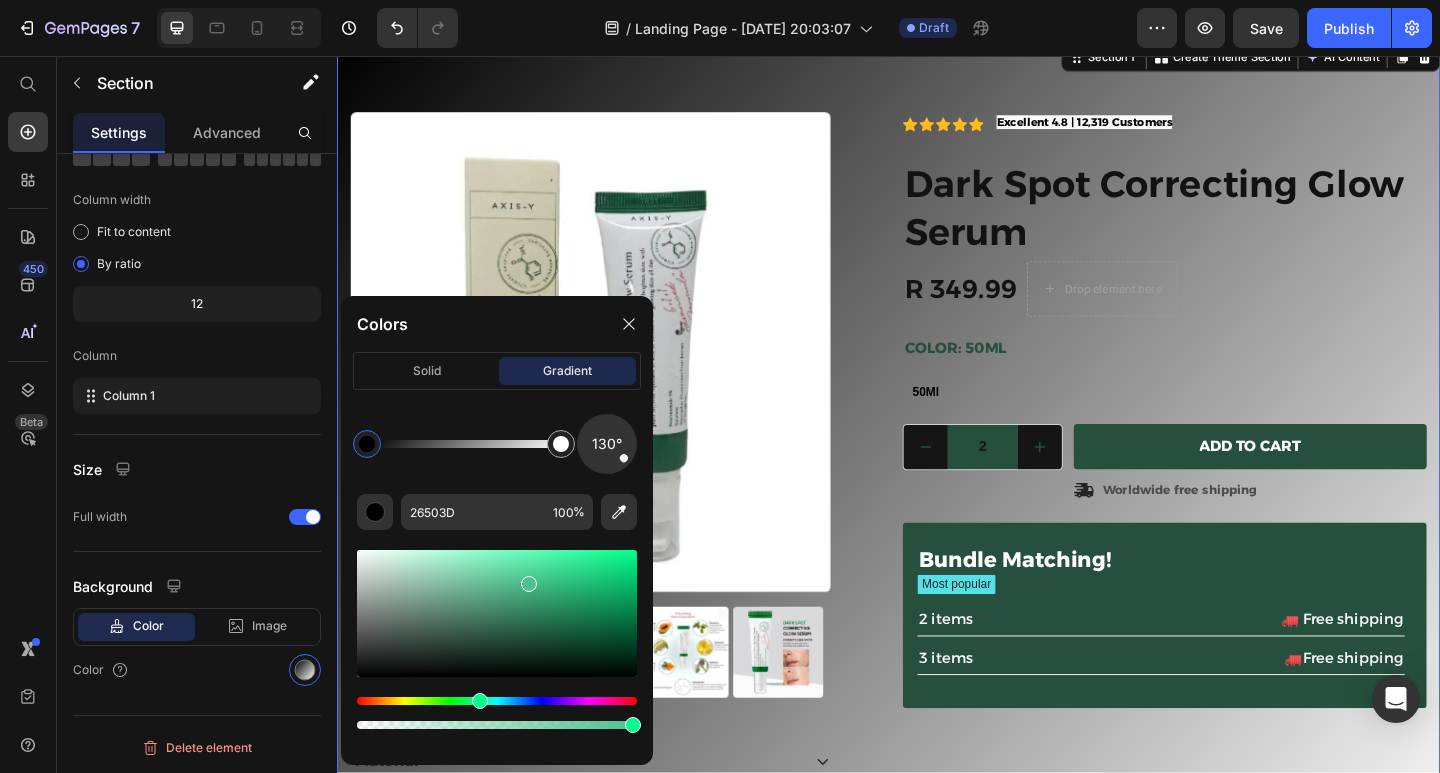 drag, startPoint x: 557, startPoint y: 675, endPoint x: 525, endPoint y: 580, distance: 100.2447 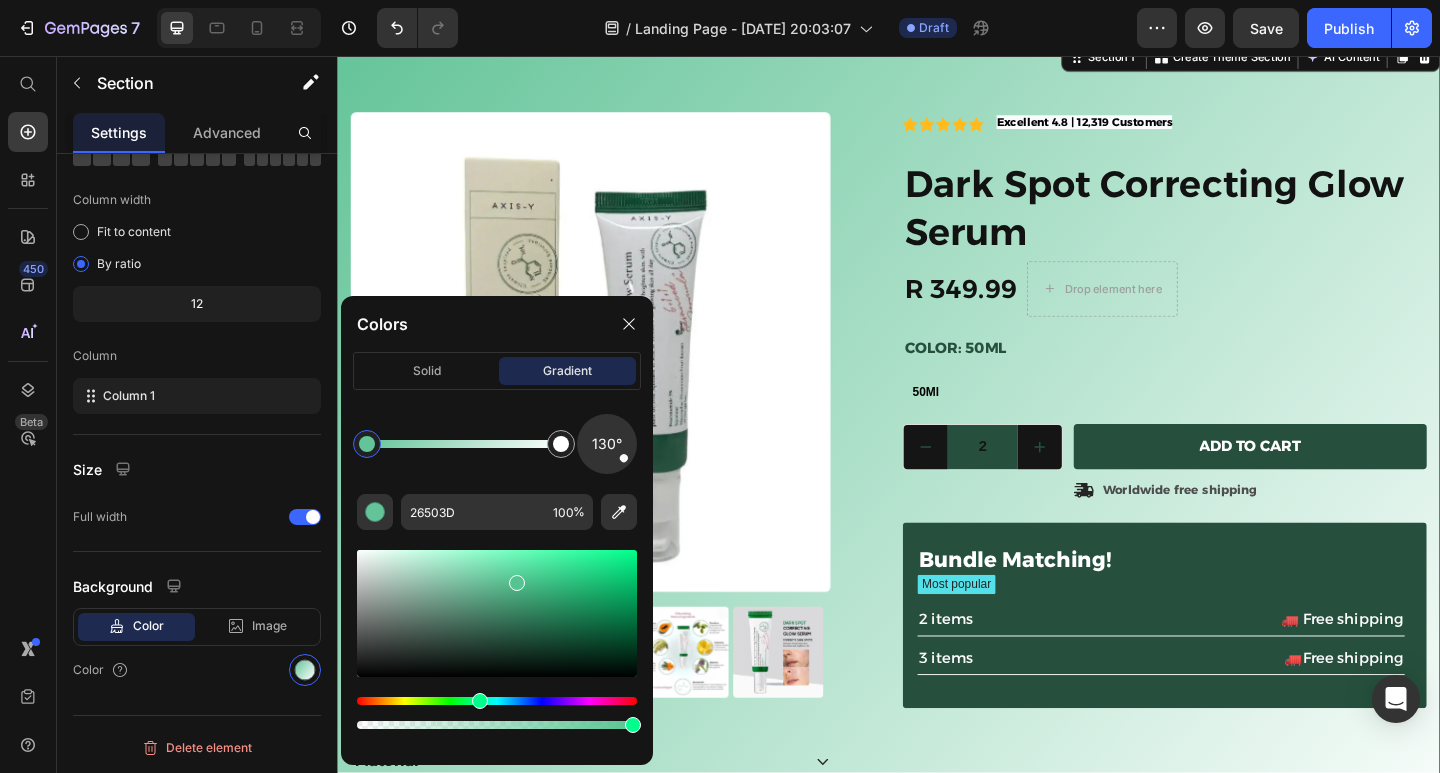 drag, startPoint x: 528, startPoint y: 588, endPoint x: 514, endPoint y: 578, distance: 17.20465 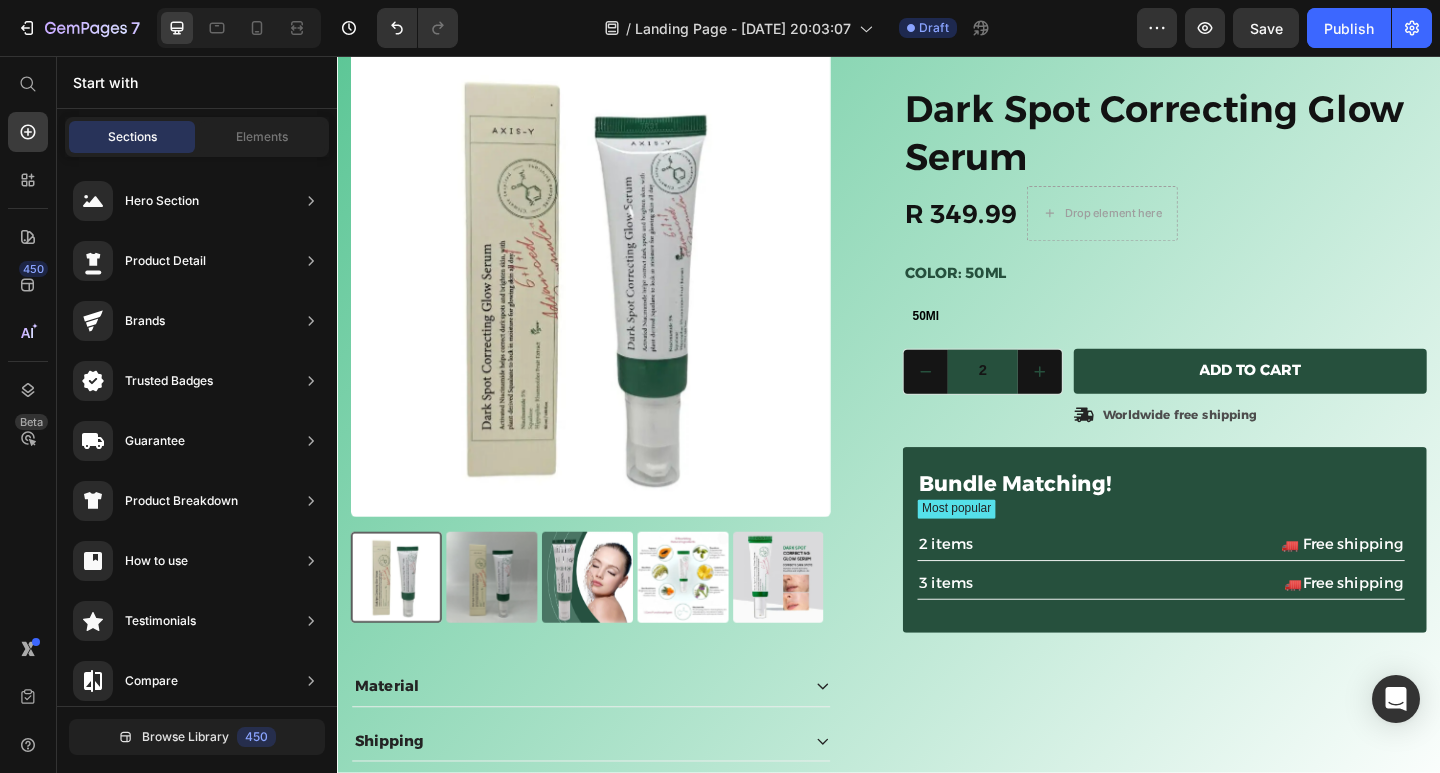 scroll, scrollTop: 137, scrollLeft: 0, axis: vertical 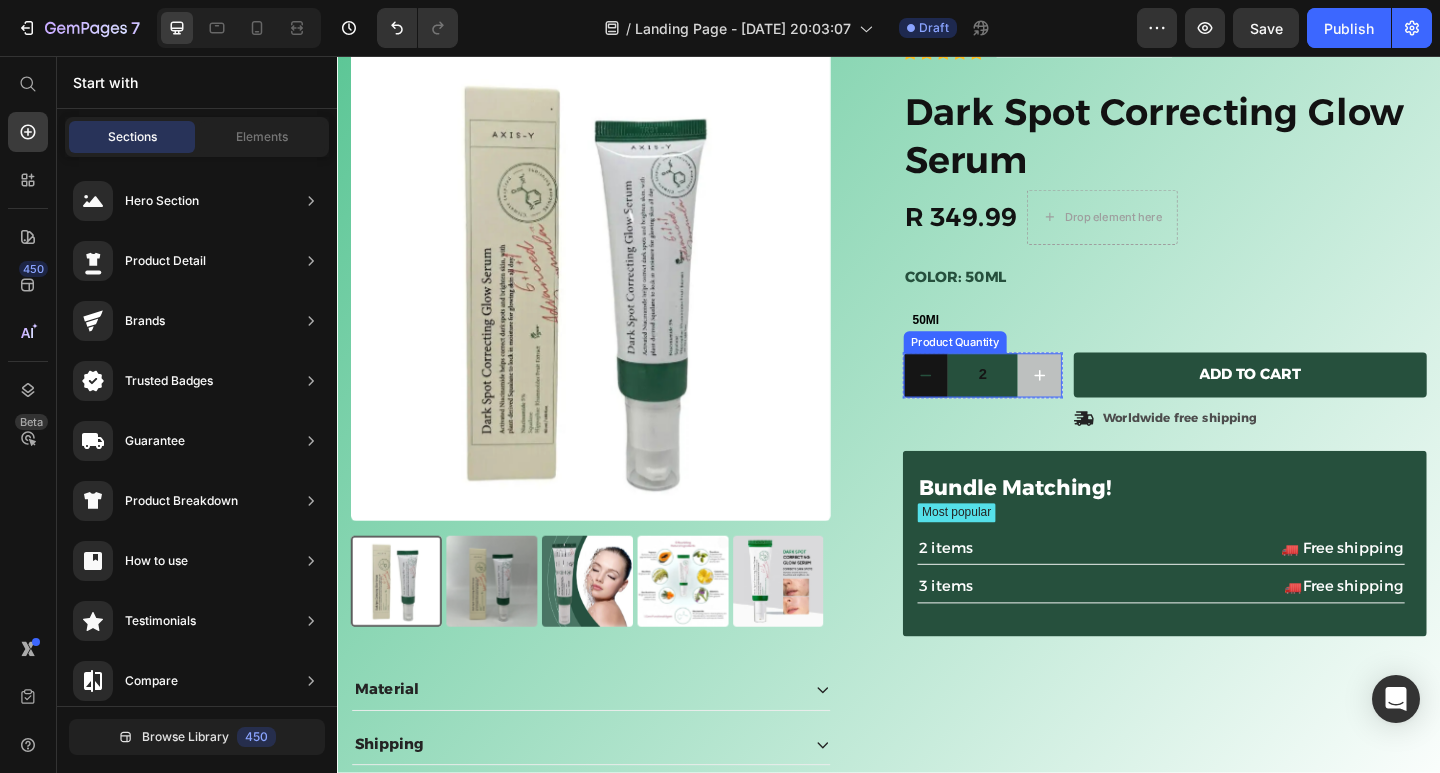 click at bounding box center (1101, 404) 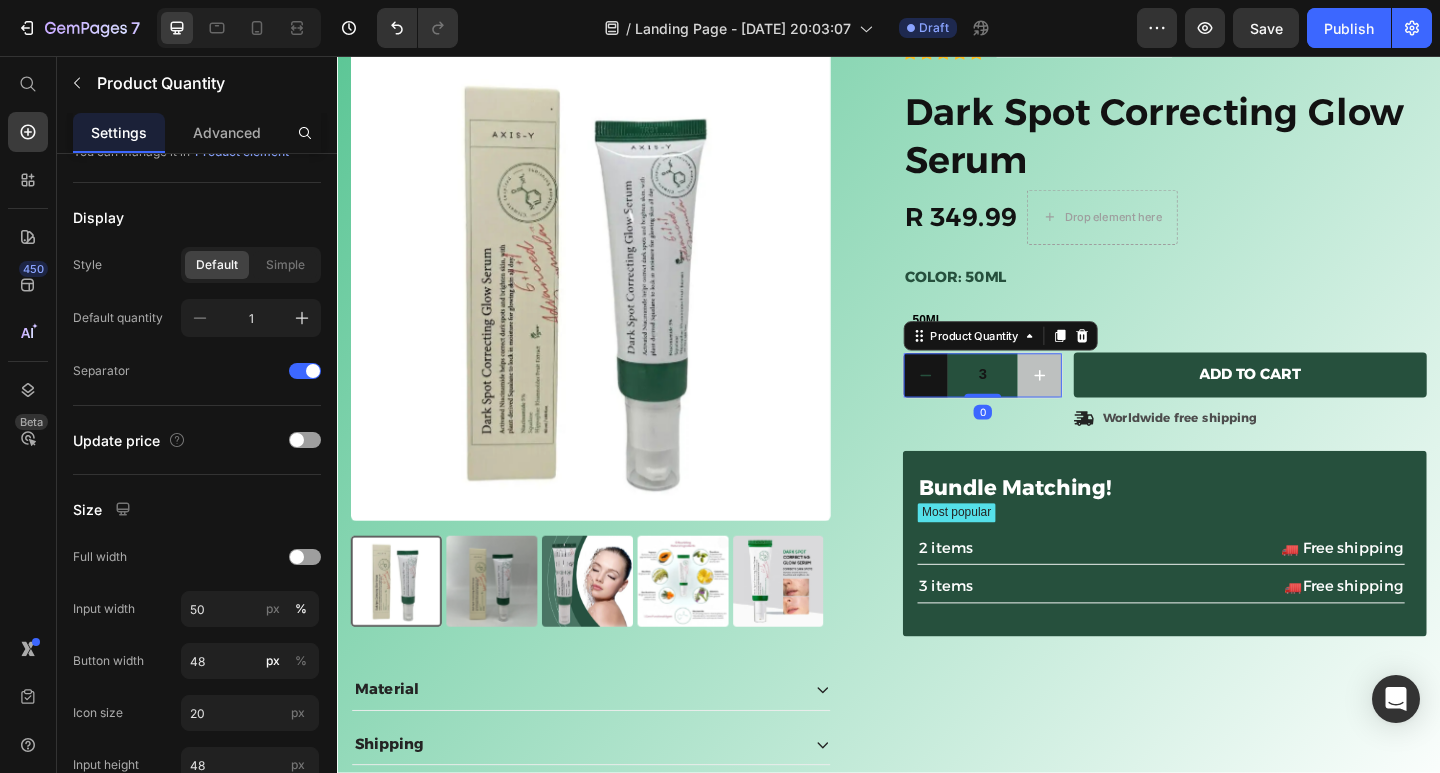 scroll, scrollTop: 0, scrollLeft: 0, axis: both 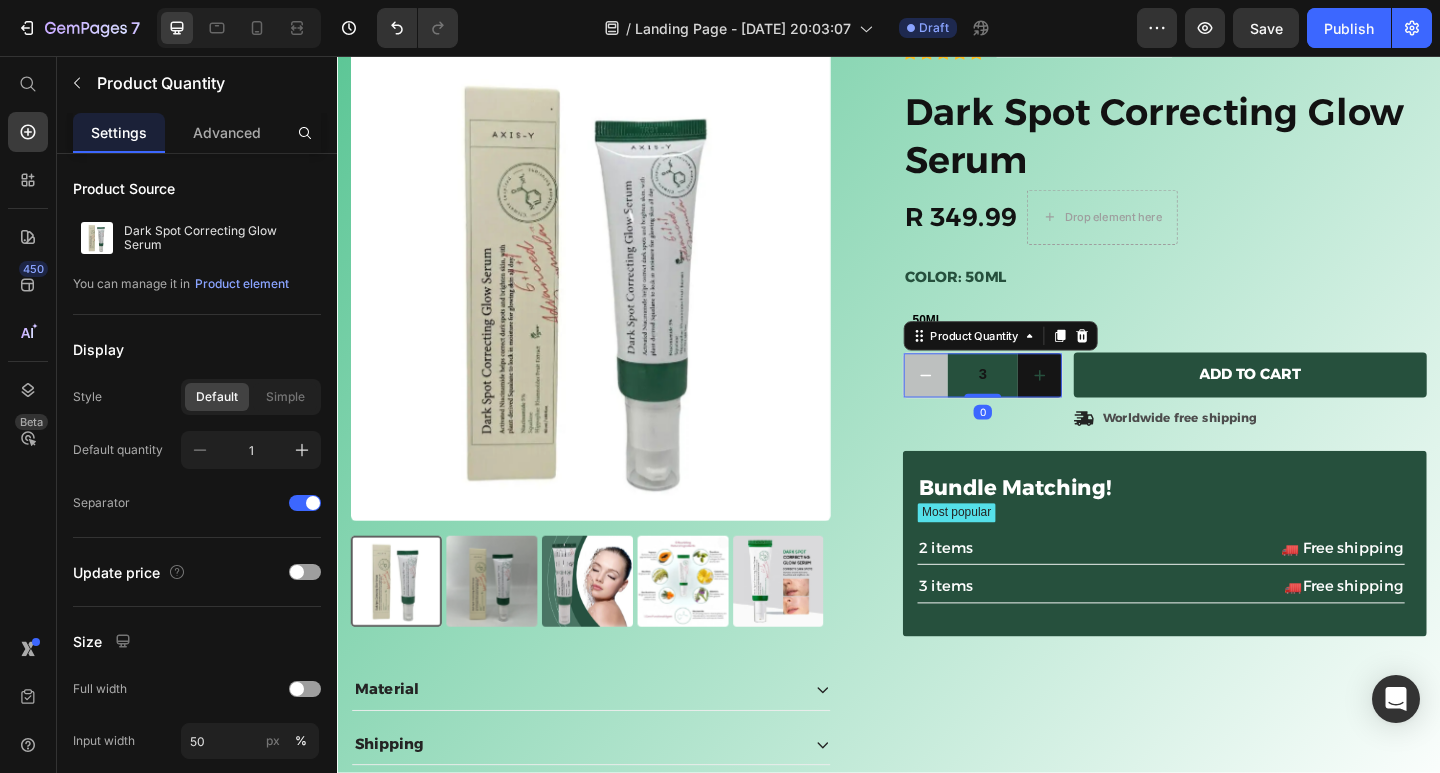 click at bounding box center (977, 404) 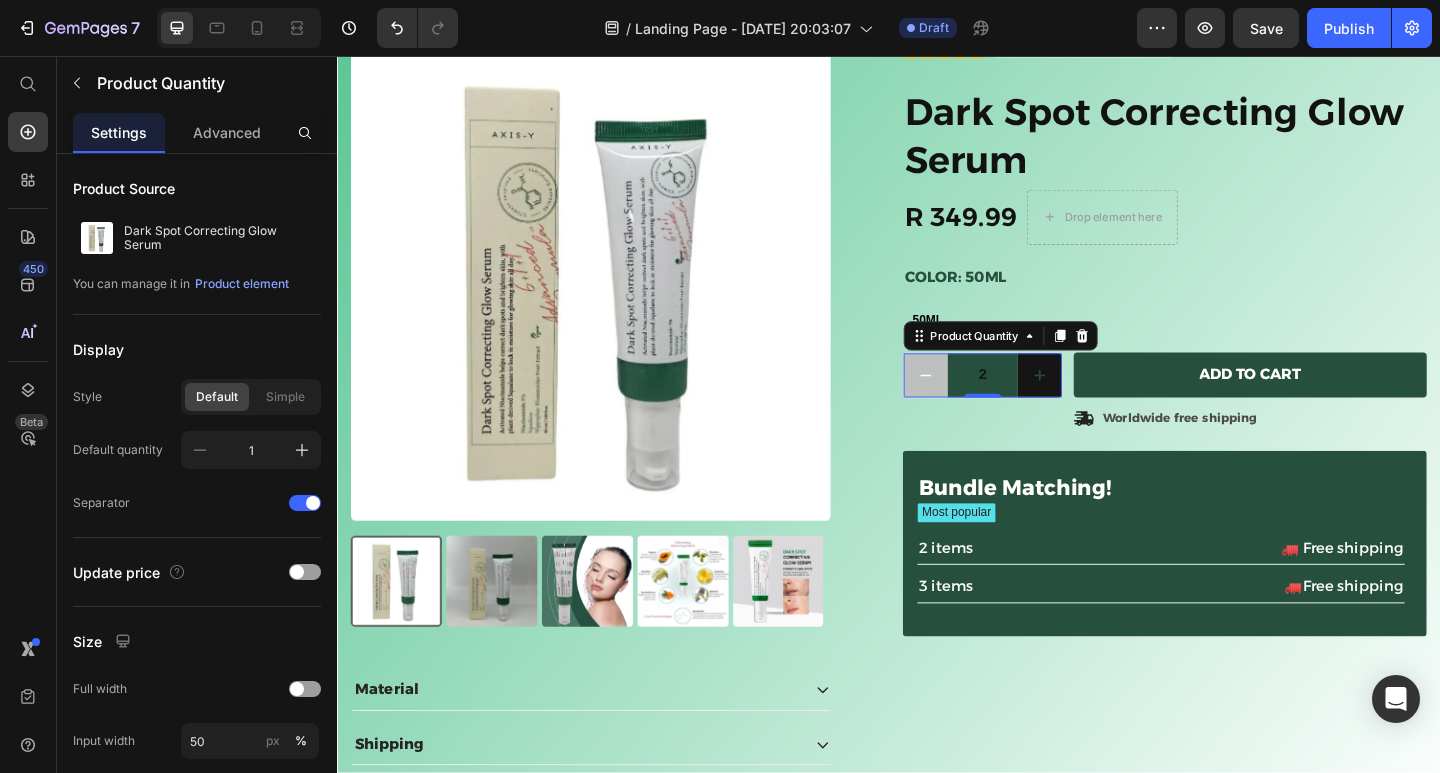 click at bounding box center [977, 404] 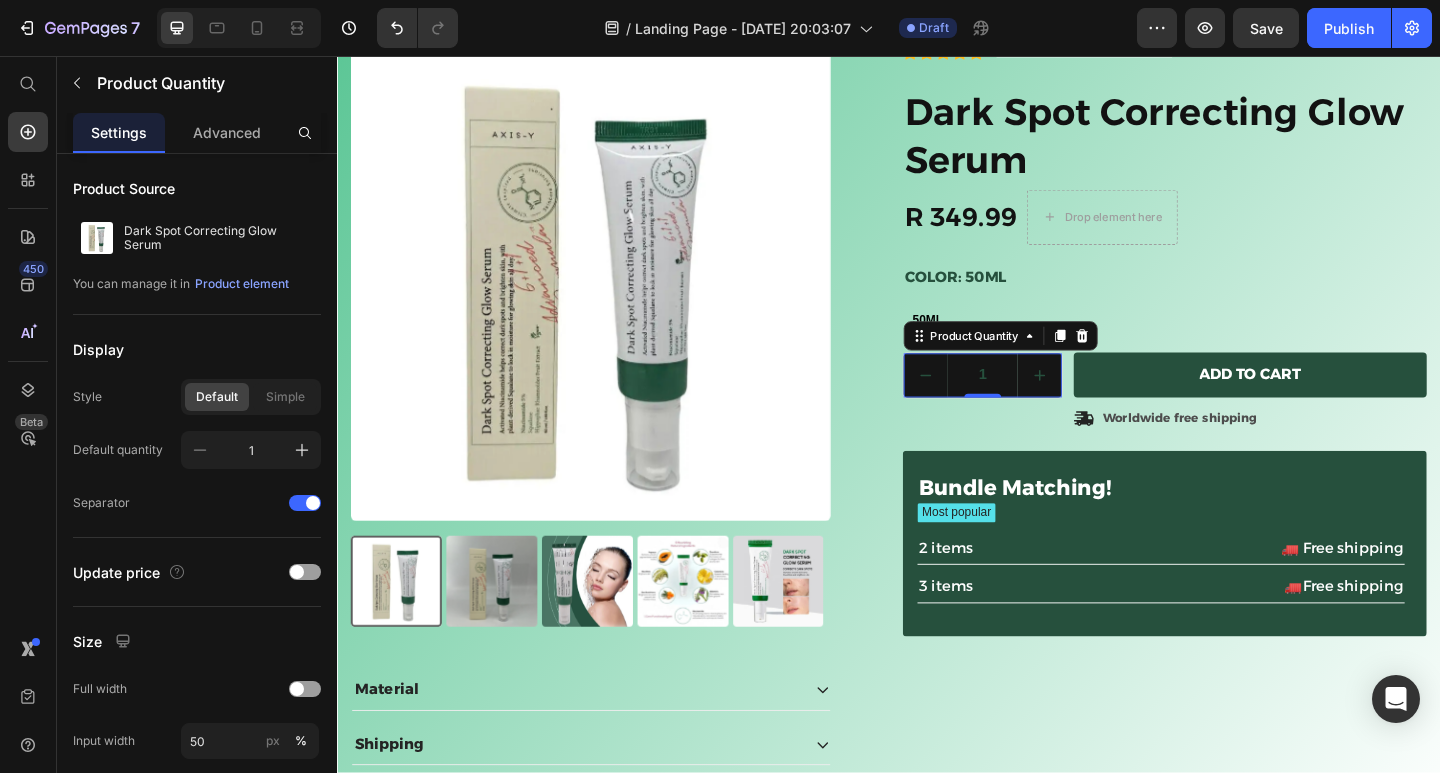 click on "1" at bounding box center [1039, 404] 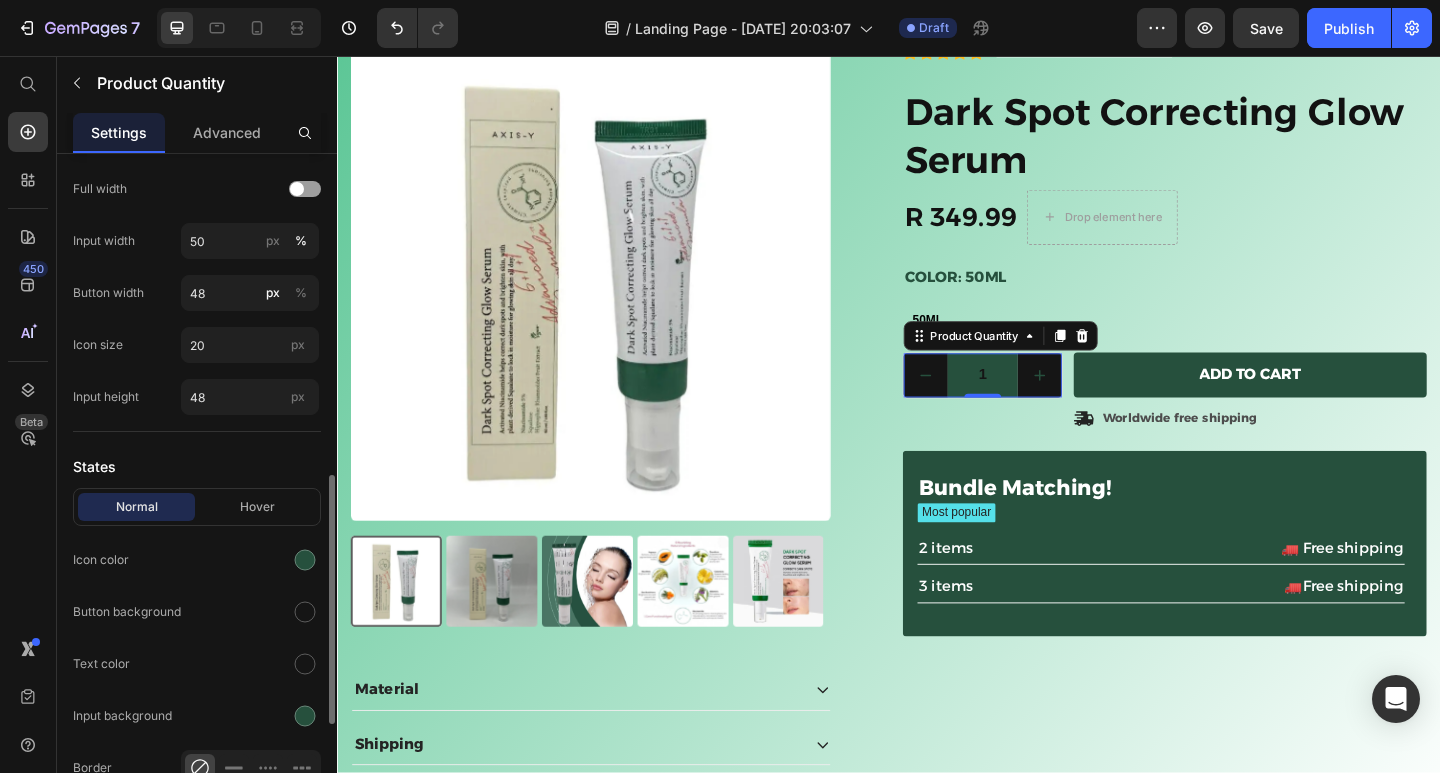 scroll, scrollTop: 600, scrollLeft: 0, axis: vertical 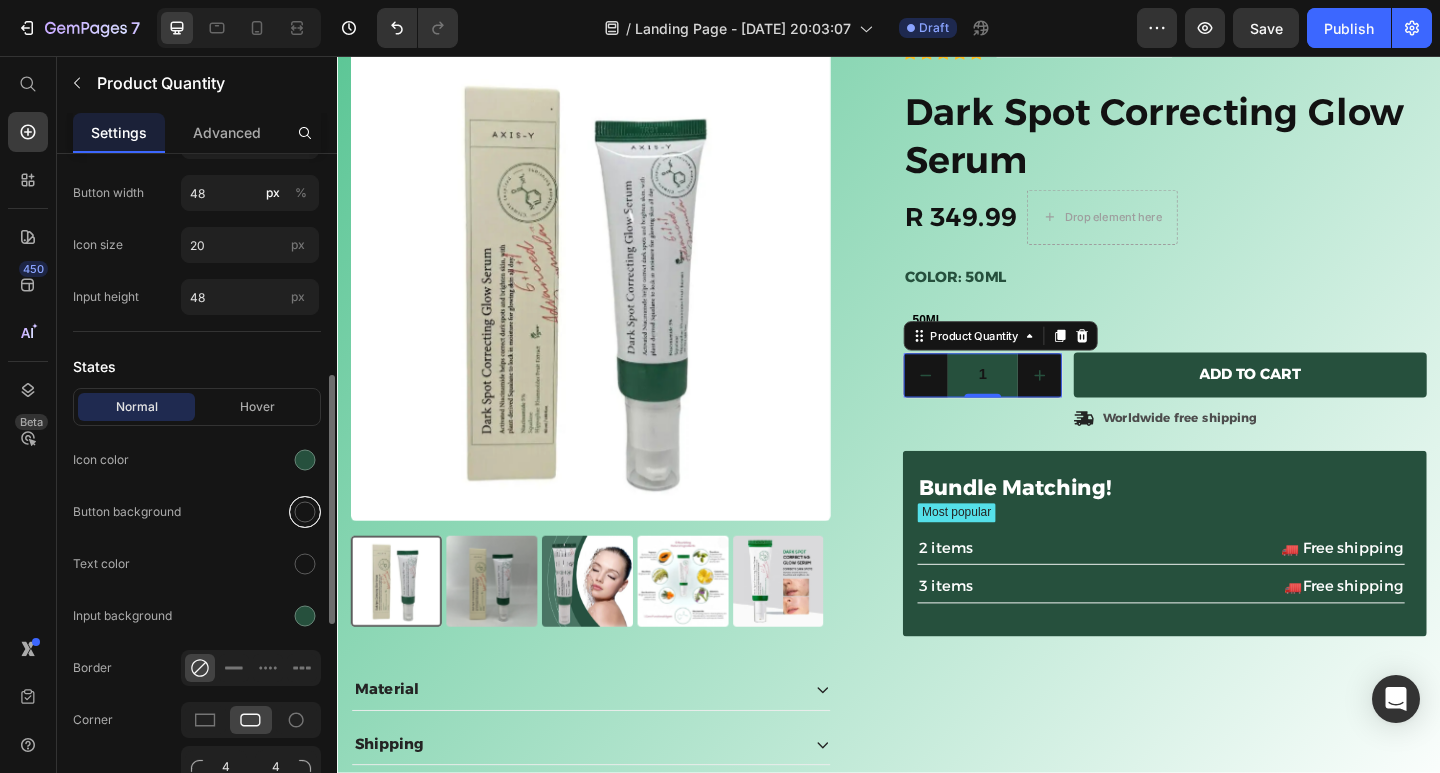 click at bounding box center (305, 512) 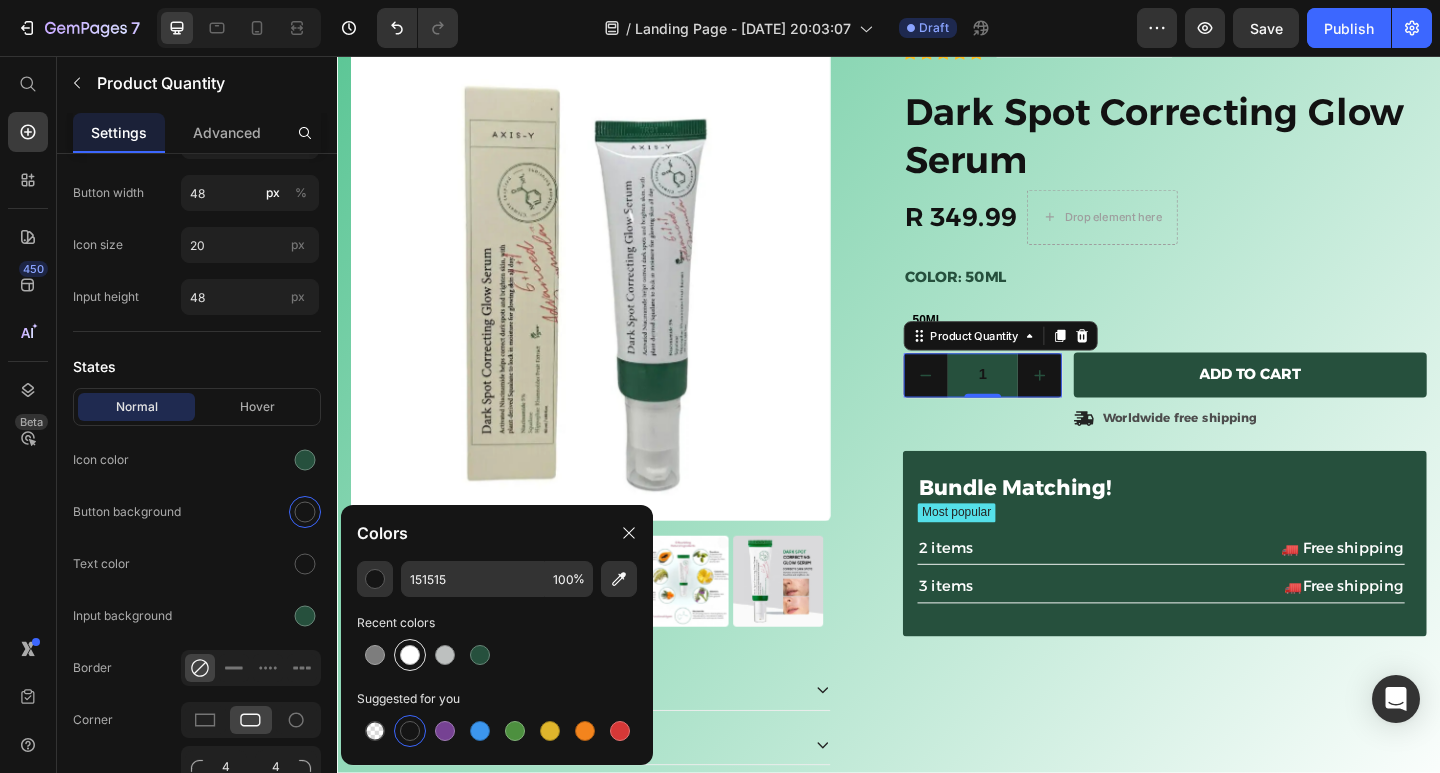 click at bounding box center [410, 655] 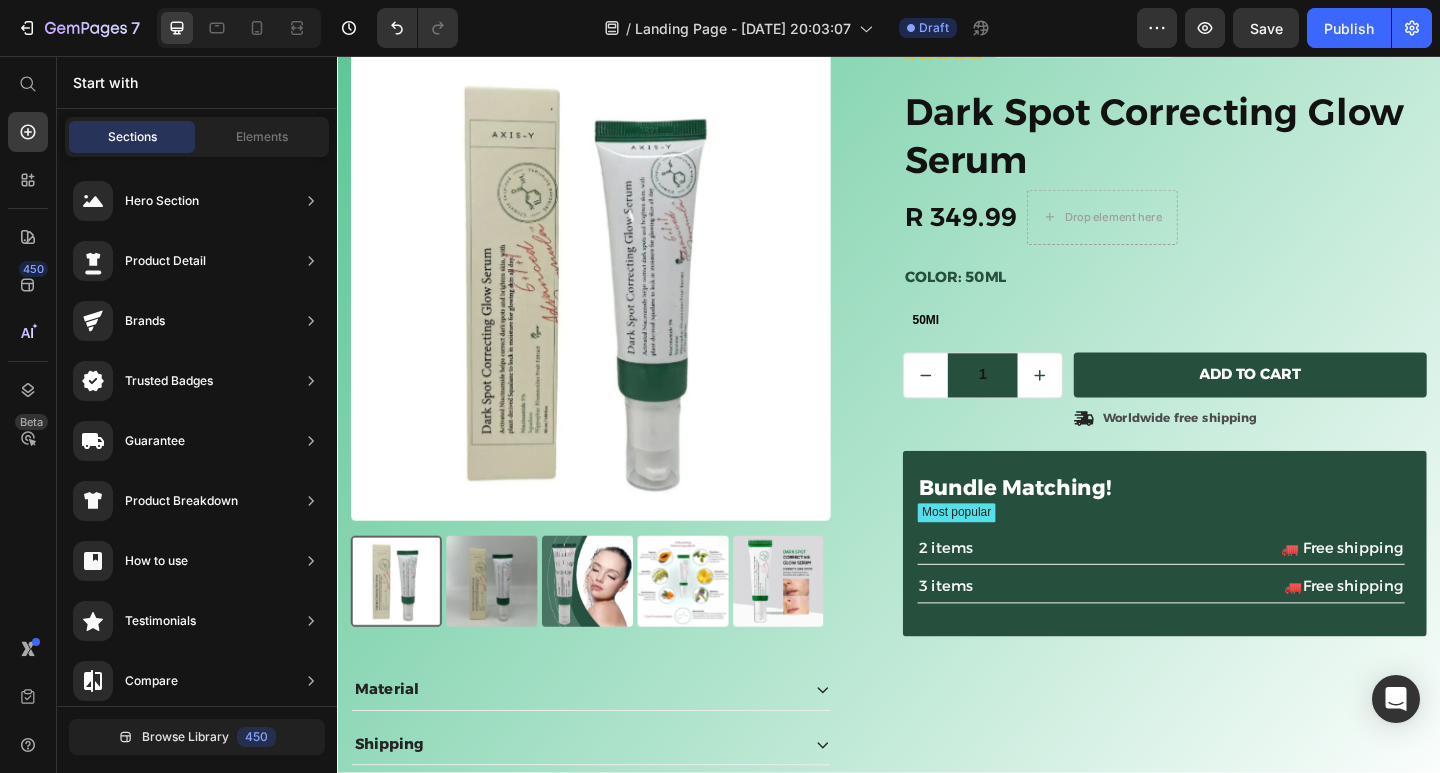 scroll, scrollTop: 0, scrollLeft: 0, axis: both 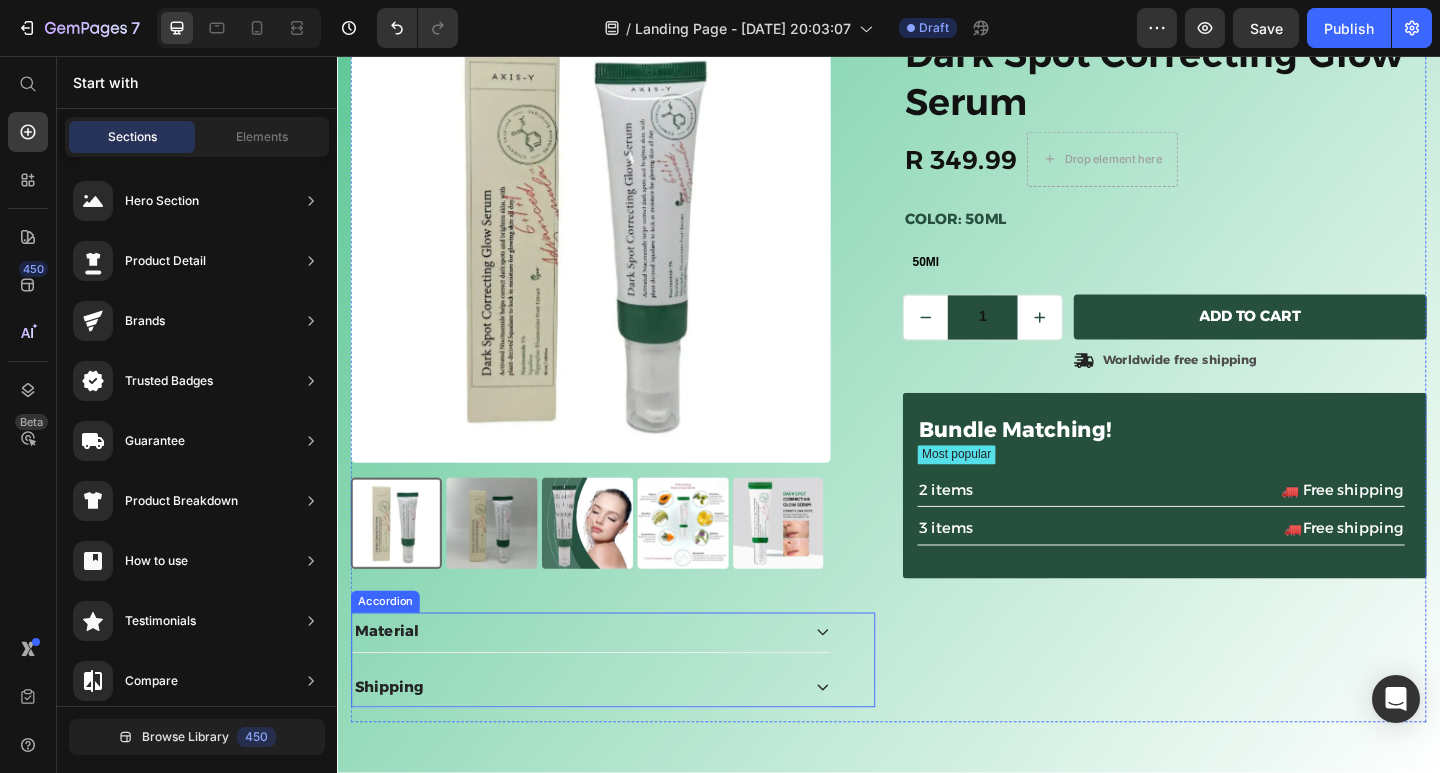 click on "Material" at bounding box center [390, 683] 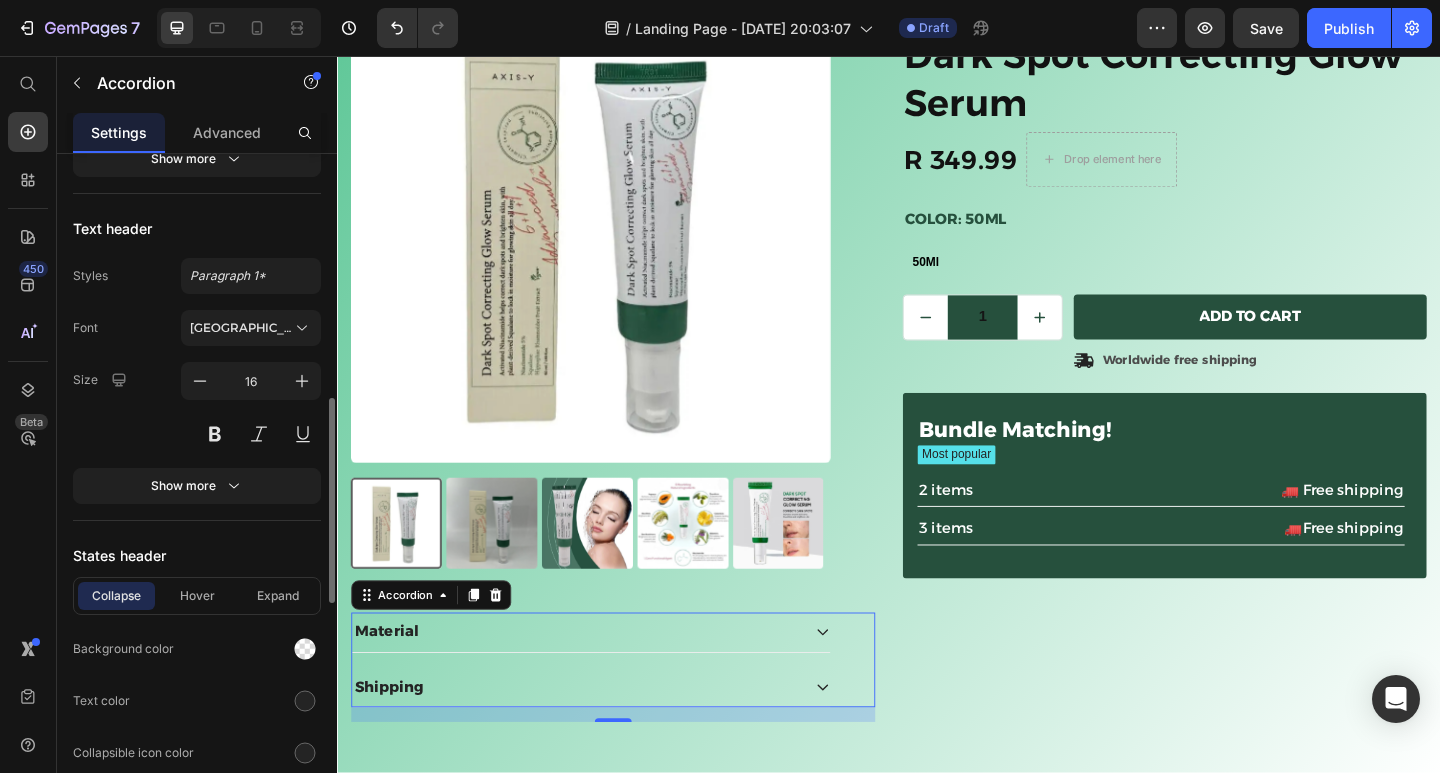 scroll, scrollTop: 900, scrollLeft: 0, axis: vertical 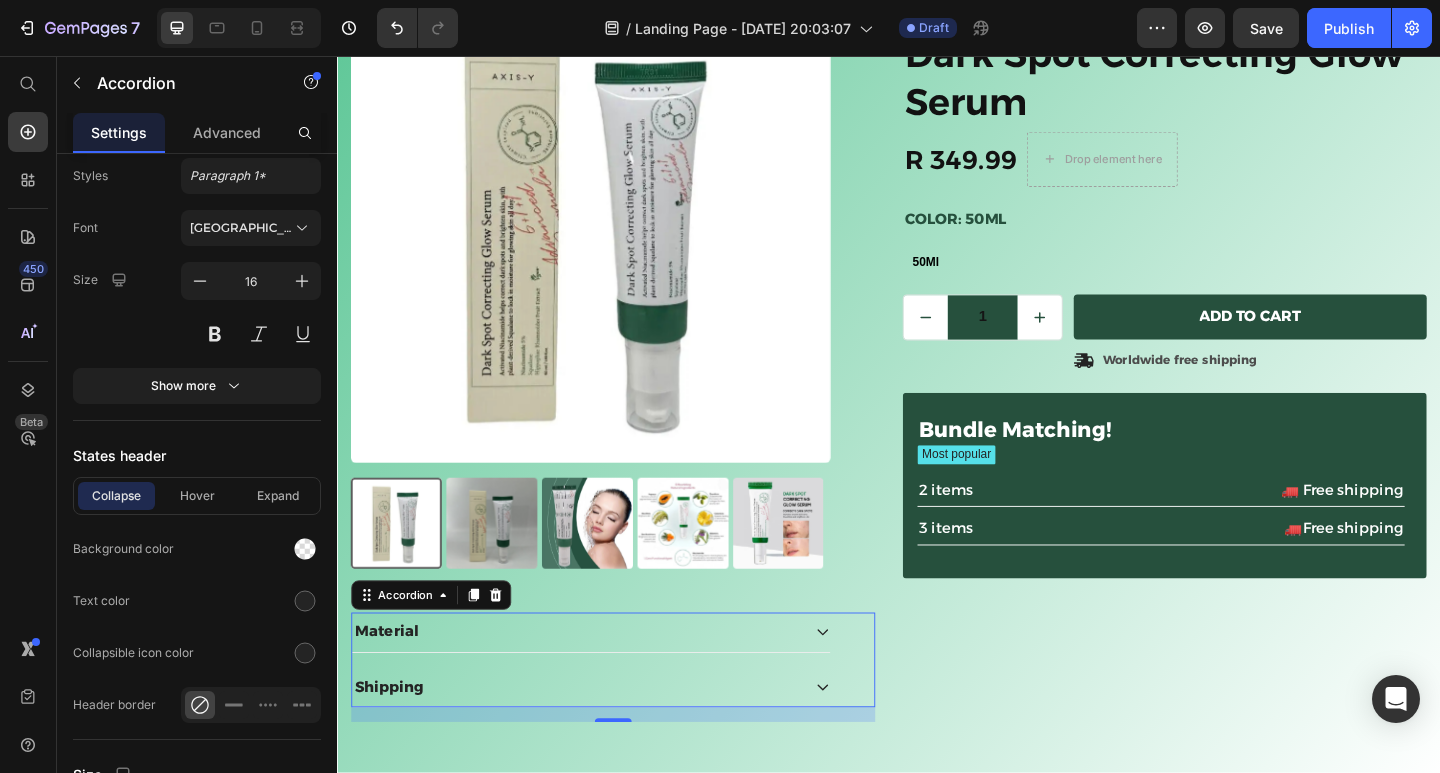click on "Material" at bounding box center (390, 683) 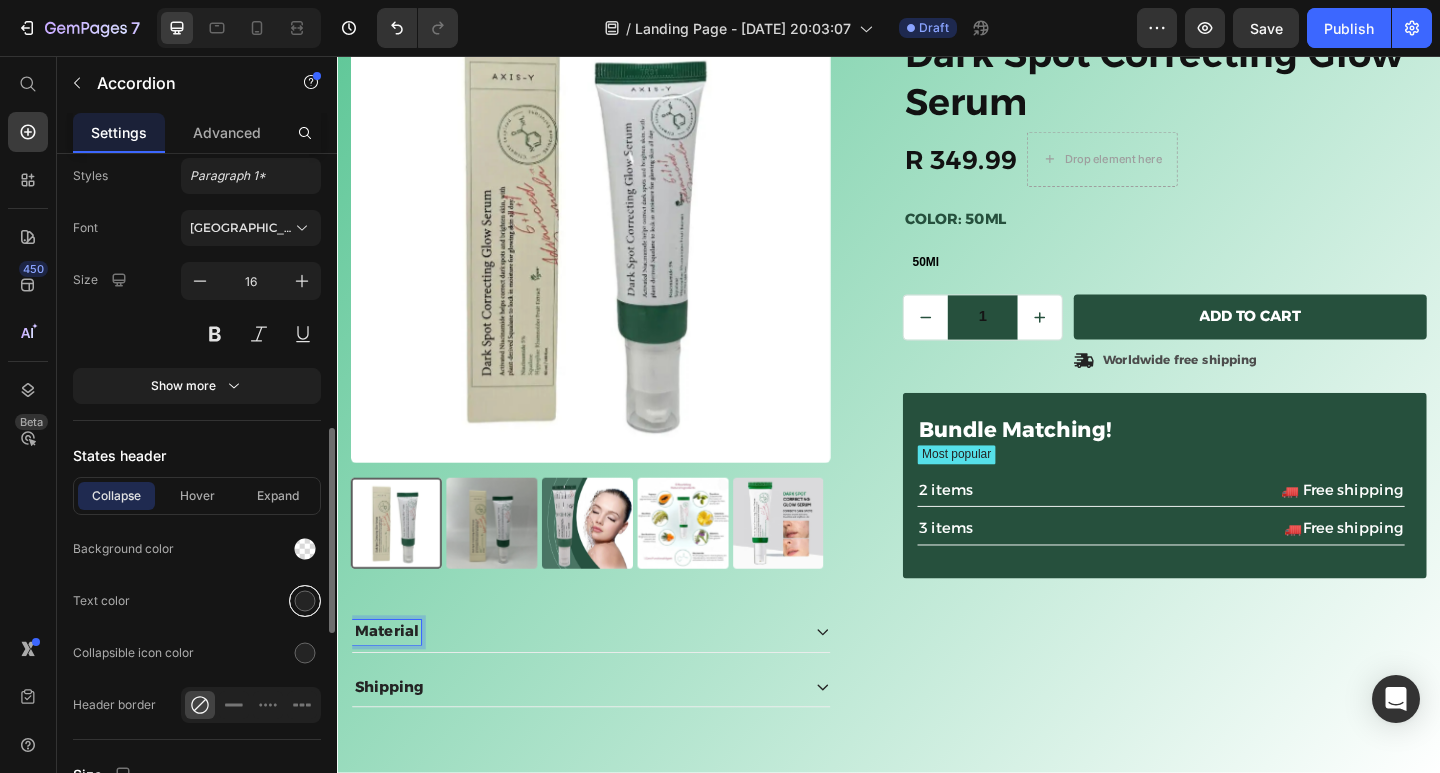 click at bounding box center [305, 601] 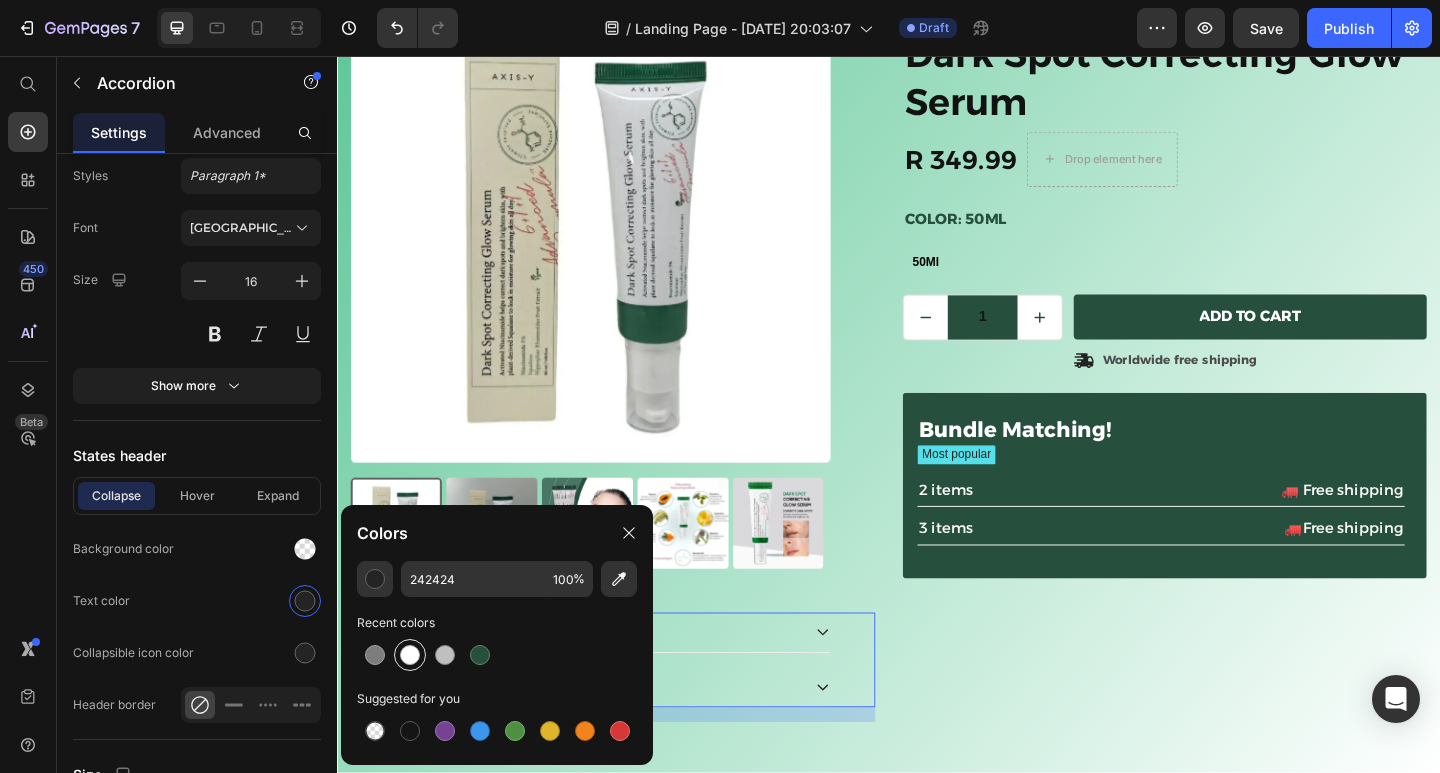 click at bounding box center (410, 655) 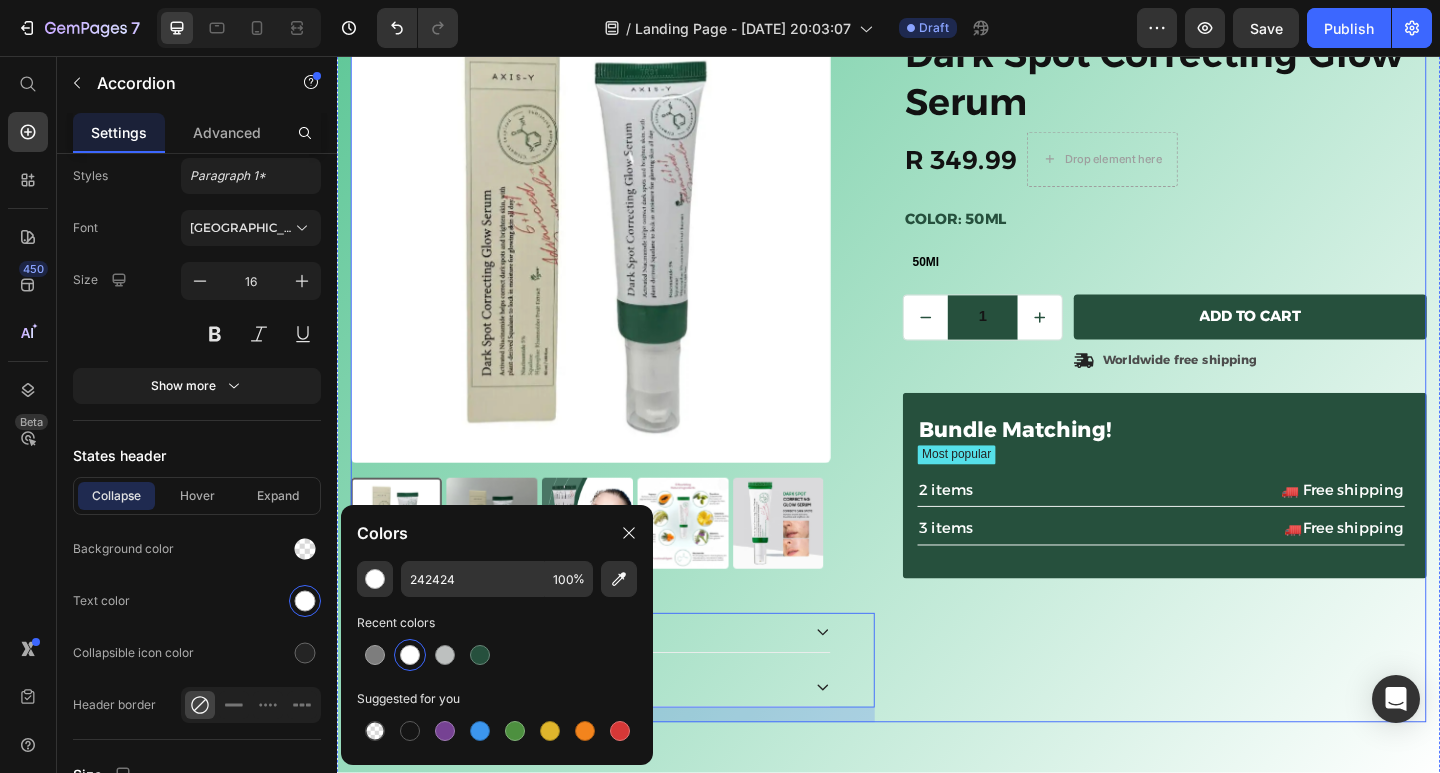 click on "Product Images
Material
Shipping Accordion   16" at bounding box center (637, 379) 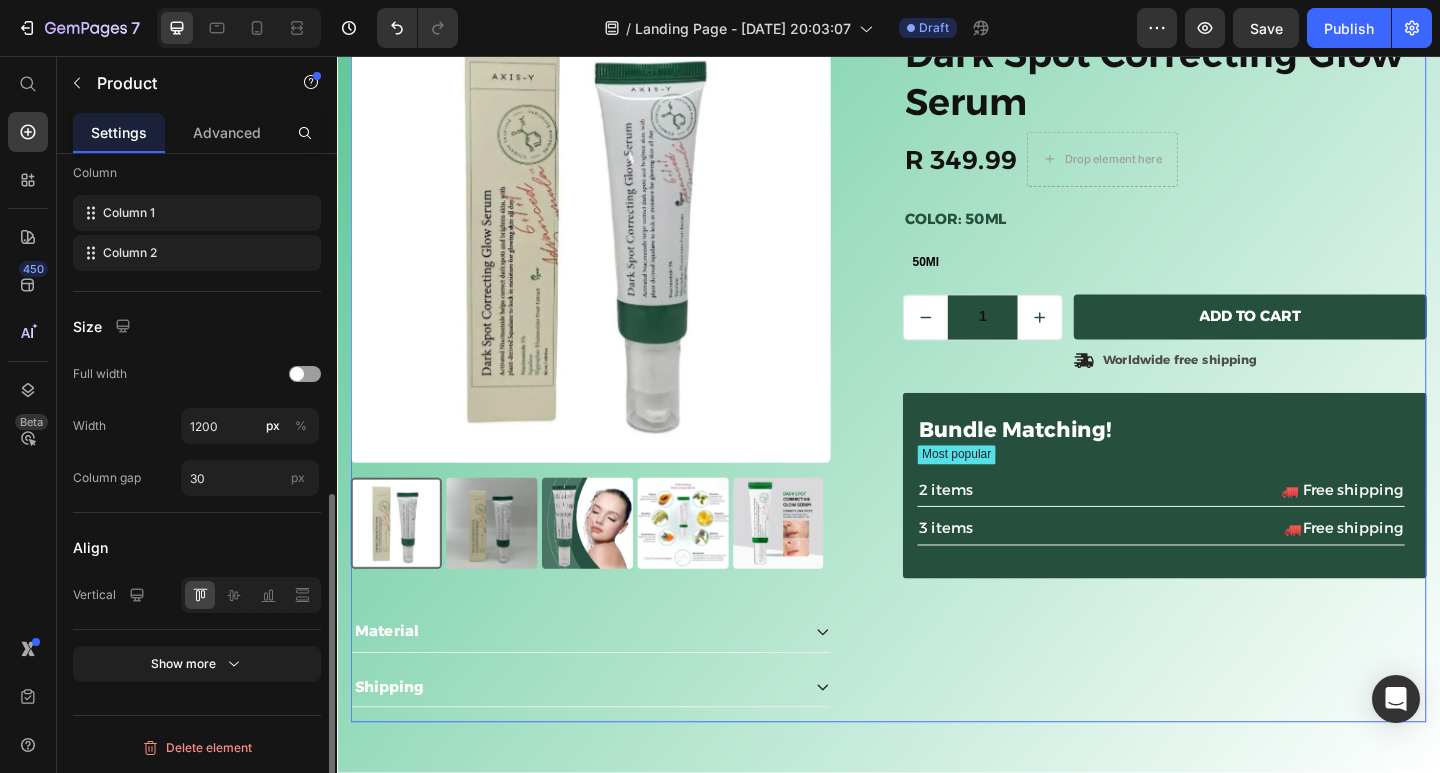 scroll, scrollTop: 0, scrollLeft: 0, axis: both 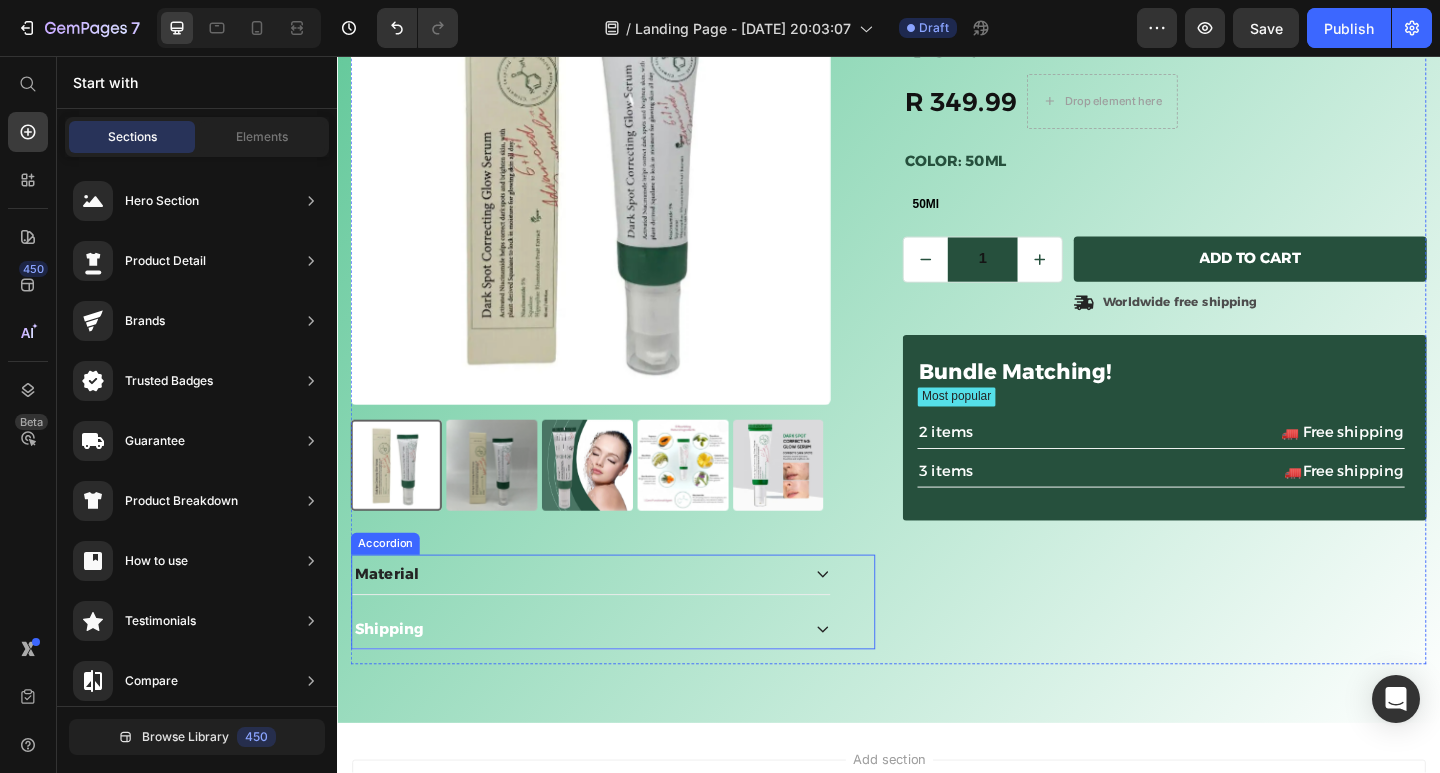 click on "Material" at bounding box center [390, 620] 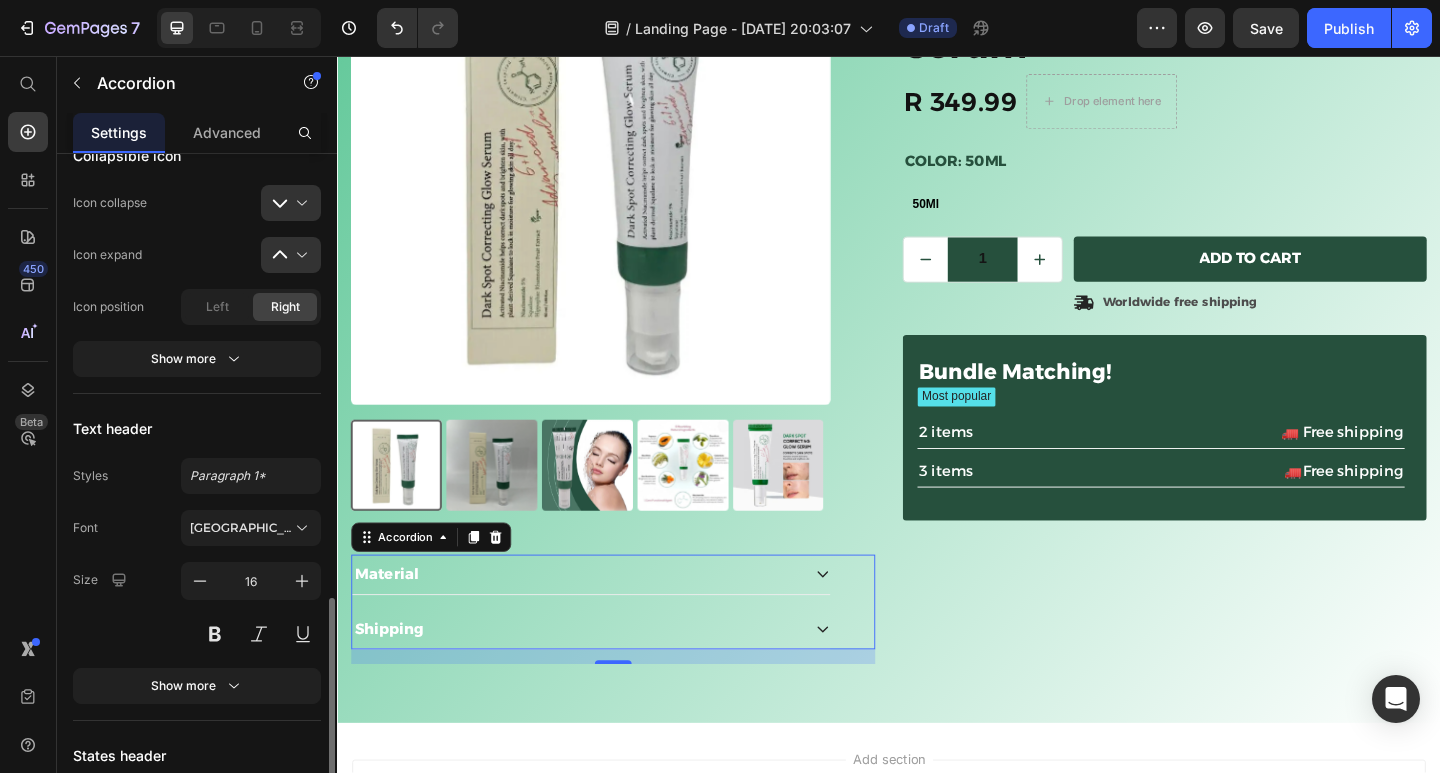scroll, scrollTop: 1000, scrollLeft: 0, axis: vertical 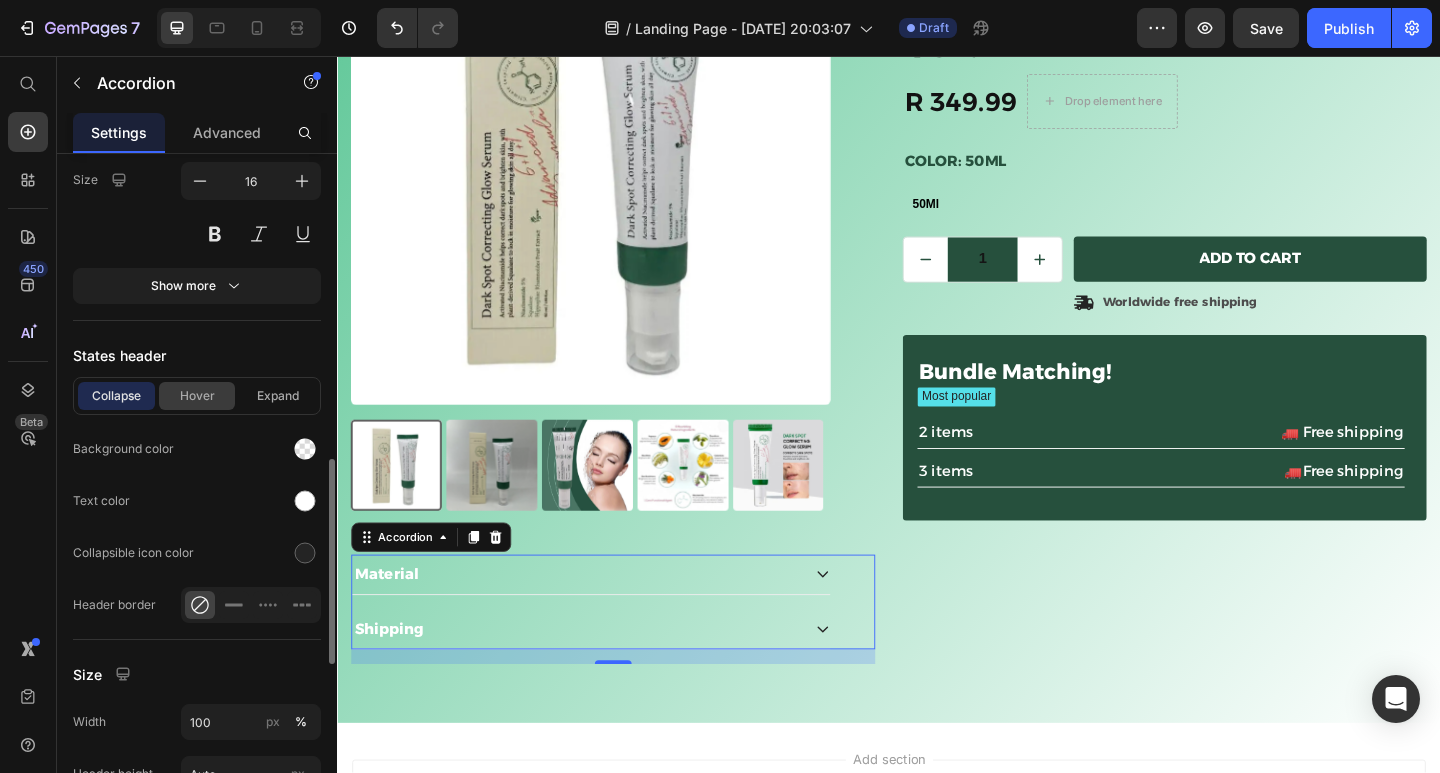 click on "Hover" at bounding box center (197, 396) 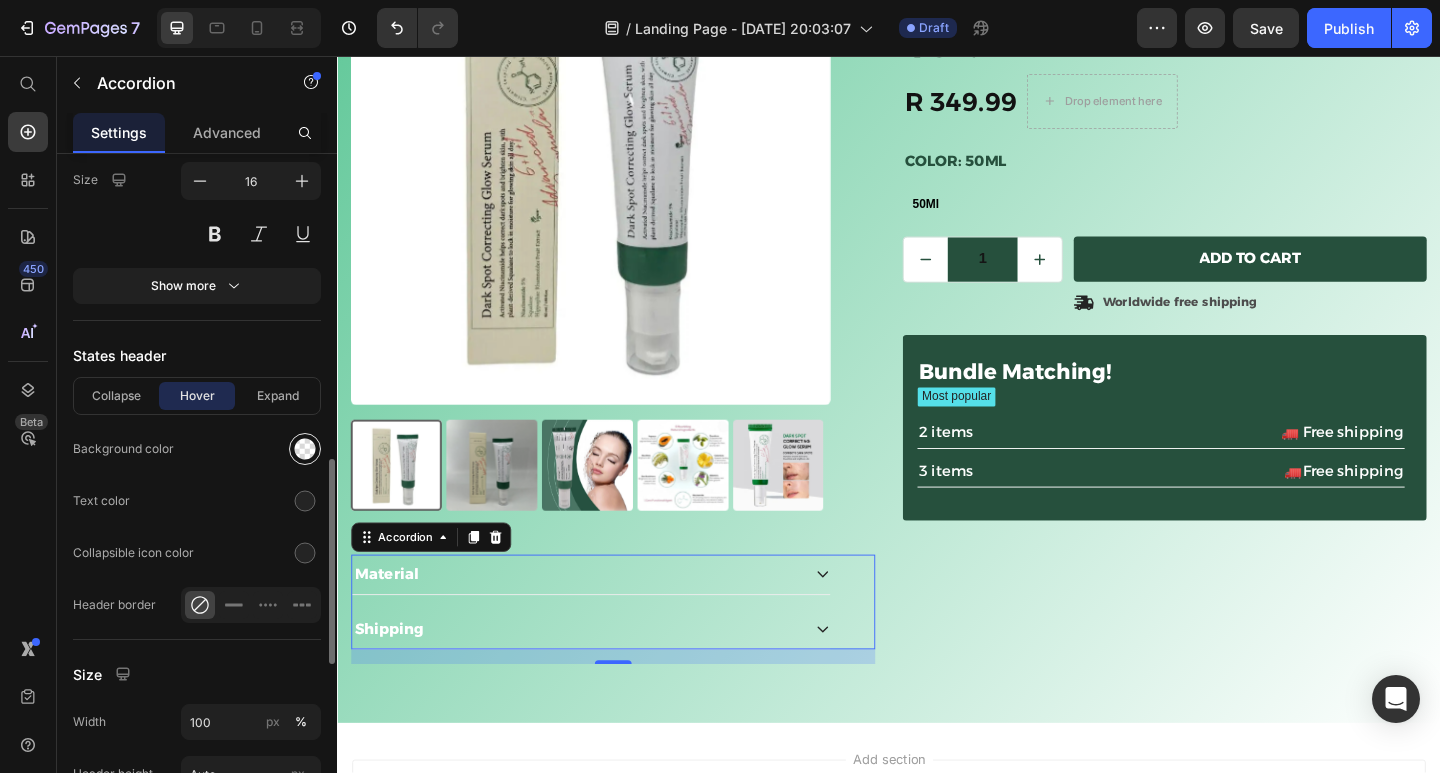 click at bounding box center [305, 449] 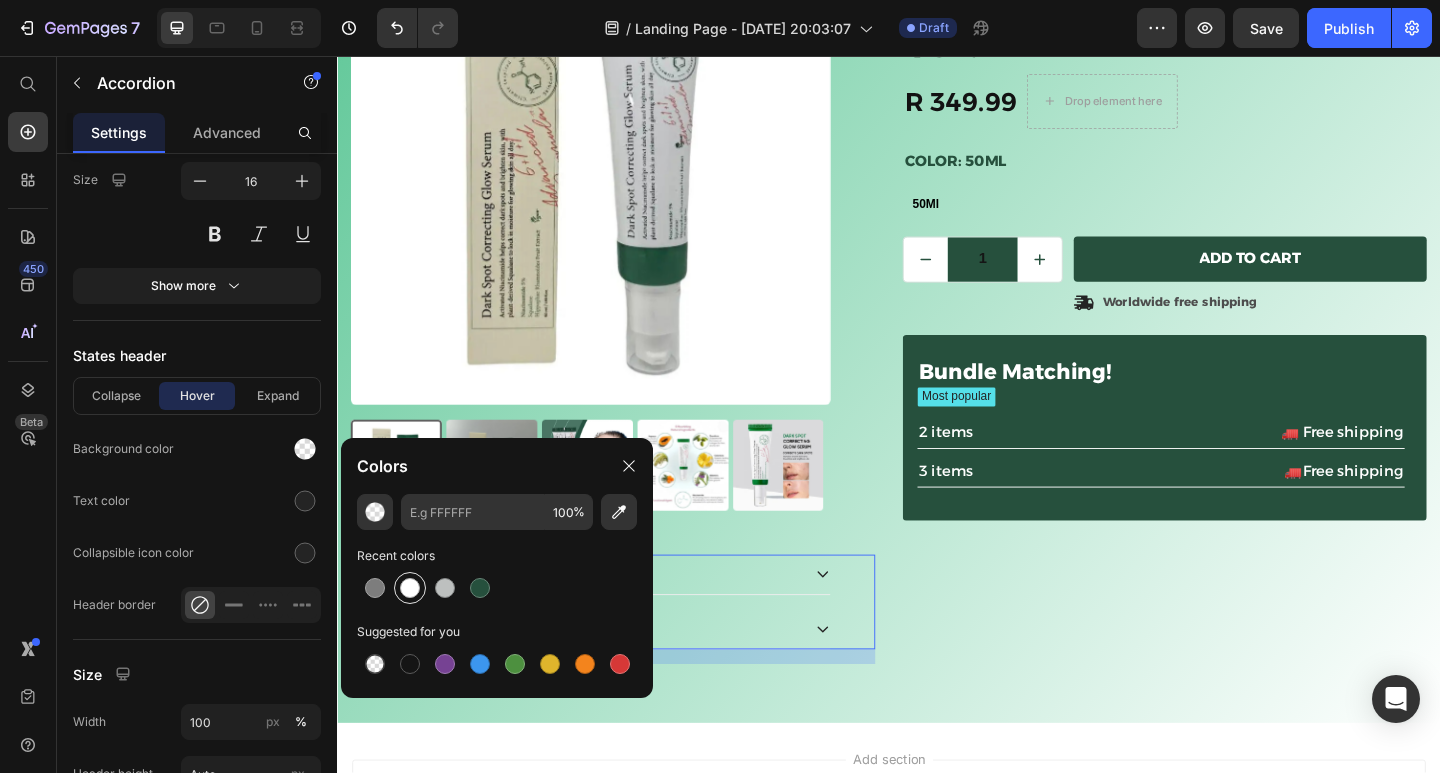 click at bounding box center (410, 588) 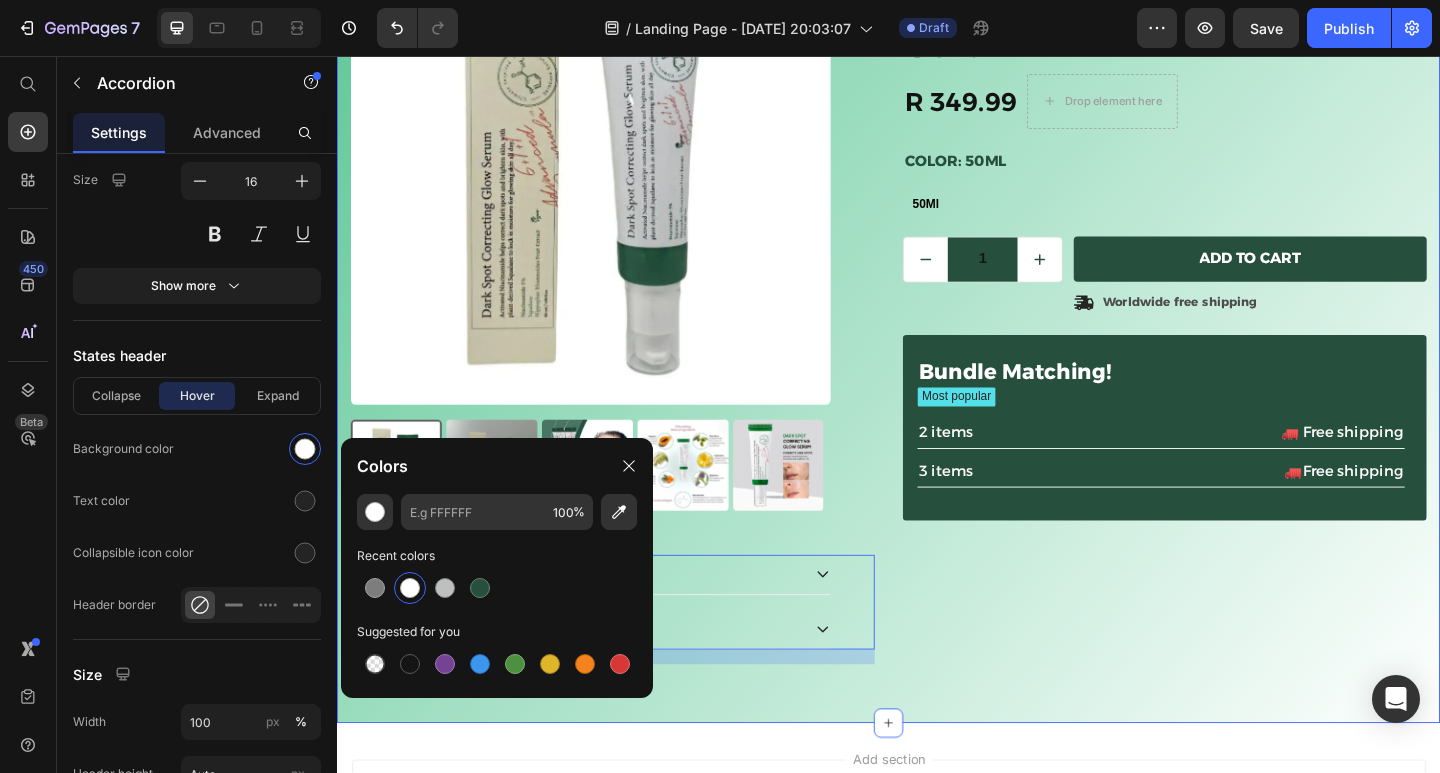 drag, startPoint x: 852, startPoint y: 759, endPoint x: 839, endPoint y: 759, distance: 13 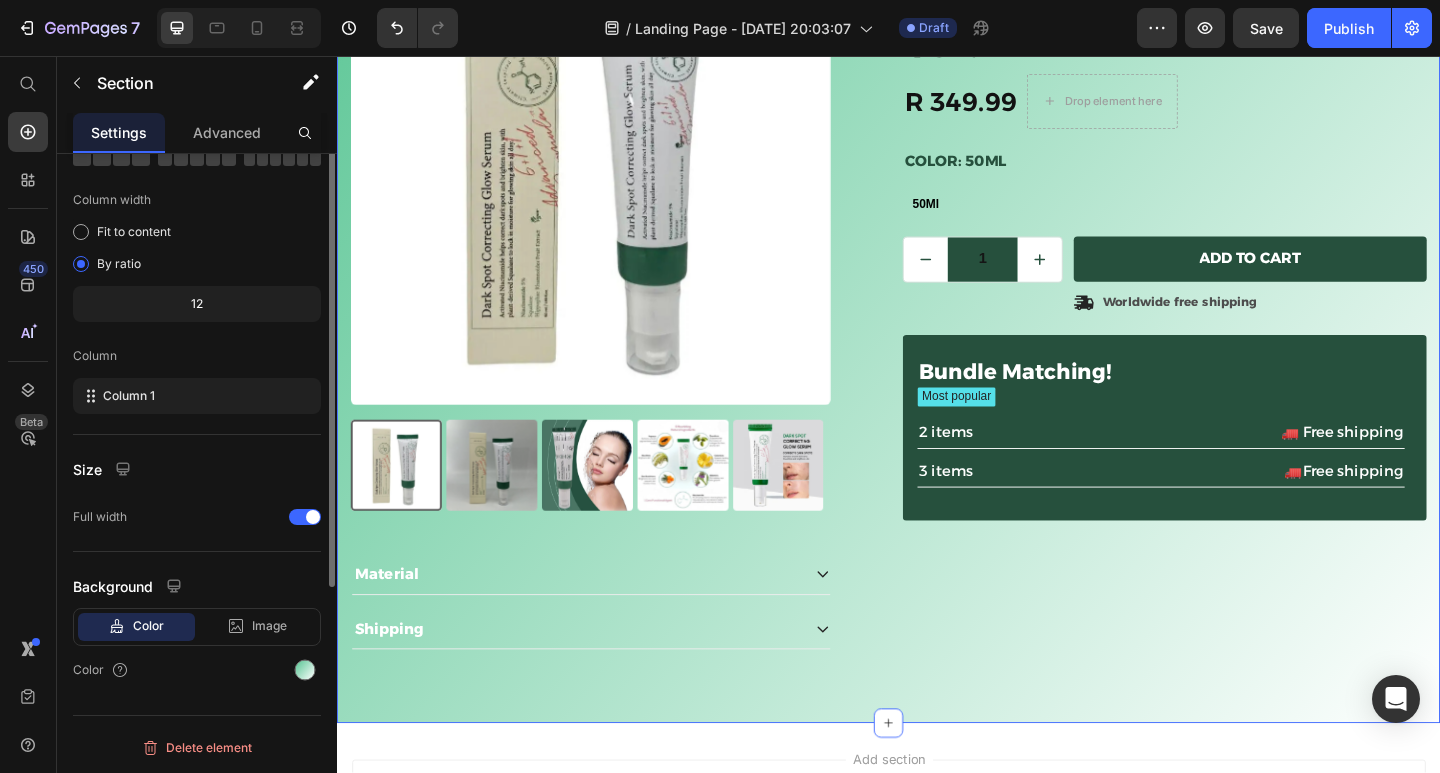 scroll, scrollTop: 0, scrollLeft: 0, axis: both 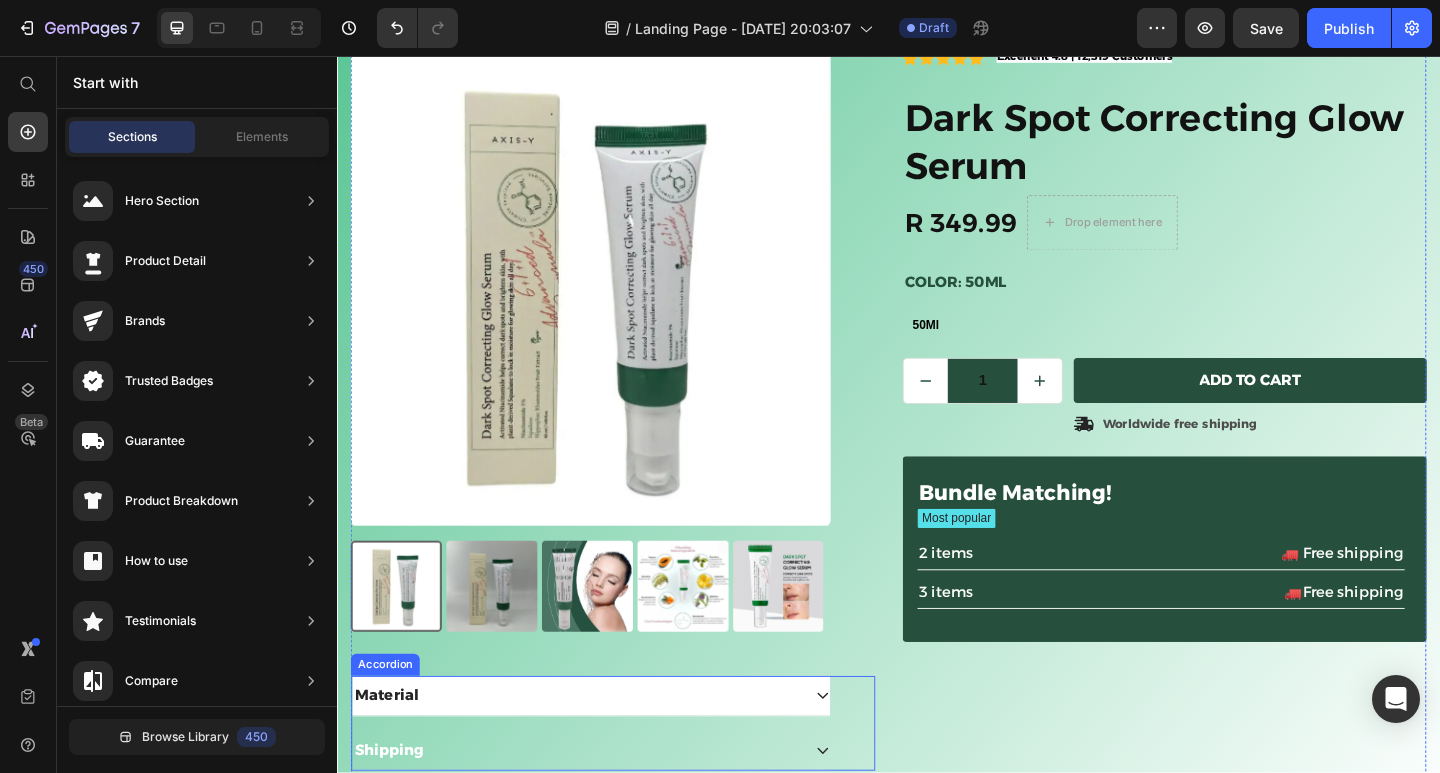 click 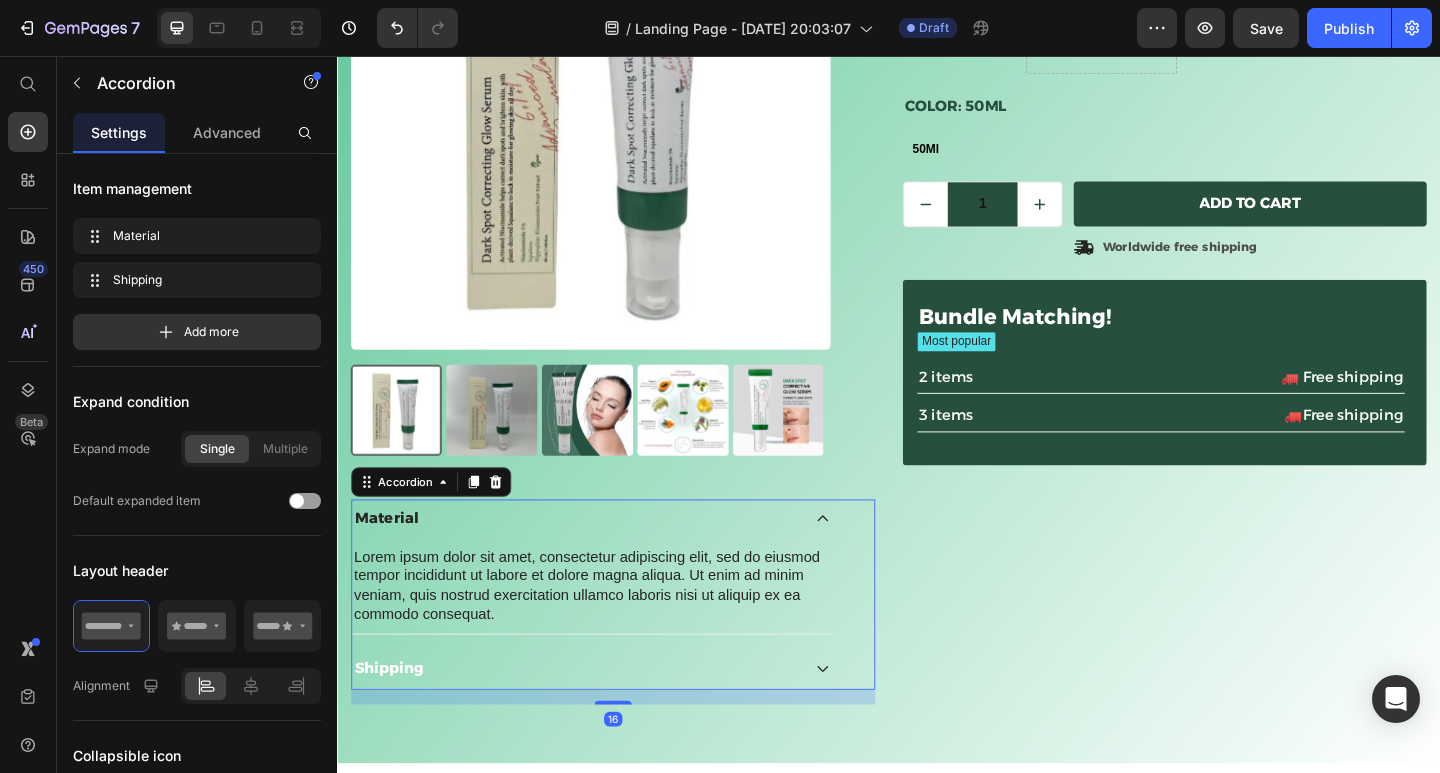scroll, scrollTop: 331, scrollLeft: 0, axis: vertical 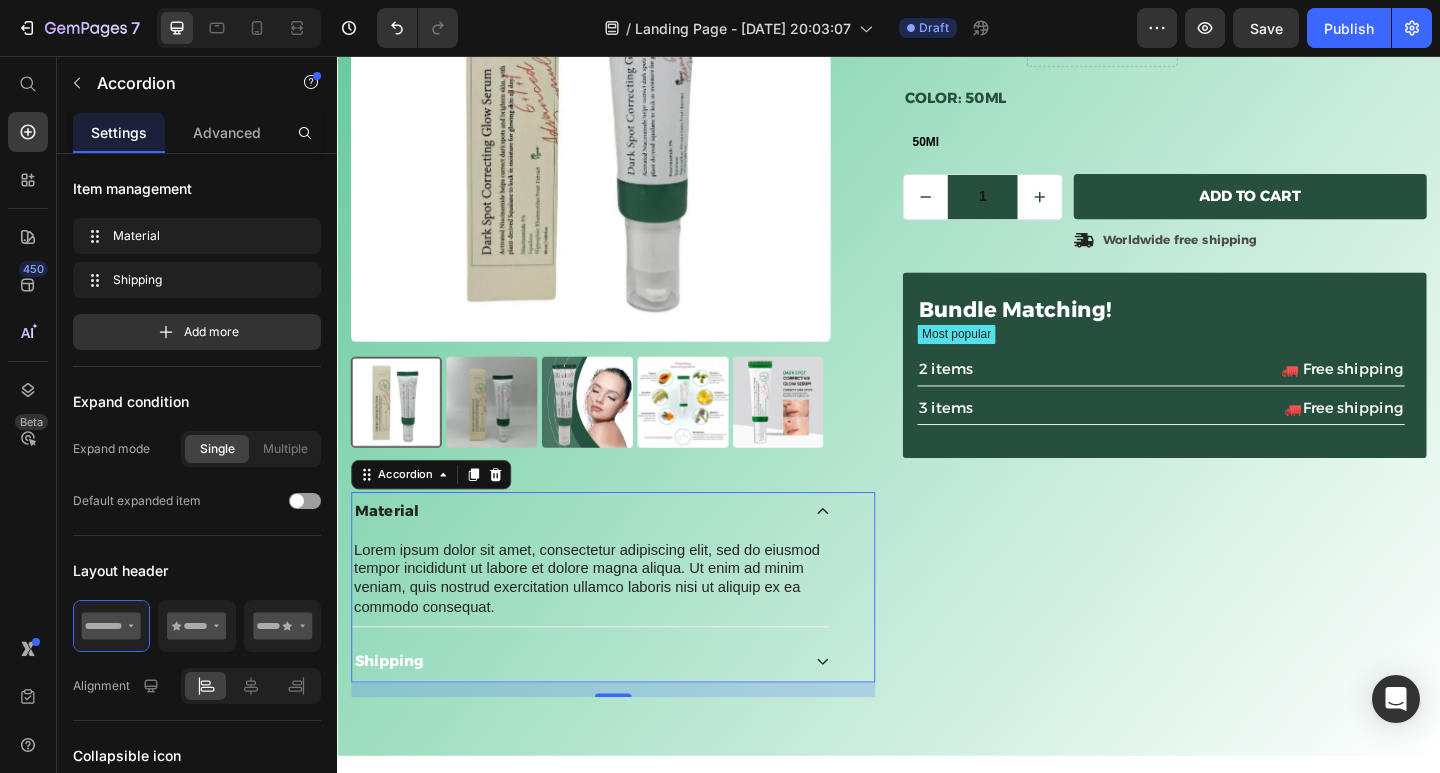 click 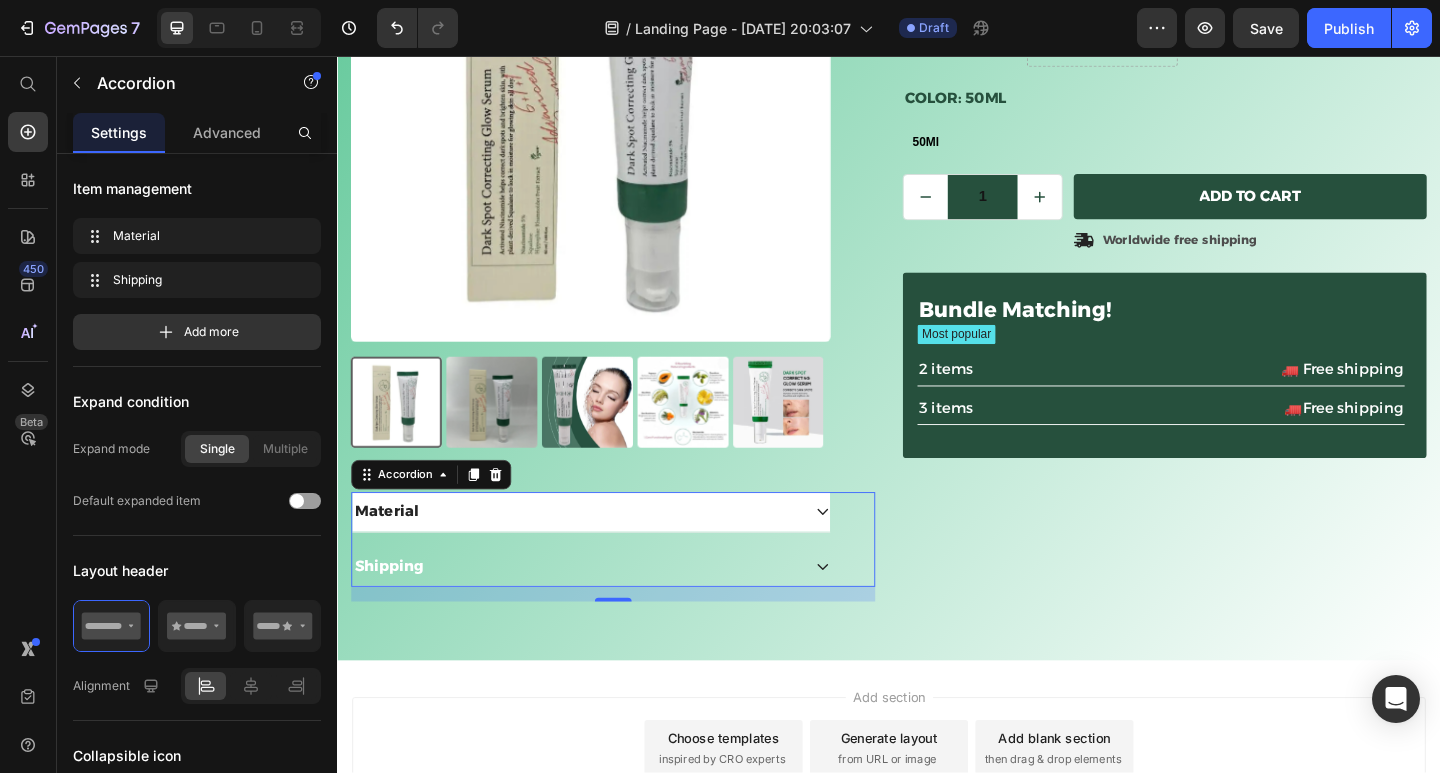click on "Material" at bounding box center (597, 552) 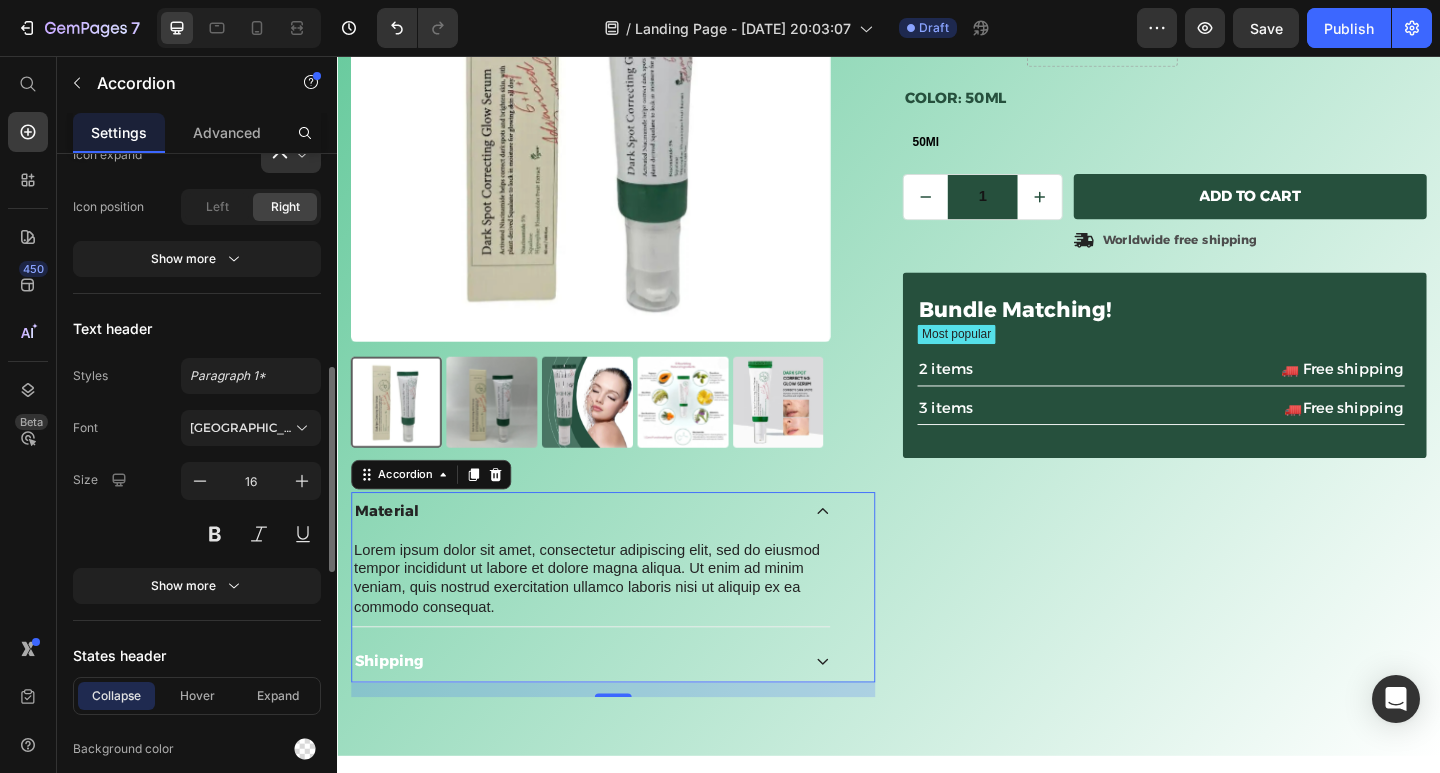 scroll, scrollTop: 1000, scrollLeft: 0, axis: vertical 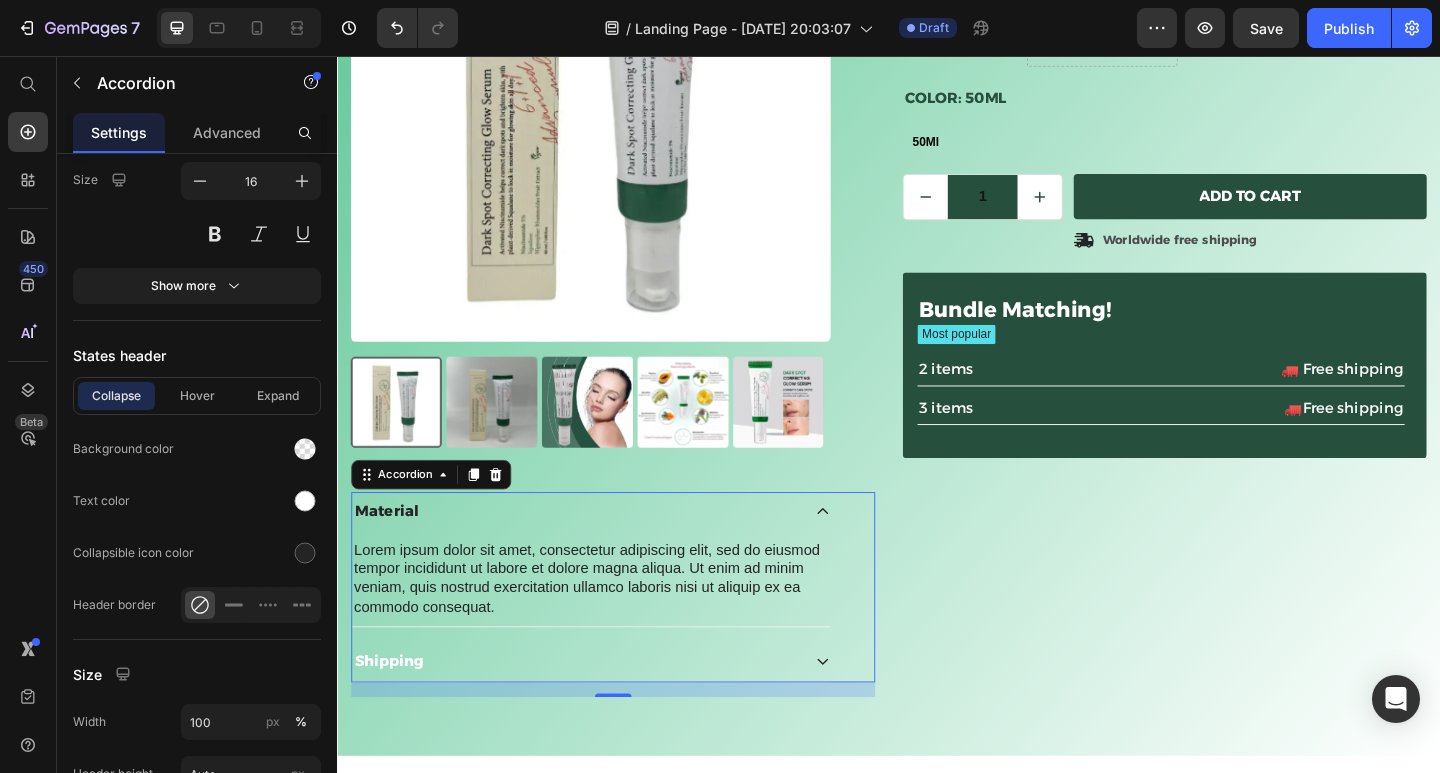 click 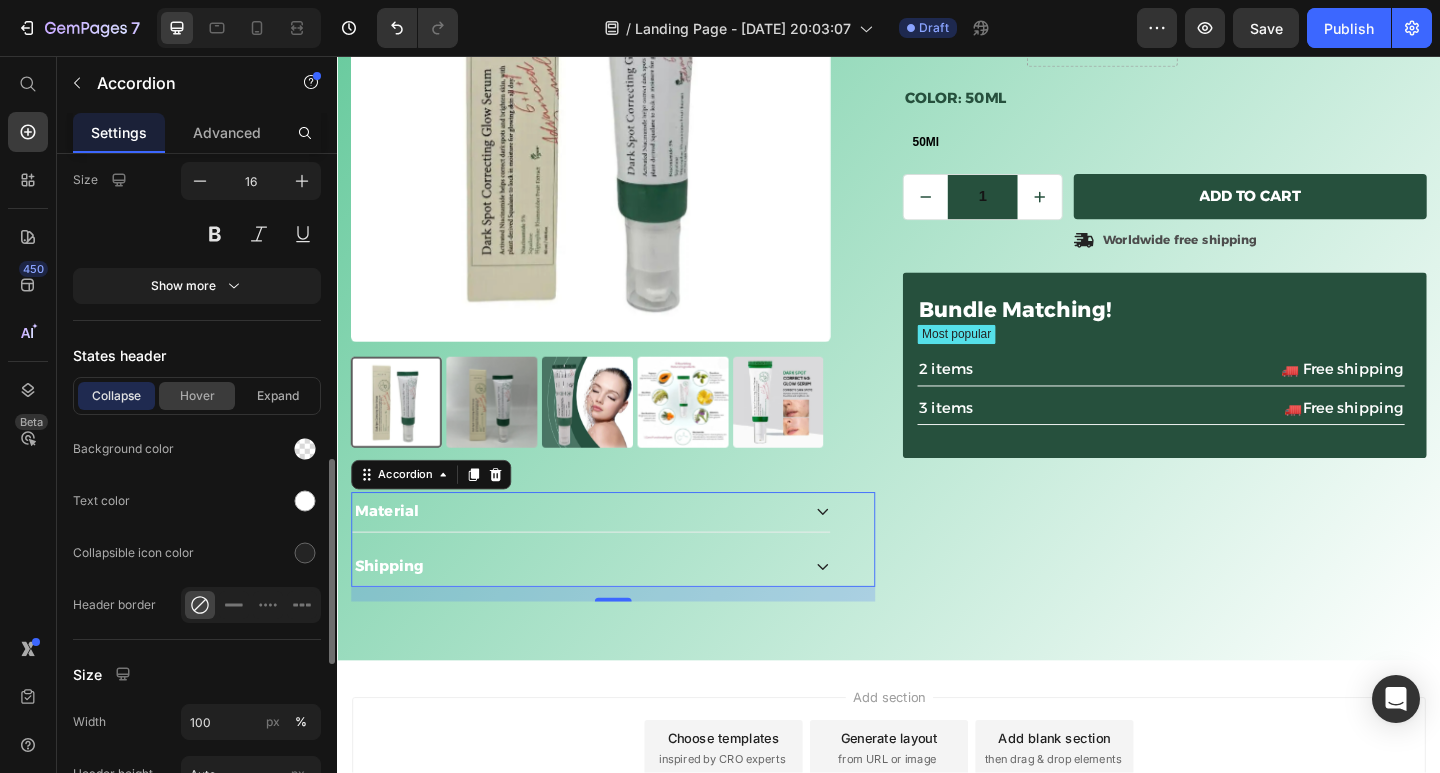 click on "Hover" at bounding box center [197, 396] 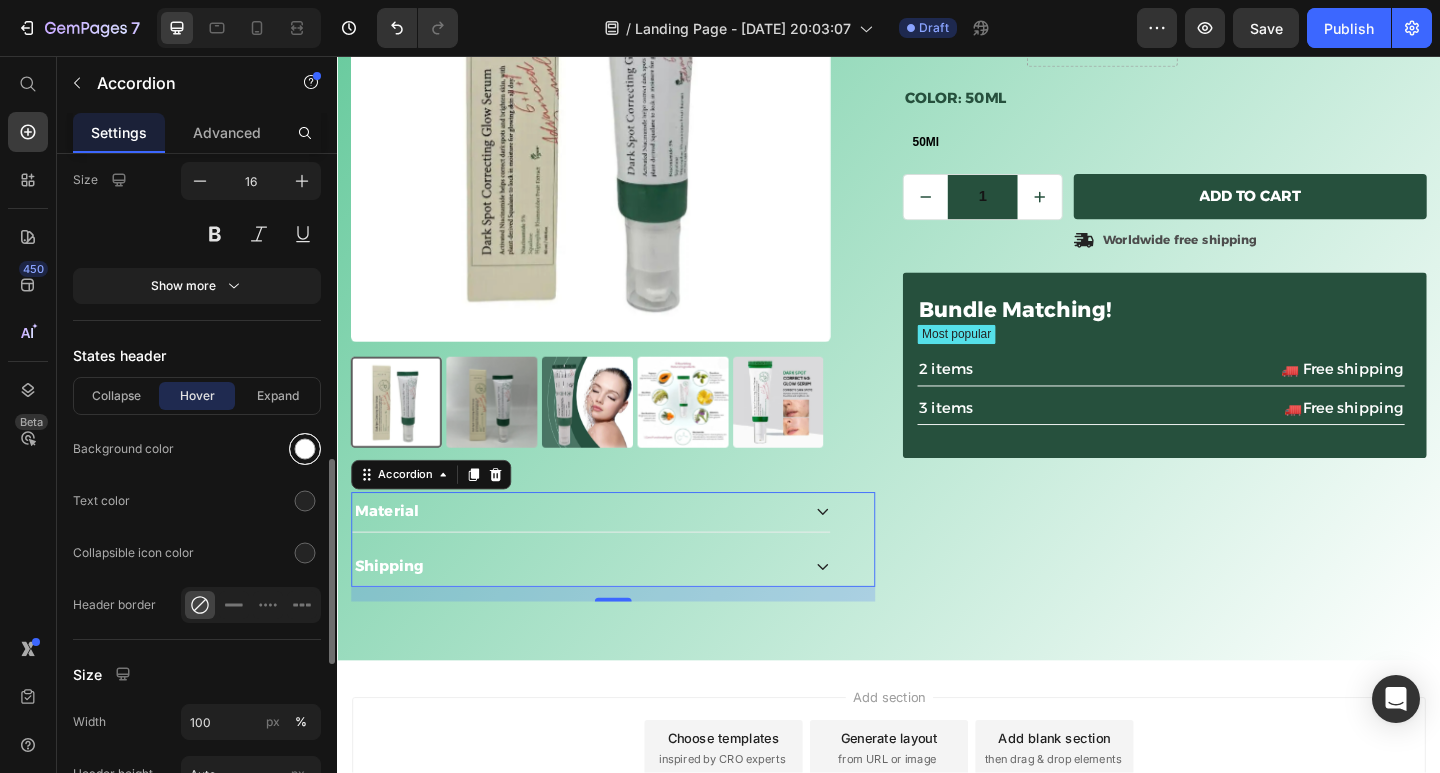 click at bounding box center (305, 449) 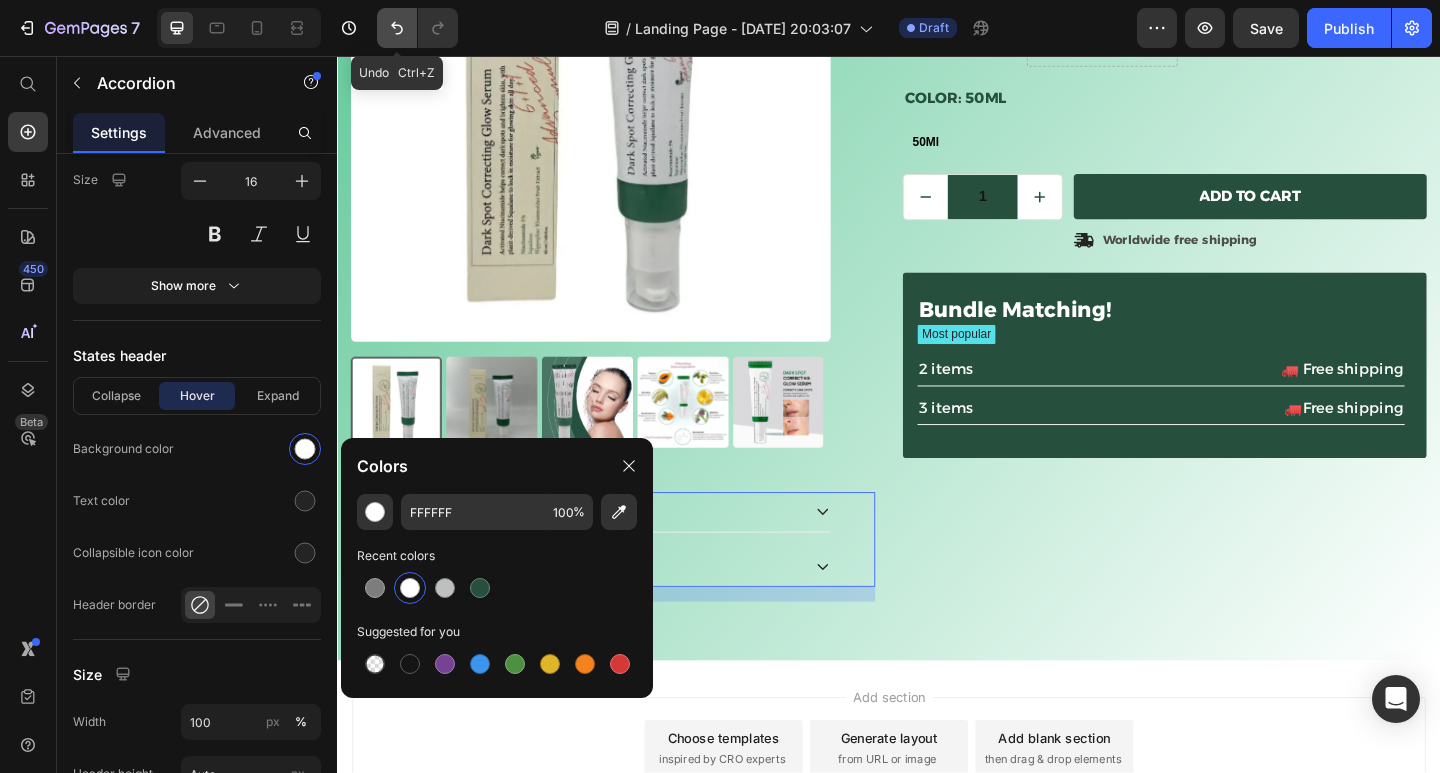 click 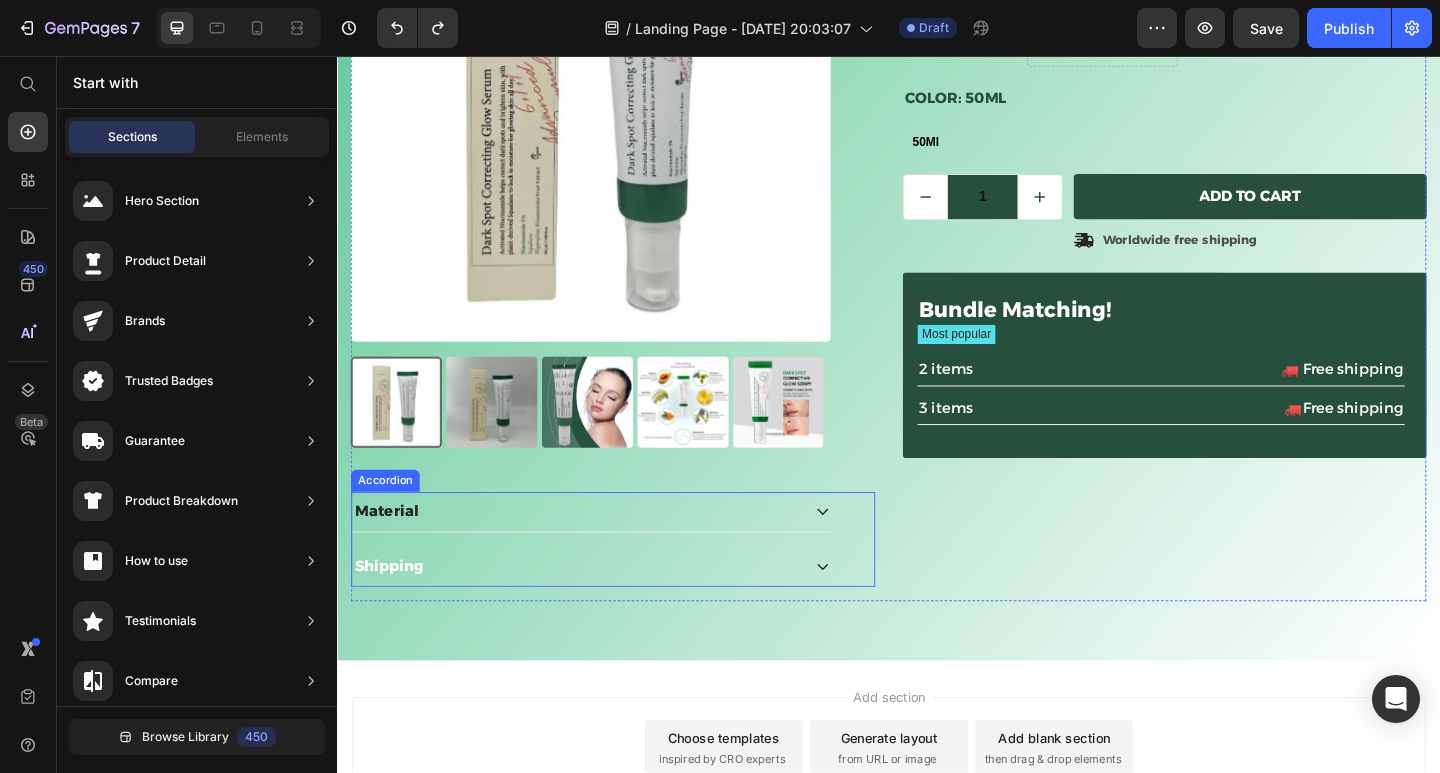click on "Material" at bounding box center (597, 552) 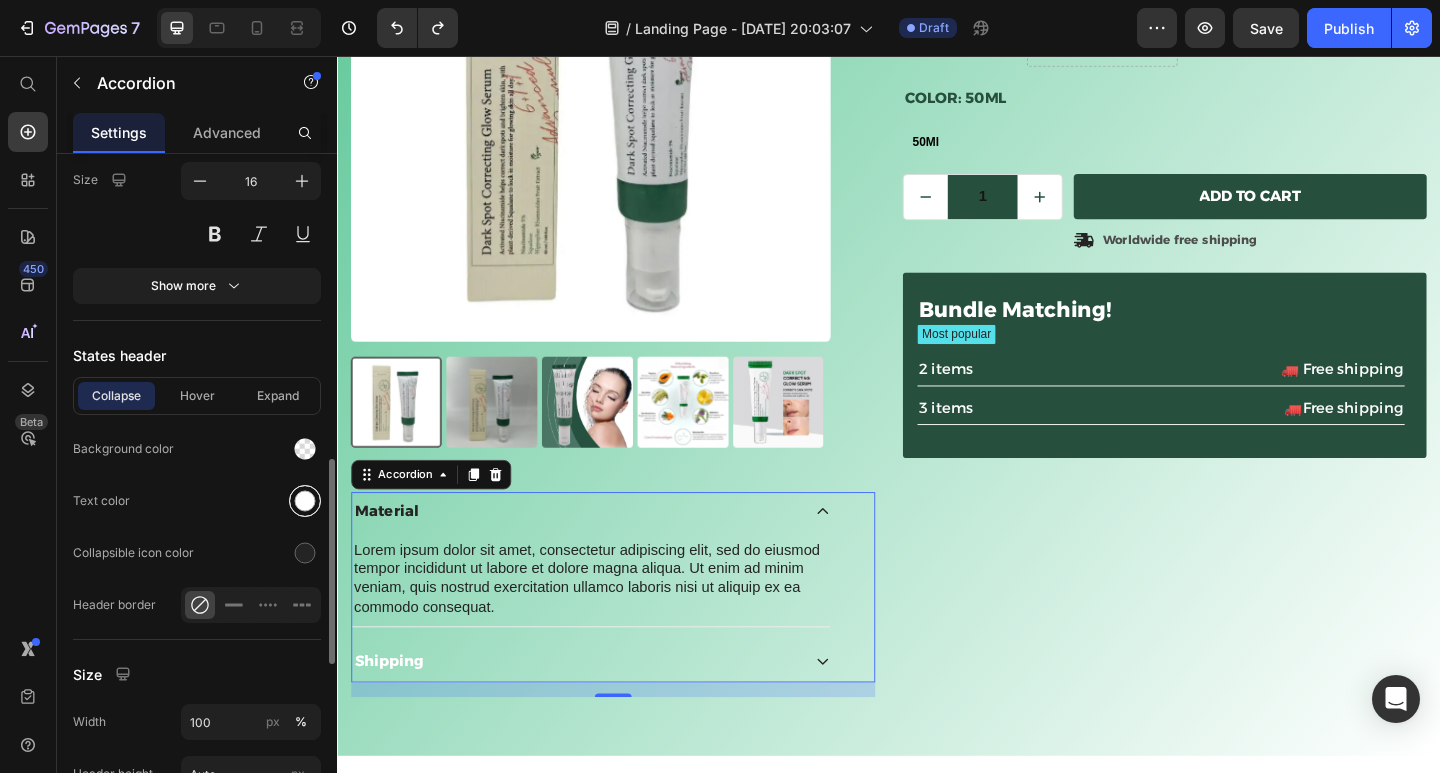 click at bounding box center (305, 501) 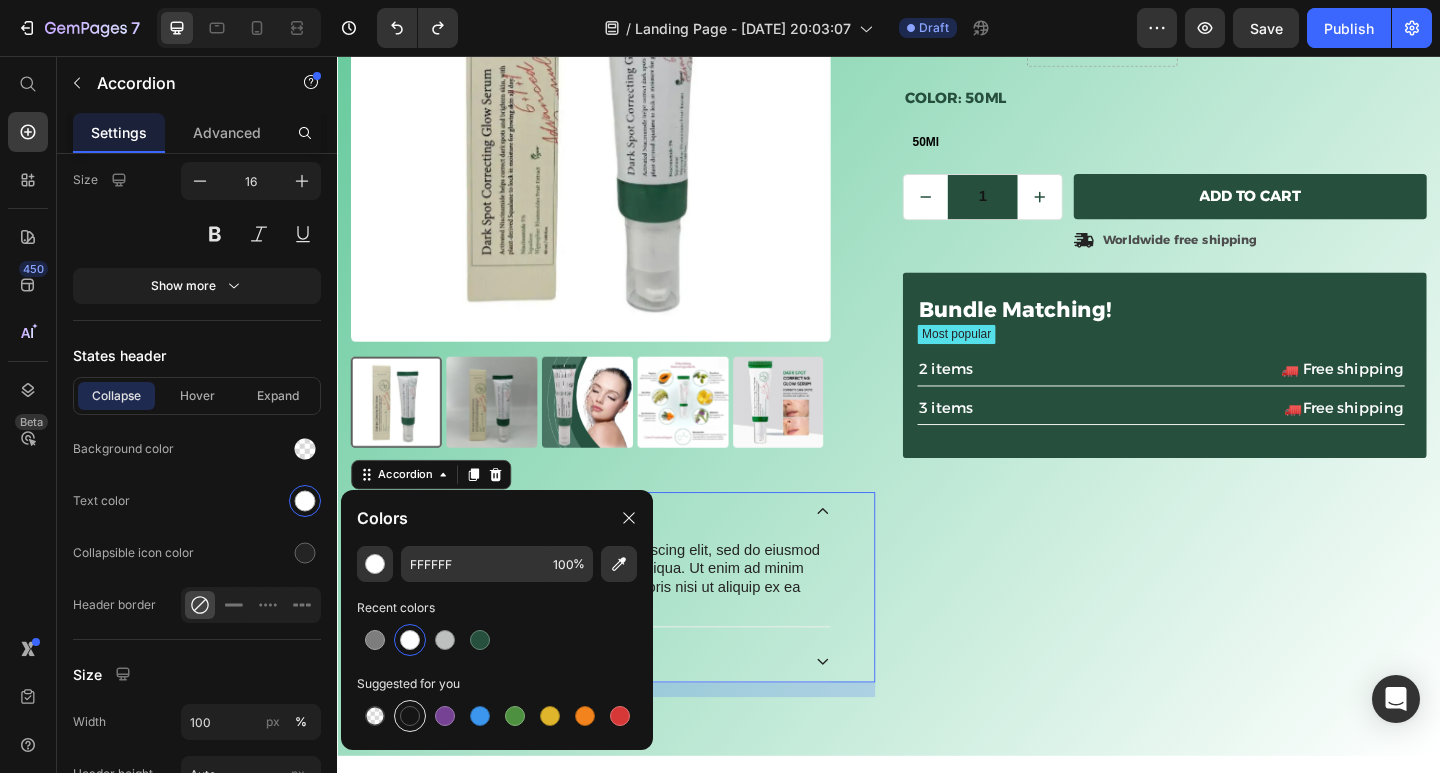 click at bounding box center (410, 716) 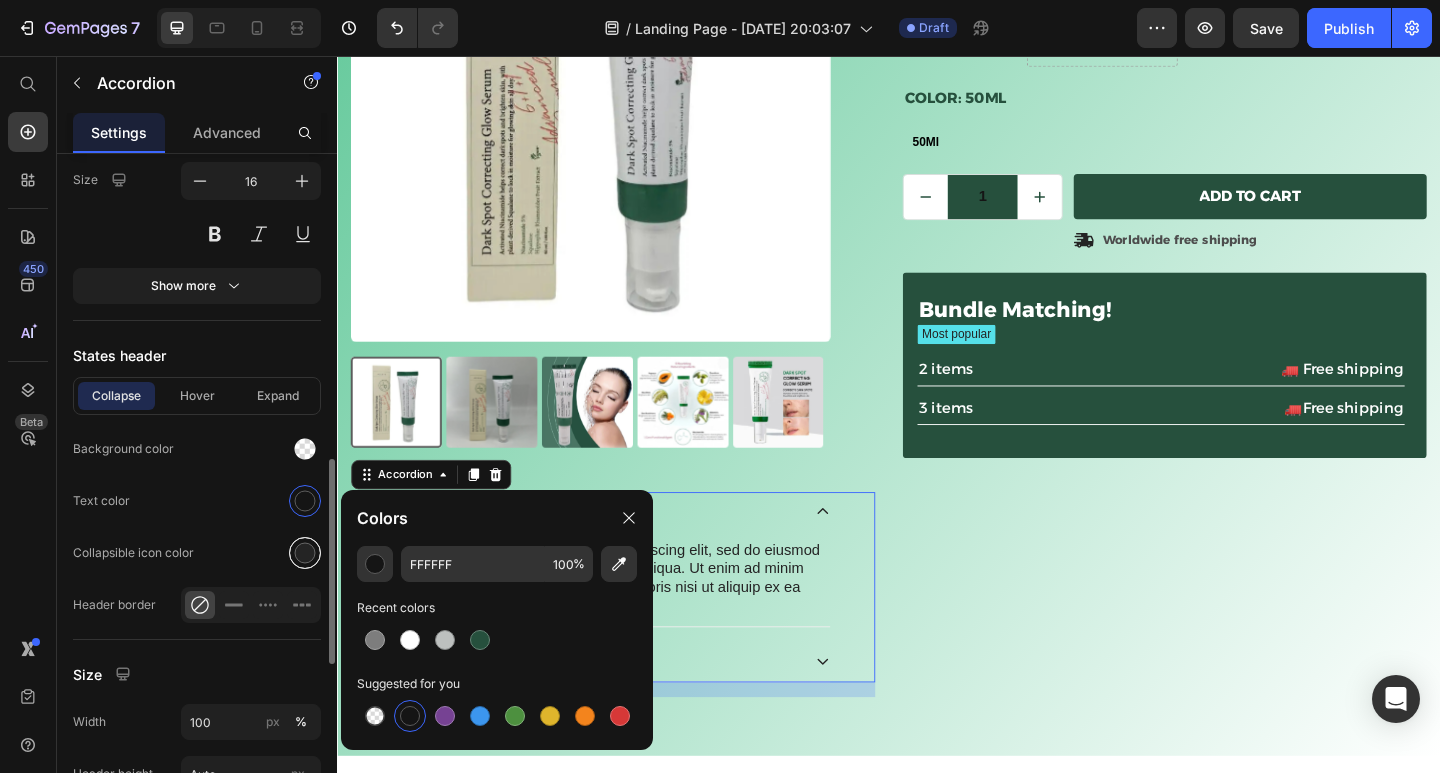 click at bounding box center (305, 553) 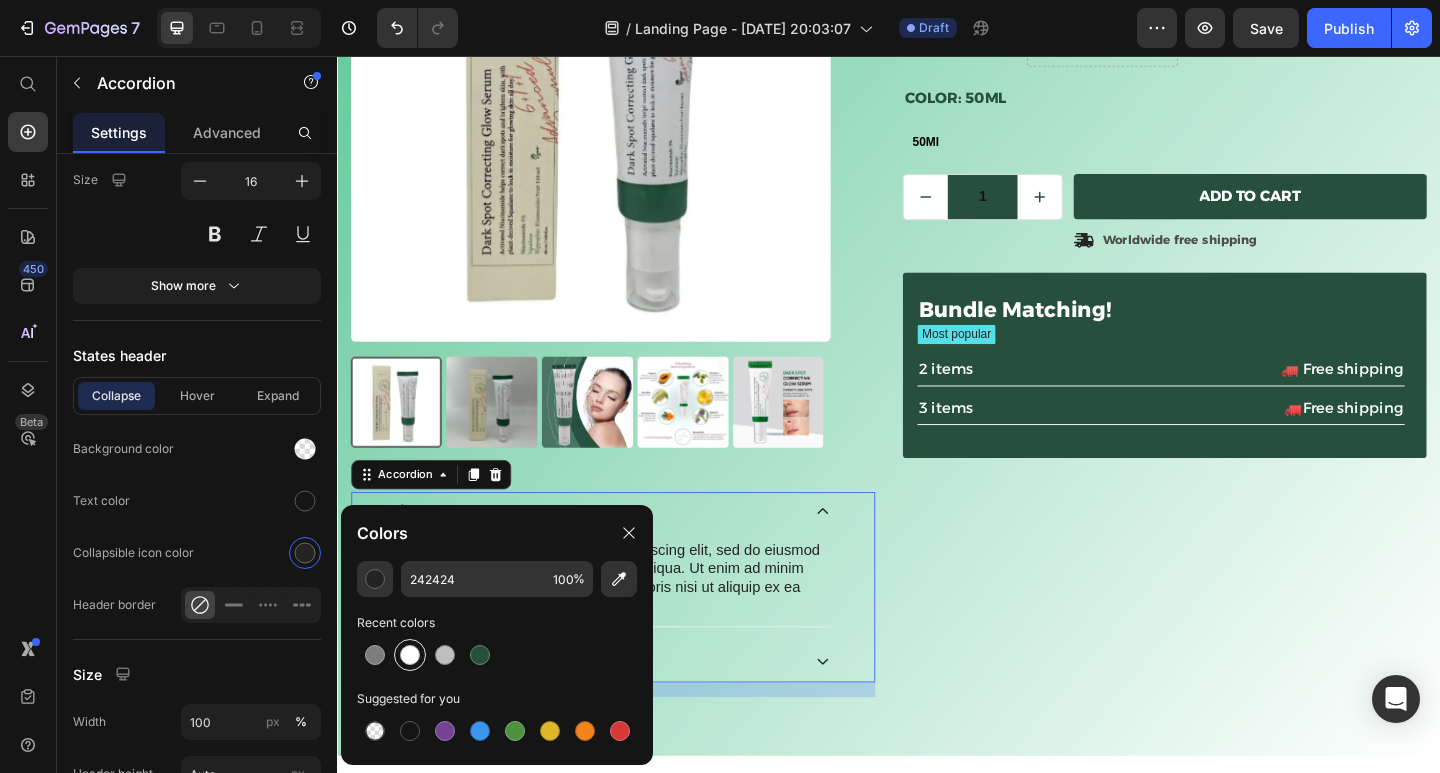 click at bounding box center [410, 655] 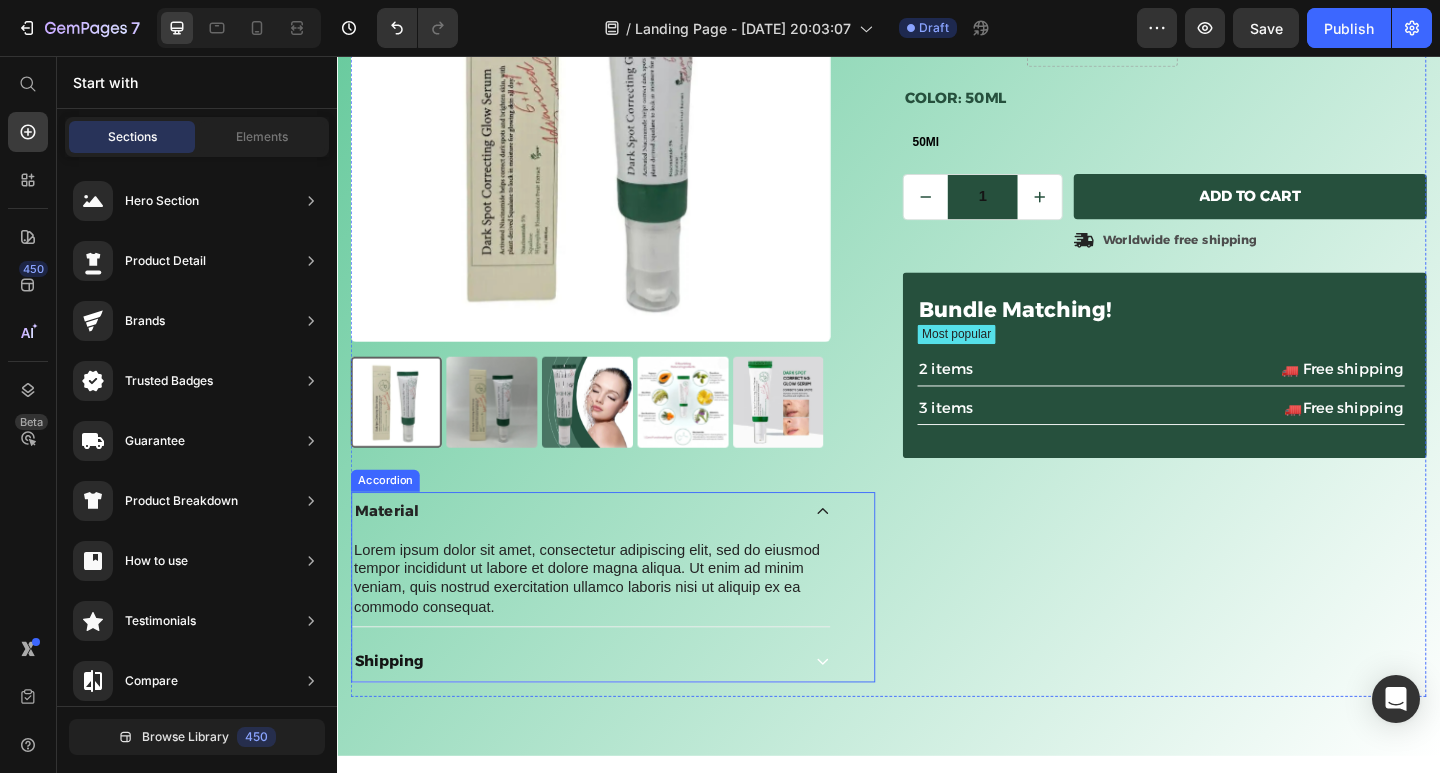 click 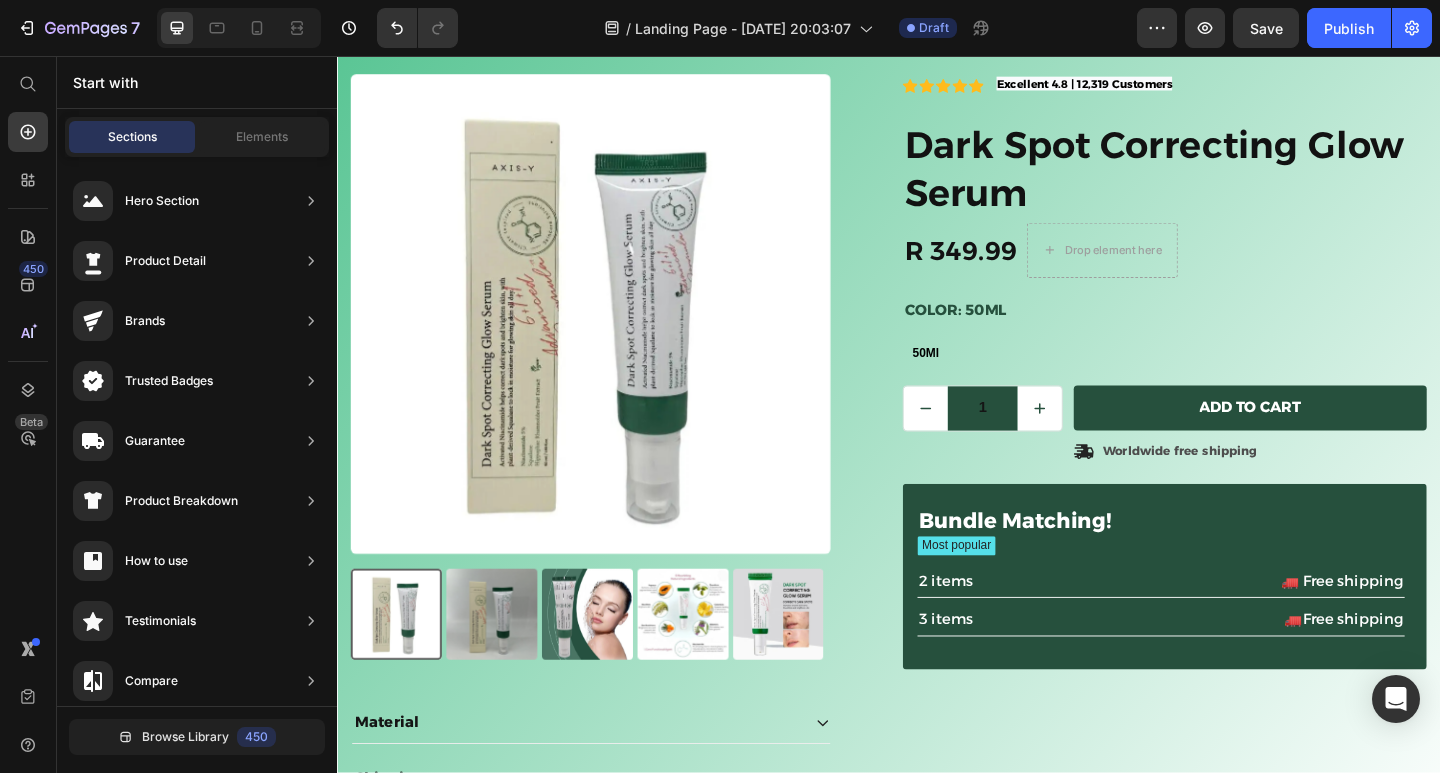 scroll, scrollTop: 0, scrollLeft: 0, axis: both 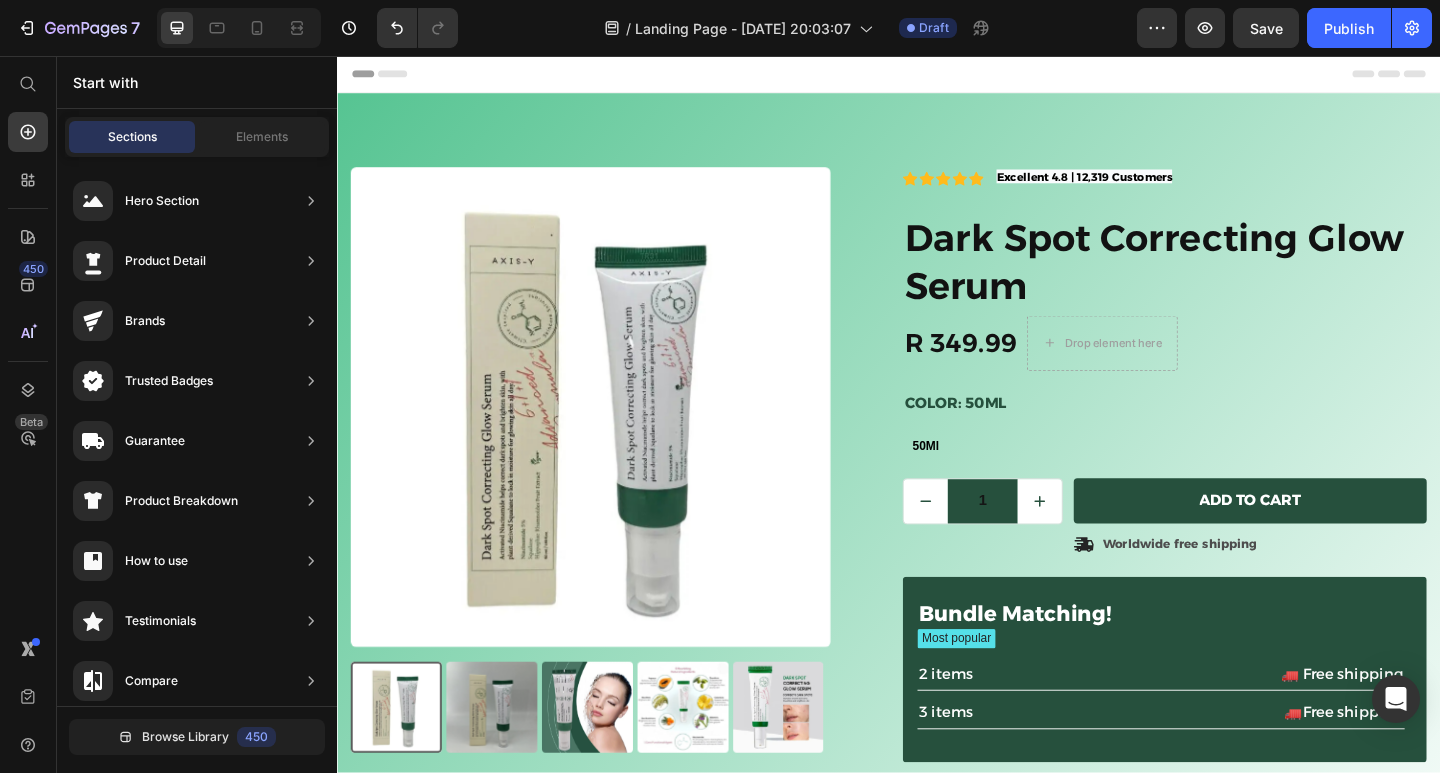 click on "Header Product Images
Material
Shipping Accordion Icon Icon Icon Icon Icon Icon List 2,500+ Verified Reviews! Text Block Row Icon Icon Icon Icon Icon Icon List Excellent 4.8 | 12,319 Customers Text Block Row Dark Spot Correcting Glow Serum Product Title R 349.99 Product Price
Drop element here 0% off Product Badge Row Color: 50Ml 50Ml 50Ml 50Ml Product Variants & Swatches 50Ml Product Variants & Swatches 1 Product Quantity Row Add to cart Add to Cart
Icon Worldwide free shipping Text Block Row Row Bundle Matching! Text Block Most popular Text Block Row 2 items Text Block 🚛 Free shipping Text Block Row 3 items Text Block 🚛Free shipping Text Block Row Row Row Product Section 1 Root Start with Sections from sidebar Add sections Add elements Start with Generating from URL or image Add section Choose templates inspired by CRO experts Generate layout from URL or image Add blank section then drag & drop elements Footer" at bounding box center (937, 694) 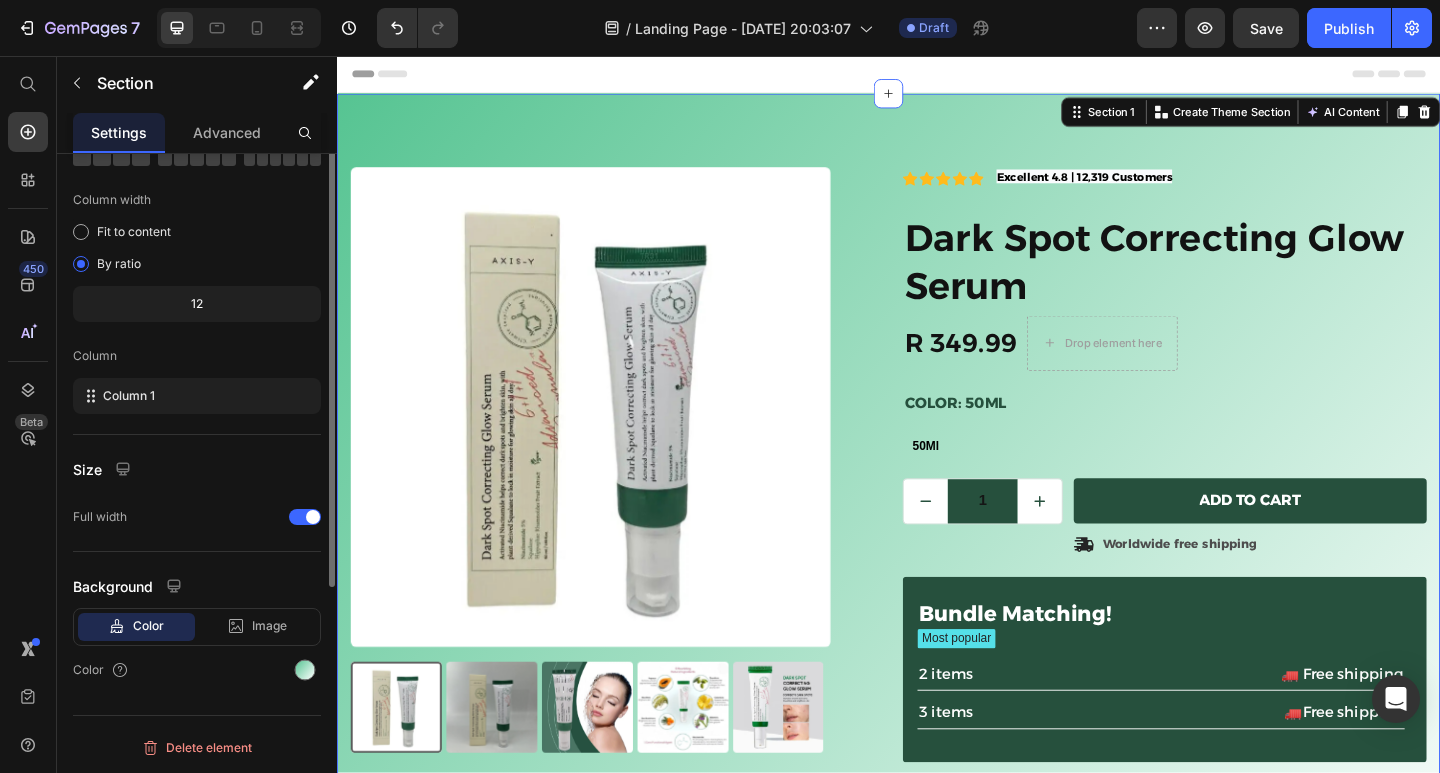 scroll, scrollTop: 0, scrollLeft: 0, axis: both 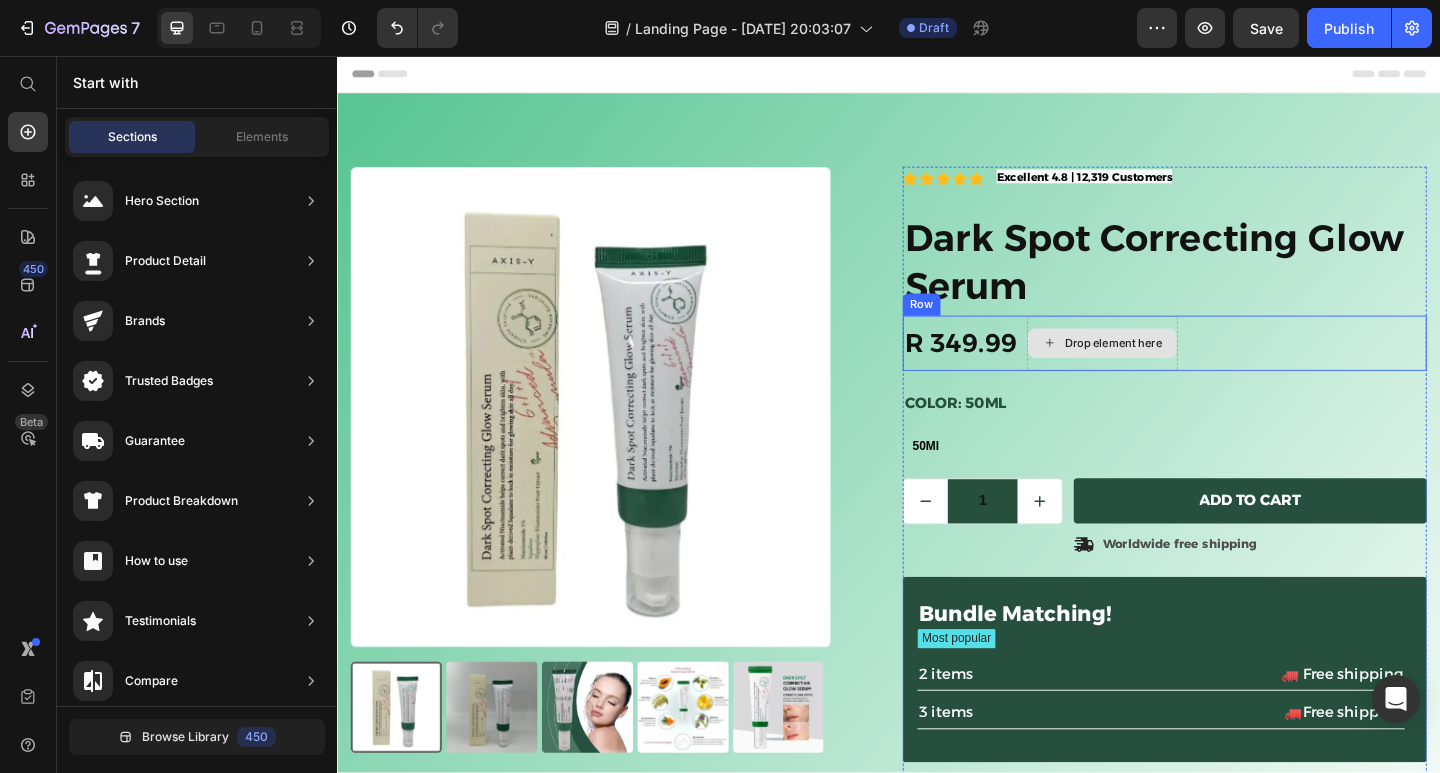 click on "Drop element here" at bounding box center (1169, 369) 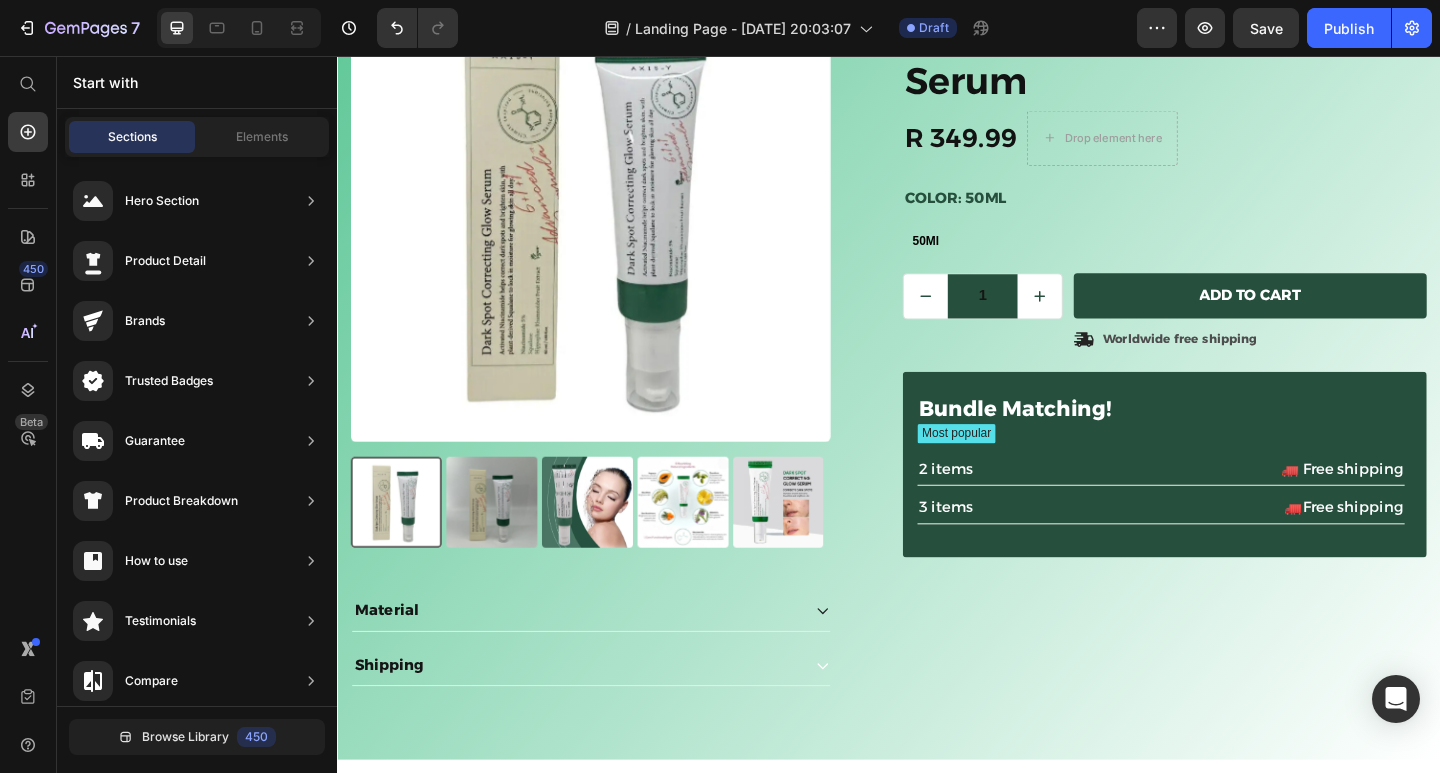 scroll, scrollTop: 310, scrollLeft: 0, axis: vertical 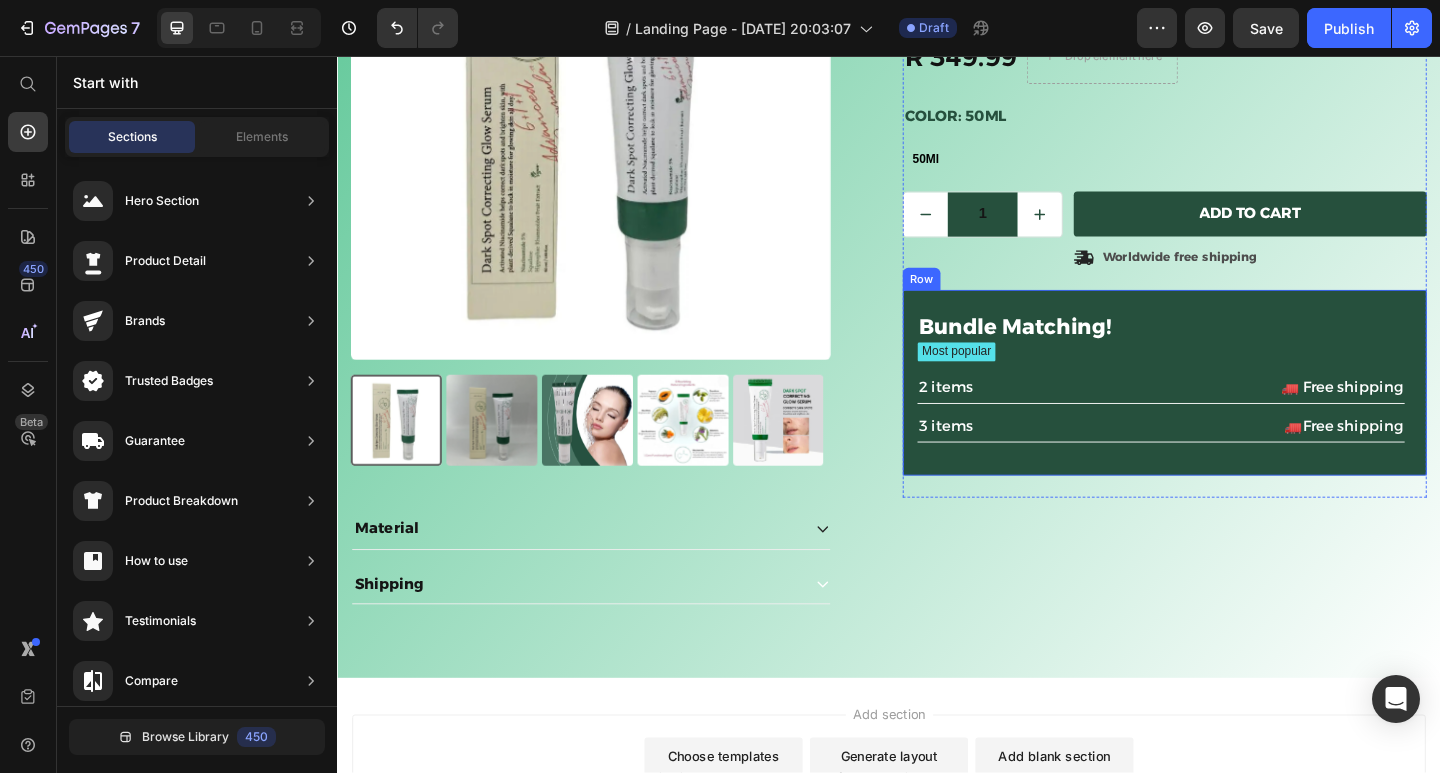 click on "Bundle Matching! Text Block Most popular Text Block Row 2 items Text Block 🚛 Free shipping Text Block Row 3 items Text Block 🚛Free shipping Text Block Row Row" at bounding box center (1237, 412) 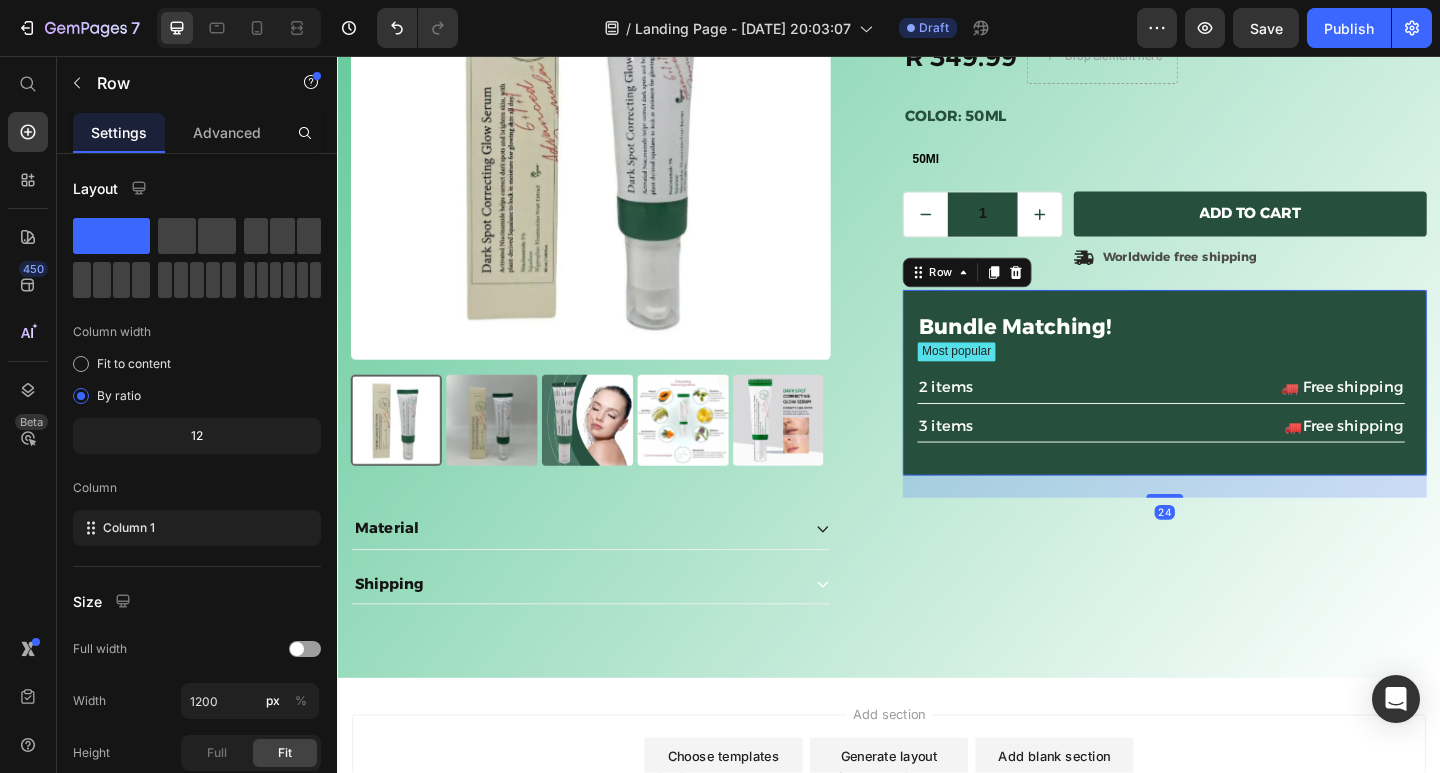 click on "Bundle Matching! Text Block Most popular Text Block Row 2 items Text Block 🚛 Free shipping Text Block Row 3 items Text Block 🚛Free shipping Text Block Row Row   24" at bounding box center [1237, 412] 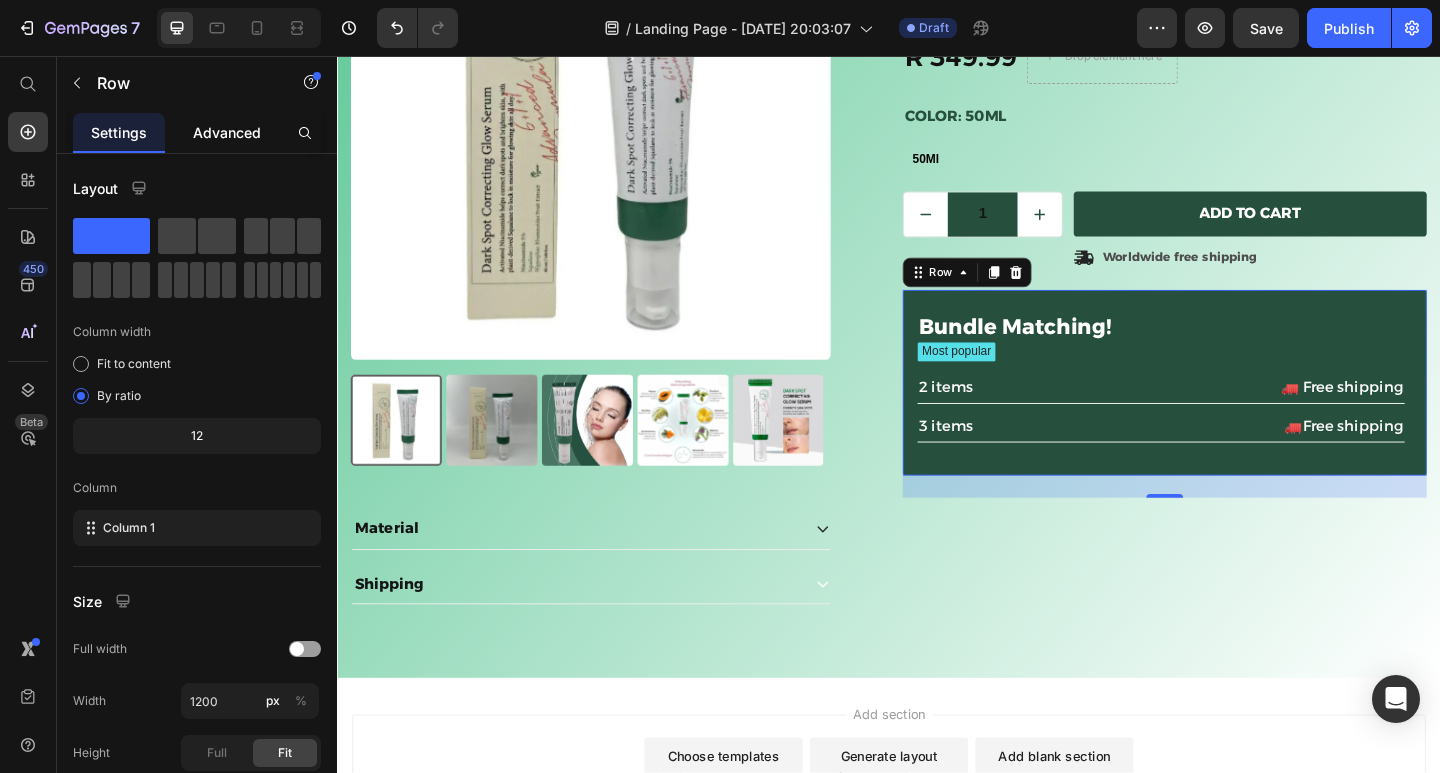 click on "Advanced" at bounding box center [227, 132] 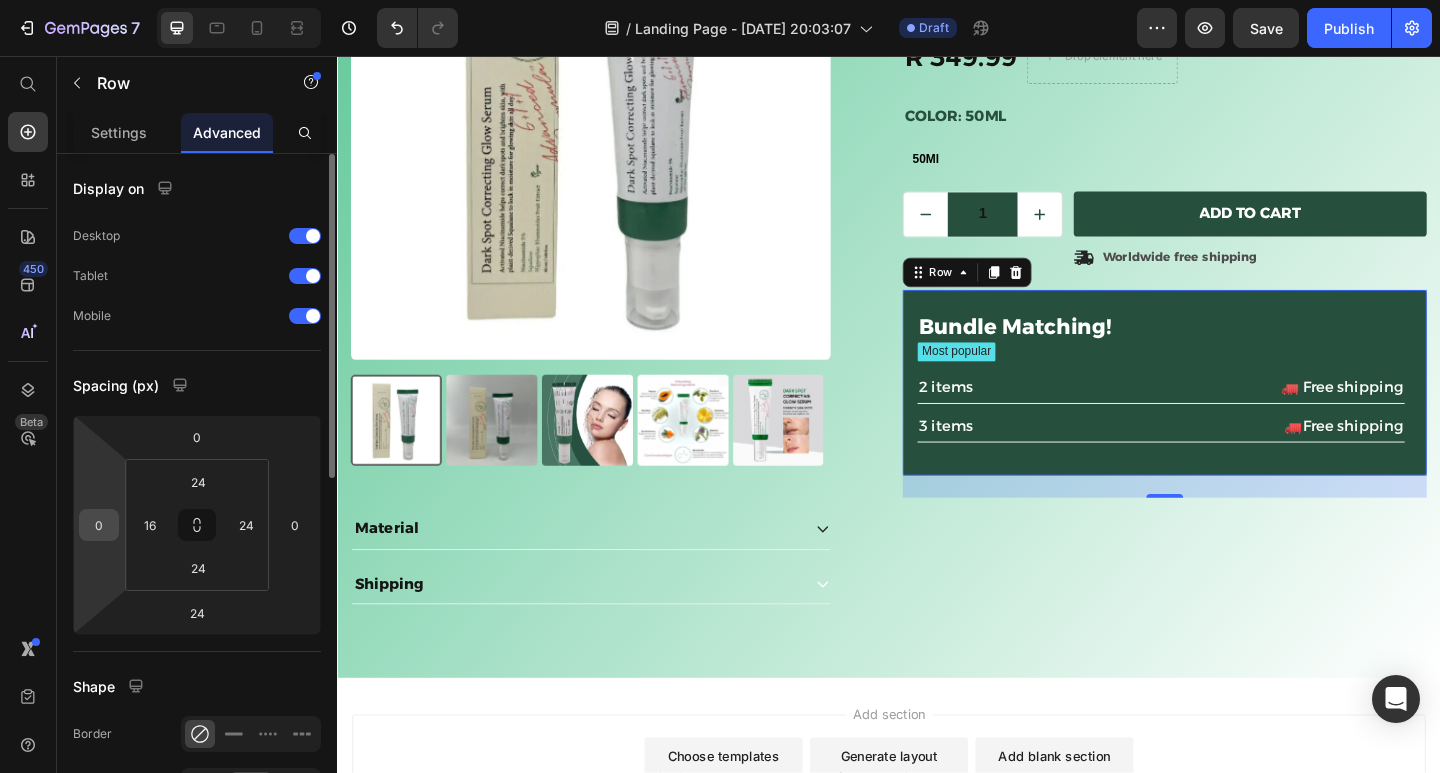 click on "0" at bounding box center (99, 525) 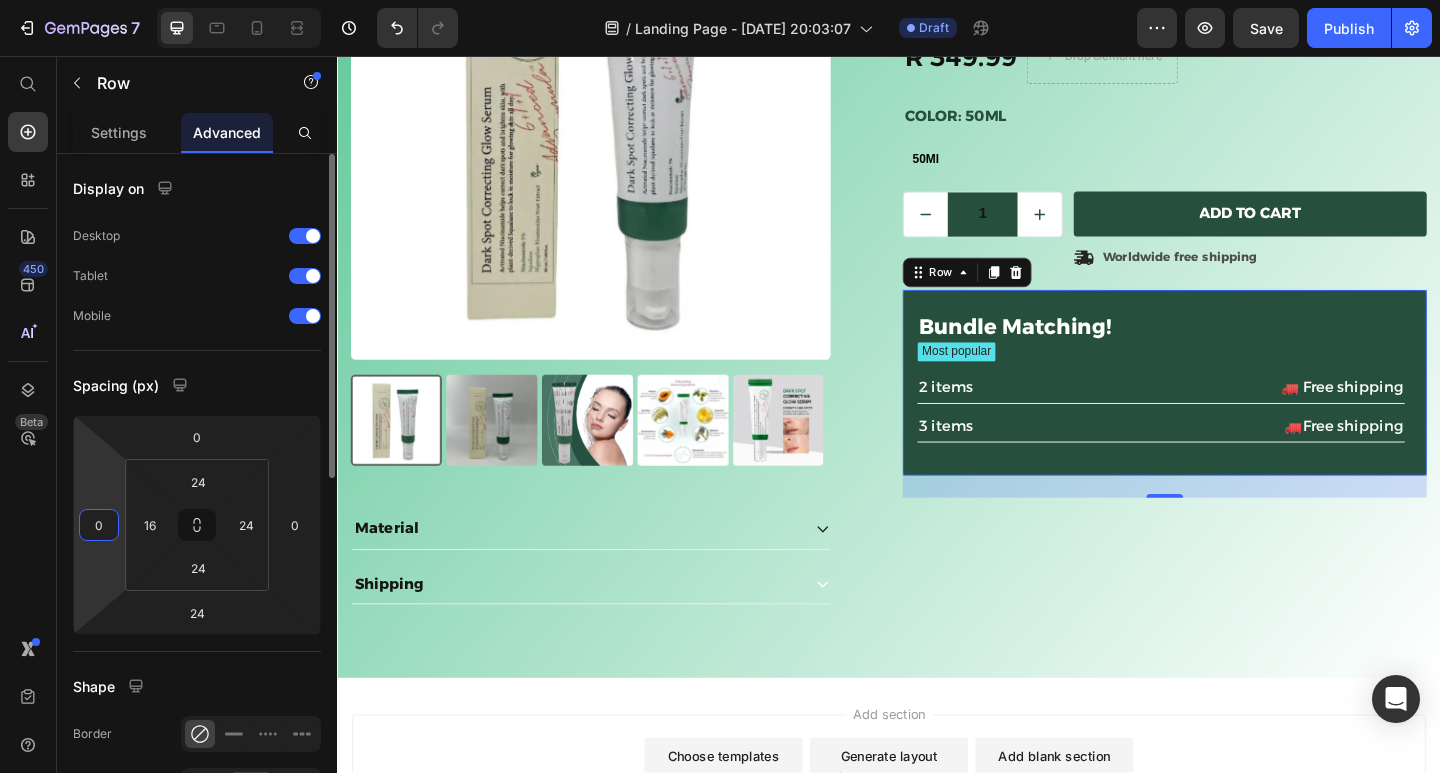 click on "0" at bounding box center (99, 525) 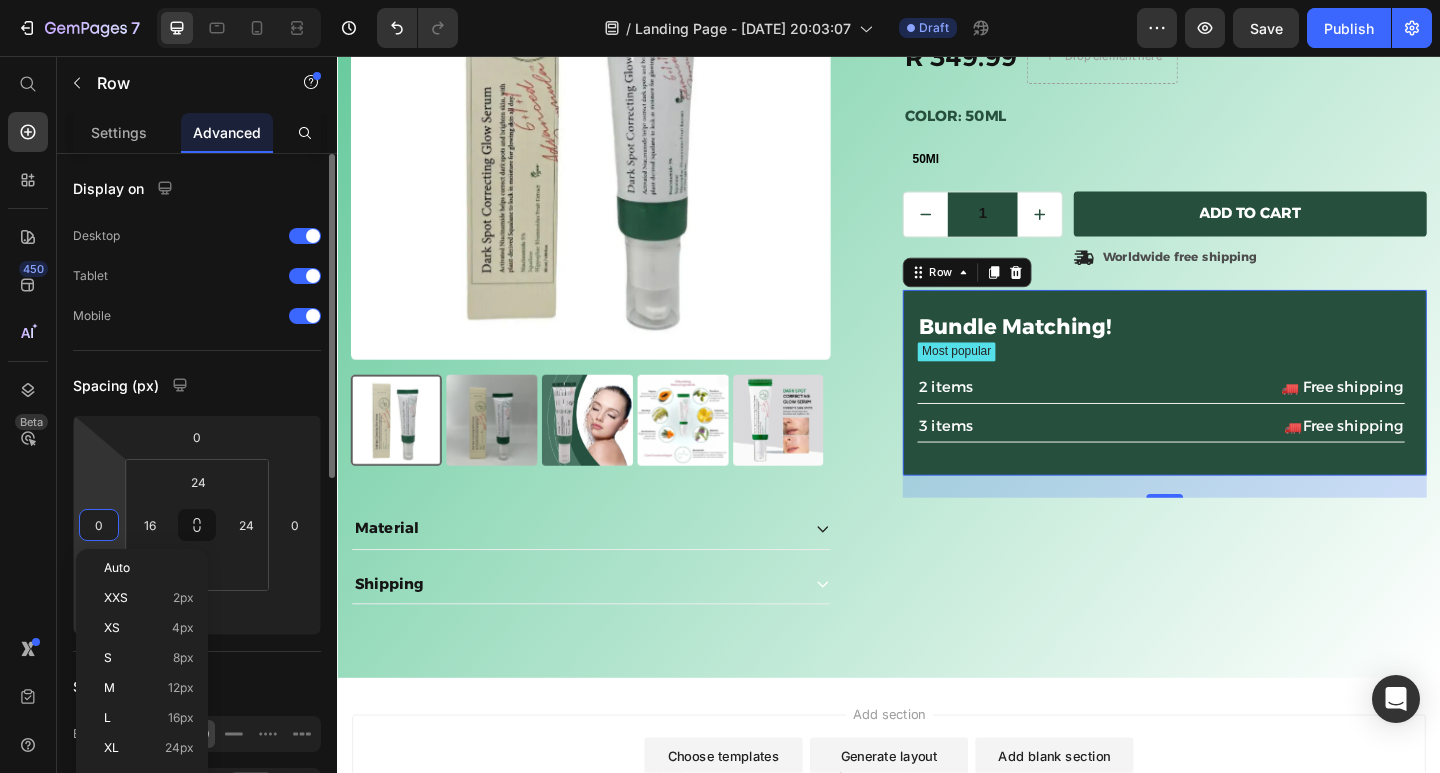 click on "0" at bounding box center (99, 525) 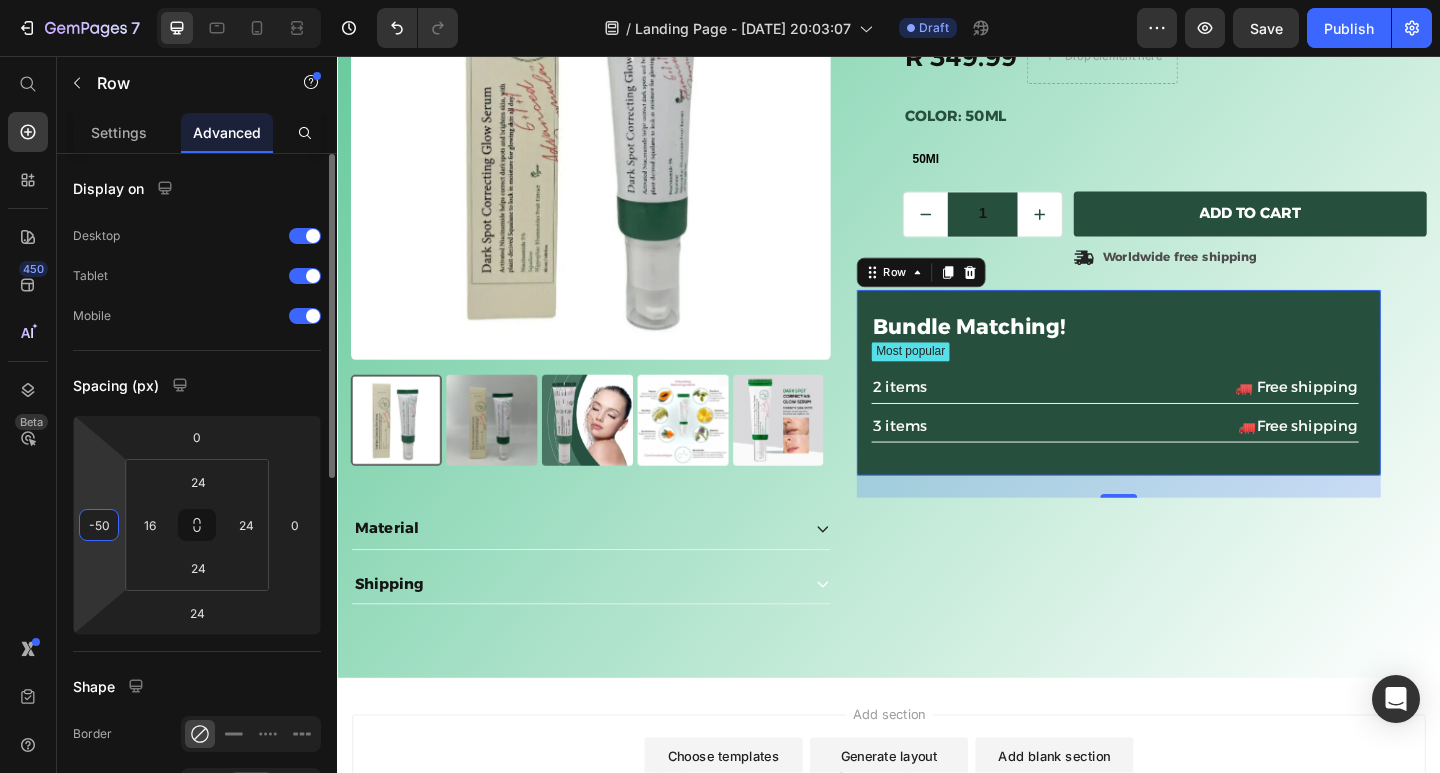 type on "-5" 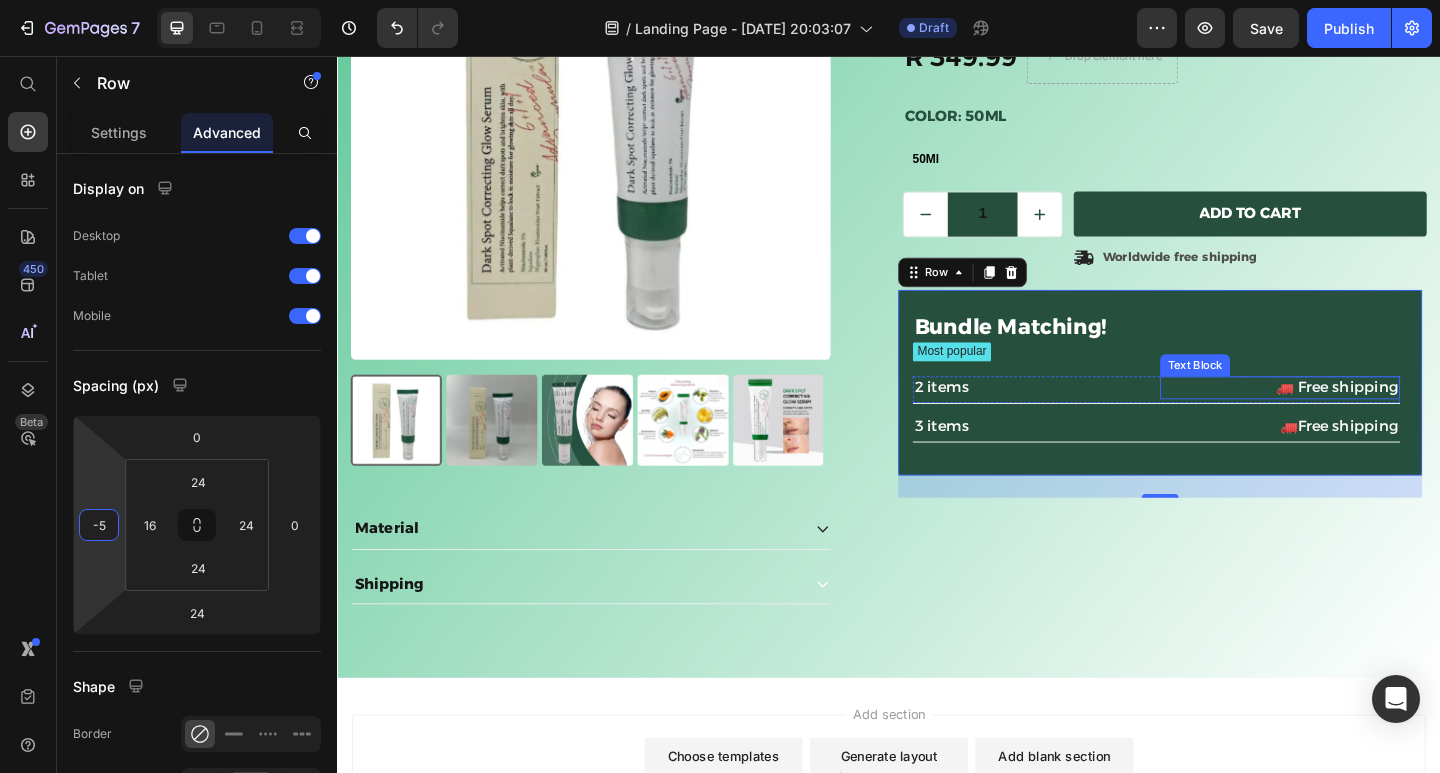 click on "🚛 Free shipping" at bounding box center [1362, 417] 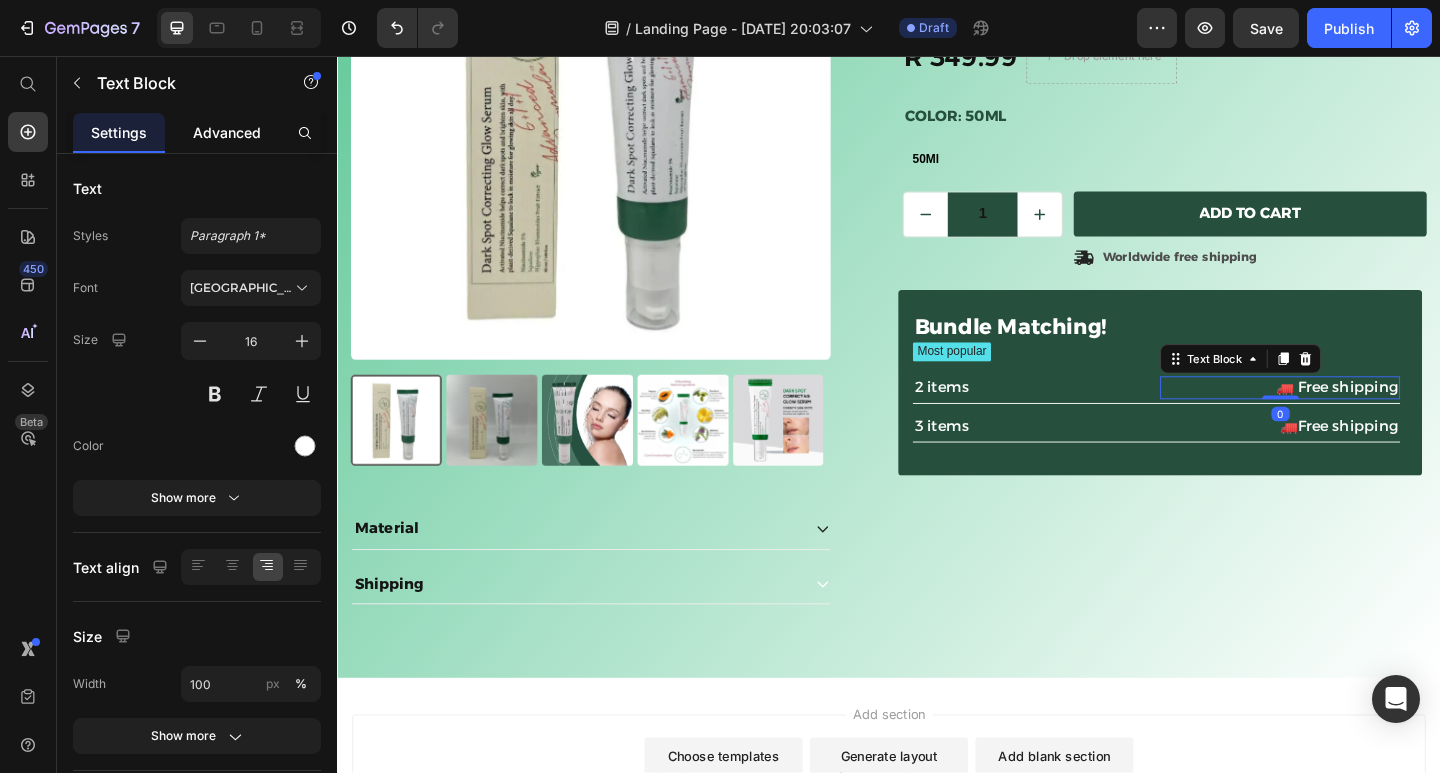 click on "Advanced" at bounding box center (227, 132) 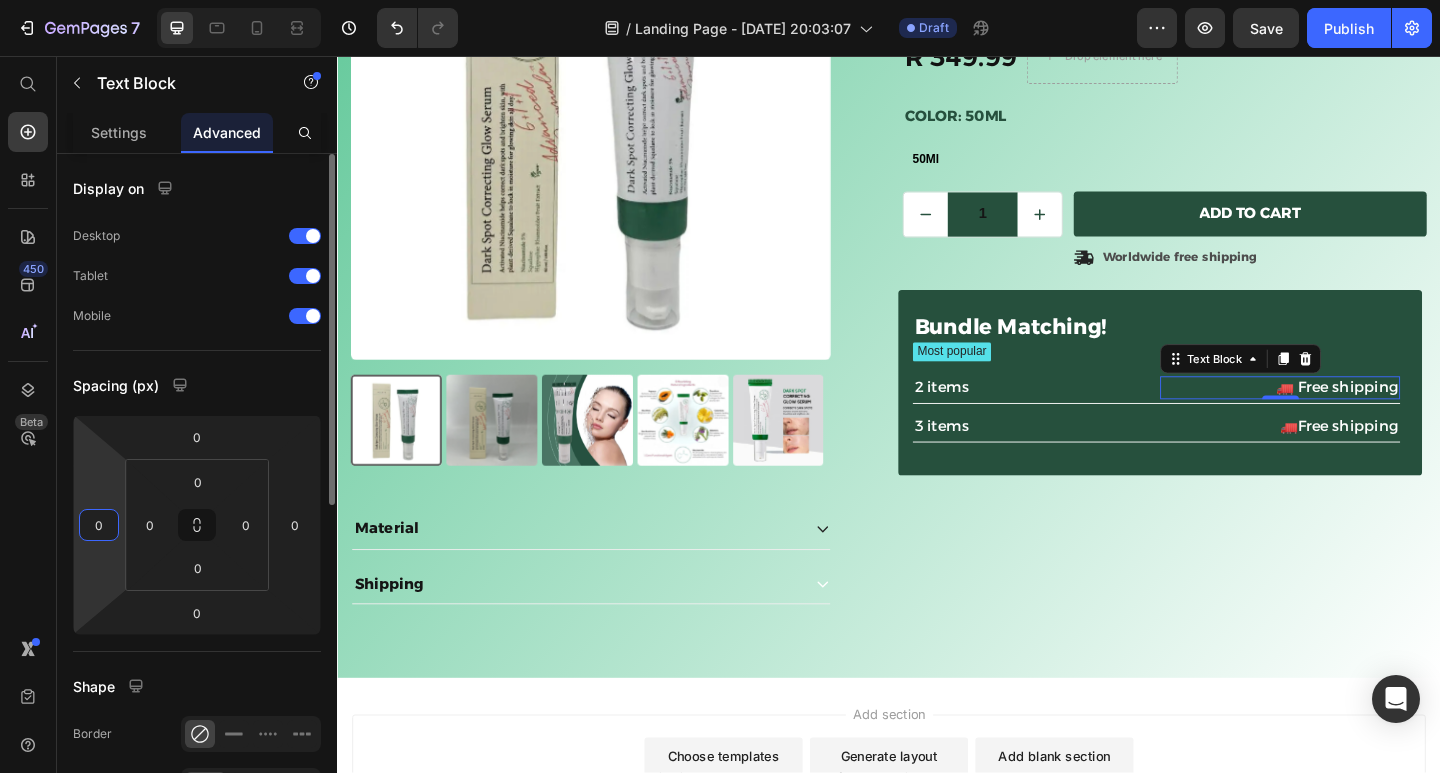 click on "0" at bounding box center [99, 525] 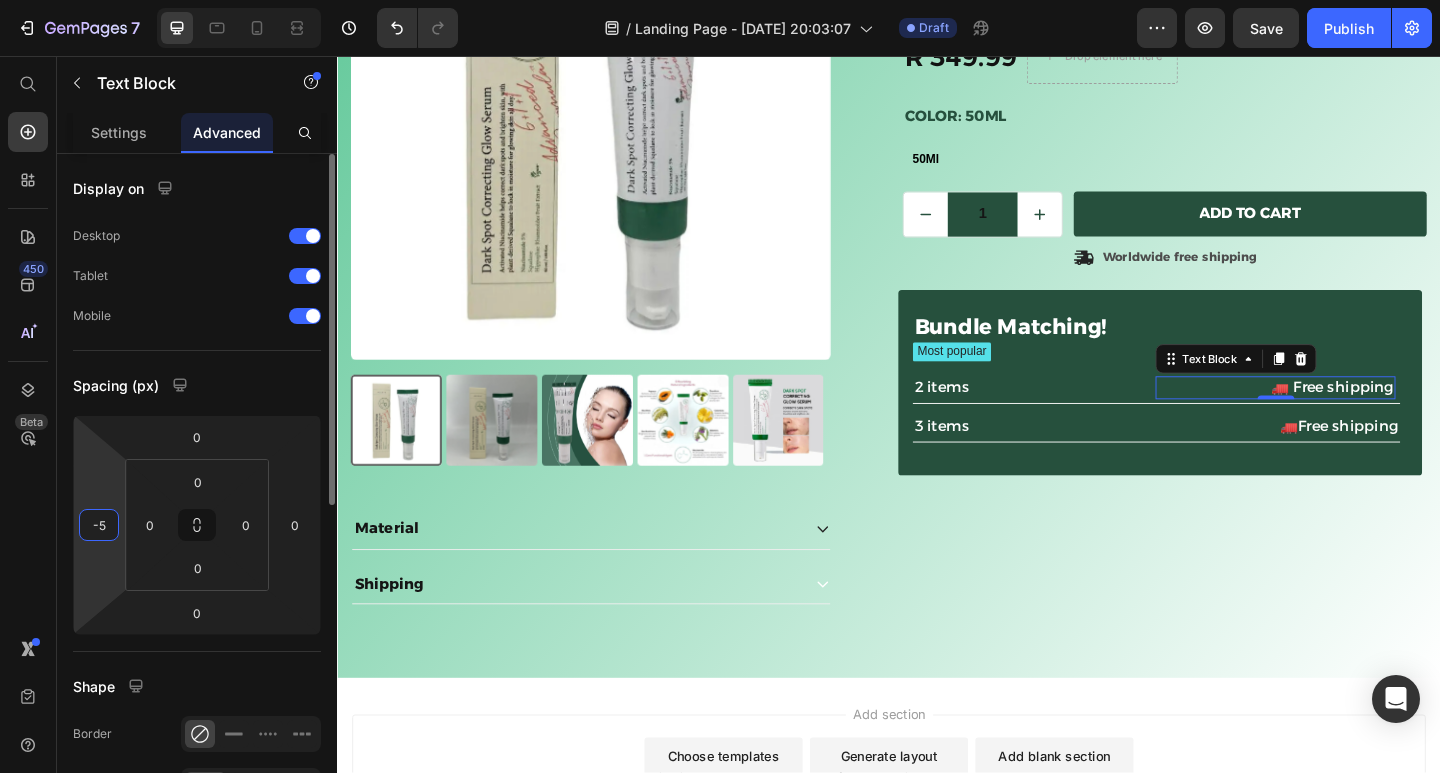 type on "-50" 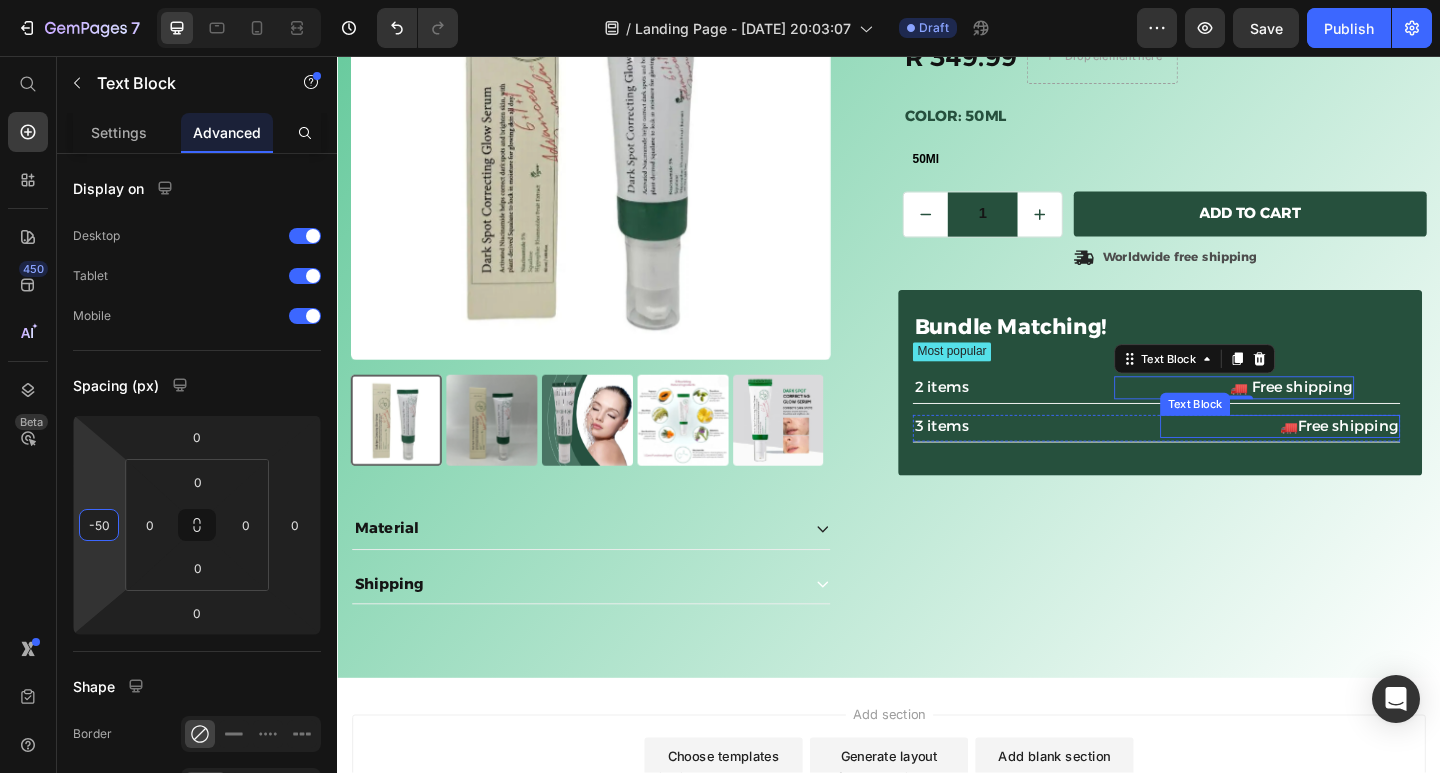 click on "🚛Free shipping" at bounding box center (1362, 459) 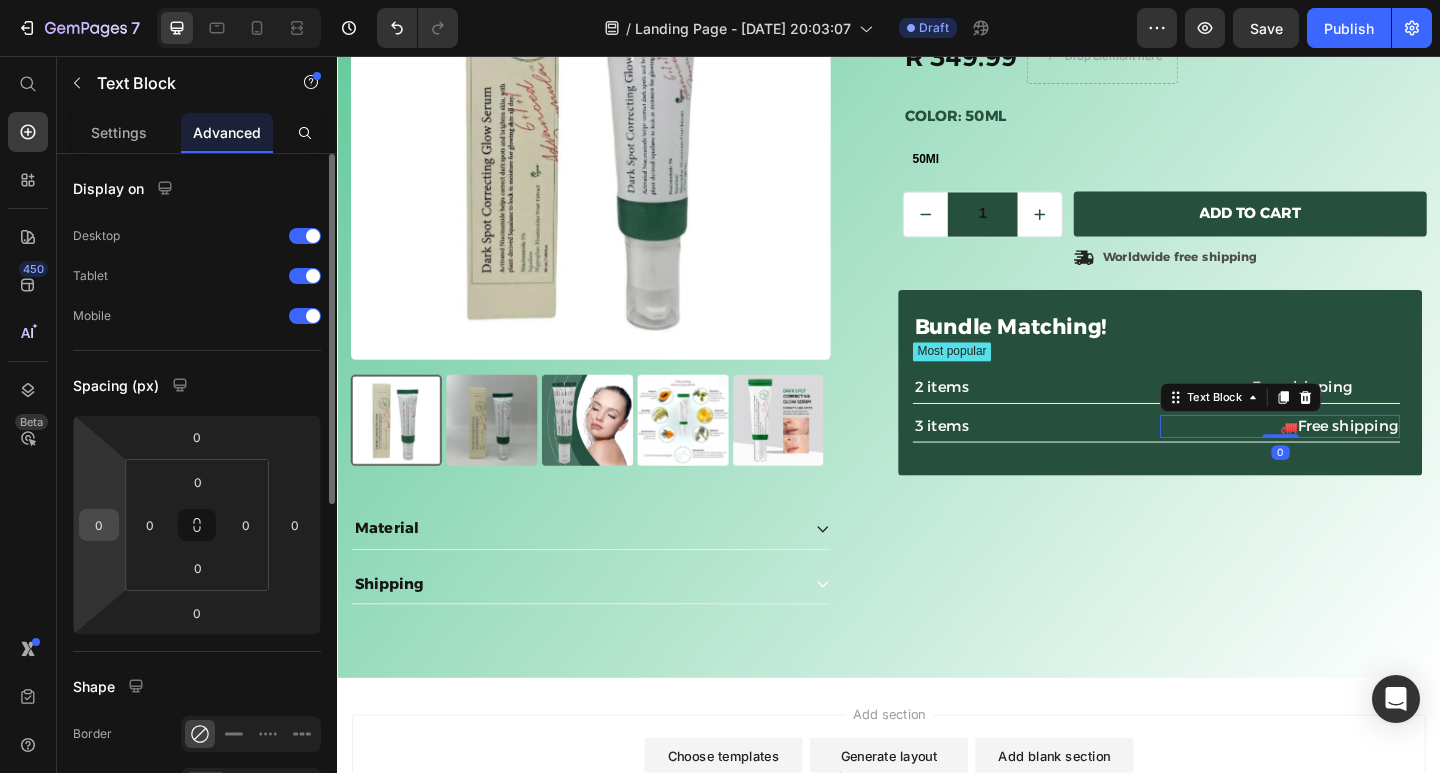 click on "0" at bounding box center [99, 525] 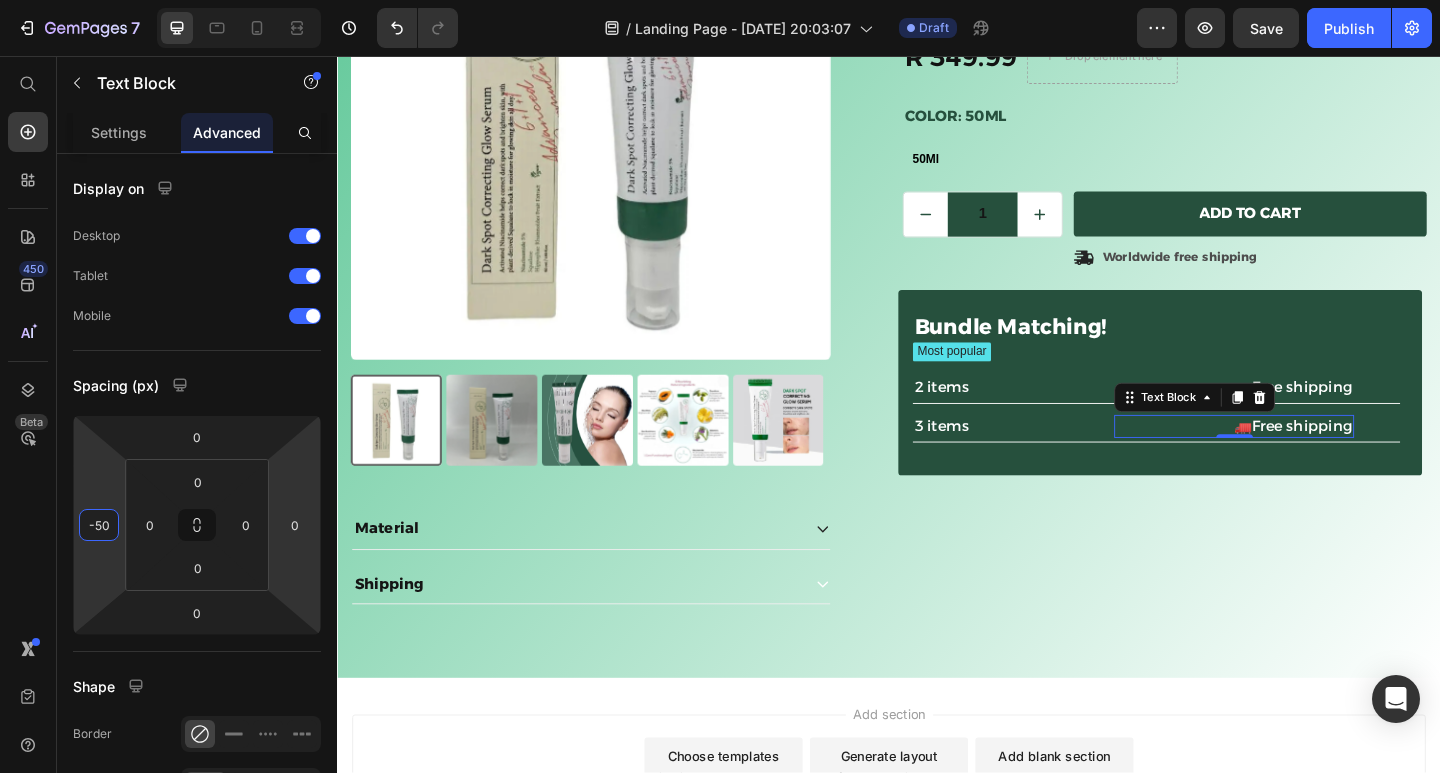 type on "-50" 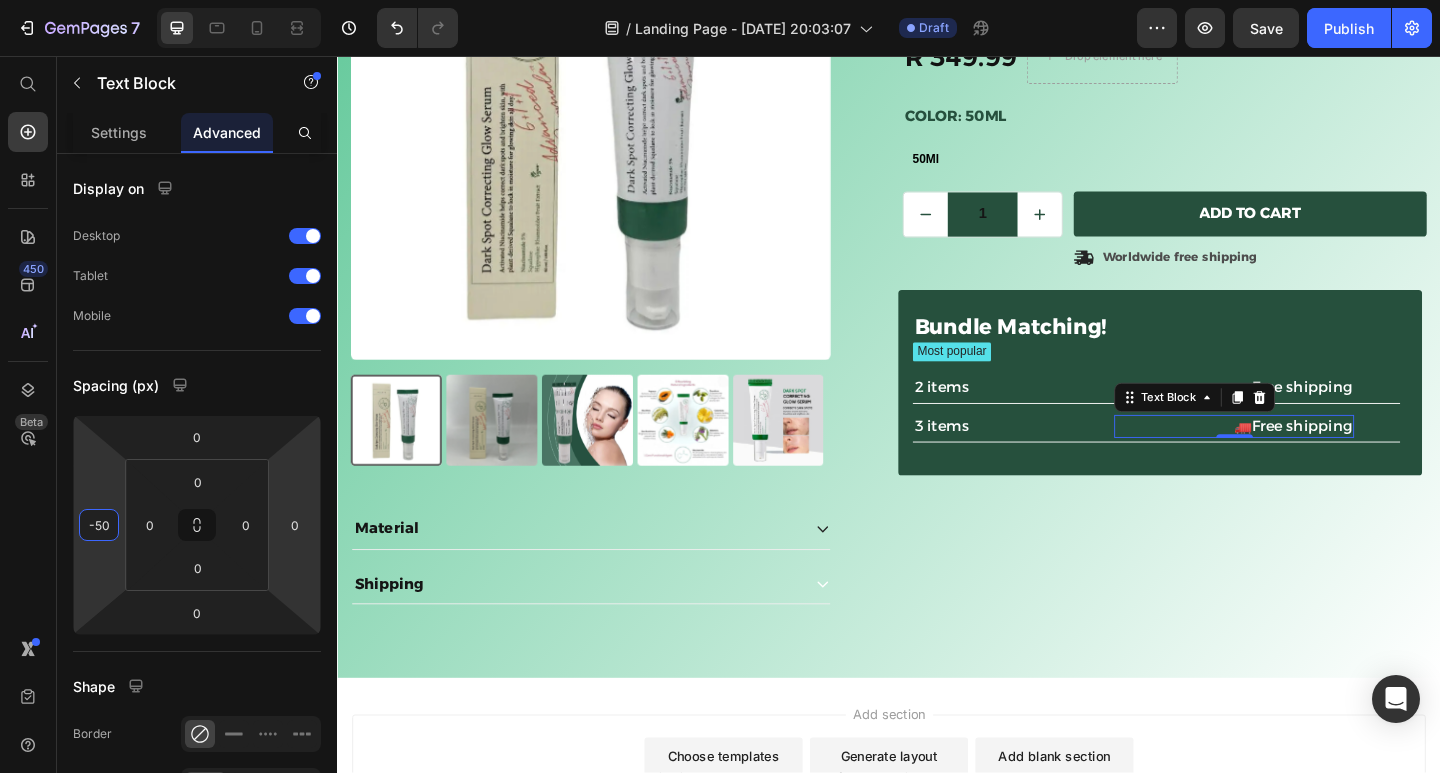 click on "🚛Free shipping" at bounding box center (1312, 459) 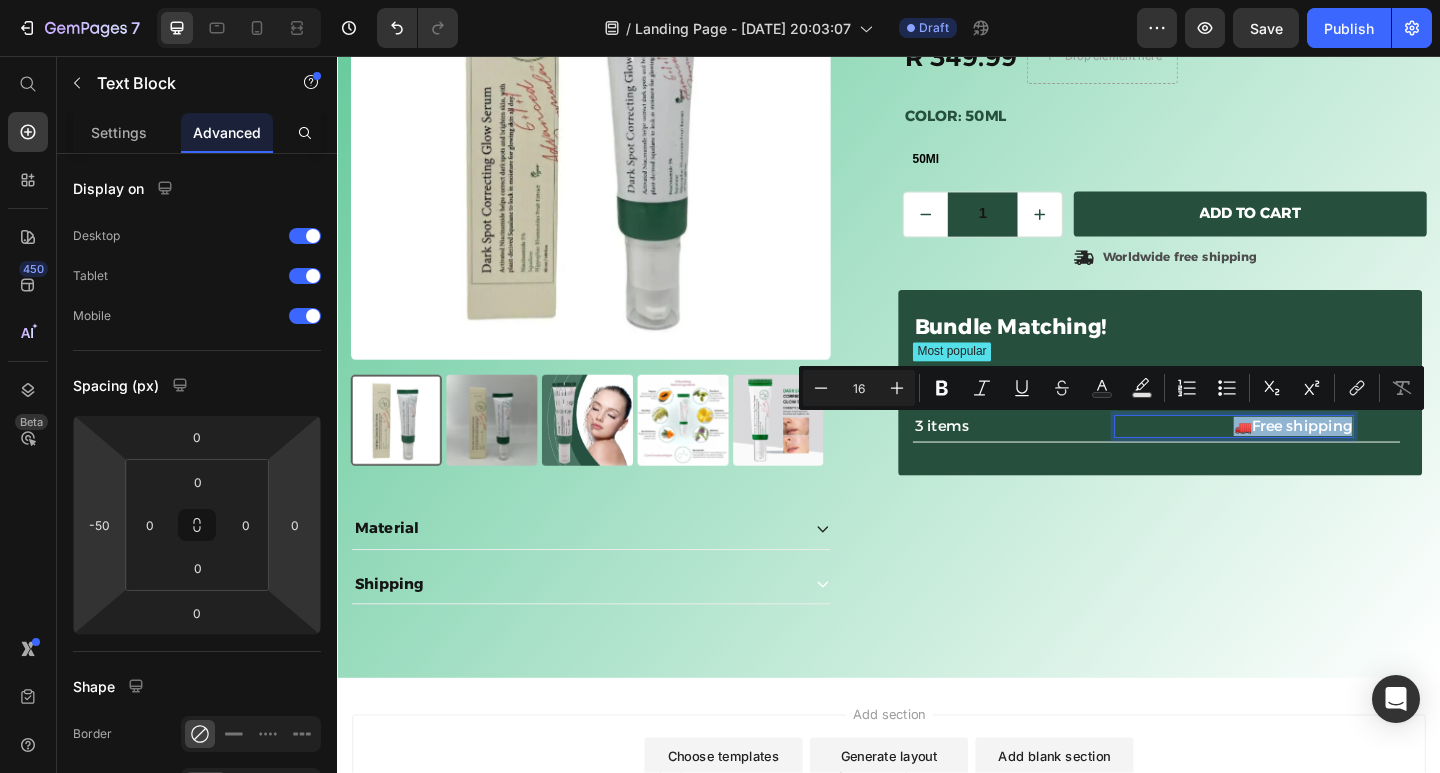 drag, startPoint x: 1421, startPoint y: 455, endPoint x: 1287, endPoint y: 460, distance: 134.09325 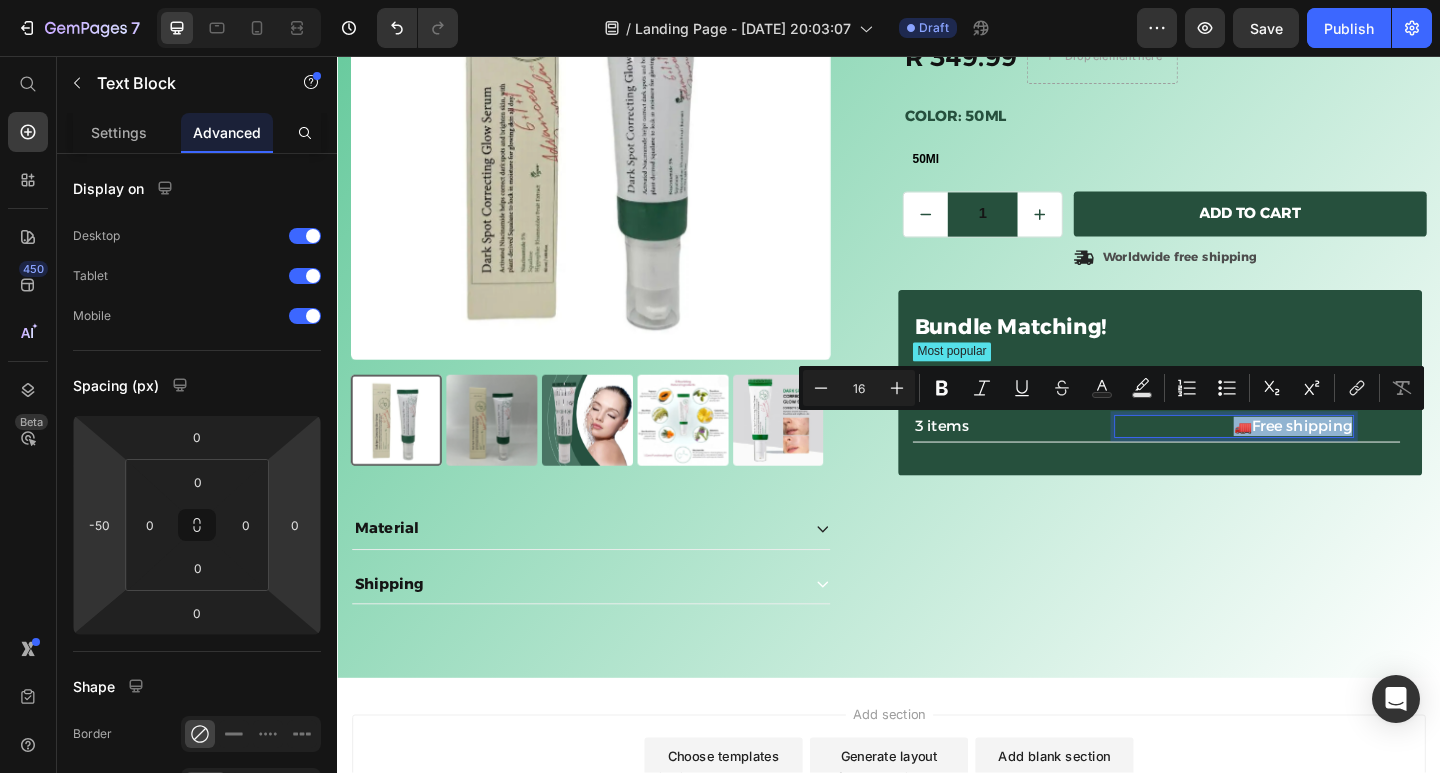 click on "🚛Free shipping" at bounding box center (1312, 459) 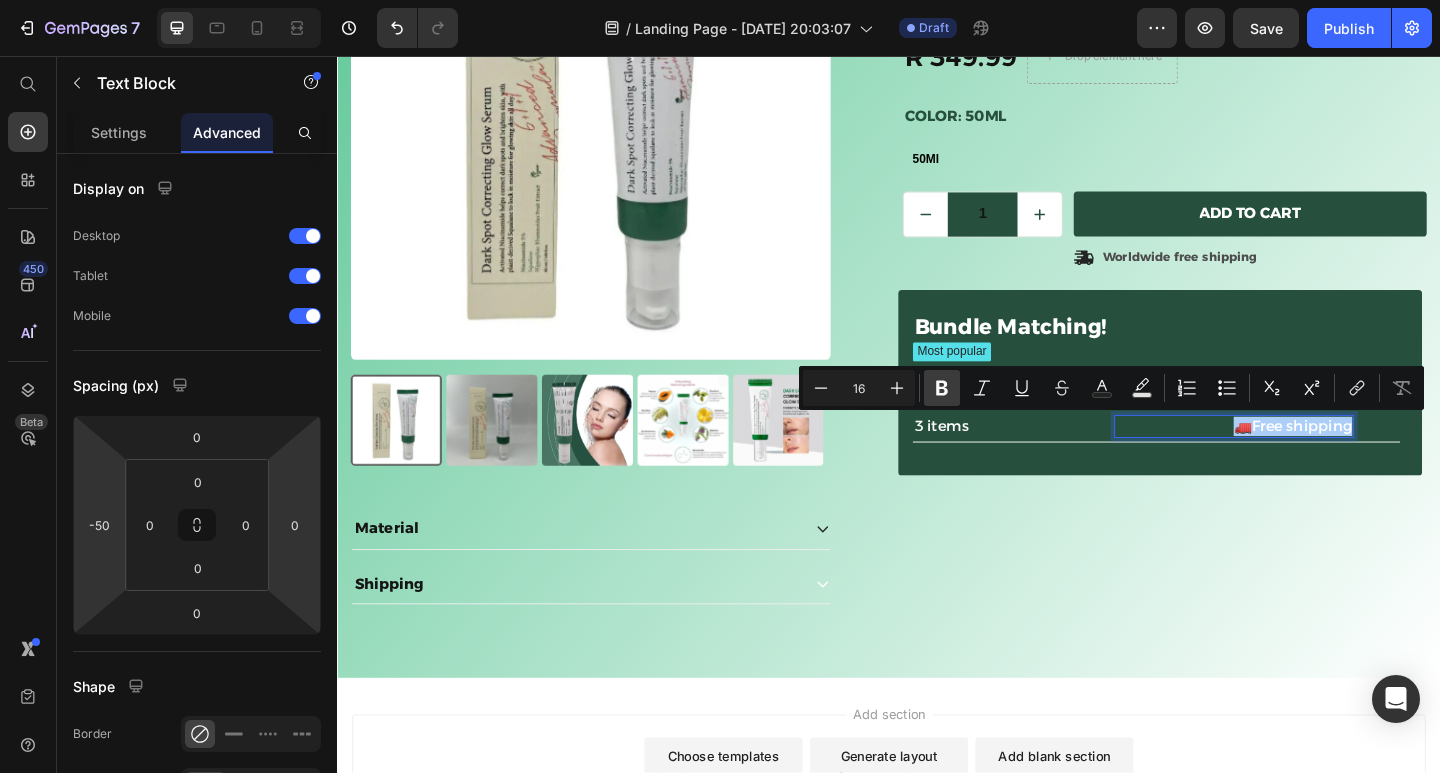 click 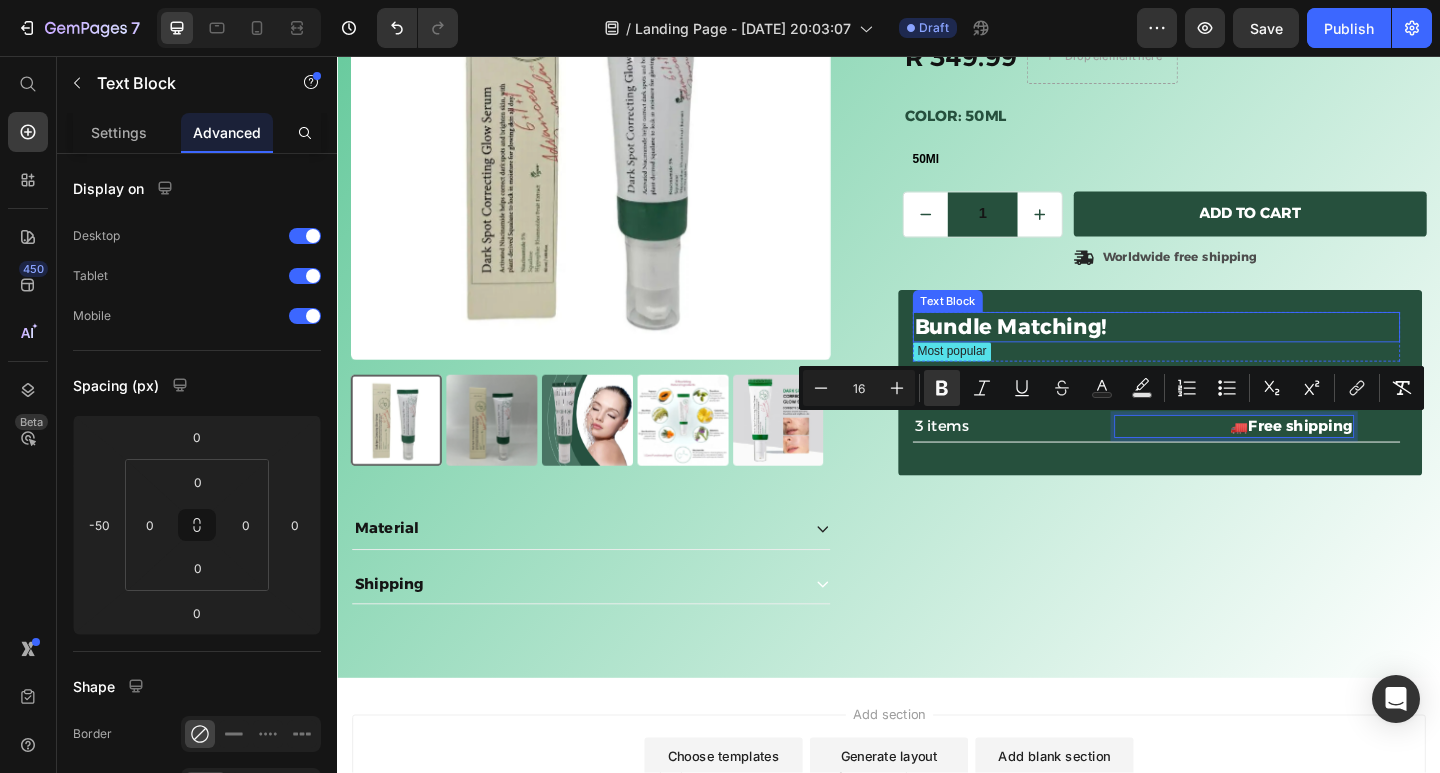 click on "Bundle Matching!" at bounding box center [1228, 352] 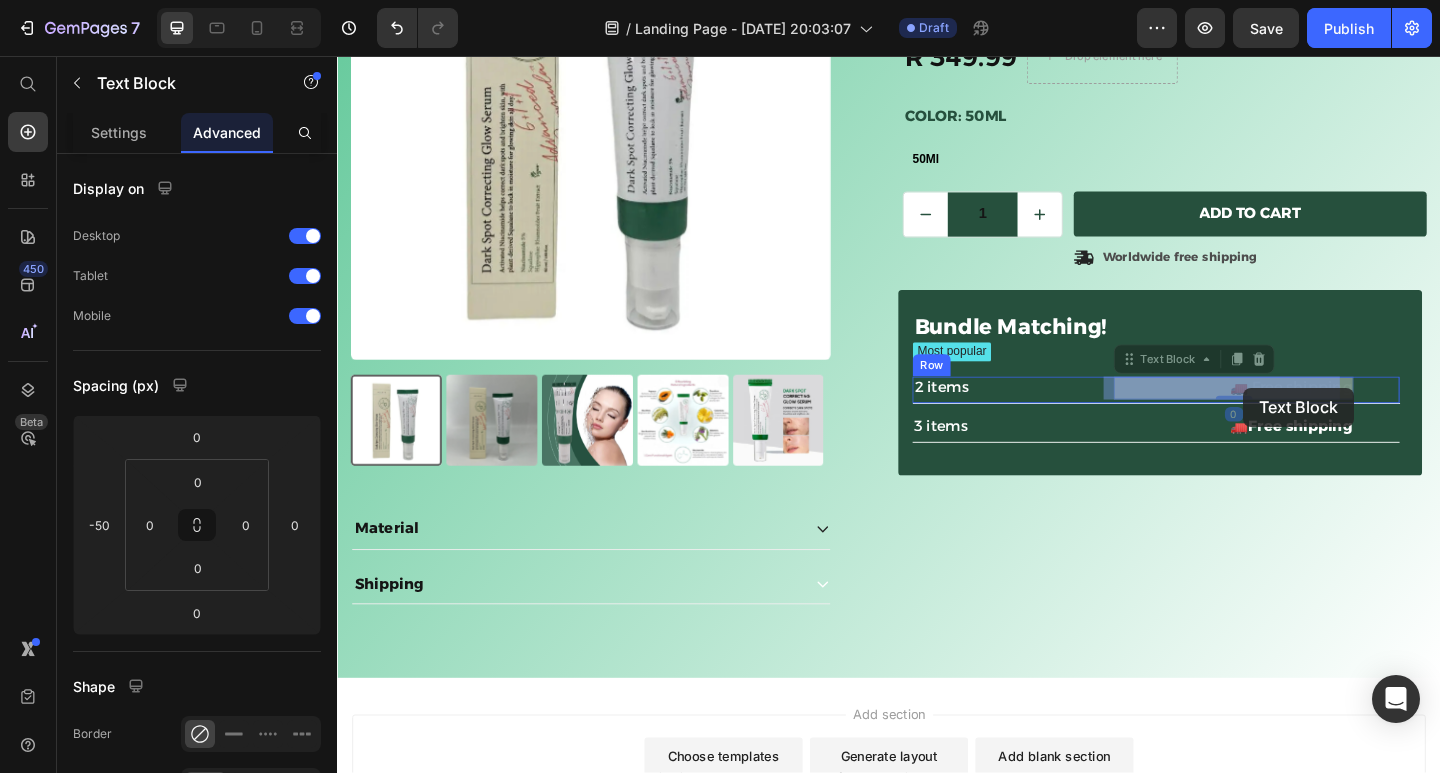 drag, startPoint x: 1422, startPoint y: 416, endPoint x: 1332, endPoint y: 419, distance: 90.04999 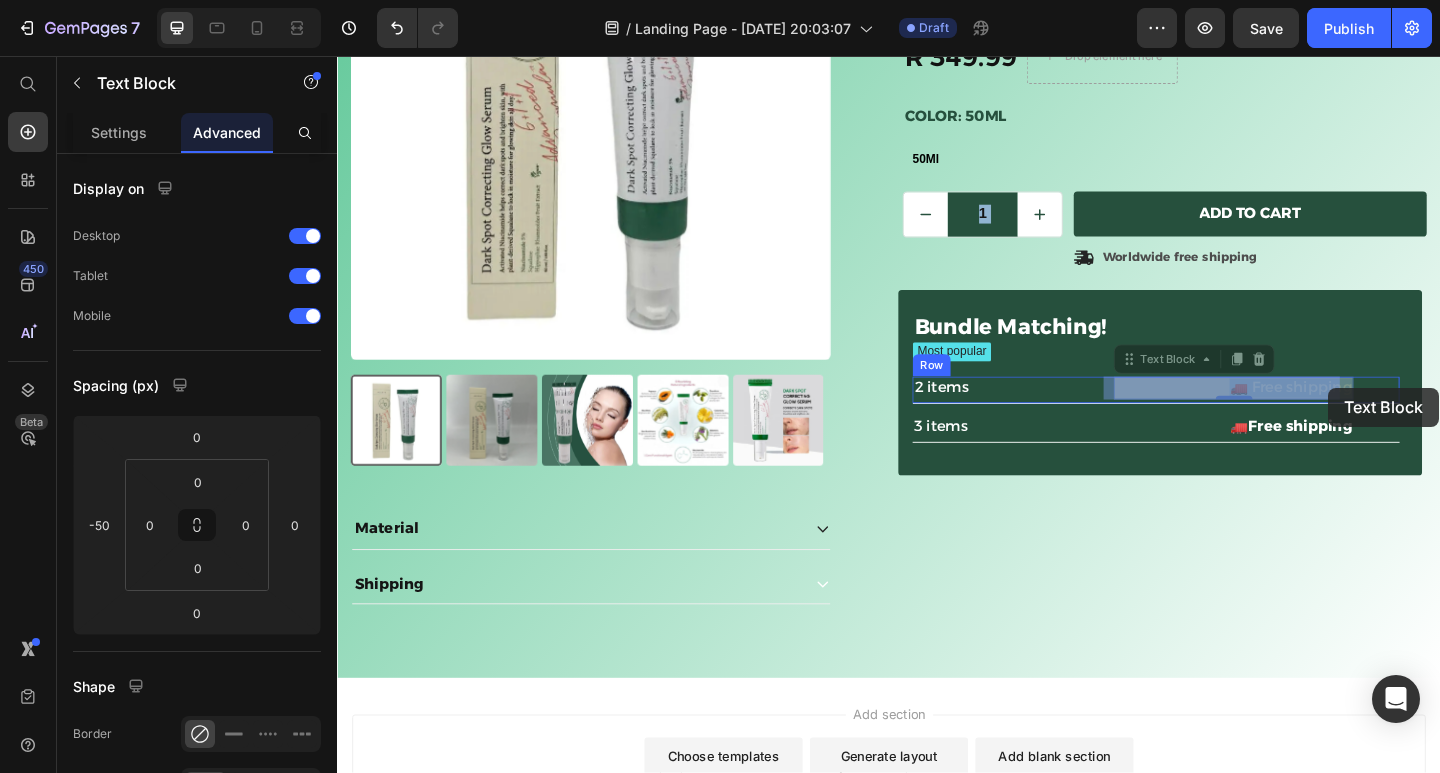 drag, startPoint x: 1290, startPoint y: 413, endPoint x: 1412, endPoint y: 417, distance: 122.06556 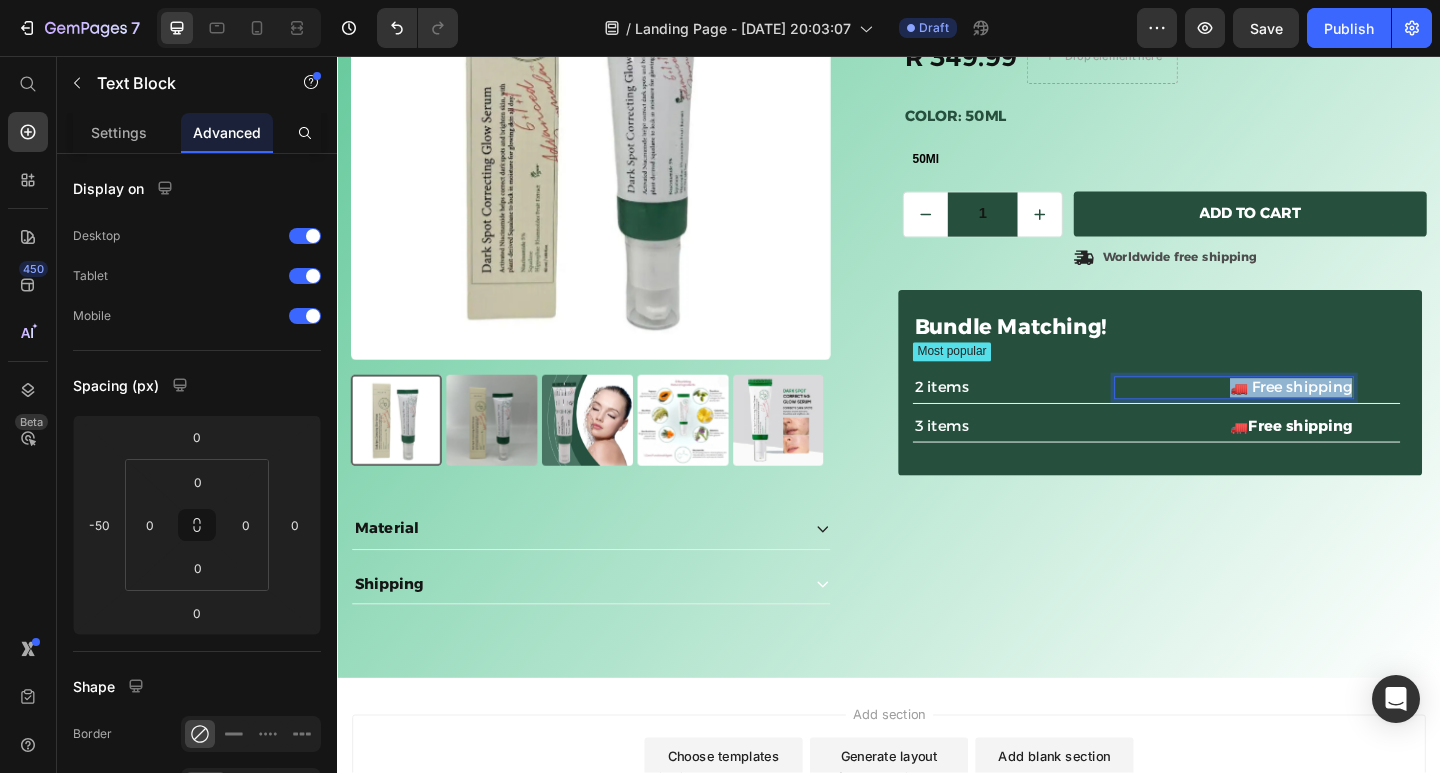 drag, startPoint x: 1421, startPoint y: 417, endPoint x: 1291, endPoint y: 423, distance: 130.13838 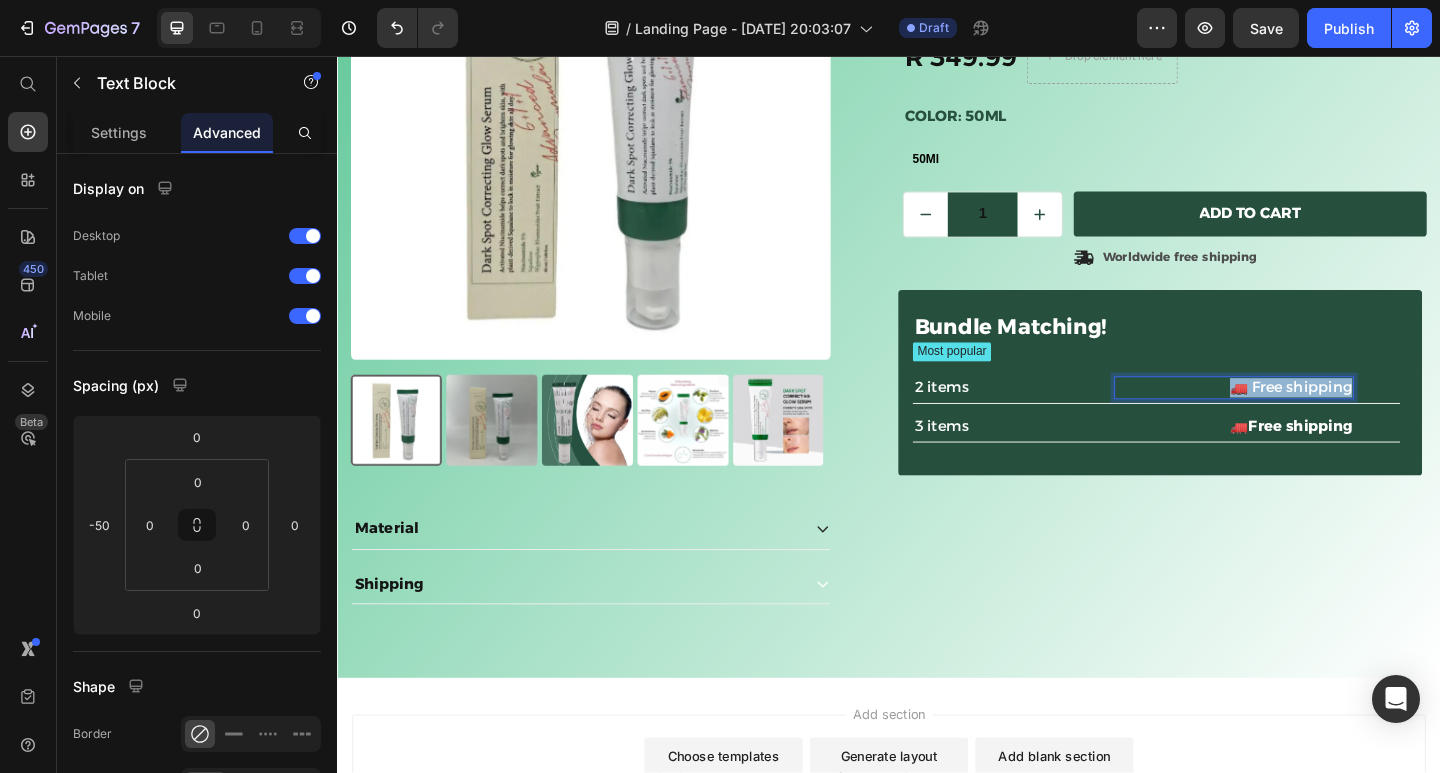 click on "🚛 Free shipping" at bounding box center (1312, 417) 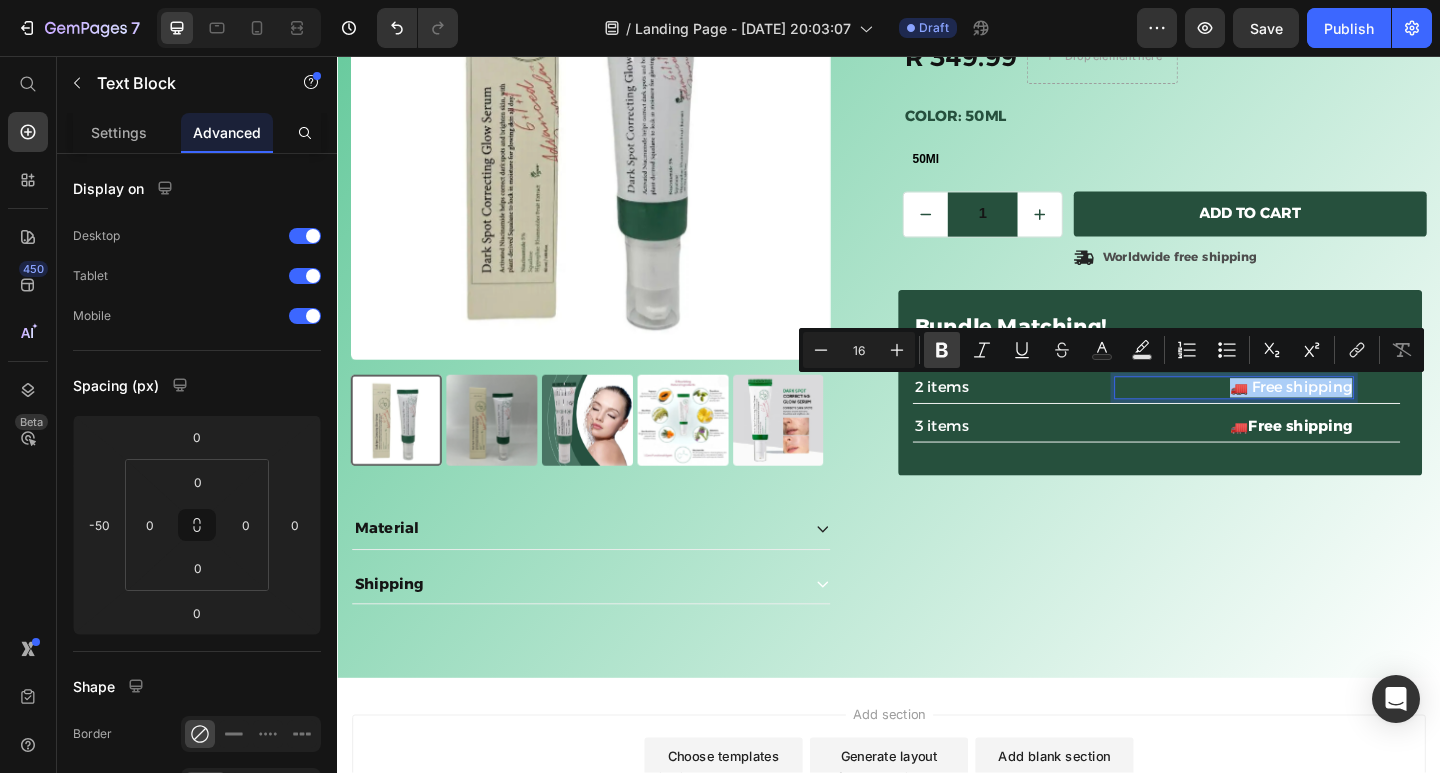 click 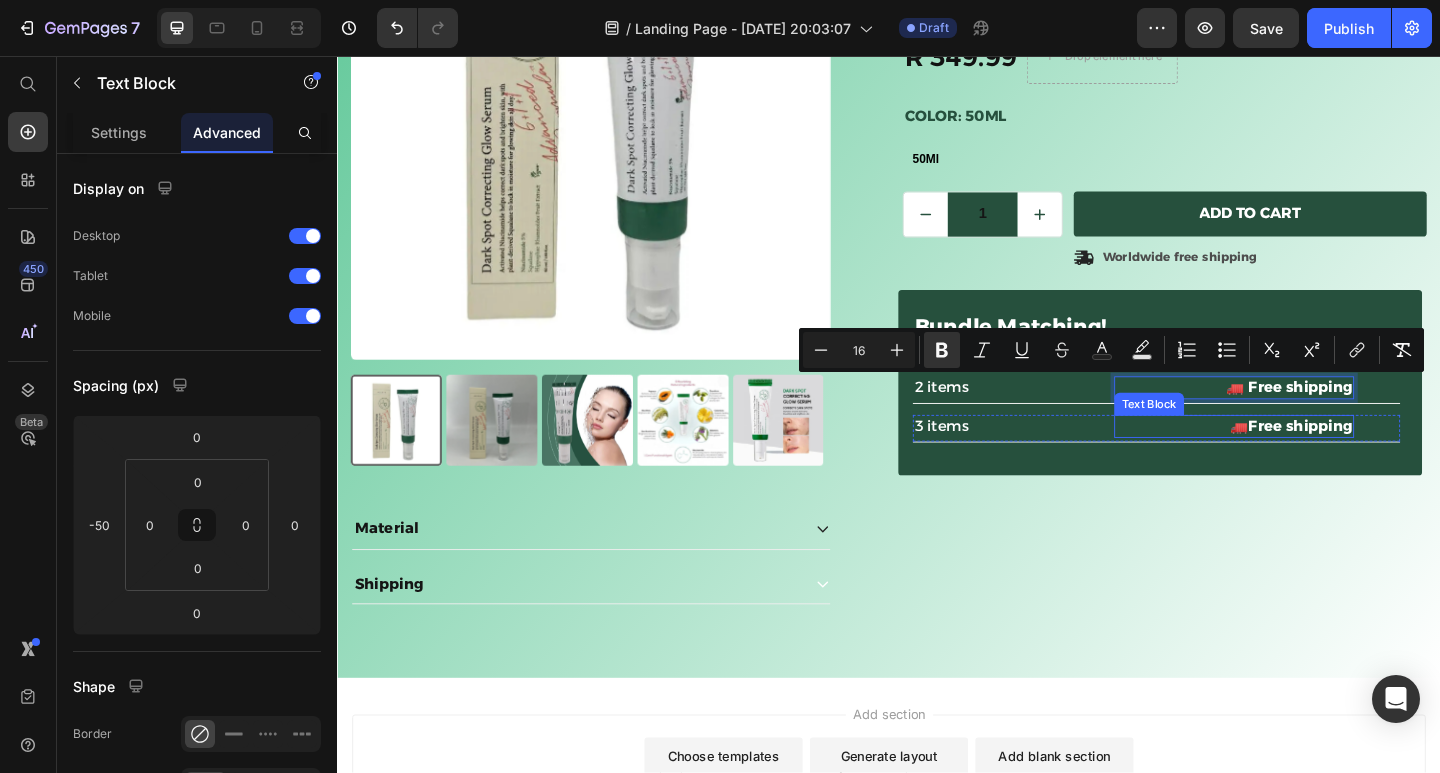 click on "🚛Free shipping" at bounding box center (1374, 458) 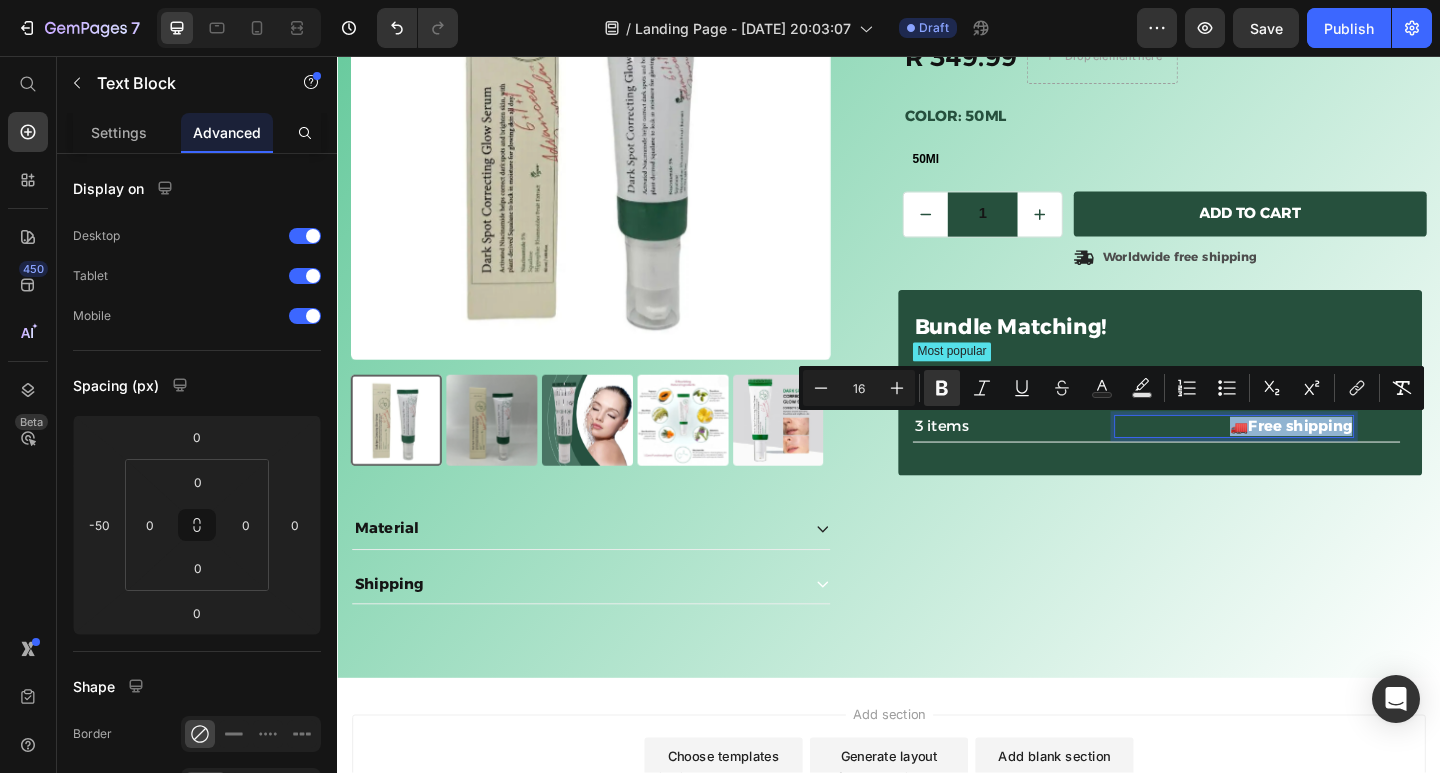 drag, startPoint x: 1422, startPoint y: 457, endPoint x: 1293, endPoint y: 471, distance: 129.75746 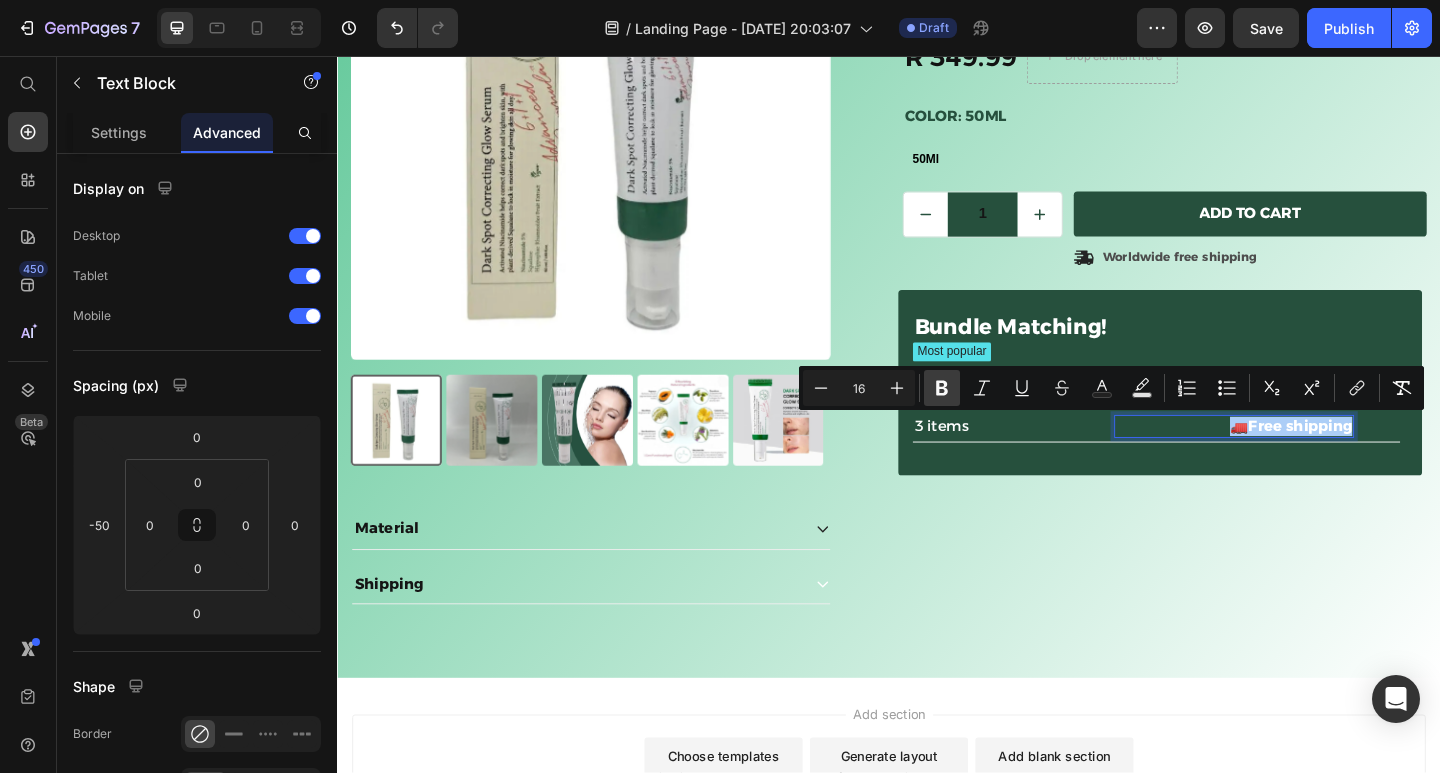 click 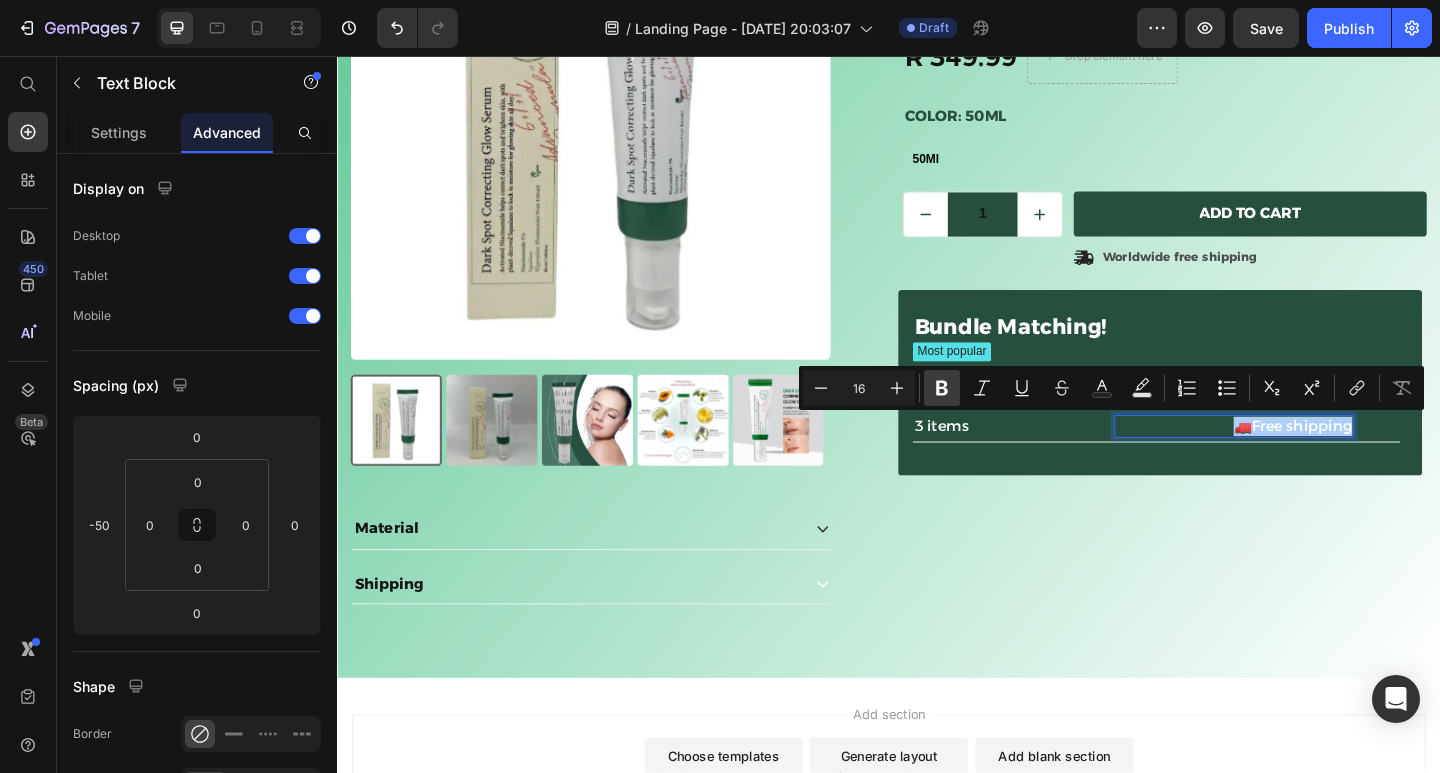 click 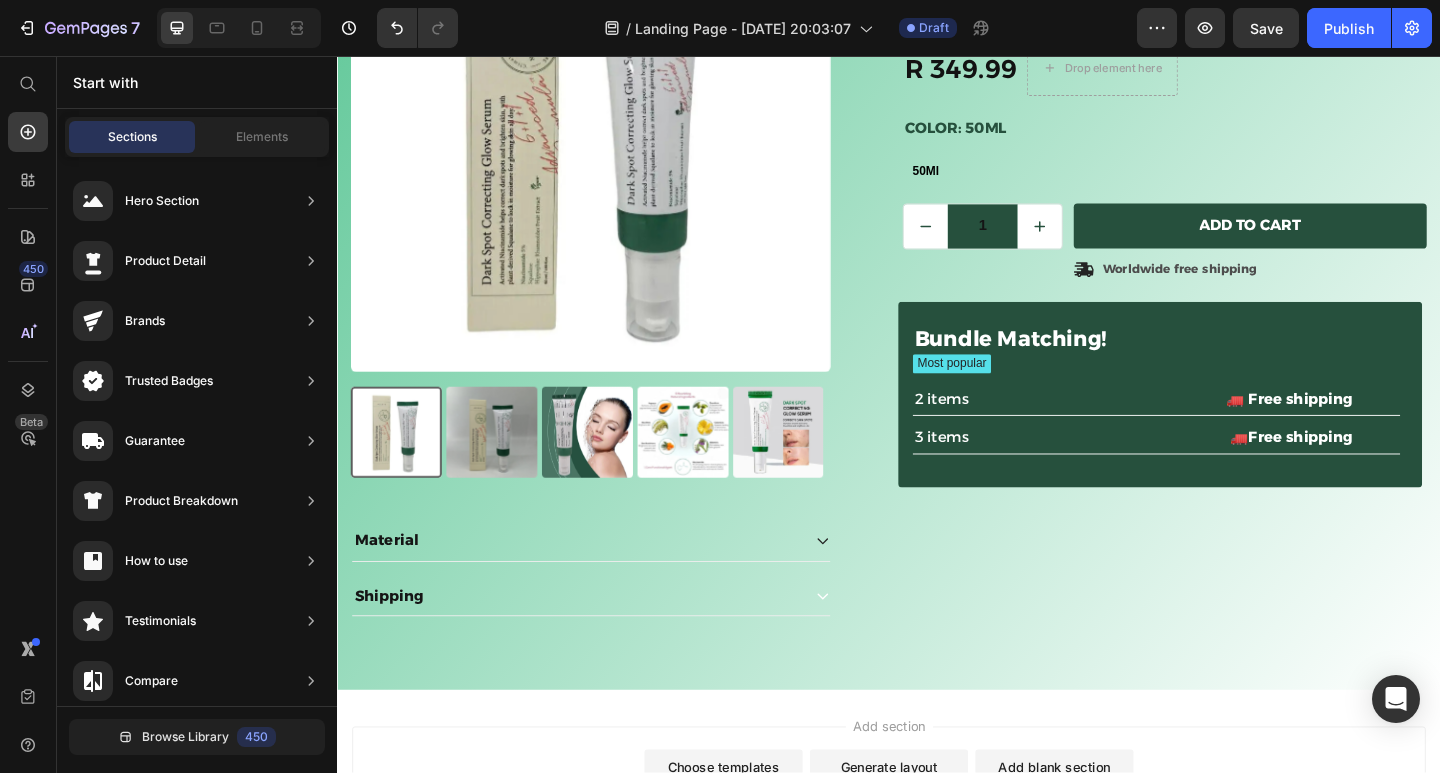 scroll, scrollTop: 271, scrollLeft: 0, axis: vertical 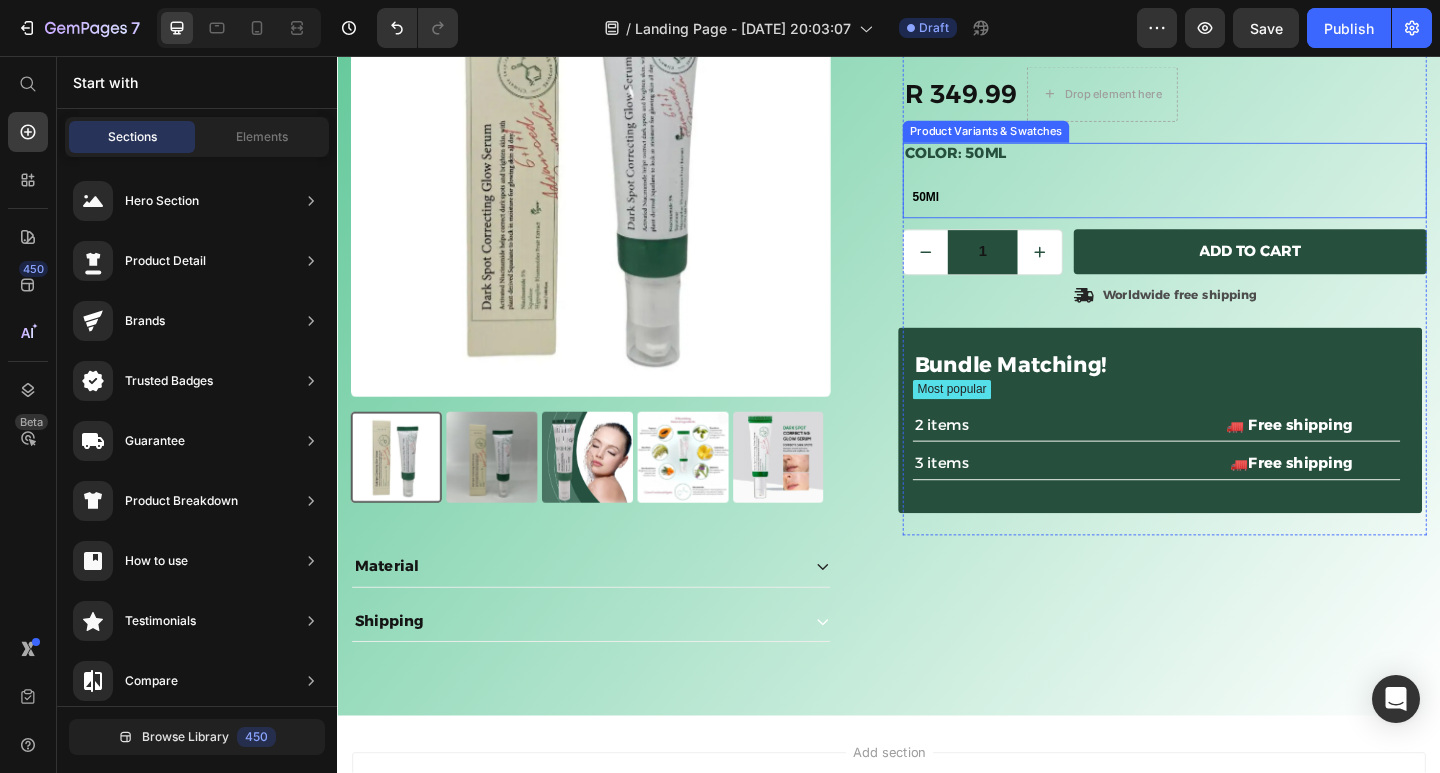 click on "50Ml" at bounding box center (977, 210) 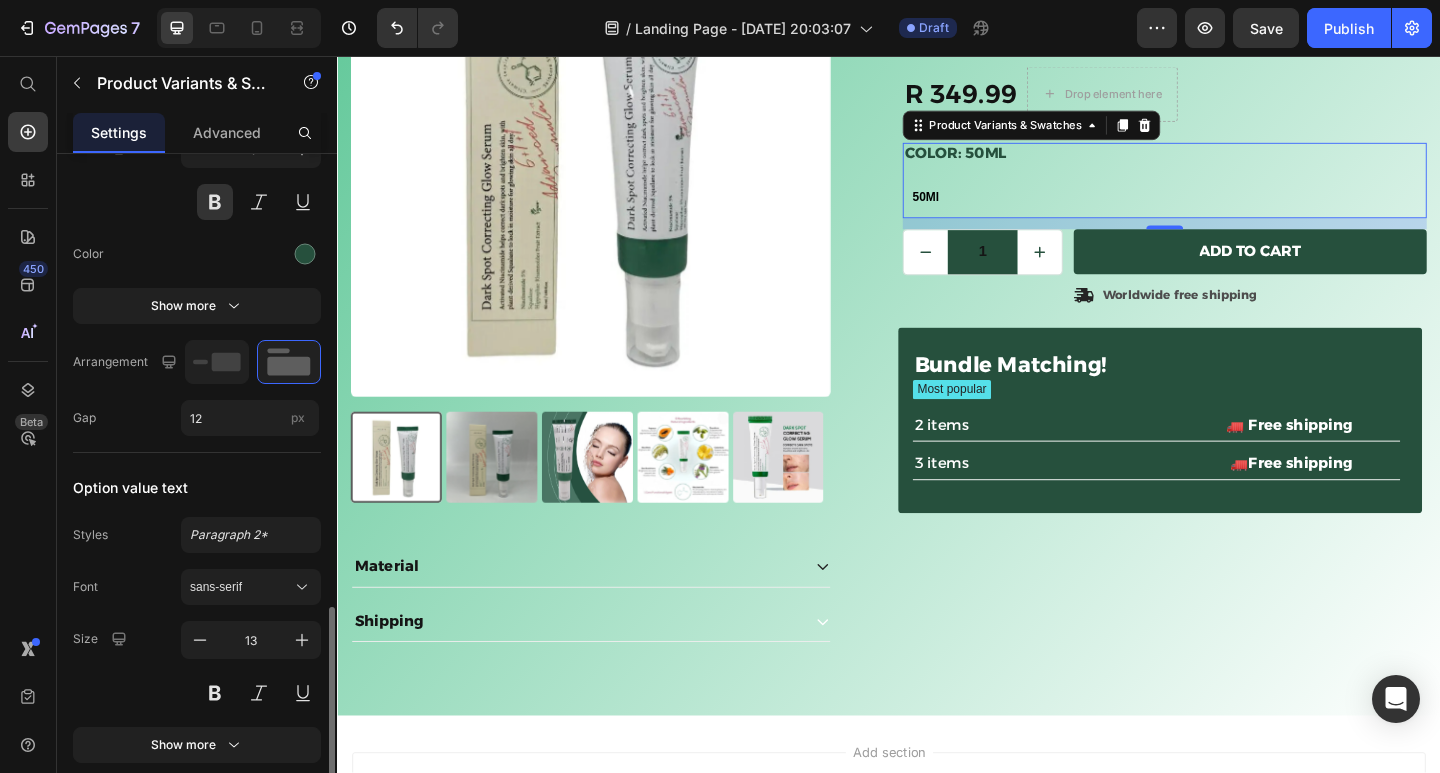 scroll, scrollTop: 1100, scrollLeft: 0, axis: vertical 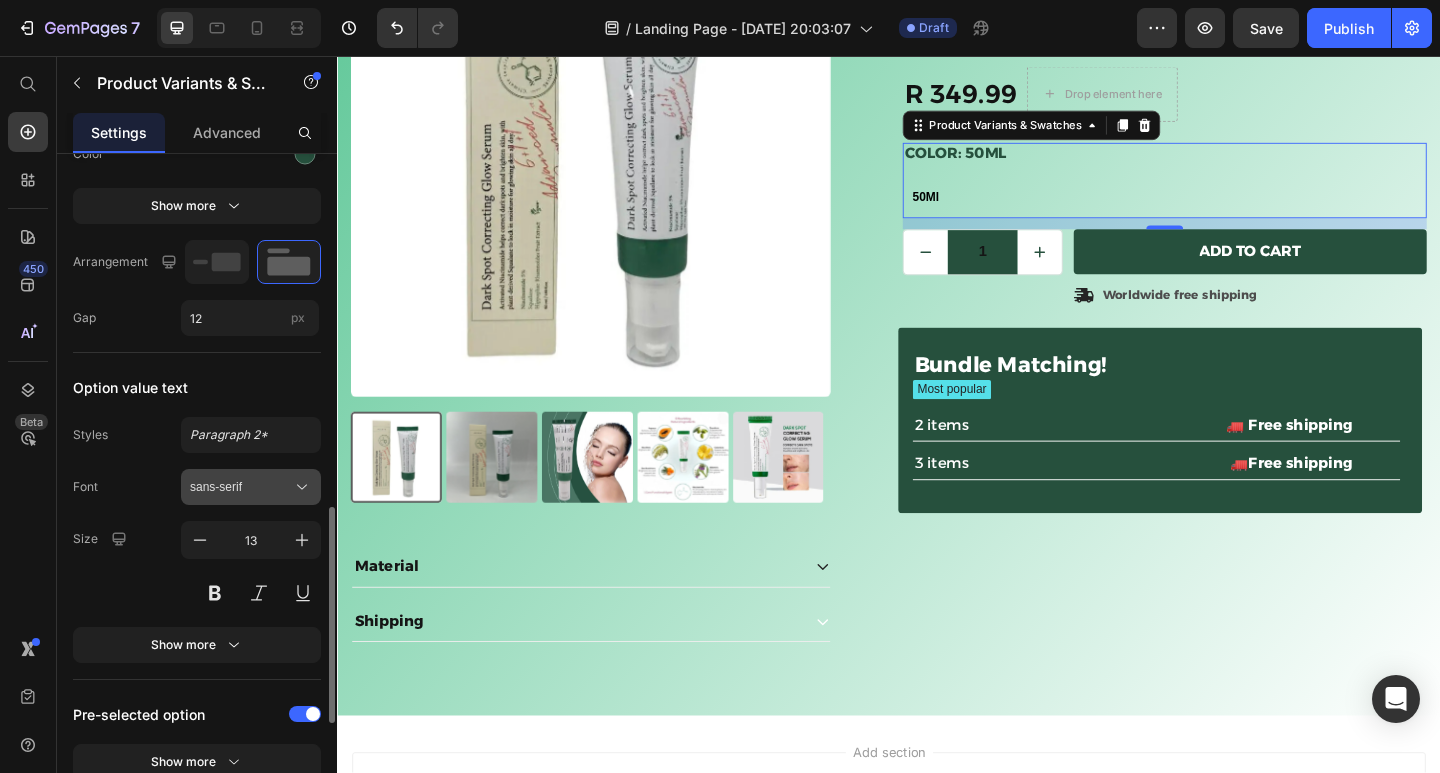 click on "sans-serif" at bounding box center (251, 487) 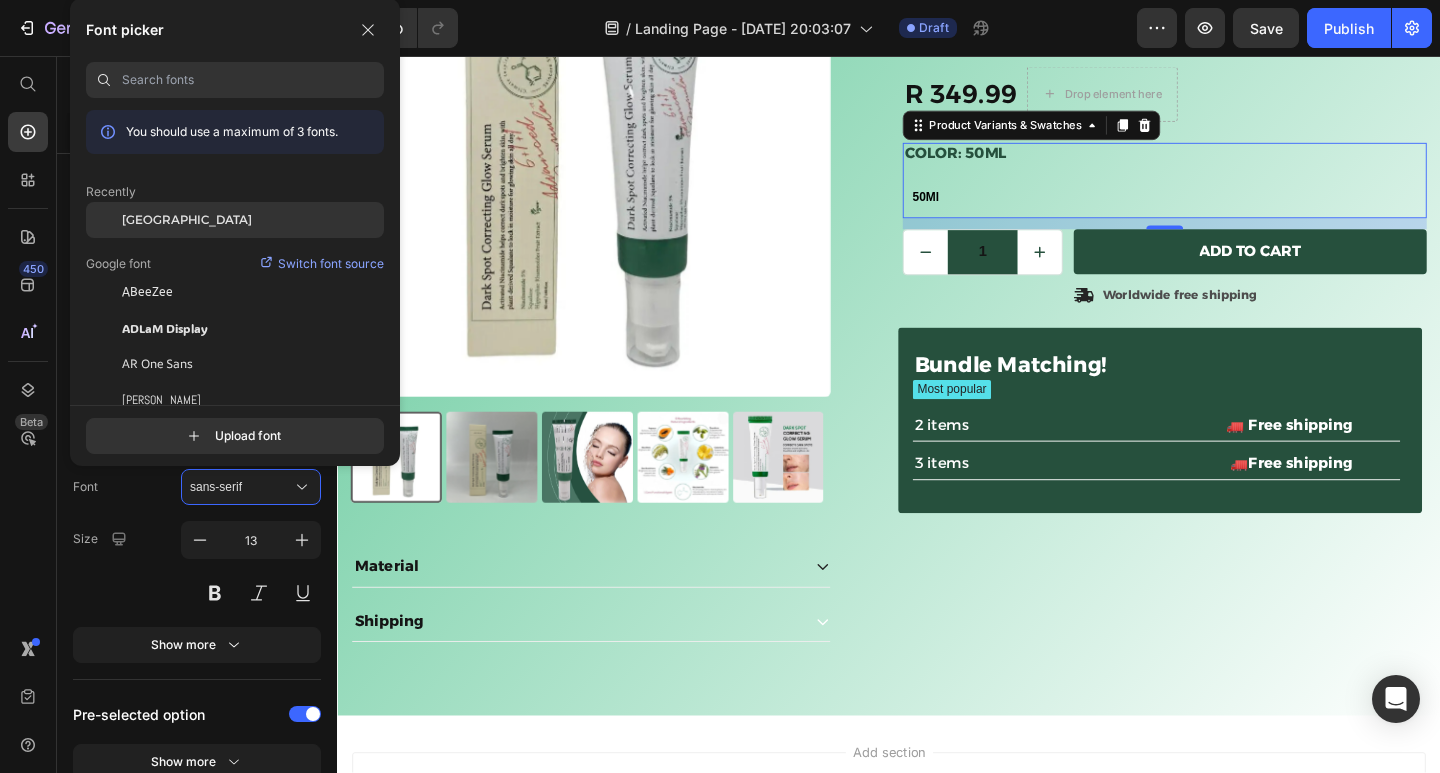 click on "[GEOGRAPHIC_DATA]" at bounding box center [187, 220] 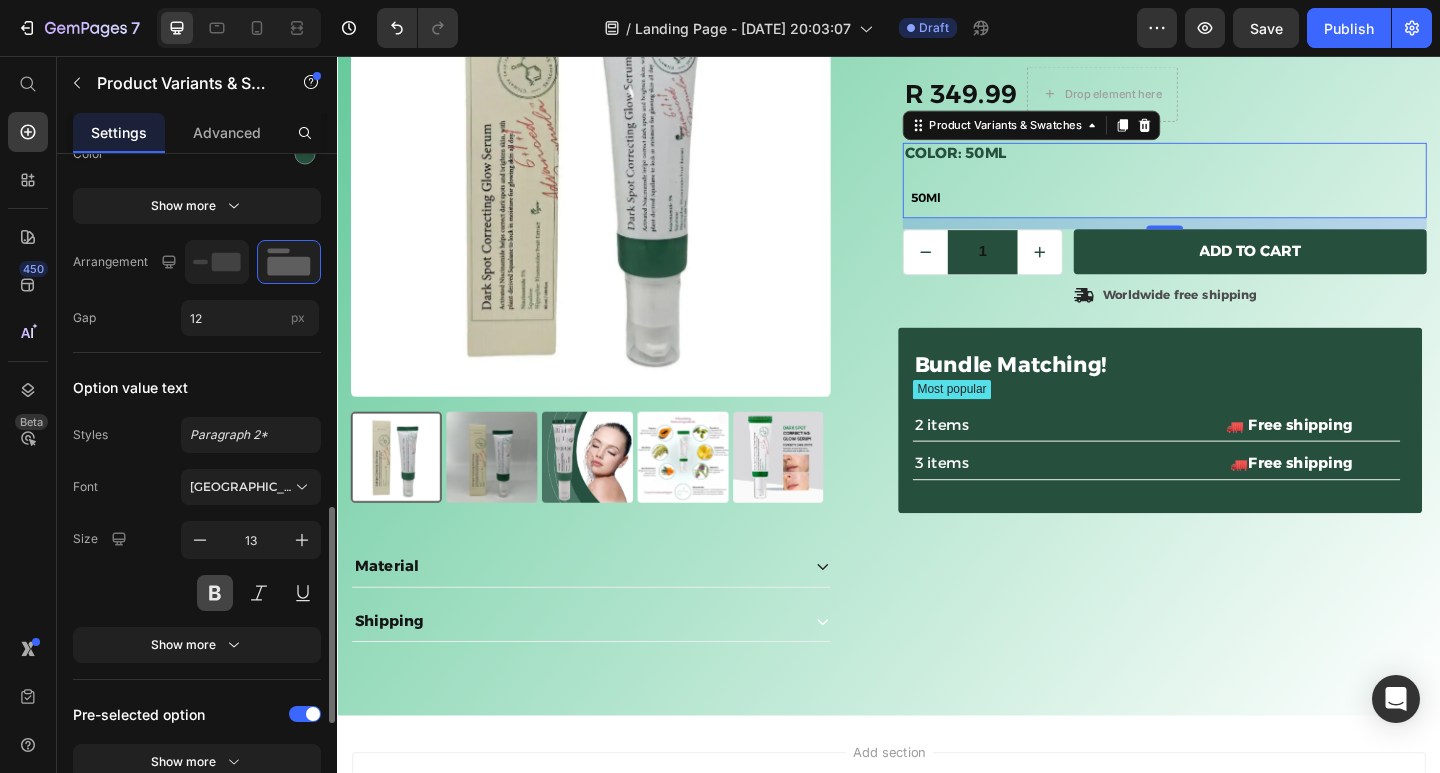 click at bounding box center (215, 593) 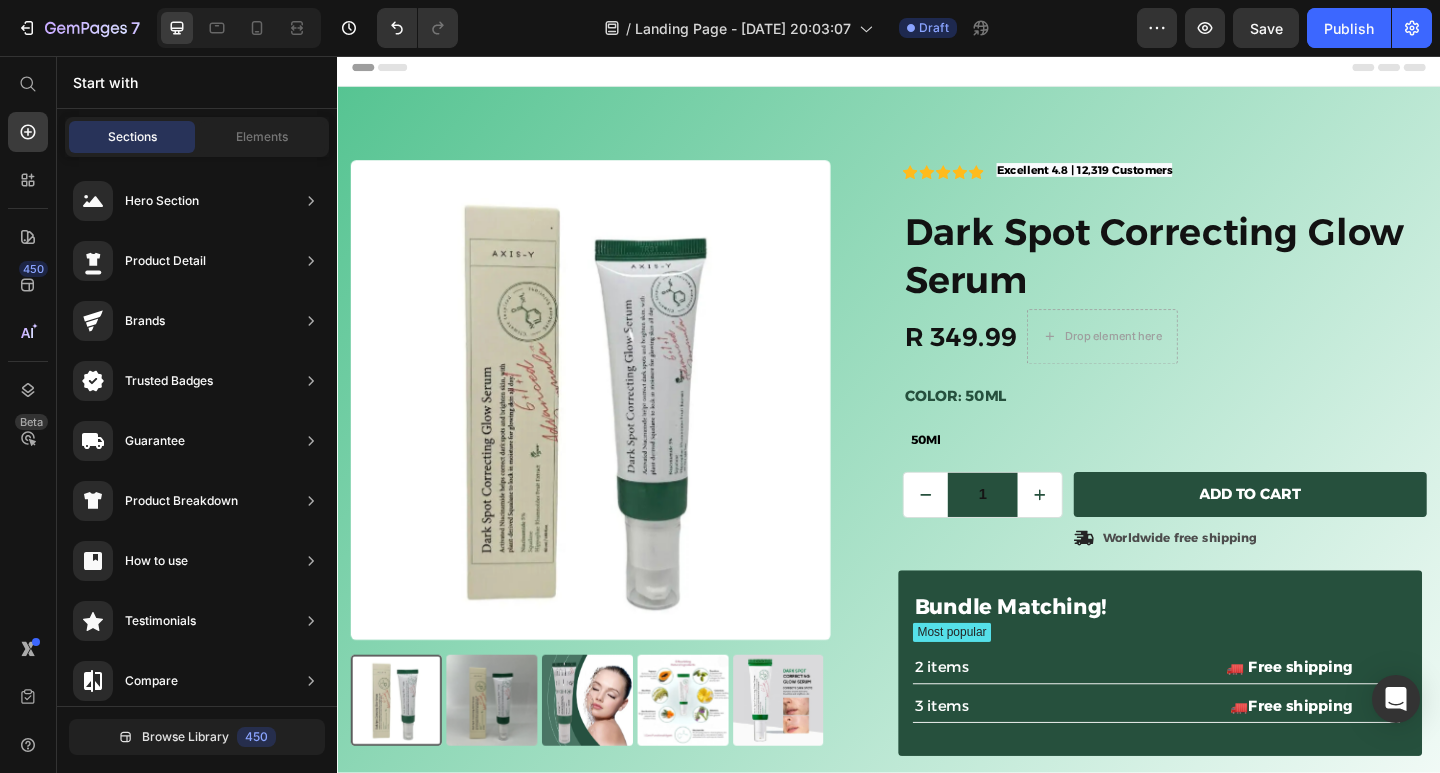 scroll, scrollTop: 113, scrollLeft: 0, axis: vertical 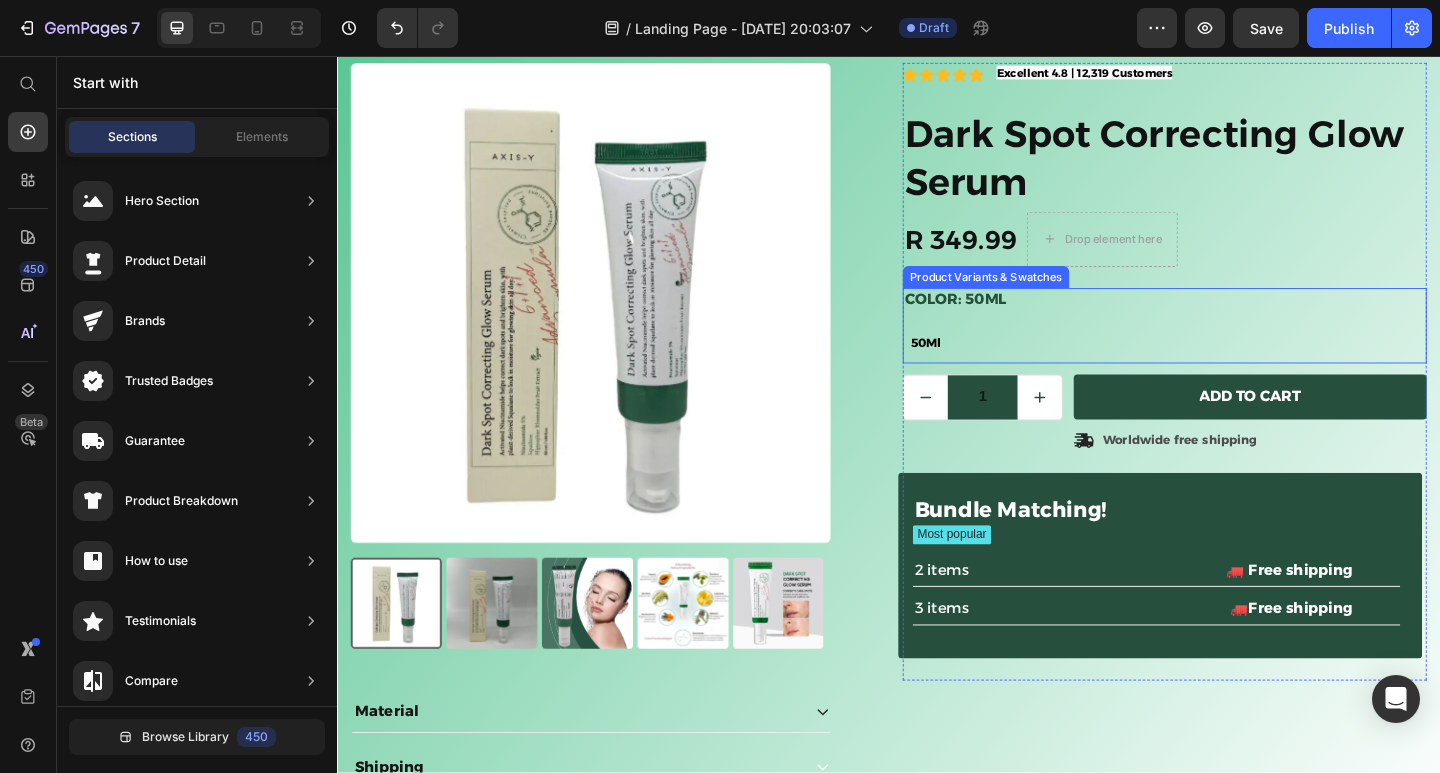 click on "50Ml 50Ml 50Ml" at bounding box center (1237, 368) 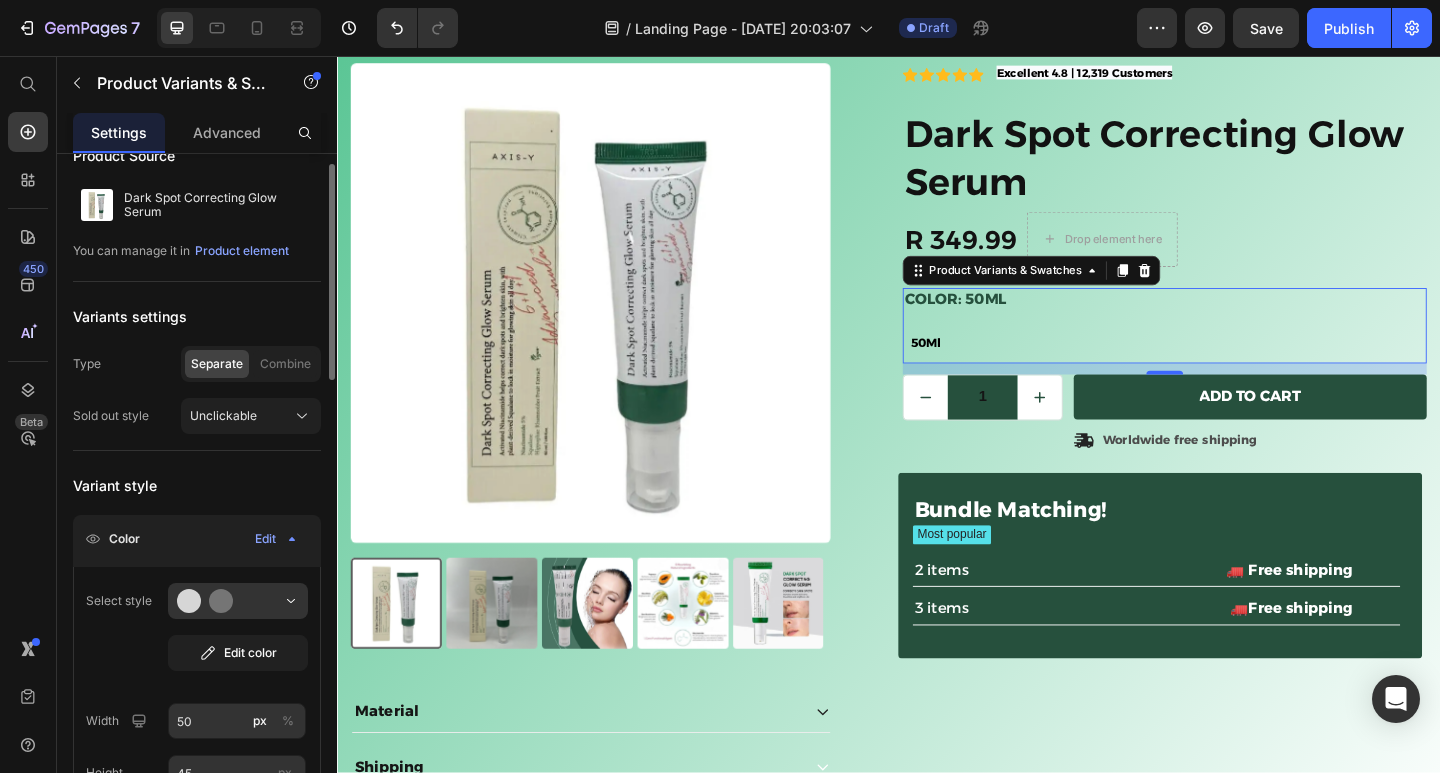 scroll, scrollTop: 0, scrollLeft: 0, axis: both 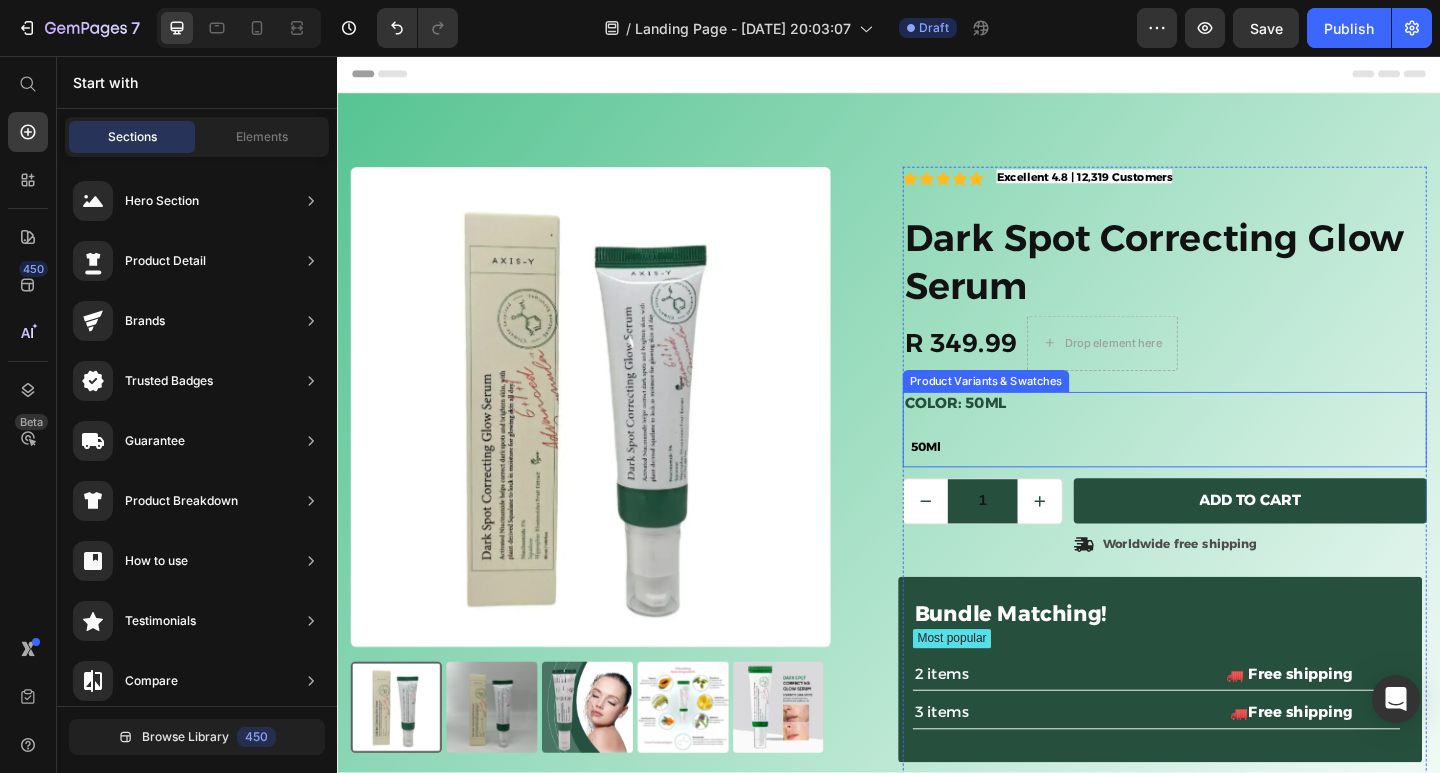 click on "50Ml" at bounding box center (977, 481) 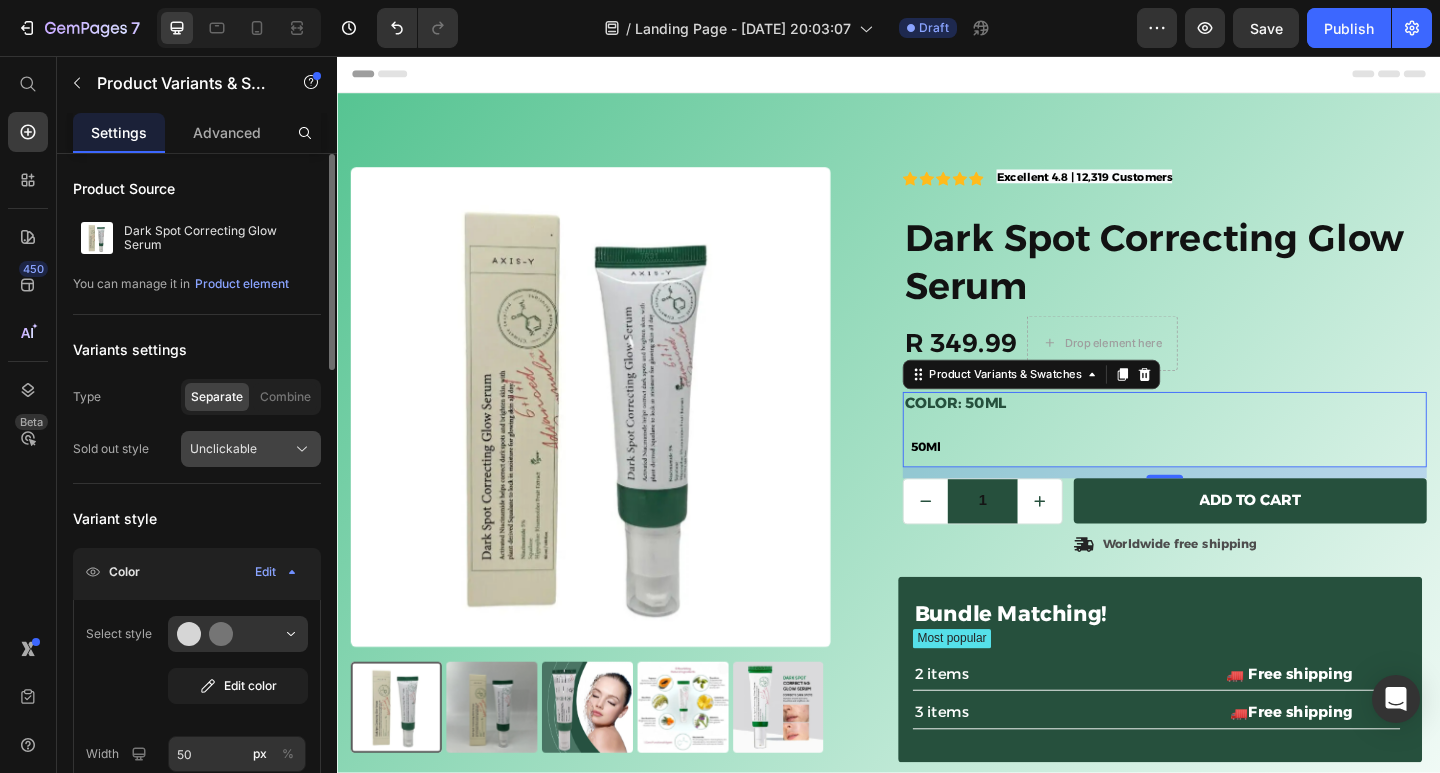 click on "Unclickable" 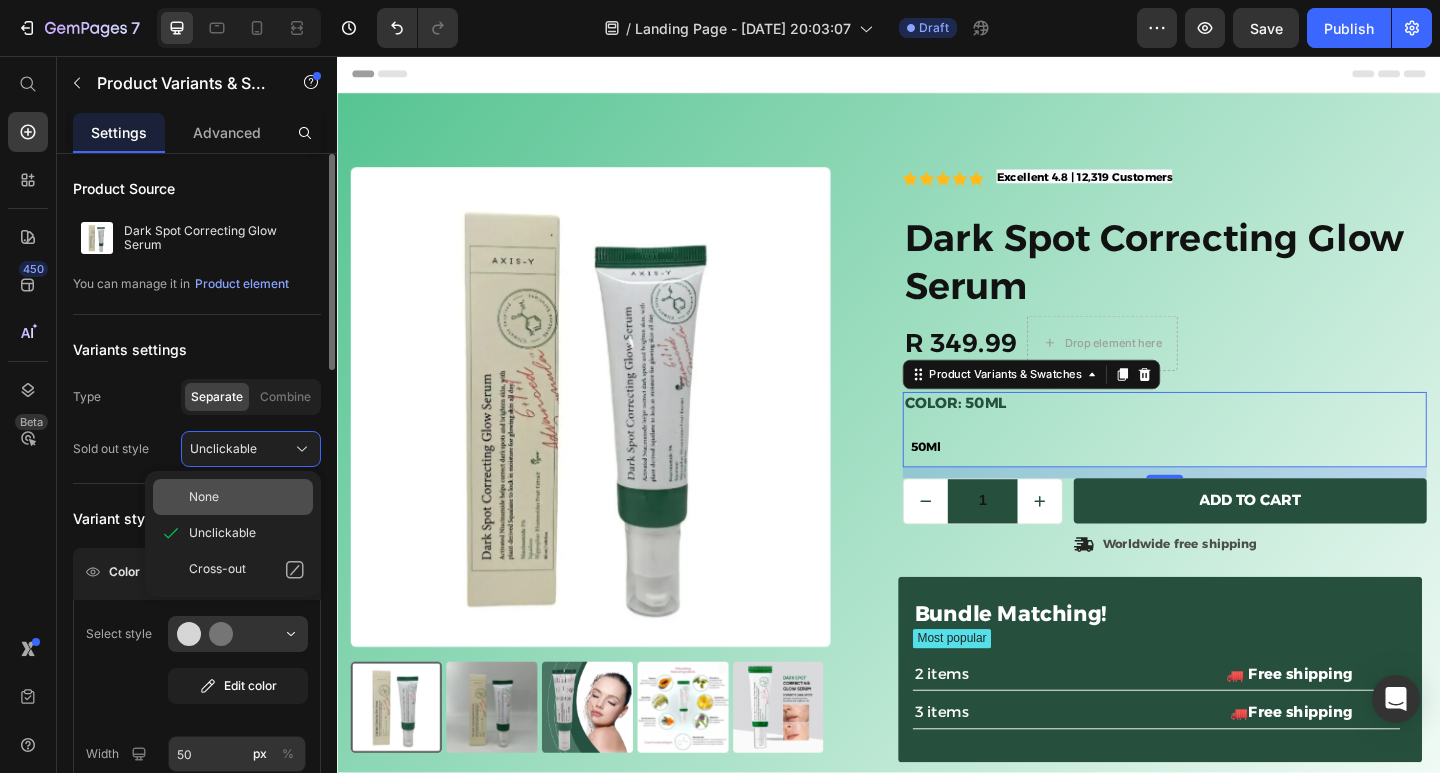 click on "None" at bounding box center (247, 497) 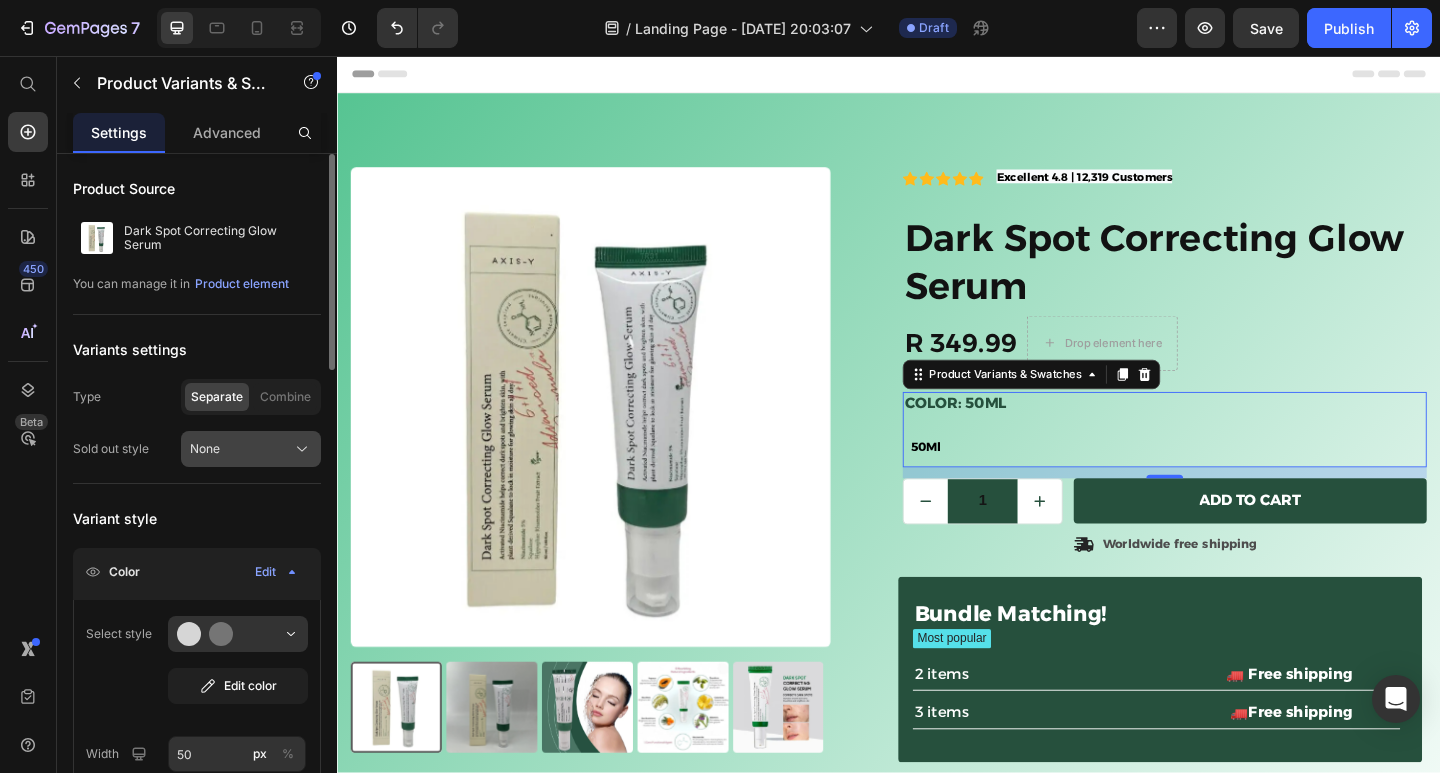 click on "None" 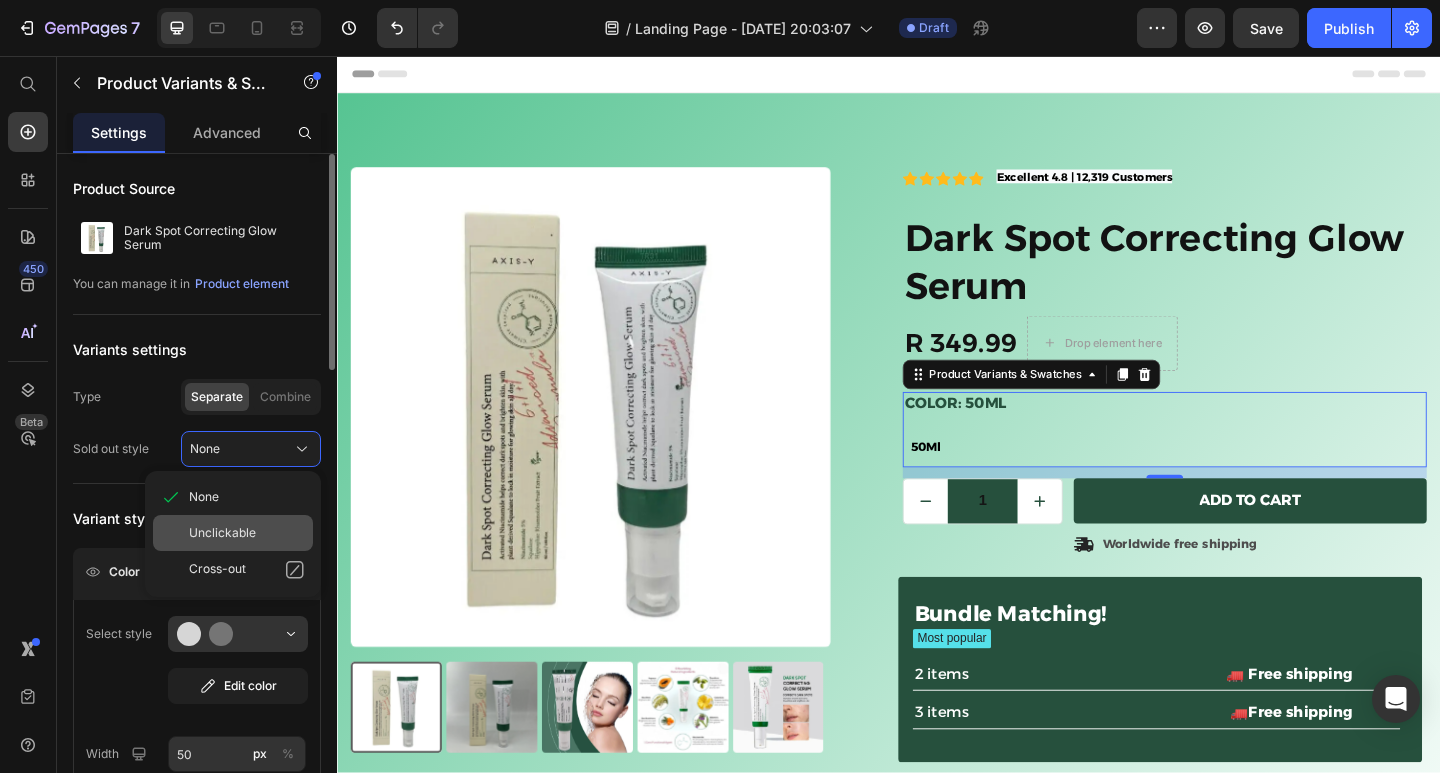 click on "Unclickable" at bounding box center (222, 533) 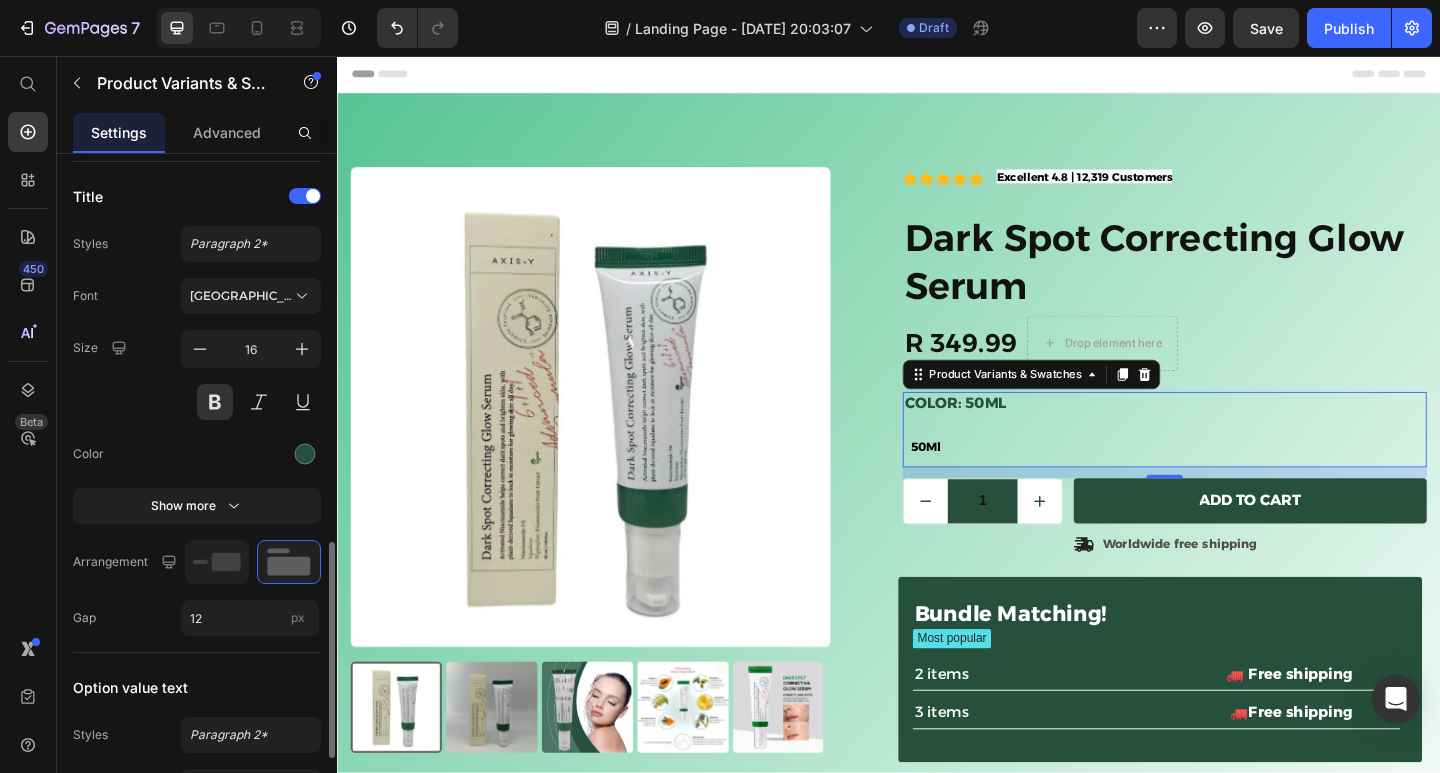 scroll, scrollTop: 1000, scrollLeft: 0, axis: vertical 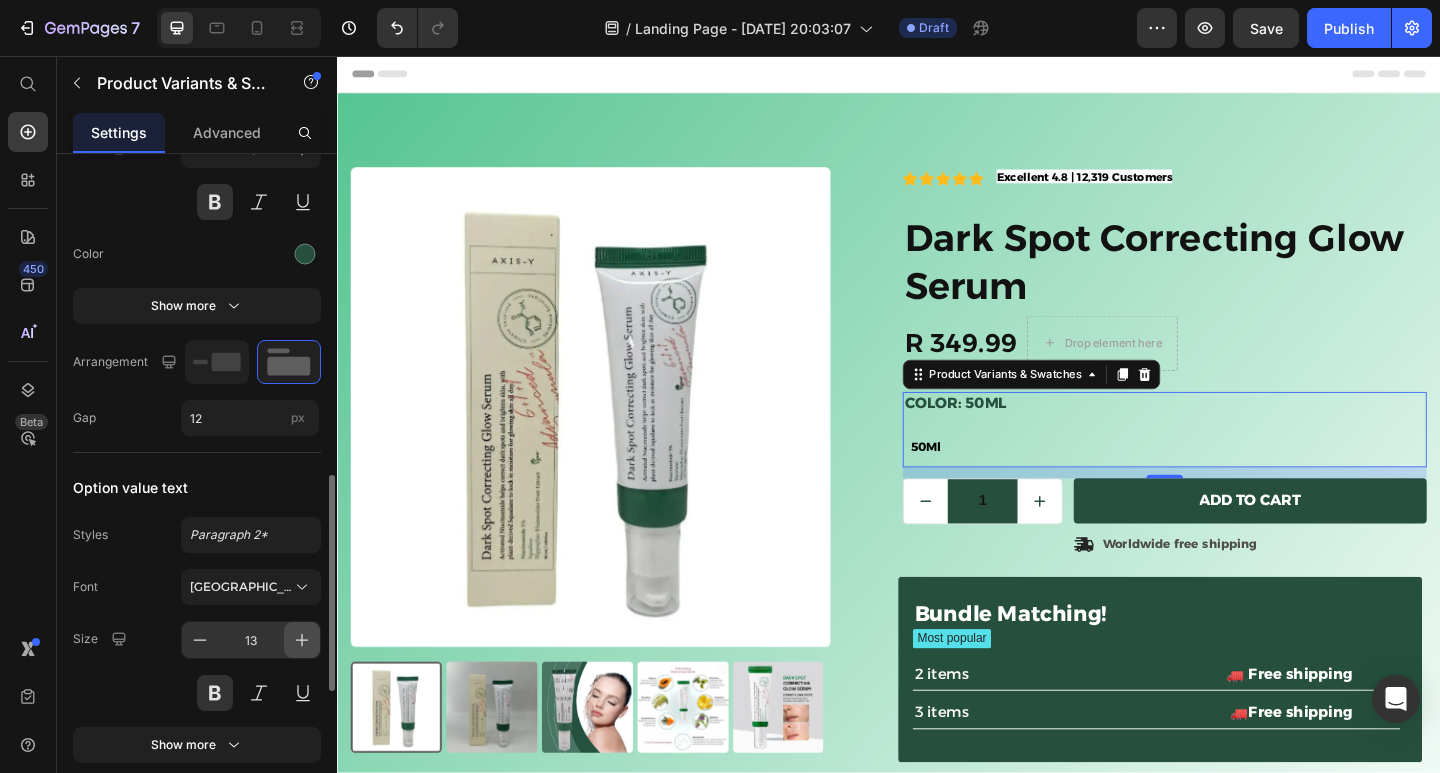 click at bounding box center [302, 640] 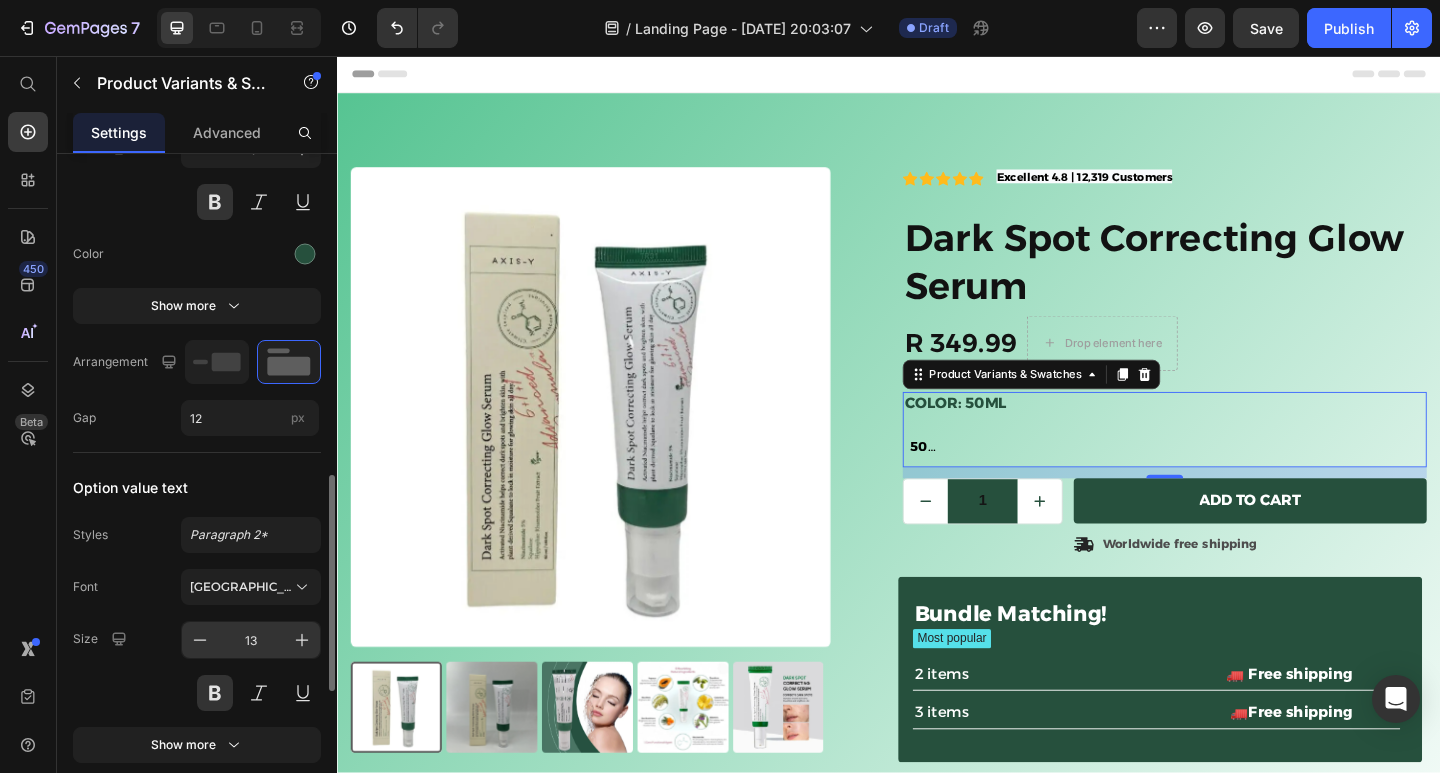 click 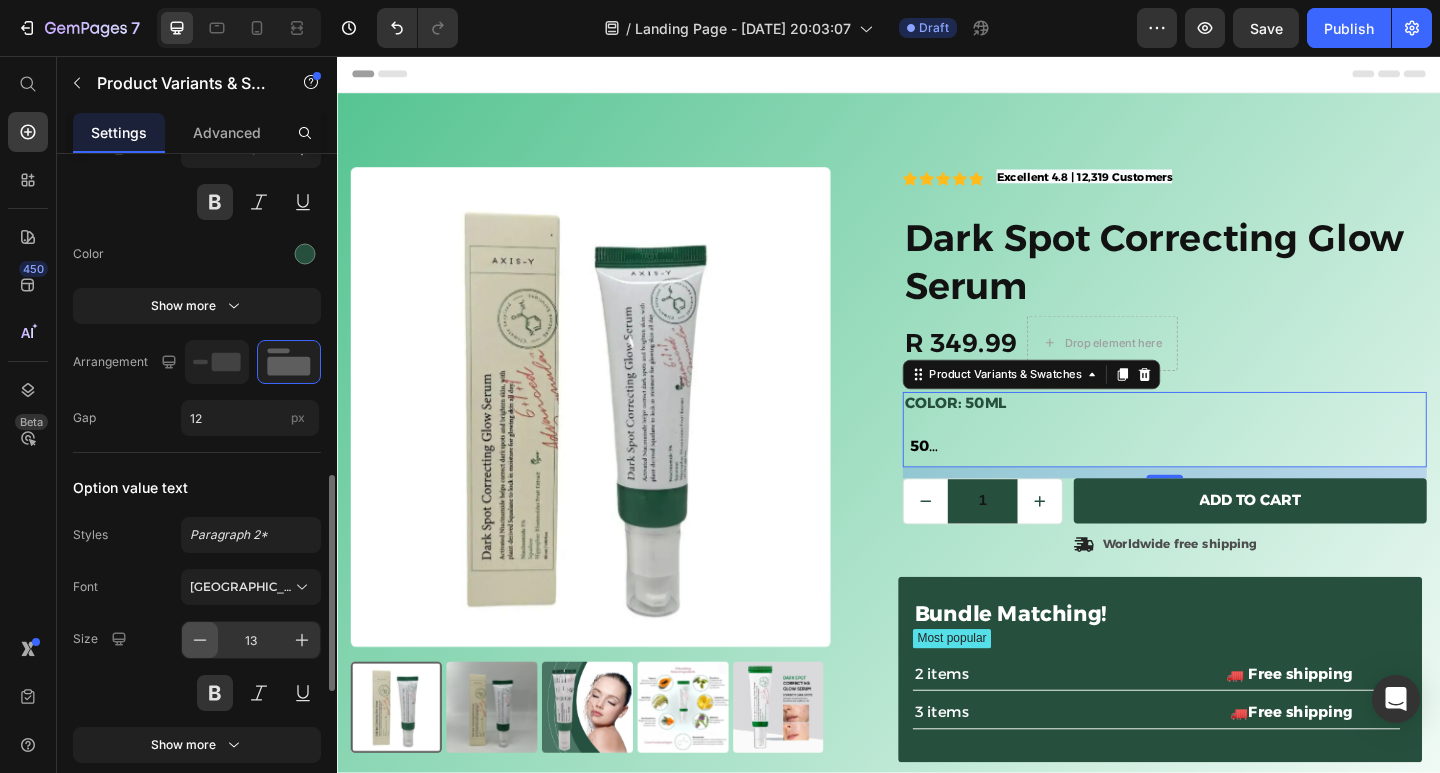 click 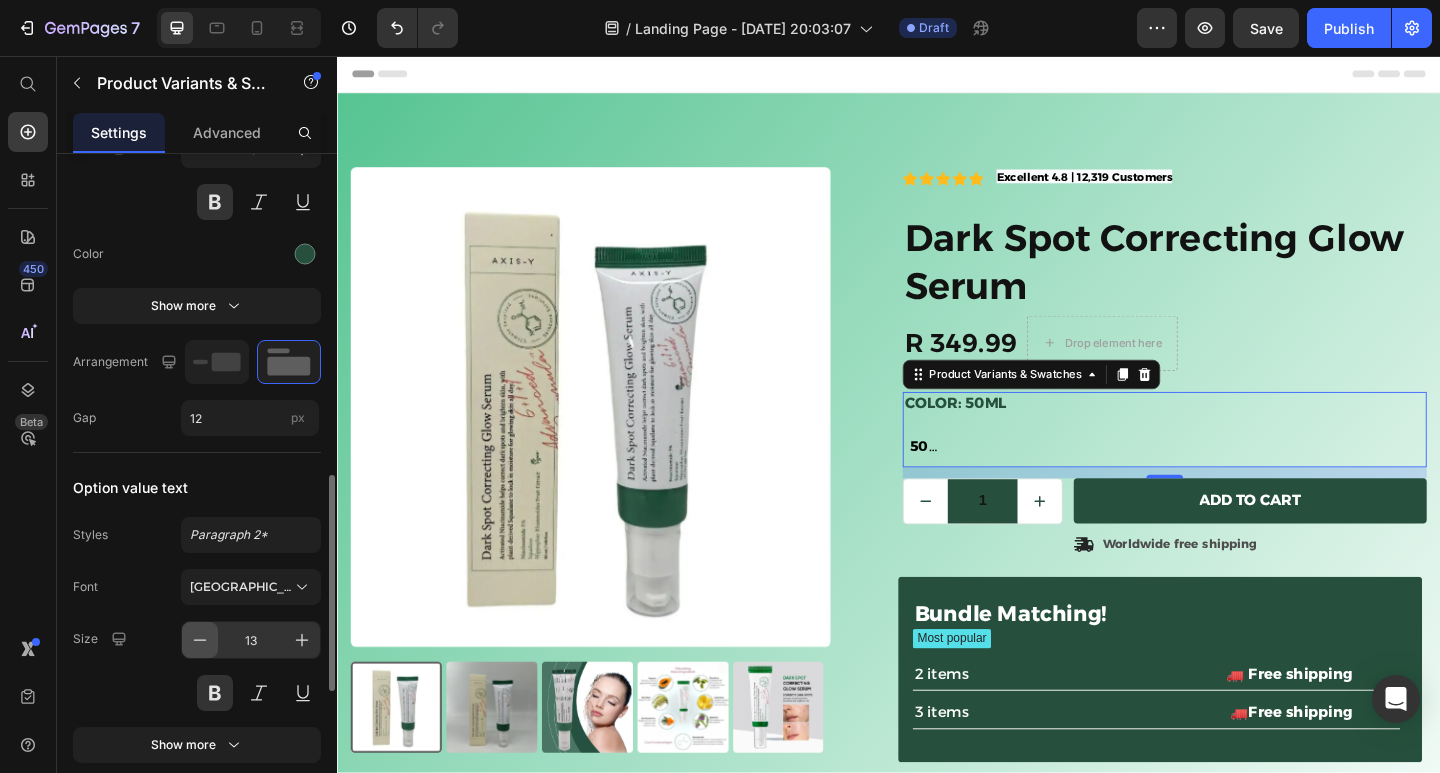 click 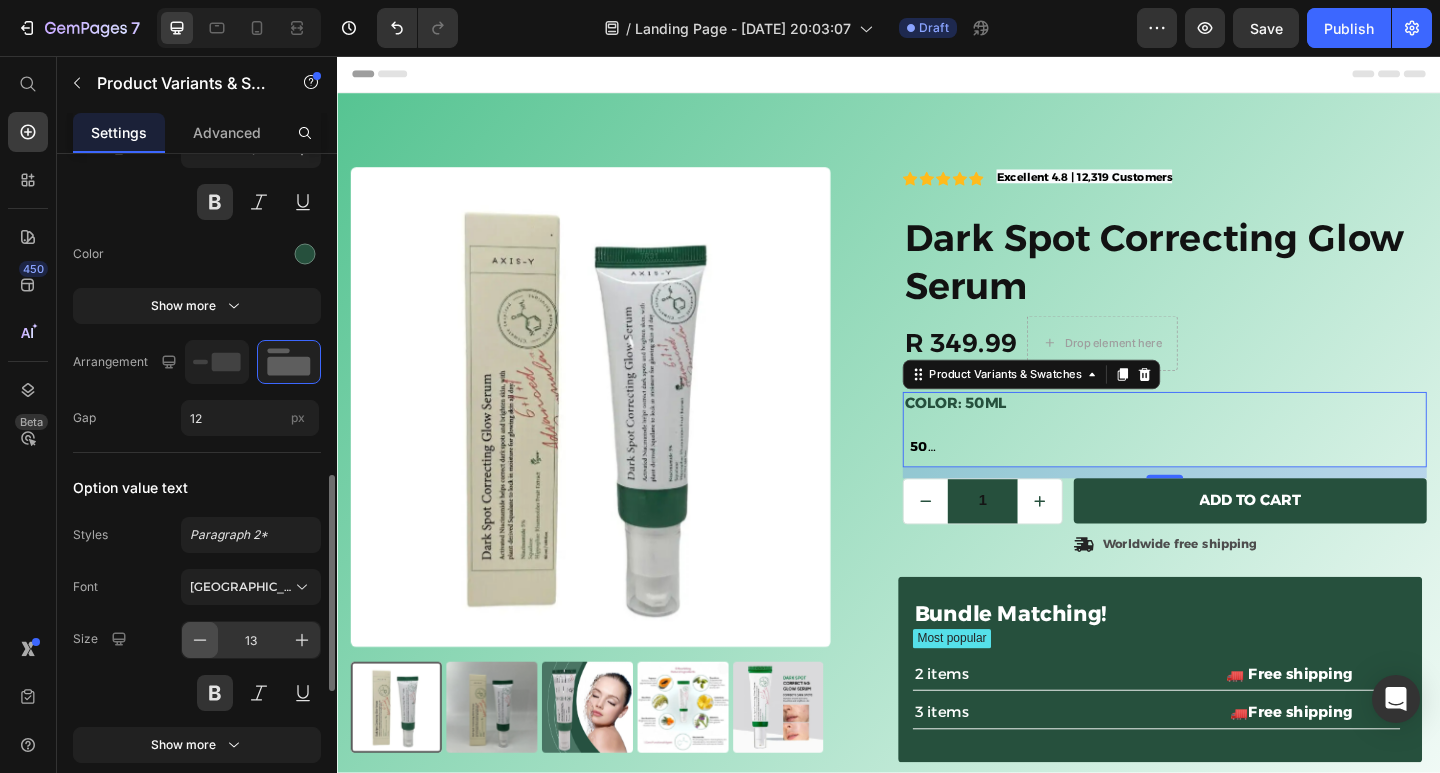 click 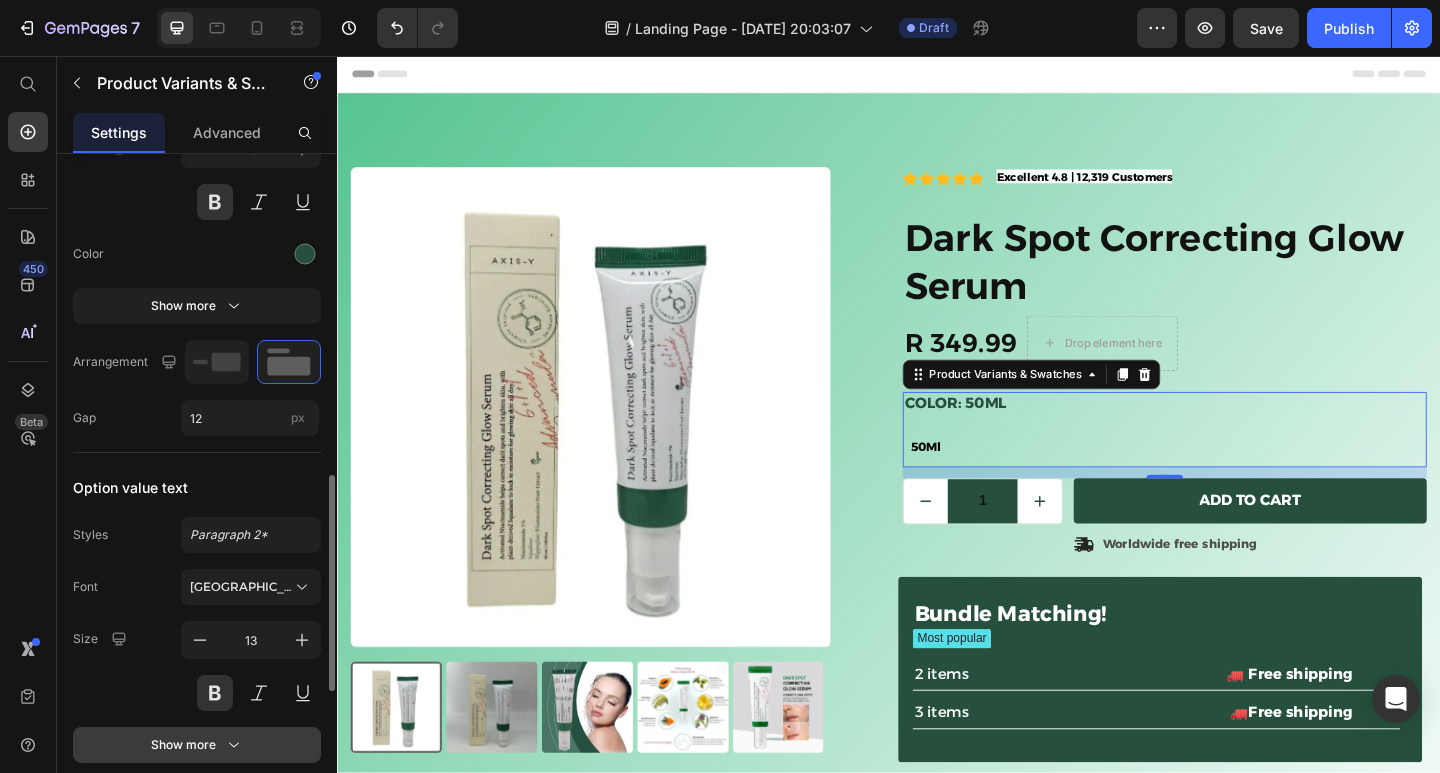click on "Show more" at bounding box center [197, 745] 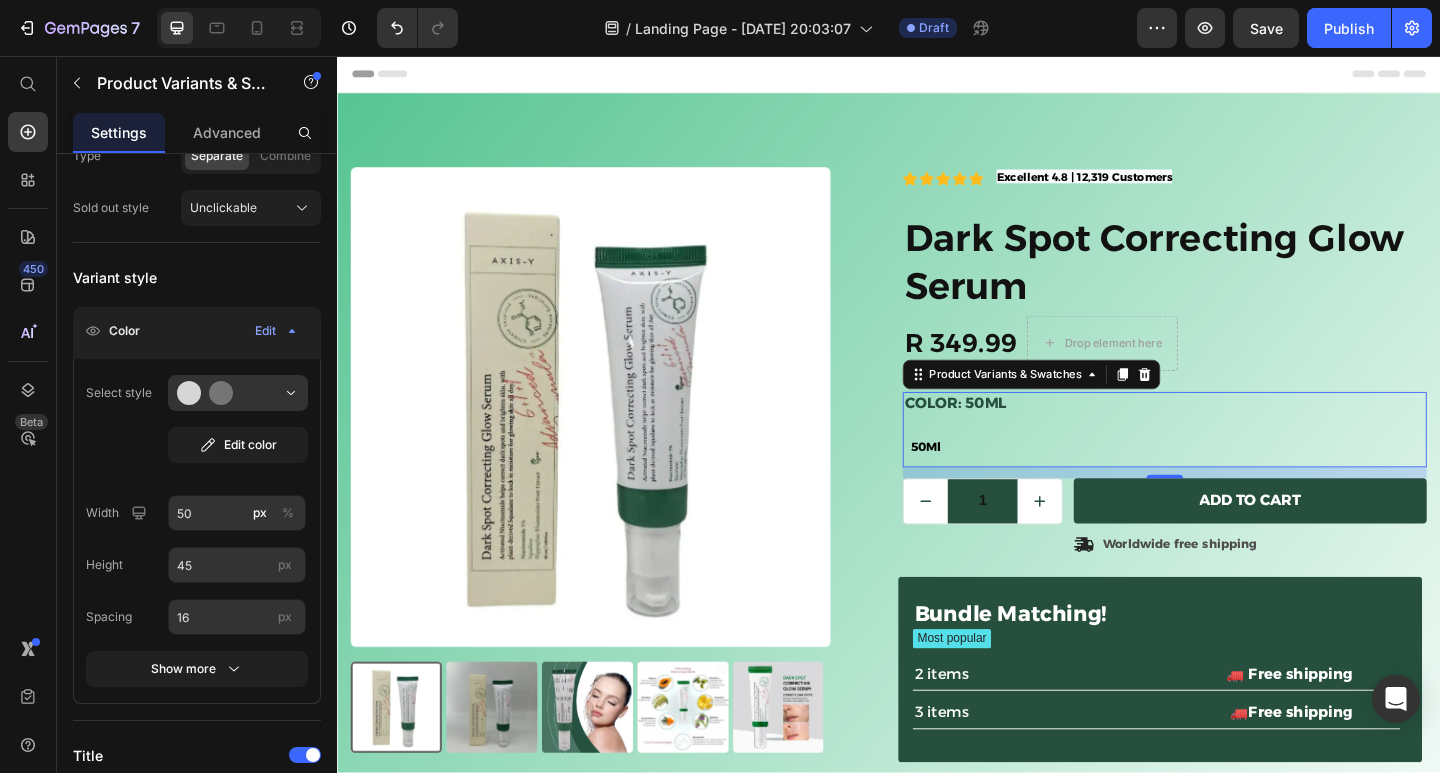scroll, scrollTop: 0, scrollLeft: 0, axis: both 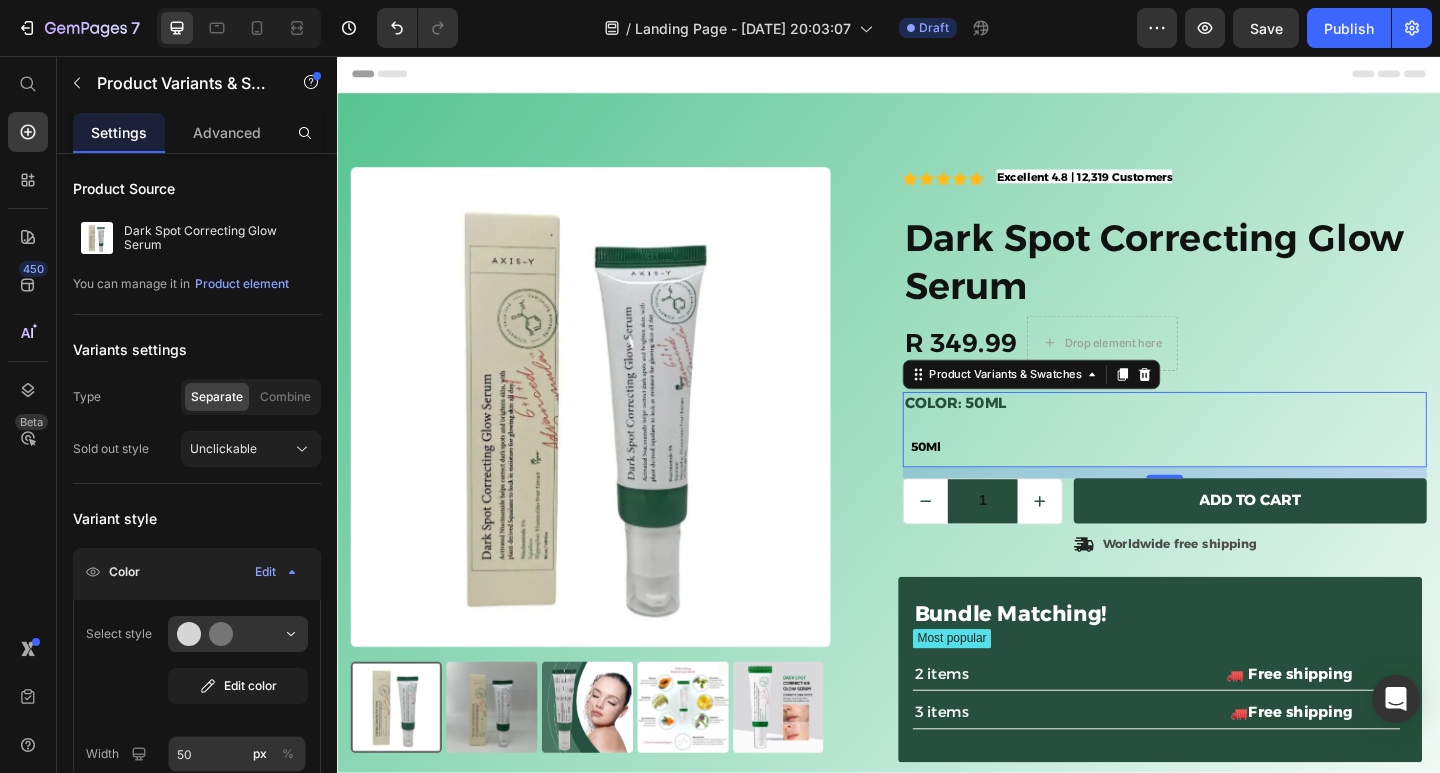 click on "50Ml 50Ml 50Ml" at bounding box center (1237, 481) 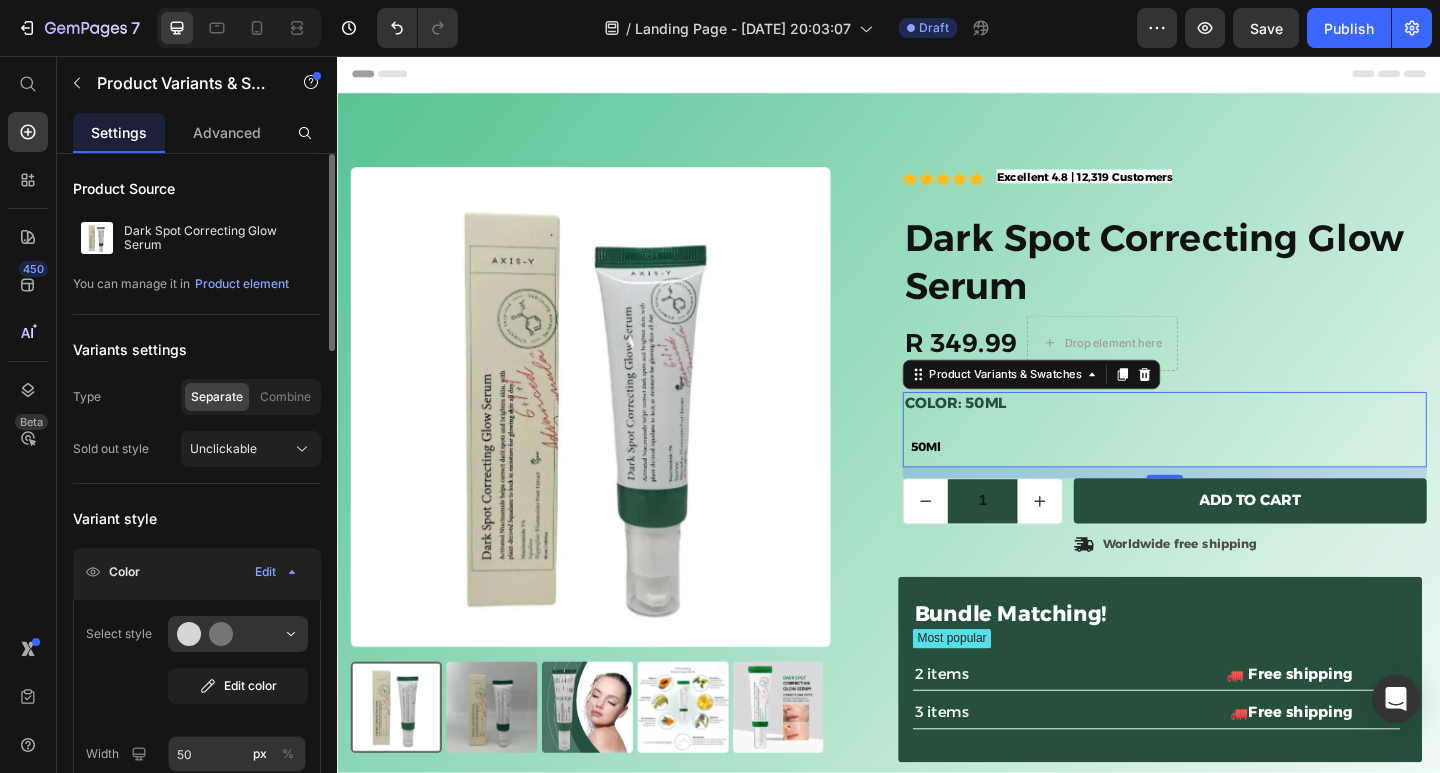 scroll, scrollTop: 100, scrollLeft: 0, axis: vertical 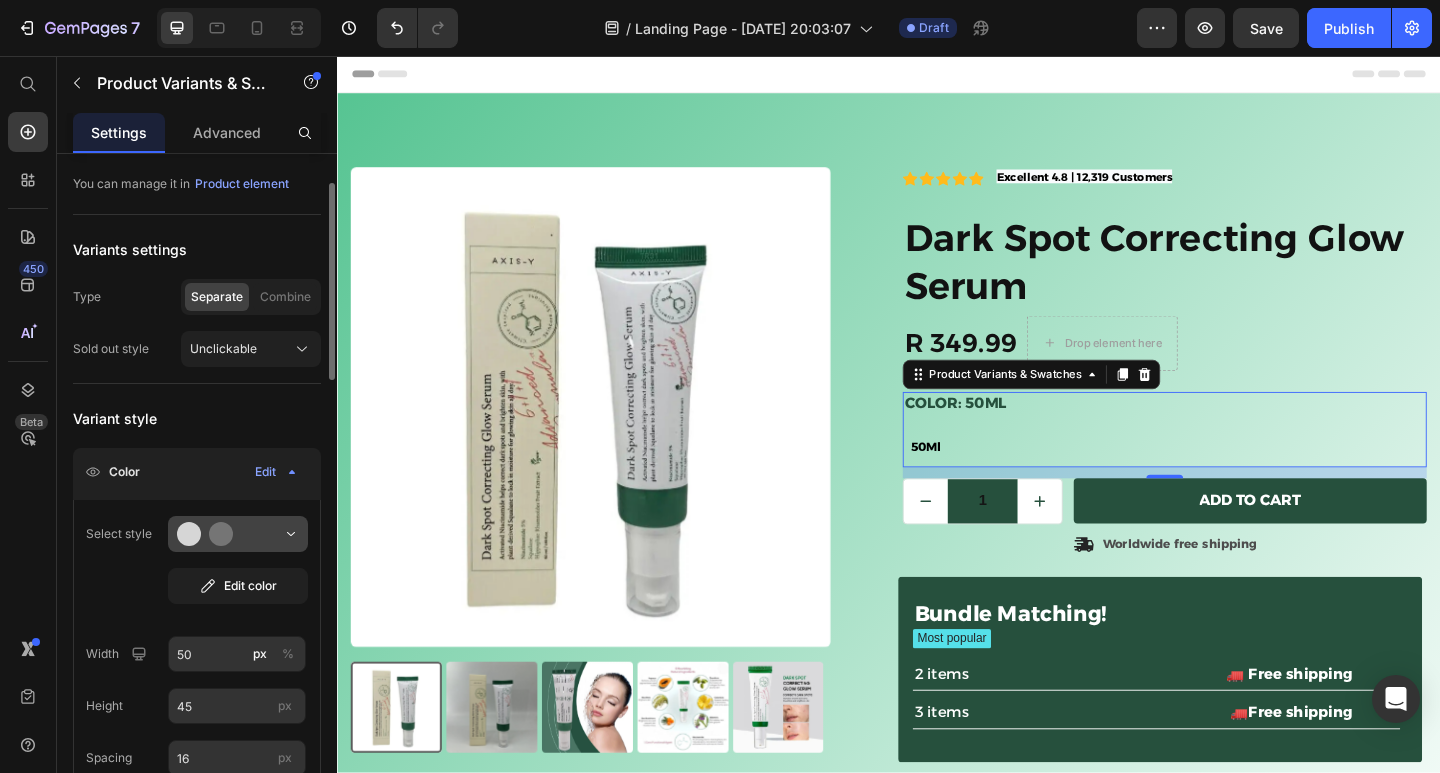 click at bounding box center (238, 534) 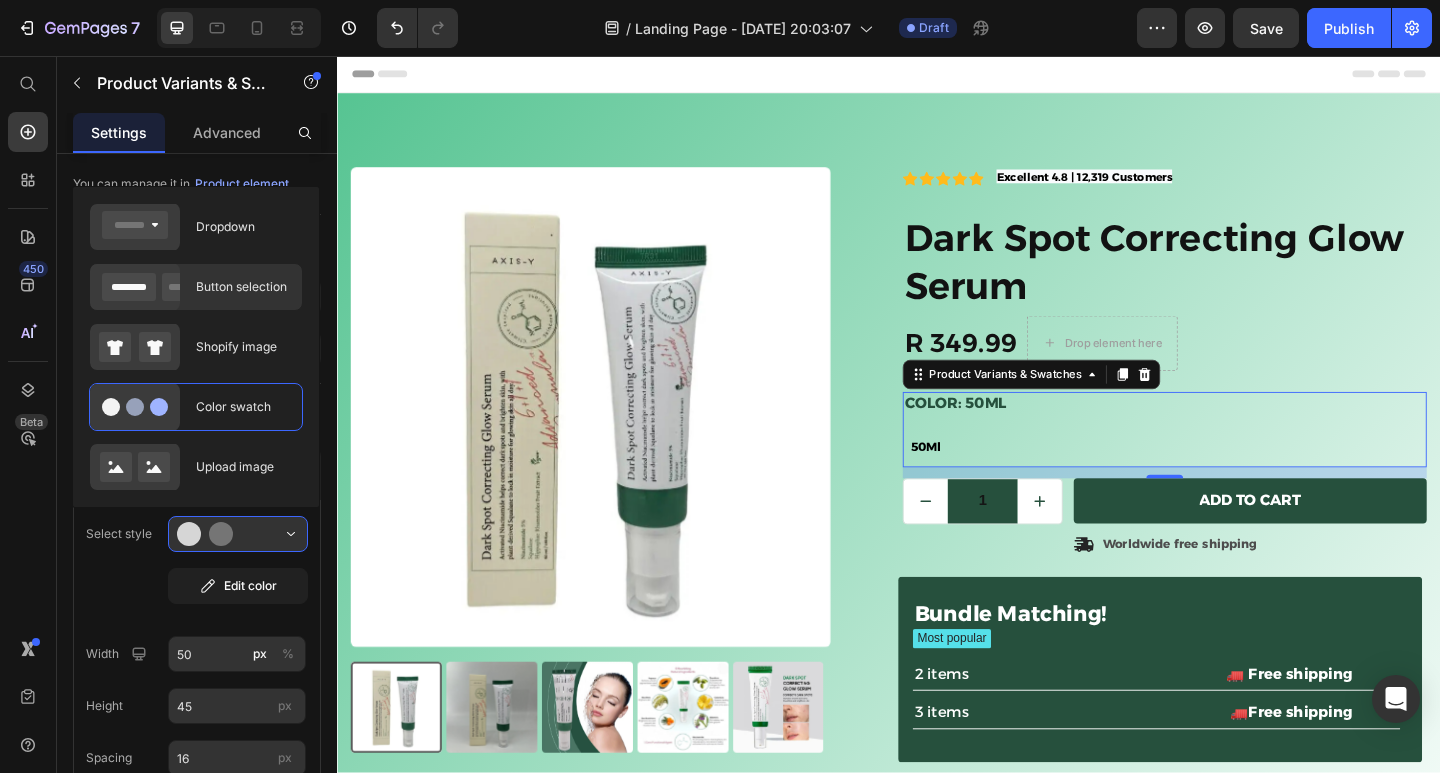 click on "Button selection" at bounding box center (243, 287) 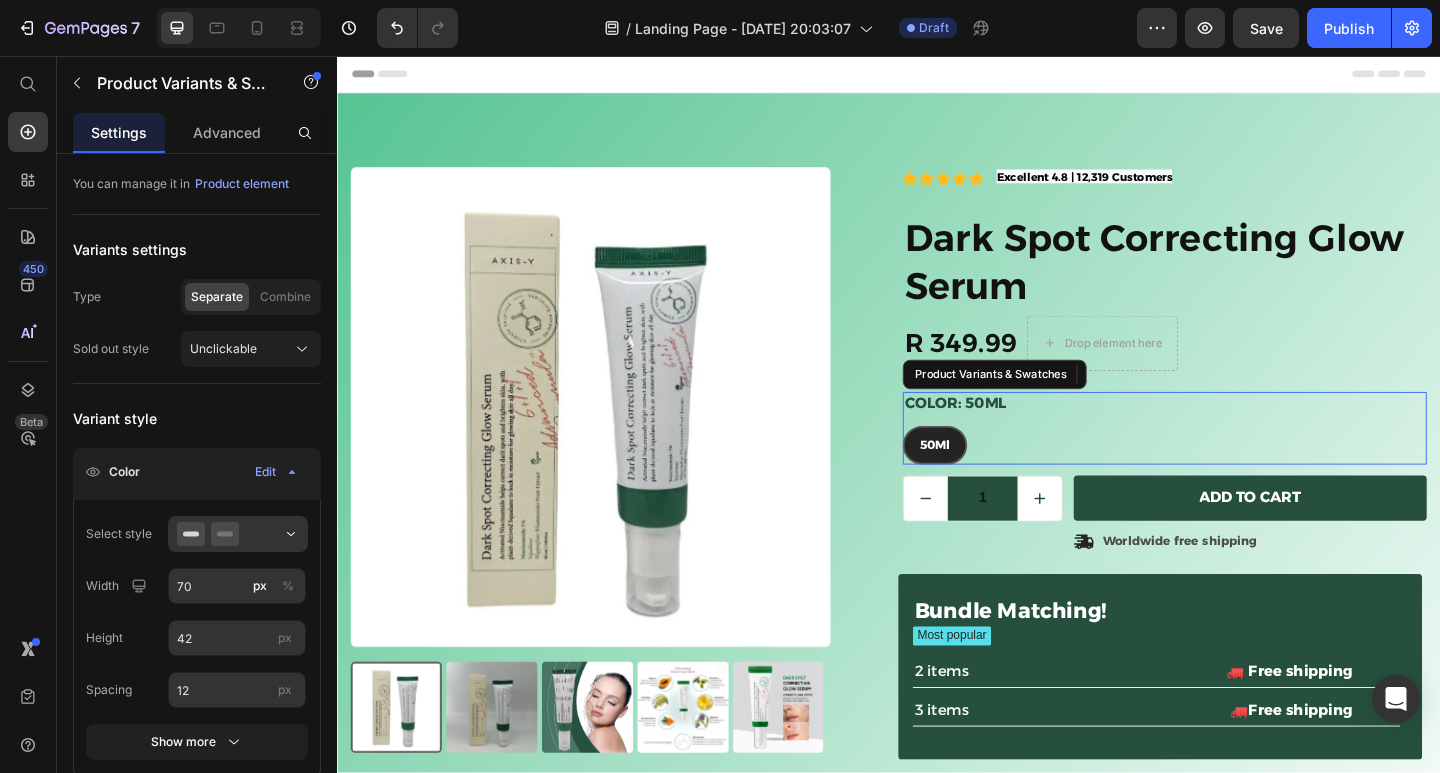 click on "50Ml 50Ml 50Ml" at bounding box center (1237, 480) 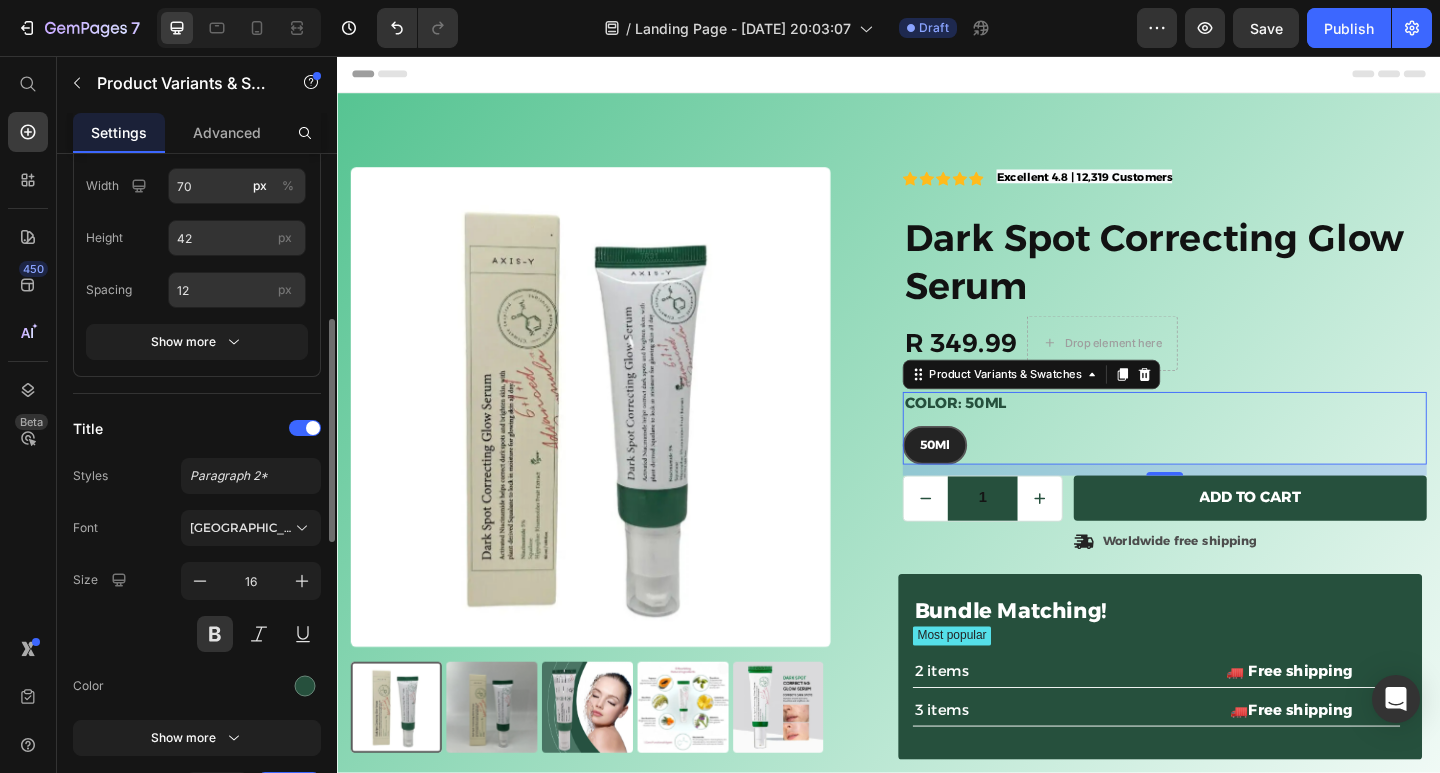 scroll, scrollTop: 300, scrollLeft: 0, axis: vertical 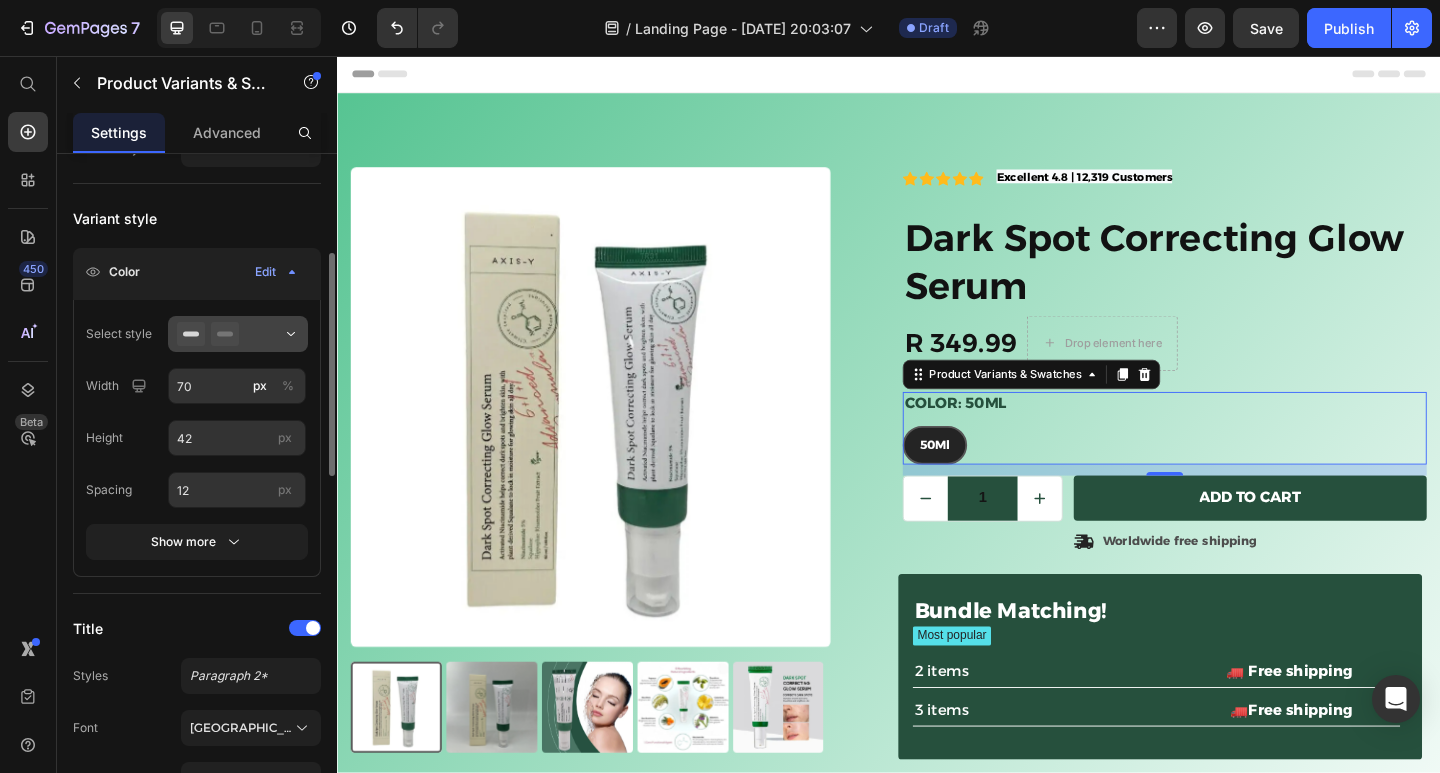click at bounding box center [238, 334] 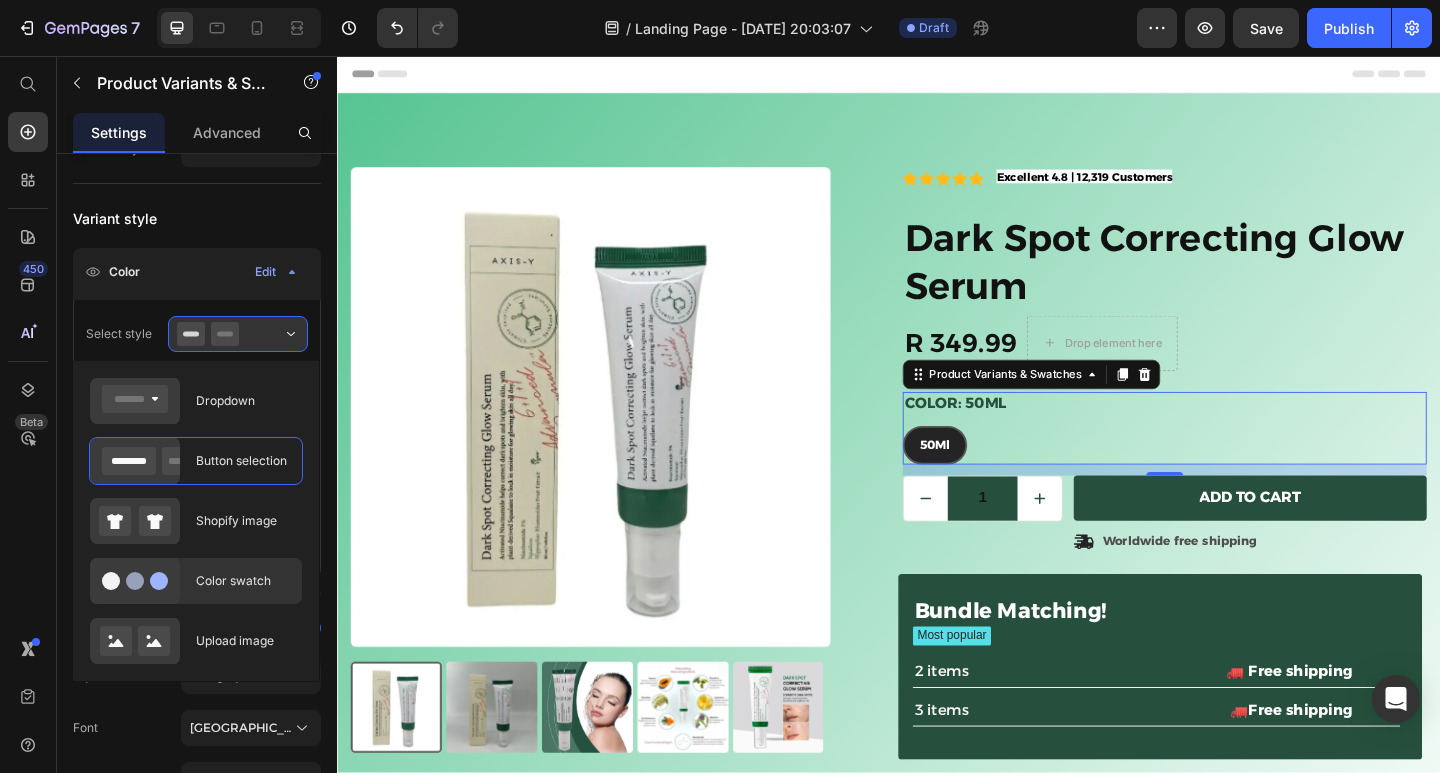 click on "Color swatch" 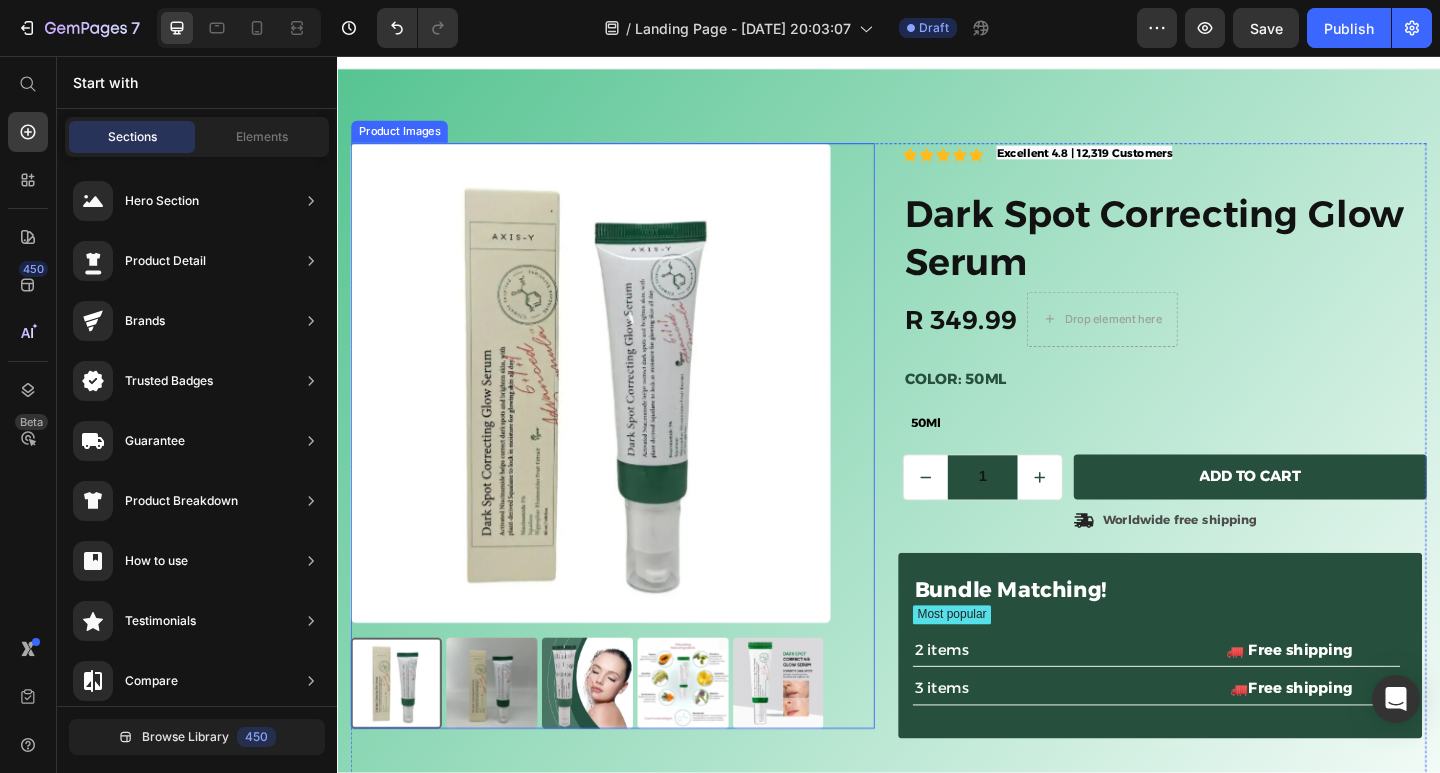 scroll, scrollTop: 100, scrollLeft: 0, axis: vertical 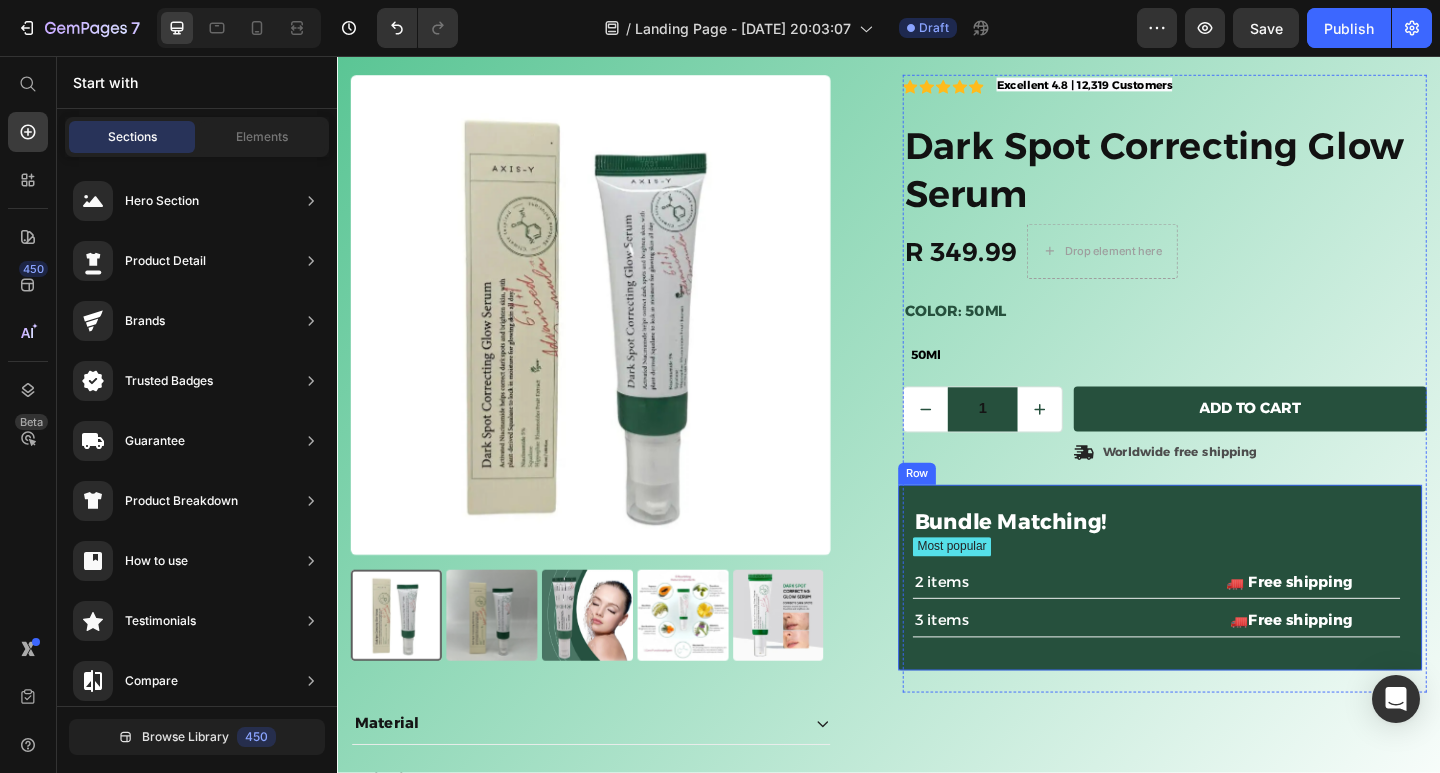 click on "Bundle Matching! Text Block Most popular Text Block Row 2 items Text Block 🚛 Free shipping Text Block Row 3 items Text Block 🚛Free shipping Text Block Row Row" at bounding box center [1232, 624] 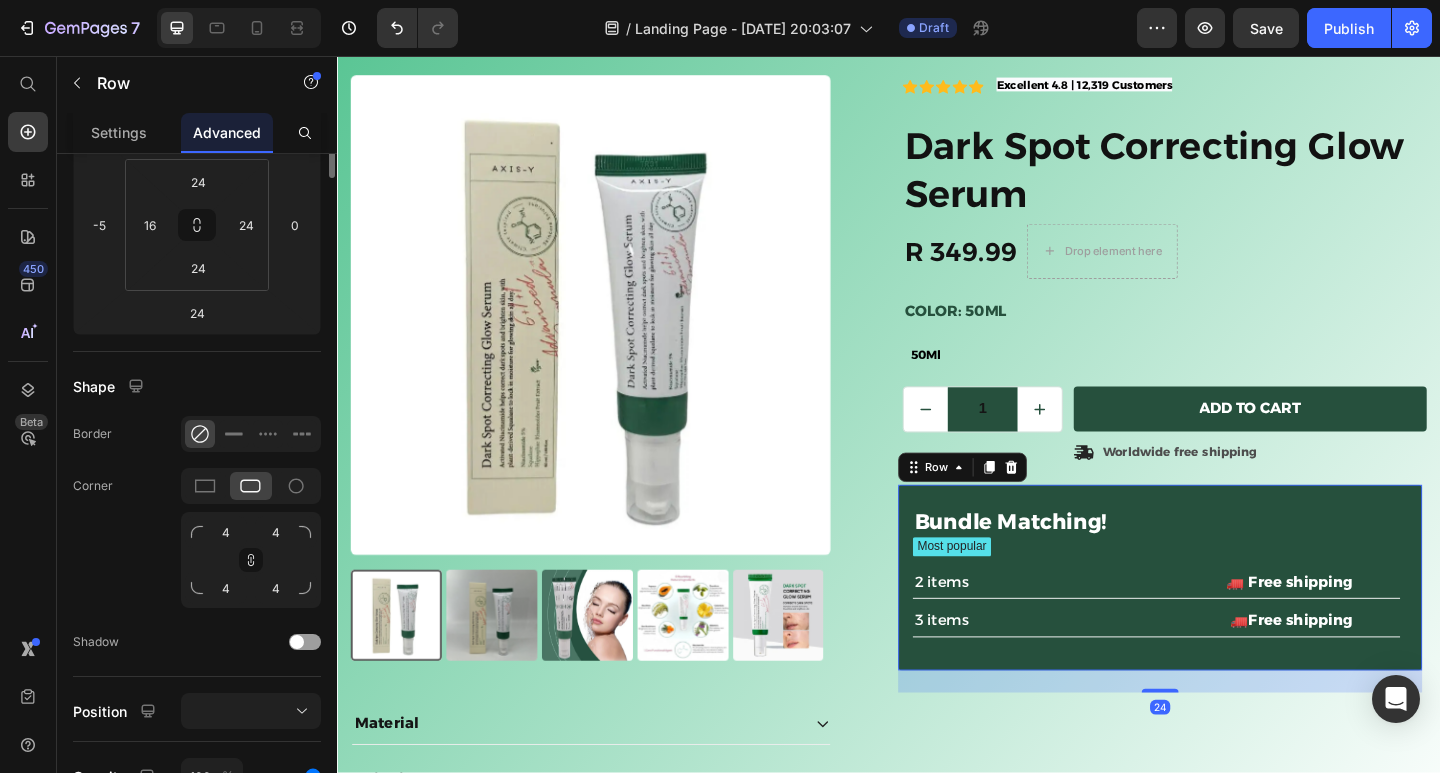 scroll, scrollTop: 0, scrollLeft: 0, axis: both 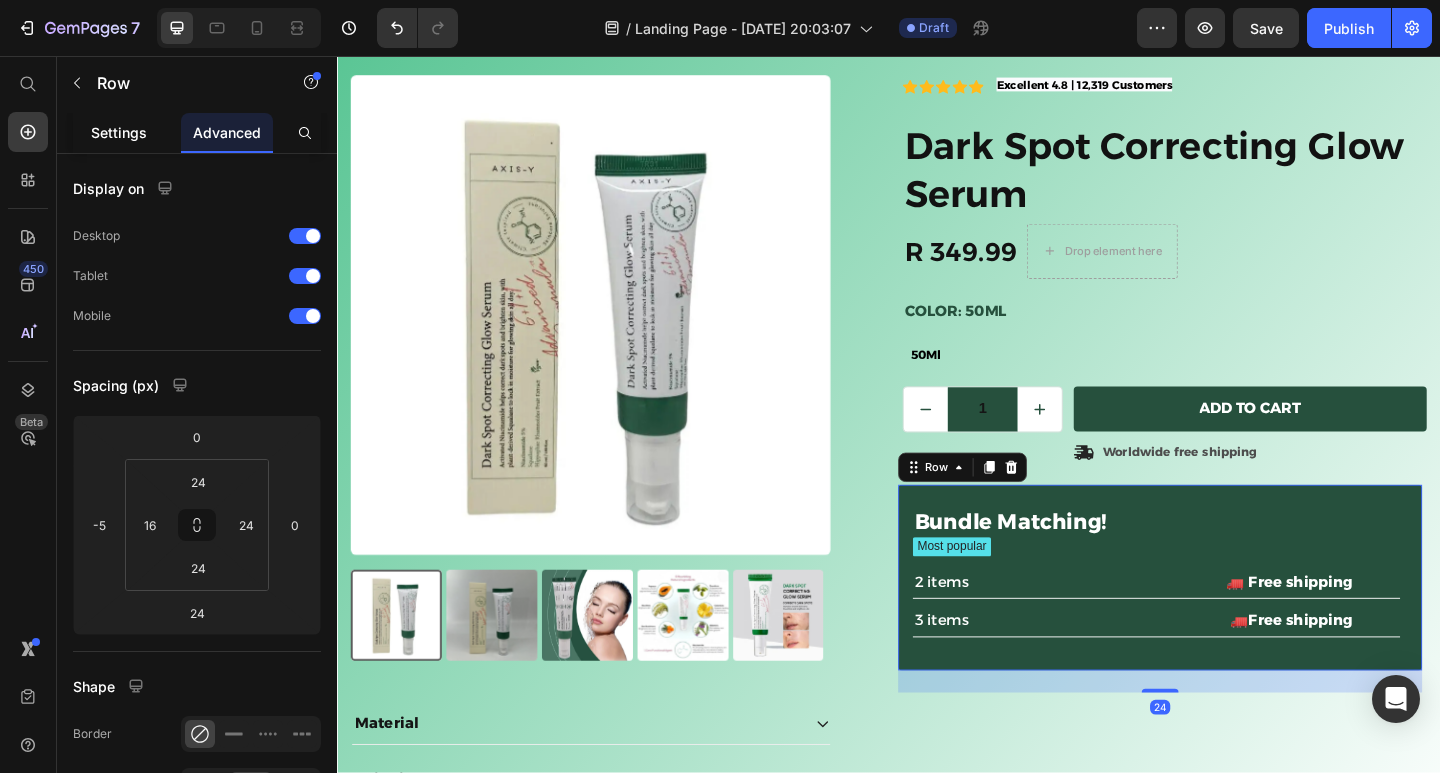 click on "Settings" at bounding box center [119, 132] 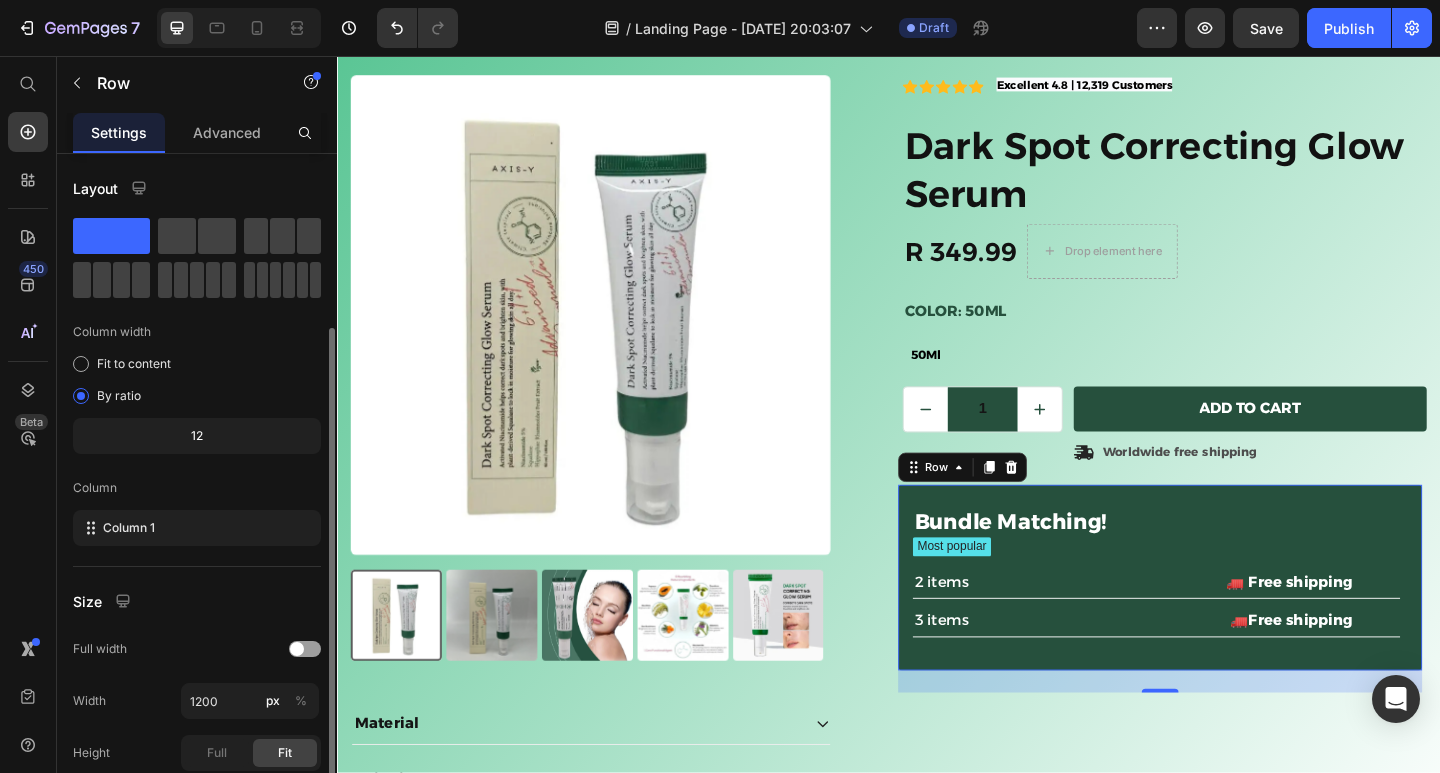 scroll, scrollTop: 236, scrollLeft: 0, axis: vertical 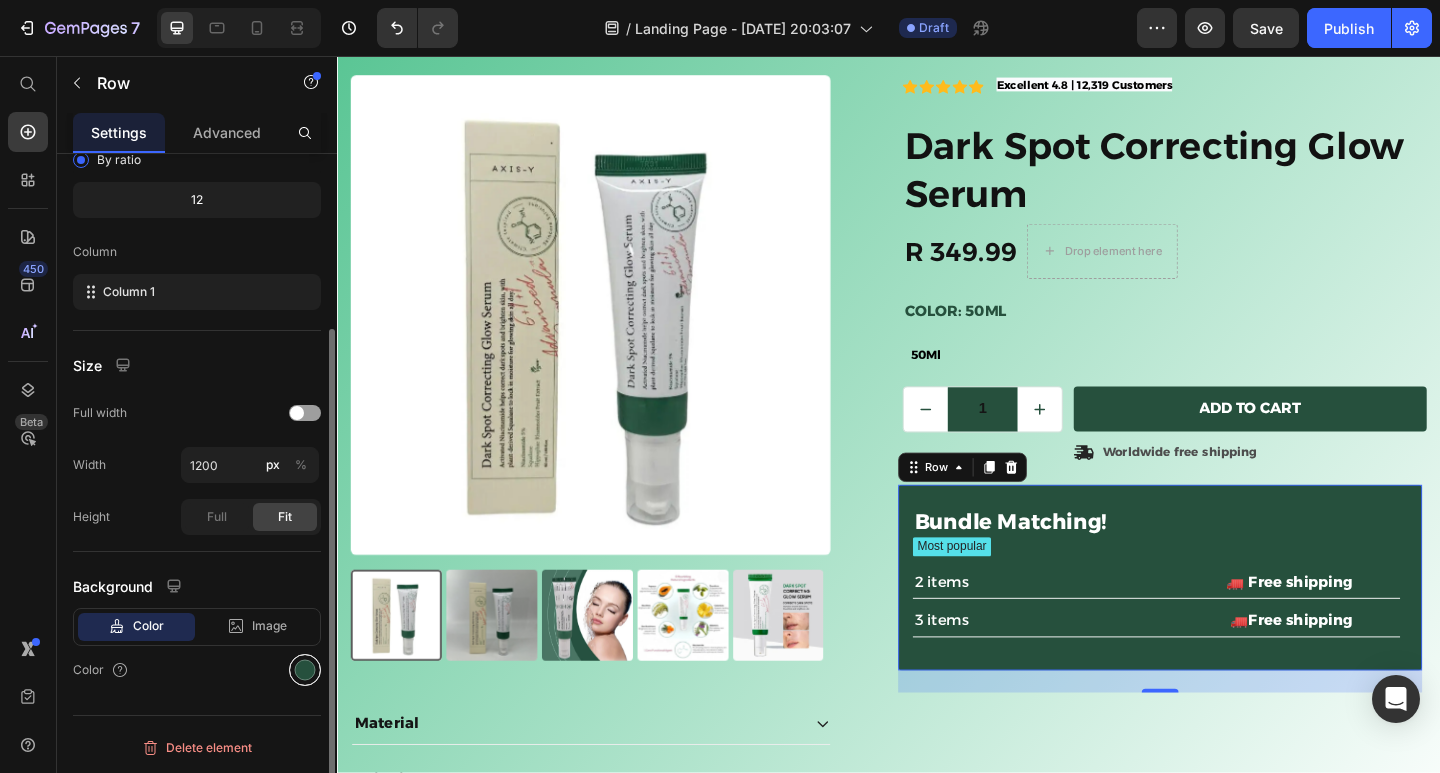 click at bounding box center [305, 670] 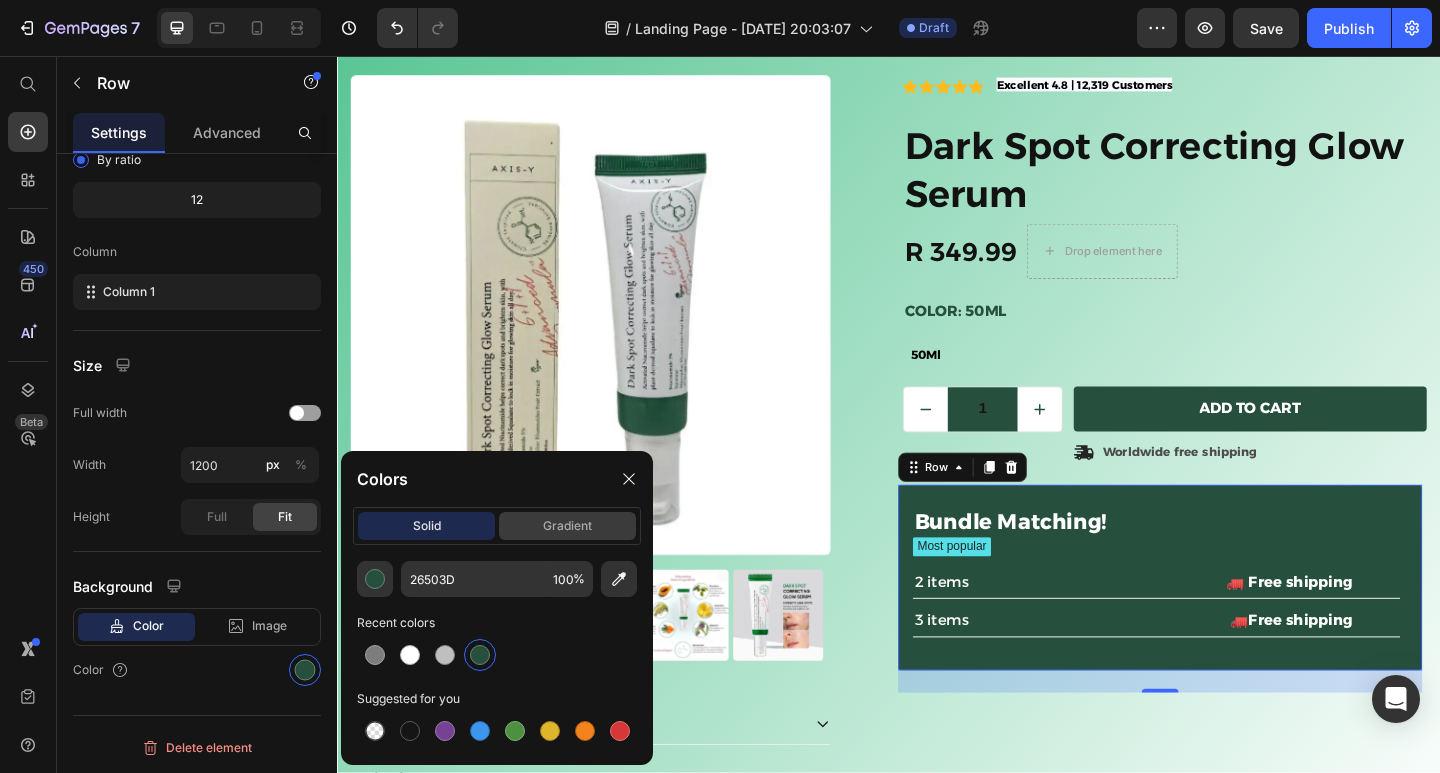 click on "gradient" 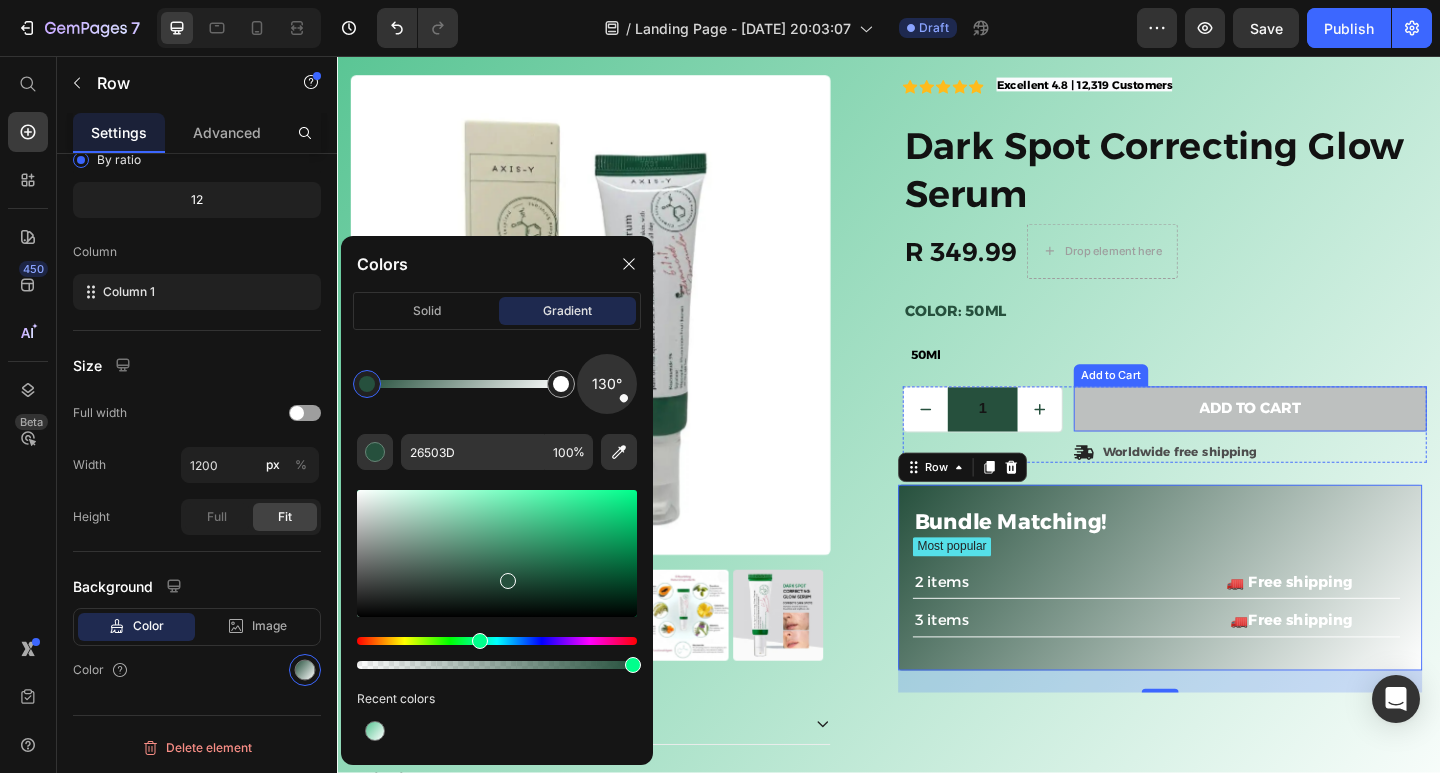click on "Add to cart" at bounding box center (1330, 440) 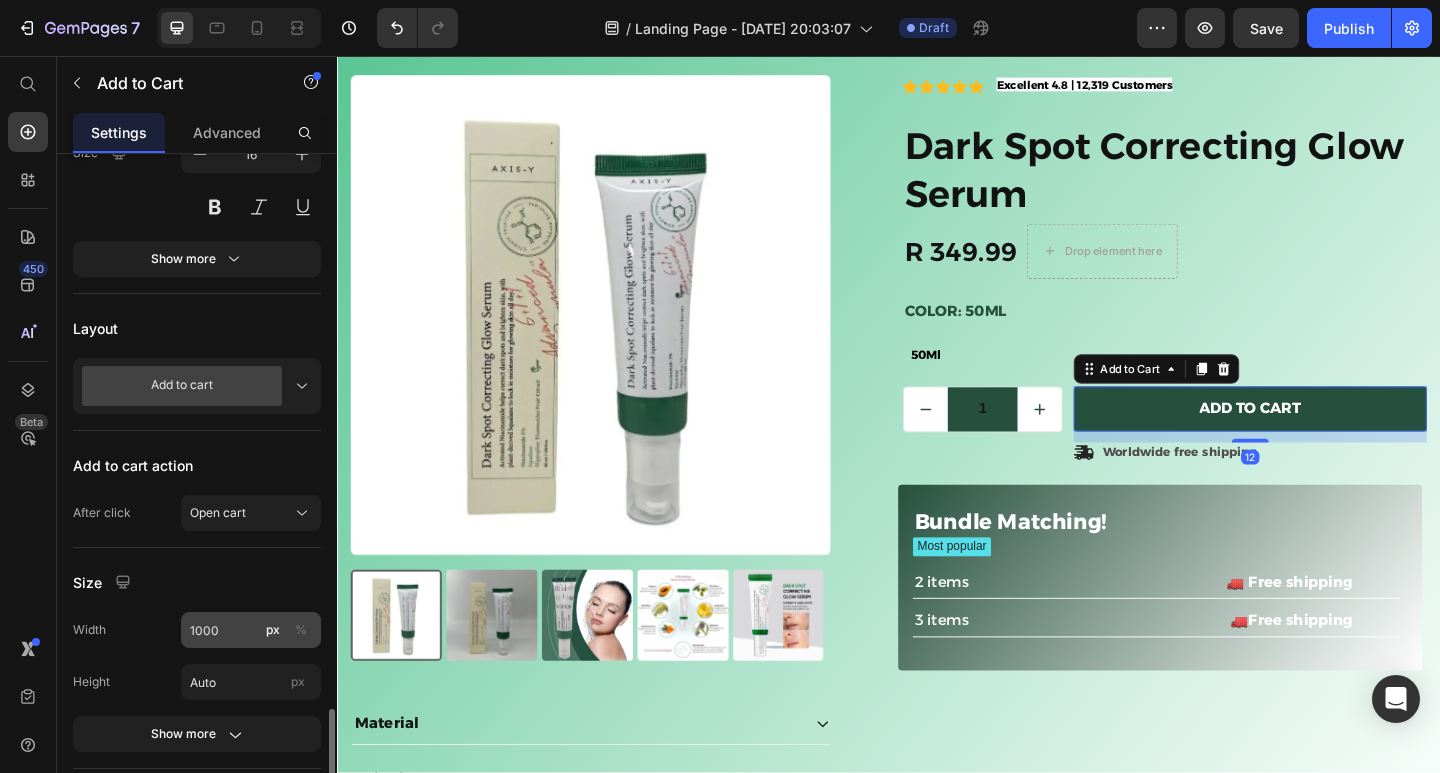 scroll, scrollTop: 700, scrollLeft: 0, axis: vertical 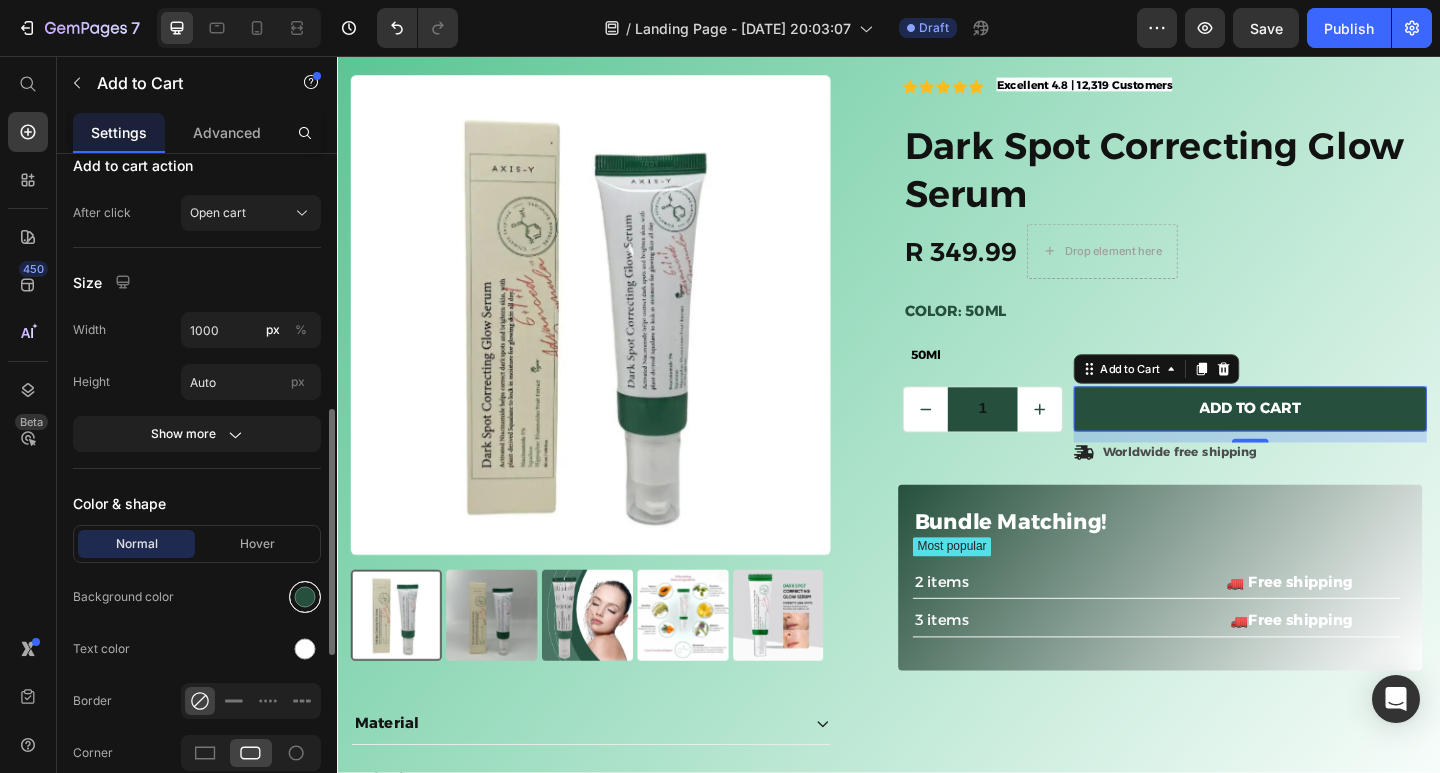 click at bounding box center (305, 597) 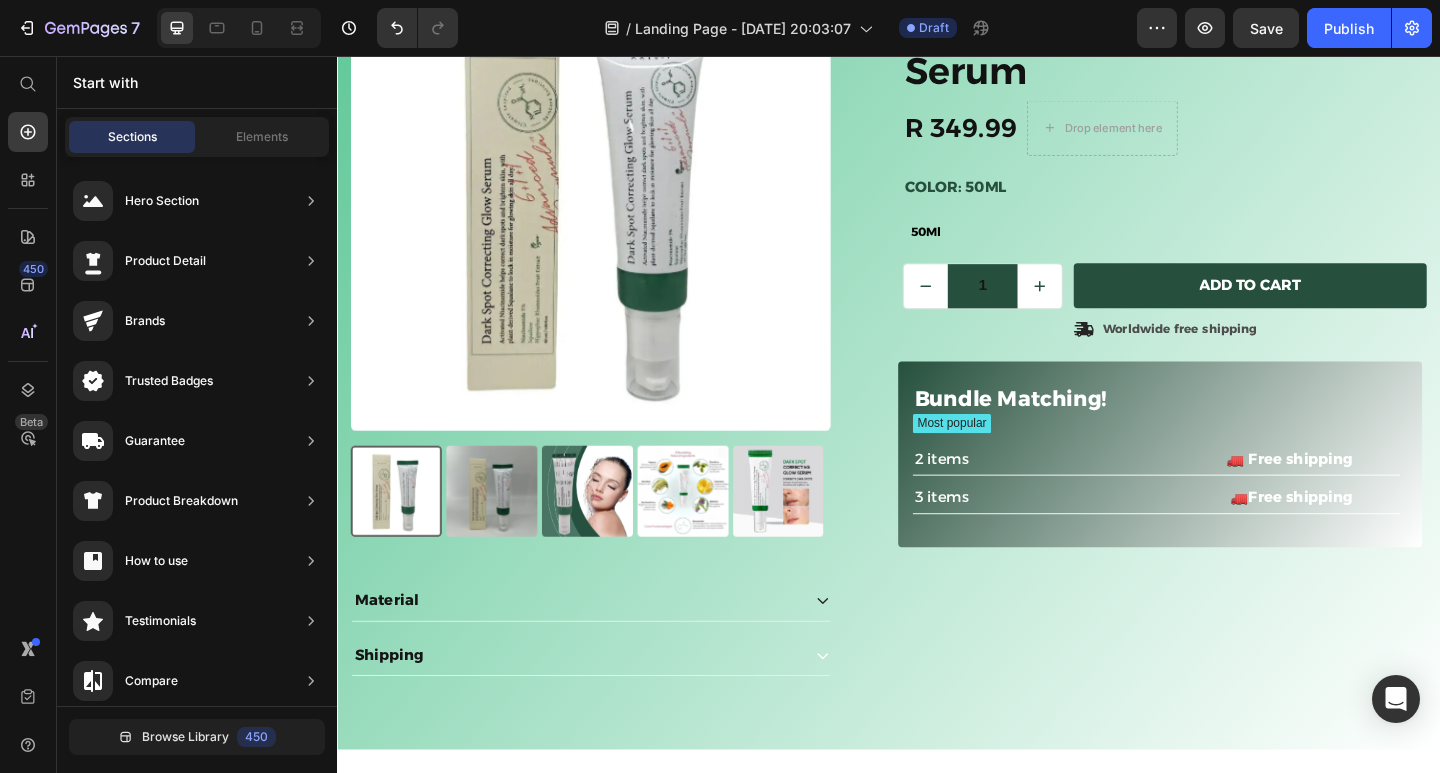scroll, scrollTop: 247, scrollLeft: 0, axis: vertical 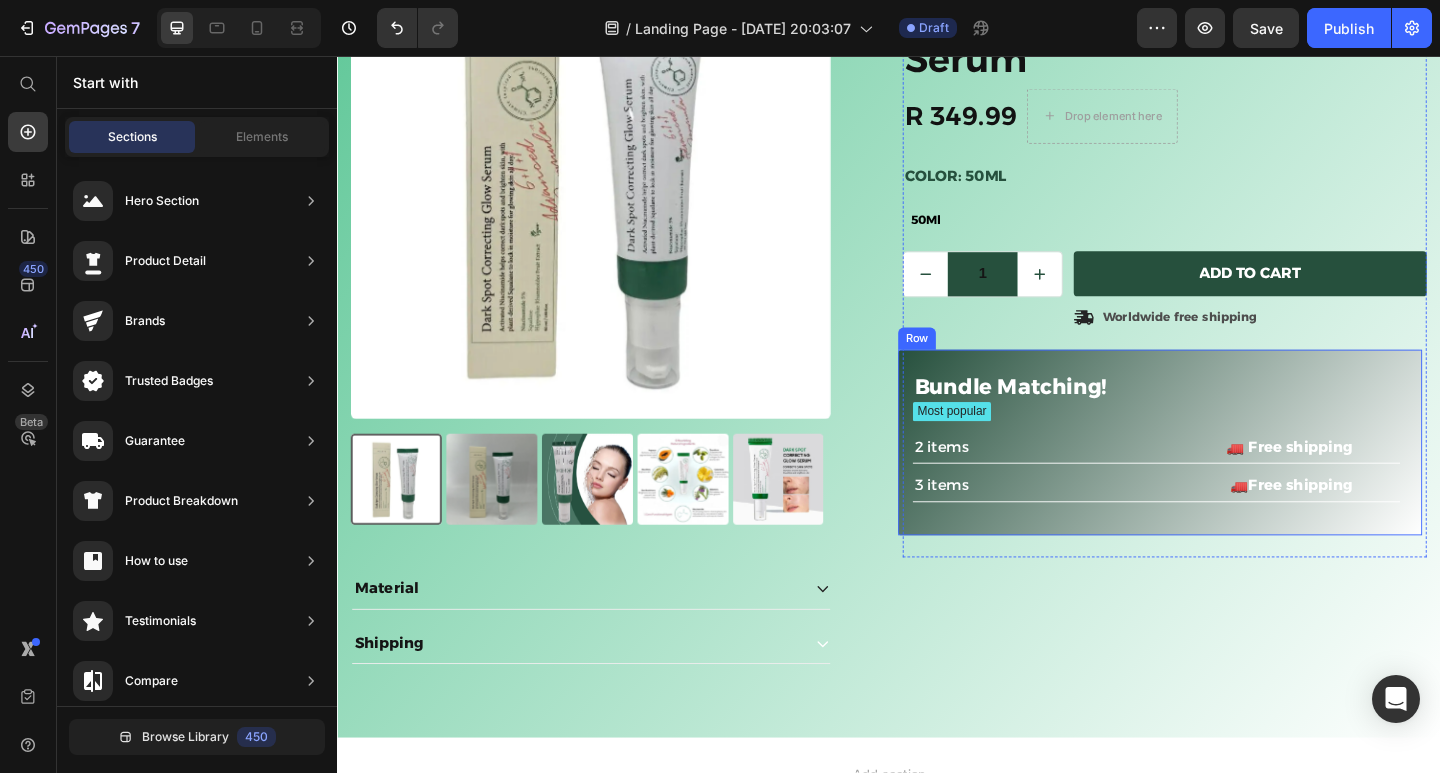 click on "Most popular" at bounding box center (1228, 443) 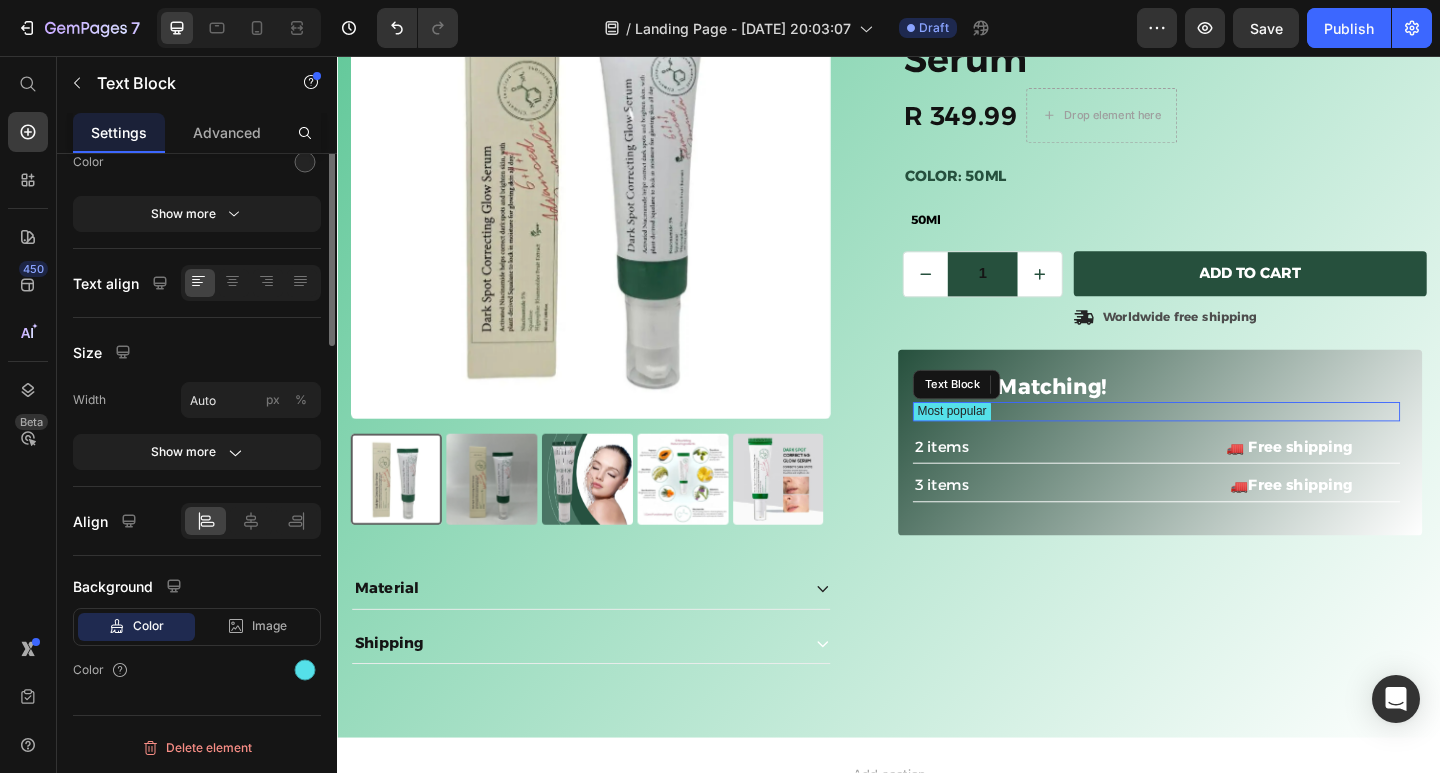 scroll, scrollTop: 0, scrollLeft: 0, axis: both 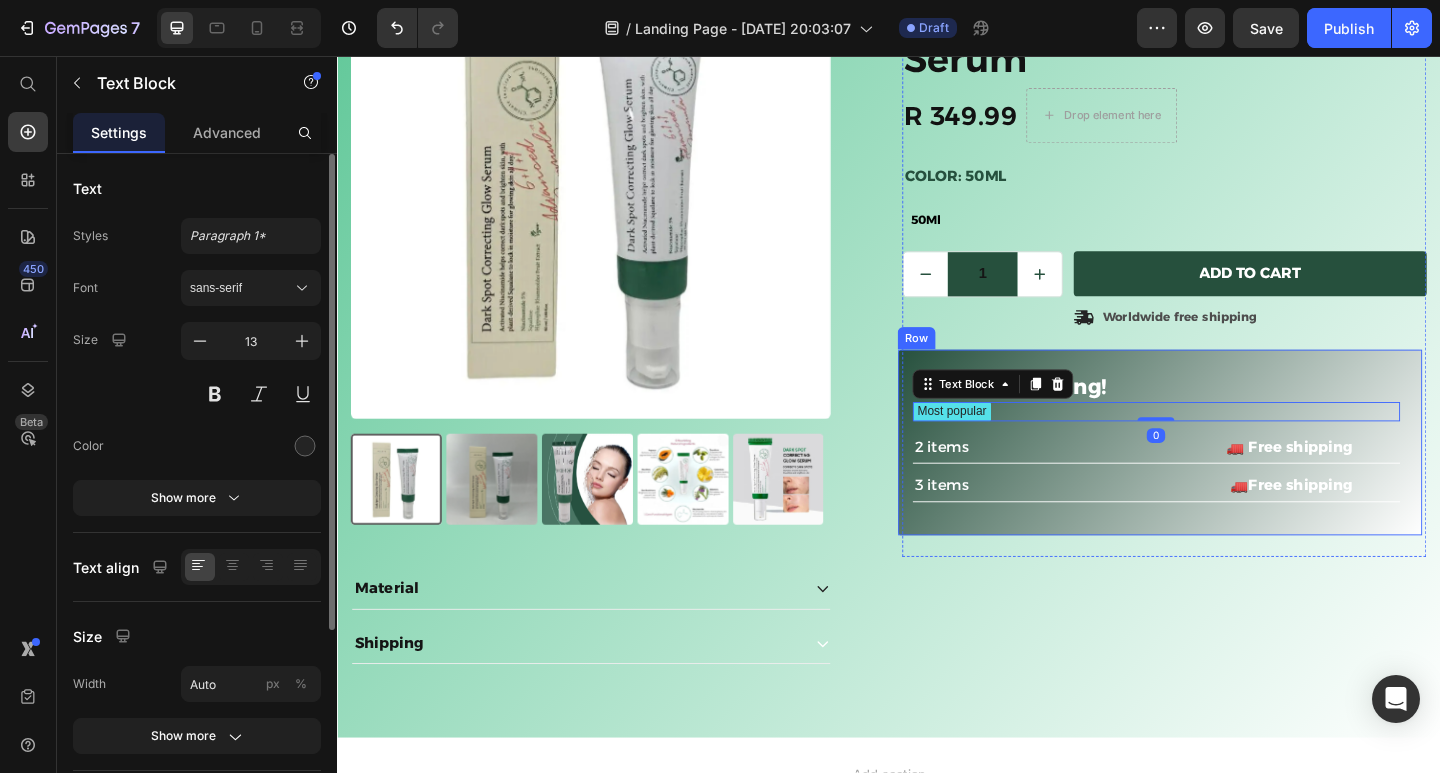 click on "Bundle Matching! Text Block Most popular Text Block   0 Row 2 items Text Block 🚛 Free shipping Text Block Row 3 items Text Block 🚛Free shipping Text Block Row Row" at bounding box center (1232, 477) 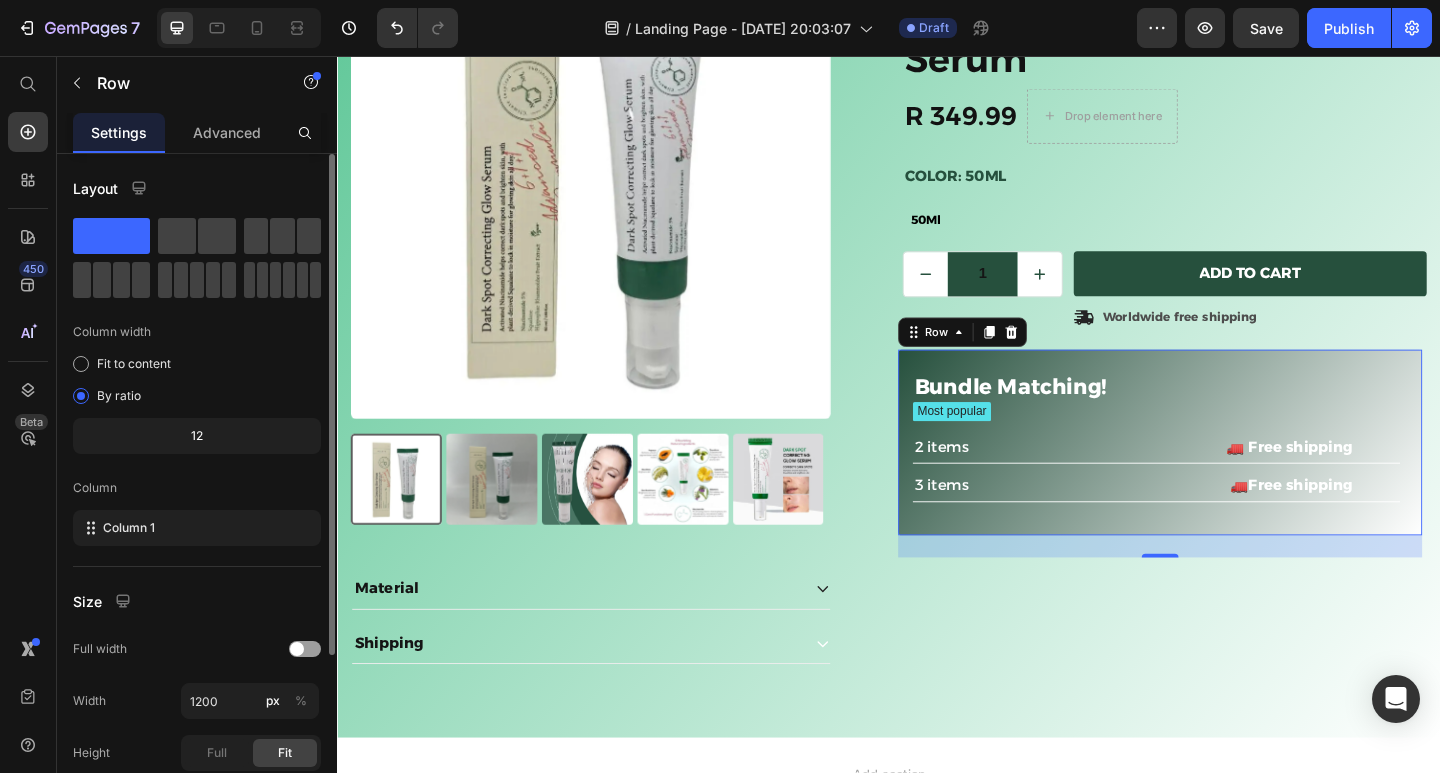 scroll, scrollTop: 236, scrollLeft: 0, axis: vertical 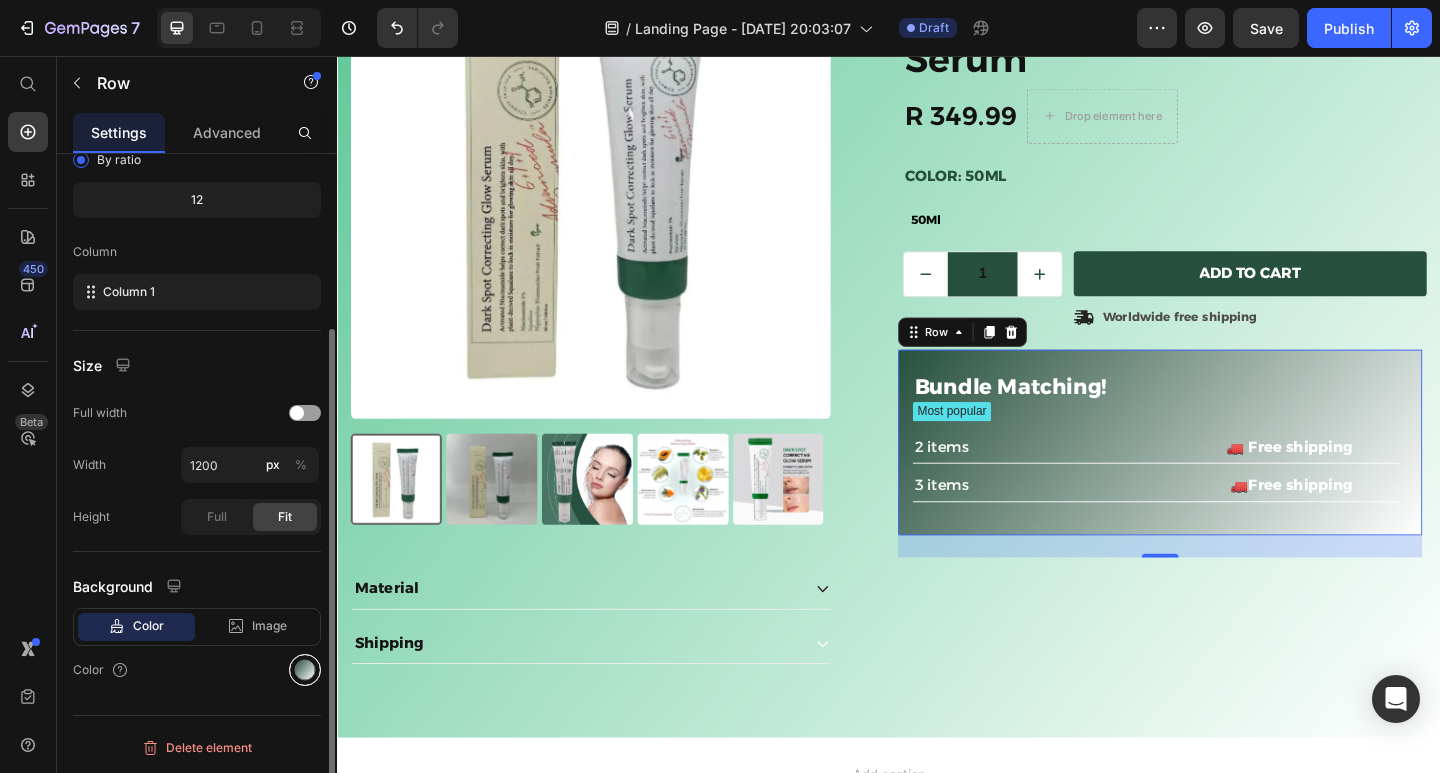 click at bounding box center (305, 670) 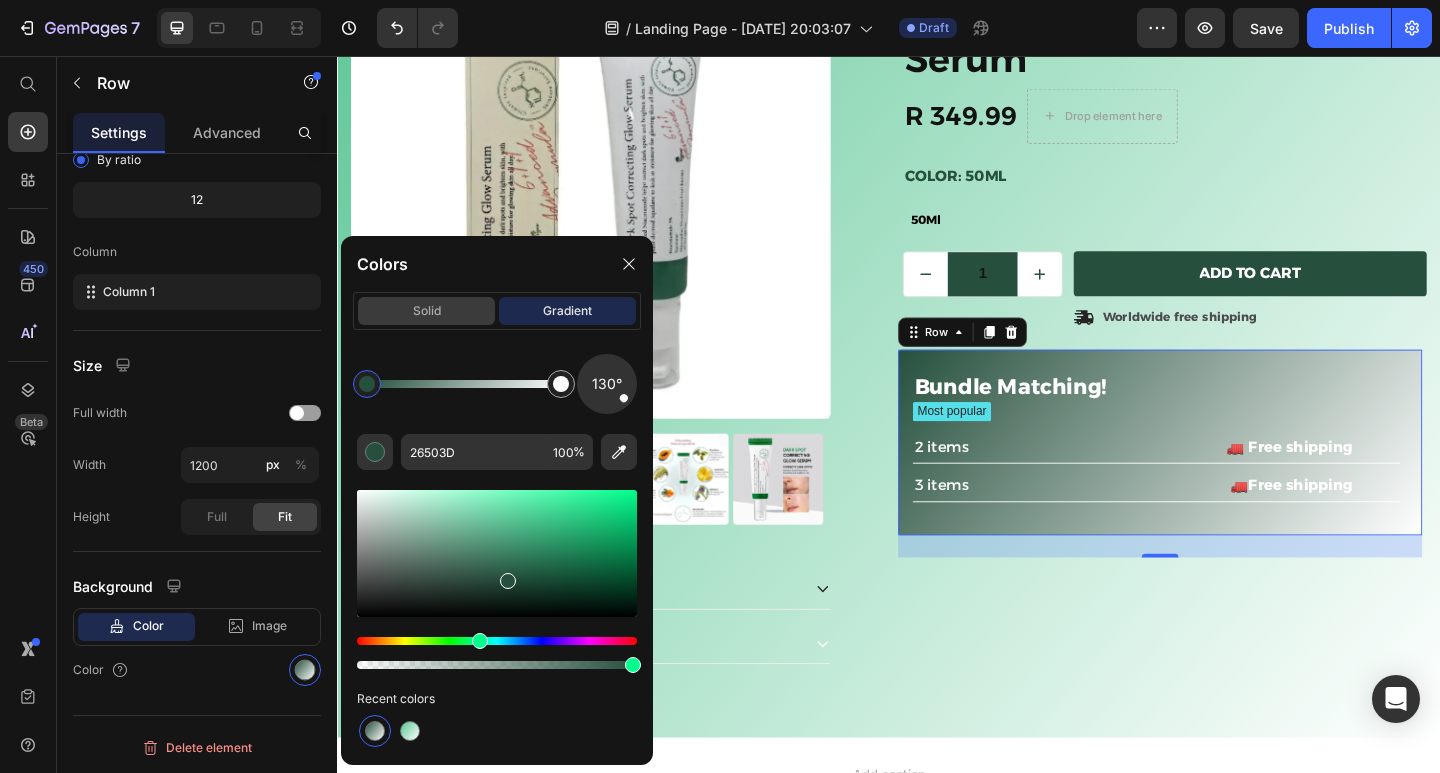 click on "solid" 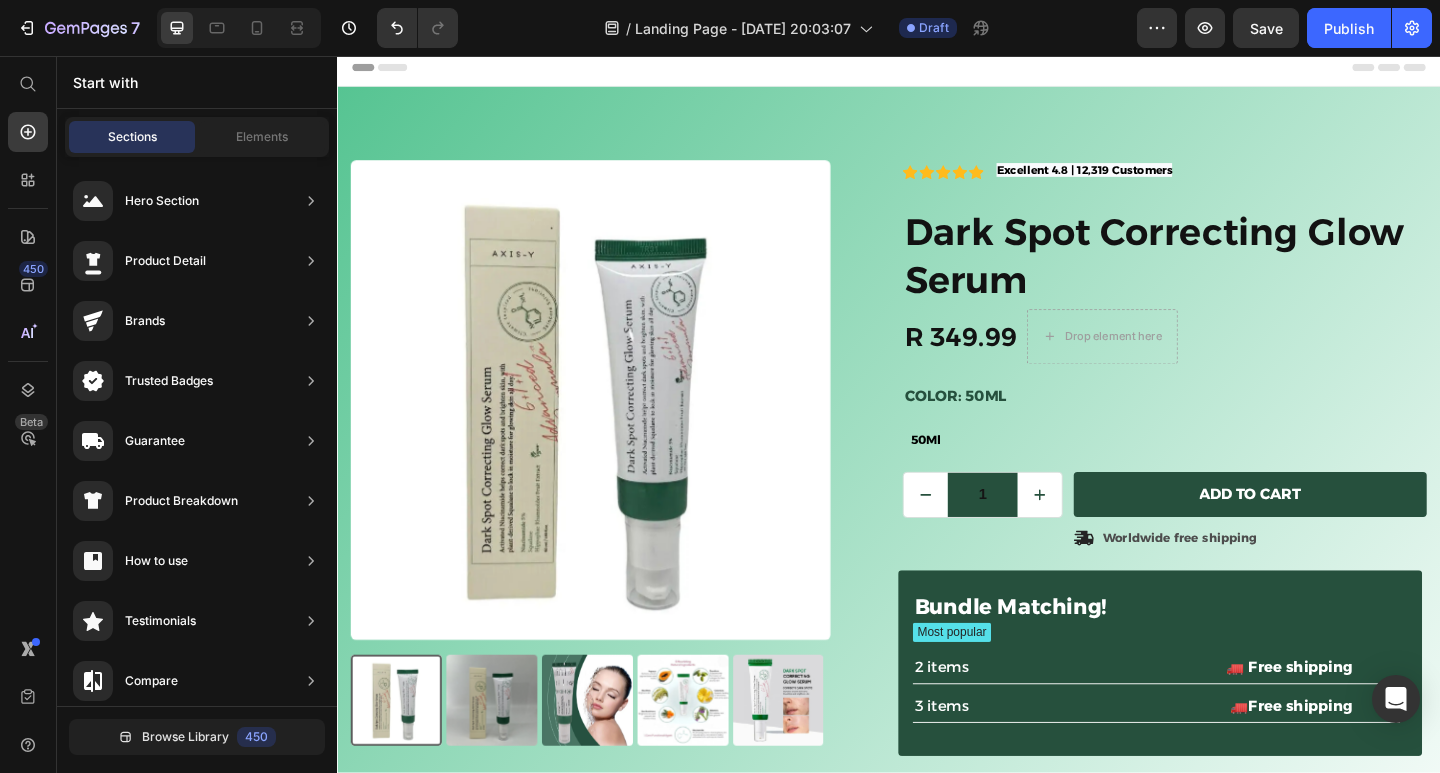 scroll, scrollTop: 0, scrollLeft: 0, axis: both 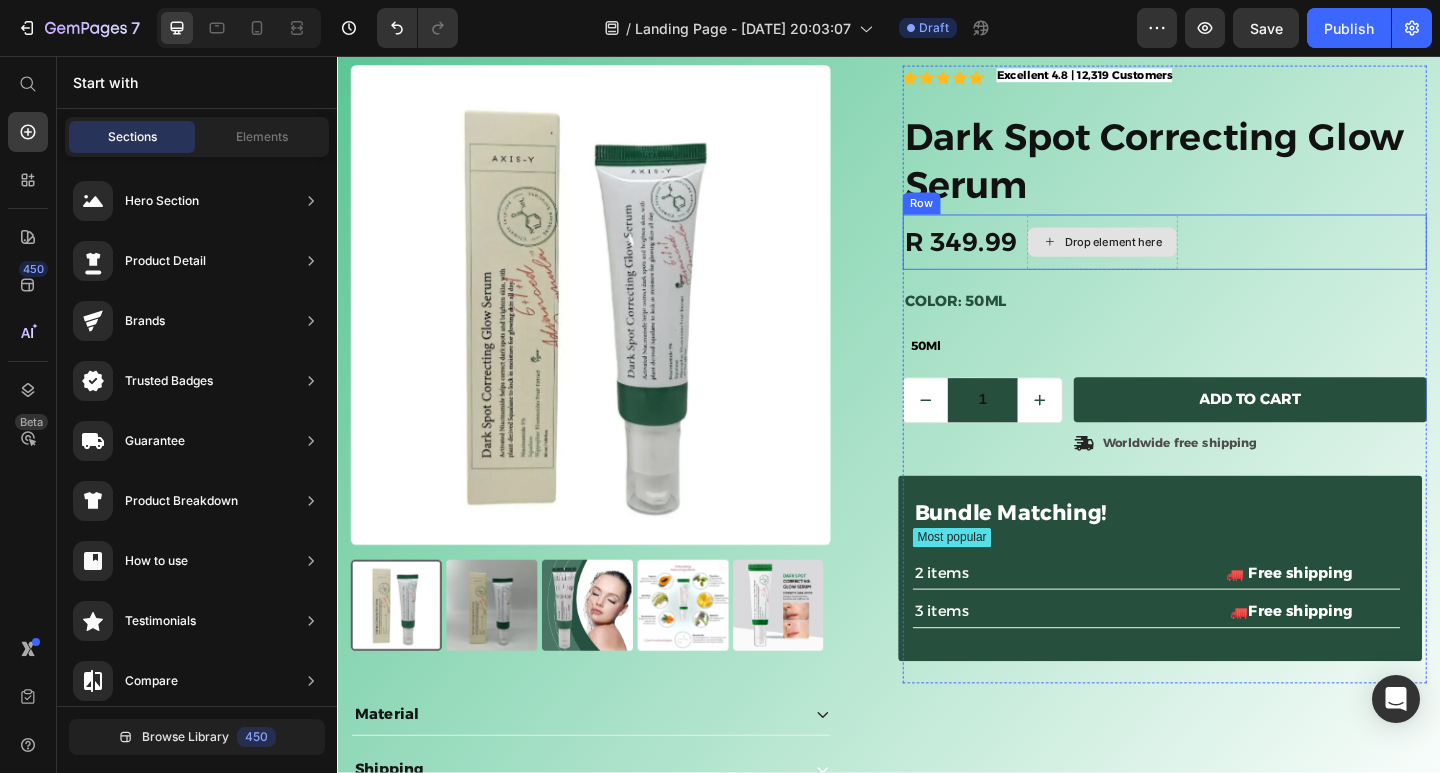 click on "Drop element here" at bounding box center [1181, 259] 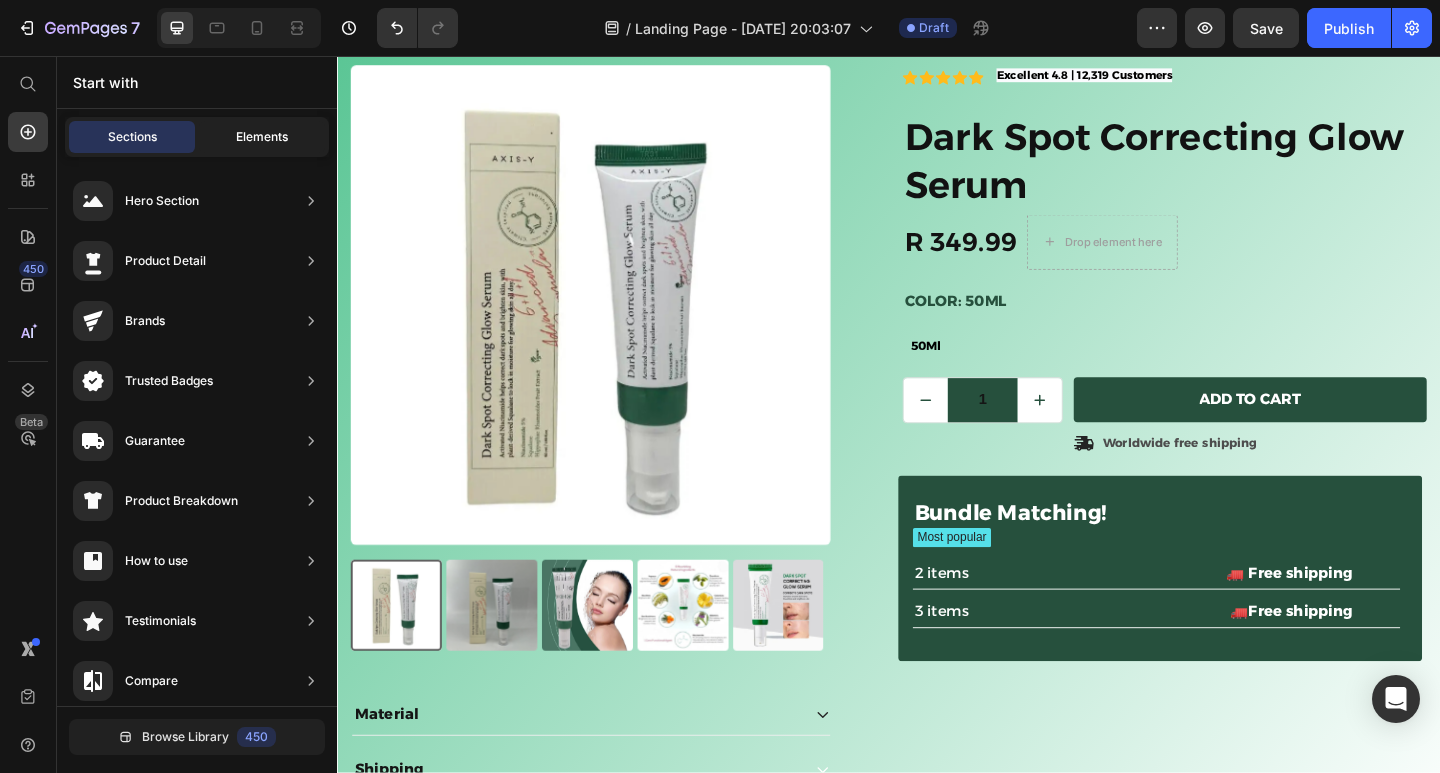 click on "Elements" at bounding box center [262, 137] 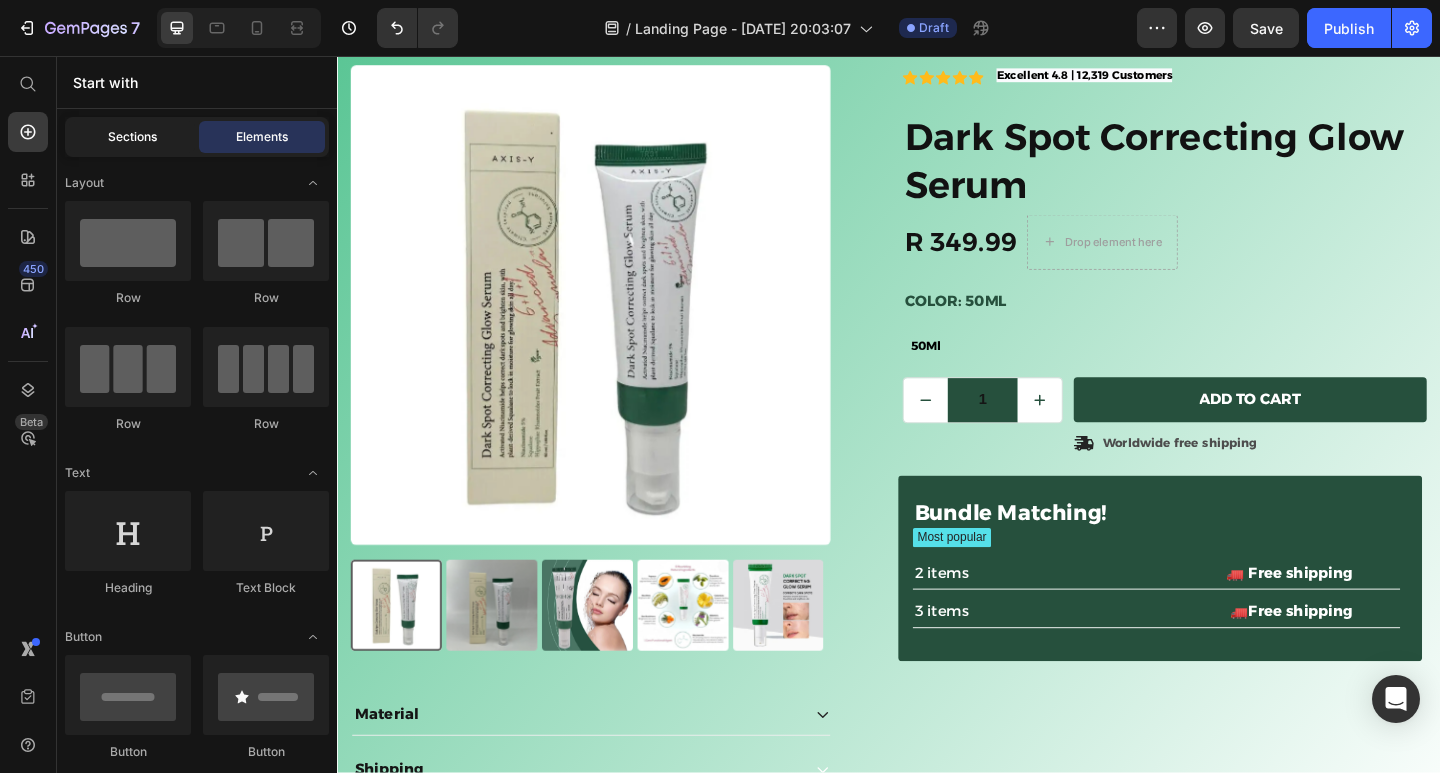 click on "Sections" 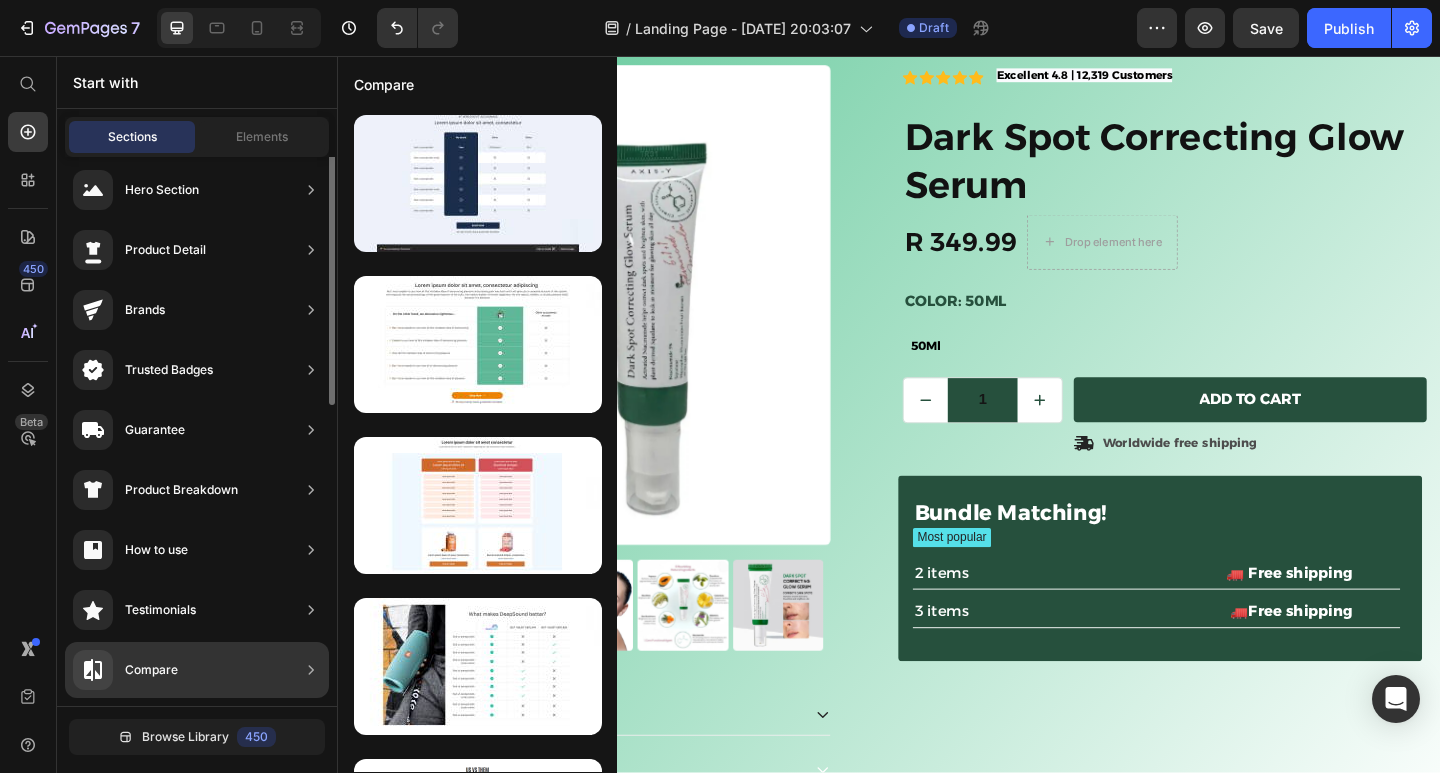 scroll, scrollTop: 0, scrollLeft: 0, axis: both 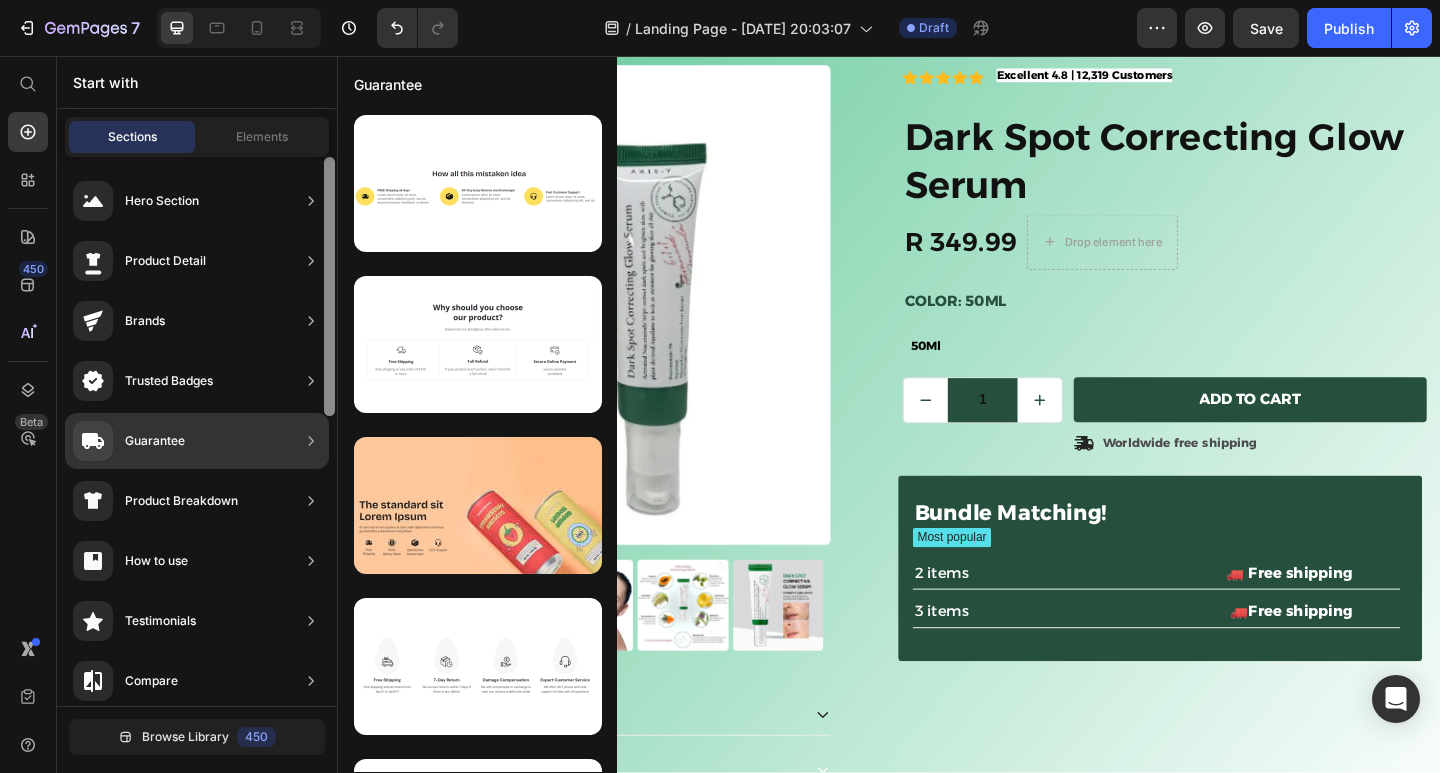 drag, startPoint x: 329, startPoint y: 396, endPoint x: 321, endPoint y: 359, distance: 37.85499 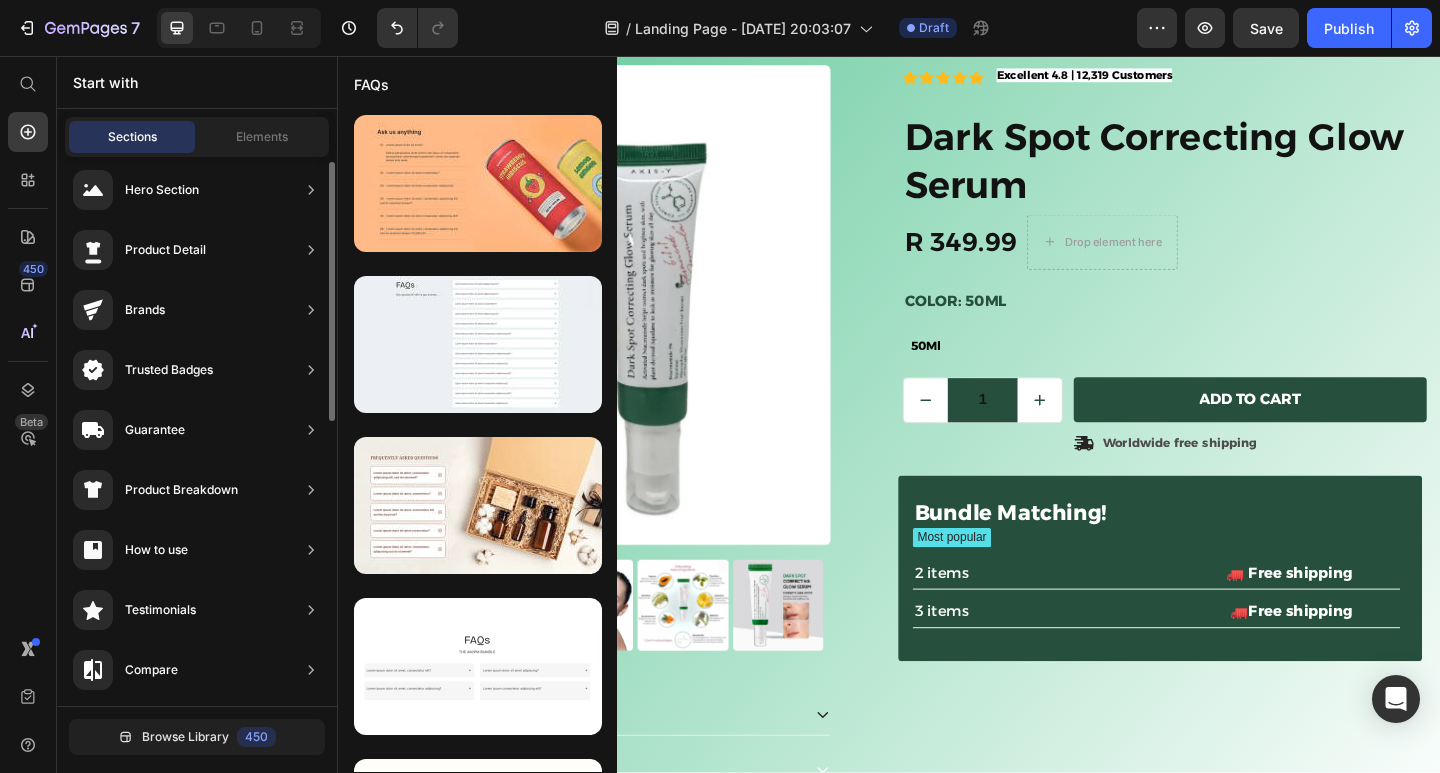 scroll, scrollTop: 0, scrollLeft: 0, axis: both 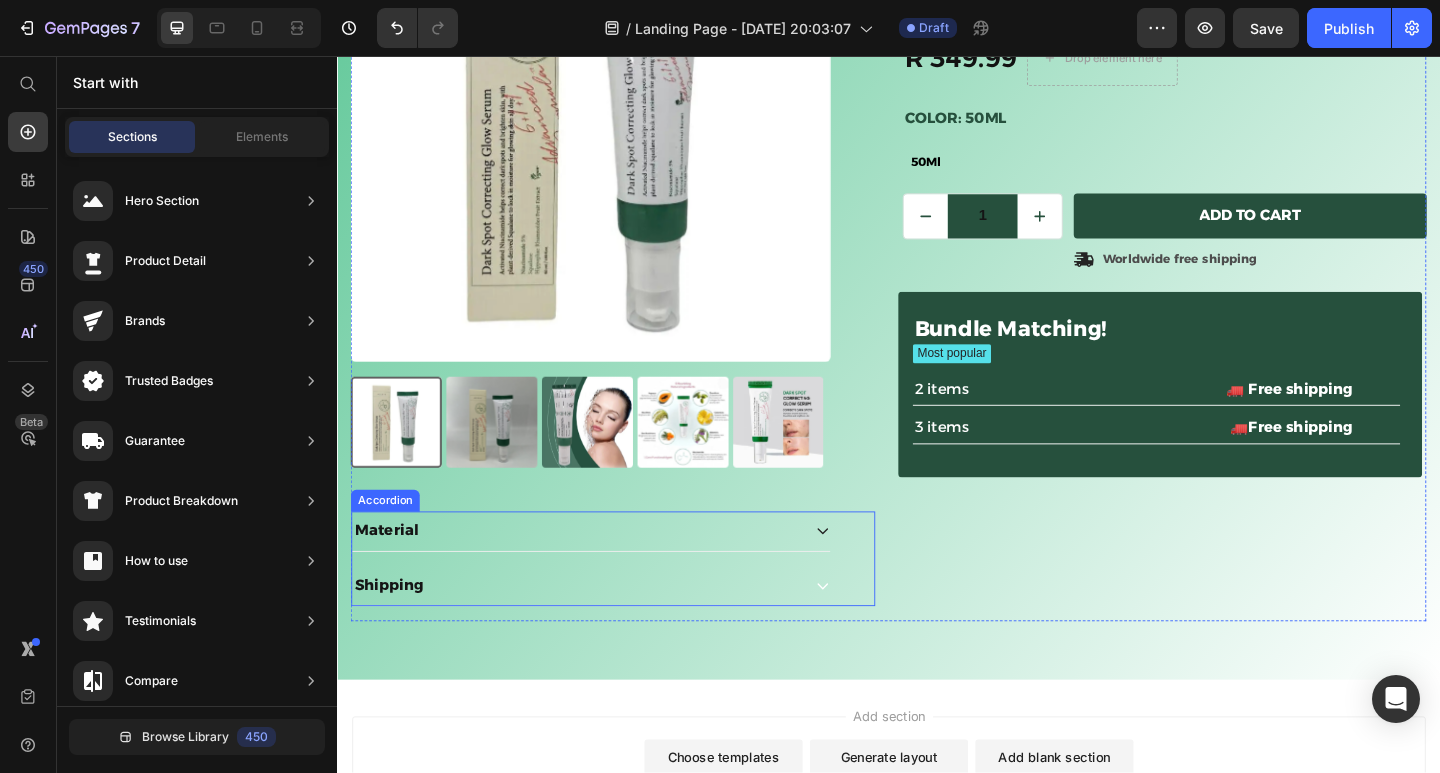 click on "Material
Shipping Accordion" at bounding box center (637, 604) 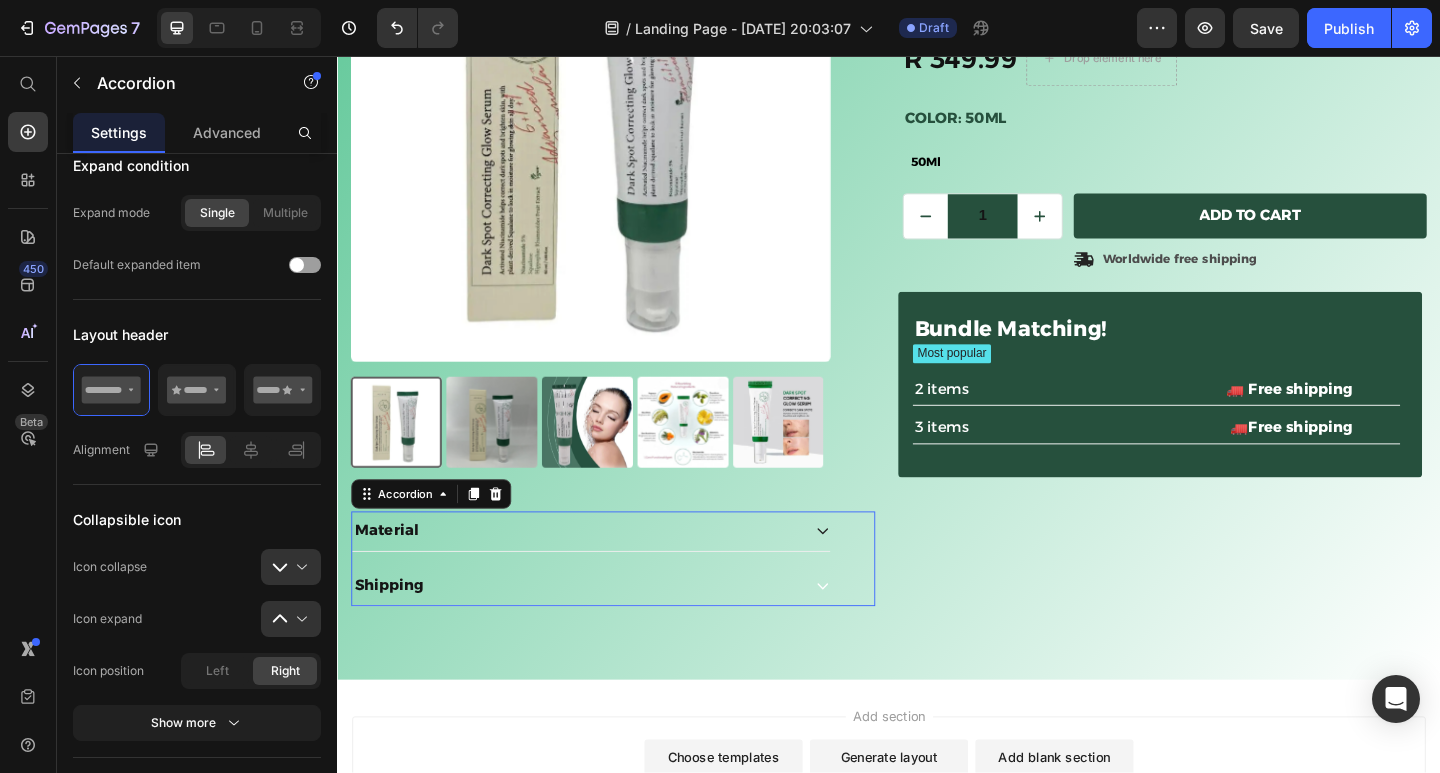 scroll, scrollTop: 0, scrollLeft: 0, axis: both 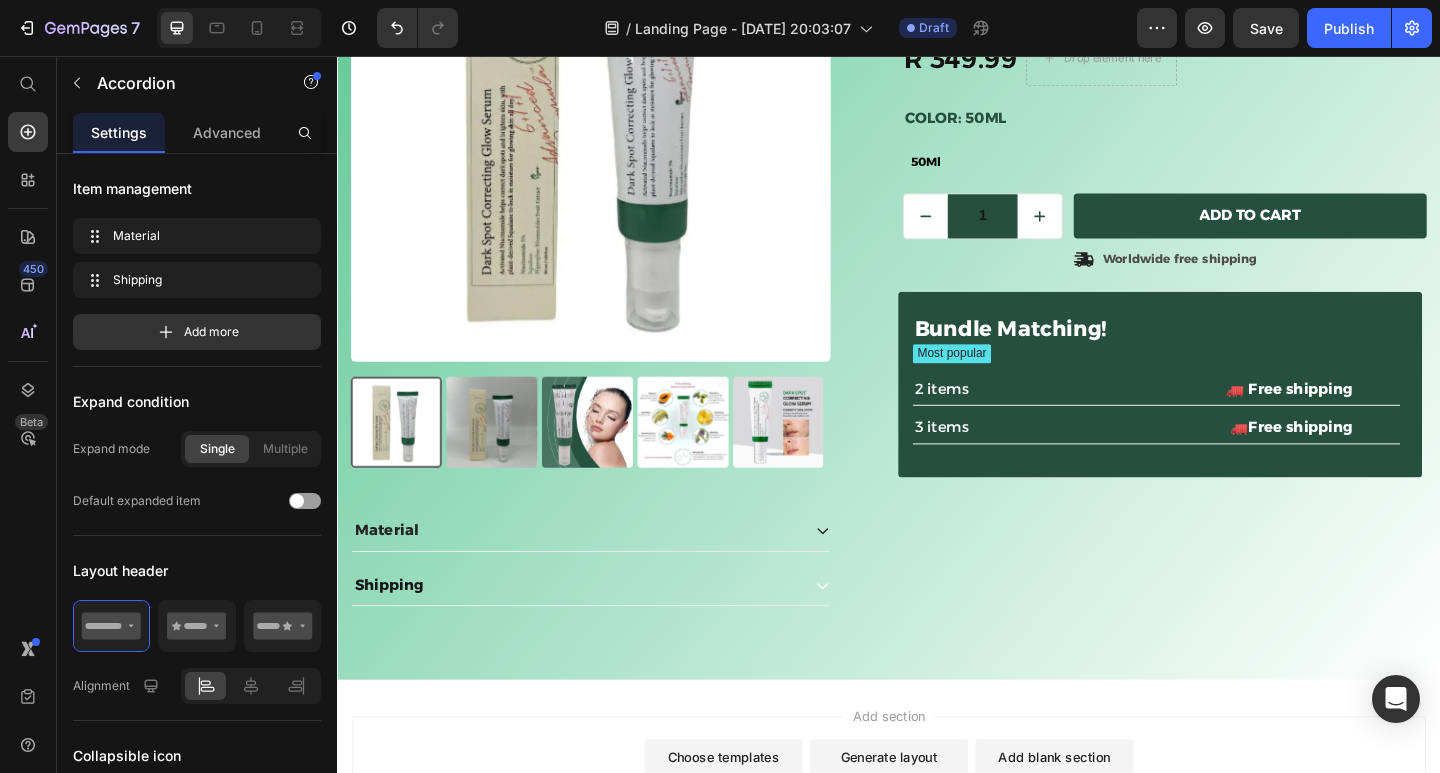 click 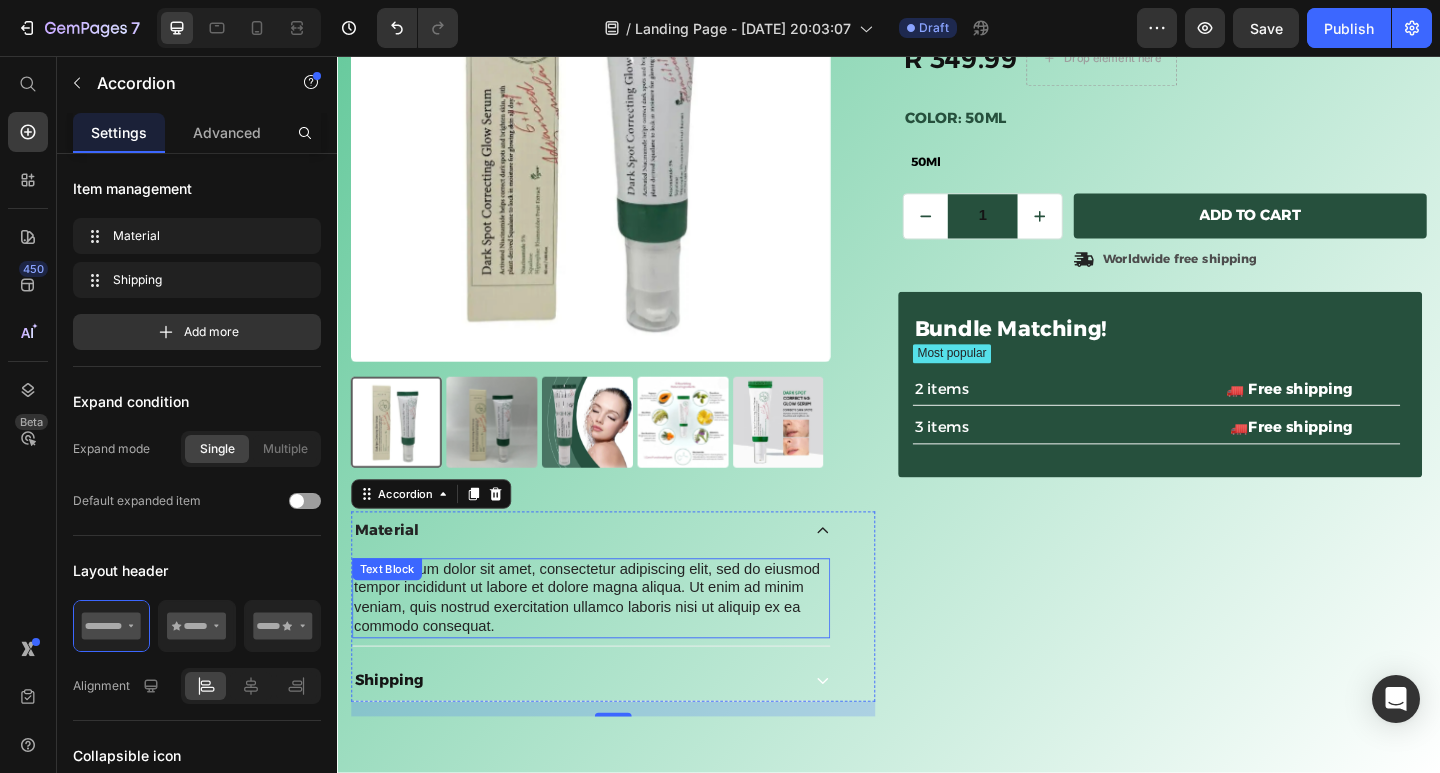 click on "Lorem ipsum dolor sit amet, consectetur adipiscing elit, sed do eiusmod tempor incididunt ut labore et dolore magna aliqua. Ut enim ad minim veniam, quis nostrud exercitation ullamco laboris nisi ut aliquip ex ea commodo consequat." at bounding box center [613, 646] 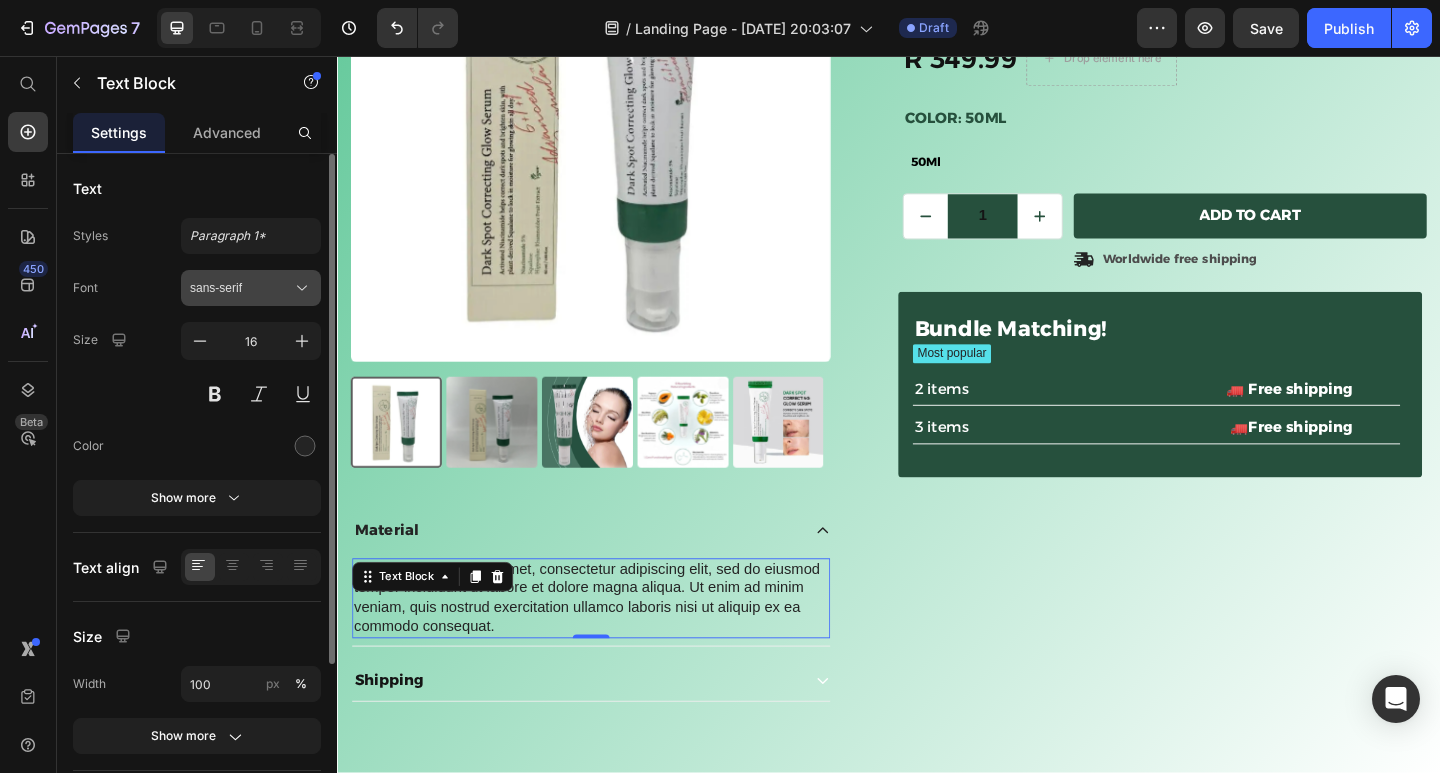 click on "sans-serif" at bounding box center (241, 288) 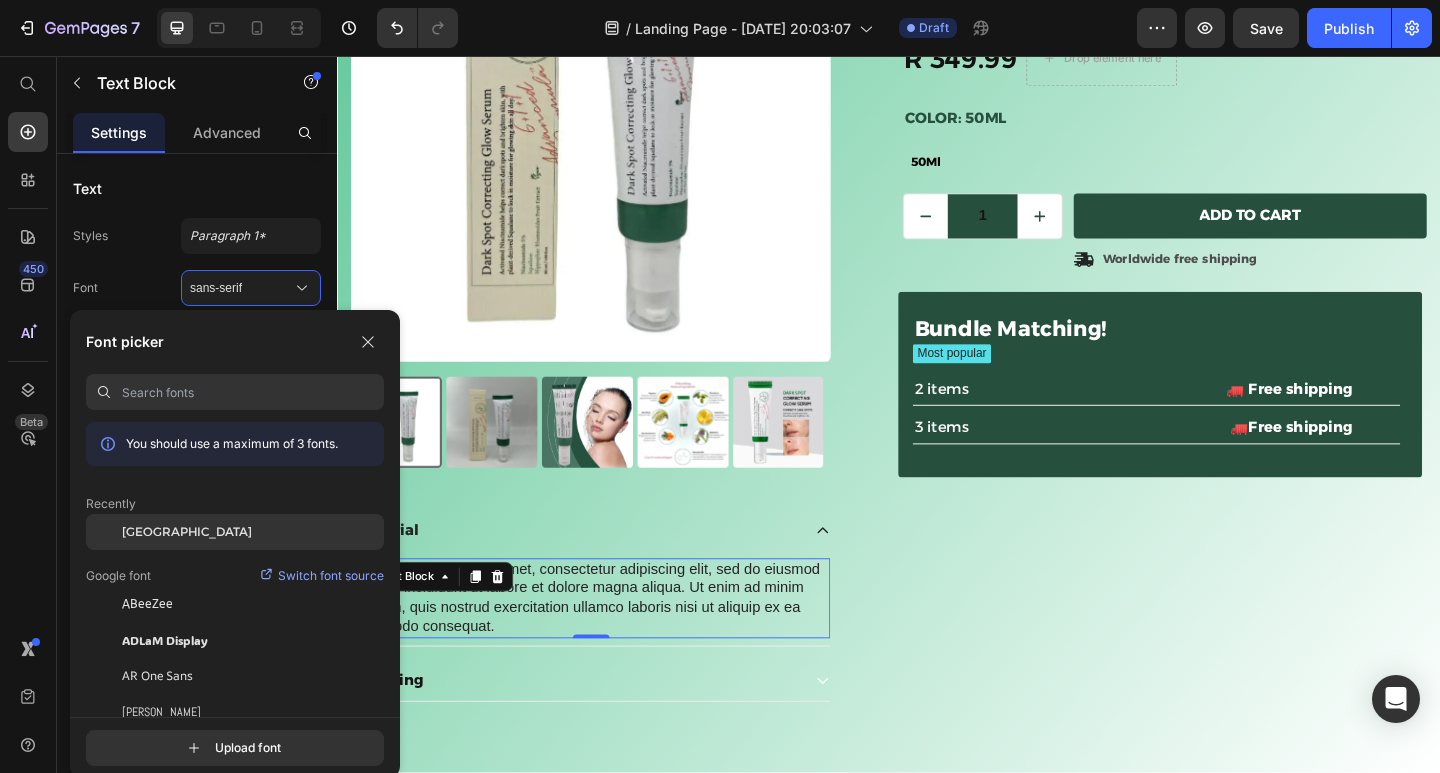 click on "[GEOGRAPHIC_DATA]" 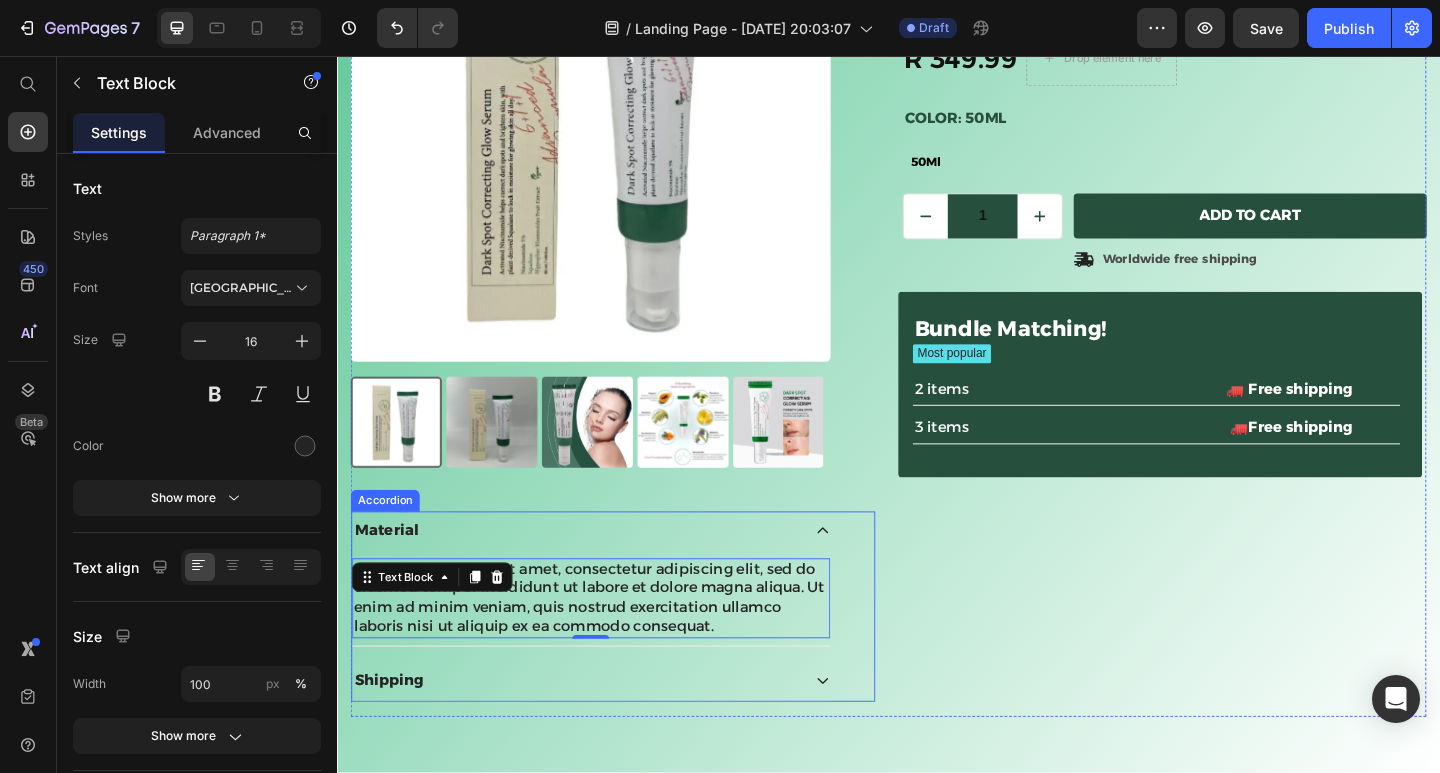 click on "Shipping" at bounding box center [597, 736] 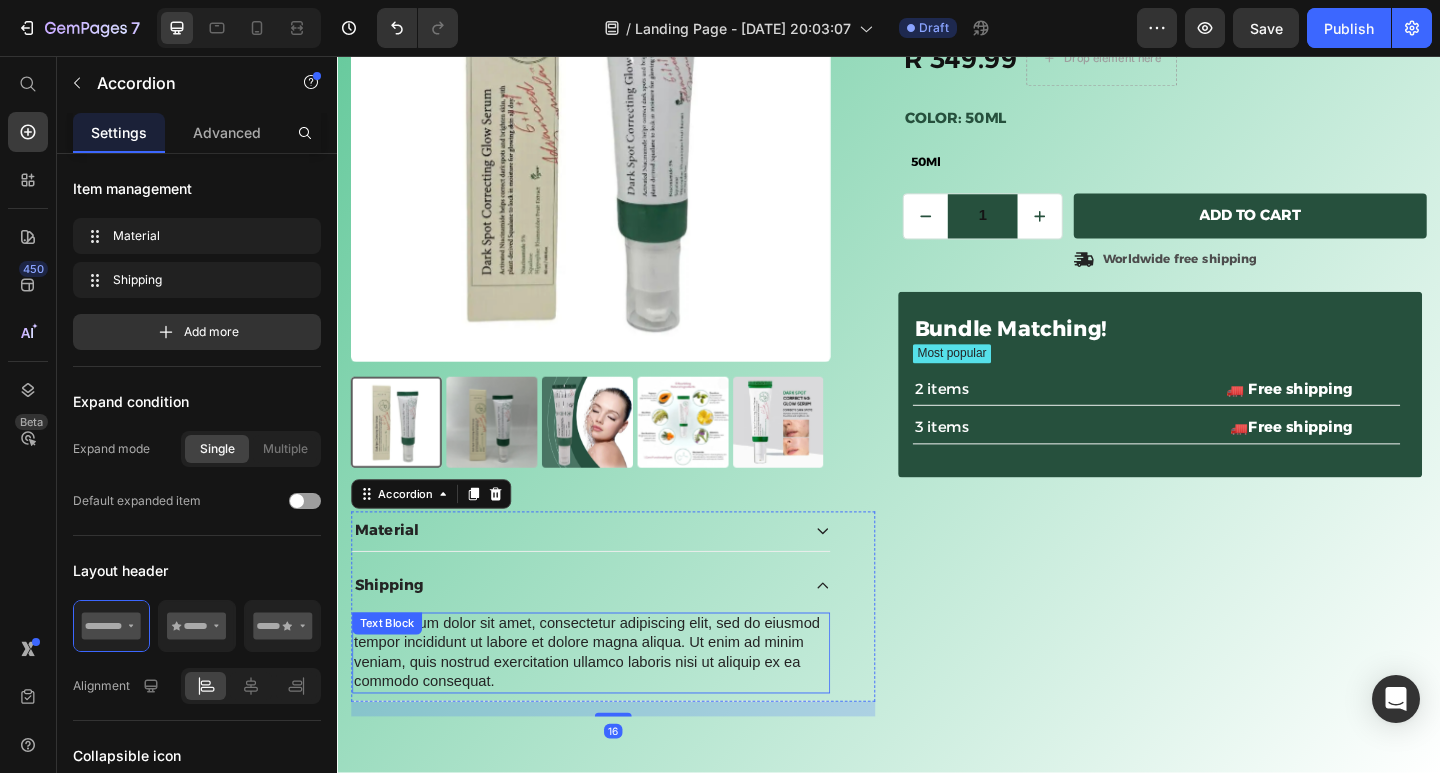click on "Lorem ipsum dolor sit amet, consectetur adipiscing elit, sed do eiusmod tempor incididunt ut labore et dolore magna aliqua. Ut enim ad minim veniam, quis nostrud exercitation ullamco laboris nisi ut aliquip ex ea commodo consequat." at bounding box center (613, 705) 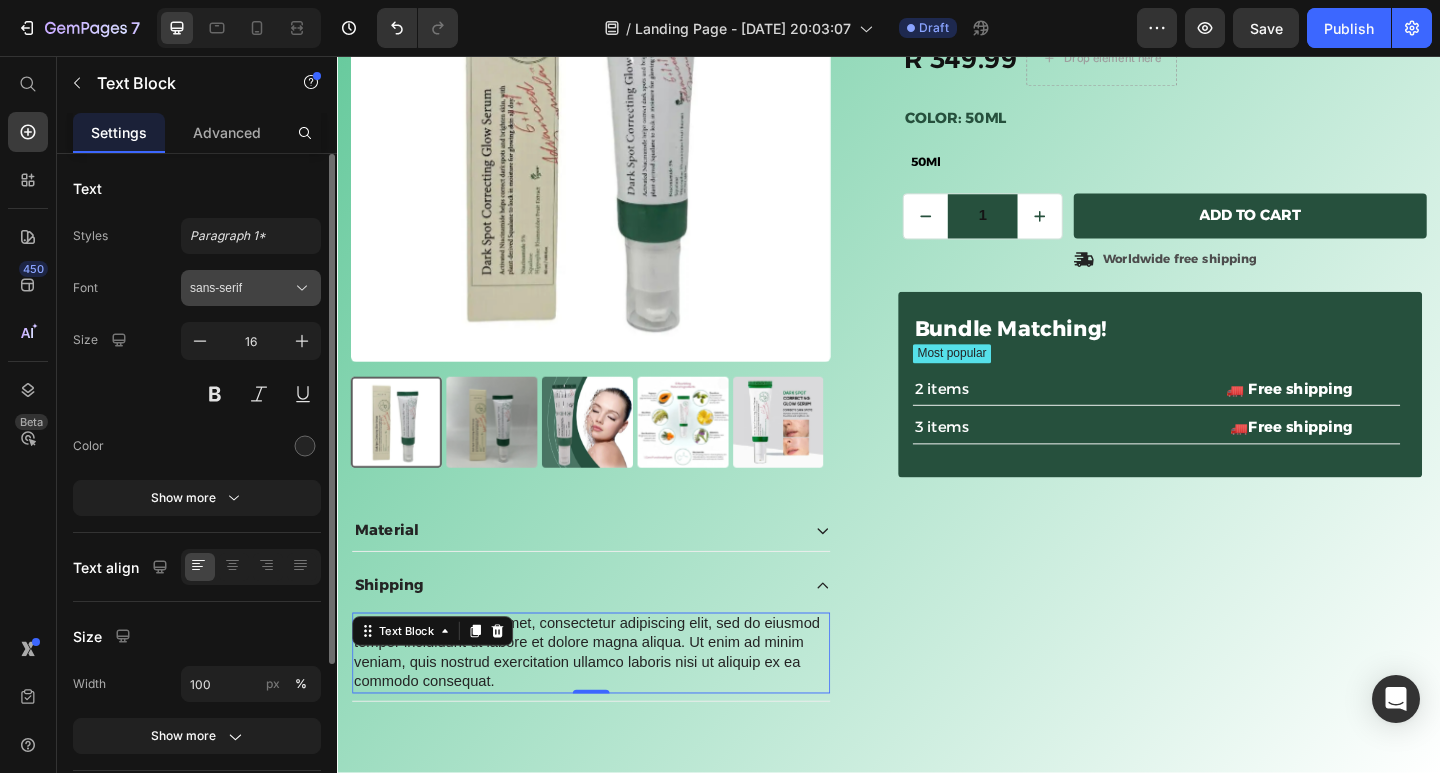 click on "sans-serif" at bounding box center [241, 288] 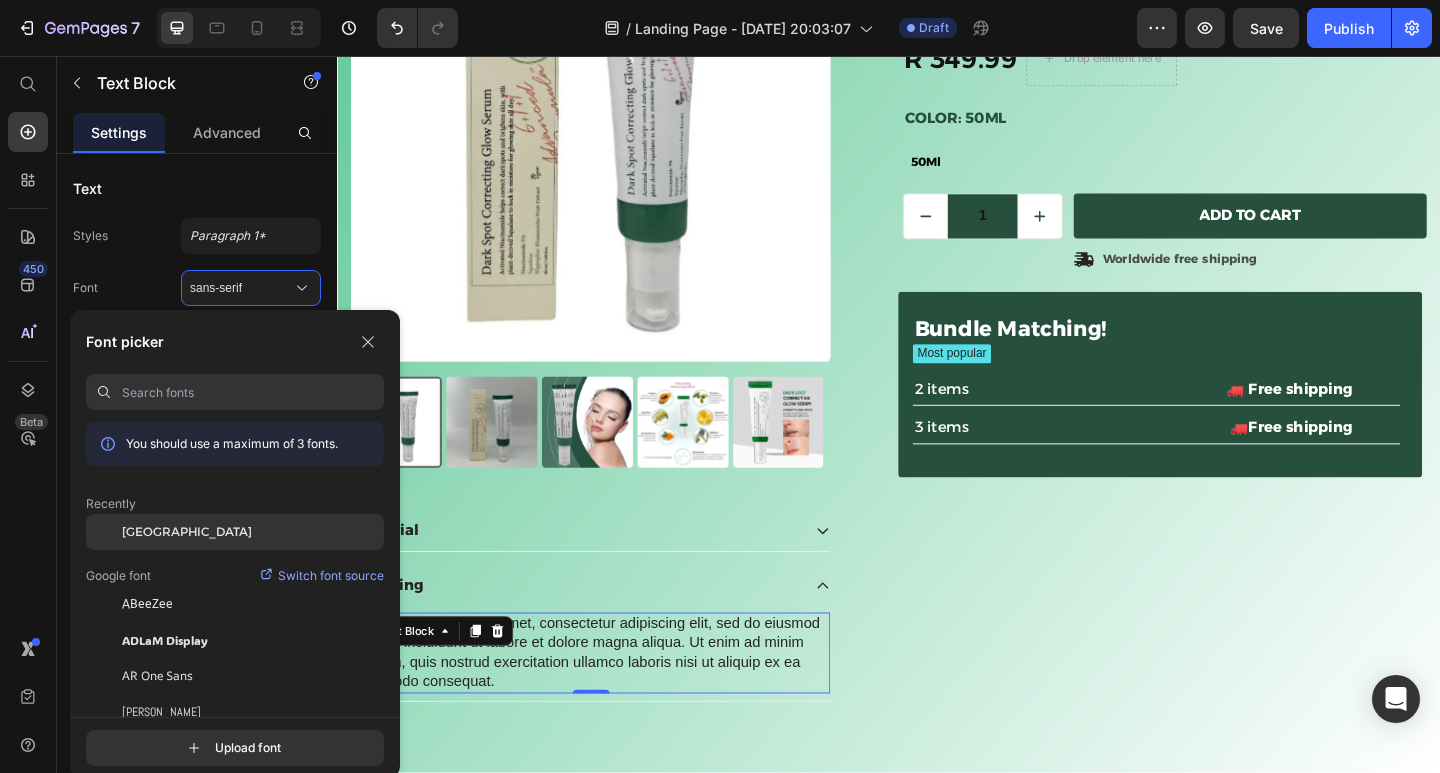 click on "[GEOGRAPHIC_DATA]" 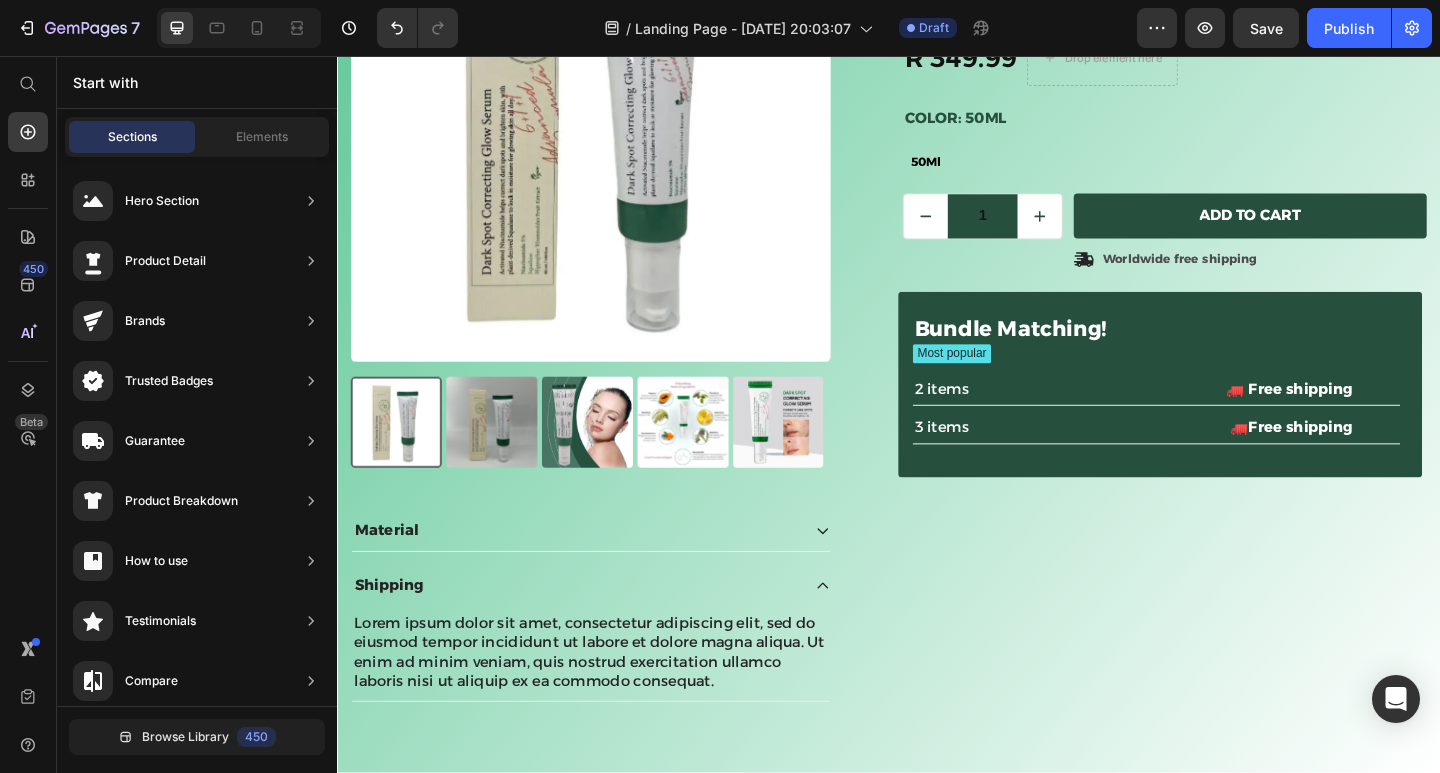 scroll, scrollTop: 312, scrollLeft: 0, axis: vertical 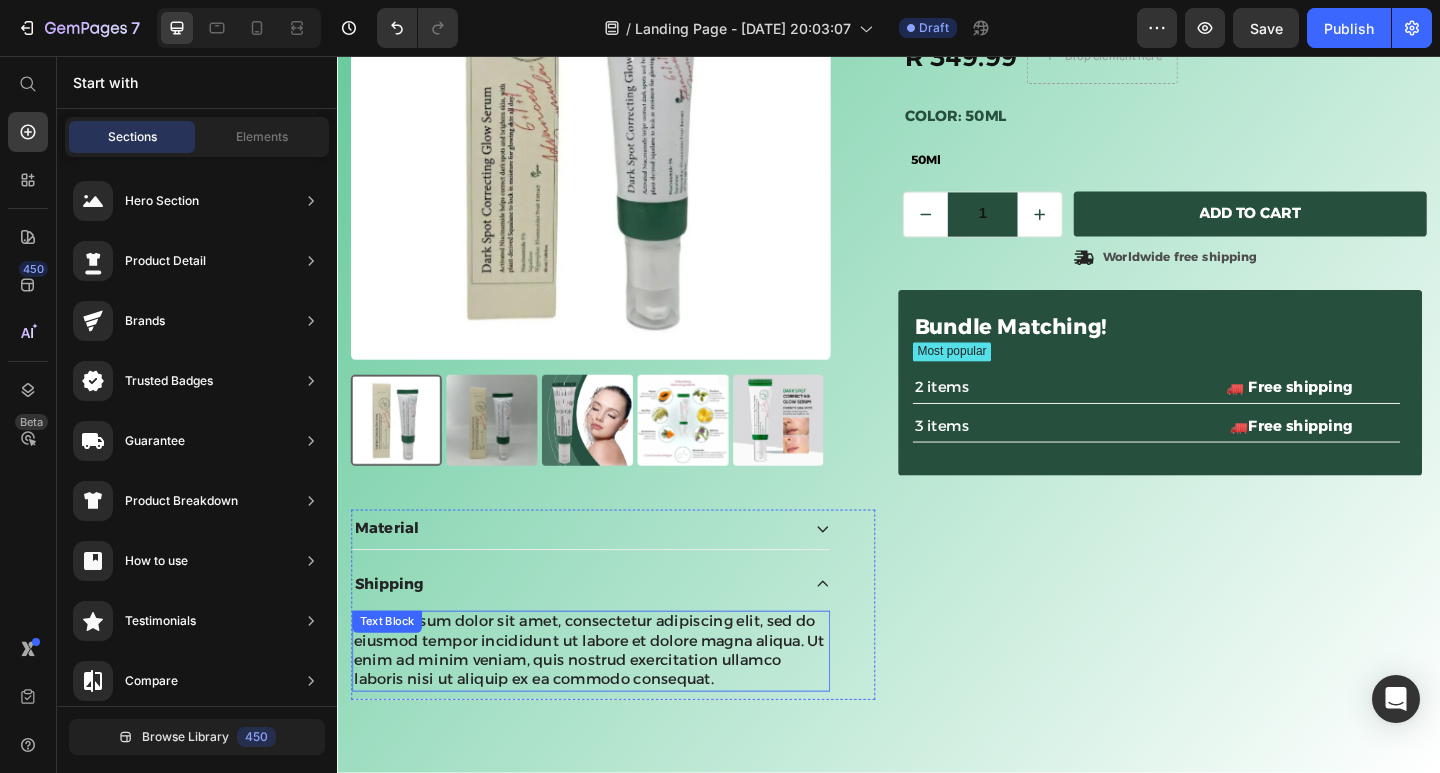 click on "Lorem ipsum dolor sit amet, consectetur adipiscing elit, sed do eiusmod tempor incididunt ut labore et dolore magna aliqua. Ut enim ad minim veniam, quis nostrud exercitation ullamco laboris nisi ut aliquip ex ea commodo consequat." at bounding box center [613, 703] 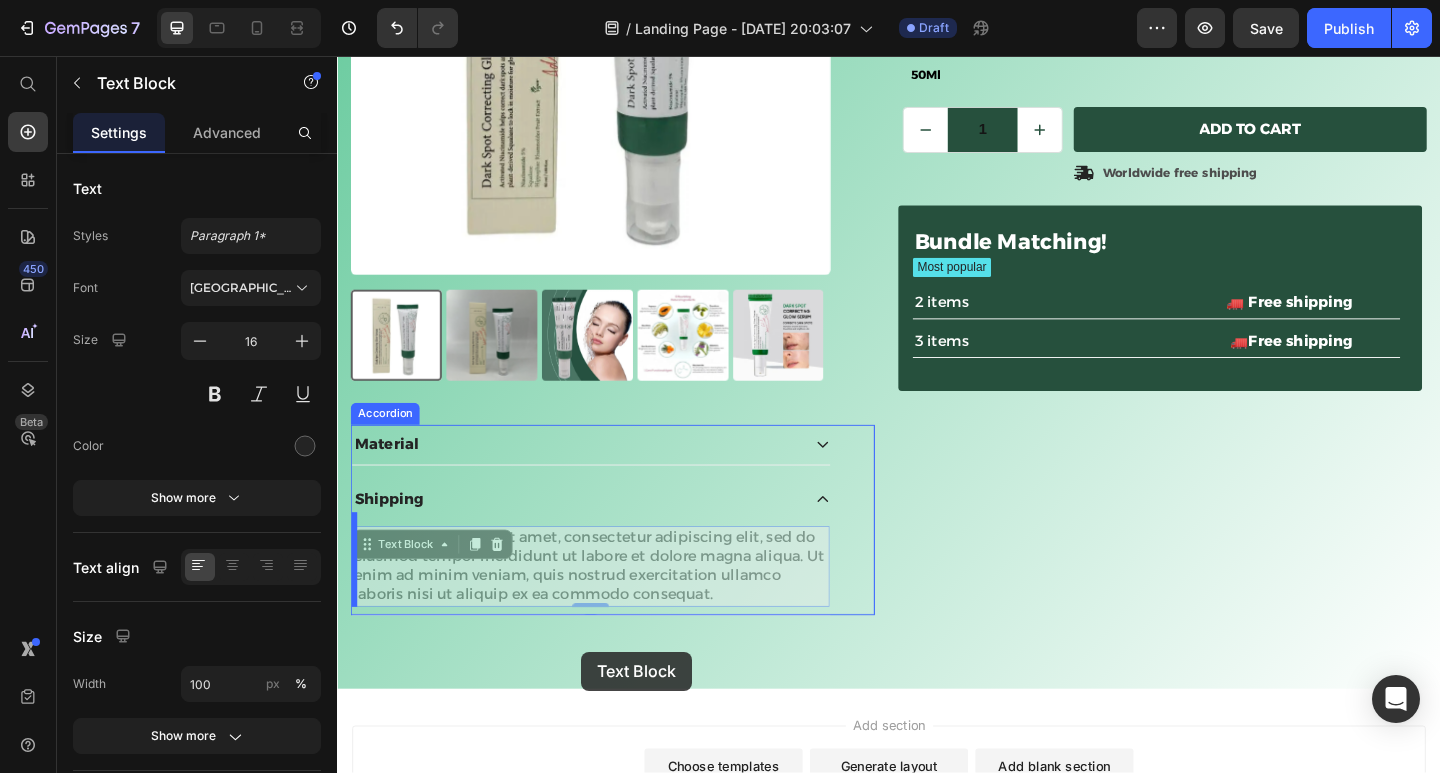 drag, startPoint x: 742, startPoint y: 727, endPoint x: 624, endPoint y: 692, distance: 123.081276 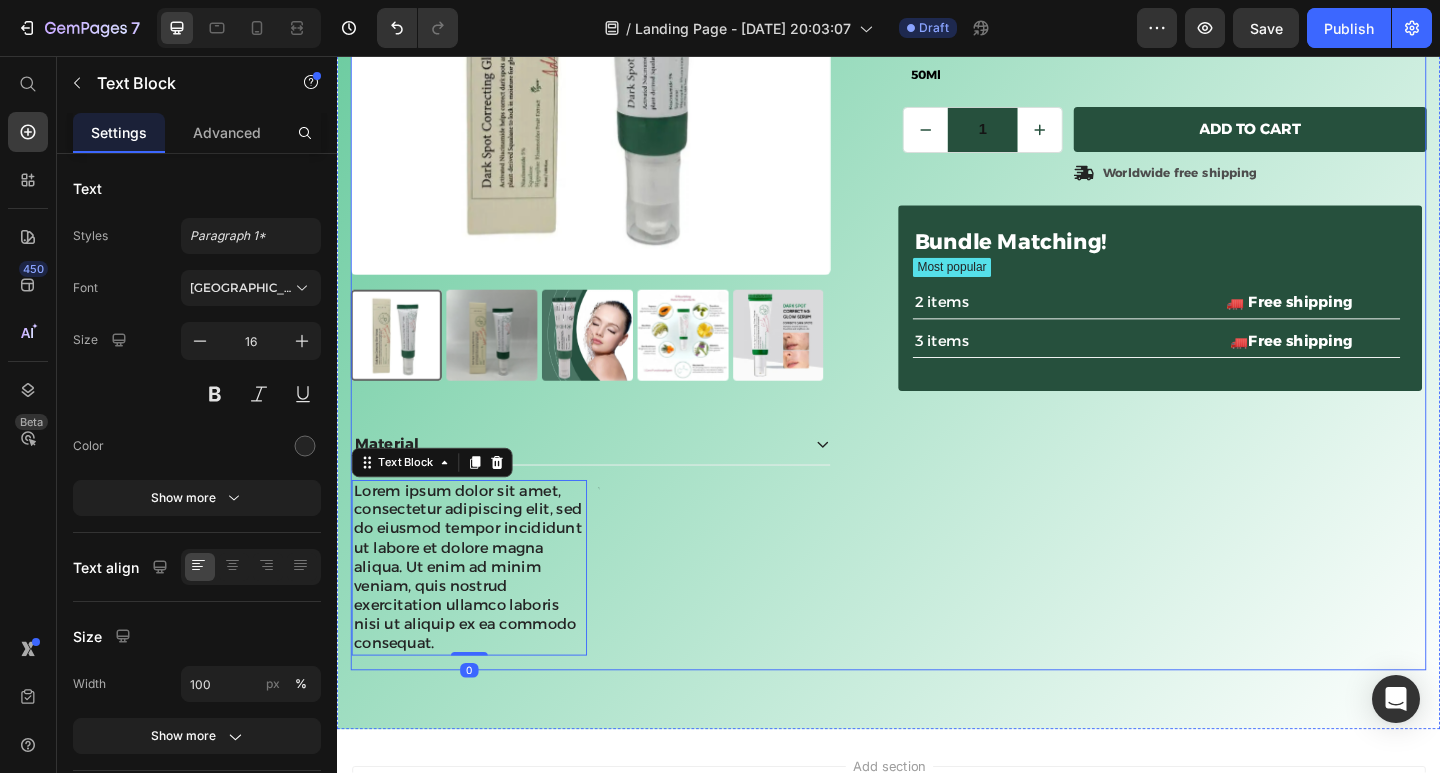 scroll, scrollTop: 416, scrollLeft: 0, axis: vertical 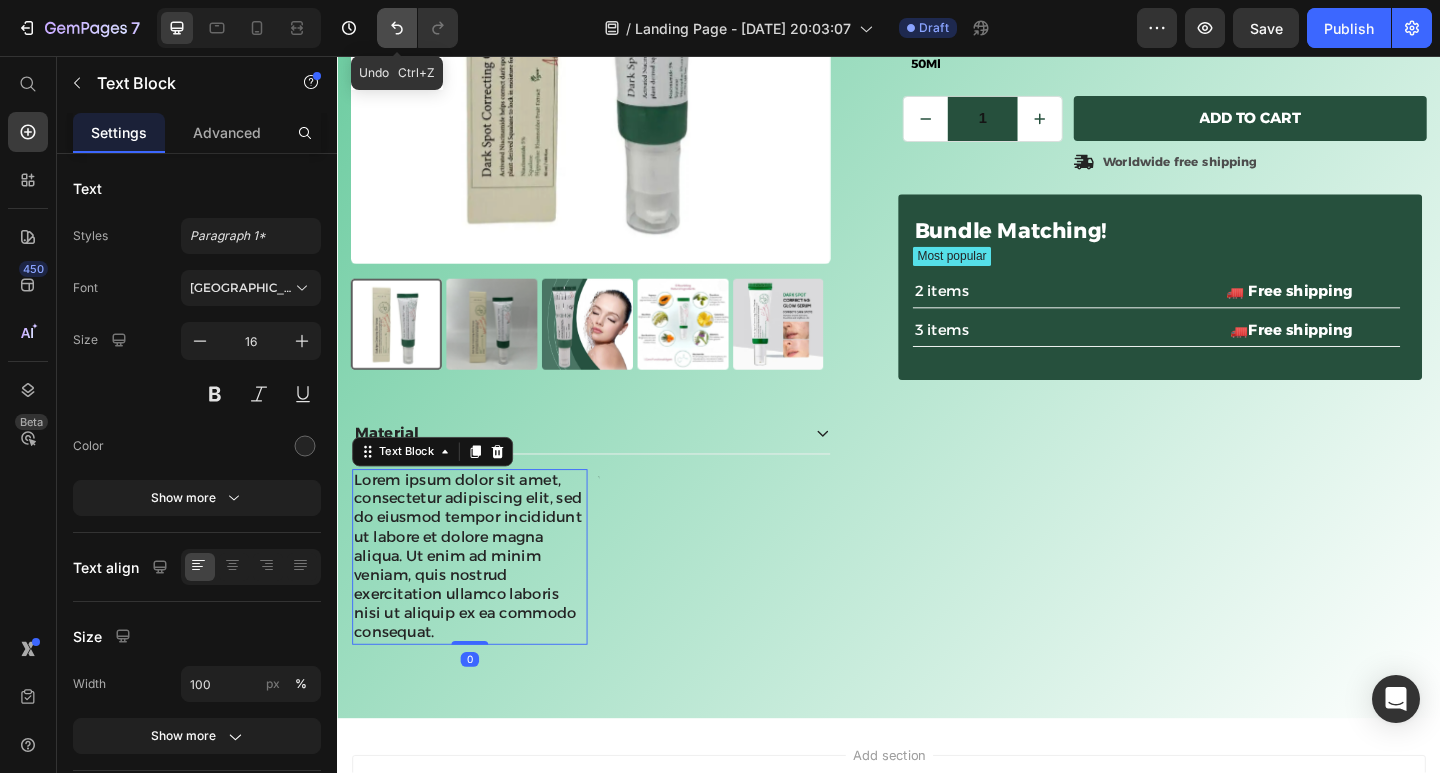 click 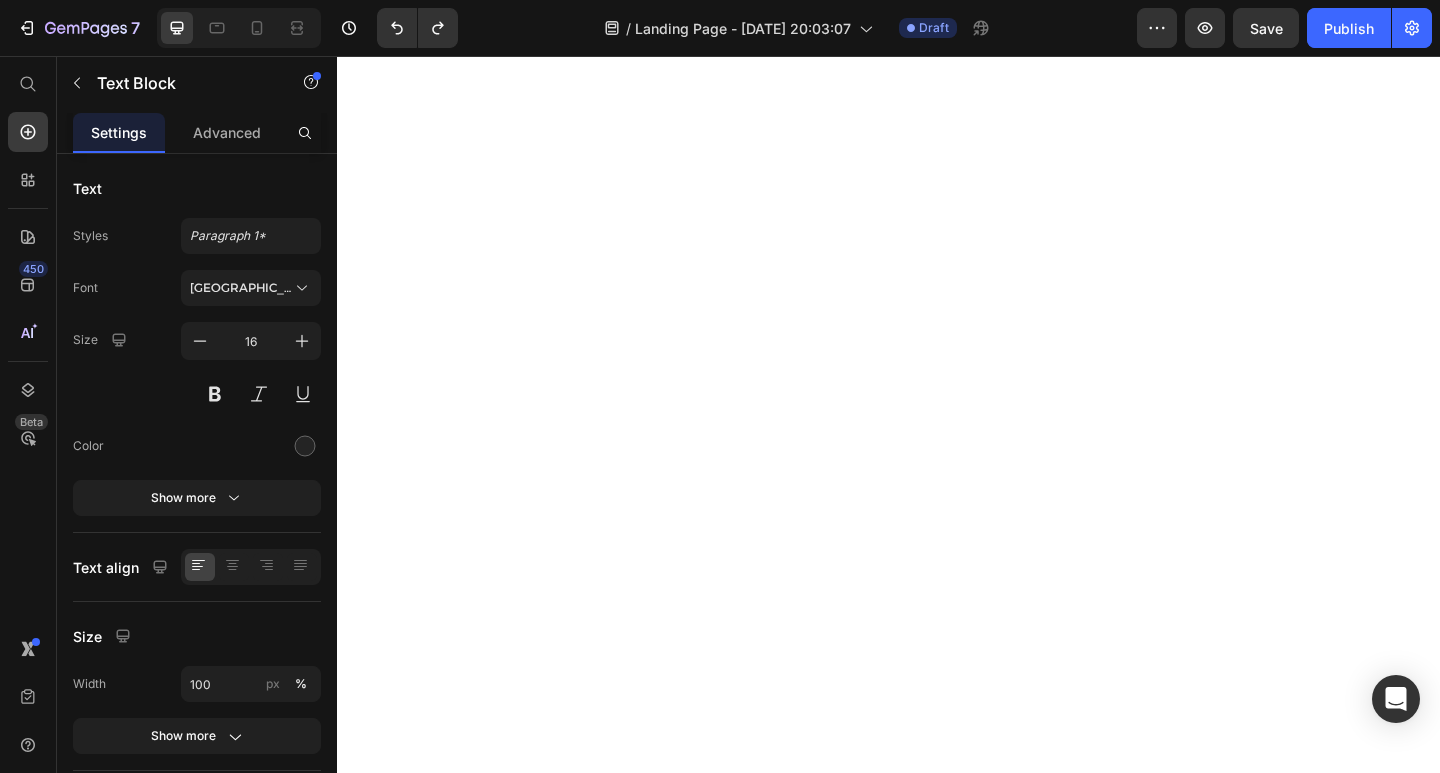 scroll, scrollTop: 0, scrollLeft: 0, axis: both 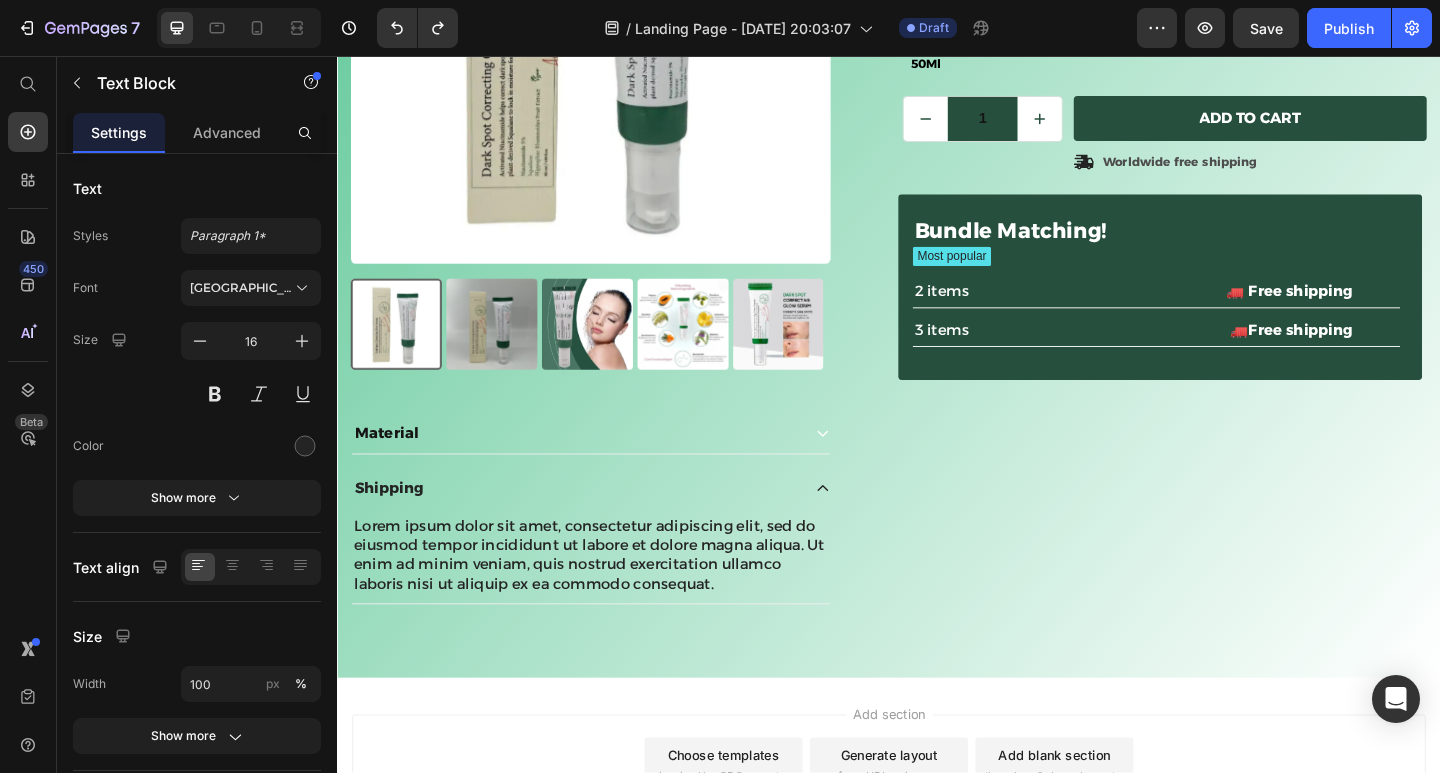 click on "Lorem ipsum dolor sit amet, consectetur adipiscing elit, sed do eiusmod tempor incididunt ut labore et dolore magna aliqua. Ut enim ad minim veniam, quis nostrud exercitation ullamco laboris nisi ut aliquip ex ea commodo consequat." at bounding box center (613, 599) 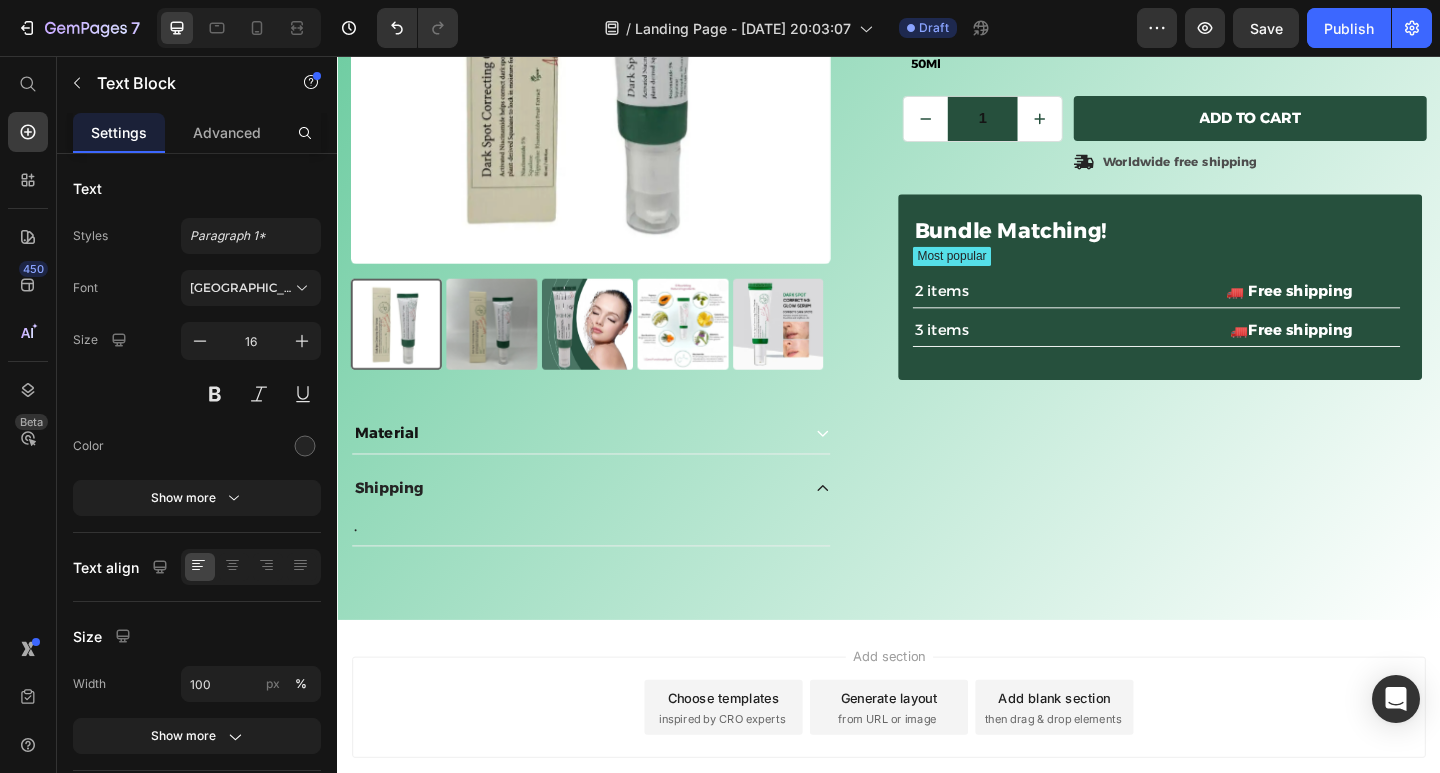 click on "." at bounding box center [613, 568] 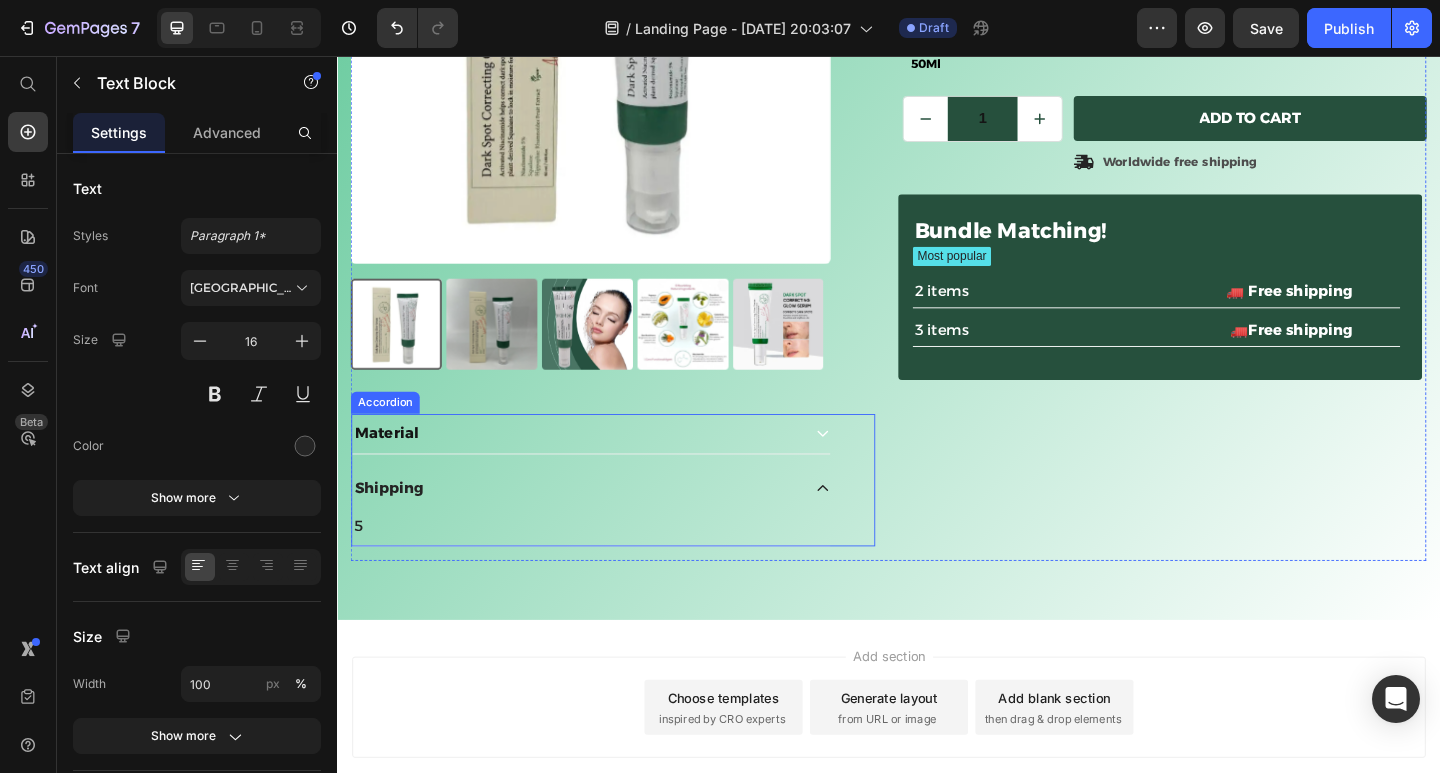 click on "5 Text Block" at bounding box center (613, 568) 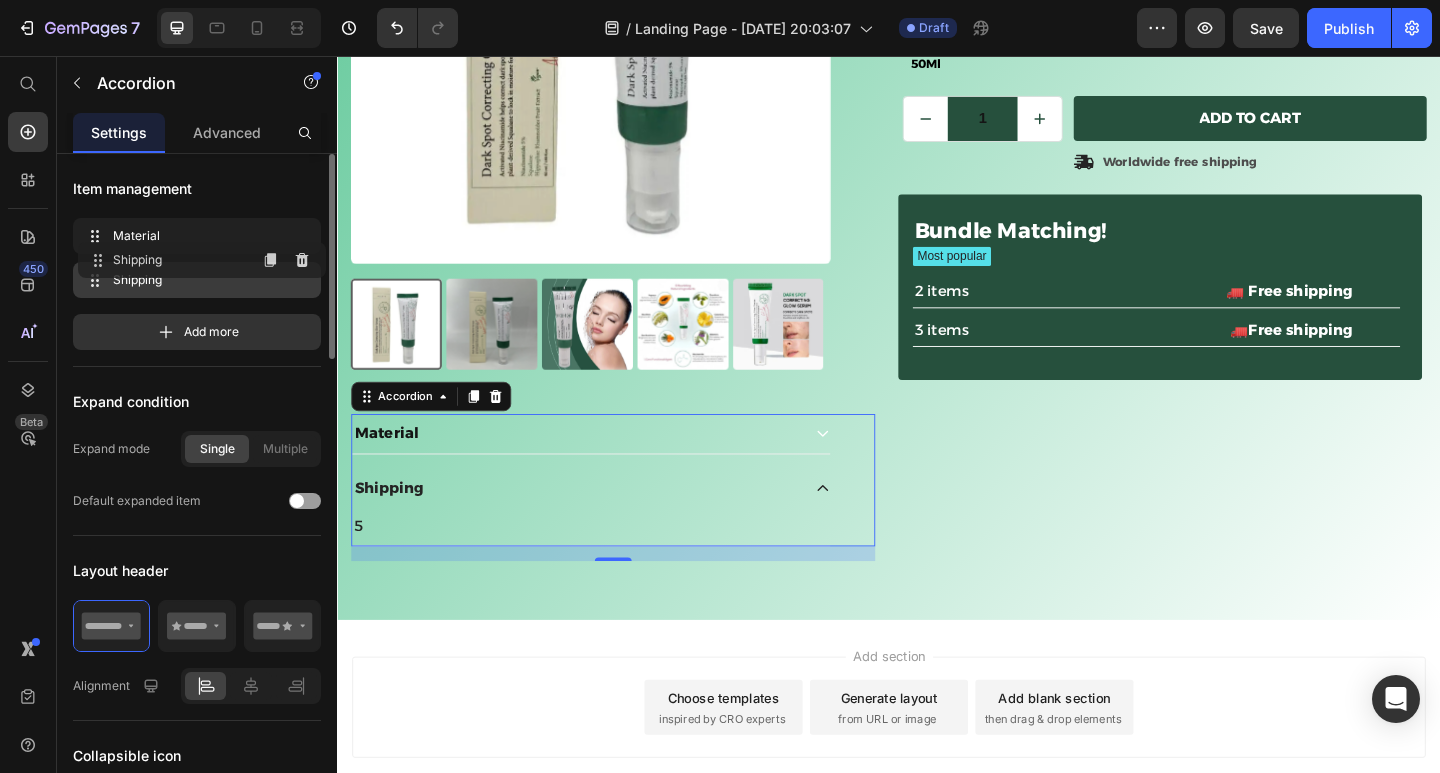 type 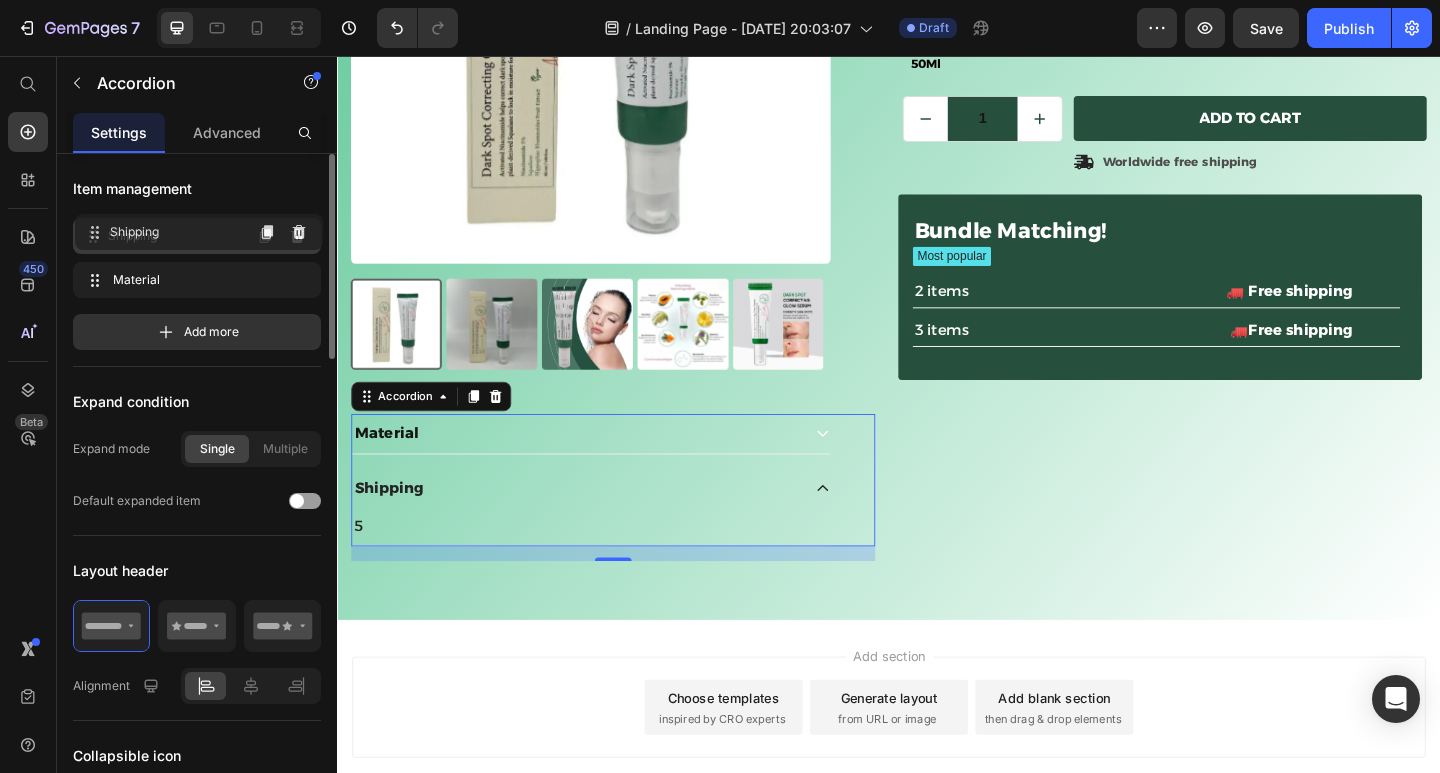 drag, startPoint x: 179, startPoint y: 281, endPoint x: 181, endPoint y: 233, distance: 48.04165 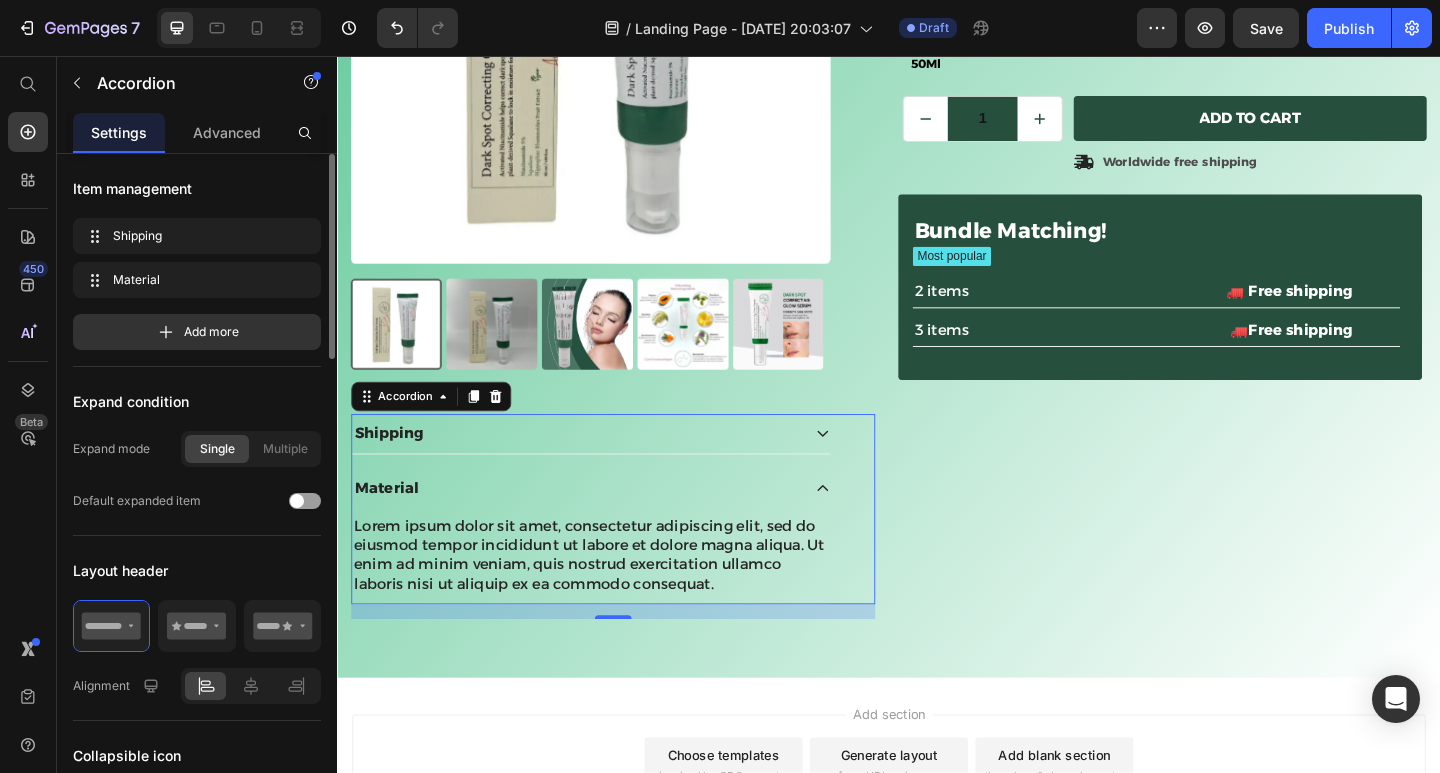 click on "Shipping" at bounding box center [597, 467] 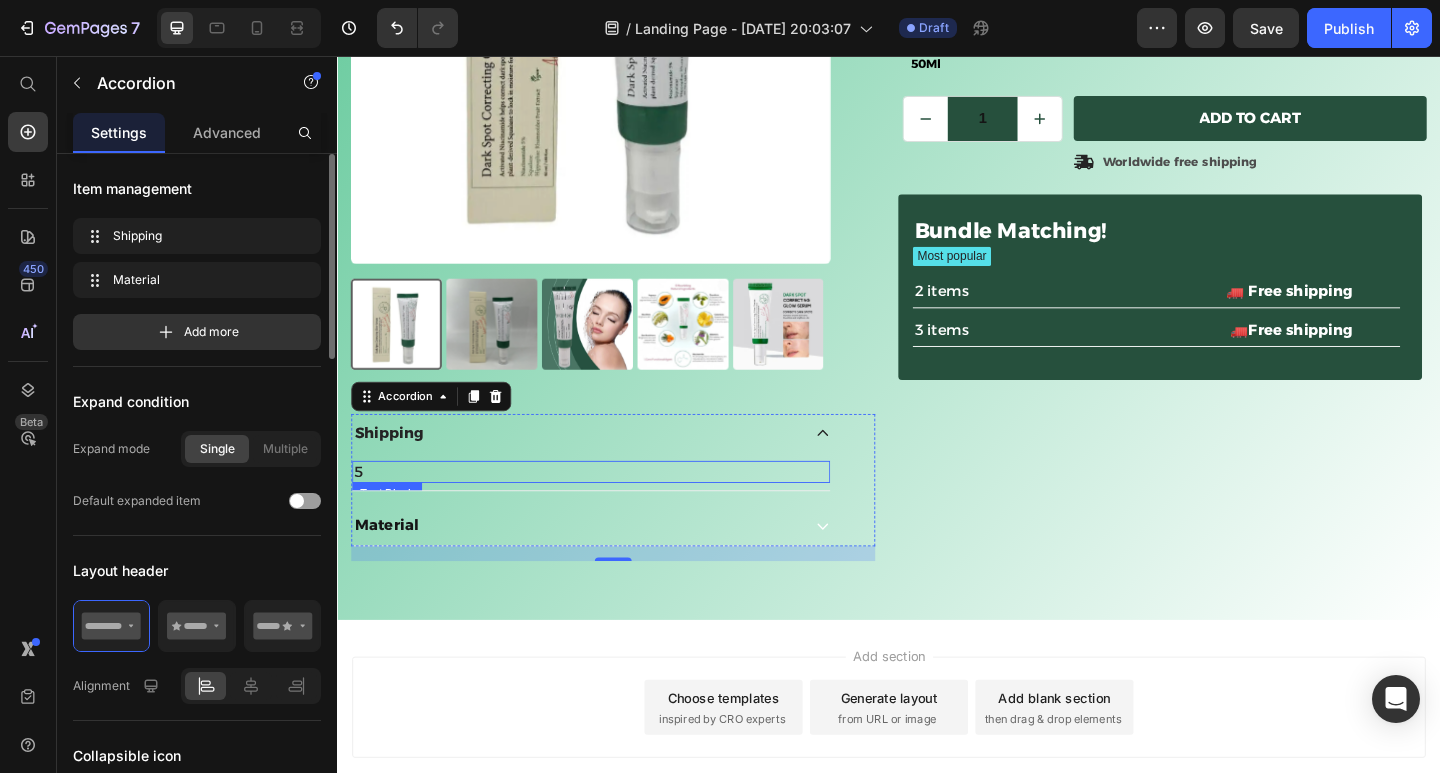 click on "5" at bounding box center [613, 509] 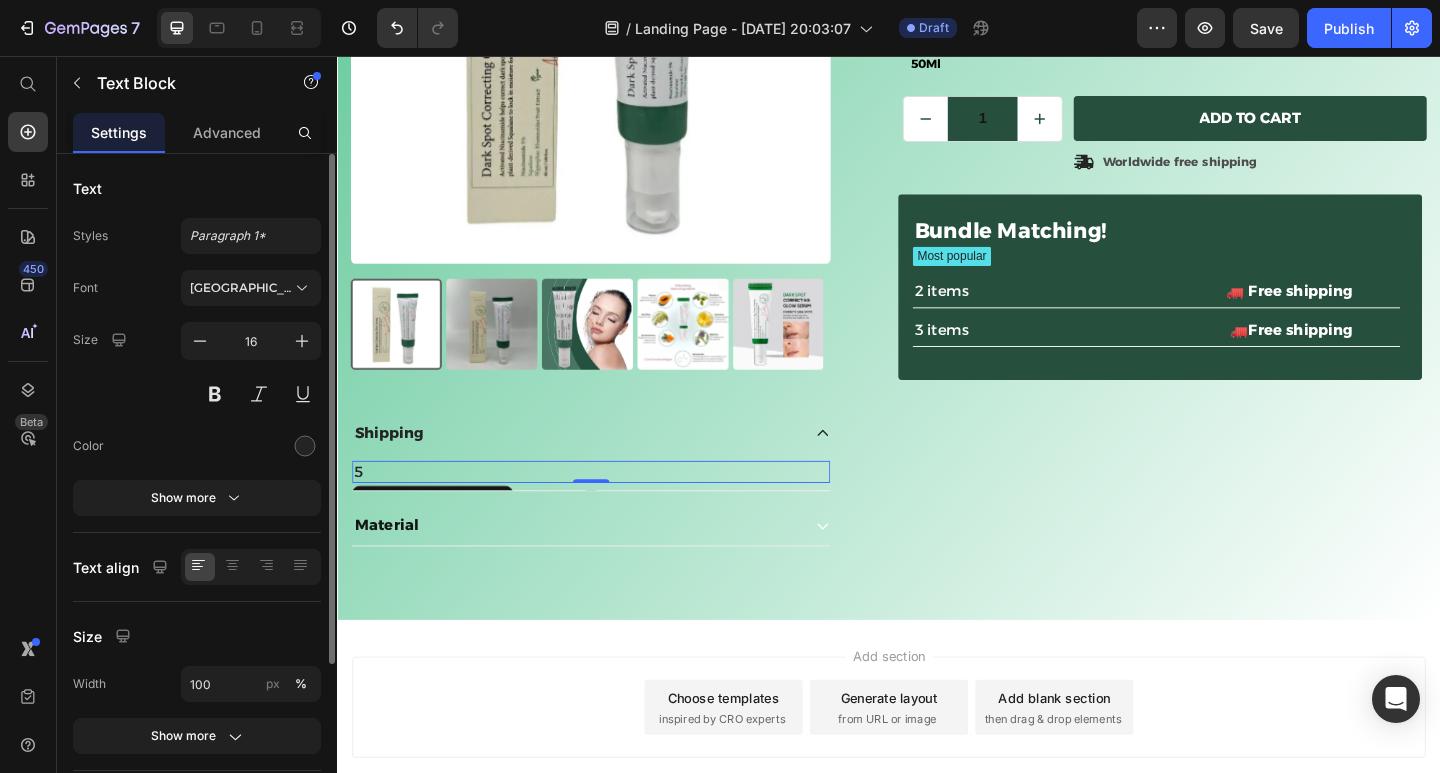 click on "5" at bounding box center [613, 509] 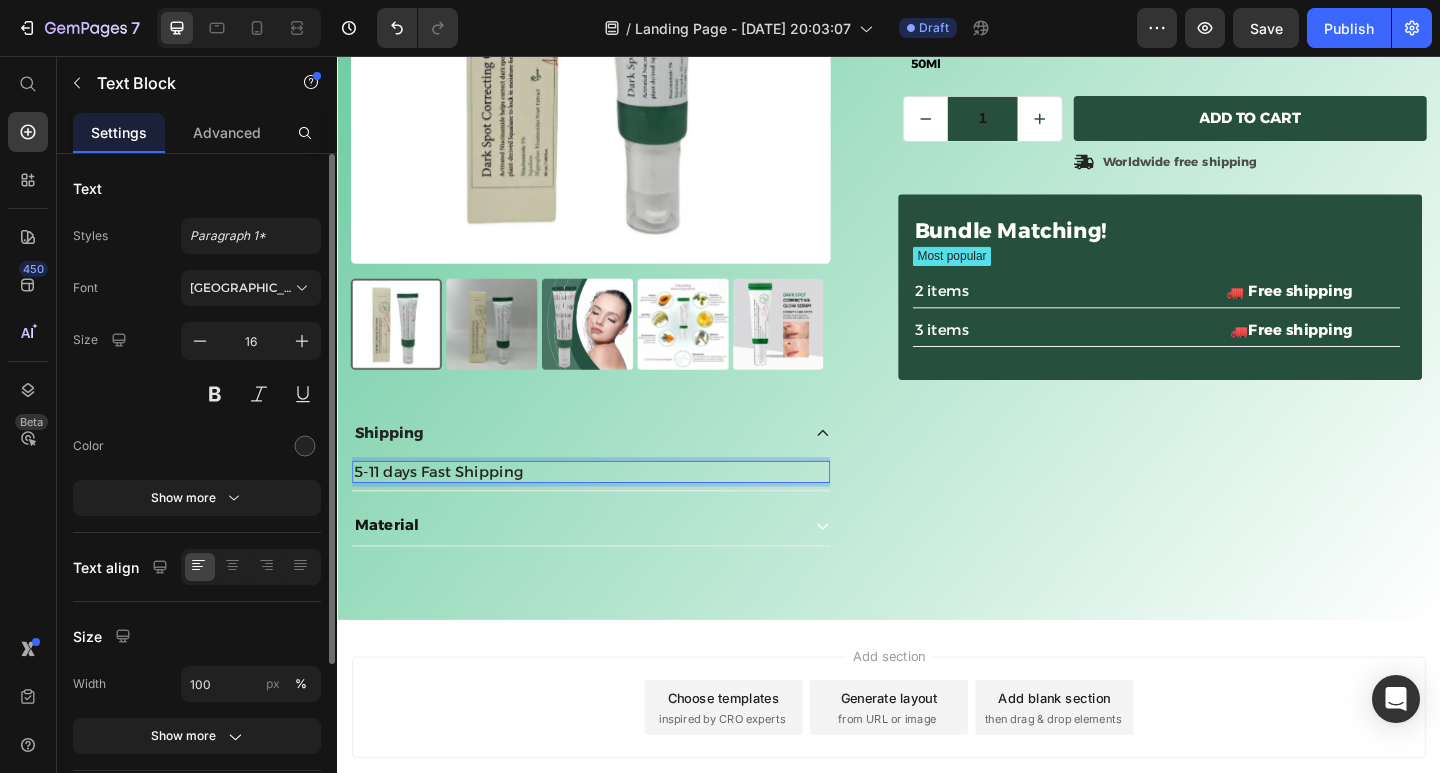 click on "5-11 days Fast Shipping" at bounding box center (613, 509) 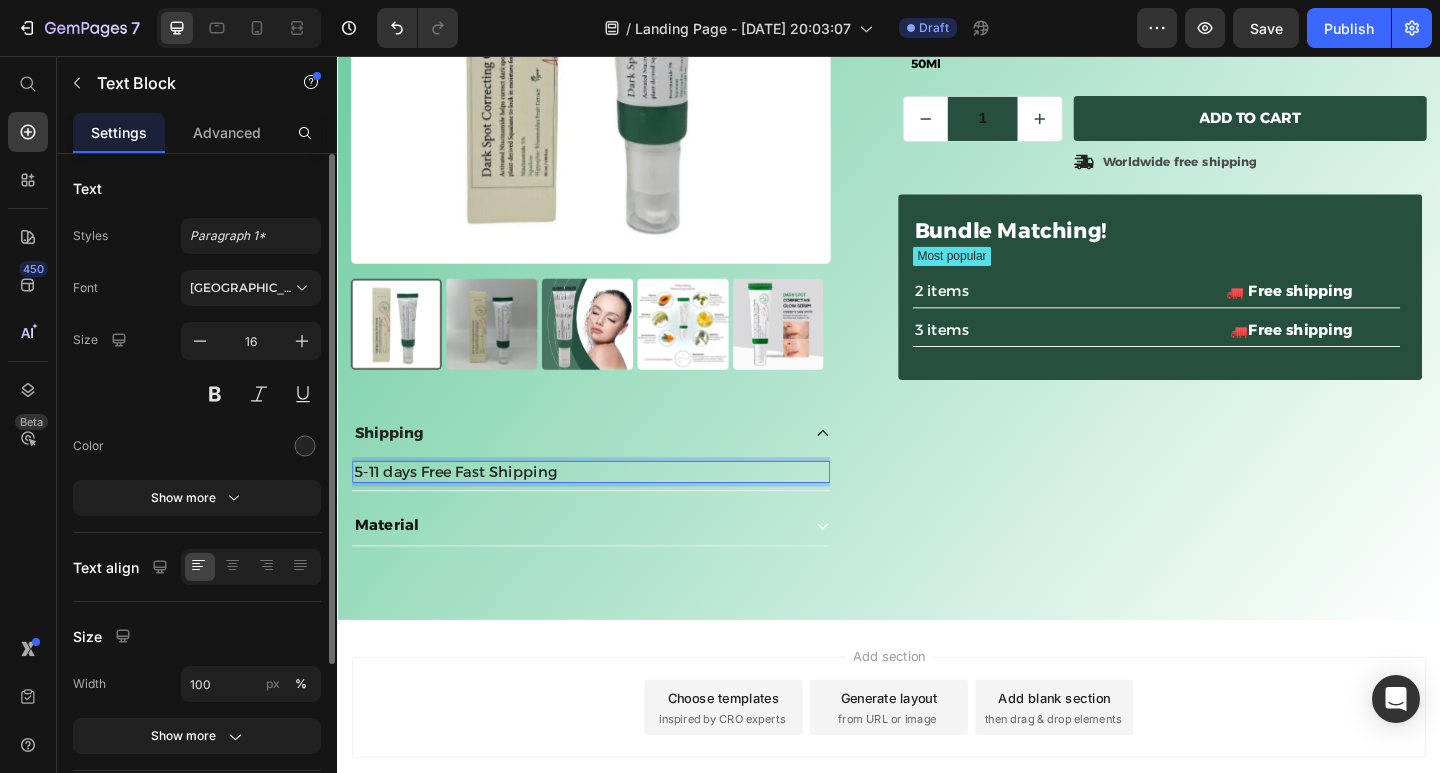 click on "5-11 days Free Fast Shipping" at bounding box center (613, 509) 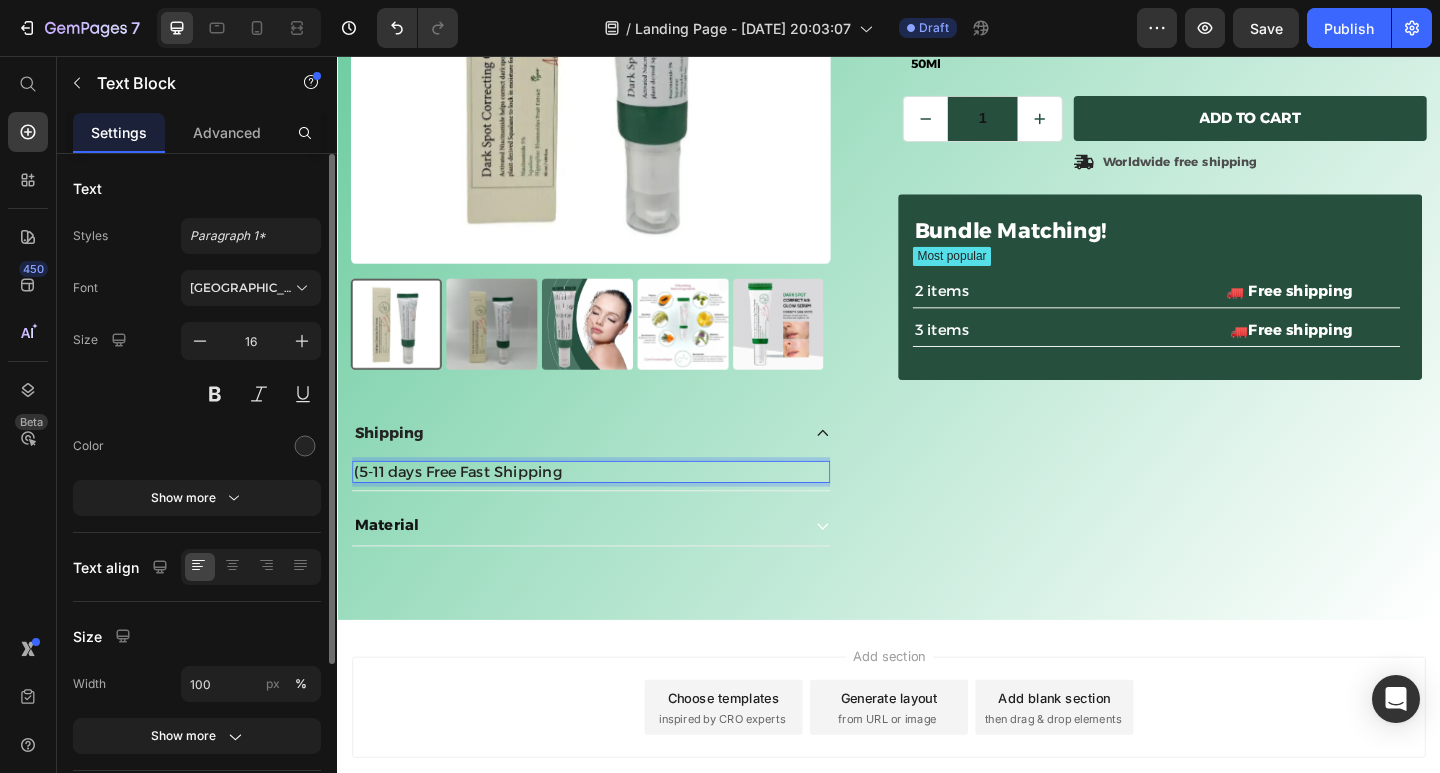 click on "(5-11 days Free Fast Shipping" at bounding box center [613, 509] 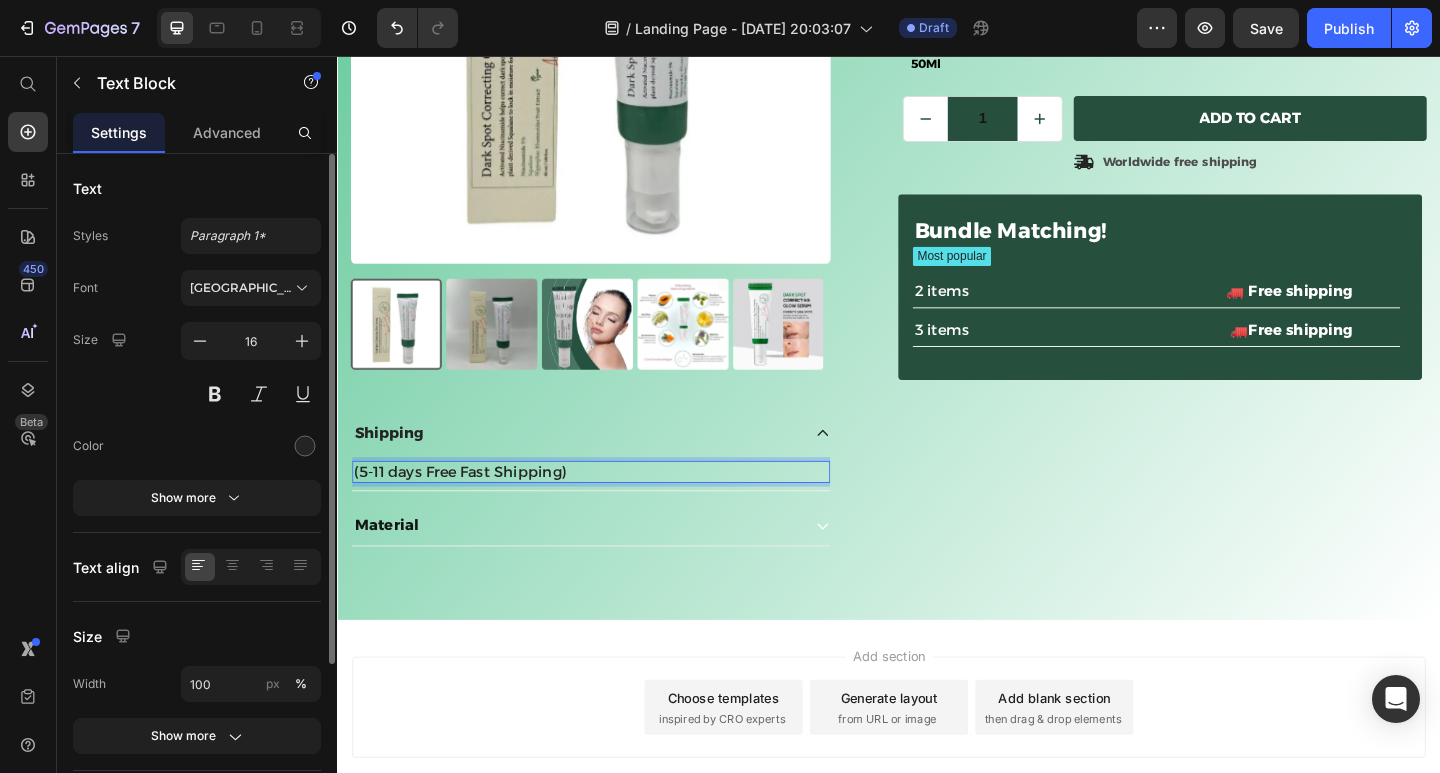 click on "(5-11 days Free Fast Shipping)" at bounding box center (613, 509) 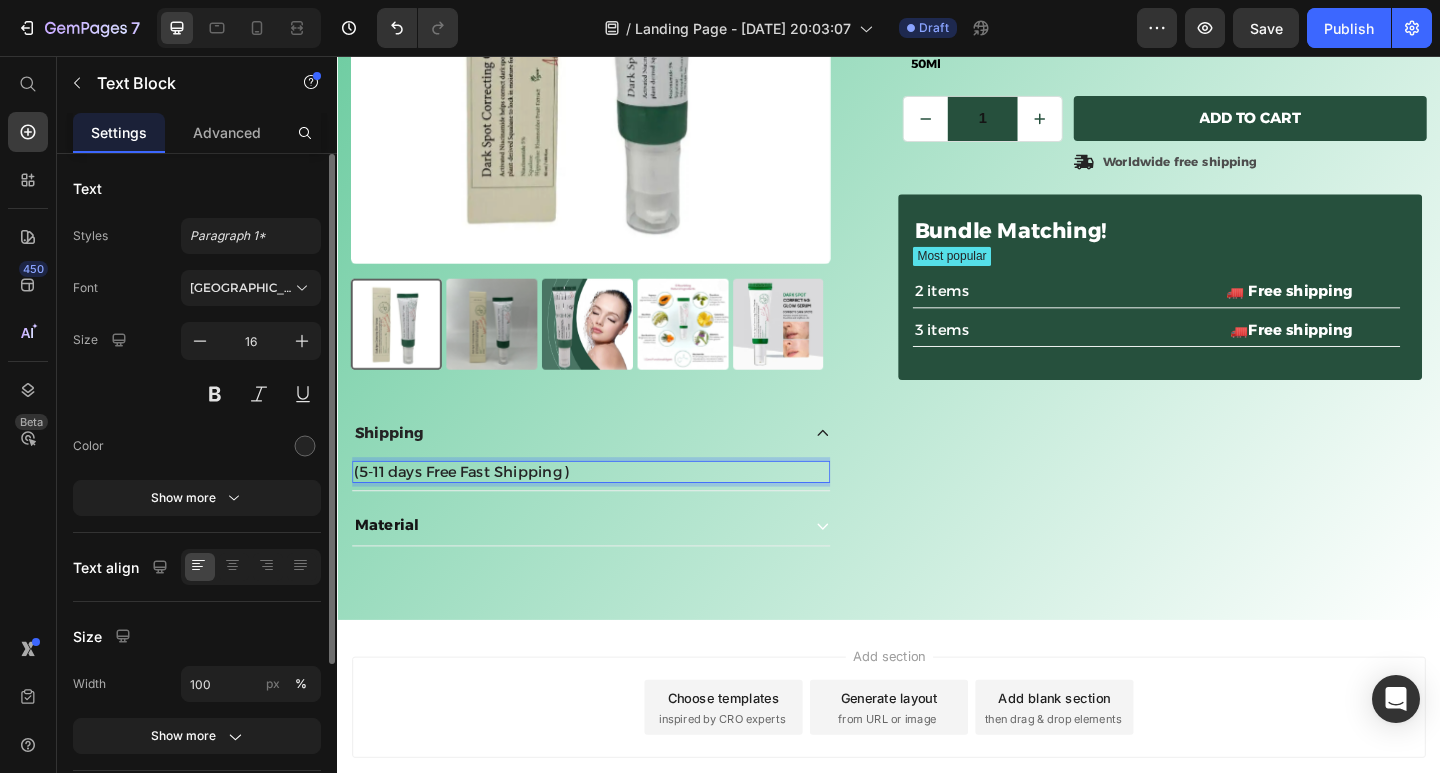 click on "(5-11 days Free Fast Shipping )" at bounding box center [613, 509] 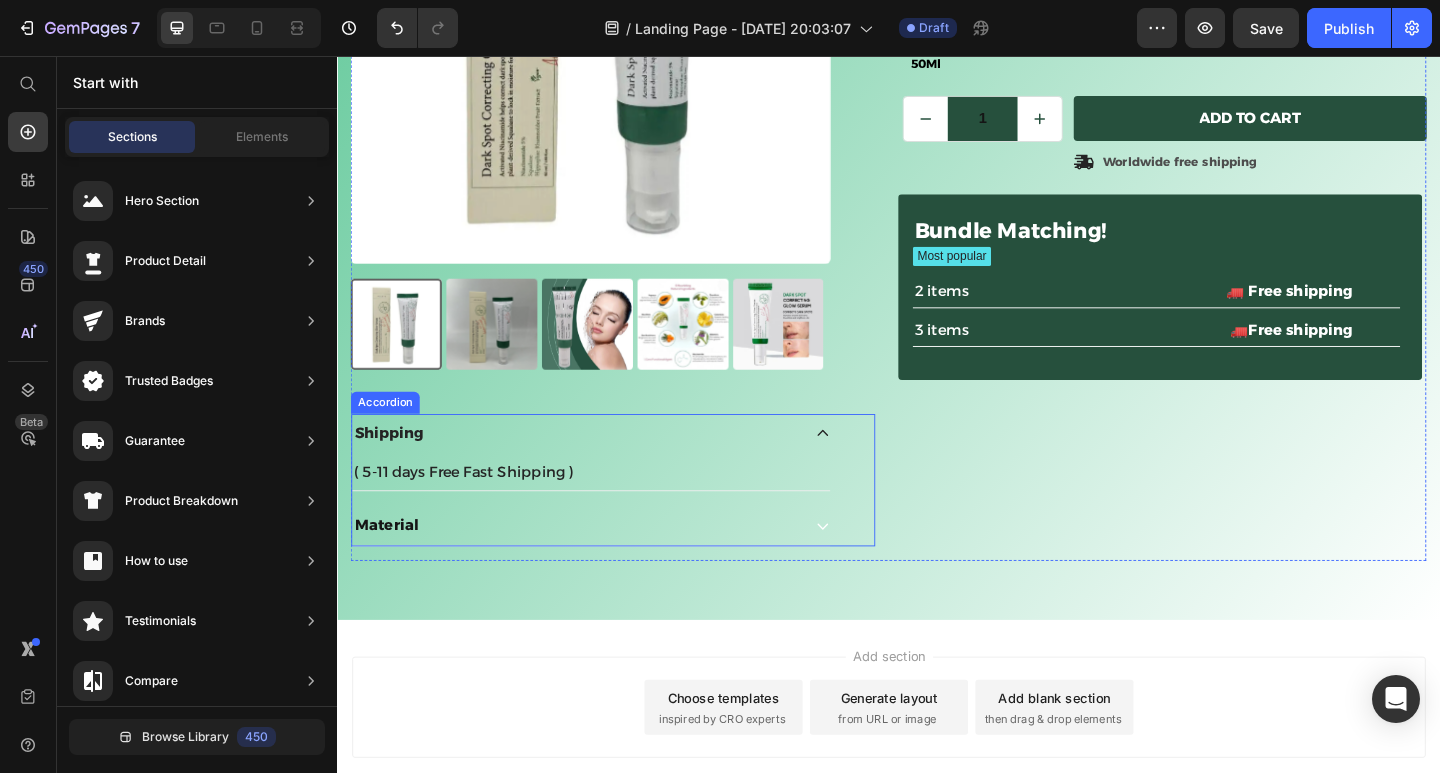 click on "Shipping ( 5-11 days Free Fast Shipping ) Text Block
Material" at bounding box center (613, 518) 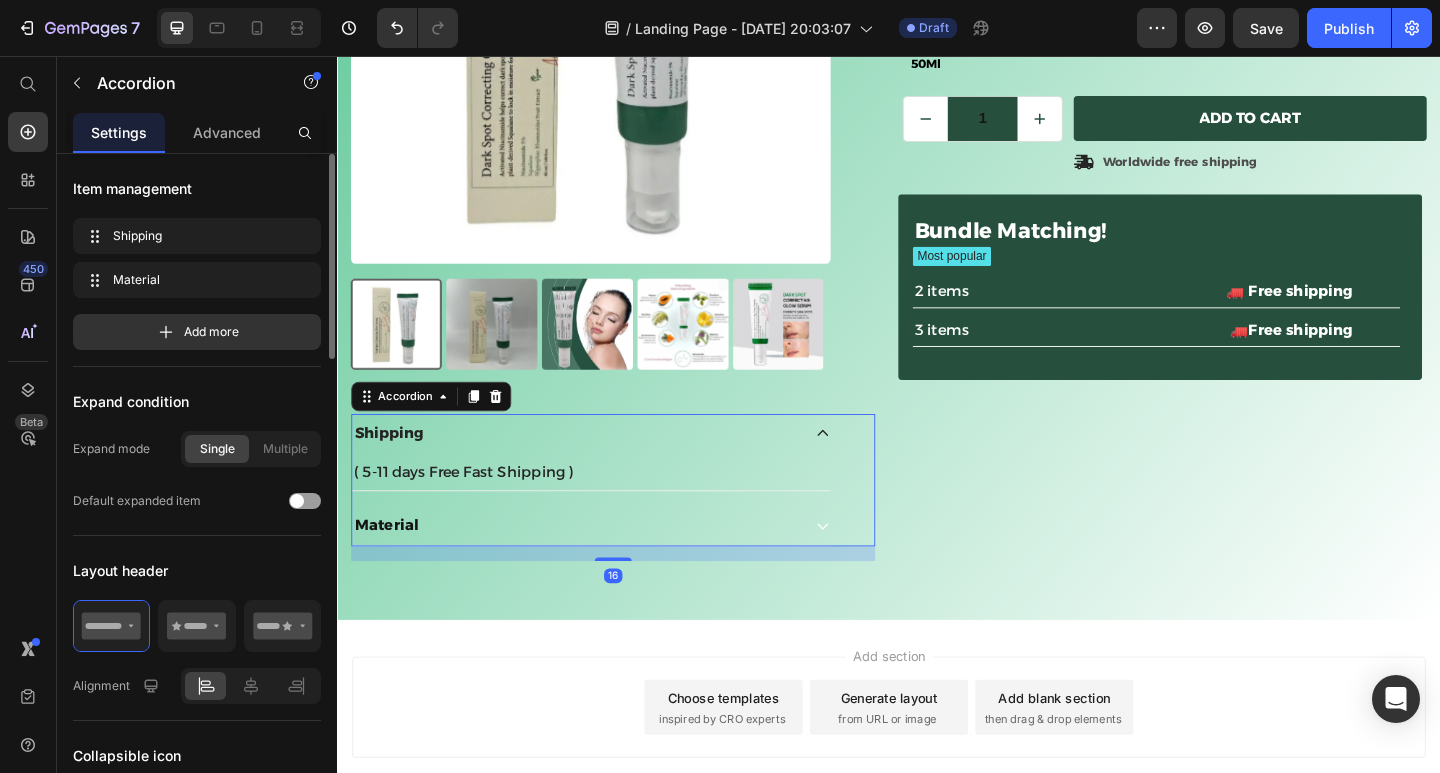 click 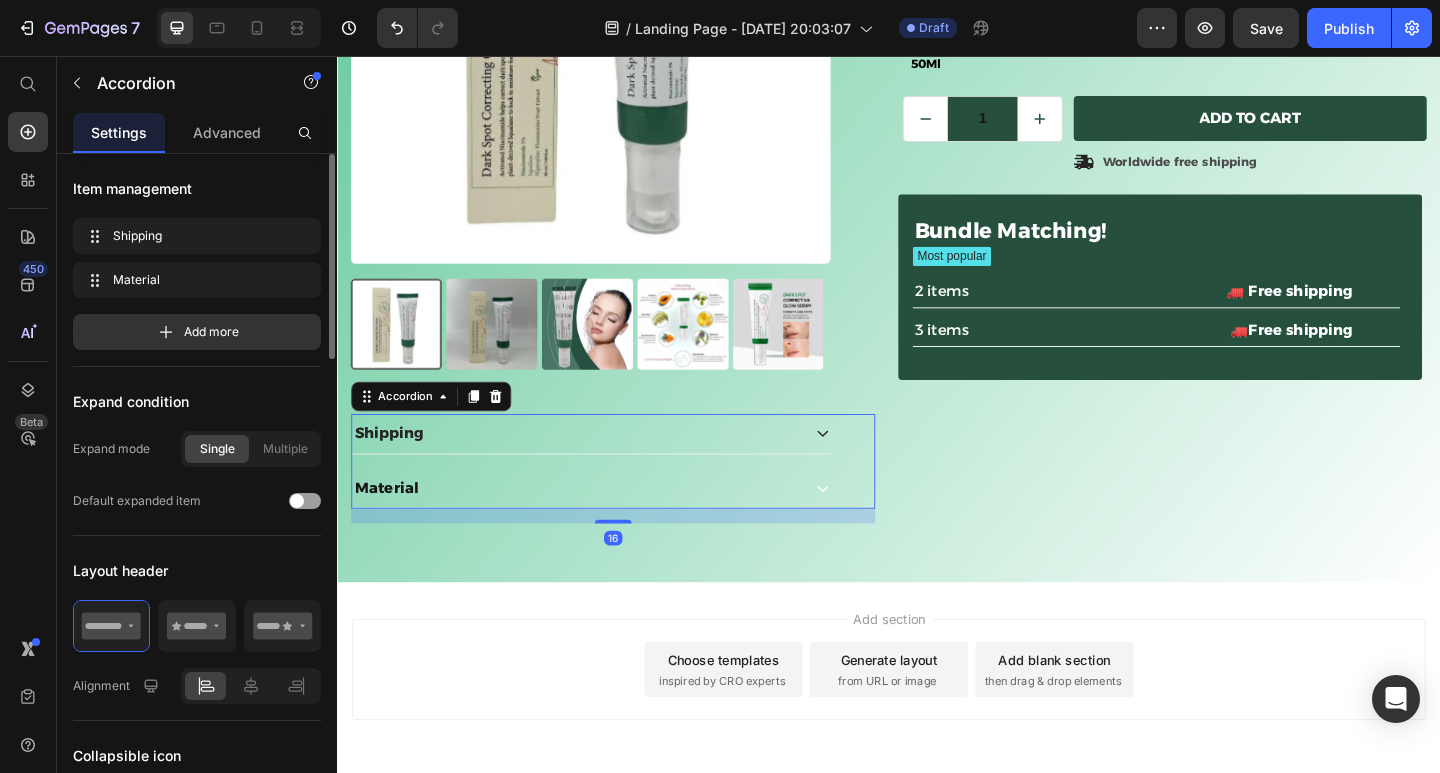 click 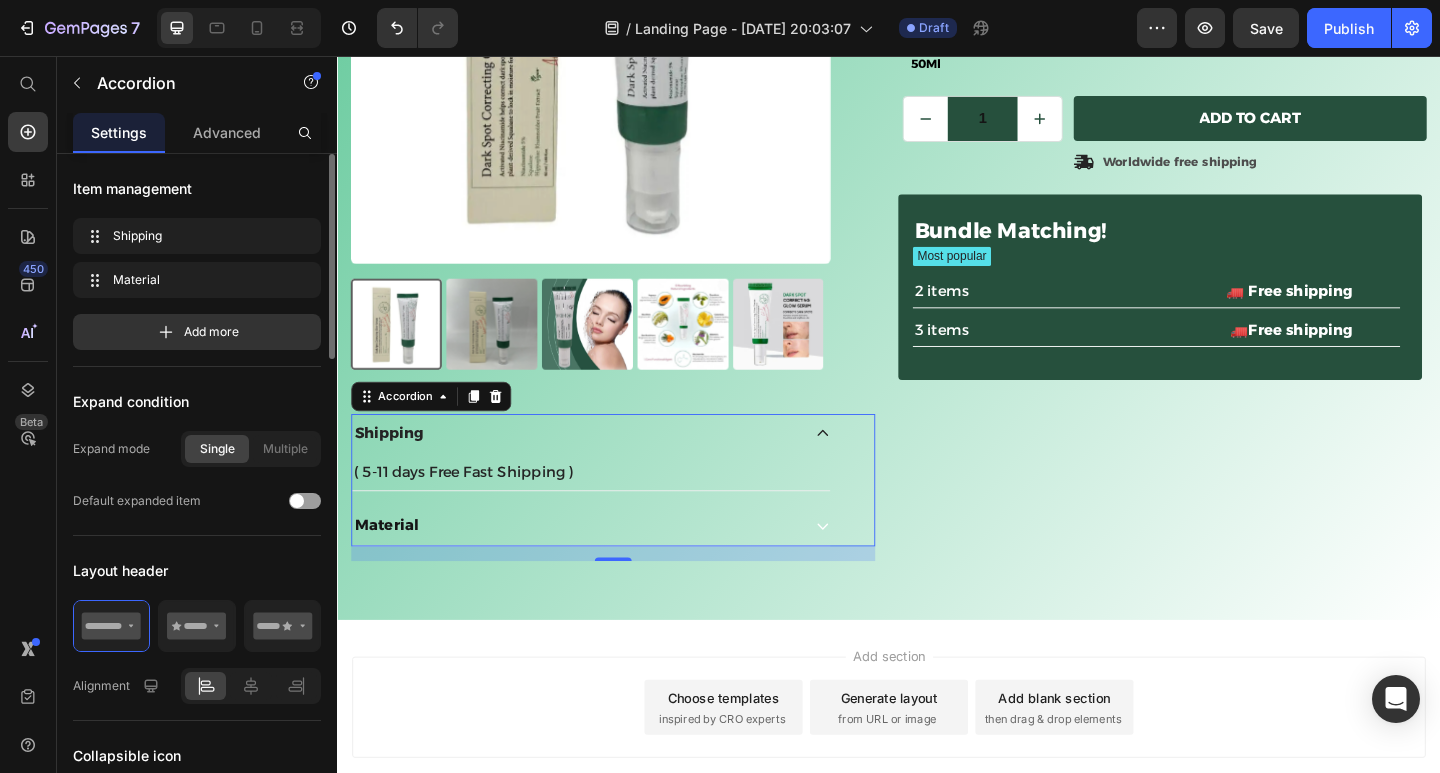 click 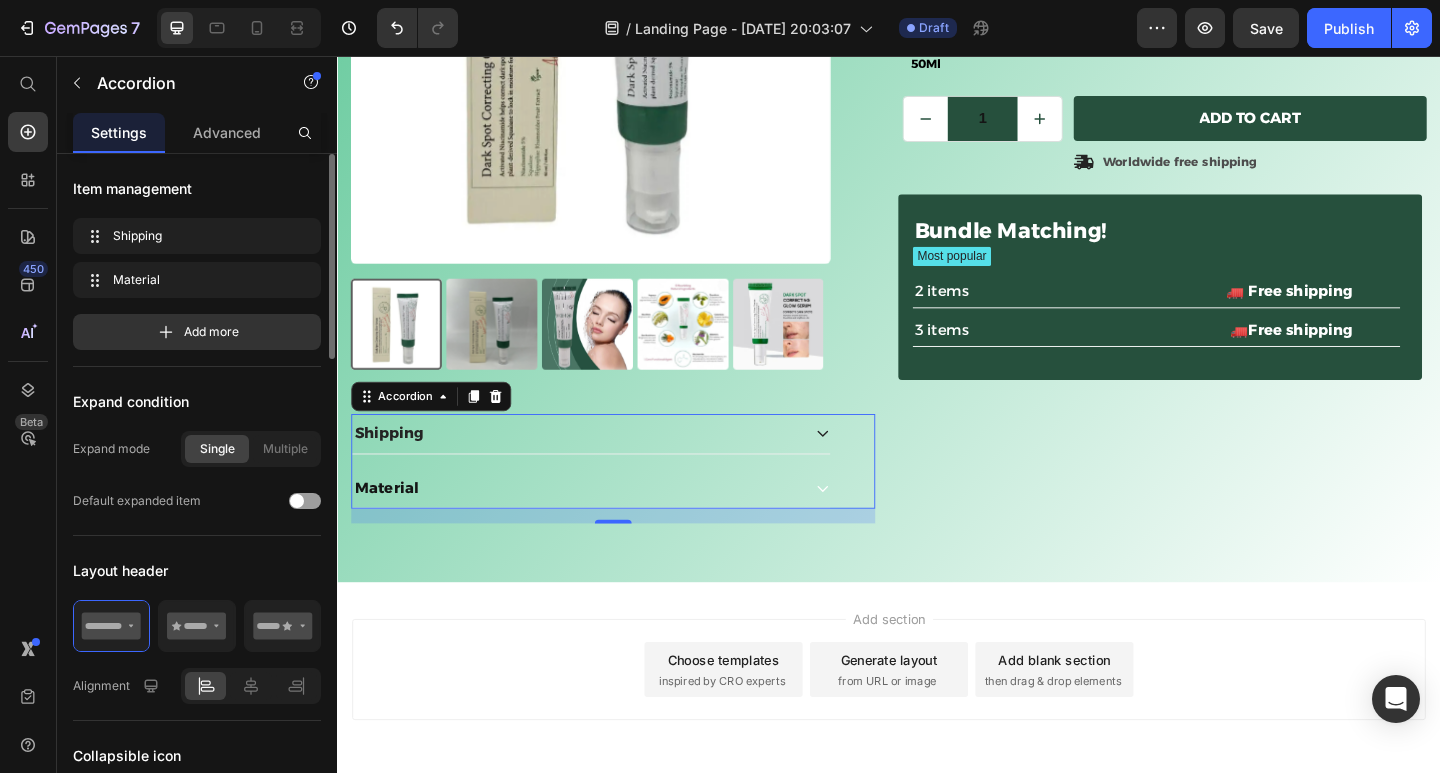 click 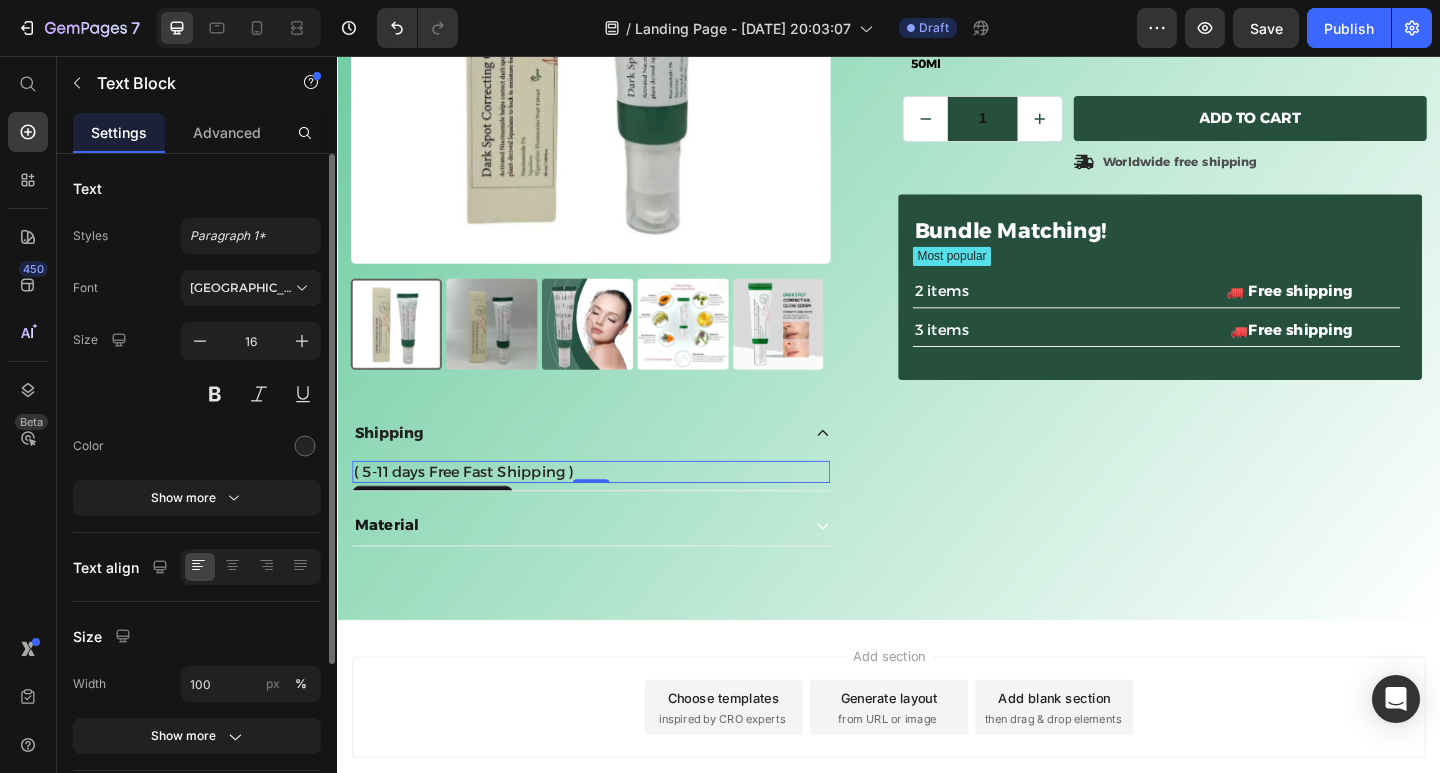click on "( 5-11 days Free Fast Shipping )" at bounding box center (613, 509) 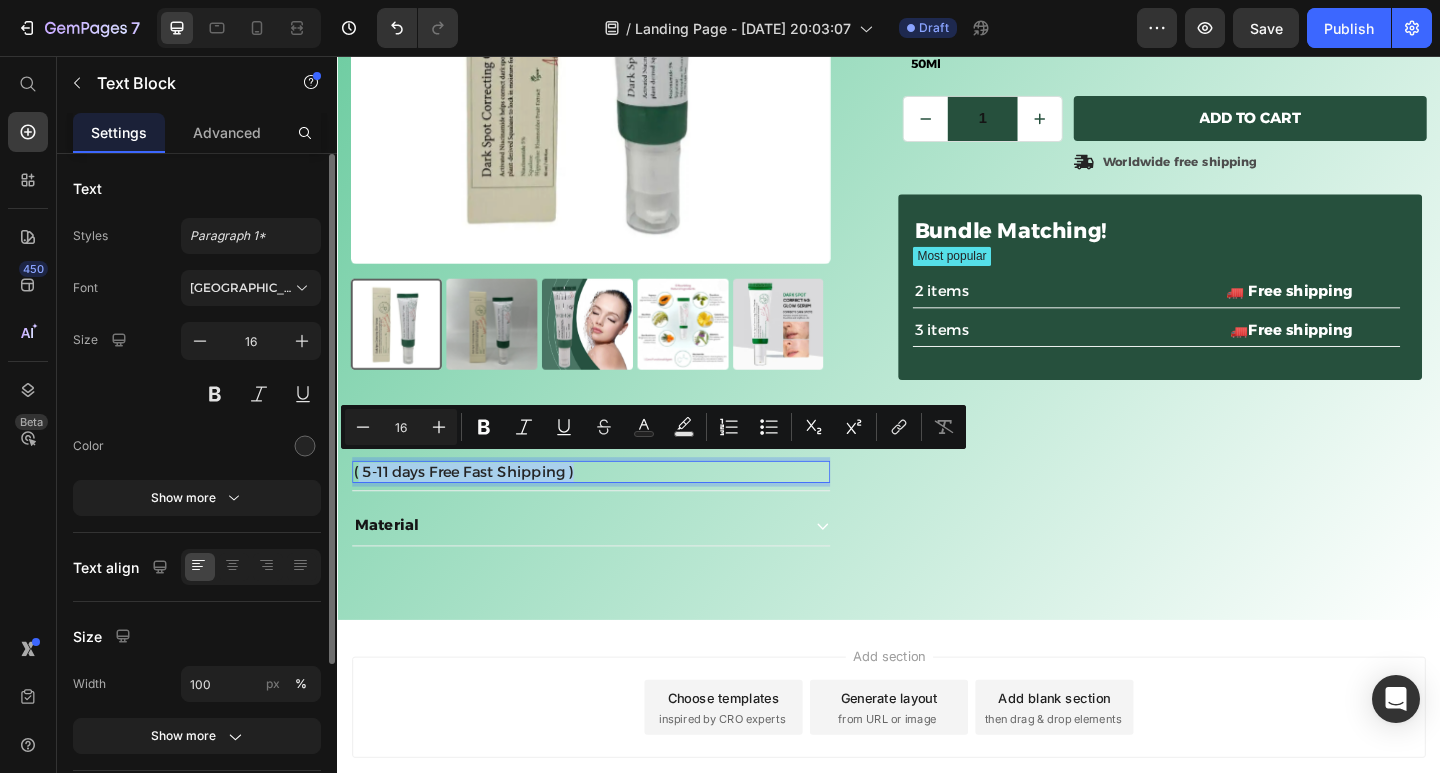 drag, startPoint x: 598, startPoint y: 495, endPoint x: 358, endPoint y: 500, distance: 240.05208 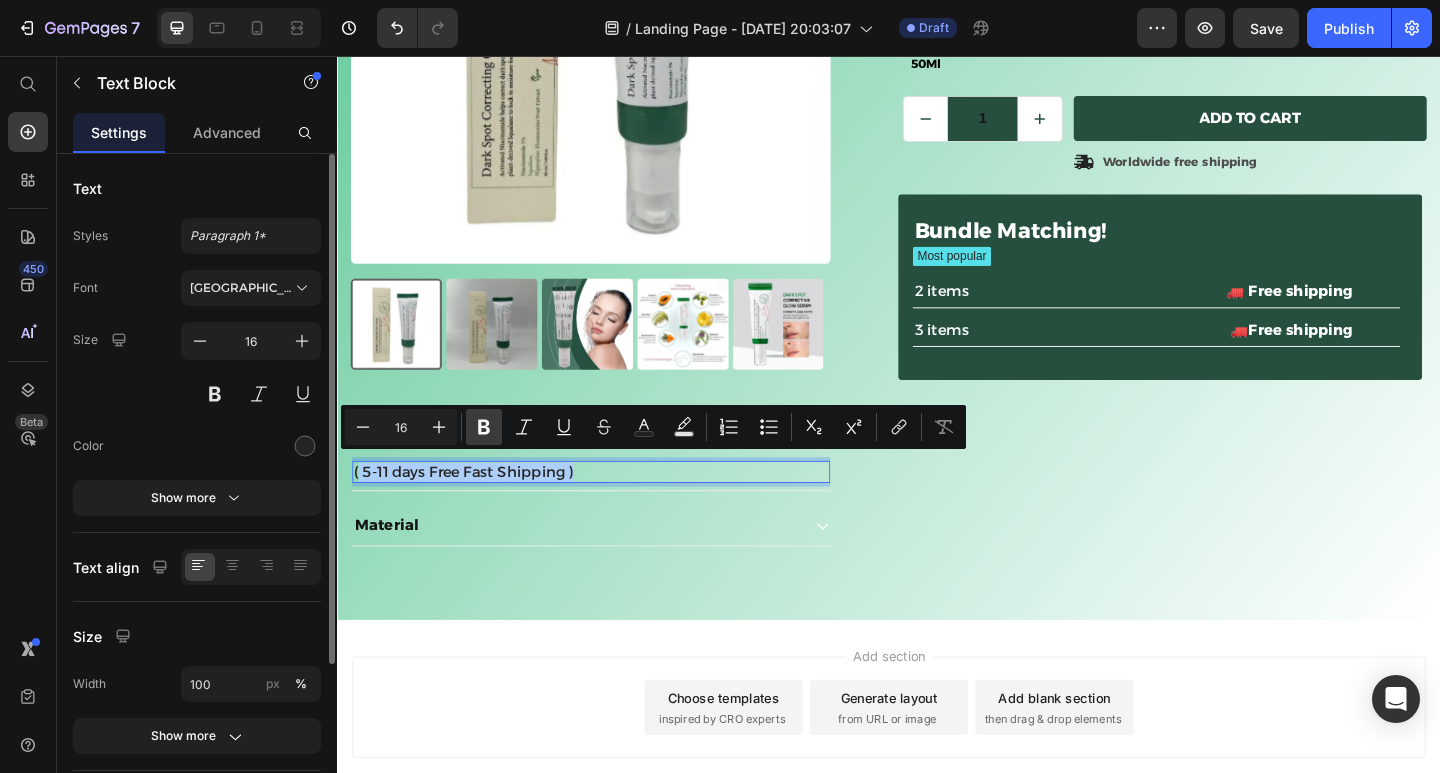 click 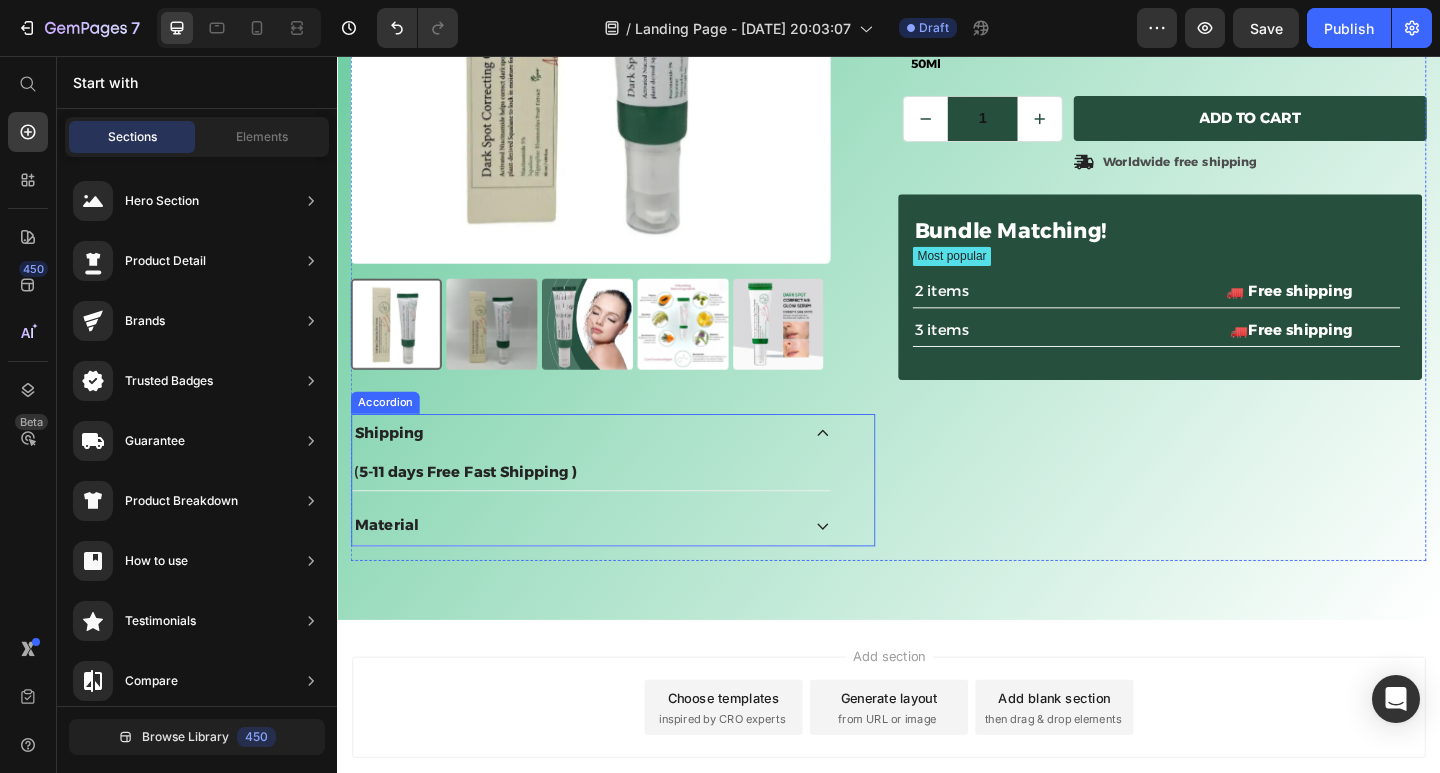 click 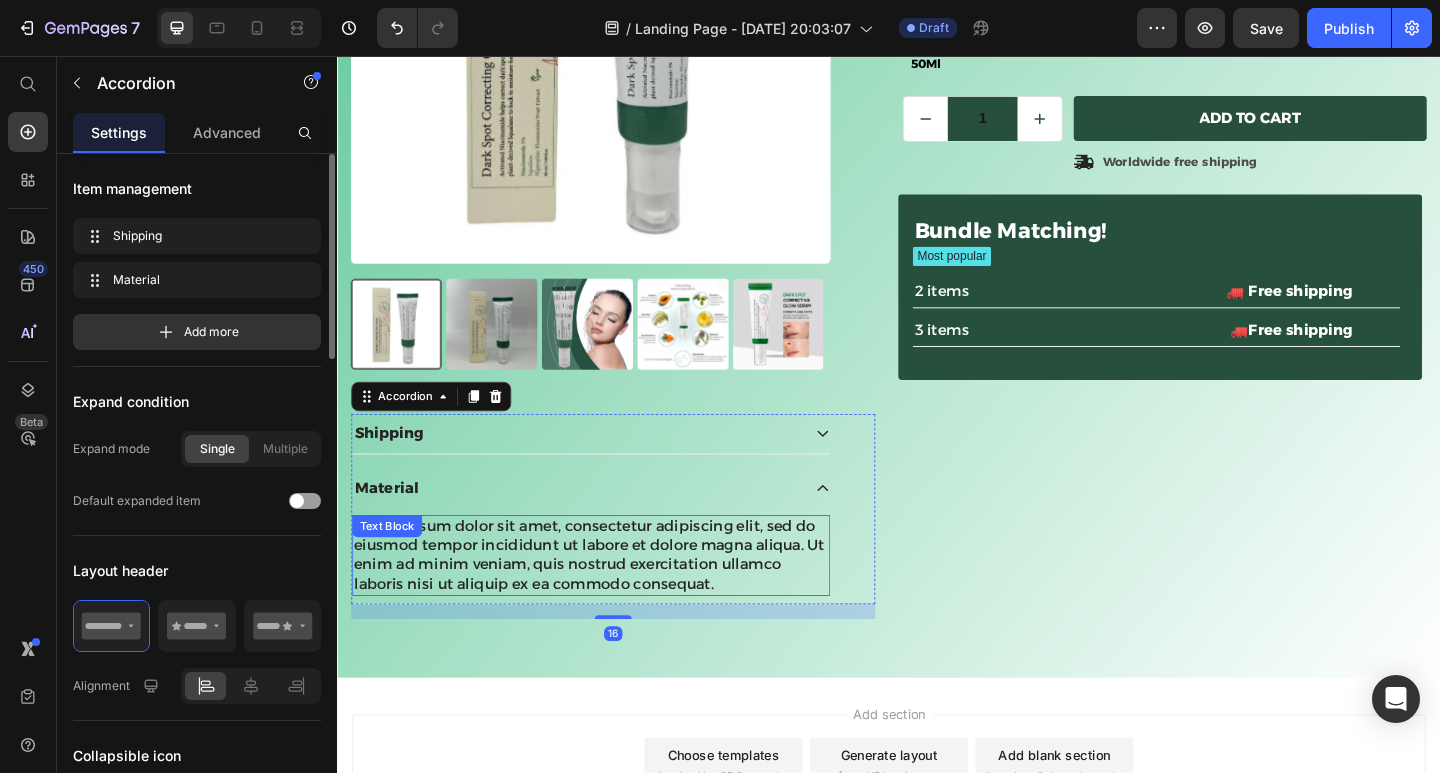 click on "Lorem ipsum dolor sit amet, consectetur adipiscing elit, sed do eiusmod tempor incididunt ut labore et dolore magna aliqua. Ut enim ad minim veniam, quis nostrud exercitation ullamco laboris nisi ut aliquip ex ea commodo consequat." at bounding box center [613, 599] 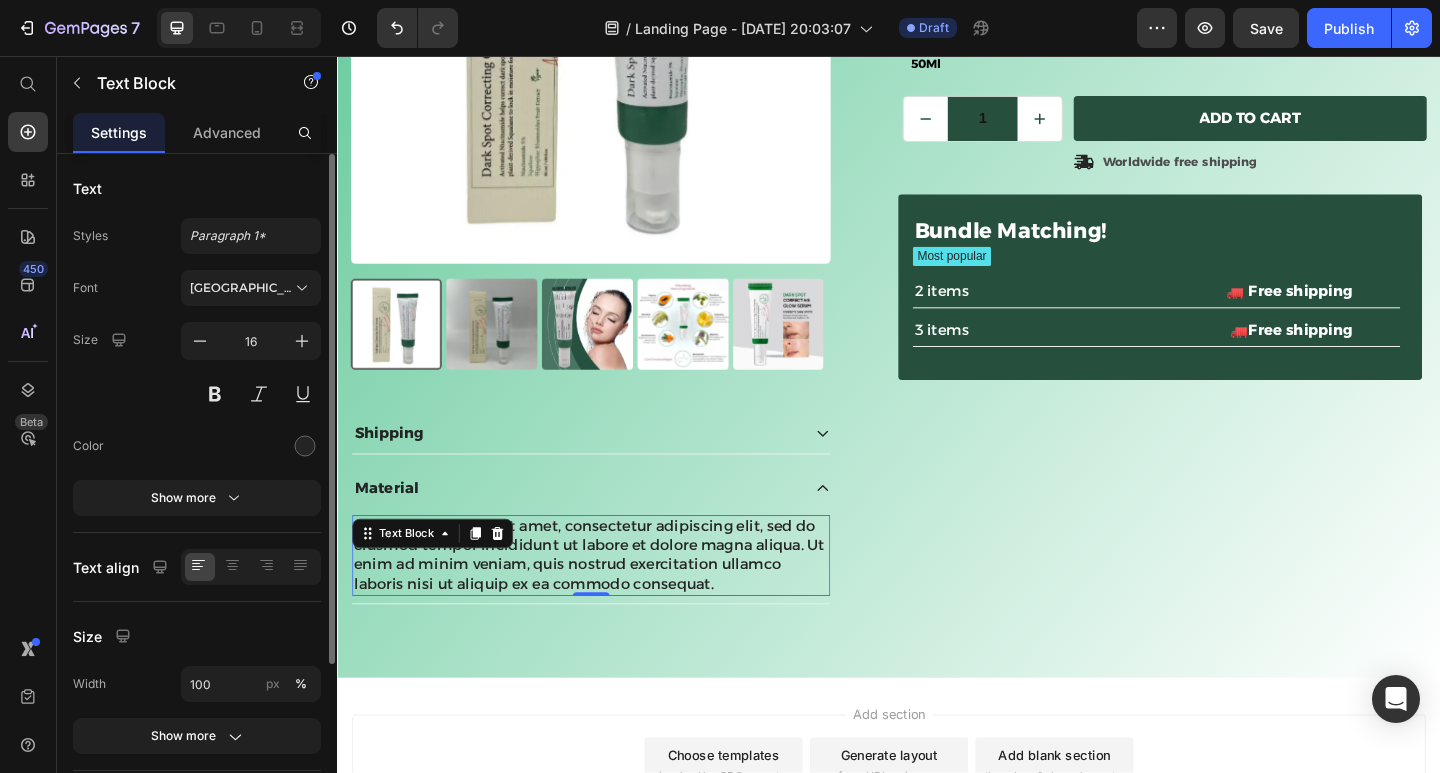 click on "Lorem ipsum dolor sit amet, consectetur adipiscing elit, sed do eiusmod tempor incididunt ut labore et dolore magna aliqua. Ut enim ad minim veniam, quis nostrud exercitation ullamco laboris nisi ut aliquip ex ea commodo consequat." at bounding box center (613, 599) 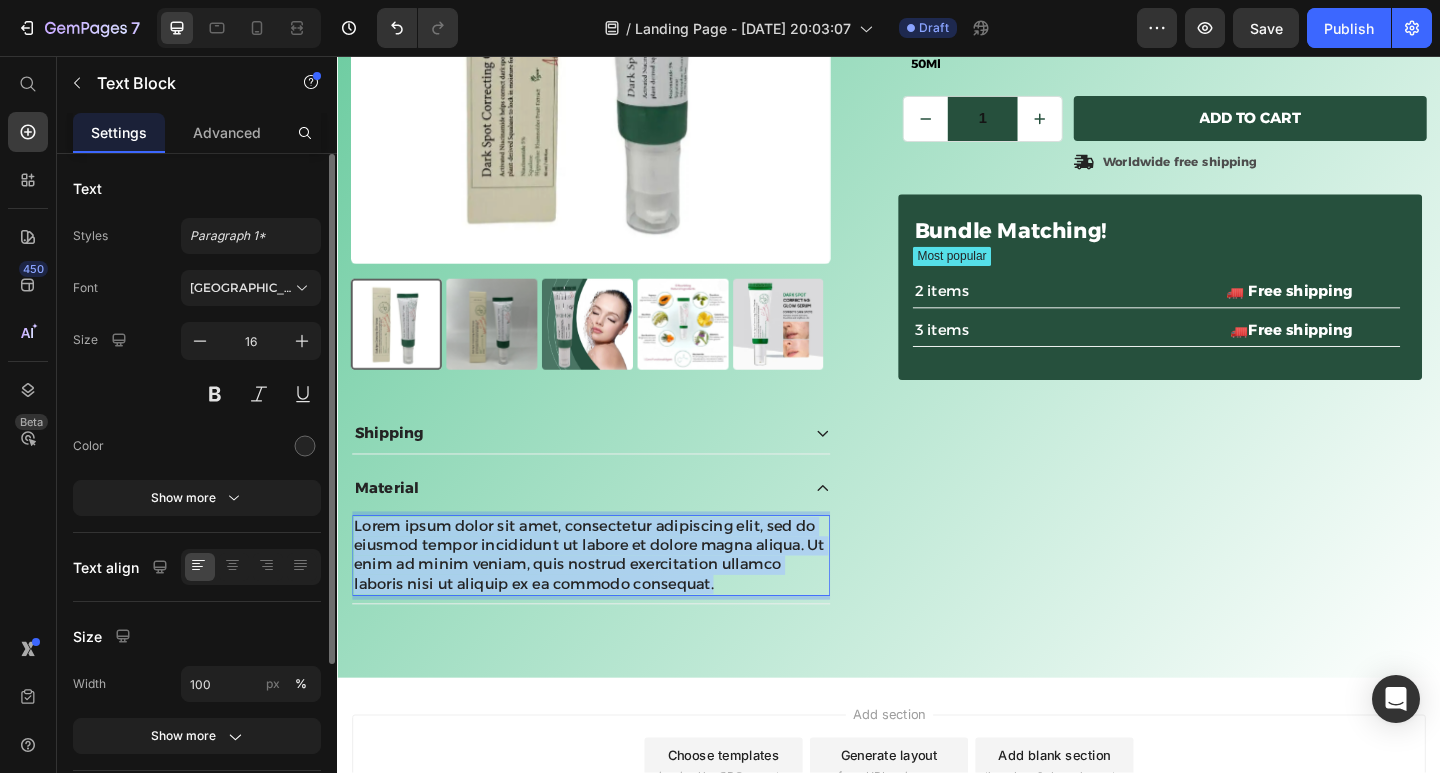 drag, startPoint x: 750, startPoint y: 616, endPoint x: 357, endPoint y: 555, distance: 397.70593 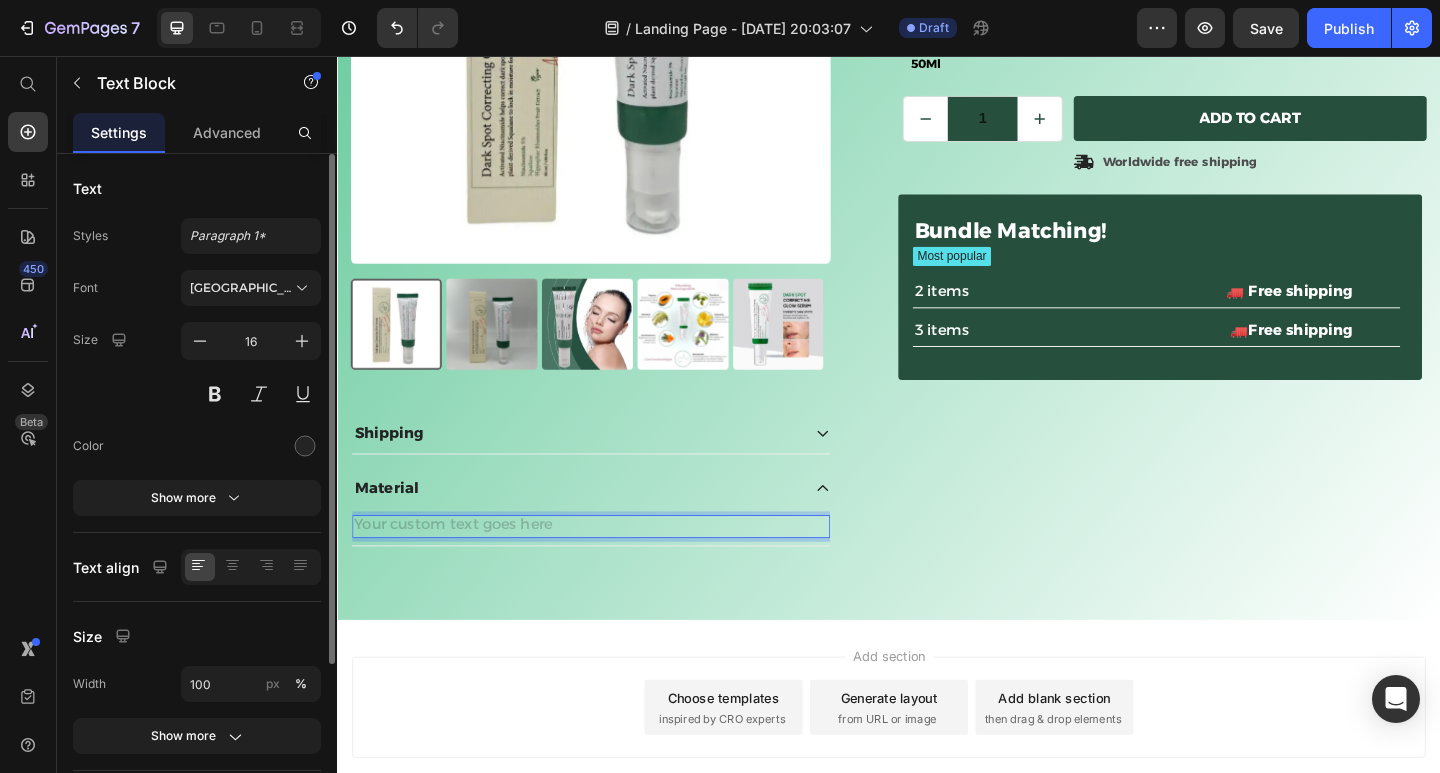 click at bounding box center [613, 568] 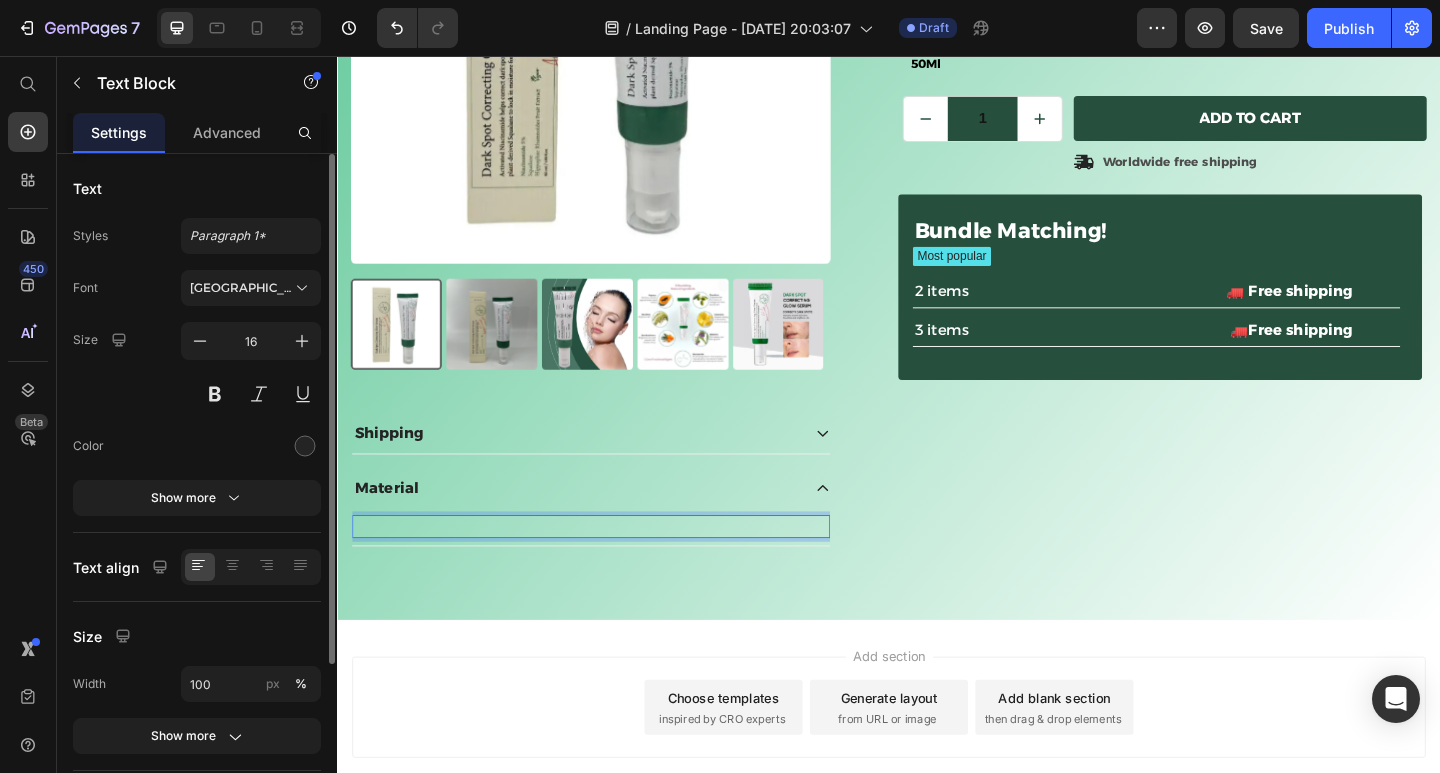 click at bounding box center (613, 568) 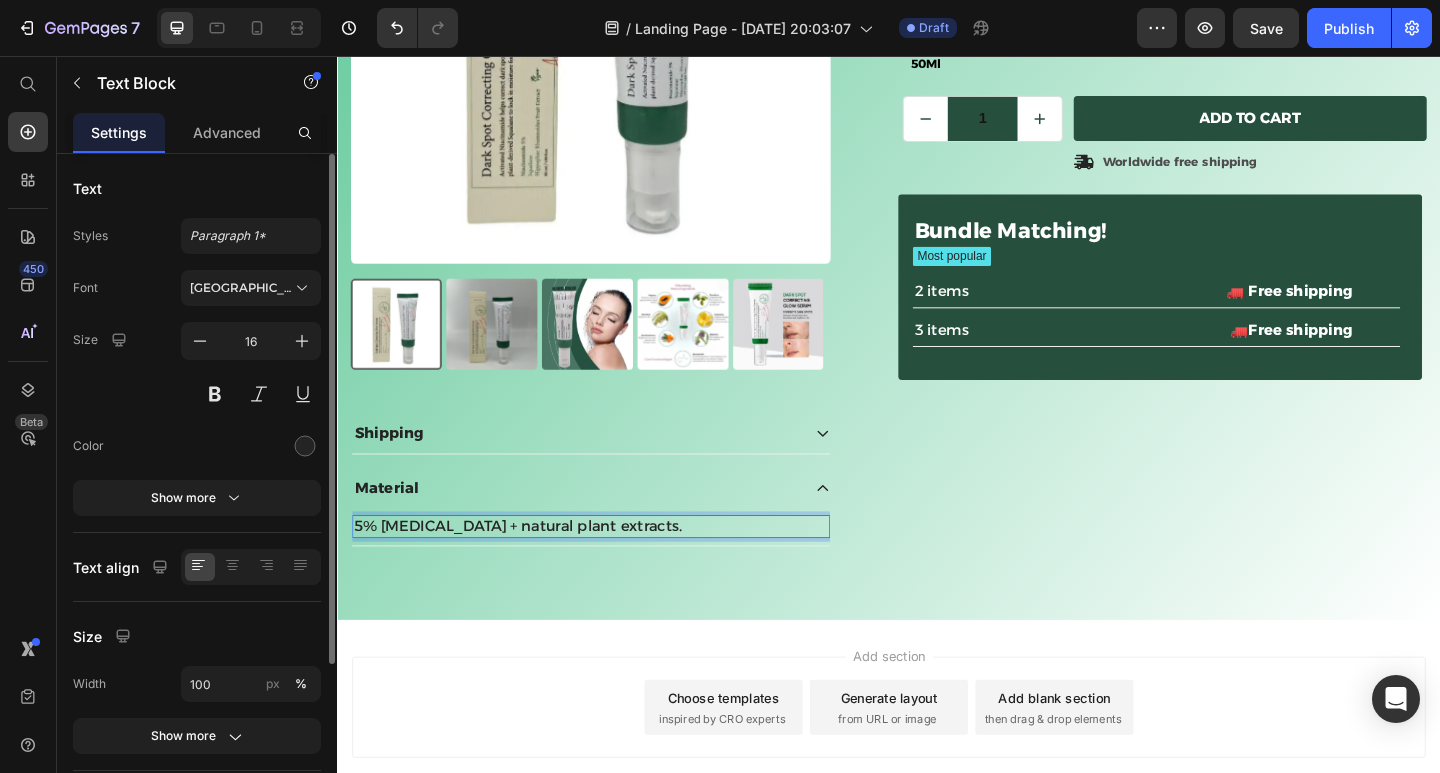 click on "Add section Choose templates inspired by CRO experts Generate layout from URL or image Add blank section then drag & drop elements" at bounding box center [937, 765] 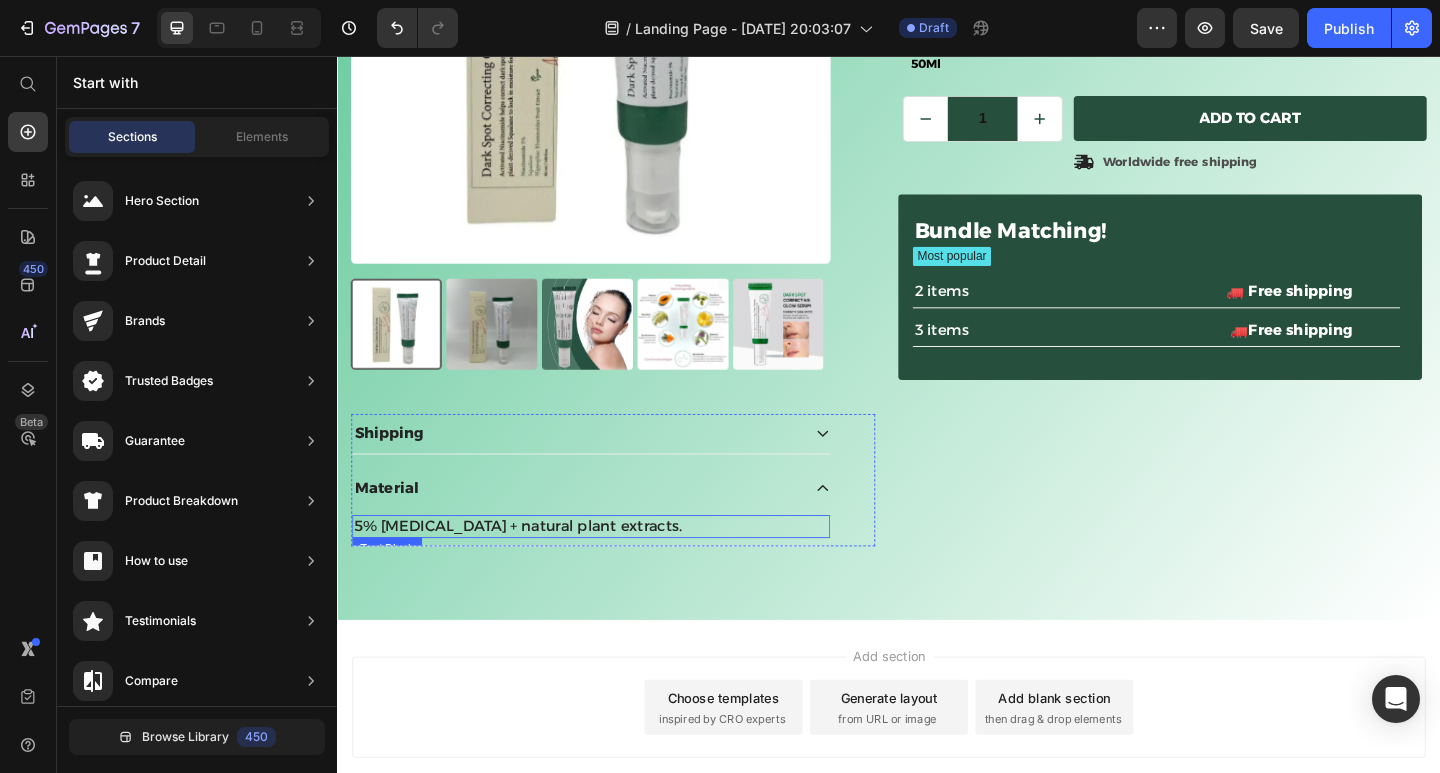 click on "5% Niacinamide + natural plant extracts." at bounding box center (613, 568) 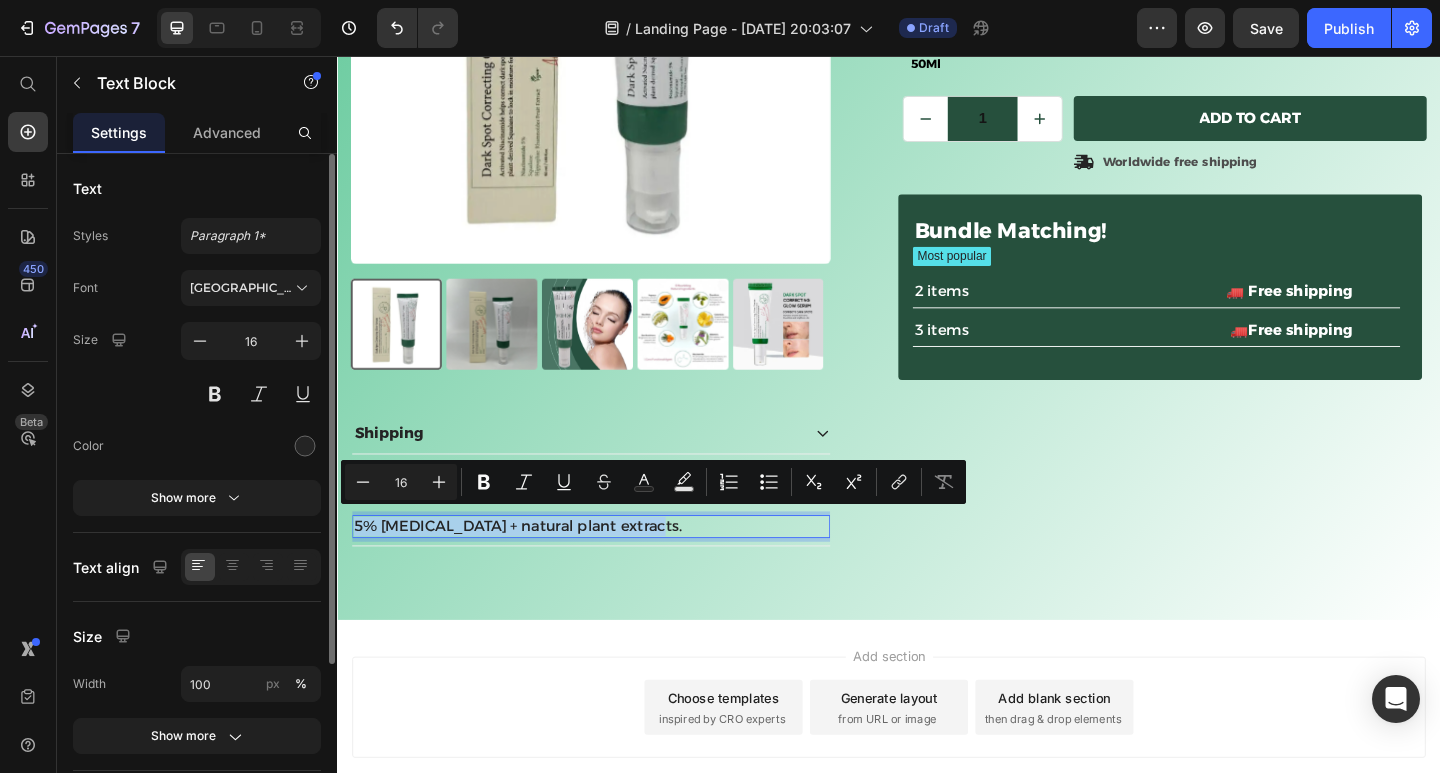 drag, startPoint x: 680, startPoint y: 559, endPoint x: 355, endPoint y: 558, distance: 325.00153 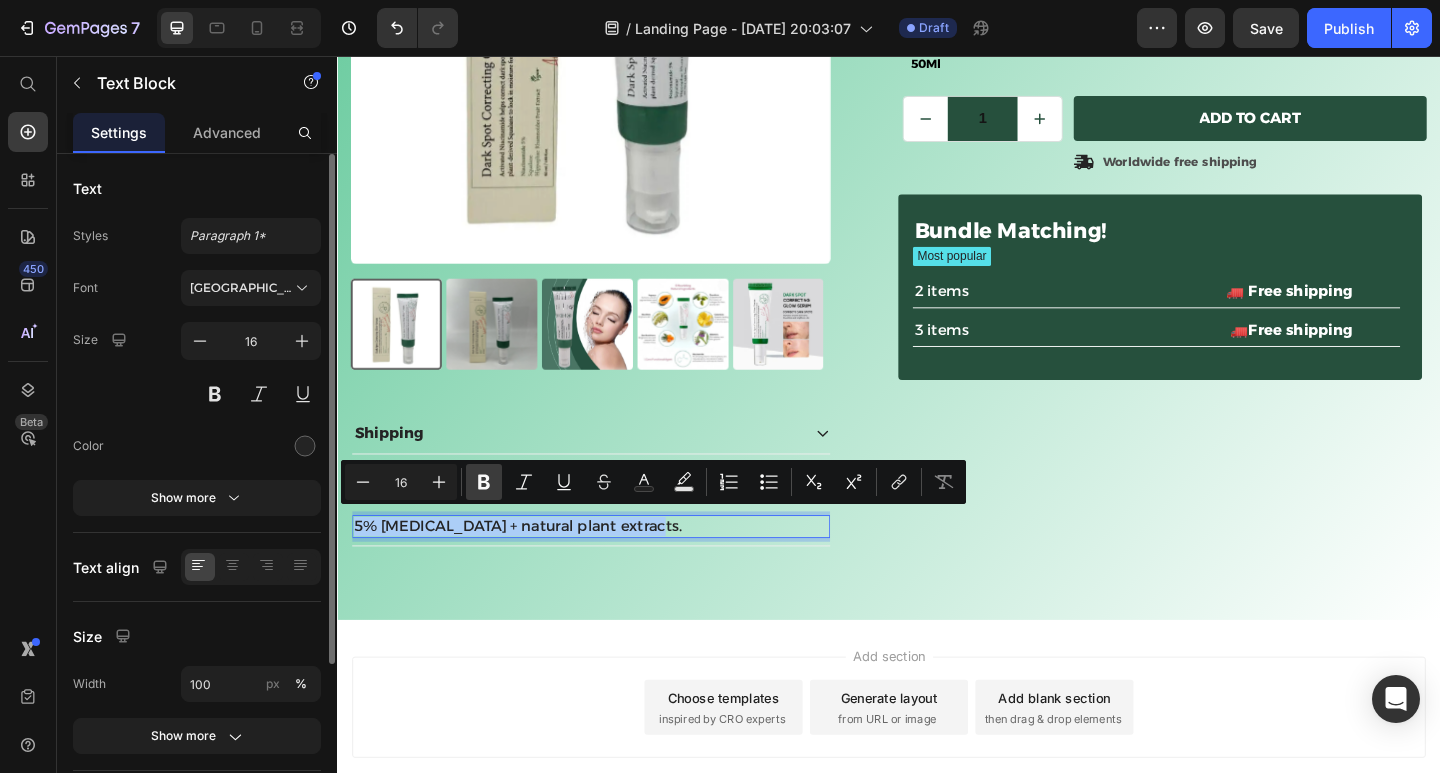 click 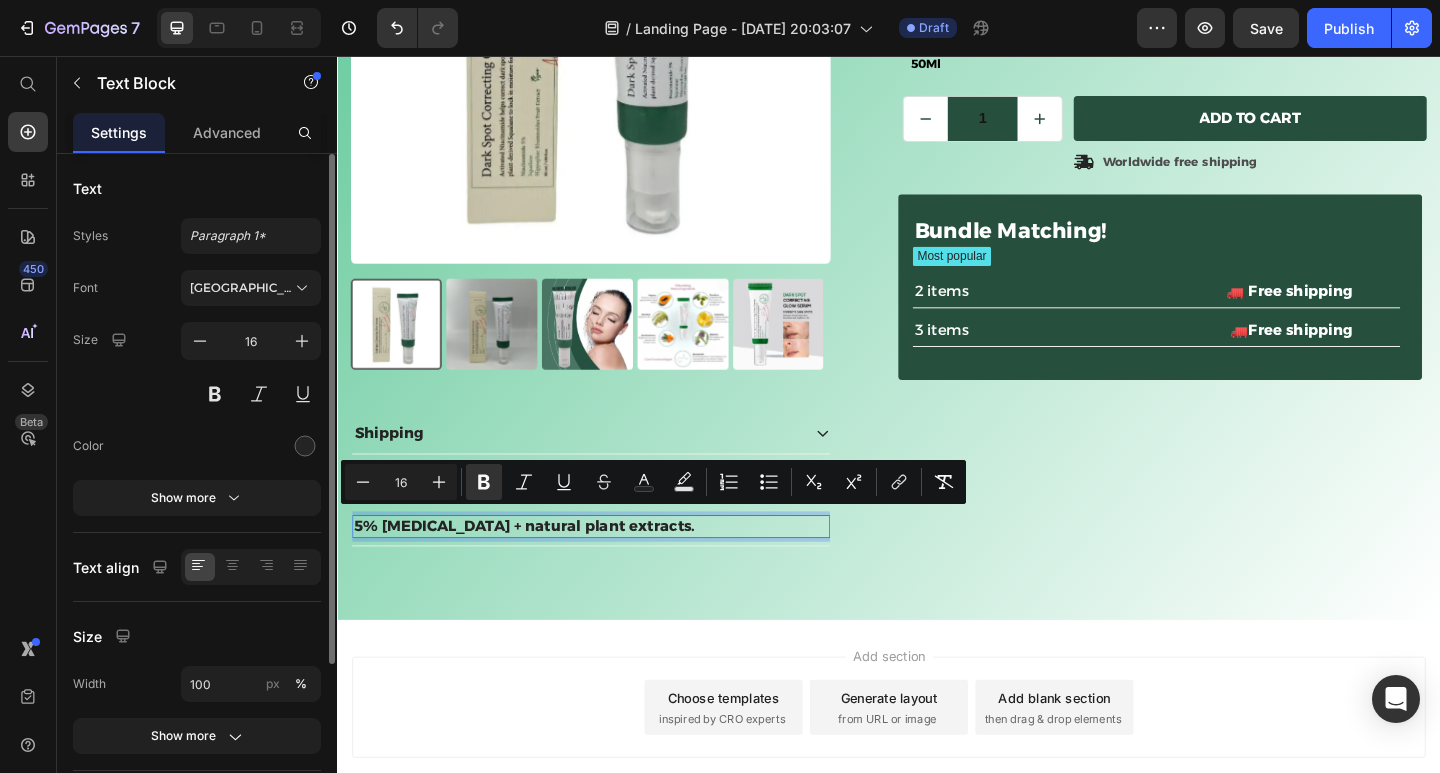drag, startPoint x: 446, startPoint y: 765, endPoint x: 702, endPoint y: 643, distance: 283.5842 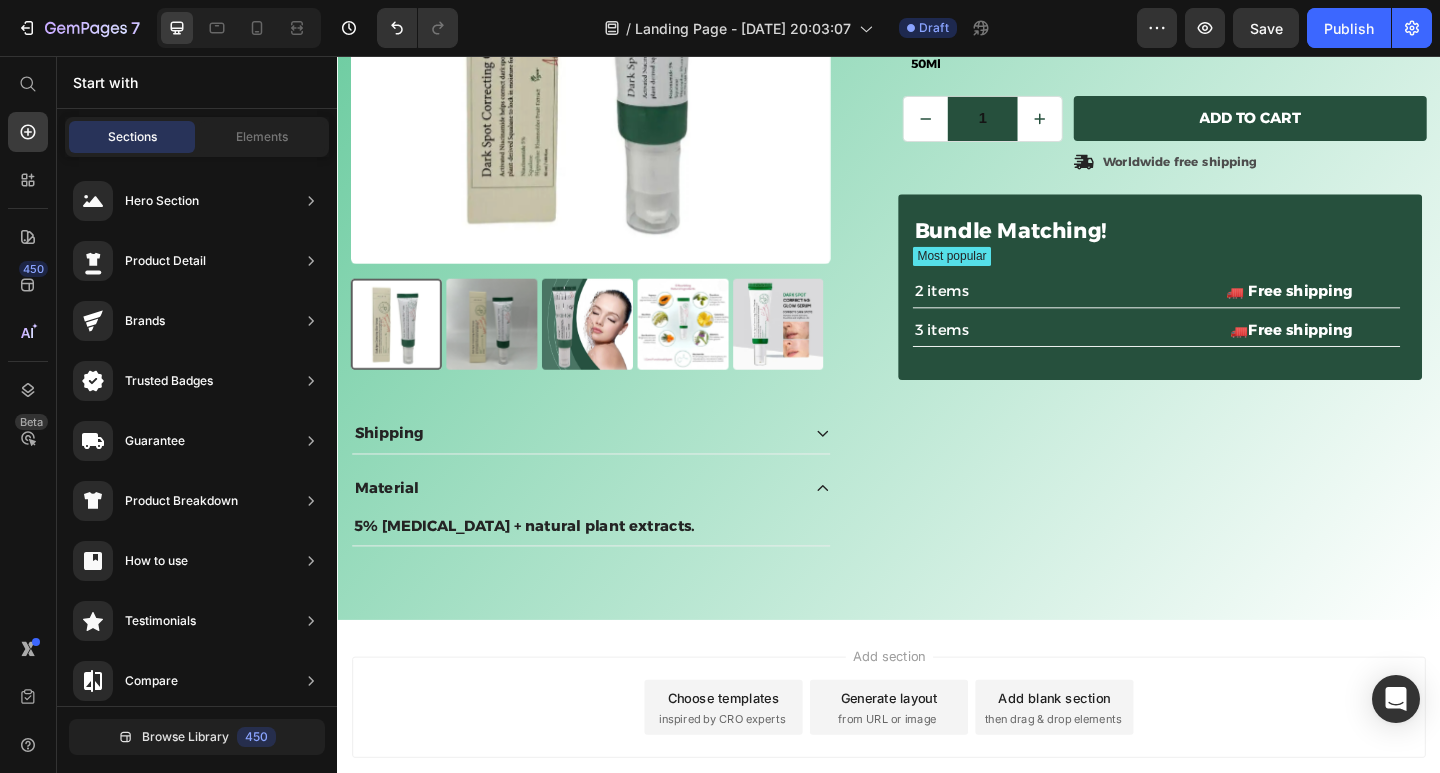 scroll, scrollTop: 304, scrollLeft: 0, axis: vertical 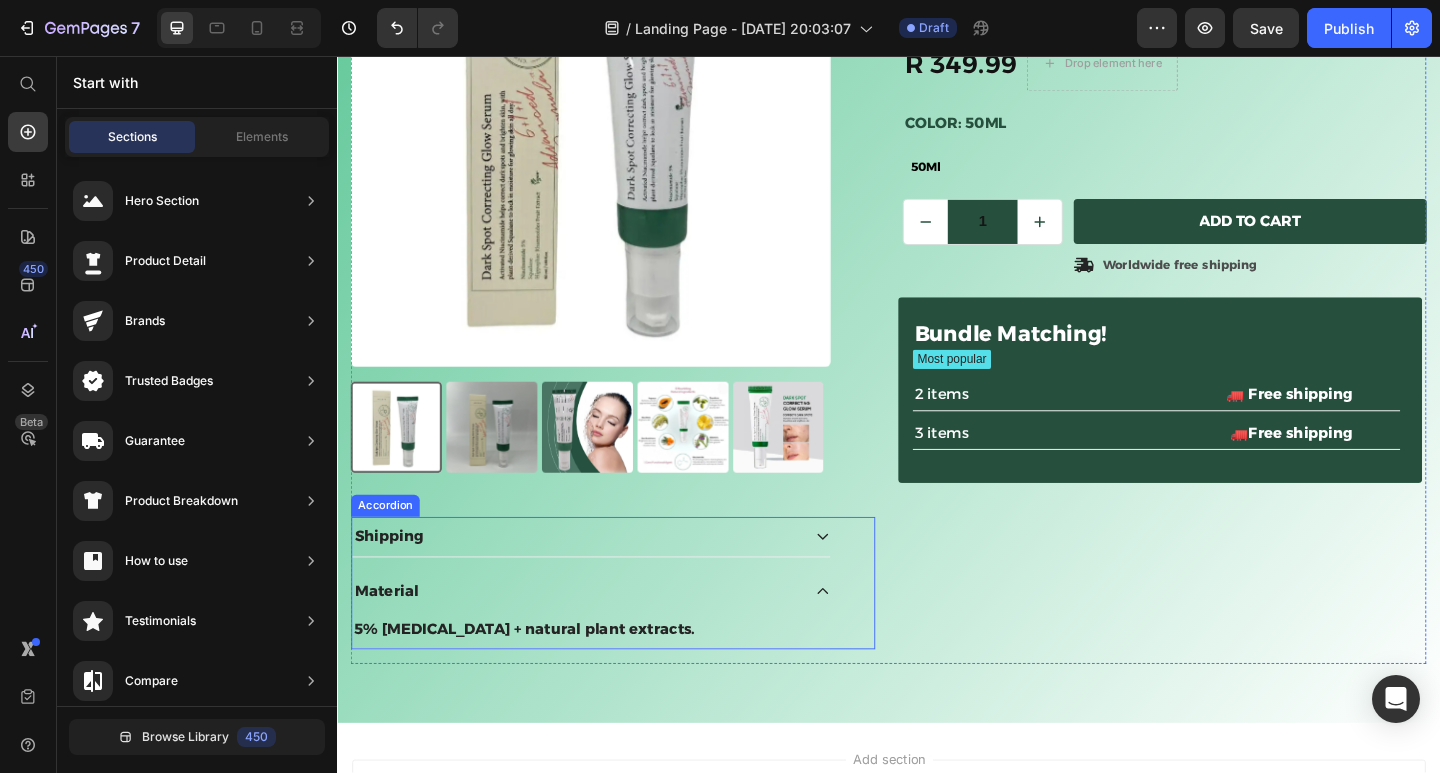 click 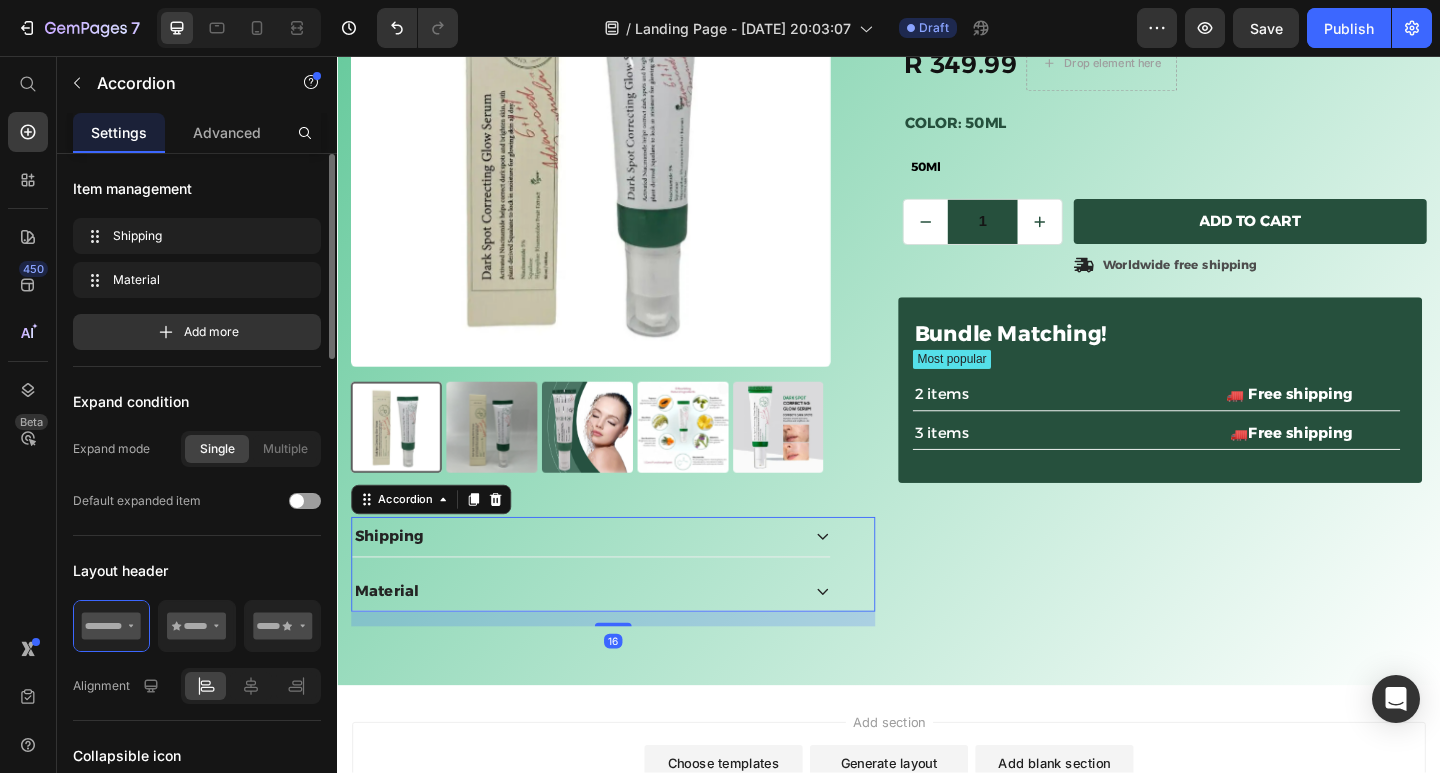 click 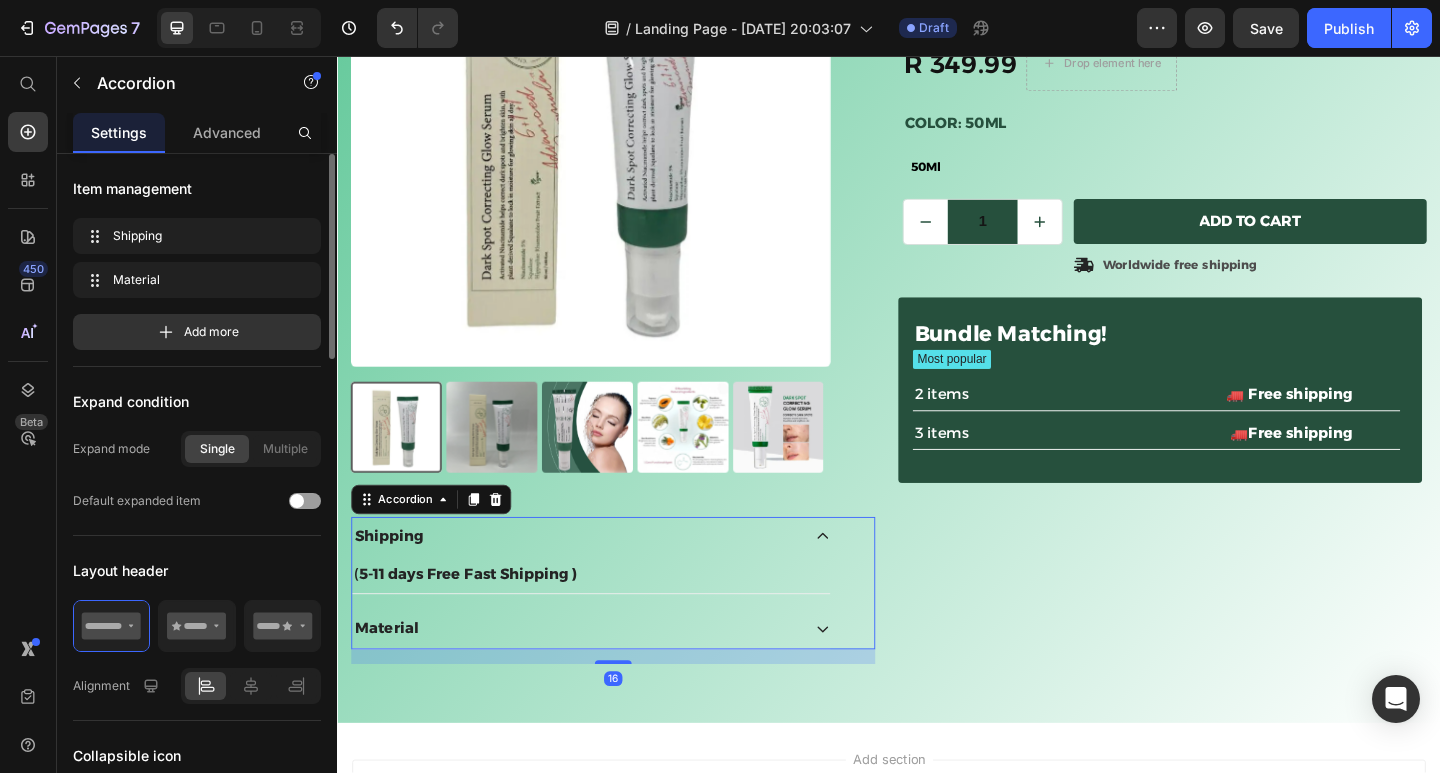 click 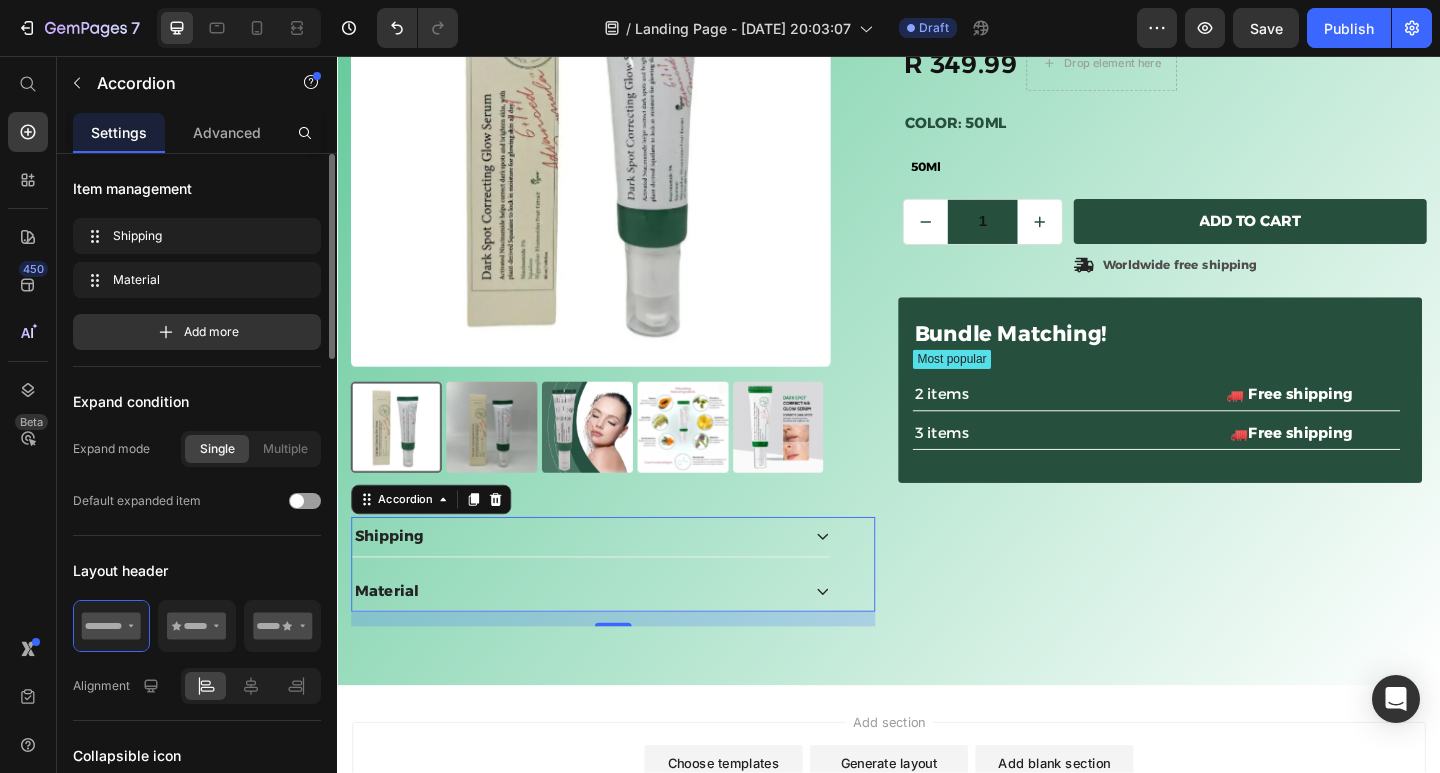 click 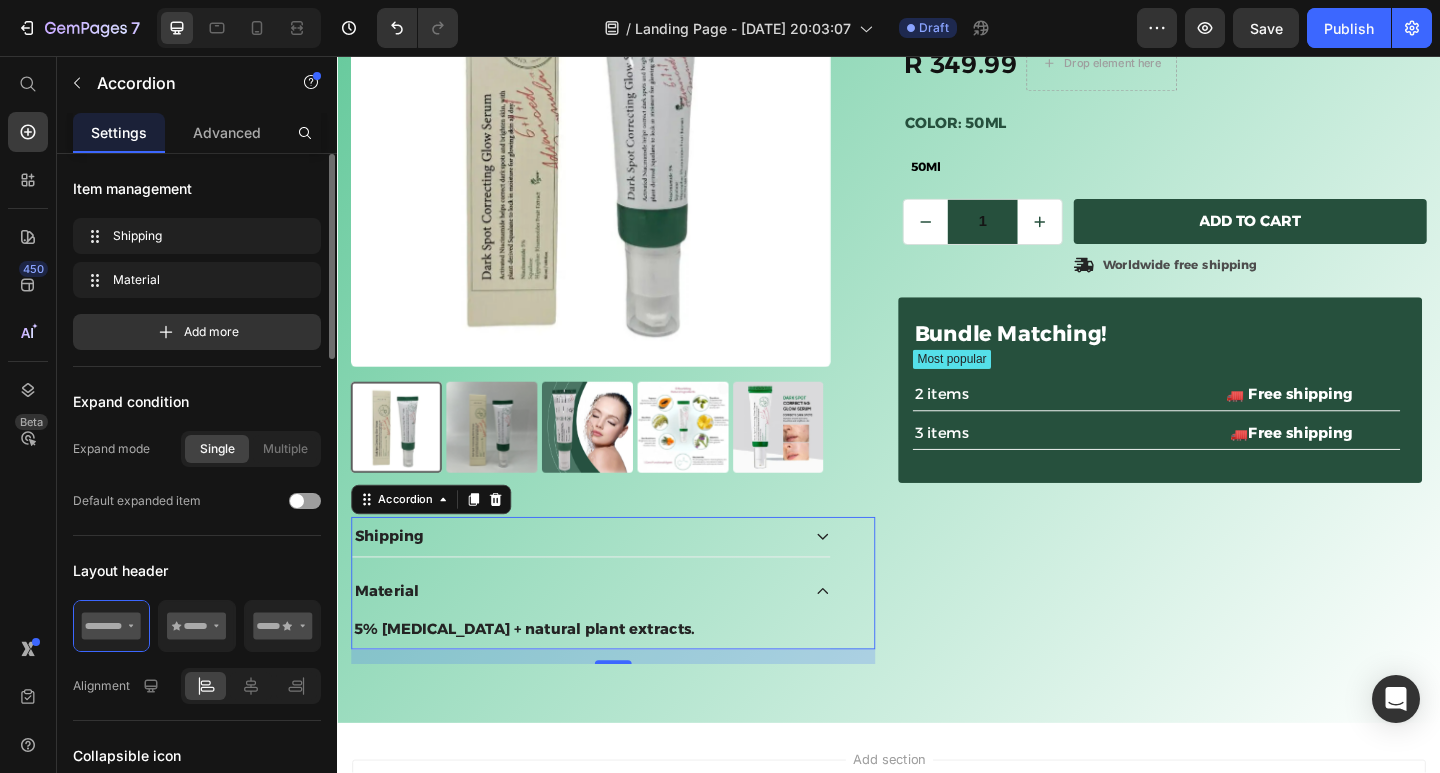 click 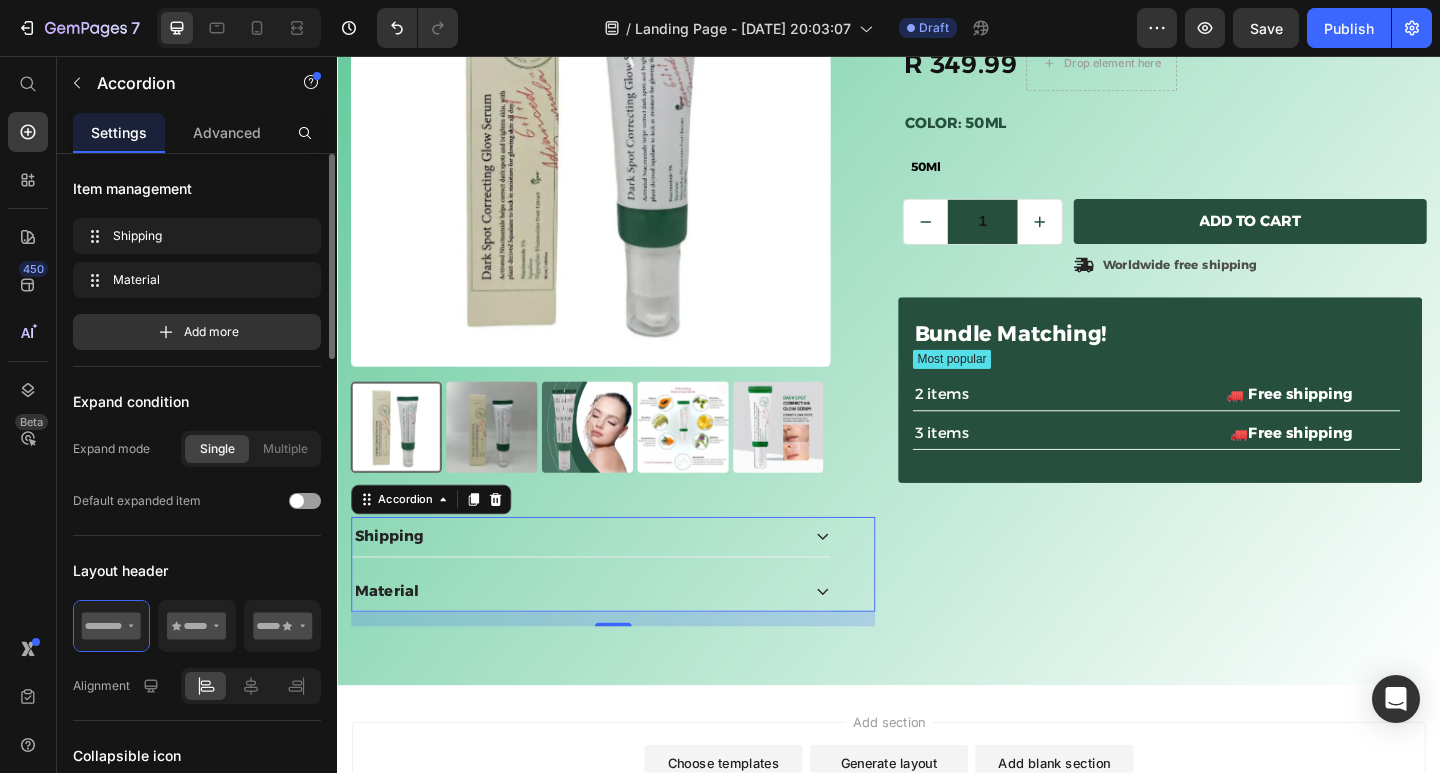 click 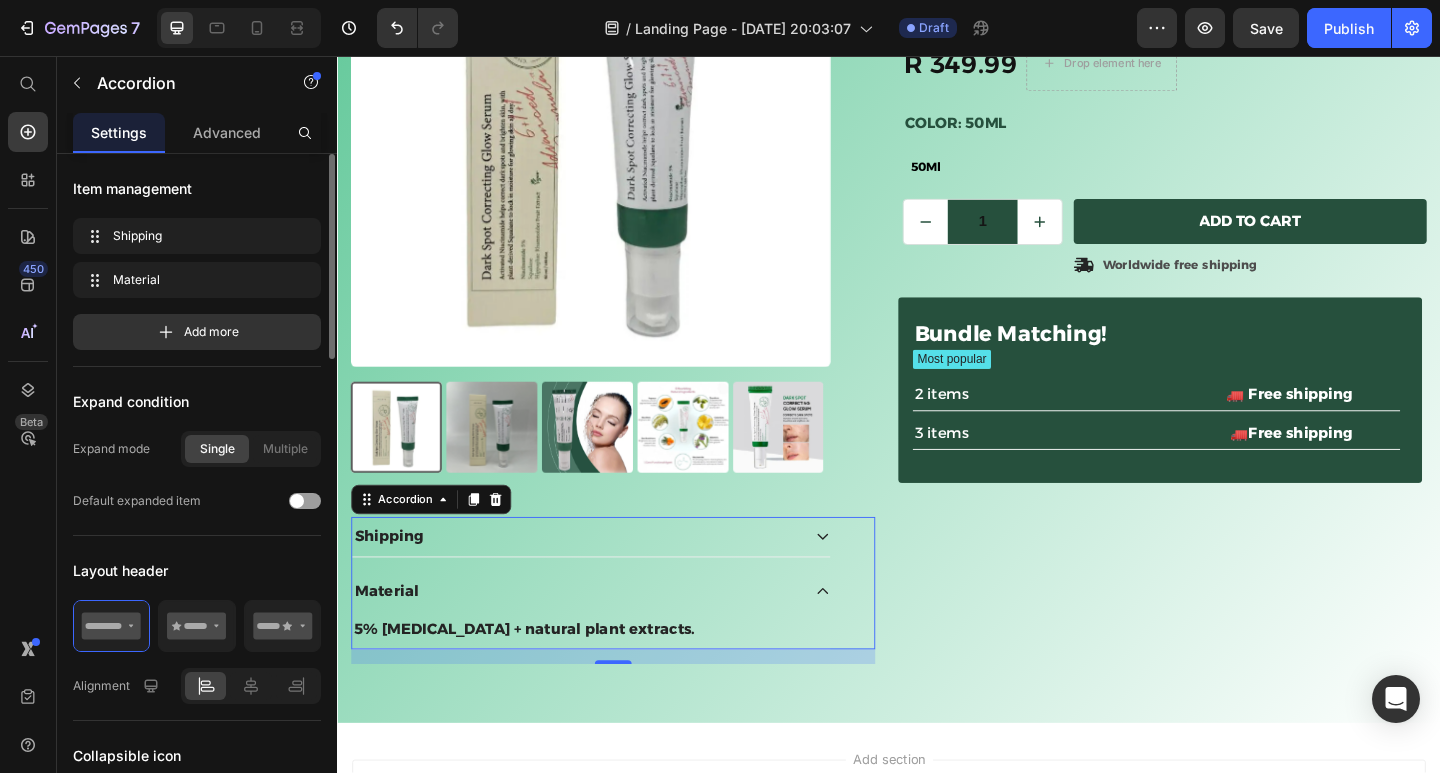 click 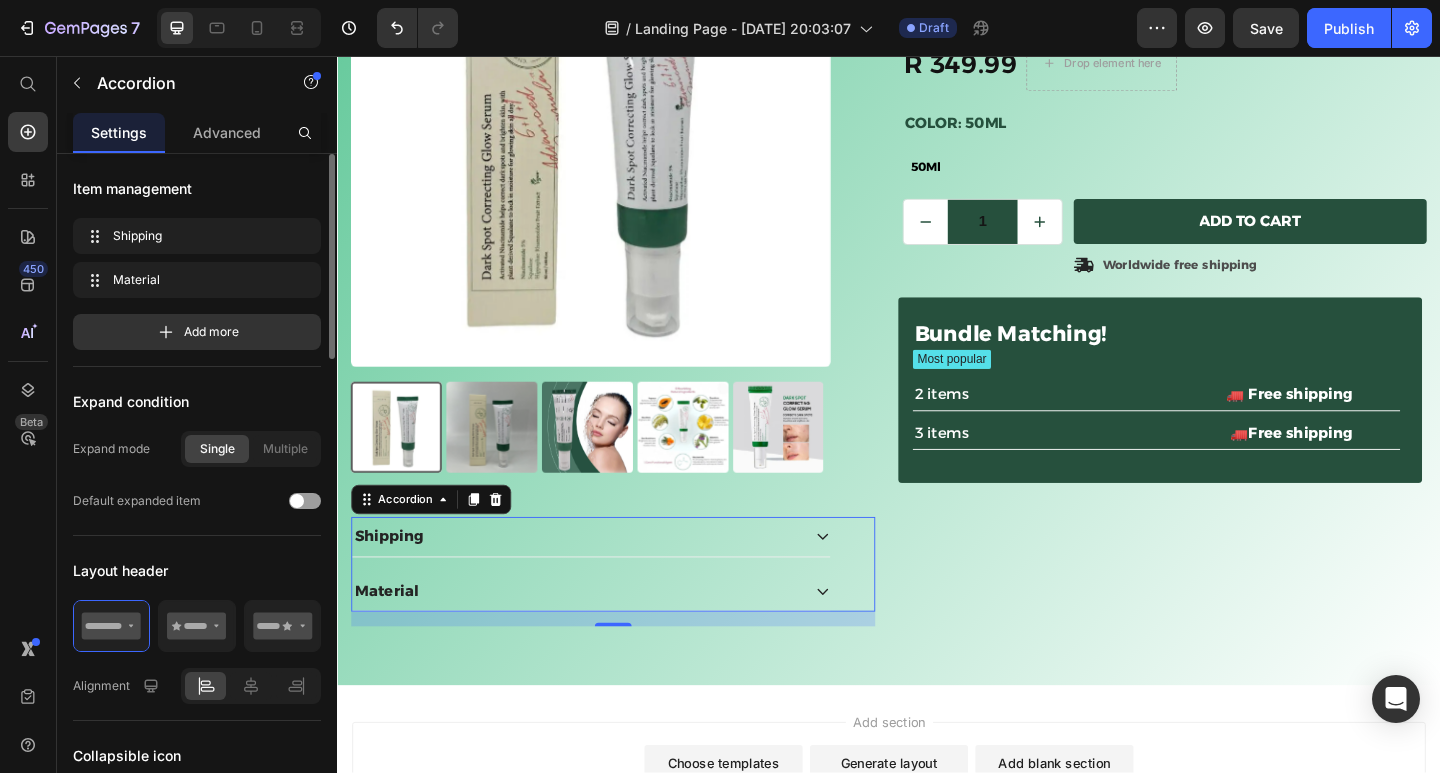 click 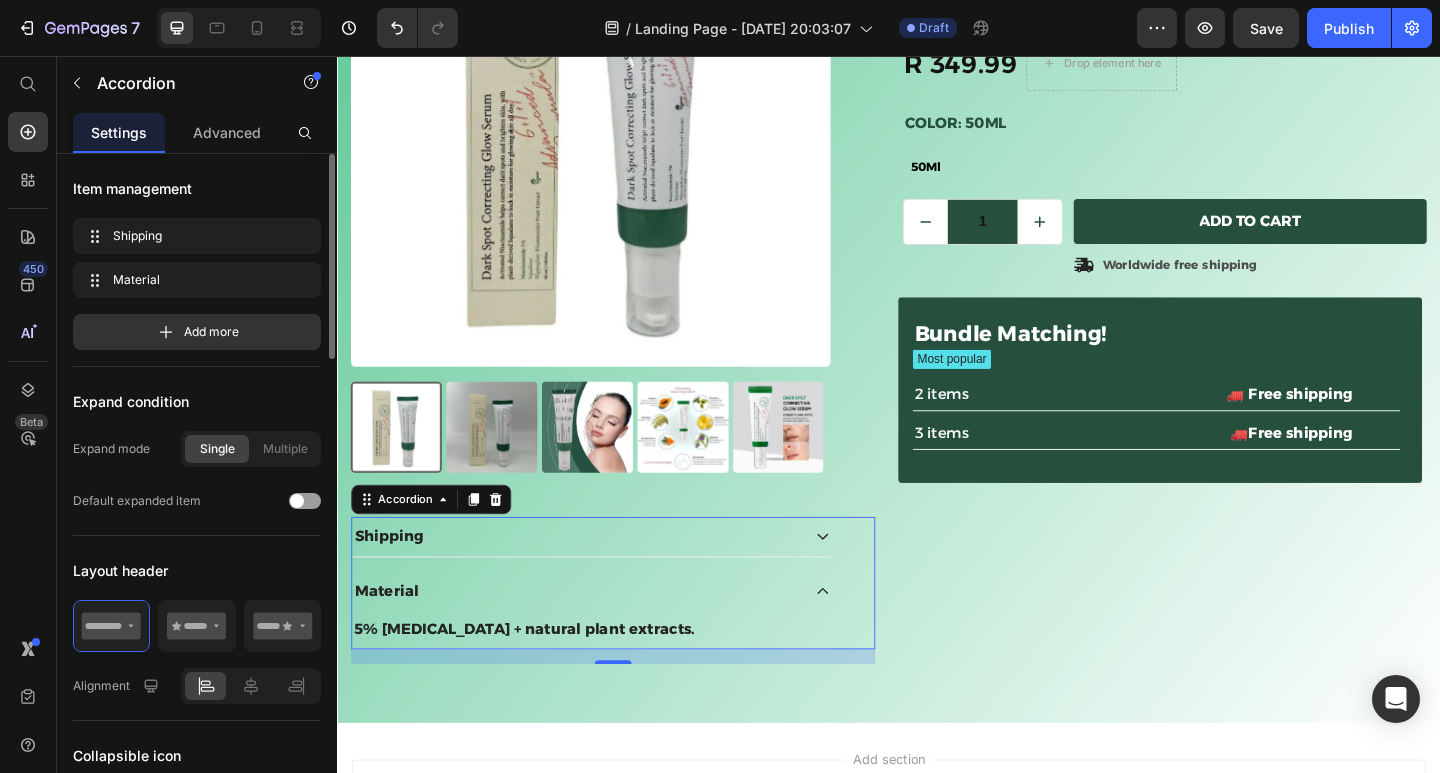 click 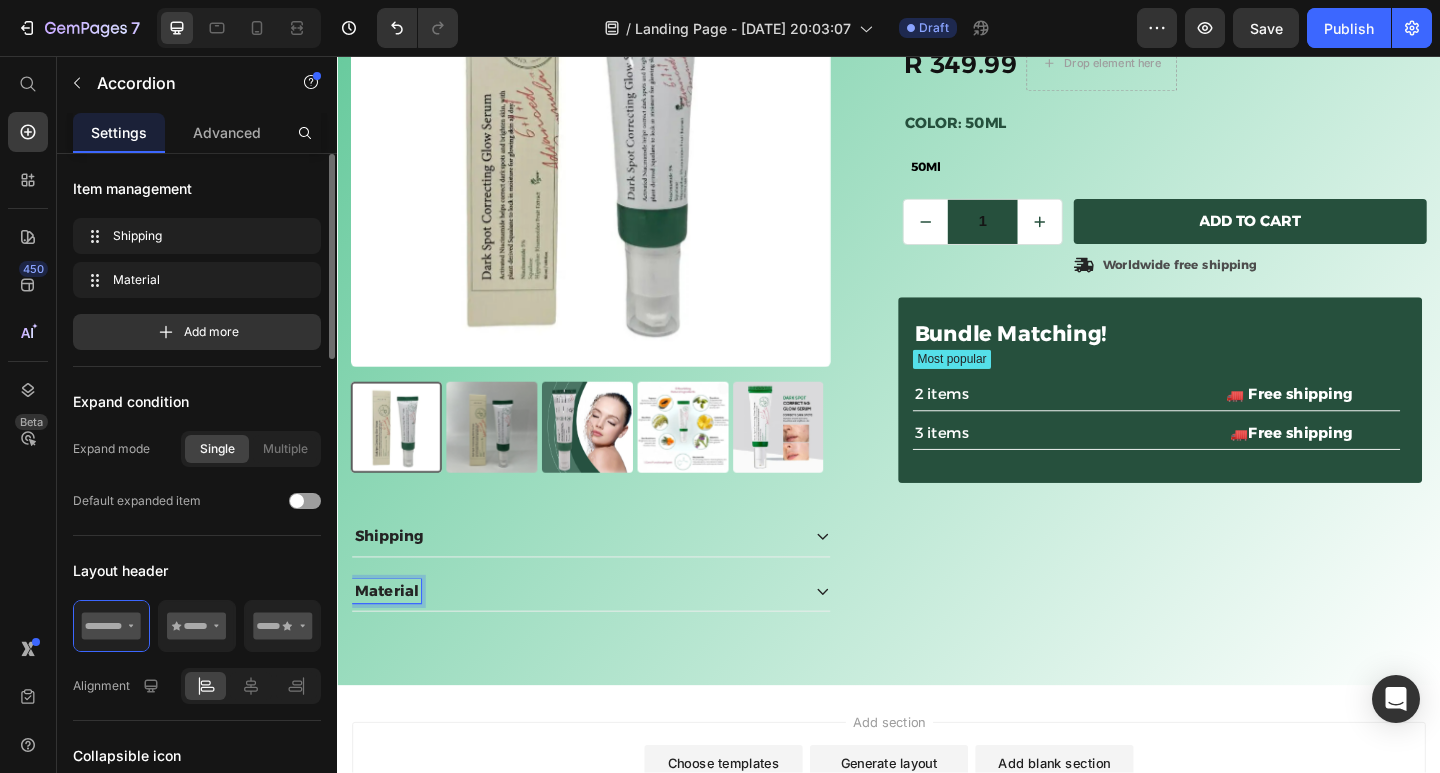 click on "Material" at bounding box center [390, 639] 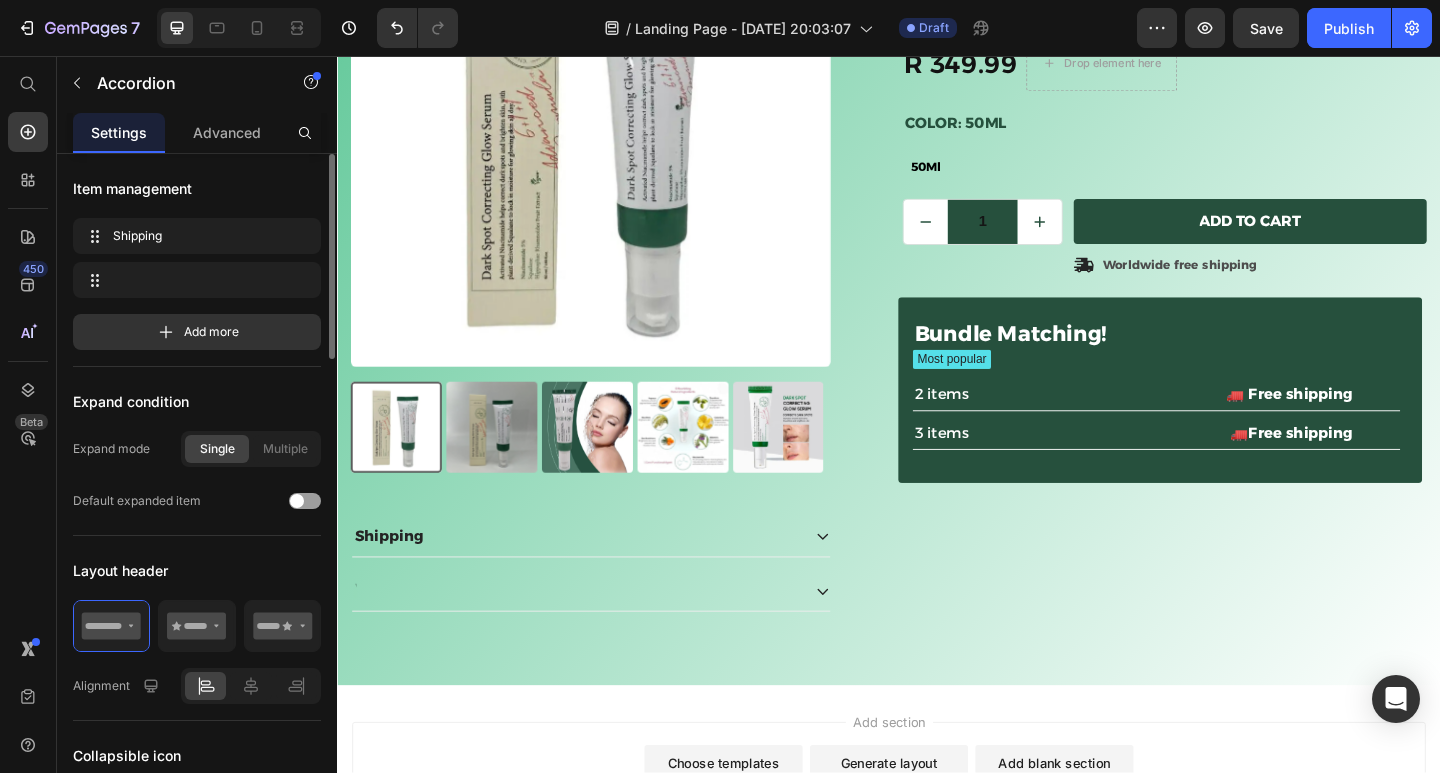 scroll, scrollTop: 299, scrollLeft: 0, axis: vertical 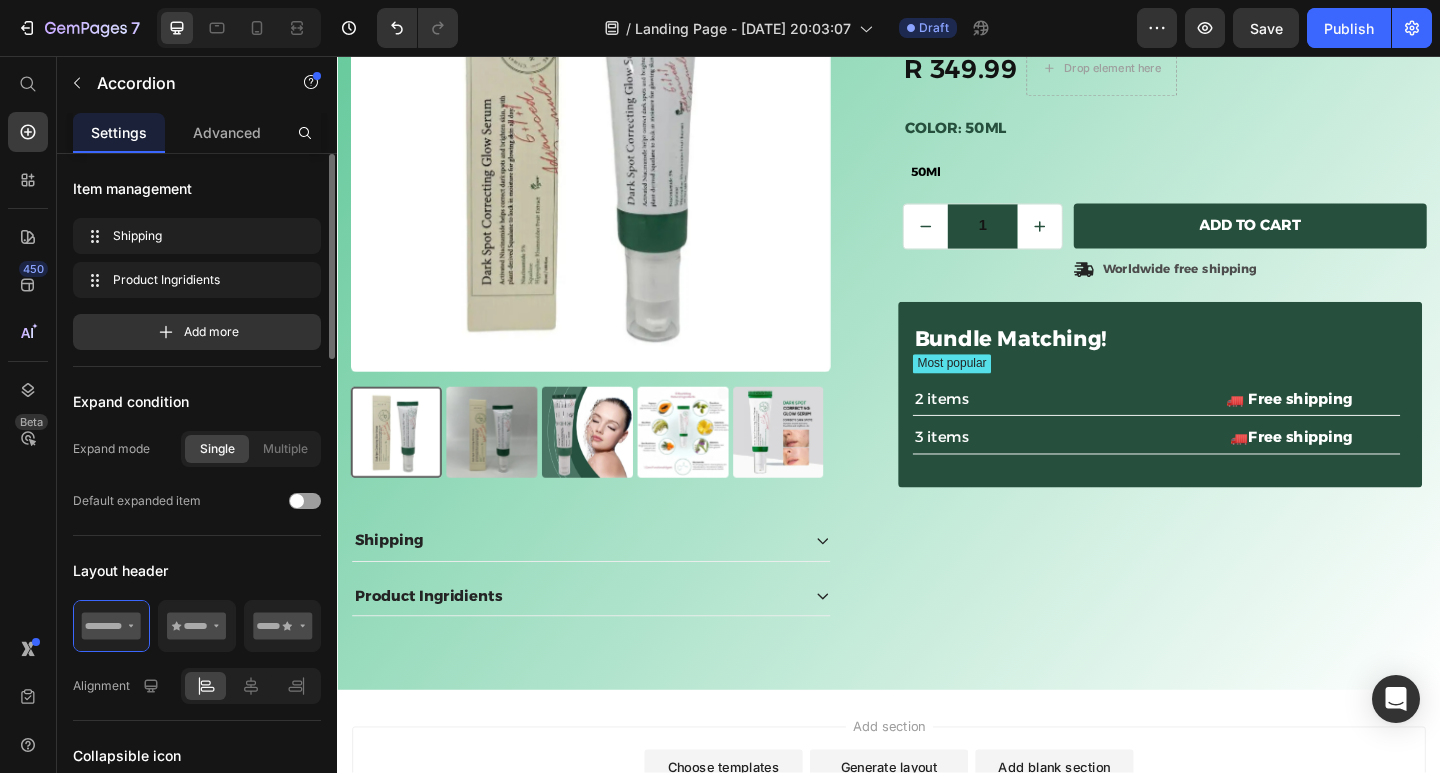 click on "Product Ingridients" at bounding box center [436, 644] 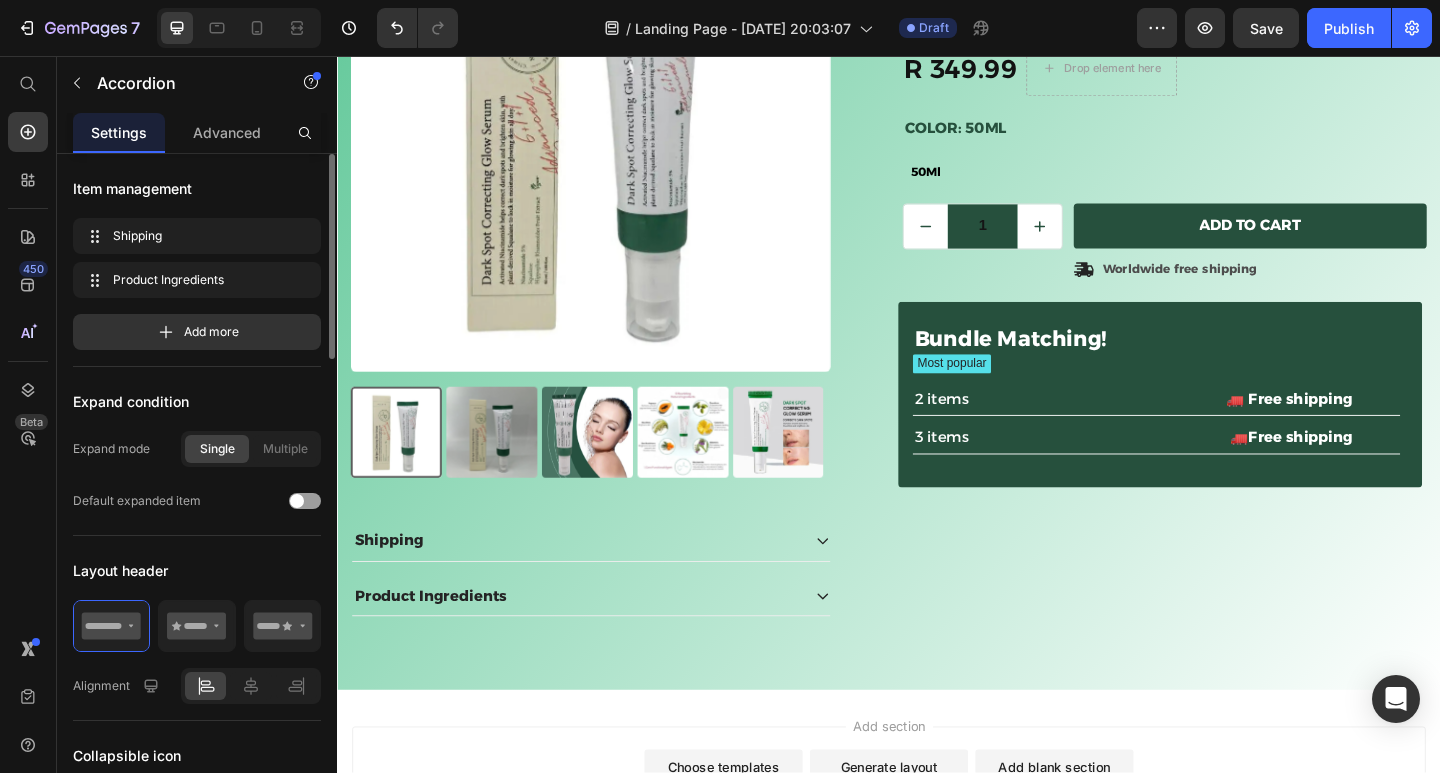 scroll, scrollTop: 301, scrollLeft: 0, axis: vertical 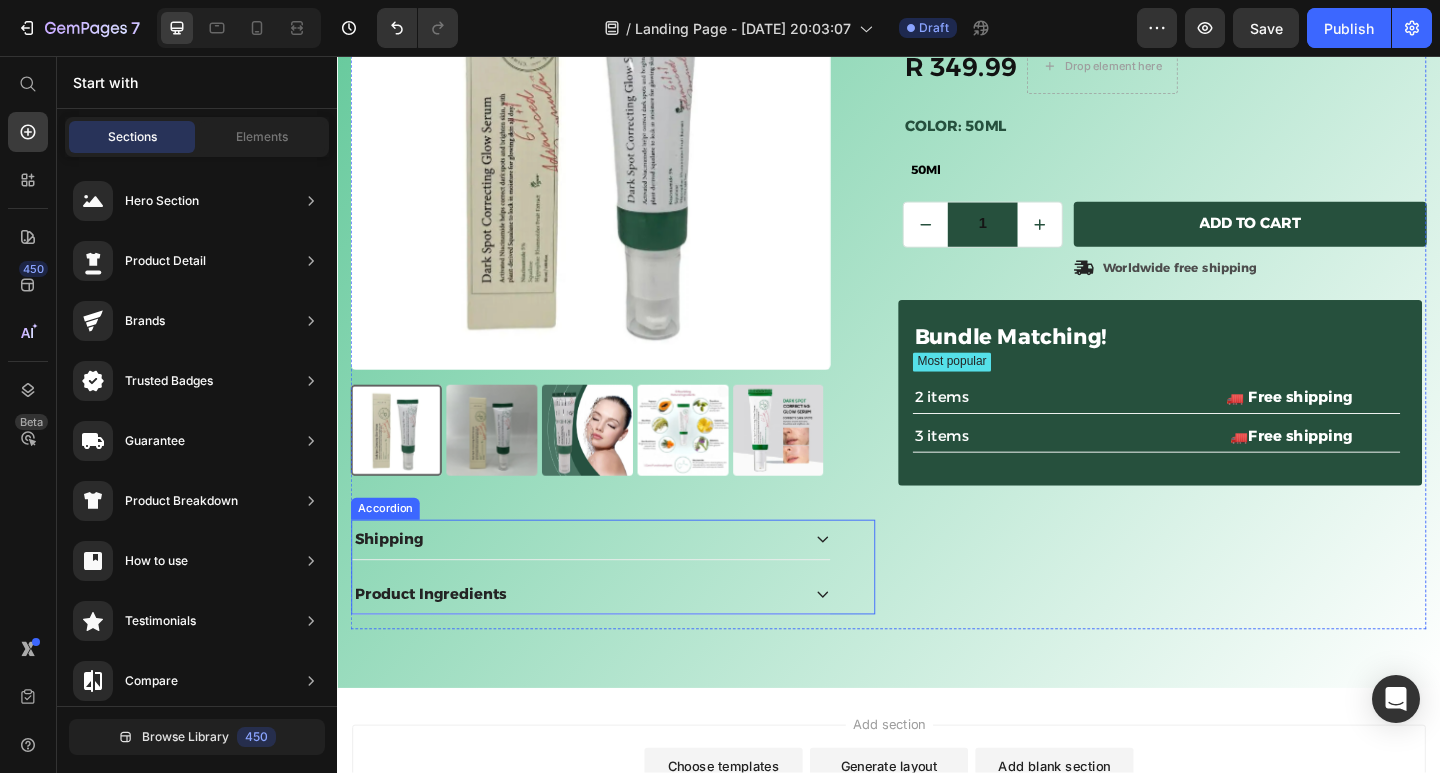 click 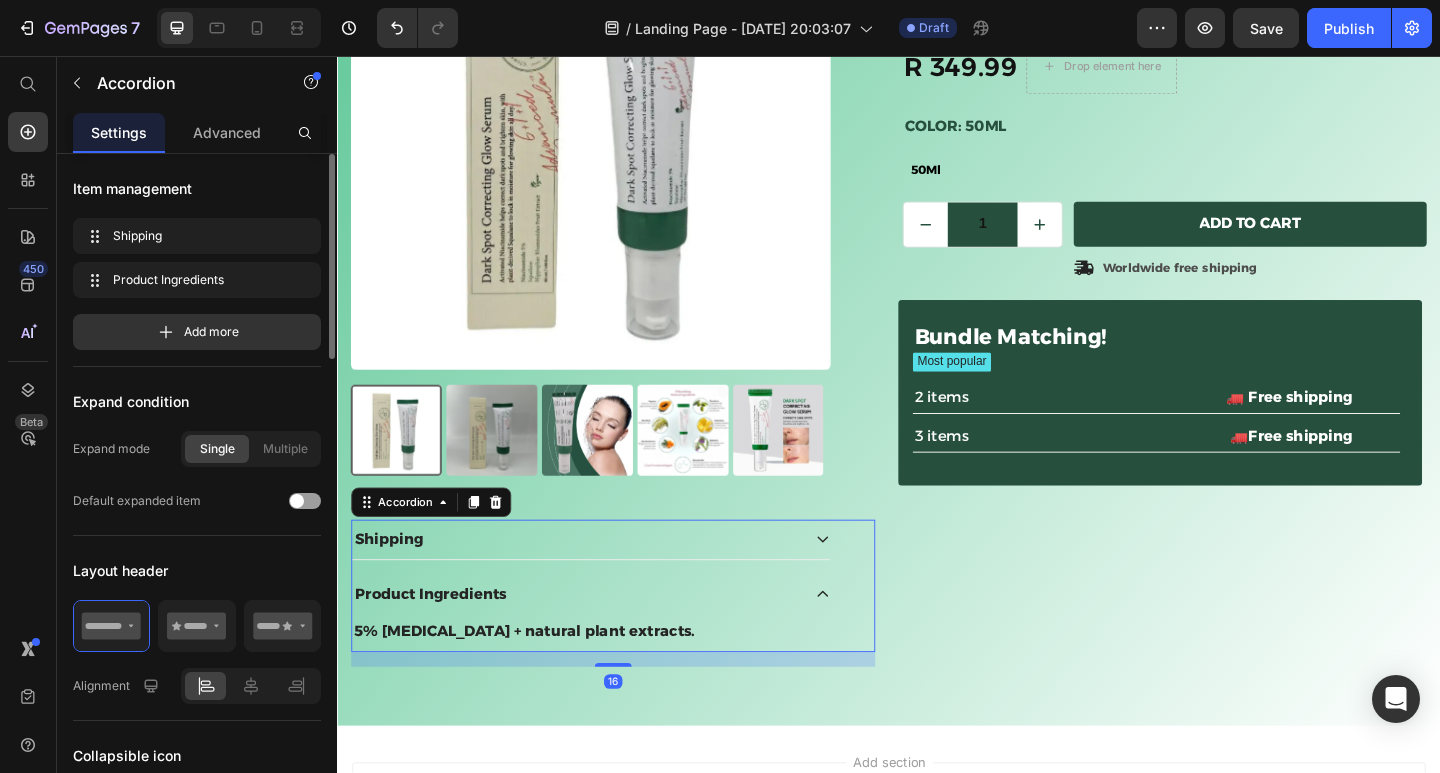 click 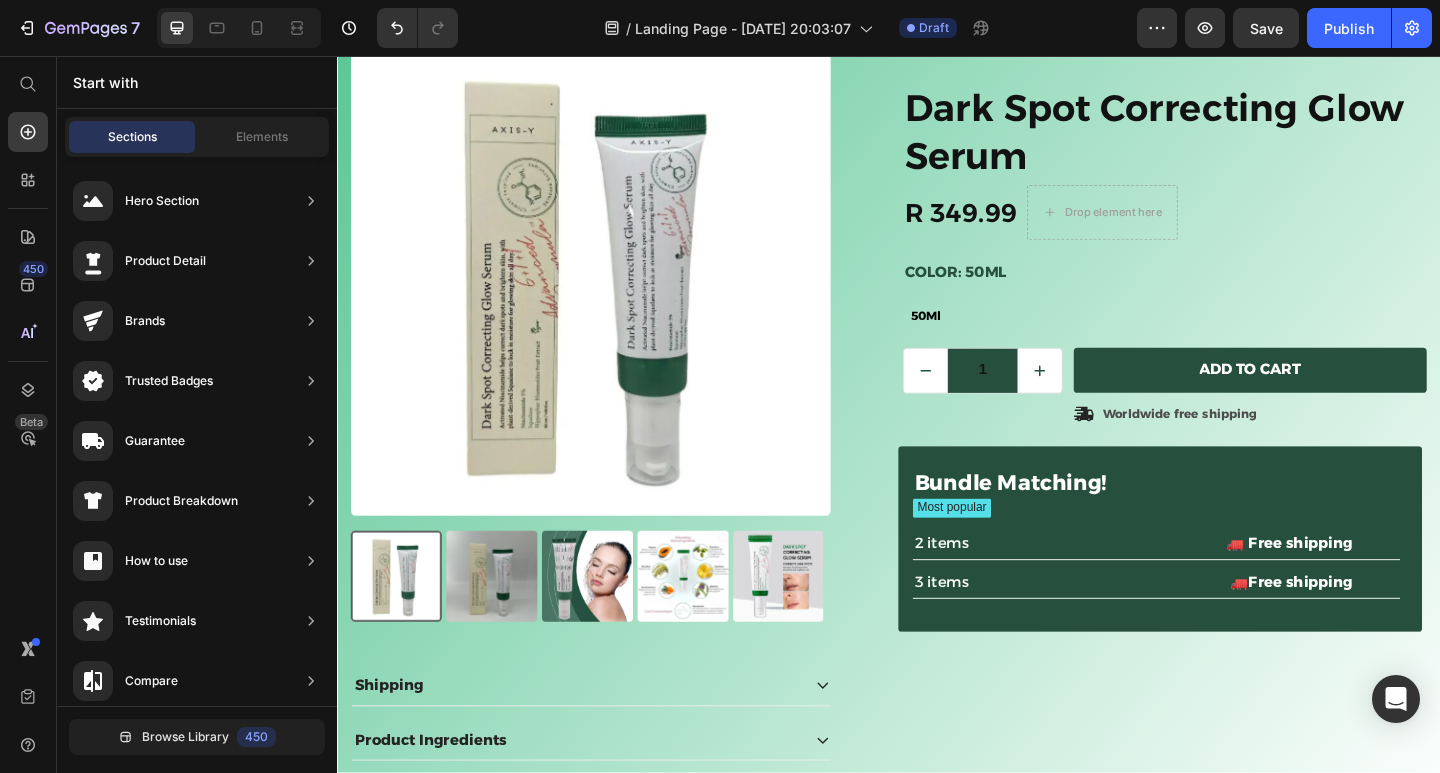 scroll, scrollTop: 124, scrollLeft: 0, axis: vertical 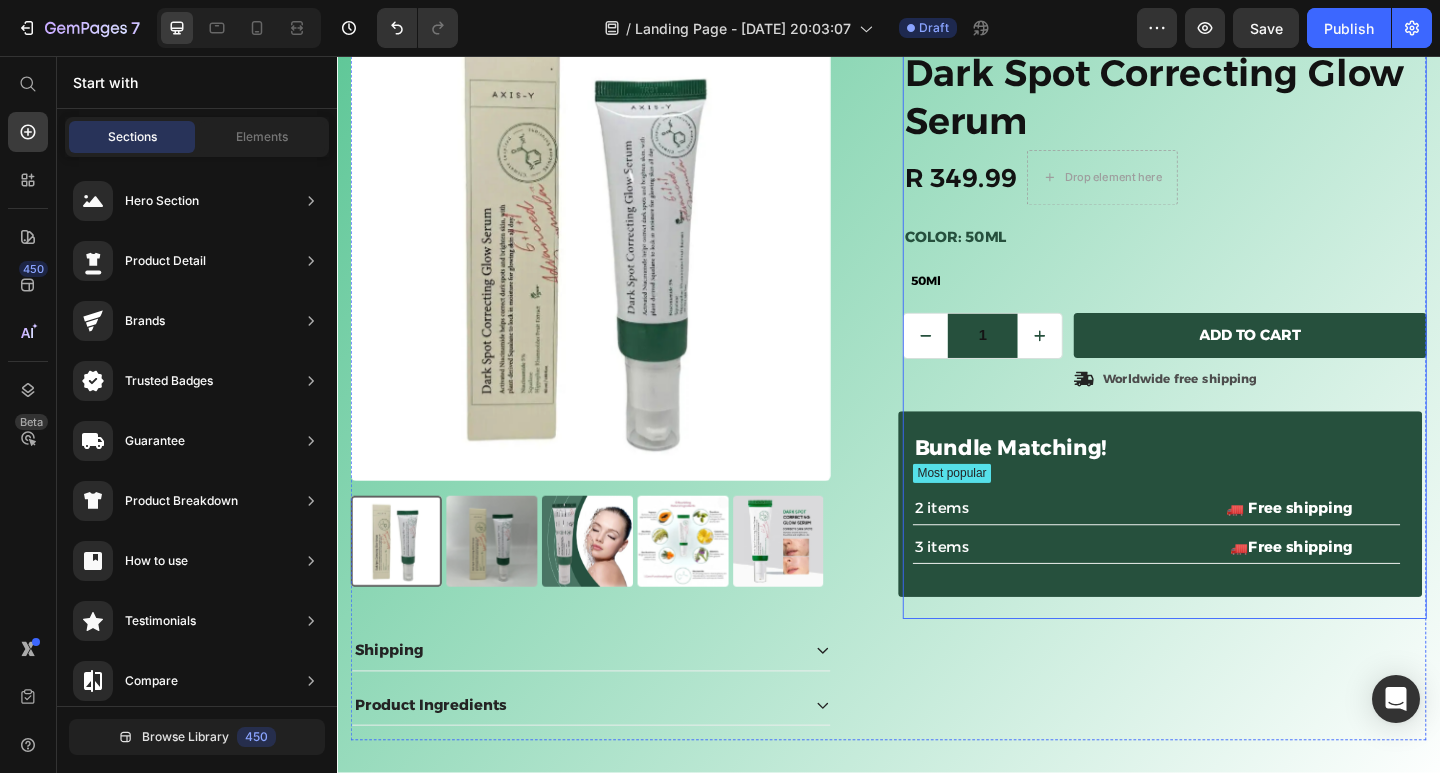 click on "Icon Icon Icon Icon Icon Icon List 2,500+ Verified Reviews! Text Block Row Icon Icon Icon Icon Icon Icon List Excellent 4.8 | 12,319 Customers Text Block Row Dark Spot Correcting Glow Serum Product Title R 349.99 Product Price
Drop element here 0% off Product Badge Row Color: 50Ml 50Ml 50Ml 50Ml Product Variants & Swatches 50Ml Product Variants & Swatches 1 Product Quantity Row Add to cart Add to Cart
Icon Worldwide free shipping Text Block Row Row Bundle Matching! Text Block Most popular Text Block Row 2 items Text Block 🚛 Free shipping Text Block Row 3 items Text Block 🚛Free shipping Text Block Row Row" at bounding box center [1237, 333] 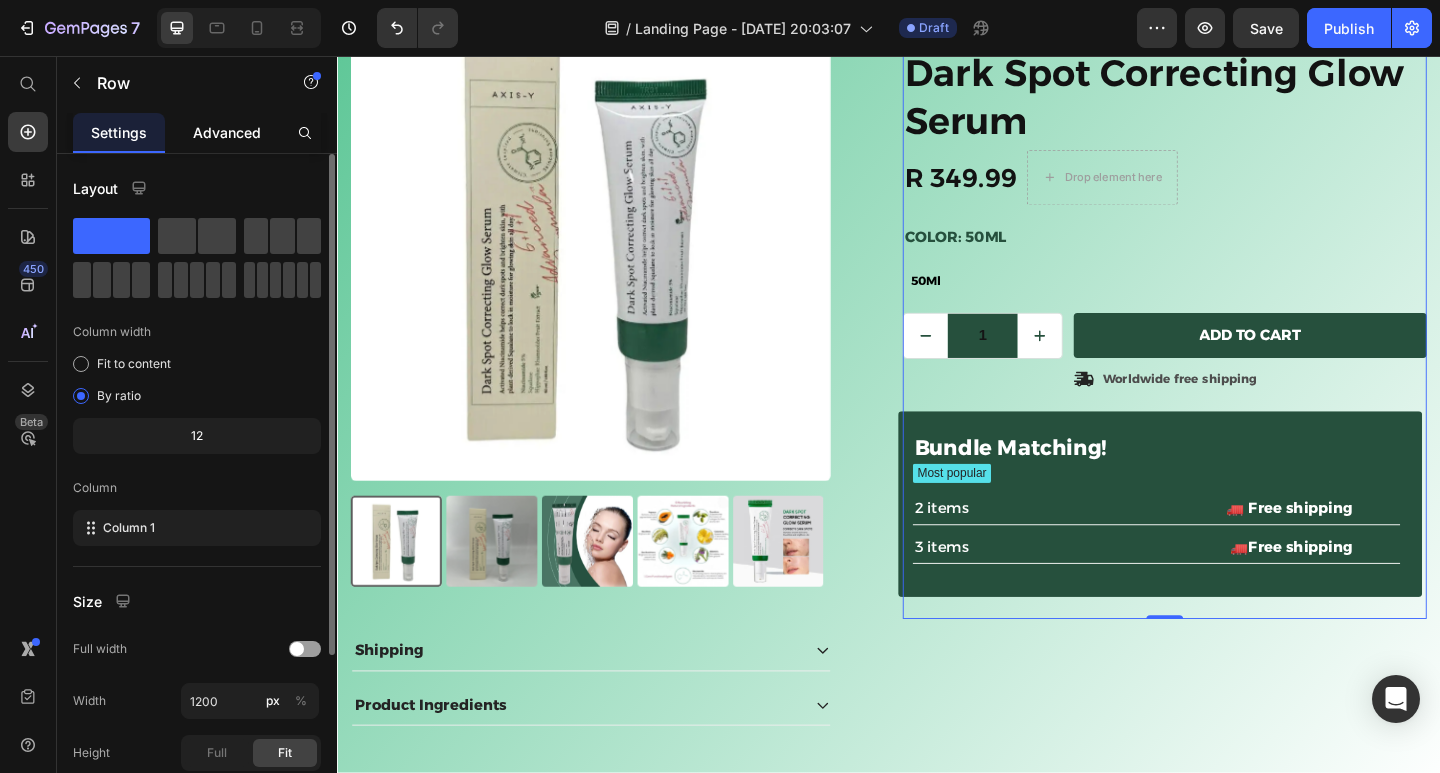 click on "Advanced" at bounding box center [227, 132] 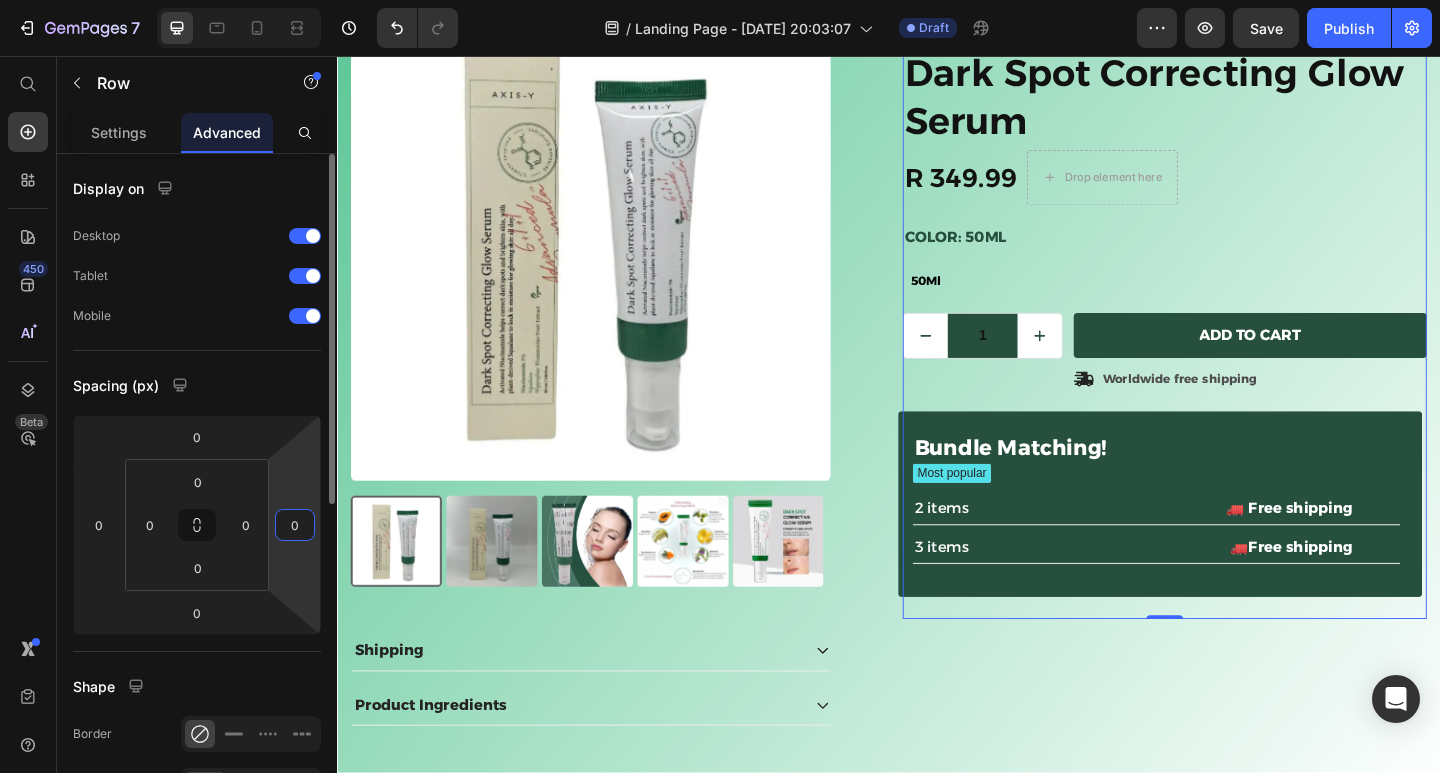click on "0" at bounding box center (295, 525) 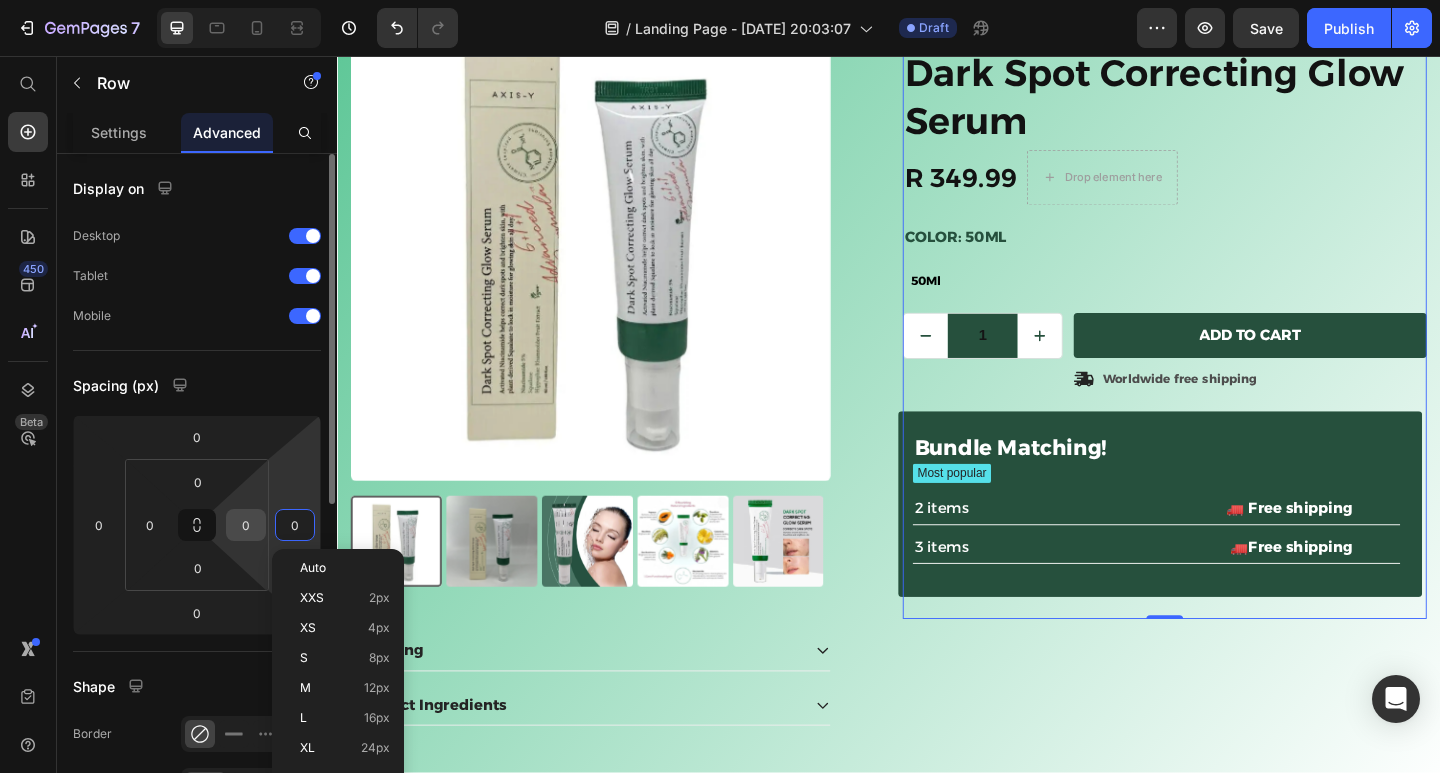 click on "0" at bounding box center [246, 525] 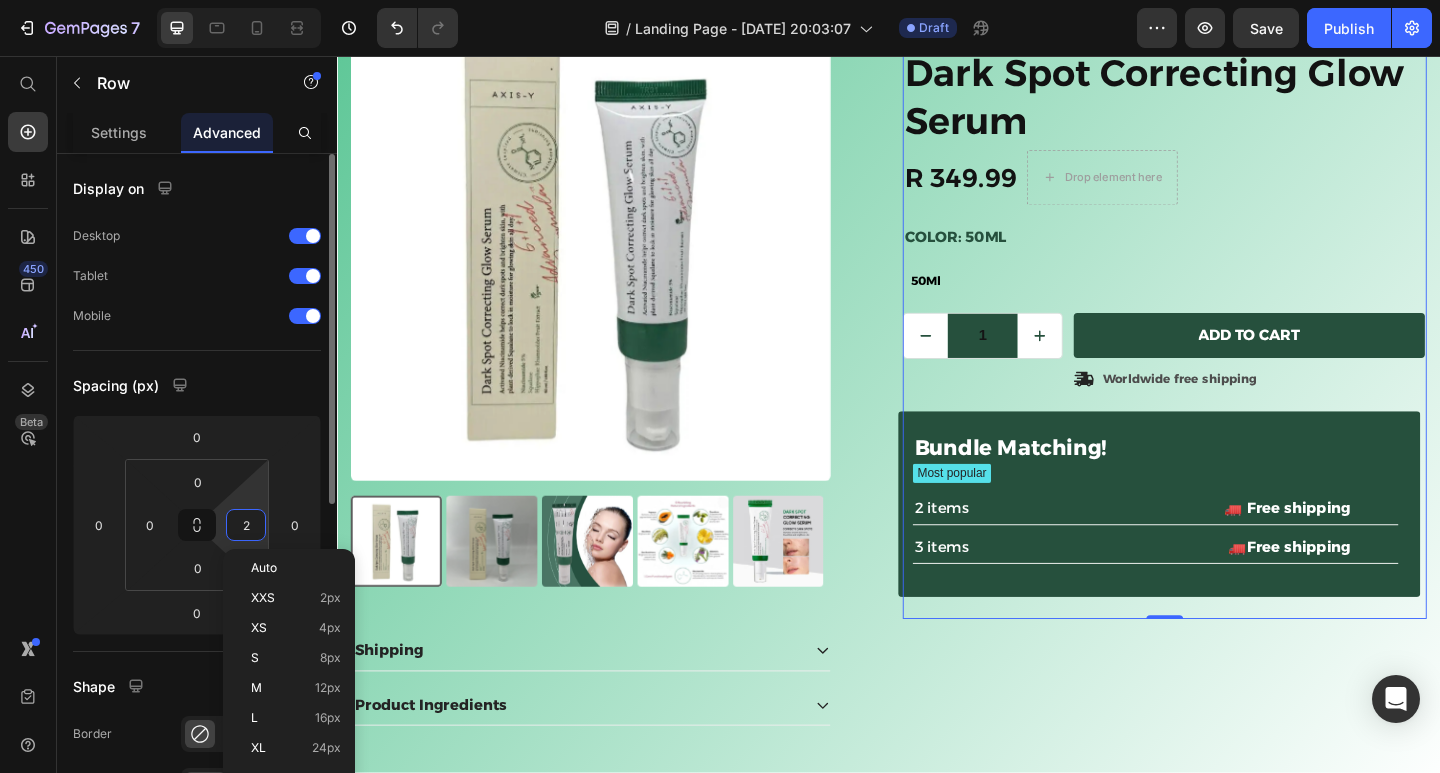 type on "20" 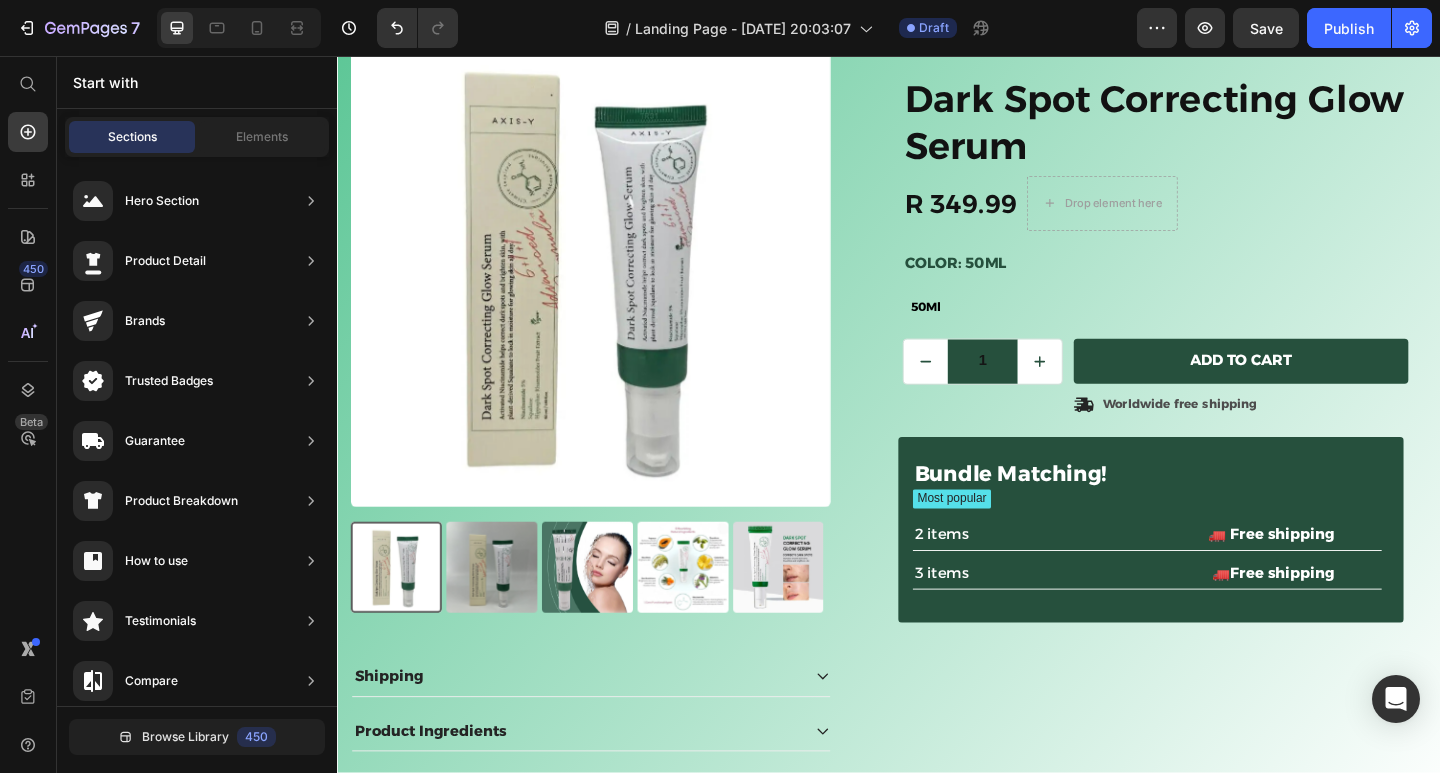 scroll, scrollTop: 181, scrollLeft: 0, axis: vertical 